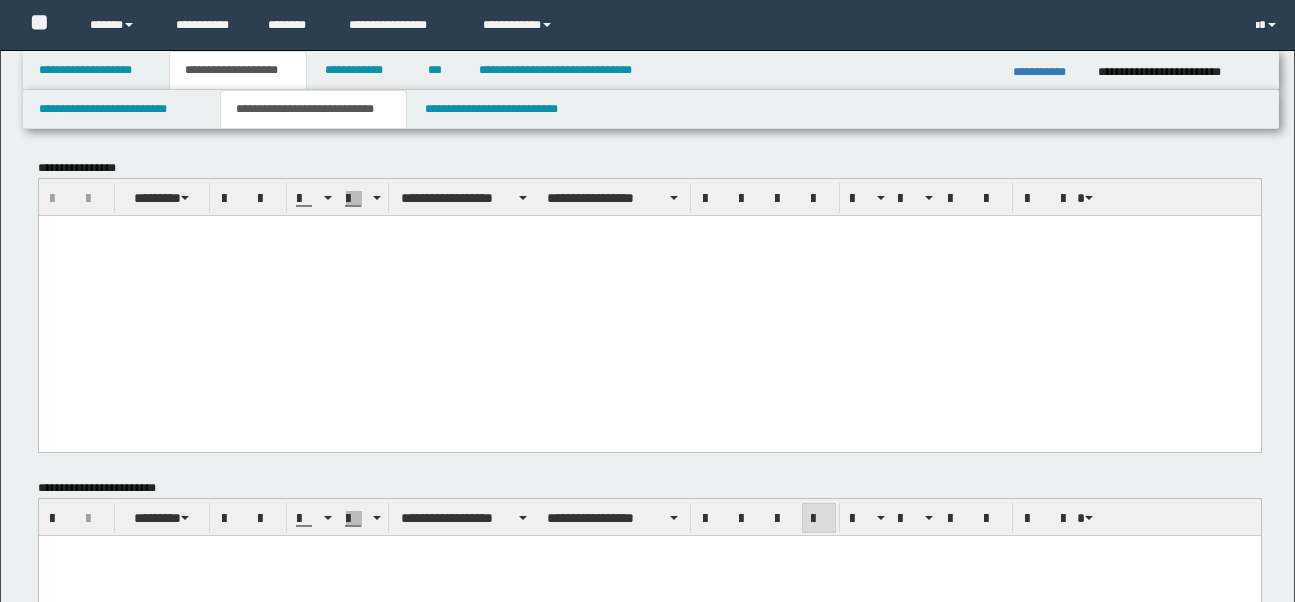 scroll, scrollTop: 1195, scrollLeft: 0, axis: vertical 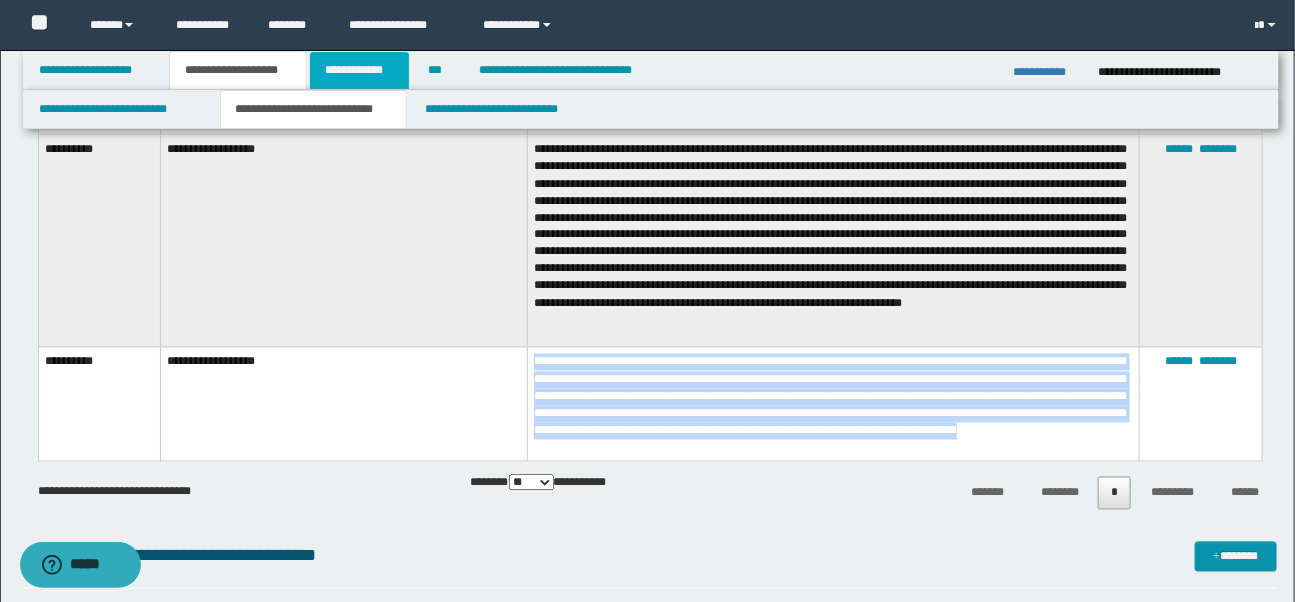 click on "**********" at bounding box center (359, 70) 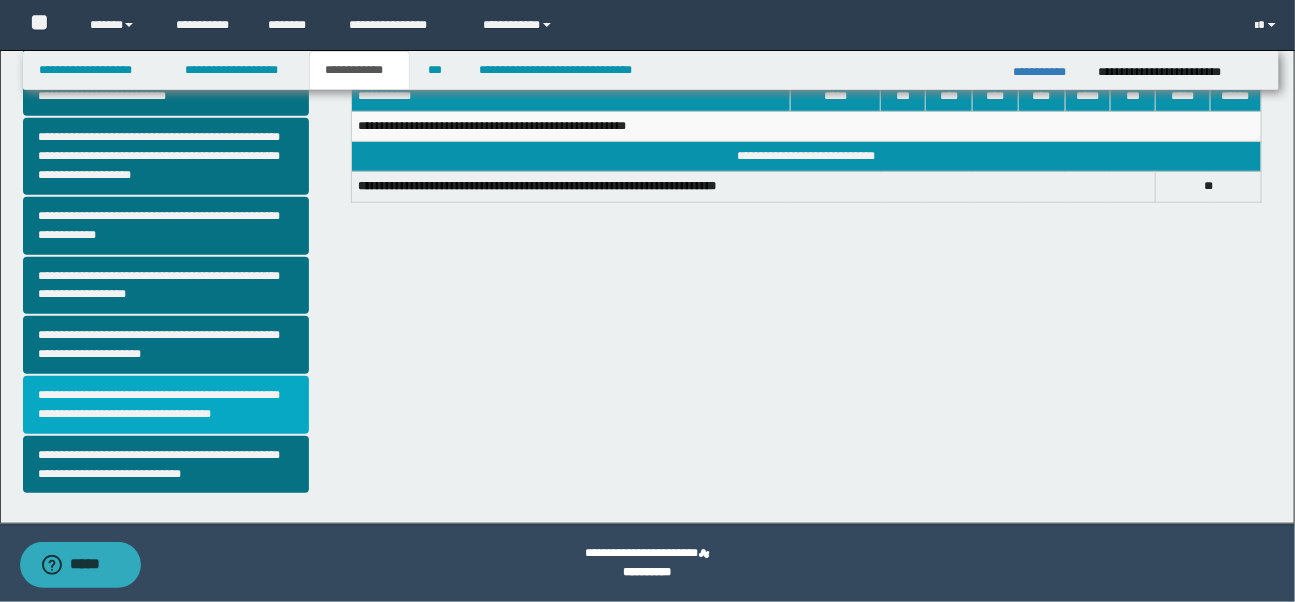 click on "**********" at bounding box center (166, 405) 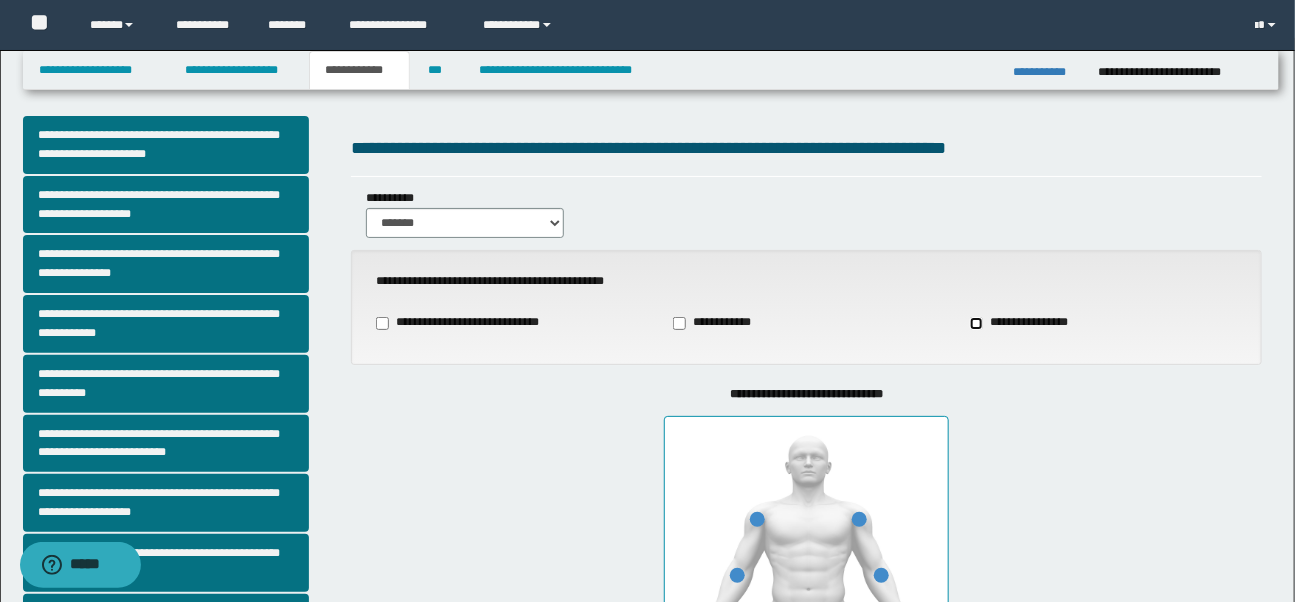 scroll, scrollTop: 0, scrollLeft: 0, axis: both 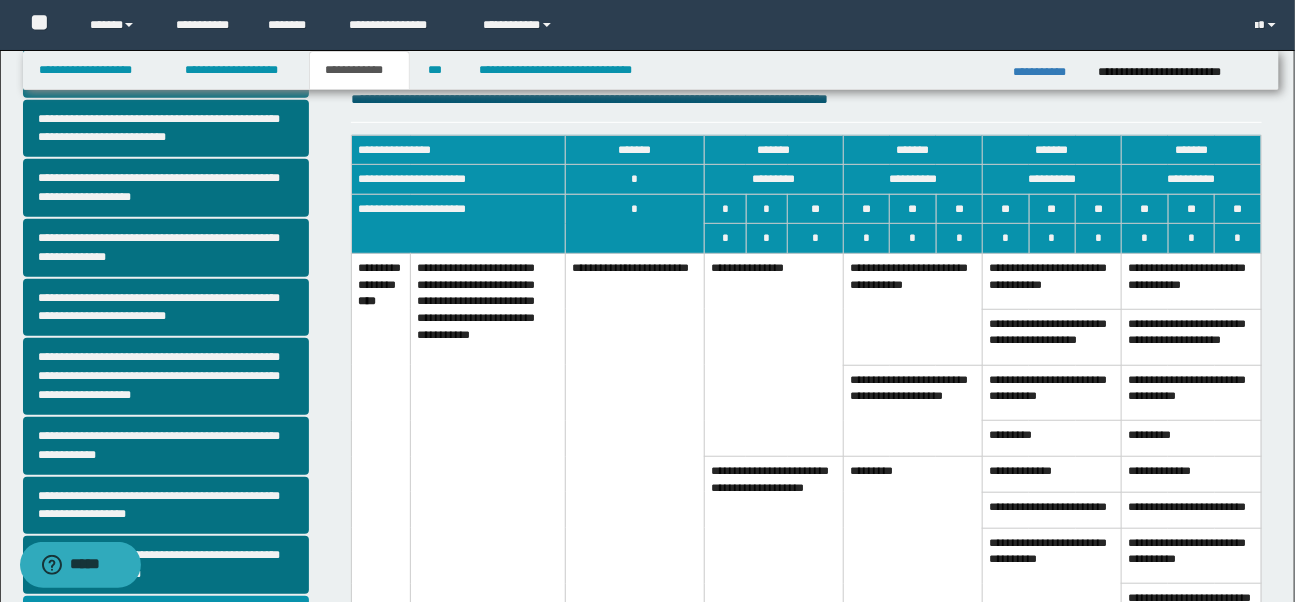 click on "**********" at bounding box center (913, 410) 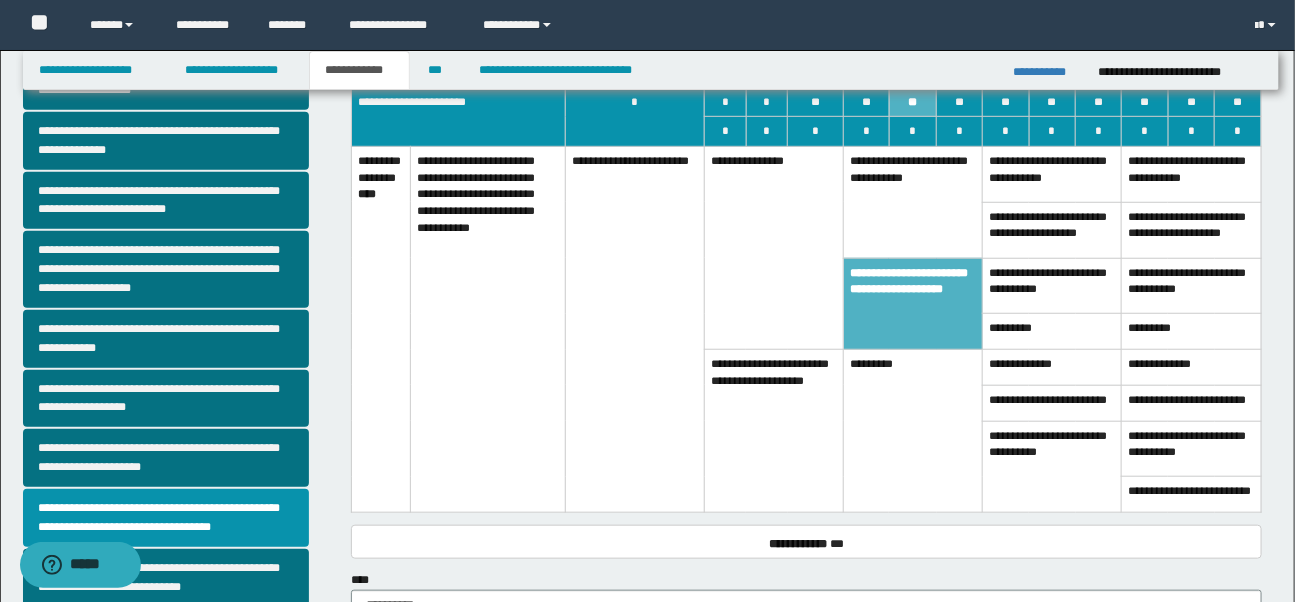 scroll, scrollTop: 423, scrollLeft: 0, axis: vertical 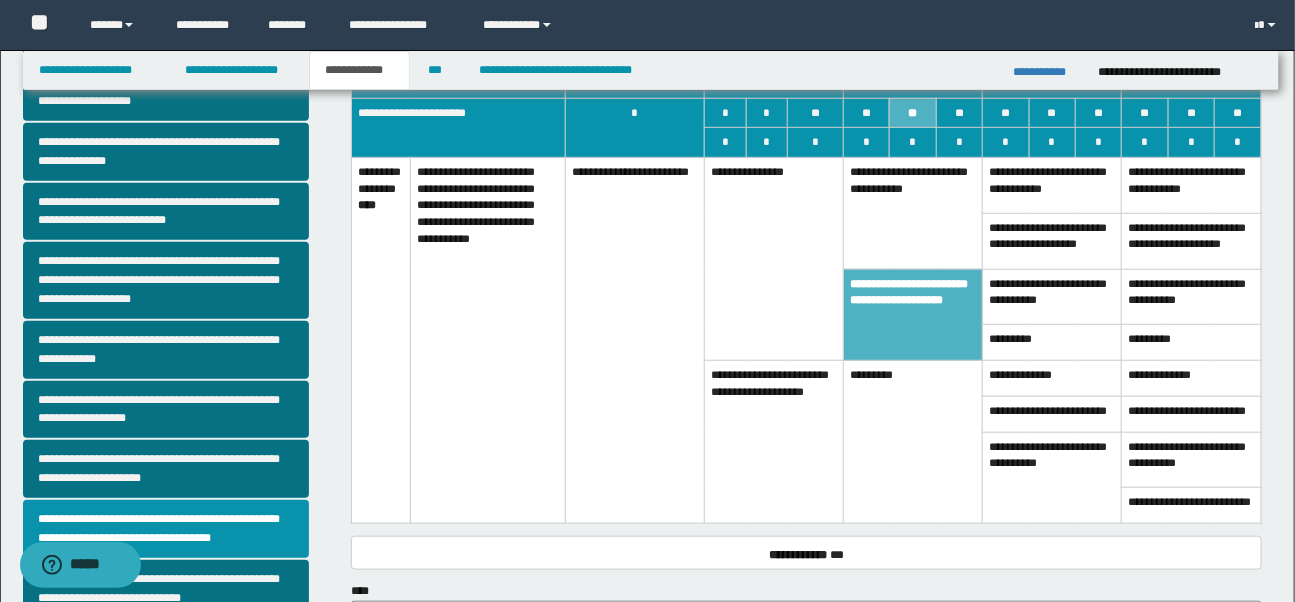 click on "**********" at bounding box center [913, 214] 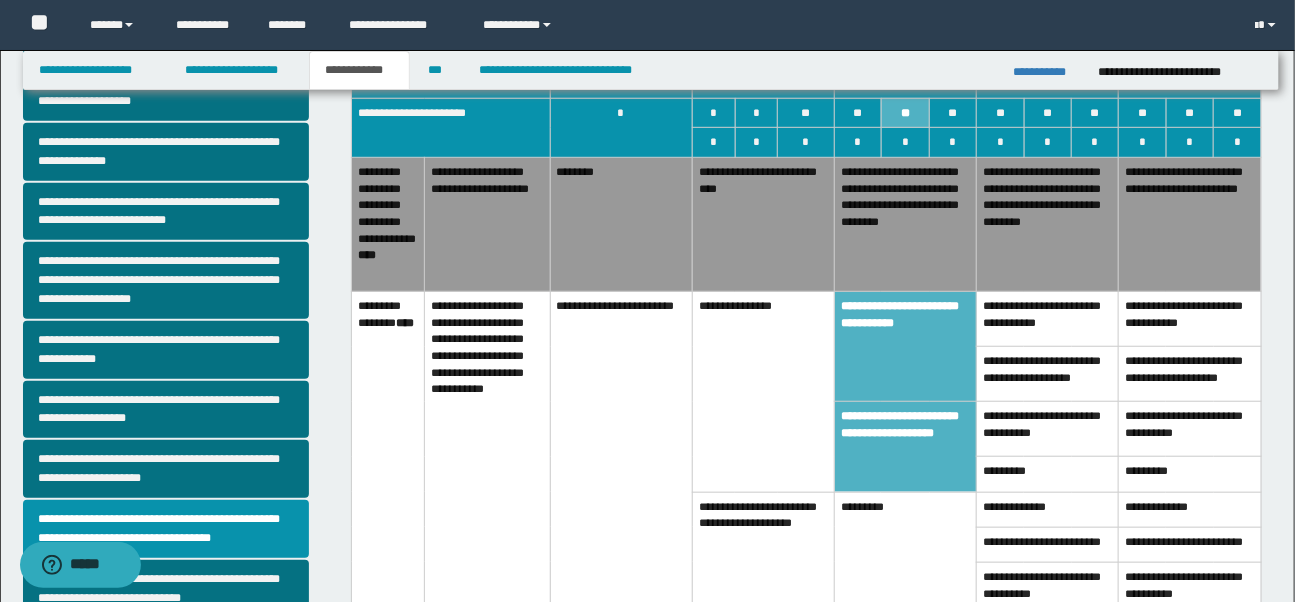 click on "**********" at bounding box center [1048, 225] 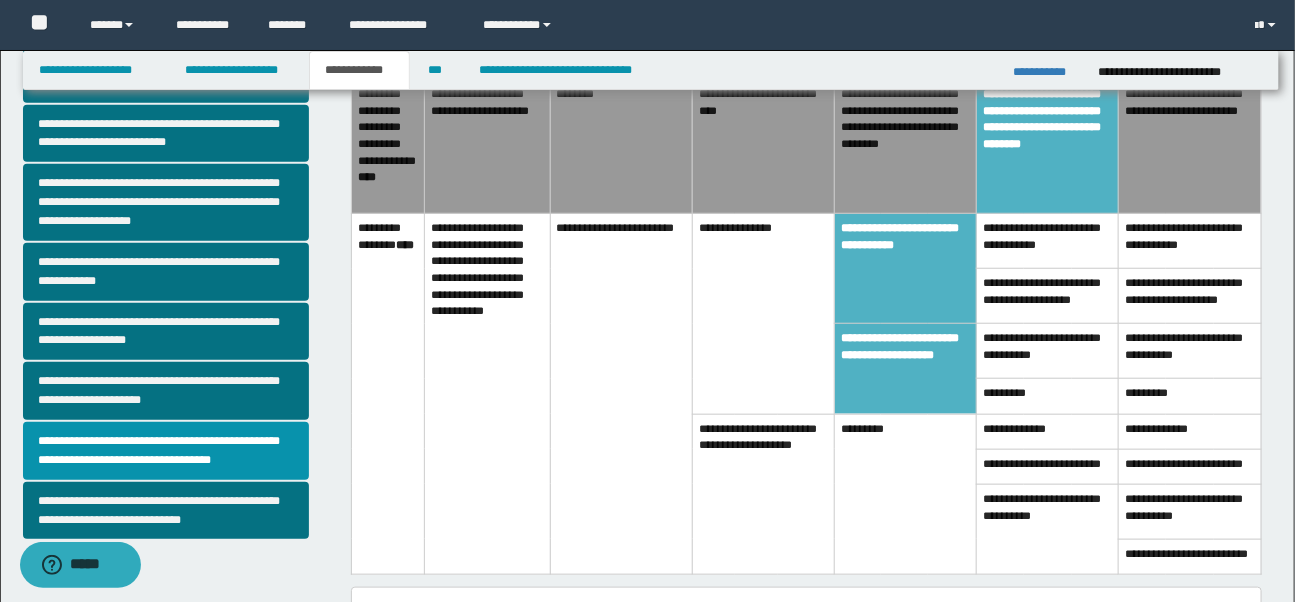 scroll, scrollTop: 509, scrollLeft: 0, axis: vertical 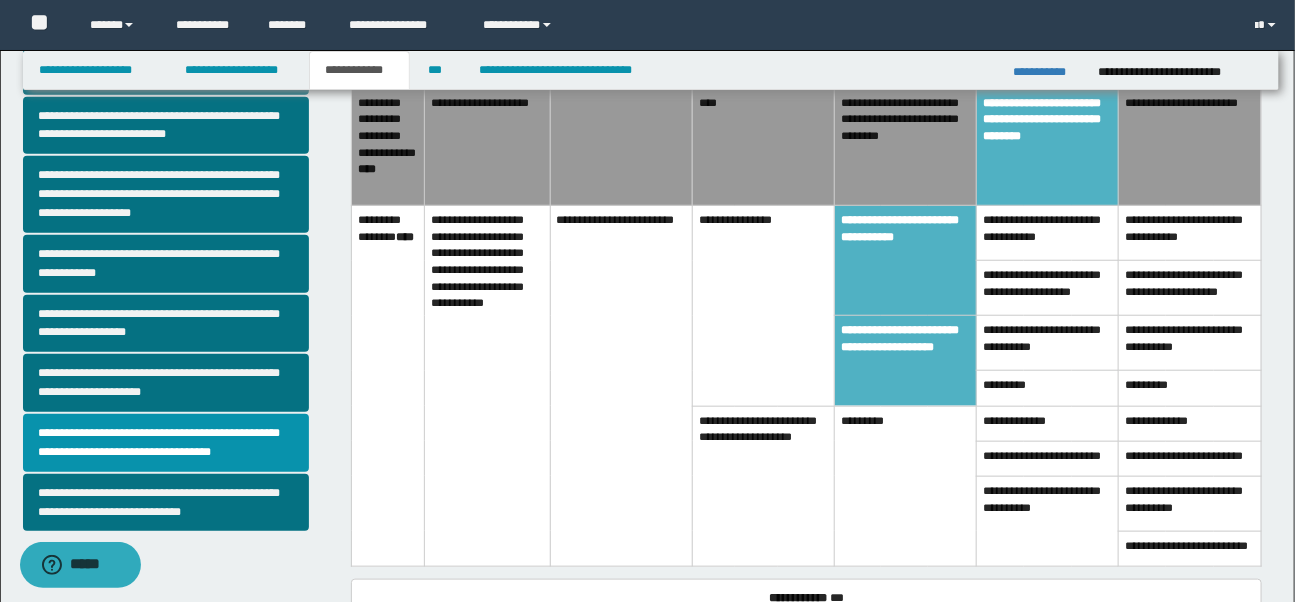 click on "*********" at bounding box center [906, 486] 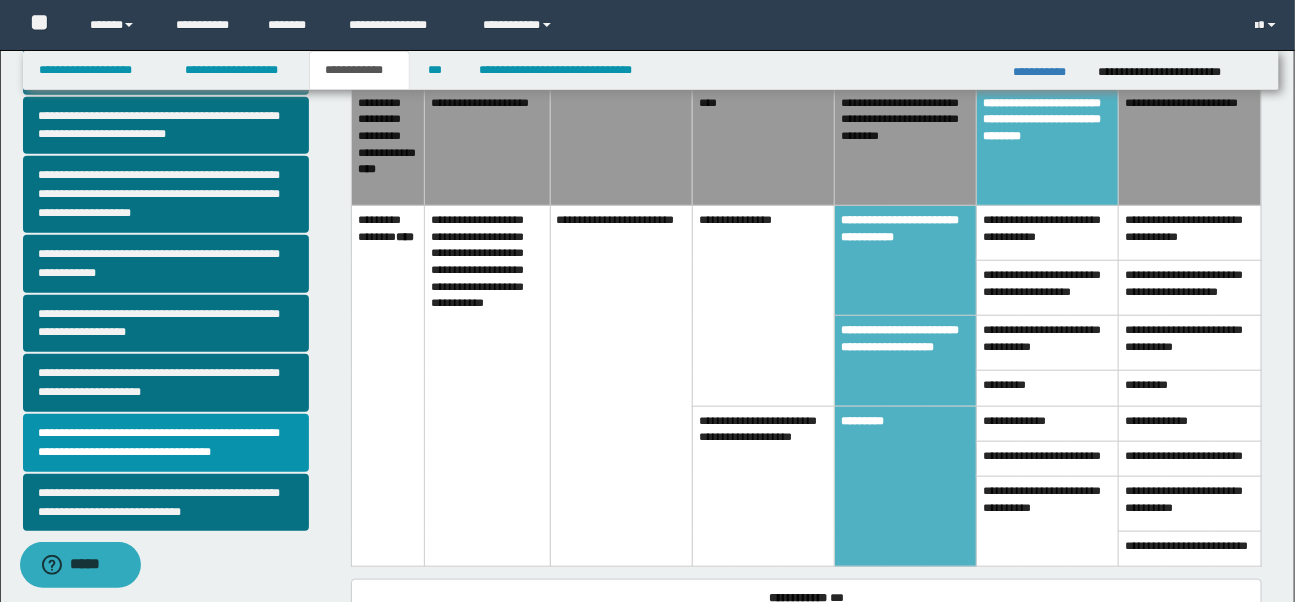click on "**********" at bounding box center (906, 361) 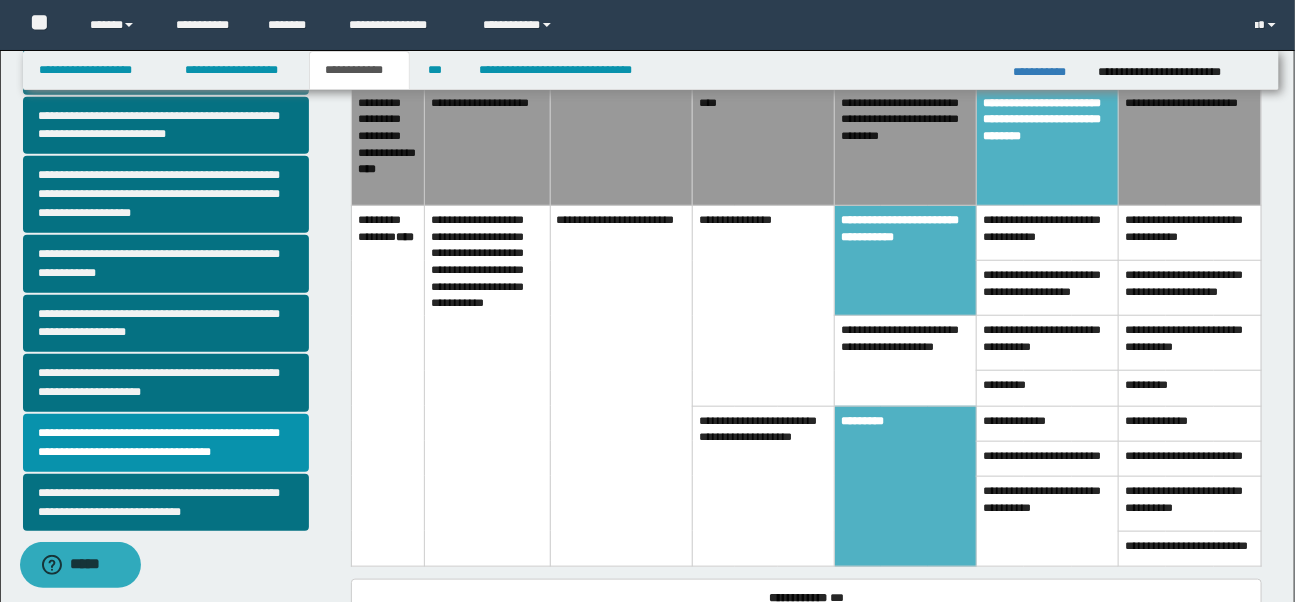 click on "**********" at bounding box center [906, 261] 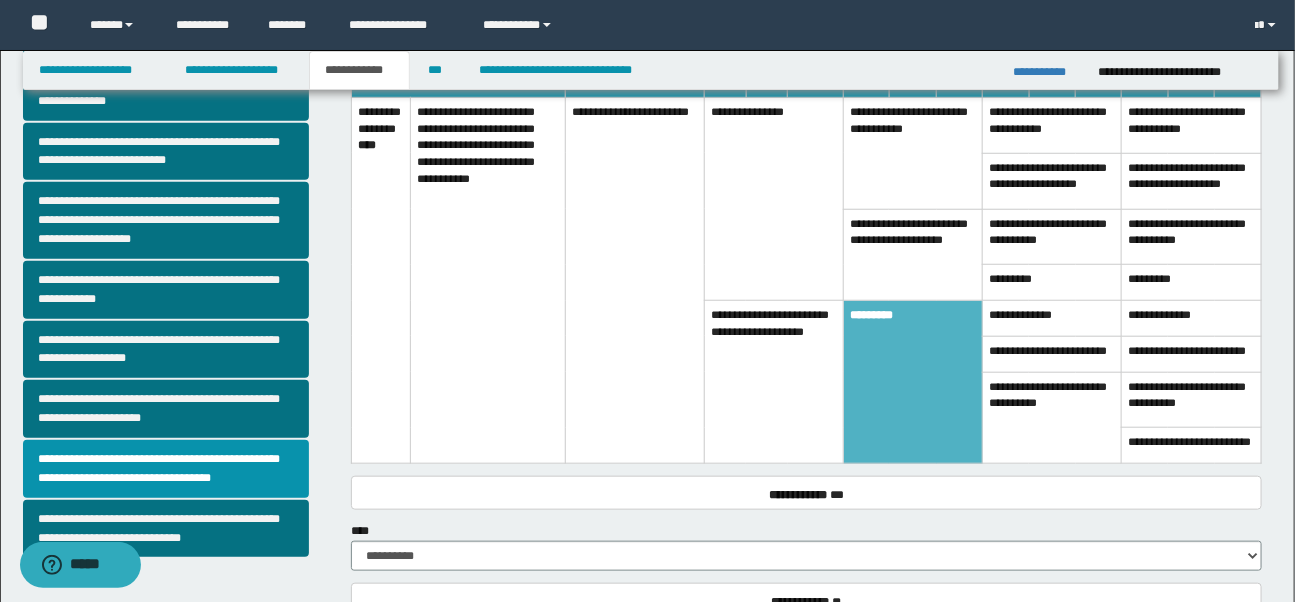 scroll, scrollTop: 329, scrollLeft: 0, axis: vertical 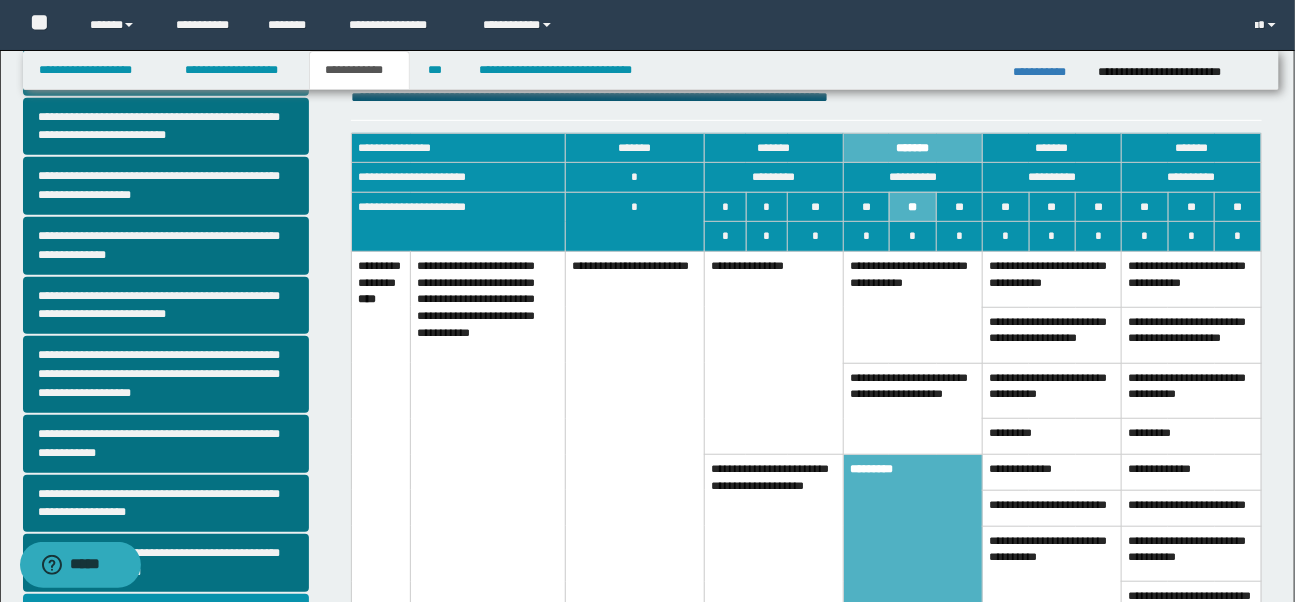 click on "**********" at bounding box center [773, 353] 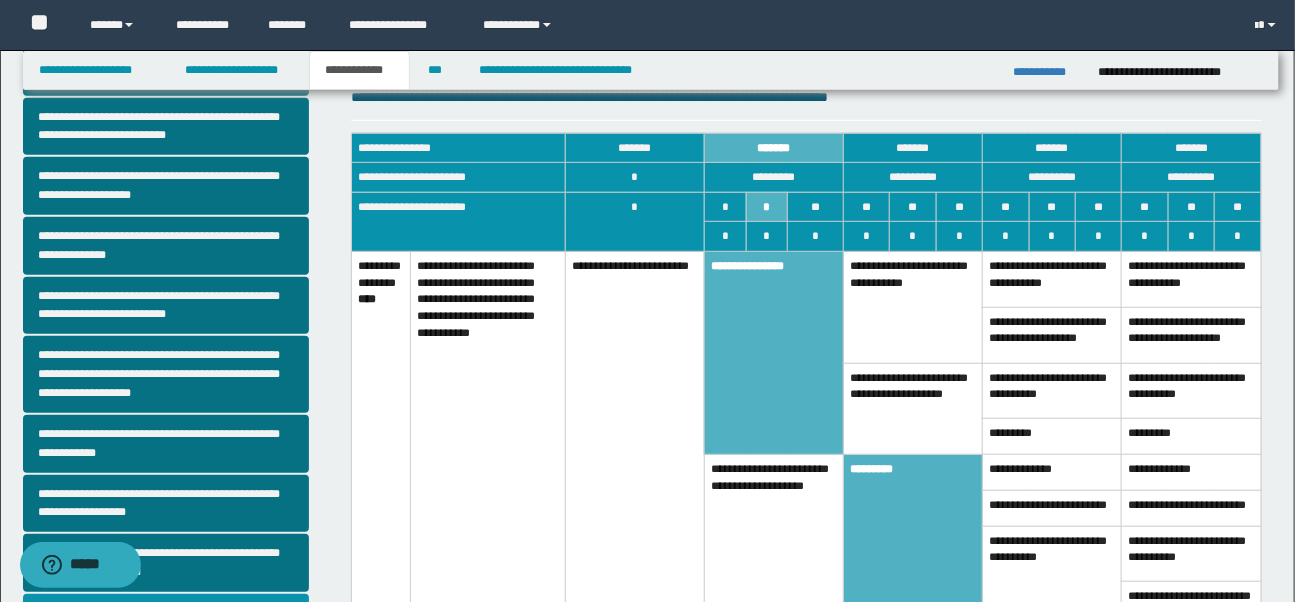 click on "*********" at bounding box center [913, 536] 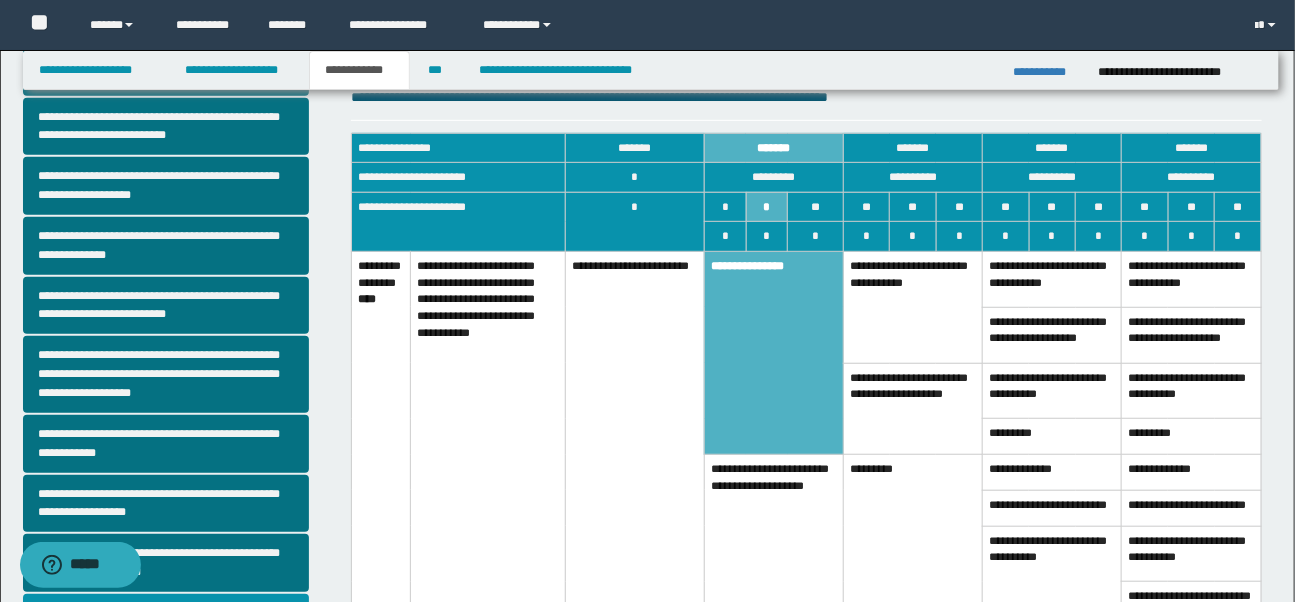click on "**********" at bounding box center (773, 353) 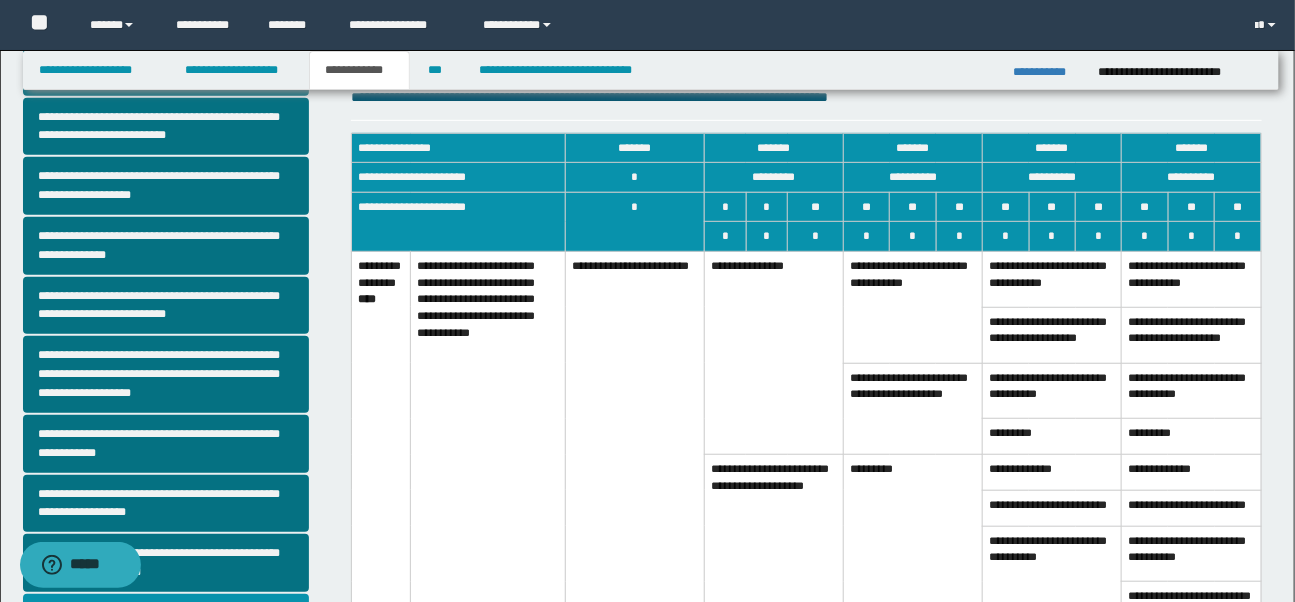 click on "**********" at bounding box center (773, 536) 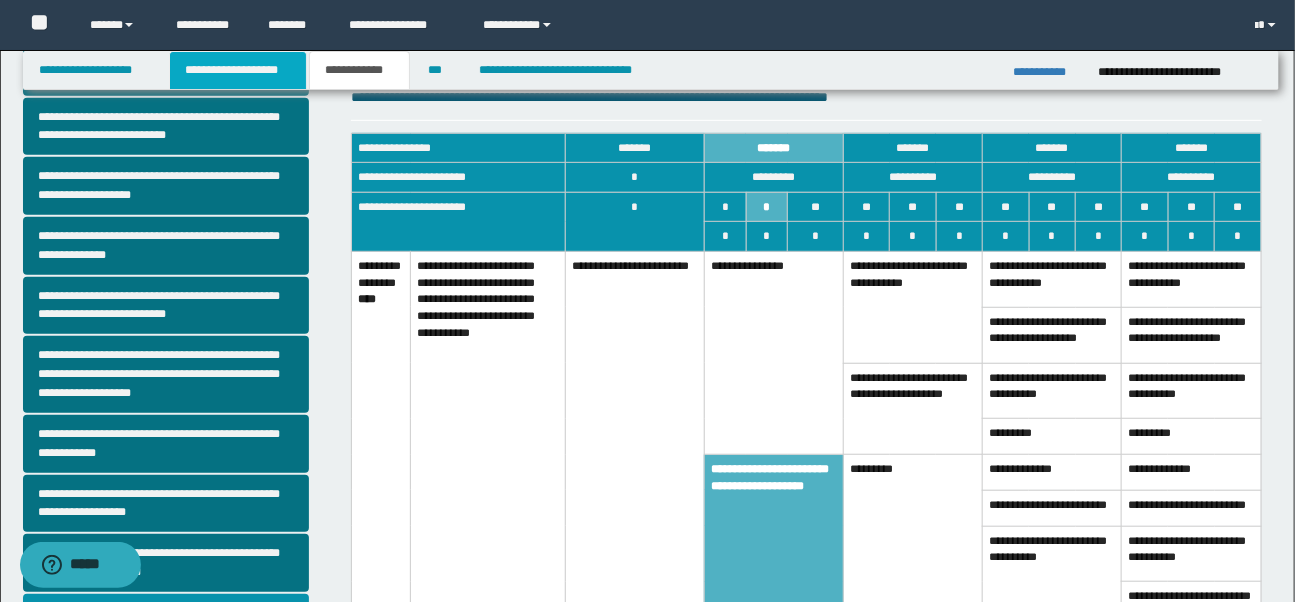click on "**********" at bounding box center [238, 70] 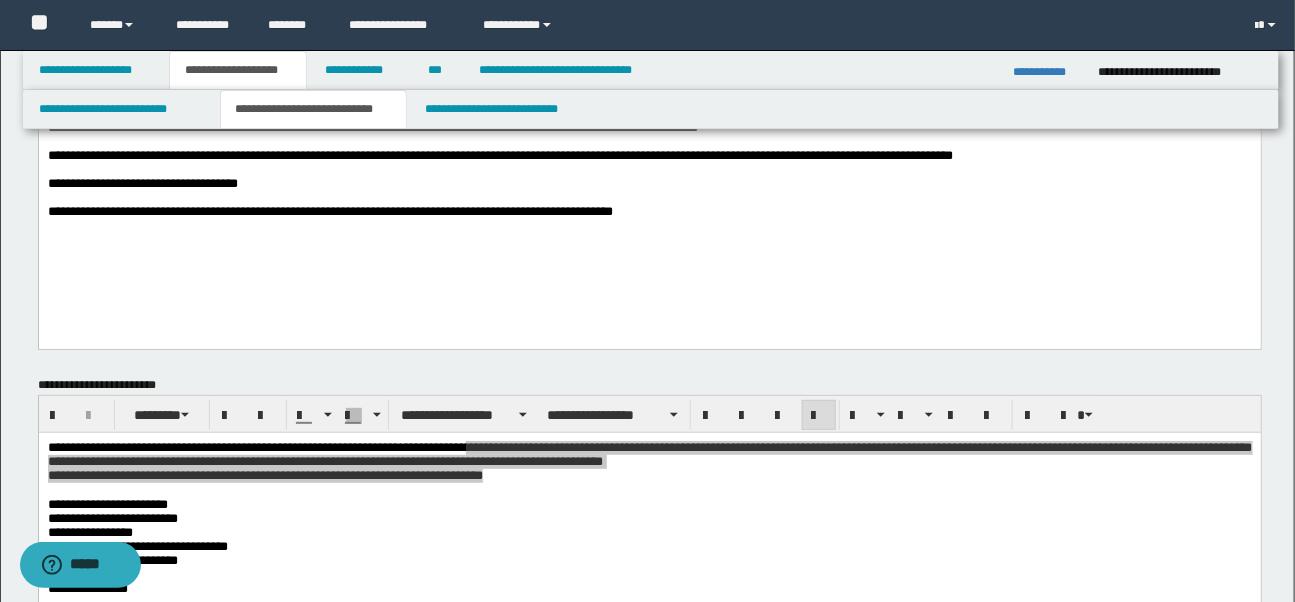 scroll, scrollTop: 71, scrollLeft: 0, axis: vertical 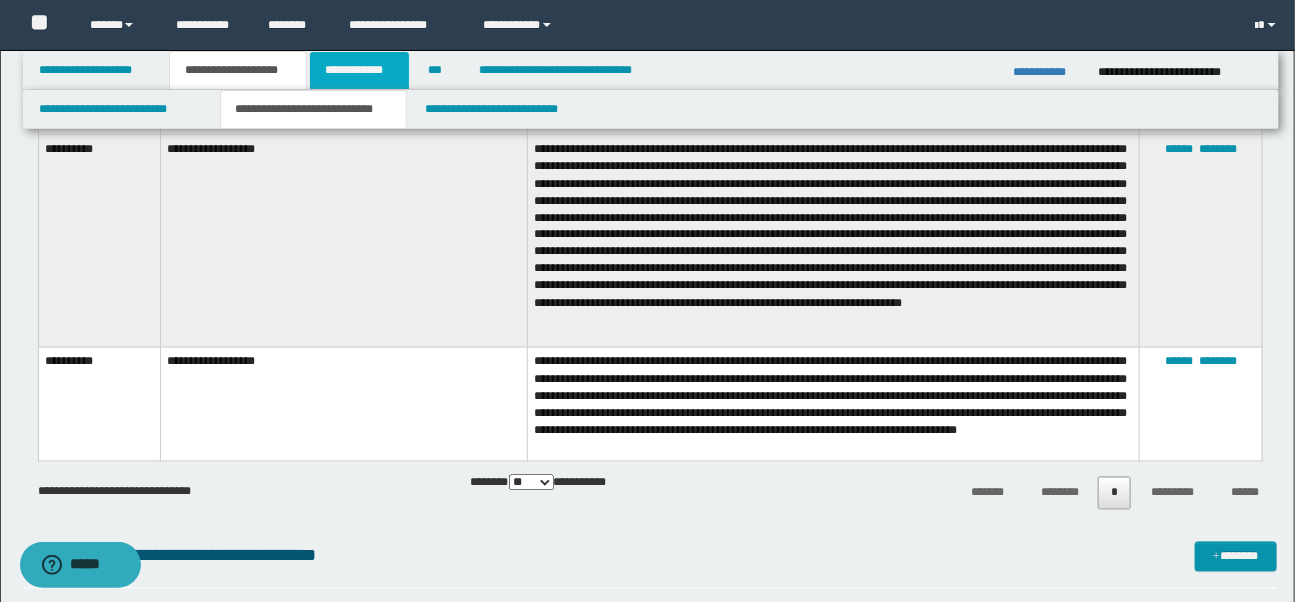 click on "**********" at bounding box center (359, 70) 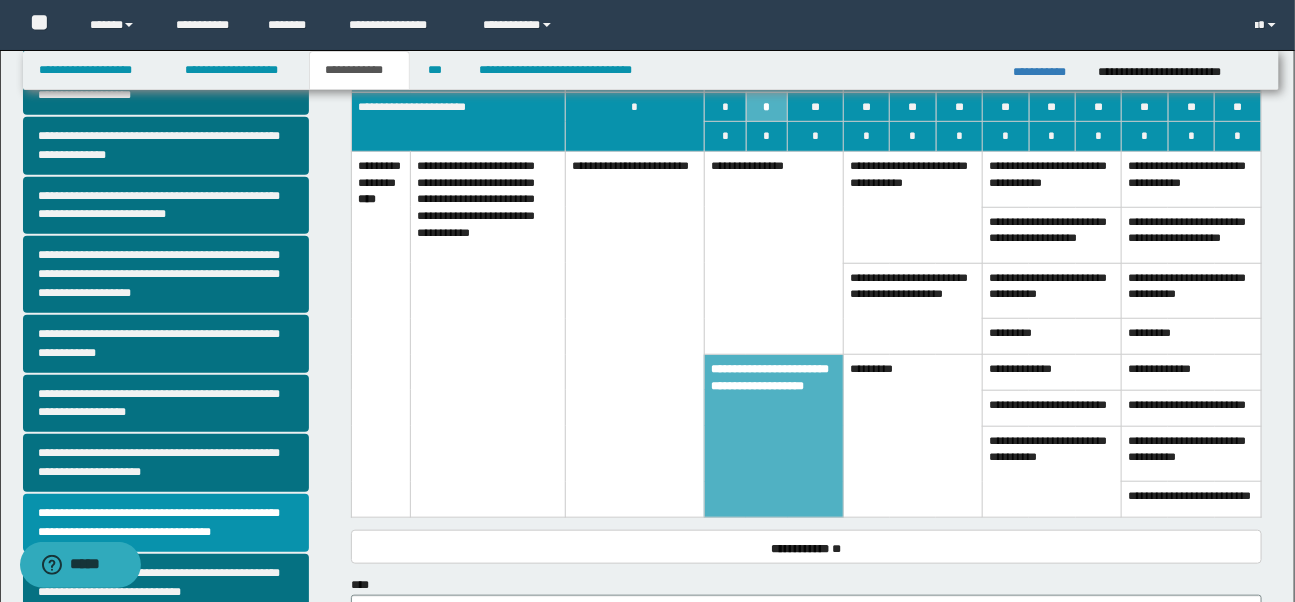 scroll, scrollTop: 420, scrollLeft: 0, axis: vertical 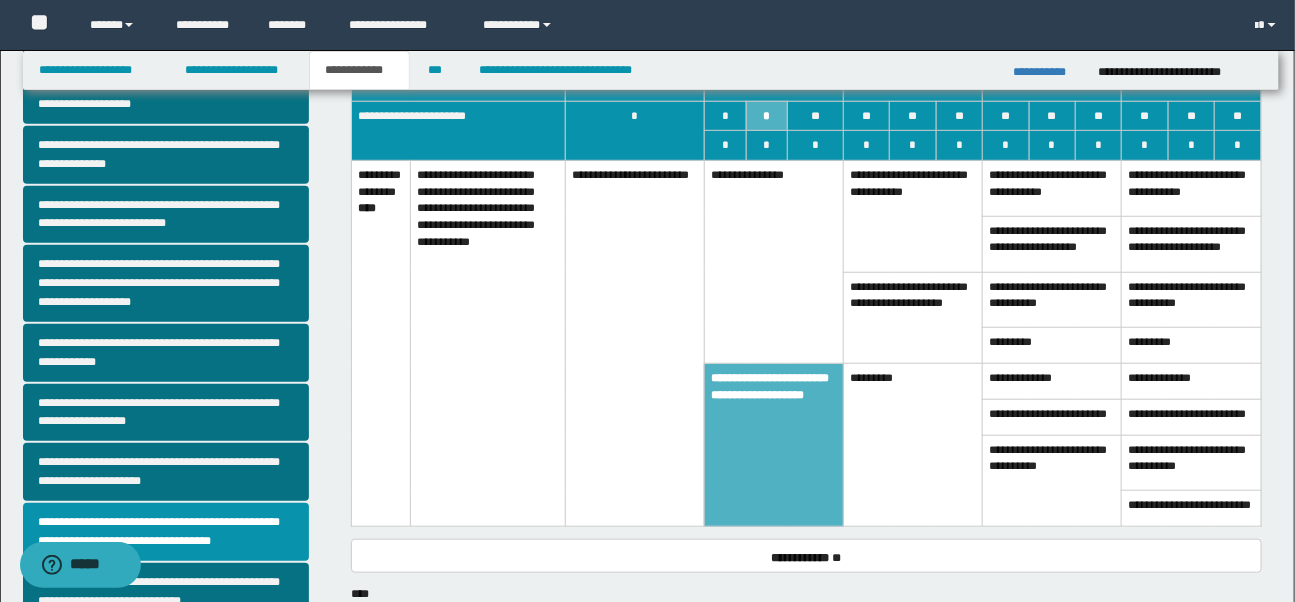 click on "*********" at bounding box center [913, 445] 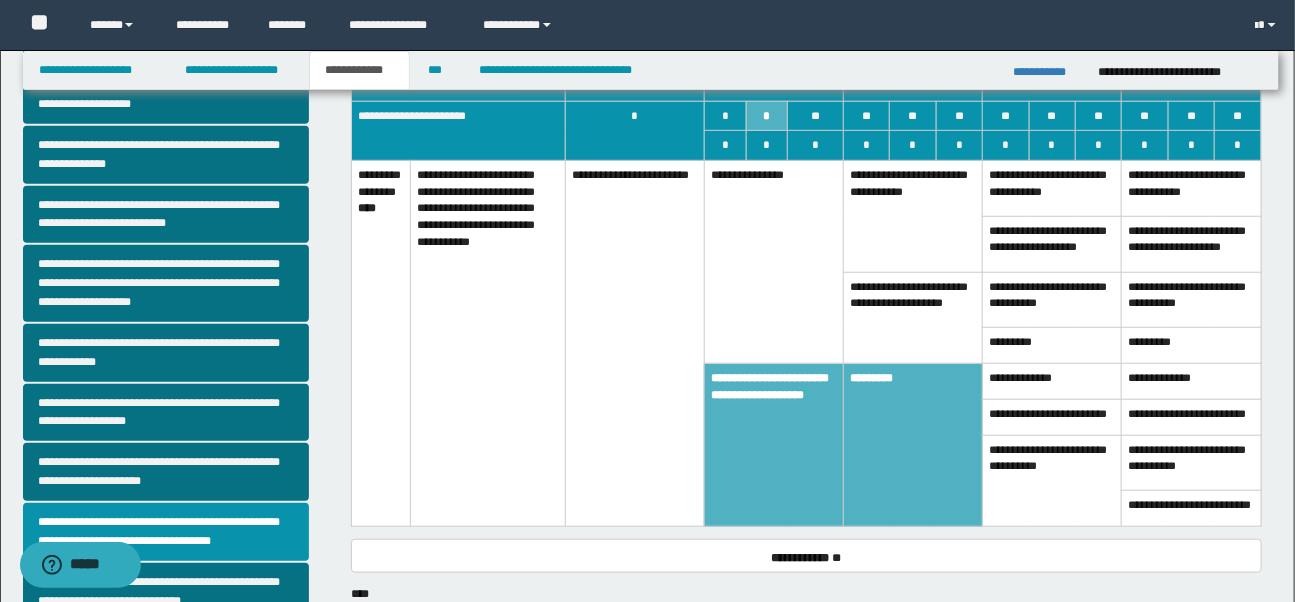 click on "**********" at bounding box center (773, 445) 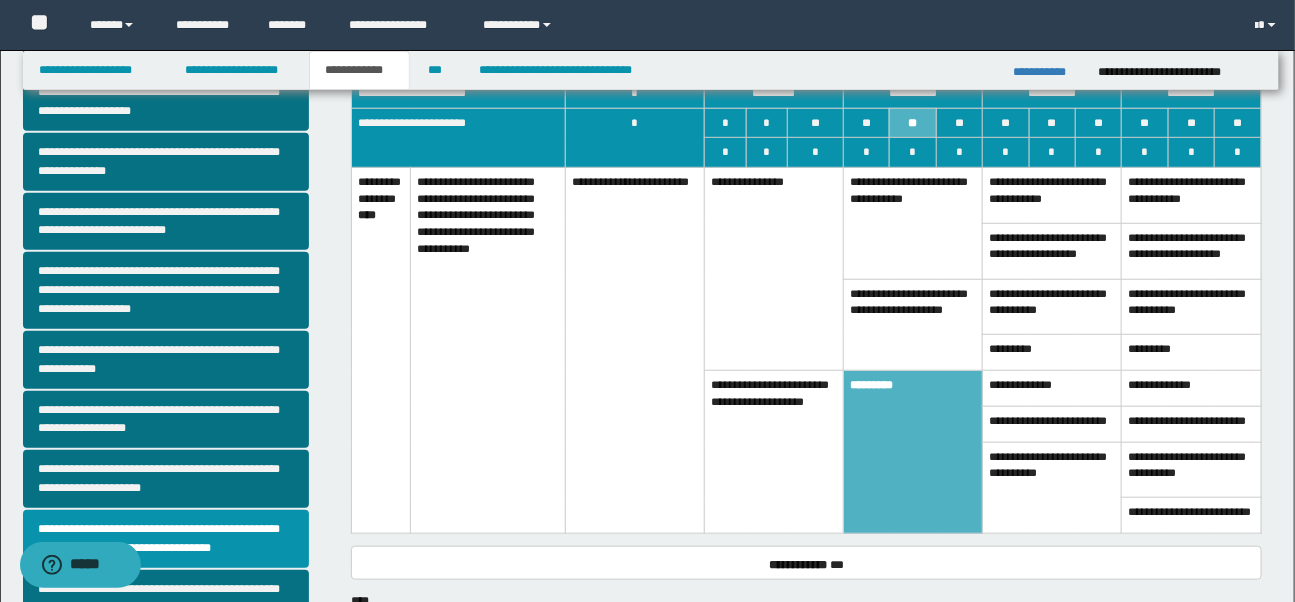 scroll, scrollTop: 399, scrollLeft: 0, axis: vertical 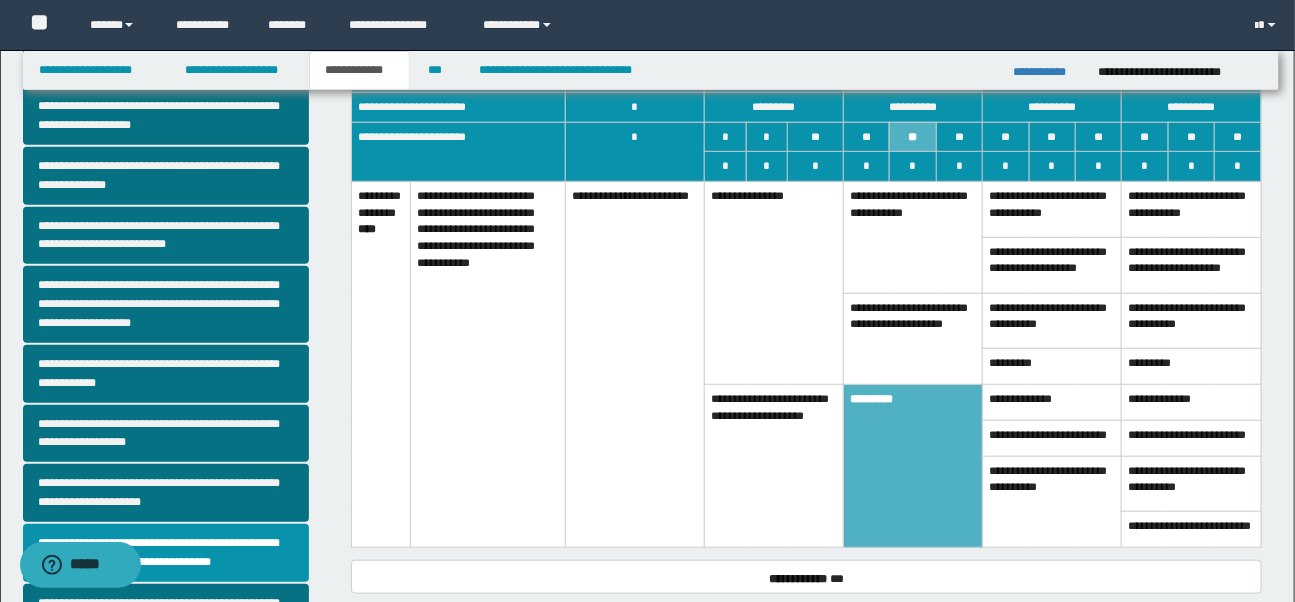 click on "**********" at bounding box center [913, 238] 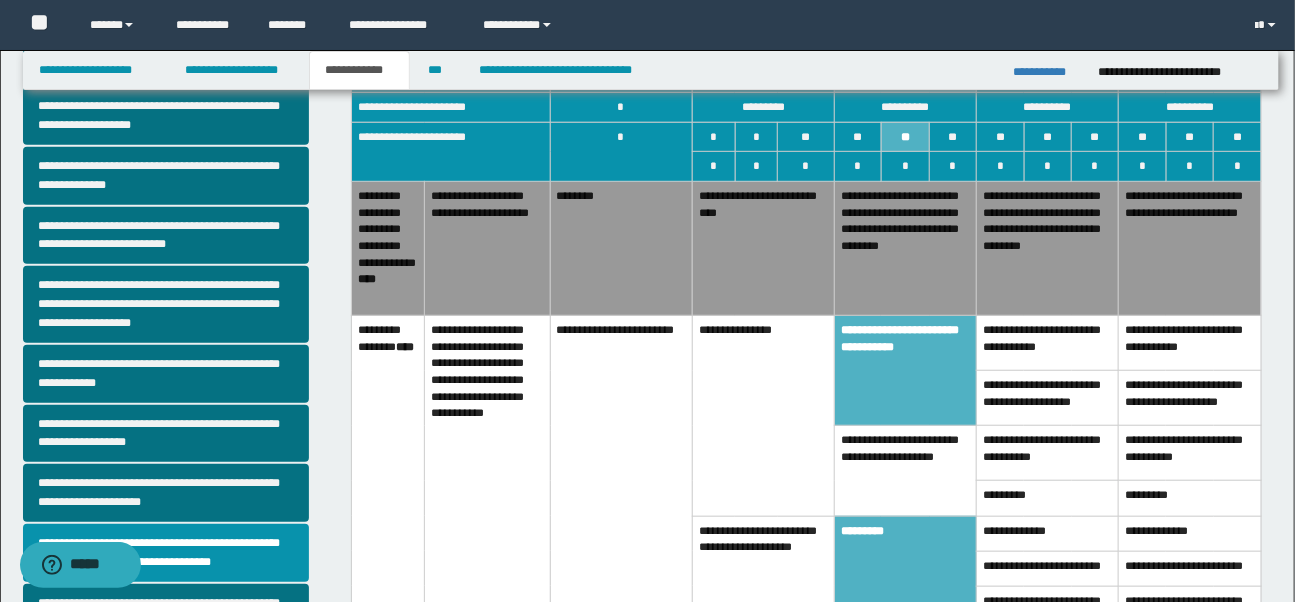 click on "**********" at bounding box center (906, 249) 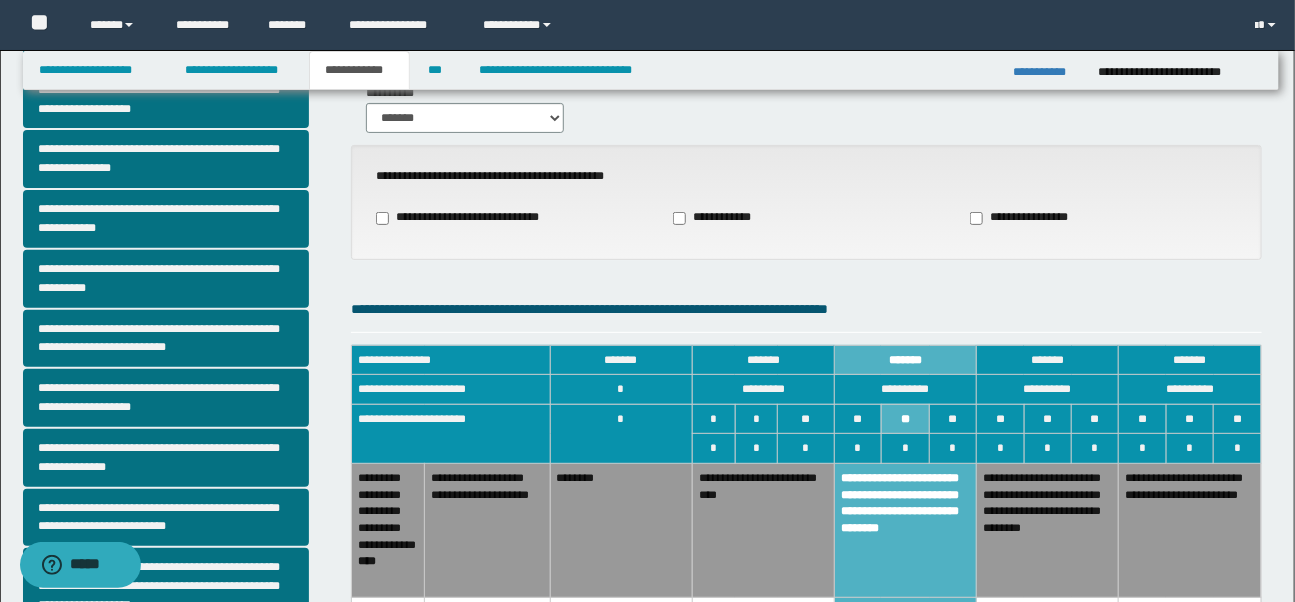 scroll, scrollTop: 129, scrollLeft: 0, axis: vertical 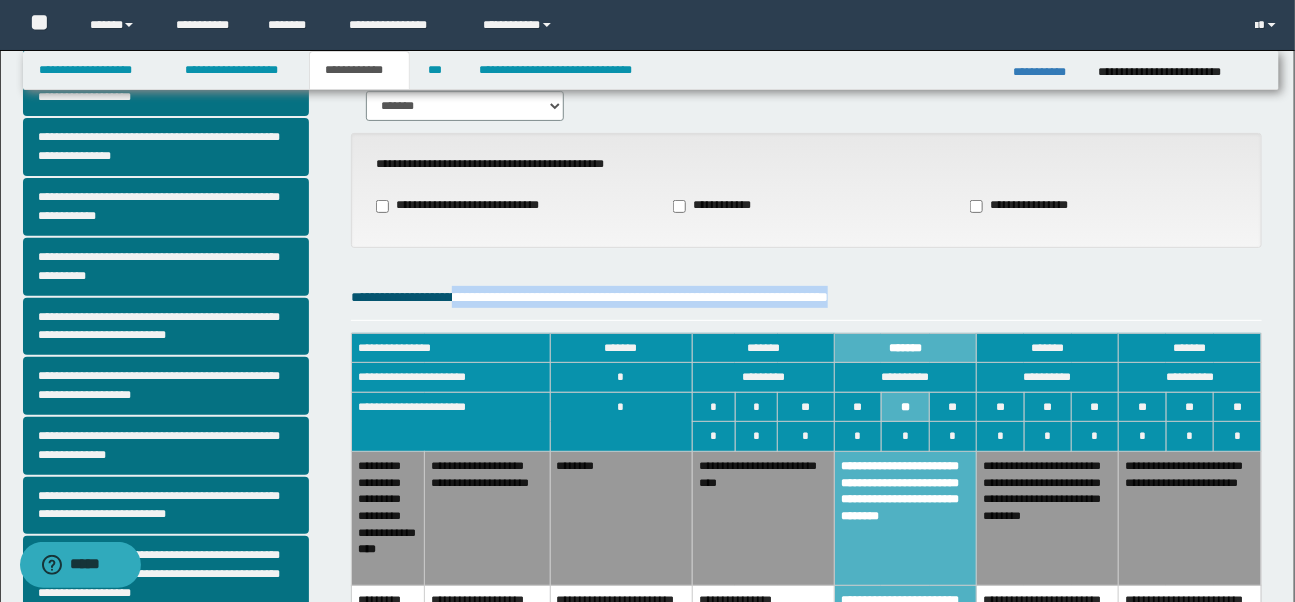 drag, startPoint x: 485, startPoint y: 298, endPoint x: 1002, endPoint y: 292, distance: 517.0348 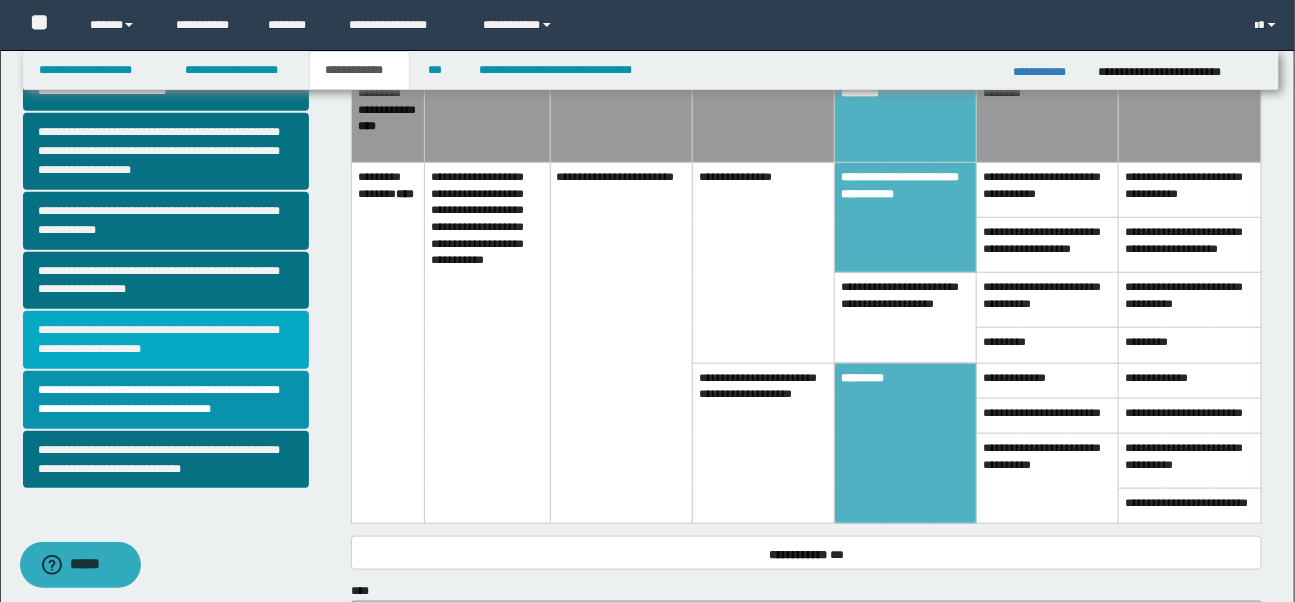 scroll, scrollTop: 574, scrollLeft: 0, axis: vertical 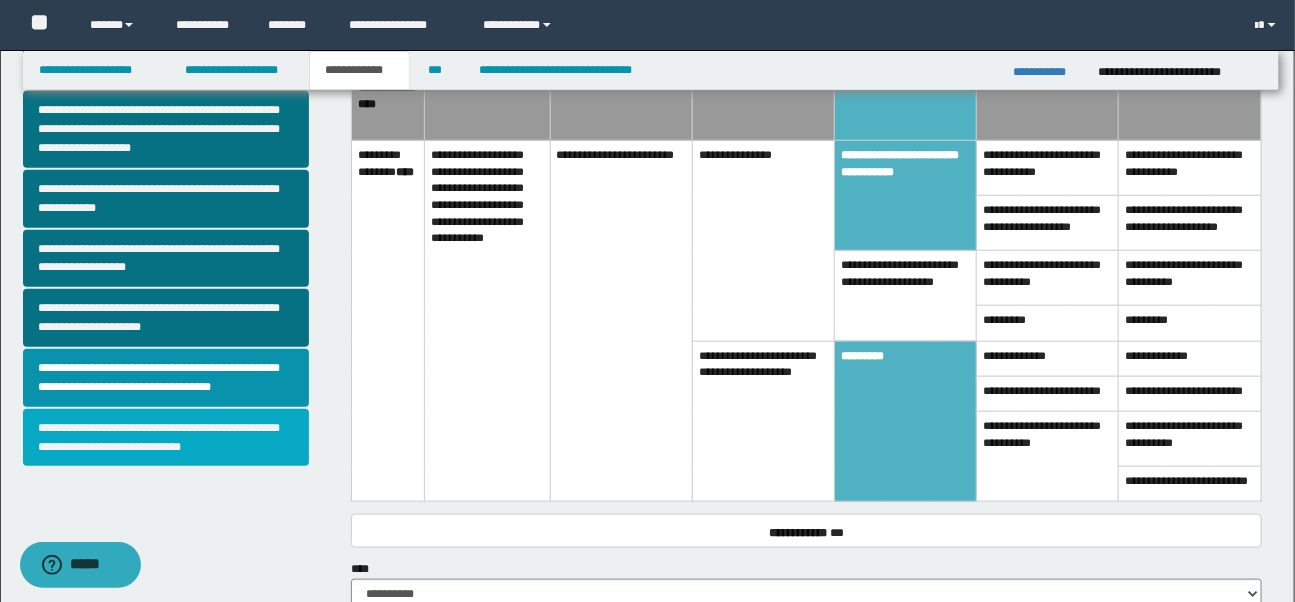 click on "**********" at bounding box center [166, 438] 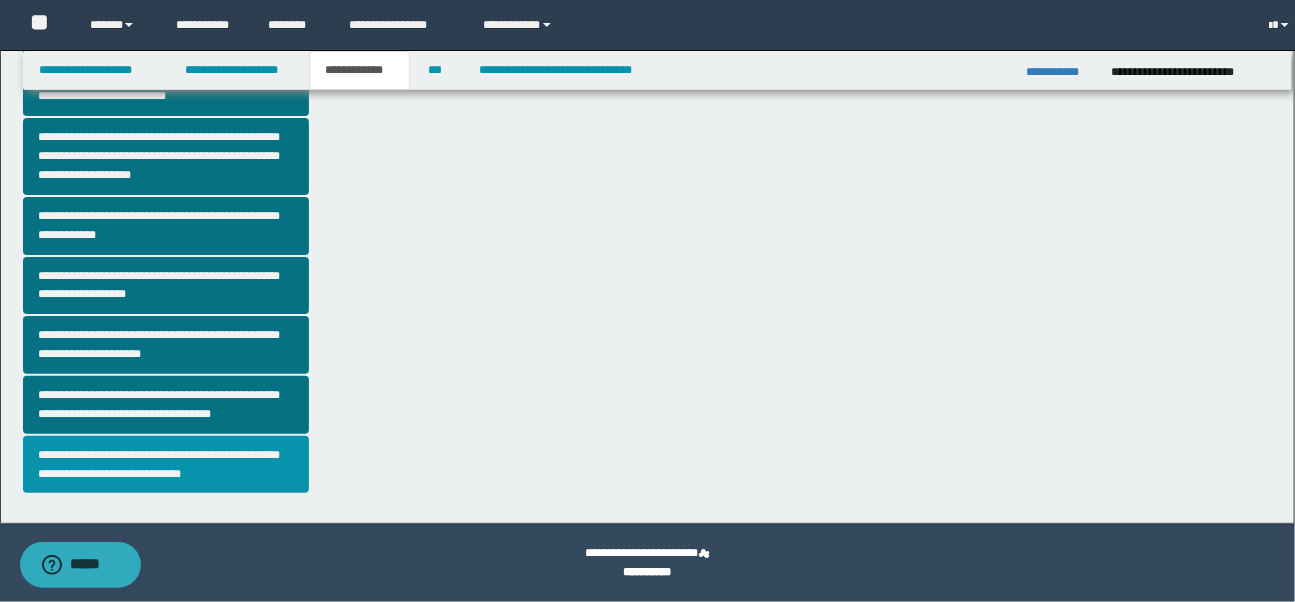 scroll, scrollTop: 0, scrollLeft: 0, axis: both 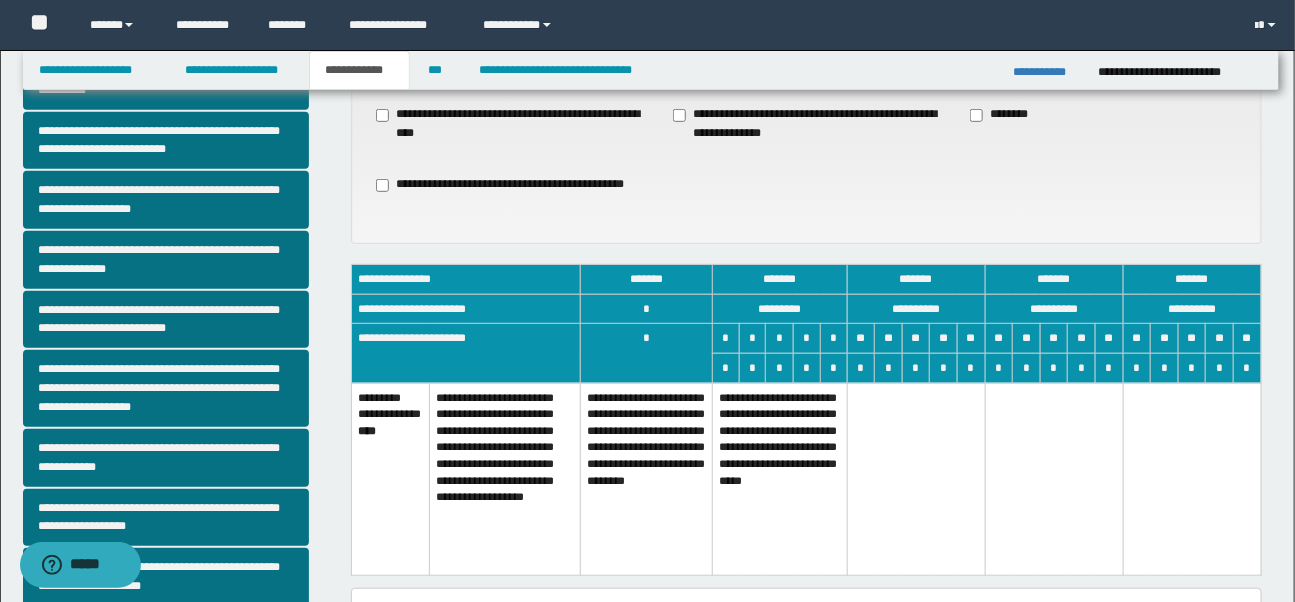 click on "**********" at bounding box center (780, 479) 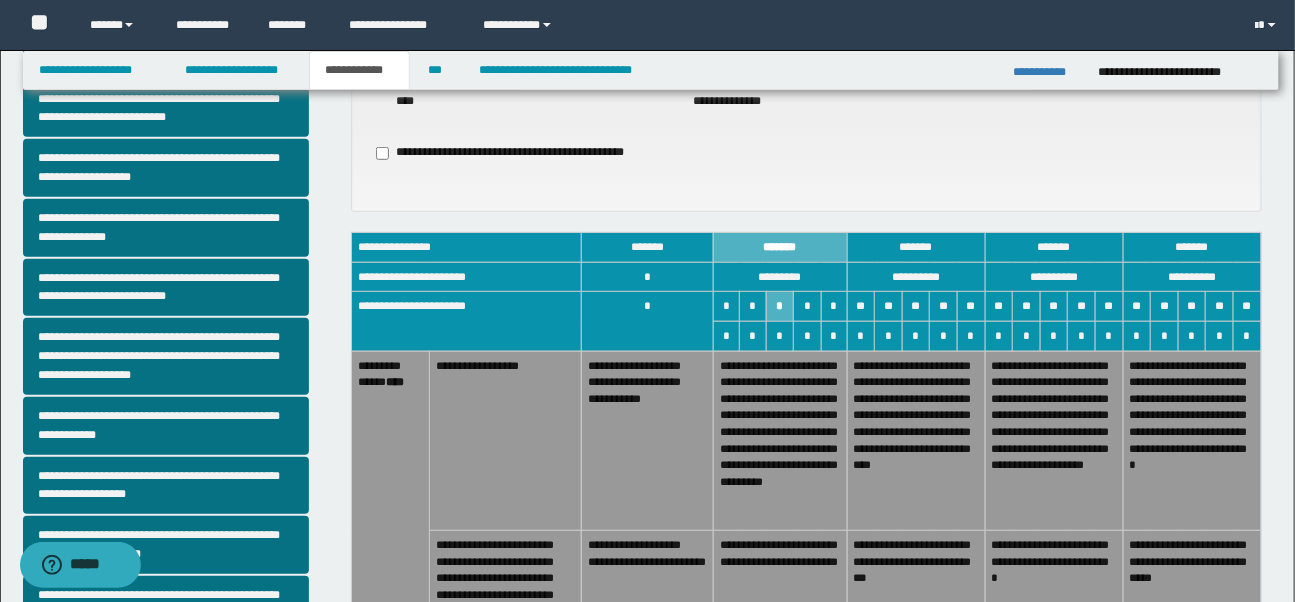 scroll, scrollTop: 420, scrollLeft: 0, axis: vertical 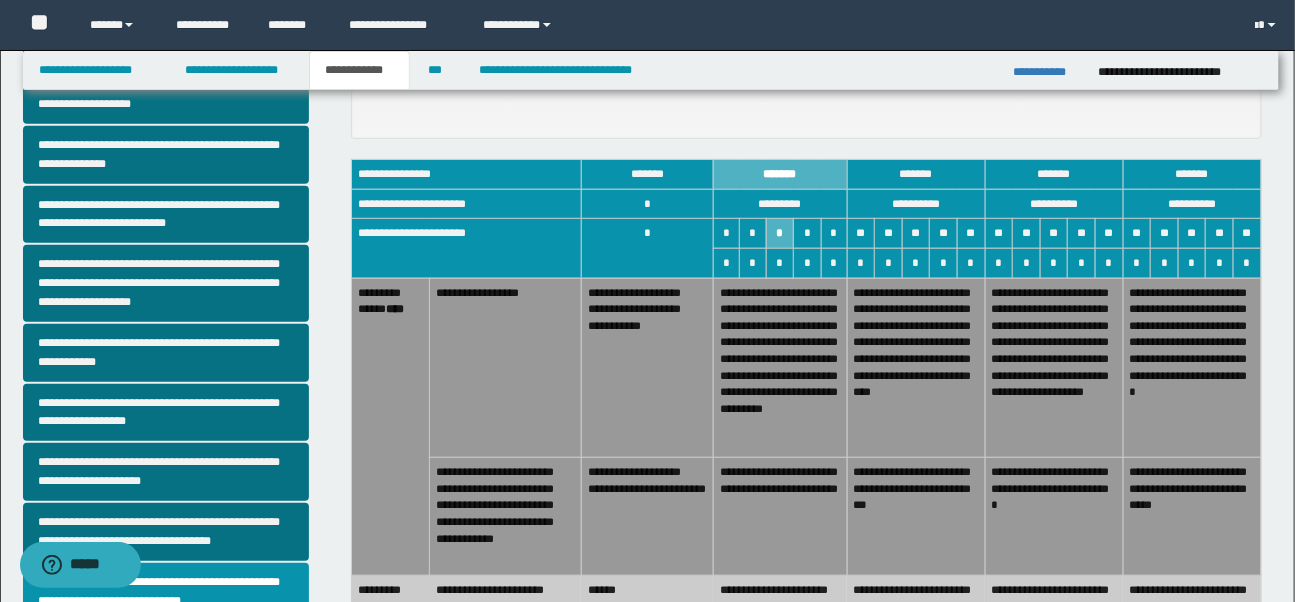 drag, startPoint x: 801, startPoint y: 497, endPoint x: 801, endPoint y: 484, distance: 13 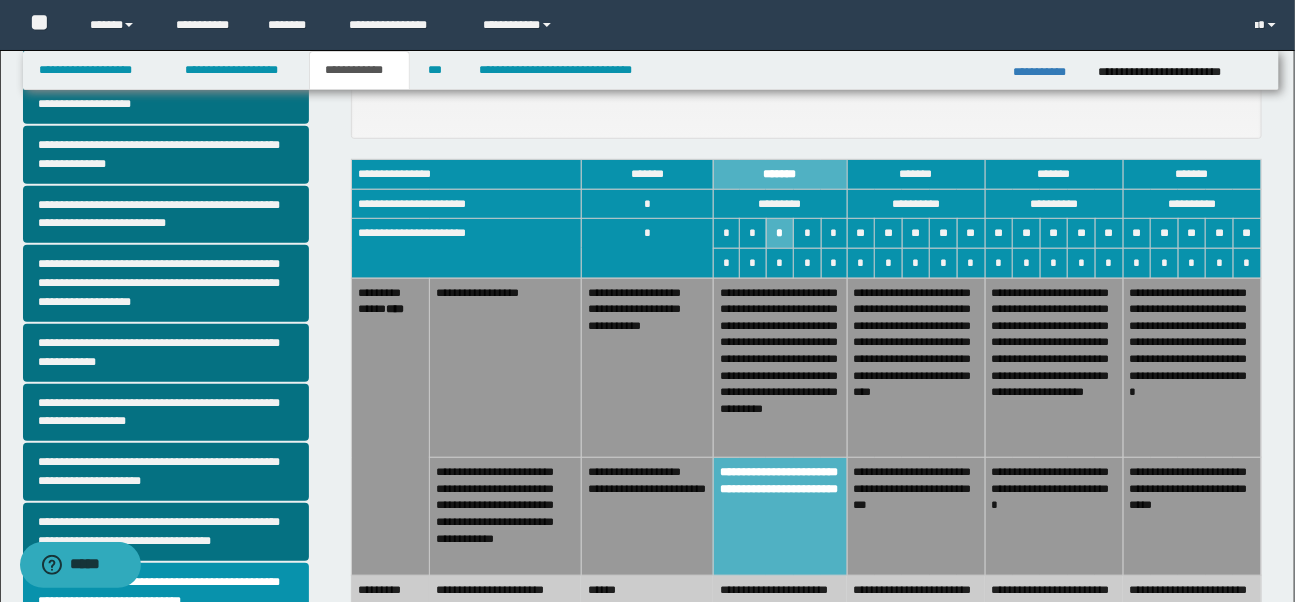 click on "**********" at bounding box center (780, 368) 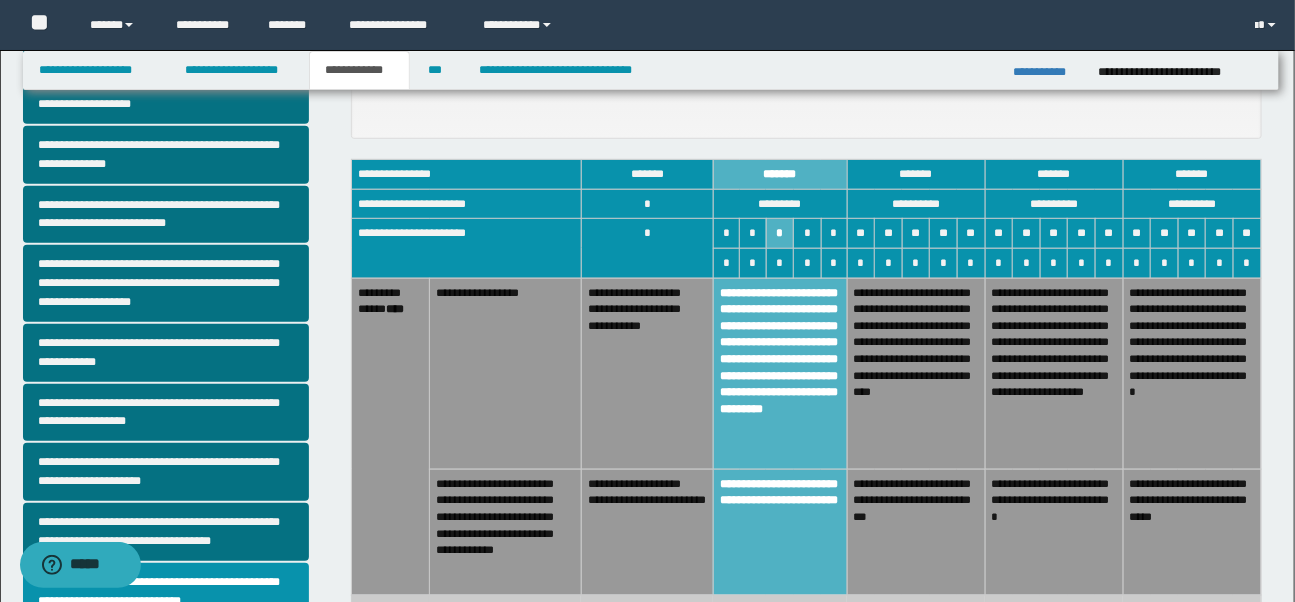 click on "**********" at bounding box center [916, 373] 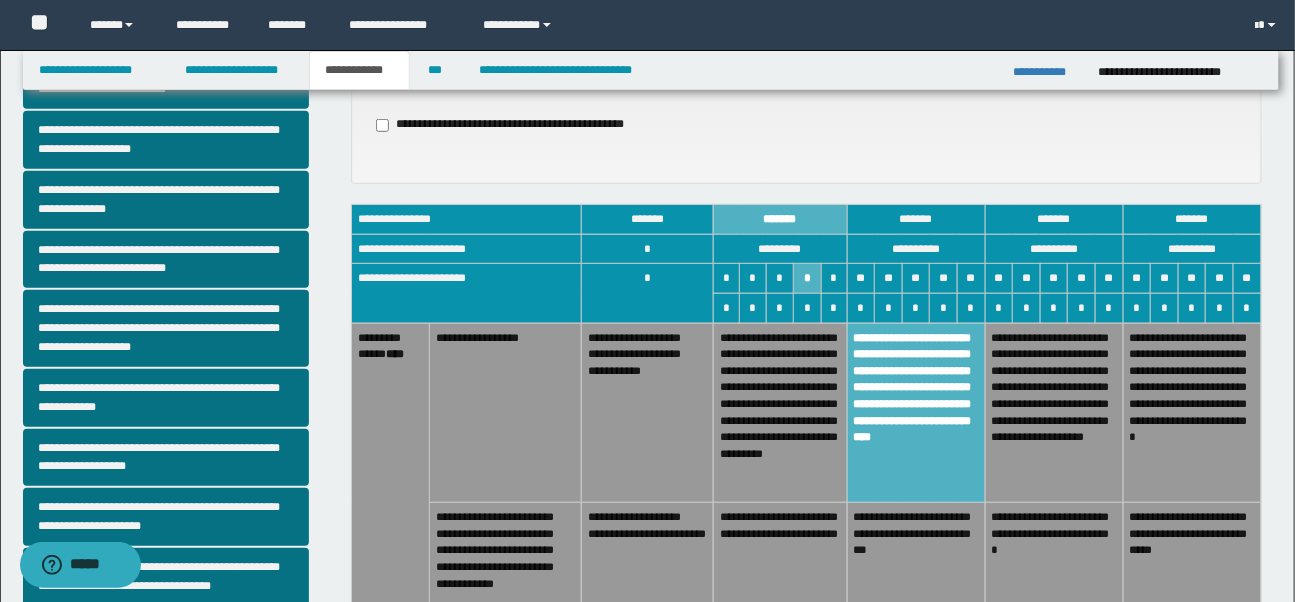 scroll, scrollTop: 197, scrollLeft: 0, axis: vertical 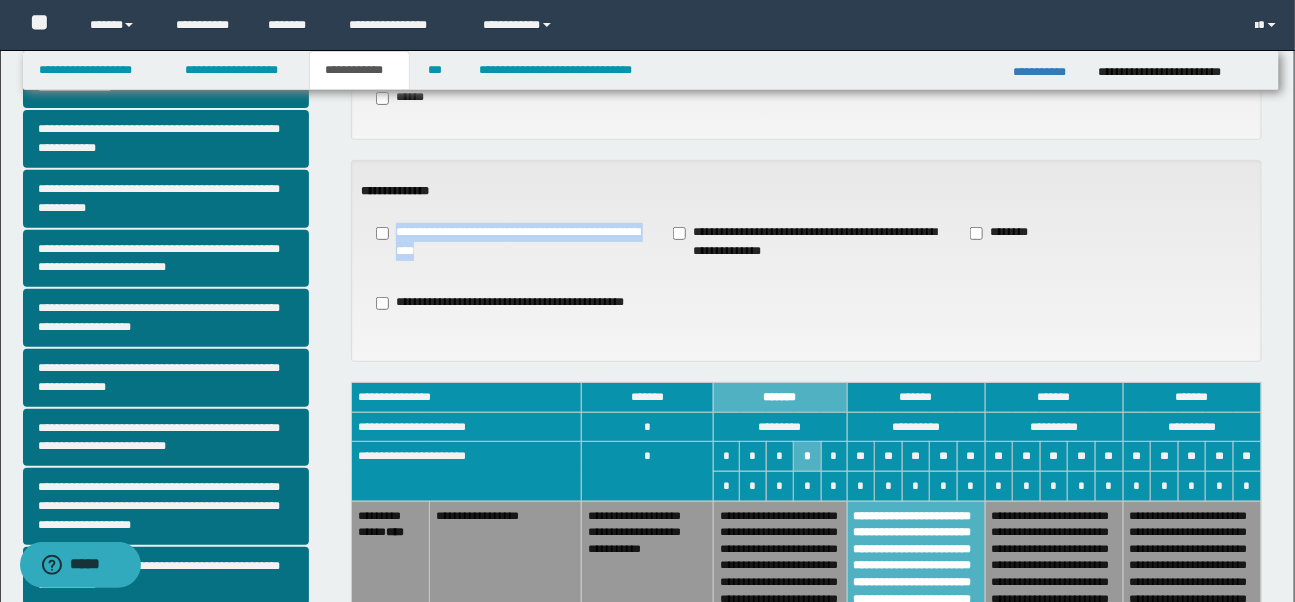 drag, startPoint x: 397, startPoint y: 230, endPoint x: 468, endPoint y: 249, distance: 73.4983 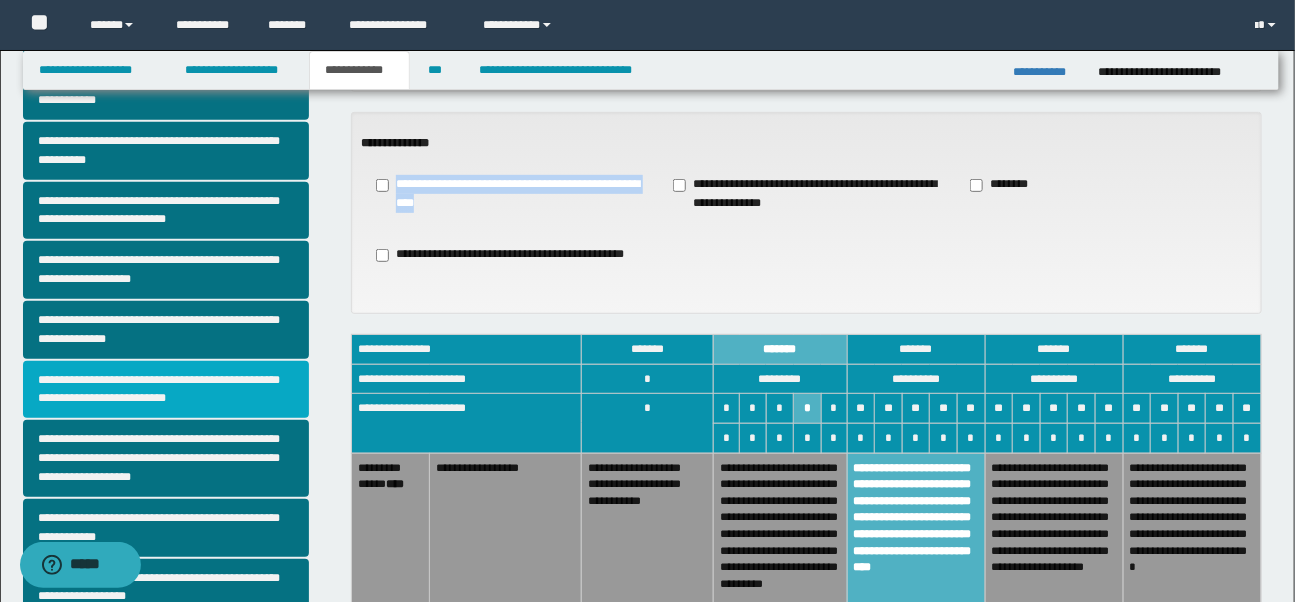 scroll, scrollTop: 246, scrollLeft: 0, axis: vertical 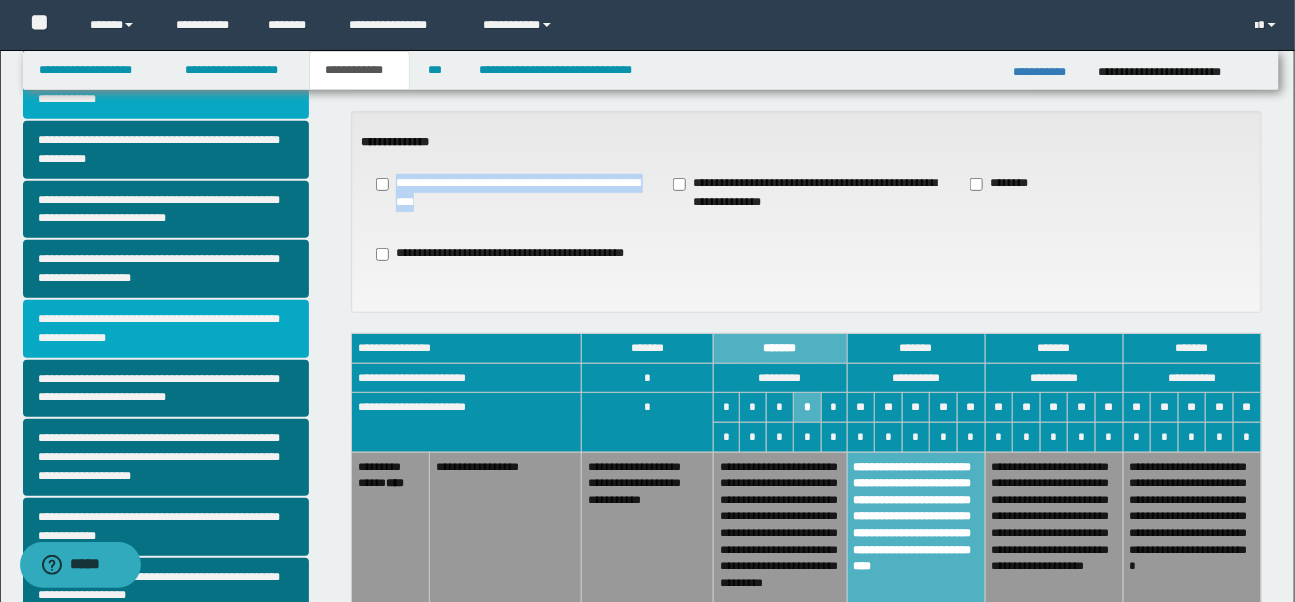 click on "**********" at bounding box center [166, 329] 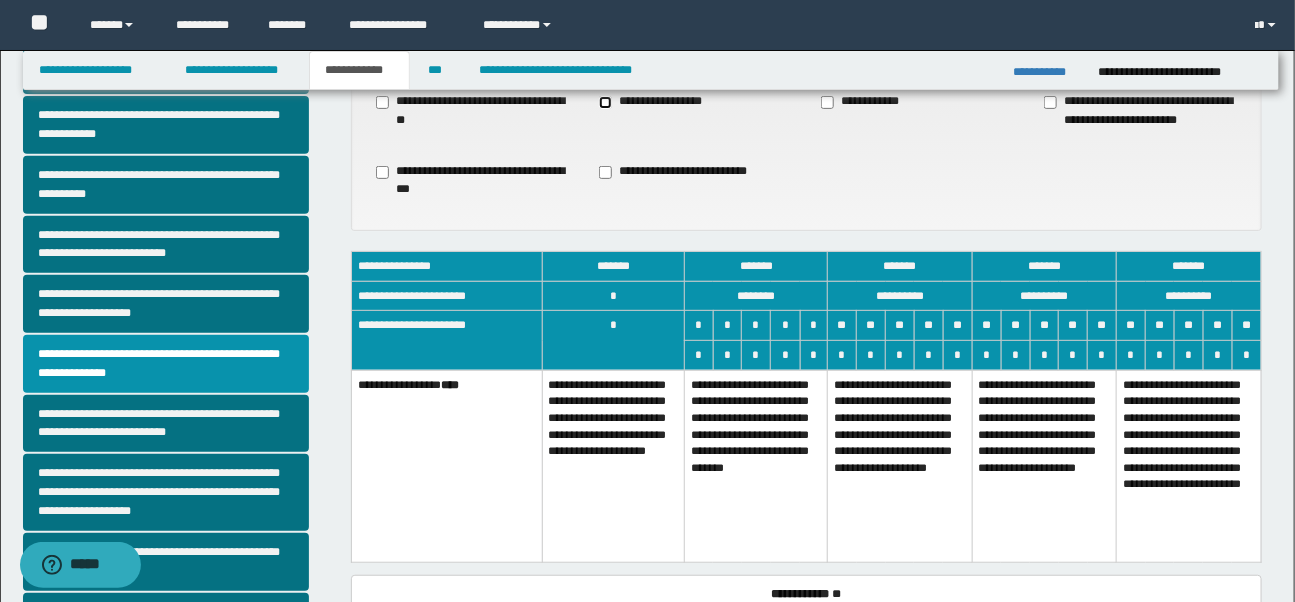 scroll, scrollTop: 243, scrollLeft: 0, axis: vertical 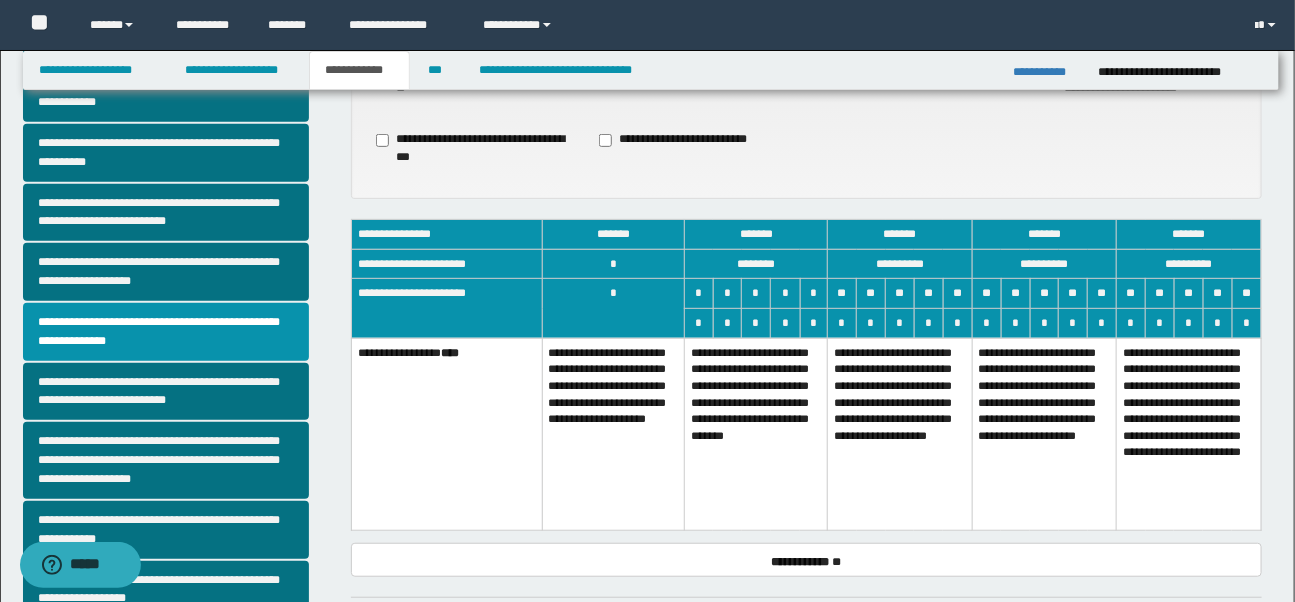 click on "**********" at bounding box center [756, 434] 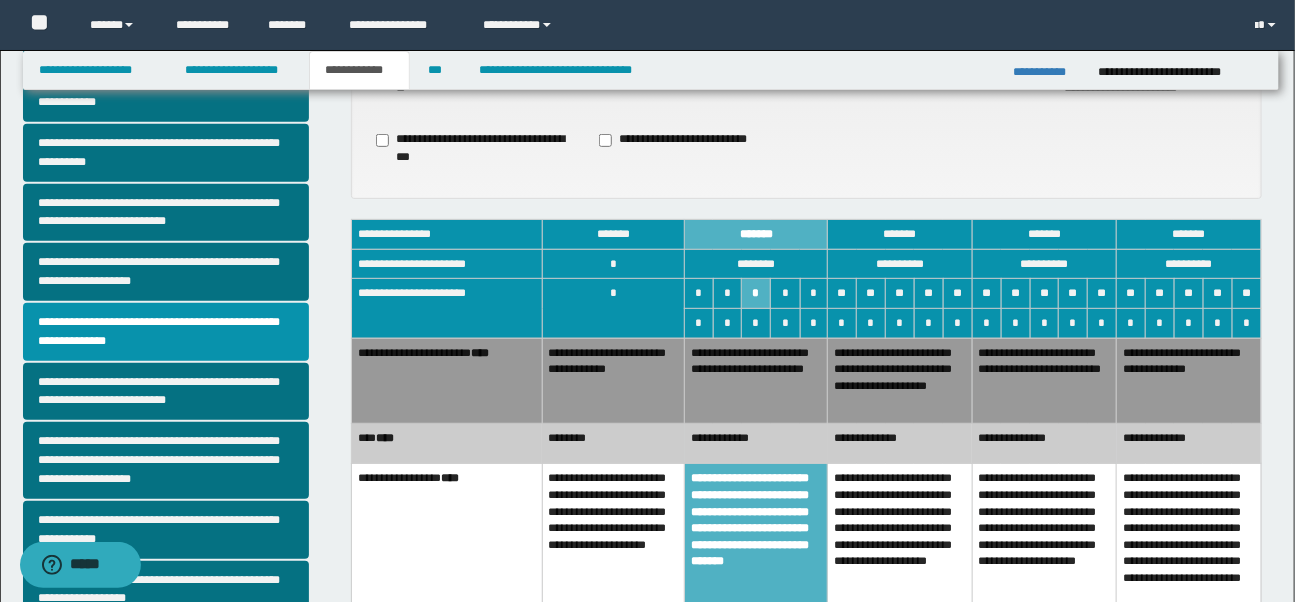 click on "**********" at bounding box center [756, 380] 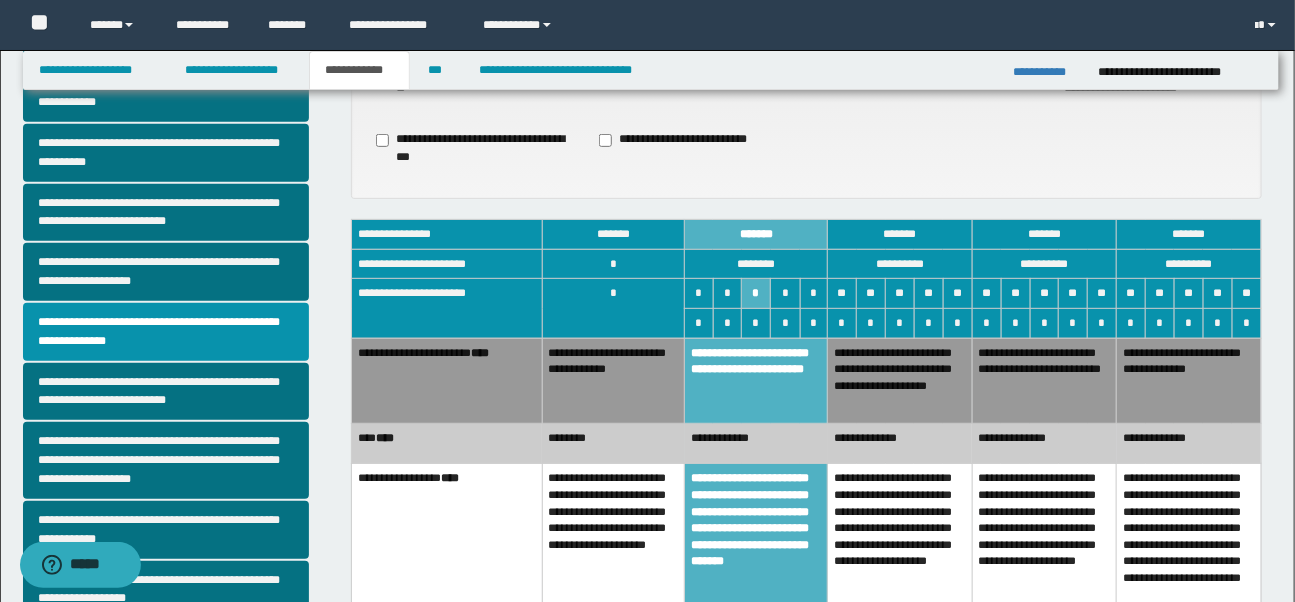 click on "**********" at bounding box center [756, 444] 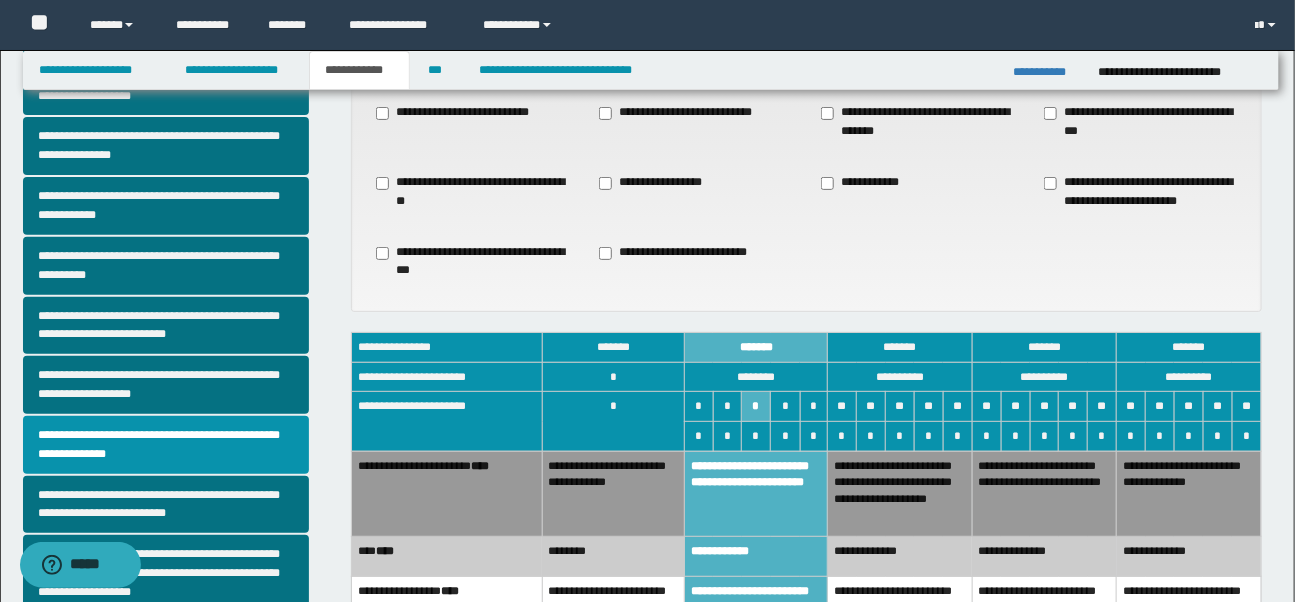 scroll, scrollTop: 134, scrollLeft: 0, axis: vertical 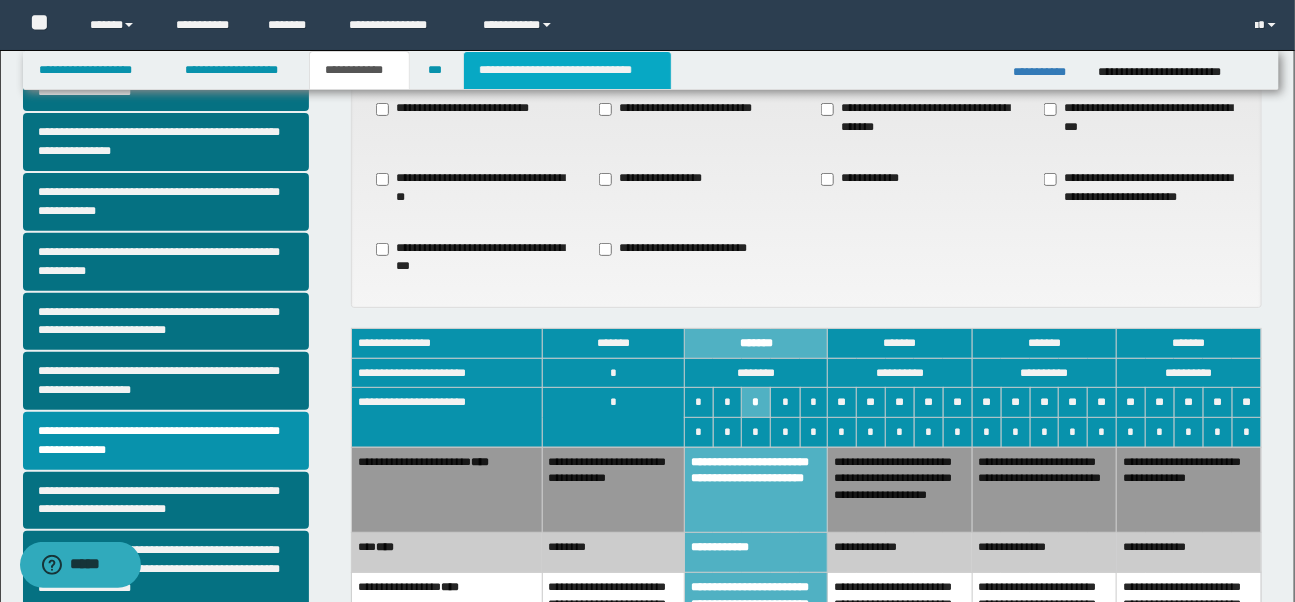 click on "**********" at bounding box center (567, 70) 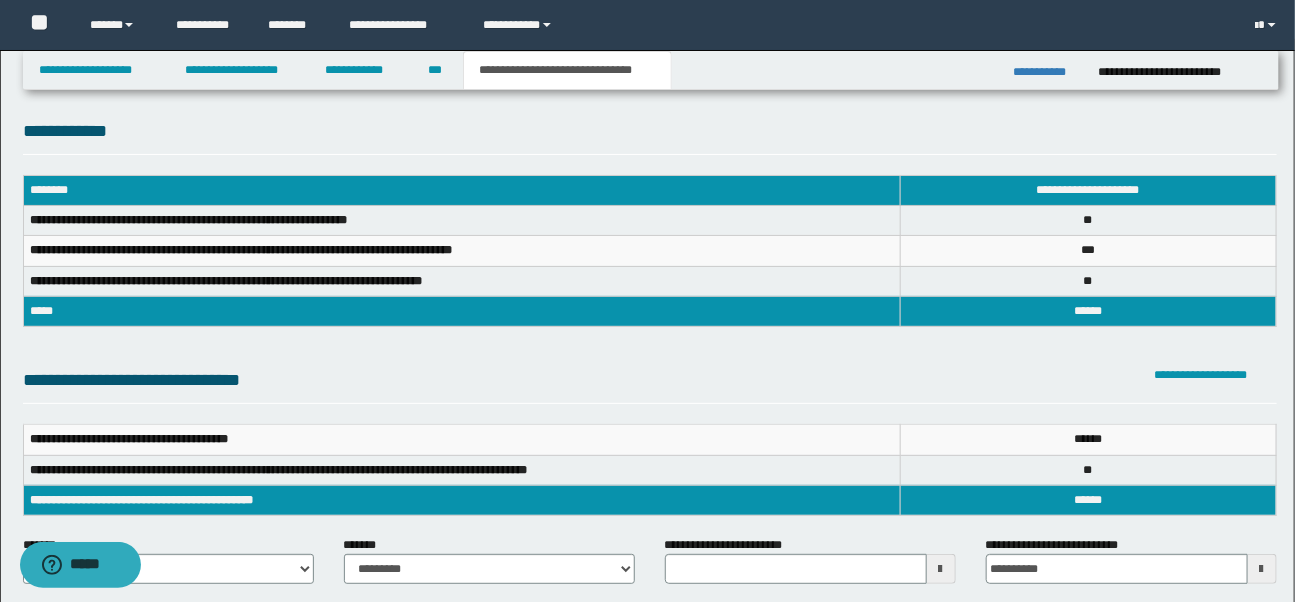 scroll, scrollTop: 0, scrollLeft: 0, axis: both 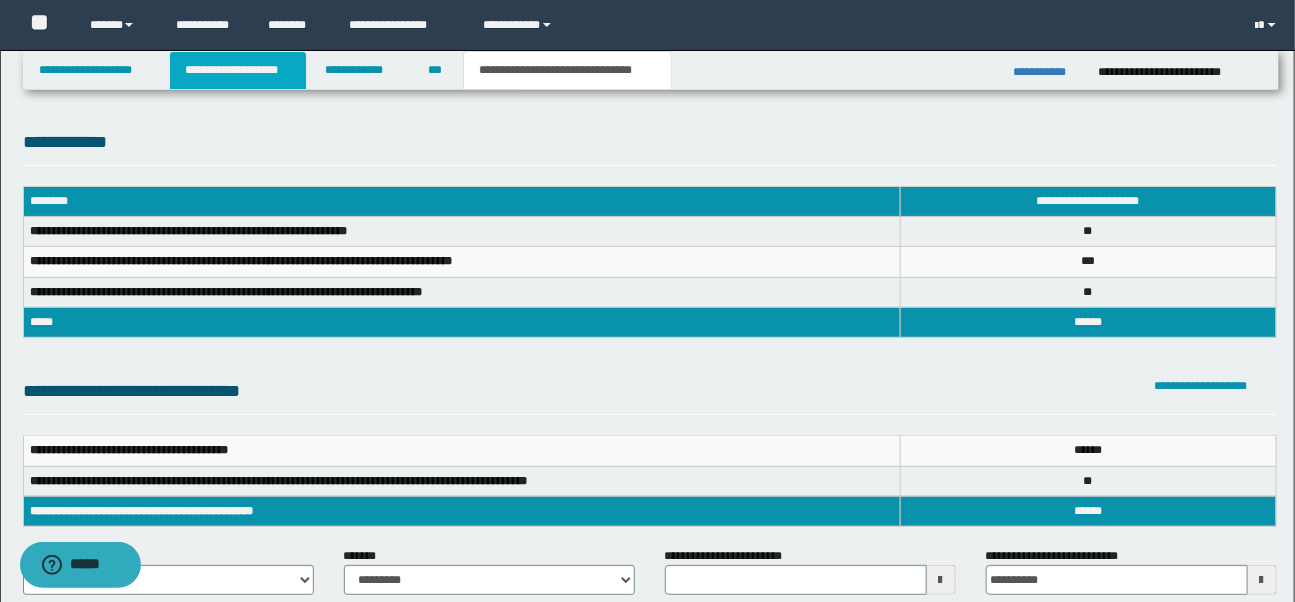 click on "**********" at bounding box center [238, 70] 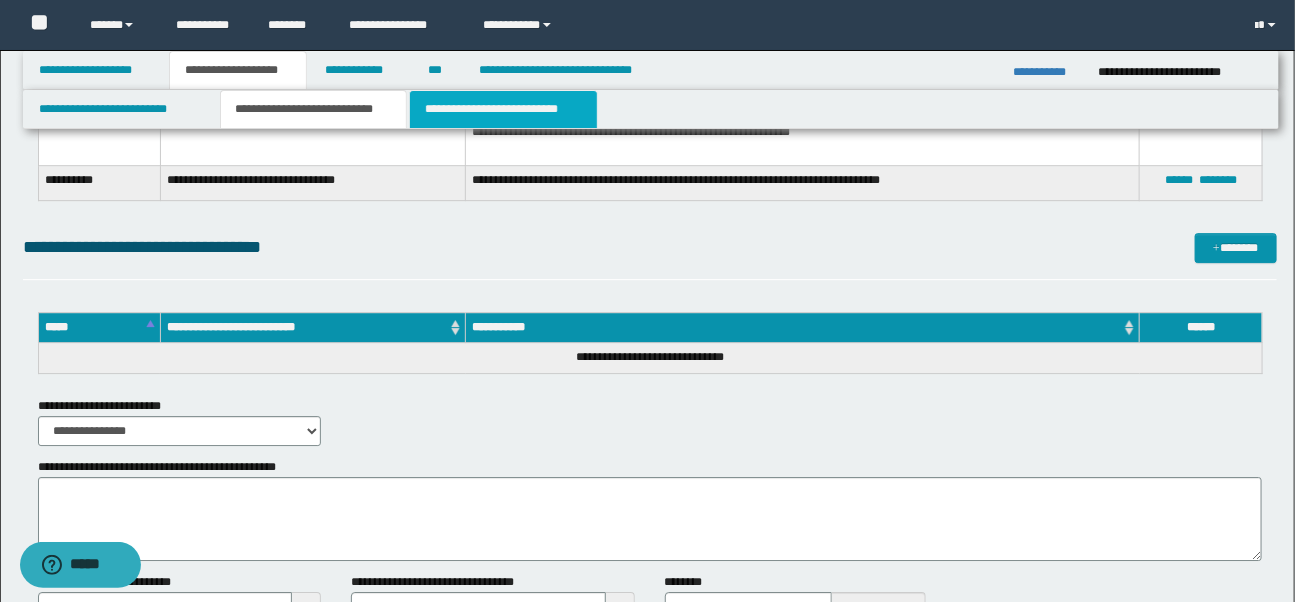 click on "**********" at bounding box center [503, 109] 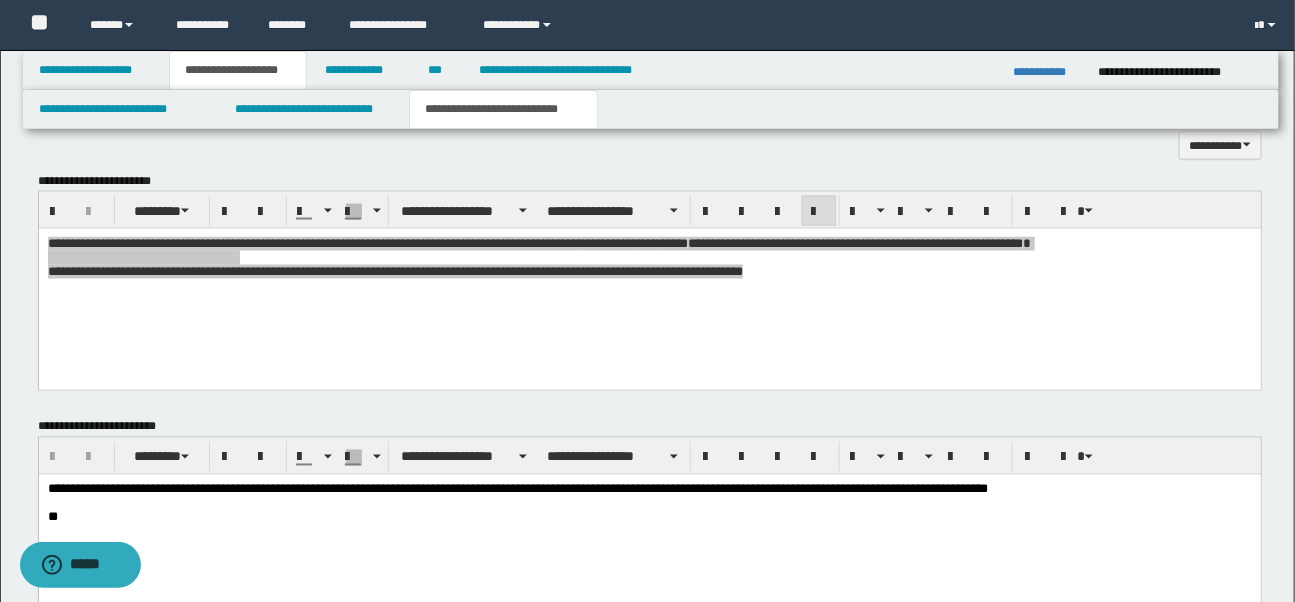 scroll, scrollTop: 1102, scrollLeft: 0, axis: vertical 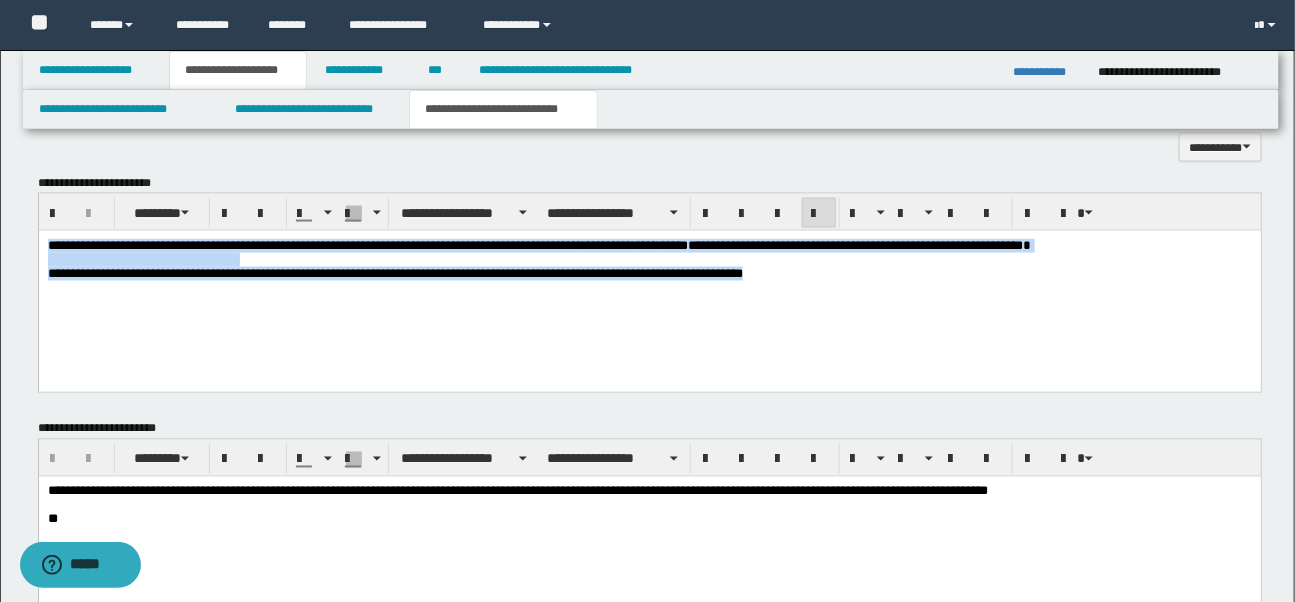 click on "**********" at bounding box center [649, 285] 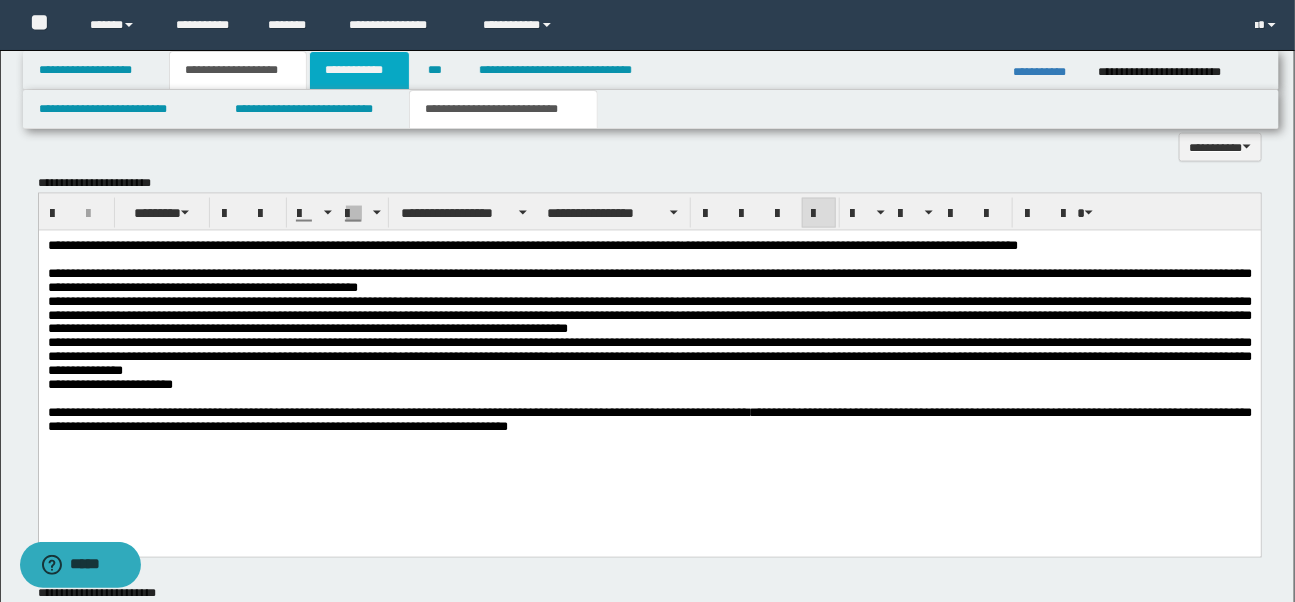 click on "**********" at bounding box center [359, 70] 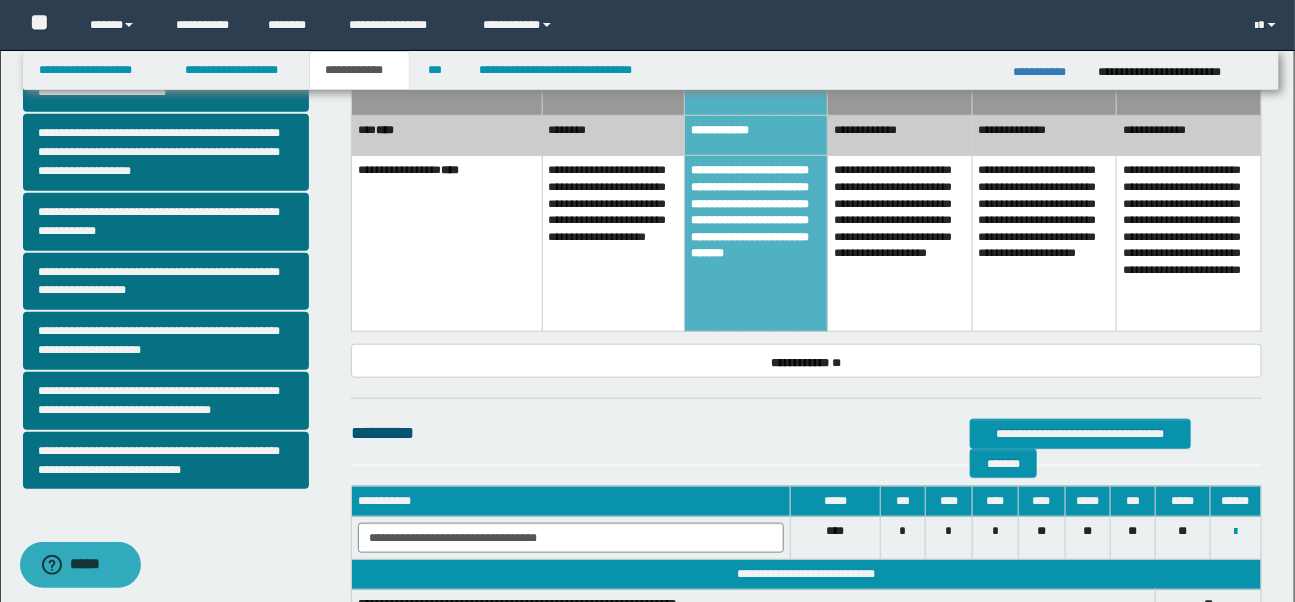 scroll, scrollTop: 527, scrollLeft: 0, axis: vertical 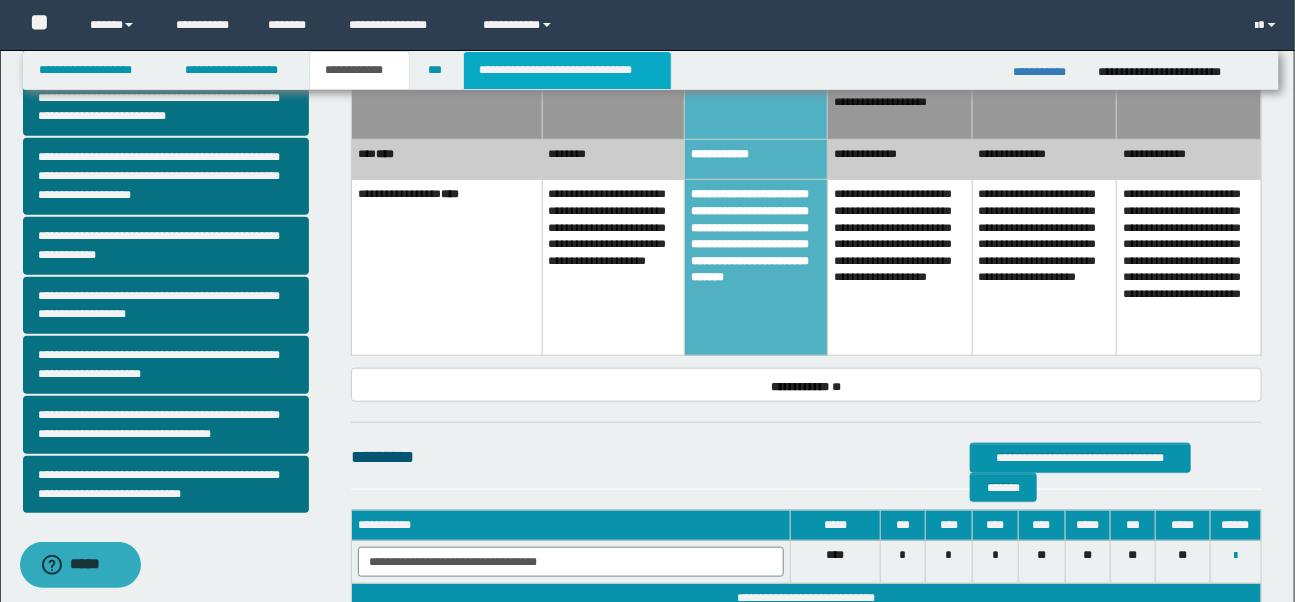 click on "**********" at bounding box center [567, 70] 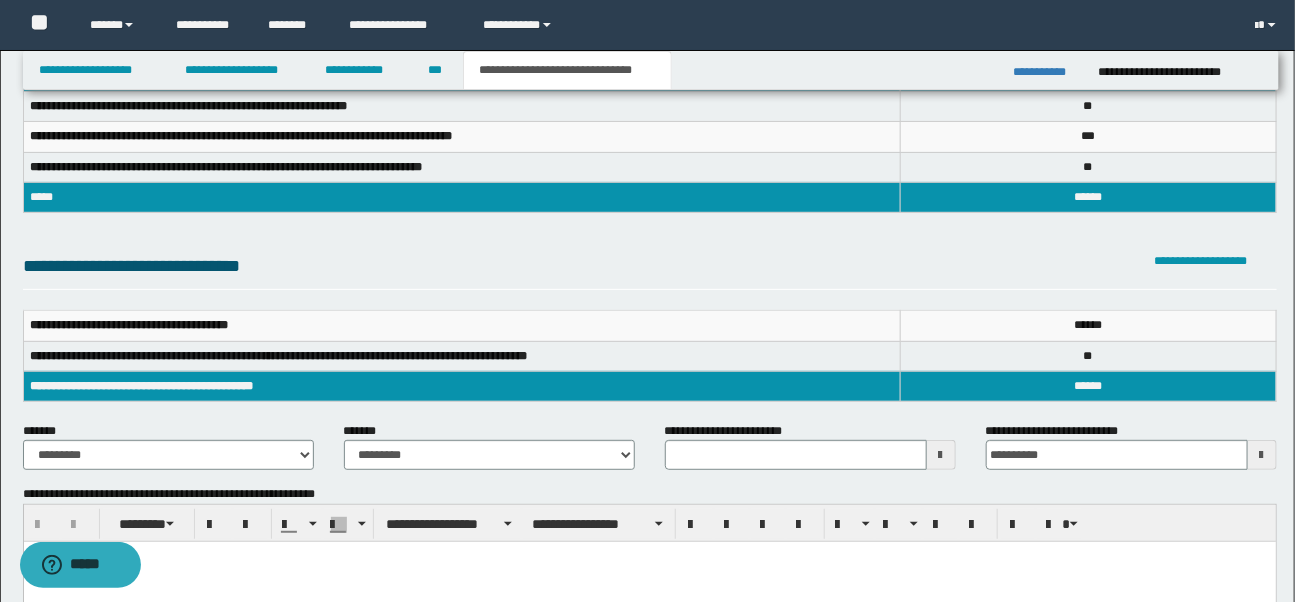 scroll, scrollTop: 128, scrollLeft: 0, axis: vertical 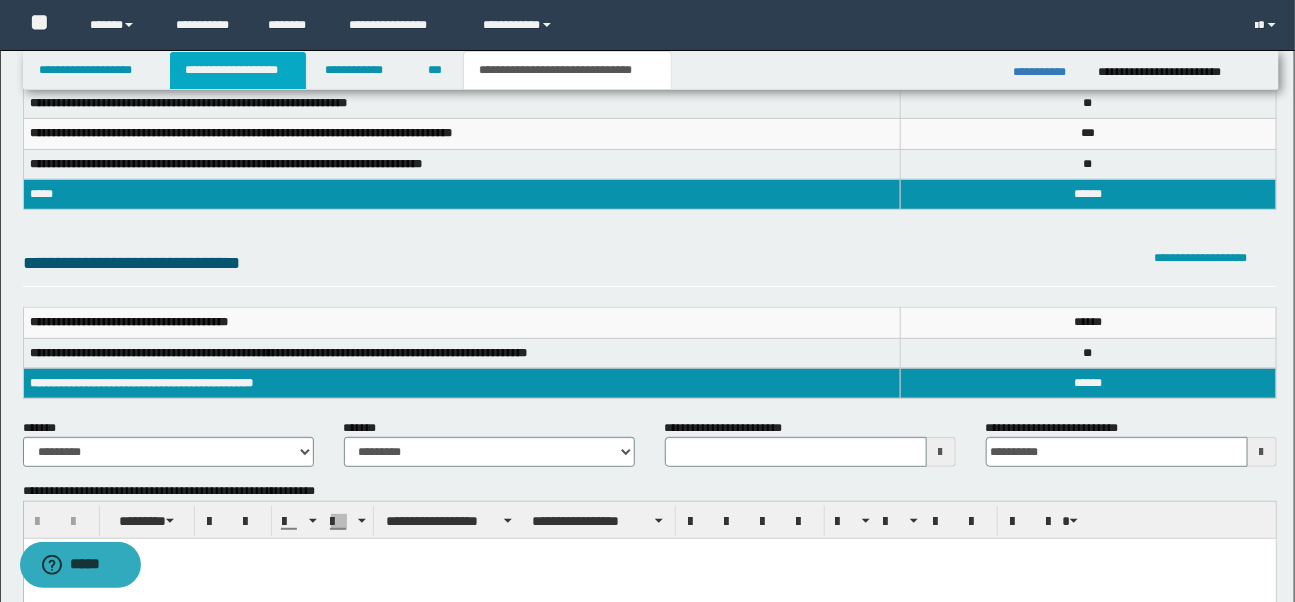 click on "**********" at bounding box center (238, 70) 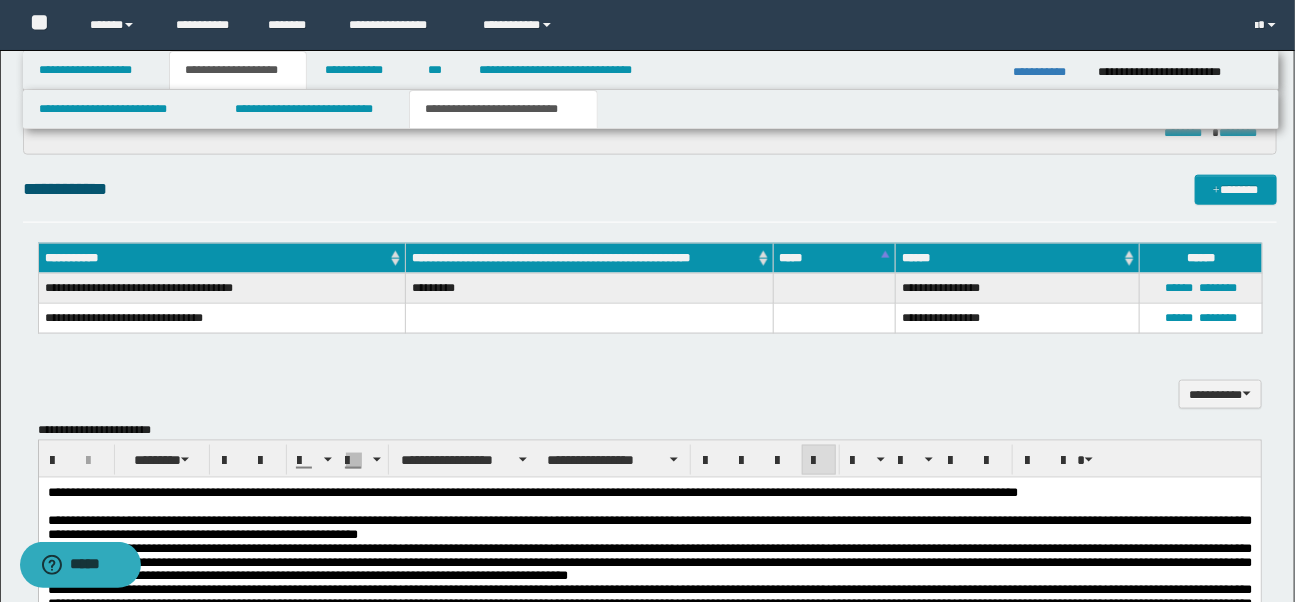 scroll, scrollTop: 945, scrollLeft: 0, axis: vertical 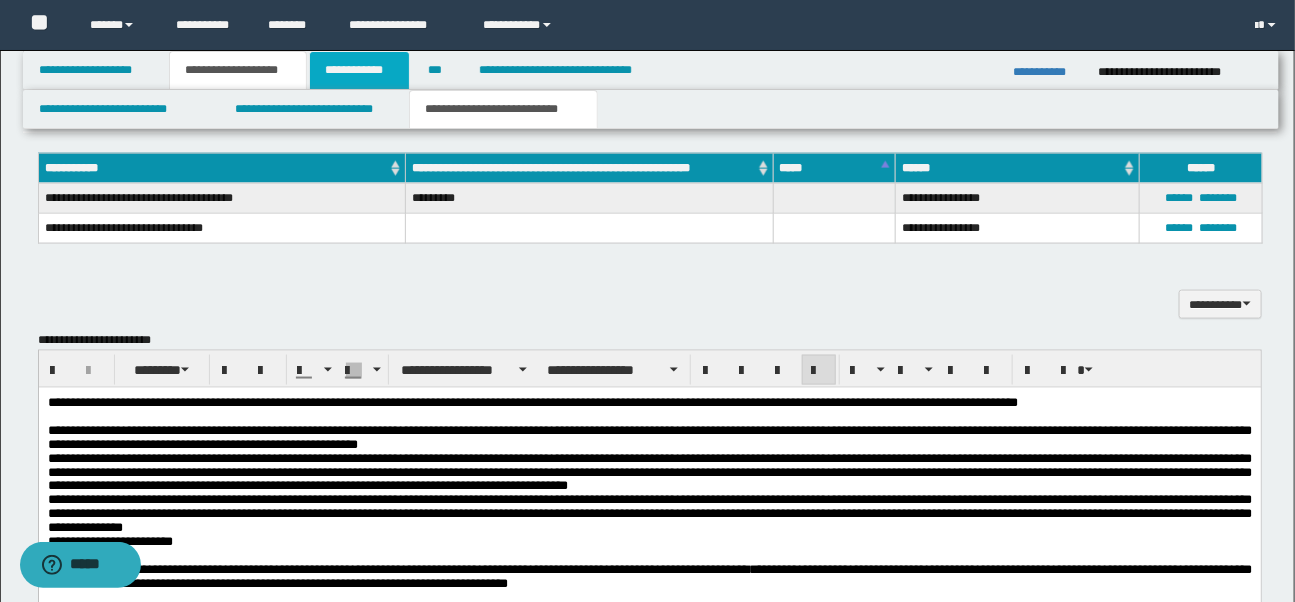 click on "**********" at bounding box center [359, 70] 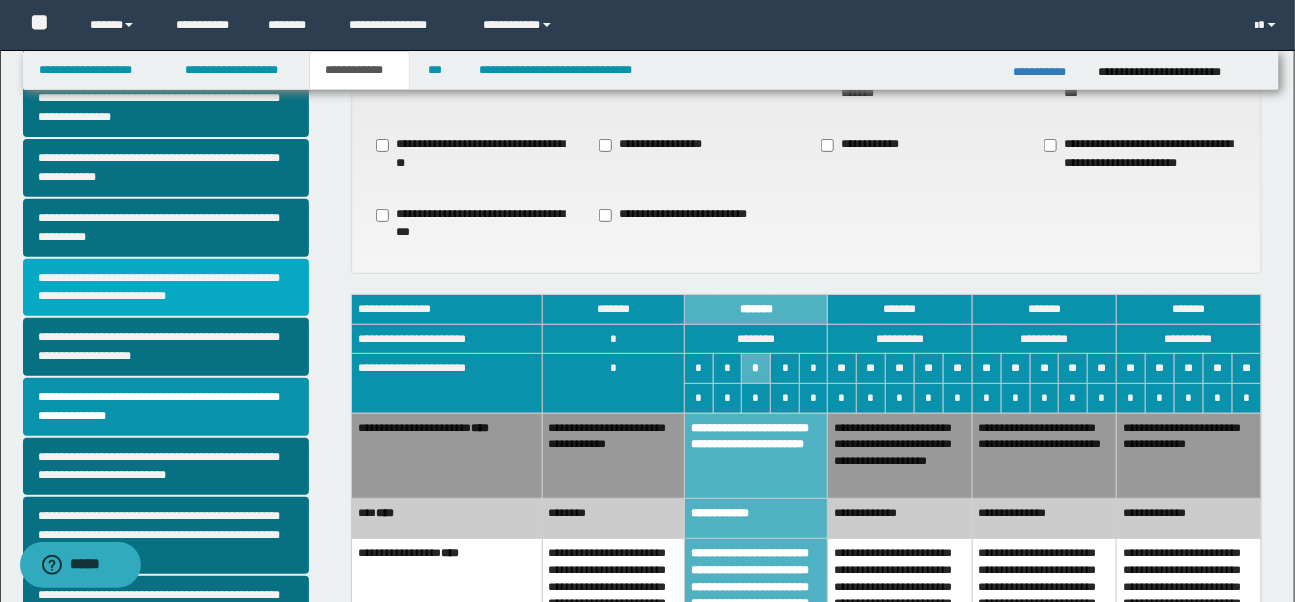 scroll, scrollTop: 167, scrollLeft: 0, axis: vertical 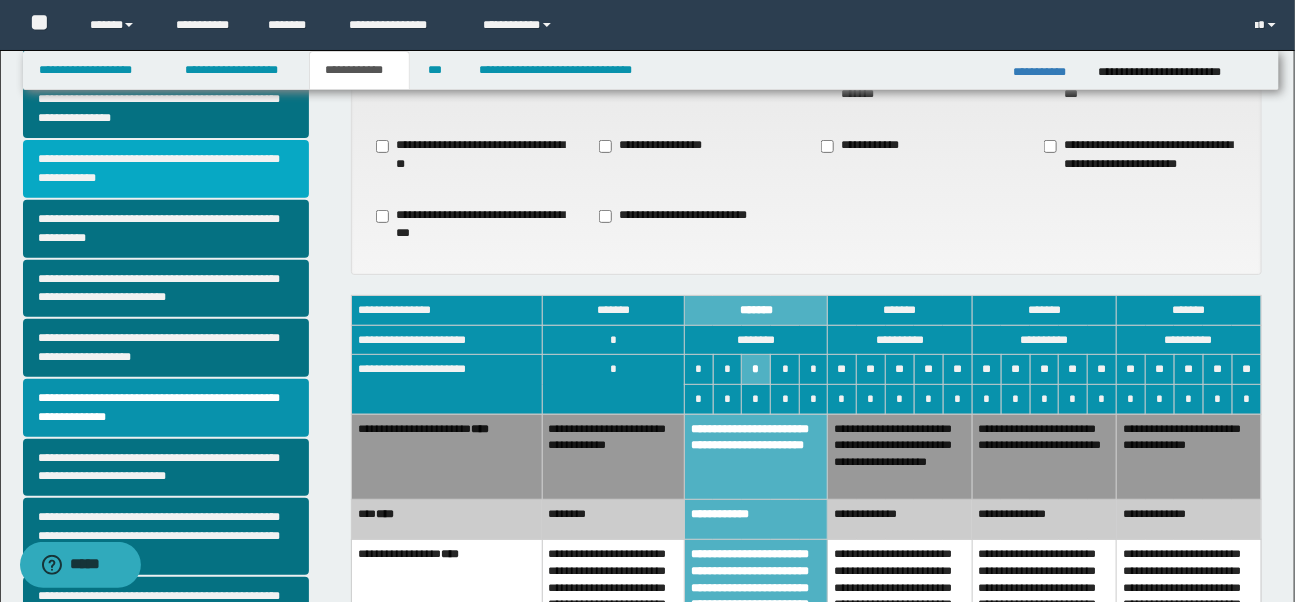 click on "**********" at bounding box center [166, 169] 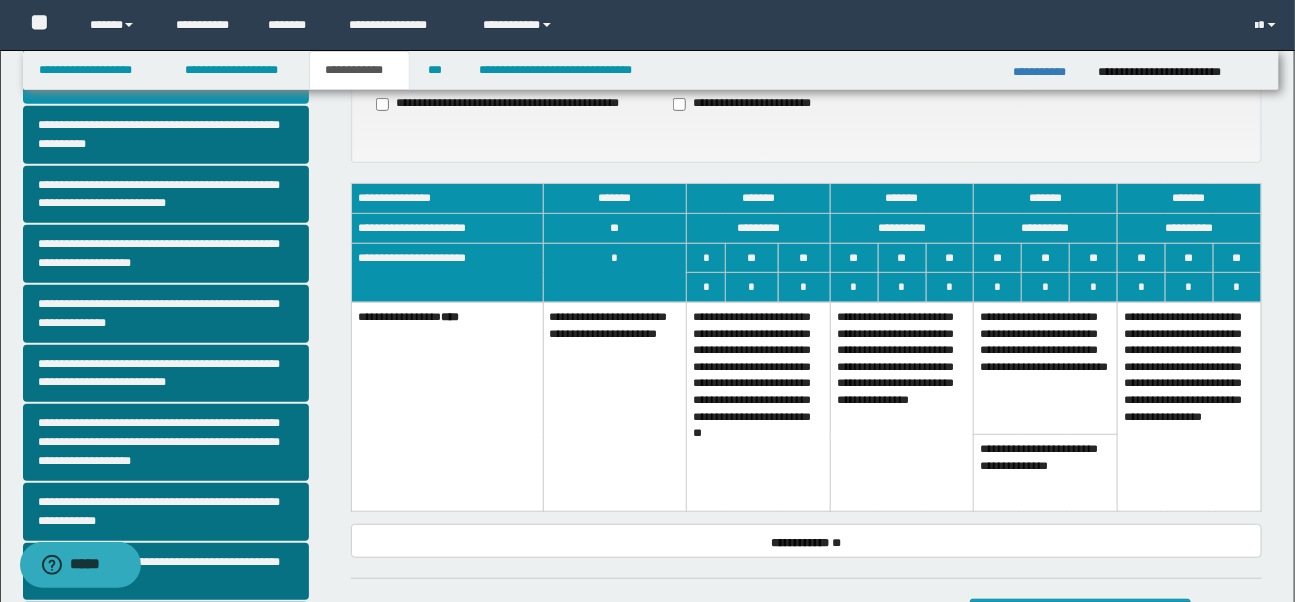 scroll, scrollTop: 273, scrollLeft: 0, axis: vertical 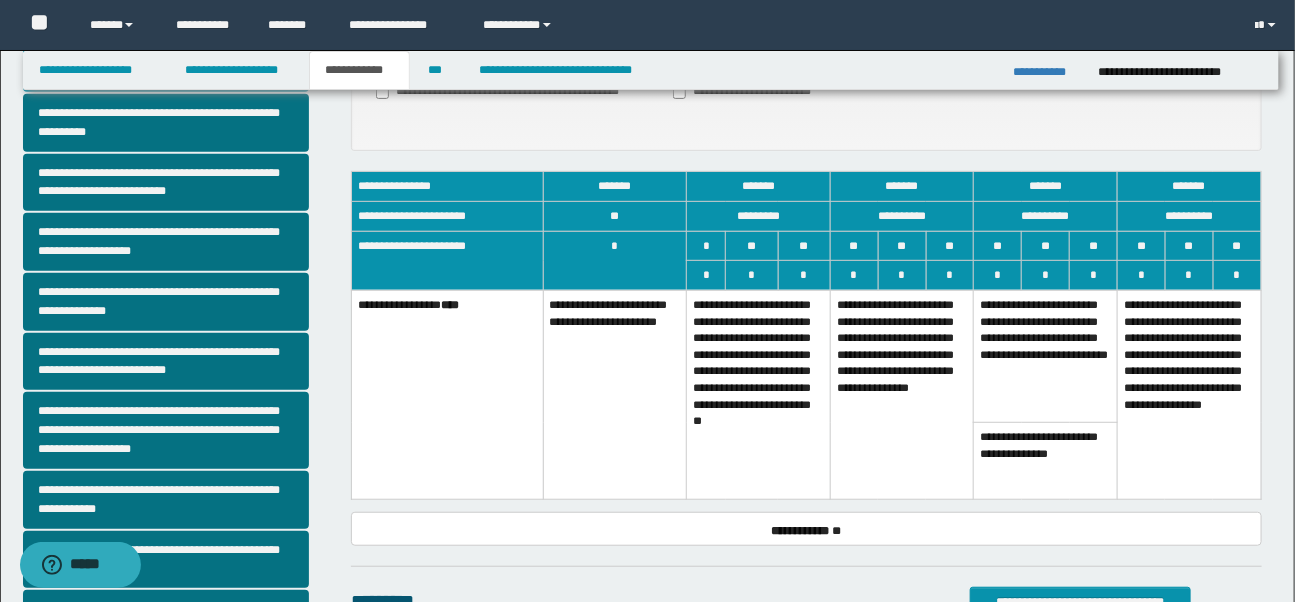 click on "**********" at bounding box center (759, 394) 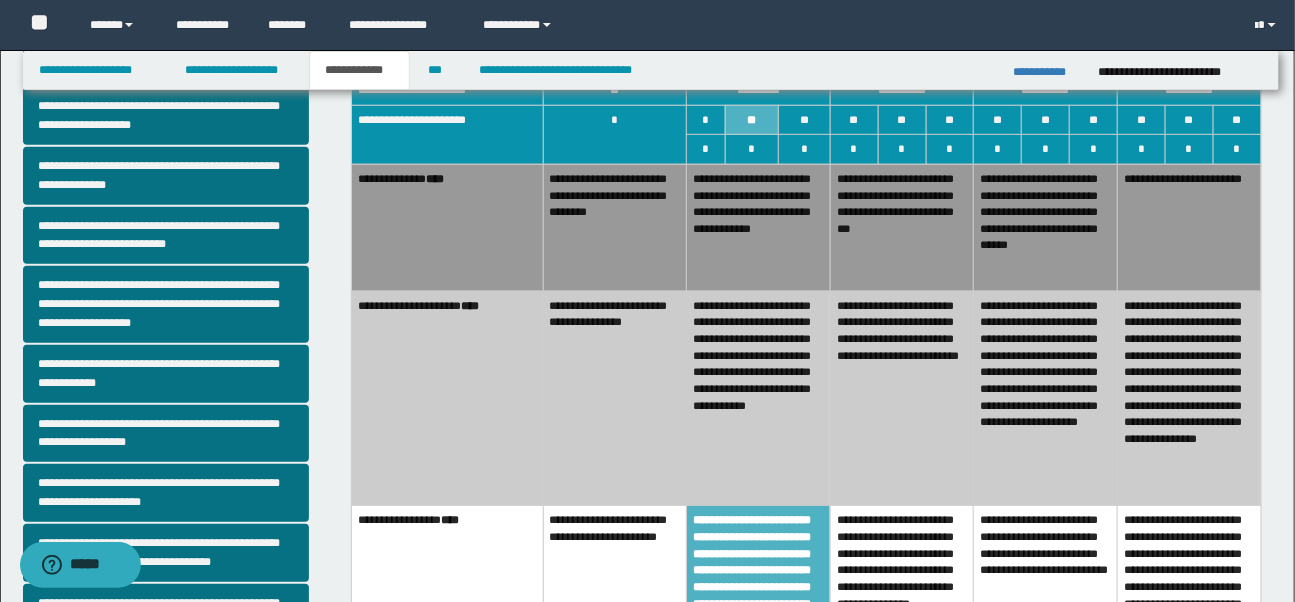 scroll, scrollTop: 412, scrollLeft: 0, axis: vertical 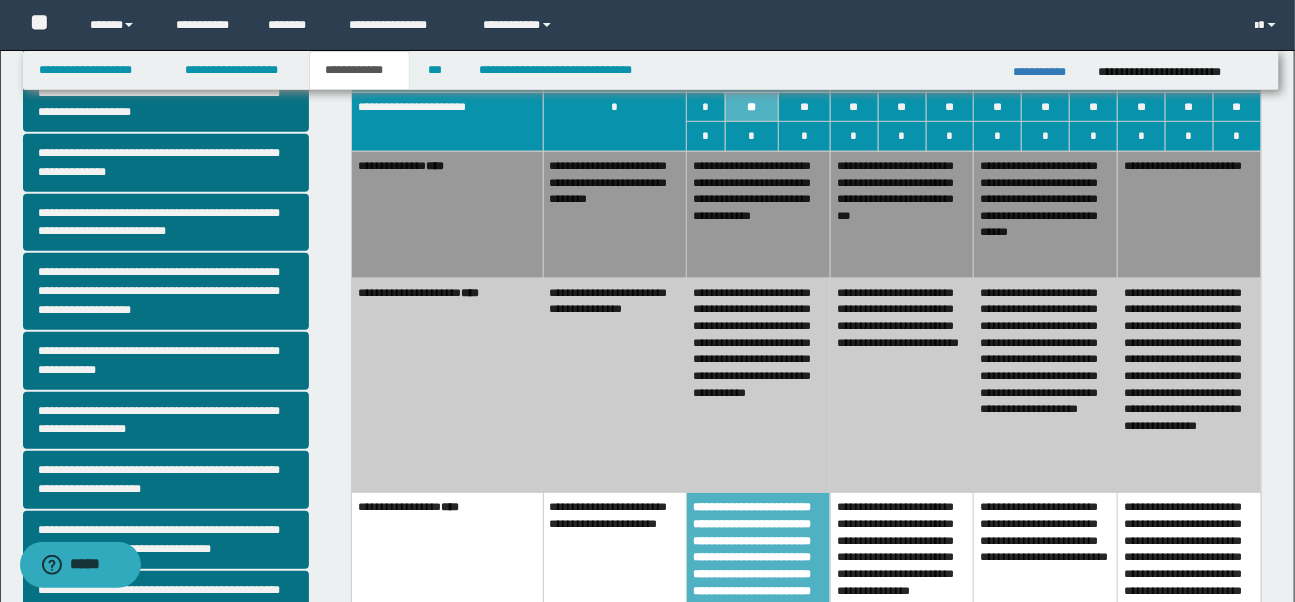 click on "**********" at bounding box center [1046, 385] 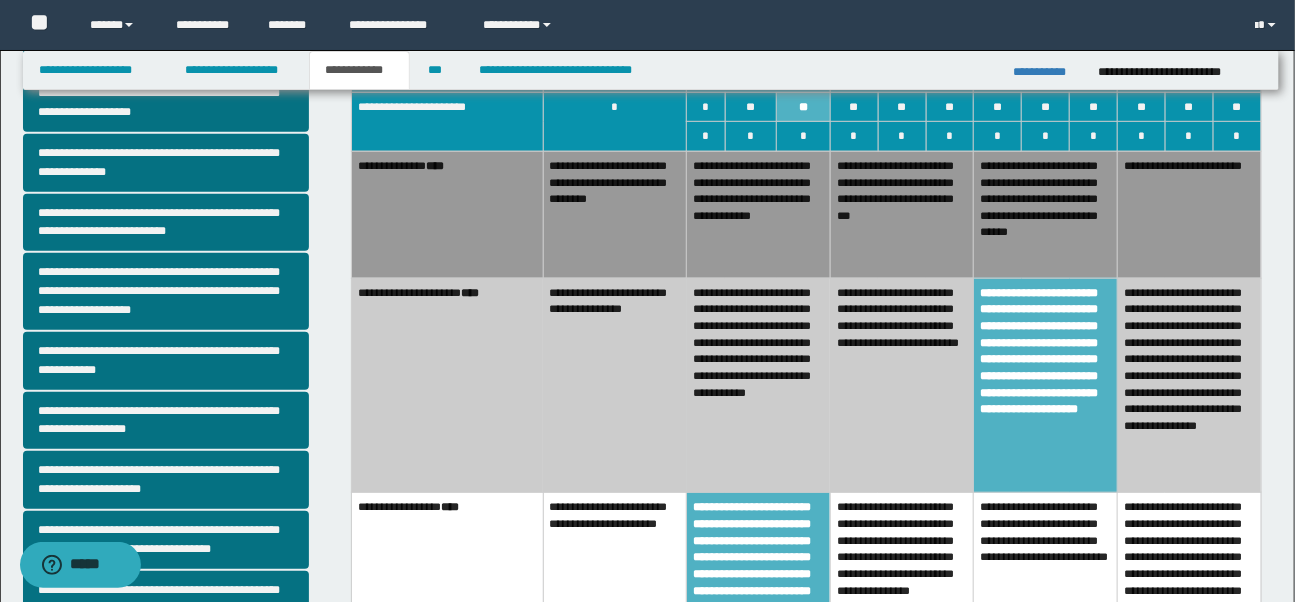 click on "**********" at bounding box center [902, 214] 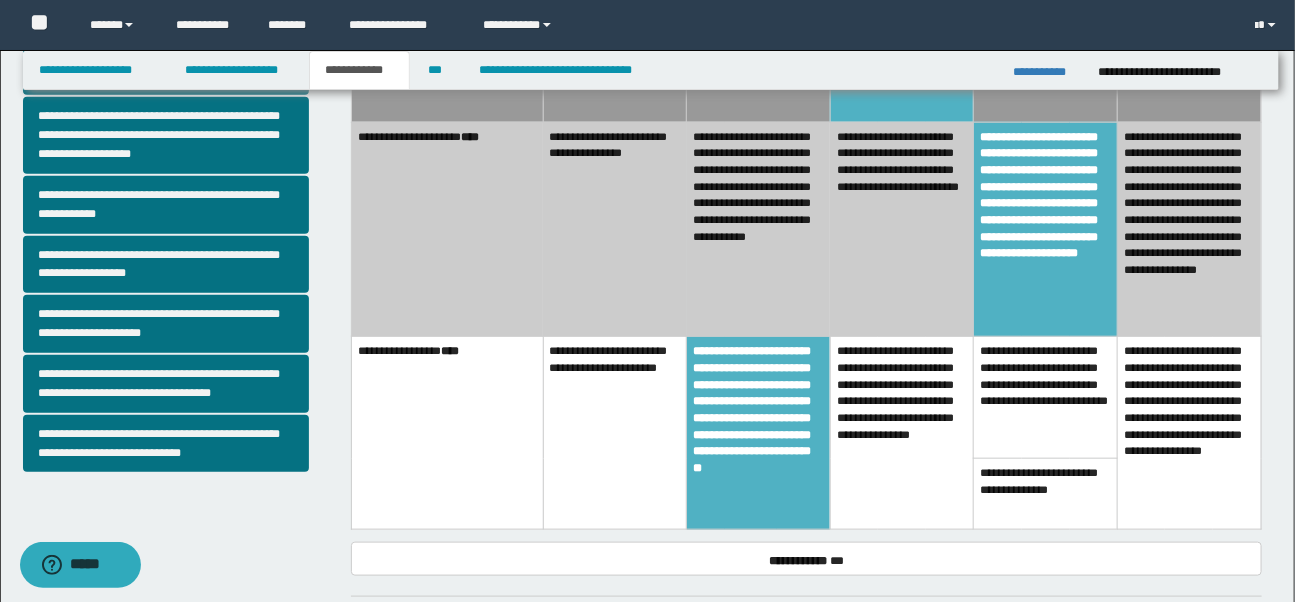 scroll, scrollTop: 633, scrollLeft: 0, axis: vertical 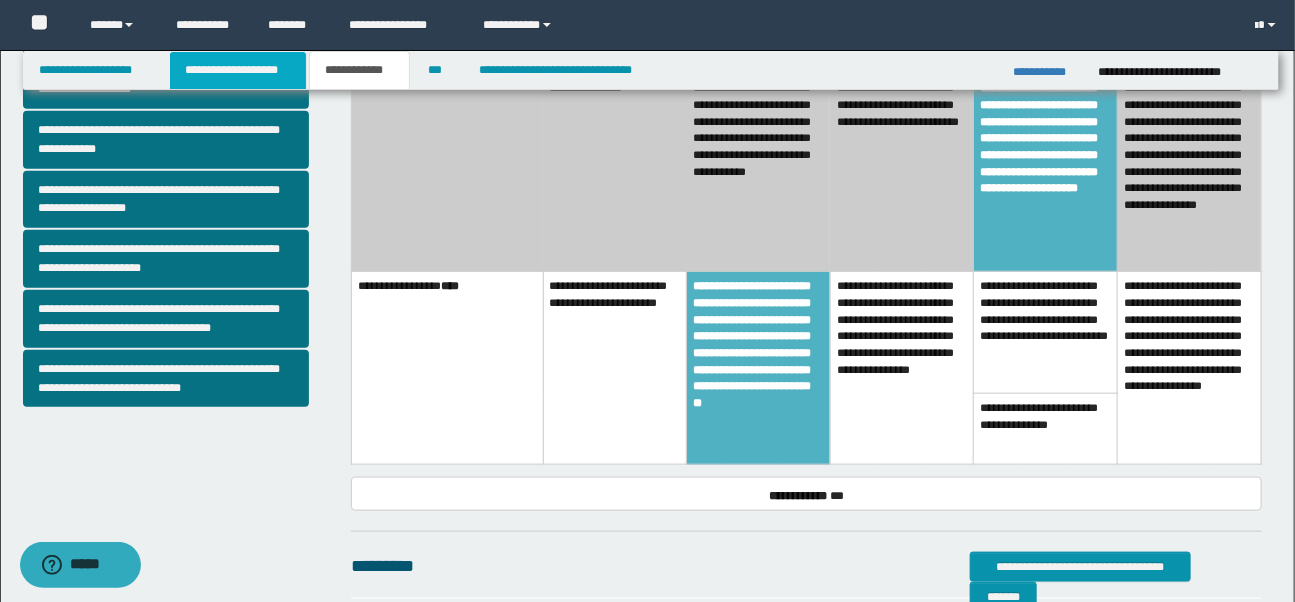click on "**********" at bounding box center [238, 70] 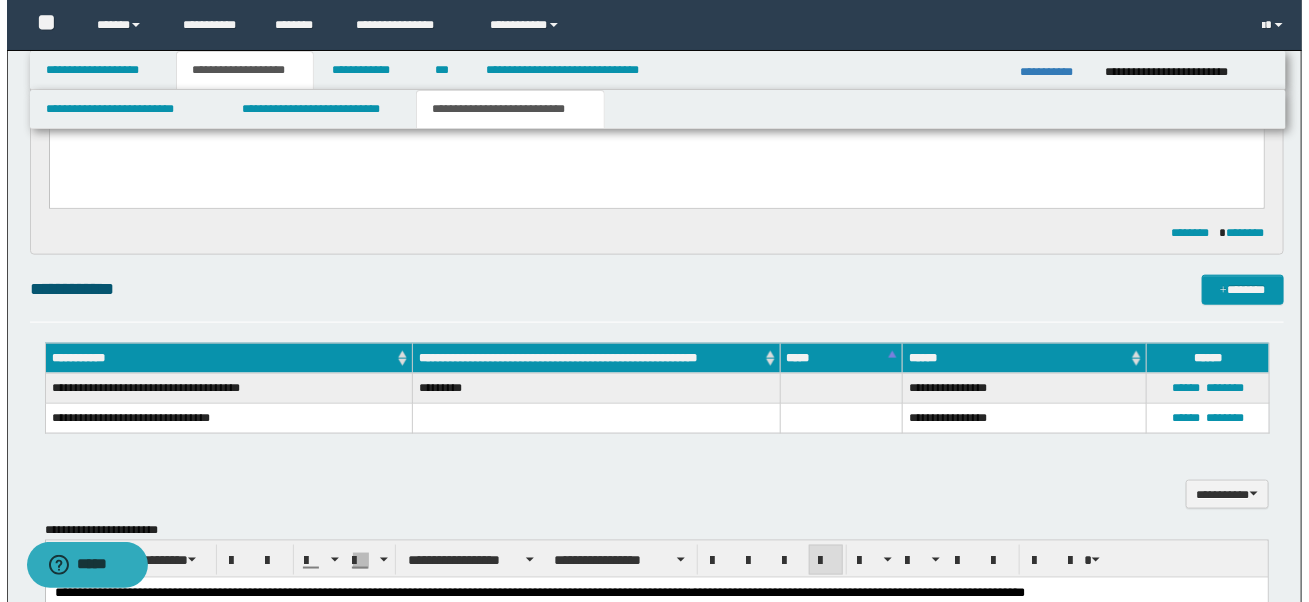 scroll, scrollTop: 786, scrollLeft: 0, axis: vertical 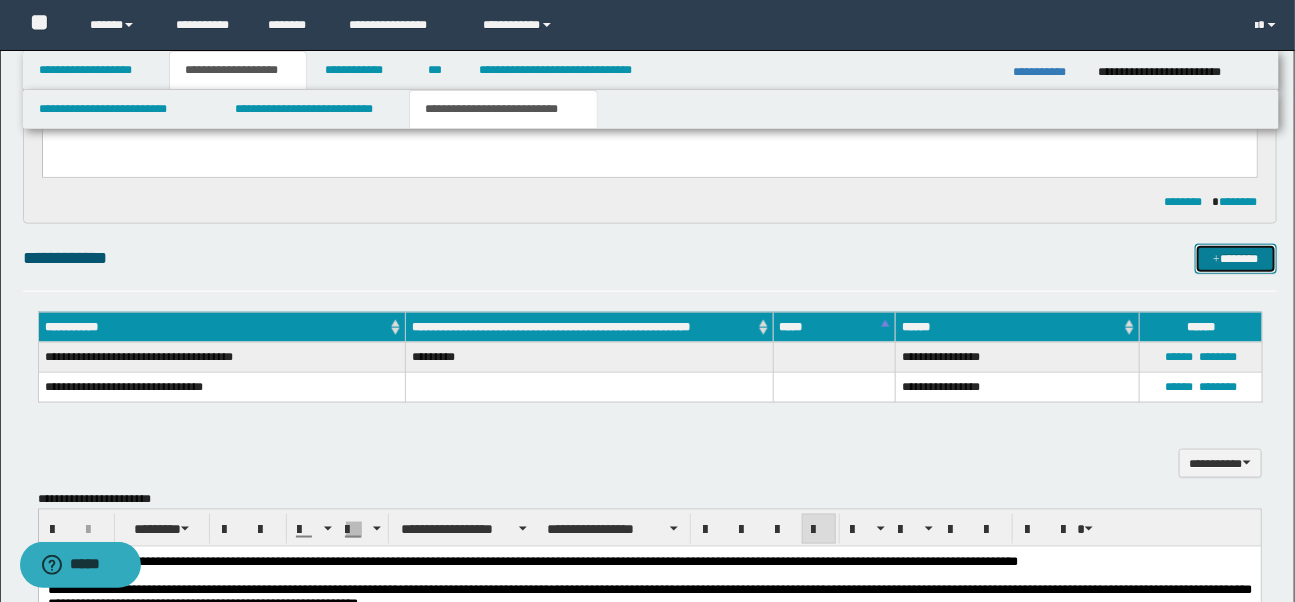 click on "*******" at bounding box center (1236, 259) 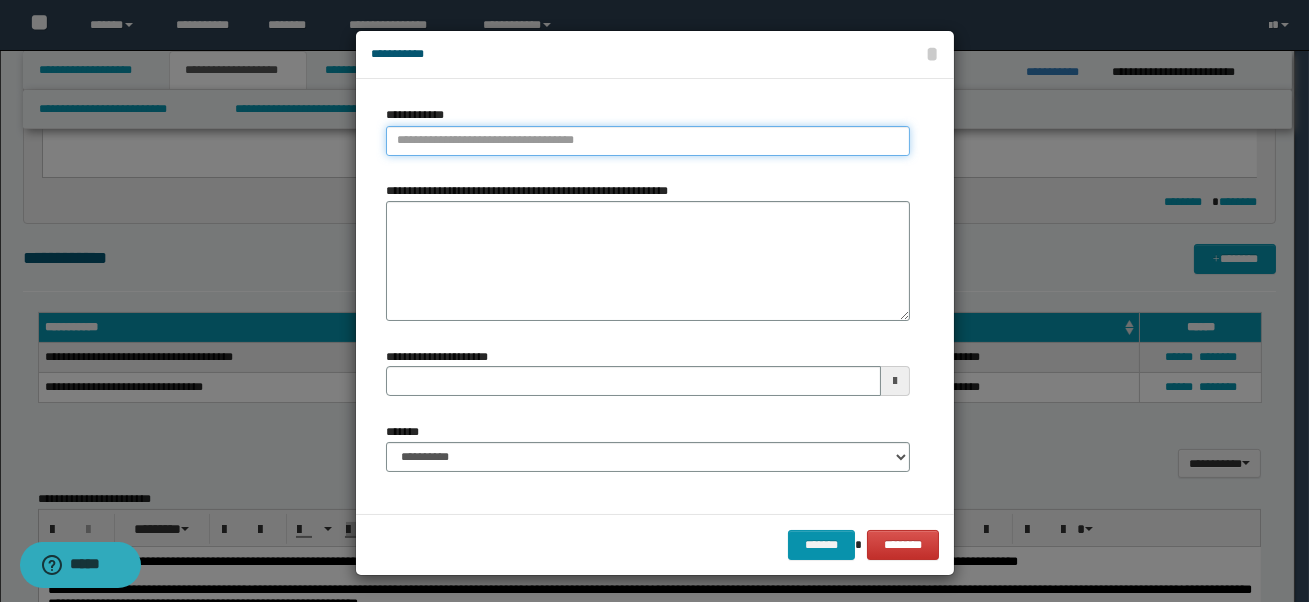 click on "**********" at bounding box center [648, 141] 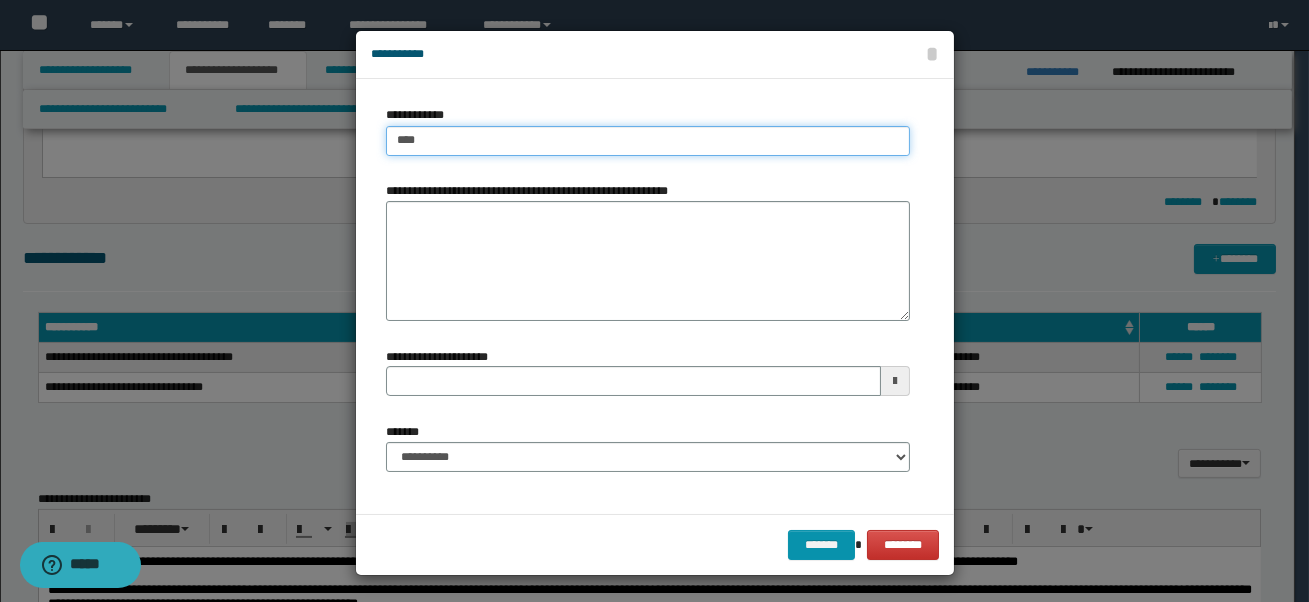 type on "*****" 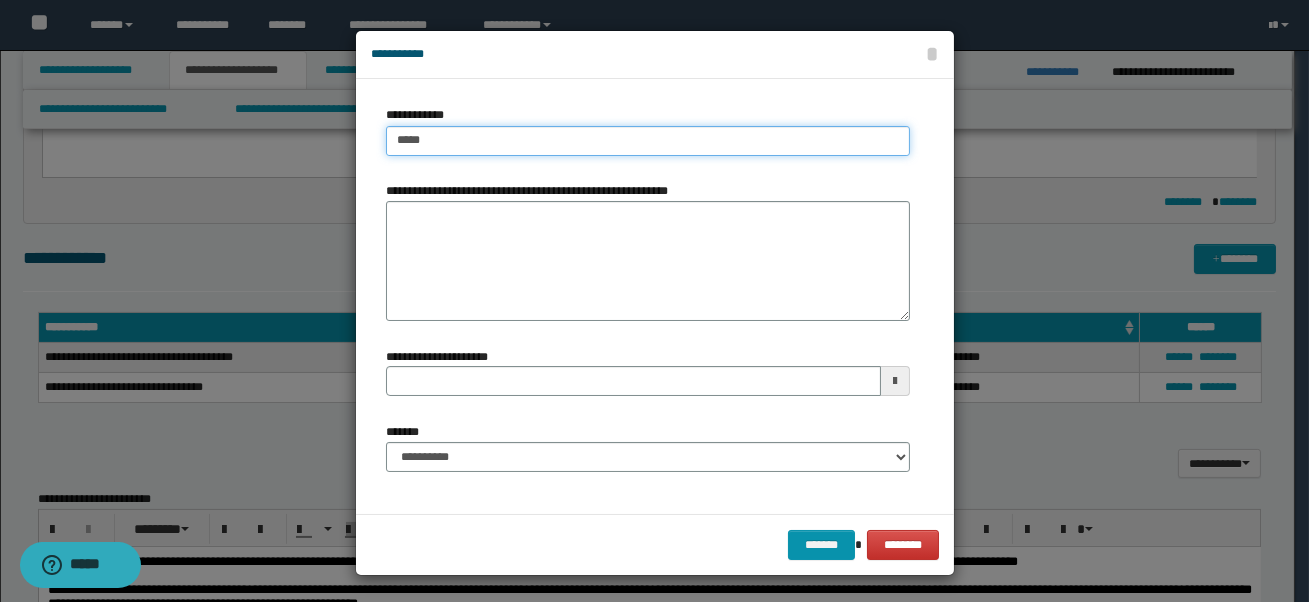 type on "*****" 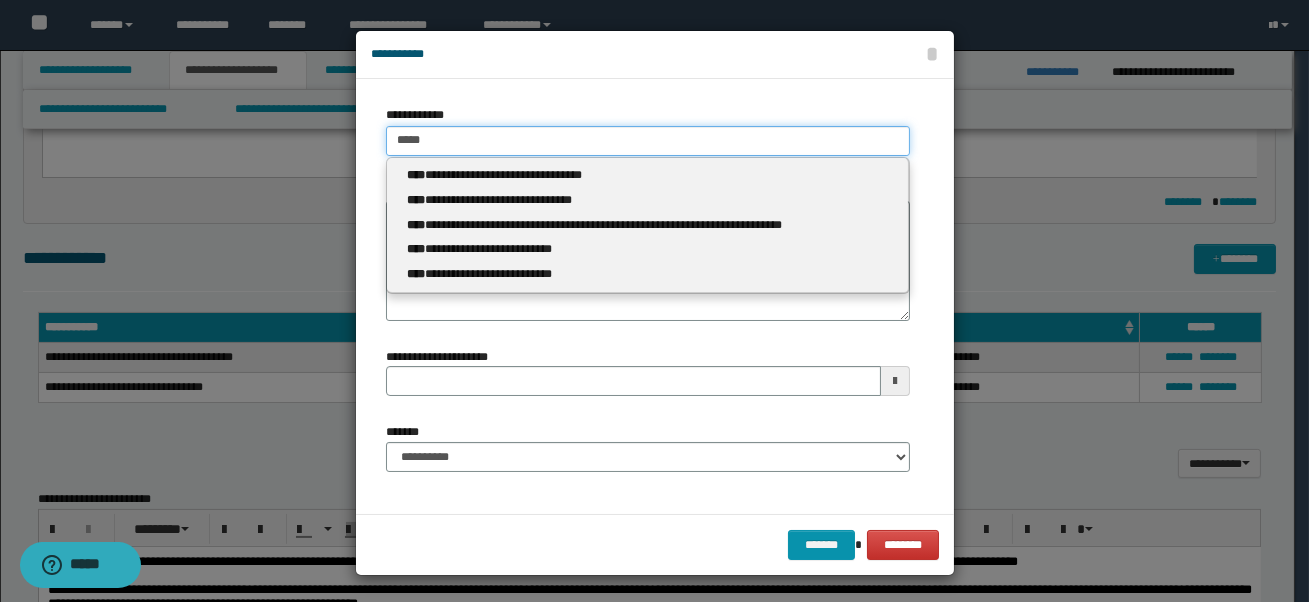 type 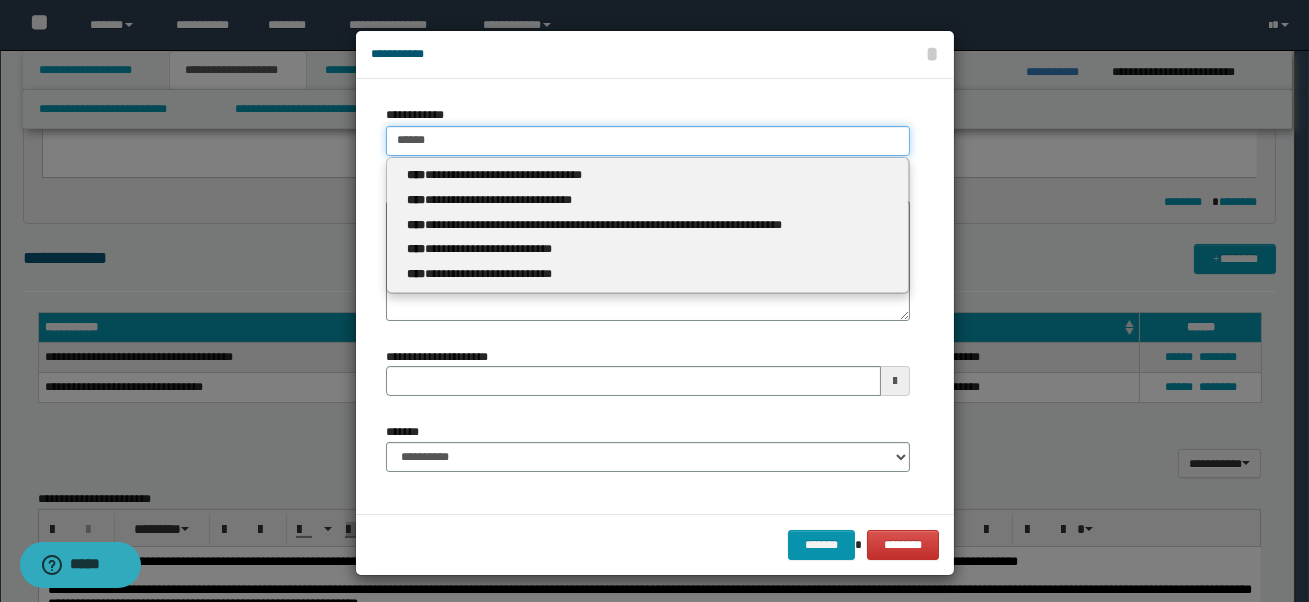 type on "*******" 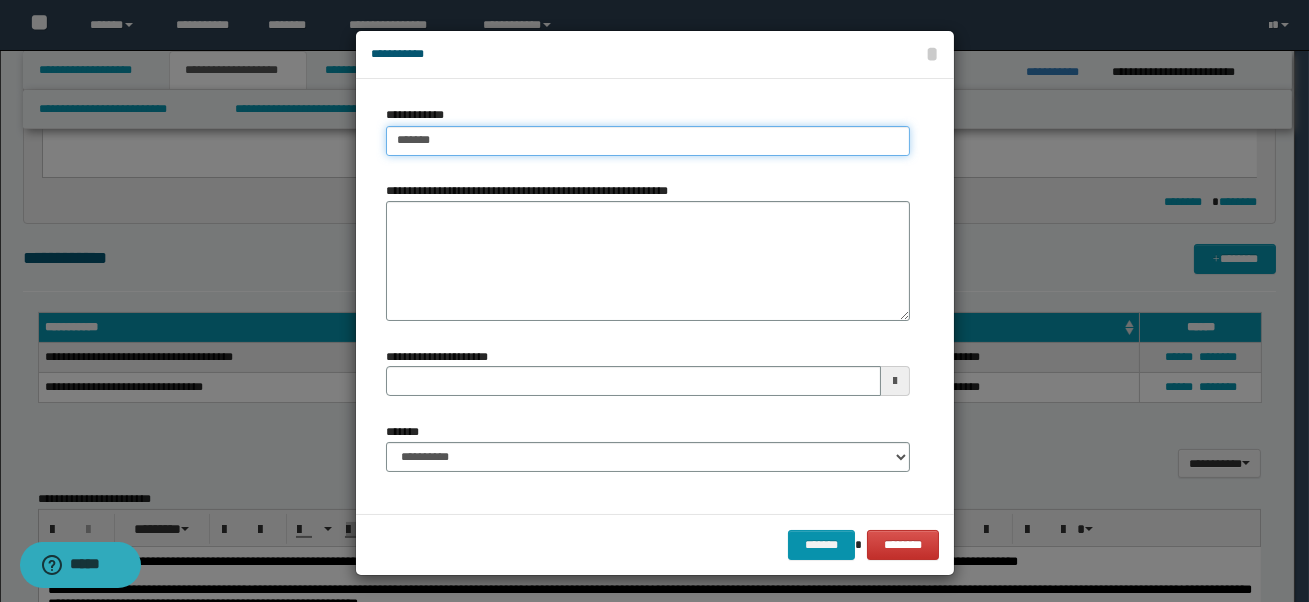 type on "*******" 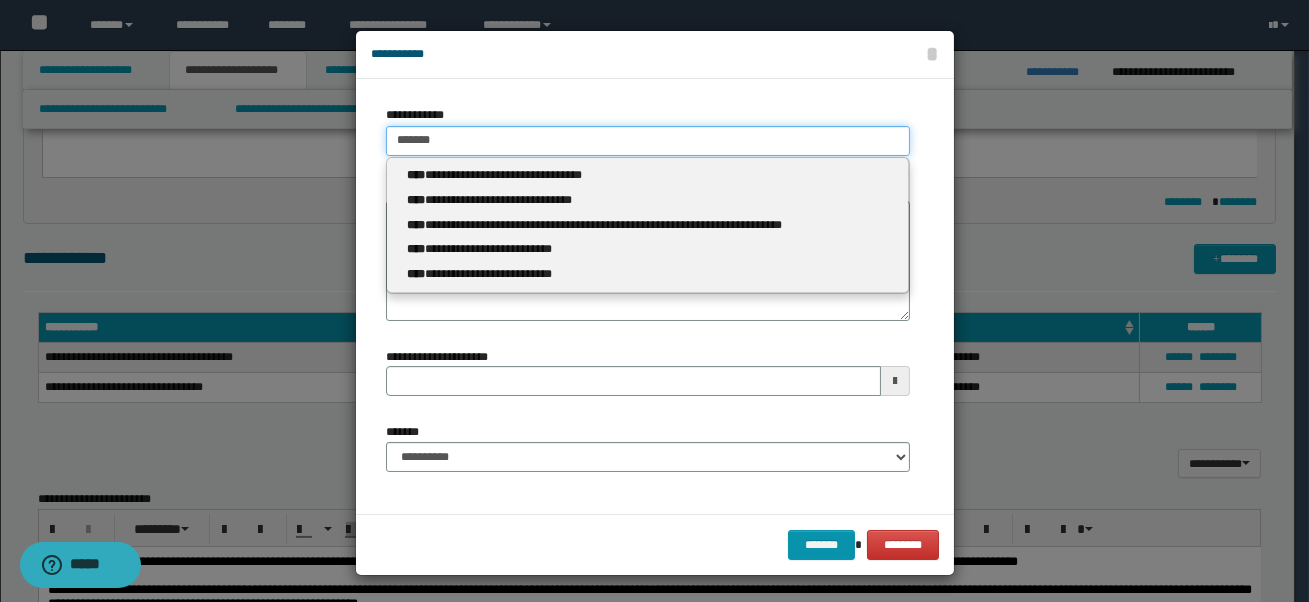 type 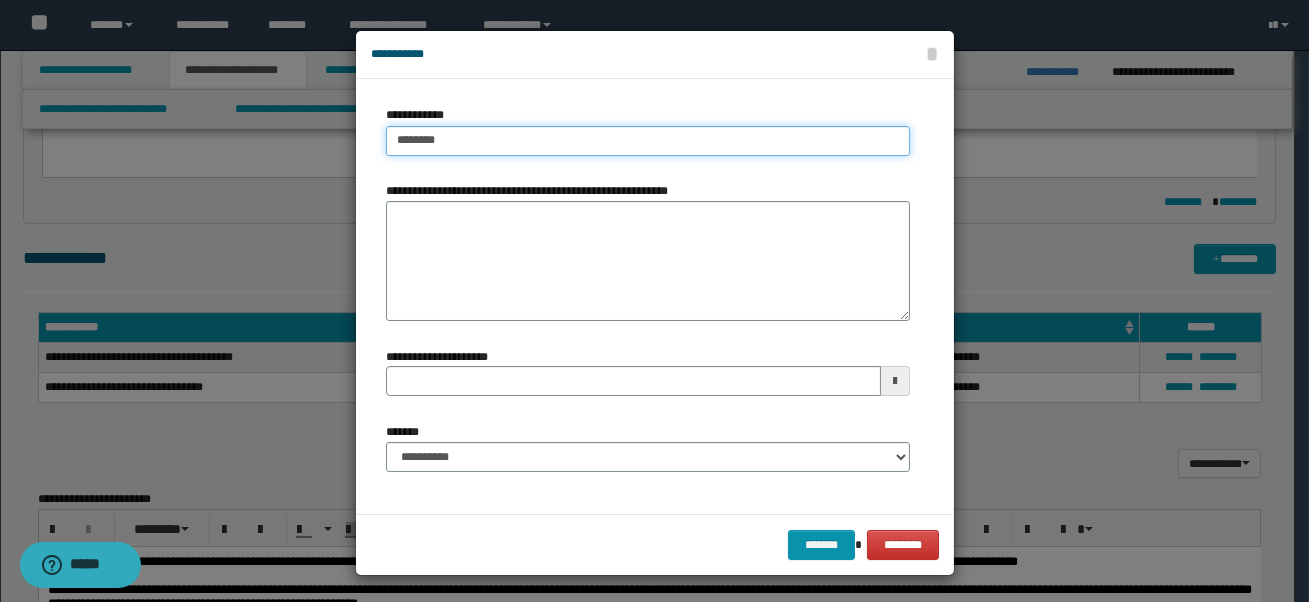 type on "*******" 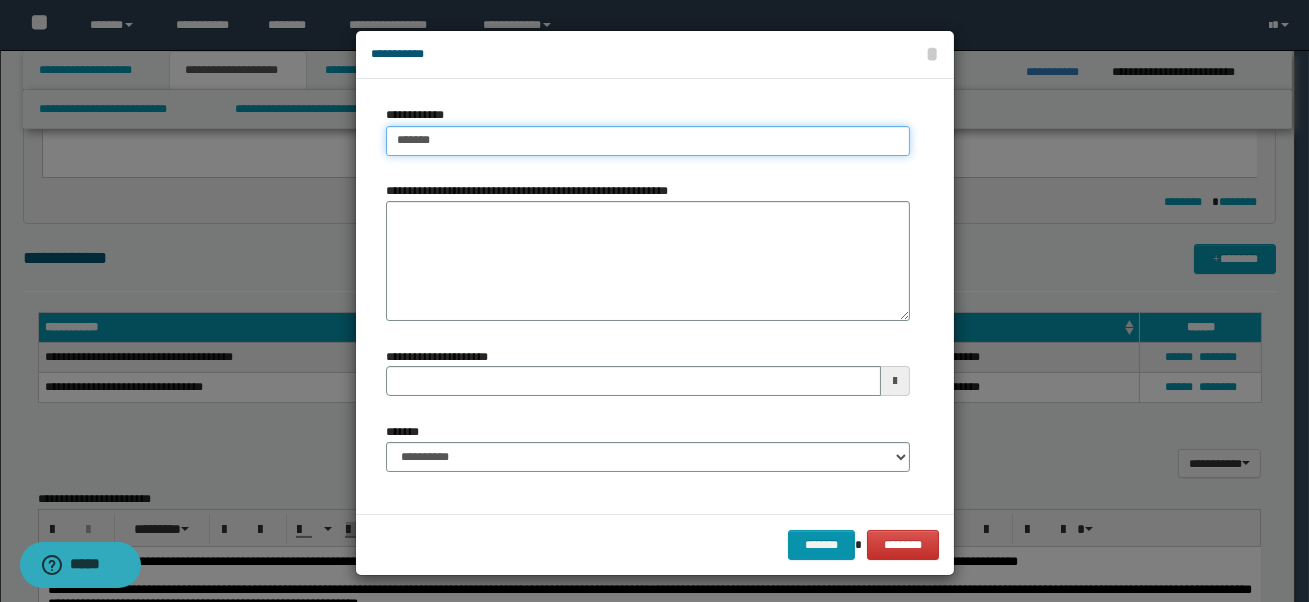 type on "*******" 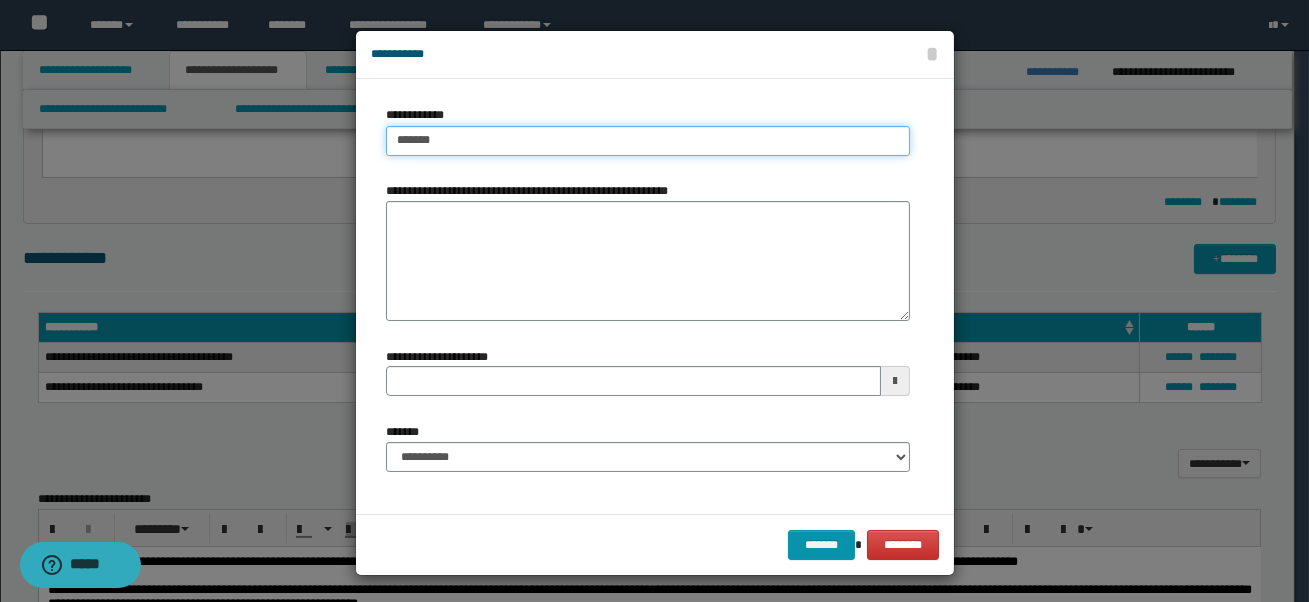 type 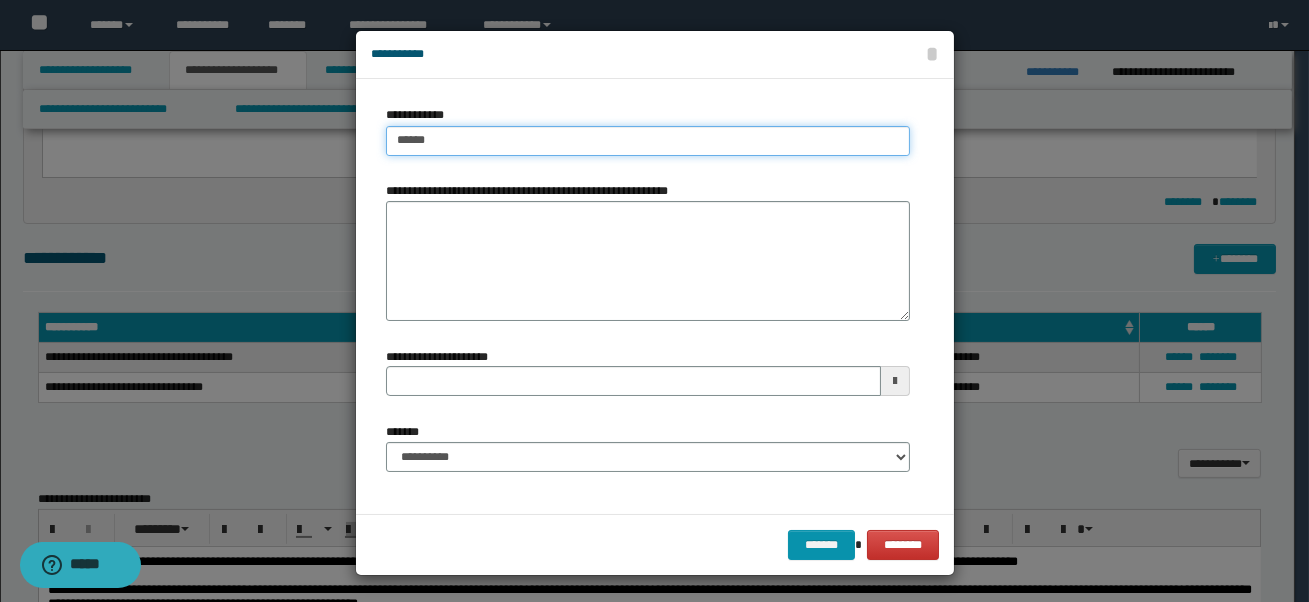 type on "*****" 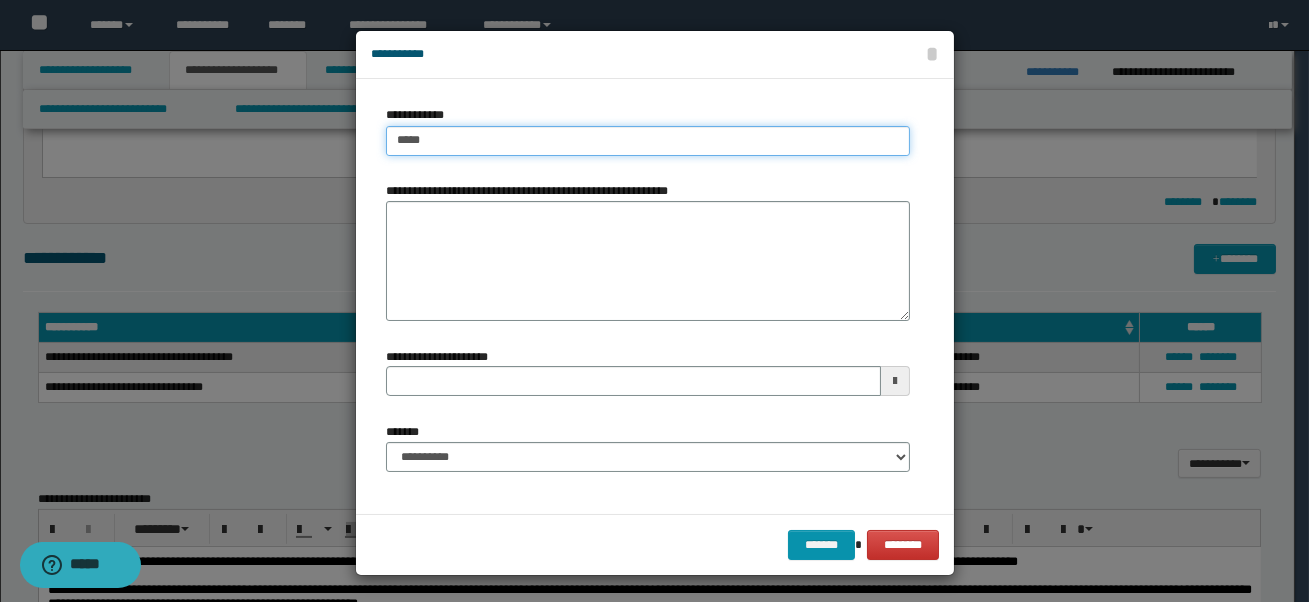 type on "*****" 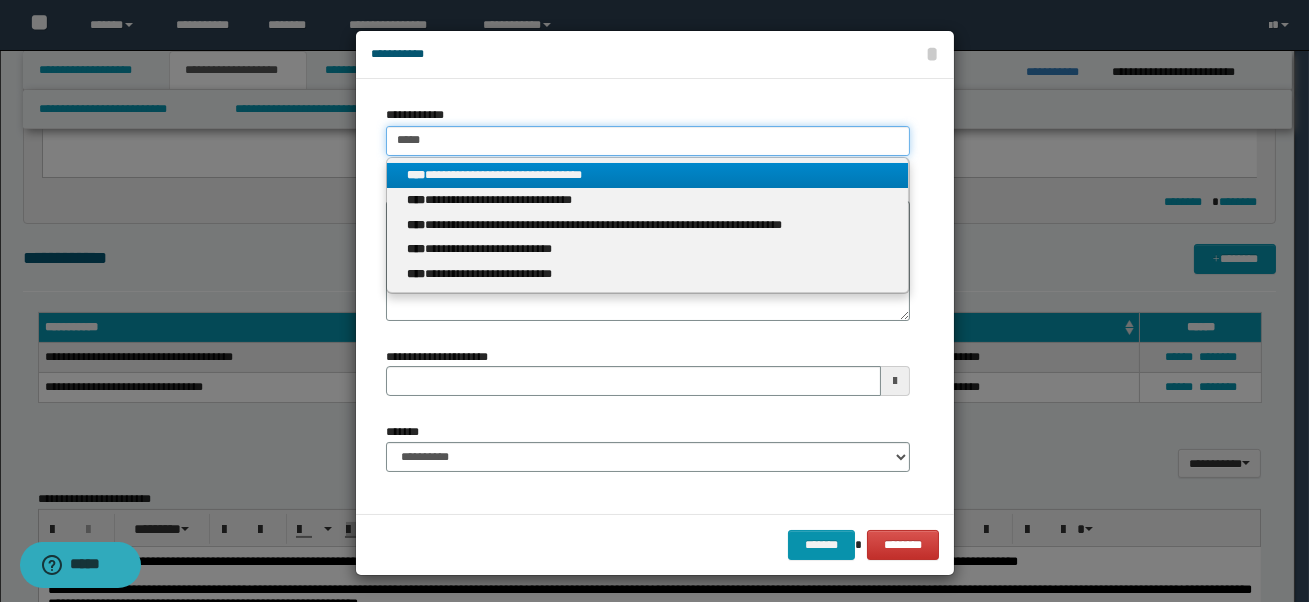 drag, startPoint x: 417, startPoint y: 140, endPoint x: 364, endPoint y: 140, distance: 53 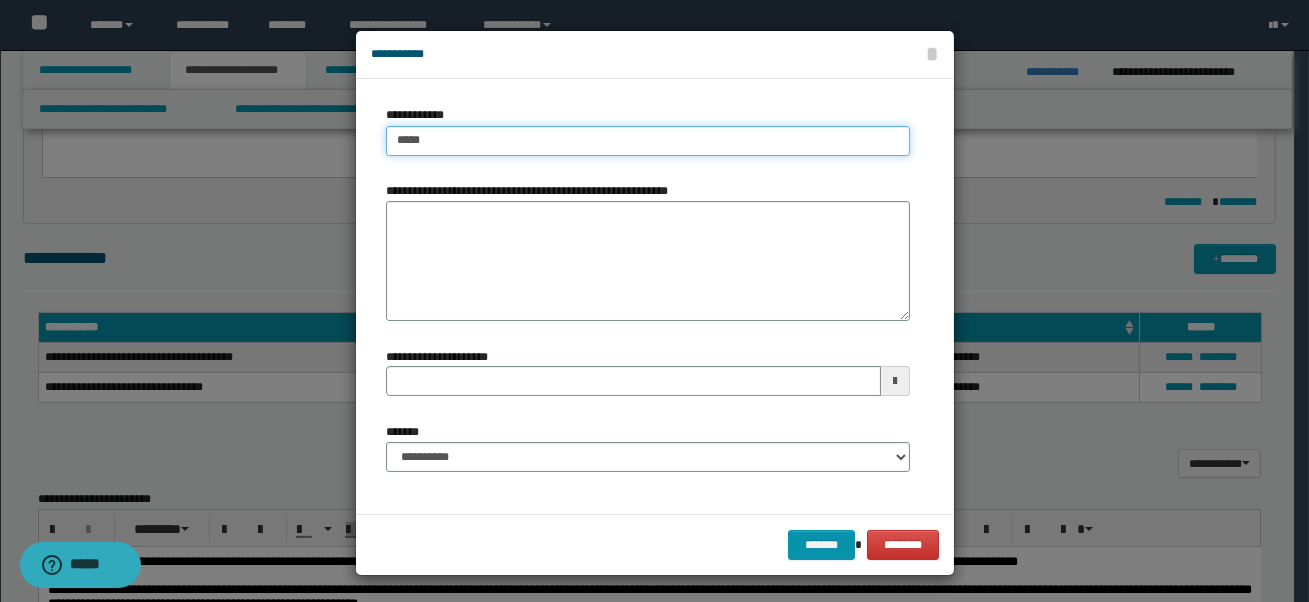 type on "******" 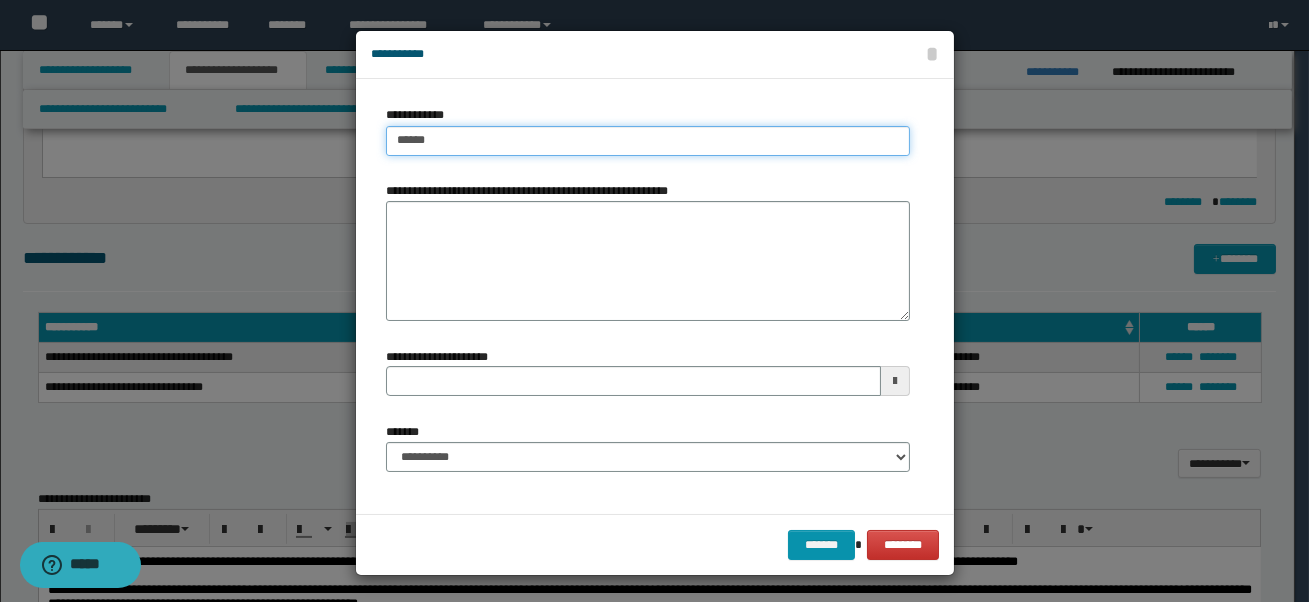 type on "******" 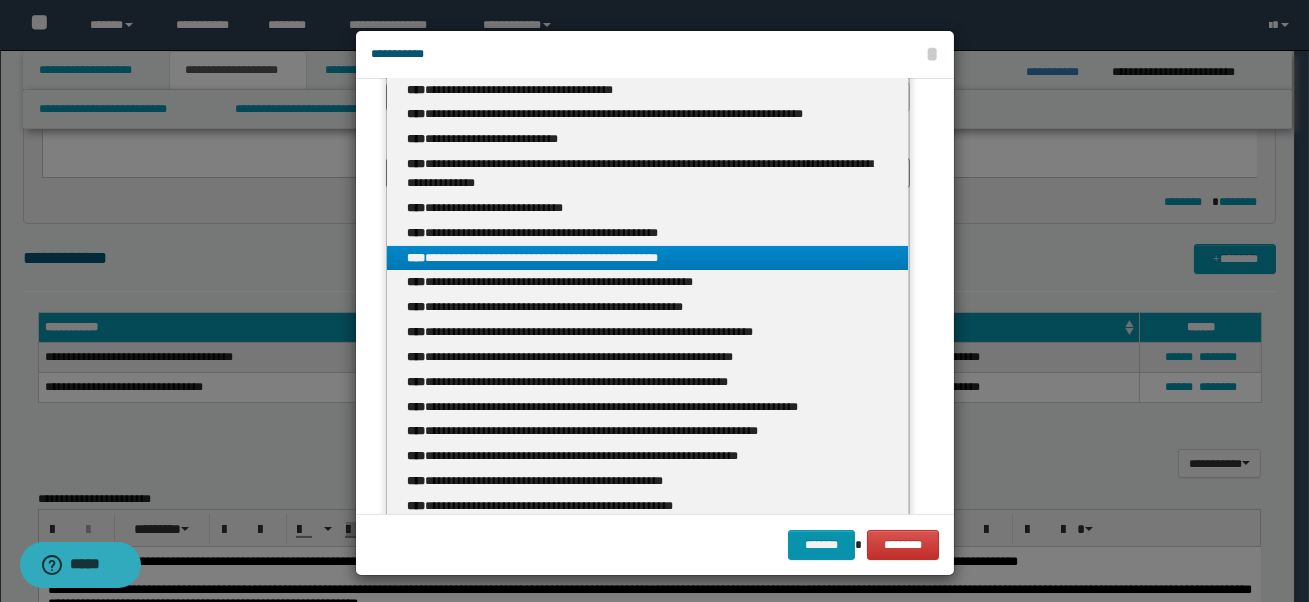 scroll, scrollTop: 295, scrollLeft: 0, axis: vertical 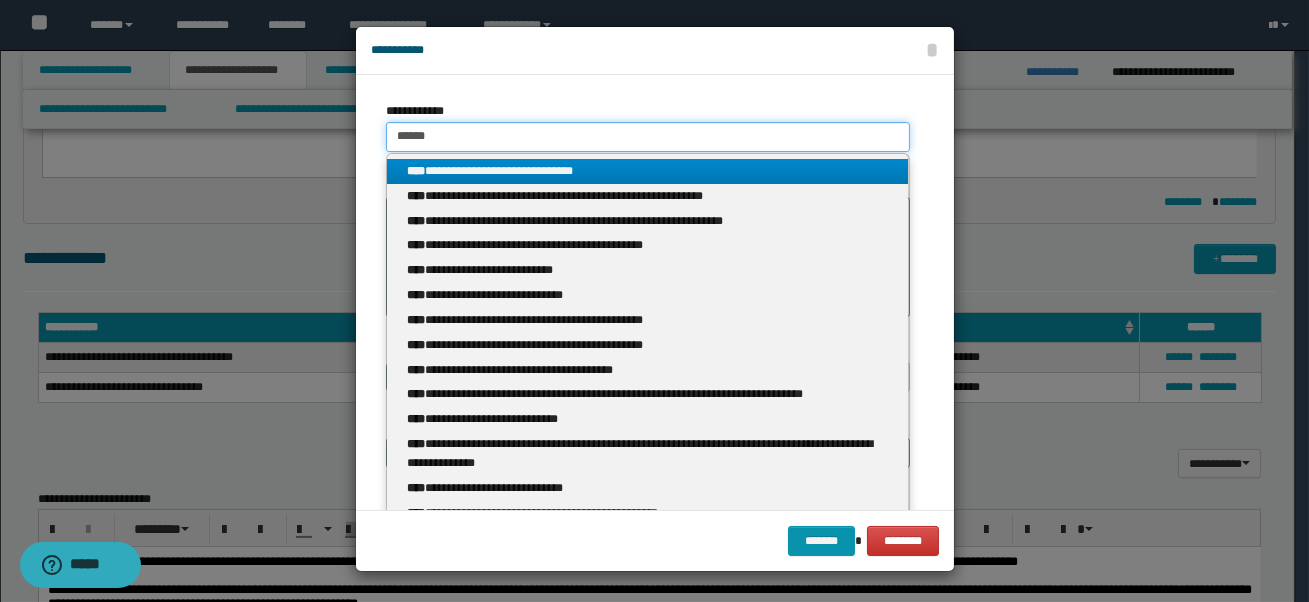 drag, startPoint x: 456, startPoint y: 128, endPoint x: 360, endPoint y: 134, distance: 96.18732 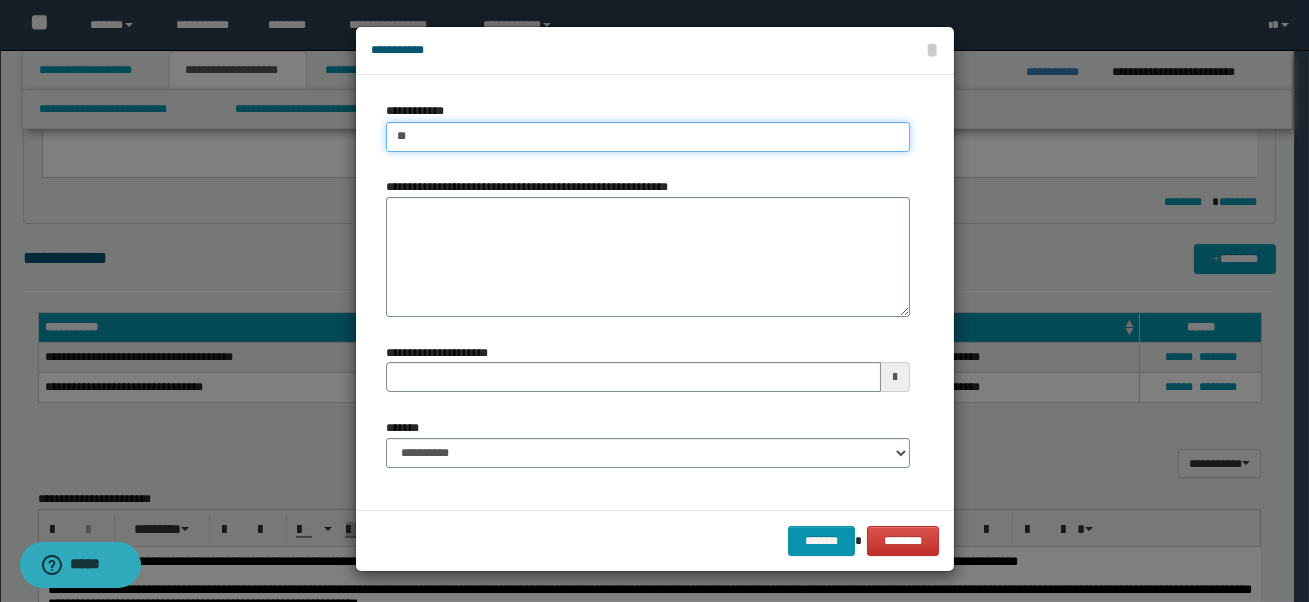 type on "***" 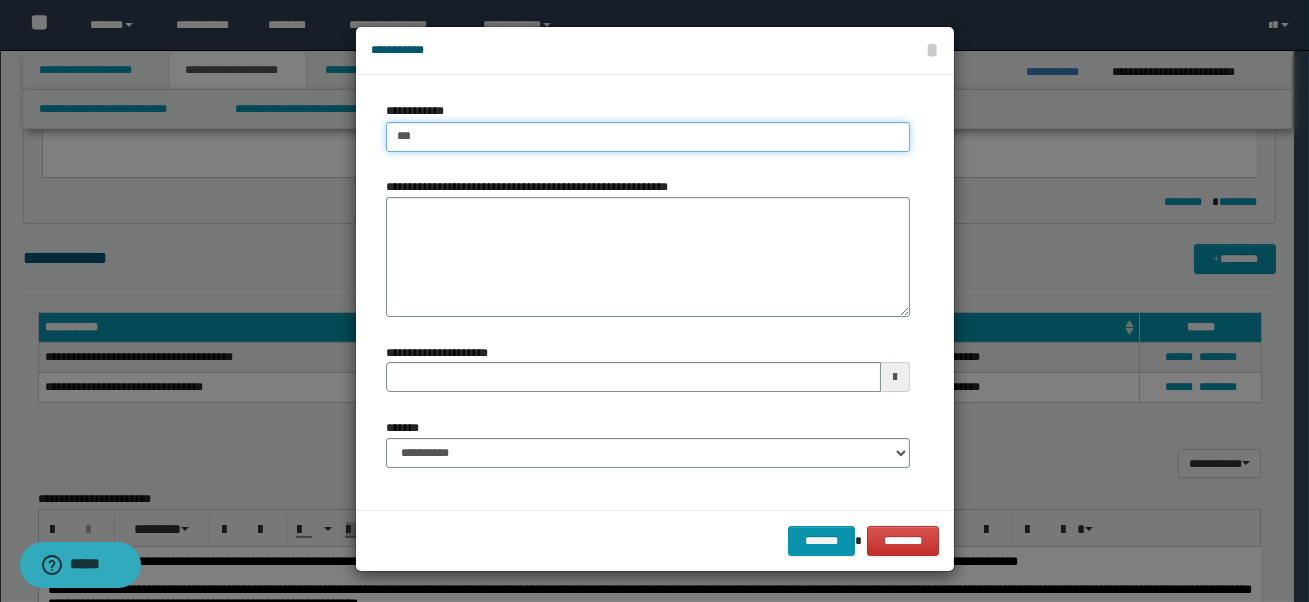 type on "***" 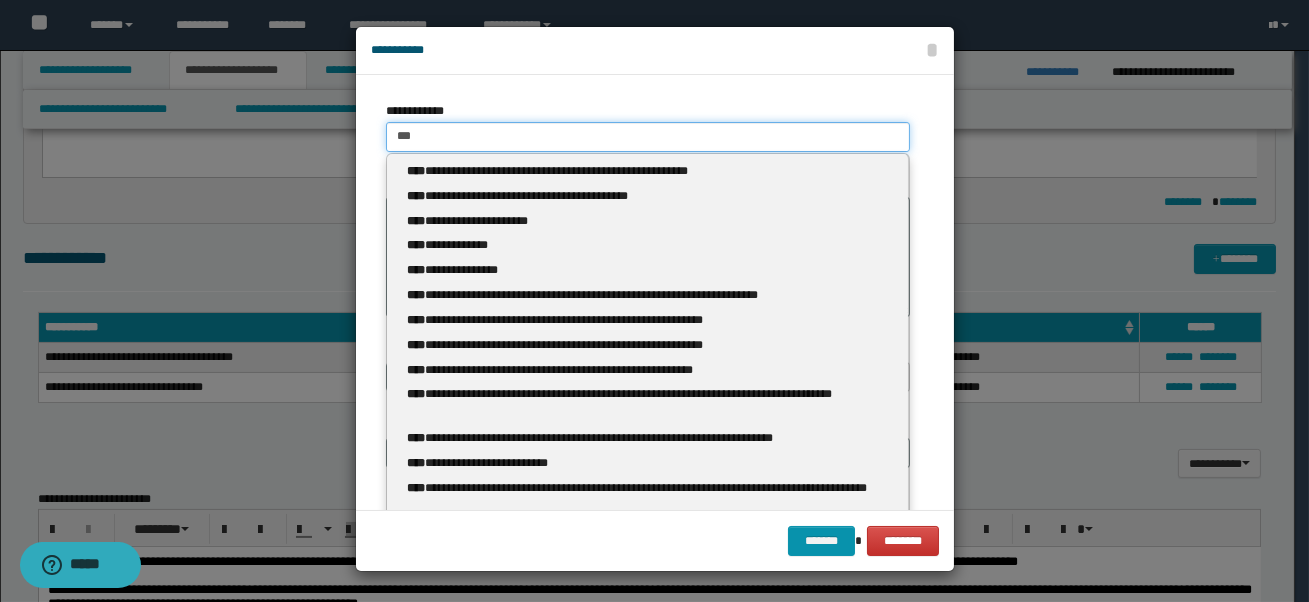 type 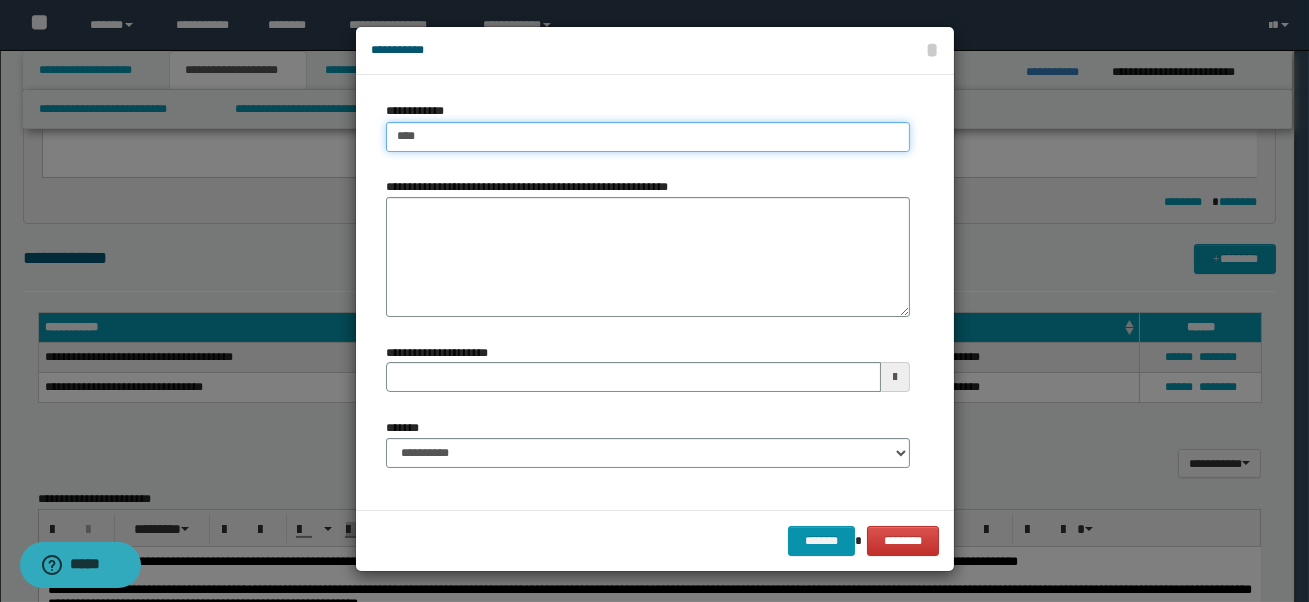type on "*****" 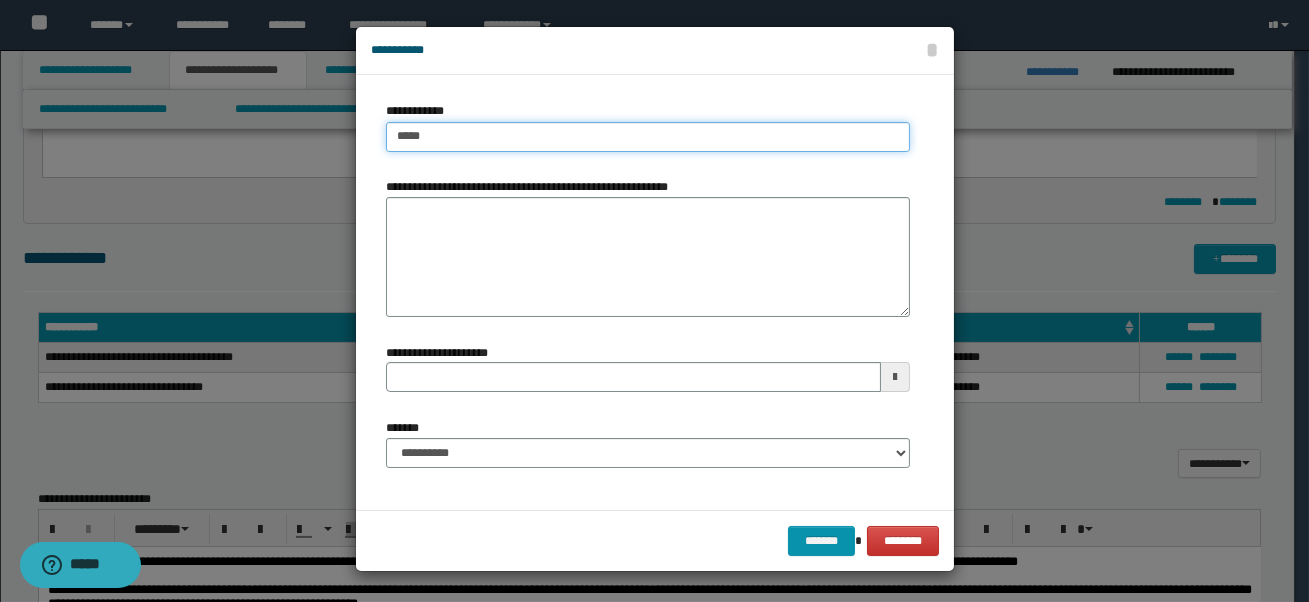 type on "*****" 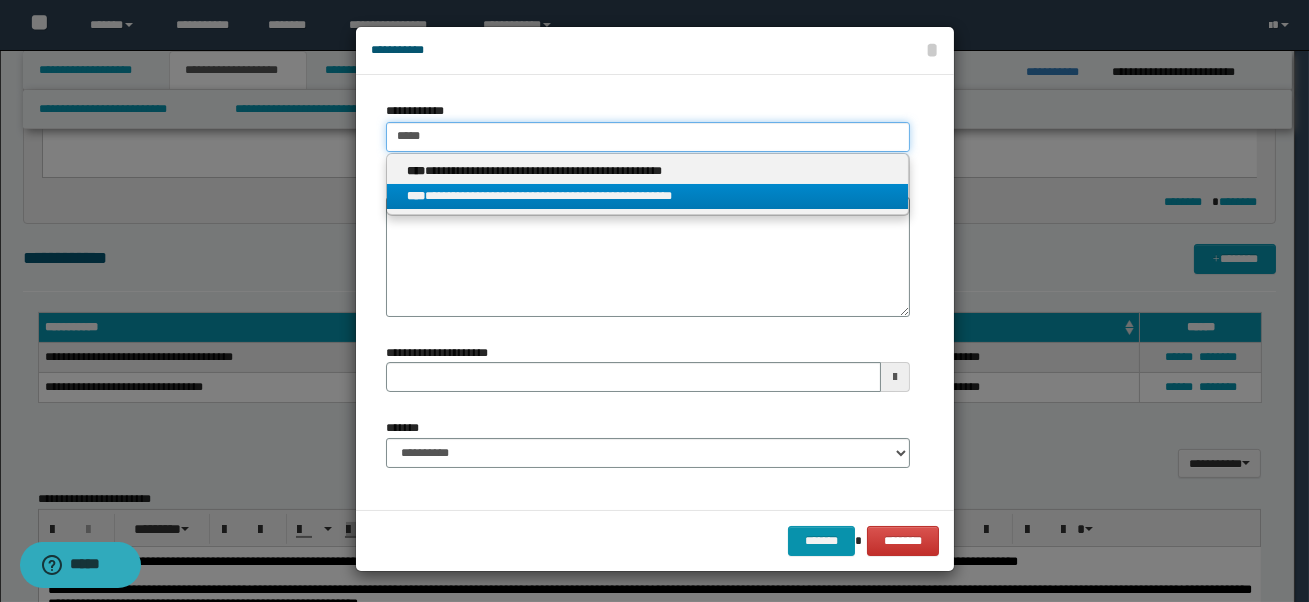 type on "*****" 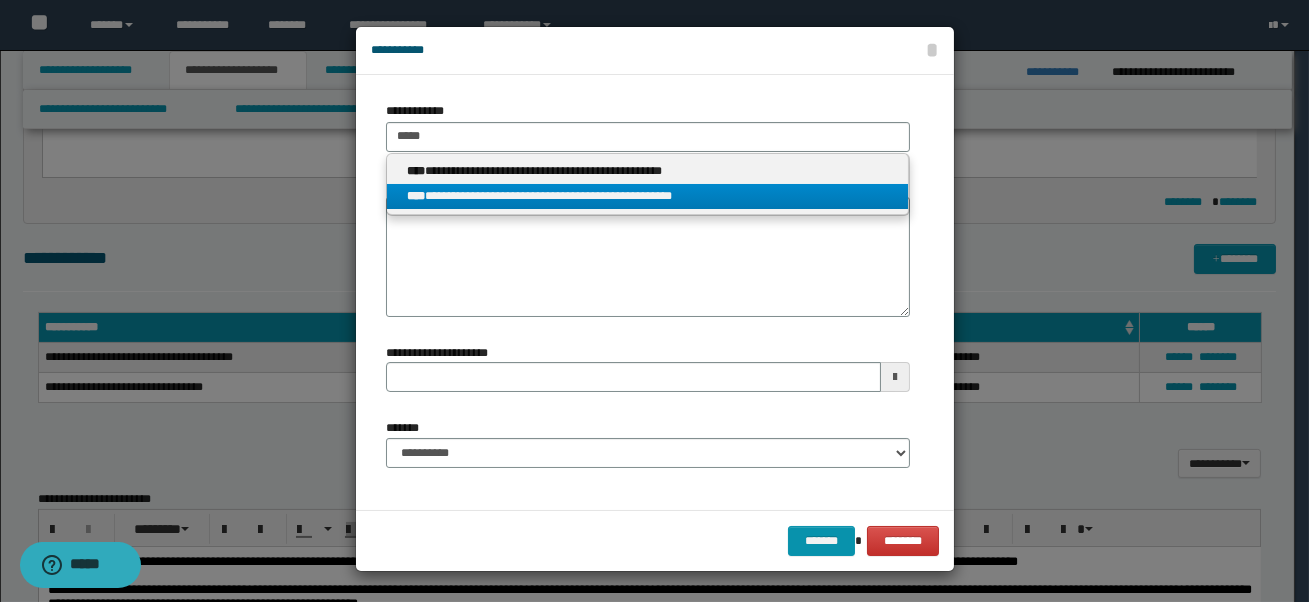 click on "**********" at bounding box center [648, 196] 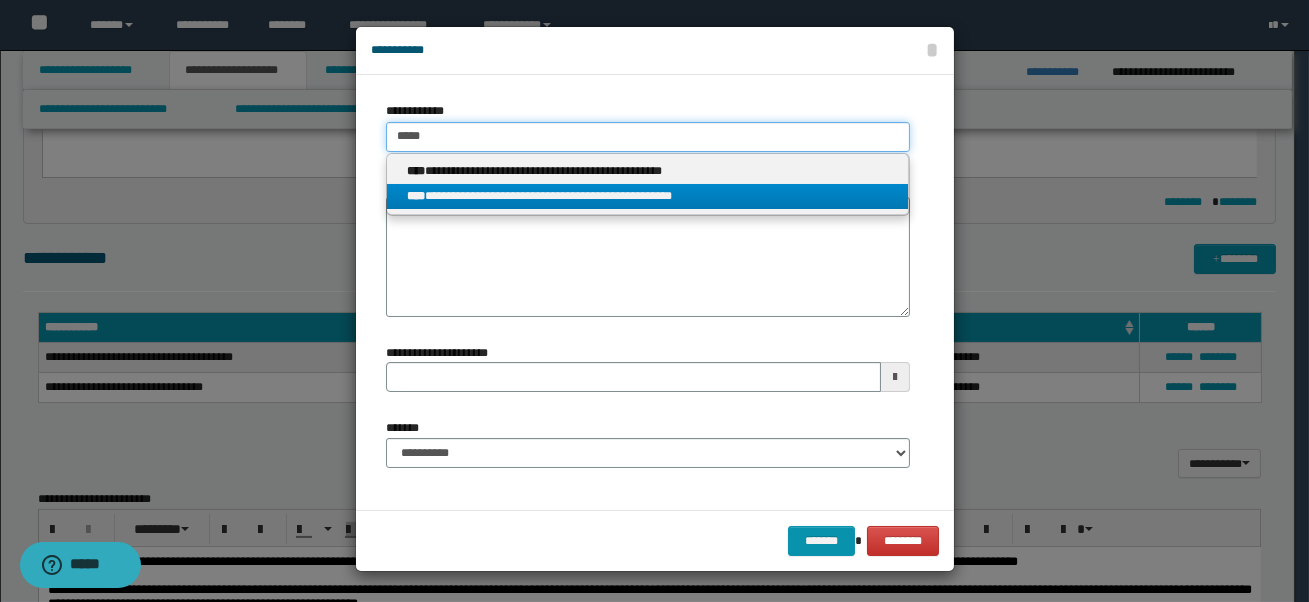 type 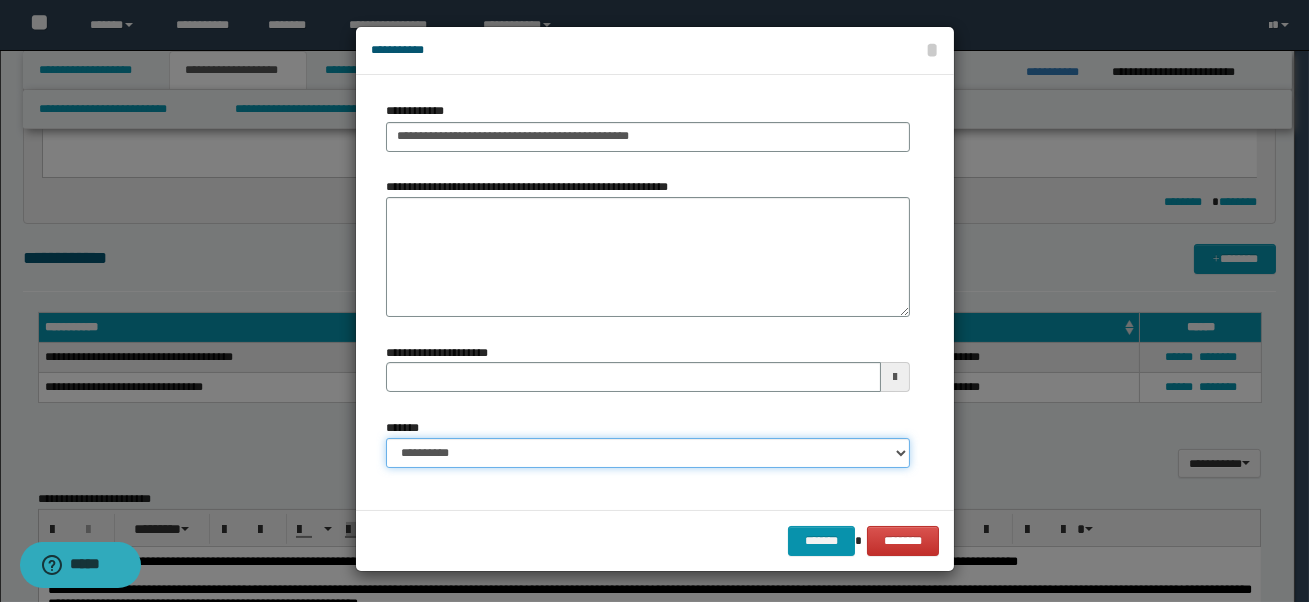 click on "**********" at bounding box center [648, 453] 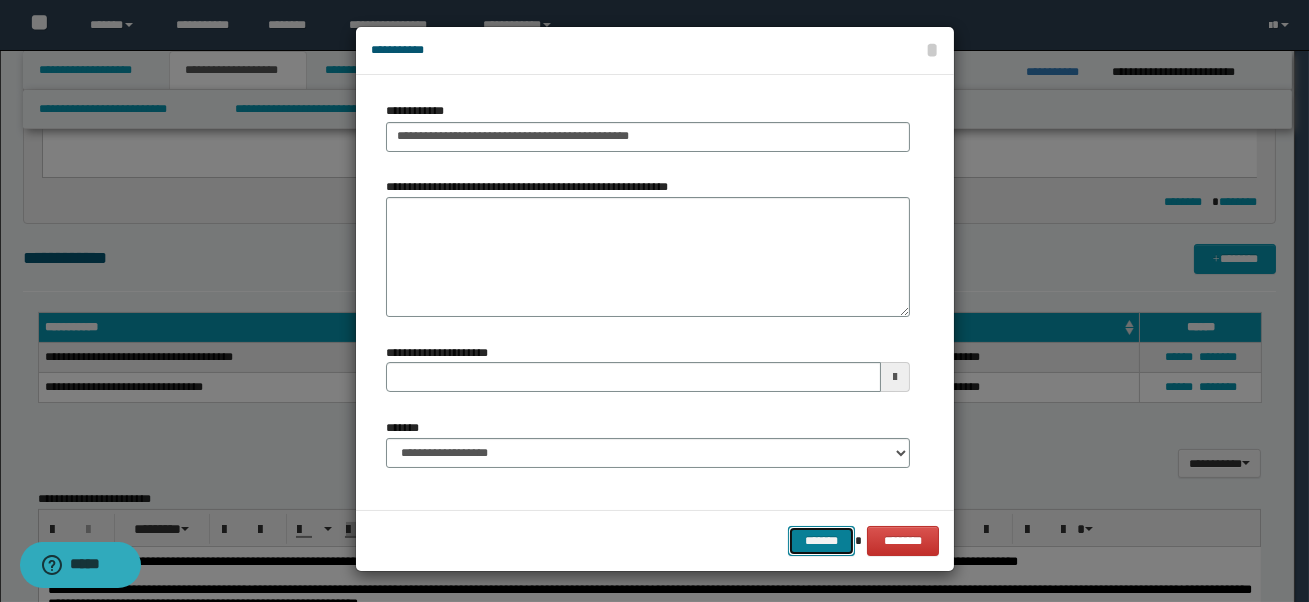 click on "*******" at bounding box center [821, 541] 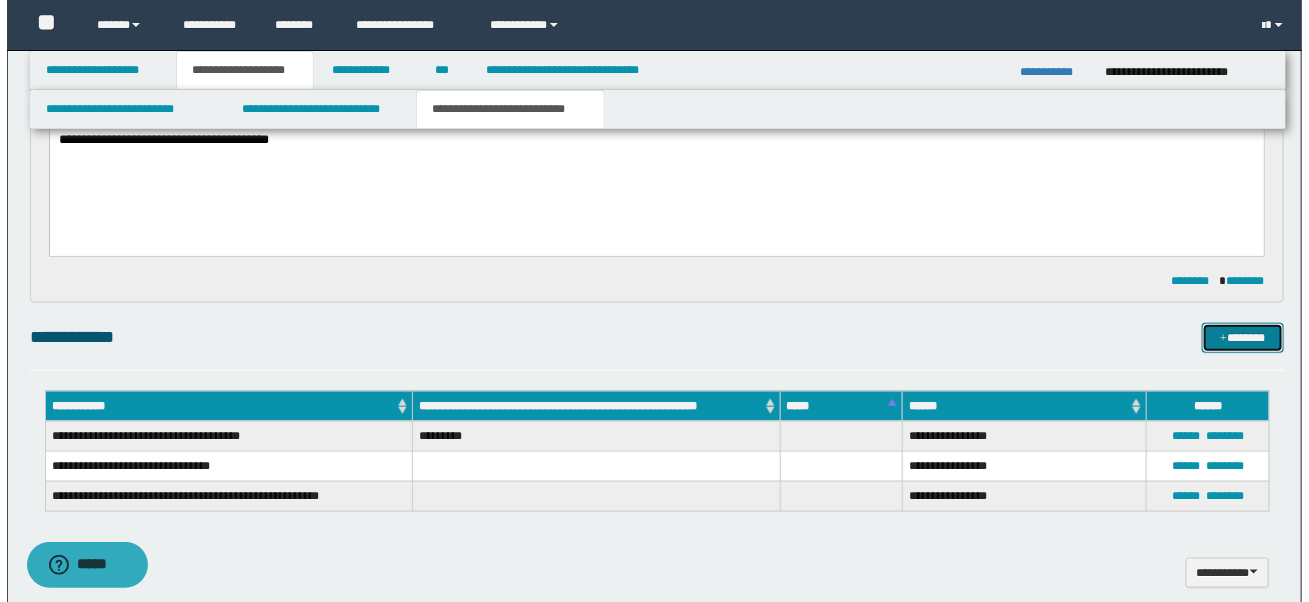 scroll, scrollTop: 708, scrollLeft: 0, axis: vertical 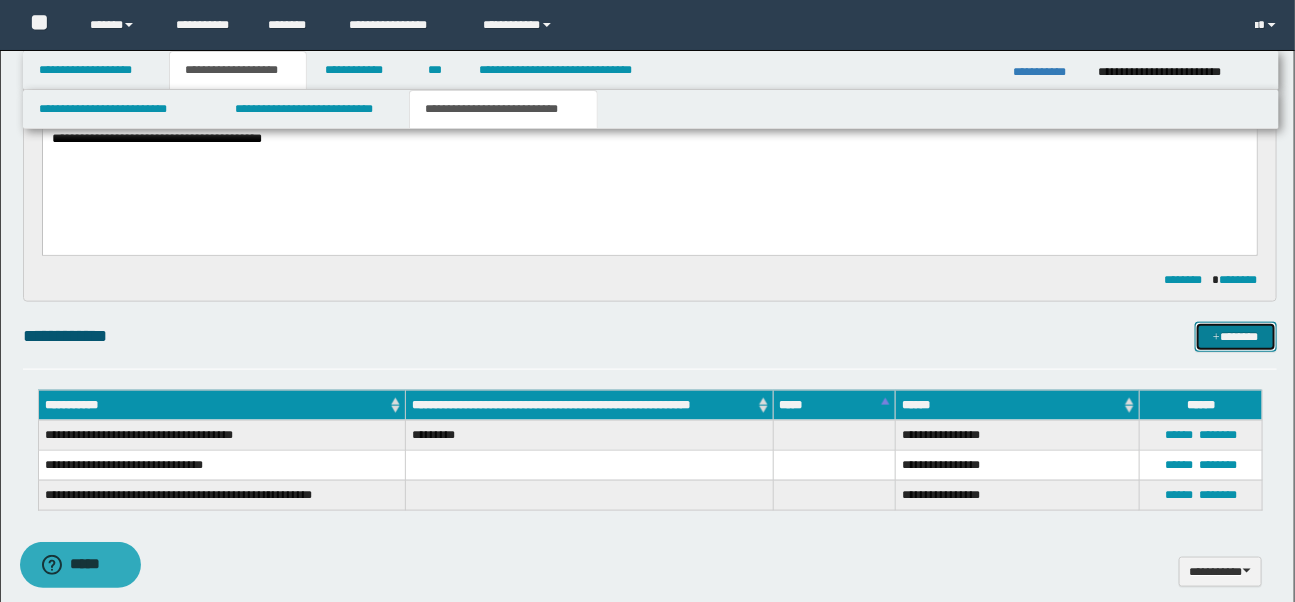 click on "*******" at bounding box center [1236, 337] 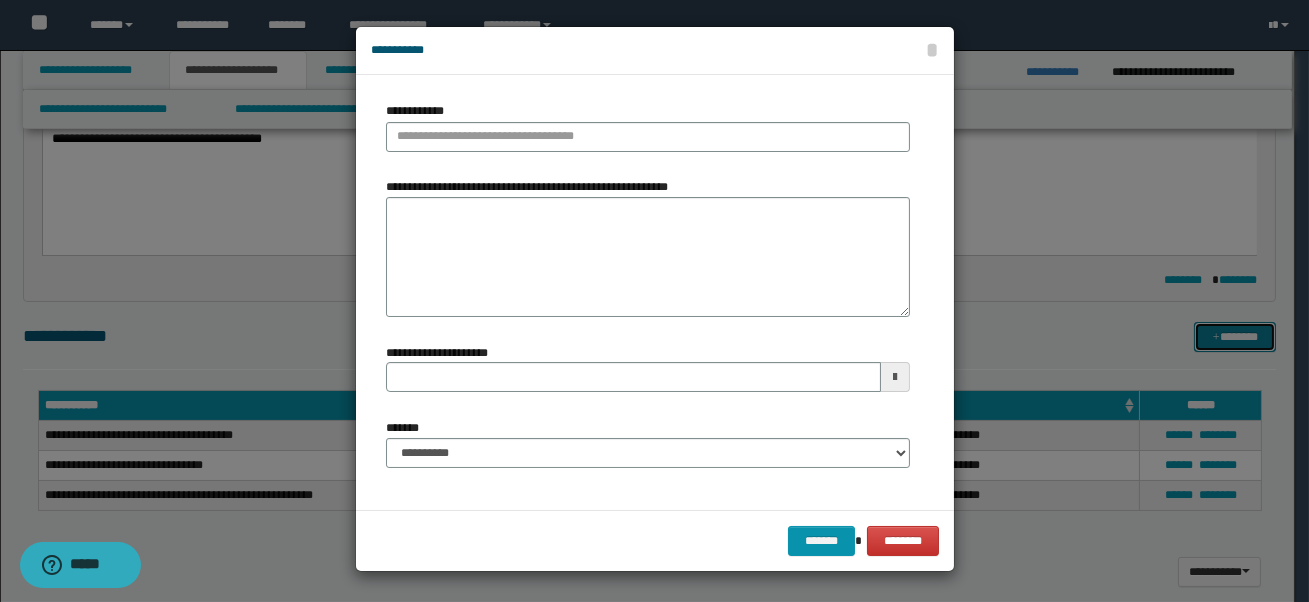 scroll, scrollTop: 0, scrollLeft: 0, axis: both 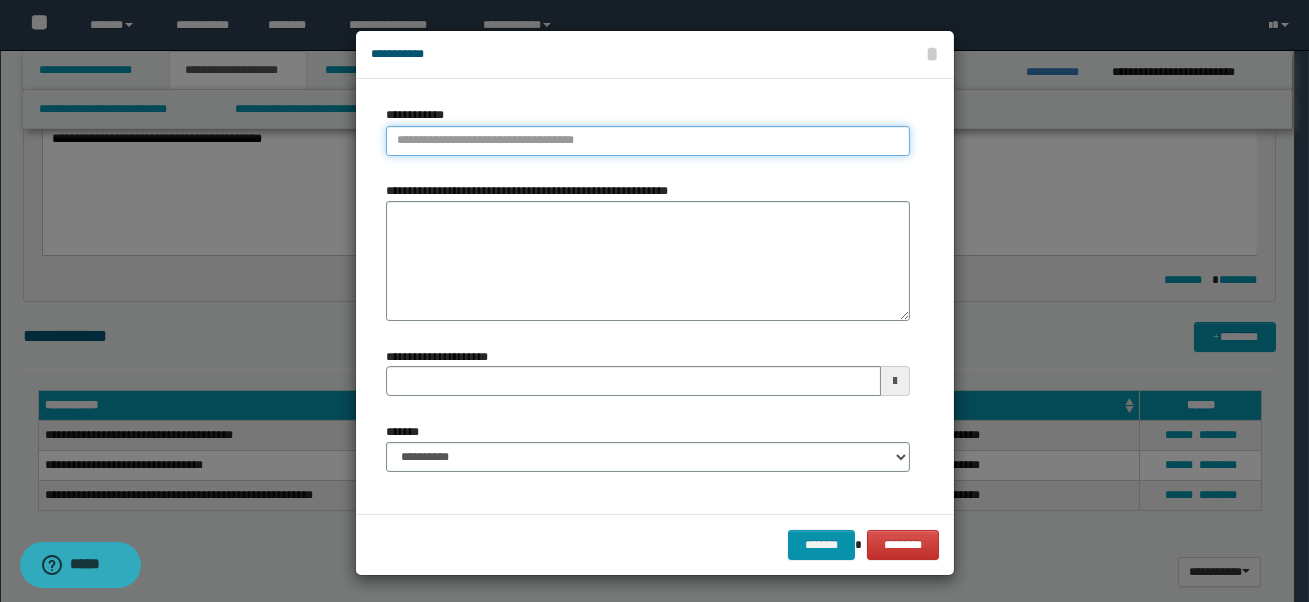 type on "**********" 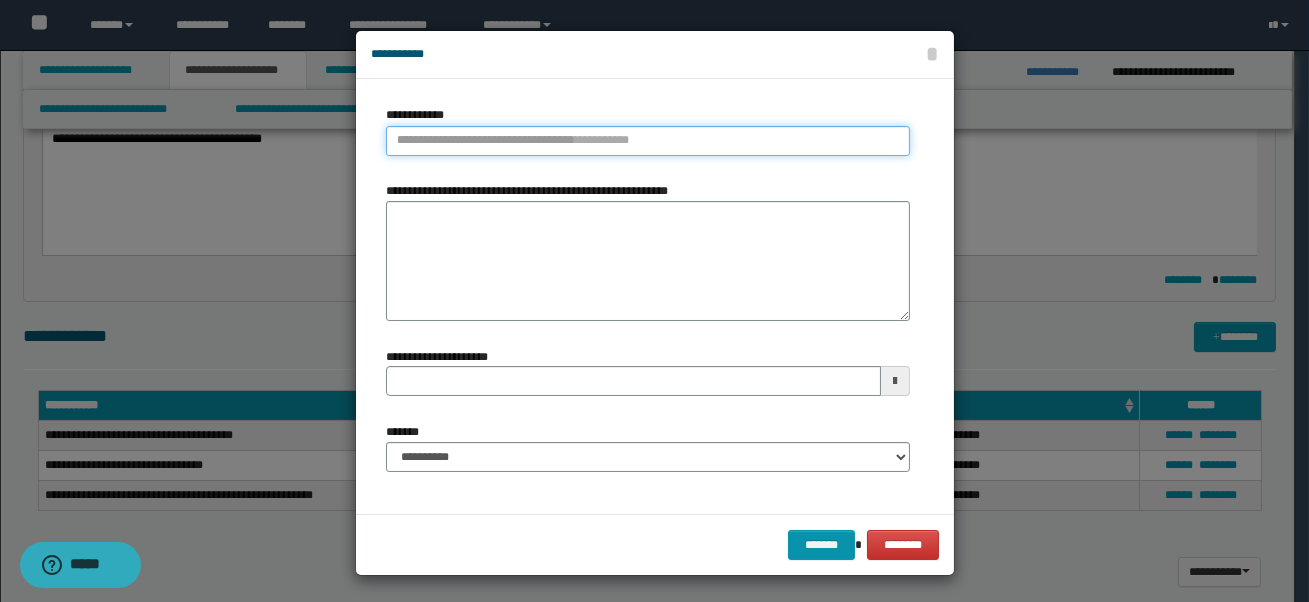 click on "**********" at bounding box center (648, 141) 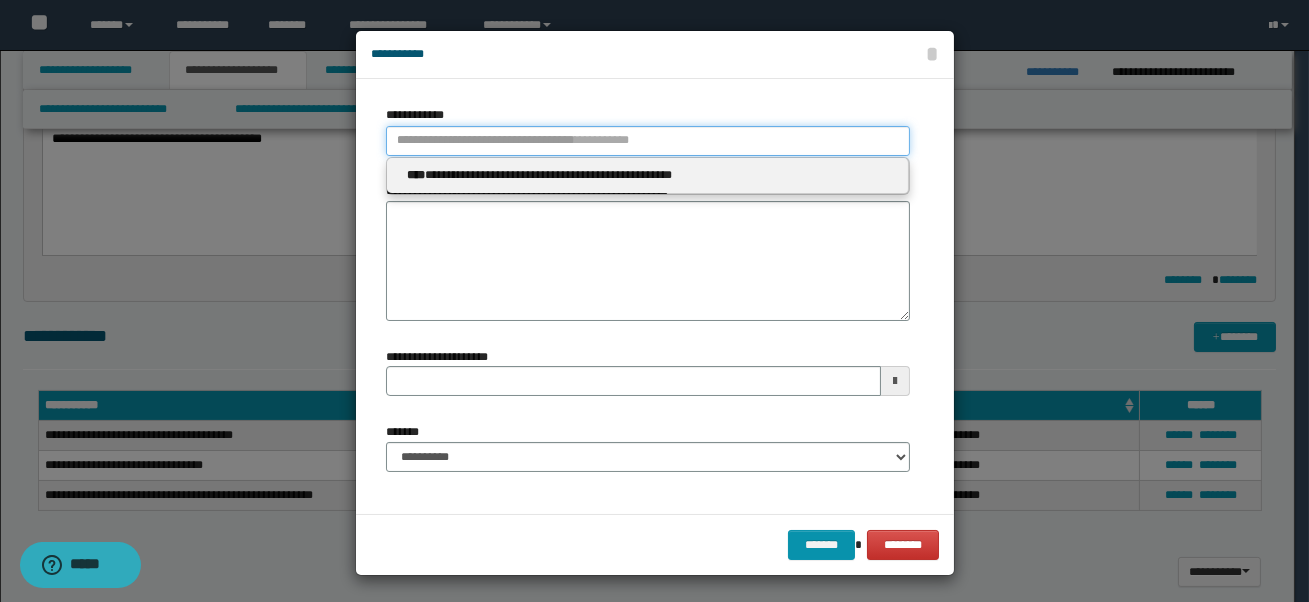 type 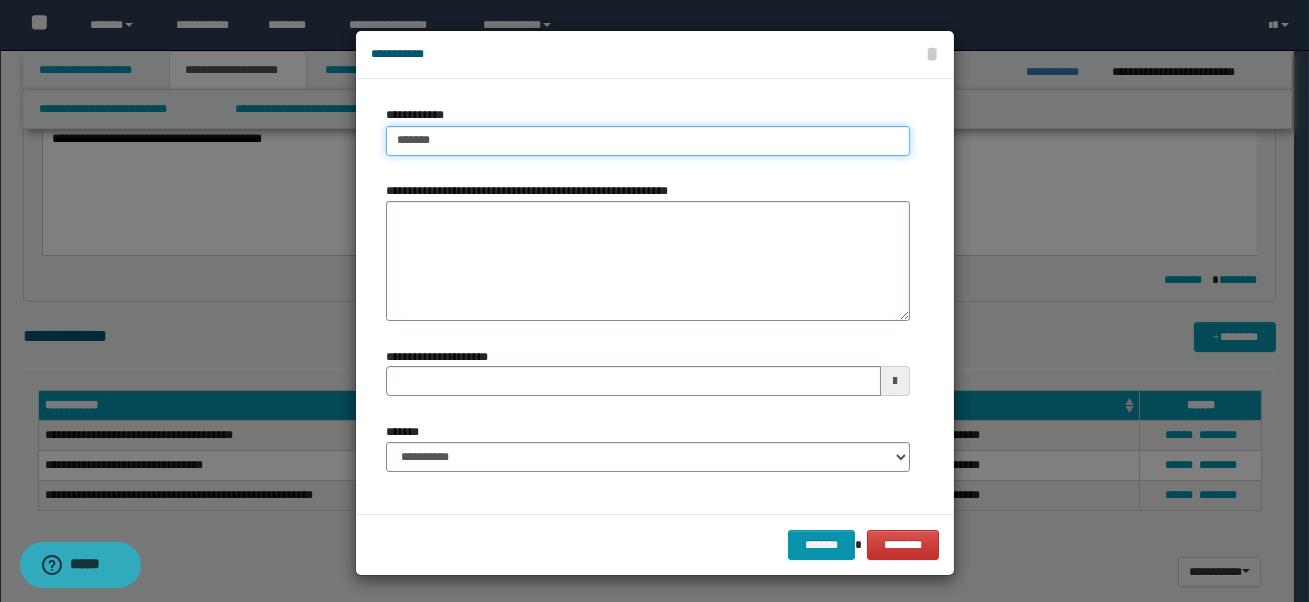 type on "********" 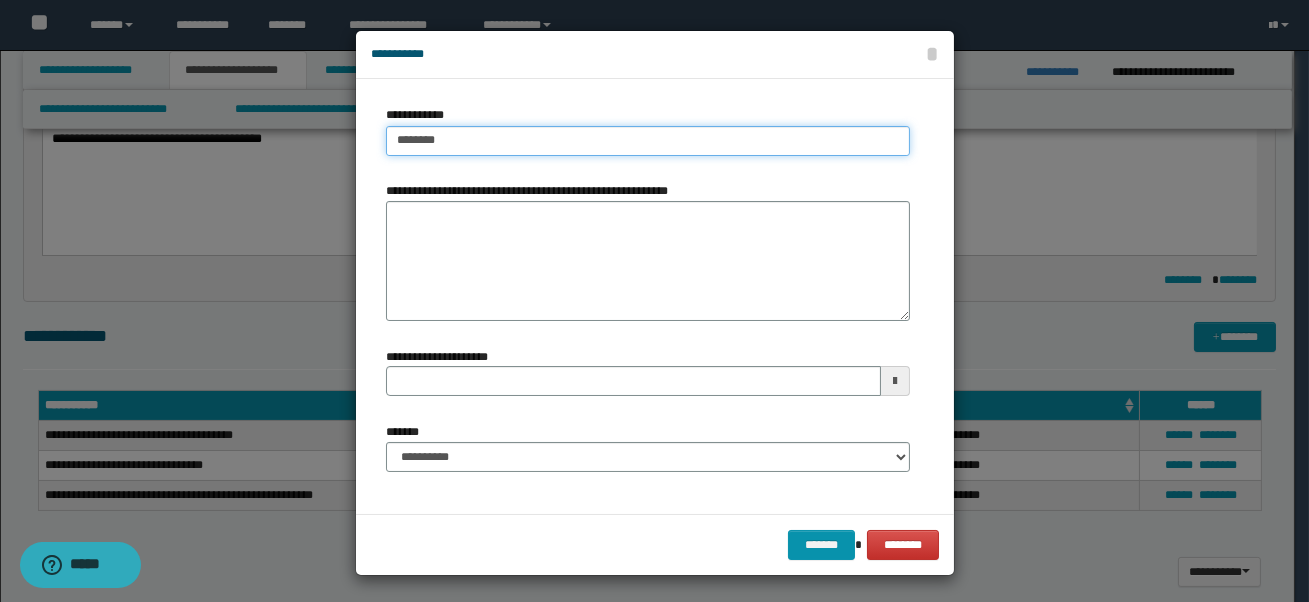type on "**********" 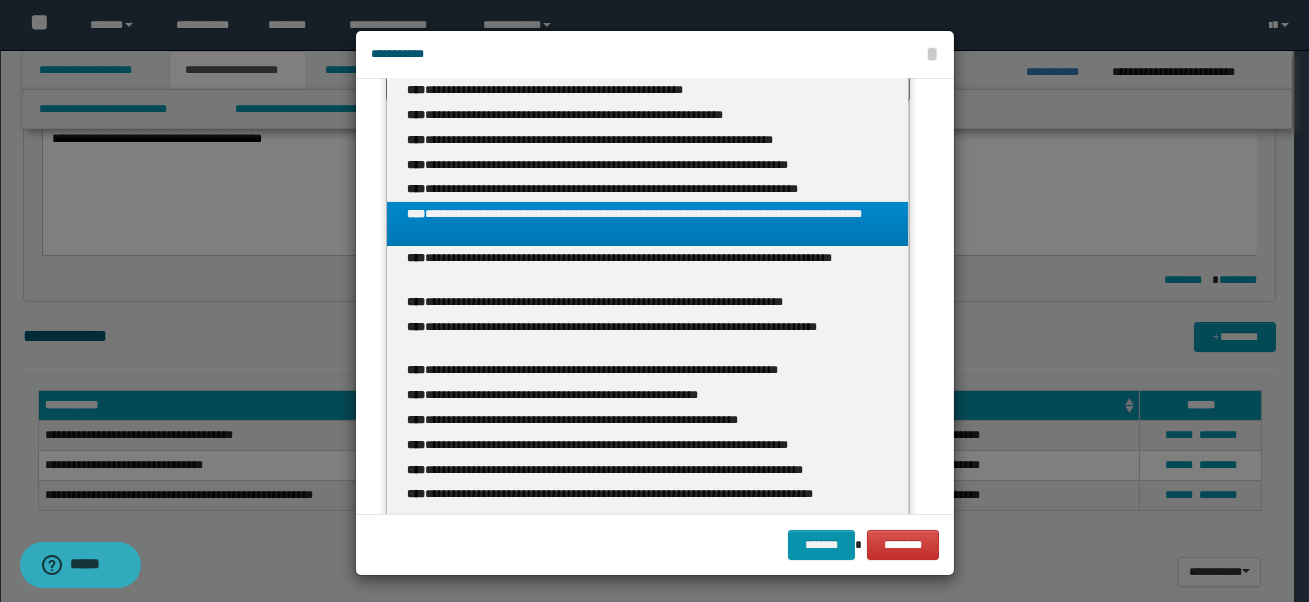 scroll, scrollTop: 390, scrollLeft: 0, axis: vertical 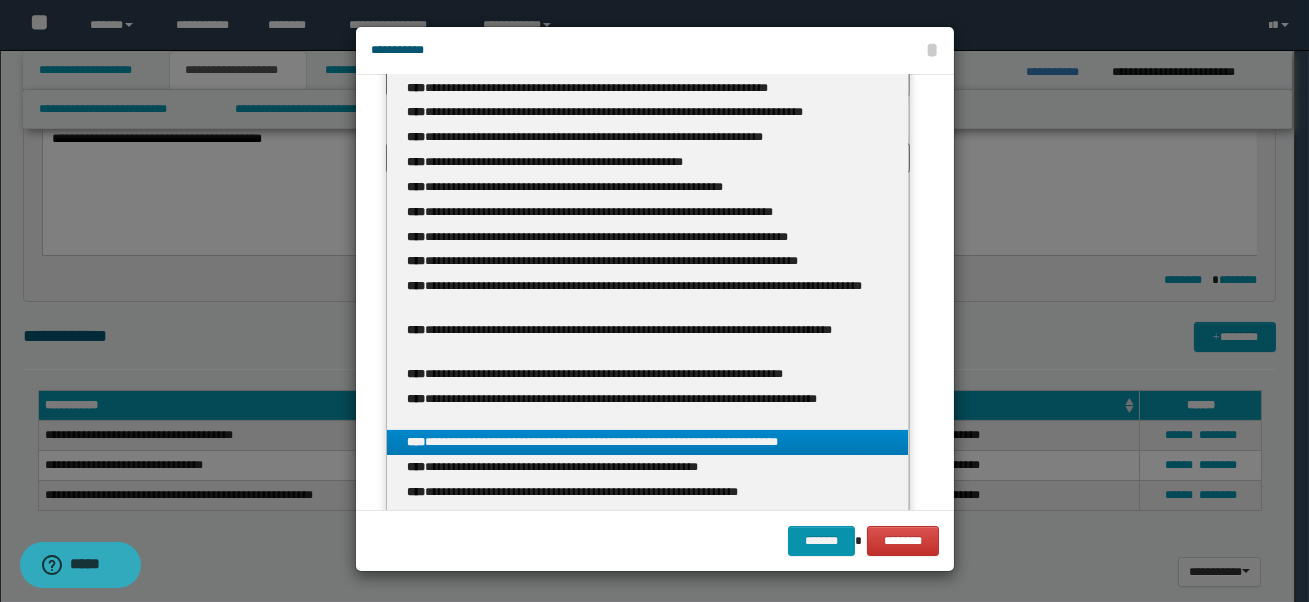 type on "********" 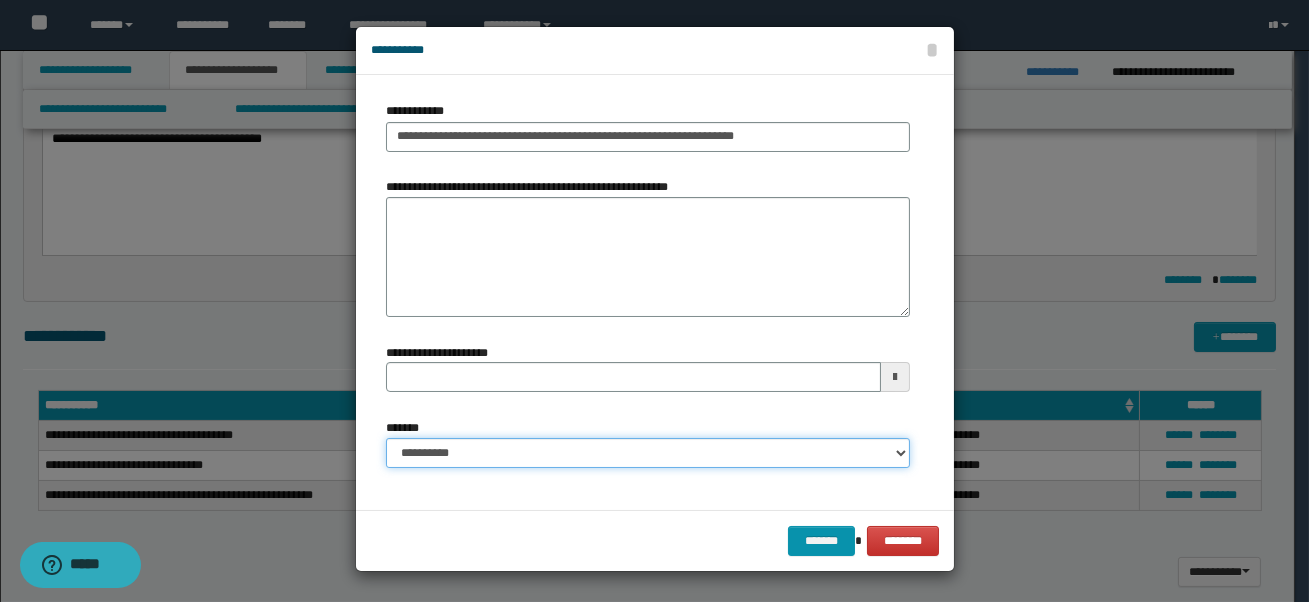 click on "**********" at bounding box center [648, 453] 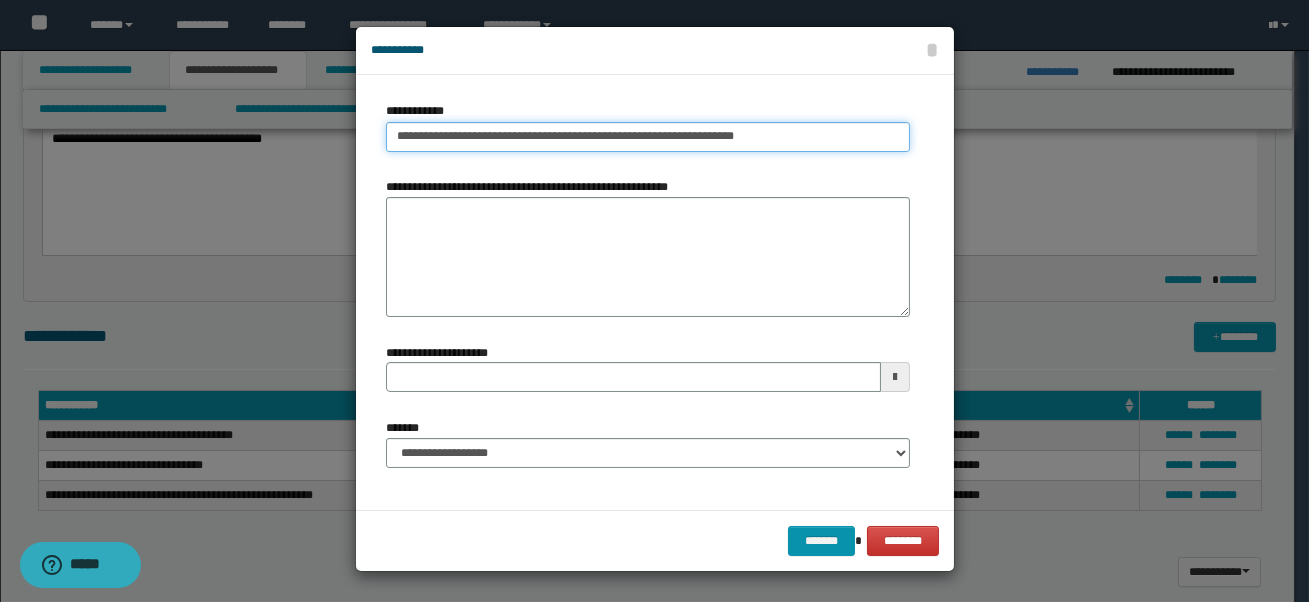 type on "**********" 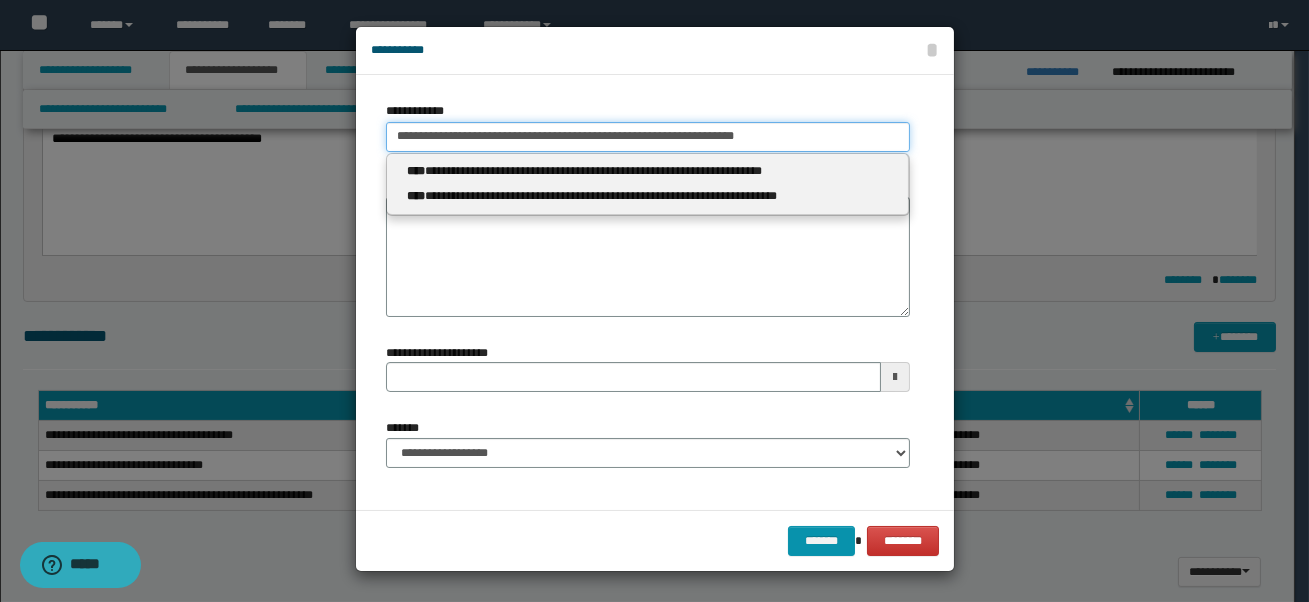 drag, startPoint x: 803, startPoint y: 136, endPoint x: 323, endPoint y: 141, distance: 480.02603 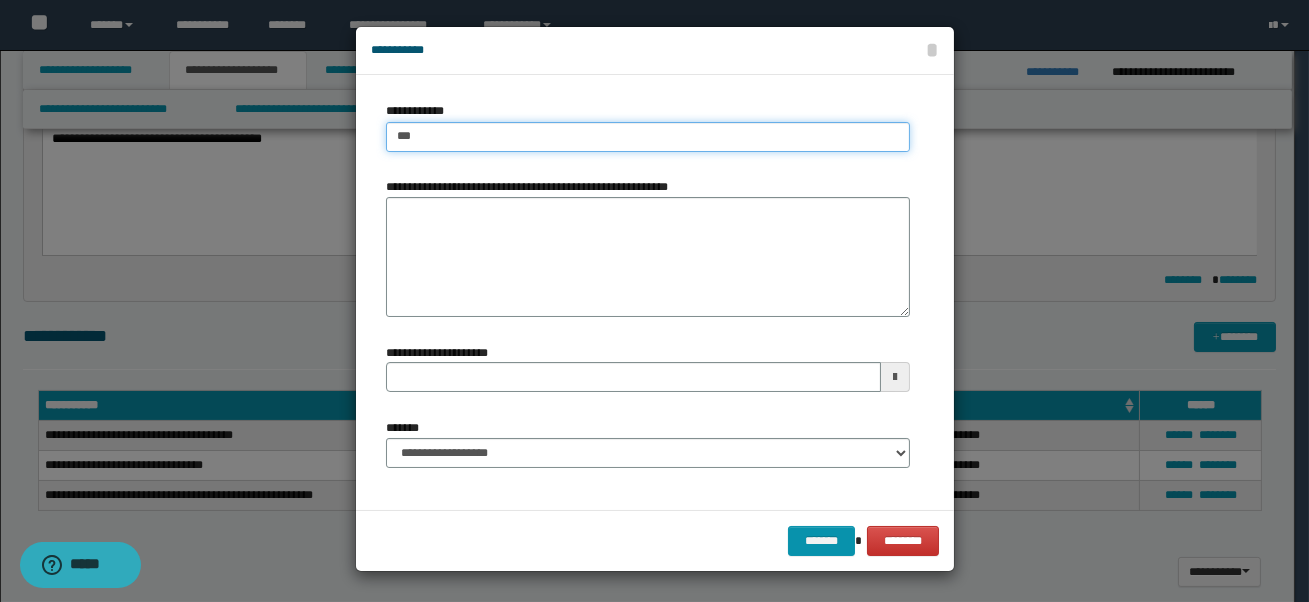 type on "****" 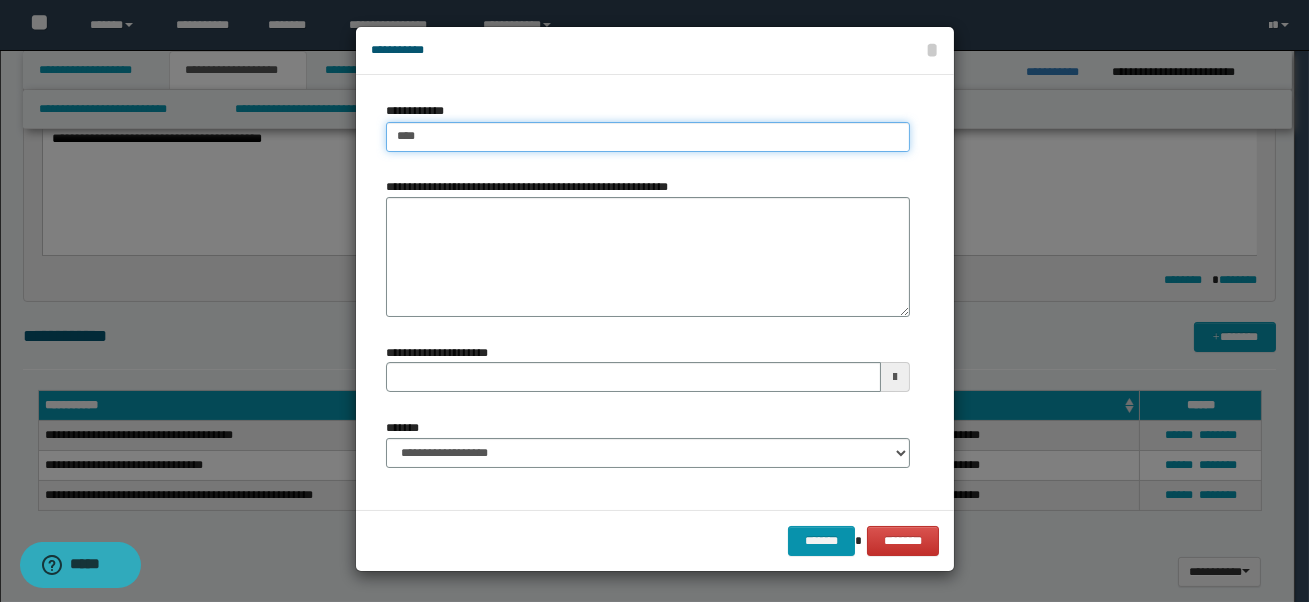 type on "****" 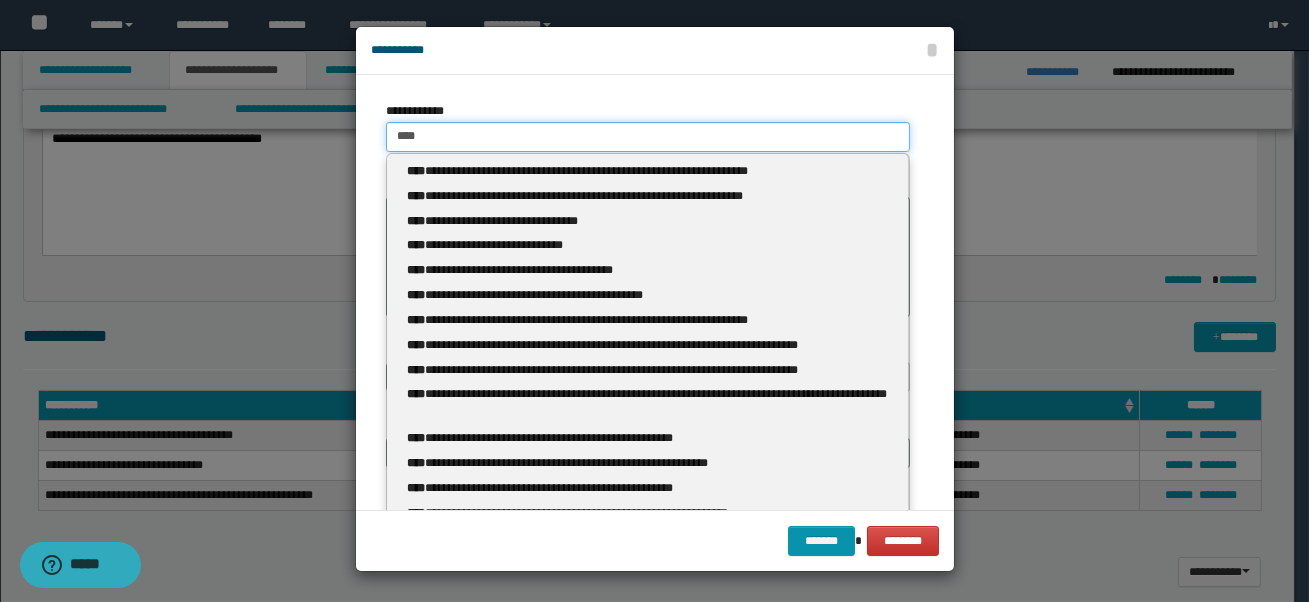 type 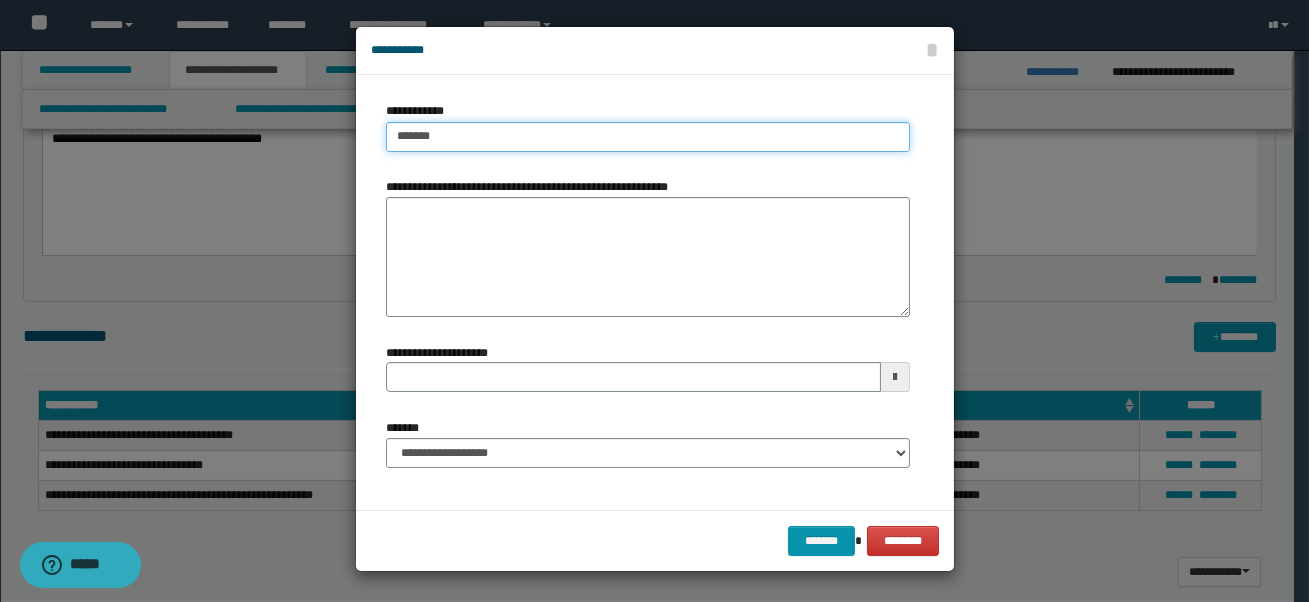type on "********" 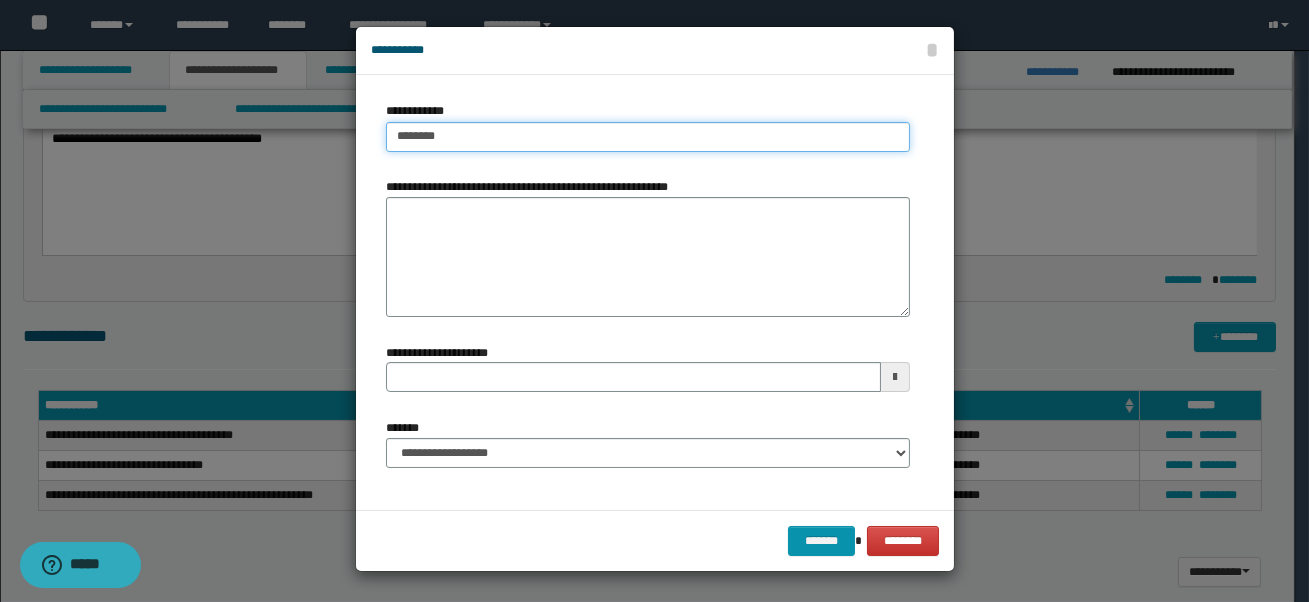 type on "********" 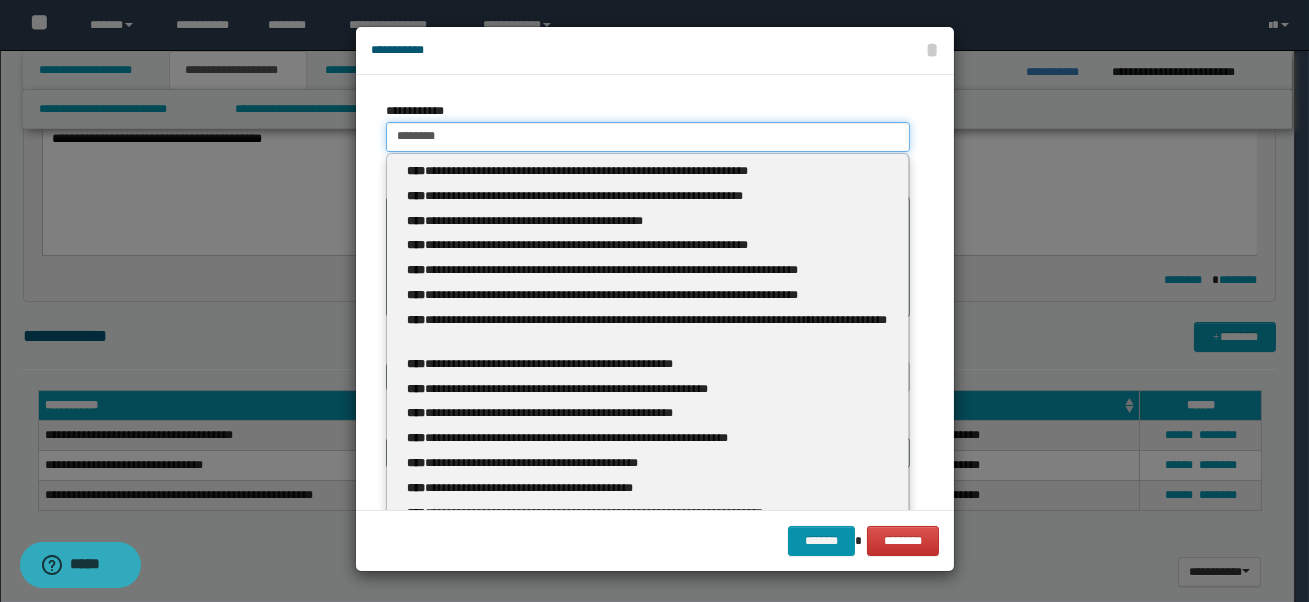 type 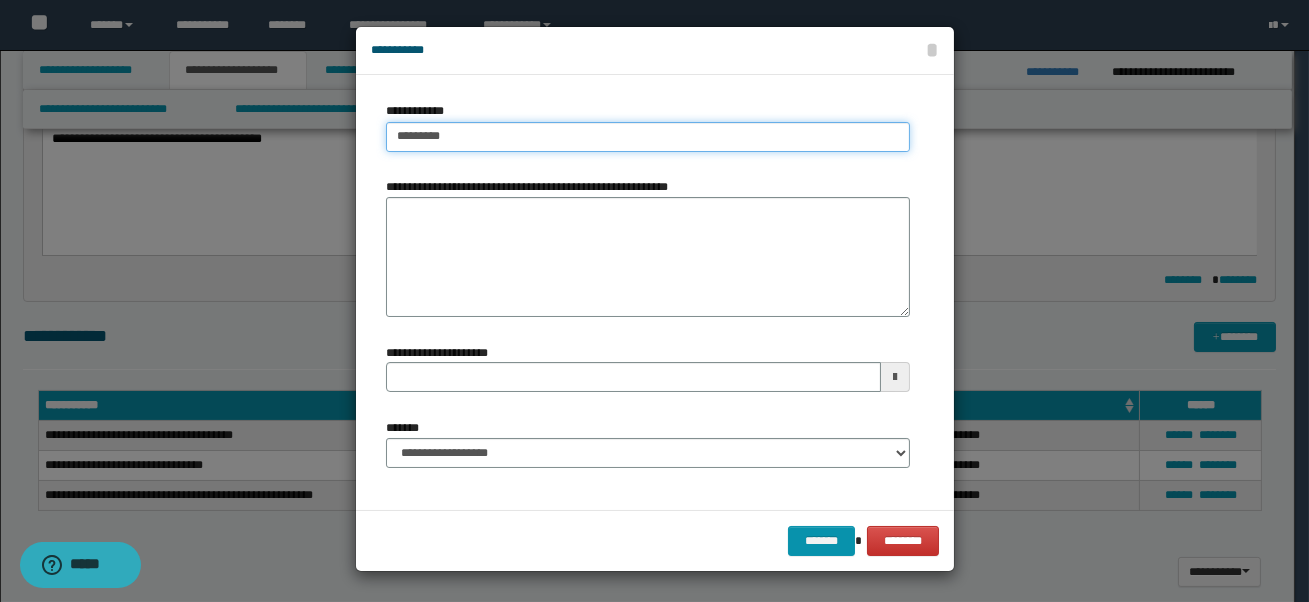 type on "*********" 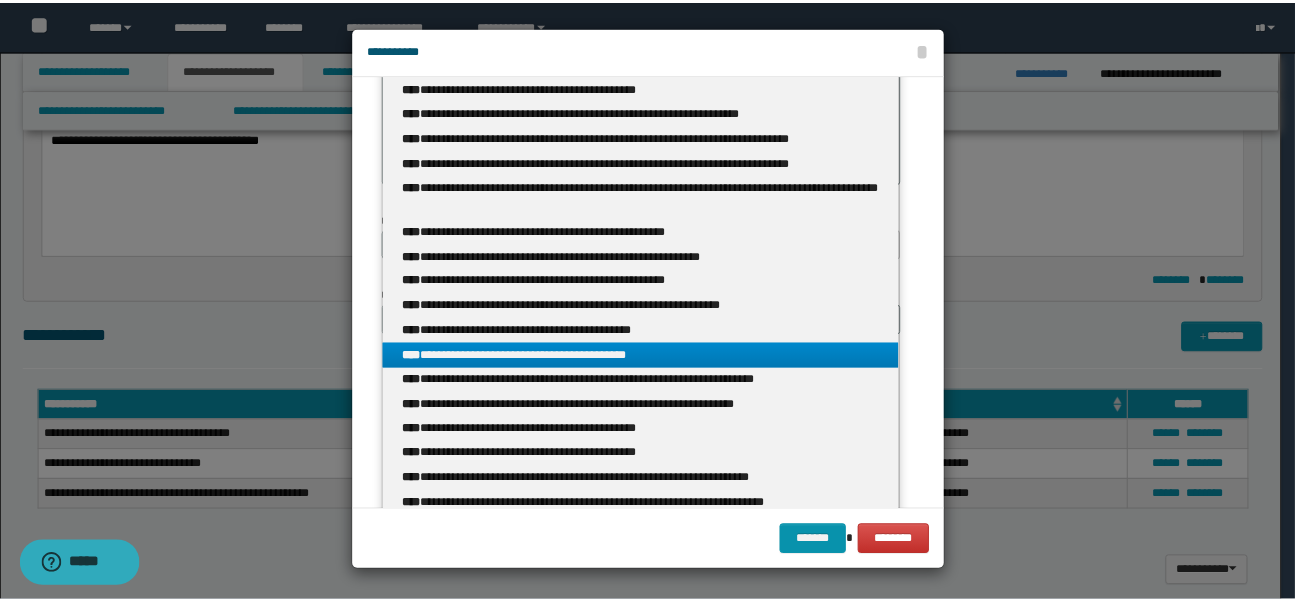 scroll, scrollTop: 0, scrollLeft: 0, axis: both 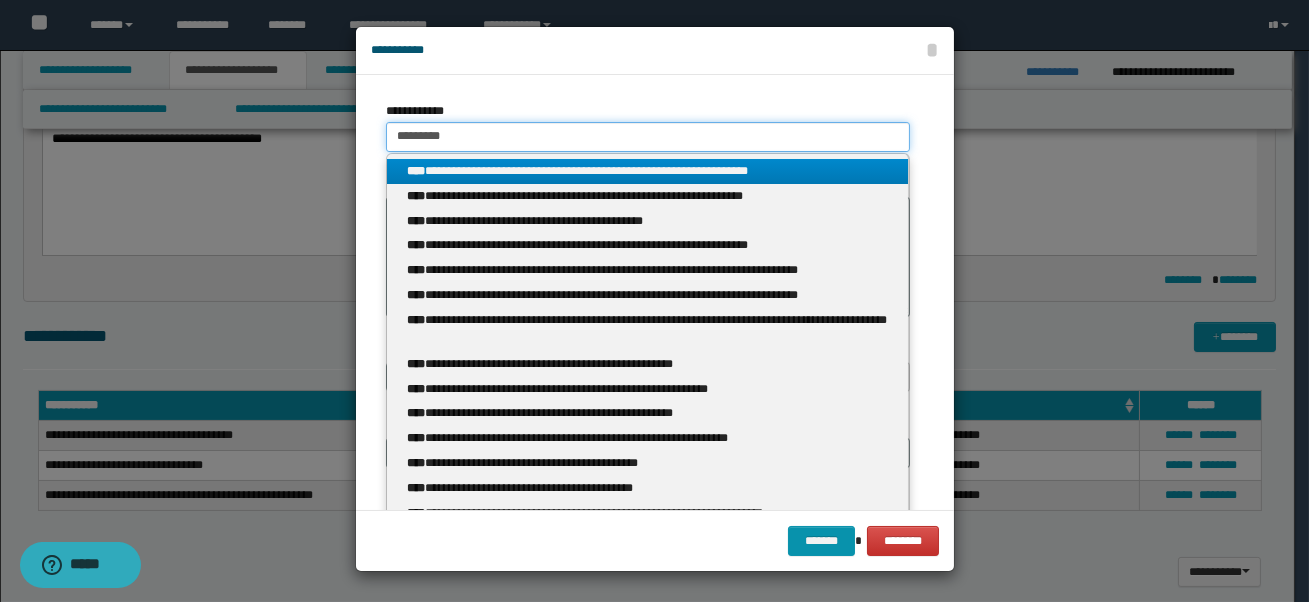 drag, startPoint x: 499, startPoint y: 133, endPoint x: 330, endPoint y: 130, distance: 169.02663 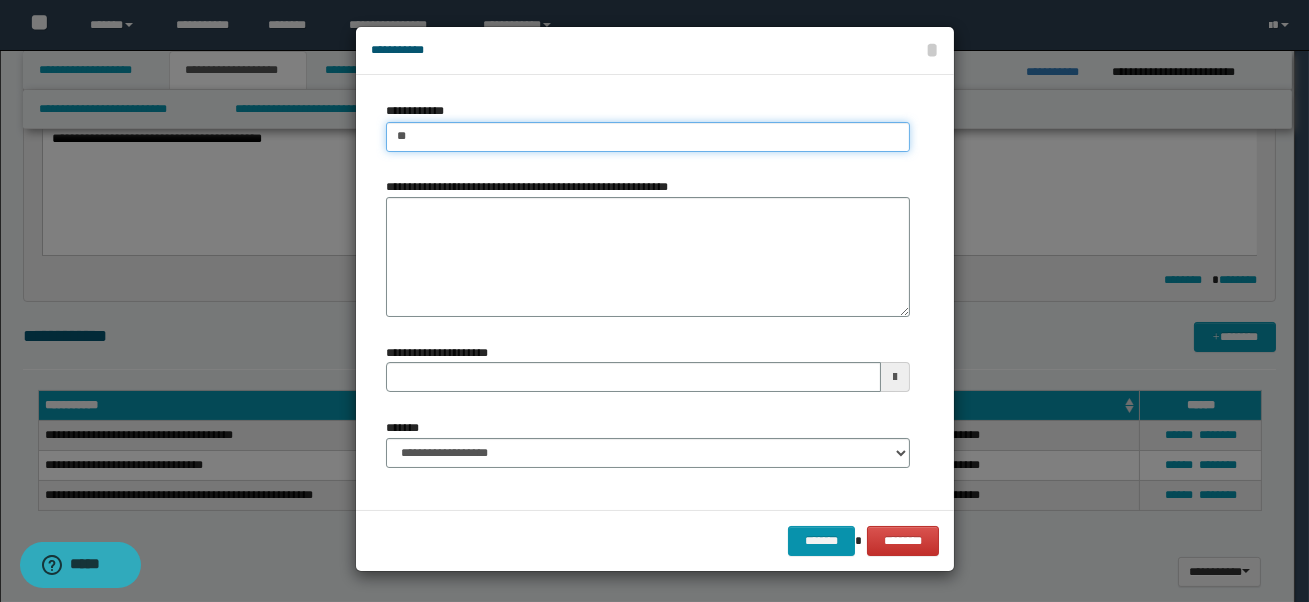 type on "***" 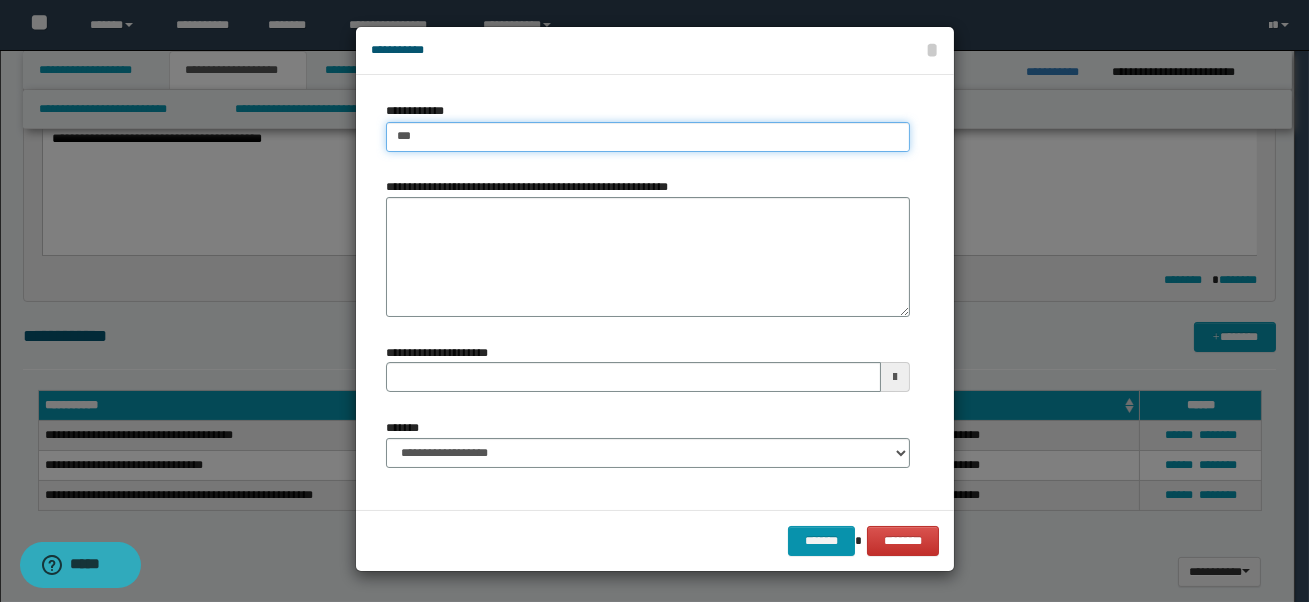 type 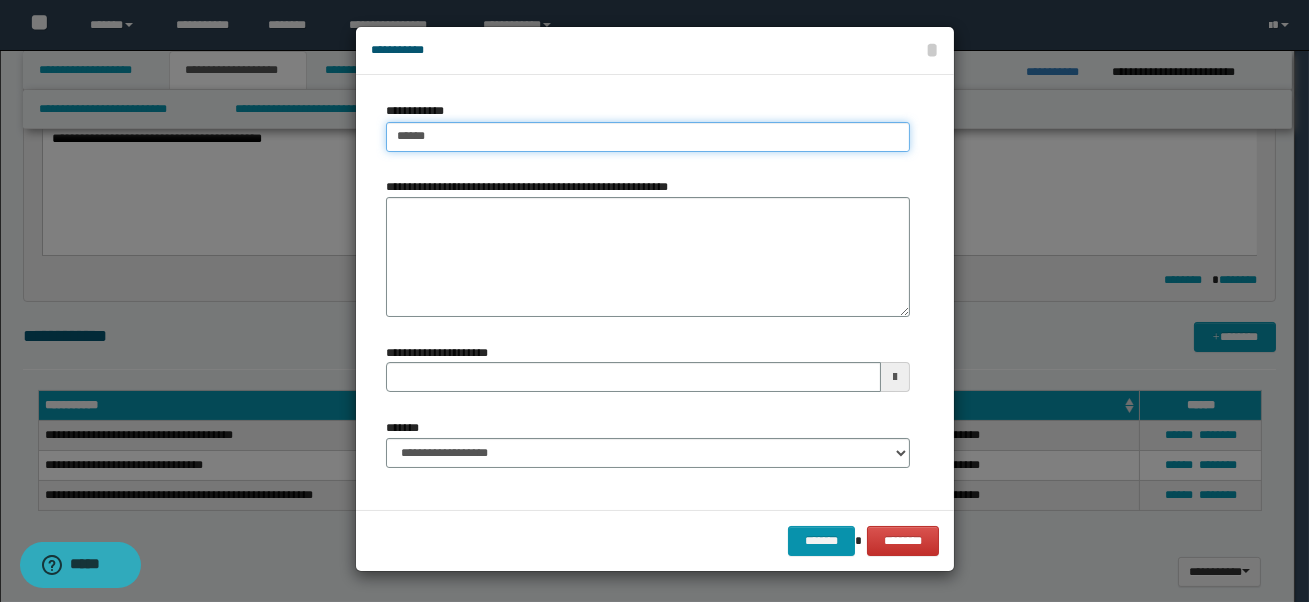 type on "*******" 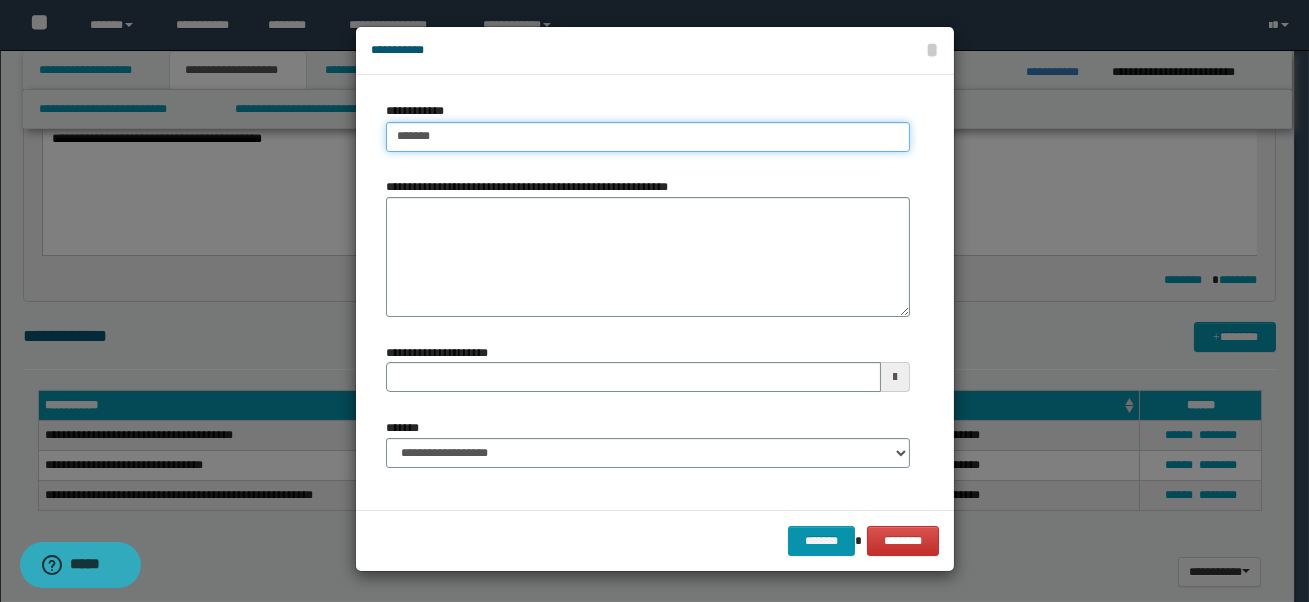 type on "*******" 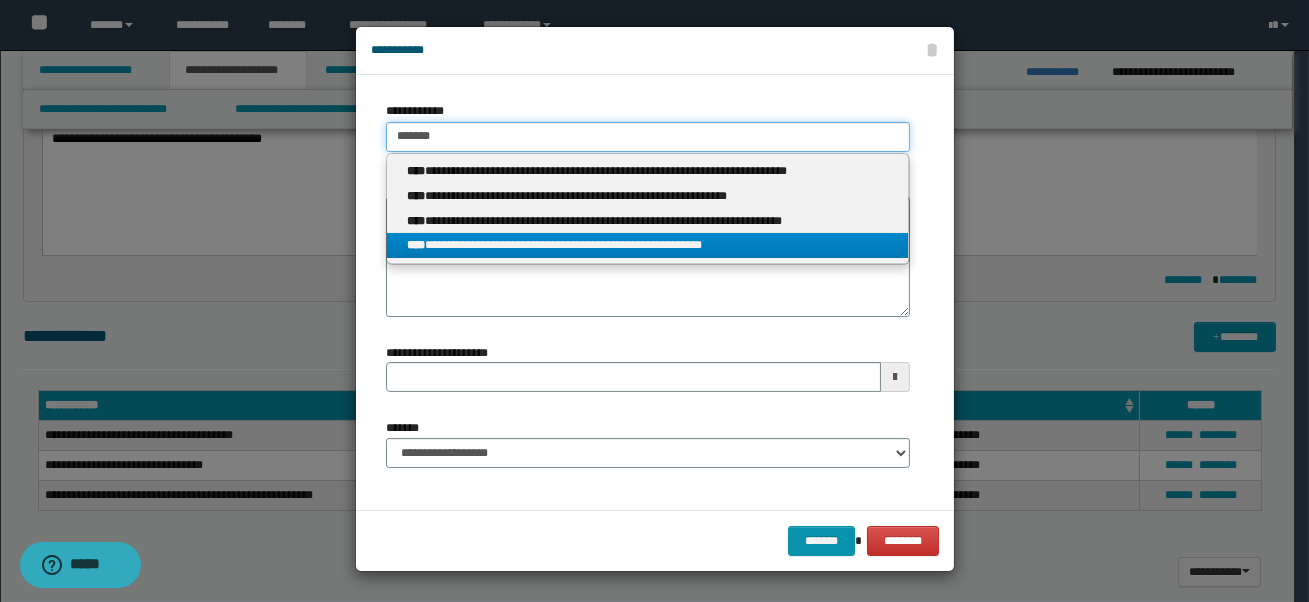 type on "*******" 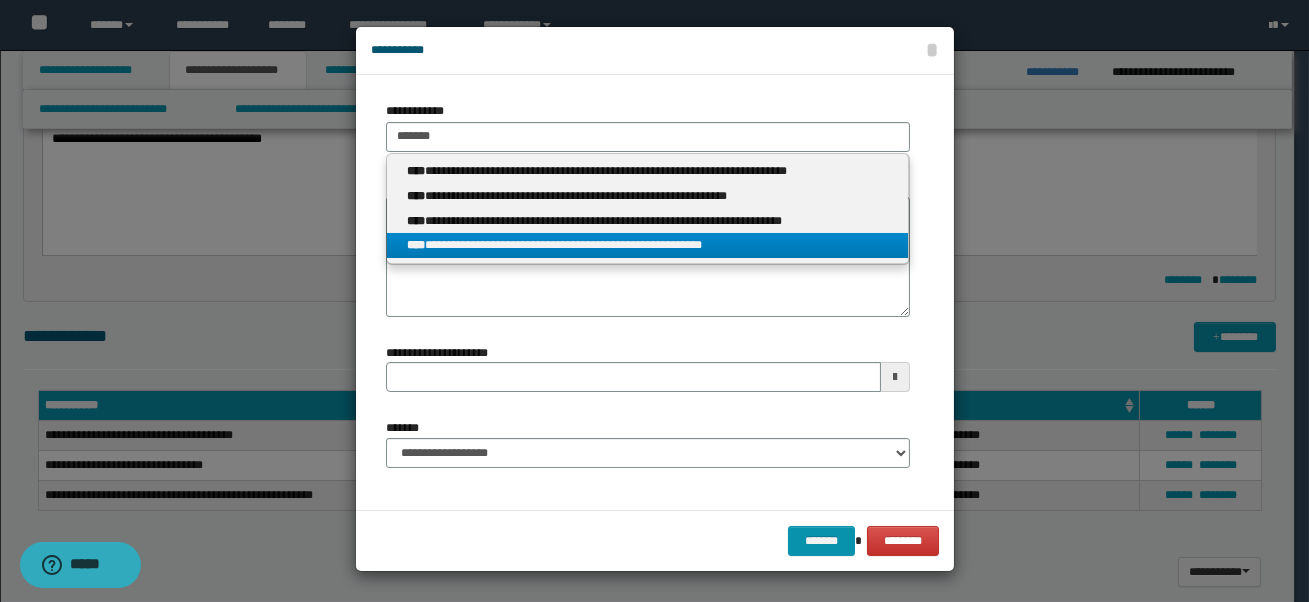 click on "**********" 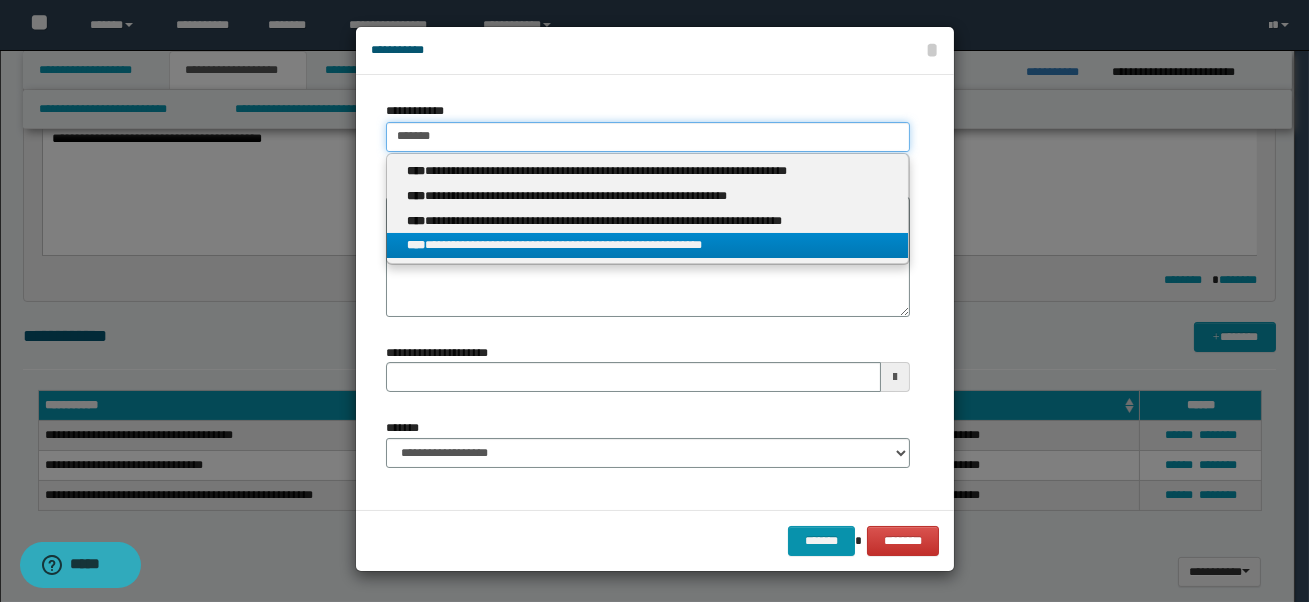 type 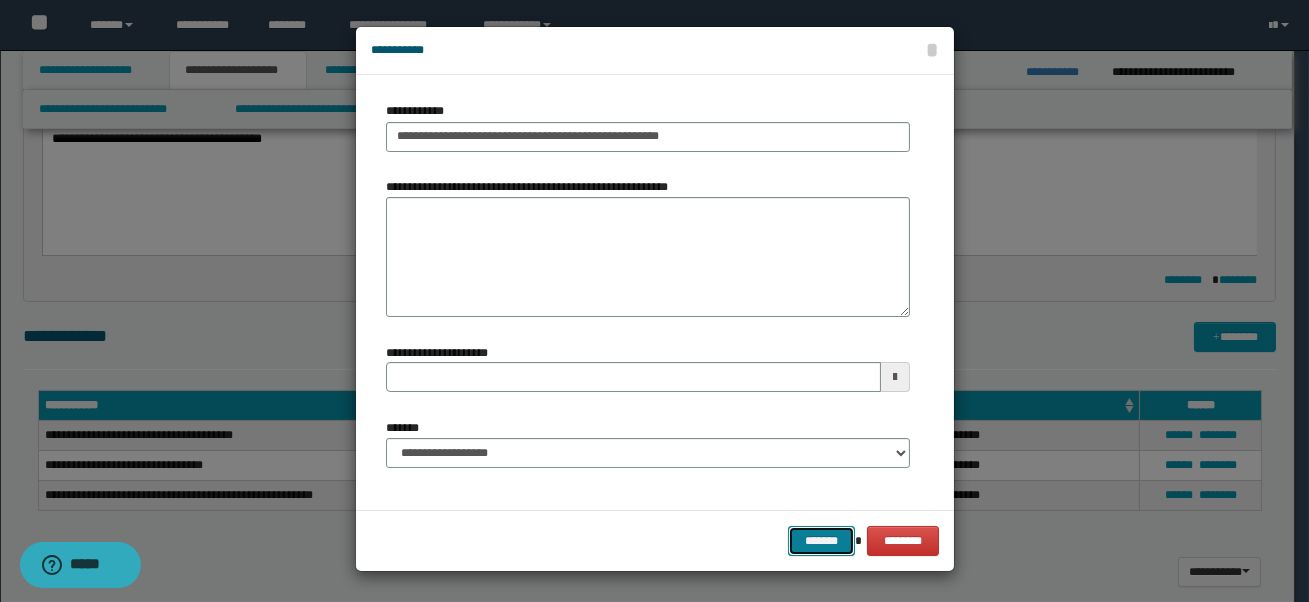 click on "*******" 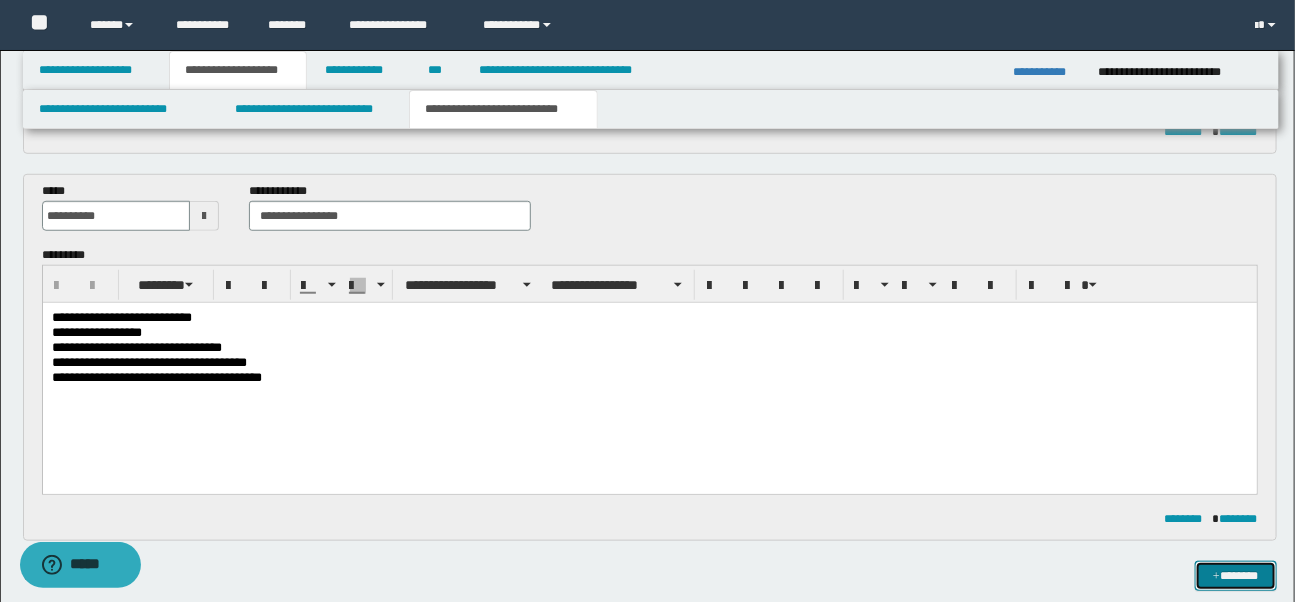 scroll, scrollTop: 465, scrollLeft: 0, axis: vertical 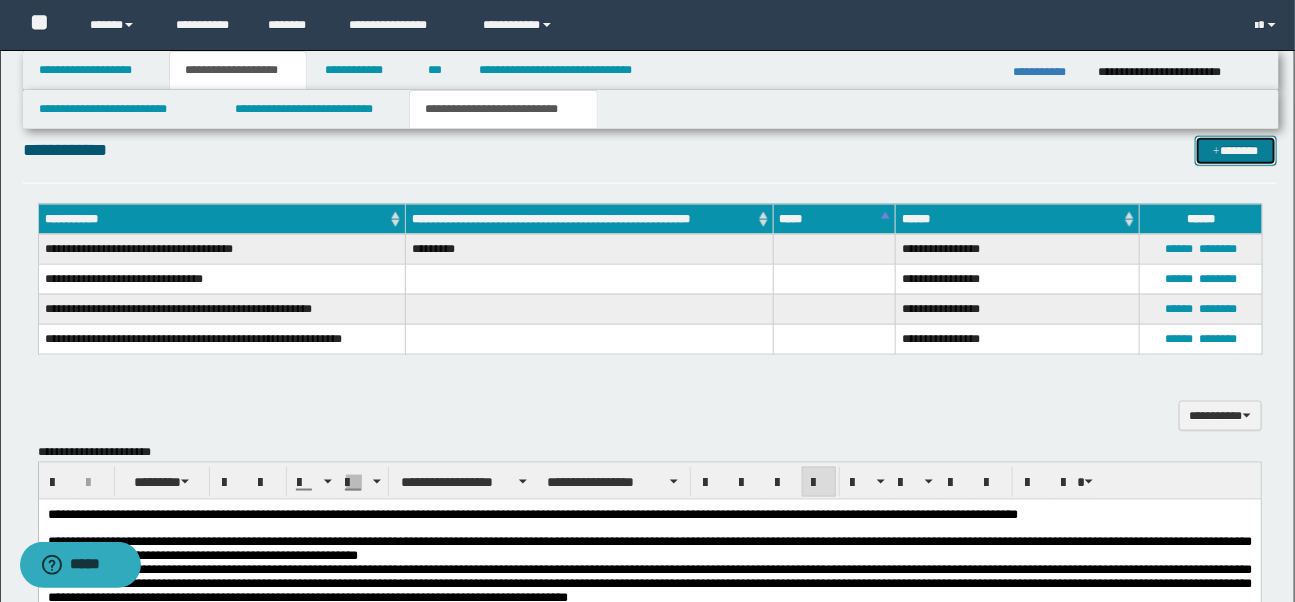 click on "*******" 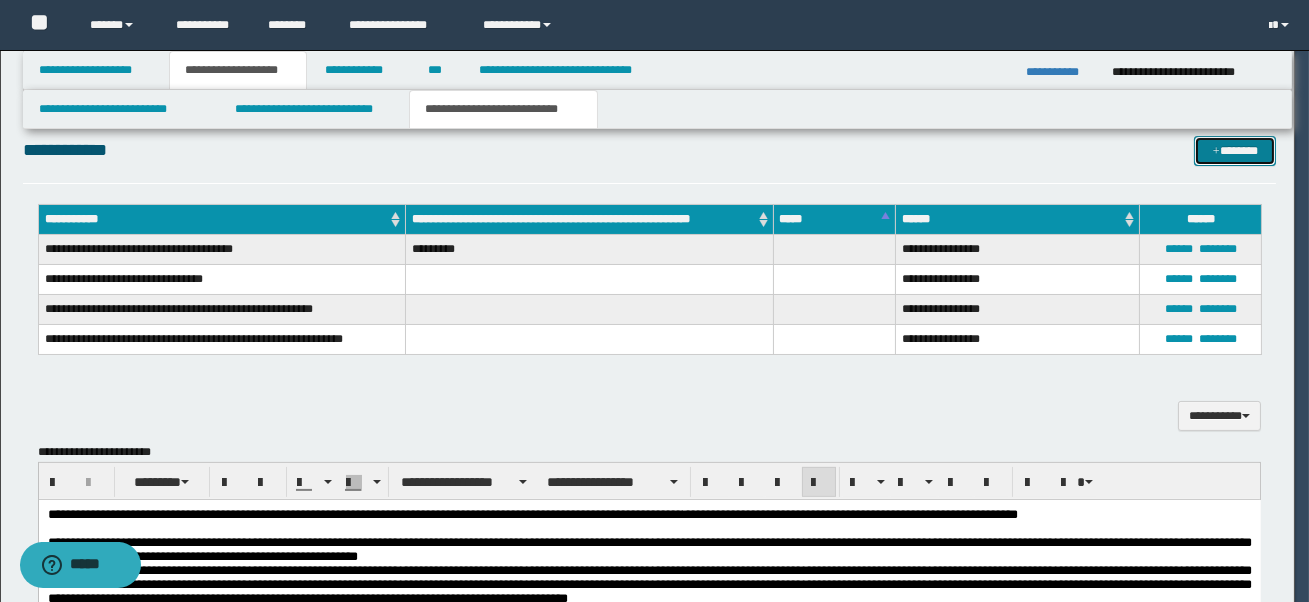 scroll, scrollTop: 0, scrollLeft: 0, axis: both 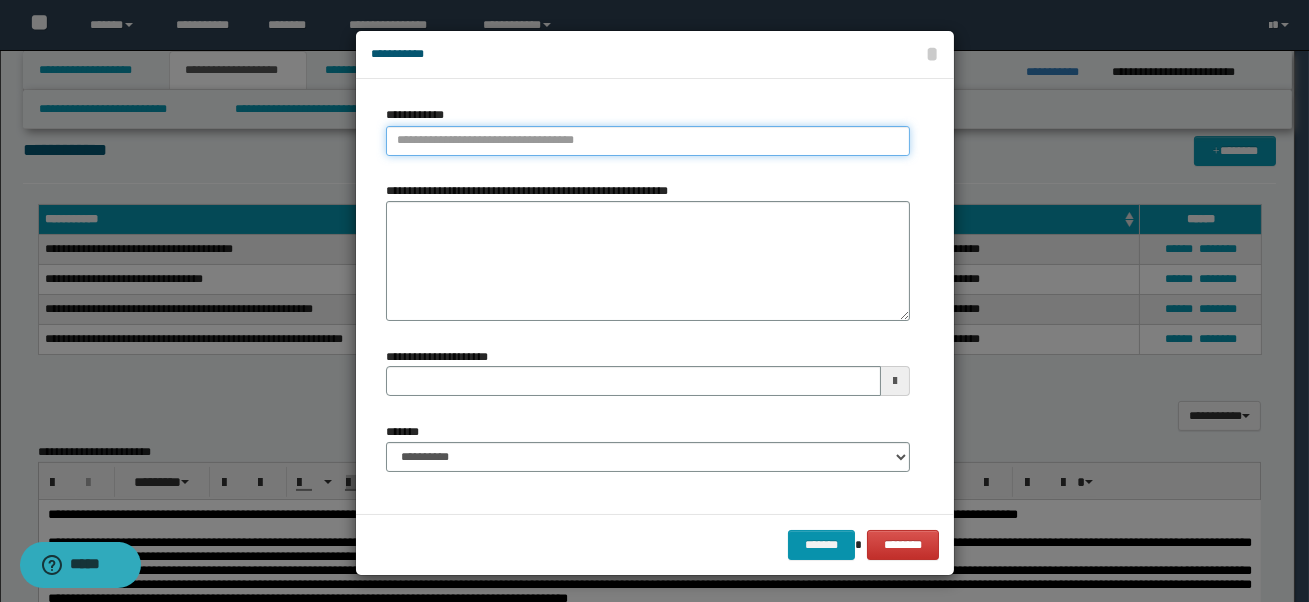 type on "**********" 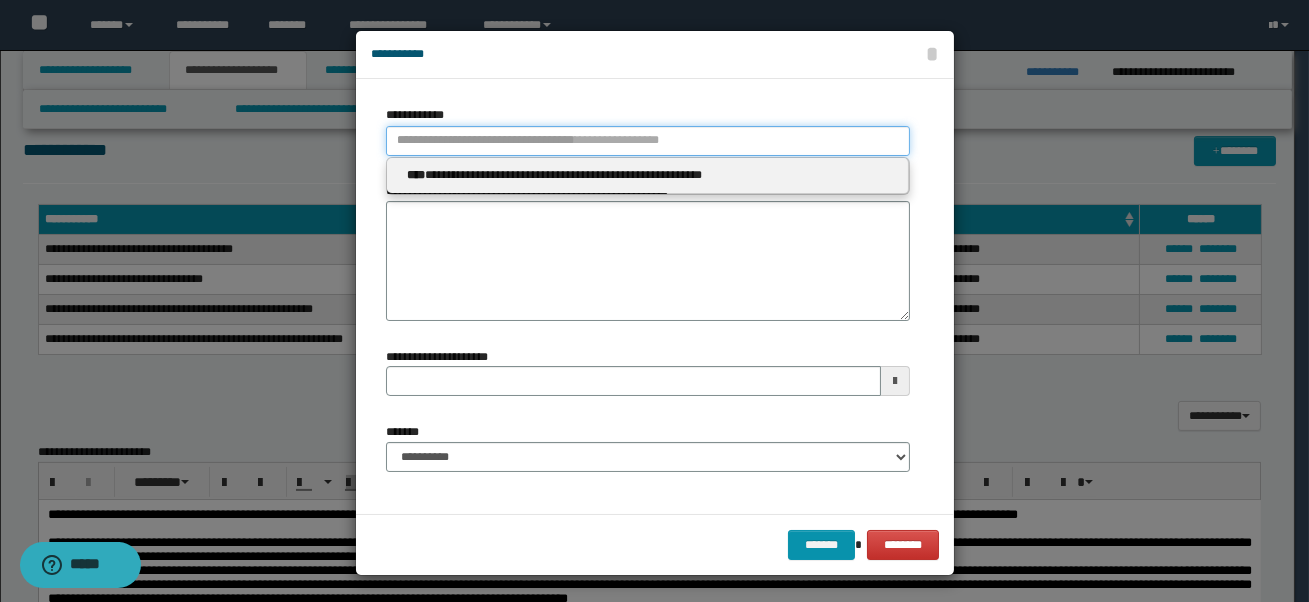 click on "**********" 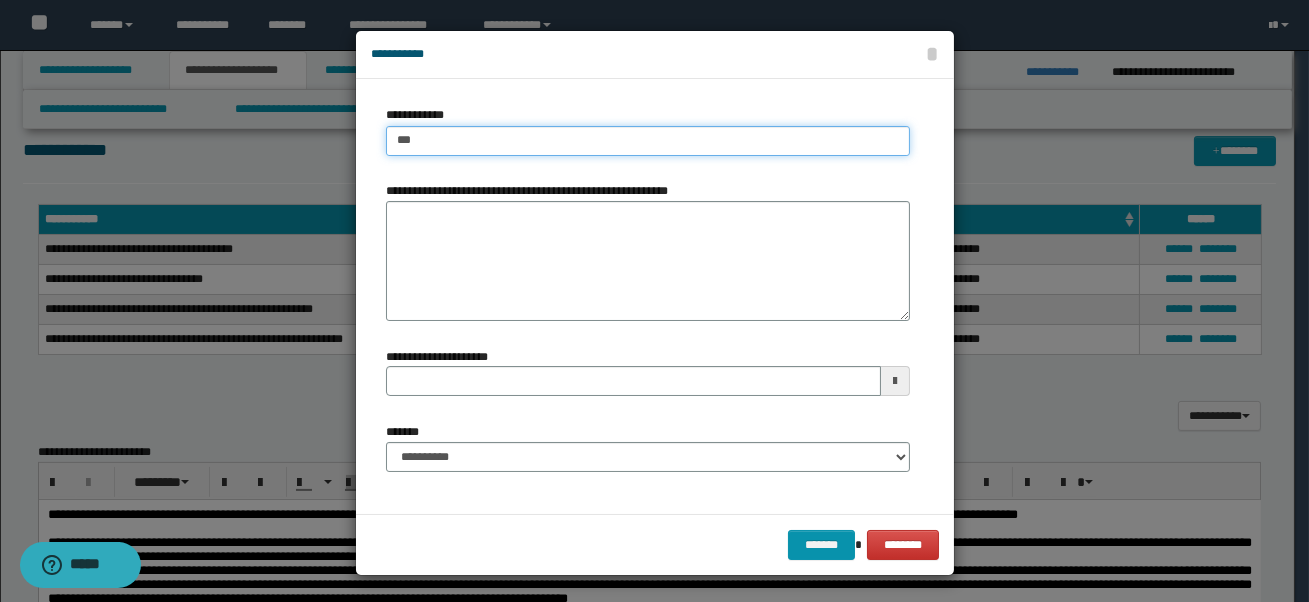 type on "****" 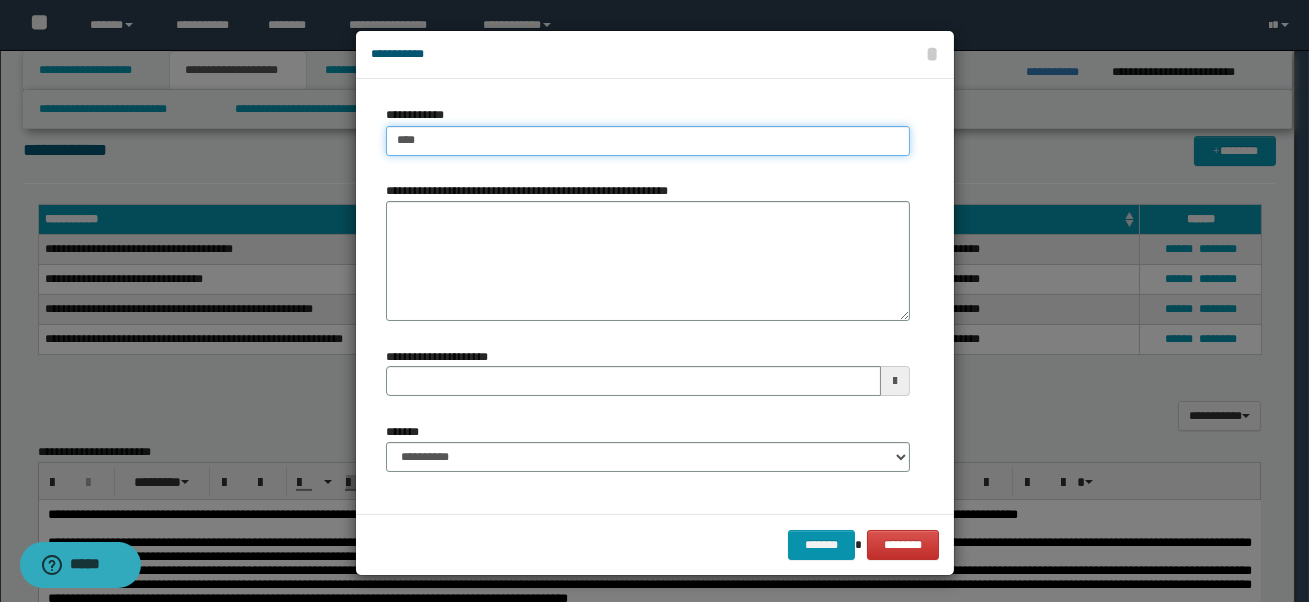 type on "****" 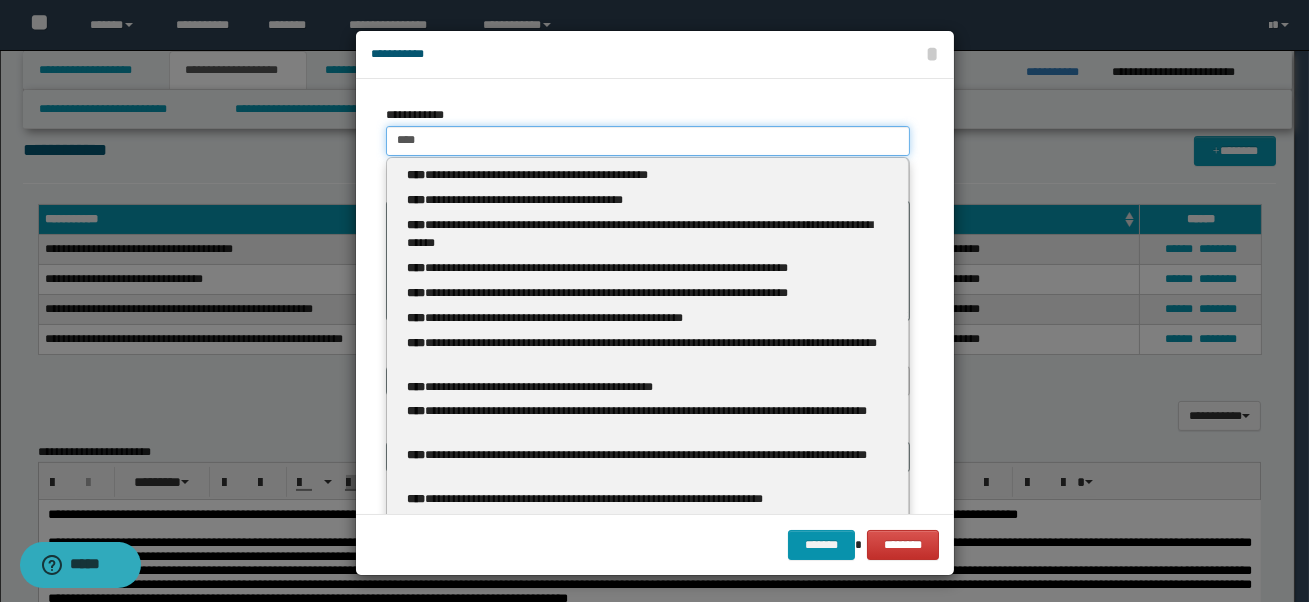 type 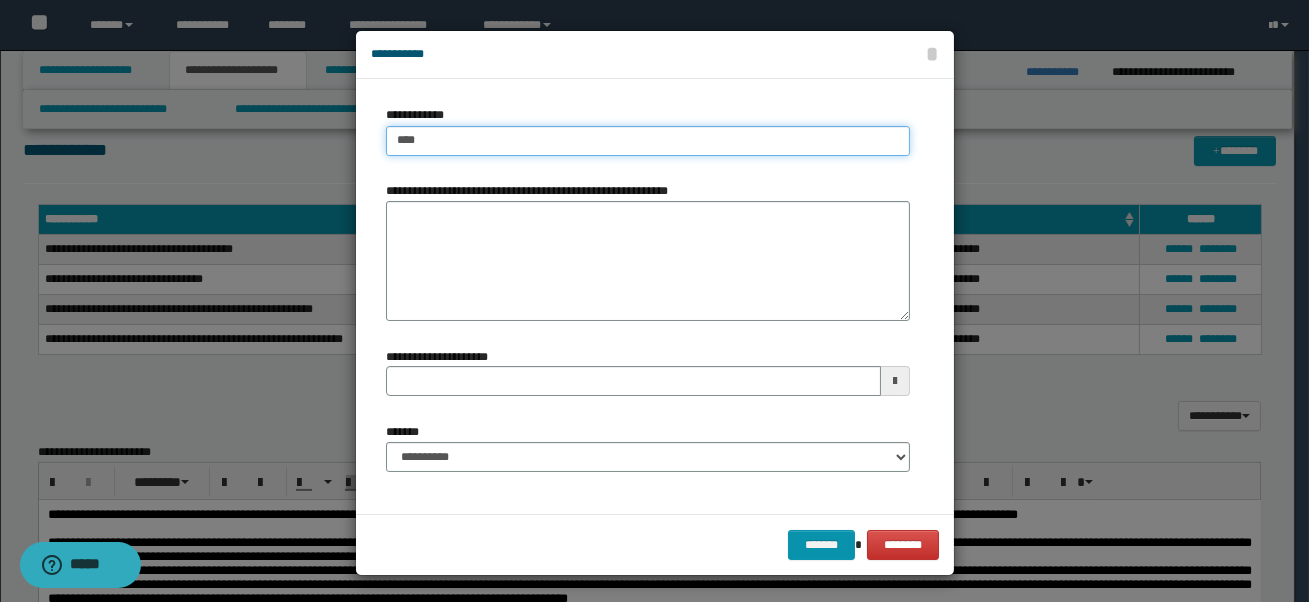 type on "*****" 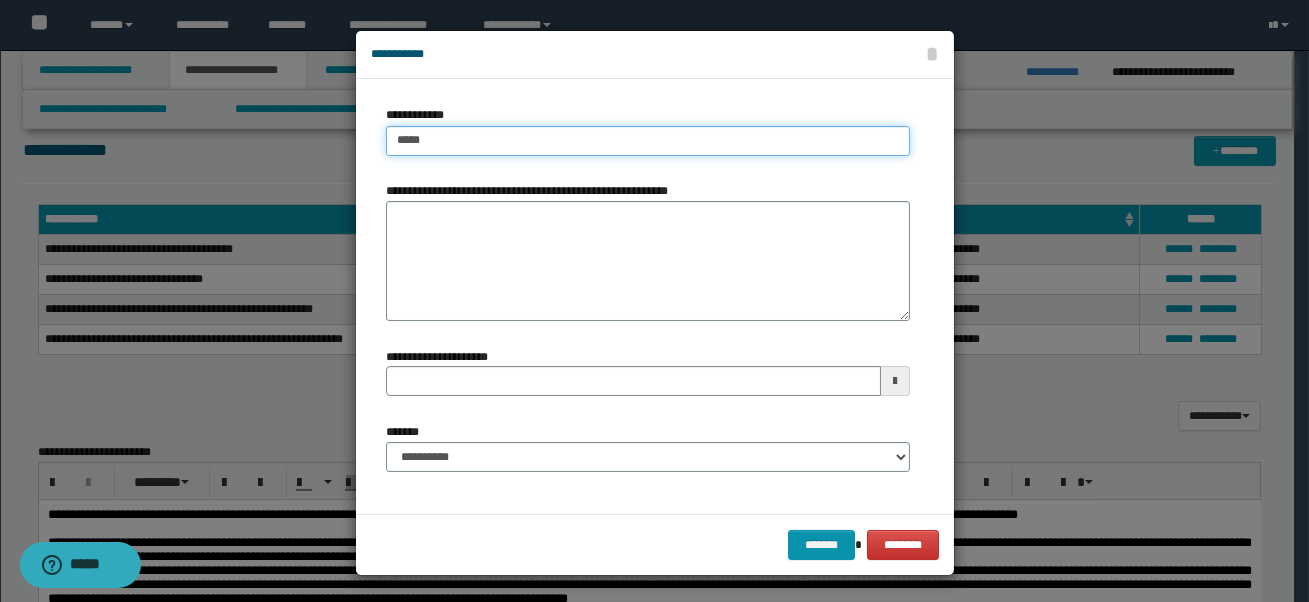 type on "*****" 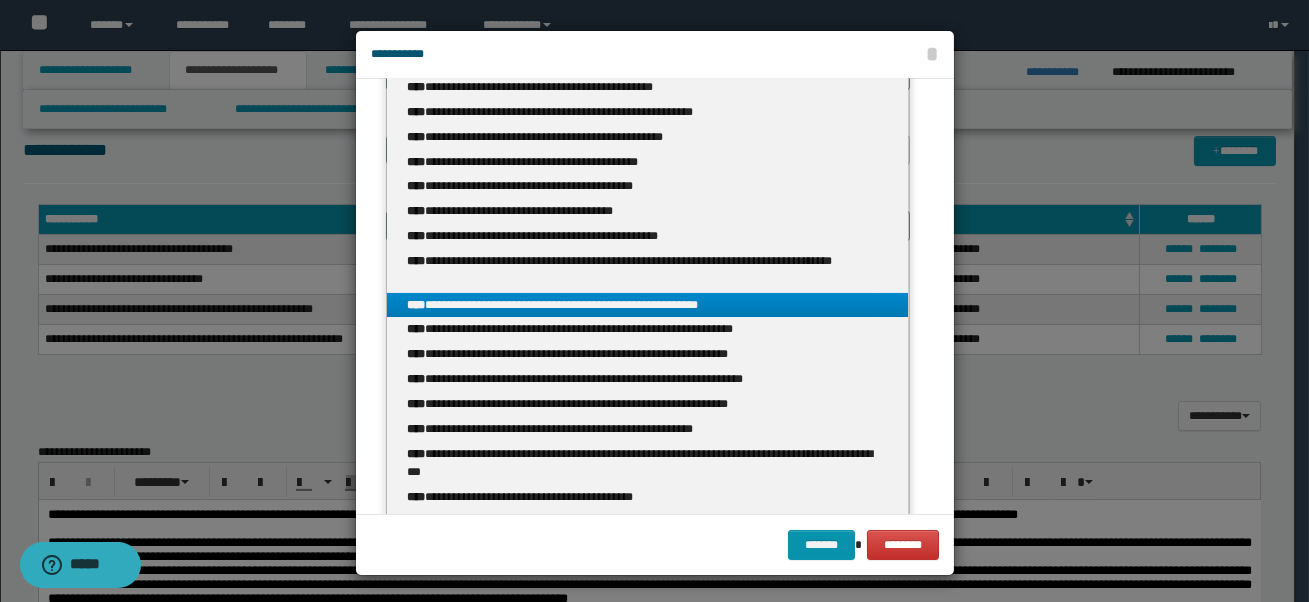 scroll, scrollTop: 333, scrollLeft: 0, axis: vertical 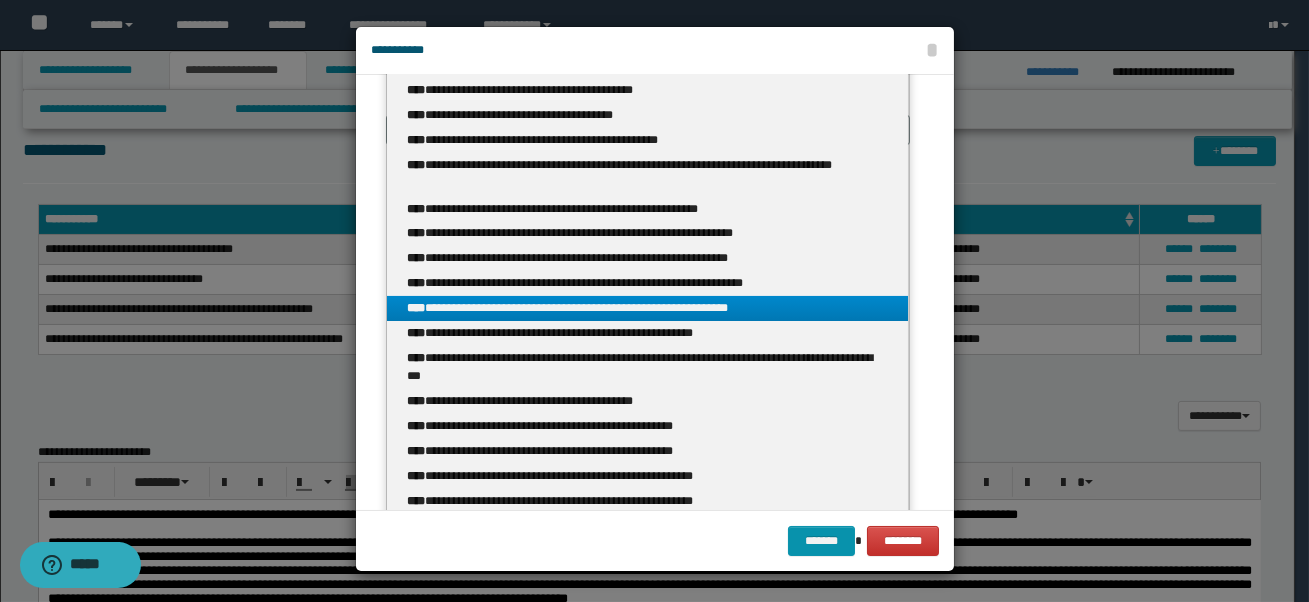 type on "*****" 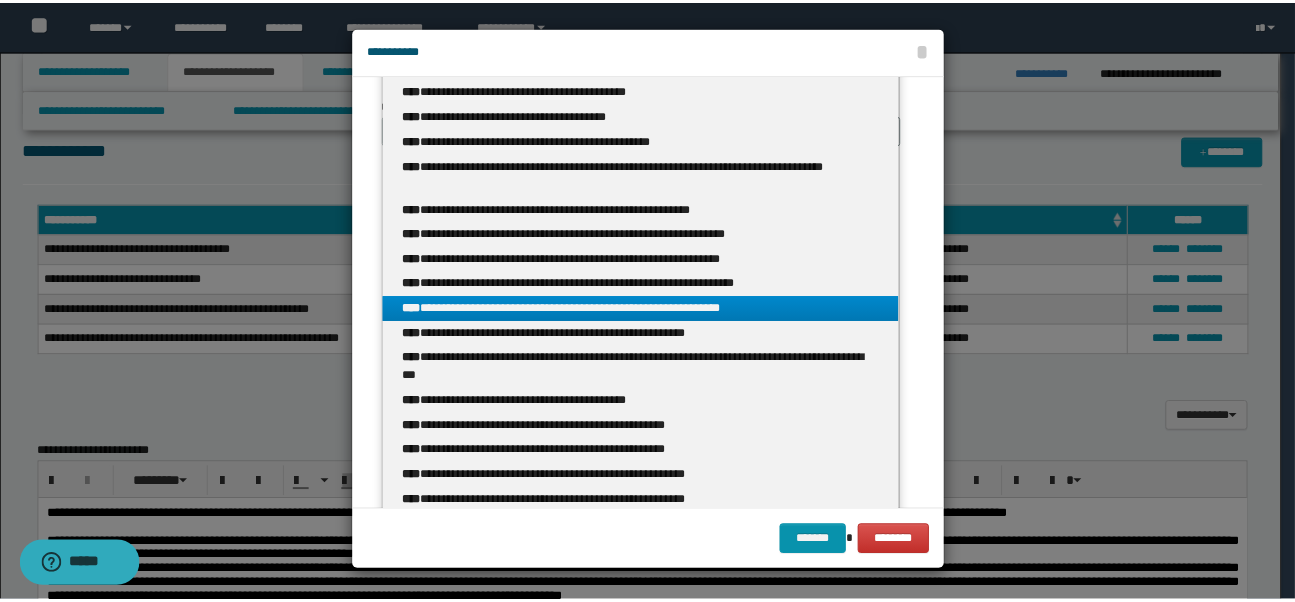 scroll, scrollTop: 0, scrollLeft: 0, axis: both 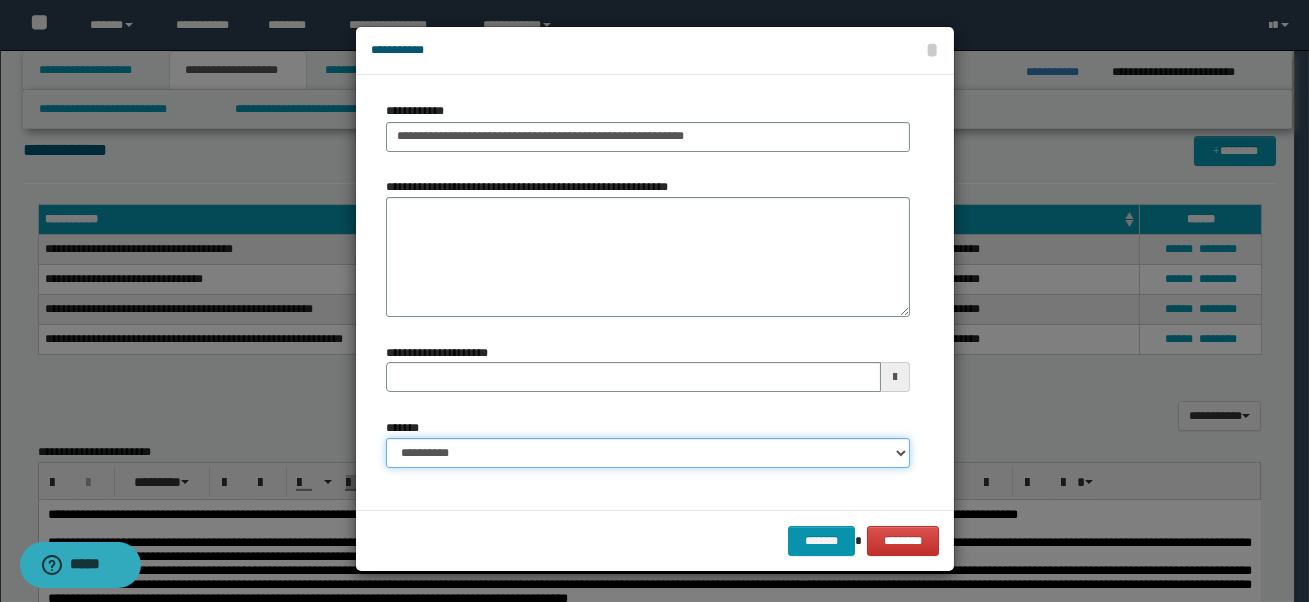 click on "**********" 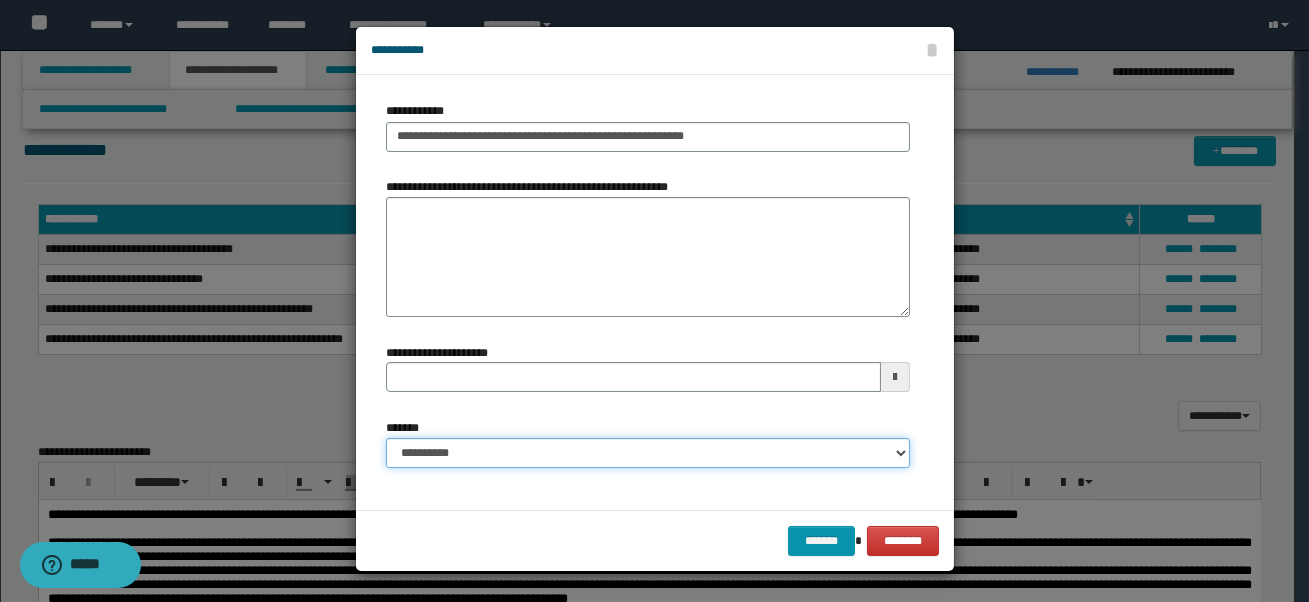 select on "*" 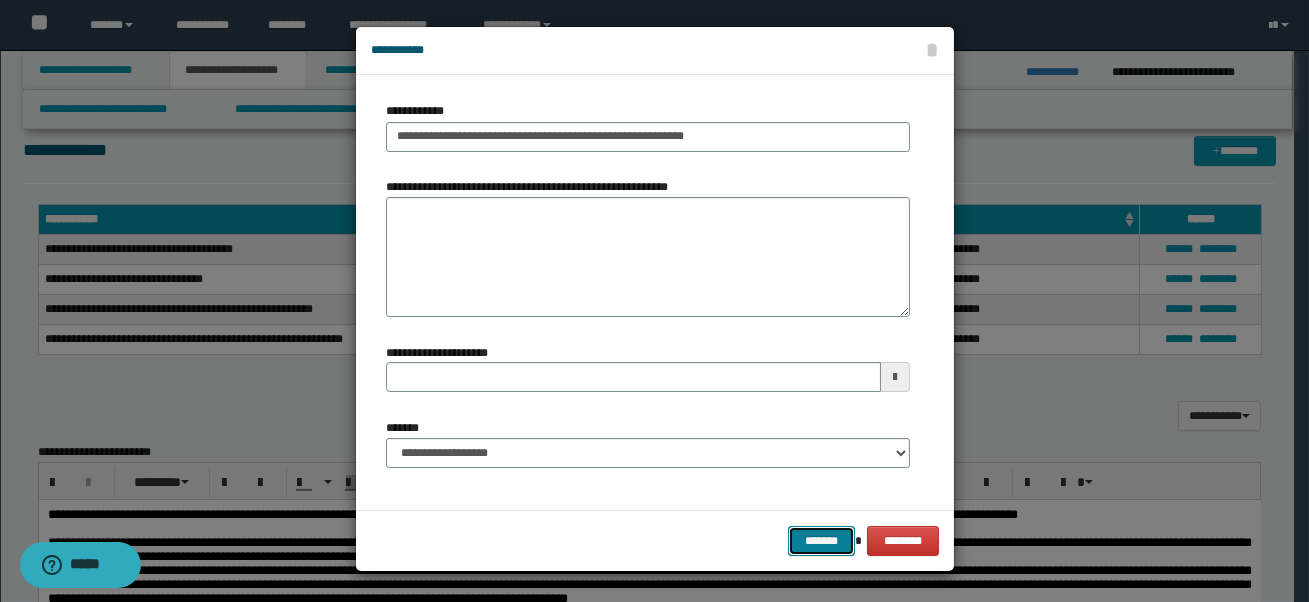 click on "*******" 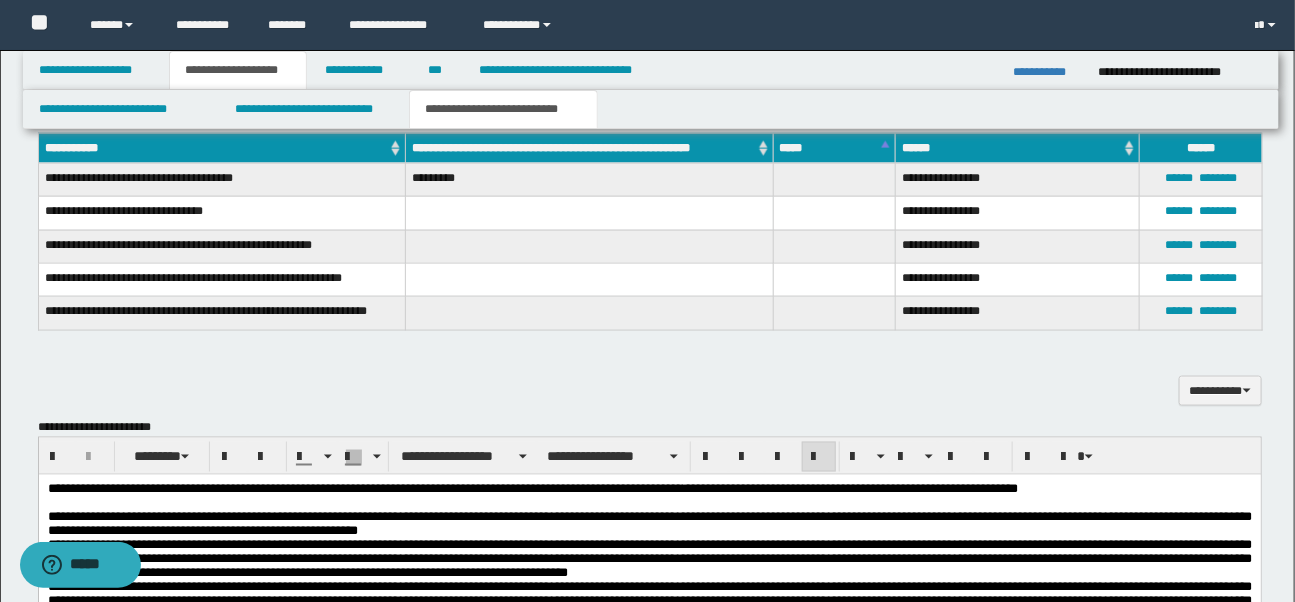 scroll, scrollTop: 1257, scrollLeft: 0, axis: vertical 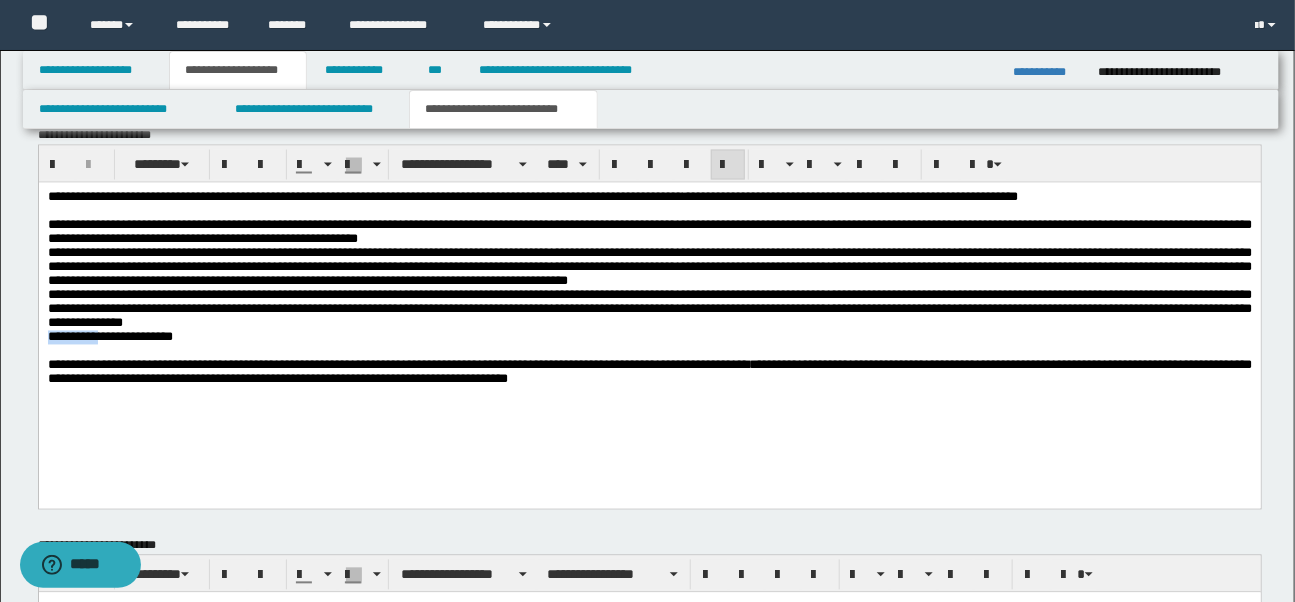 drag, startPoint x: 8, startPoint y: 168, endPoint x: 93, endPoint y: 163, distance: 85.146935 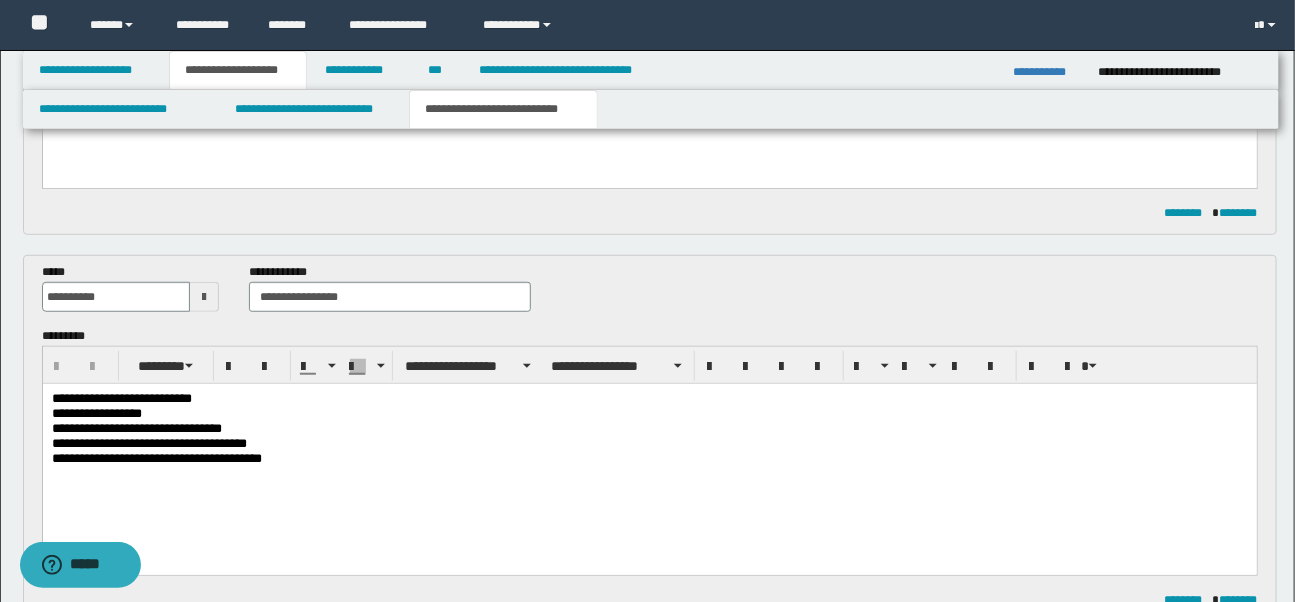 scroll, scrollTop: 392, scrollLeft: 0, axis: vertical 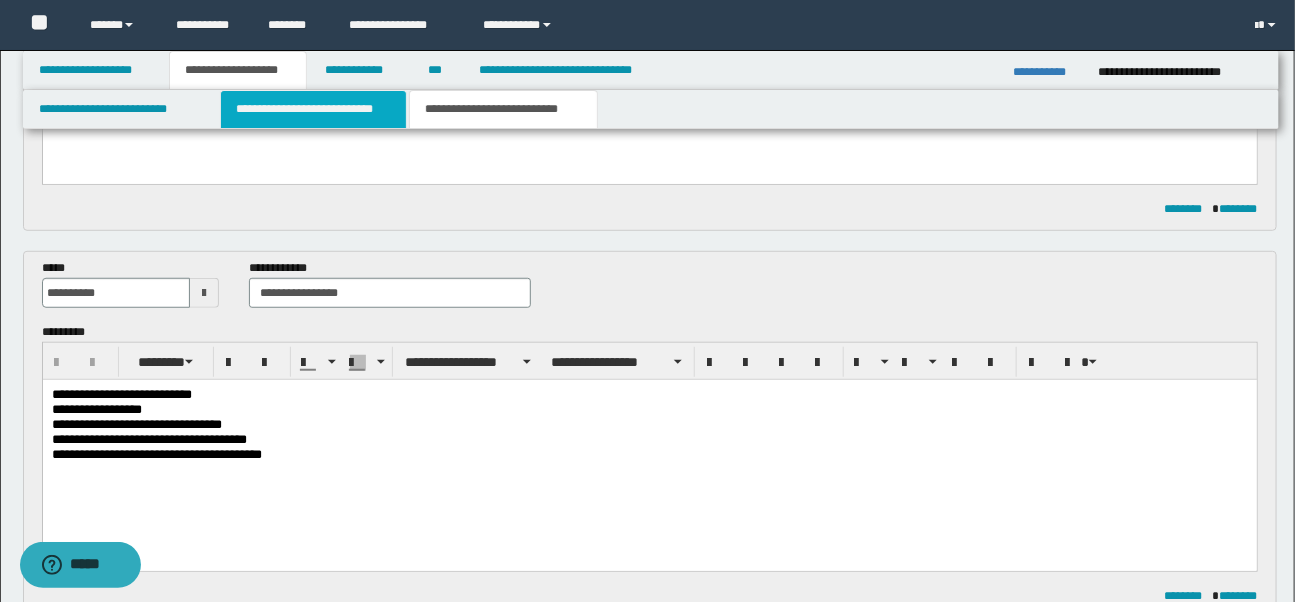 click on "**********" 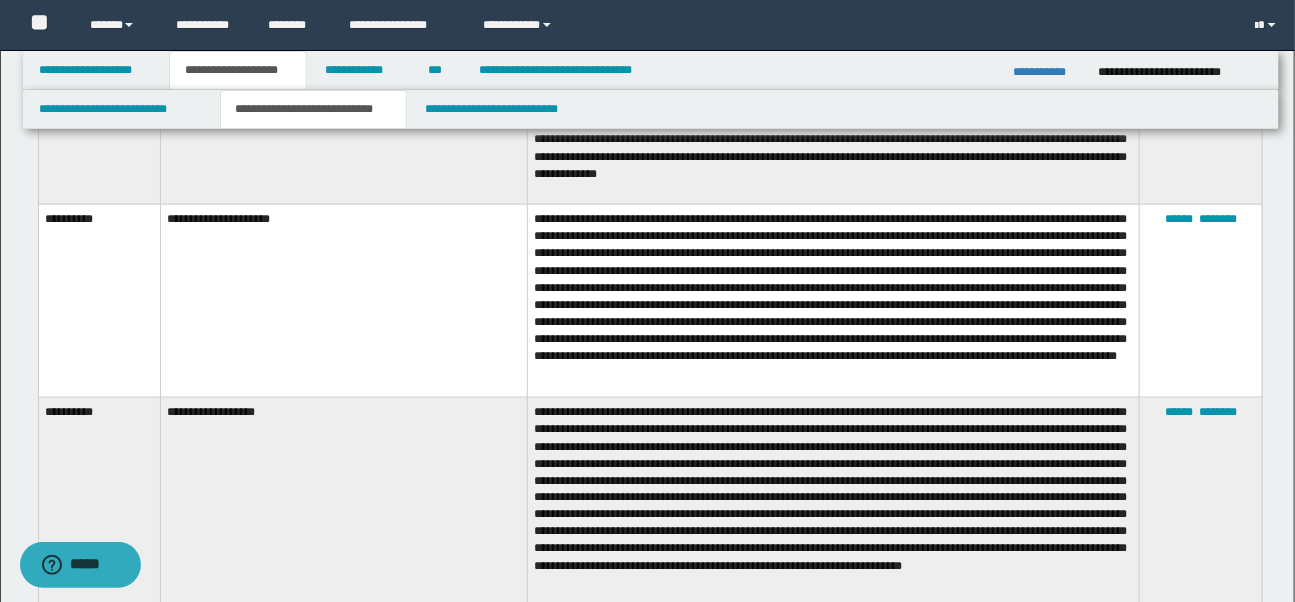 scroll, scrollTop: 933, scrollLeft: 0, axis: vertical 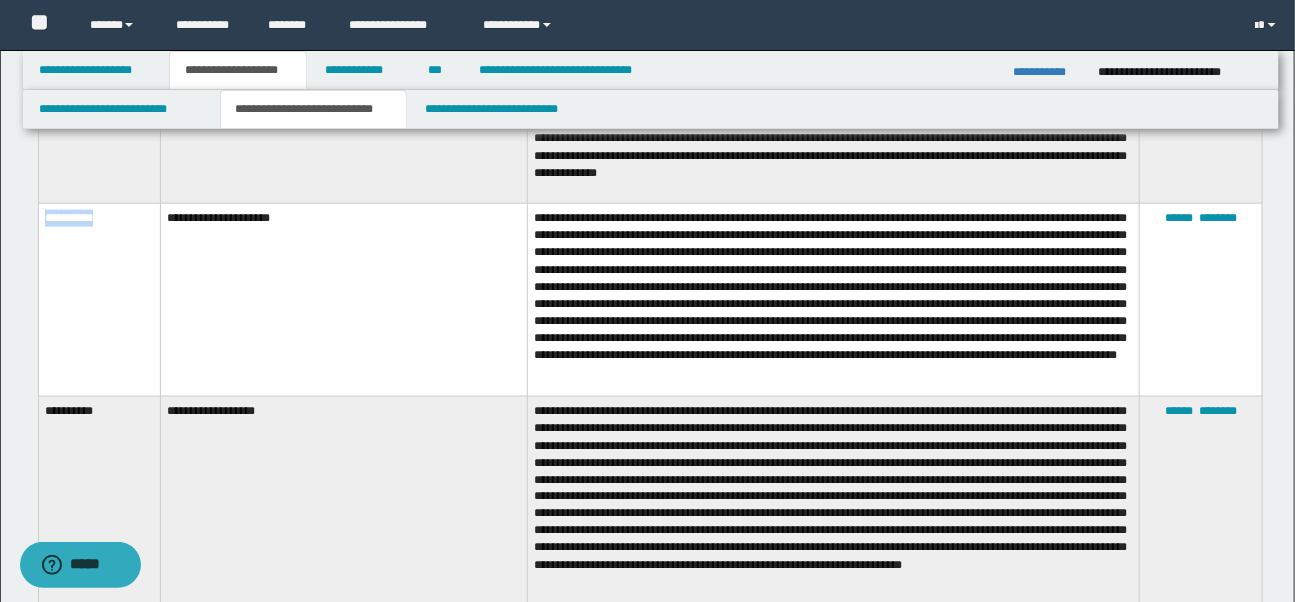 drag, startPoint x: 43, startPoint y: 200, endPoint x: 123, endPoint y: 202, distance: 80.024994 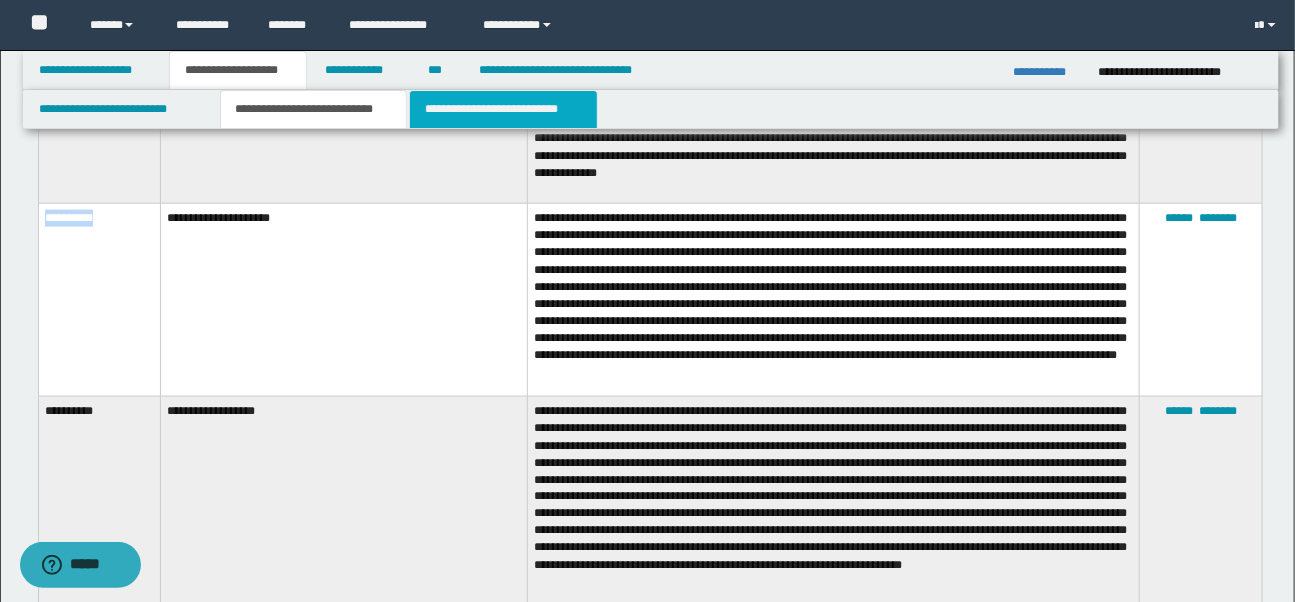 click on "**********" 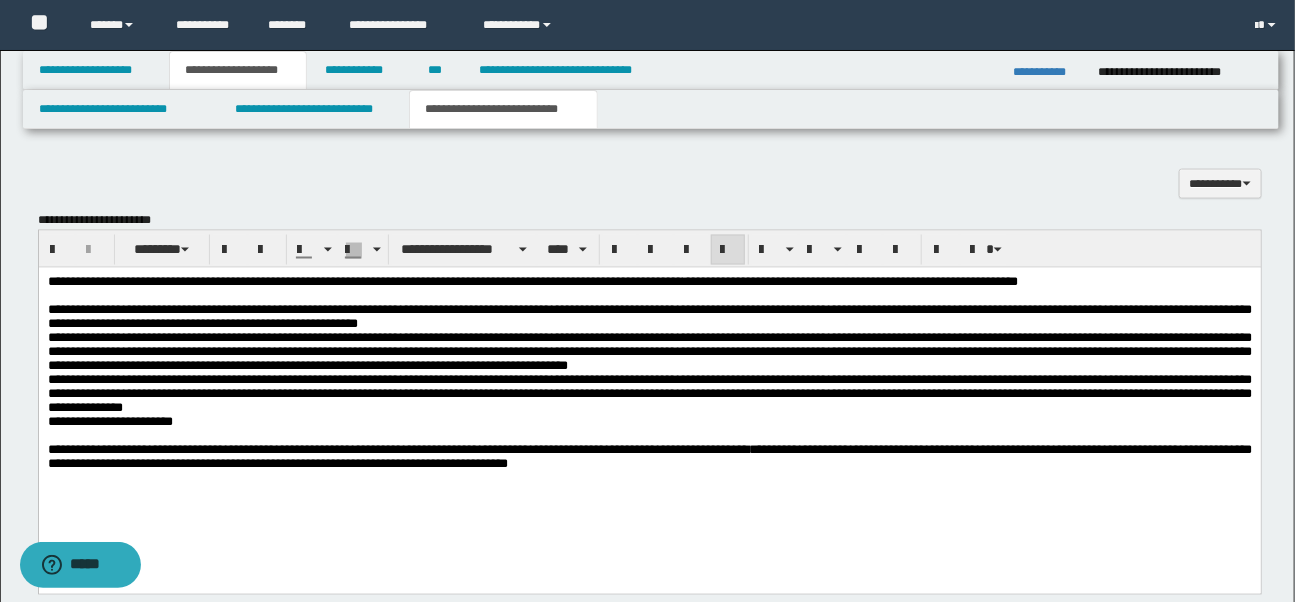 scroll, scrollTop: 1260, scrollLeft: 0, axis: vertical 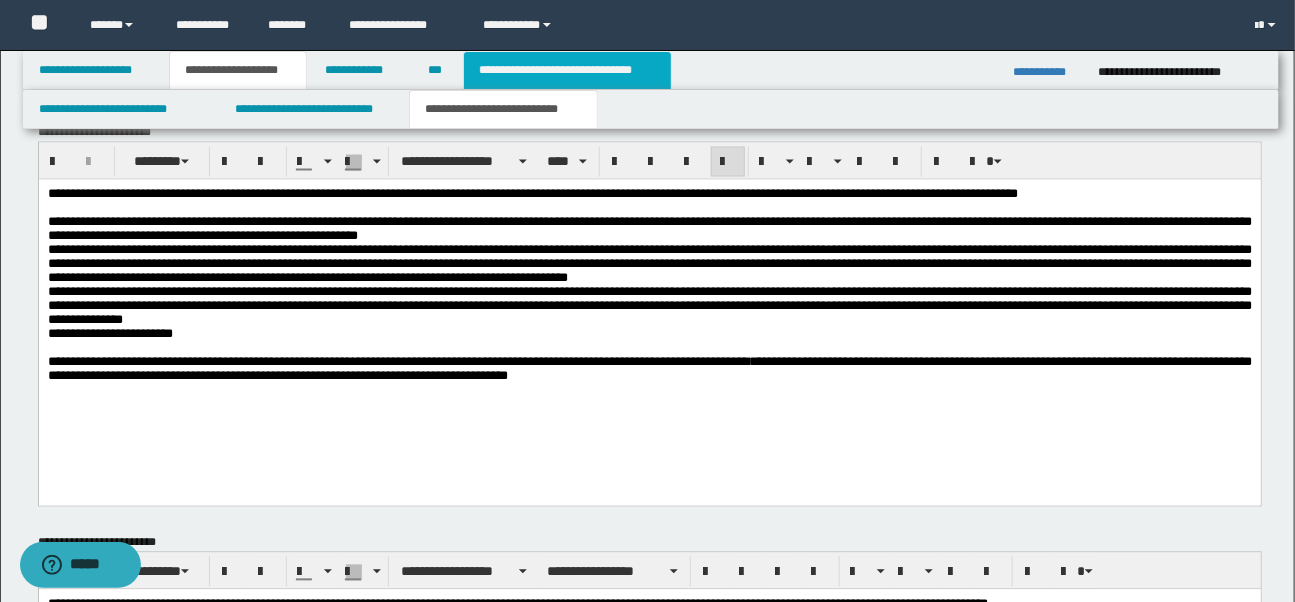 click on "**********" 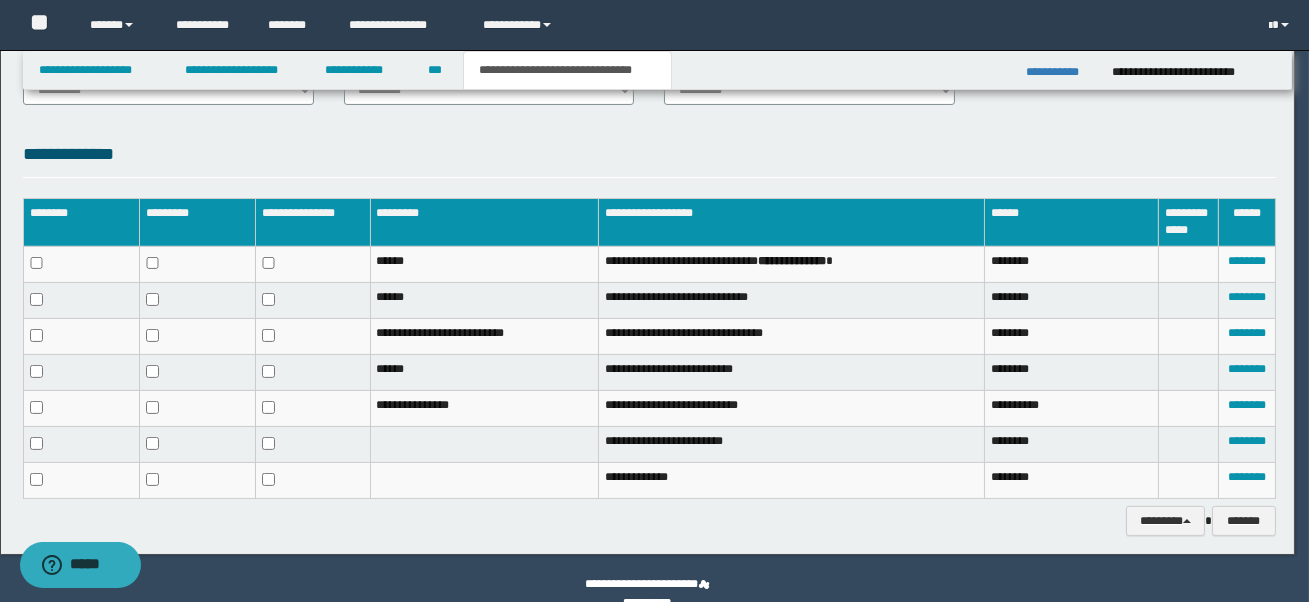 scroll, scrollTop: 1037, scrollLeft: 0, axis: vertical 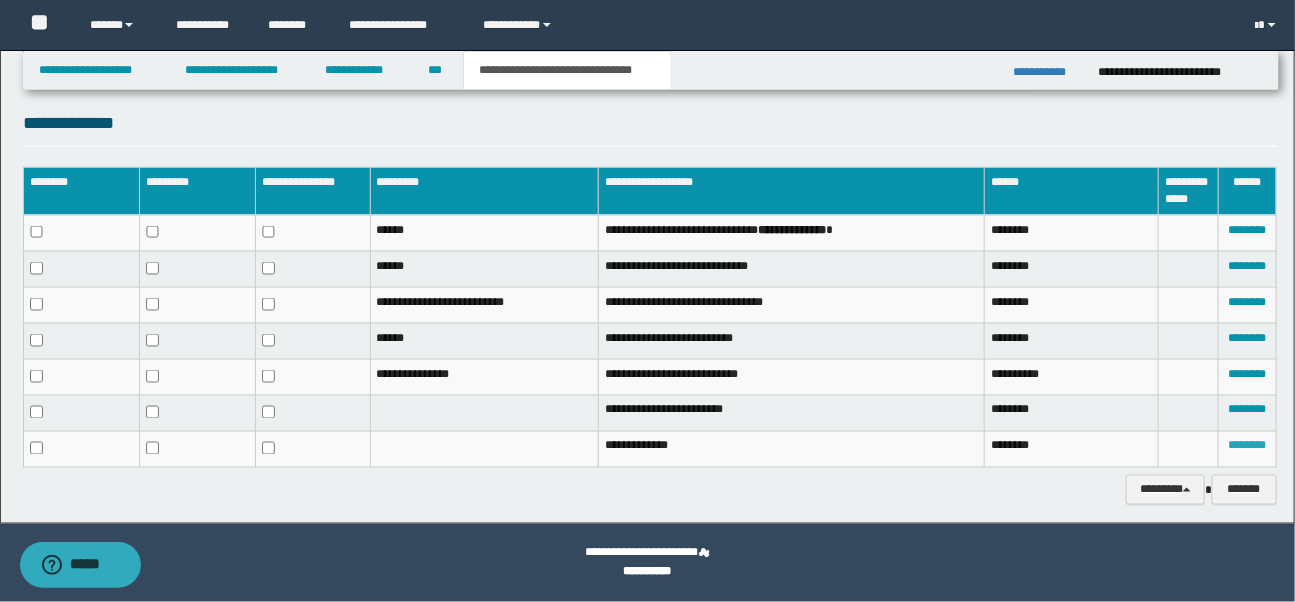 click on "********" 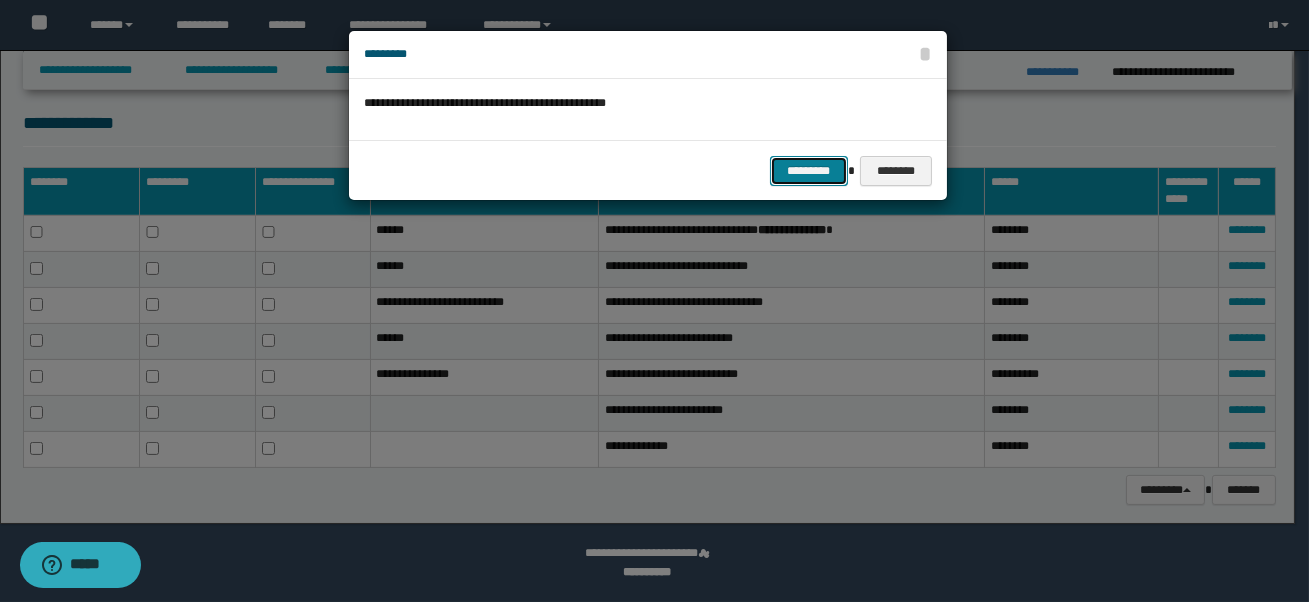 click on "*********" 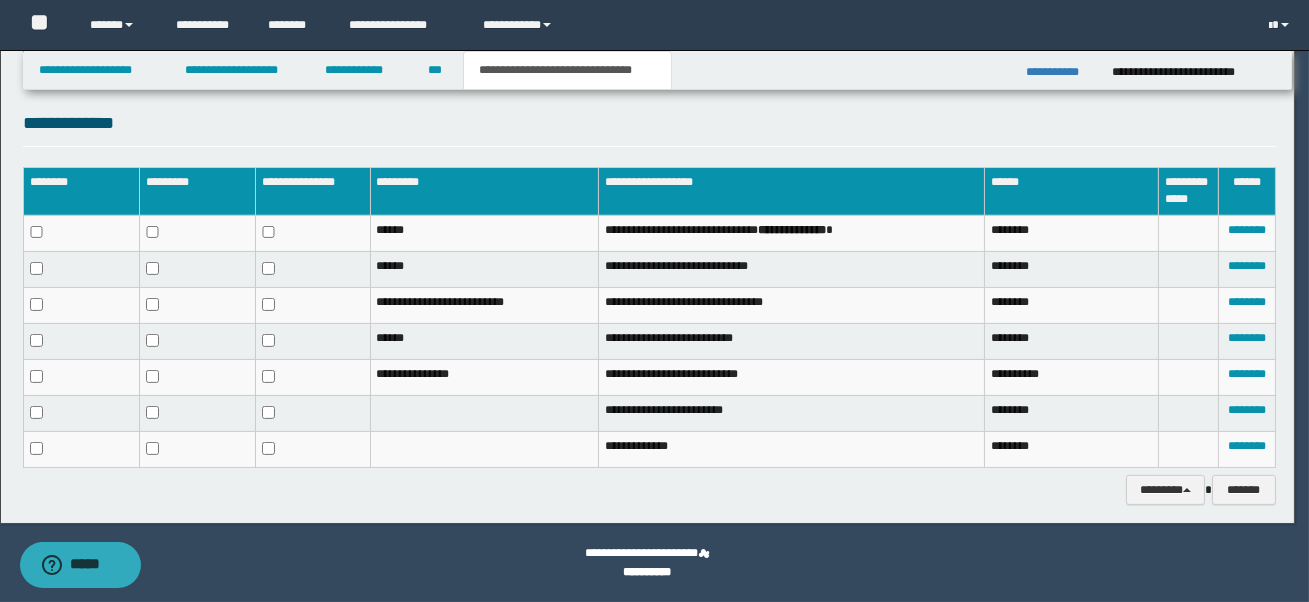 scroll, scrollTop: 1021, scrollLeft: 0, axis: vertical 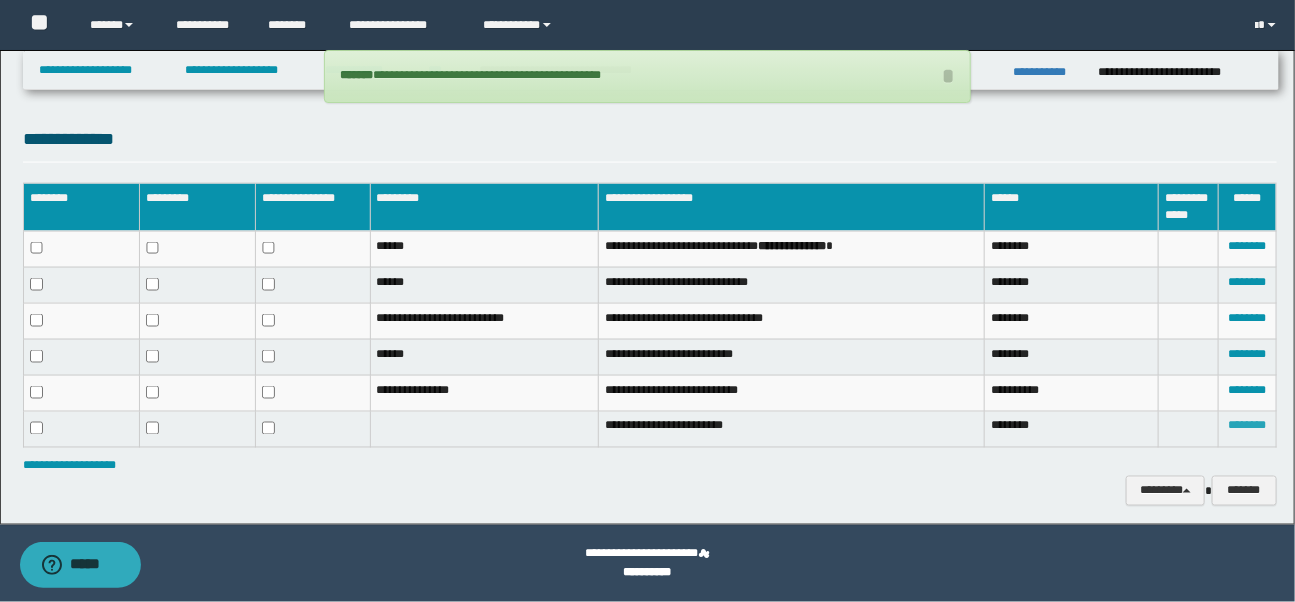 click on "********" 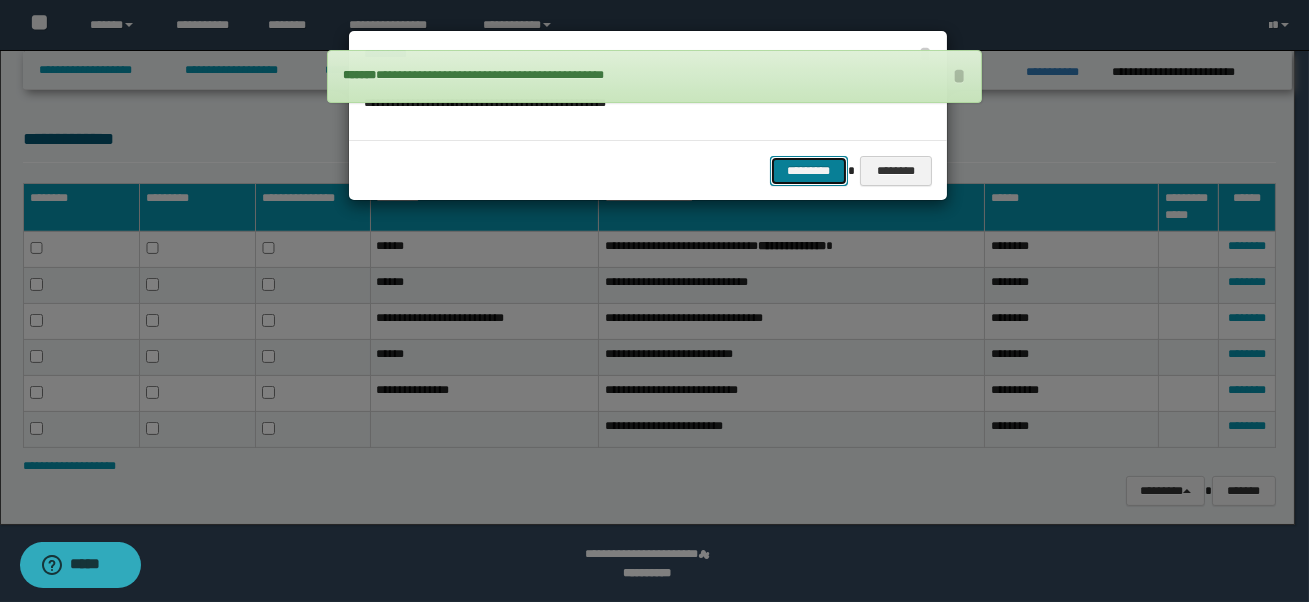 click on "*********" 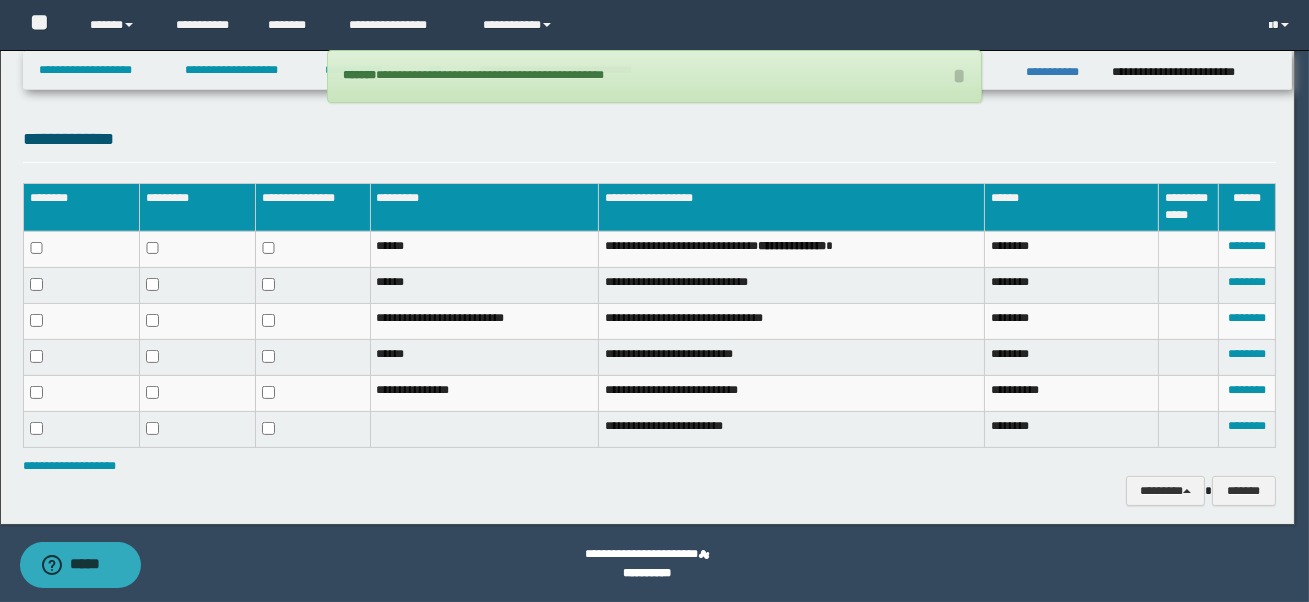scroll, scrollTop: 987, scrollLeft: 0, axis: vertical 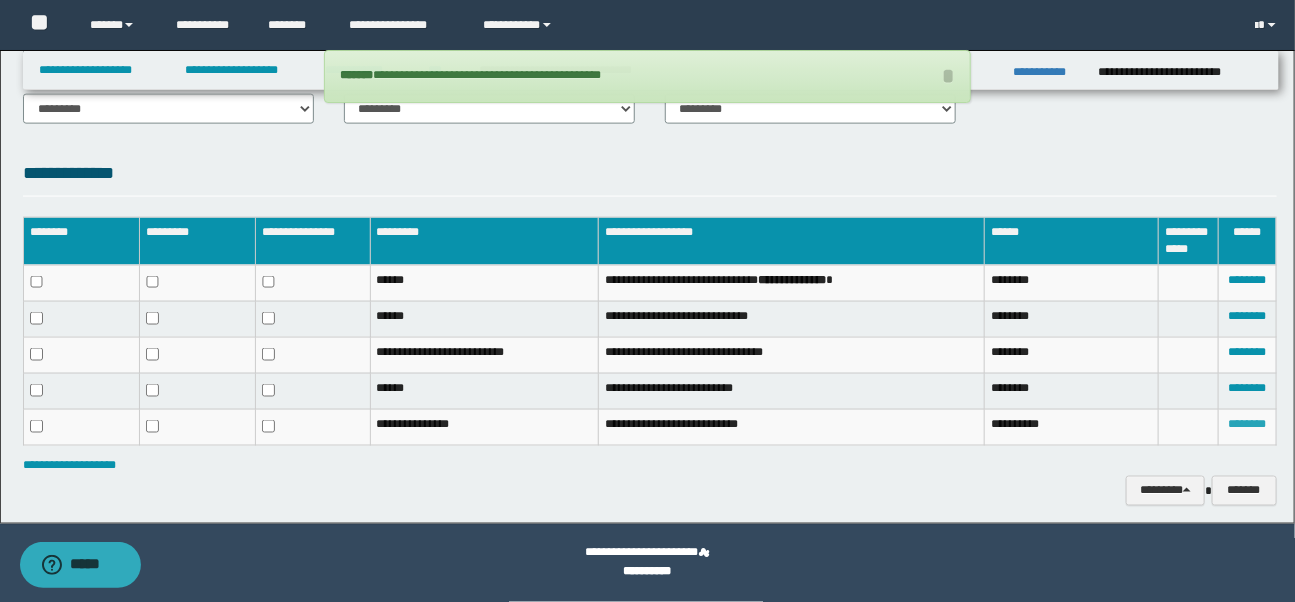 click on "********" 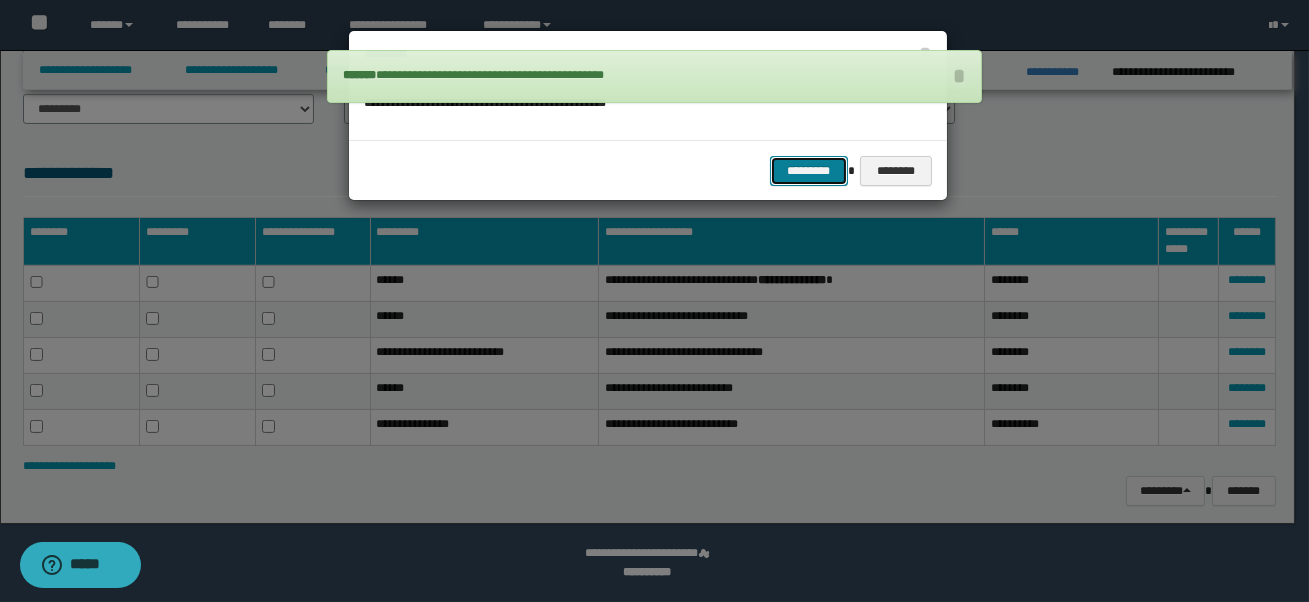 click on "*********" 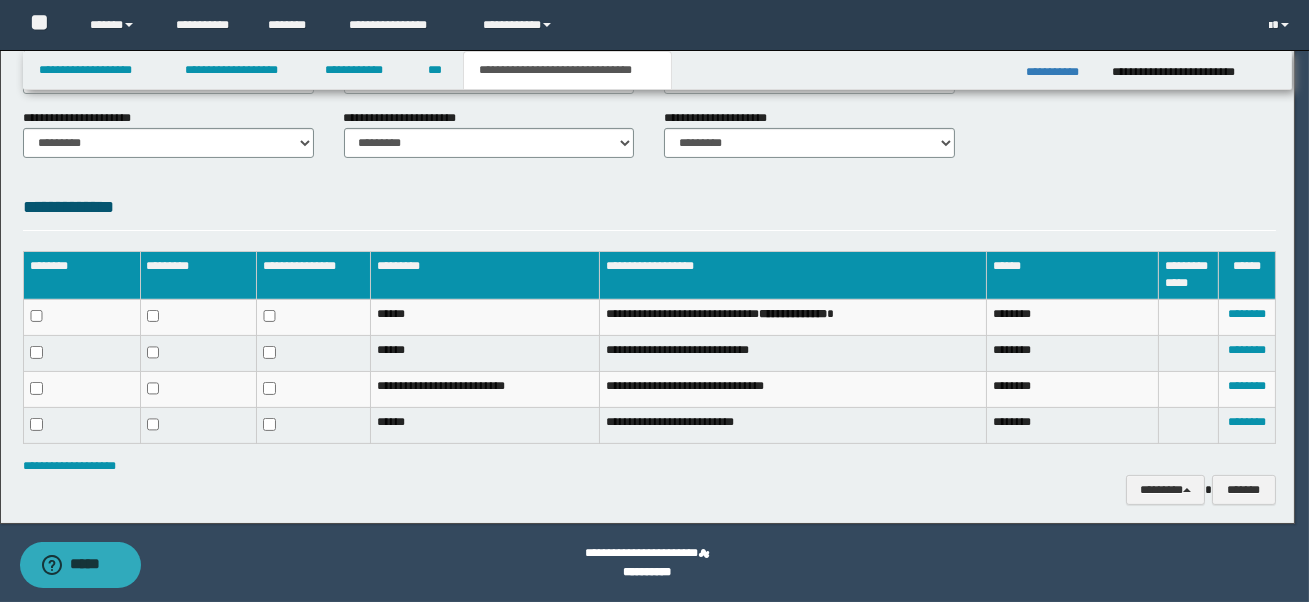 scroll, scrollTop: 953, scrollLeft: 0, axis: vertical 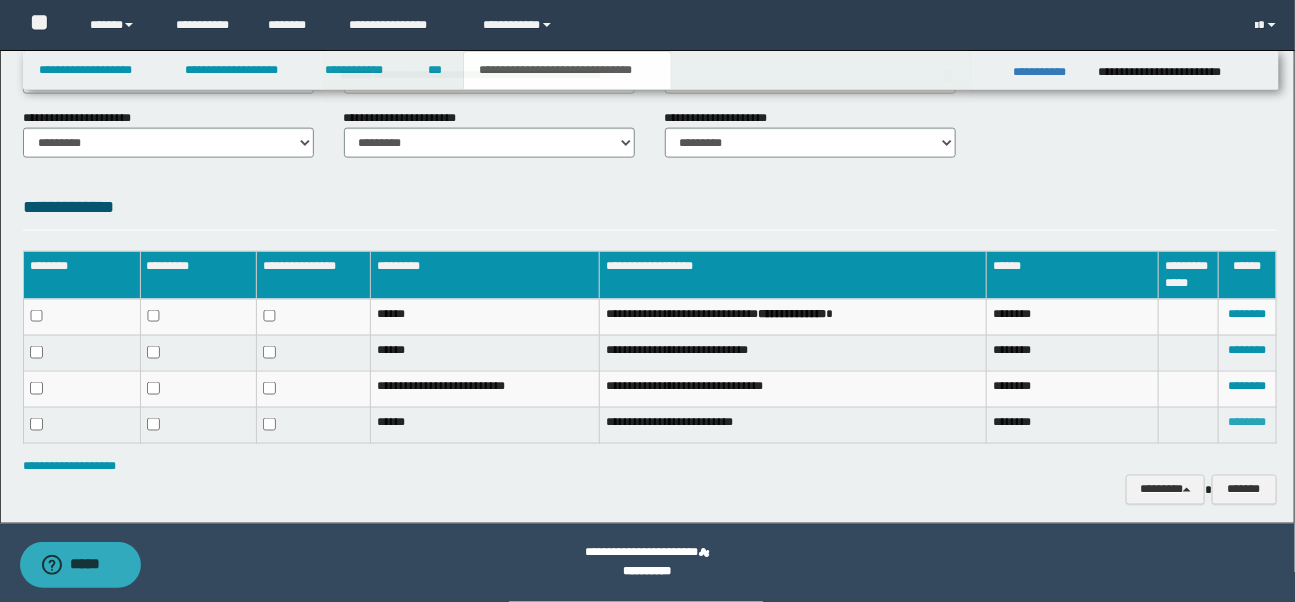 click on "********" 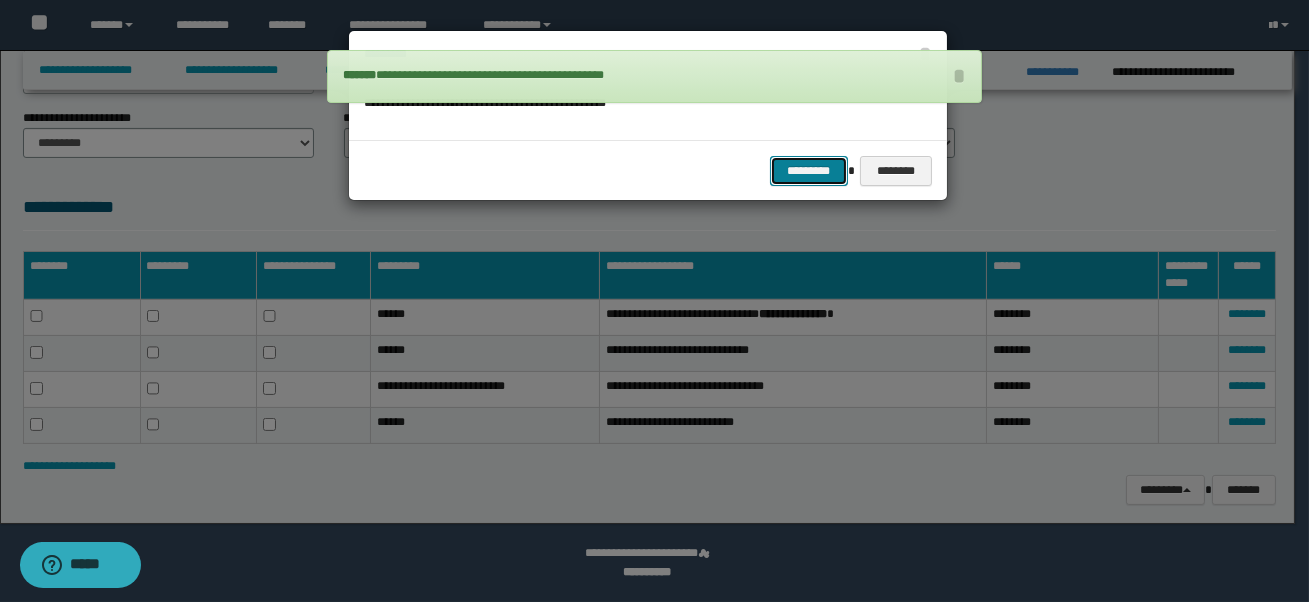 click on "*********" 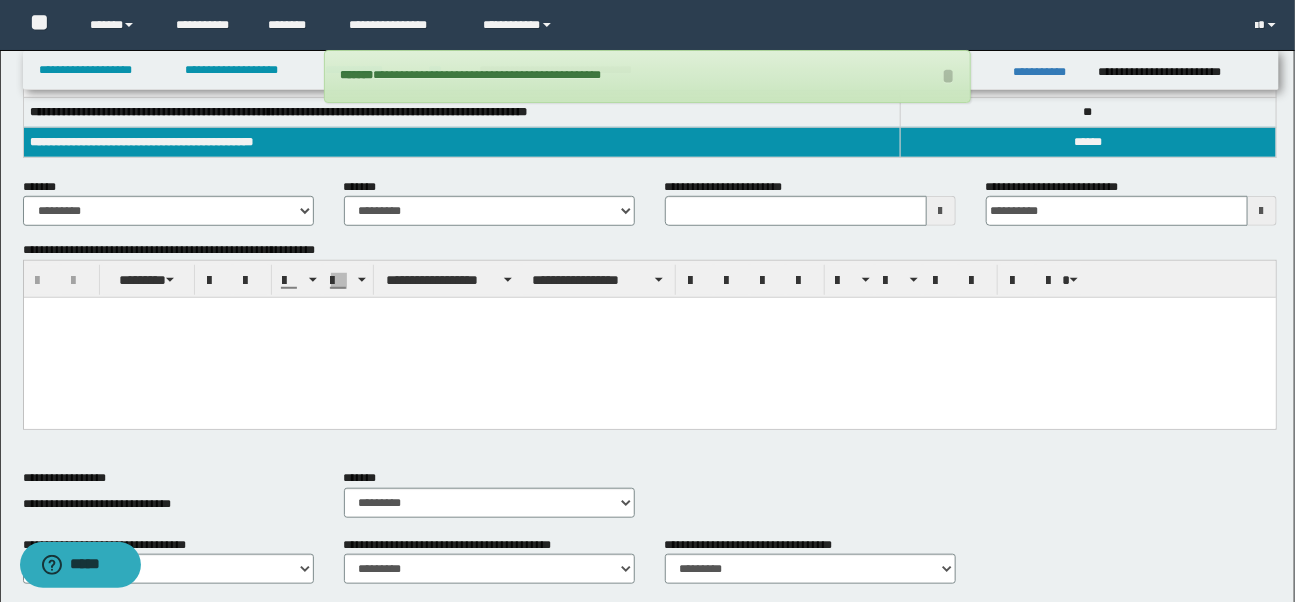 scroll, scrollTop: 395, scrollLeft: 0, axis: vertical 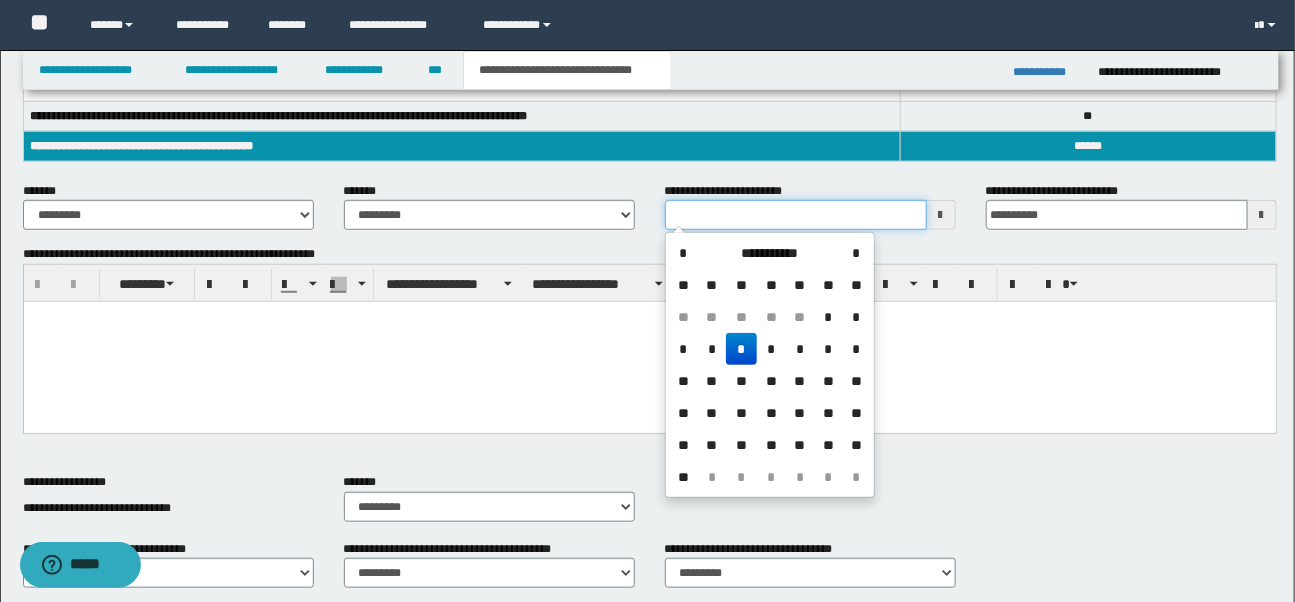 drag, startPoint x: 677, startPoint y: 212, endPoint x: 829, endPoint y: 214, distance: 152.01315 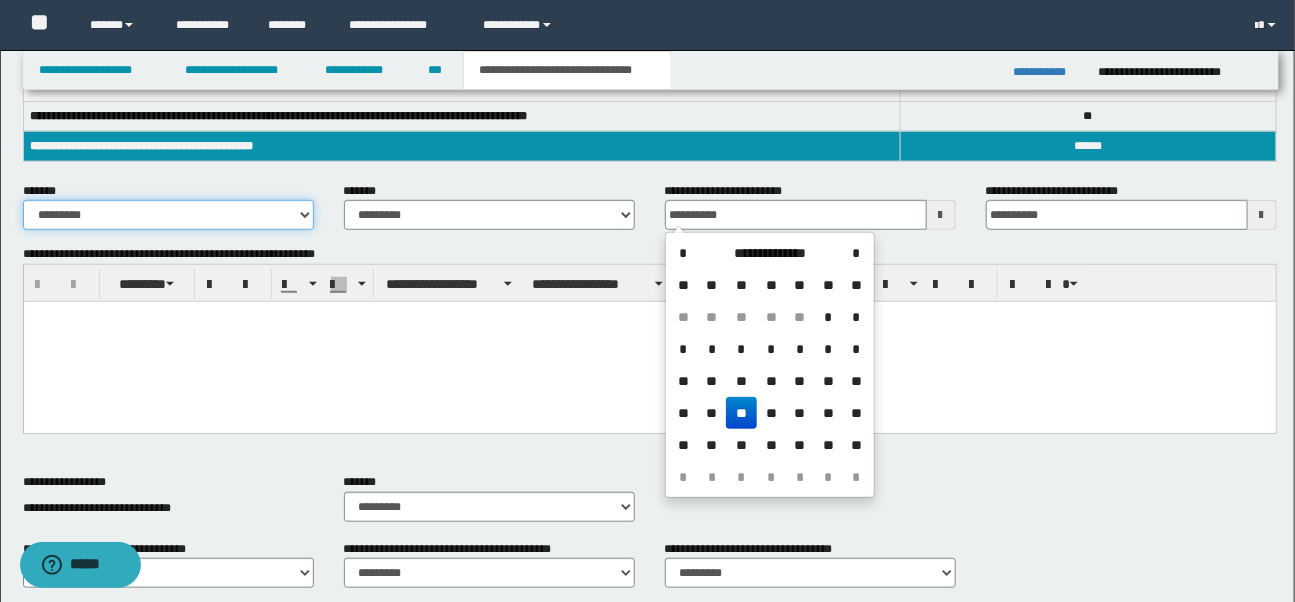 type on "**********" 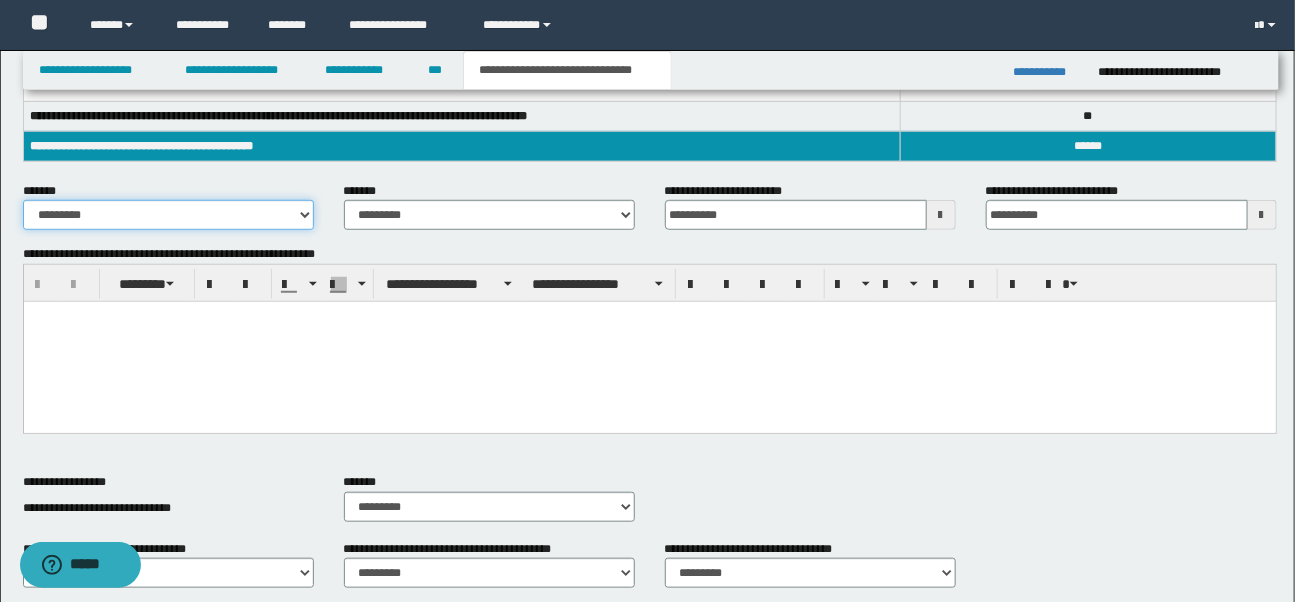 select on "*" 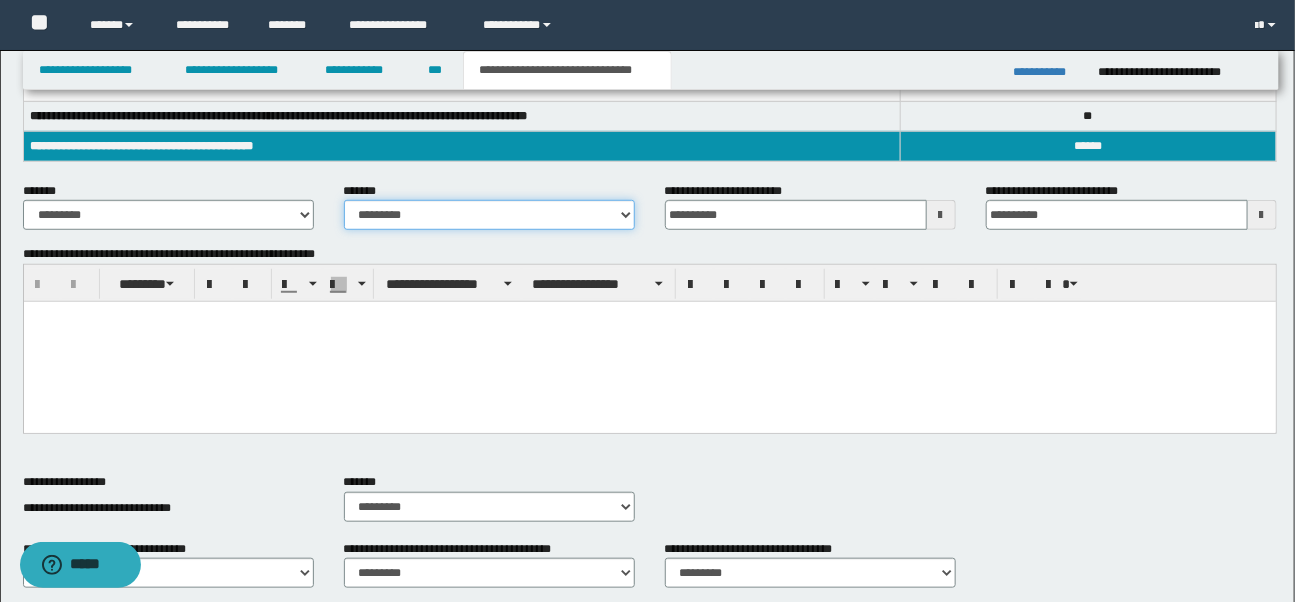click on "**********" 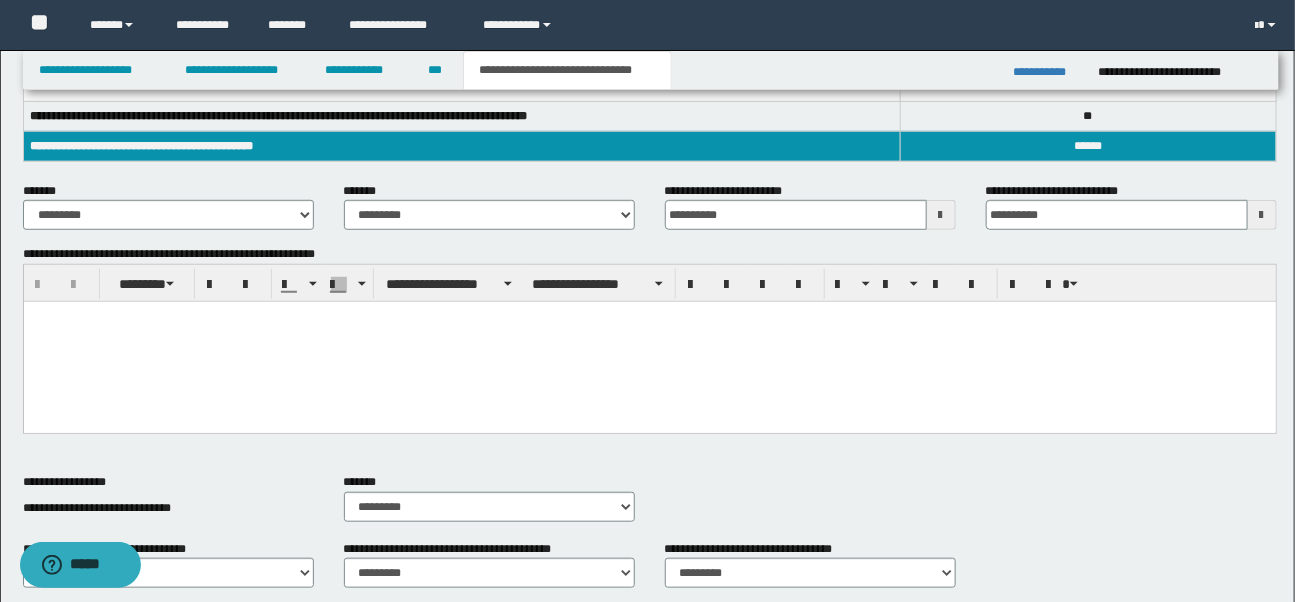 click 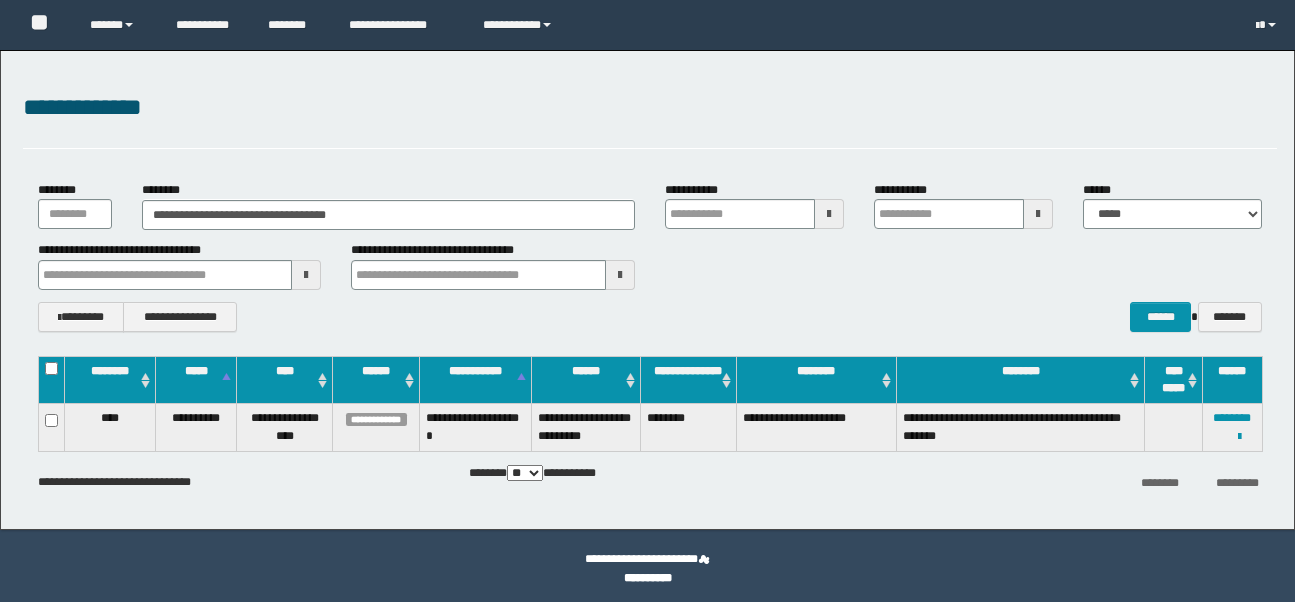 scroll, scrollTop: 0, scrollLeft: 0, axis: both 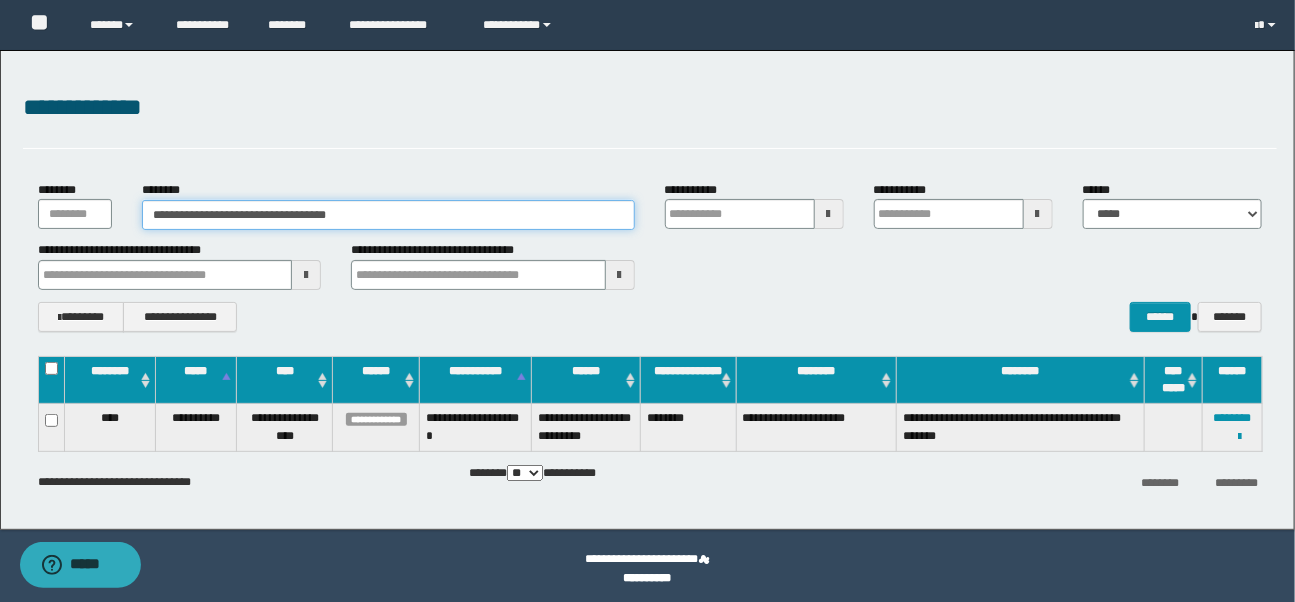 drag, startPoint x: 469, startPoint y: 224, endPoint x: 159, endPoint y: 188, distance: 312.0833 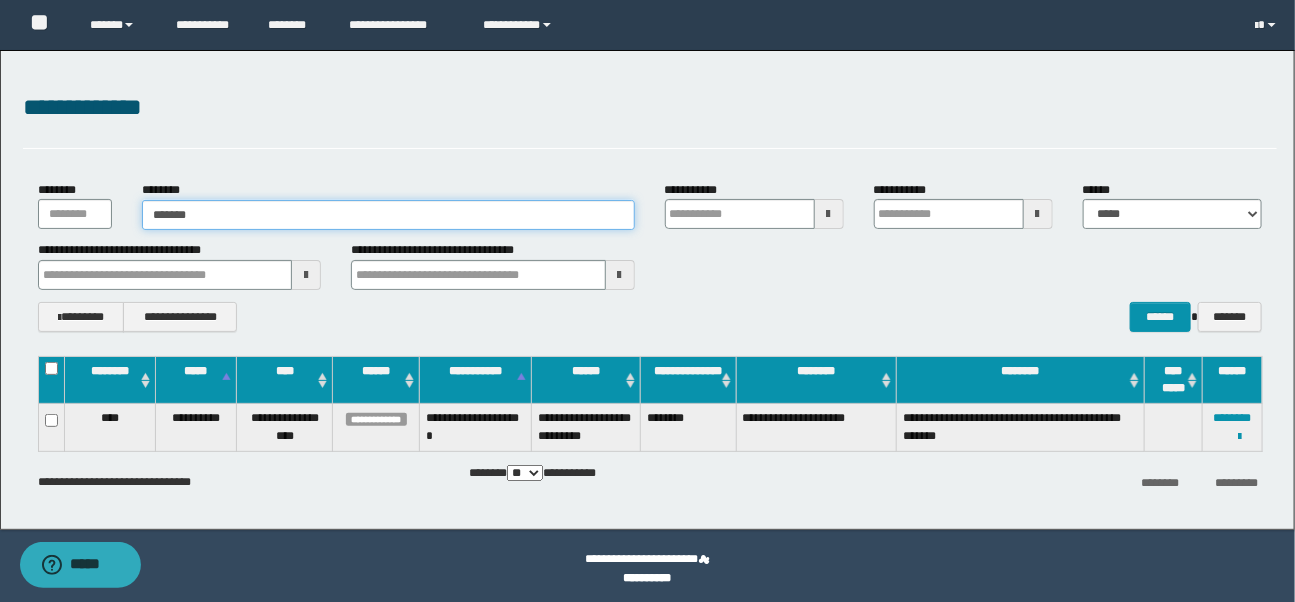 type on "*******" 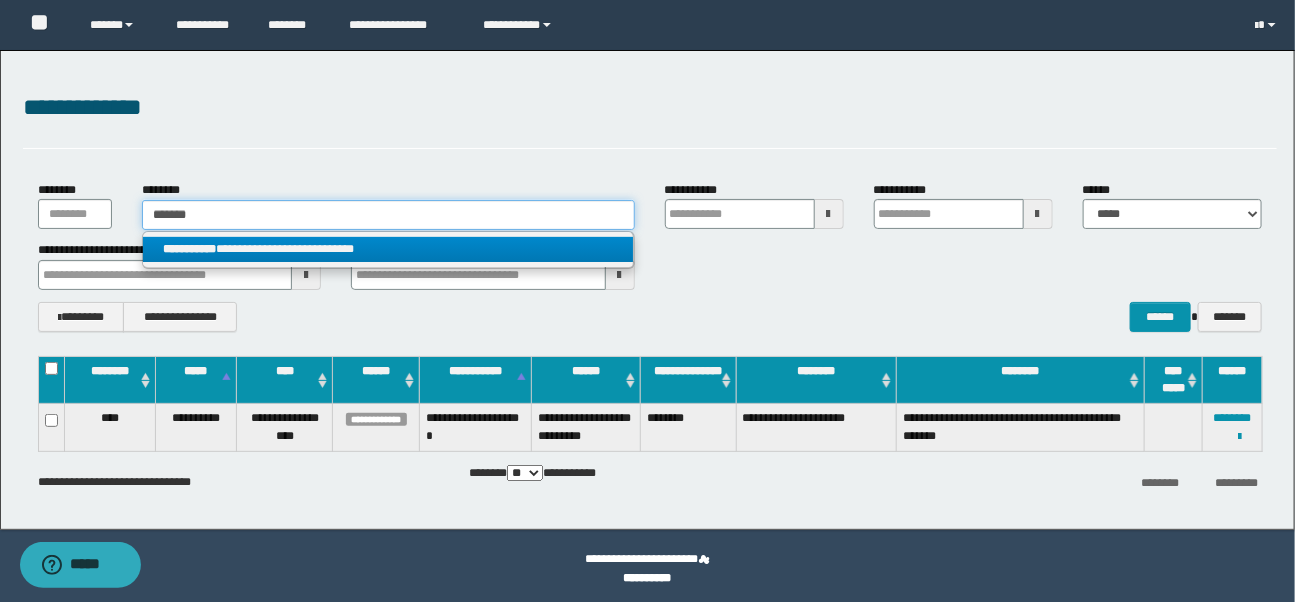 type on "*******" 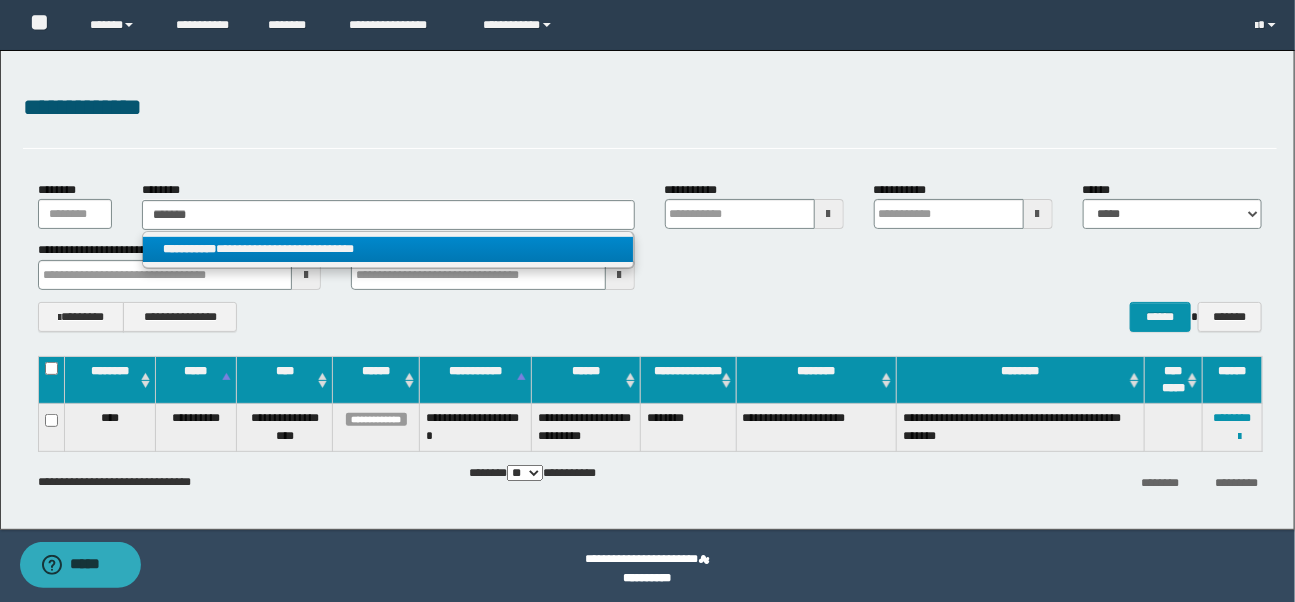 click on "**********" at bounding box center (388, 249) 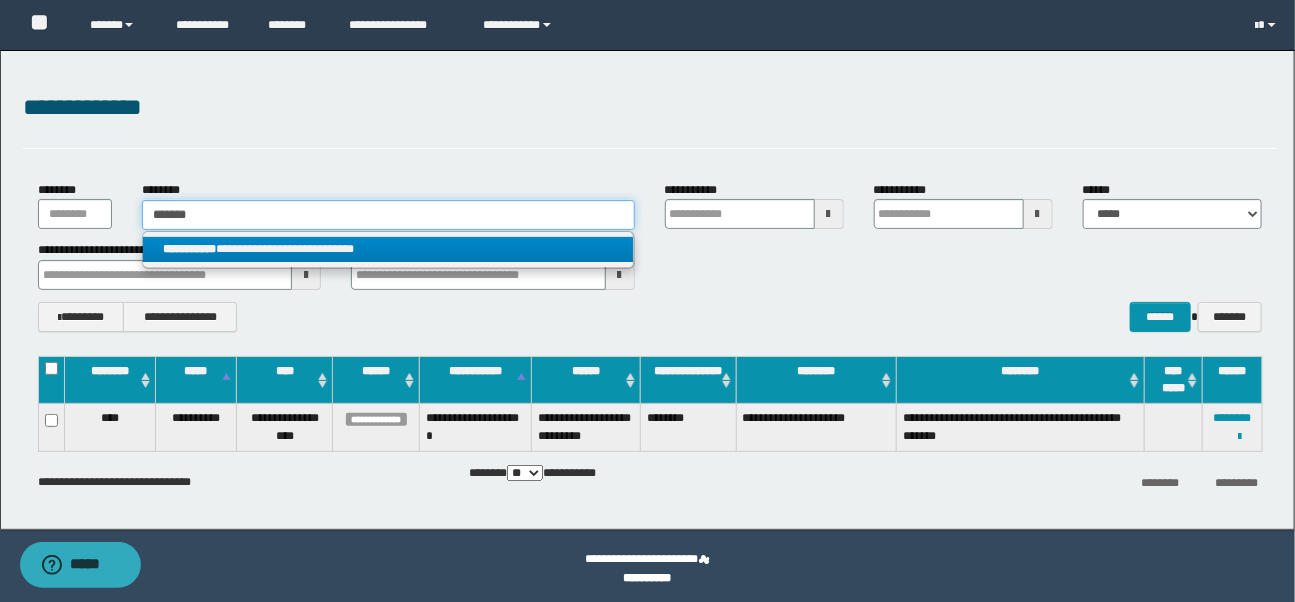 type 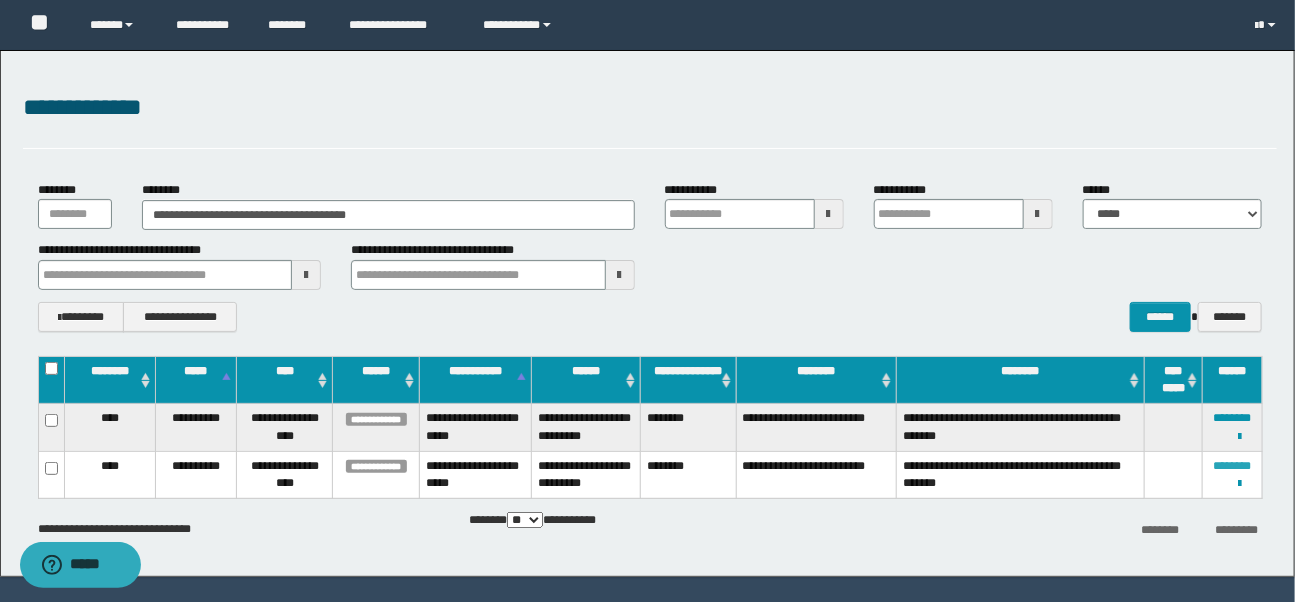 click on "********" at bounding box center (1232, 466) 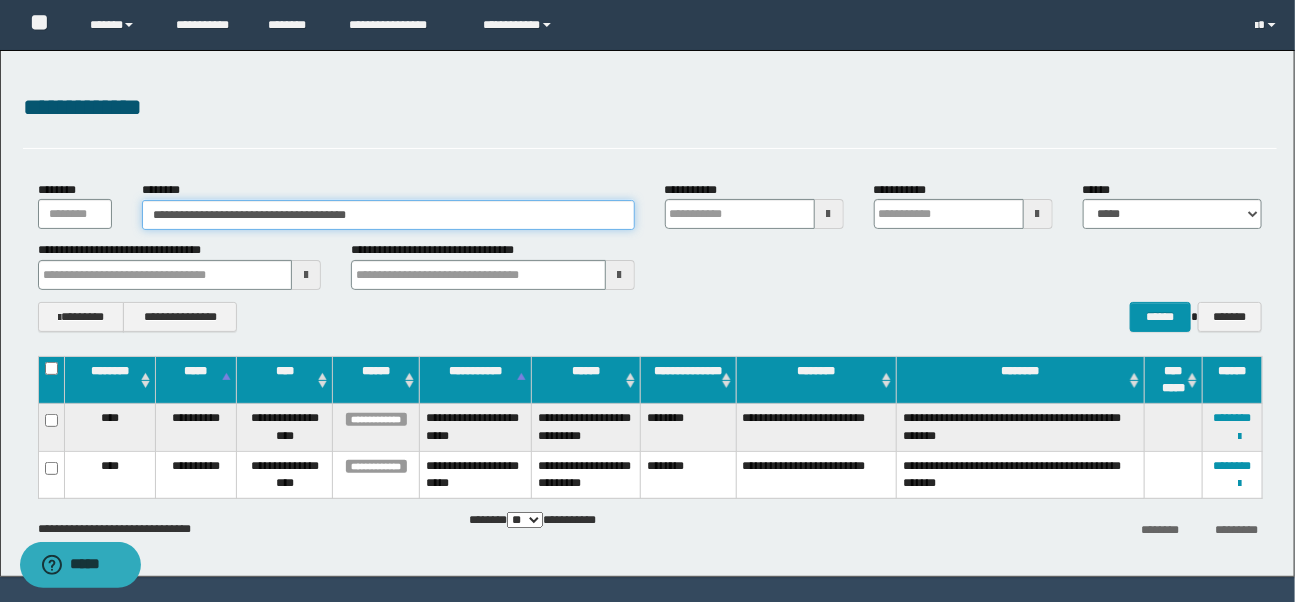drag, startPoint x: 375, startPoint y: 218, endPoint x: 102, endPoint y: 207, distance: 273.22153 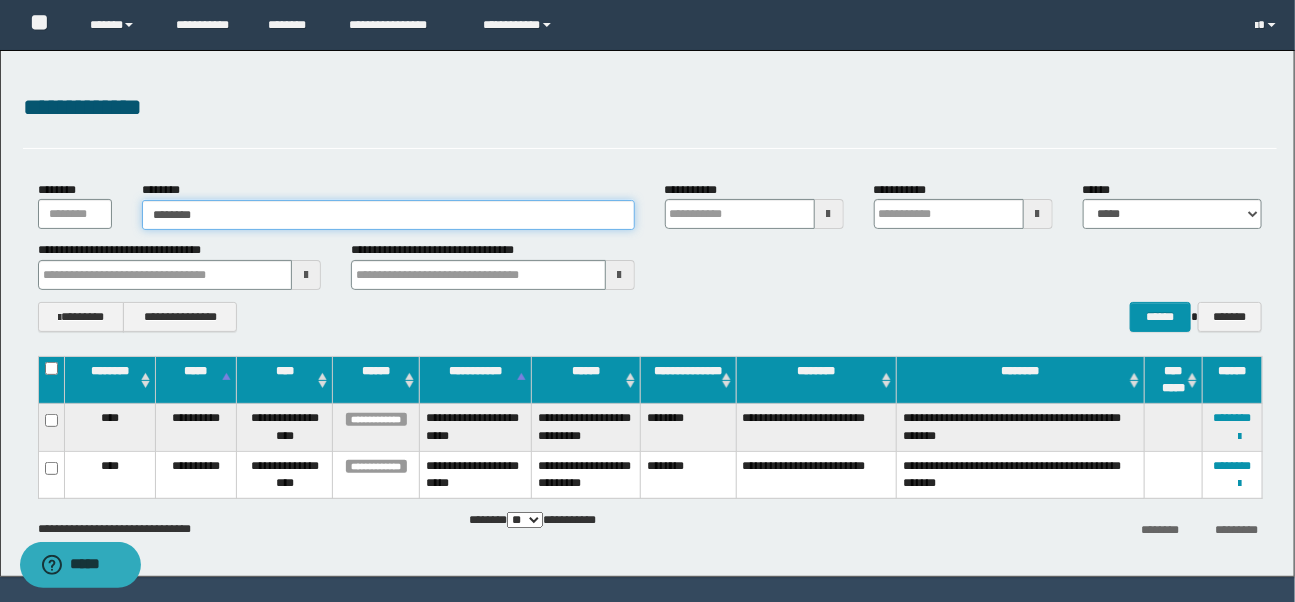 type on "********" 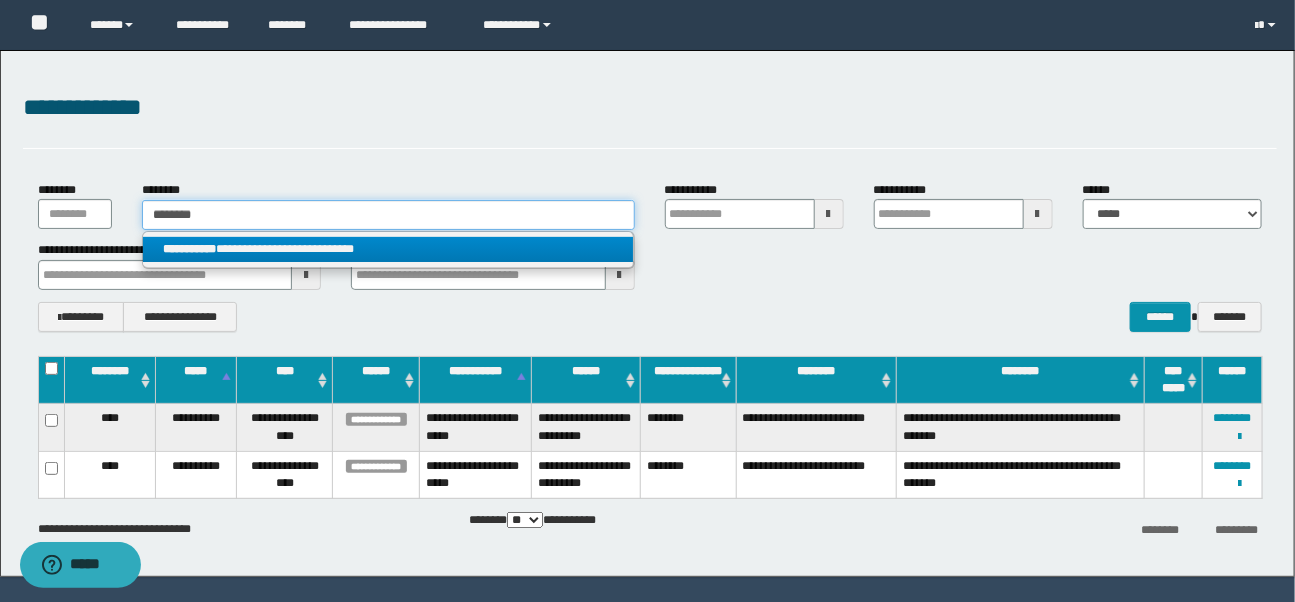 type on "********" 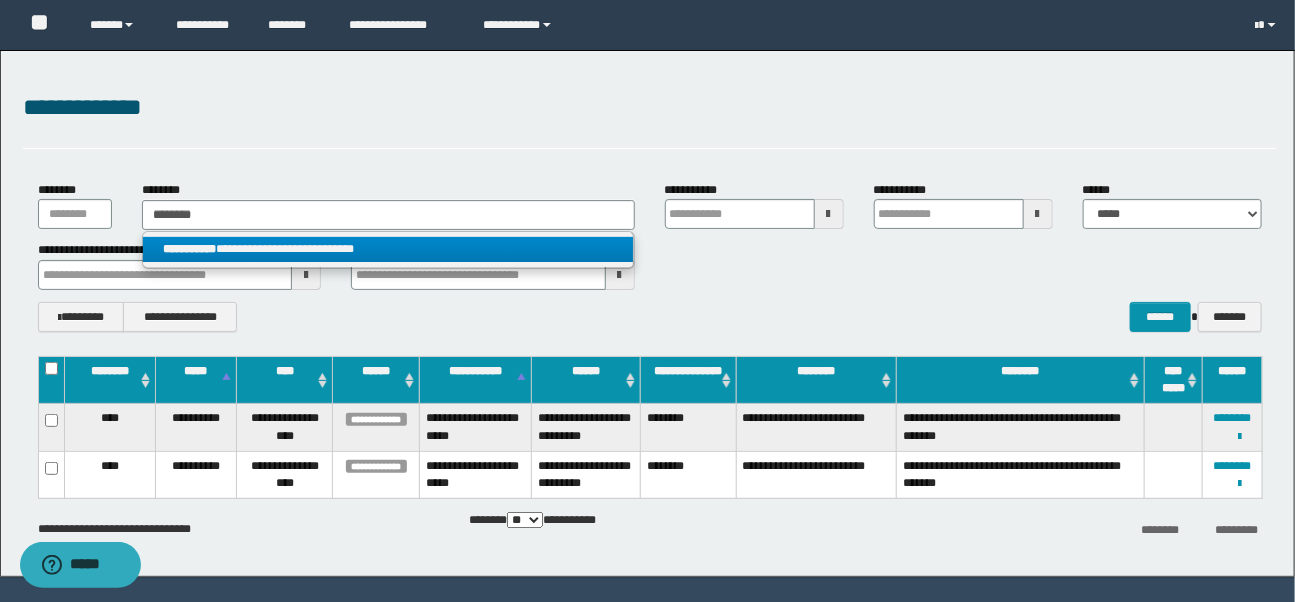 click on "**********" at bounding box center [388, 249] 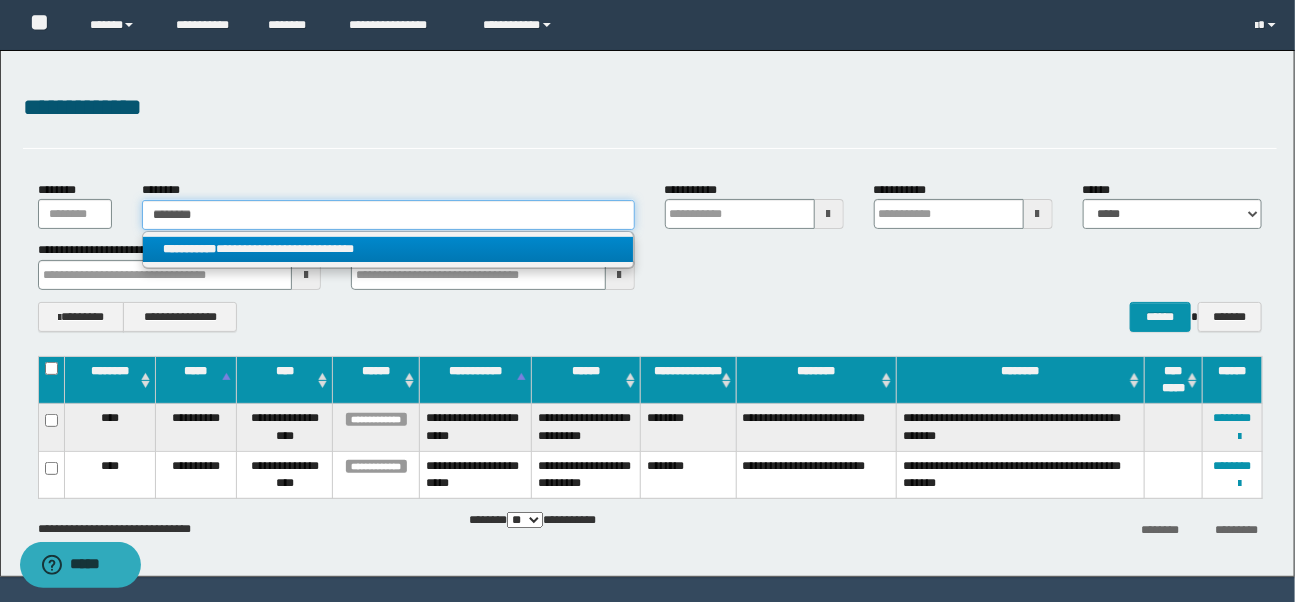 type 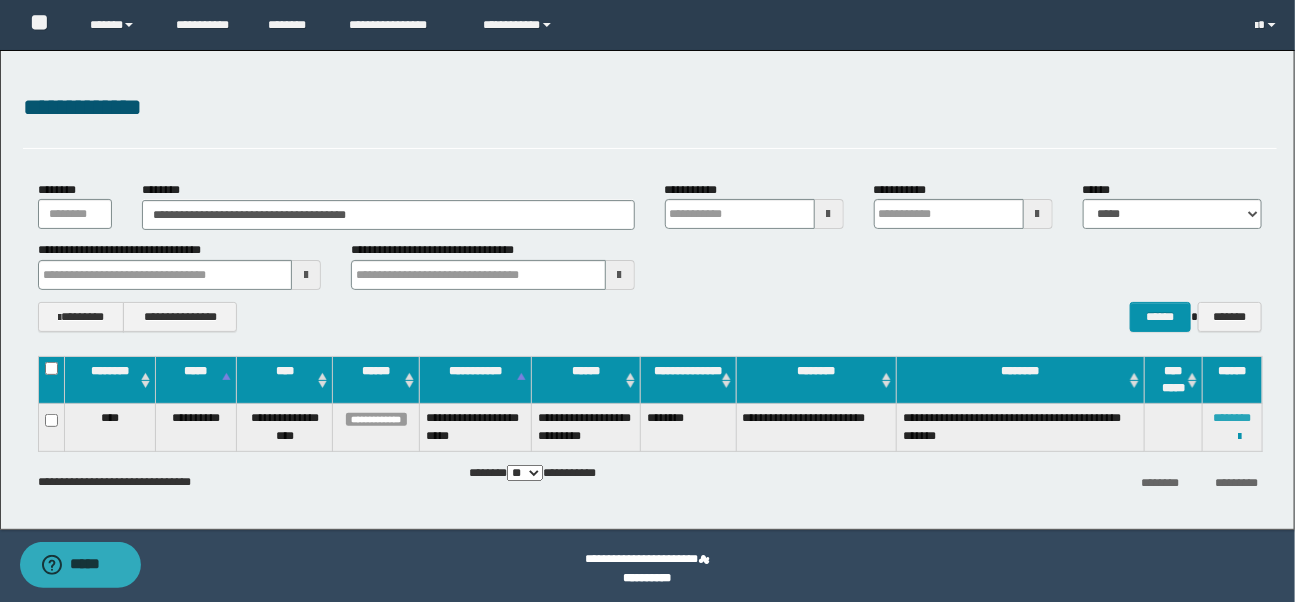 click on "********" at bounding box center [1232, 418] 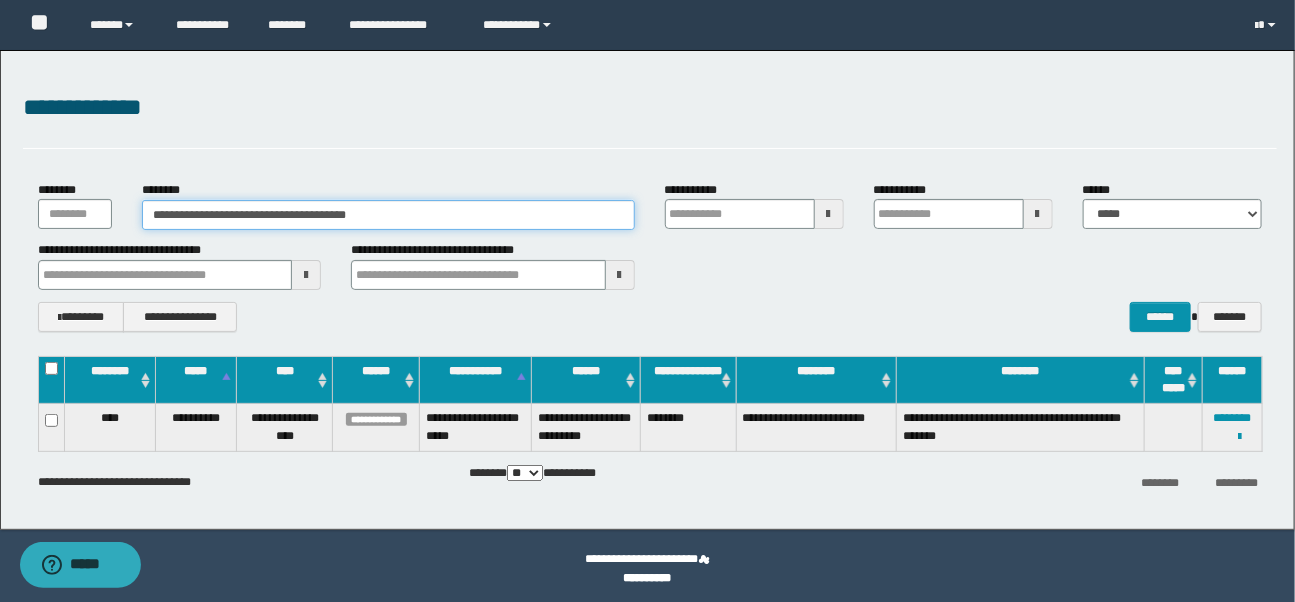 drag, startPoint x: 462, startPoint y: 211, endPoint x: 51, endPoint y: 193, distance: 411.39398 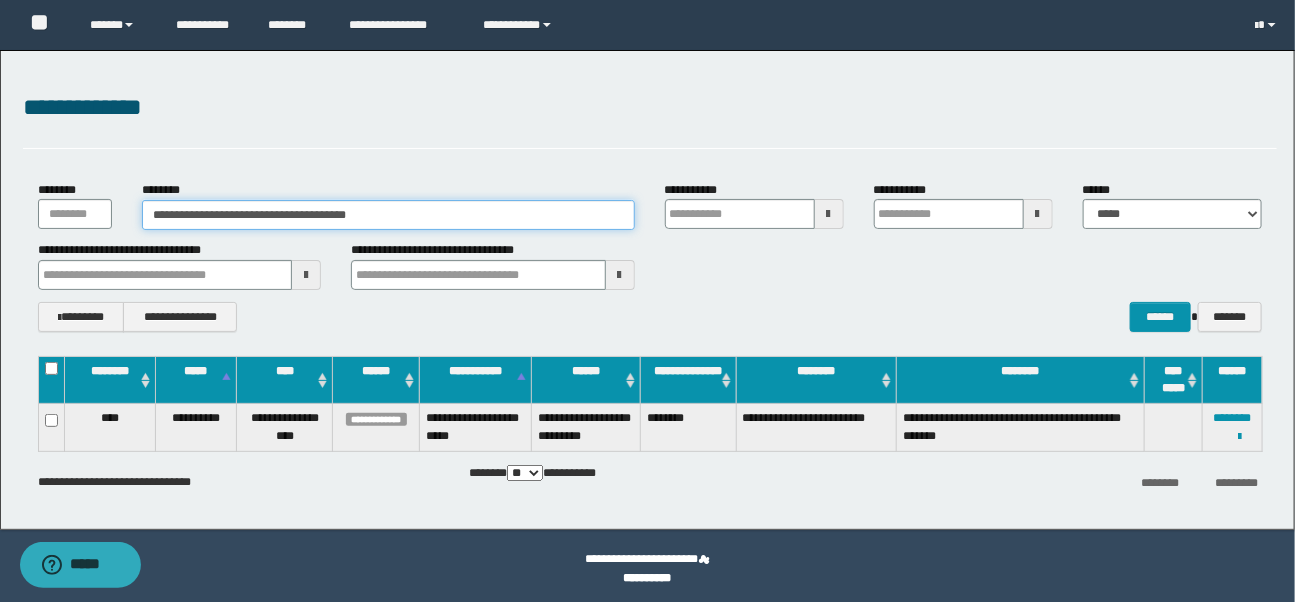 paste 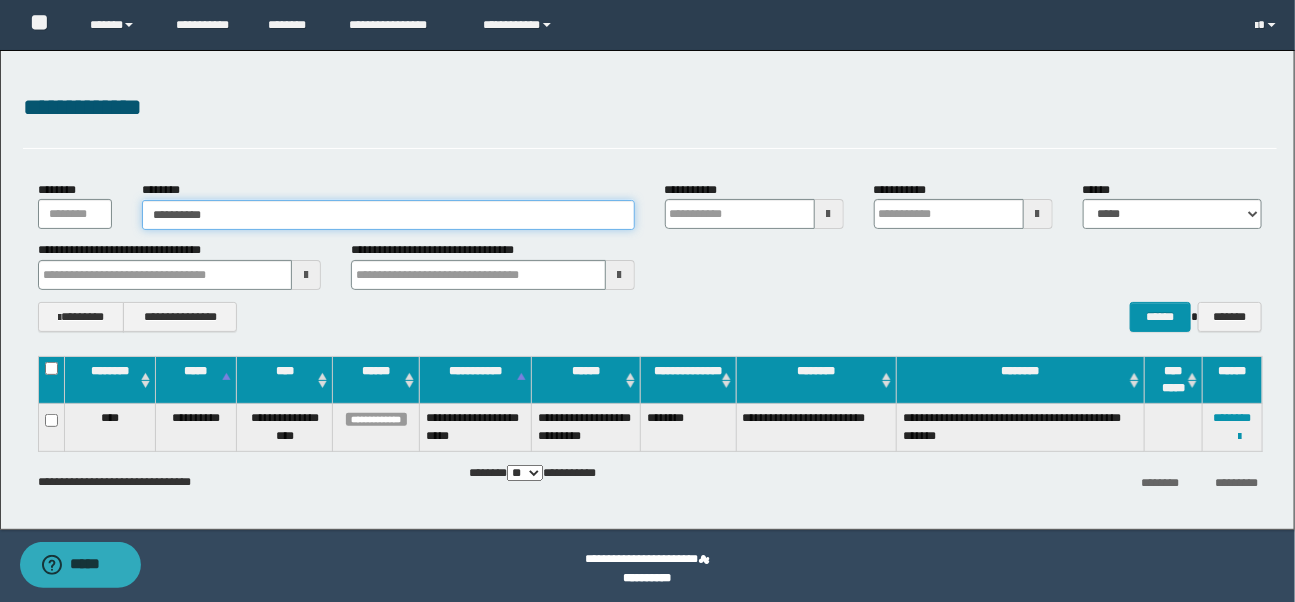 type on "**********" 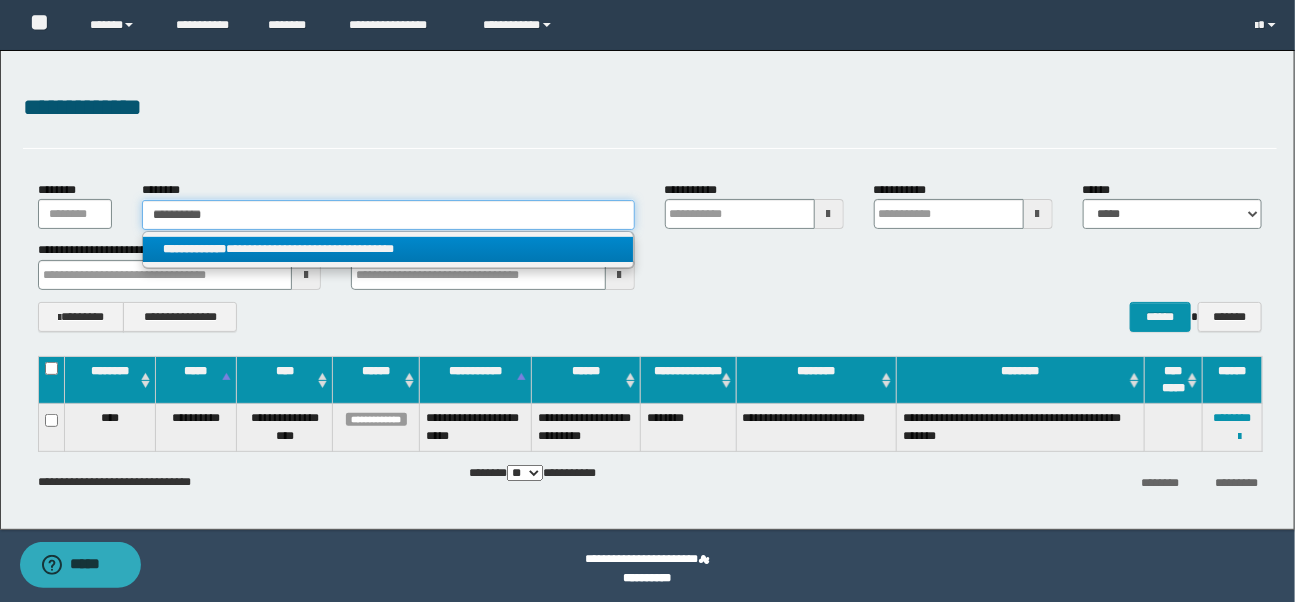 type on "**********" 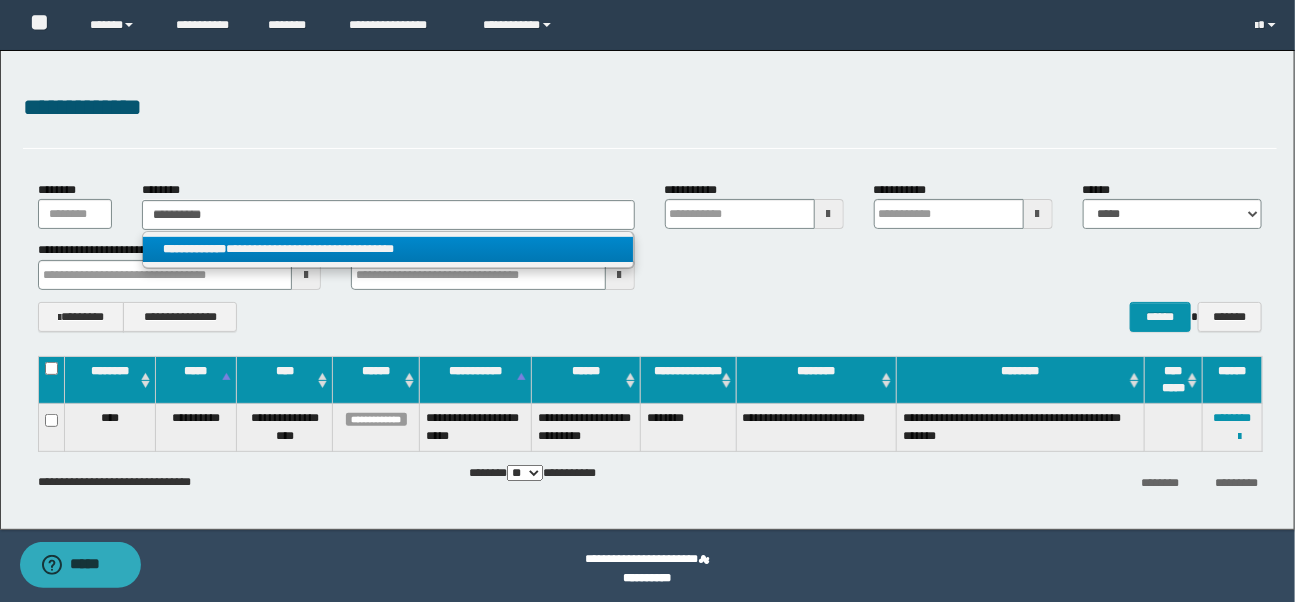 click on "**********" at bounding box center [388, 249] 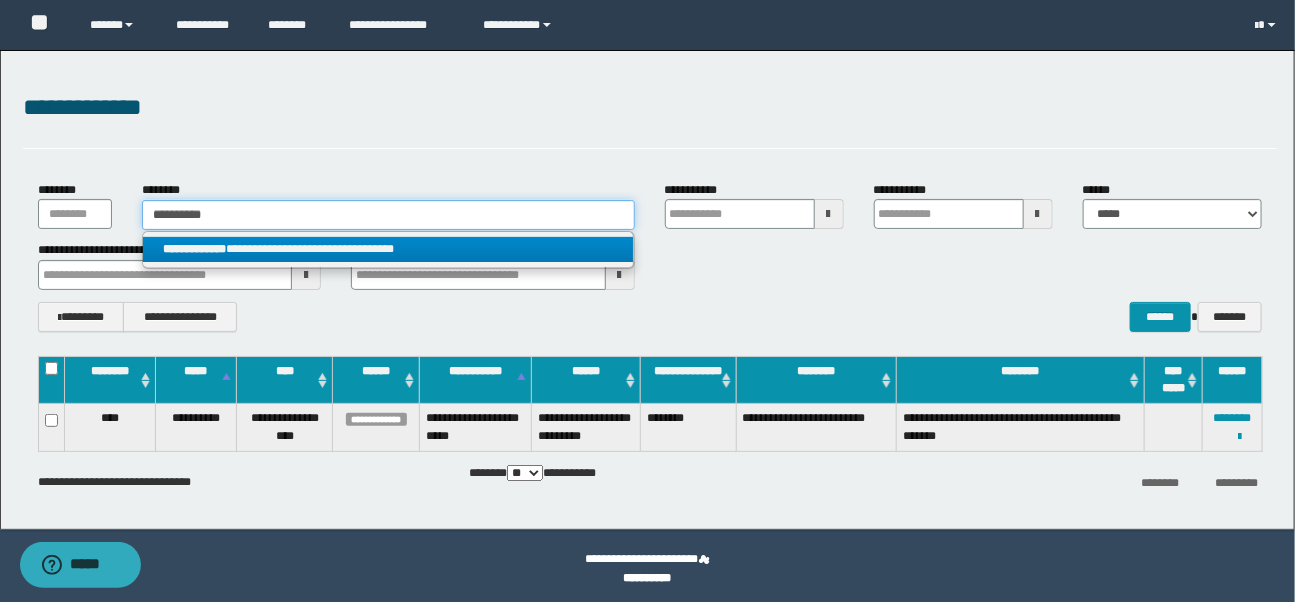 type 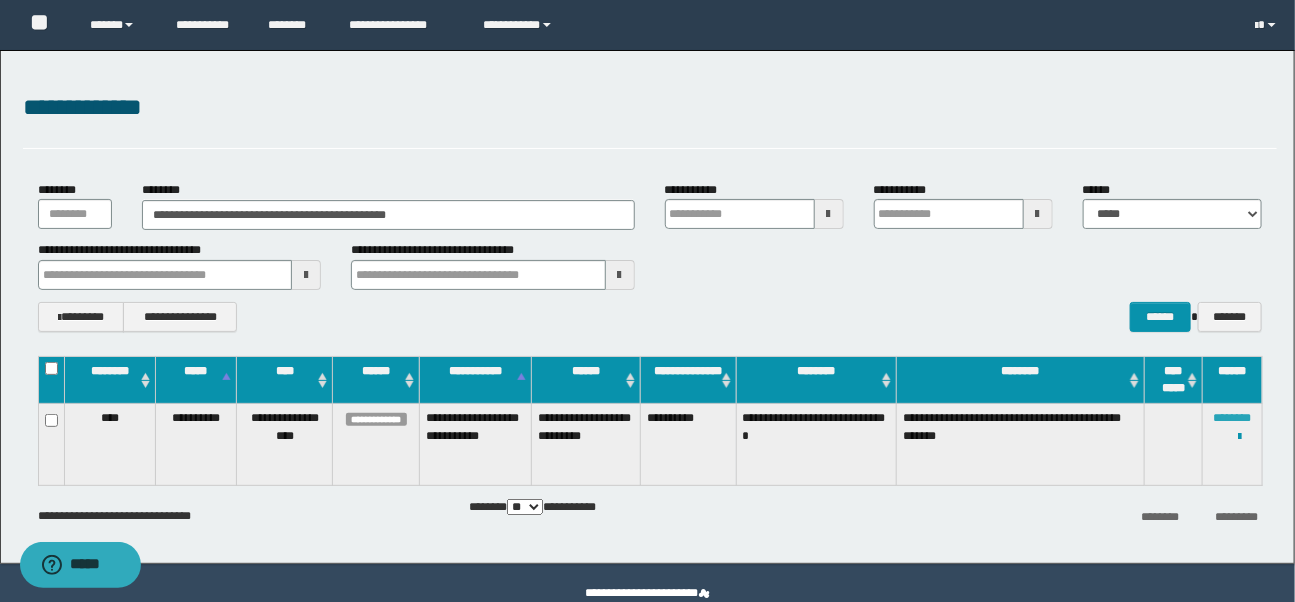 click on "********" at bounding box center [1232, 418] 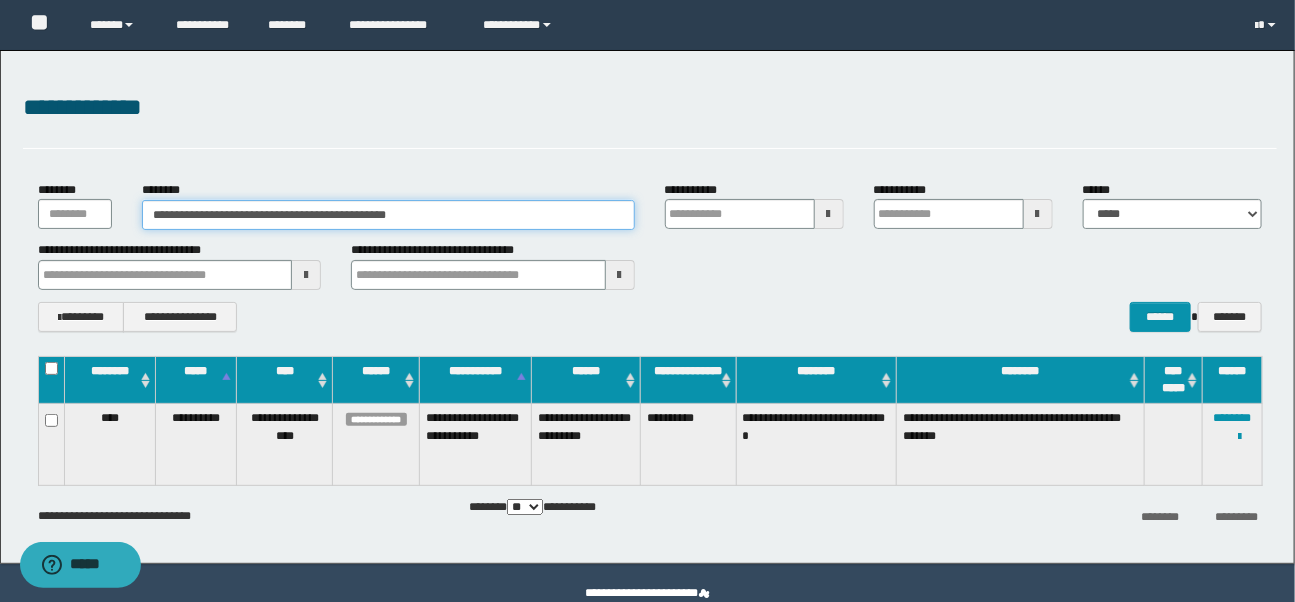 drag, startPoint x: 390, startPoint y: 208, endPoint x: 70, endPoint y: 174, distance: 321.80118 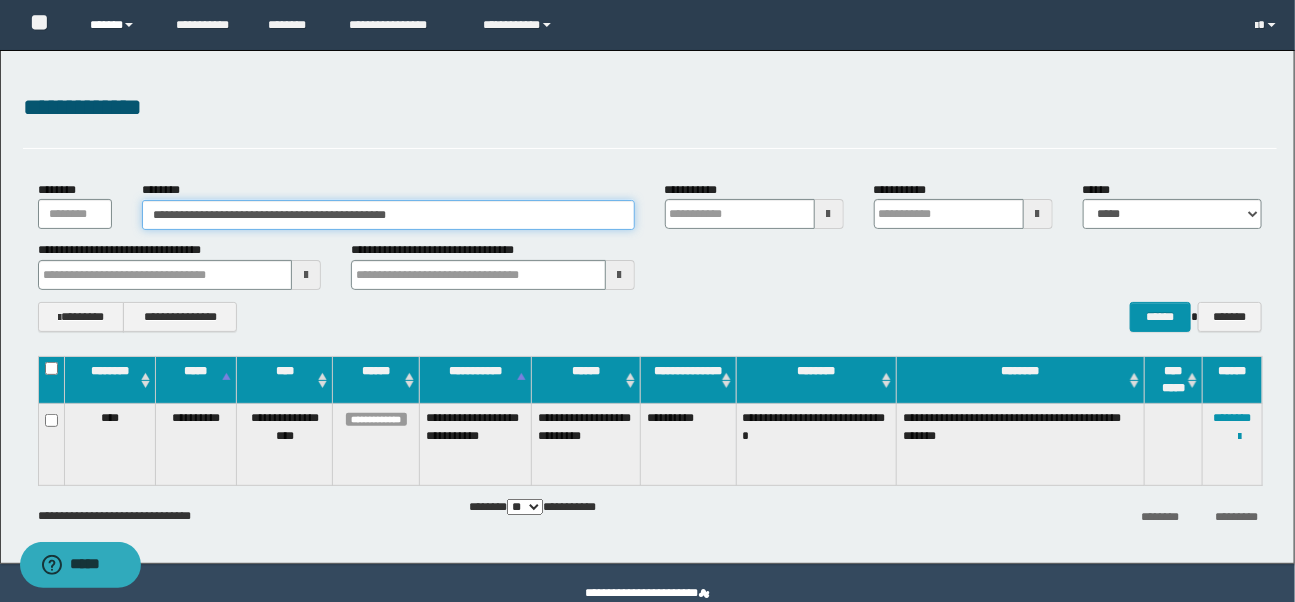 paste 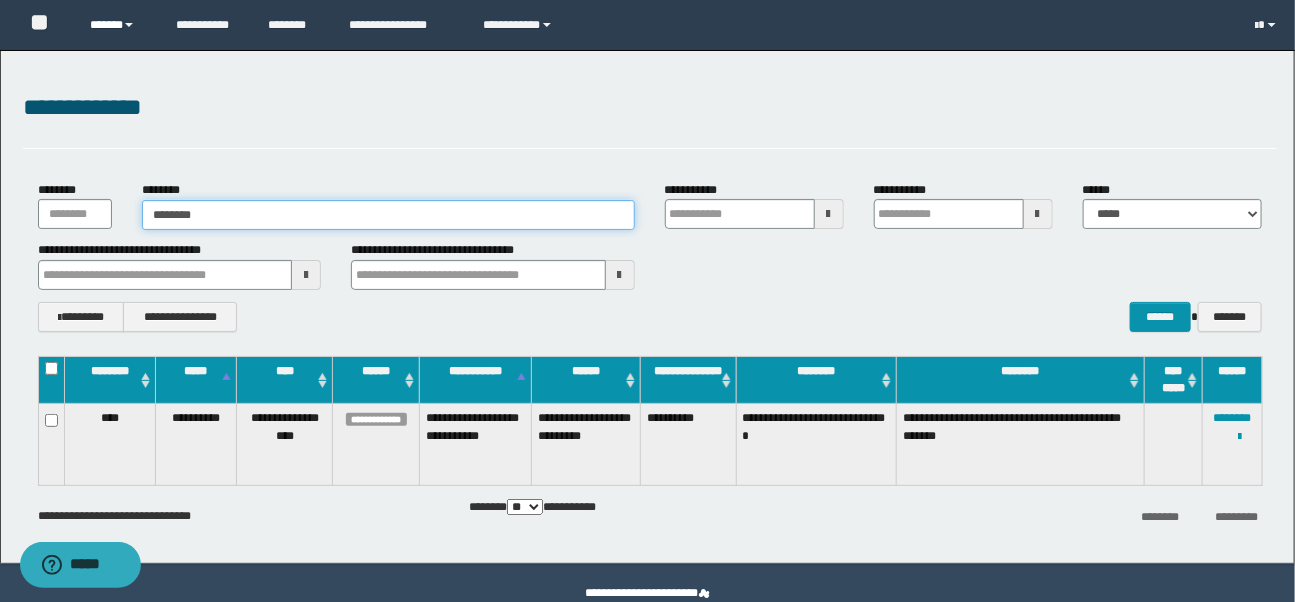 type on "********" 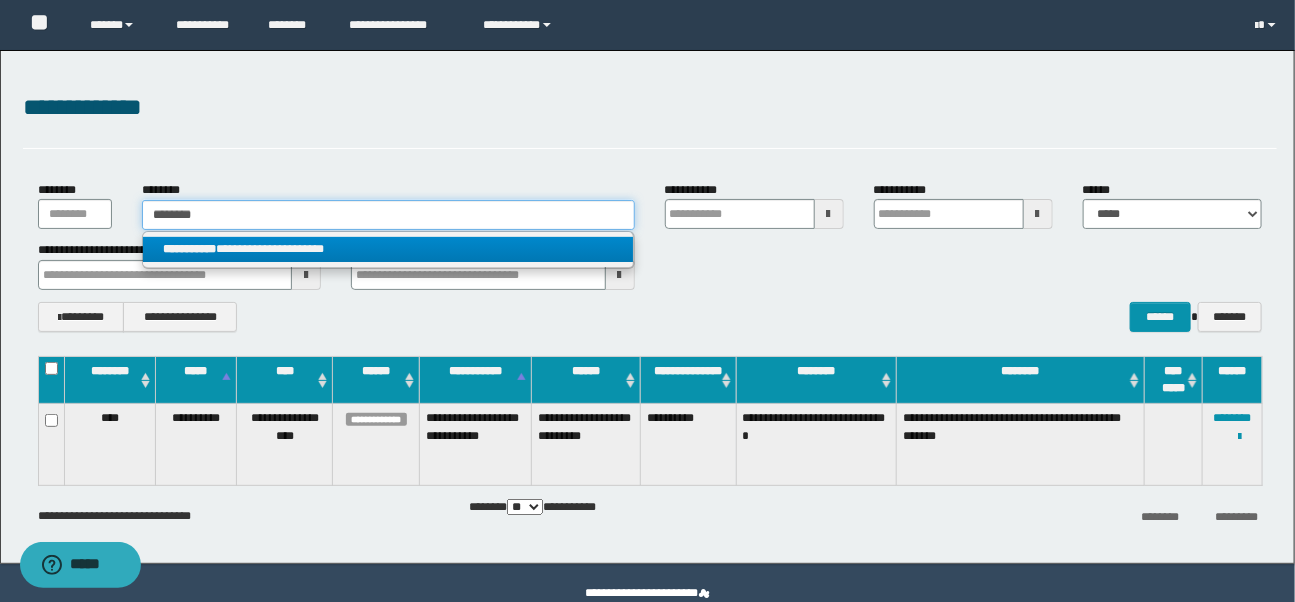 type on "********" 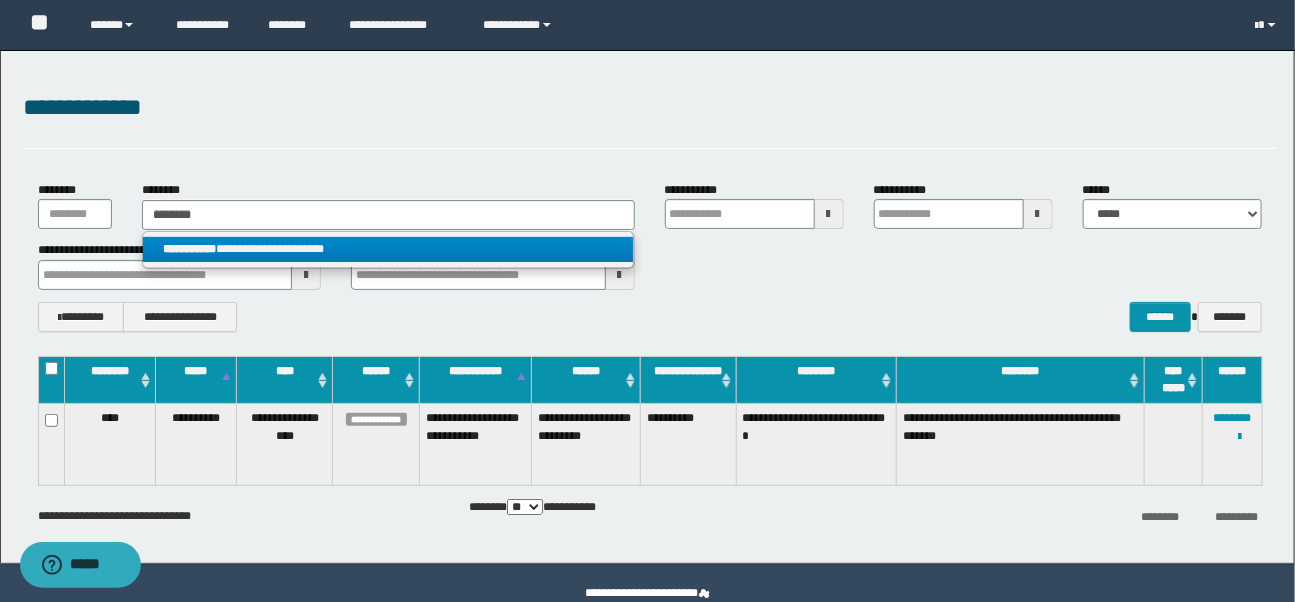 drag, startPoint x: 384, startPoint y: 243, endPoint x: 399, endPoint y: 216, distance: 30.88689 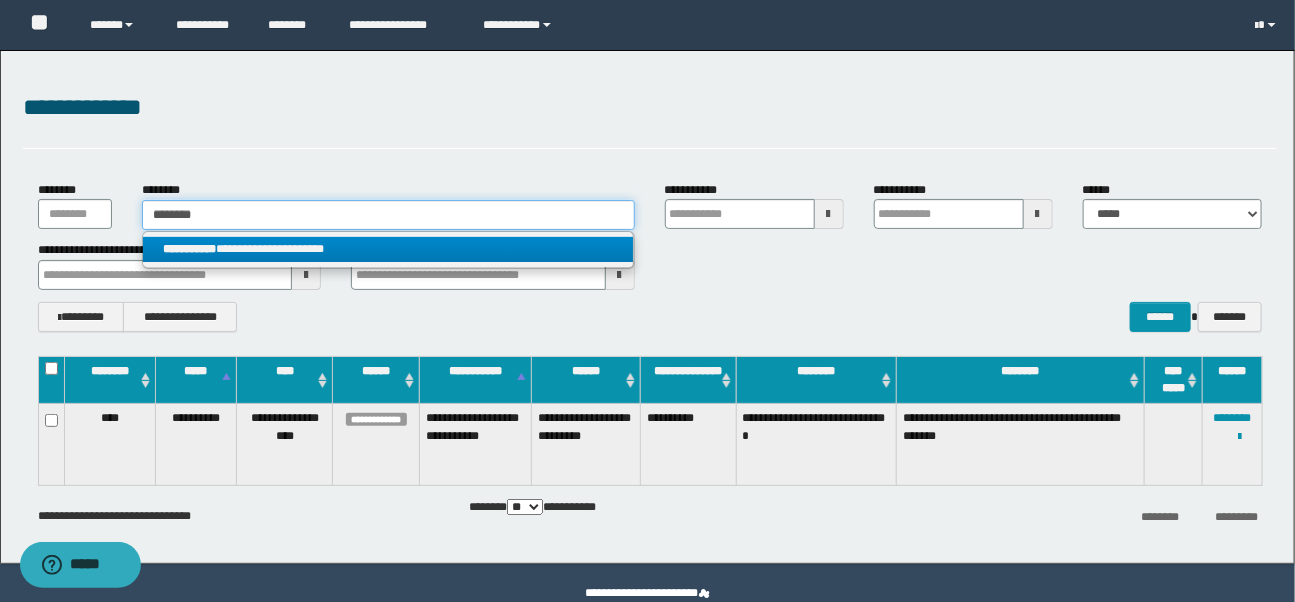type 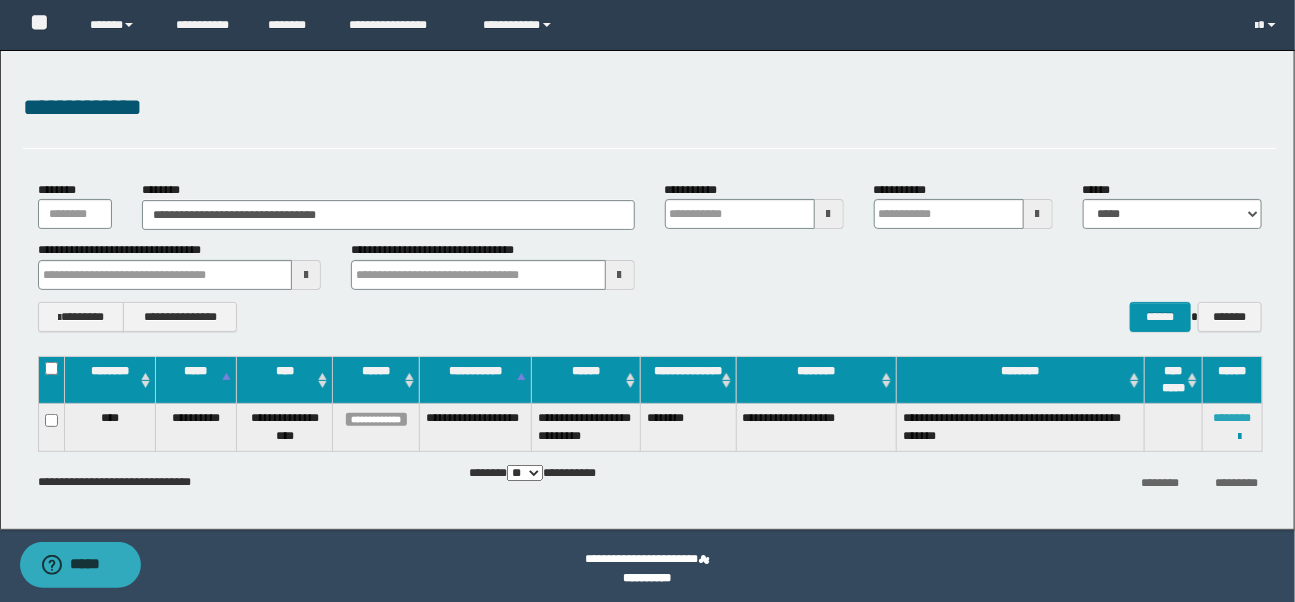 click on "********" at bounding box center (1232, 418) 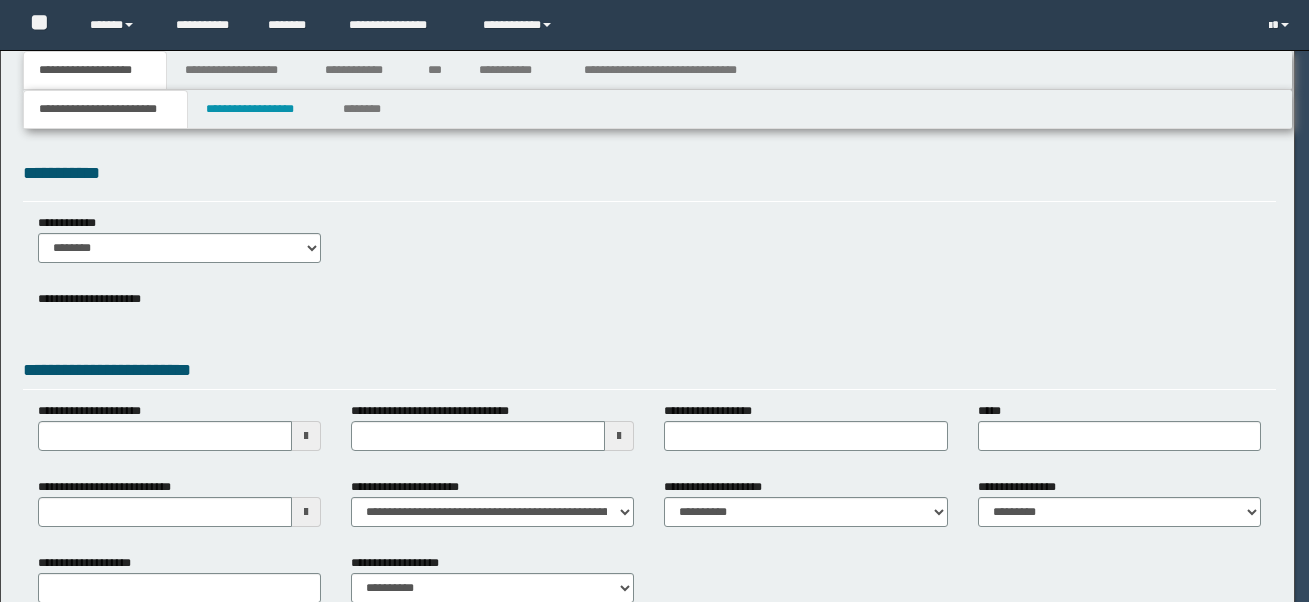 scroll, scrollTop: 0, scrollLeft: 0, axis: both 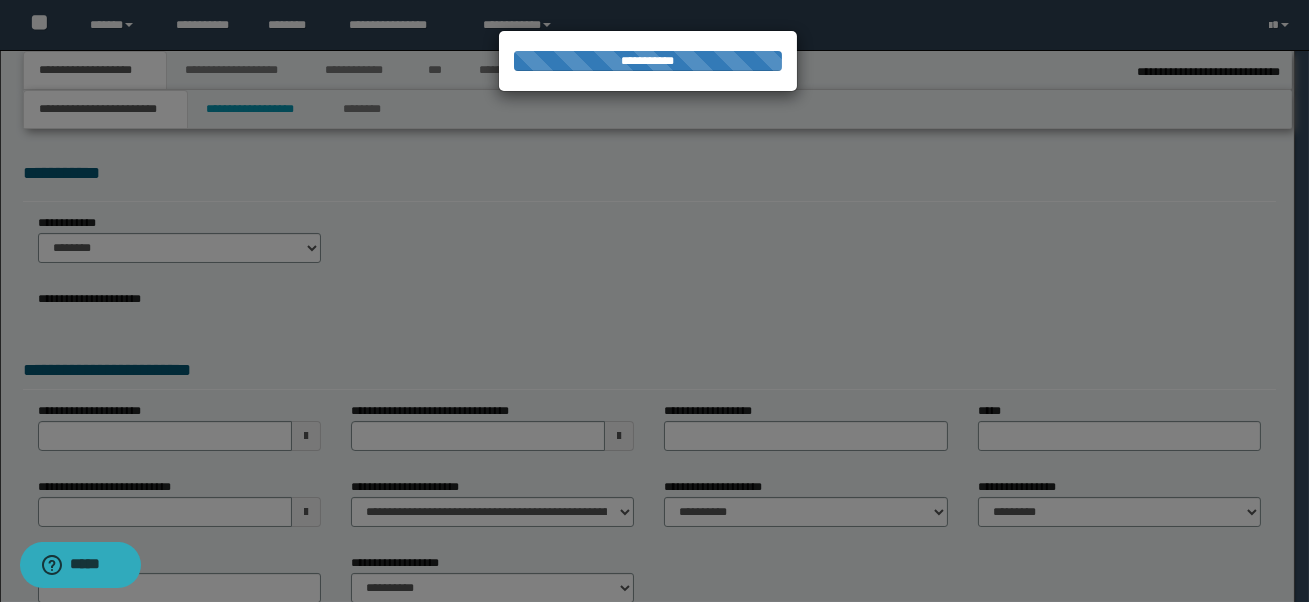 select on "*" 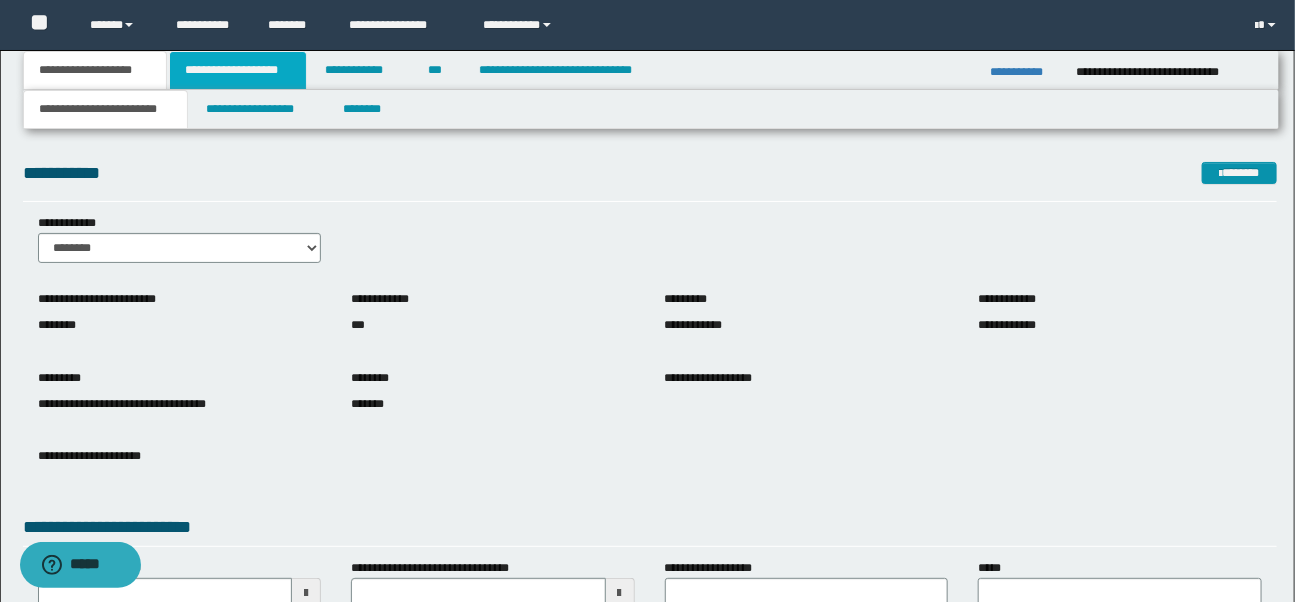 click on "**********" at bounding box center (238, 70) 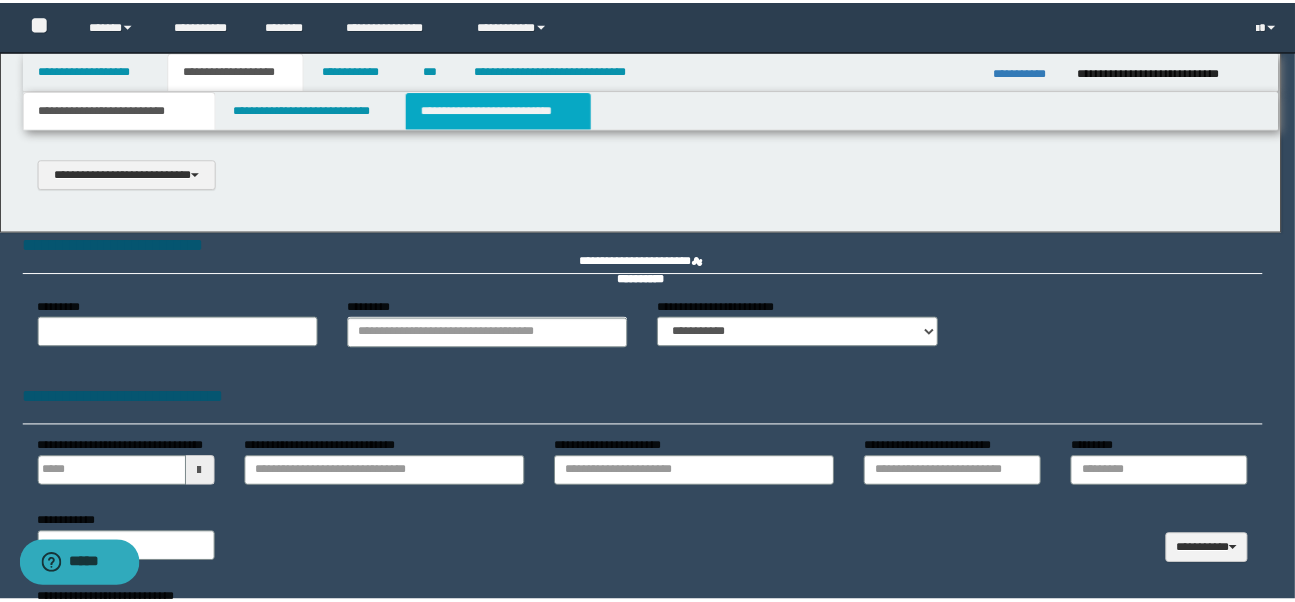 scroll, scrollTop: 0, scrollLeft: 0, axis: both 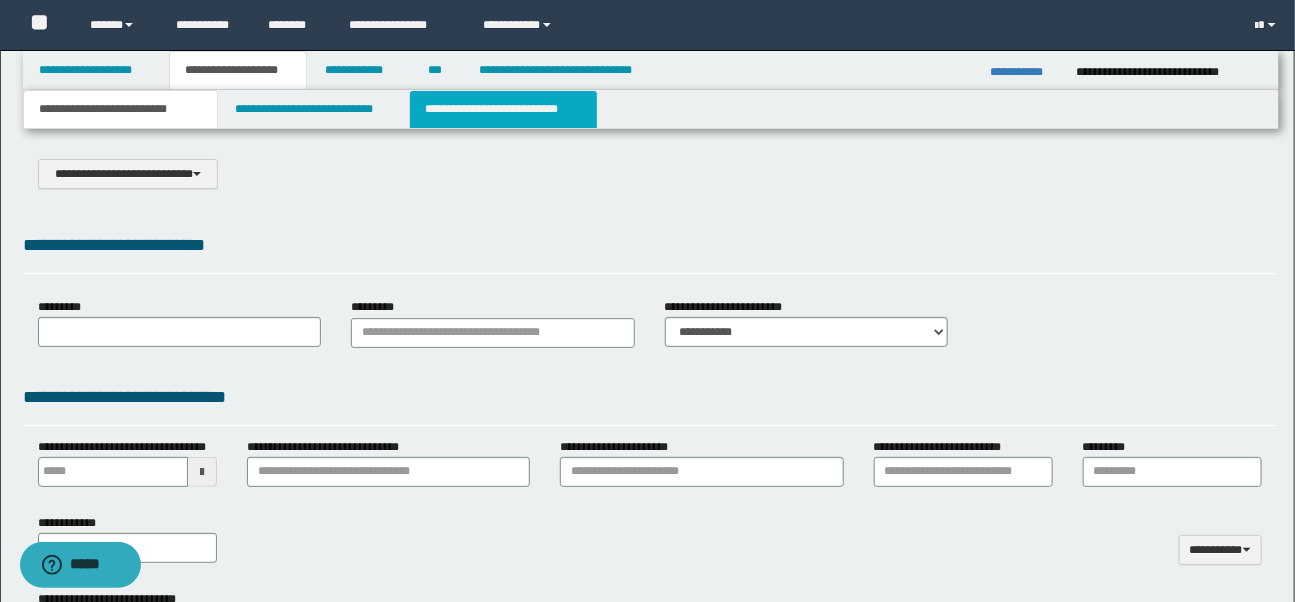 click on "**********" at bounding box center [503, 109] 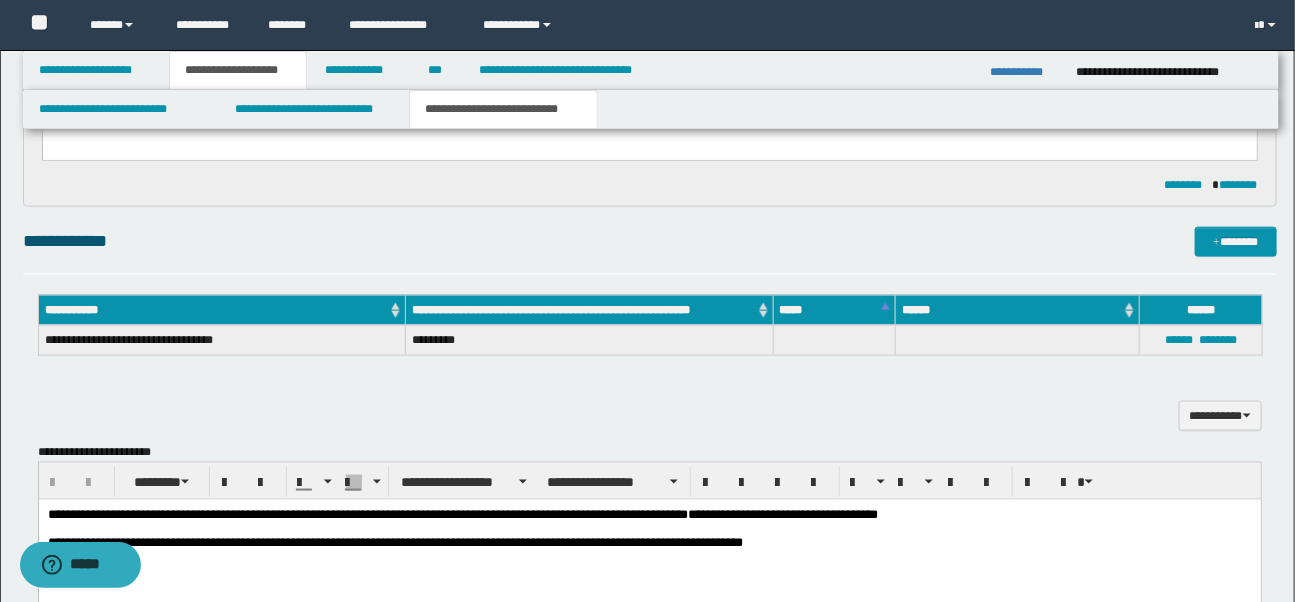 scroll, scrollTop: 820, scrollLeft: 0, axis: vertical 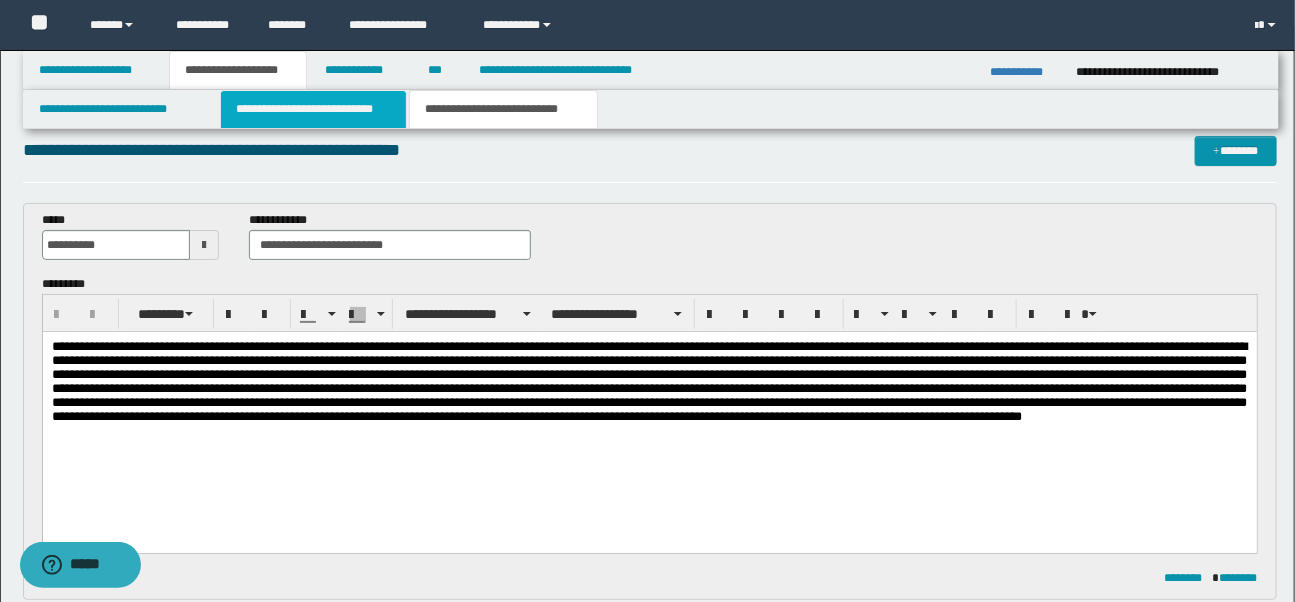 click on "**********" at bounding box center [313, 109] 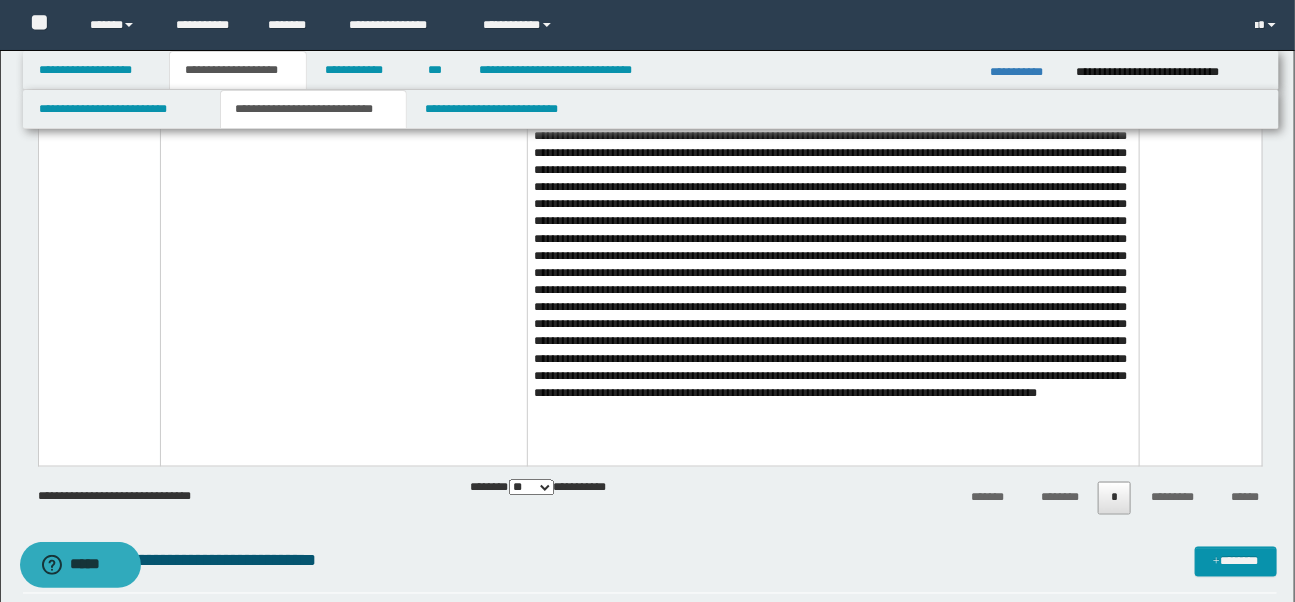scroll, scrollTop: 980, scrollLeft: 0, axis: vertical 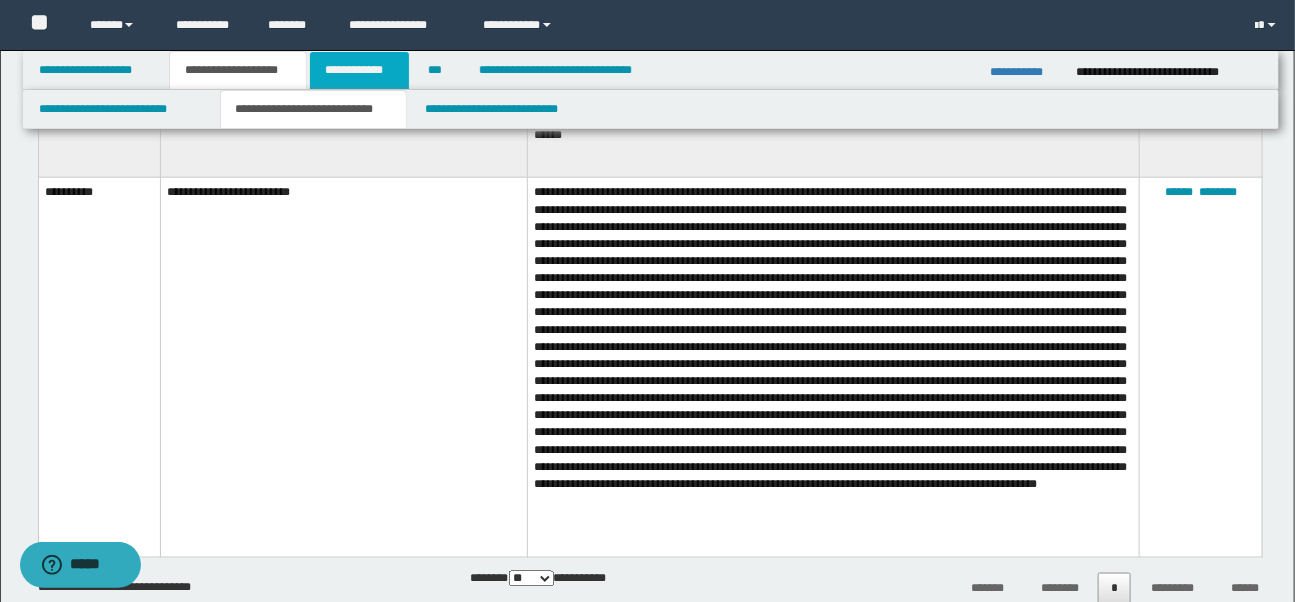 click on "**********" at bounding box center [359, 70] 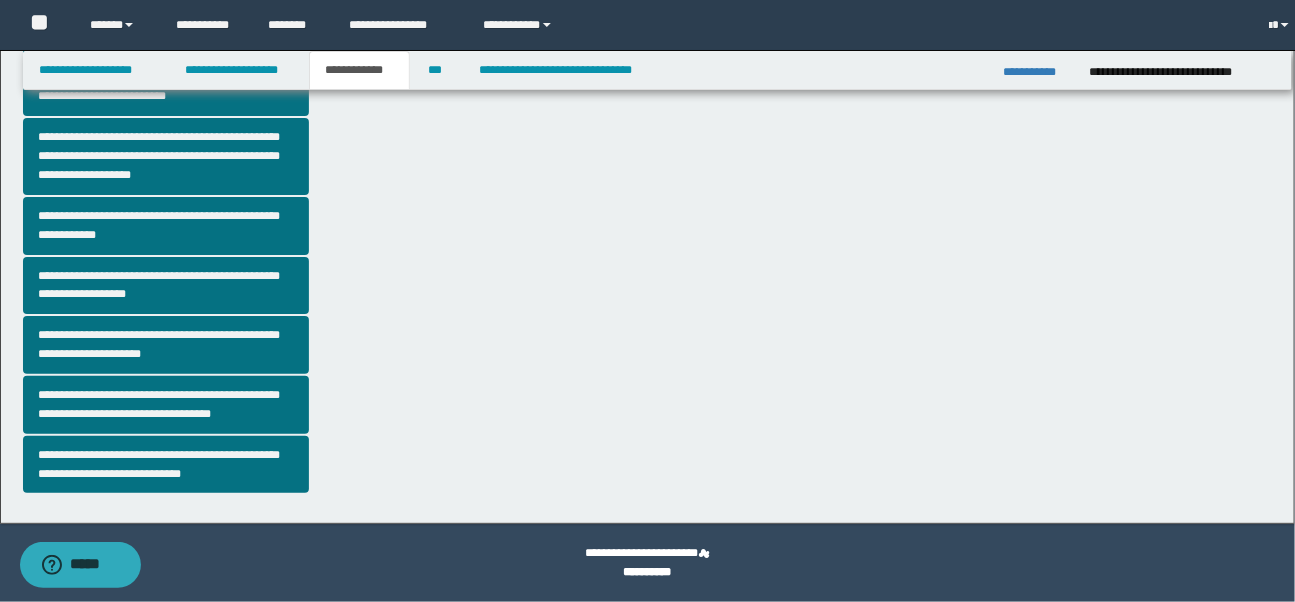 scroll, scrollTop: 547, scrollLeft: 0, axis: vertical 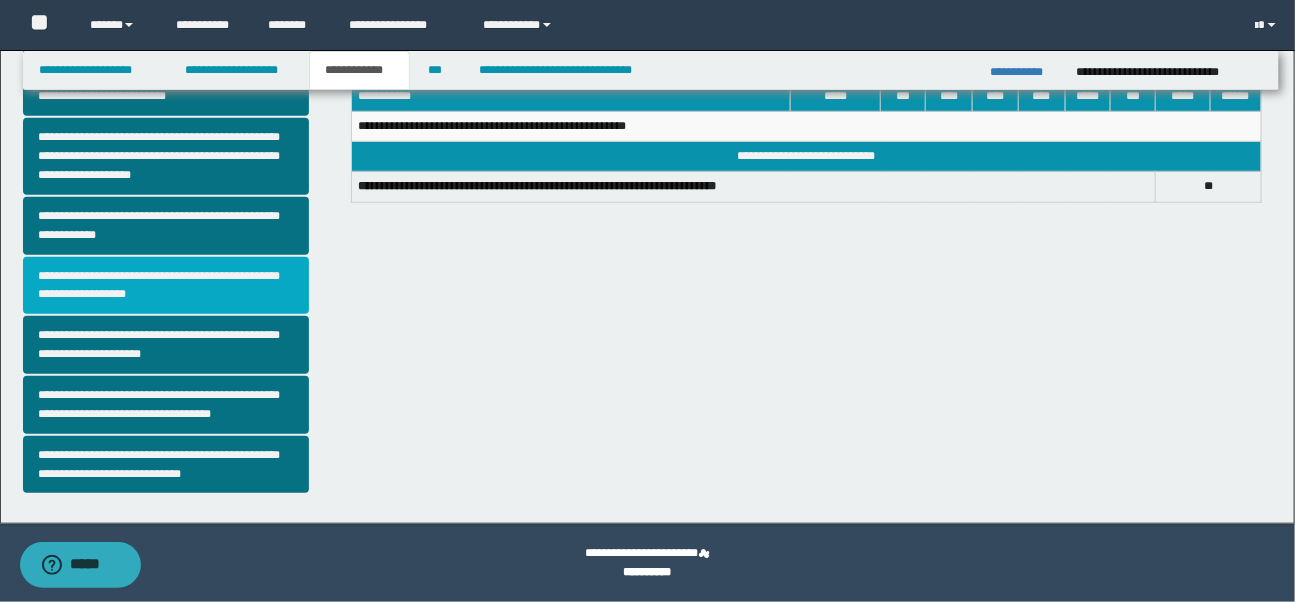 click on "**********" at bounding box center (166, 286) 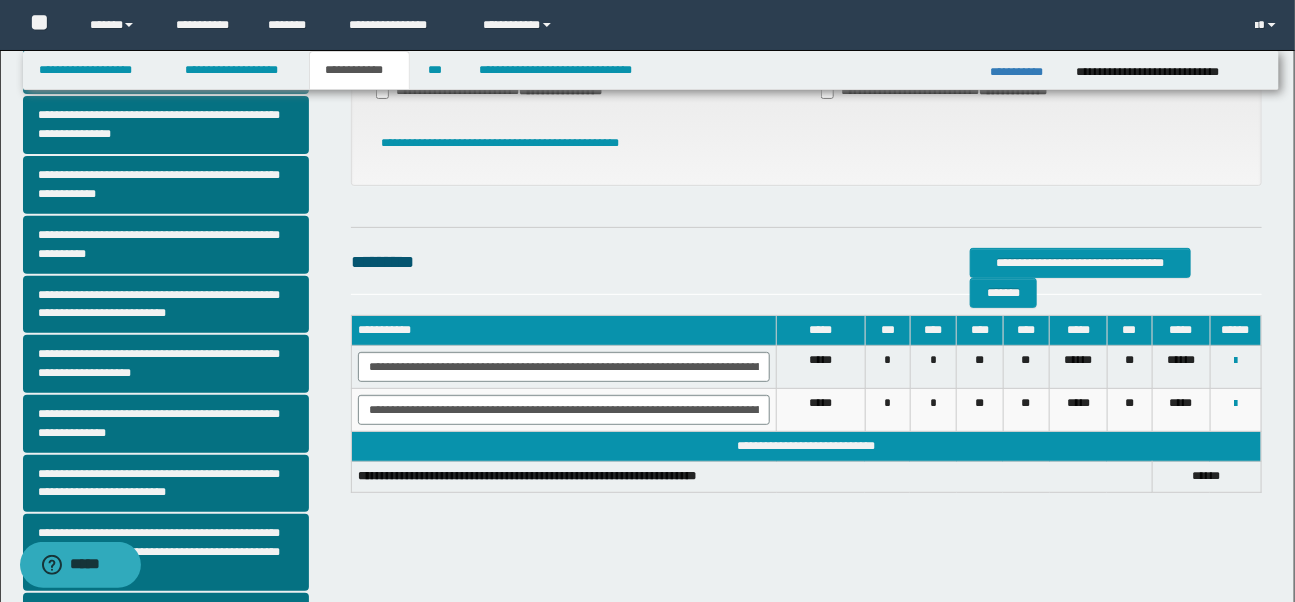 scroll, scrollTop: 160, scrollLeft: 0, axis: vertical 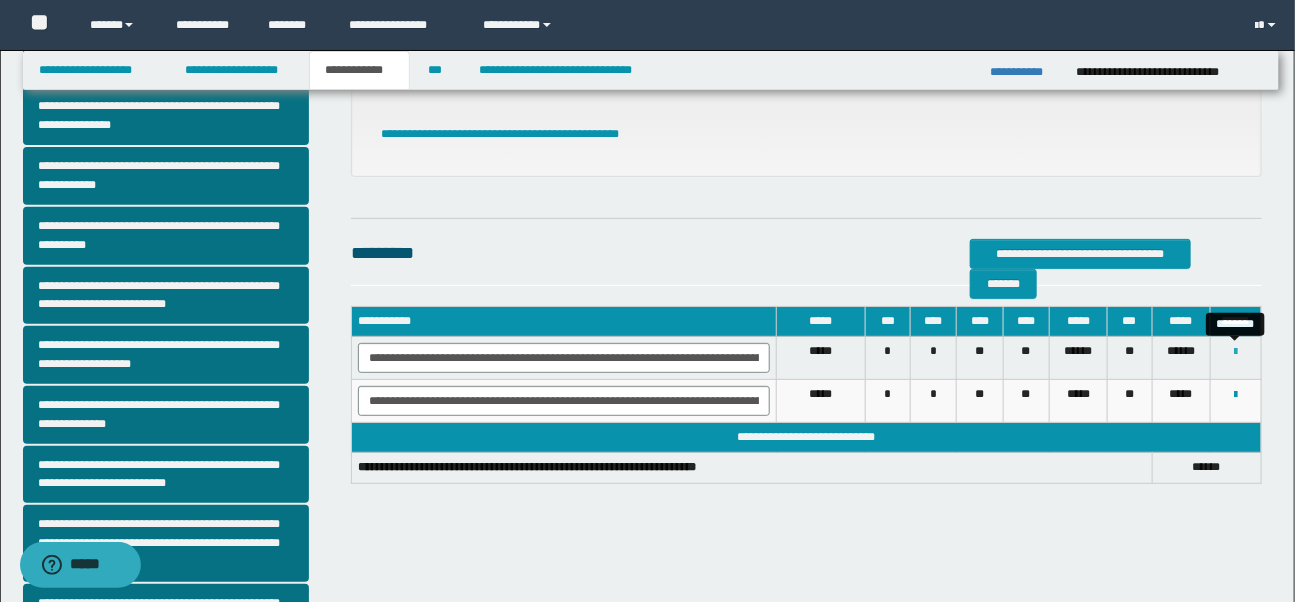 click at bounding box center [1235, 352] 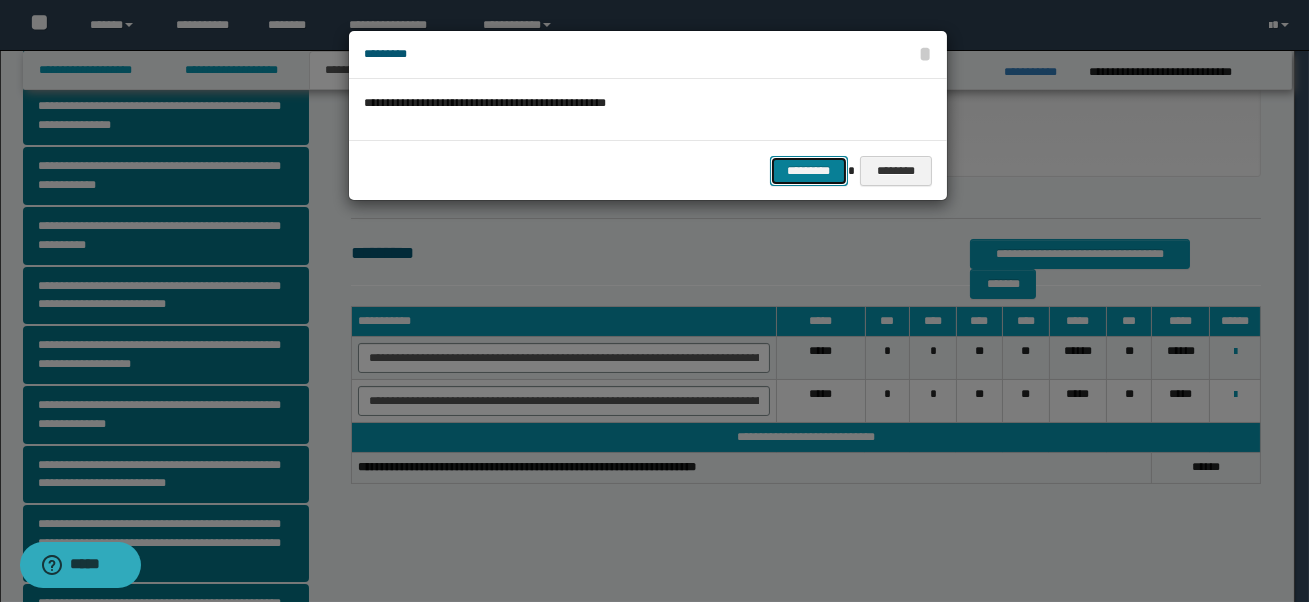 click on "*********" at bounding box center (809, 171) 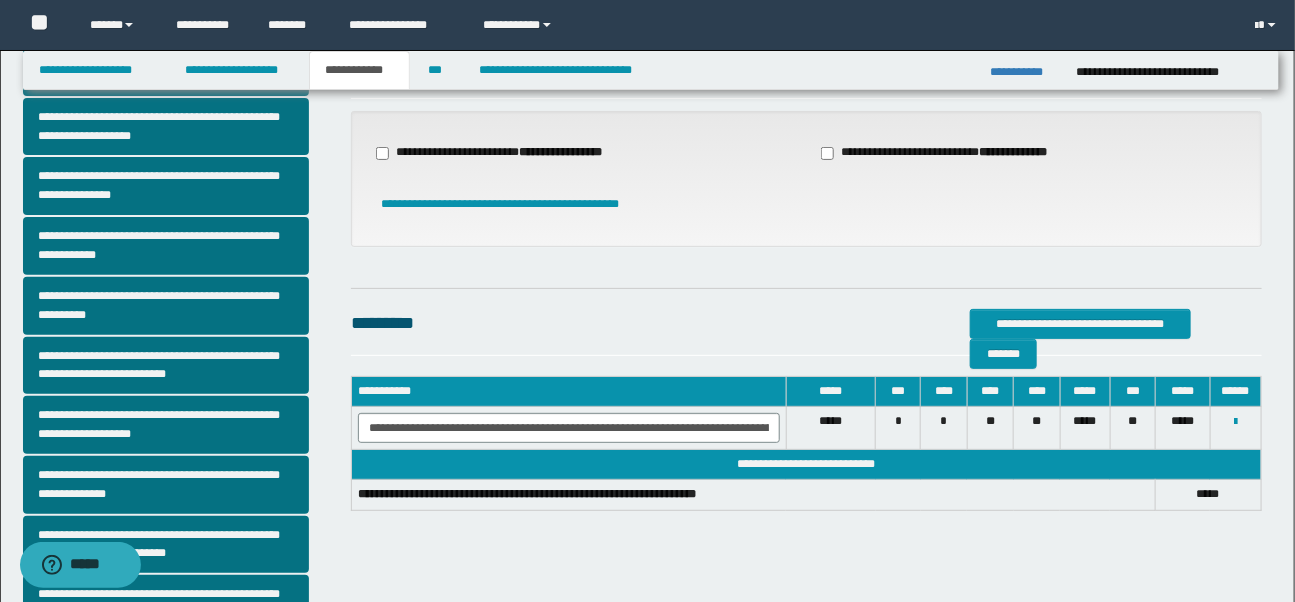 scroll, scrollTop: 89, scrollLeft: 0, axis: vertical 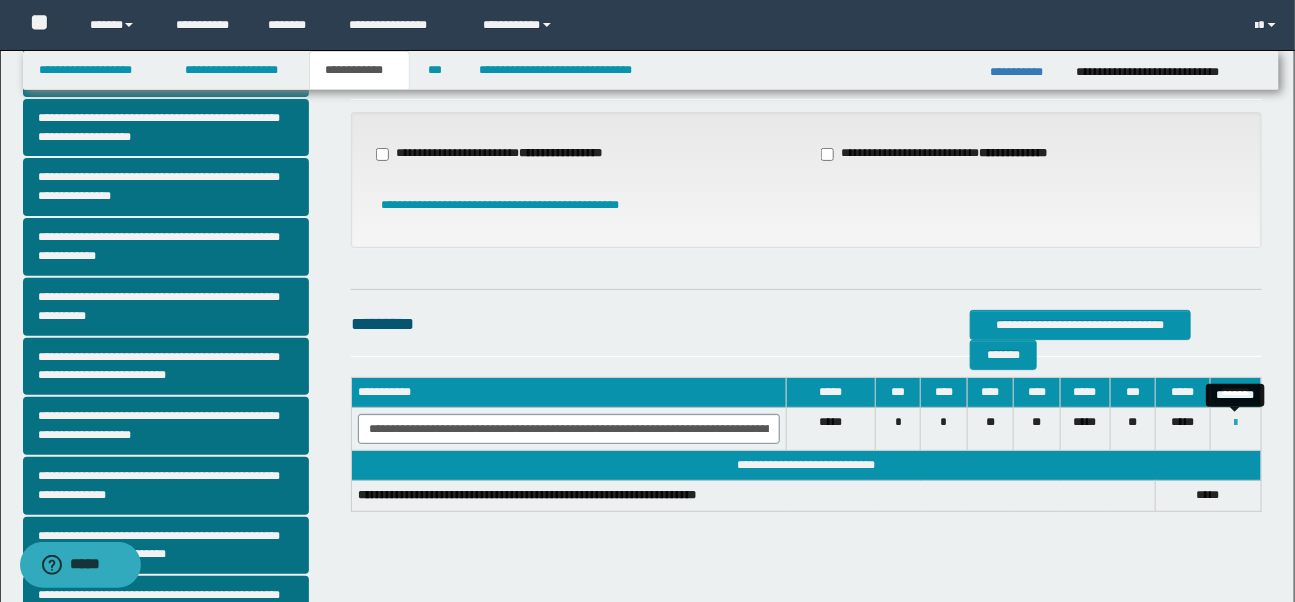 click at bounding box center (1235, 423) 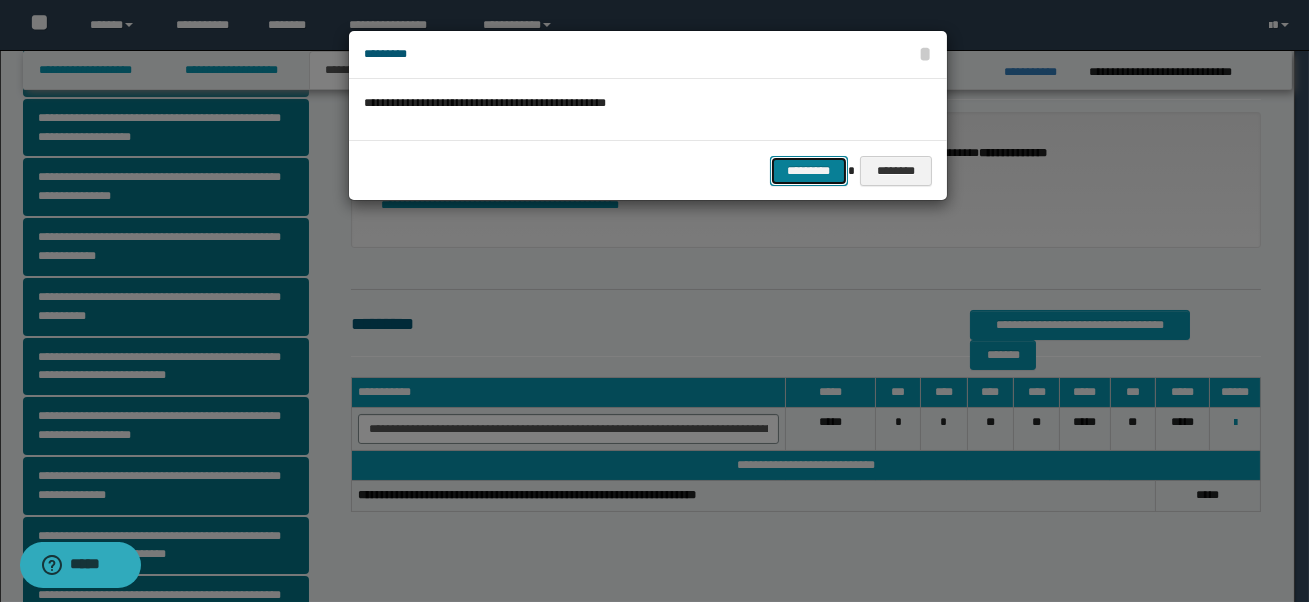 click on "*********" at bounding box center (809, 171) 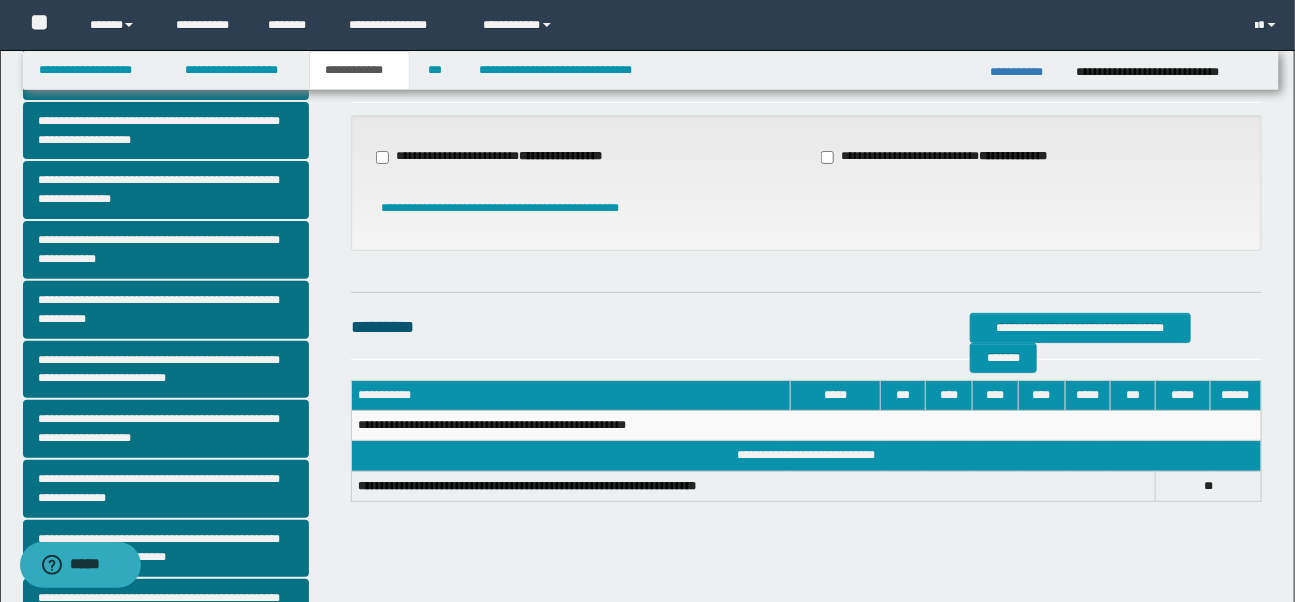 scroll, scrollTop: 85, scrollLeft: 0, axis: vertical 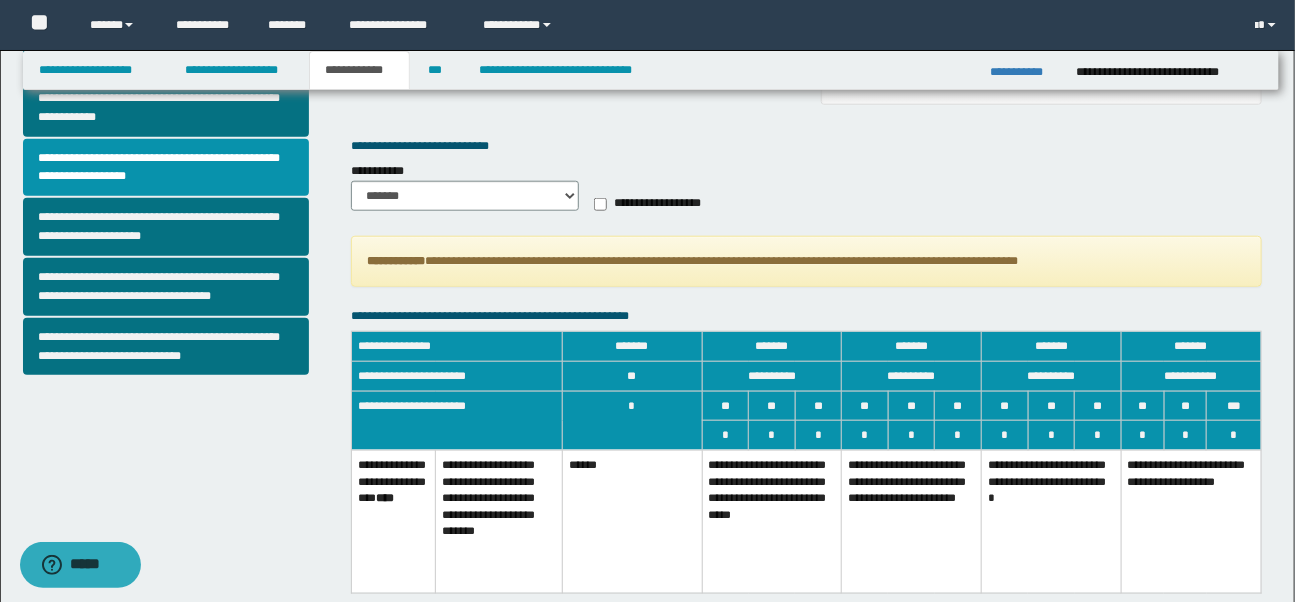 click on "**********" at bounding box center (912, 521) 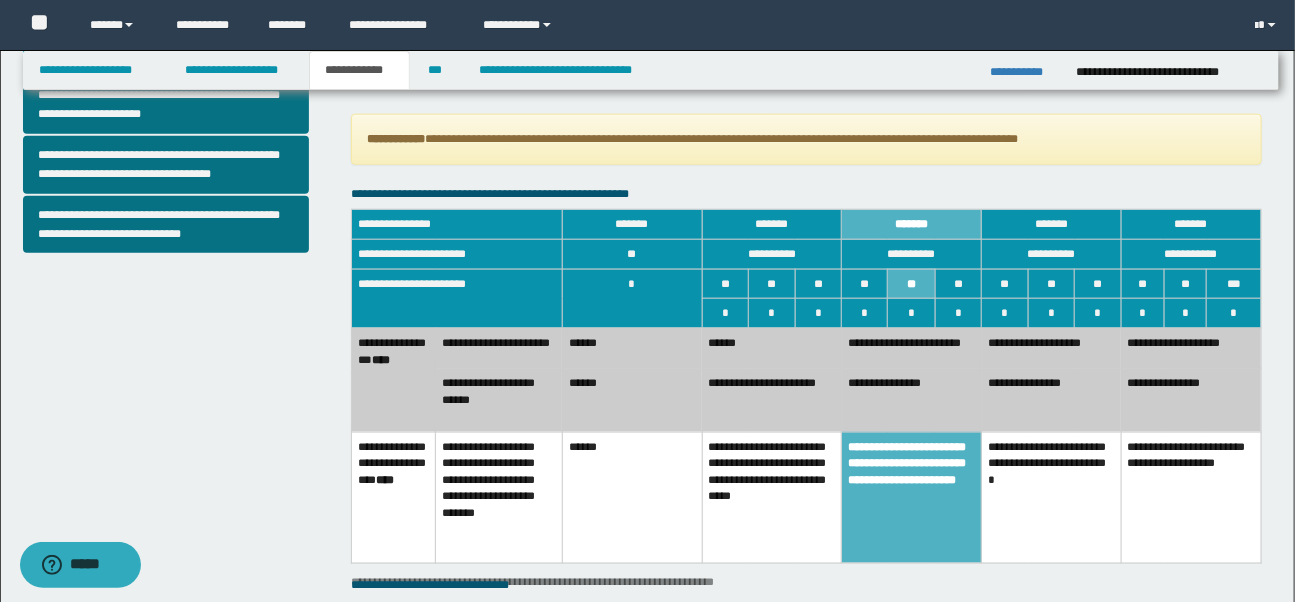 scroll, scrollTop: 790, scrollLeft: 0, axis: vertical 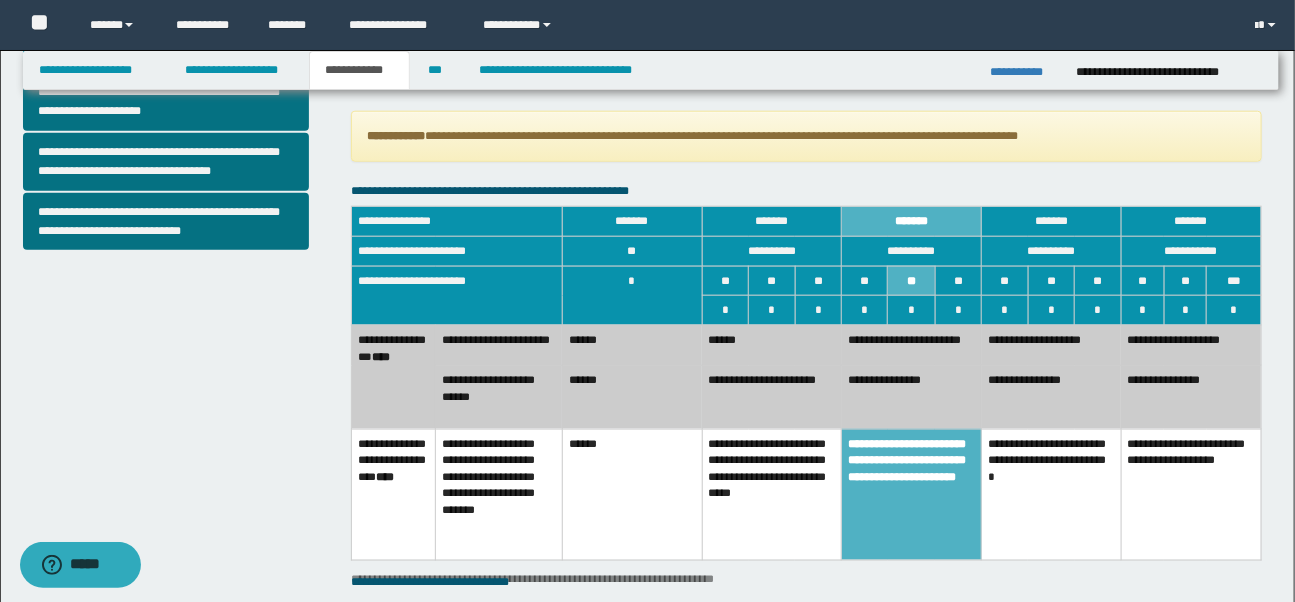 click on "**********" at bounding box center (912, 397) 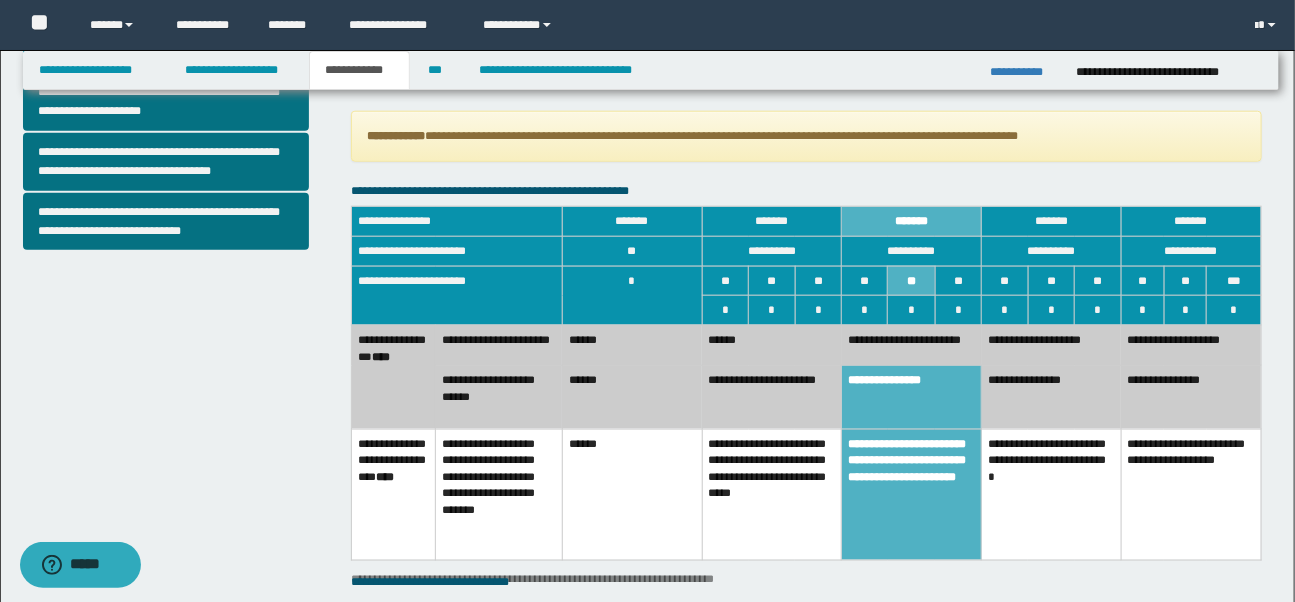 click on "**********" at bounding box center (912, 345) 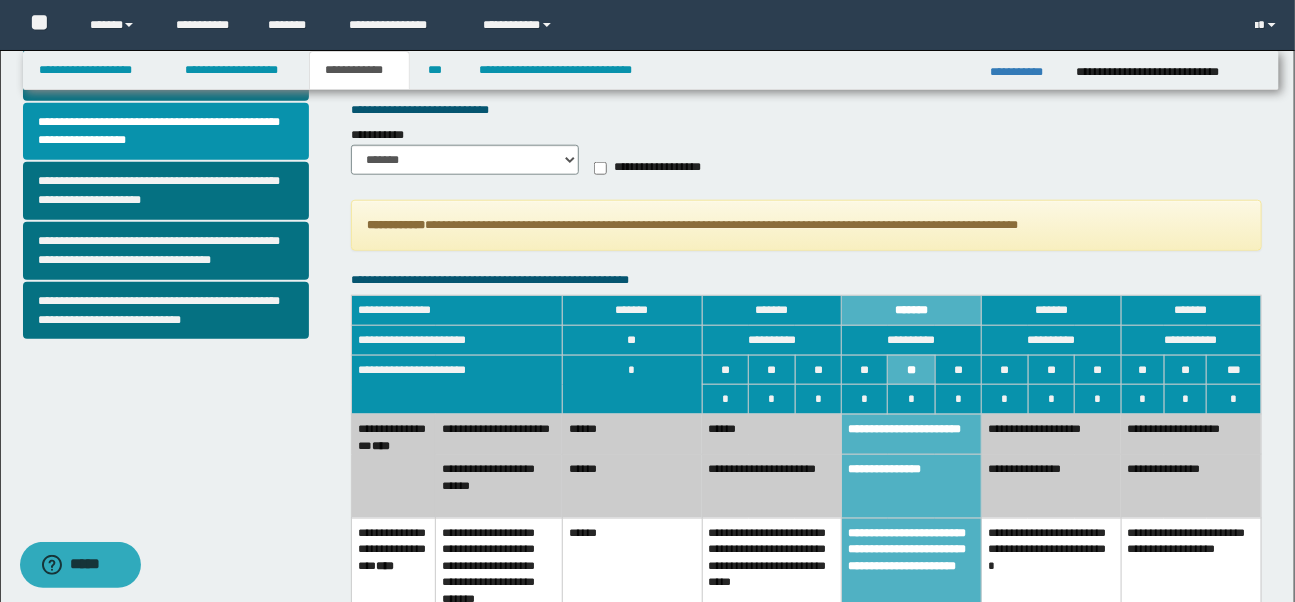 scroll, scrollTop: 714, scrollLeft: 0, axis: vertical 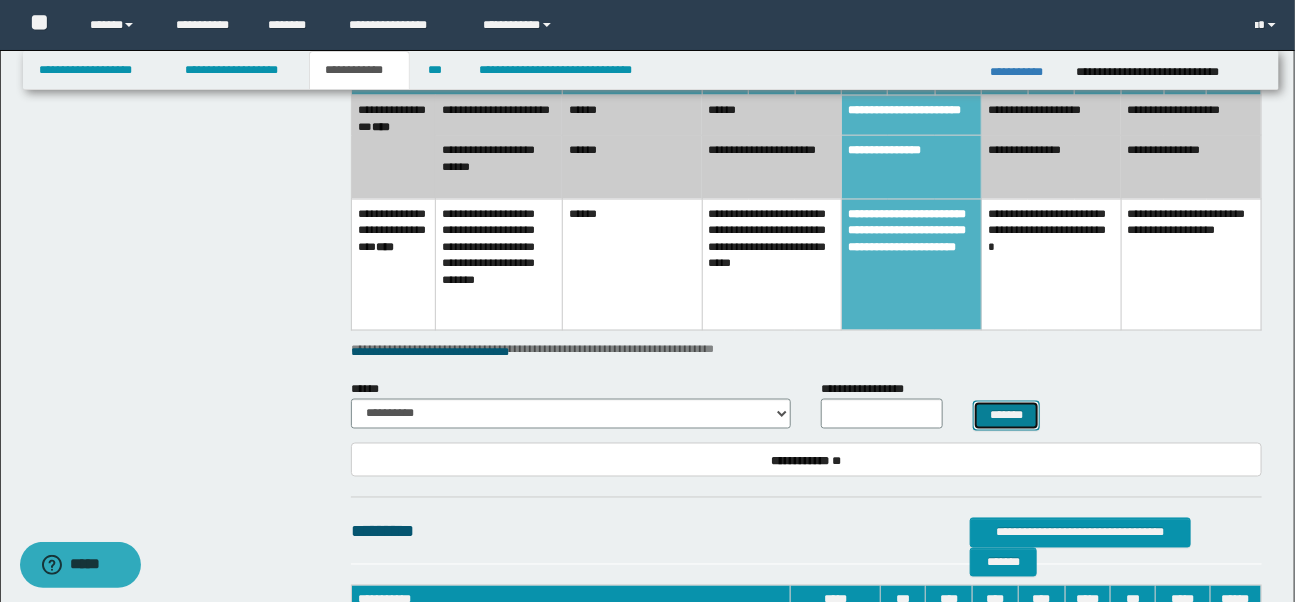 click on "*******" at bounding box center [1006, 416] 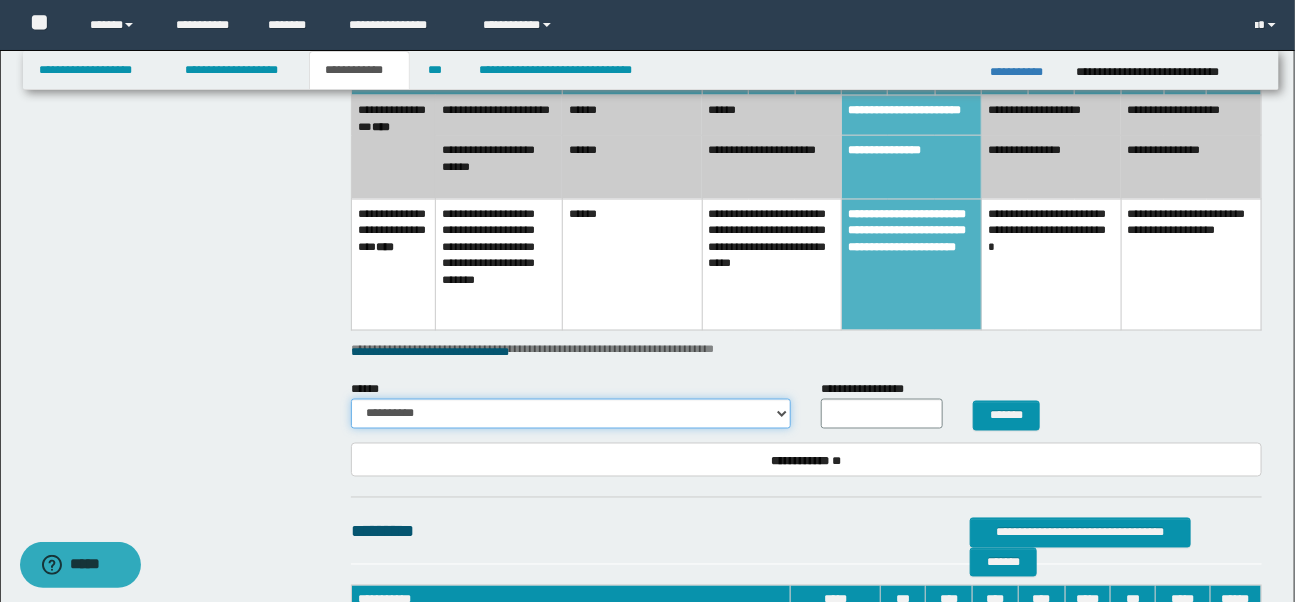 click on "**********" at bounding box center (571, 414) 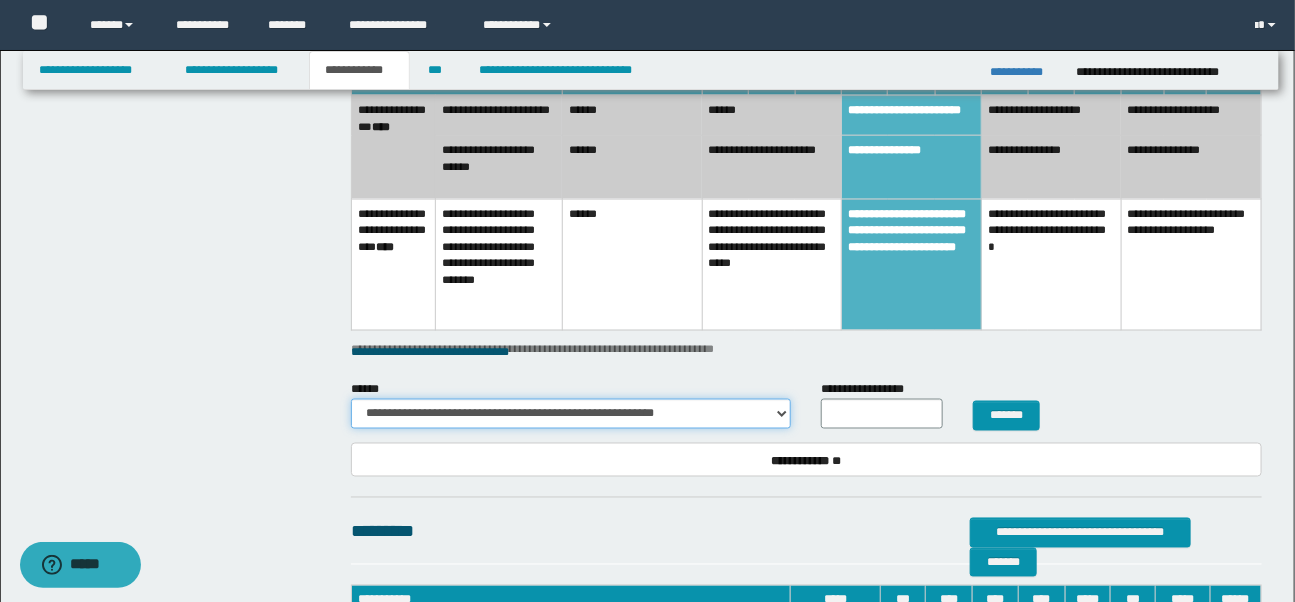 type on "**" 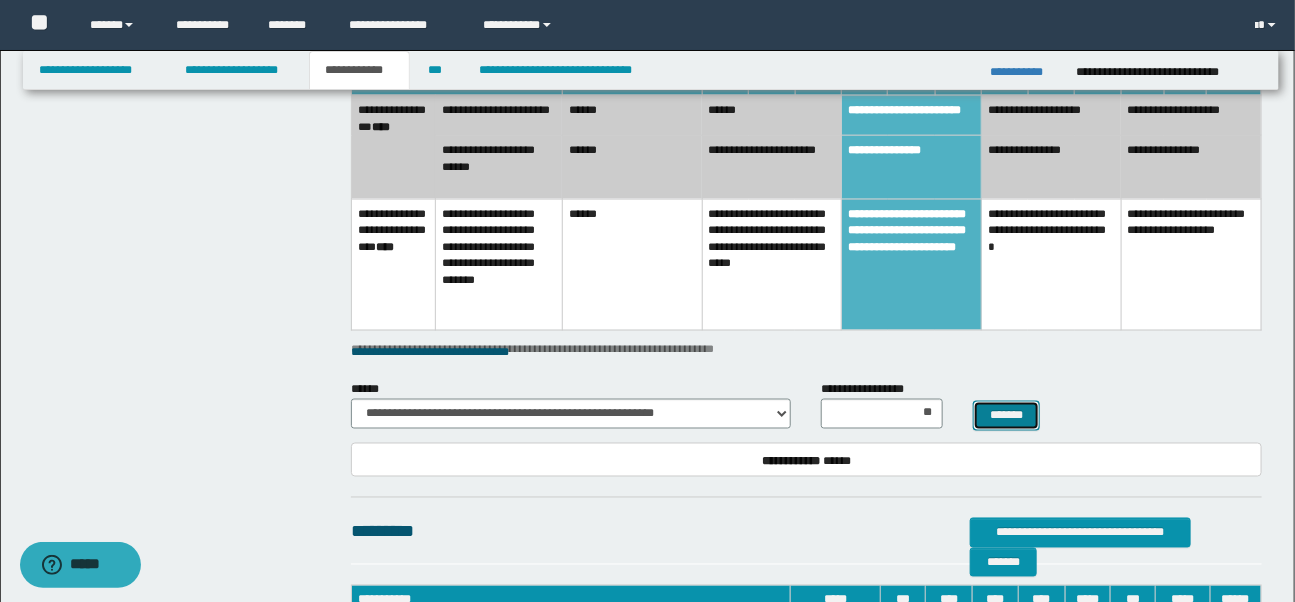 click on "*******" at bounding box center [1006, 416] 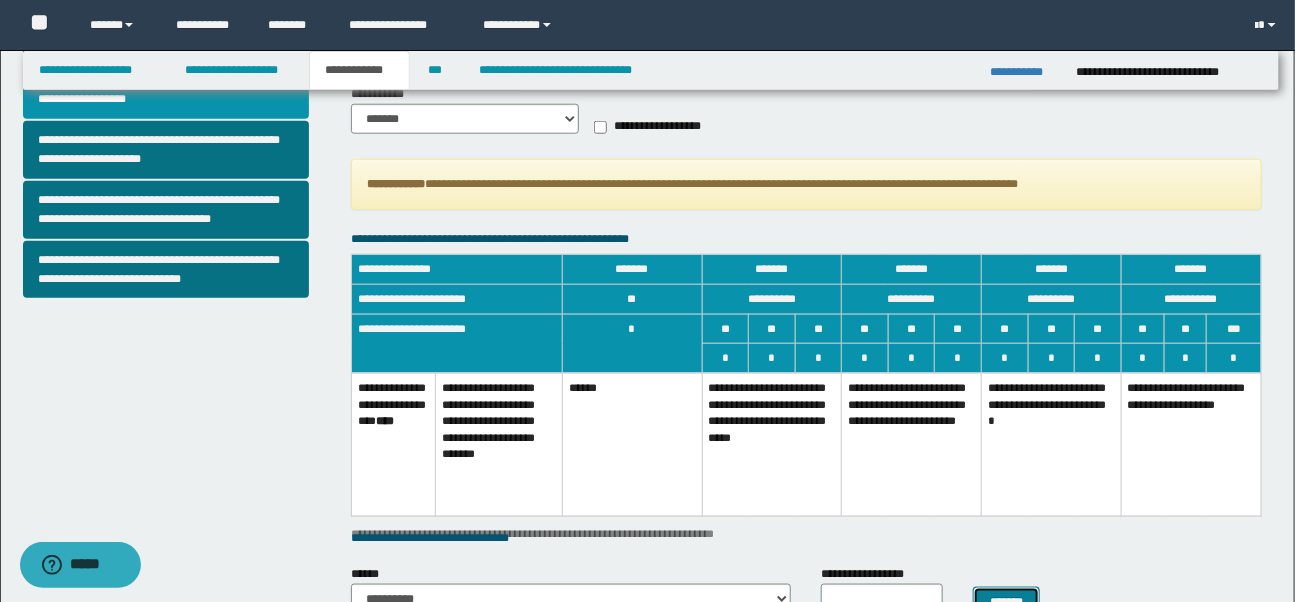 scroll, scrollTop: 658, scrollLeft: 0, axis: vertical 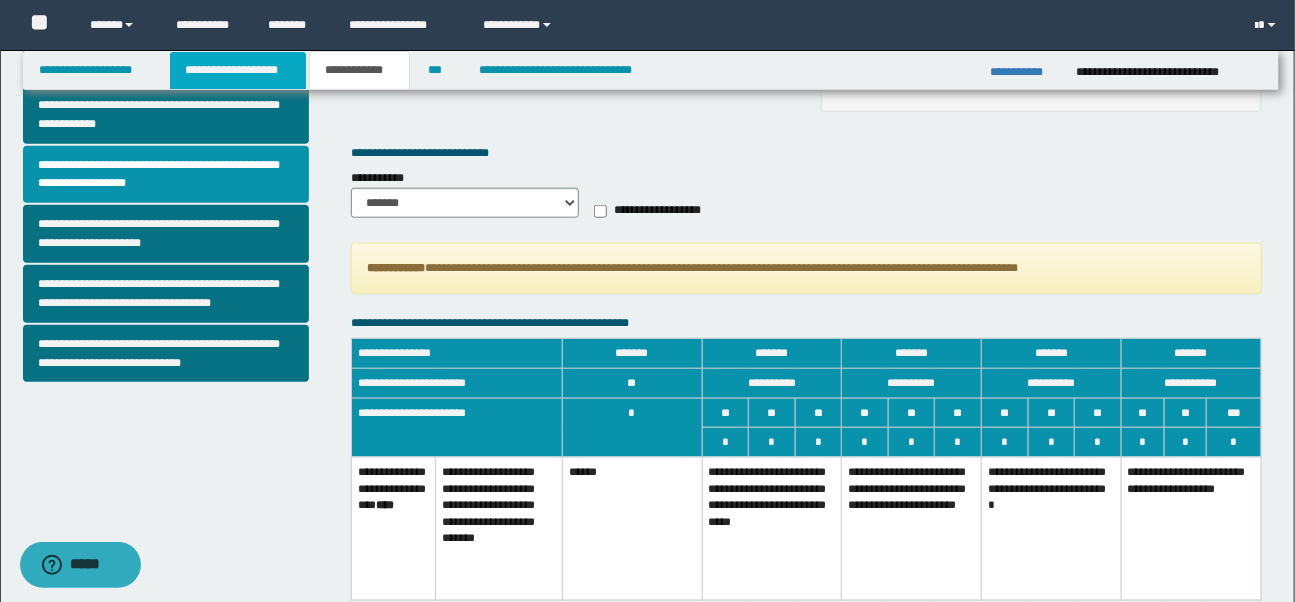 click on "**********" at bounding box center (238, 70) 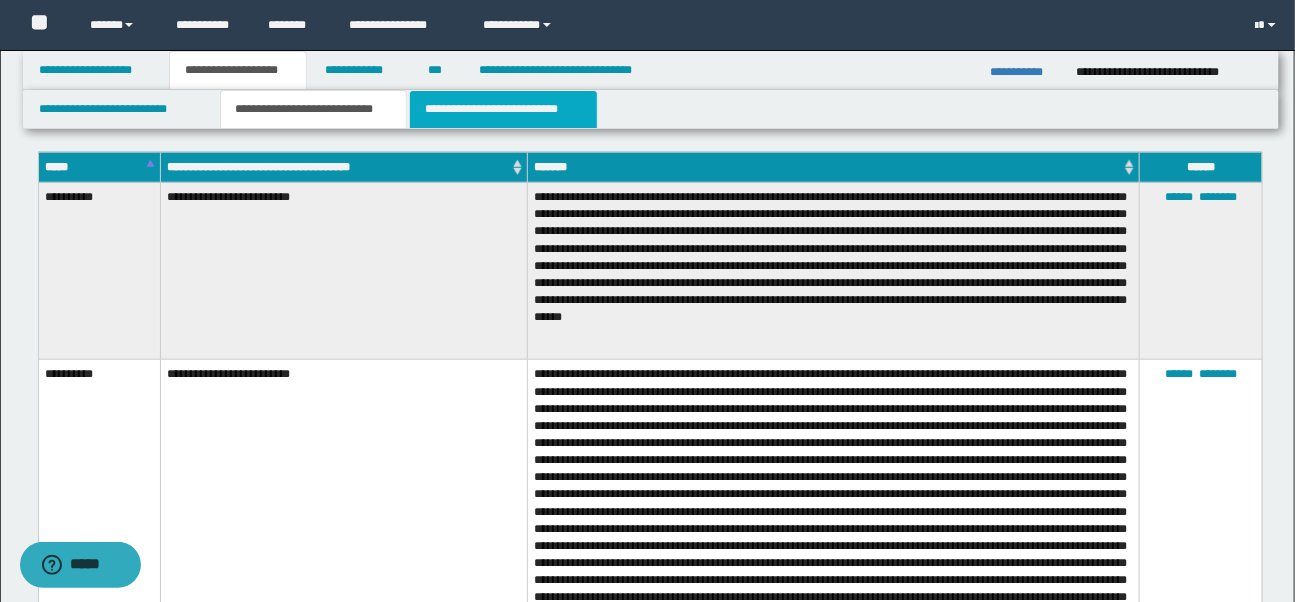 click on "**********" at bounding box center [503, 109] 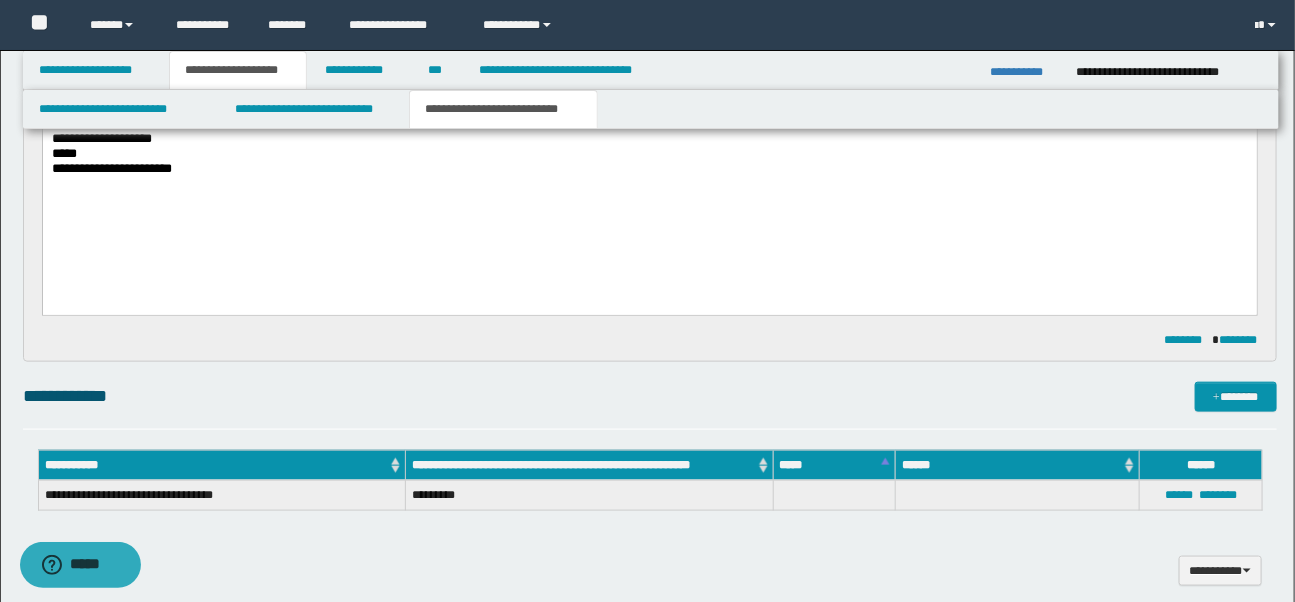 scroll, scrollTop: 584, scrollLeft: 0, axis: vertical 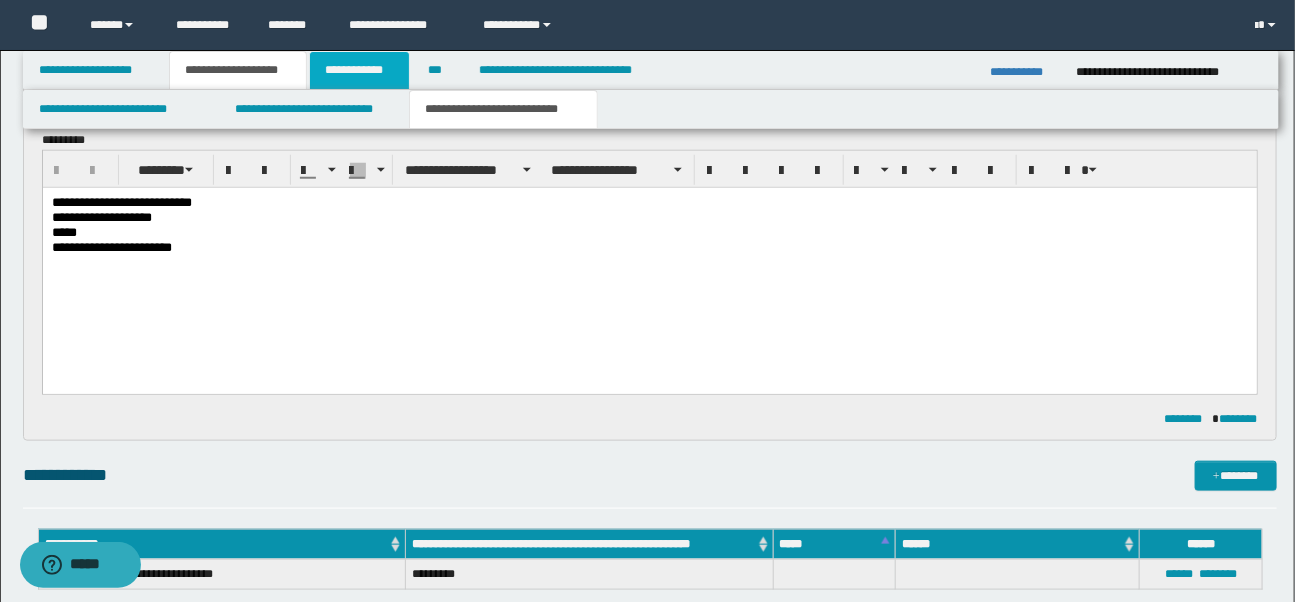 click on "**********" at bounding box center [359, 70] 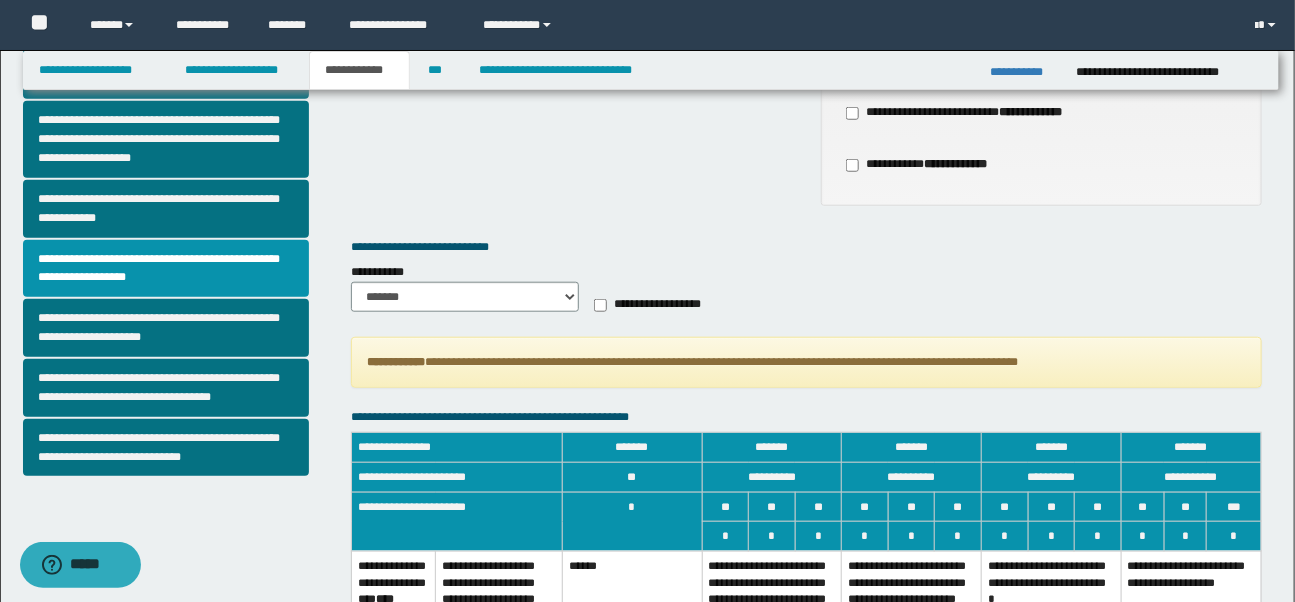 scroll, scrollTop: 591, scrollLeft: 0, axis: vertical 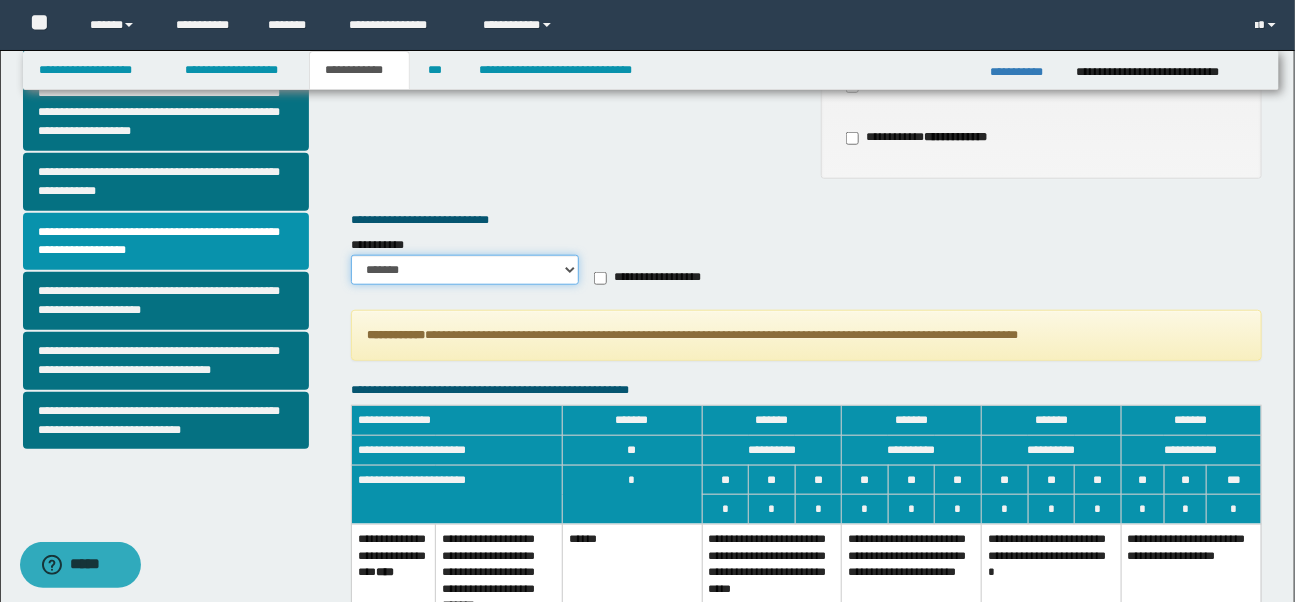 click on "*******
*********" at bounding box center [465, 270] 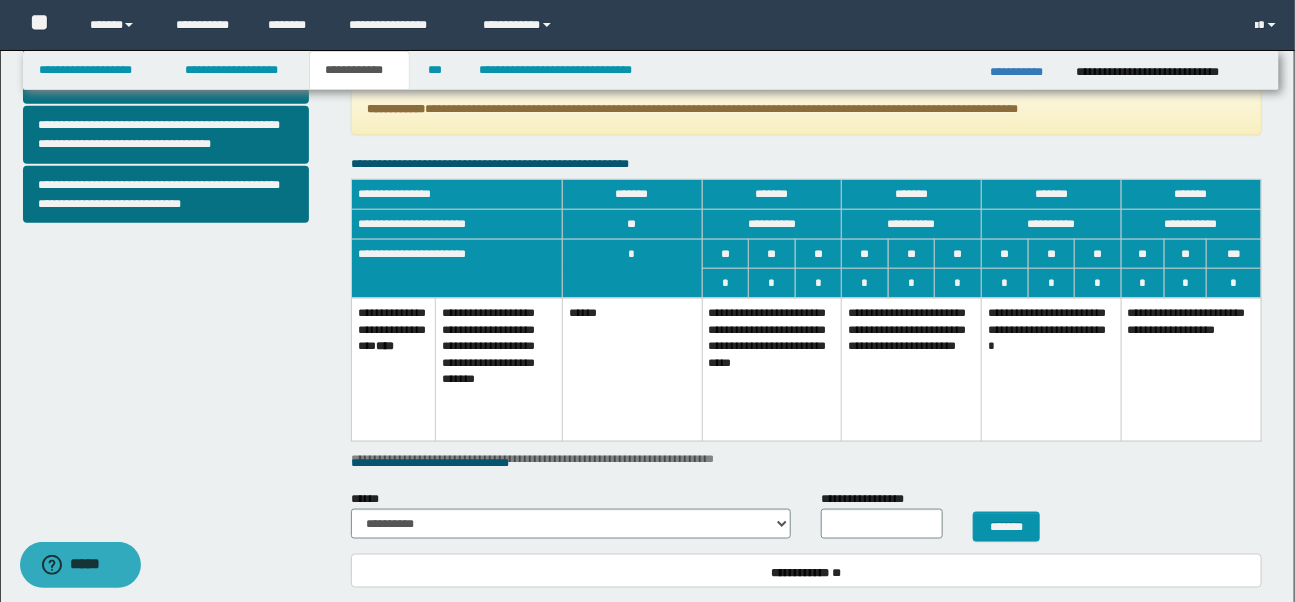 scroll, scrollTop: 835, scrollLeft: 0, axis: vertical 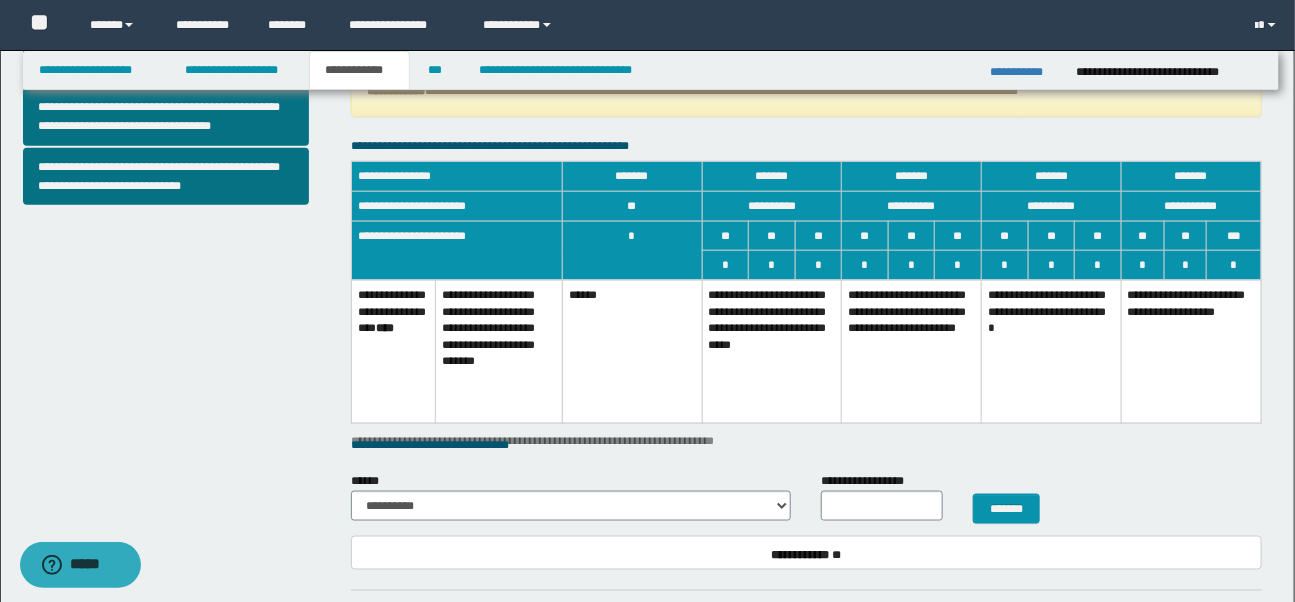 click on "**********" at bounding box center (912, 351) 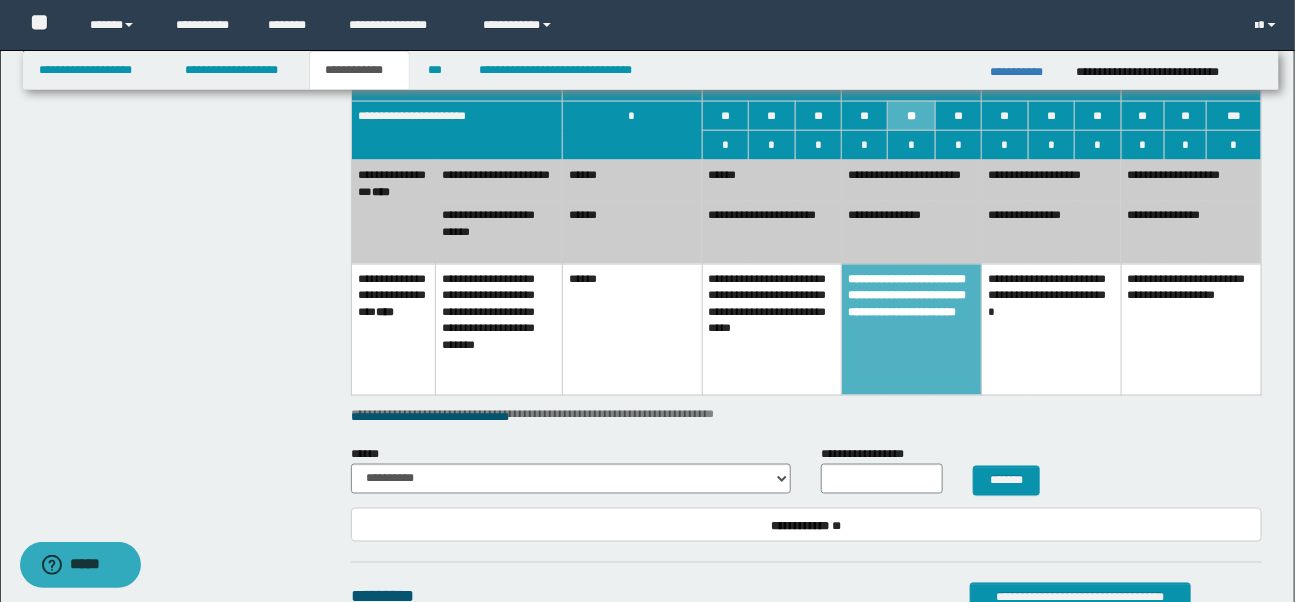 scroll, scrollTop: 961, scrollLeft: 0, axis: vertical 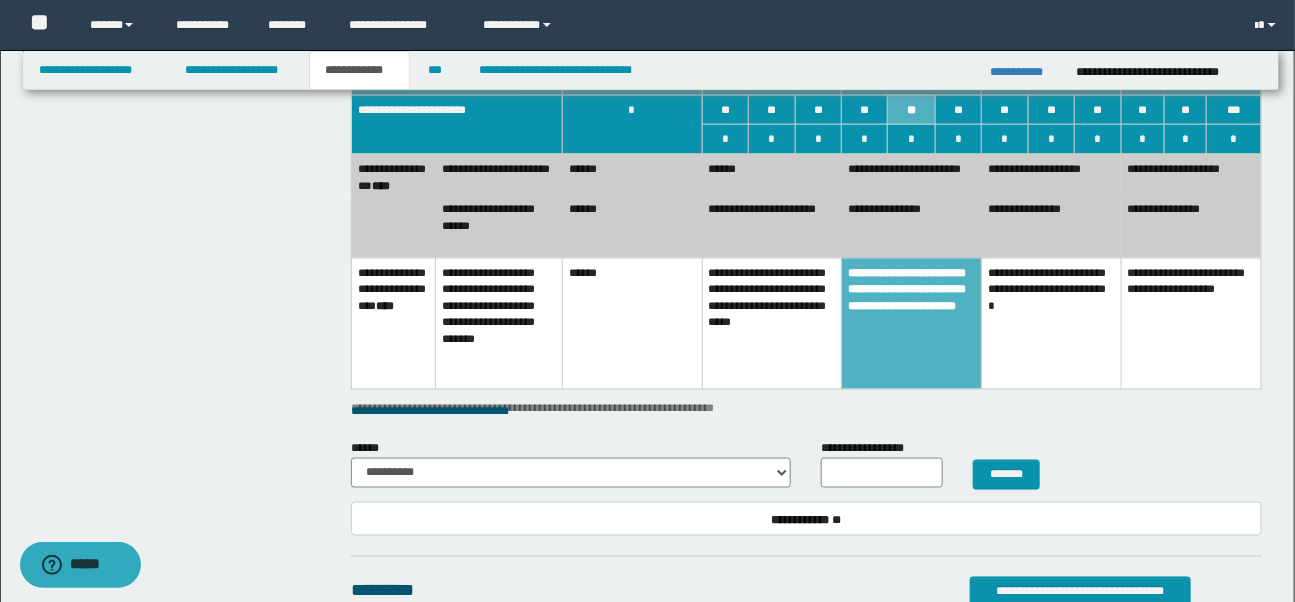 click on "**********" at bounding box center [912, 226] 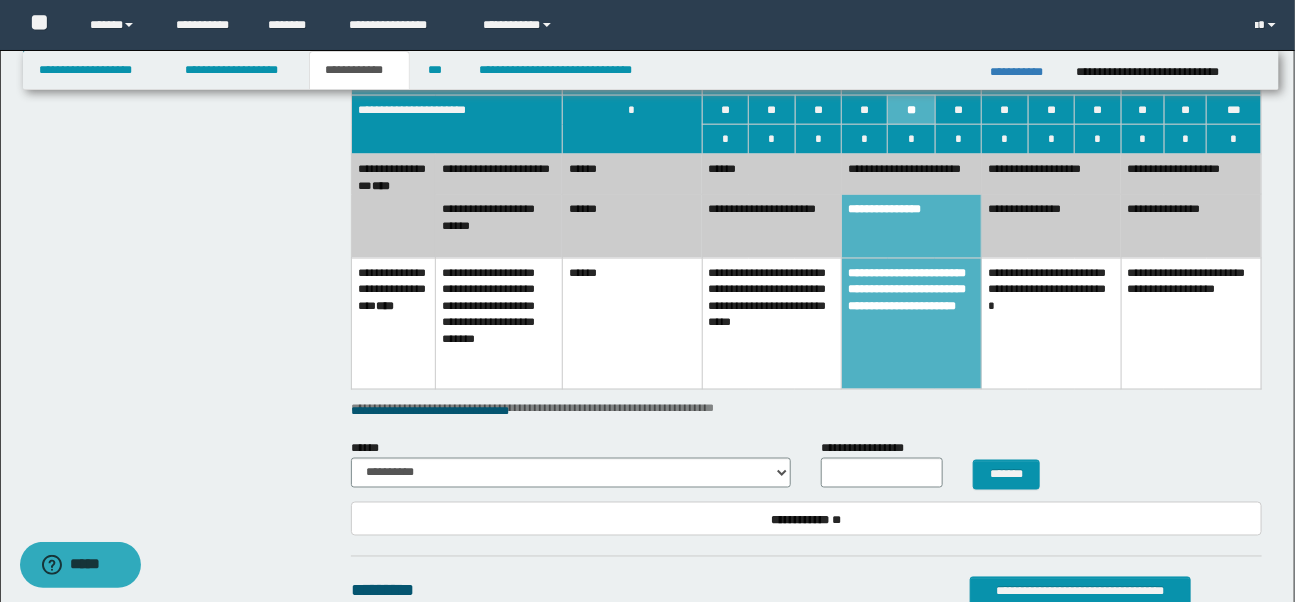 click on "**********" at bounding box center [912, 174] 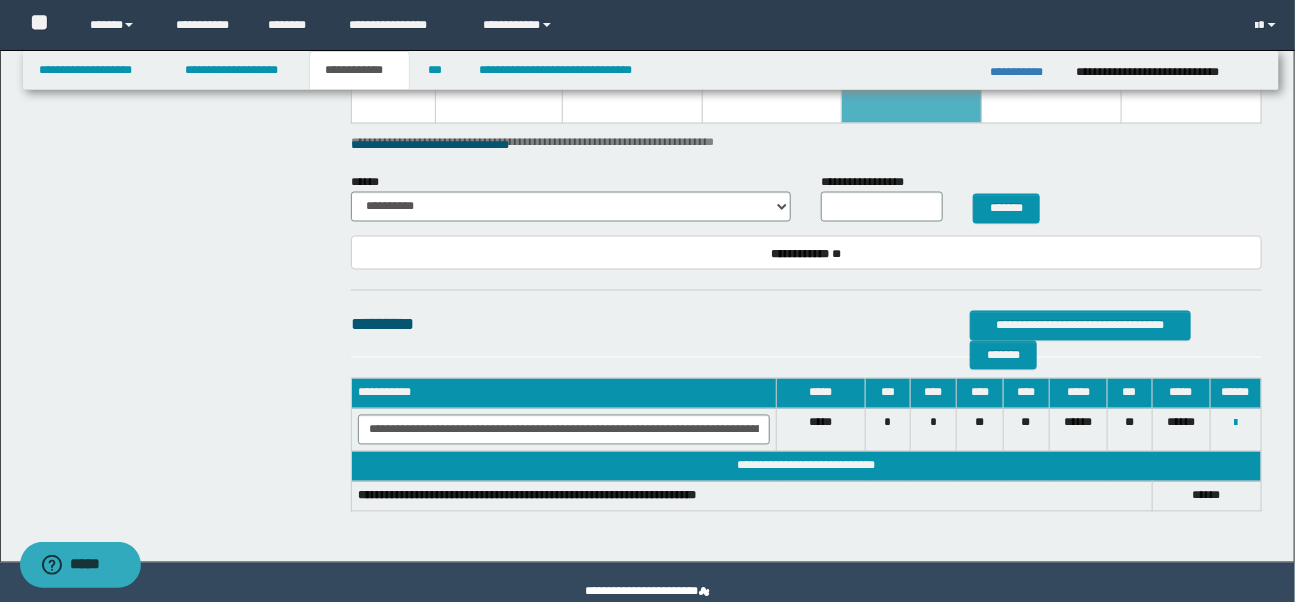 scroll, scrollTop: 1233, scrollLeft: 0, axis: vertical 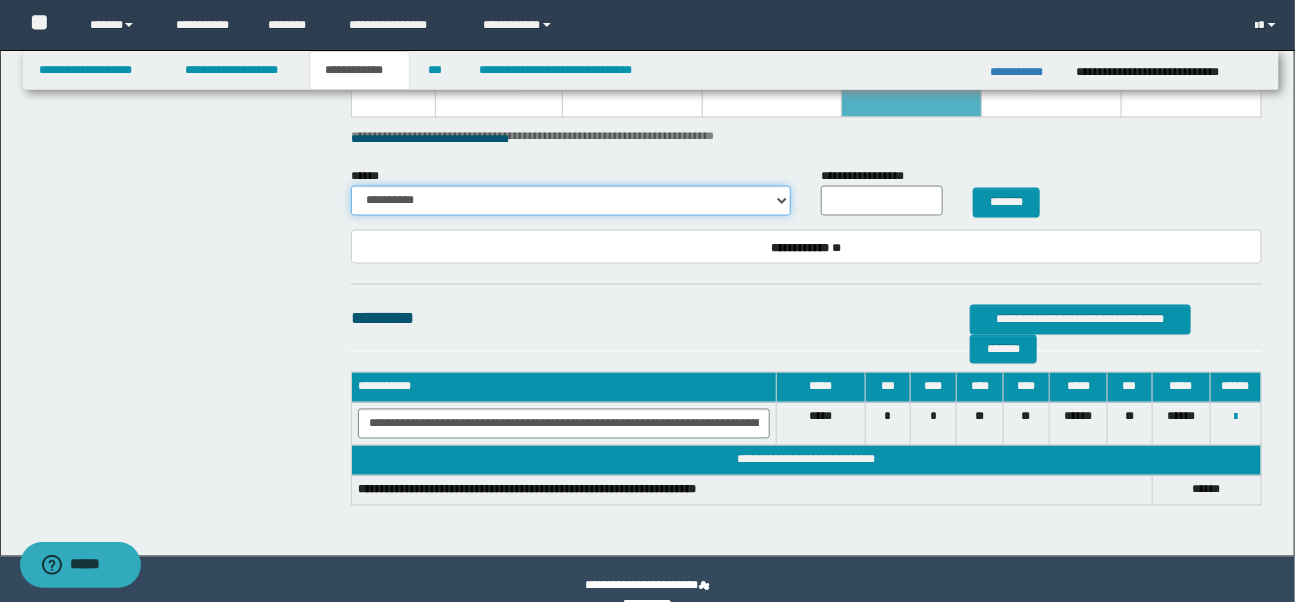 click on "**********" at bounding box center (571, 201) 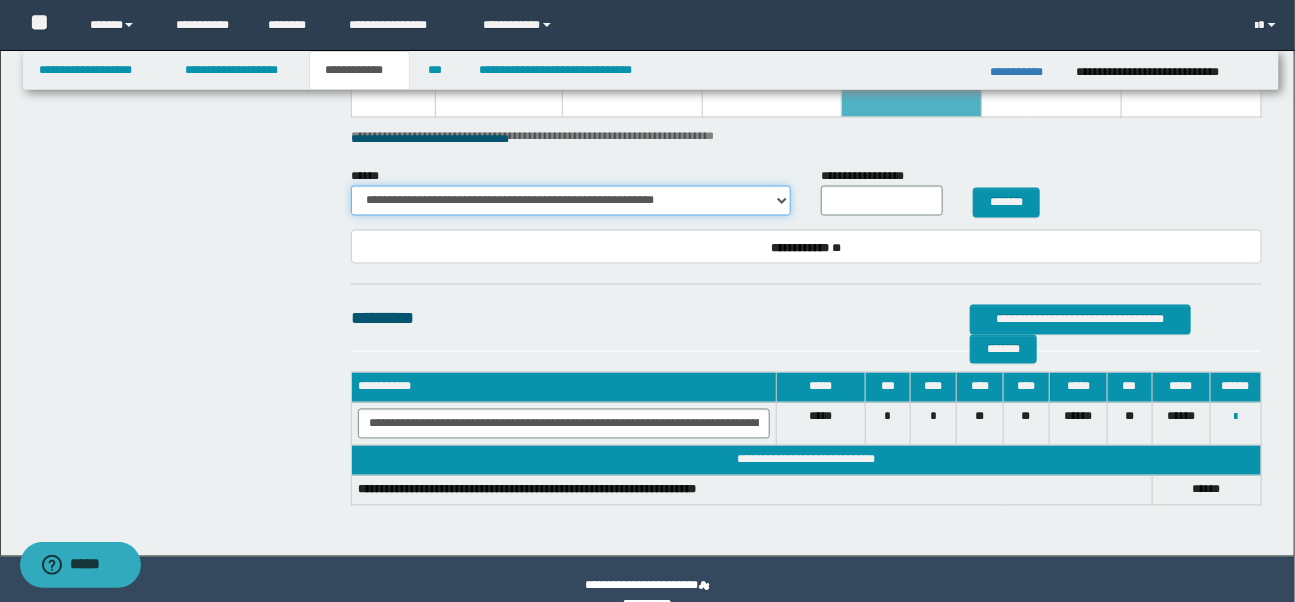type on "**" 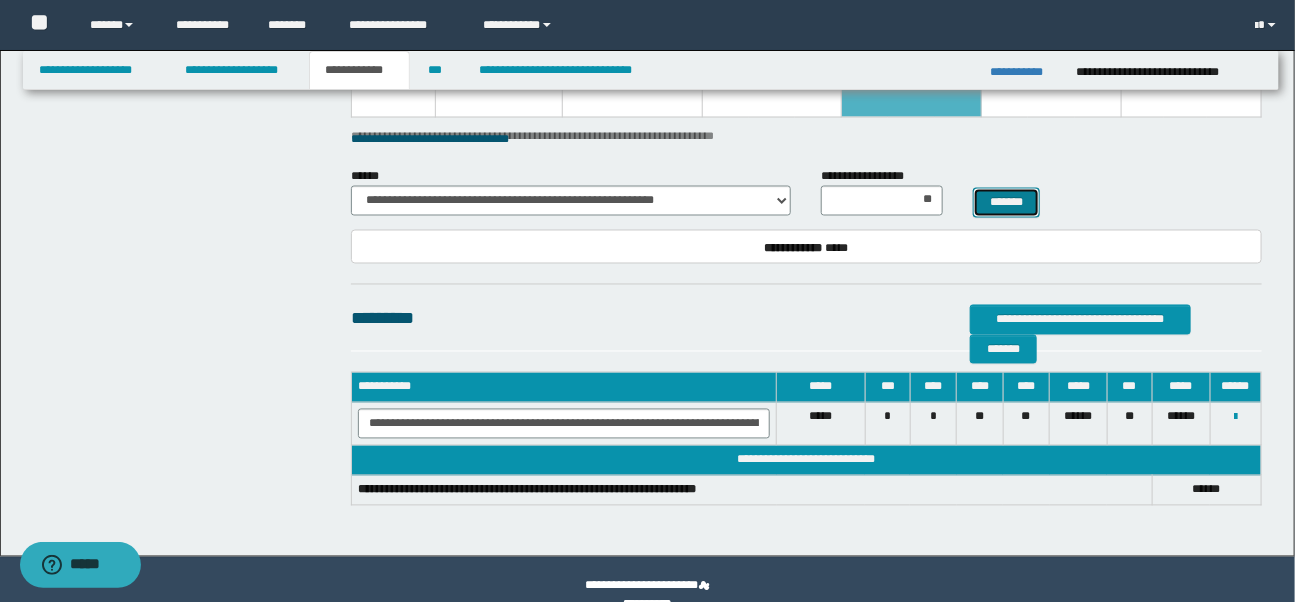 click on "*******" at bounding box center [1006, 203] 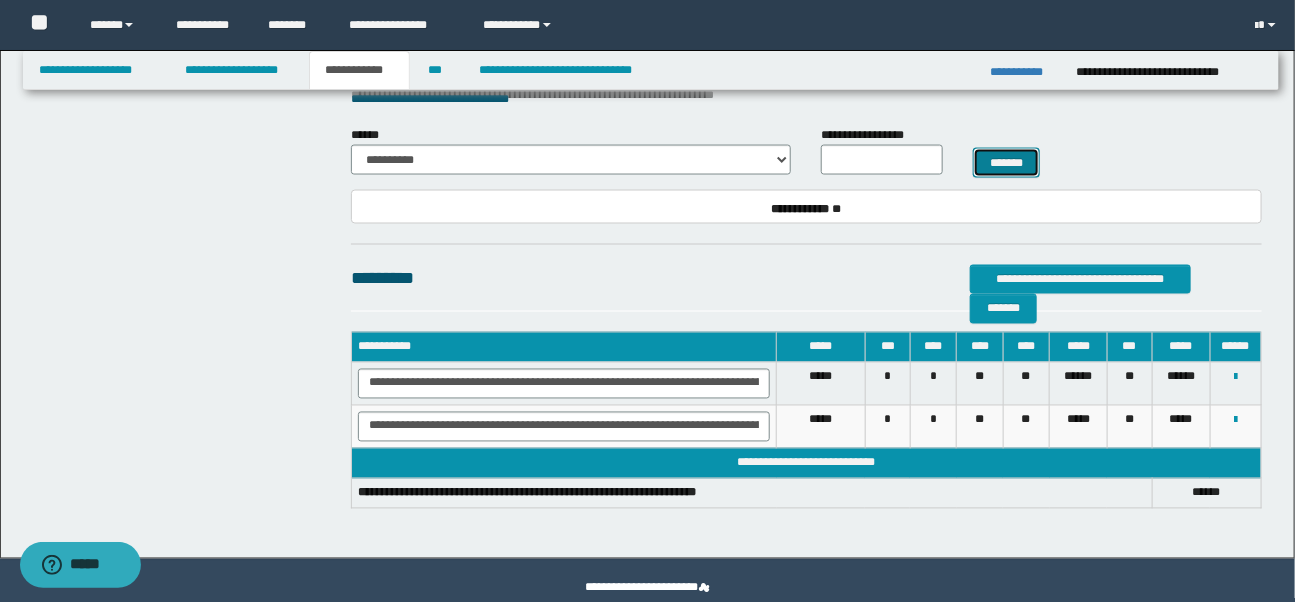 scroll, scrollTop: 1184, scrollLeft: 0, axis: vertical 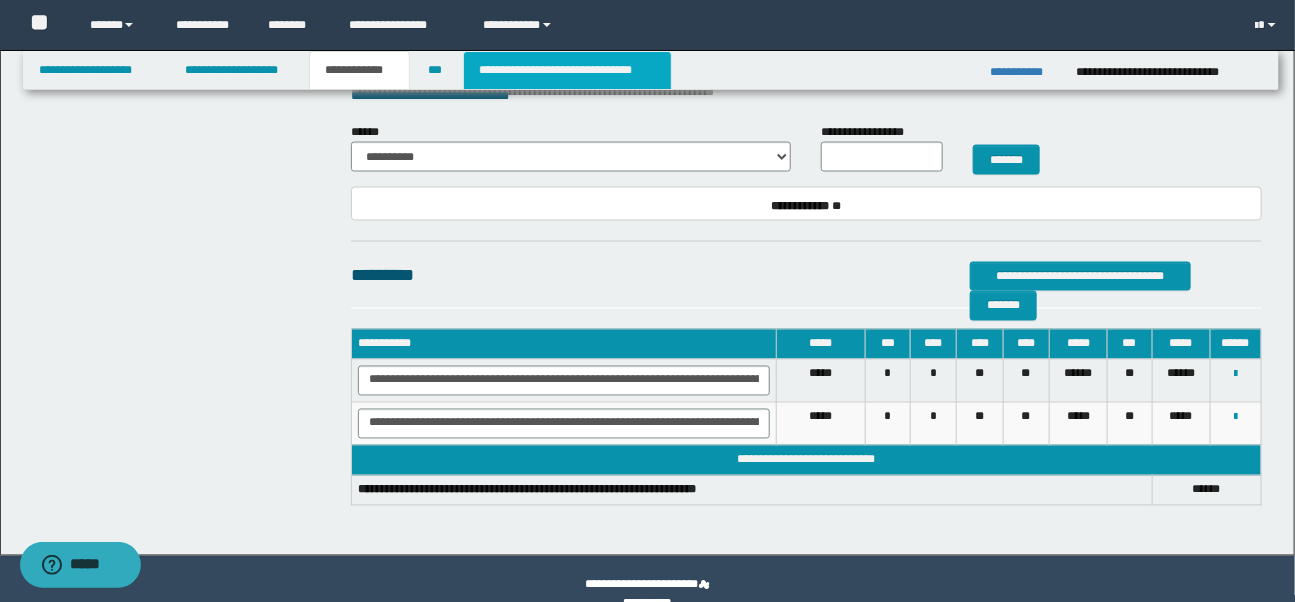 click on "**********" at bounding box center (567, 70) 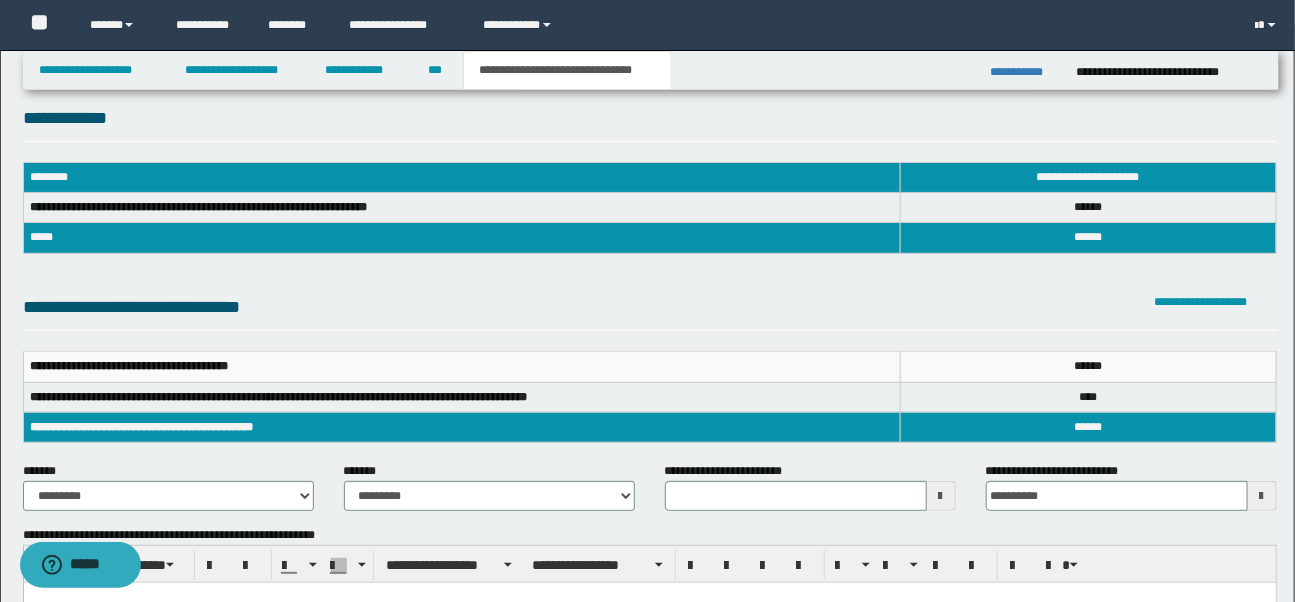 scroll, scrollTop: 25, scrollLeft: 0, axis: vertical 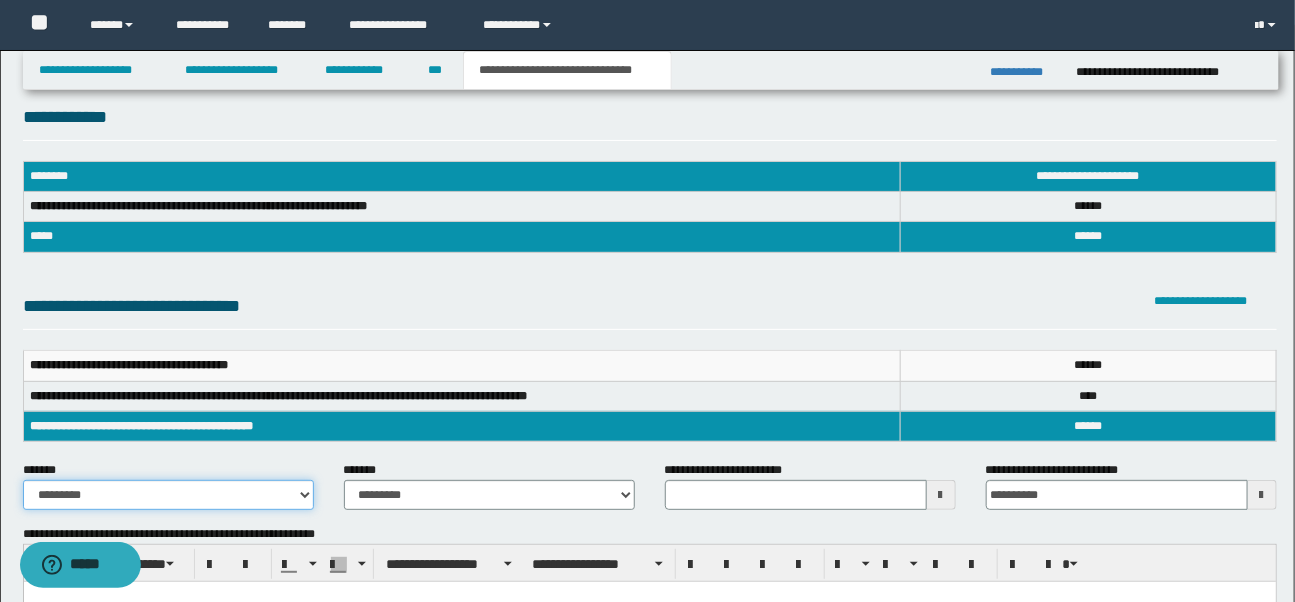 click on "**********" at bounding box center [168, 495] 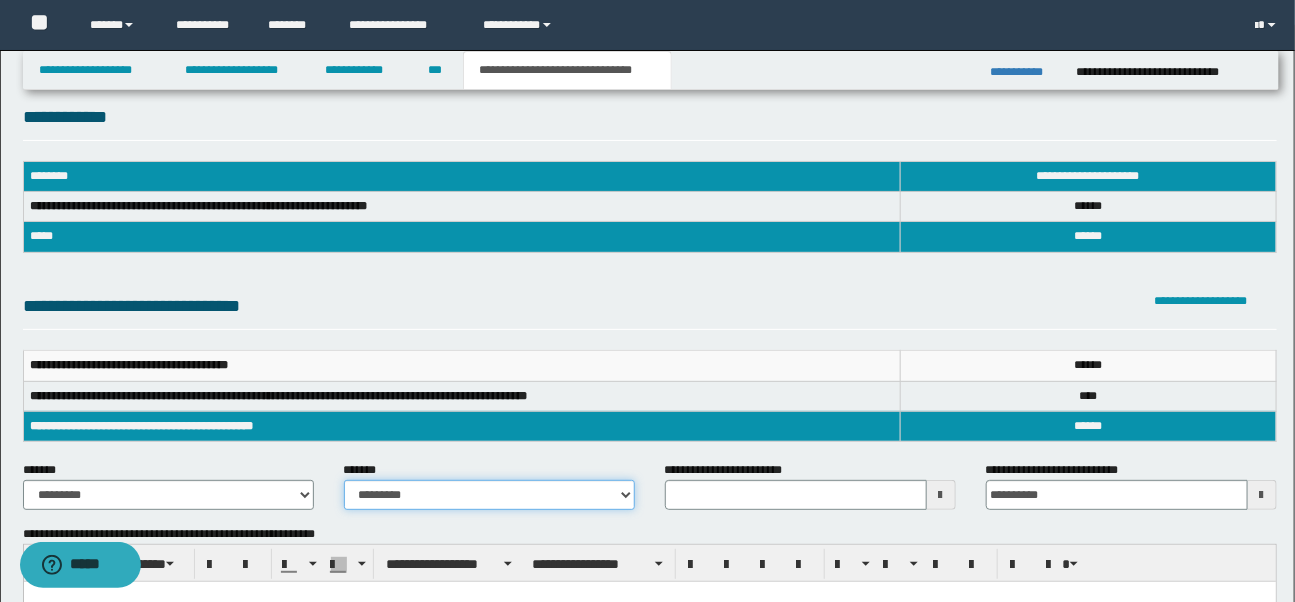 click on "**********" at bounding box center (489, 495) 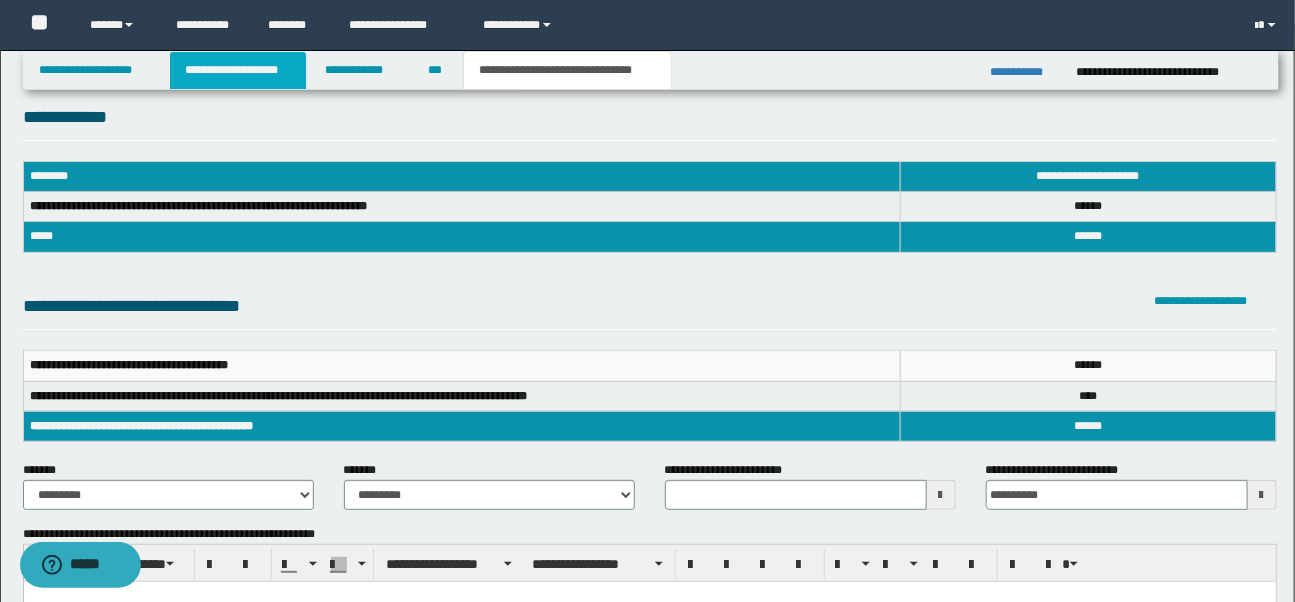 click on "**********" at bounding box center [238, 70] 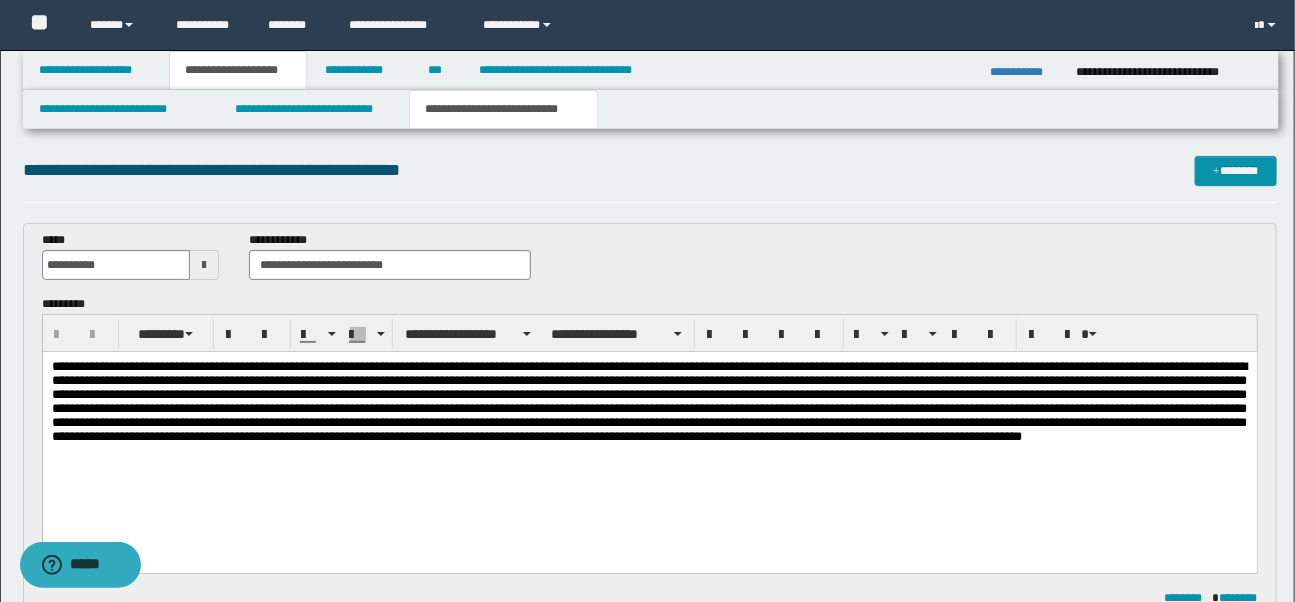 scroll, scrollTop: 3, scrollLeft: 0, axis: vertical 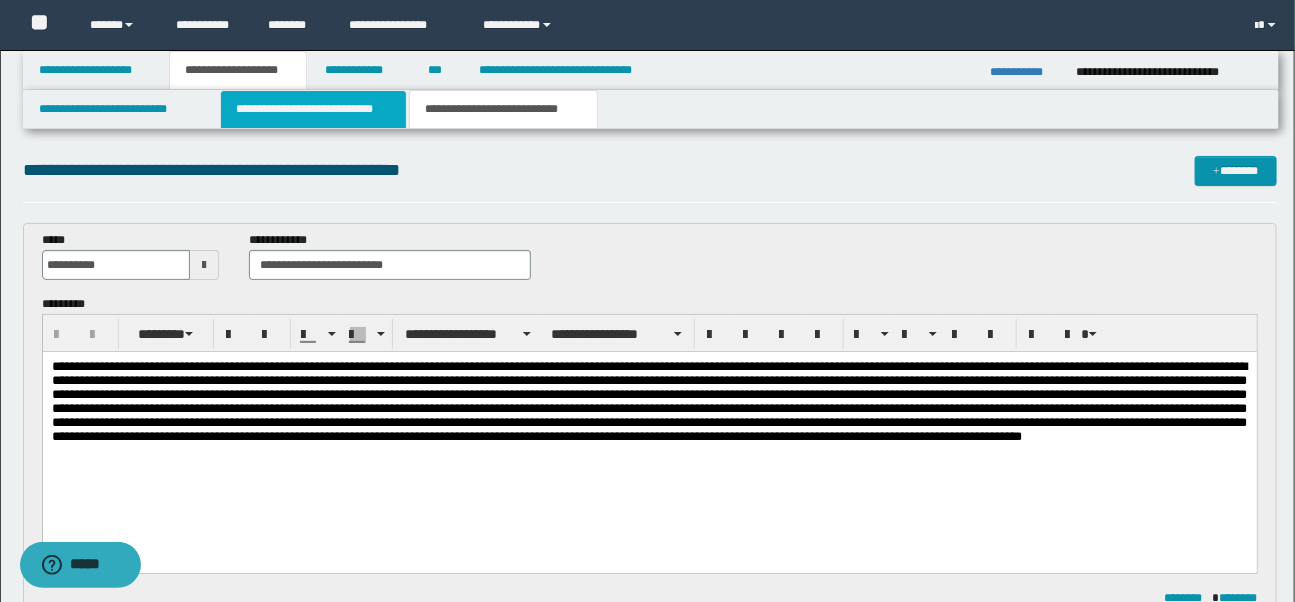 click on "**********" at bounding box center (313, 109) 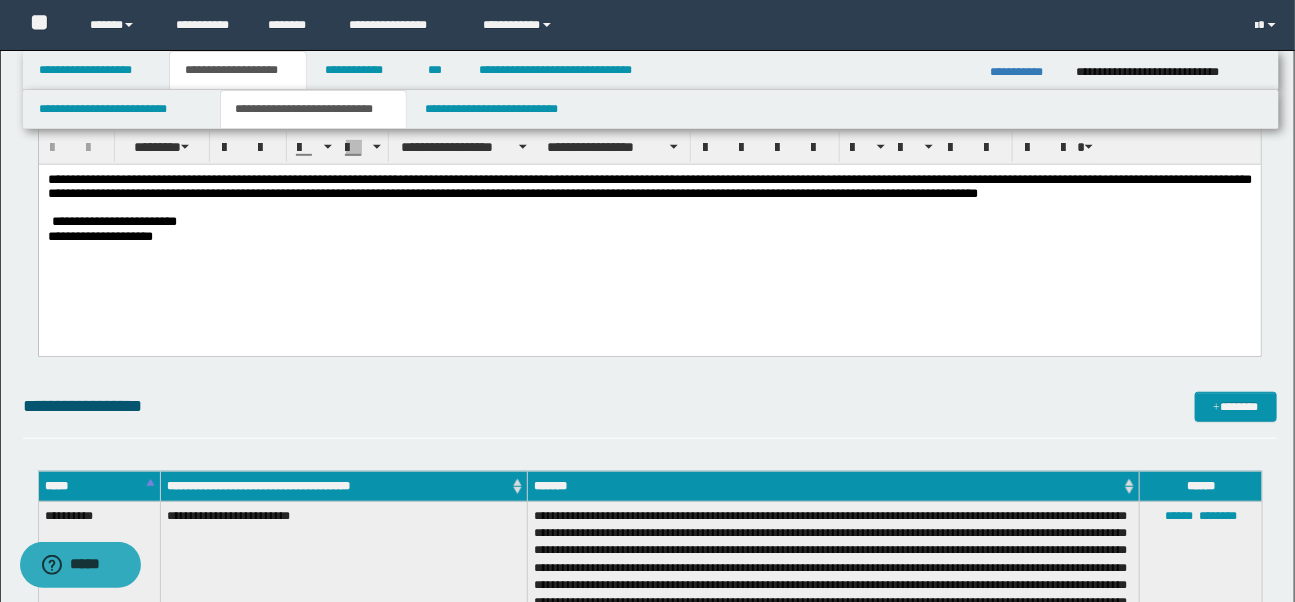 scroll, scrollTop: 374, scrollLeft: 0, axis: vertical 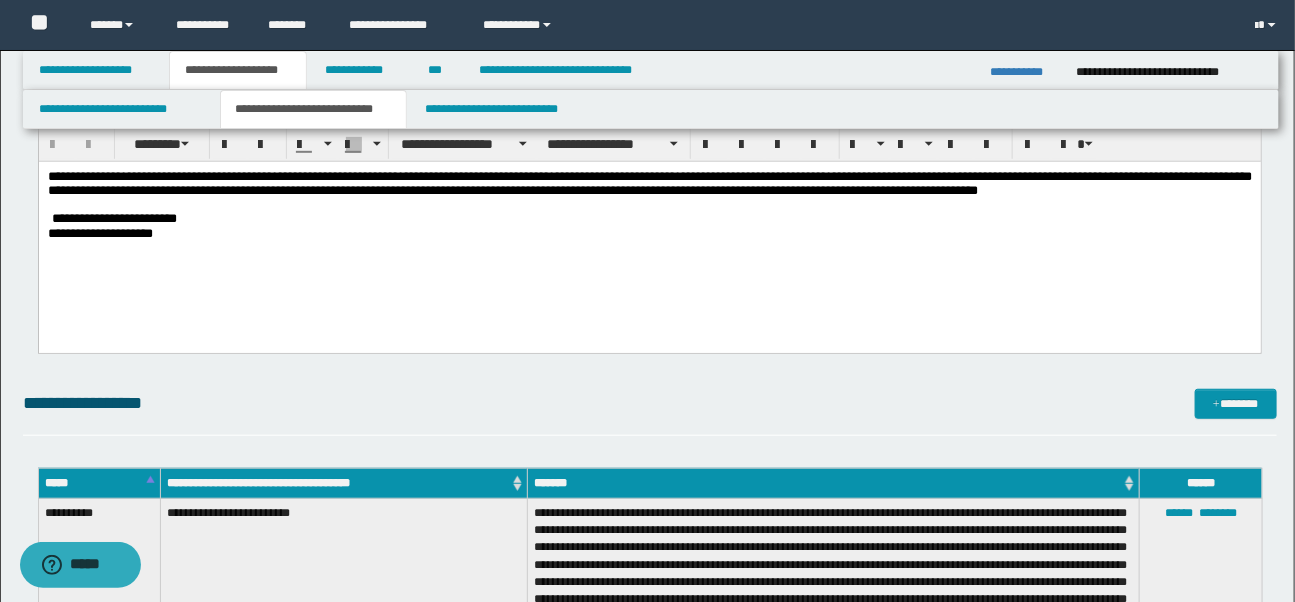 click on "**********" at bounding box center (649, 230) 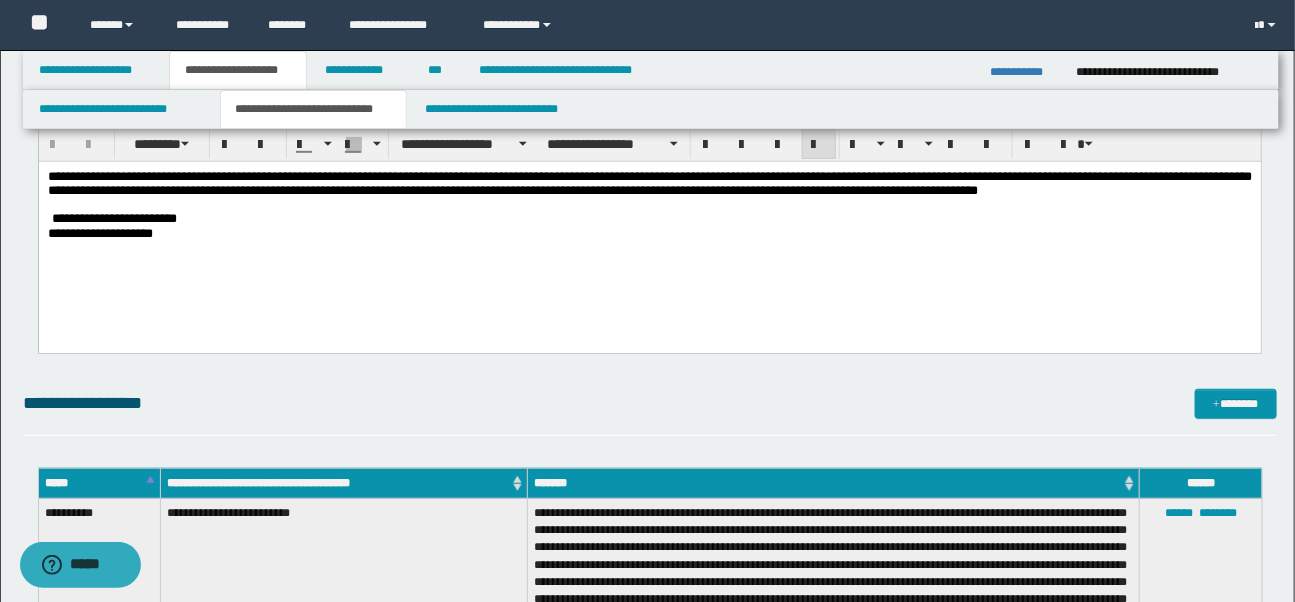 drag, startPoint x: 105, startPoint y: 286, endPoint x: 136, endPoint y: 274, distance: 33.24154 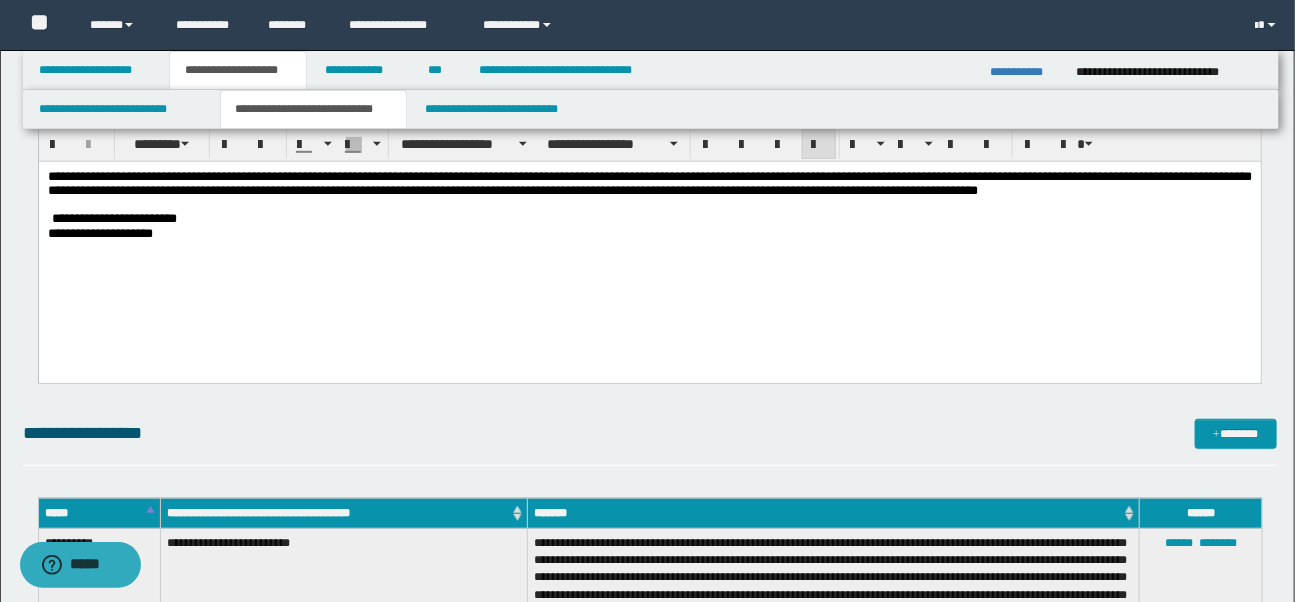 type 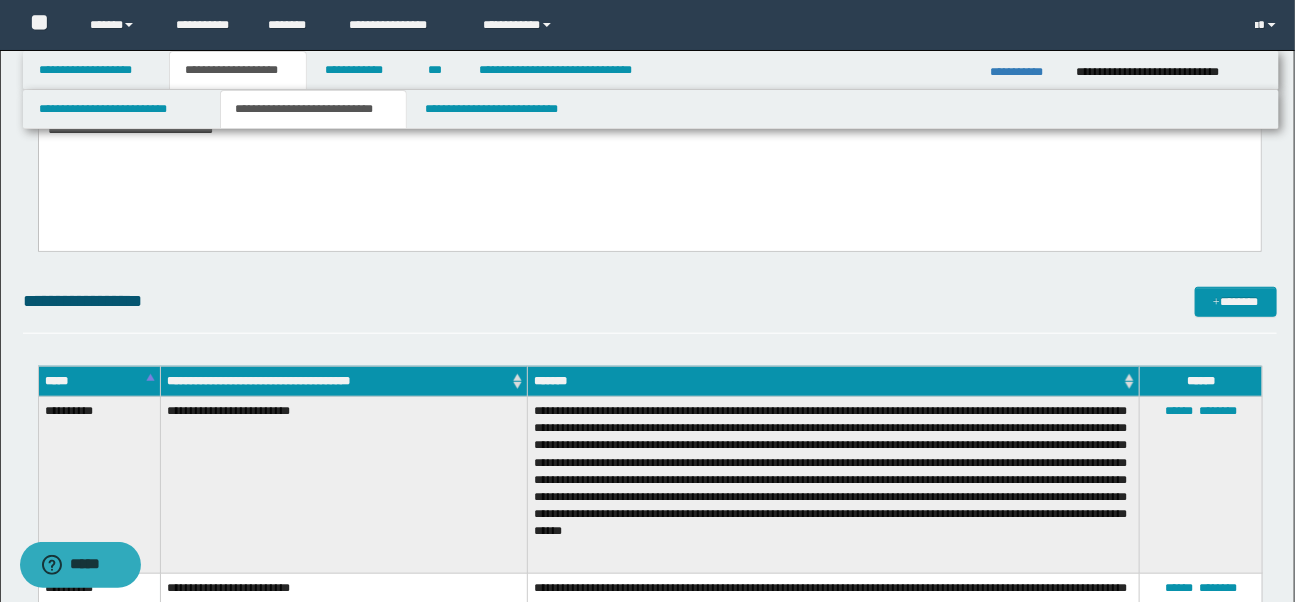 scroll, scrollTop: 853, scrollLeft: 0, axis: vertical 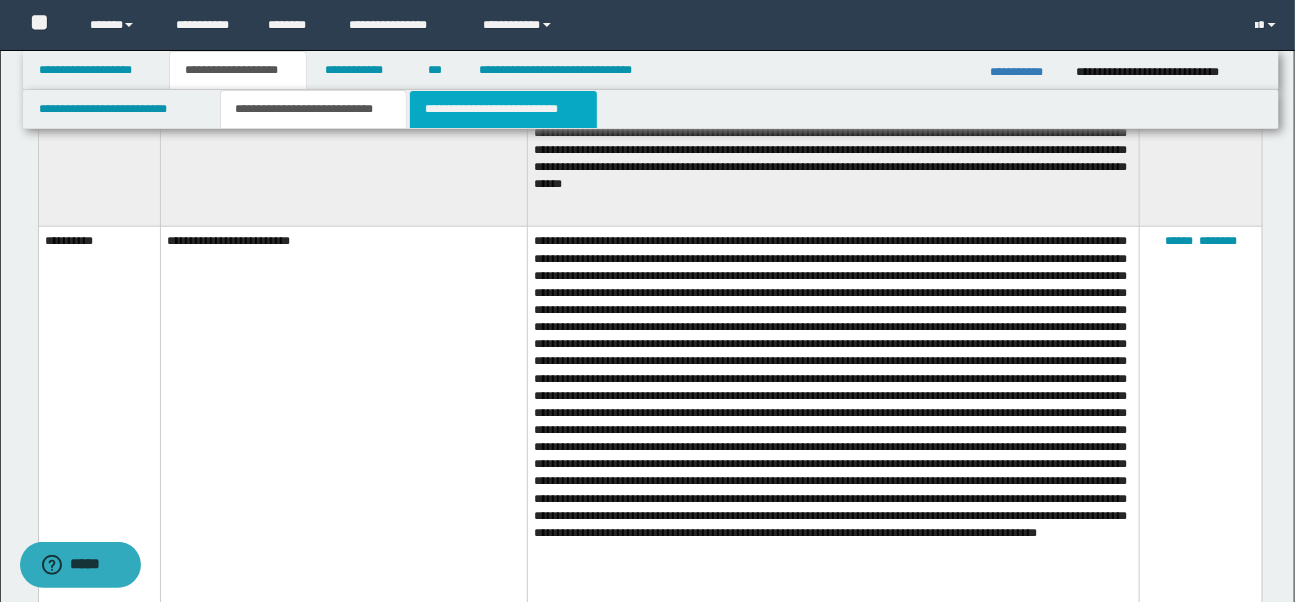 click on "**********" at bounding box center [503, 109] 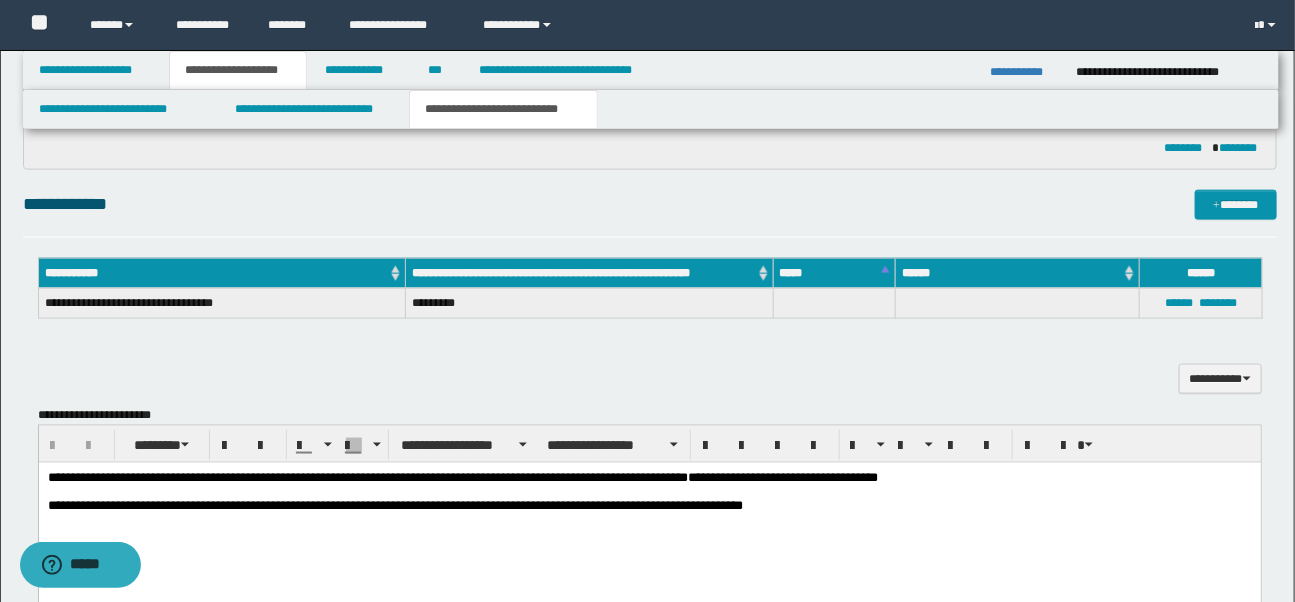 scroll, scrollTop: 856, scrollLeft: 0, axis: vertical 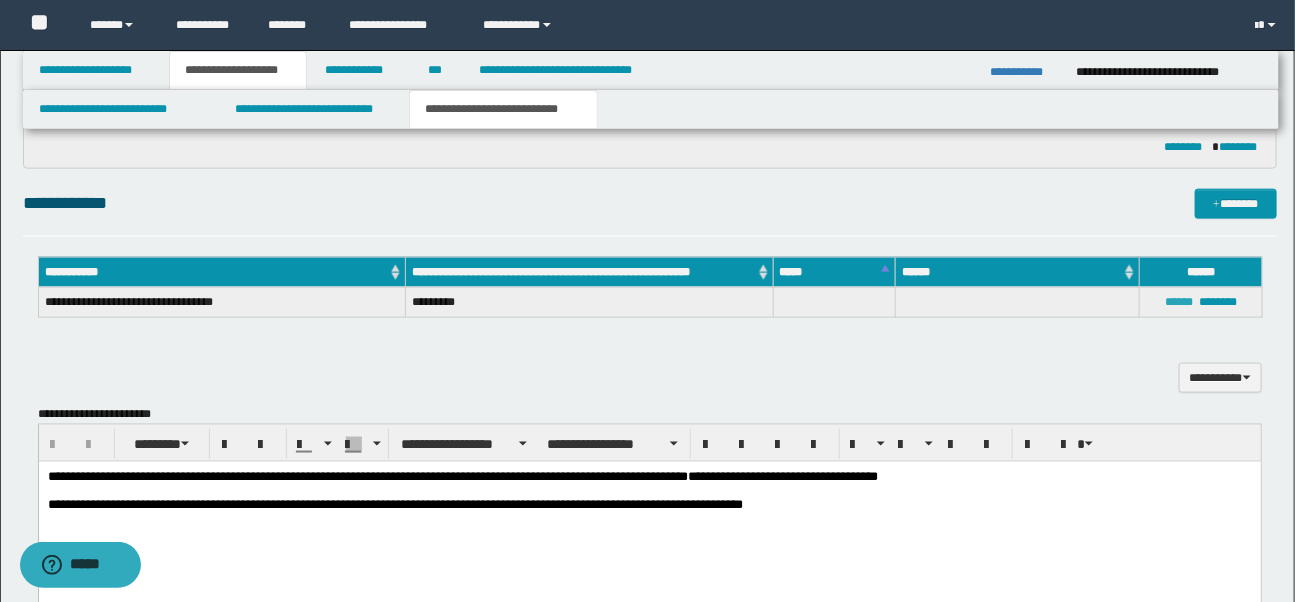 click on "******" at bounding box center (1179, 302) 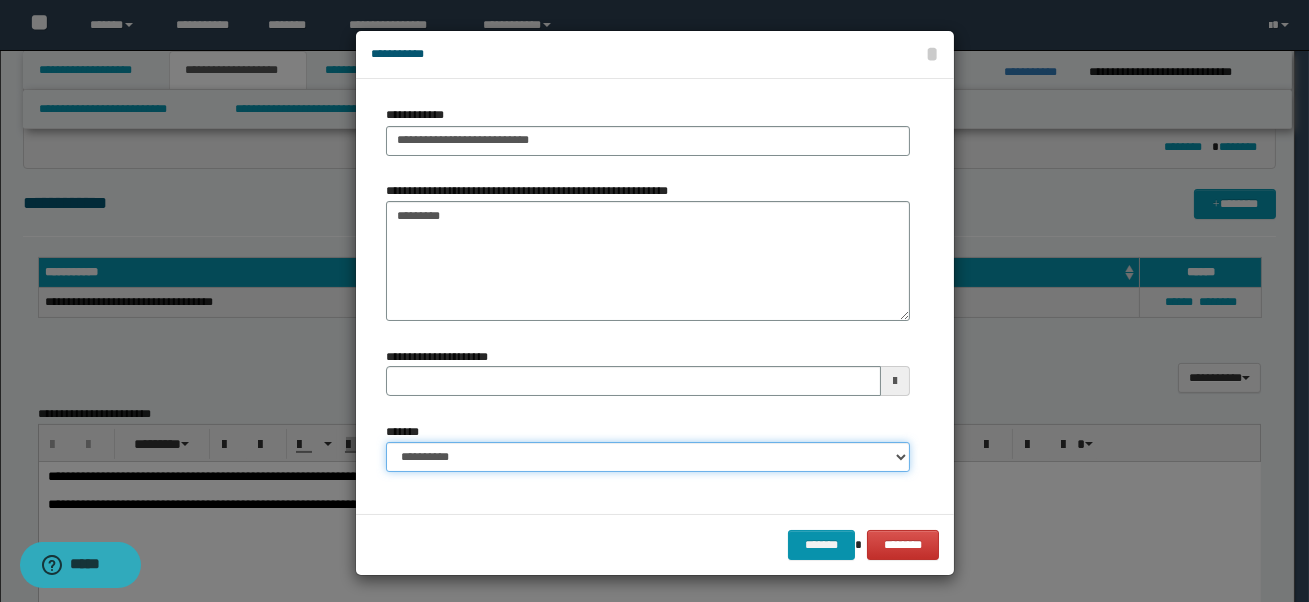 click on "**********" at bounding box center [648, 457] 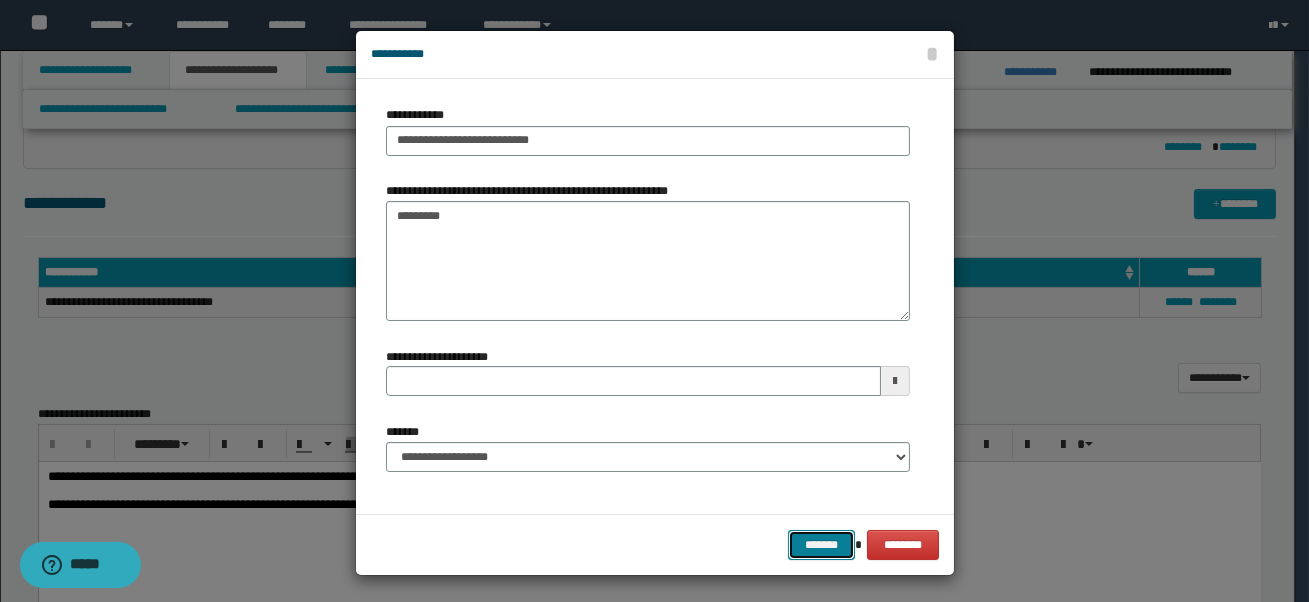 click on "*******" at bounding box center [821, 545] 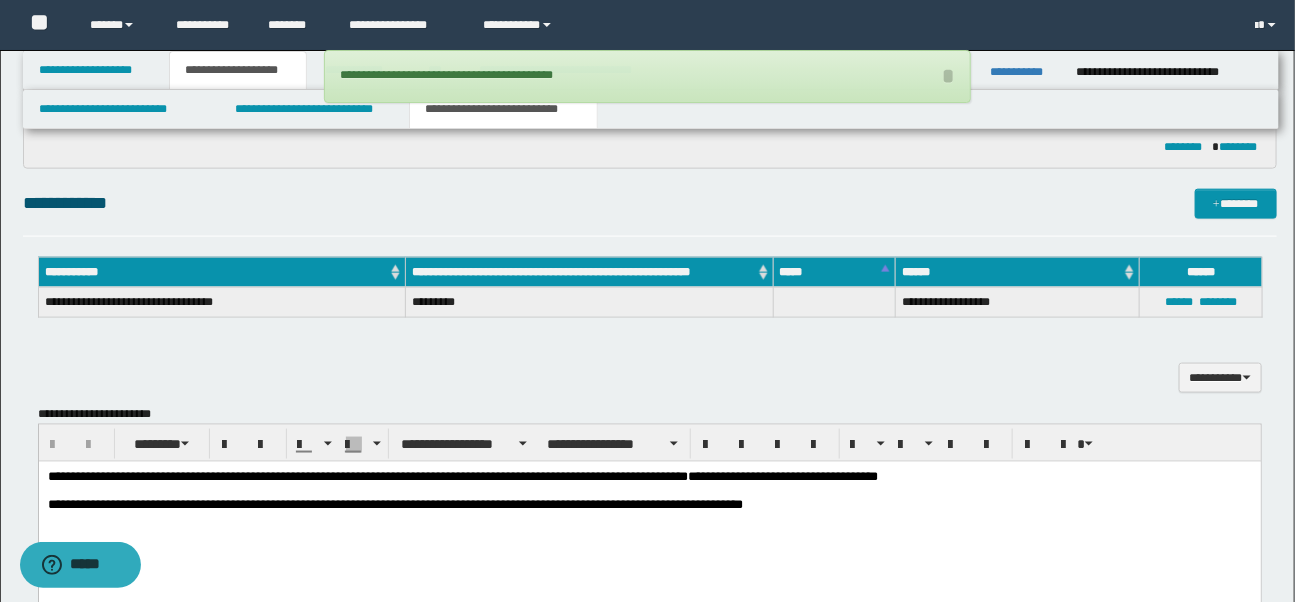 click on "**********" at bounding box center [649, 515] 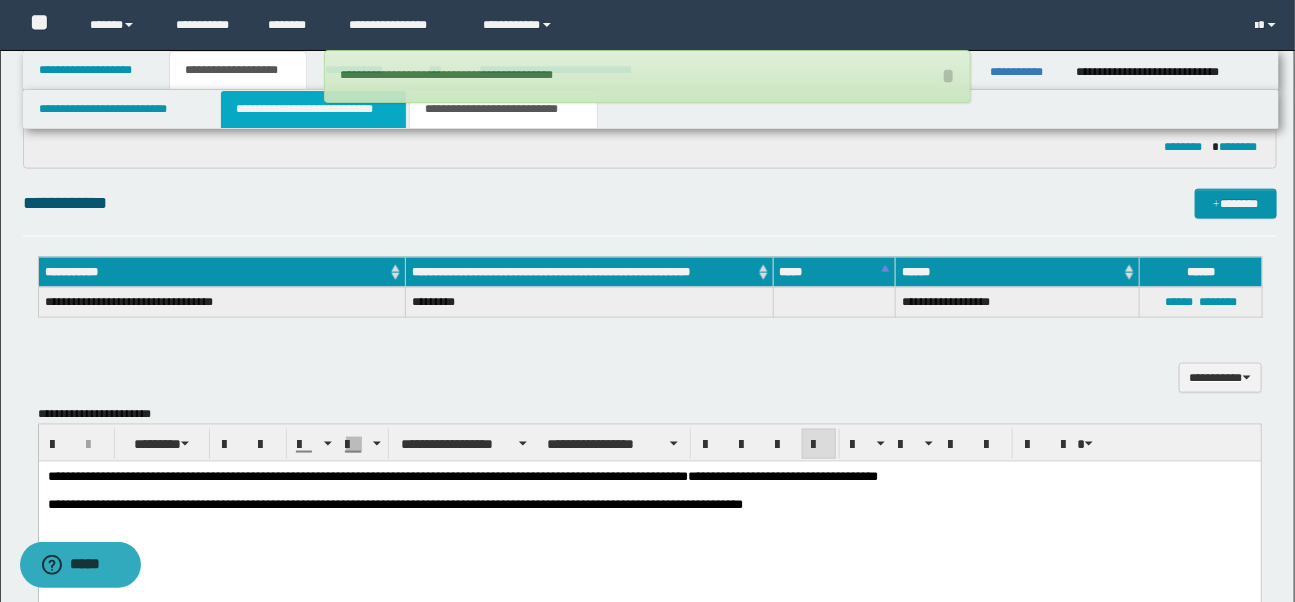 click on "**********" at bounding box center [313, 109] 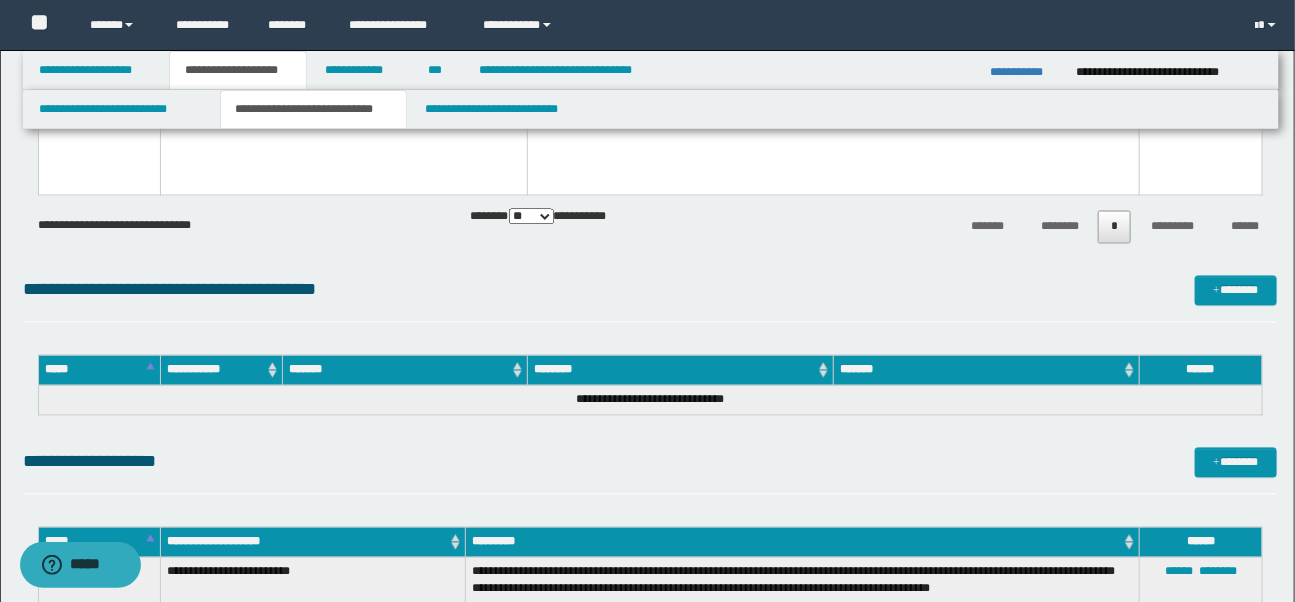 scroll, scrollTop: 1165, scrollLeft: 0, axis: vertical 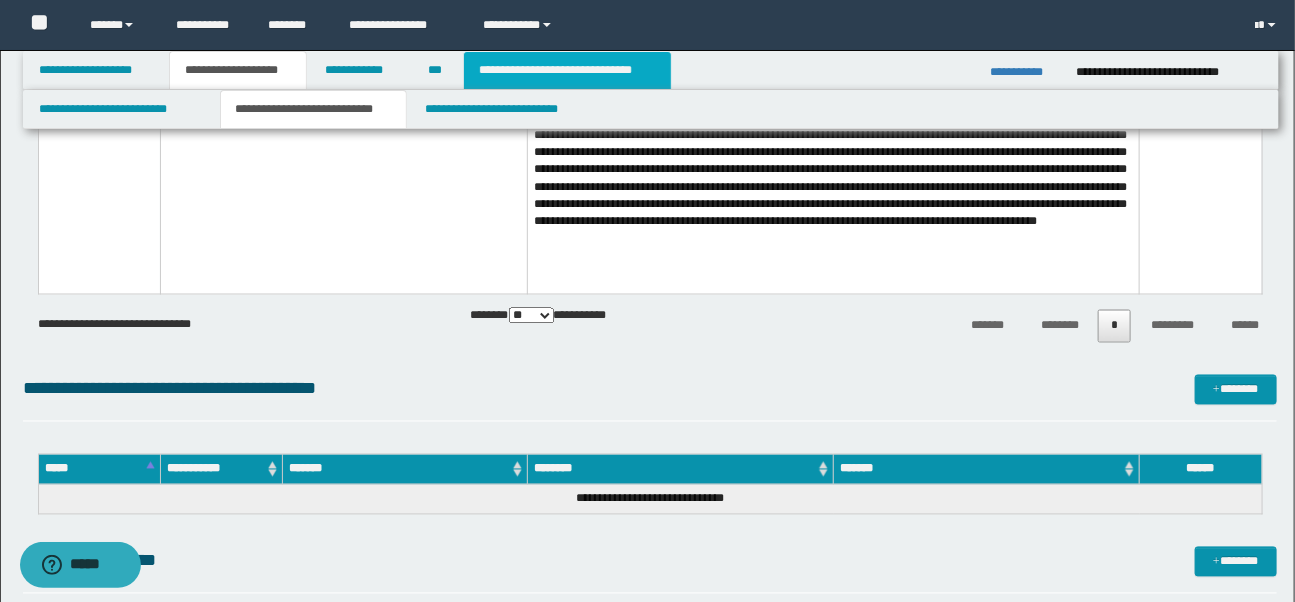 click on "**********" at bounding box center [567, 70] 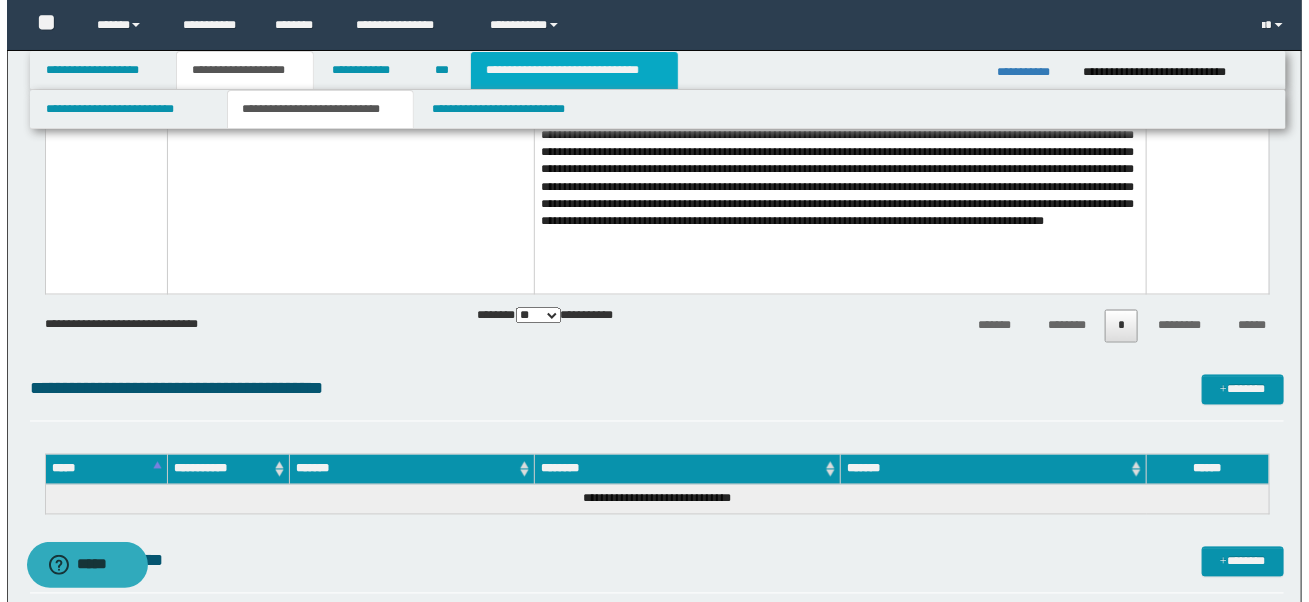 scroll, scrollTop: 946, scrollLeft: 0, axis: vertical 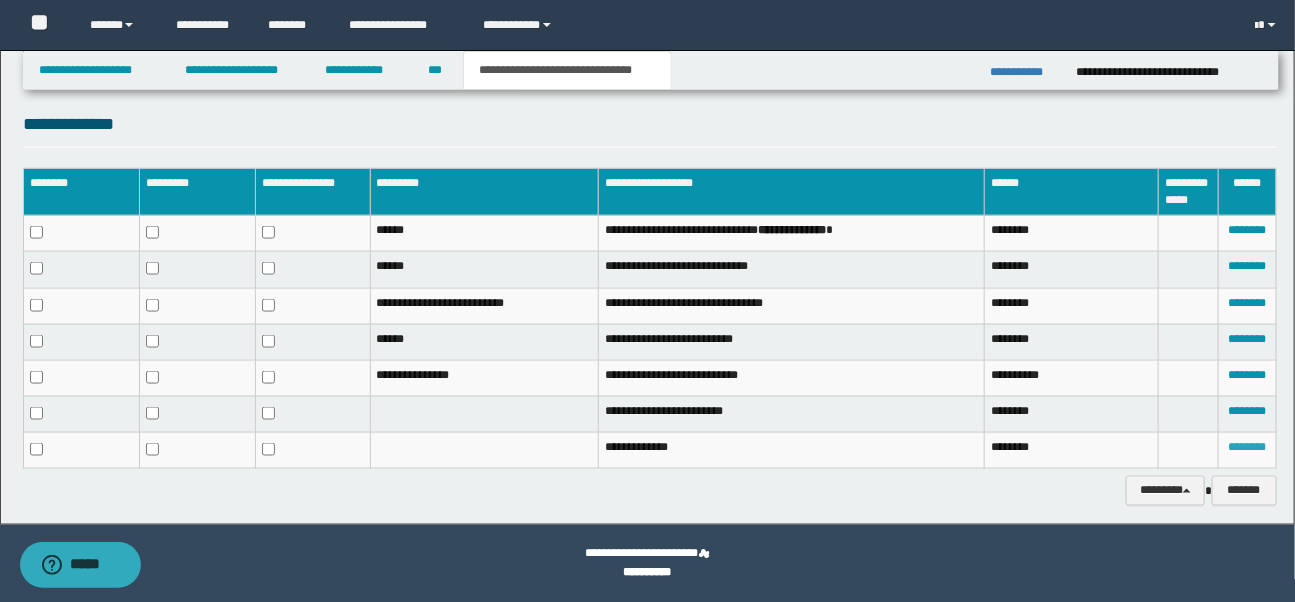 click on "********" at bounding box center [1247, 447] 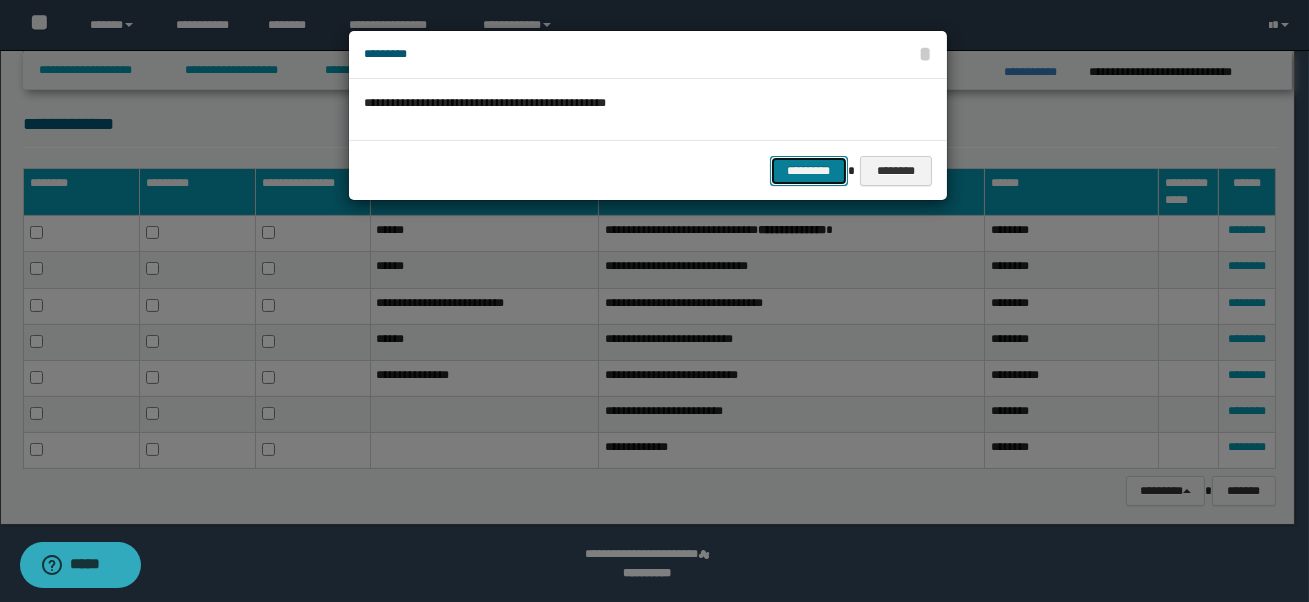 click on "*********" at bounding box center [809, 171] 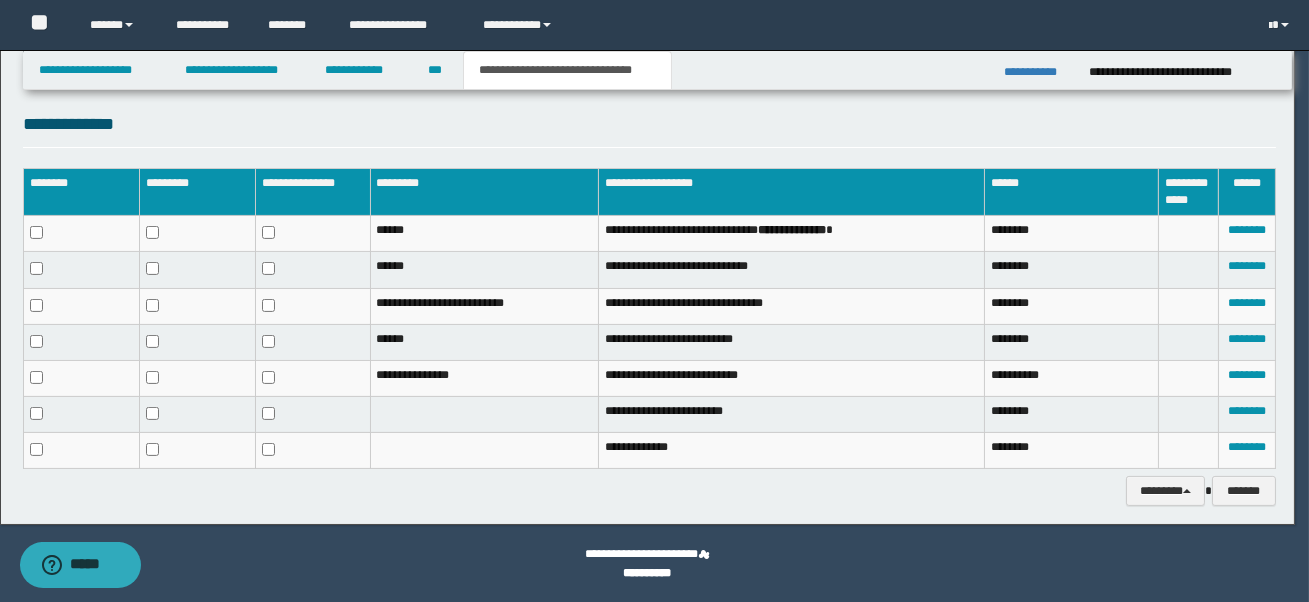 scroll, scrollTop: 931, scrollLeft: 0, axis: vertical 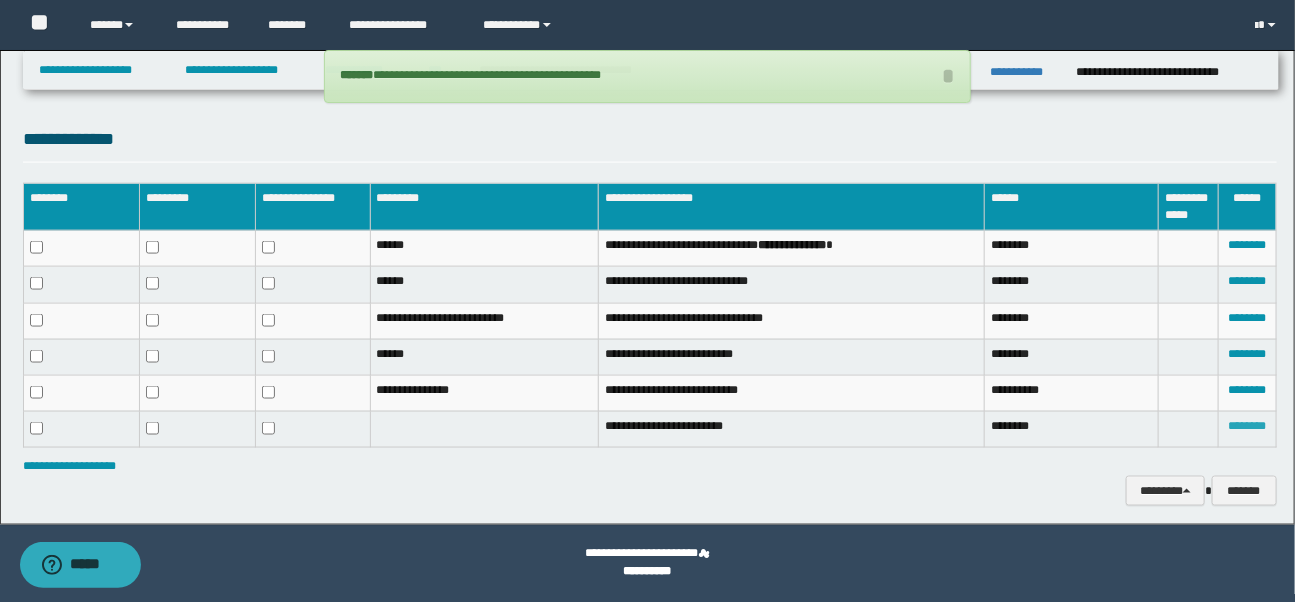click on "********" at bounding box center [1247, 426] 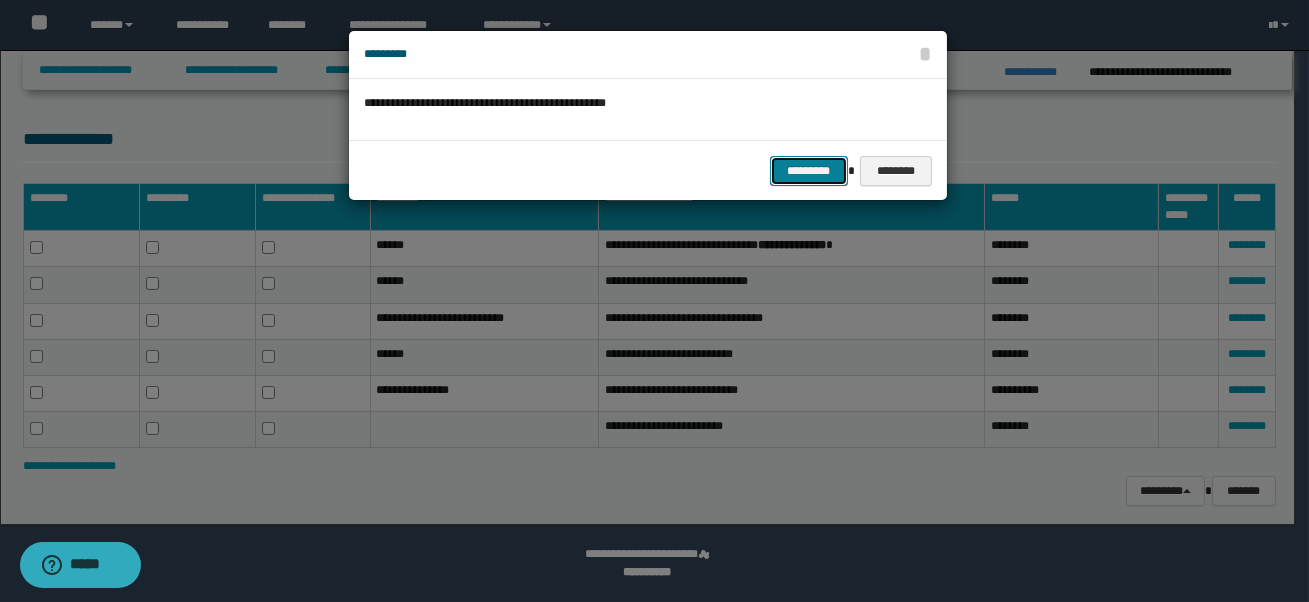click on "*********" at bounding box center [809, 171] 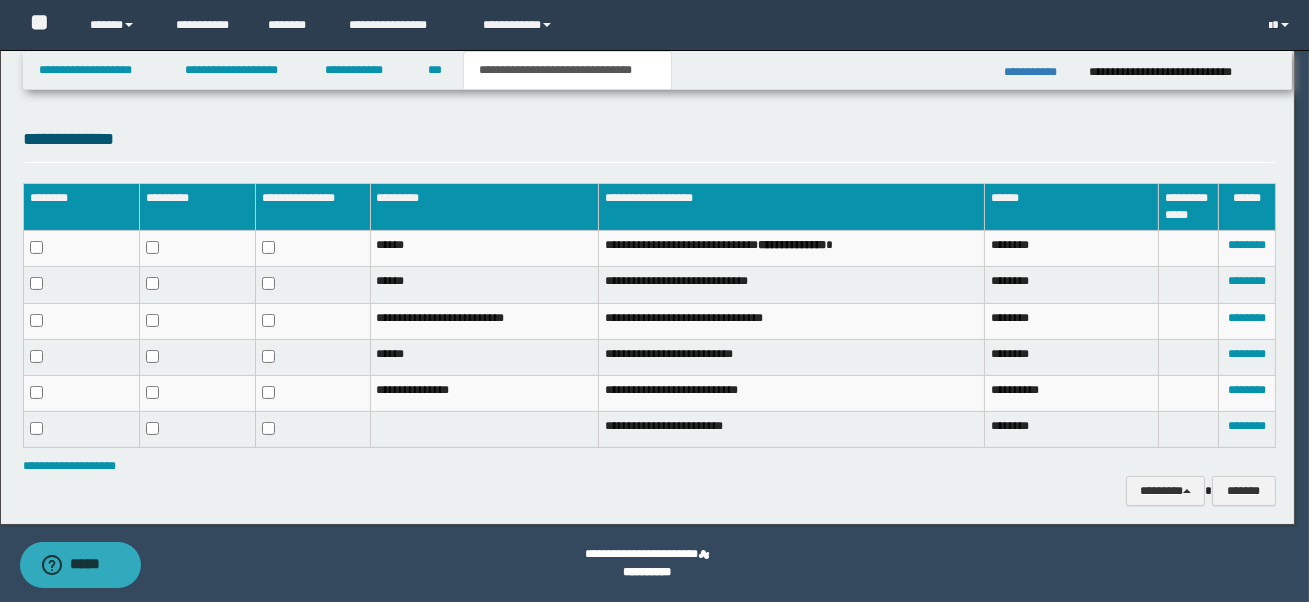 scroll, scrollTop: 897, scrollLeft: 0, axis: vertical 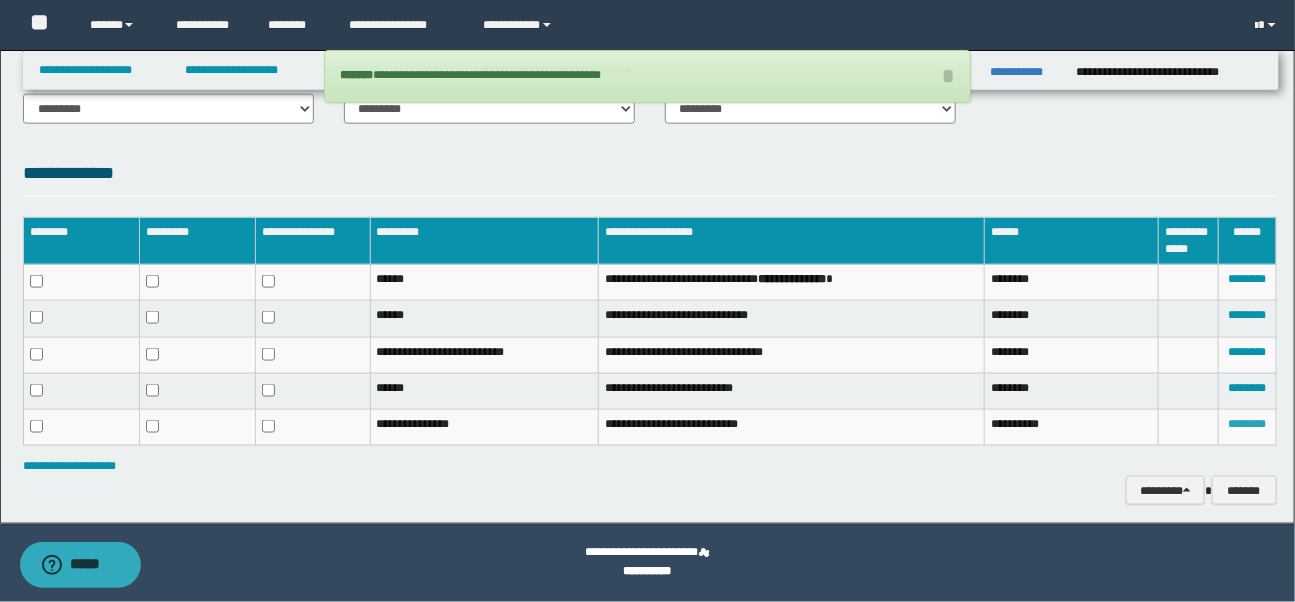 click on "********" at bounding box center [1247, 424] 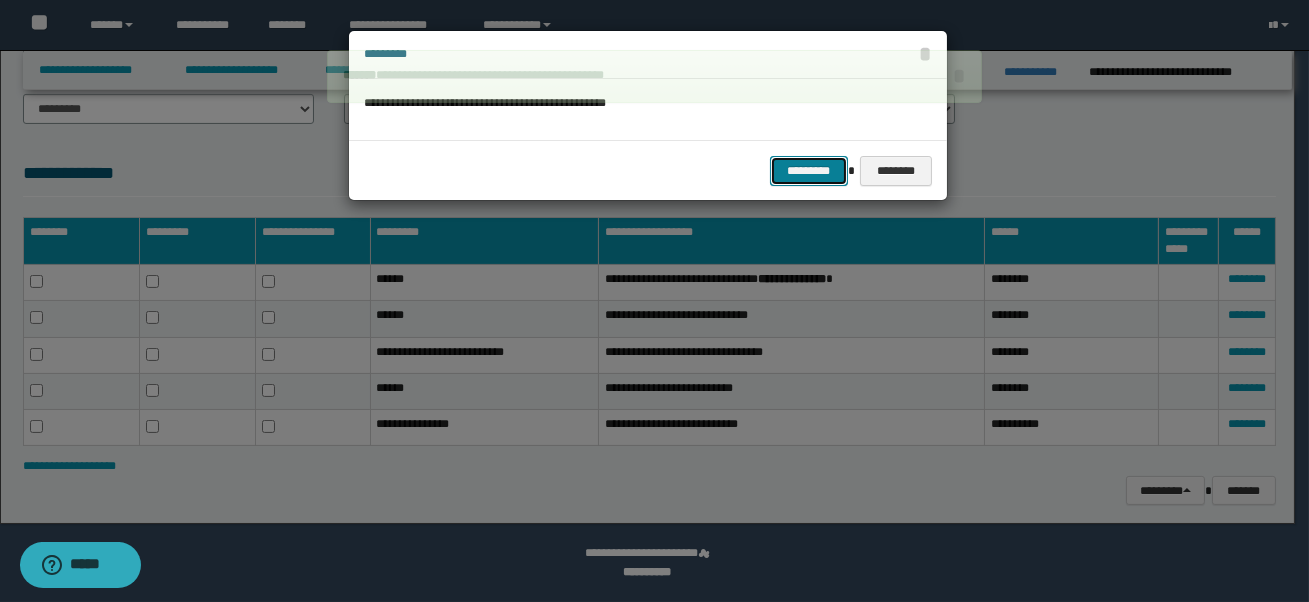 click on "*********" at bounding box center (809, 171) 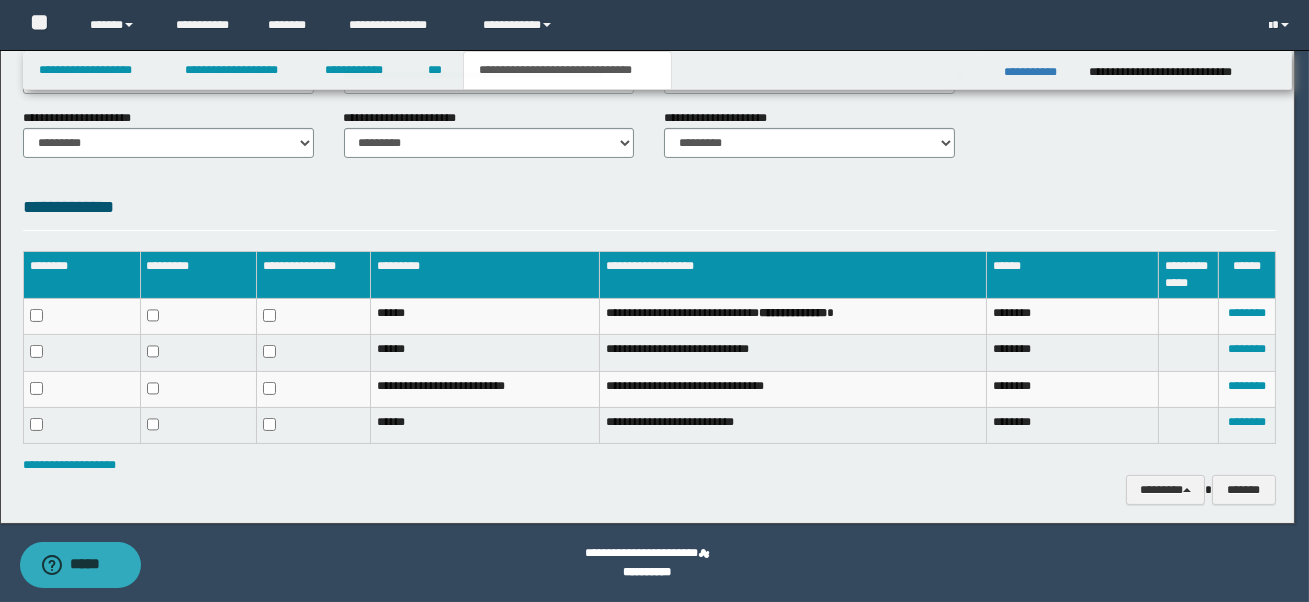 scroll, scrollTop: 862, scrollLeft: 0, axis: vertical 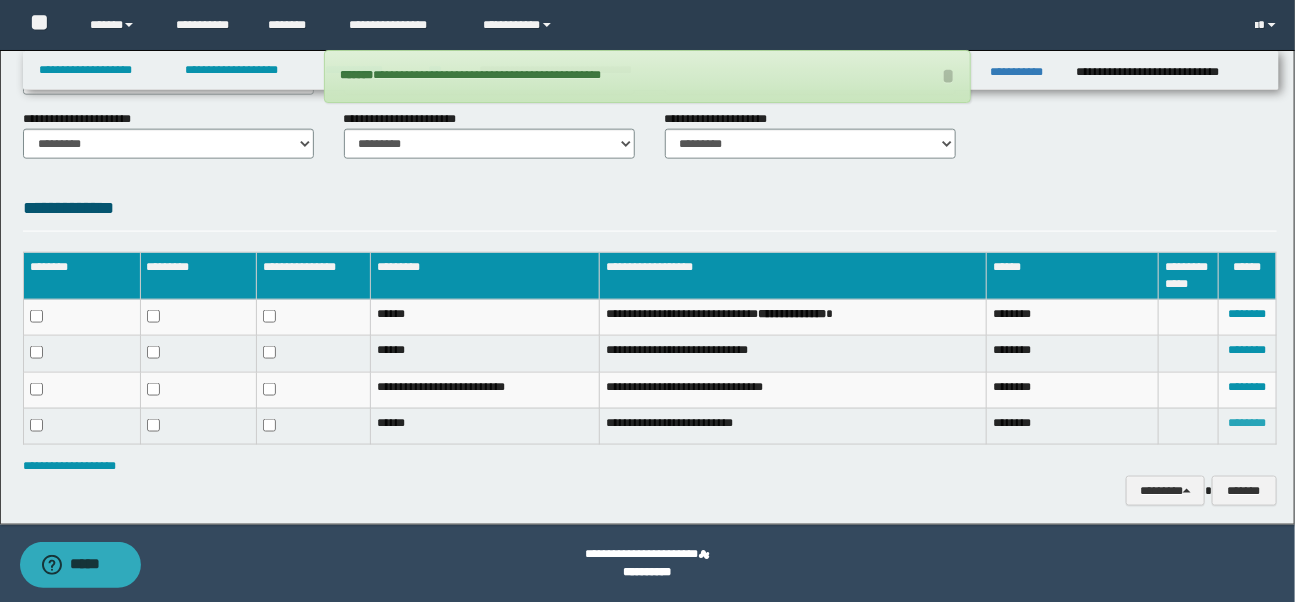 click on "********" at bounding box center (1247, 423) 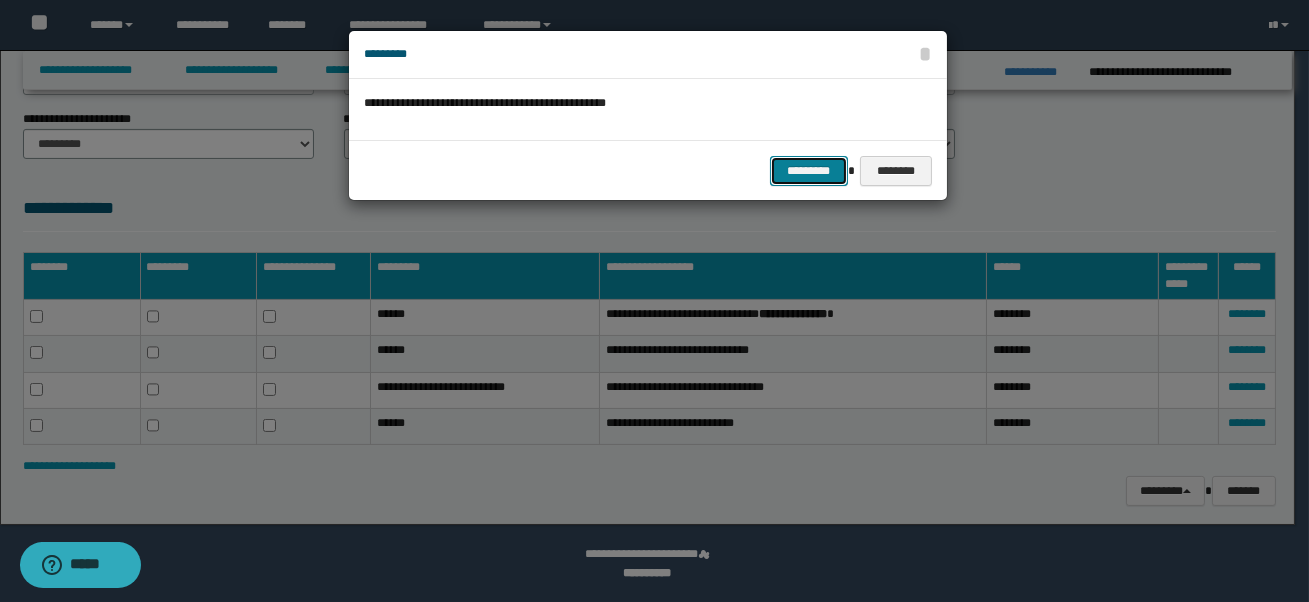 click on "*********" at bounding box center [809, 171] 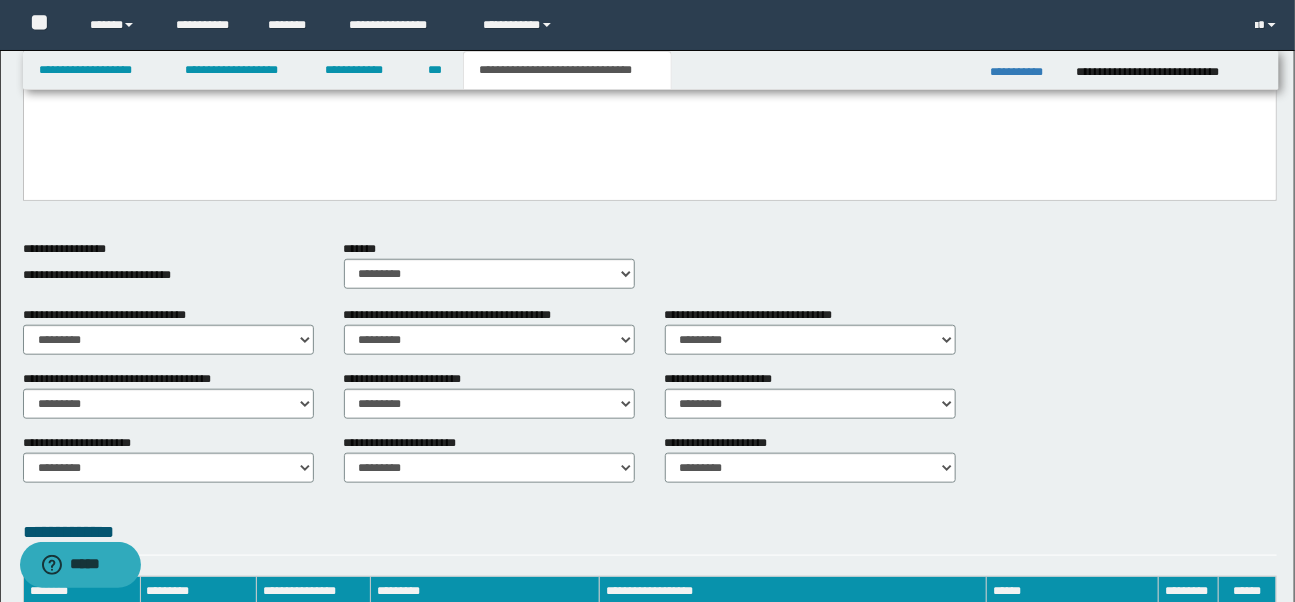 scroll, scrollTop: 194, scrollLeft: 0, axis: vertical 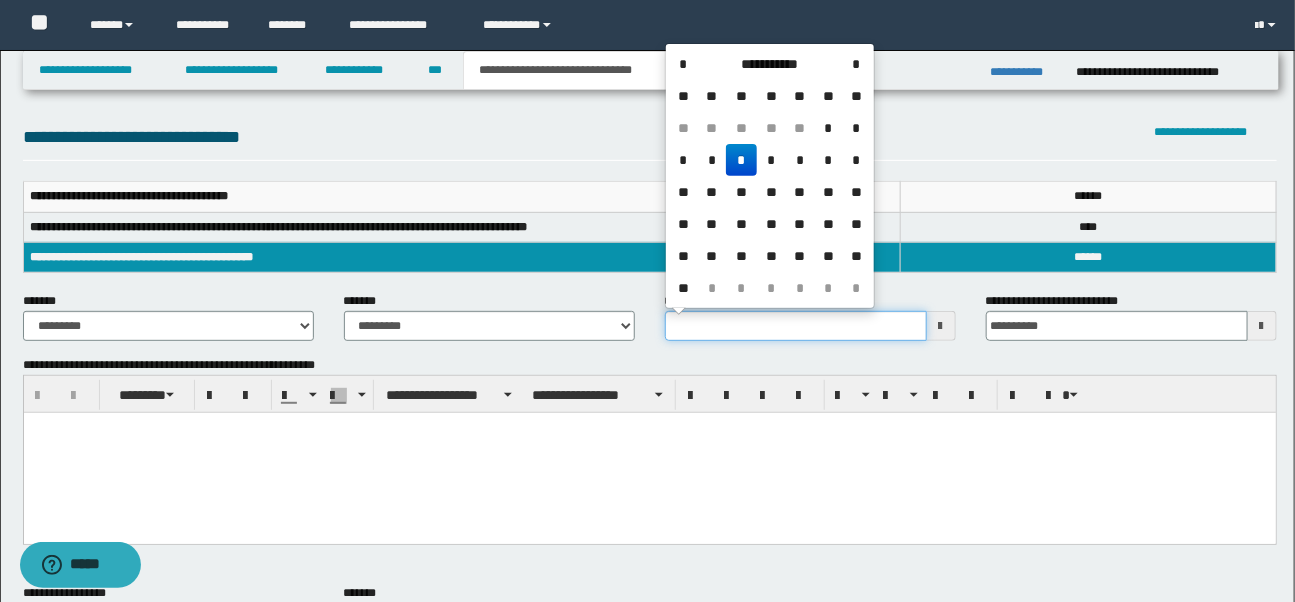 drag, startPoint x: 666, startPoint y: 324, endPoint x: 769, endPoint y: 323, distance: 103.00485 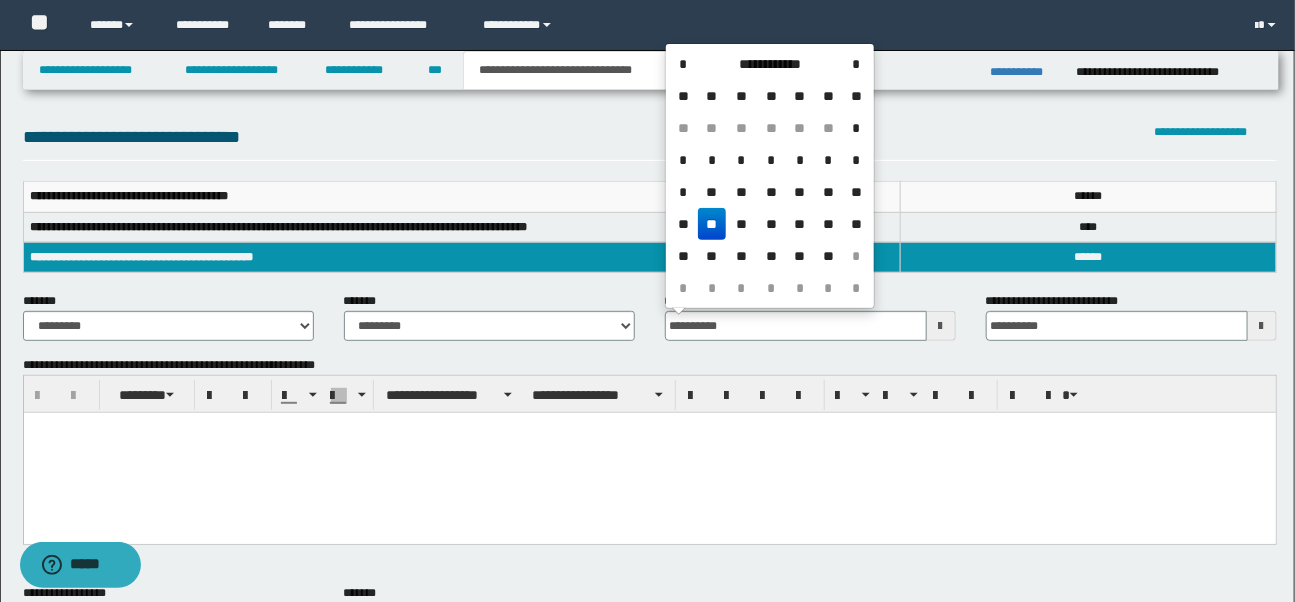 click on "**" at bounding box center [712, 224] 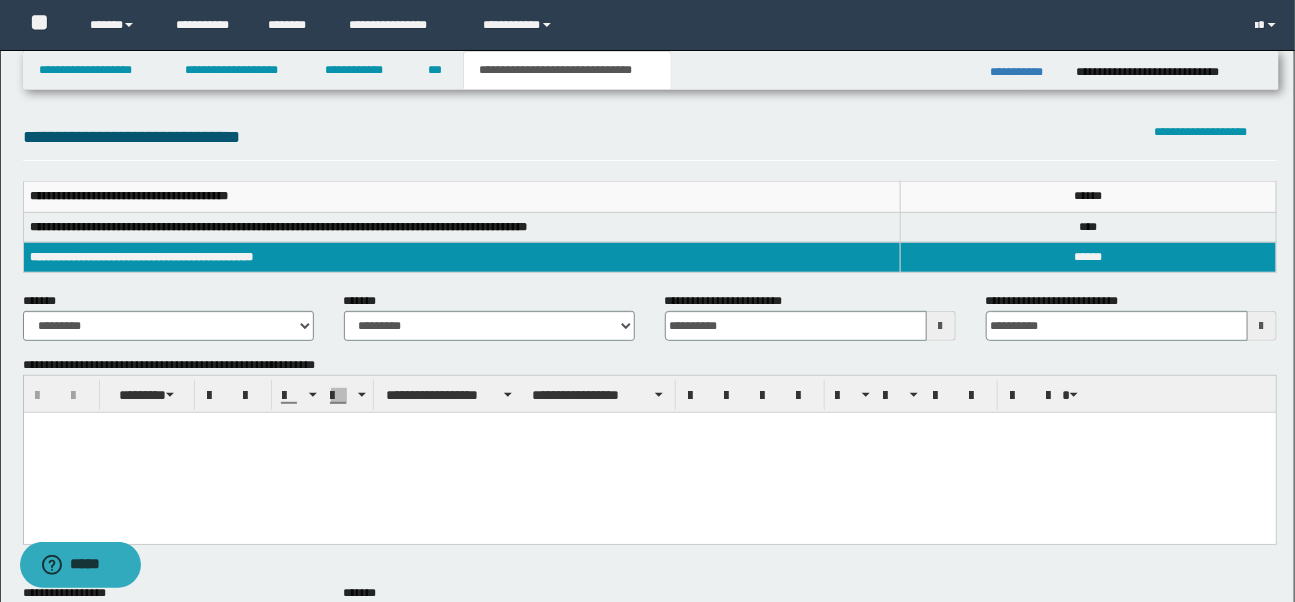 click at bounding box center [649, 452] 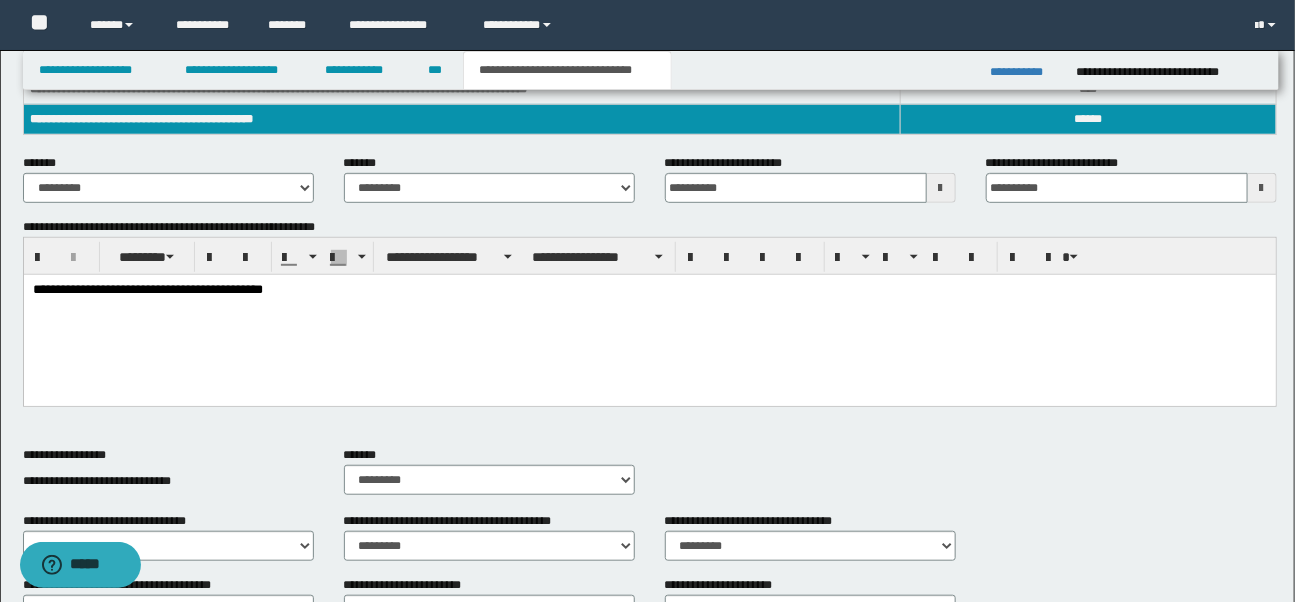 scroll, scrollTop: 350, scrollLeft: 0, axis: vertical 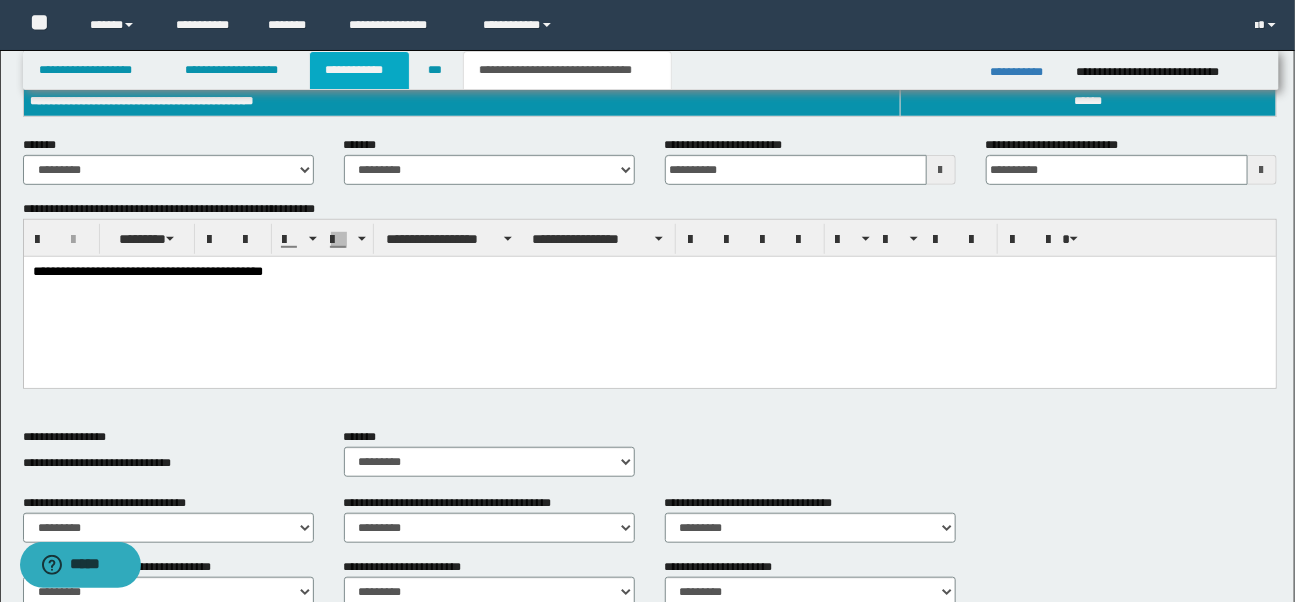 click on "**********" at bounding box center [359, 70] 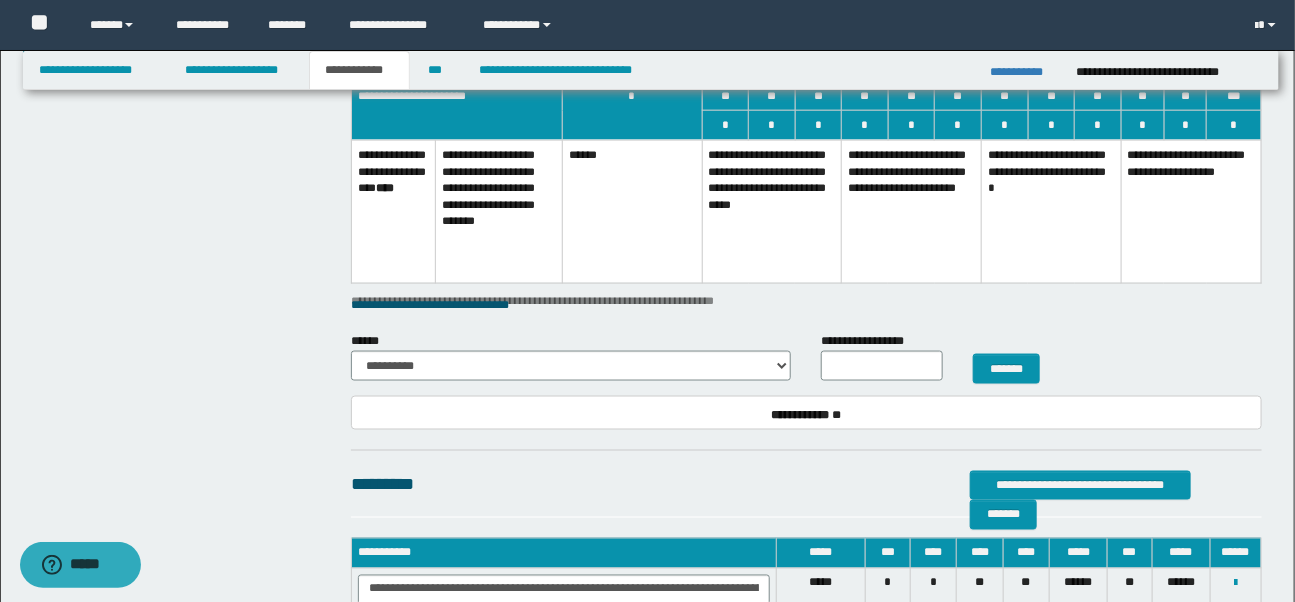 scroll, scrollTop: 1193, scrollLeft: 0, axis: vertical 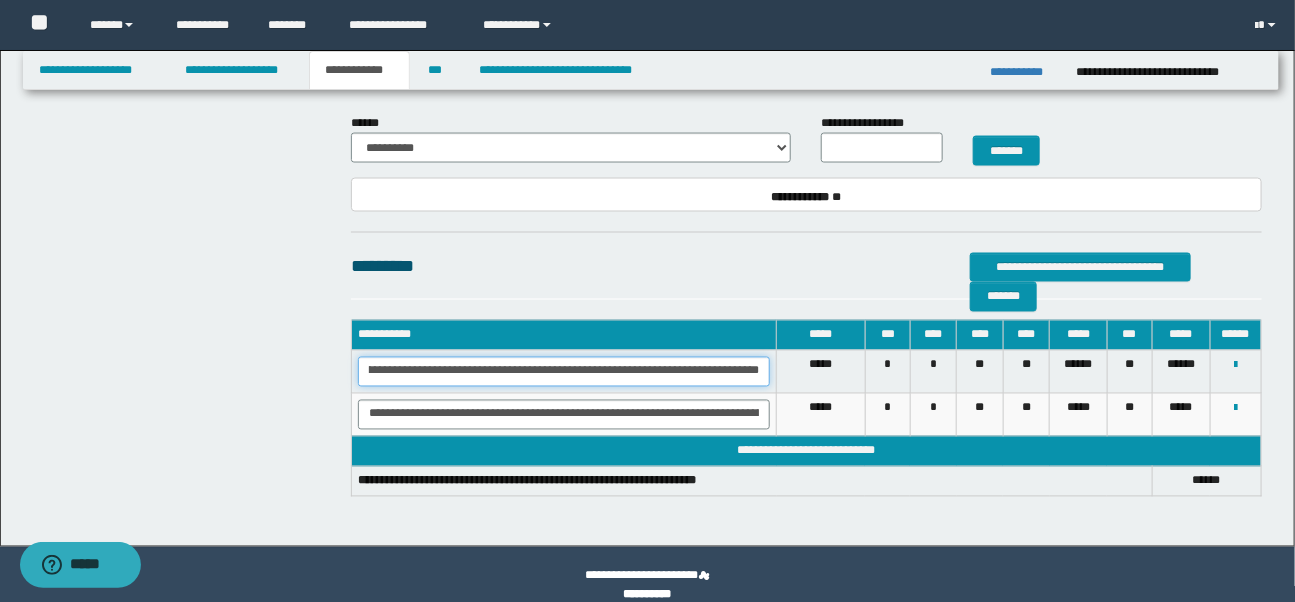 drag, startPoint x: 365, startPoint y: 370, endPoint x: 721, endPoint y: 370, distance: 356 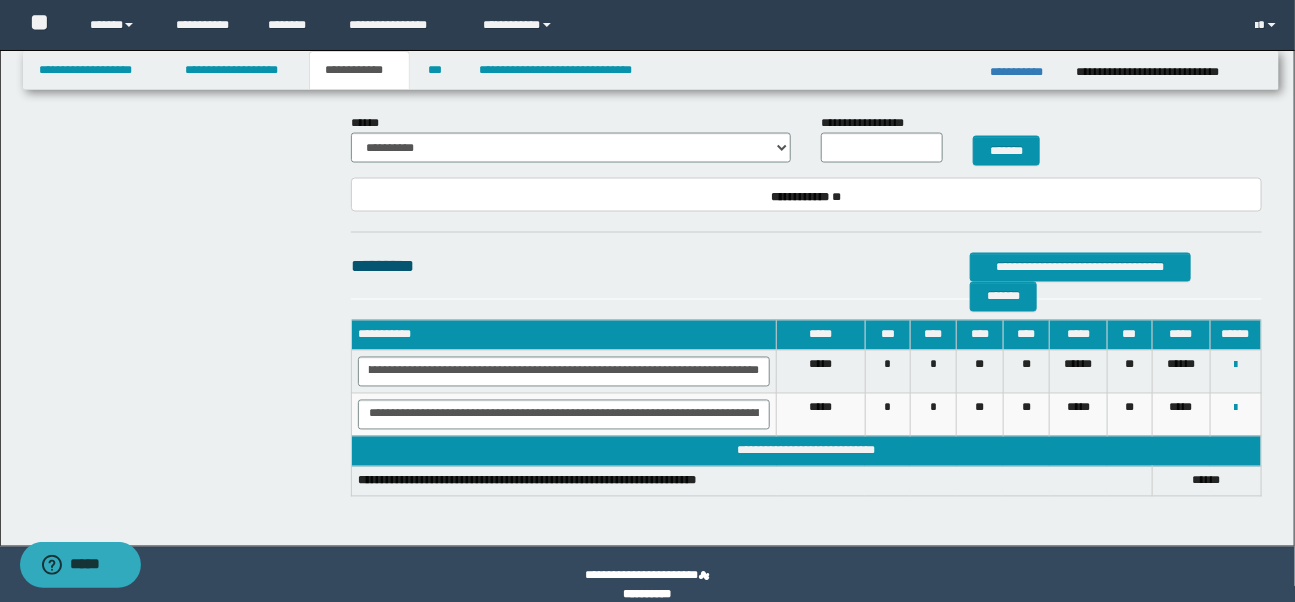 scroll, scrollTop: 0, scrollLeft: 0, axis: both 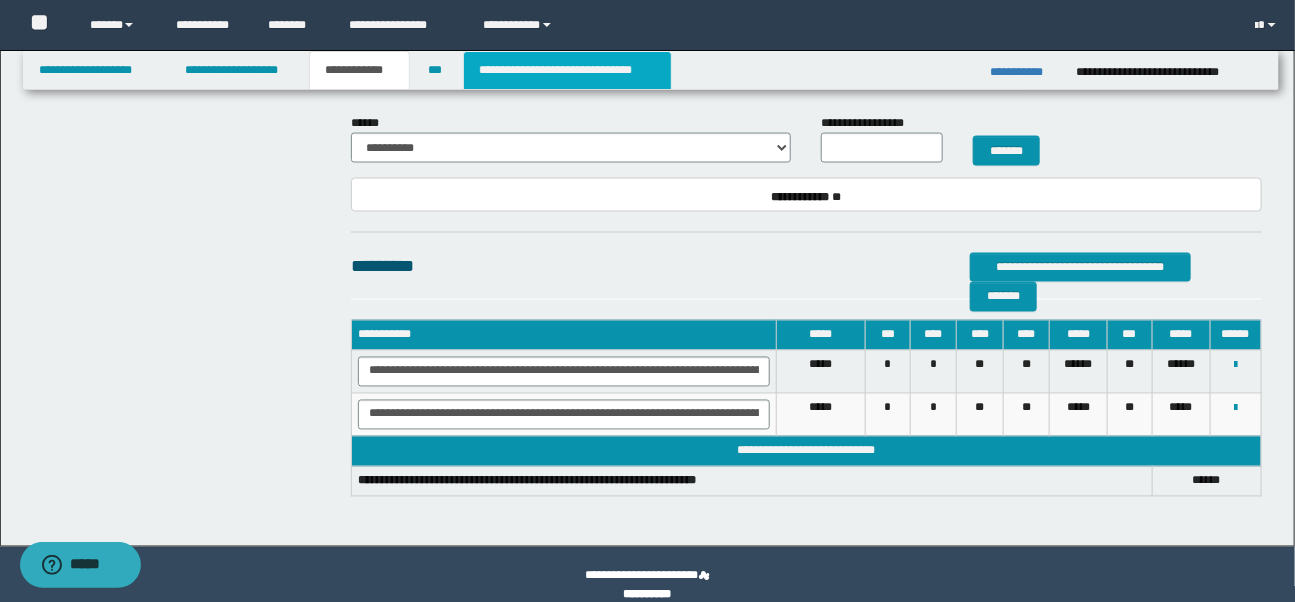click on "**********" at bounding box center (567, 70) 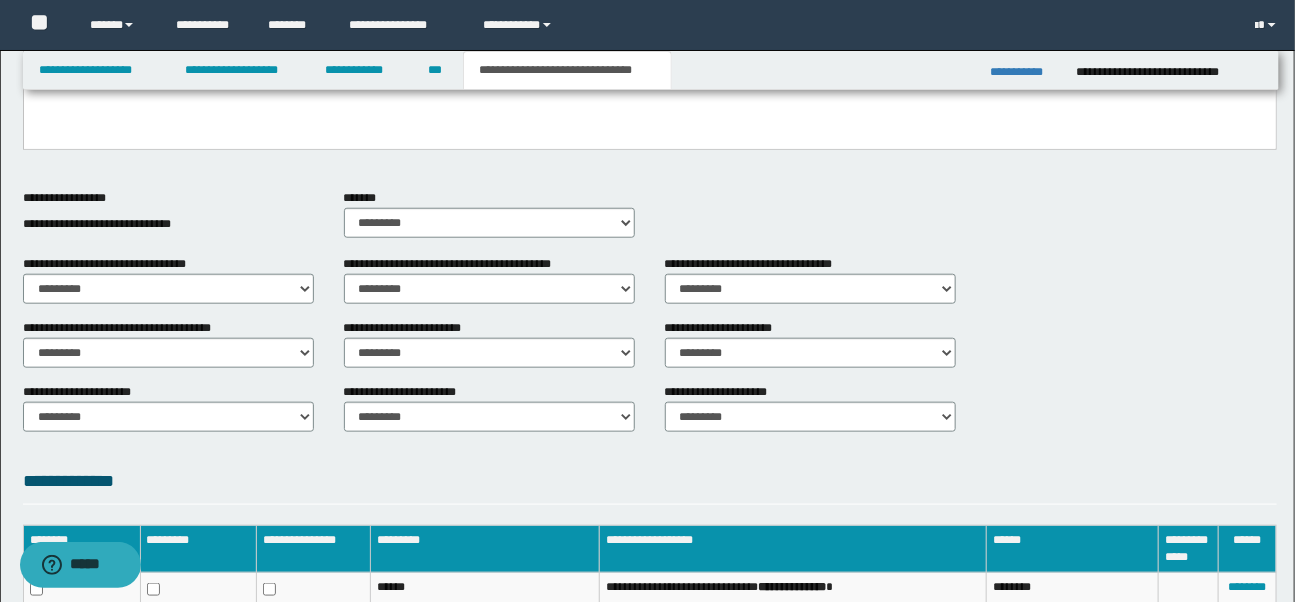 scroll, scrollTop: 589, scrollLeft: 0, axis: vertical 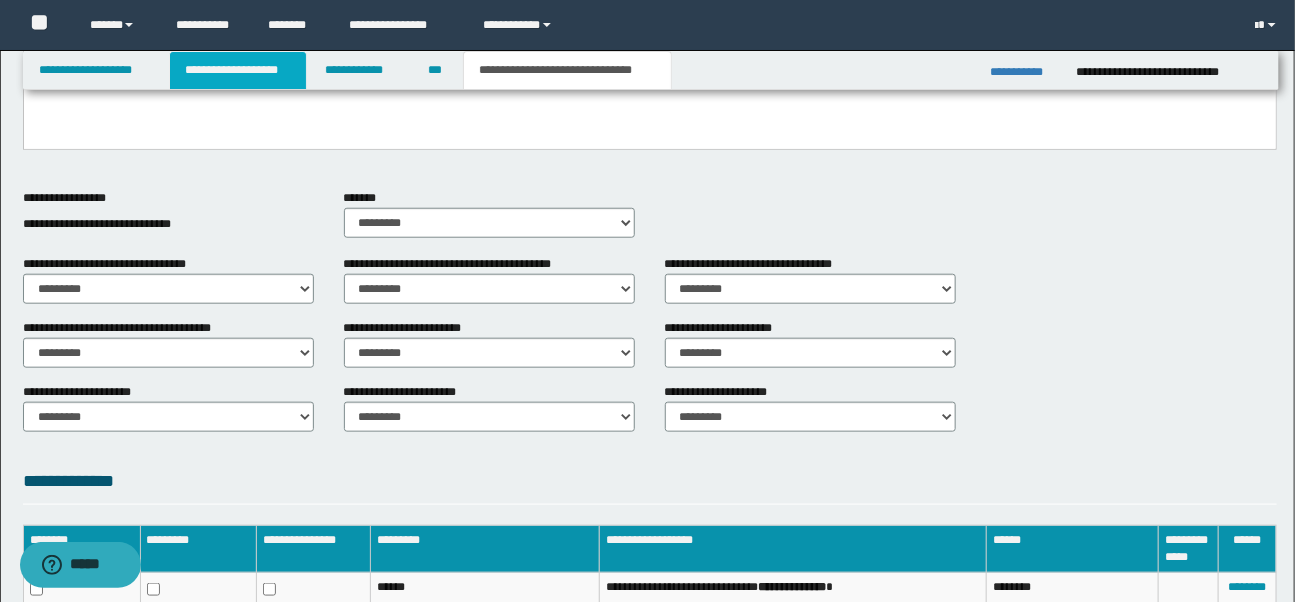 click on "**********" at bounding box center [238, 70] 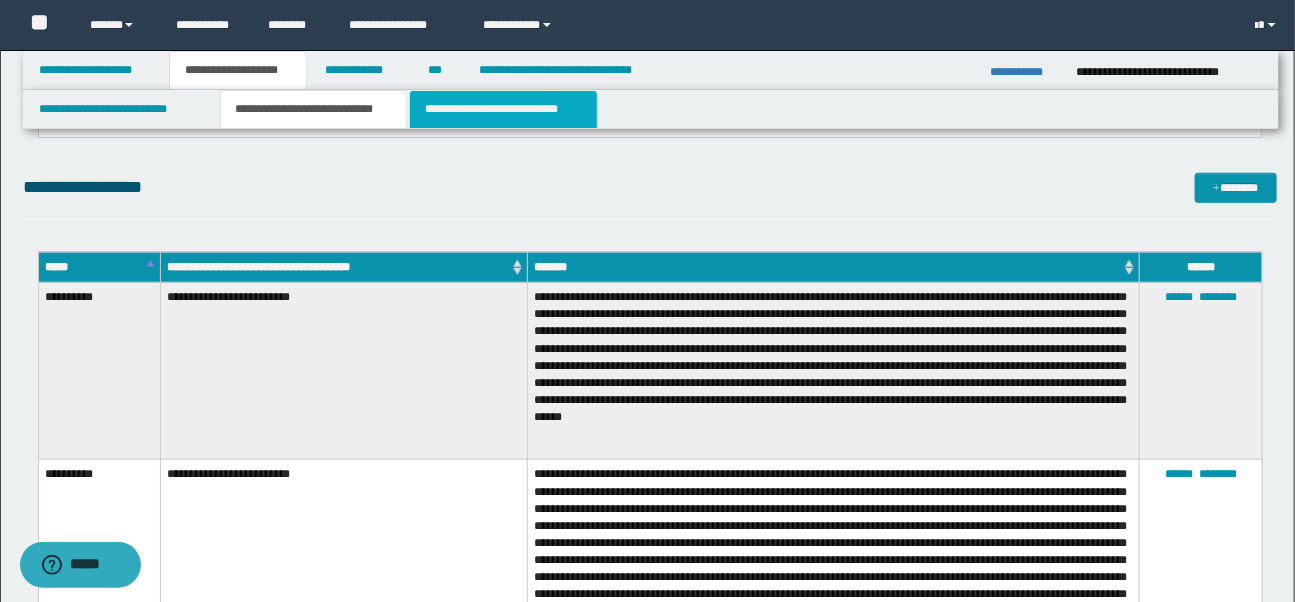 click on "**********" at bounding box center (503, 109) 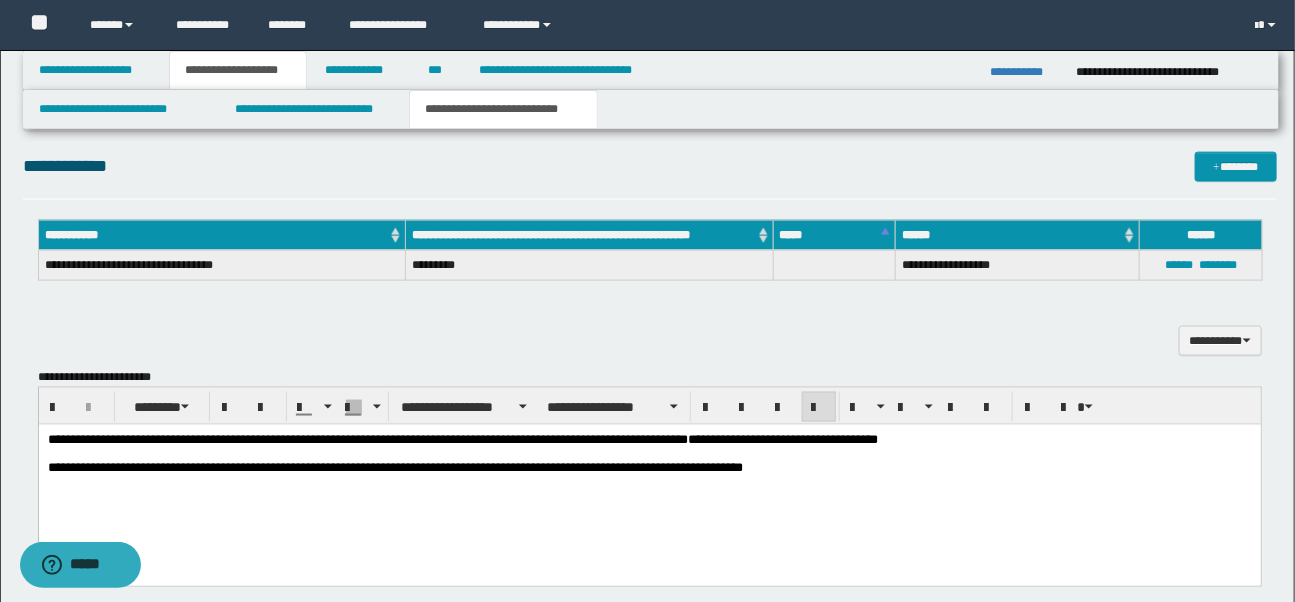 scroll, scrollTop: 908, scrollLeft: 0, axis: vertical 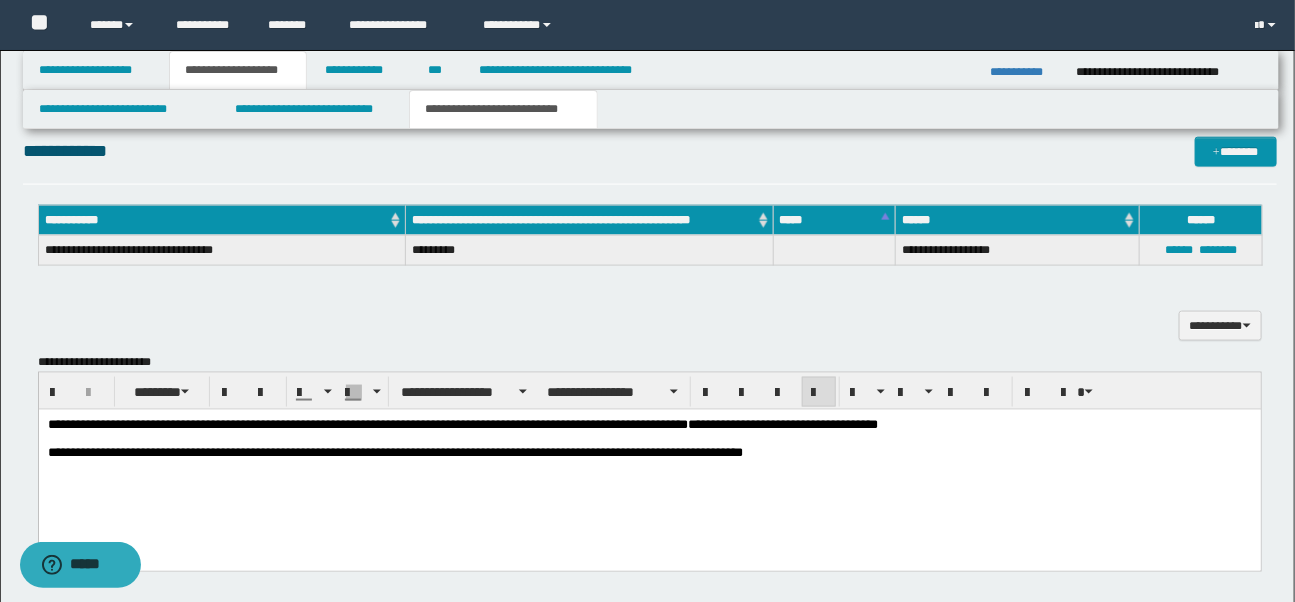 click on "**********" at bounding box center [649, 463] 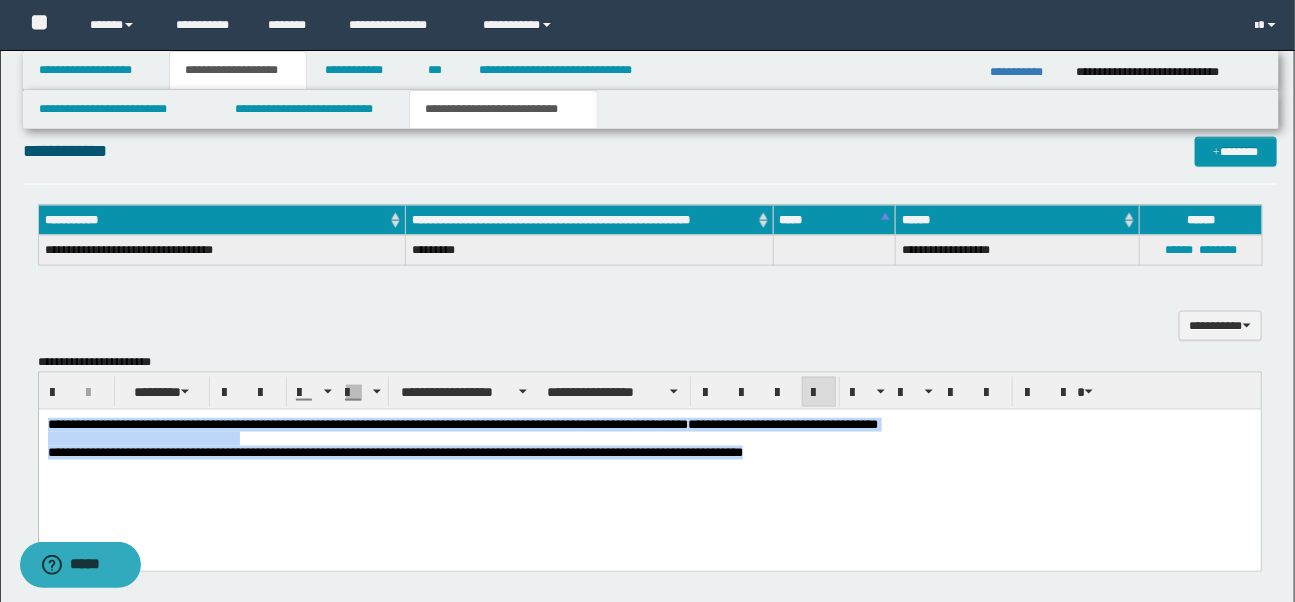 drag, startPoint x: 46, startPoint y: 422, endPoint x: 785, endPoint y: 460, distance: 739.9764 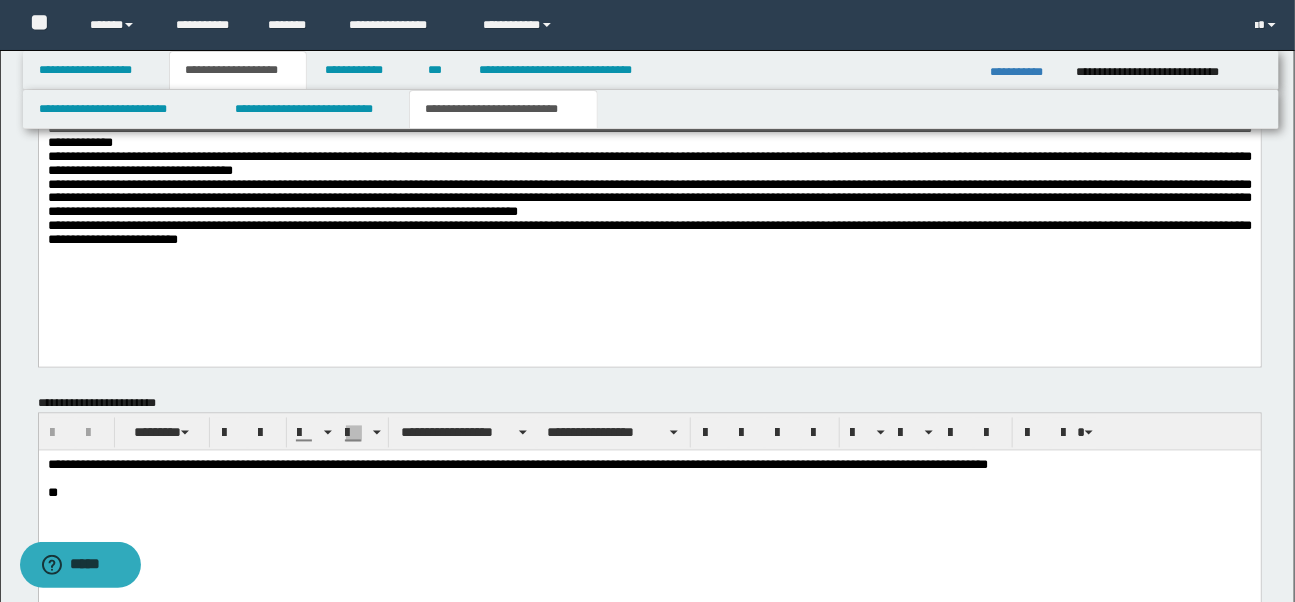scroll, scrollTop: 1220, scrollLeft: 0, axis: vertical 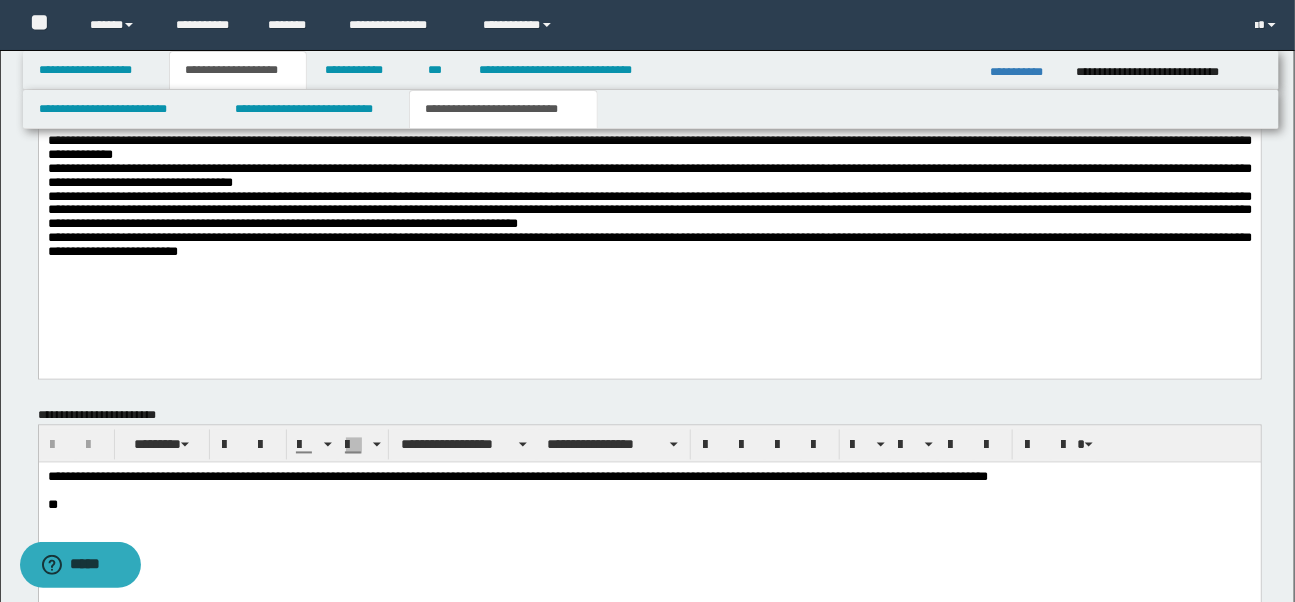 click on "**********" at bounding box center (649, 210) 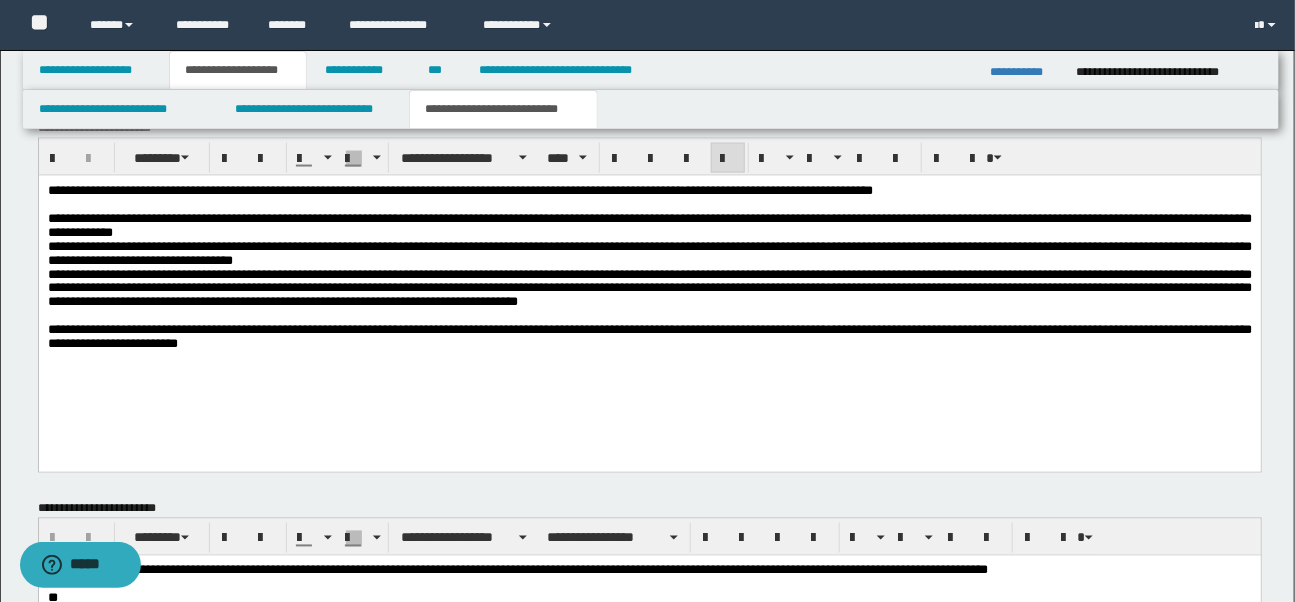 scroll, scrollTop: 1125, scrollLeft: 0, axis: vertical 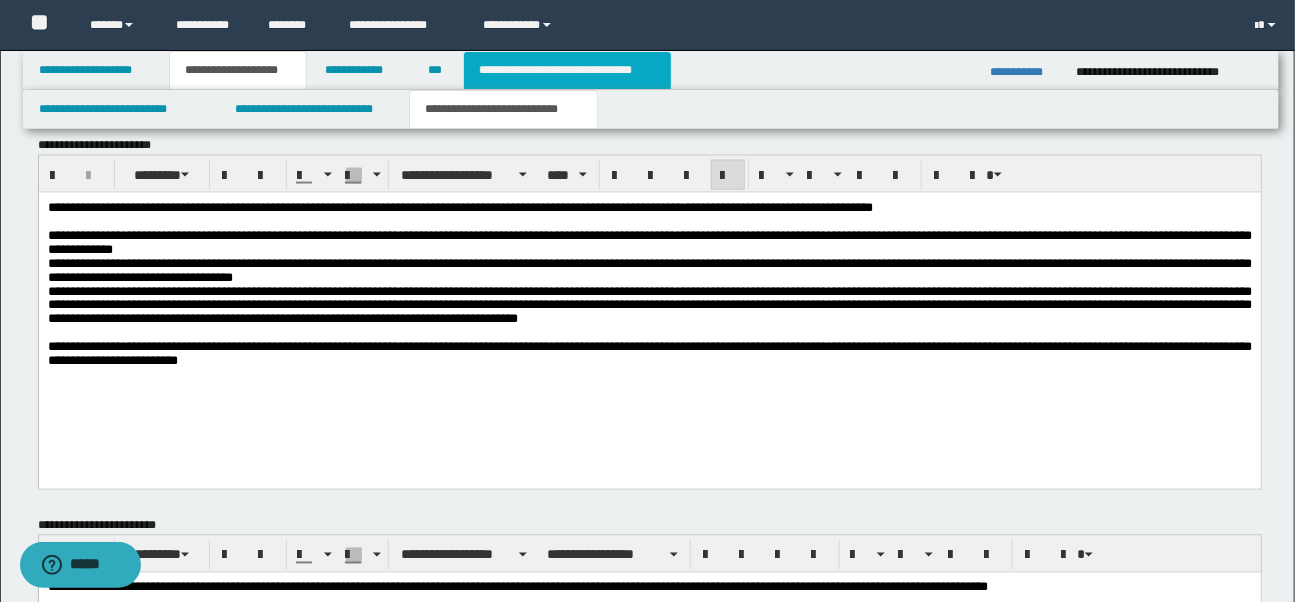 click on "**********" at bounding box center (567, 70) 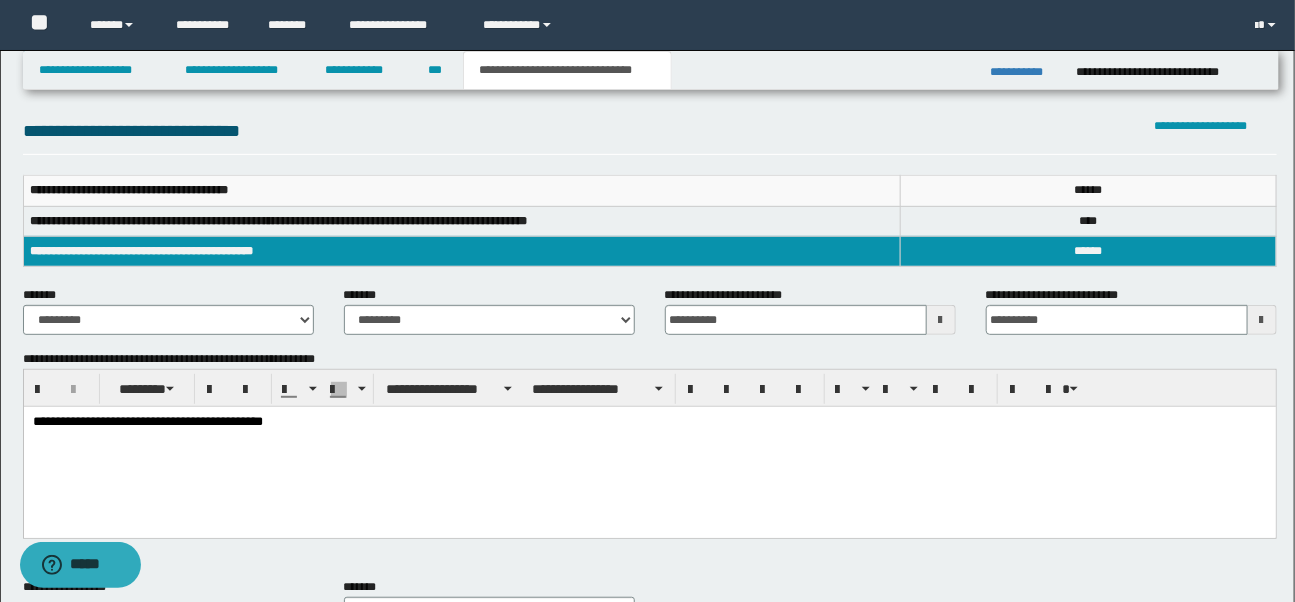 scroll, scrollTop: 200, scrollLeft: 0, axis: vertical 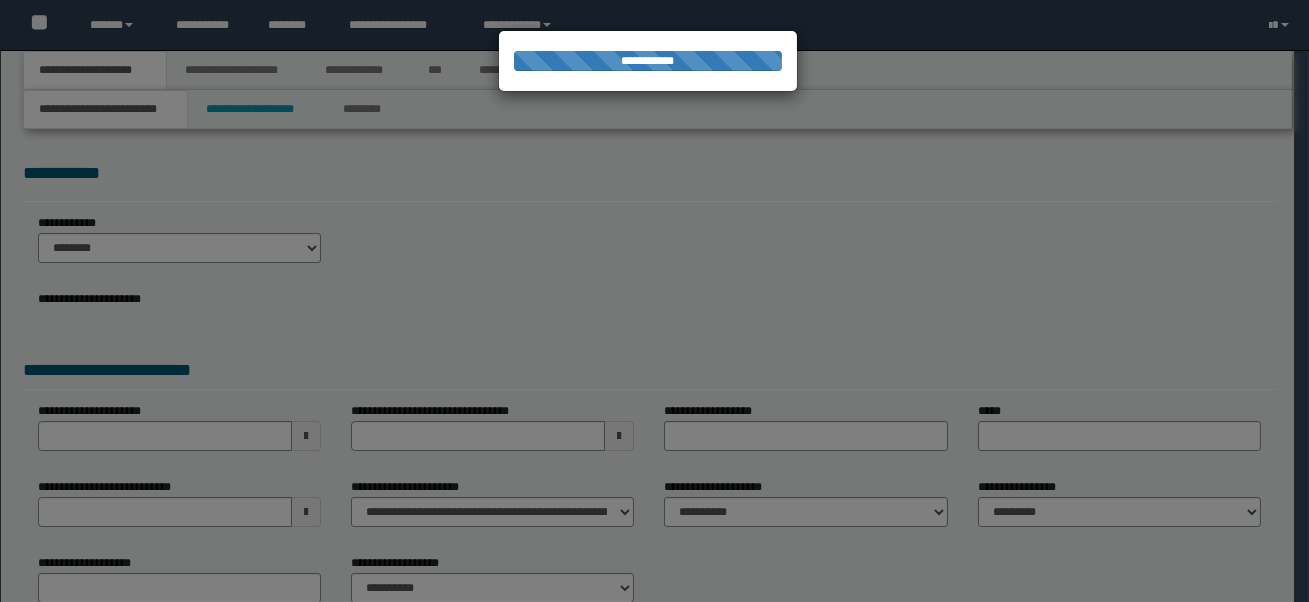 select on "*" 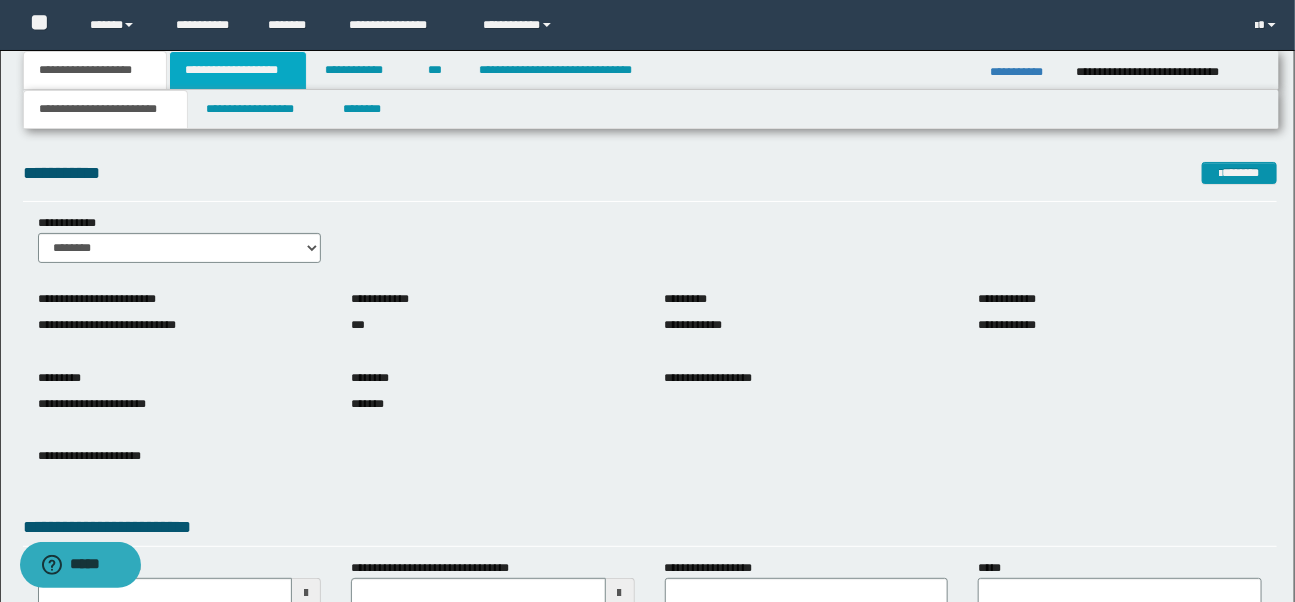 click on "**********" at bounding box center [238, 70] 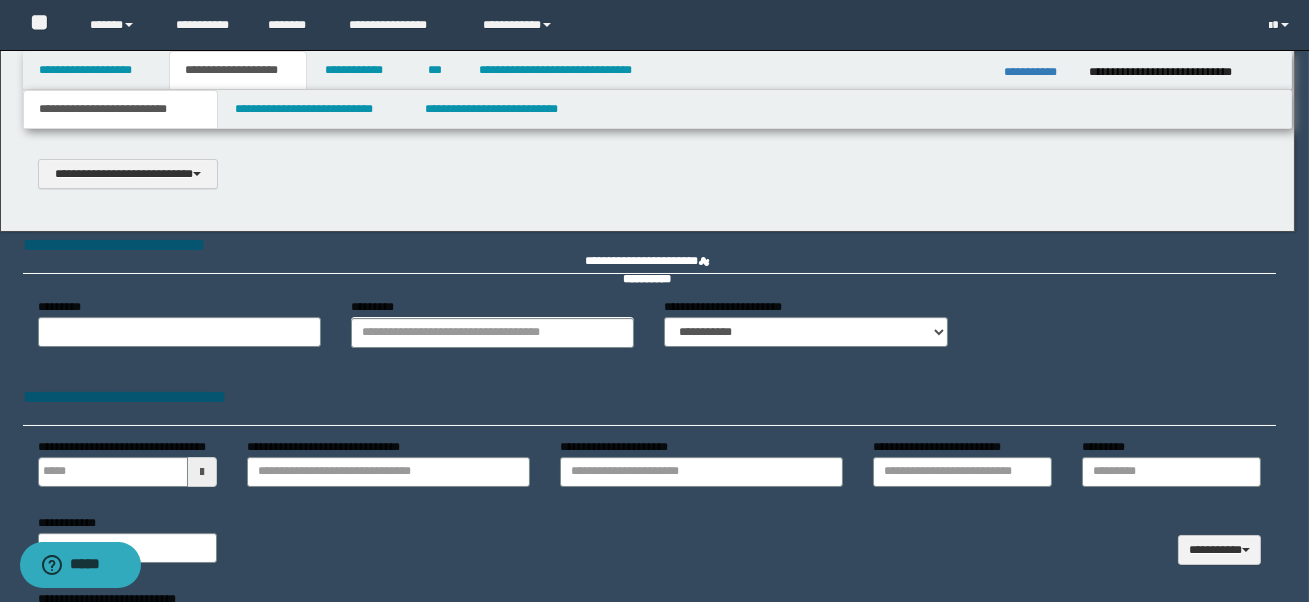 scroll, scrollTop: 0, scrollLeft: 0, axis: both 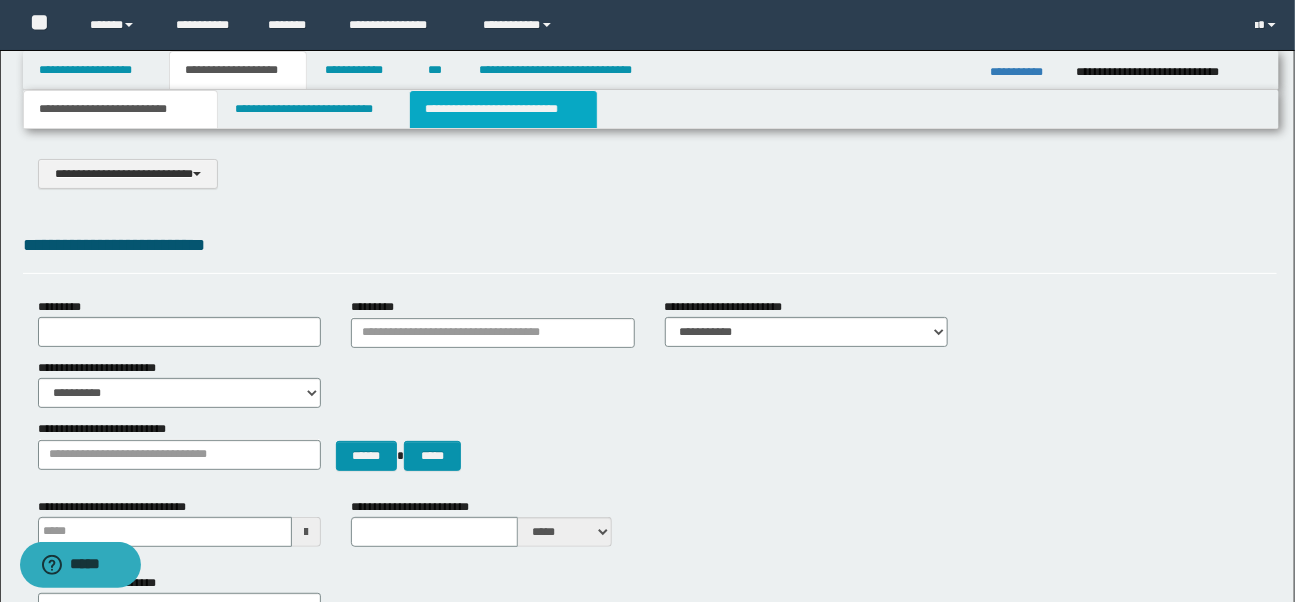 click on "**********" at bounding box center (503, 109) 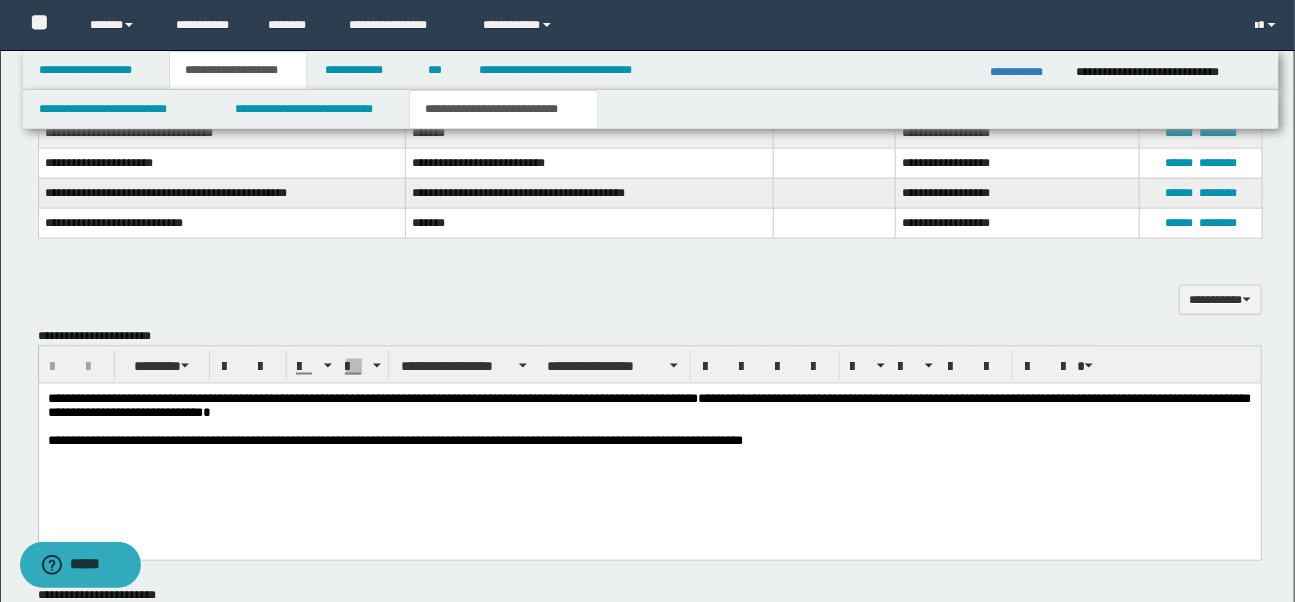 scroll, scrollTop: 981, scrollLeft: 0, axis: vertical 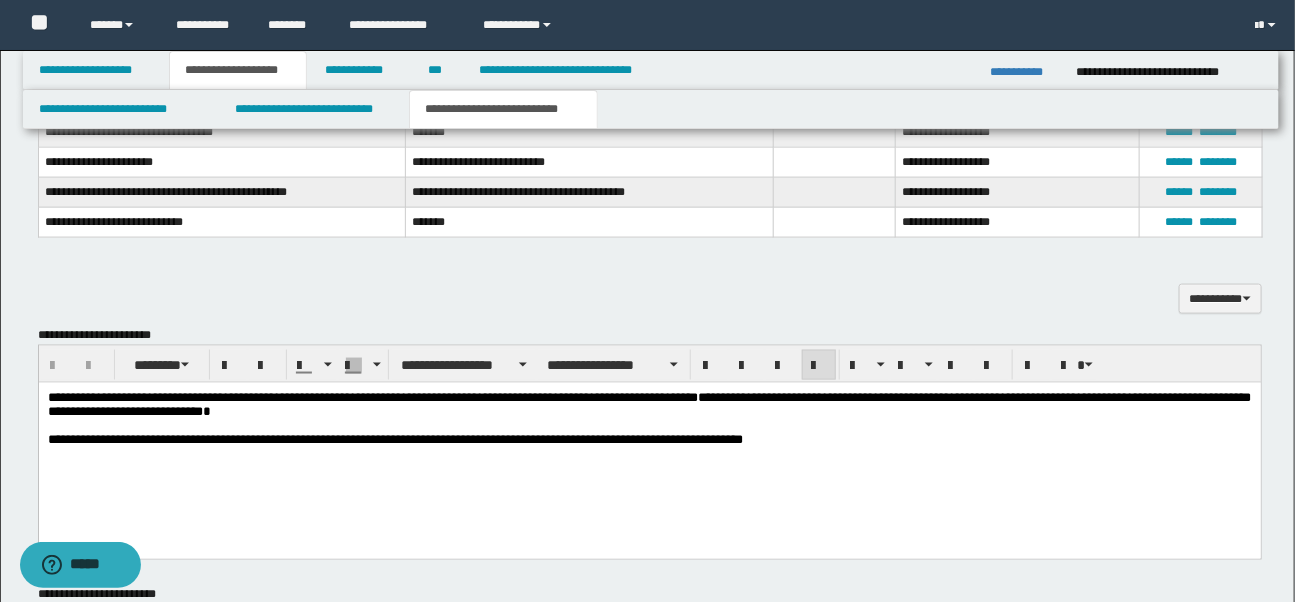 drag, startPoint x: 46, startPoint y: 400, endPoint x: 421, endPoint y: 427, distance: 375.97073 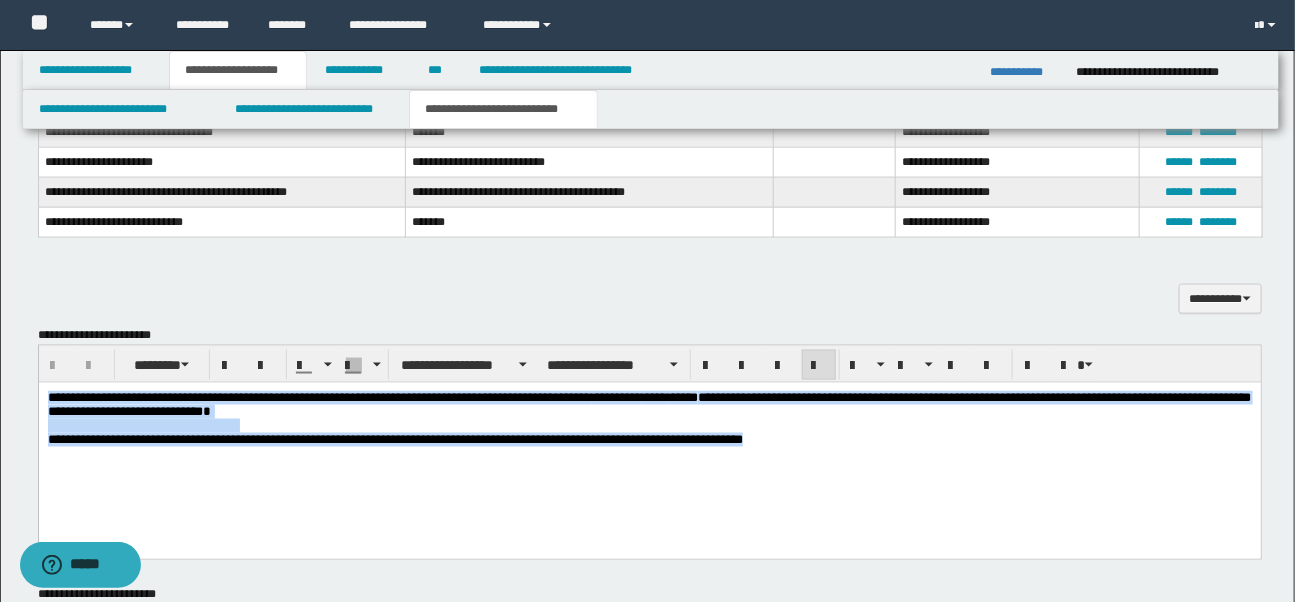 drag, startPoint x: 85, startPoint y: 398, endPoint x: 774, endPoint y: 446, distance: 690.67 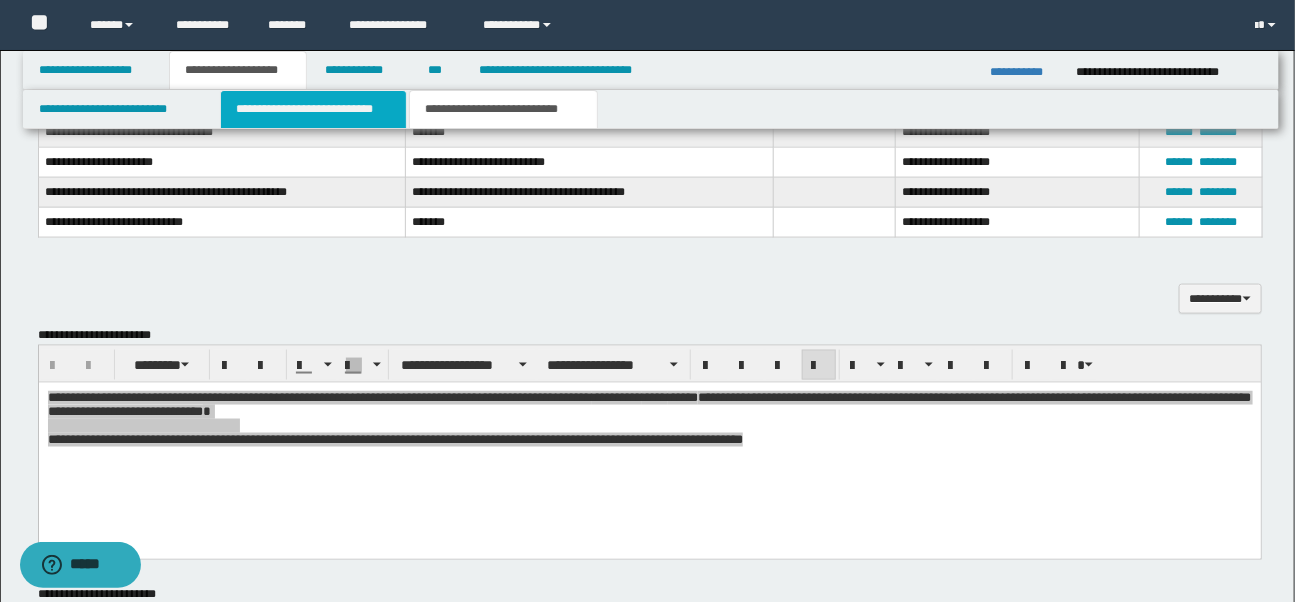 click on "**********" at bounding box center (313, 109) 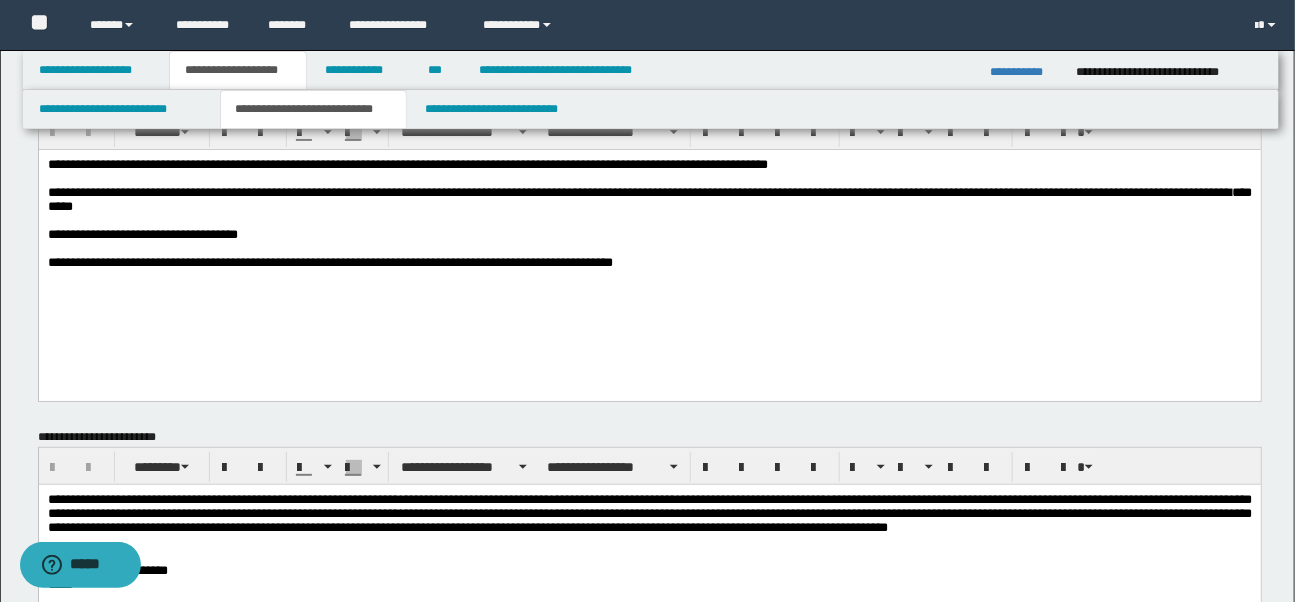 scroll, scrollTop: 309, scrollLeft: 0, axis: vertical 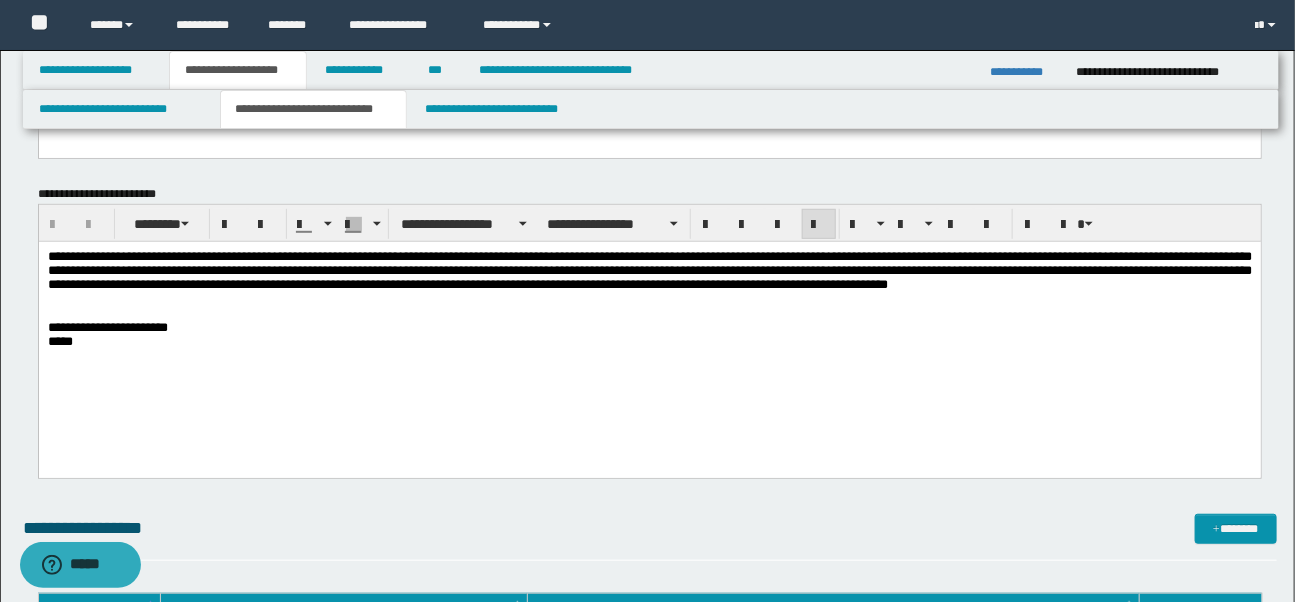 drag, startPoint x: 661, startPoint y: 257, endPoint x: 776, endPoint y: 293, distance: 120.50311 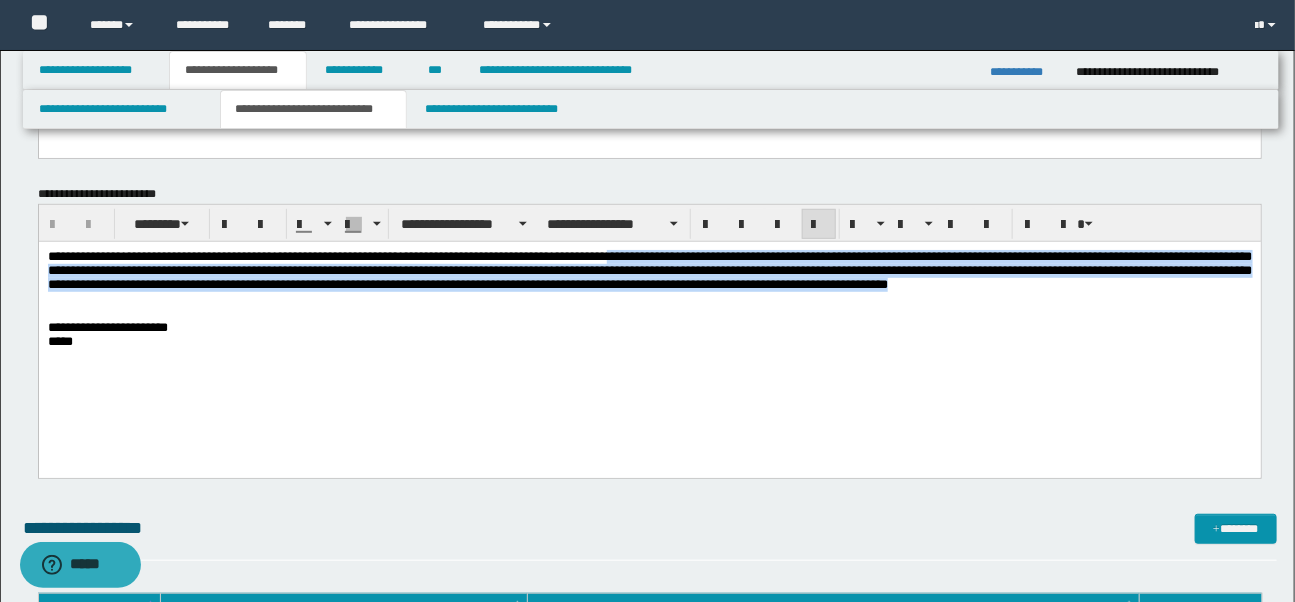 drag, startPoint x: 654, startPoint y: 255, endPoint x: 768, endPoint y: 307, distance: 125.299644 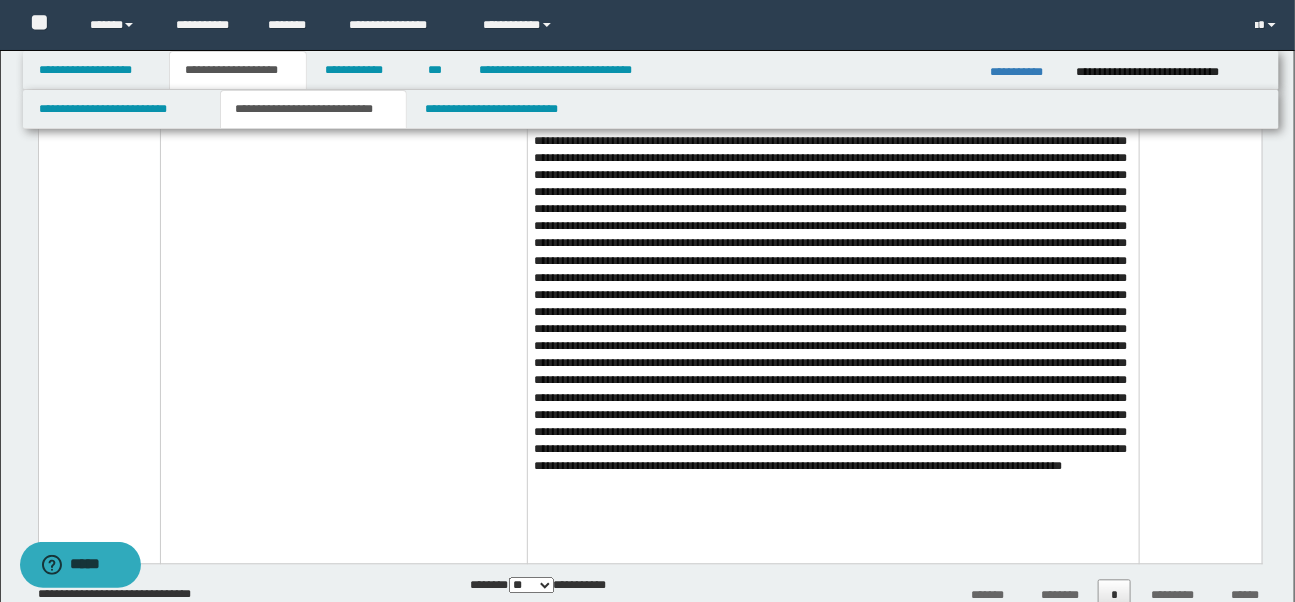 scroll, scrollTop: 1536, scrollLeft: 0, axis: vertical 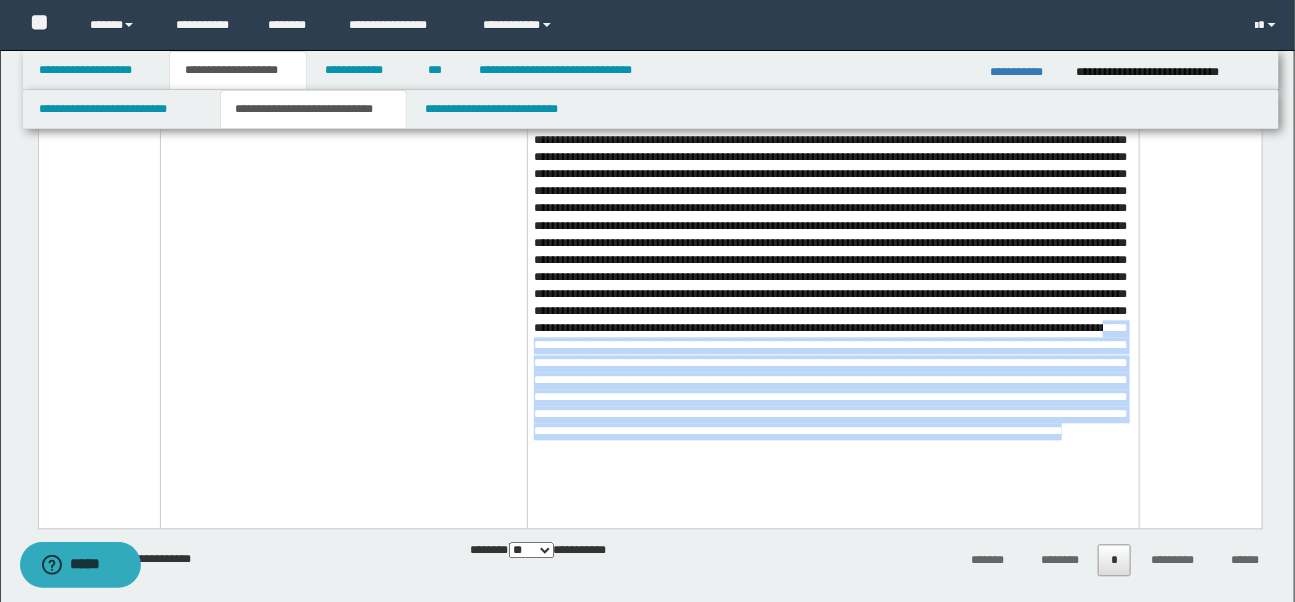 drag, startPoint x: 752, startPoint y: 393, endPoint x: 811, endPoint y: 507, distance: 128.36276 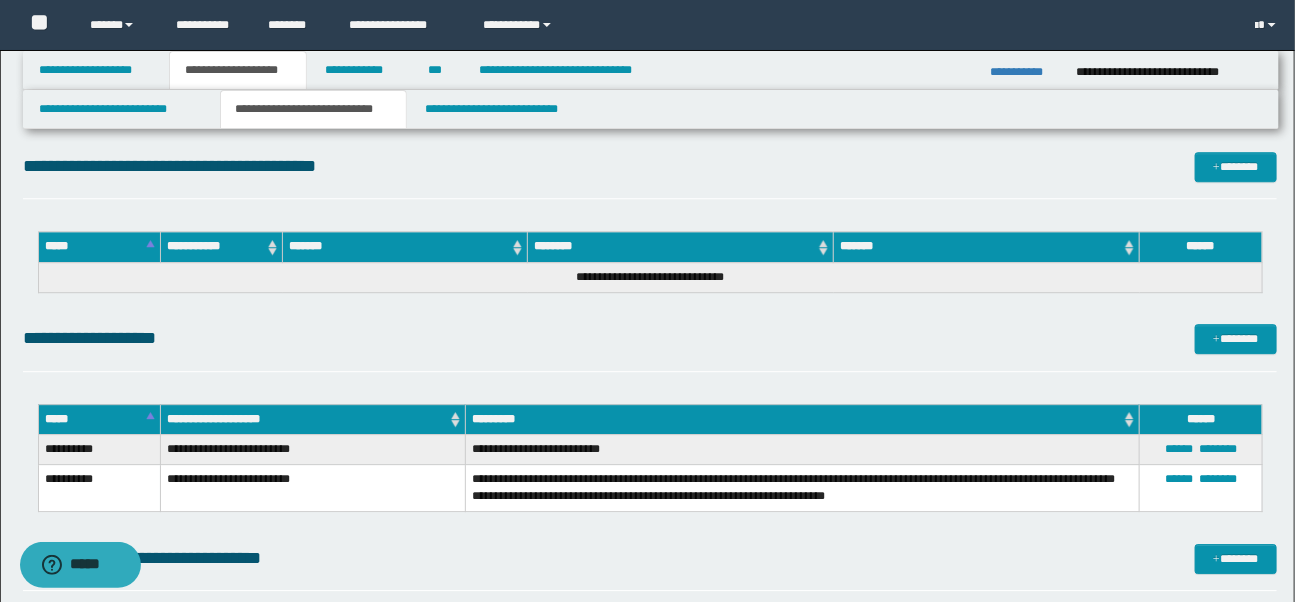 scroll, scrollTop: 1992, scrollLeft: 0, axis: vertical 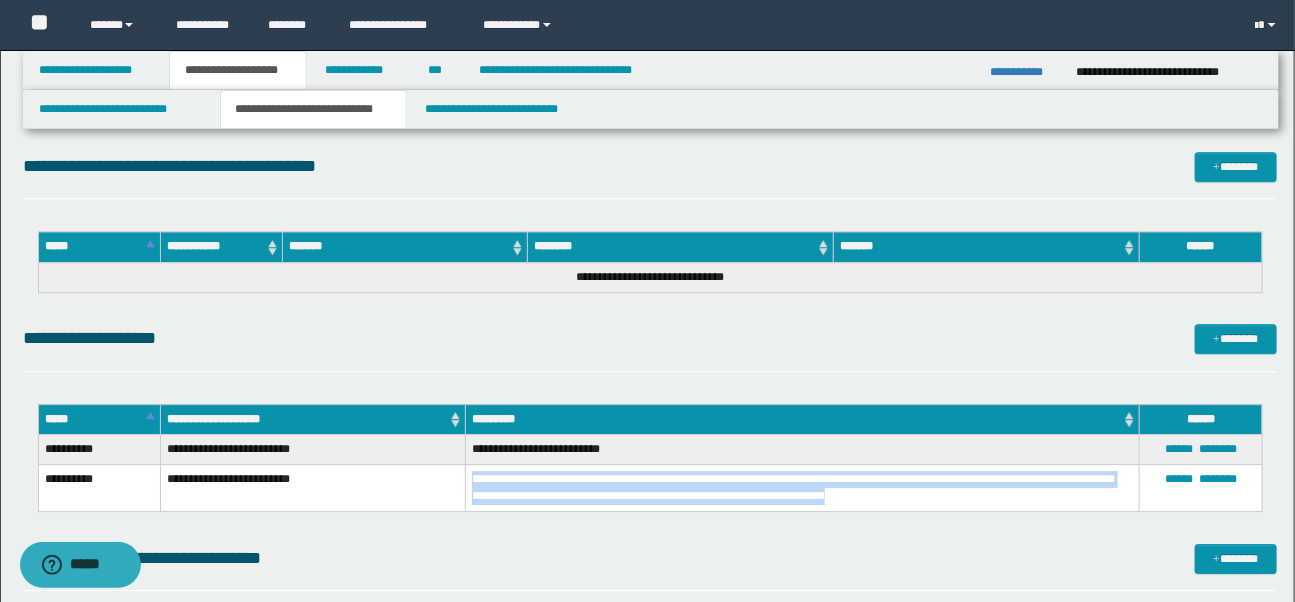 drag, startPoint x: 479, startPoint y: 479, endPoint x: 1009, endPoint y: 498, distance: 530.34045 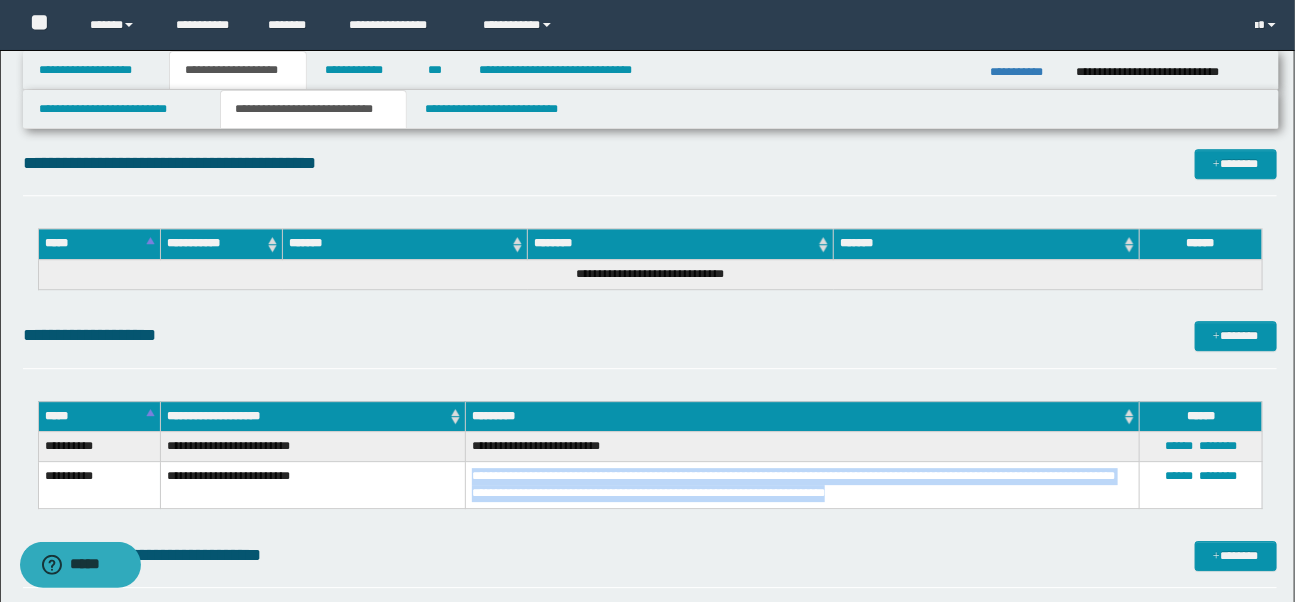 scroll, scrollTop: 1996, scrollLeft: 0, axis: vertical 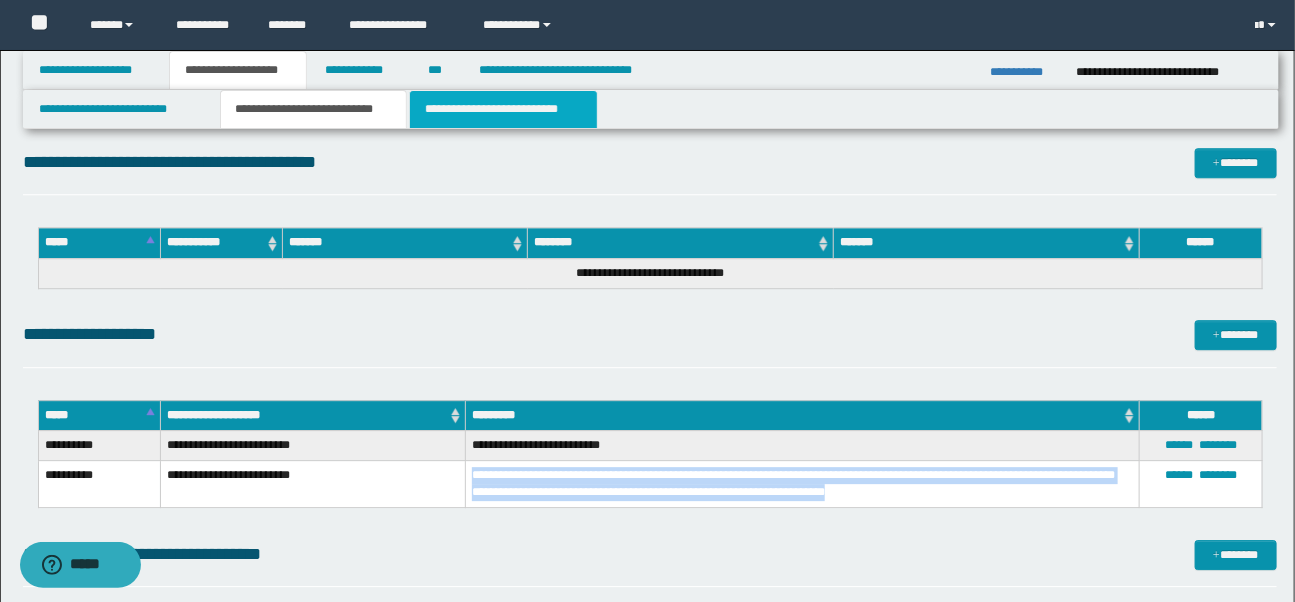 click on "**********" at bounding box center [503, 109] 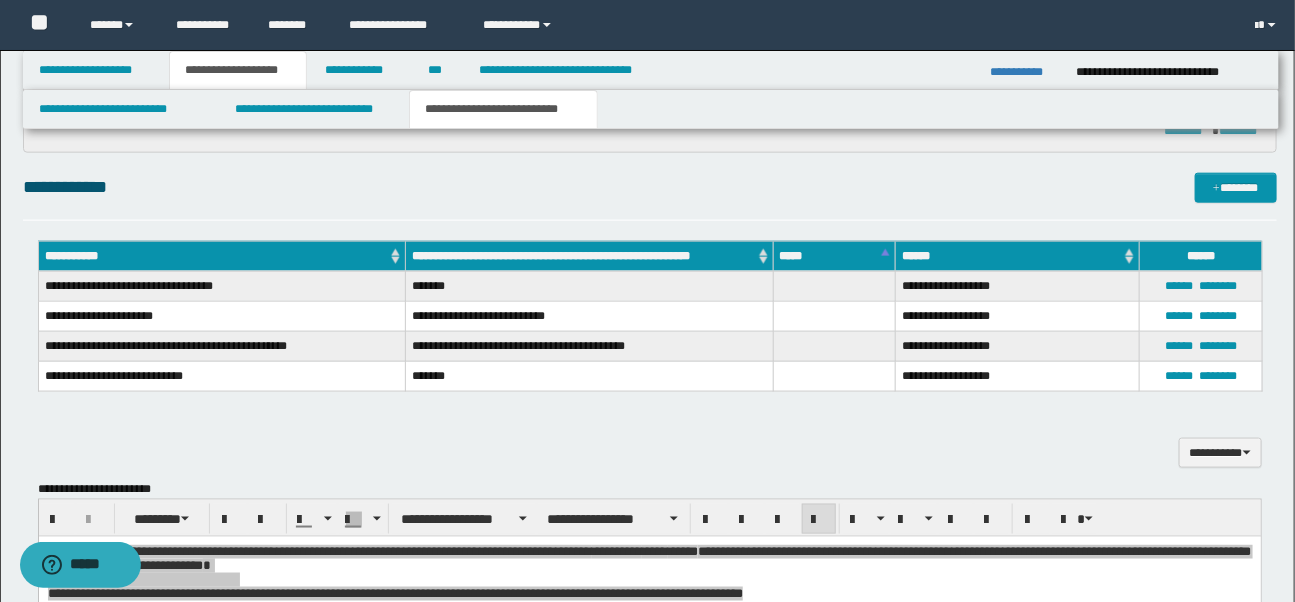 scroll, scrollTop: 826, scrollLeft: 0, axis: vertical 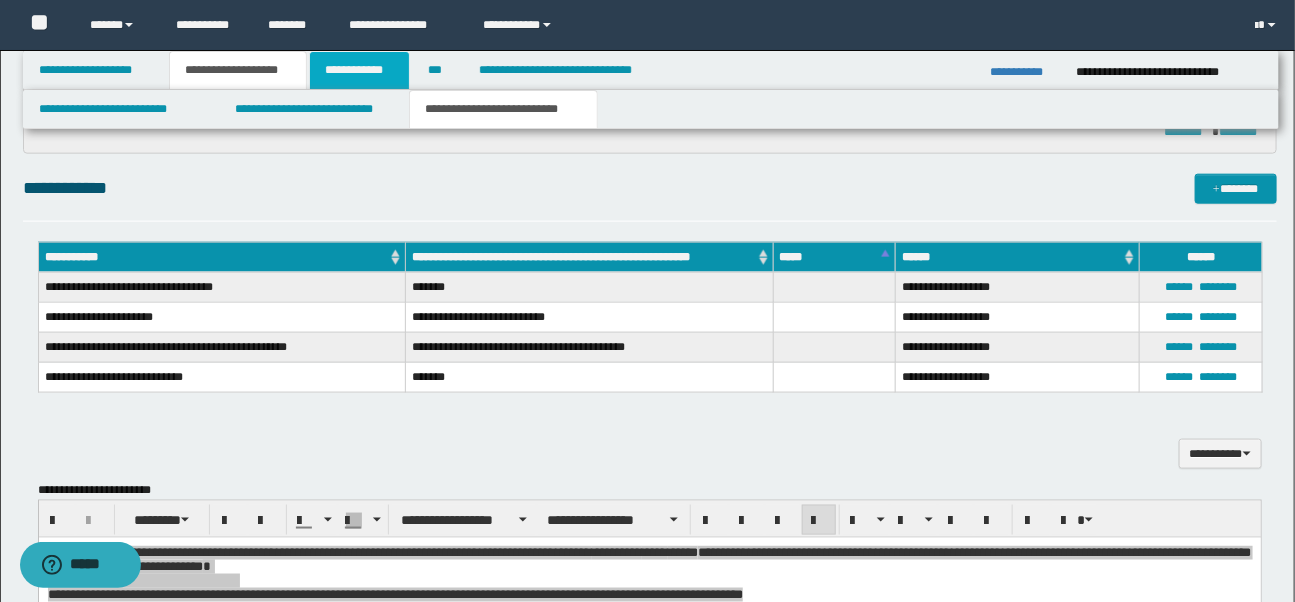 click on "**********" at bounding box center (359, 70) 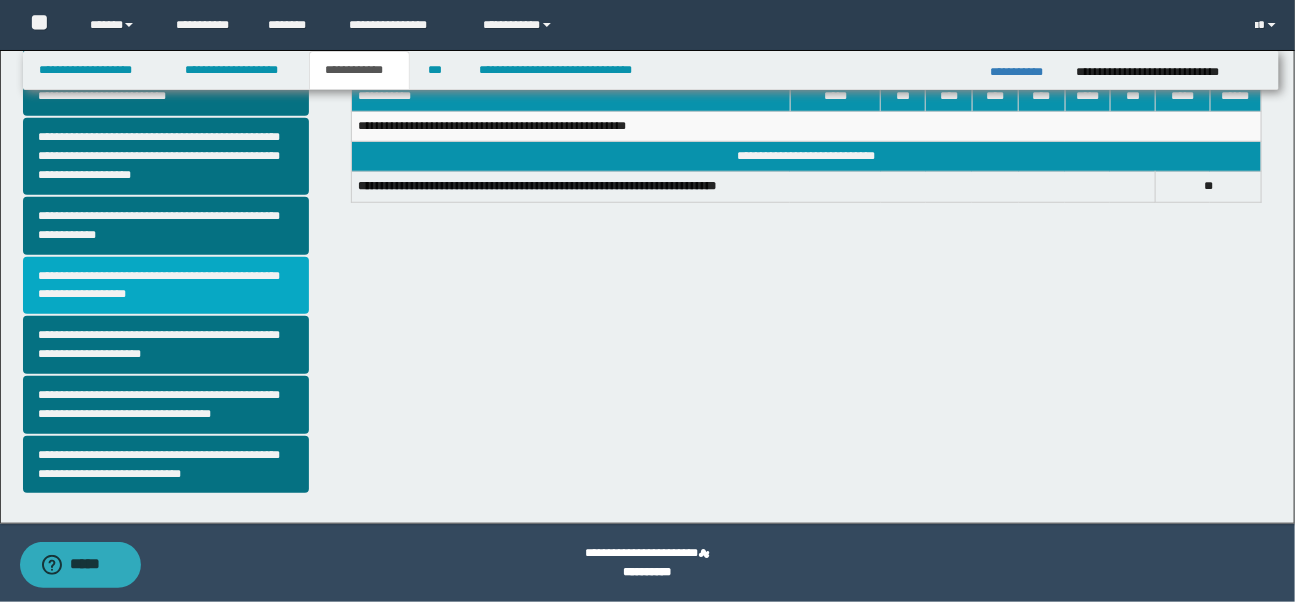 click on "**********" at bounding box center [166, 286] 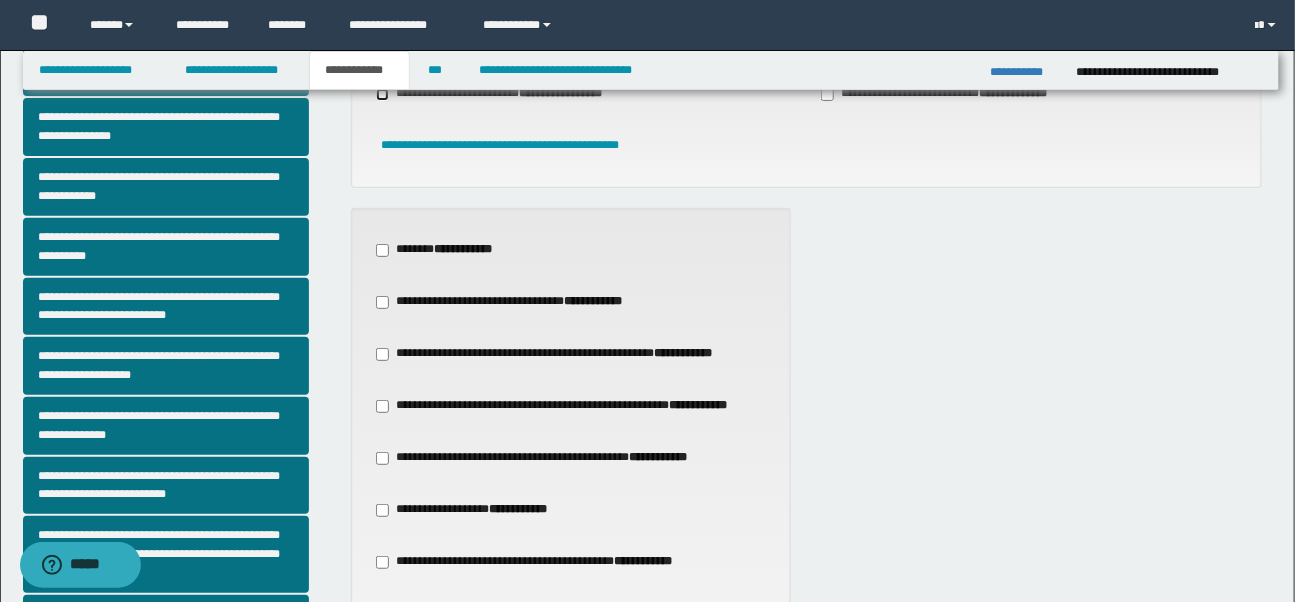scroll, scrollTop: 150, scrollLeft: 0, axis: vertical 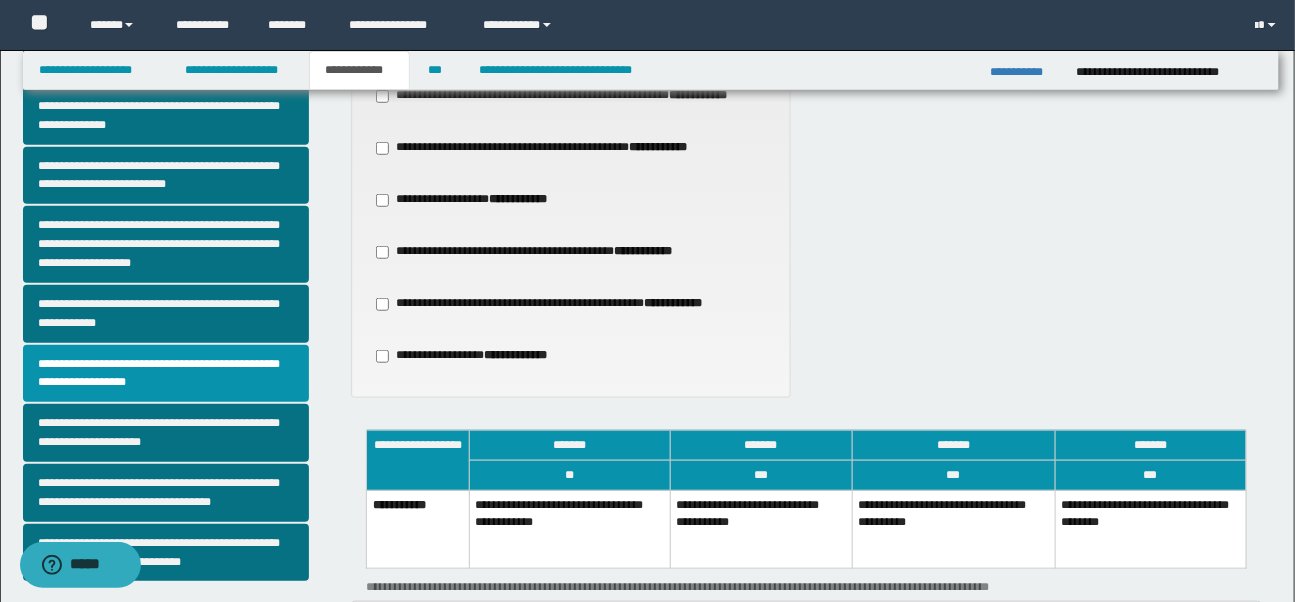 click on "**********" at bounding box center [761, 530] 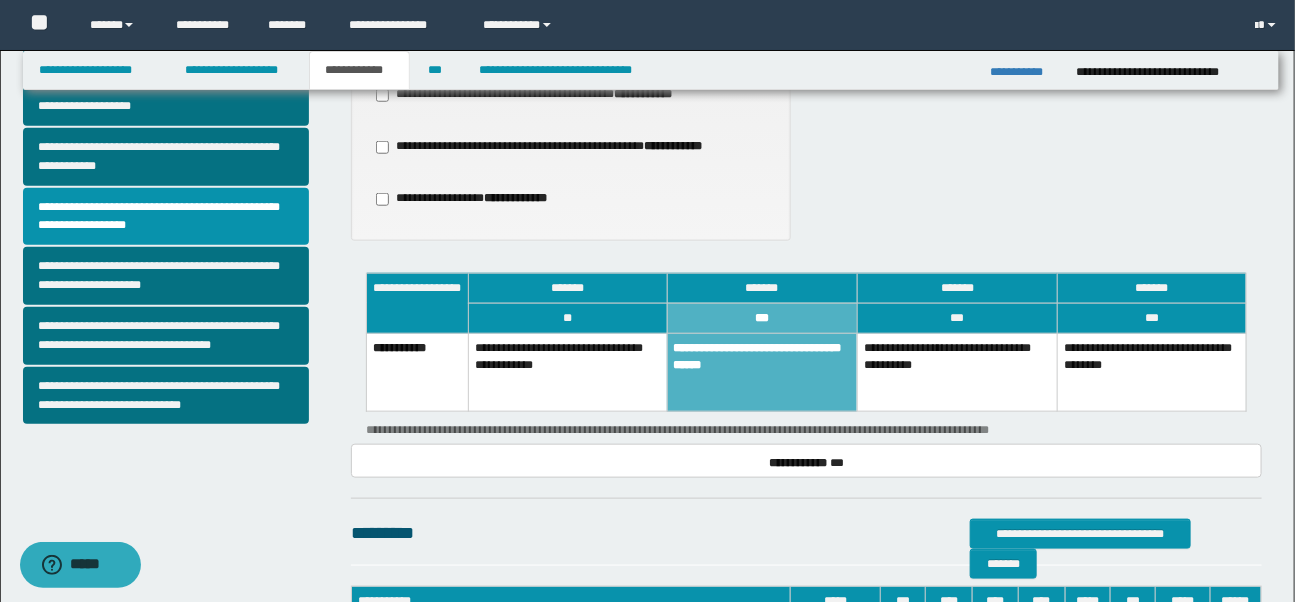 scroll, scrollTop: 595, scrollLeft: 0, axis: vertical 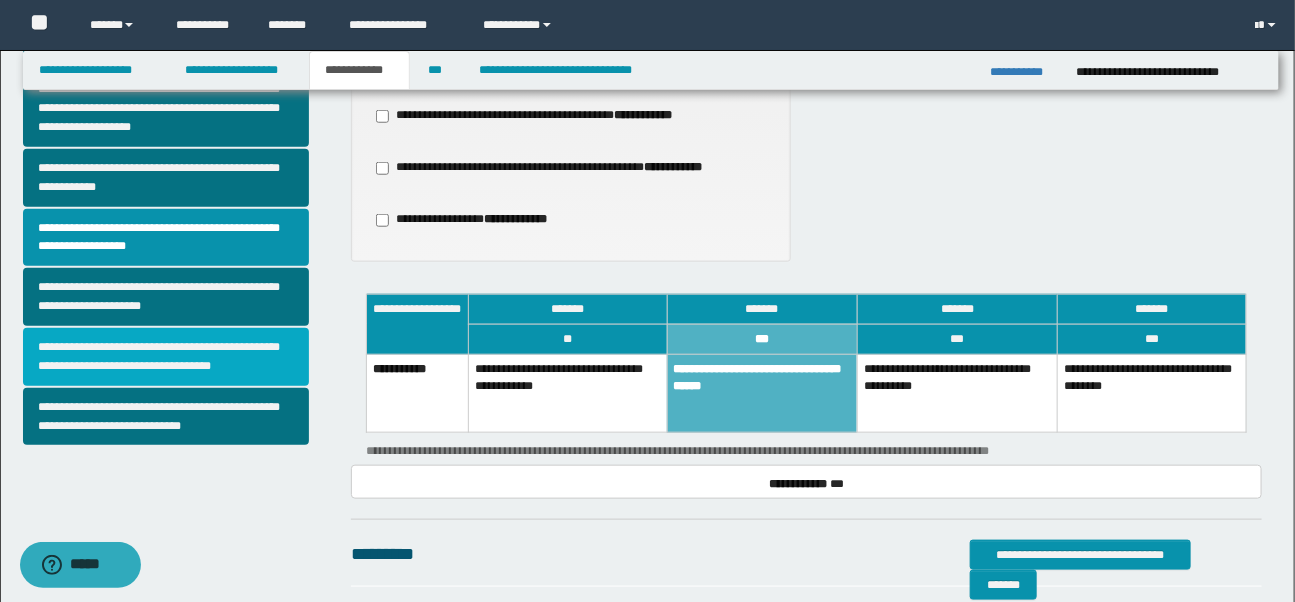 click on "**********" at bounding box center (166, 357) 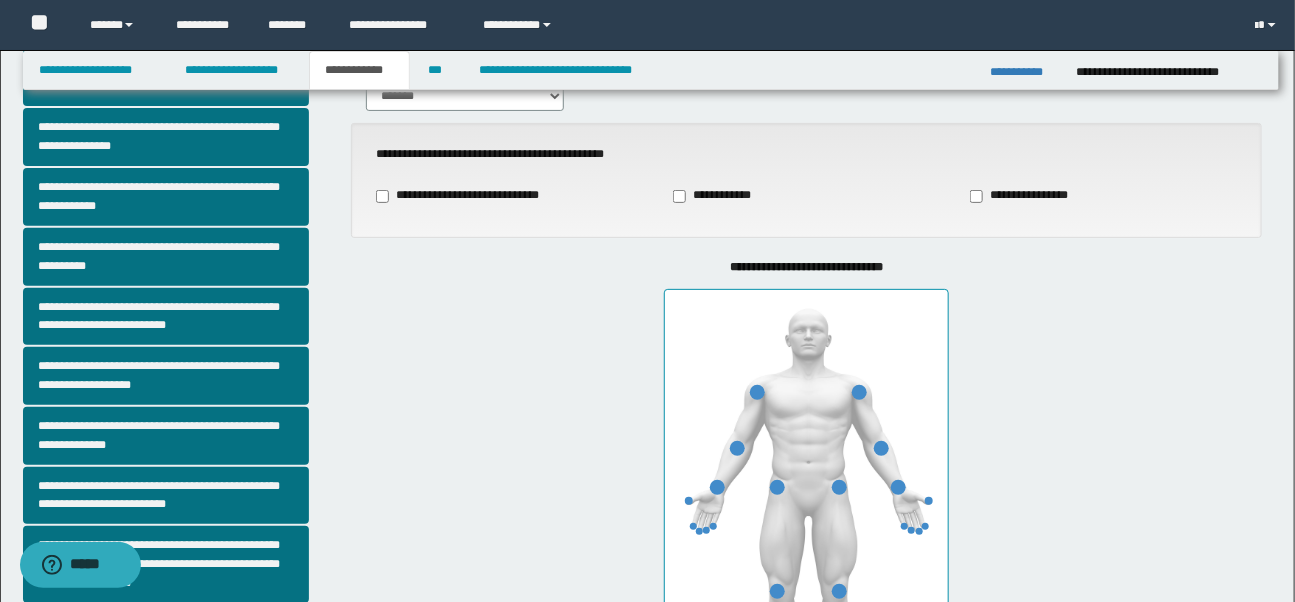 scroll, scrollTop: 140, scrollLeft: 0, axis: vertical 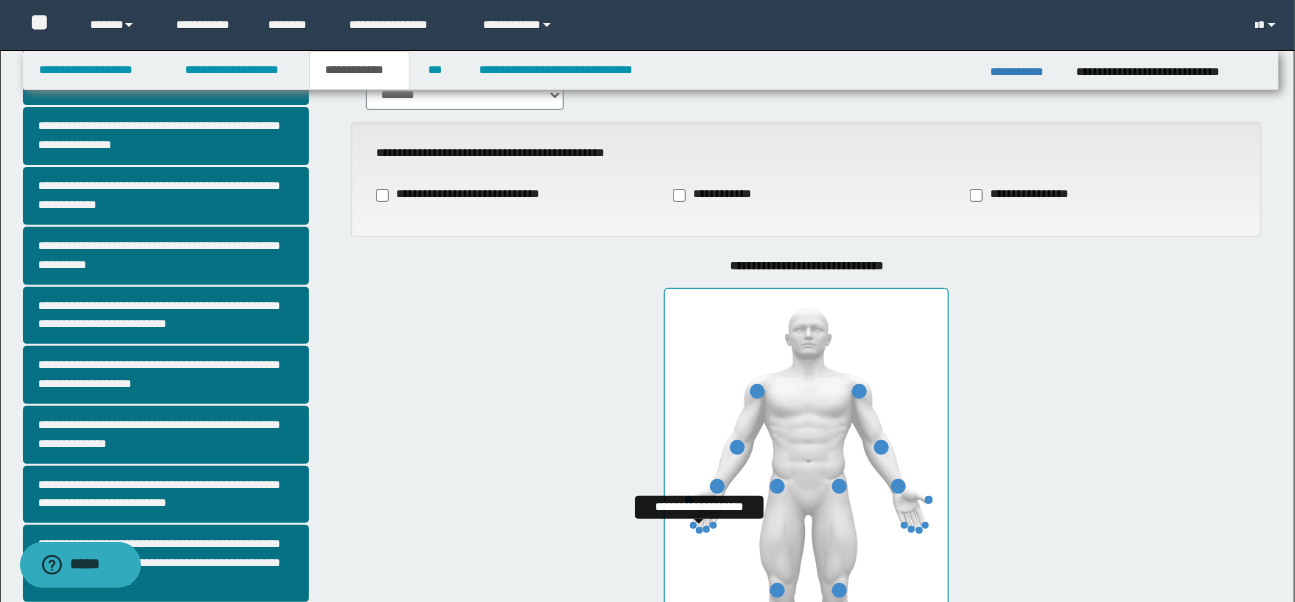 click at bounding box center (699, 530) 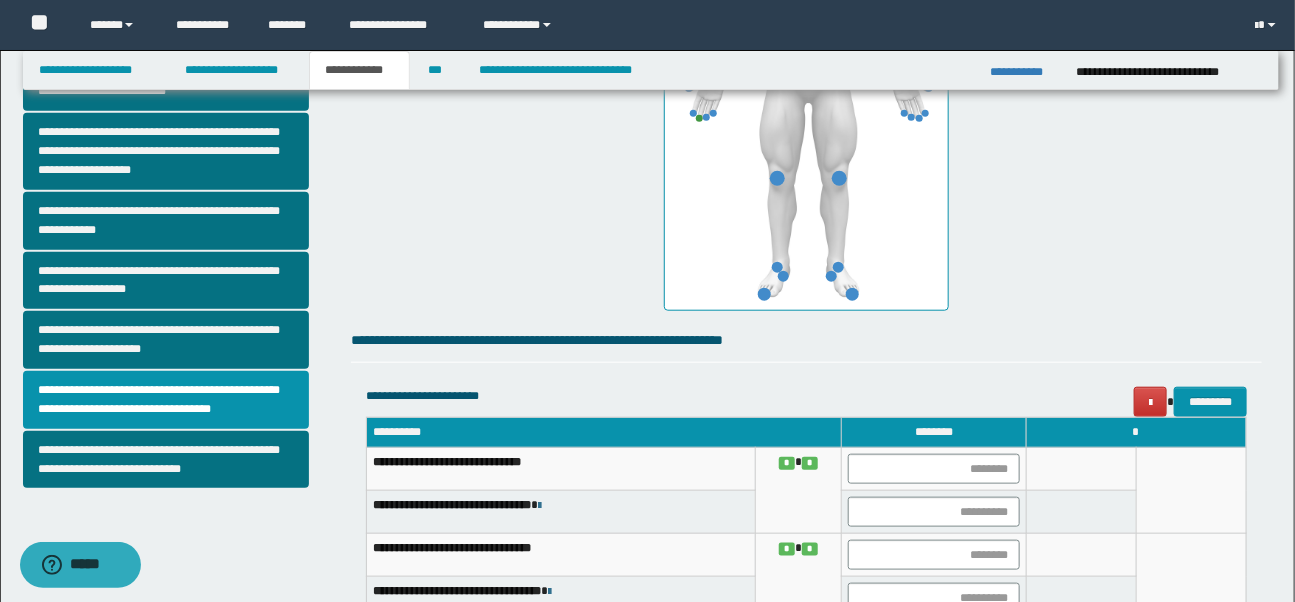 scroll, scrollTop: 637, scrollLeft: 0, axis: vertical 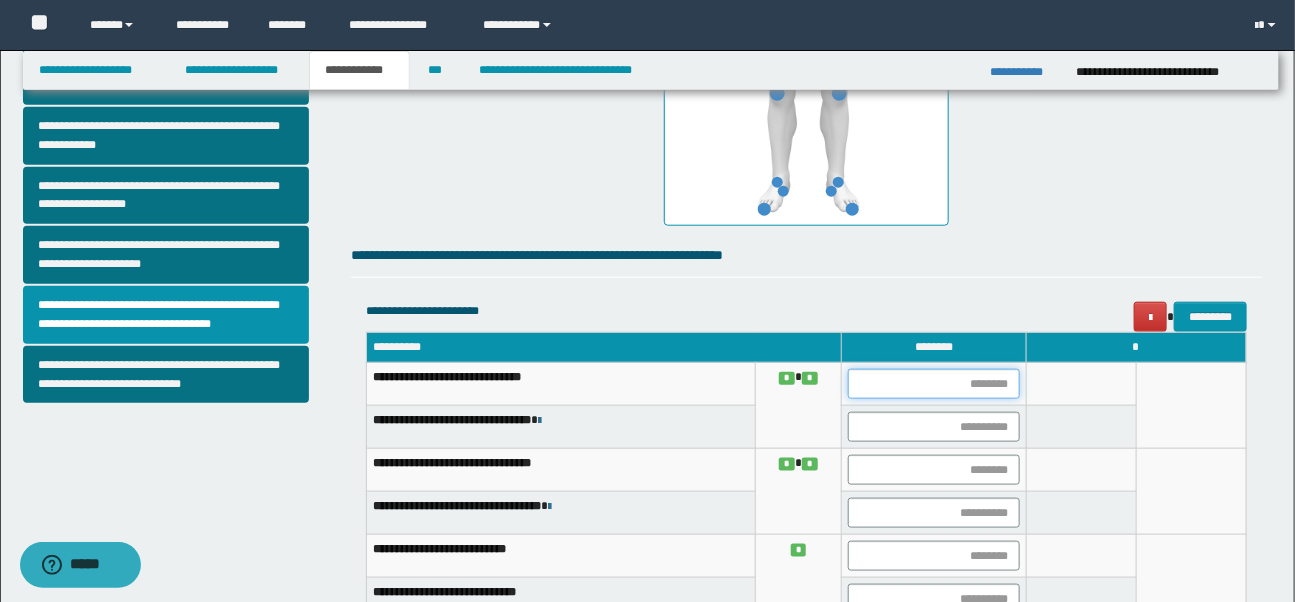 click at bounding box center (934, 384) 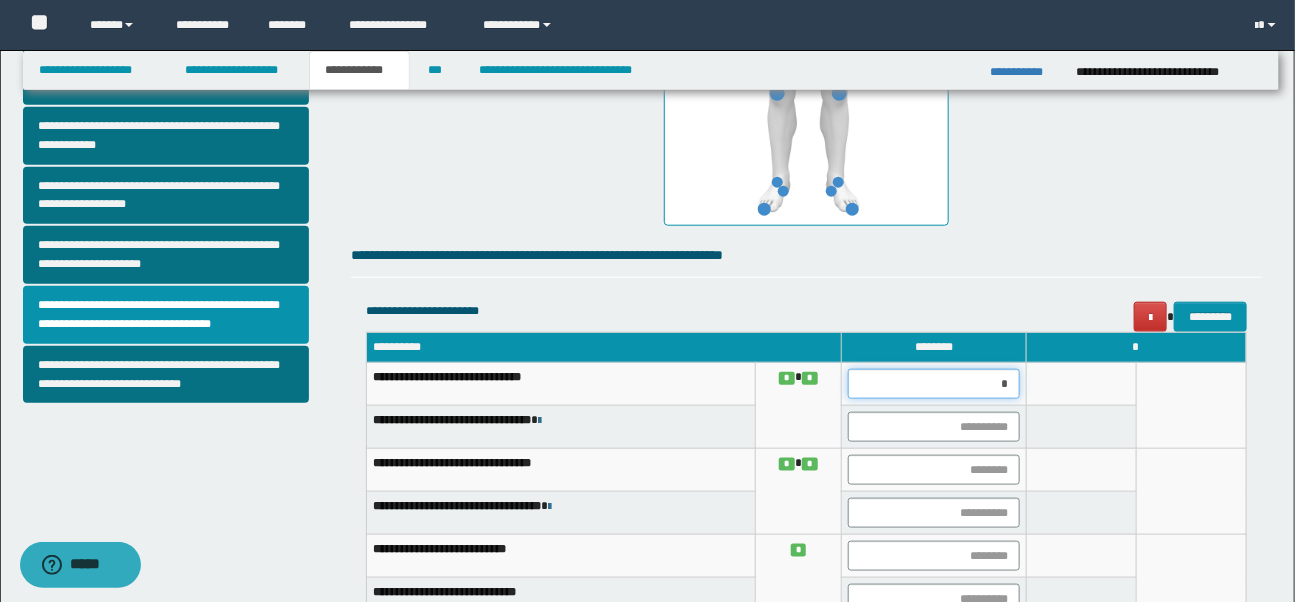 type on "**" 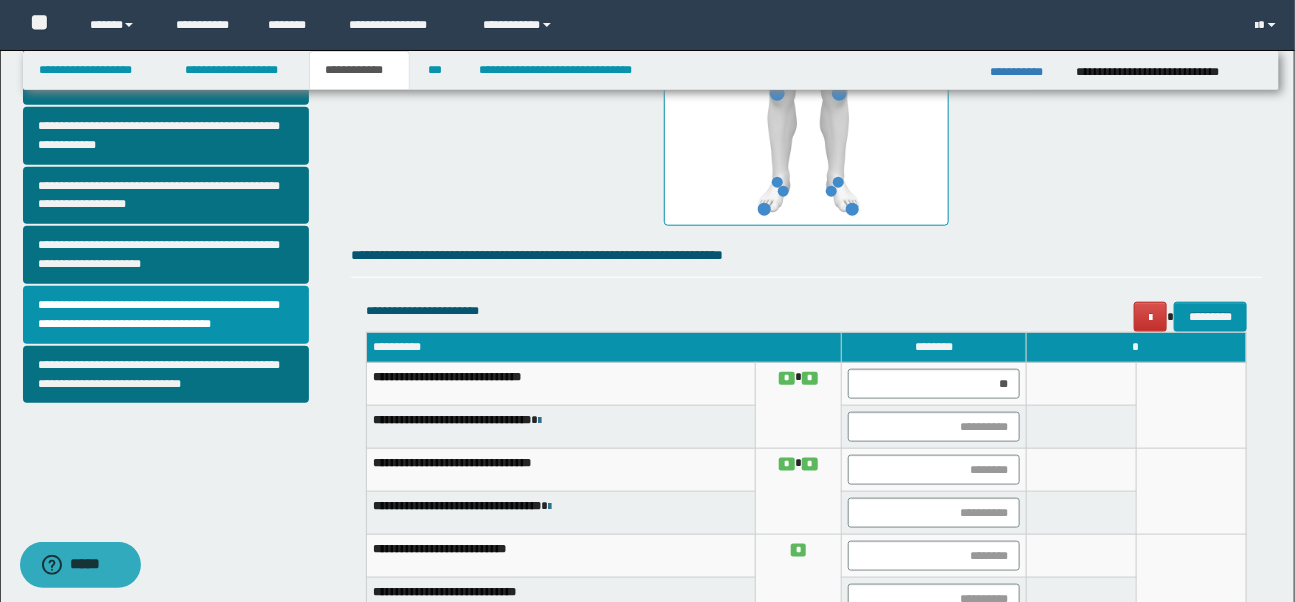 click on "**********" at bounding box center [806, 228] 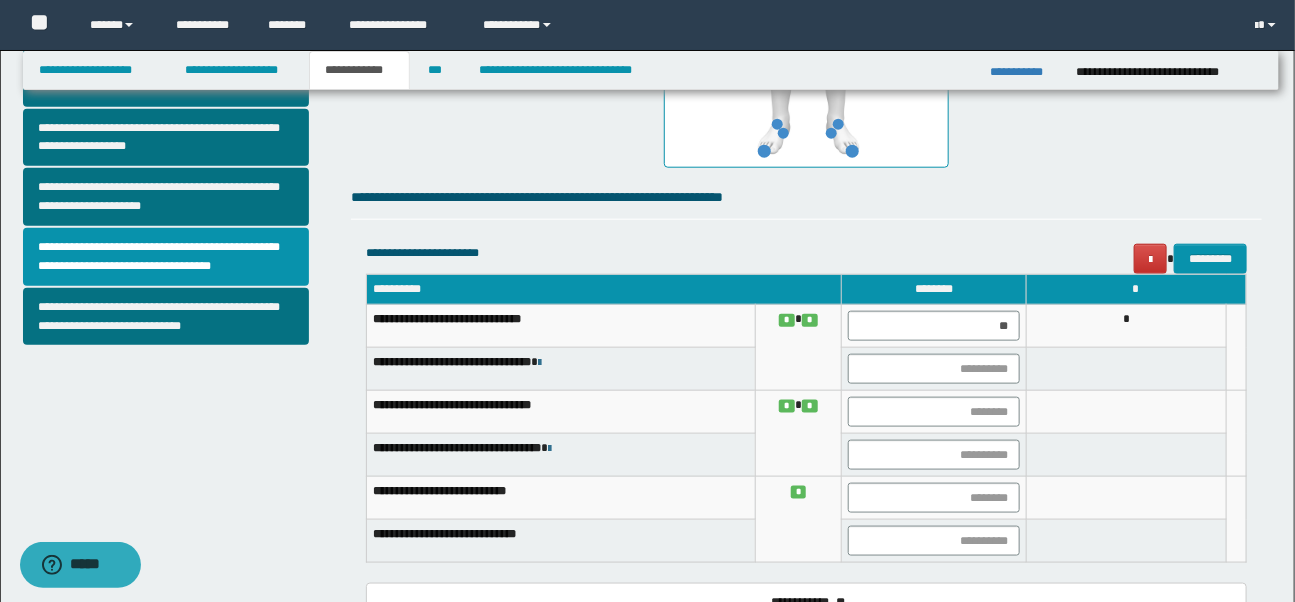 scroll, scrollTop: 687, scrollLeft: 0, axis: vertical 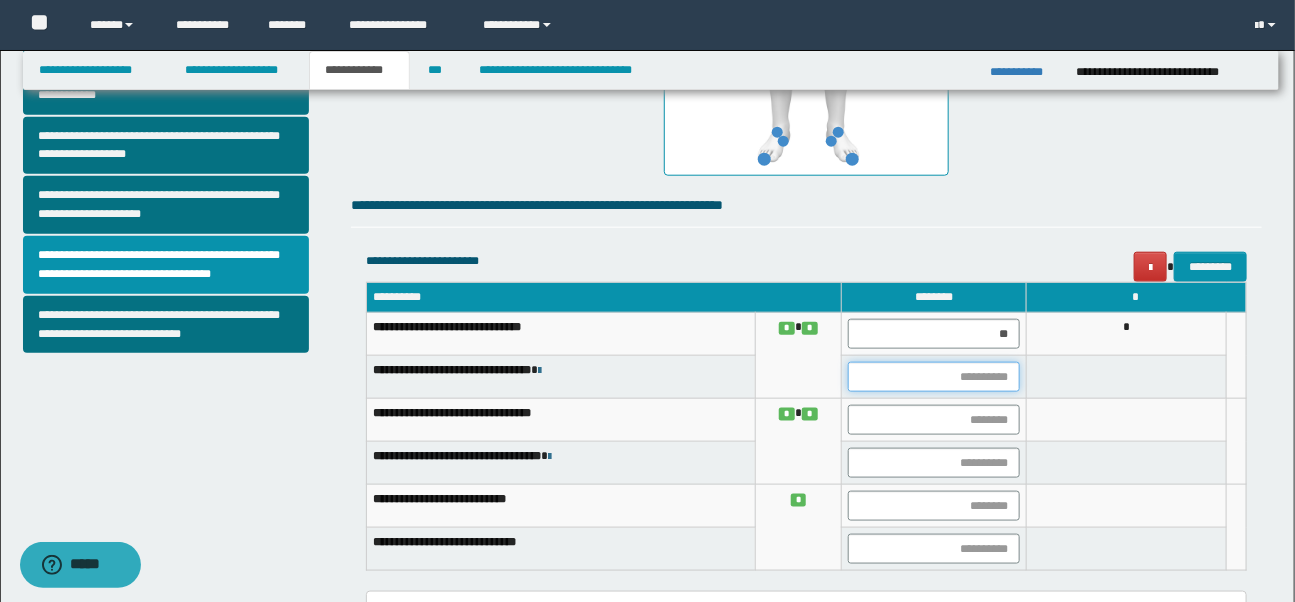click at bounding box center [934, 377] 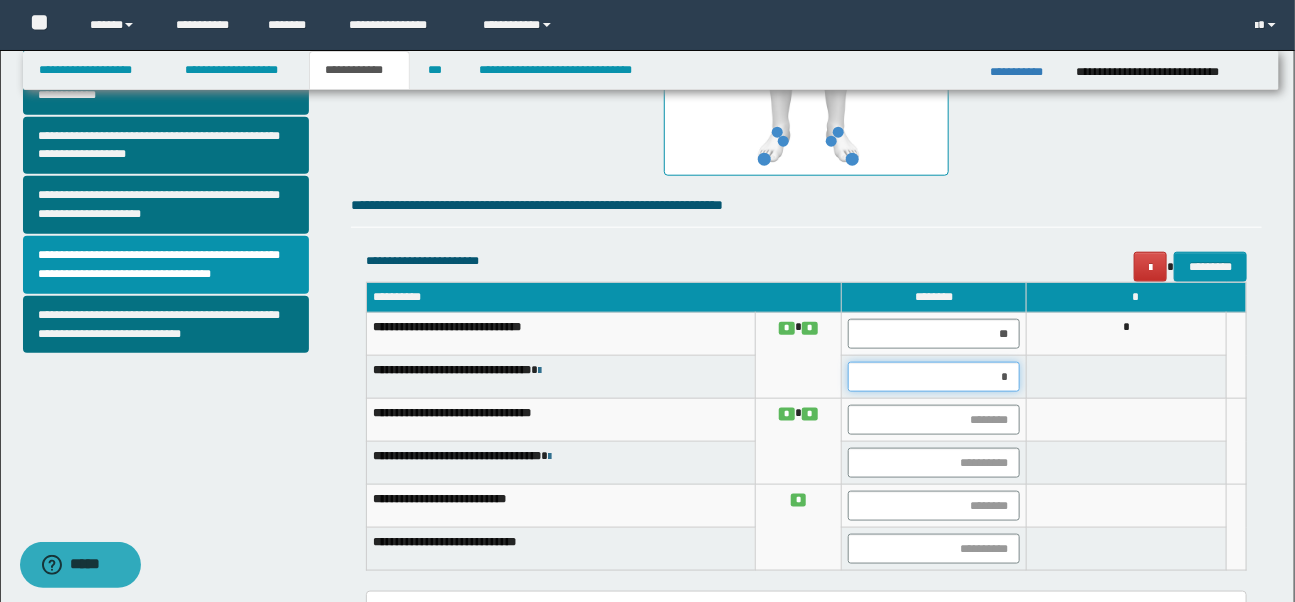 type on "**" 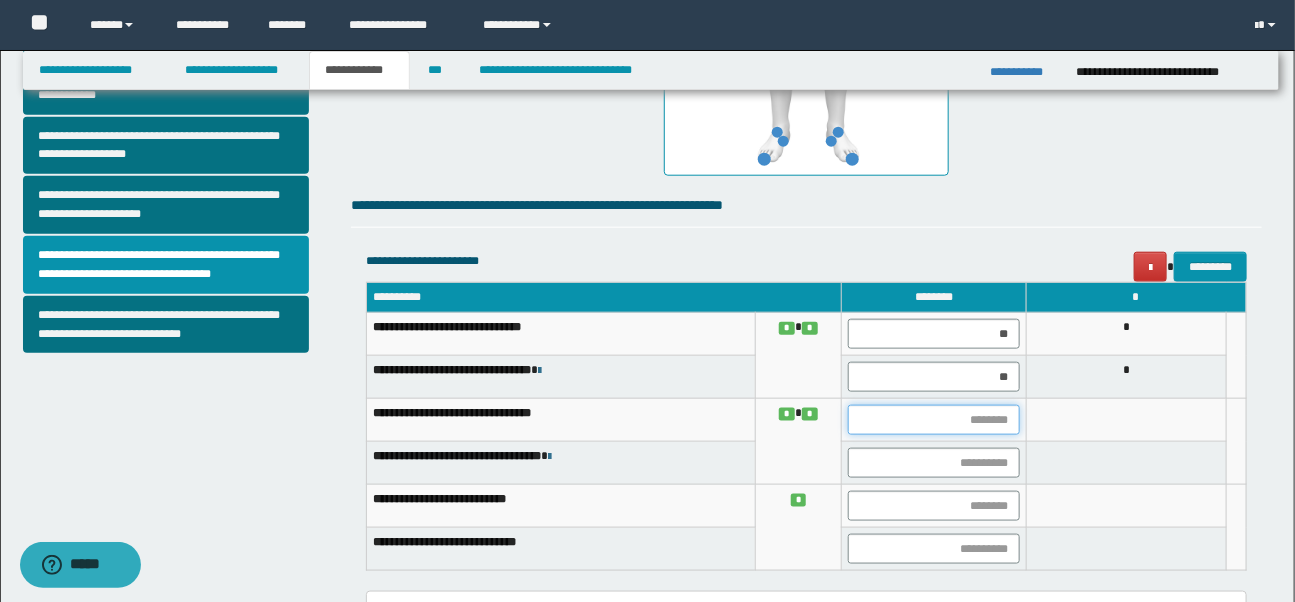click at bounding box center [934, 420] 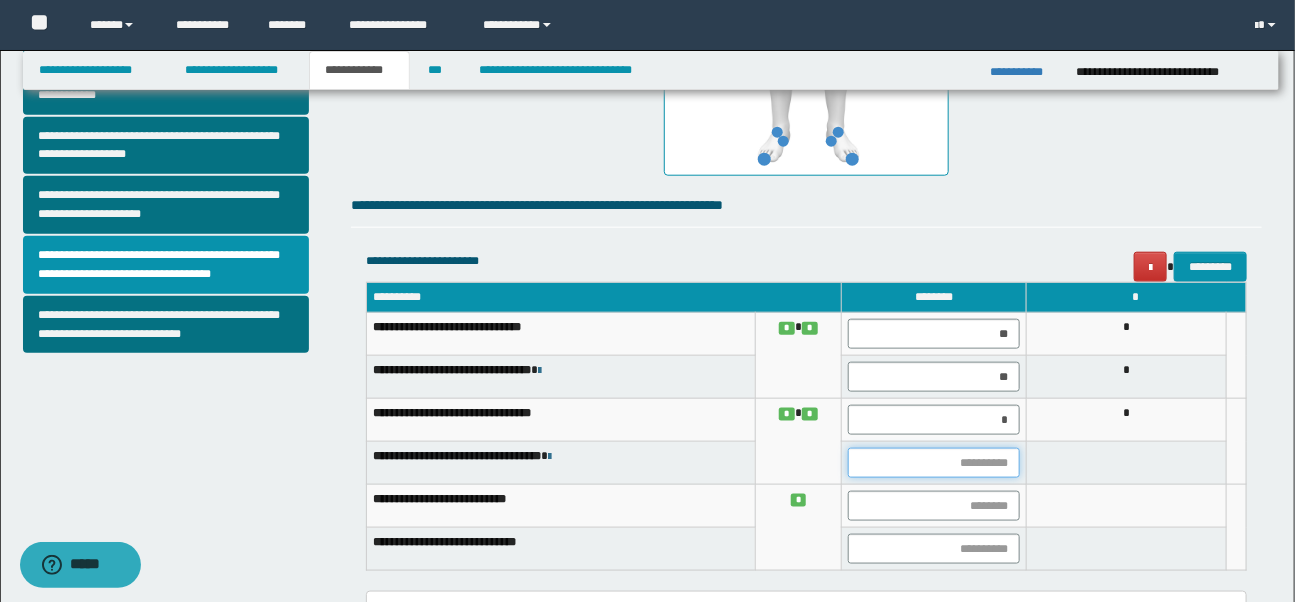 click at bounding box center (934, 463) 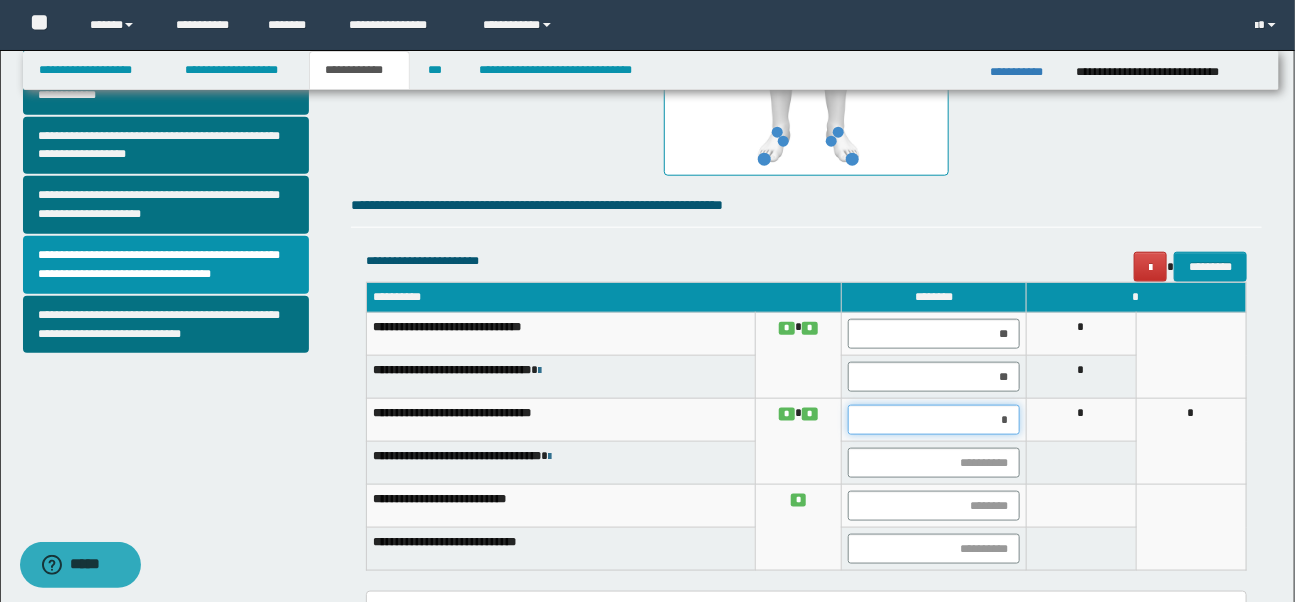 drag, startPoint x: 1010, startPoint y: 422, endPoint x: 989, endPoint y: 423, distance: 21.023796 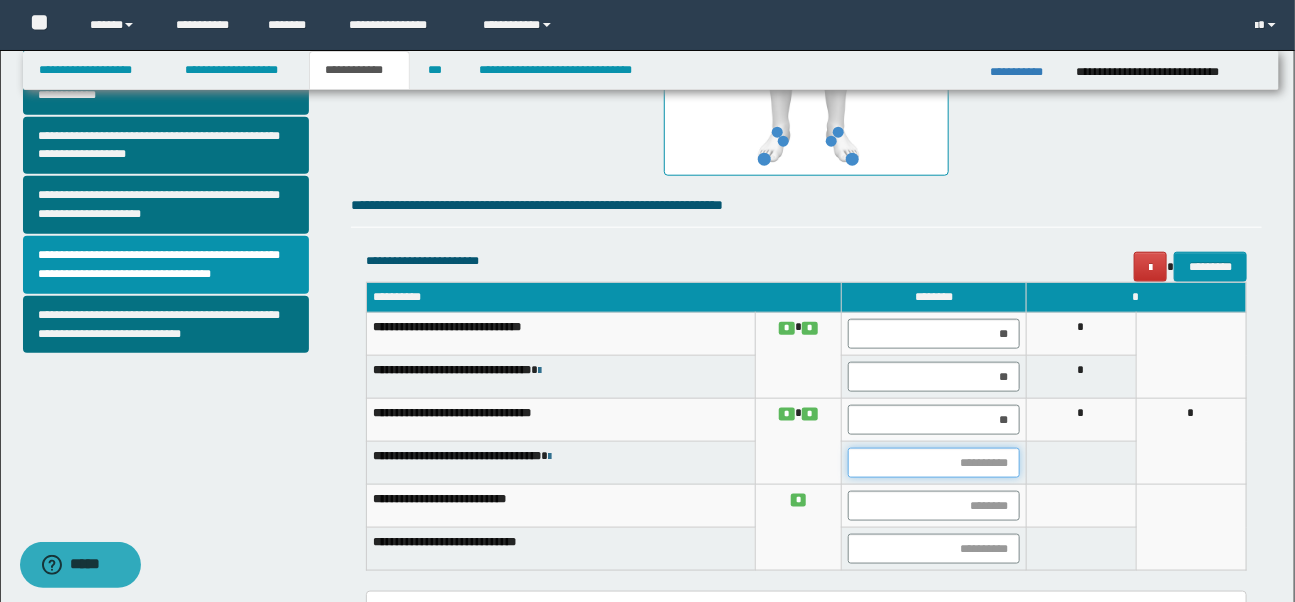click at bounding box center [934, 463] 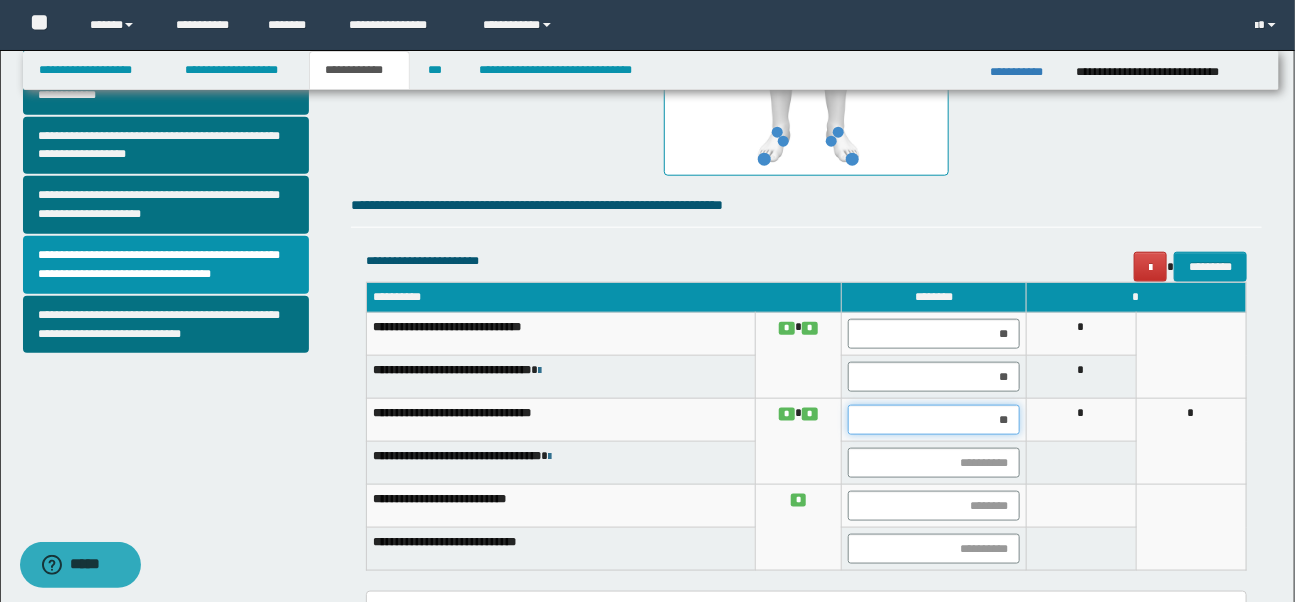 drag, startPoint x: 1010, startPoint y: 417, endPoint x: 933, endPoint y: 407, distance: 77.64664 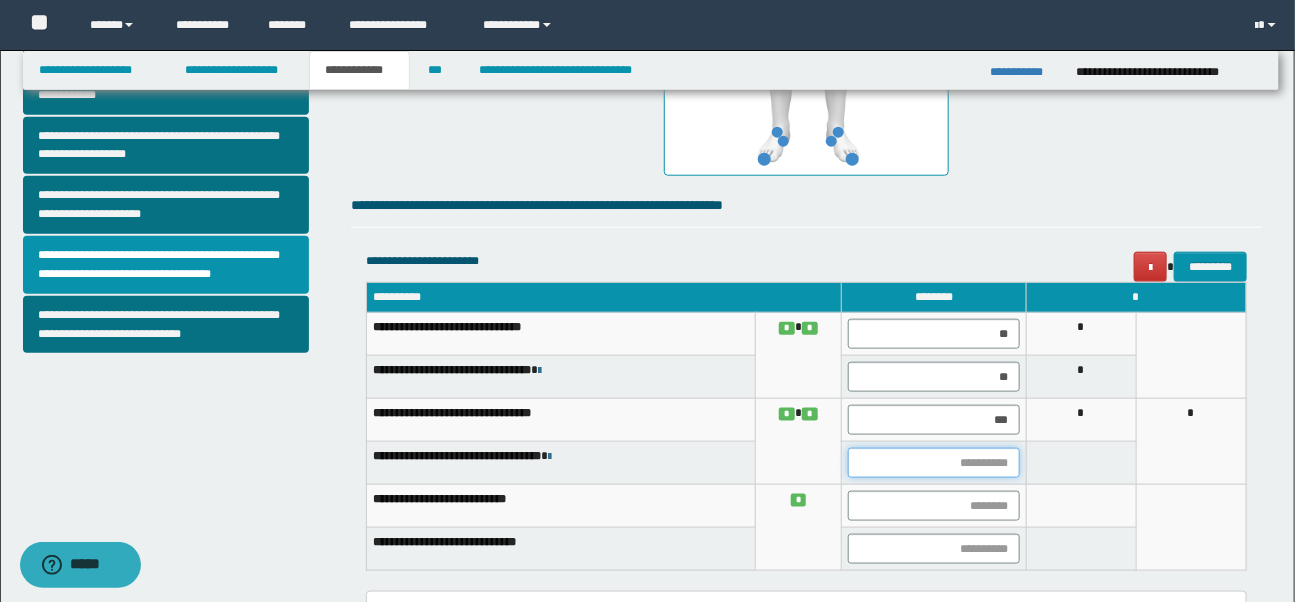 click at bounding box center [934, 463] 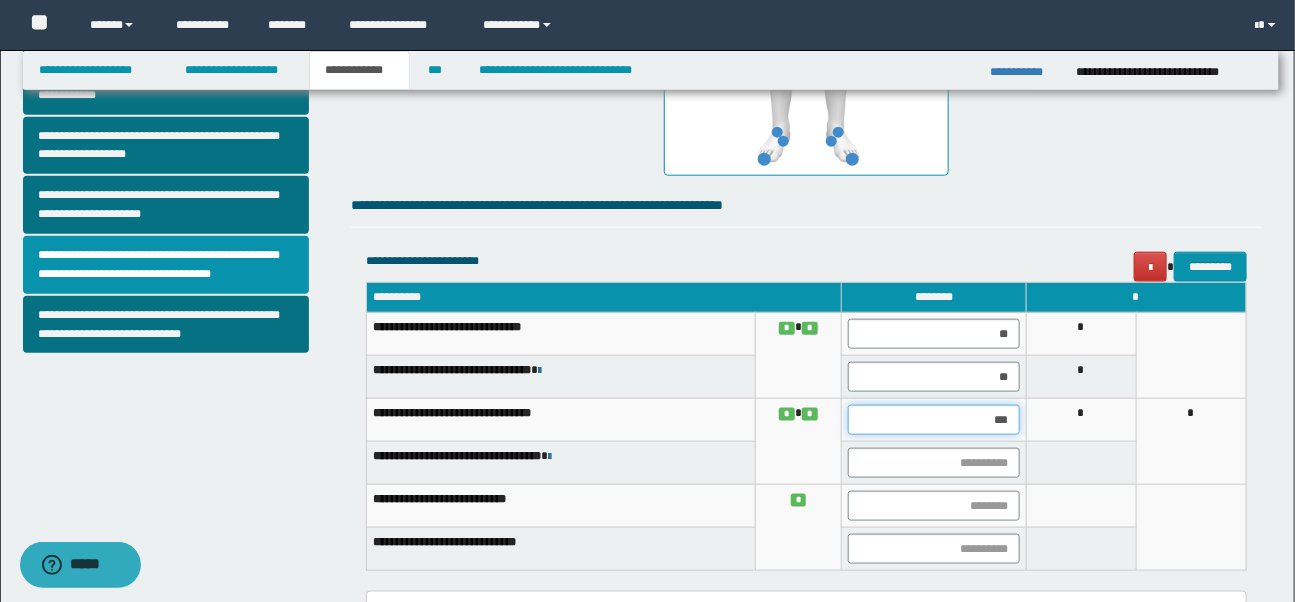 drag, startPoint x: 980, startPoint y: 418, endPoint x: 1014, endPoint y: 420, distance: 34.058773 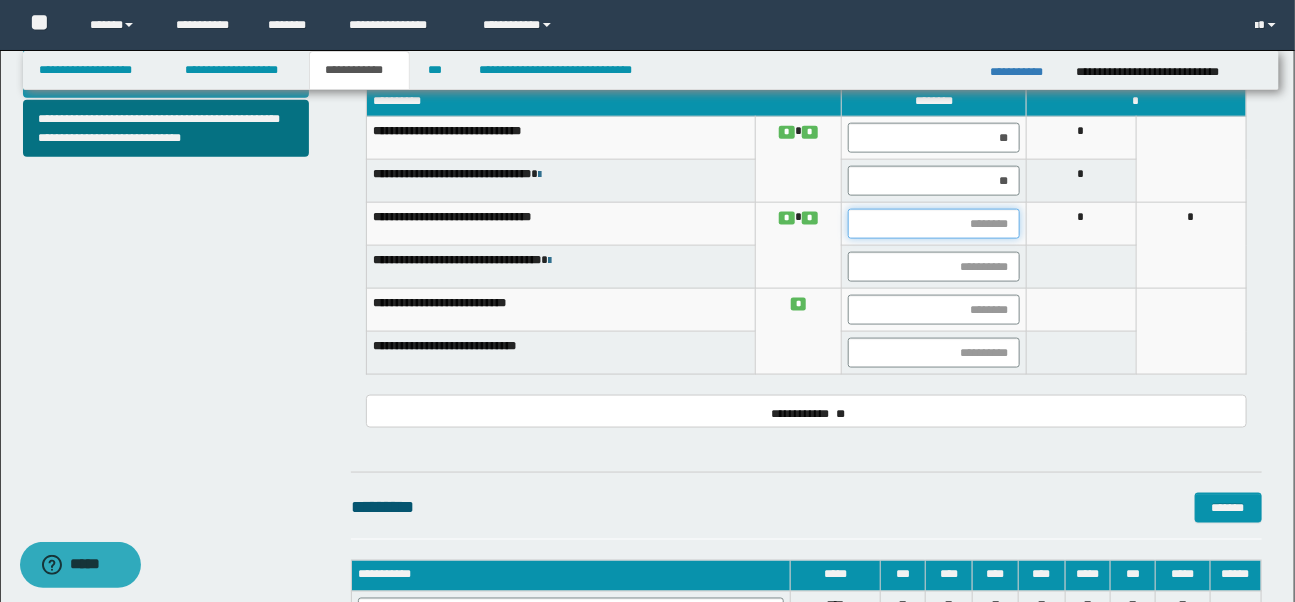 scroll, scrollTop: 882, scrollLeft: 0, axis: vertical 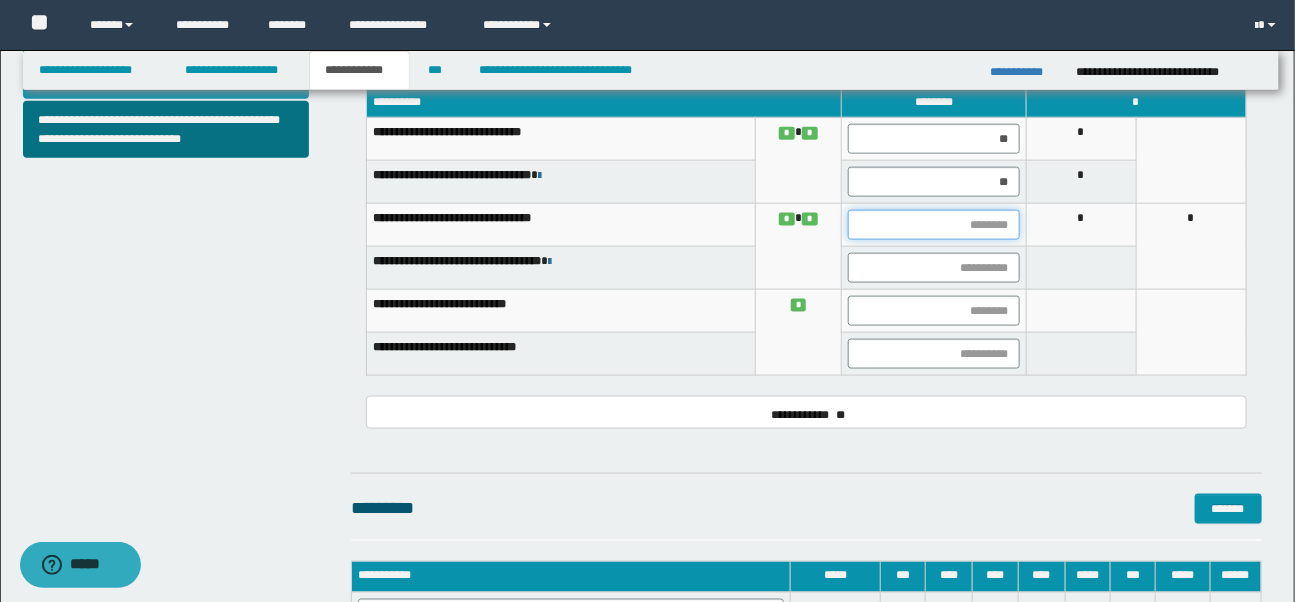 click at bounding box center [934, 225] 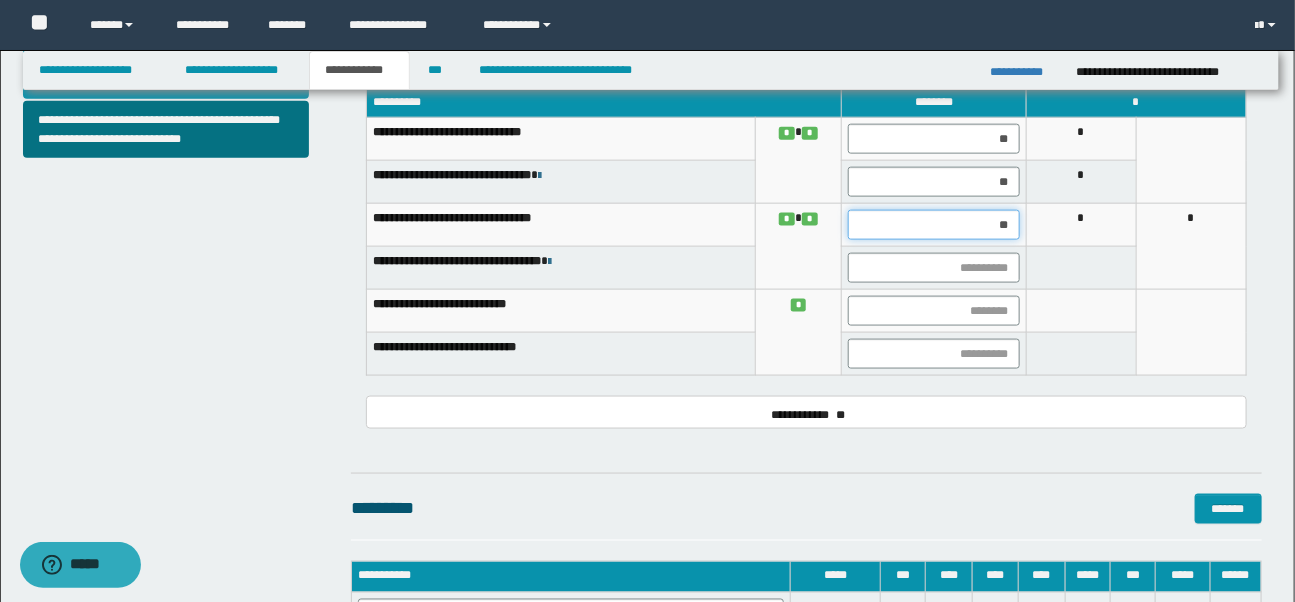 type on "***" 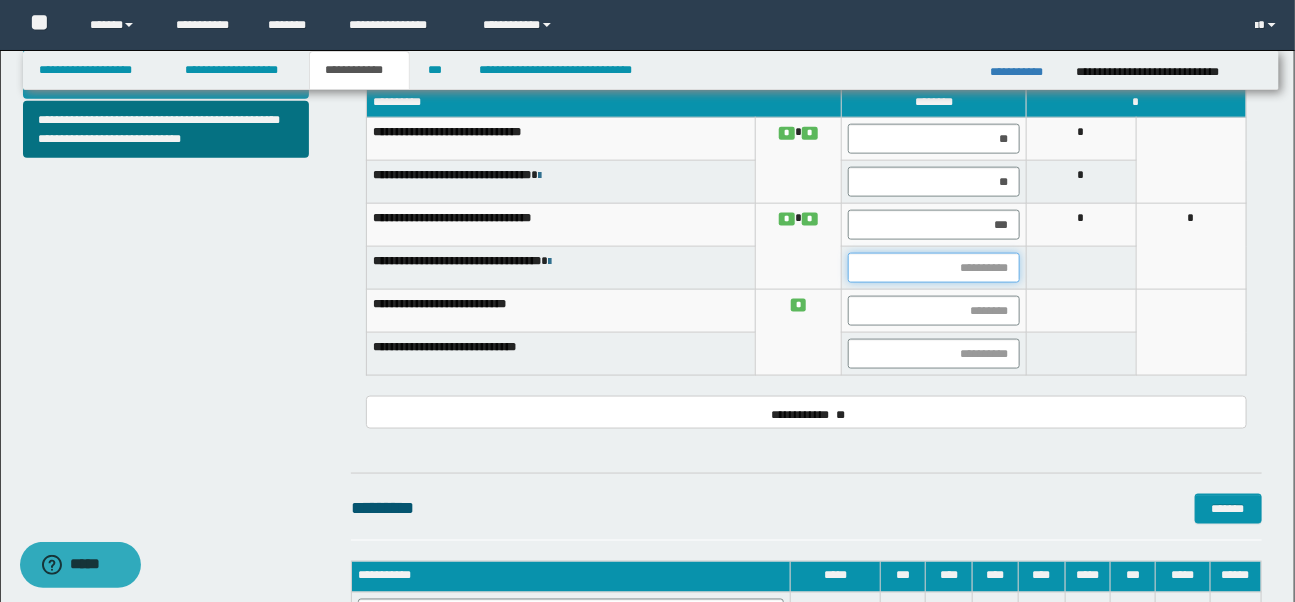 click at bounding box center [934, 268] 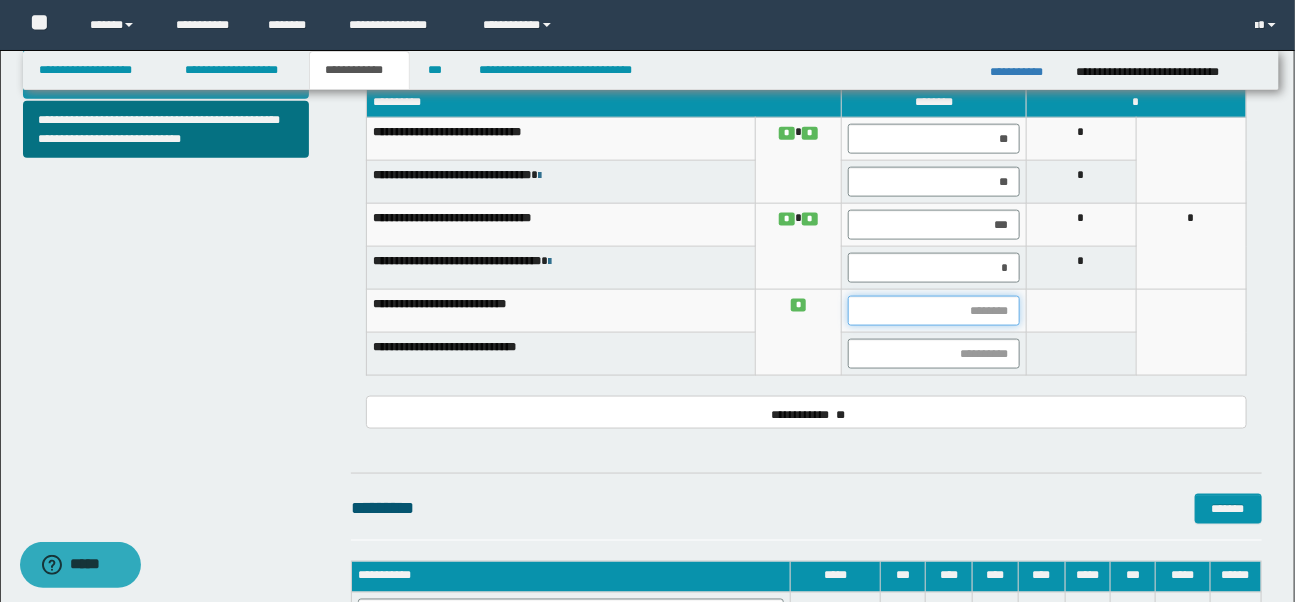 click at bounding box center [934, 311] 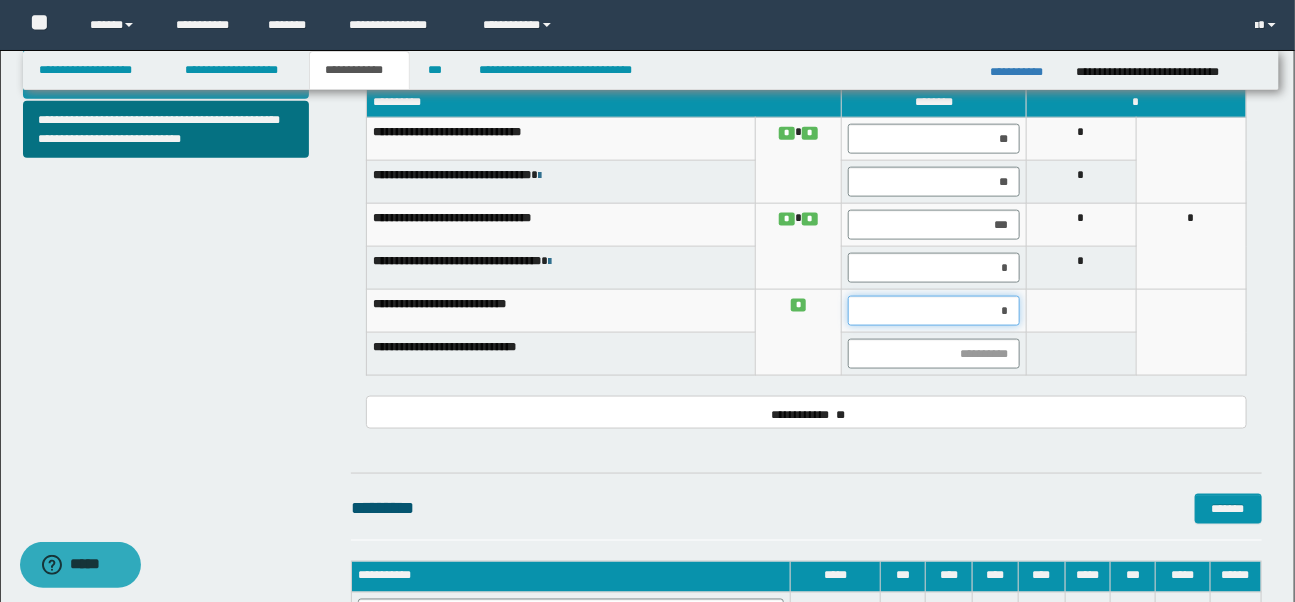 type on "**" 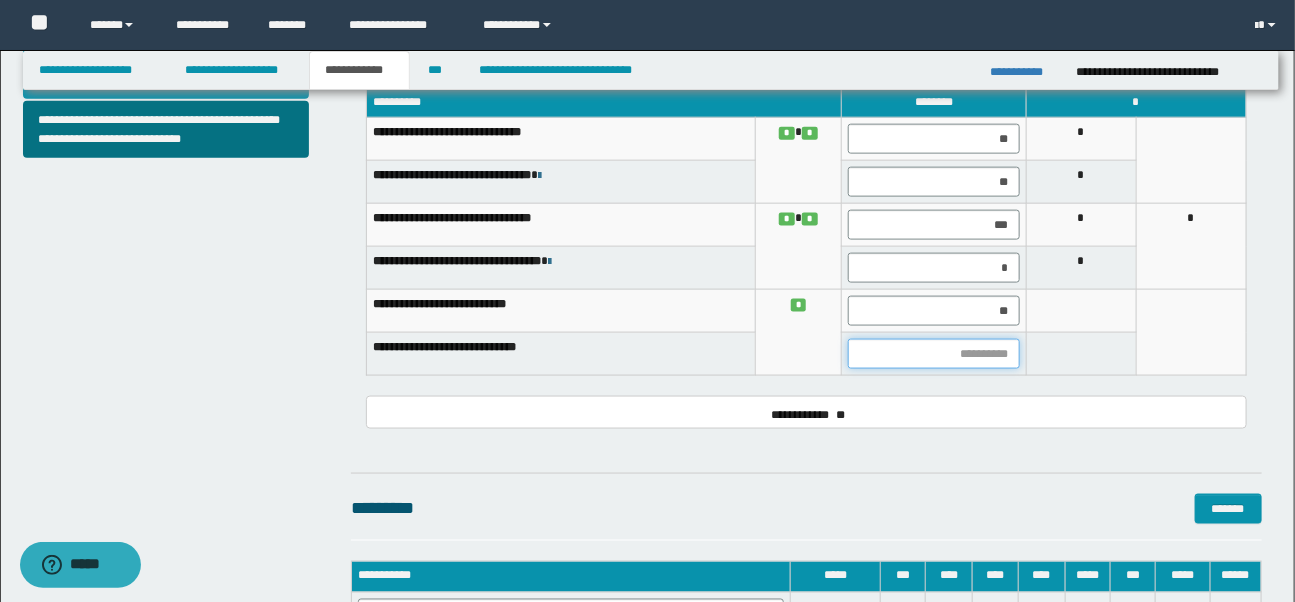 click at bounding box center [934, 354] 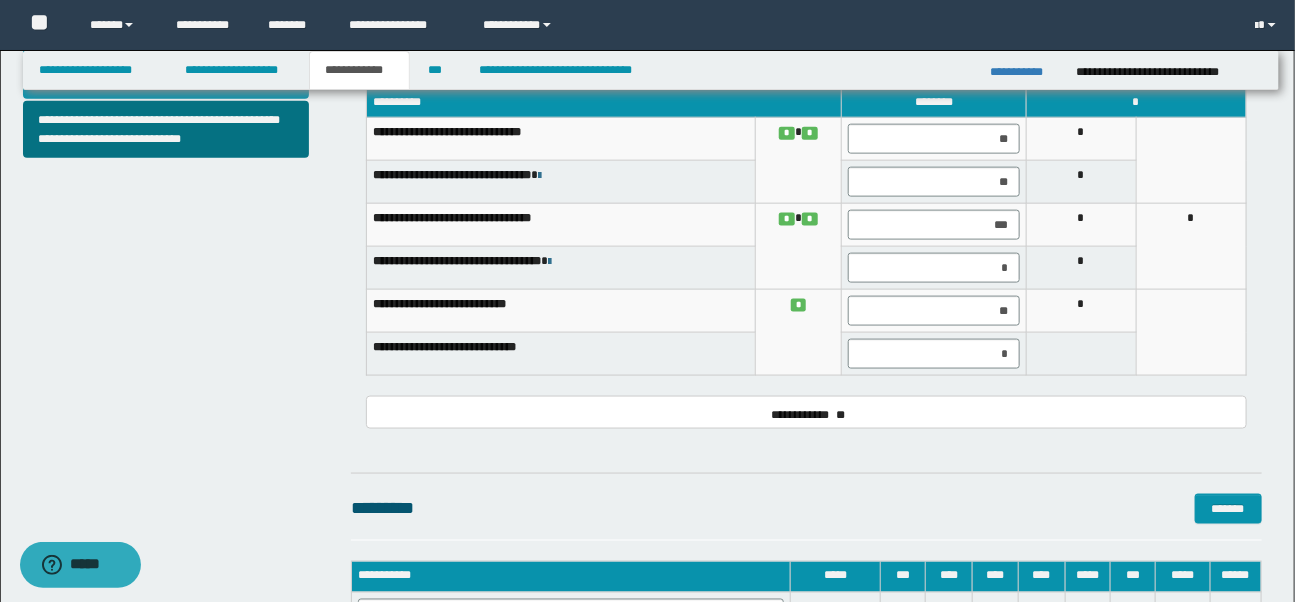 click on "**********" at bounding box center [806, 413] 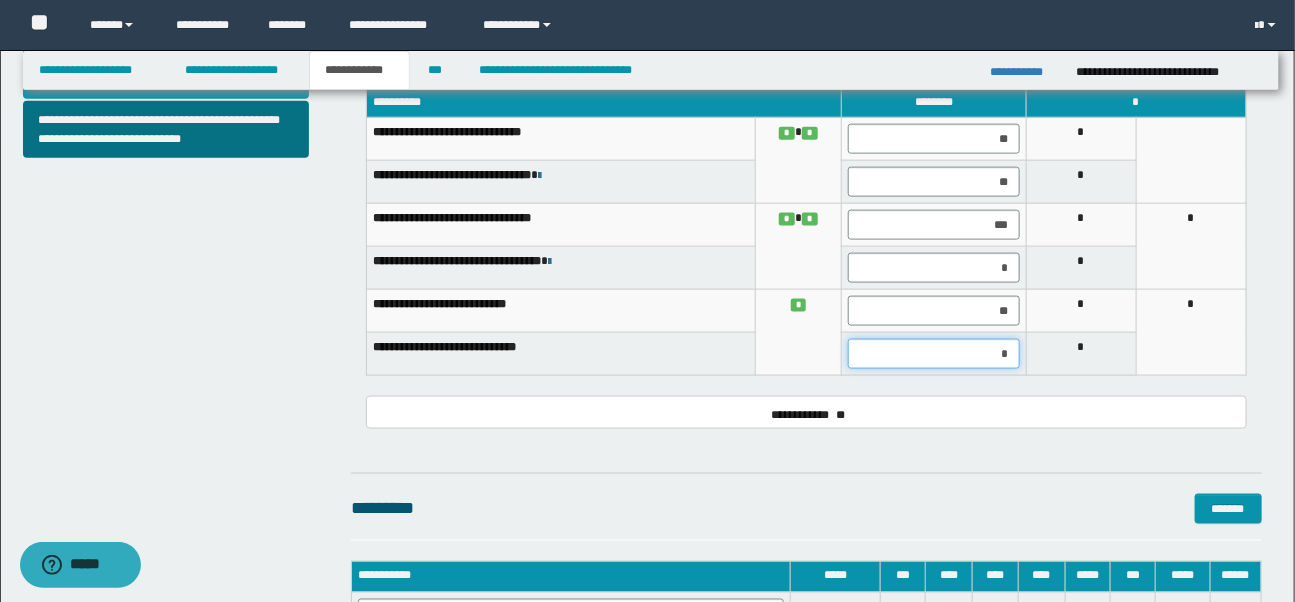 drag, startPoint x: 1009, startPoint y: 354, endPoint x: 981, endPoint y: 354, distance: 28 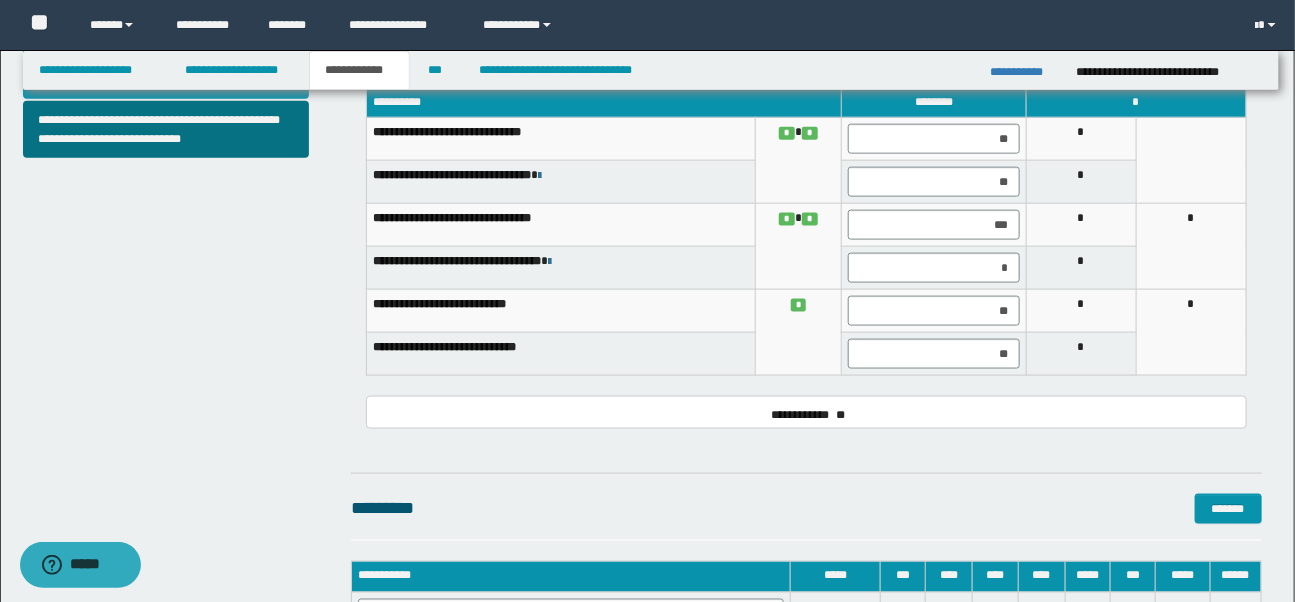 click on "**********" at bounding box center [806, -11] 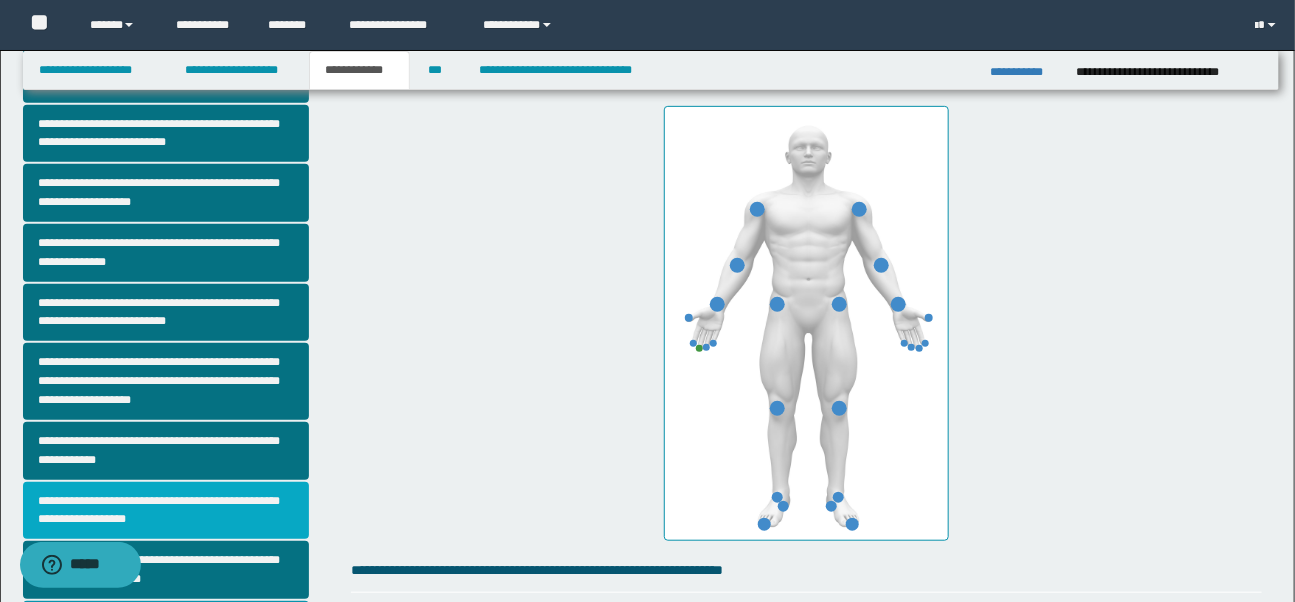 scroll, scrollTop: 338, scrollLeft: 0, axis: vertical 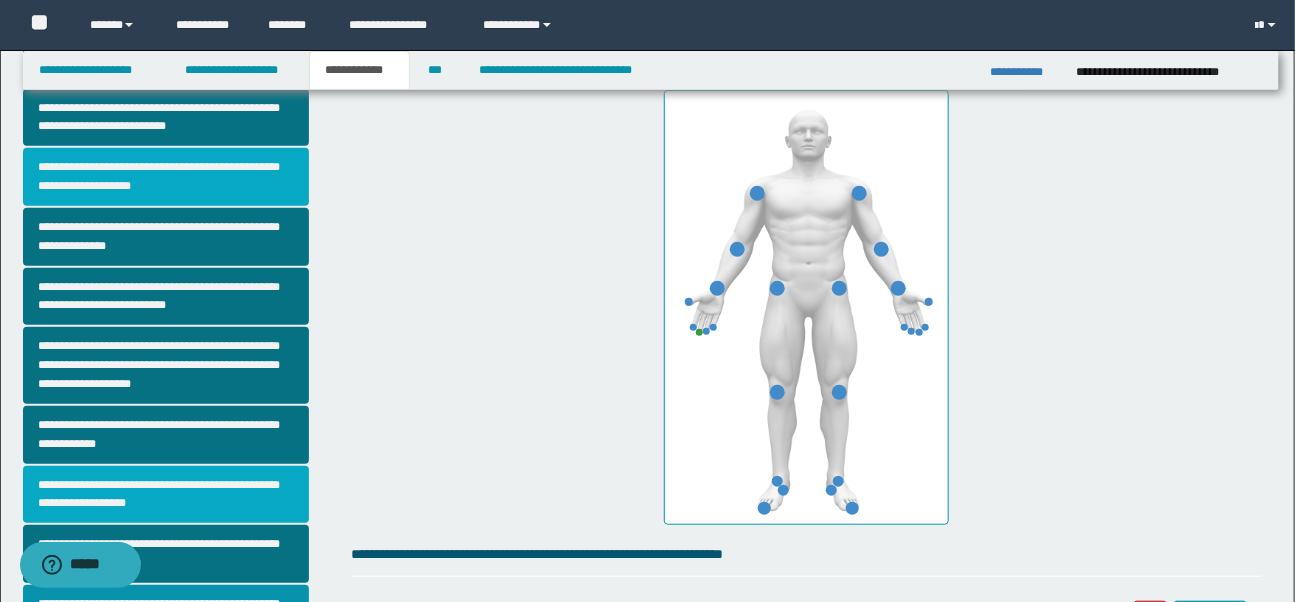 click on "**********" at bounding box center [166, 495] 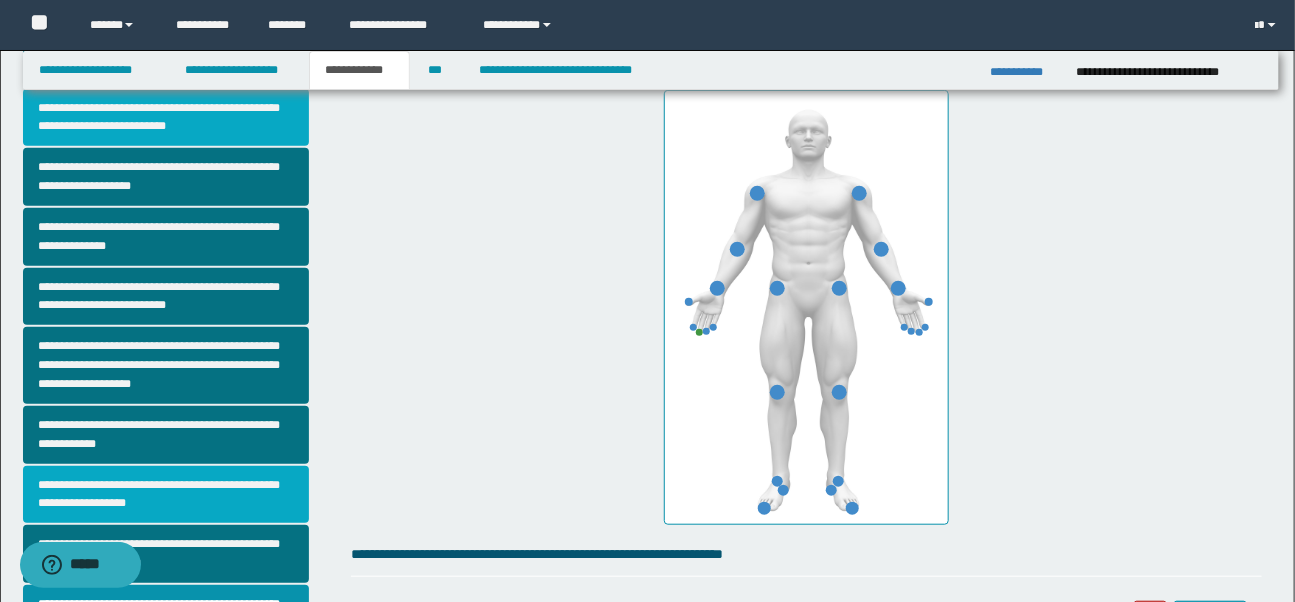 scroll, scrollTop: 0, scrollLeft: 0, axis: both 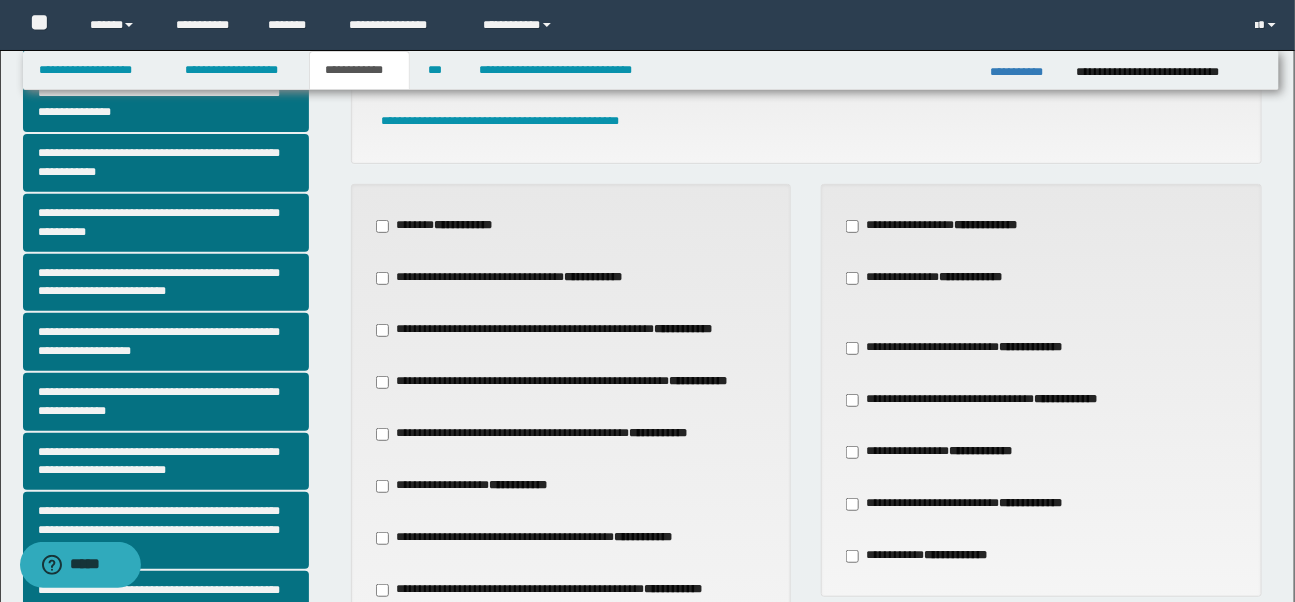 click on "**********" at bounding box center [1002, 400] 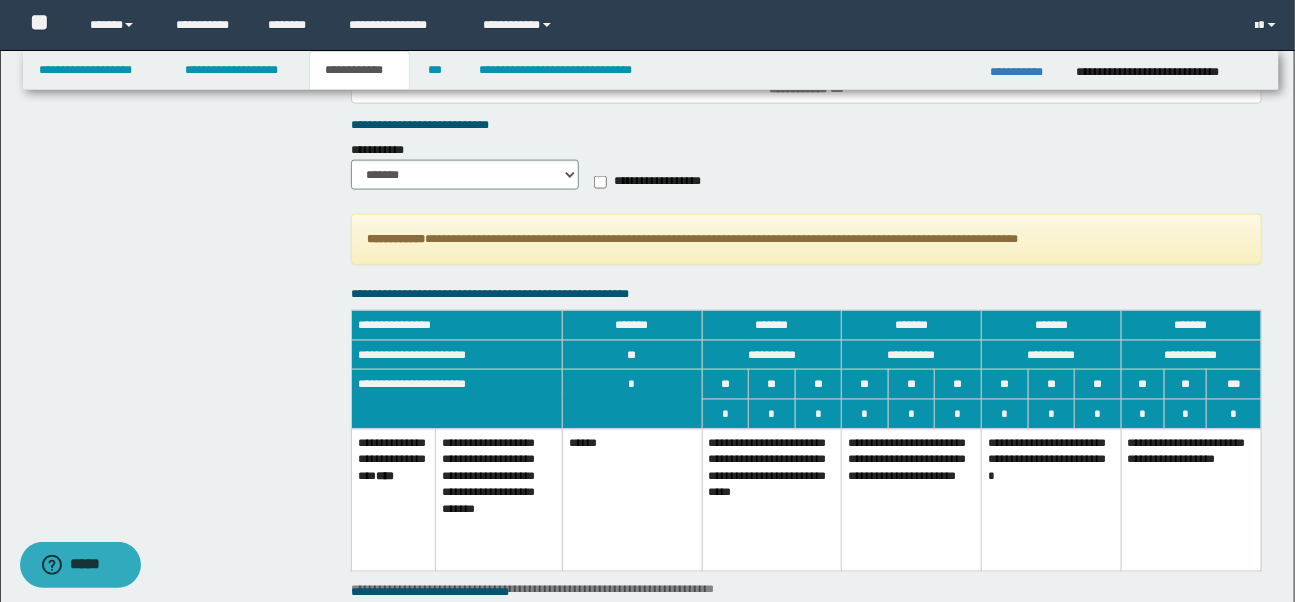 scroll, scrollTop: 1002, scrollLeft: 0, axis: vertical 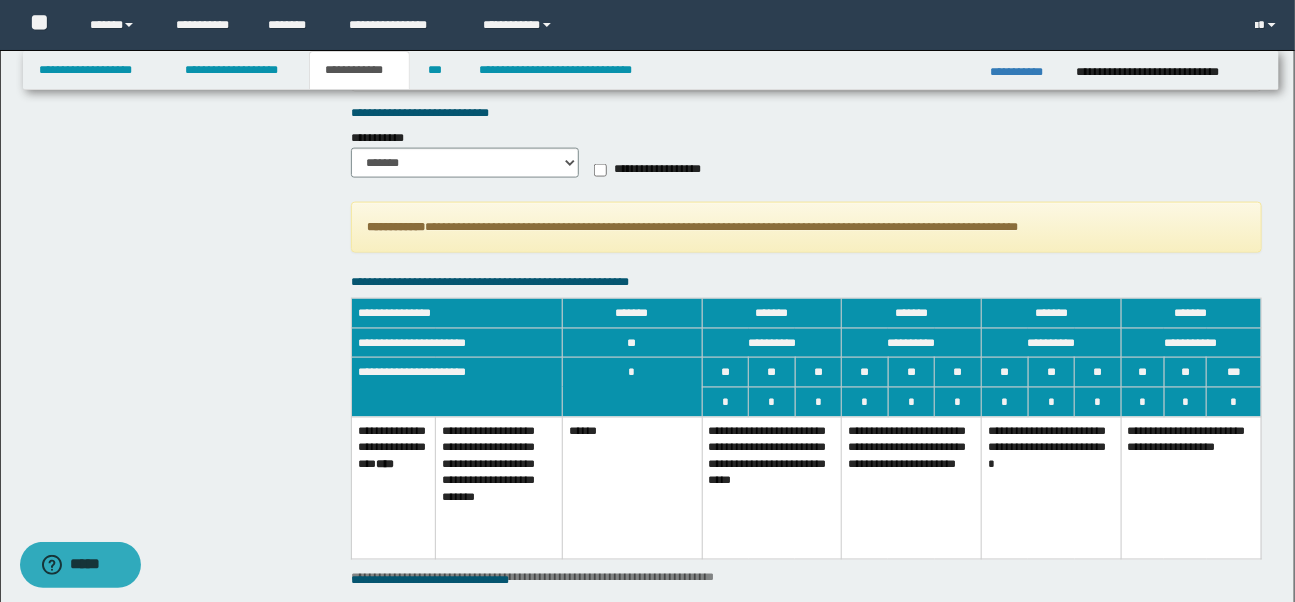 click on "**********" at bounding box center [772, 488] 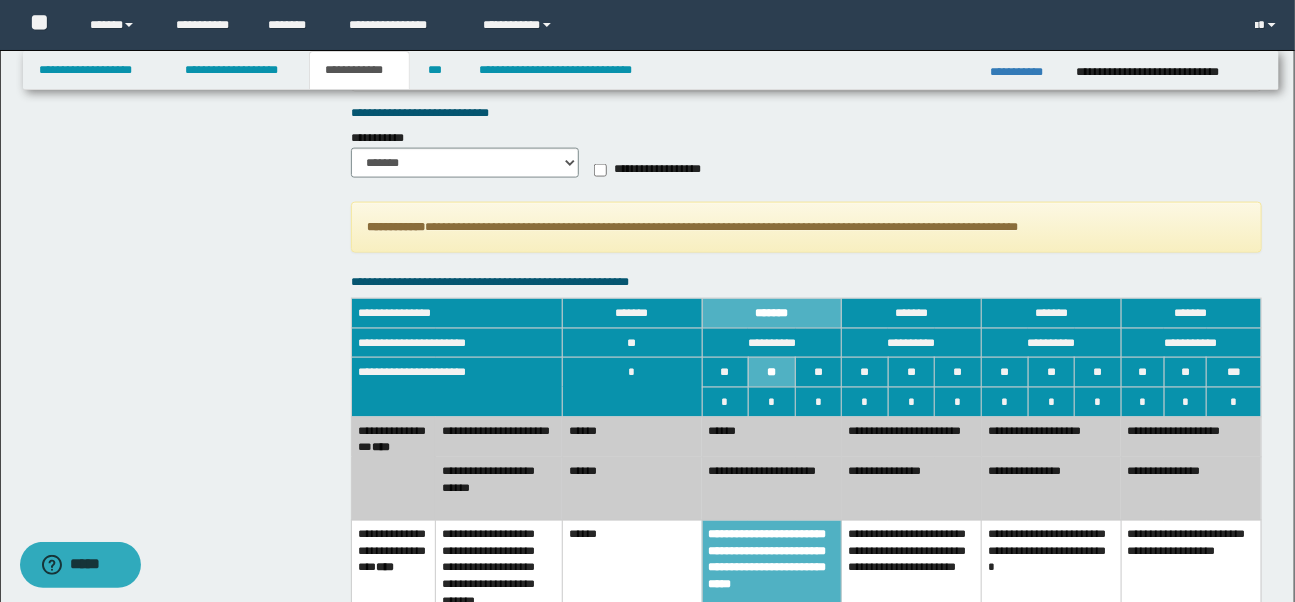 click on "******" at bounding box center [632, 488] 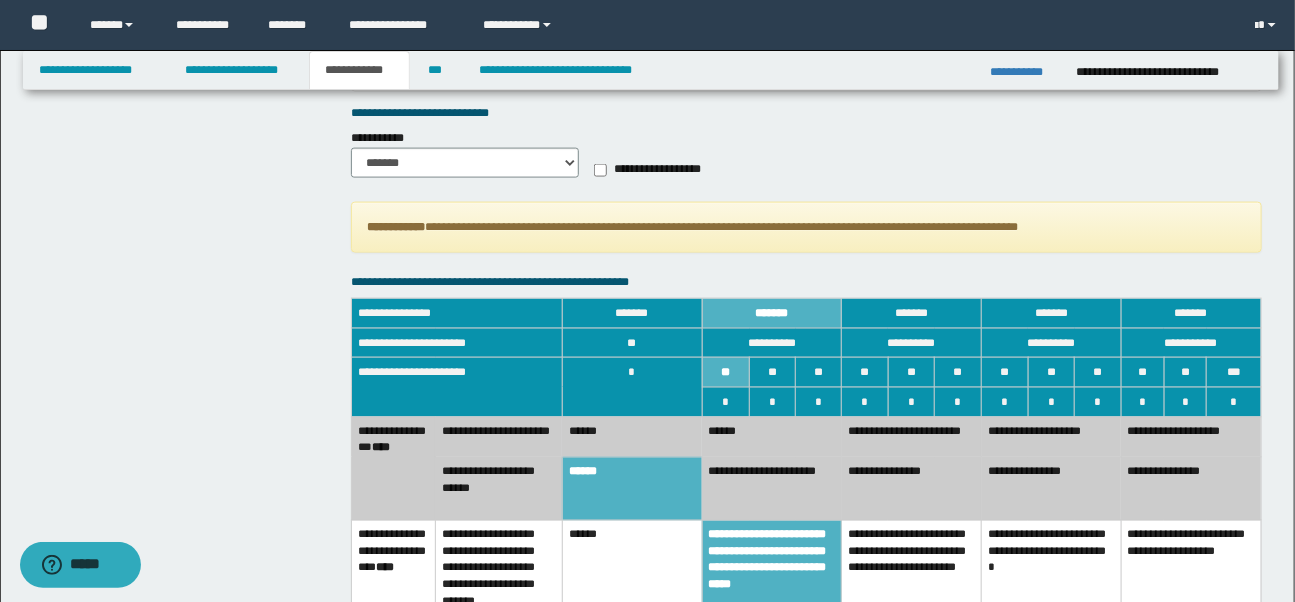 click on "******" at bounding box center (632, 437) 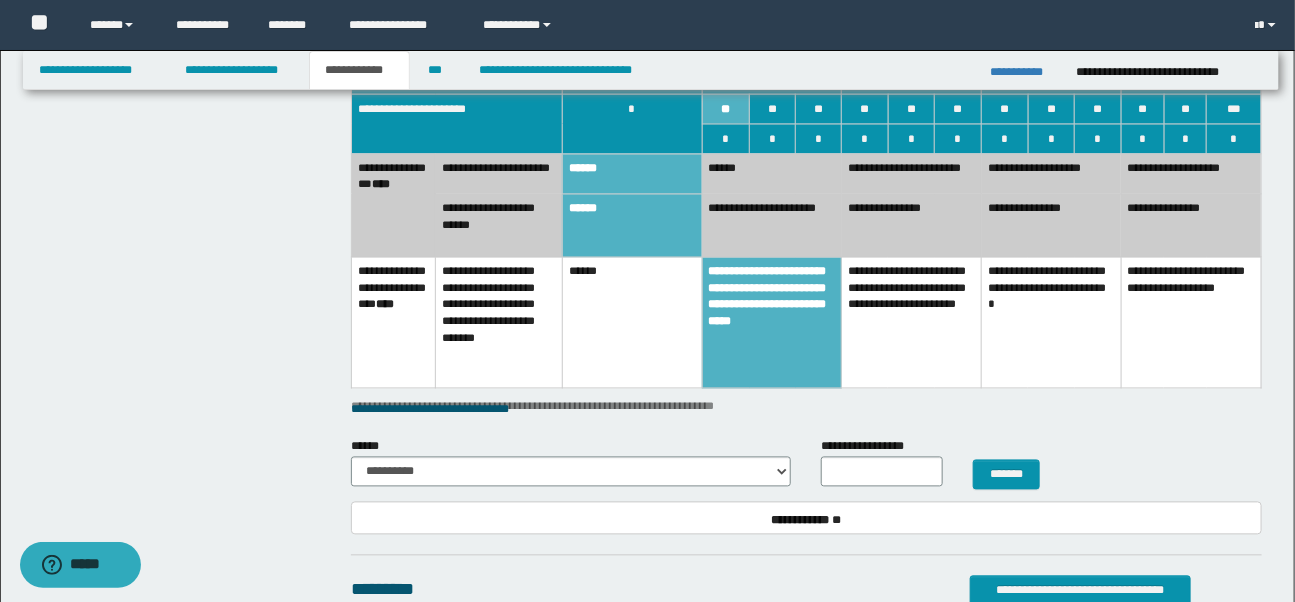 scroll, scrollTop: 1266, scrollLeft: 0, axis: vertical 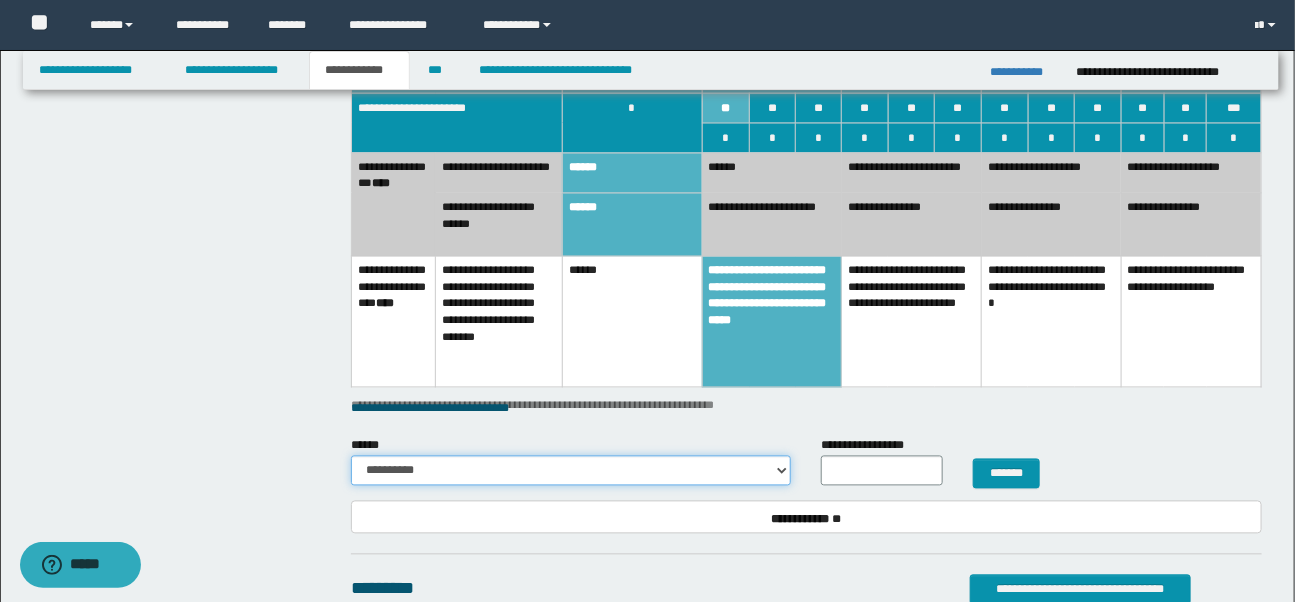 click on "**********" at bounding box center (571, 471) 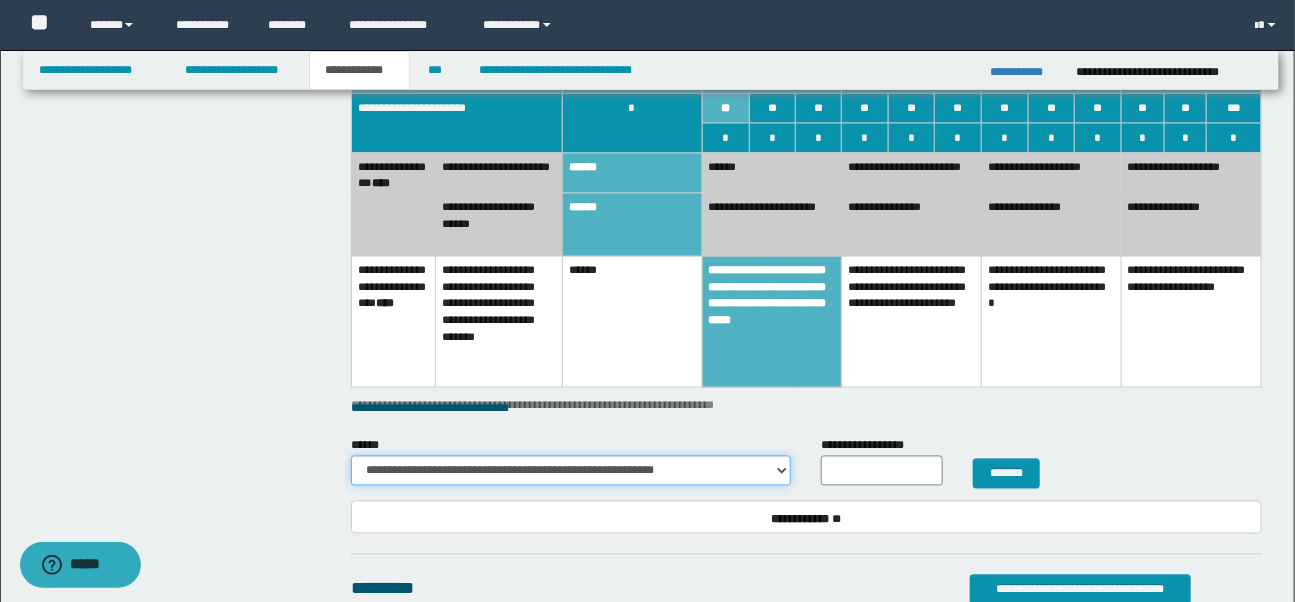 type on "**" 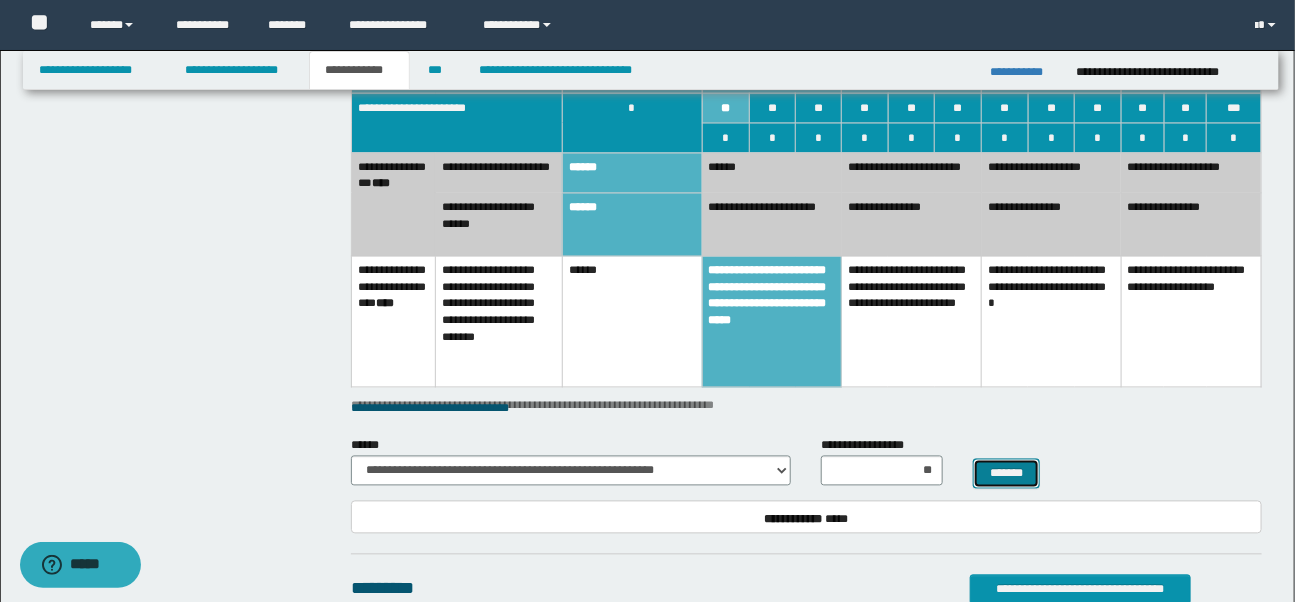 click on "*******" at bounding box center (1006, 474) 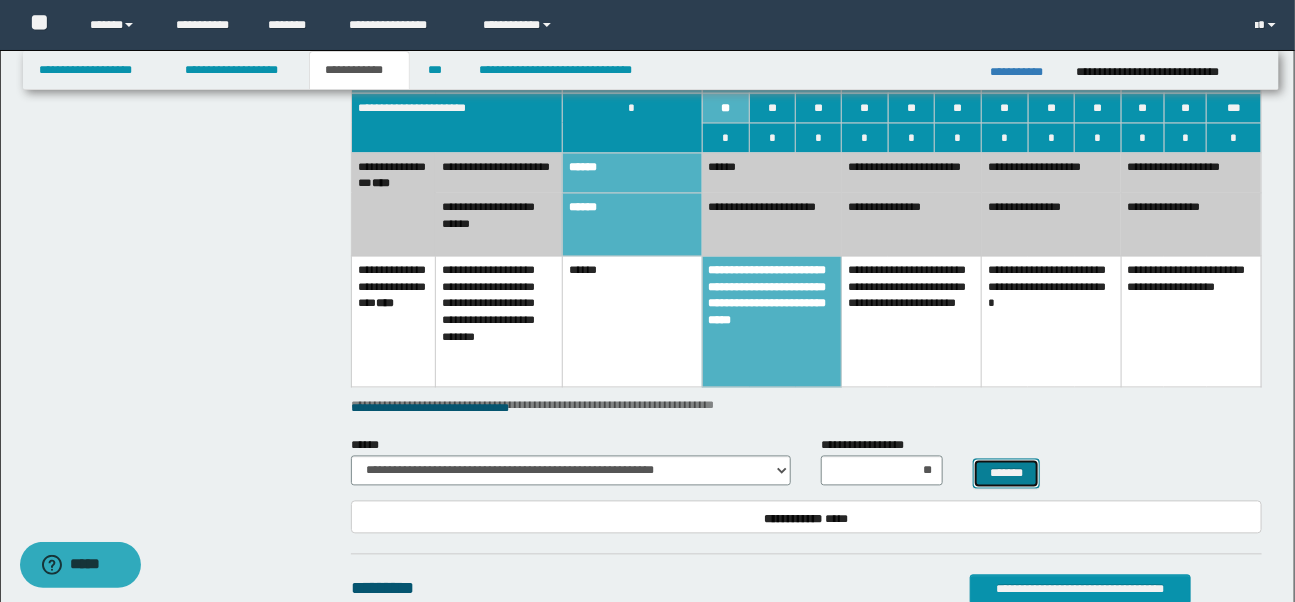 select 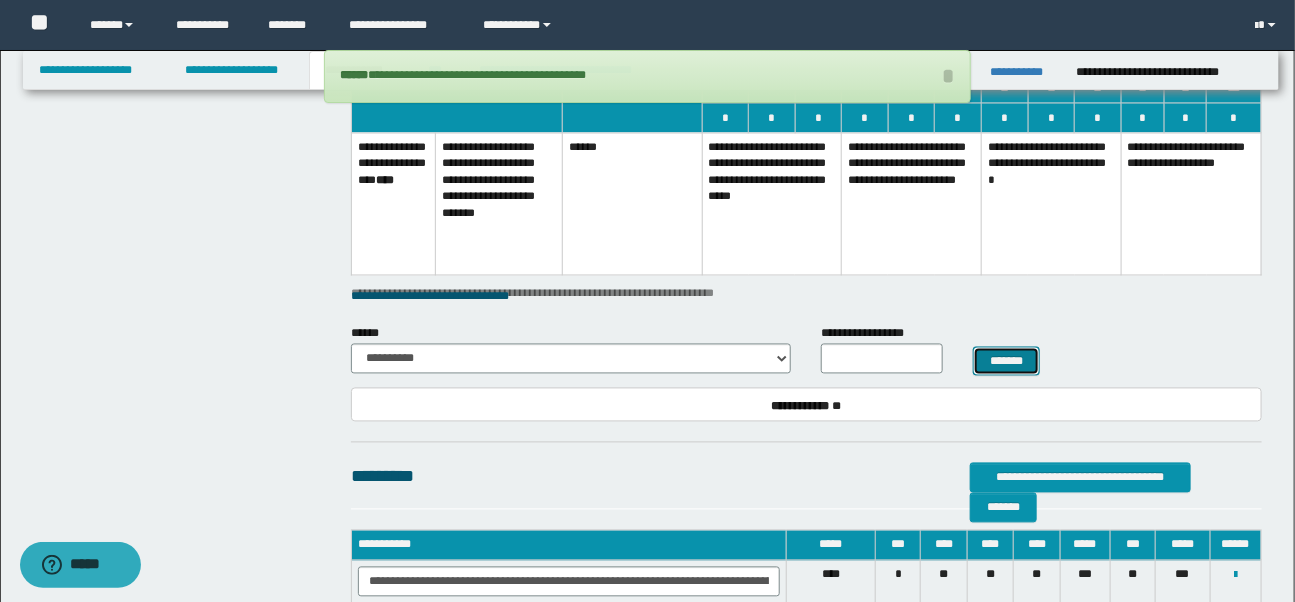 scroll, scrollTop: 1263, scrollLeft: 0, axis: vertical 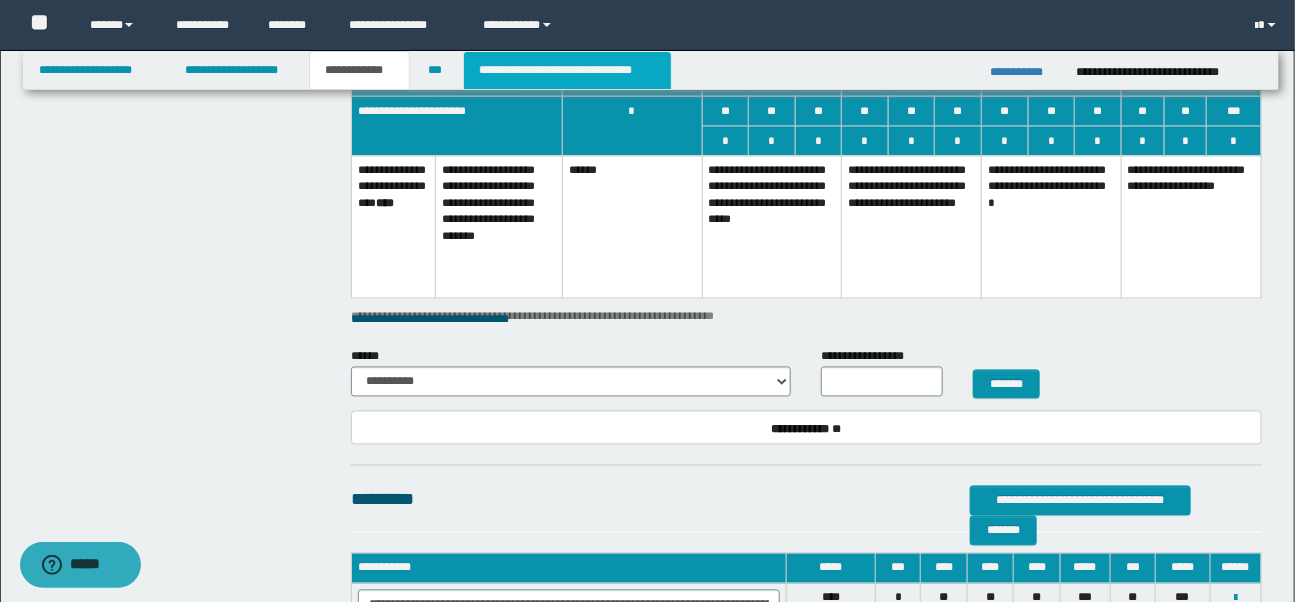 click on "**********" at bounding box center [567, 70] 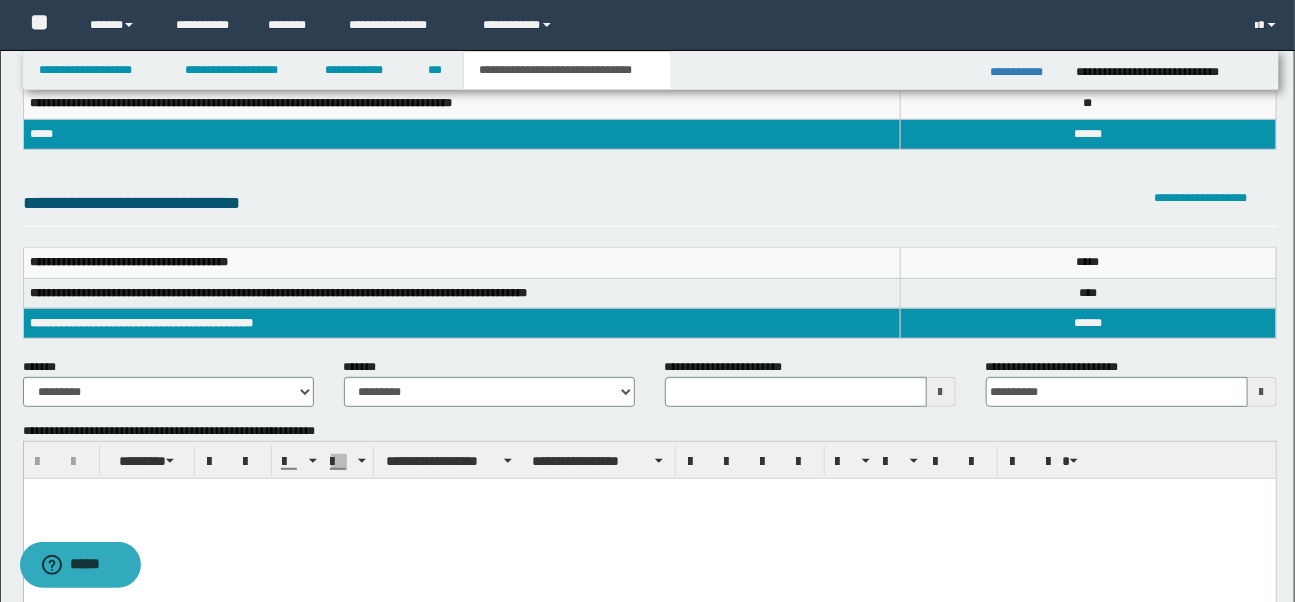 scroll, scrollTop: 172, scrollLeft: 0, axis: vertical 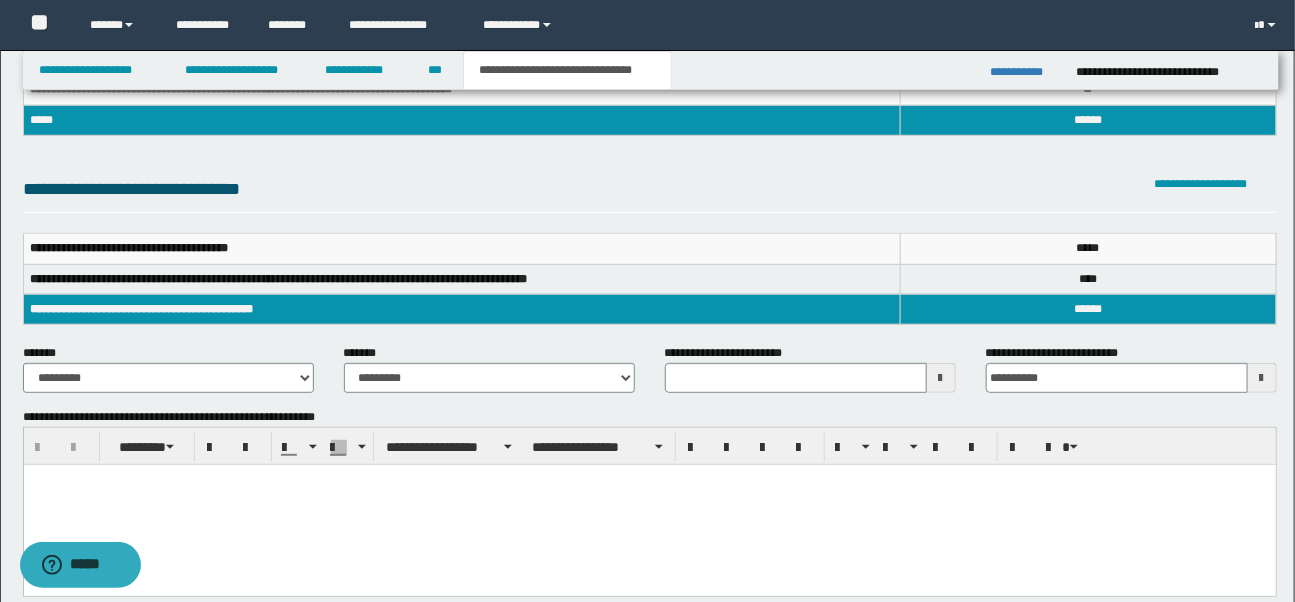 type 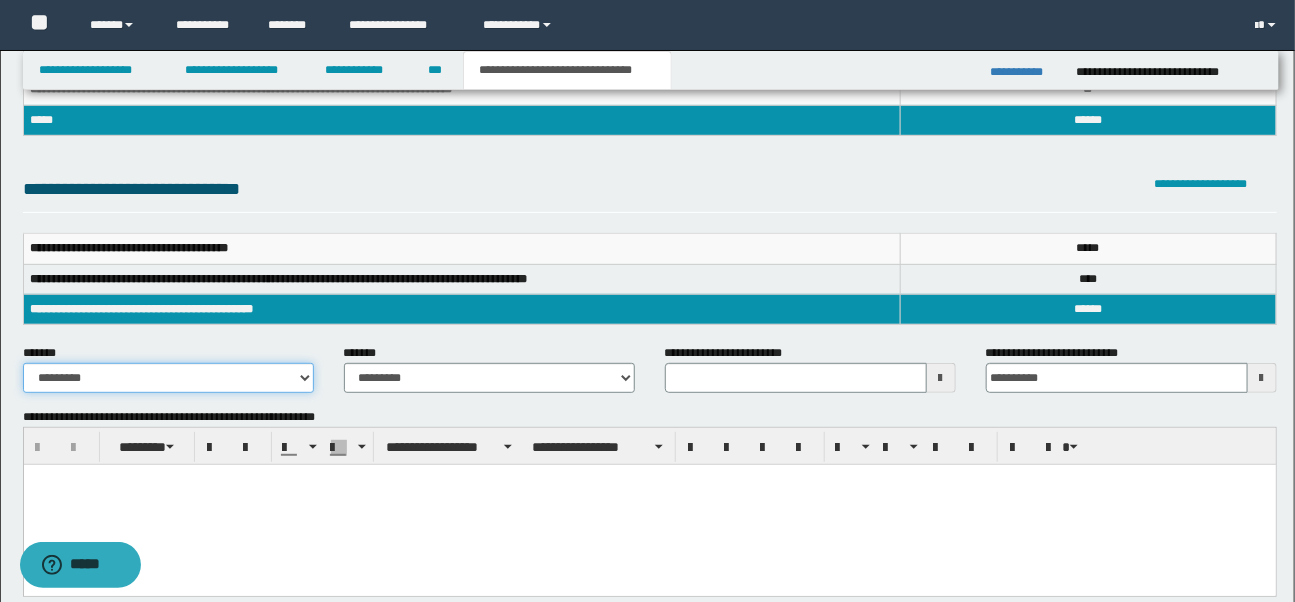click on "**********" at bounding box center (168, 378) 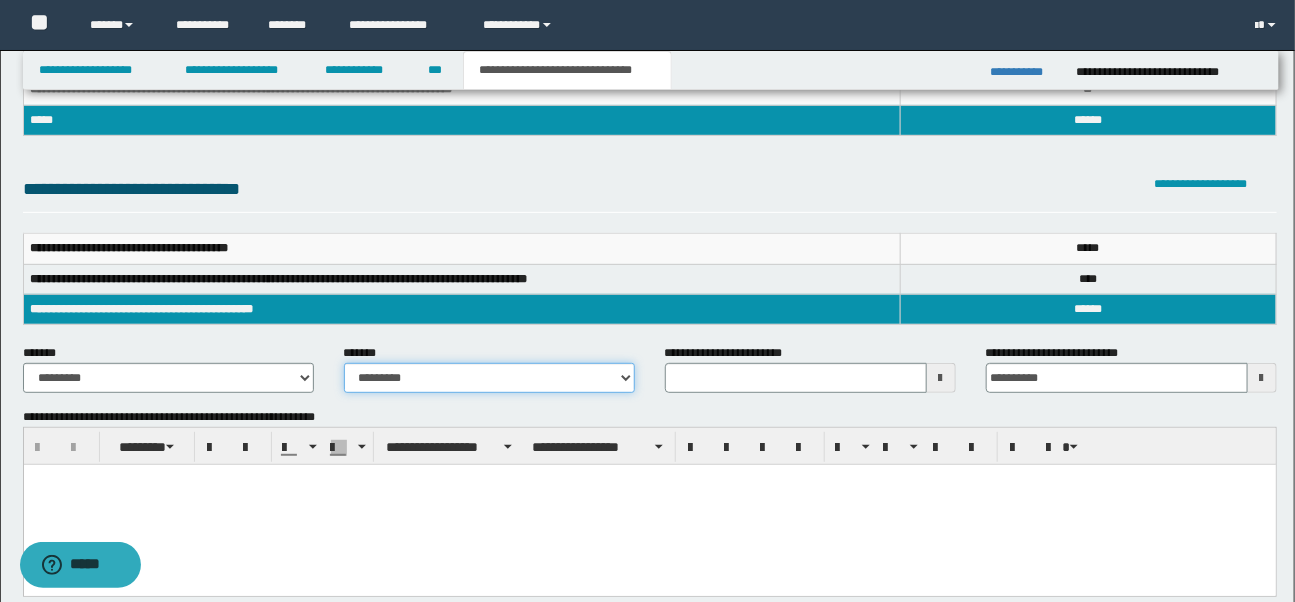 click on "**********" at bounding box center [489, 378] 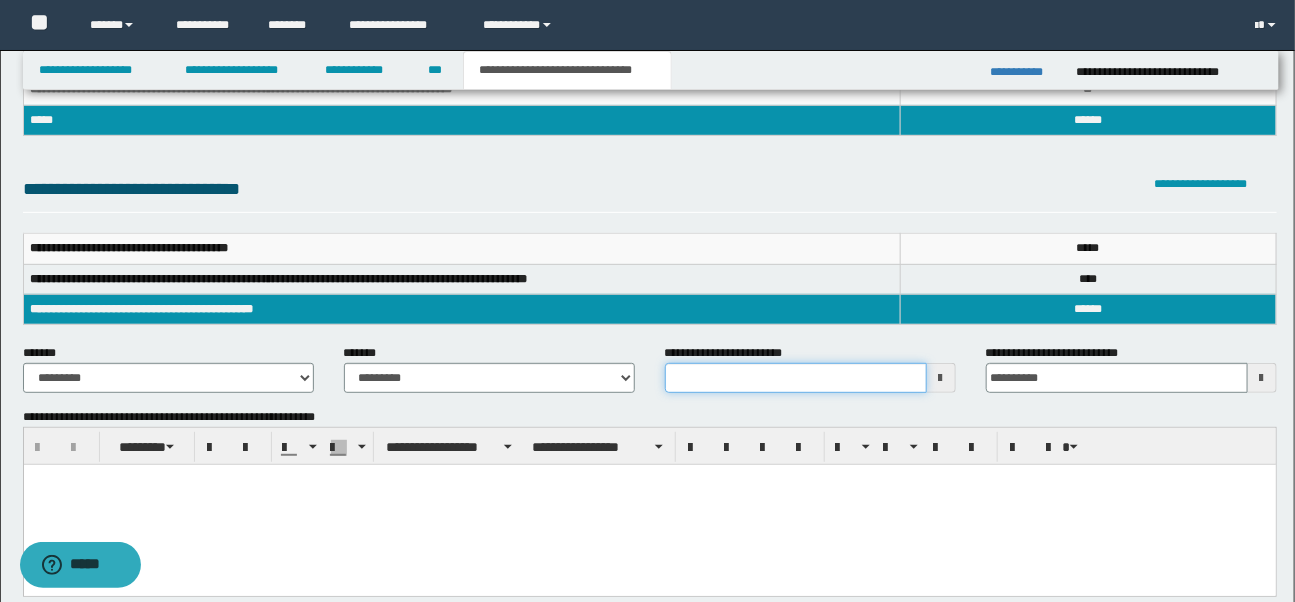 click on "**********" at bounding box center (796, 378) 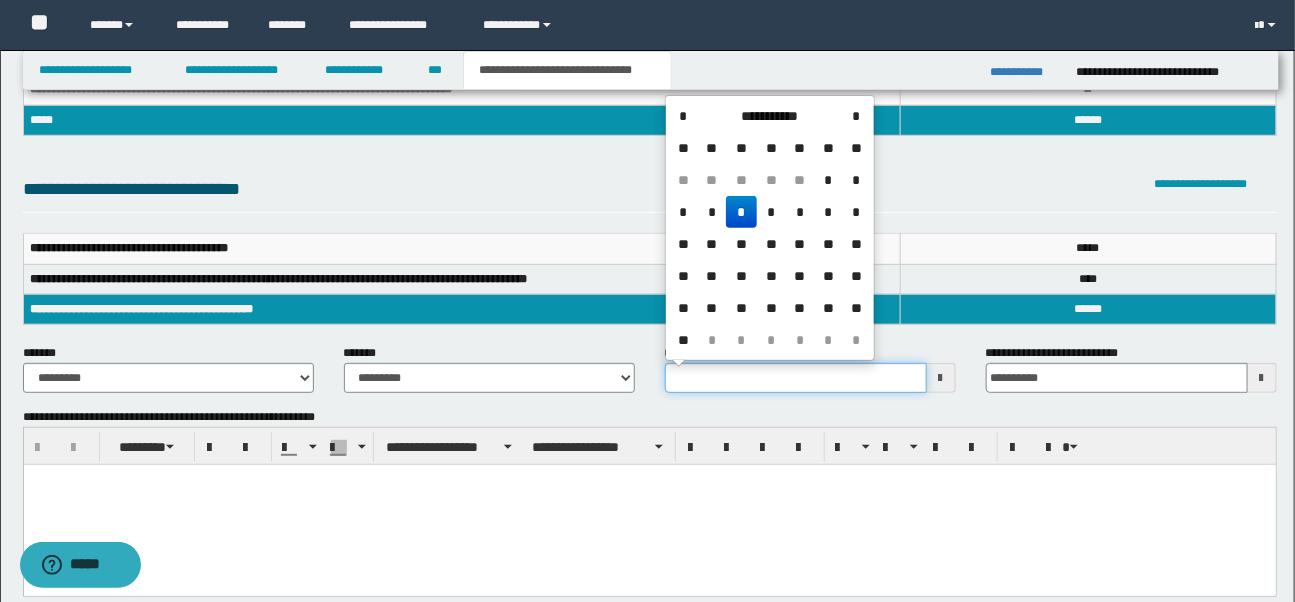 click on "**********" at bounding box center (796, 378) 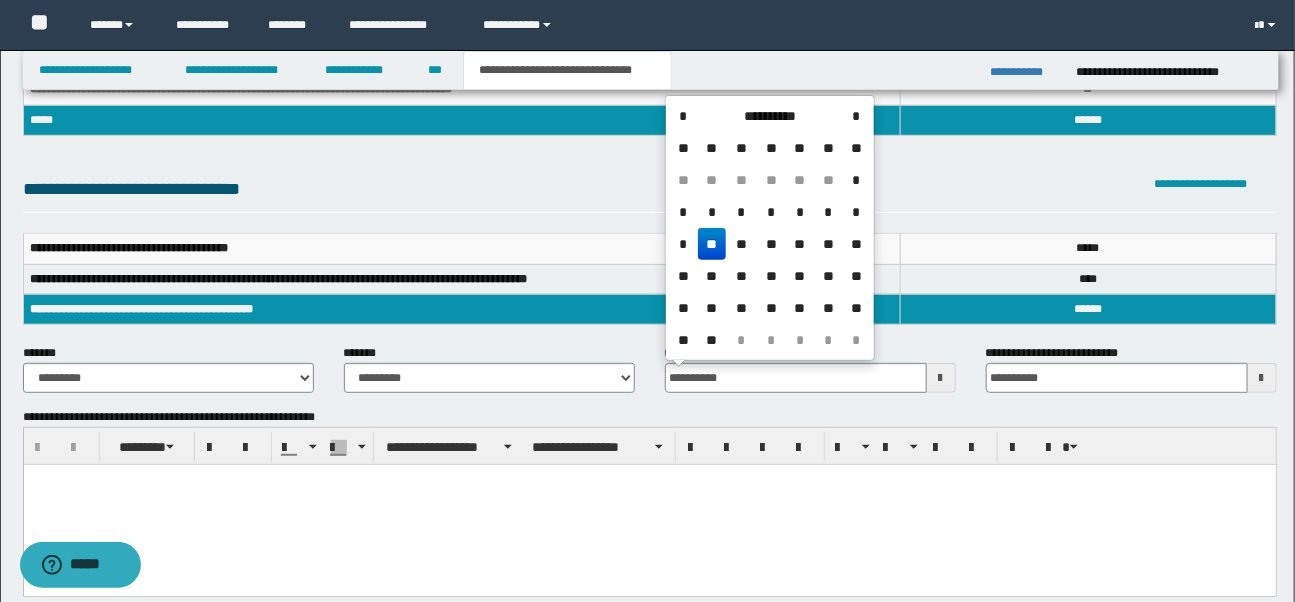 click at bounding box center [649, 505] 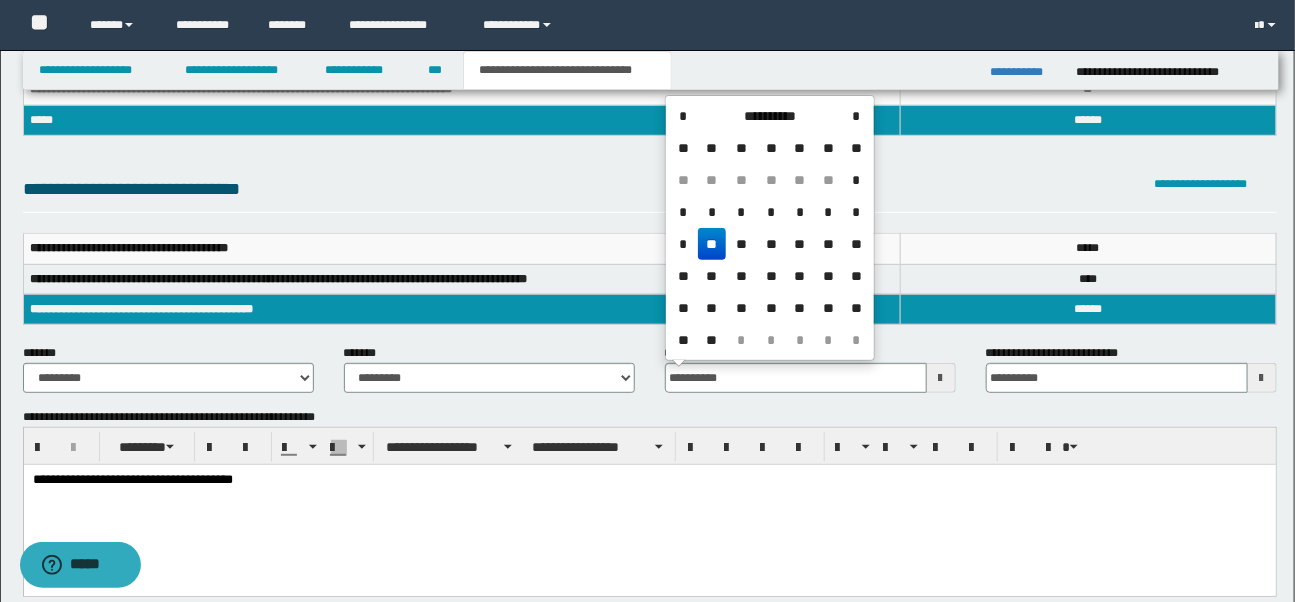 type on "**********" 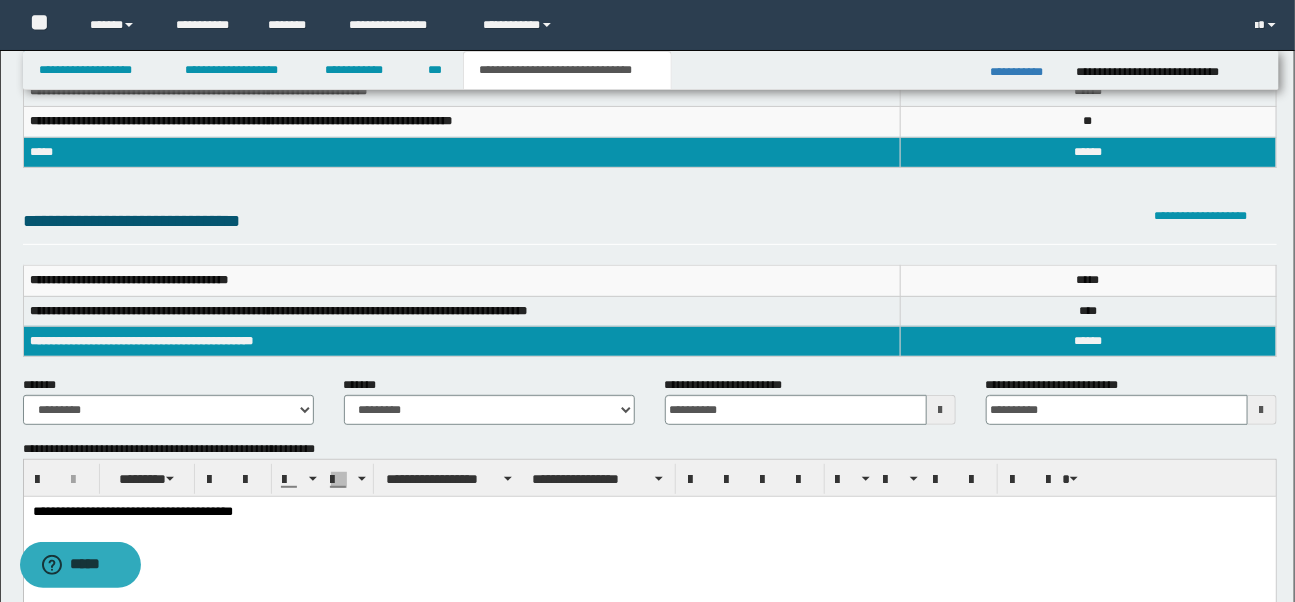 scroll, scrollTop: 52, scrollLeft: 0, axis: vertical 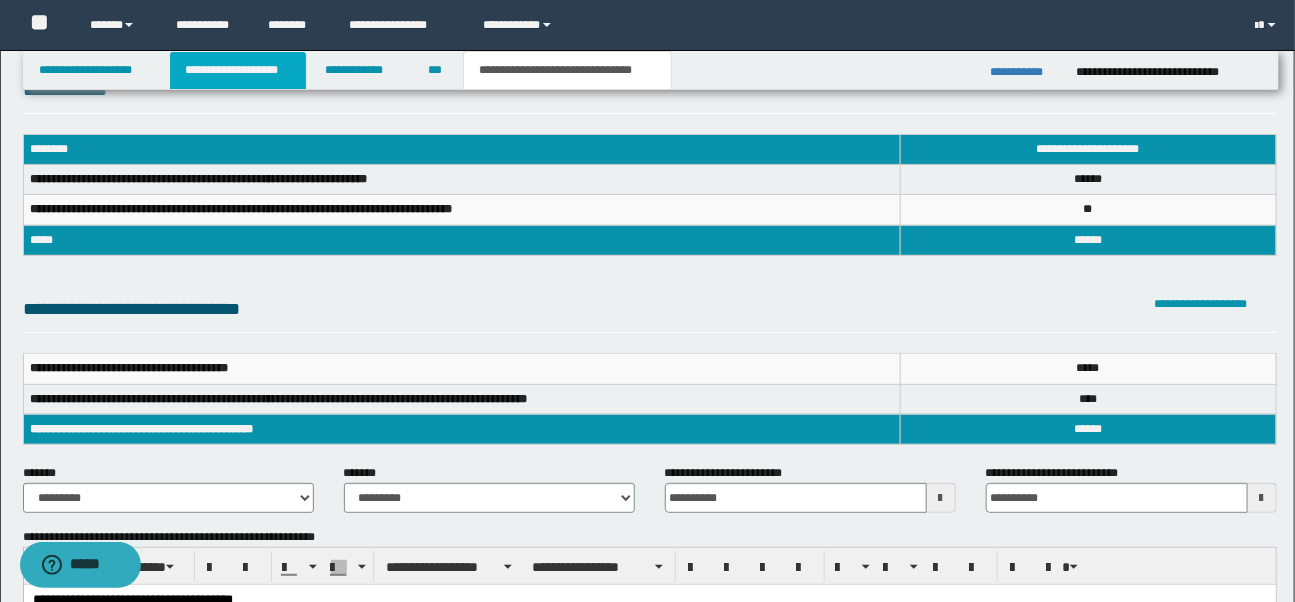 click on "**********" at bounding box center (238, 70) 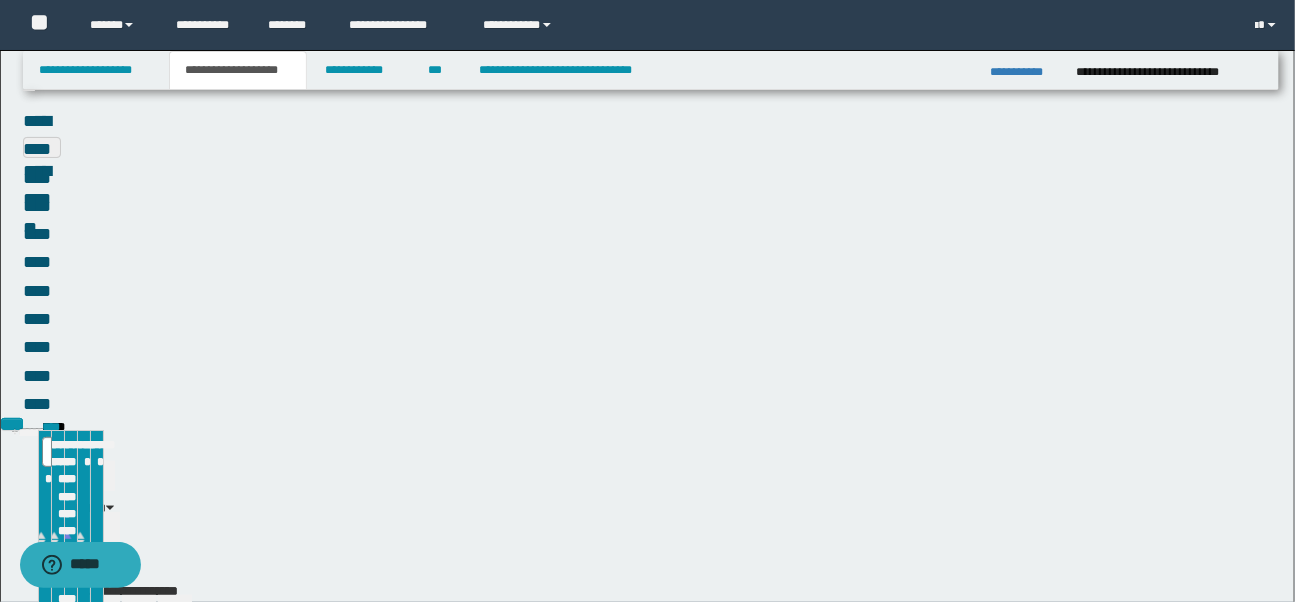 scroll, scrollTop: 83, scrollLeft: 0, axis: vertical 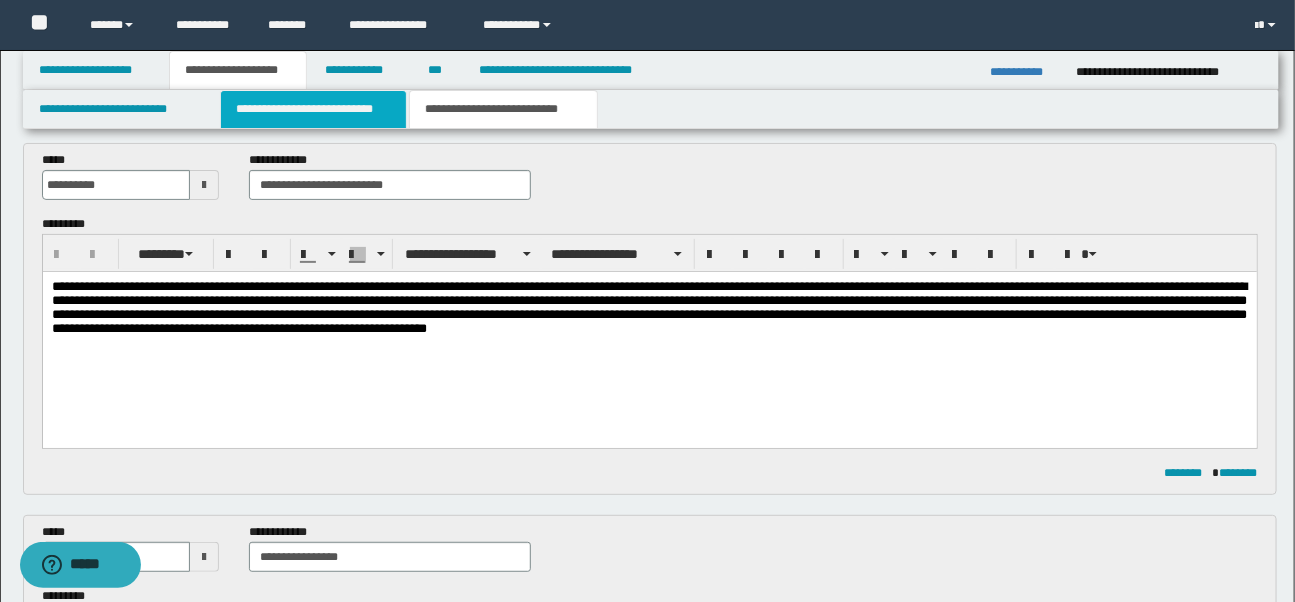 click on "**********" at bounding box center [313, 109] 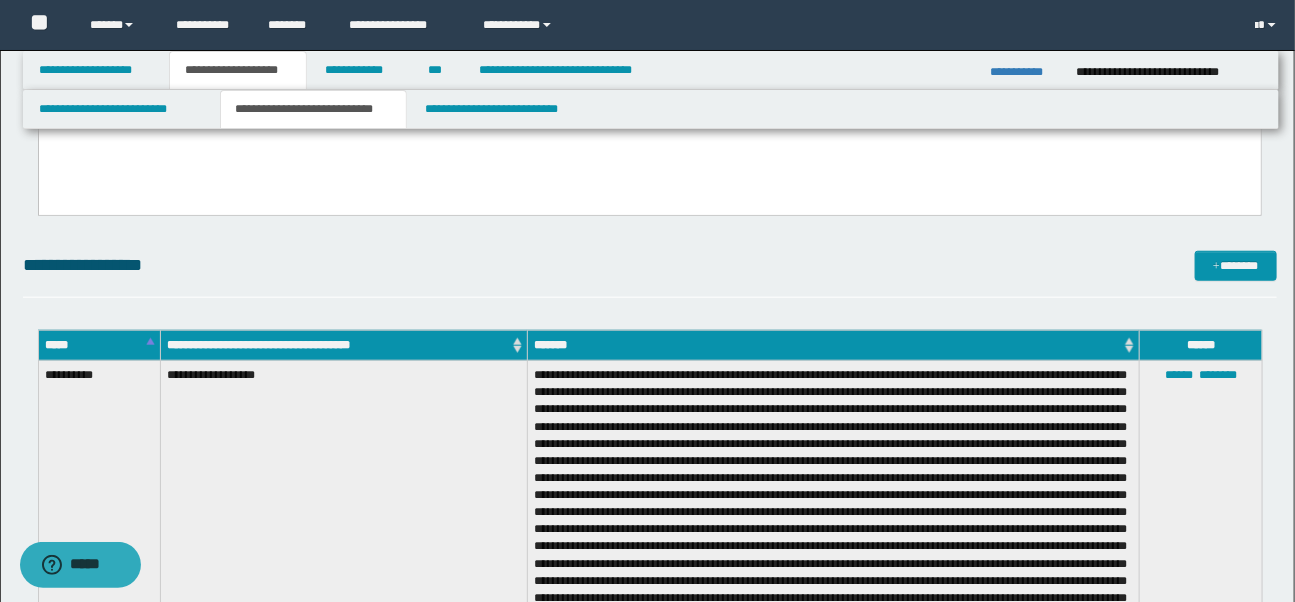 scroll, scrollTop: 807, scrollLeft: 0, axis: vertical 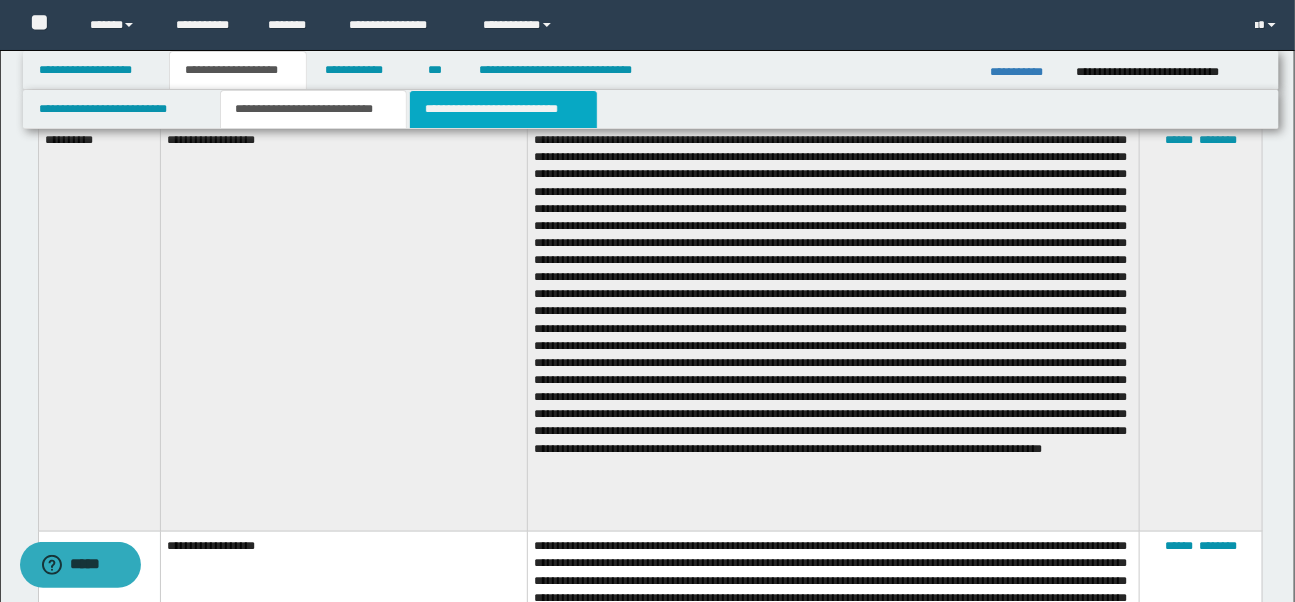 click on "**********" at bounding box center (503, 109) 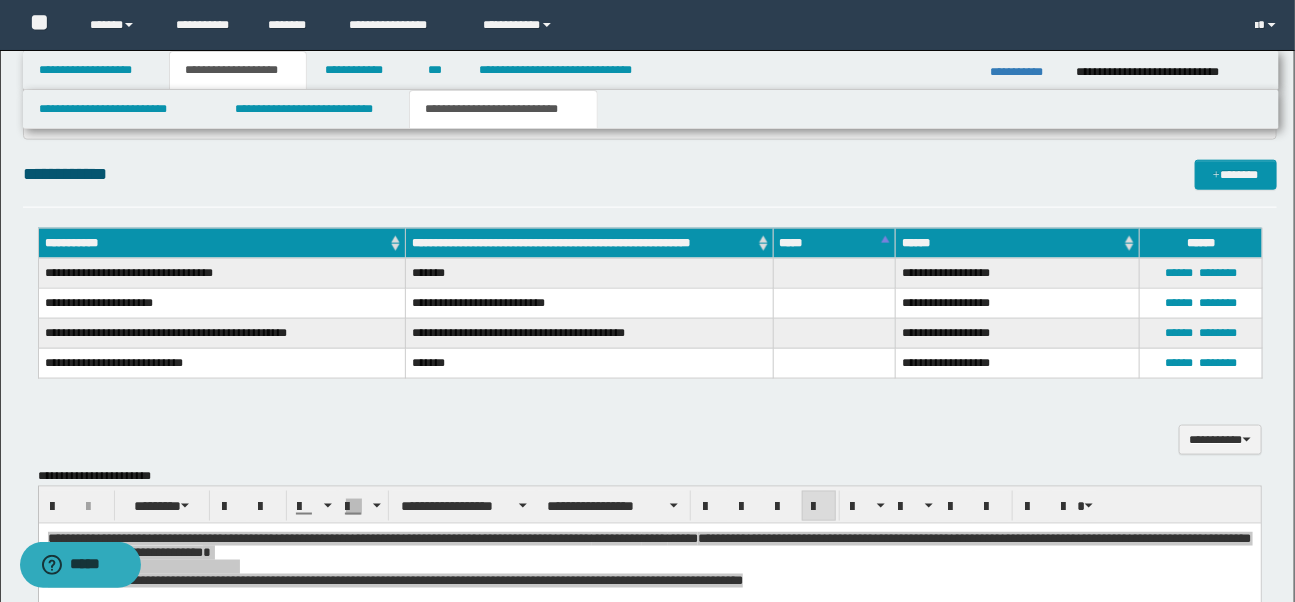 scroll, scrollTop: 971, scrollLeft: 0, axis: vertical 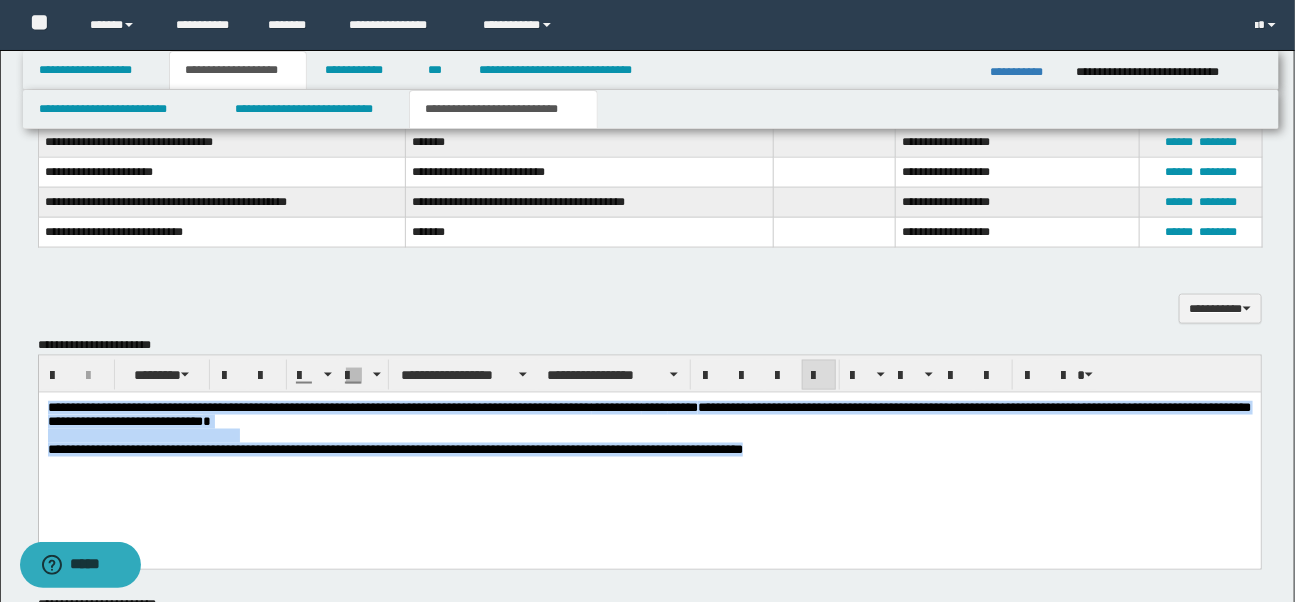 click on "**********" at bounding box center (649, 453) 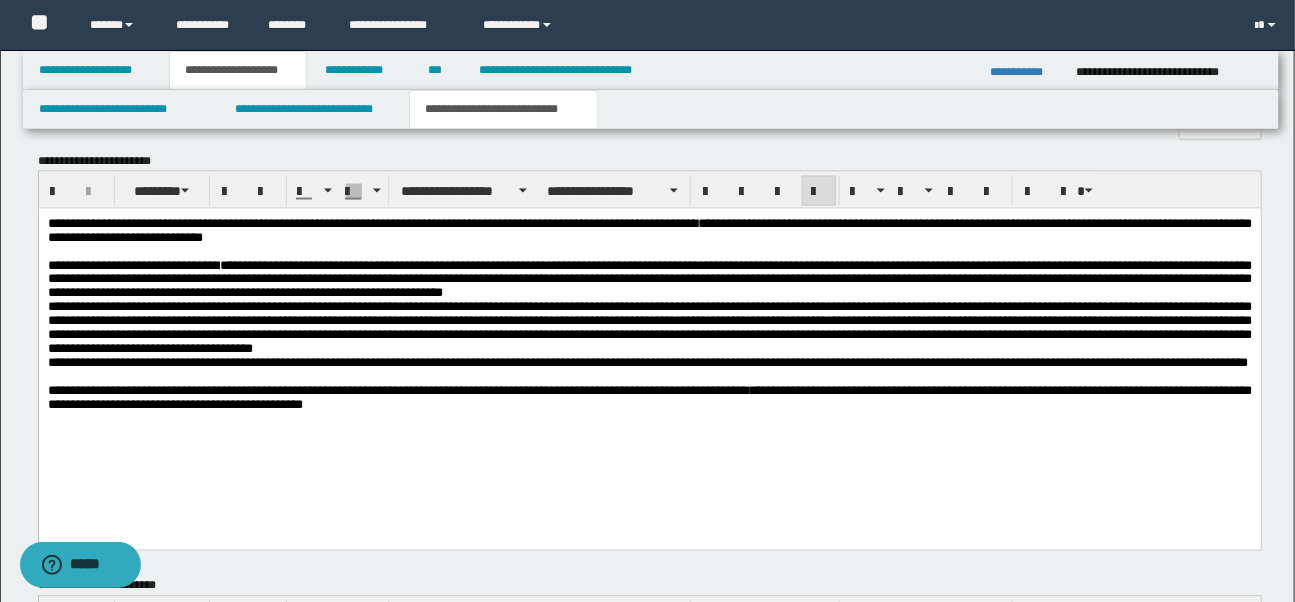 scroll, scrollTop: 1185, scrollLeft: 0, axis: vertical 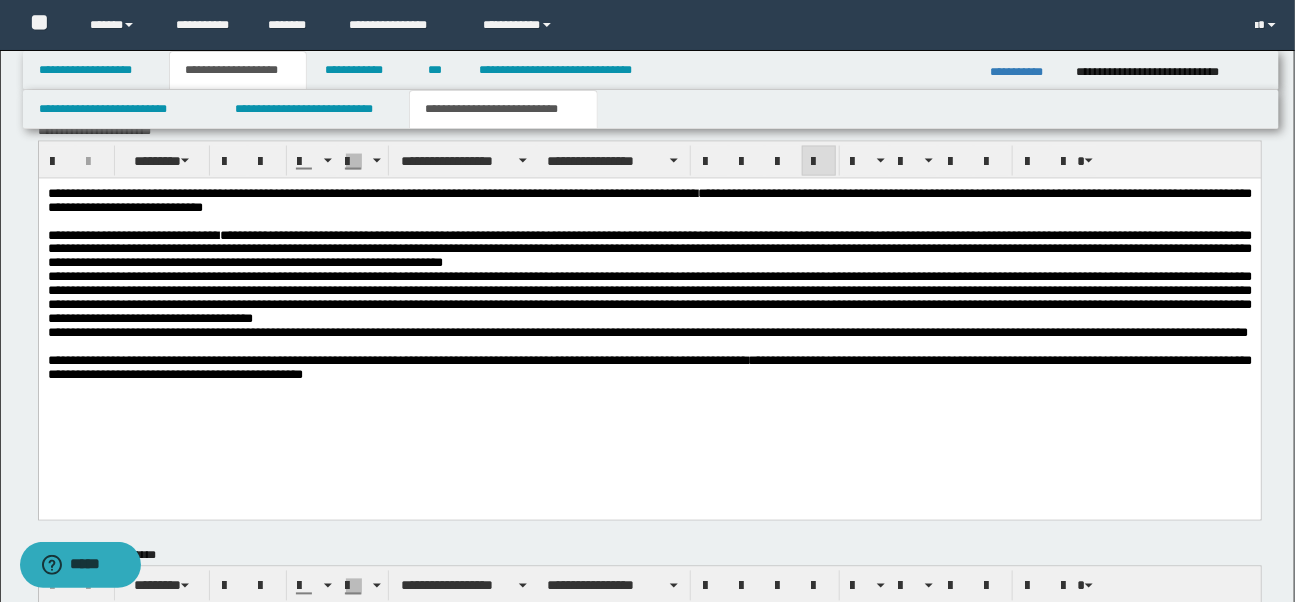 click on "**********" at bounding box center [649, 309] 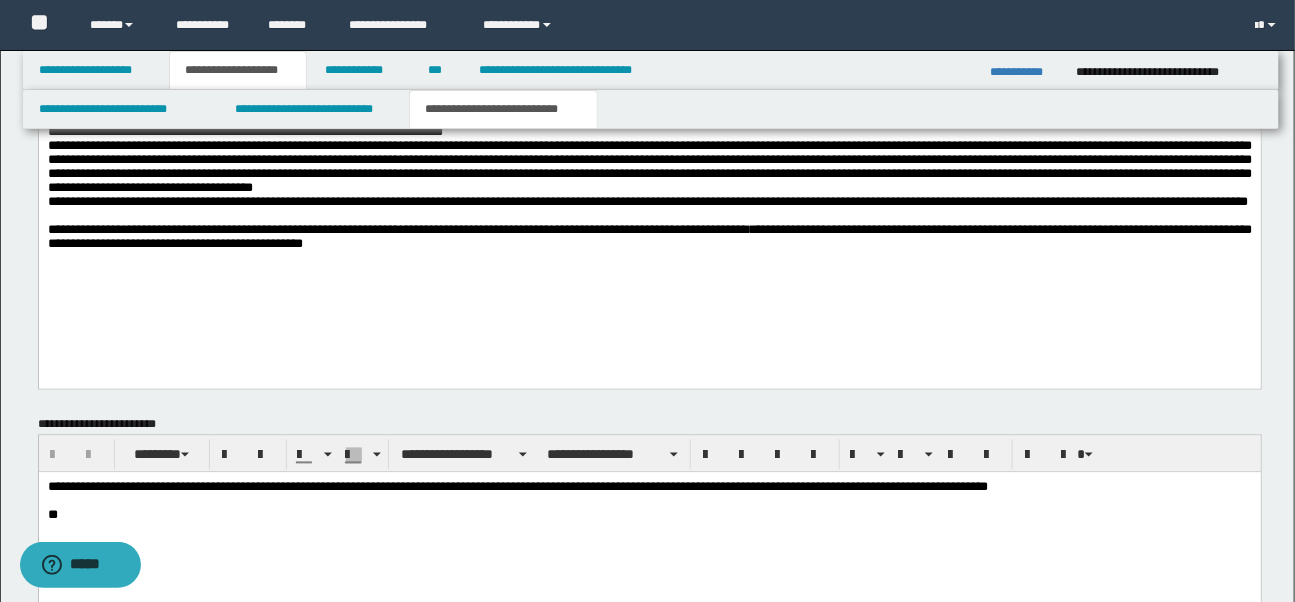 scroll, scrollTop: 1213, scrollLeft: 0, axis: vertical 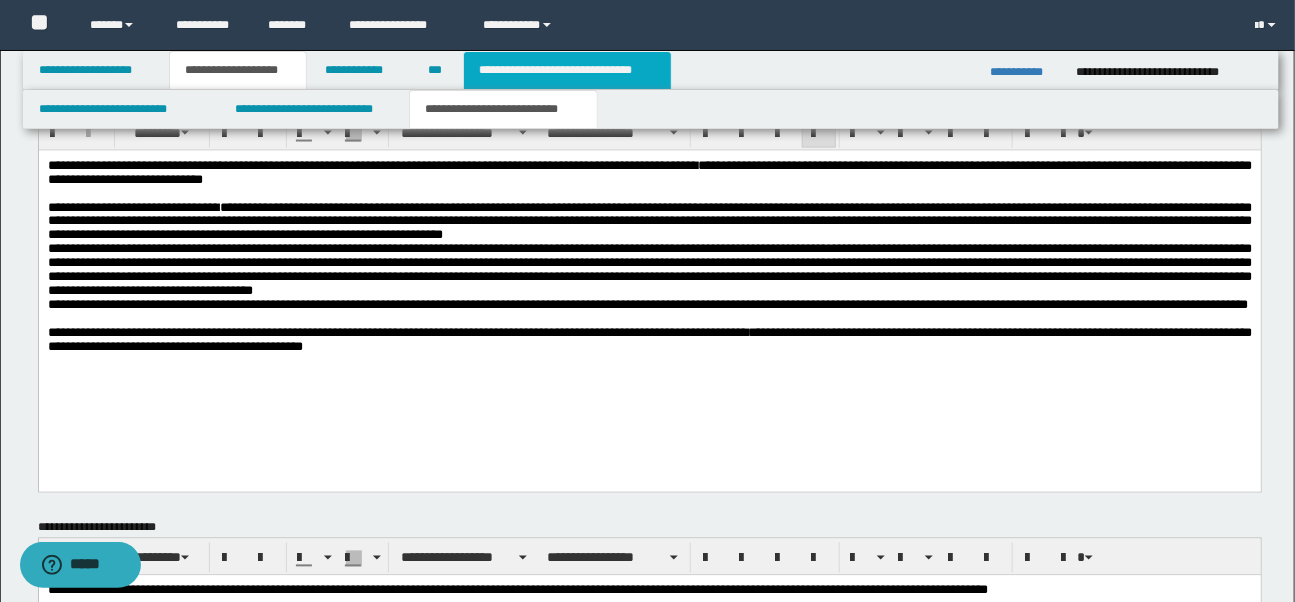 click on "**********" at bounding box center [567, 70] 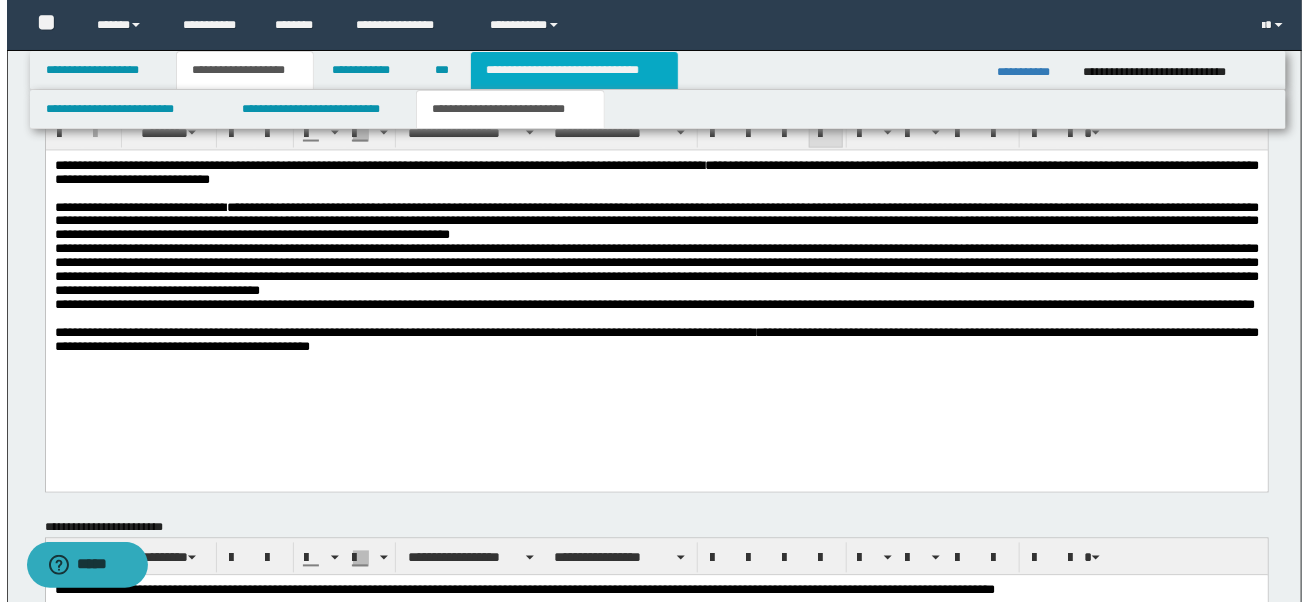 scroll, scrollTop: 976, scrollLeft: 0, axis: vertical 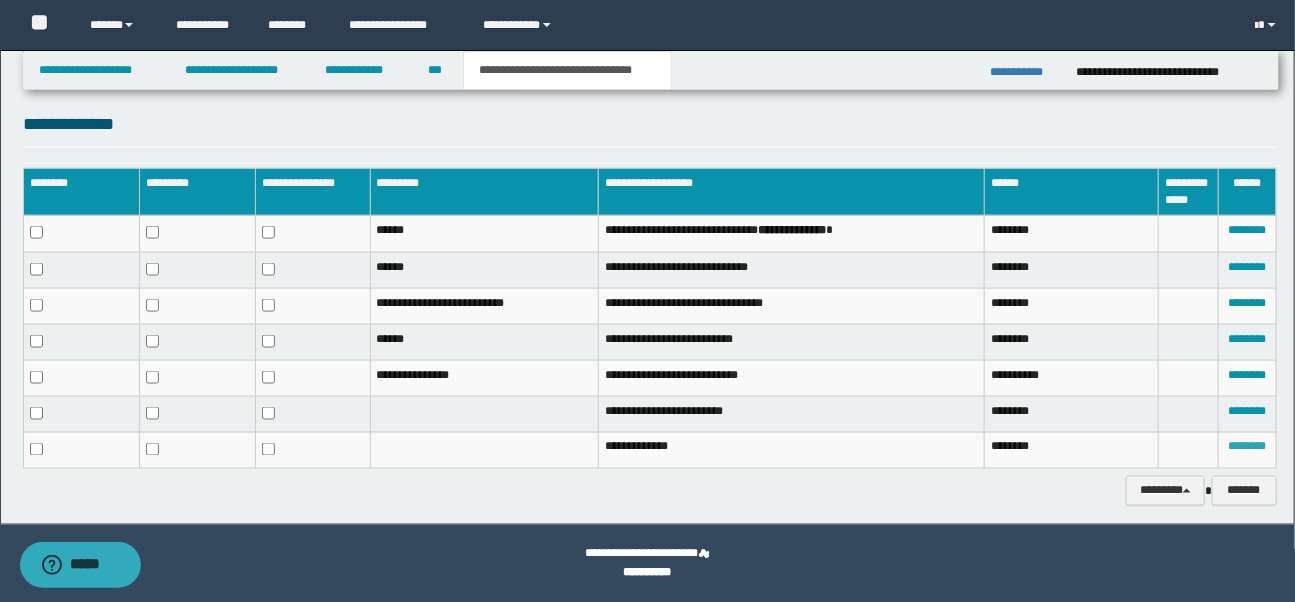 click on "********" at bounding box center (1247, 447) 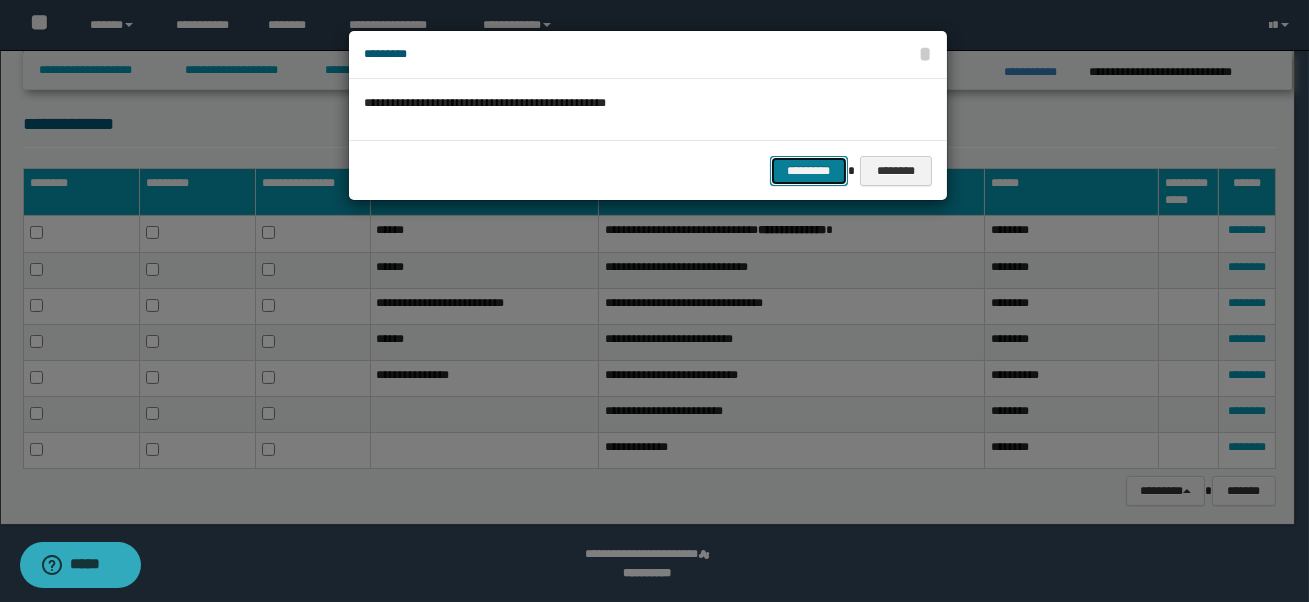 click on "*********" at bounding box center [809, 171] 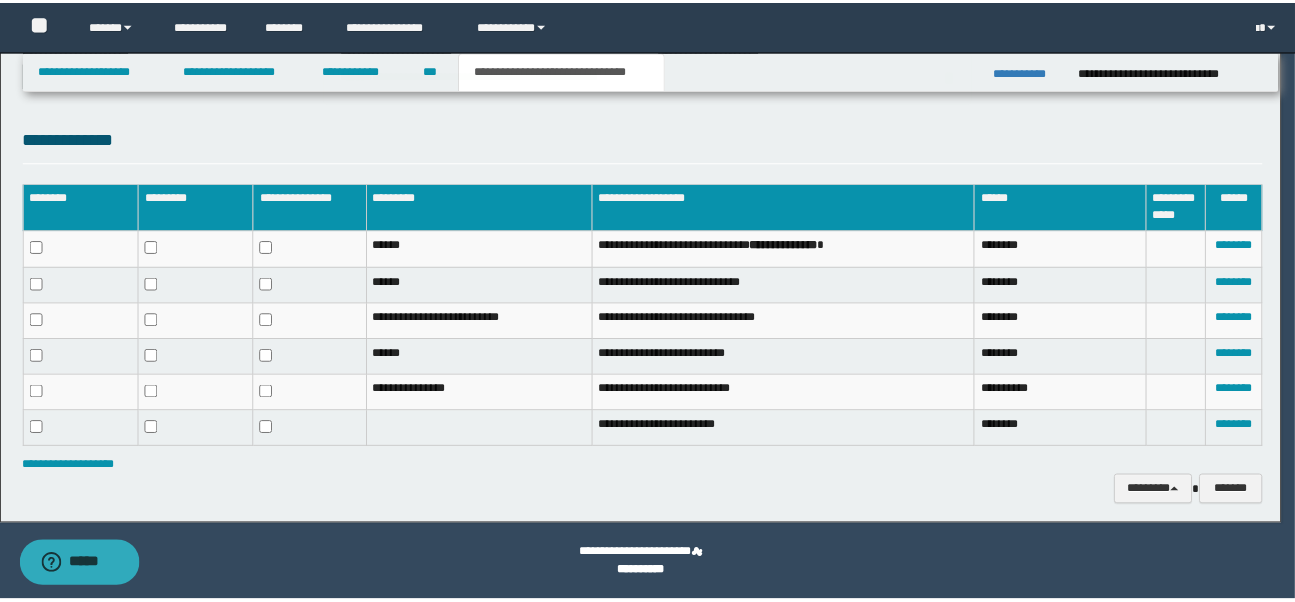 scroll, scrollTop: 961, scrollLeft: 0, axis: vertical 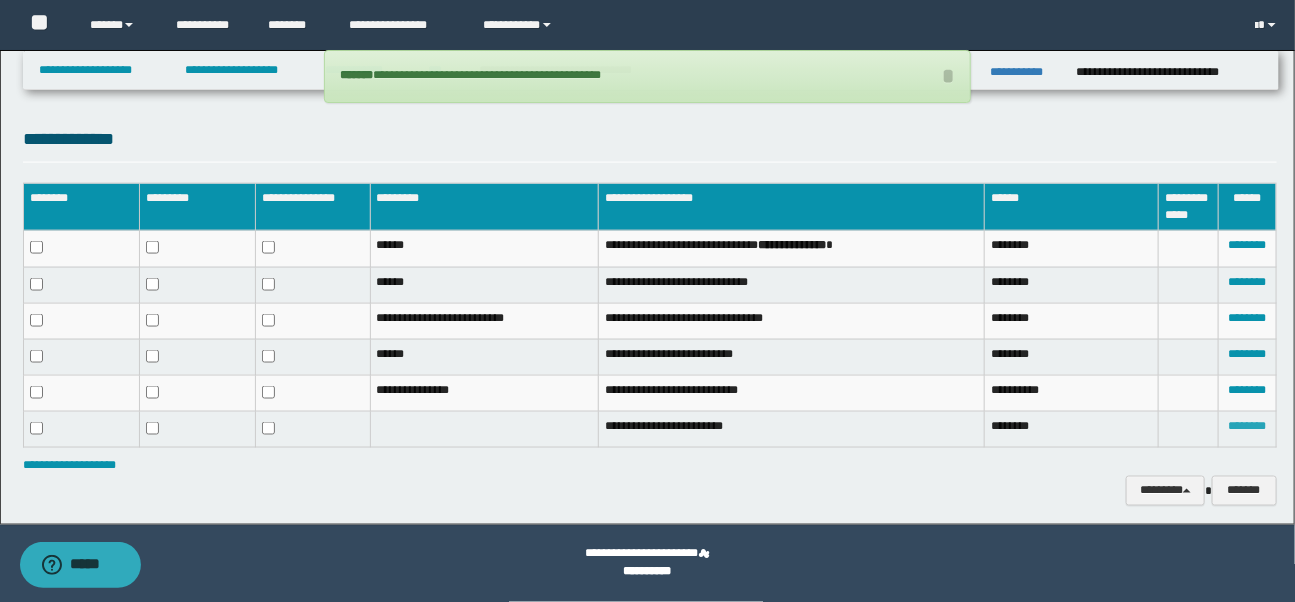 click on "********" at bounding box center [1247, 426] 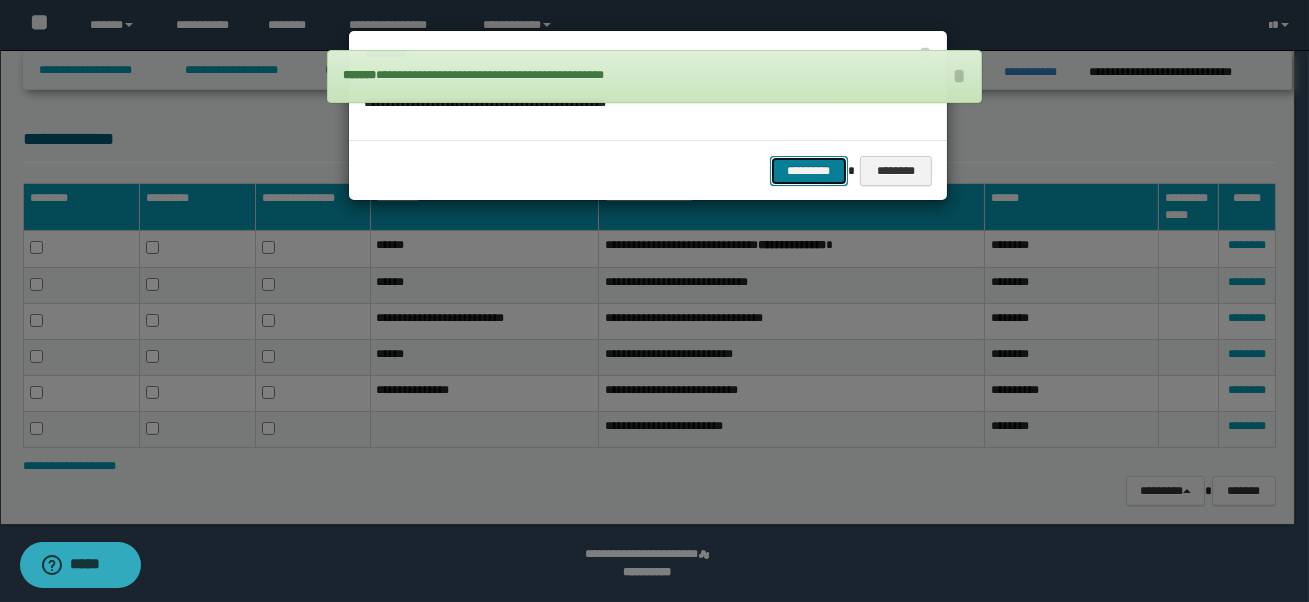 drag, startPoint x: 808, startPoint y: 168, endPoint x: 819, endPoint y: 173, distance: 12.083046 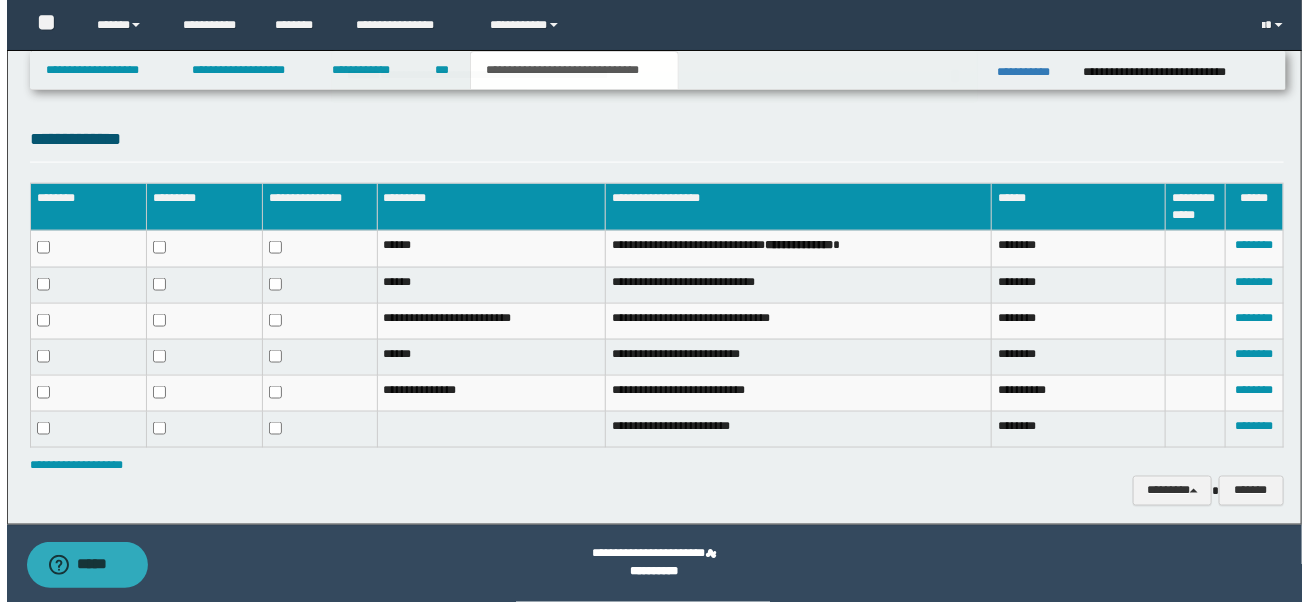 scroll, scrollTop: 927, scrollLeft: 0, axis: vertical 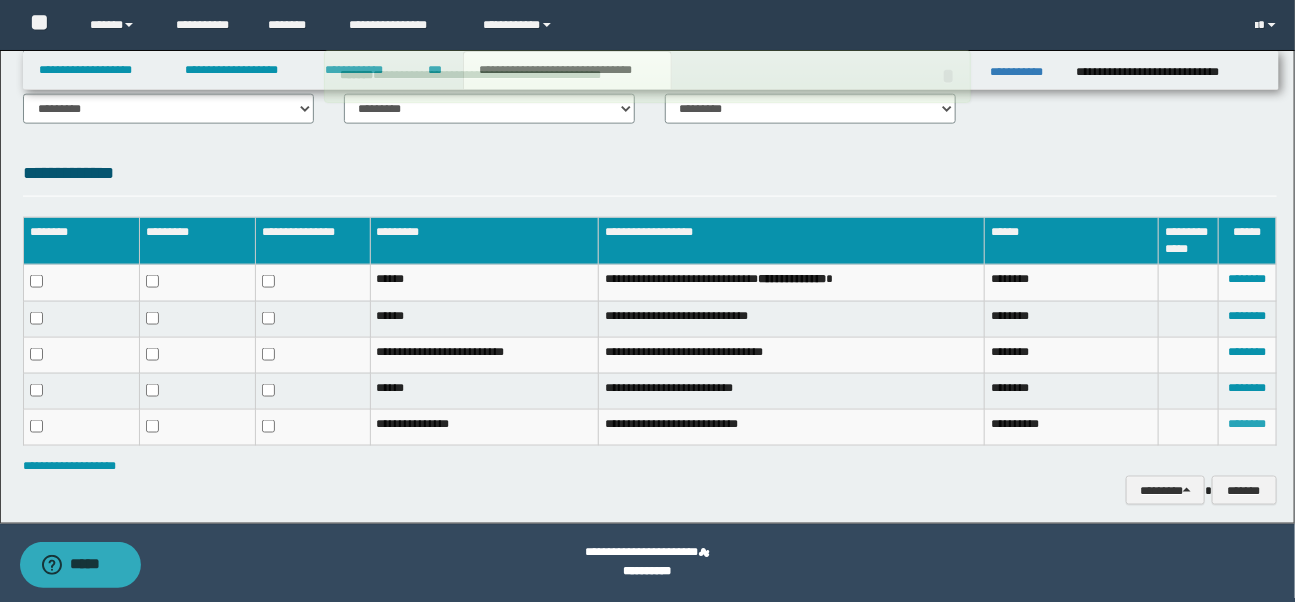 click on "********" at bounding box center (1247, 424) 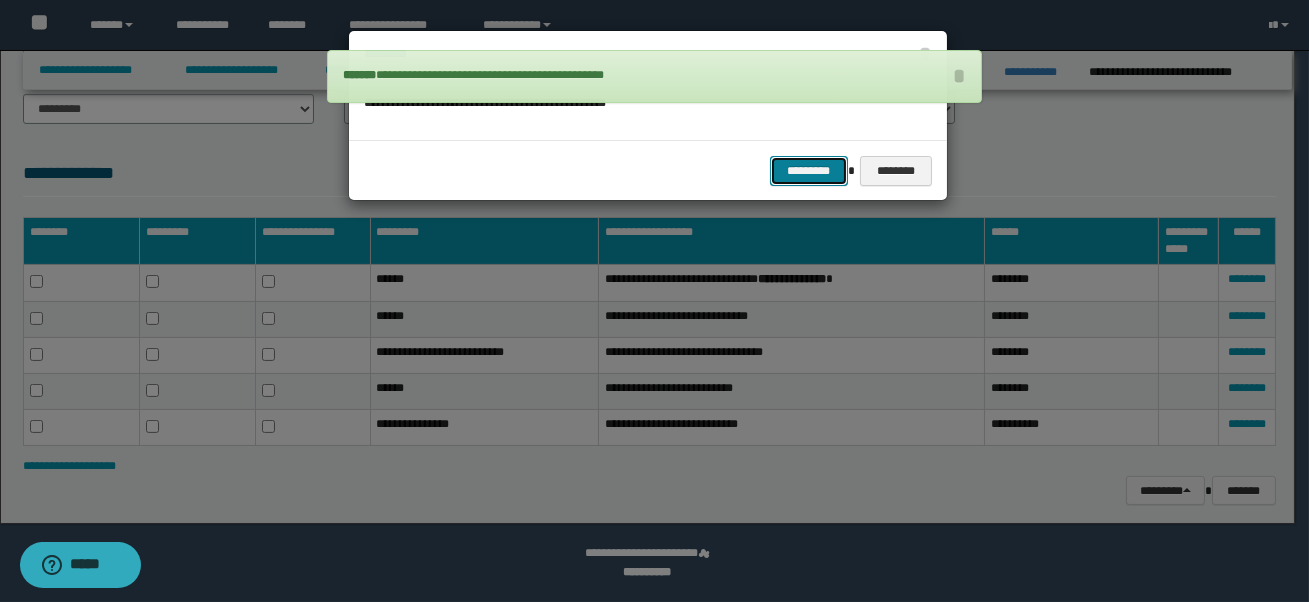 click on "*********" at bounding box center (809, 171) 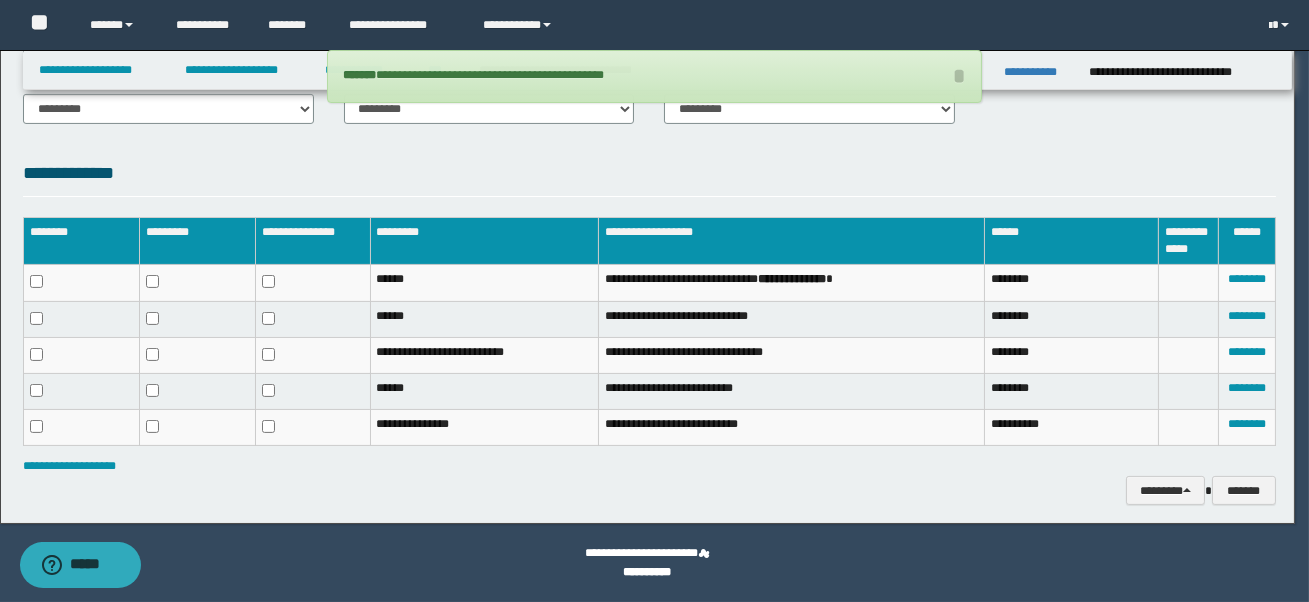 scroll, scrollTop: 892, scrollLeft: 0, axis: vertical 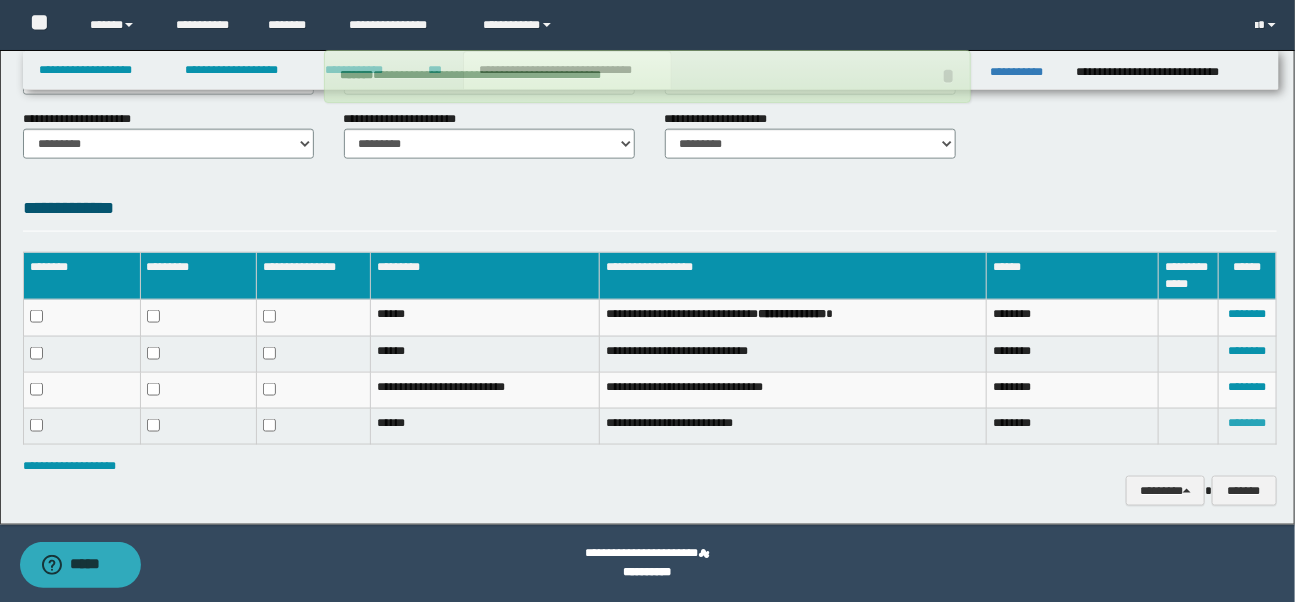 click on "********" at bounding box center (1247, 423) 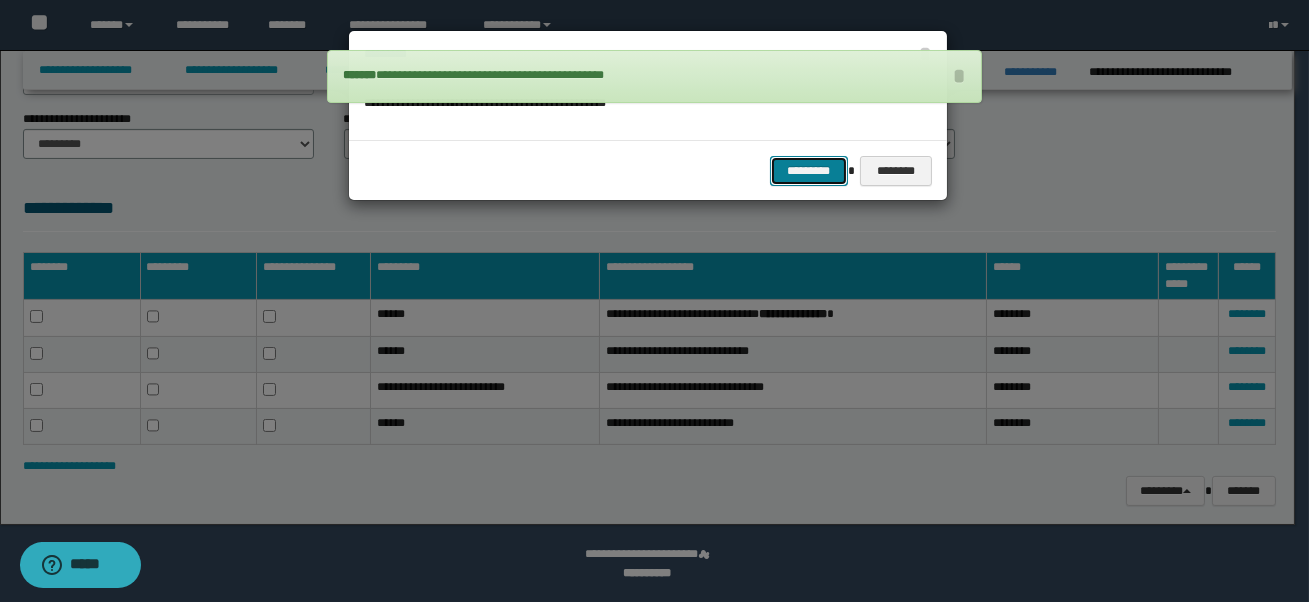 click on "*********" at bounding box center (809, 171) 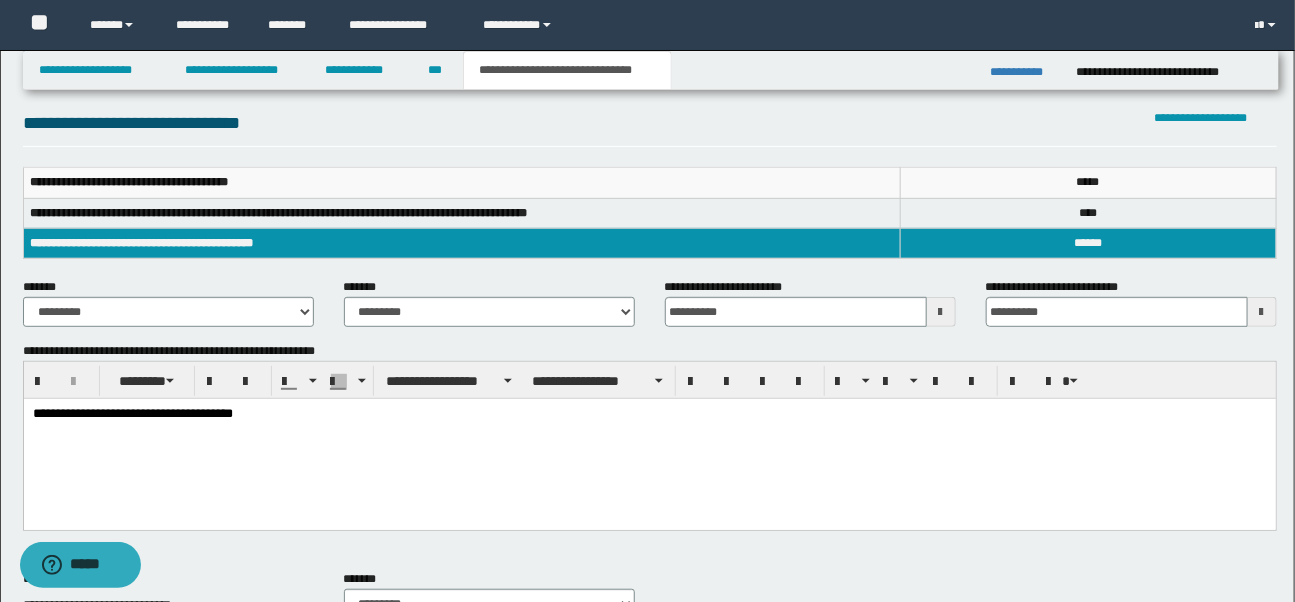 scroll, scrollTop: 241, scrollLeft: 0, axis: vertical 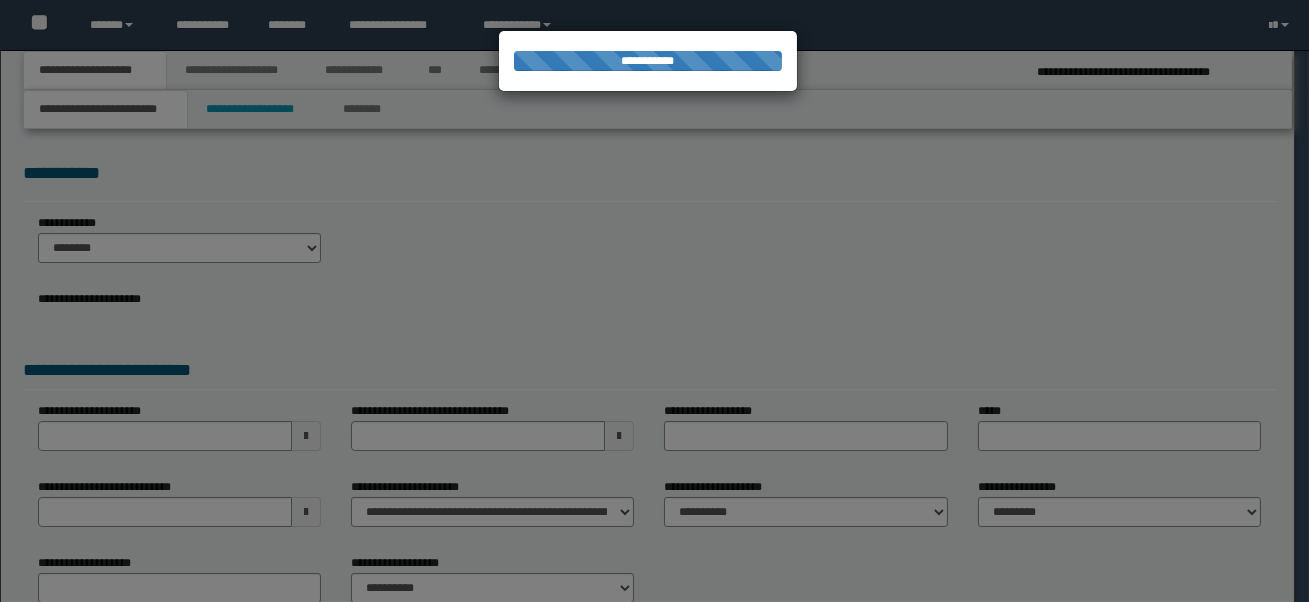 select on "*" 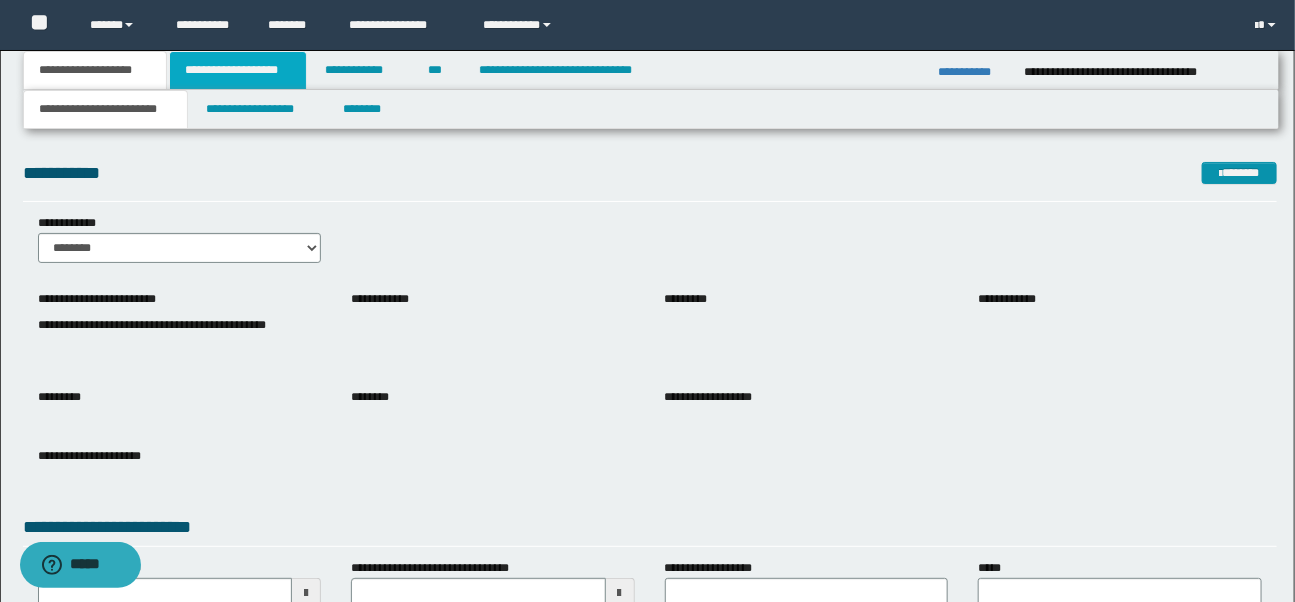 click on "**********" at bounding box center (238, 70) 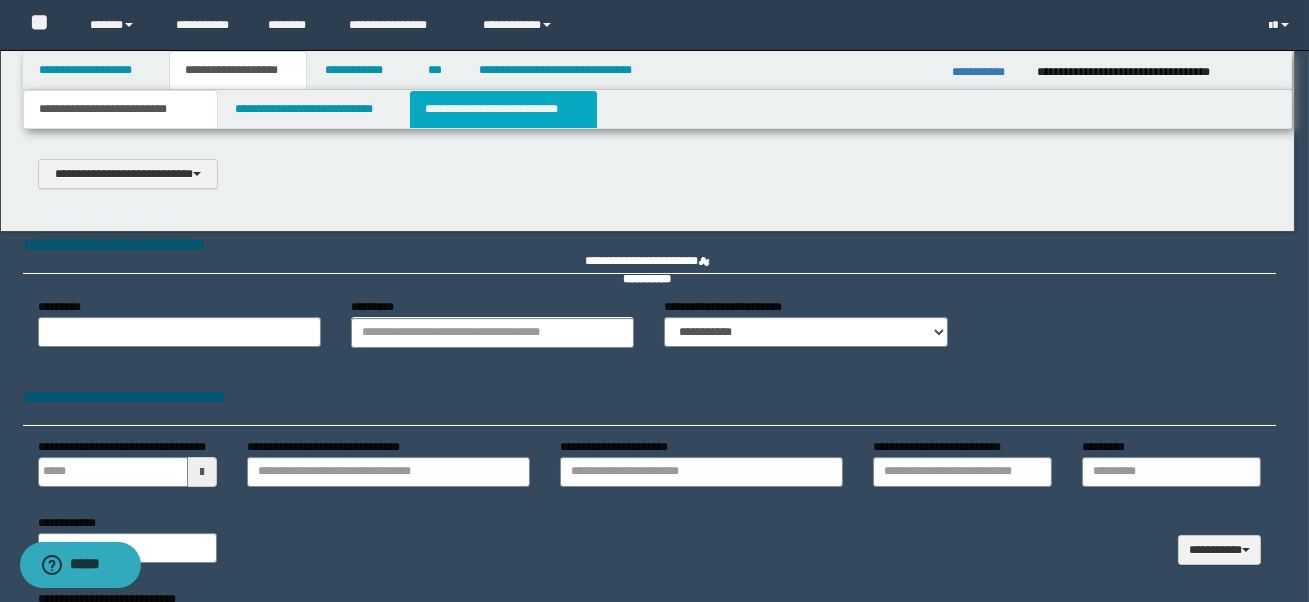 scroll, scrollTop: 0, scrollLeft: 0, axis: both 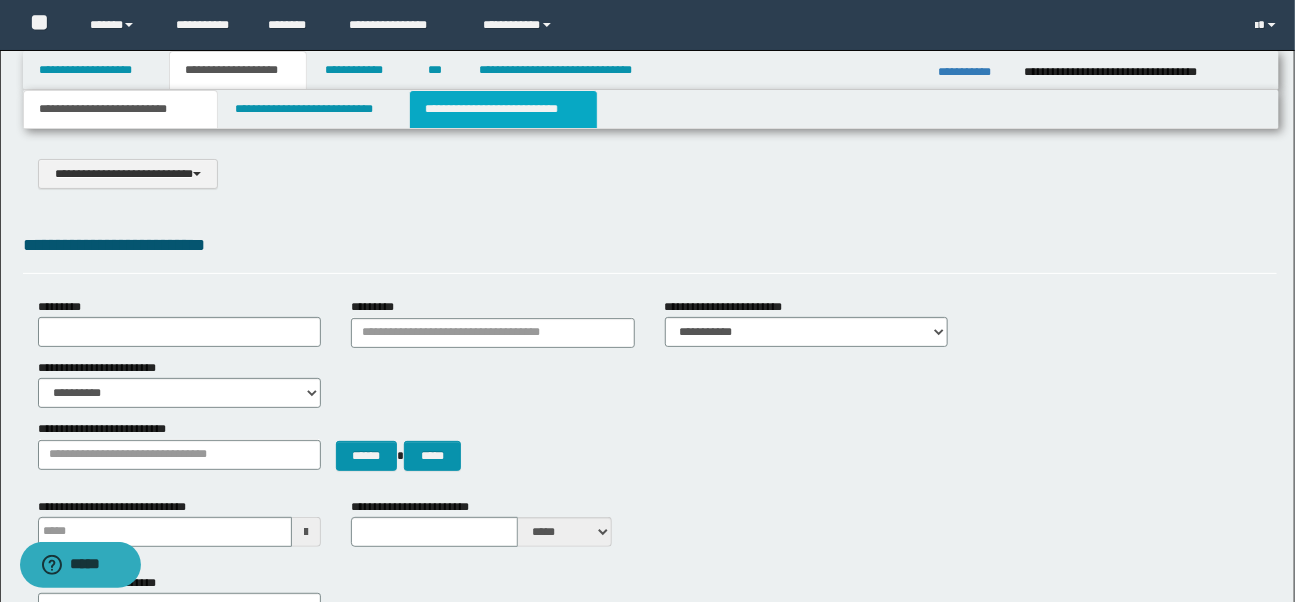 click on "**********" at bounding box center (503, 109) 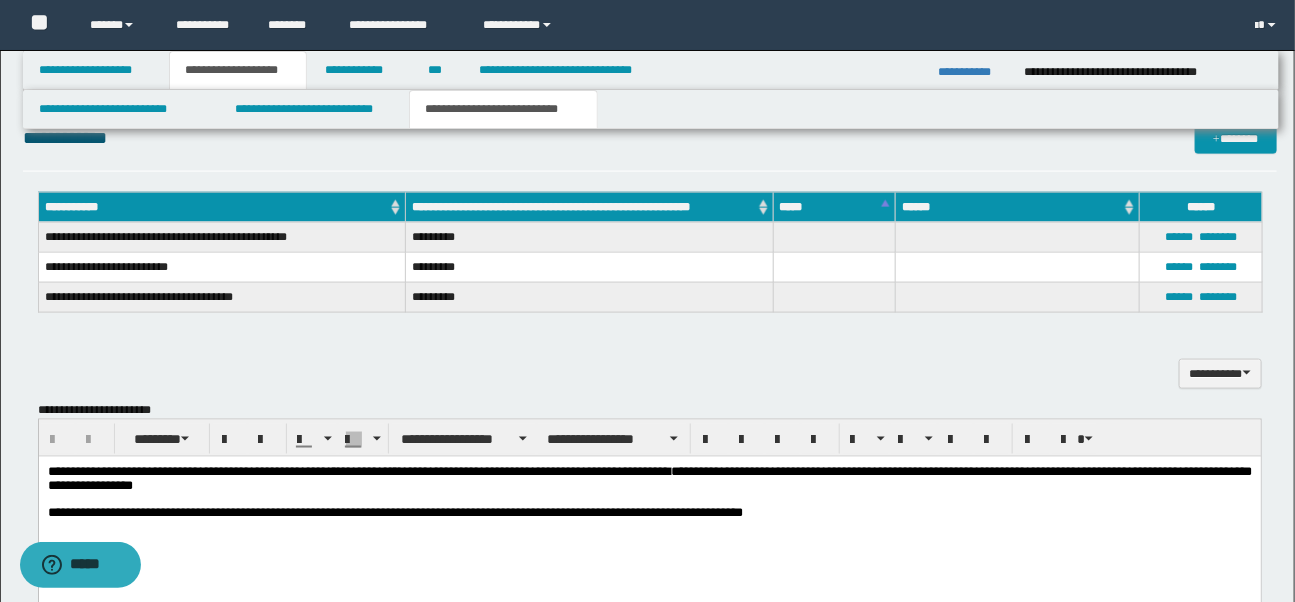 scroll, scrollTop: 939, scrollLeft: 0, axis: vertical 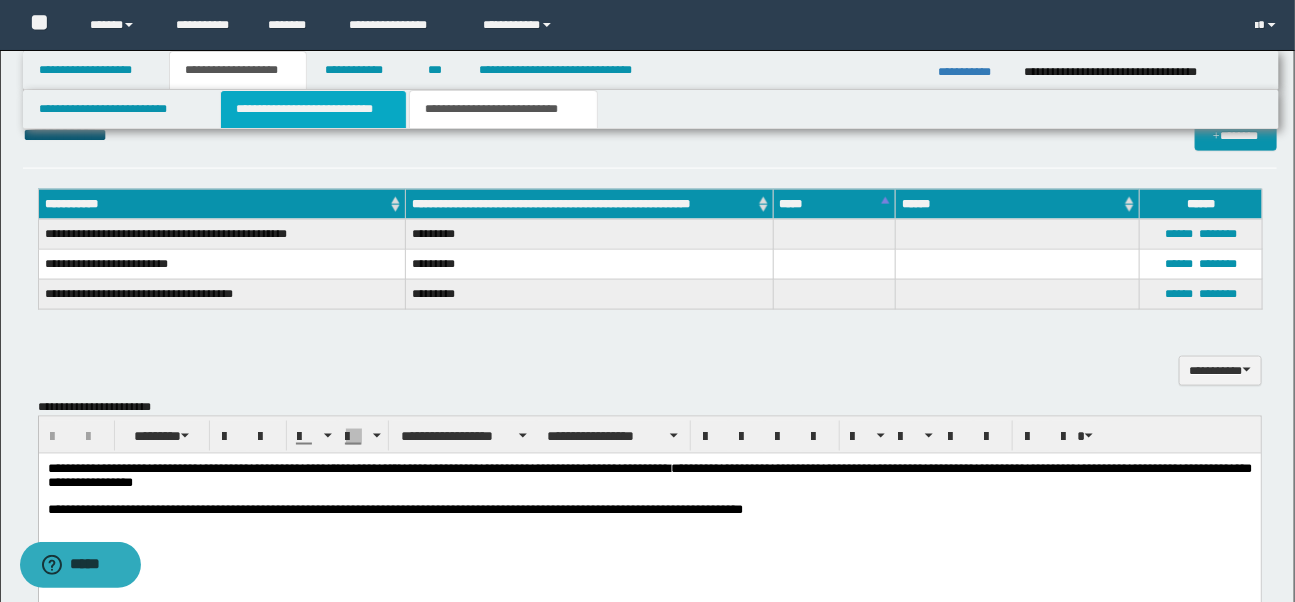 click on "**********" at bounding box center [313, 109] 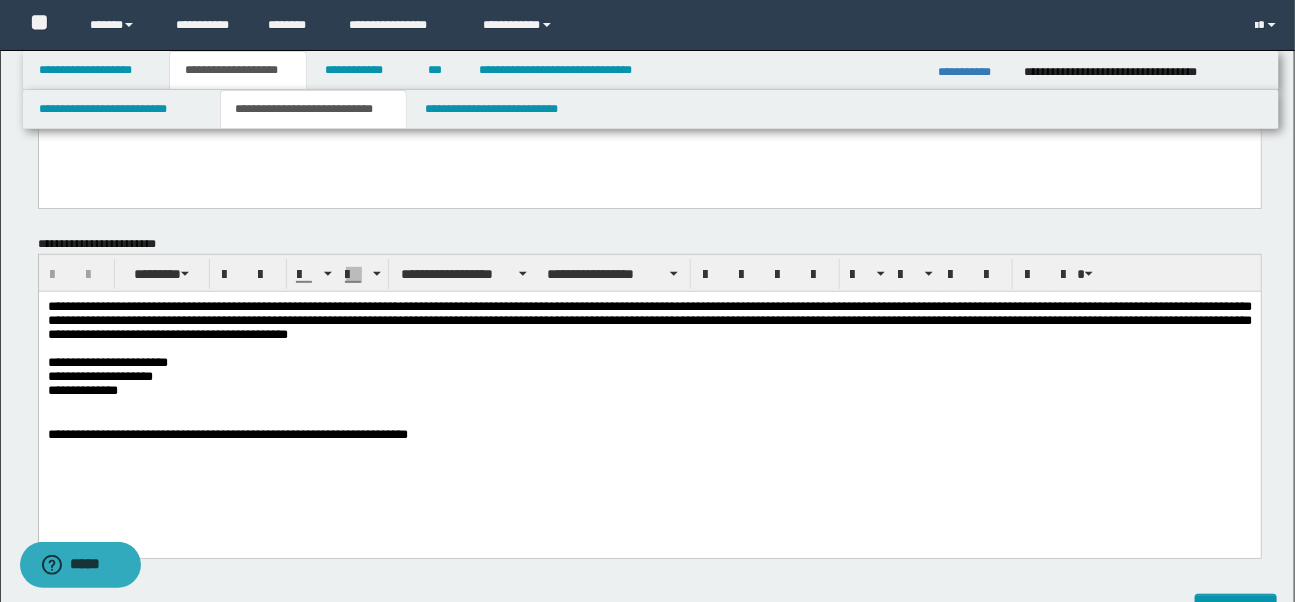 scroll, scrollTop: 227, scrollLeft: 0, axis: vertical 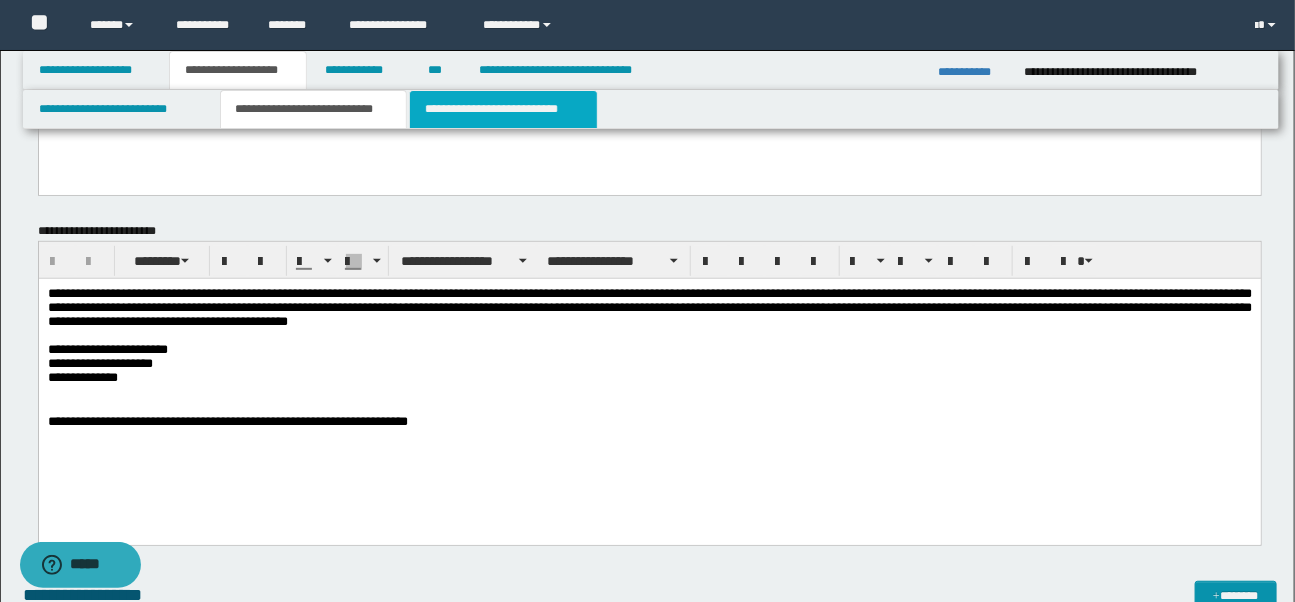 click on "**********" at bounding box center (503, 109) 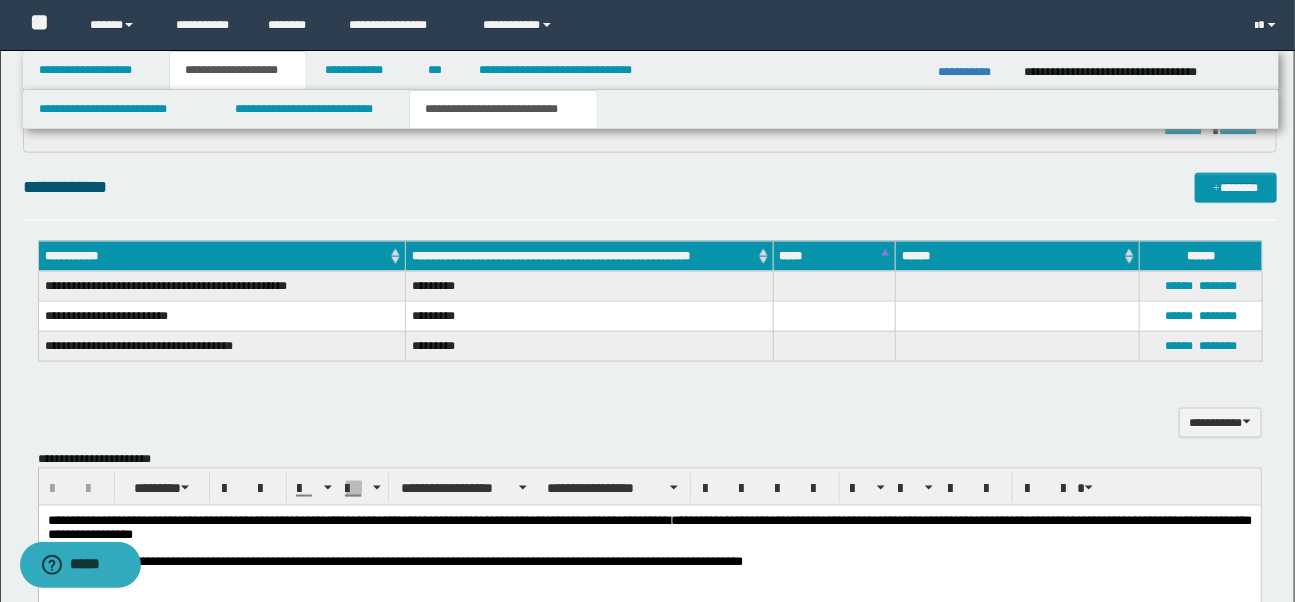 scroll, scrollTop: 1099, scrollLeft: 0, axis: vertical 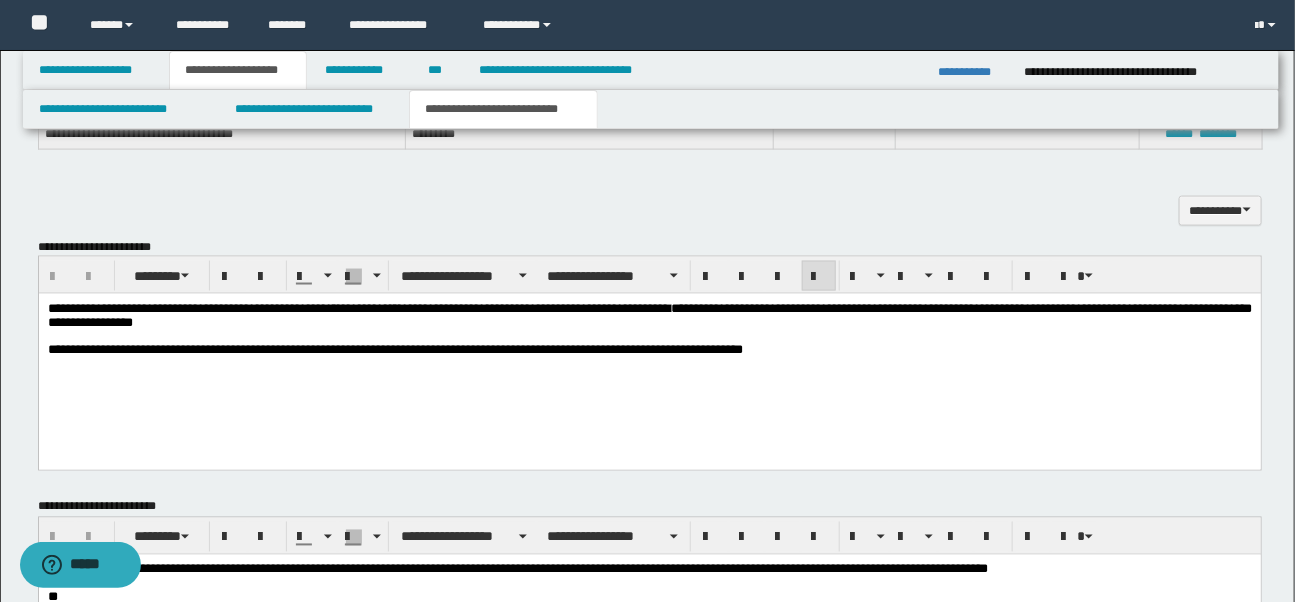 drag, startPoint x: 41, startPoint y: 307, endPoint x: 301, endPoint y: 338, distance: 261.84155 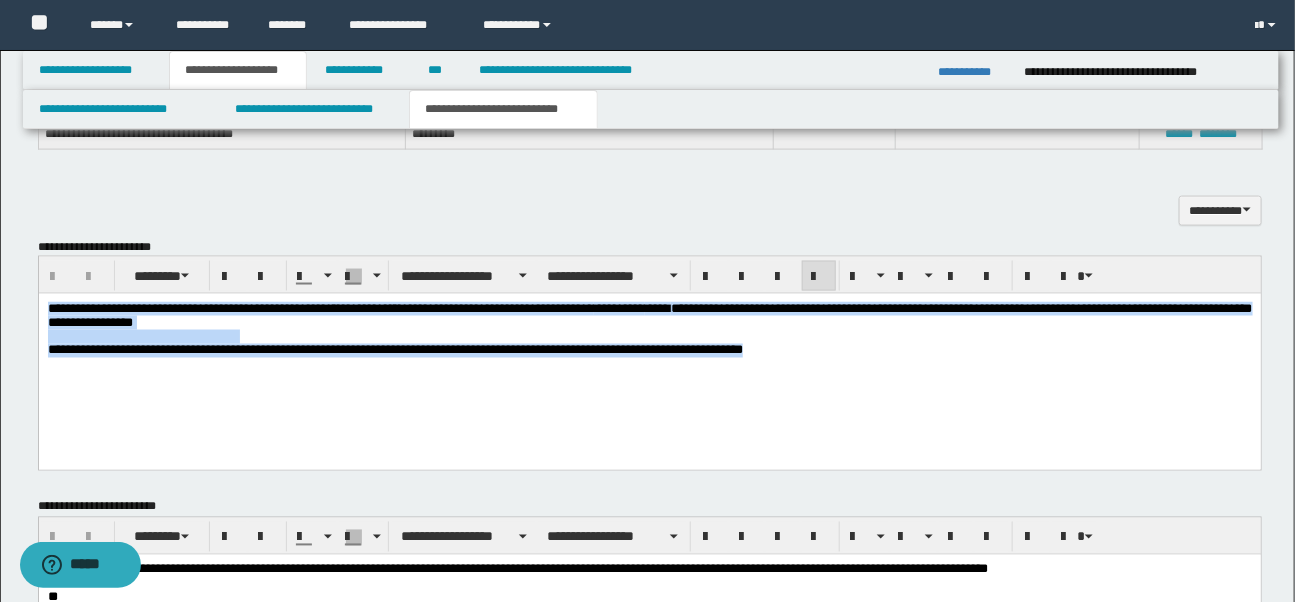 drag, startPoint x: 47, startPoint y: 310, endPoint x: 860, endPoint y: 369, distance: 815.138 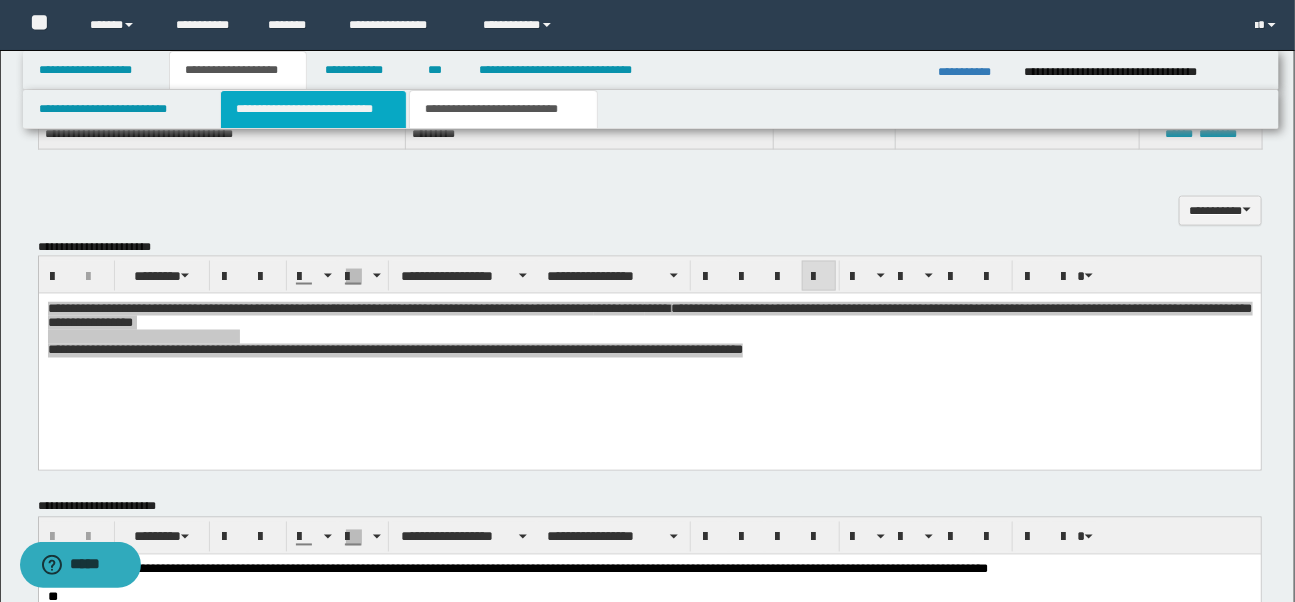 click on "**********" at bounding box center (313, 109) 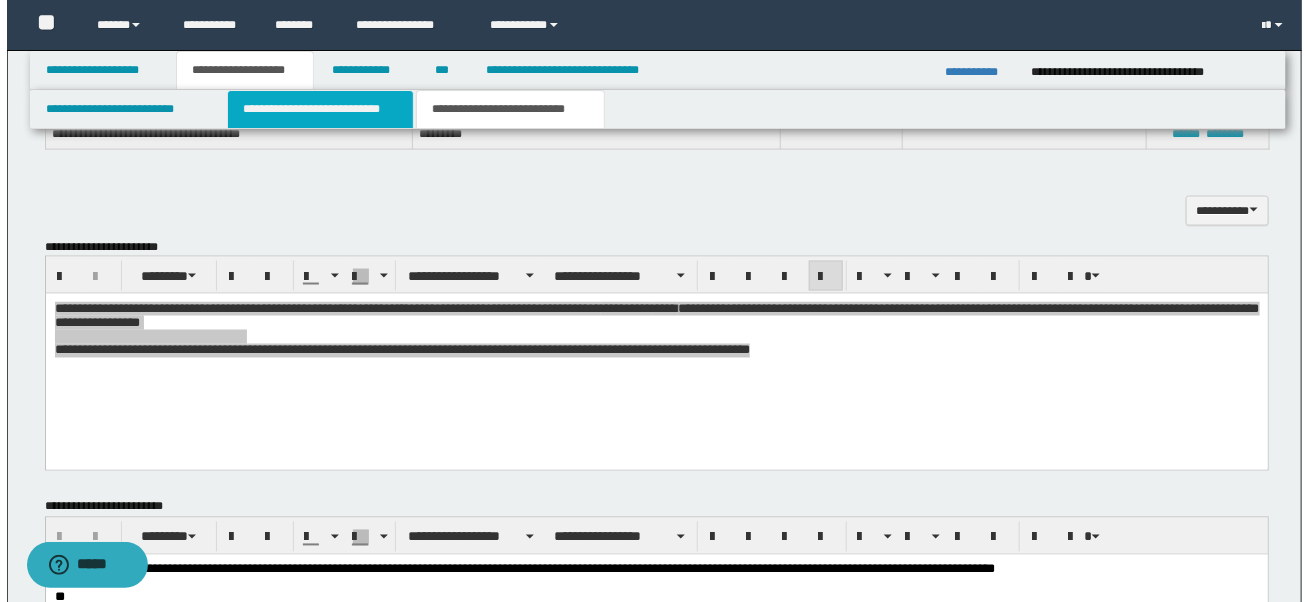 type 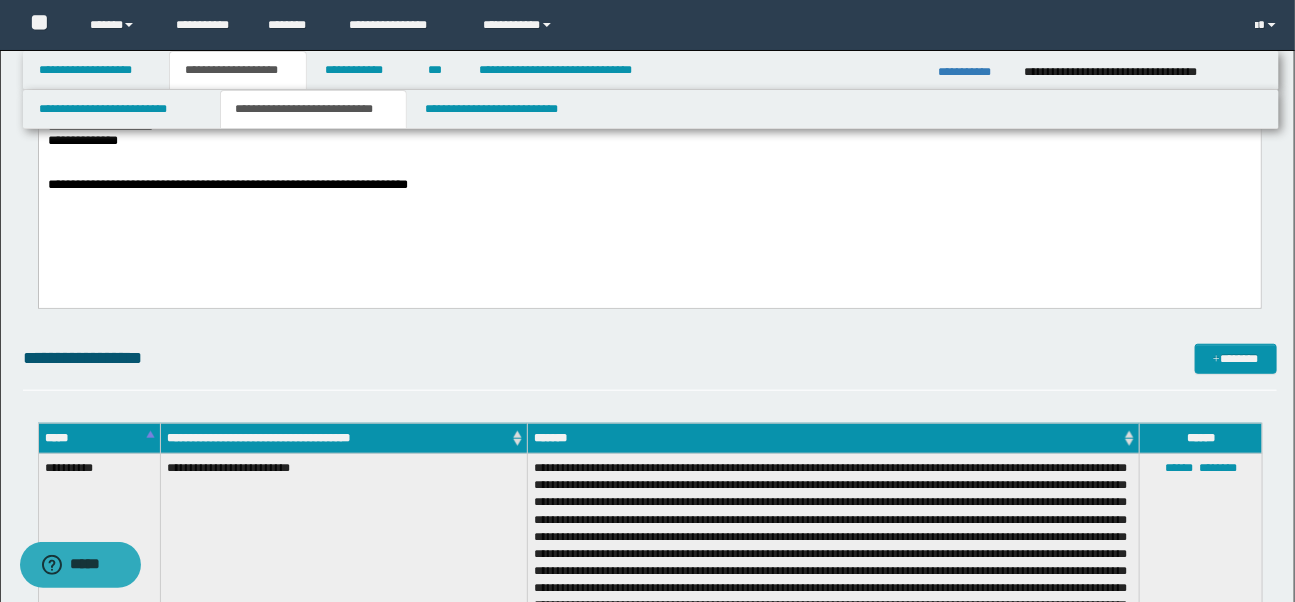 scroll, scrollTop: 328, scrollLeft: 0, axis: vertical 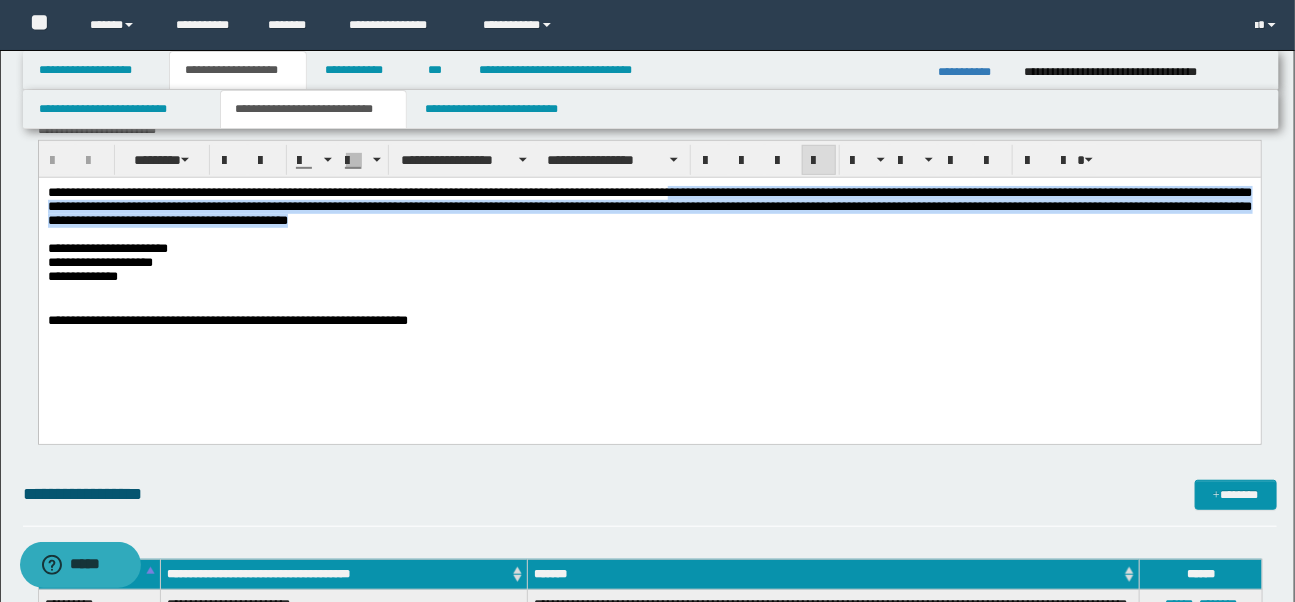 drag, startPoint x: 714, startPoint y: 194, endPoint x: 755, endPoint y: 230, distance: 54.56189 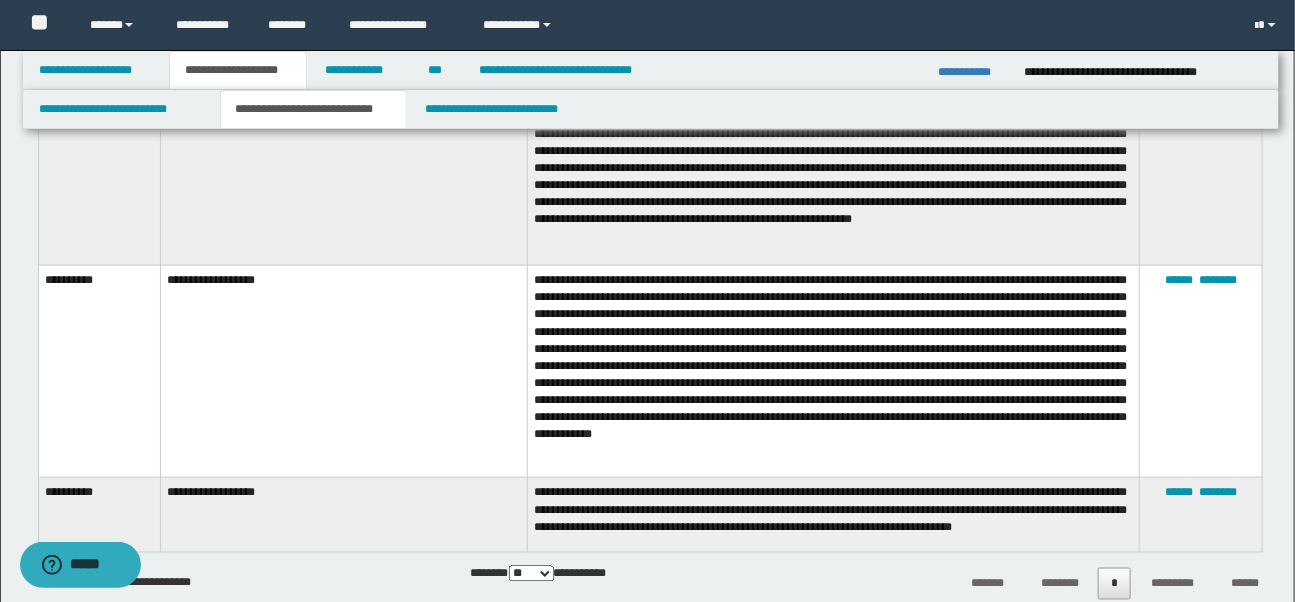 scroll, scrollTop: 643, scrollLeft: 0, axis: vertical 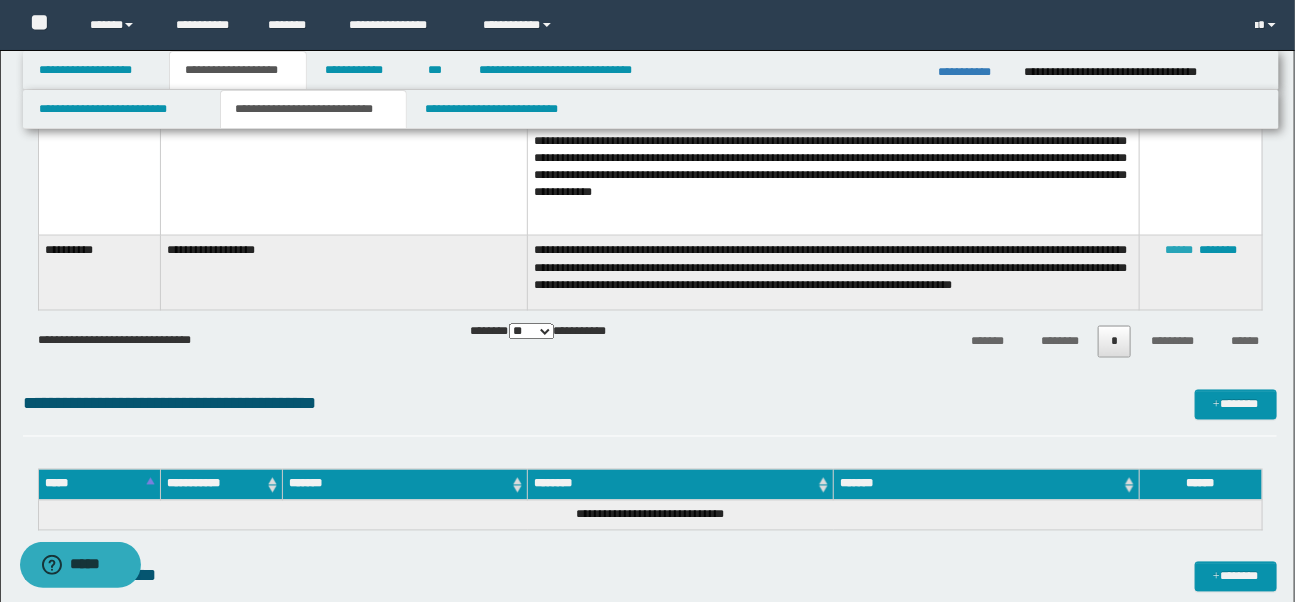 click on "******" at bounding box center [1179, 250] 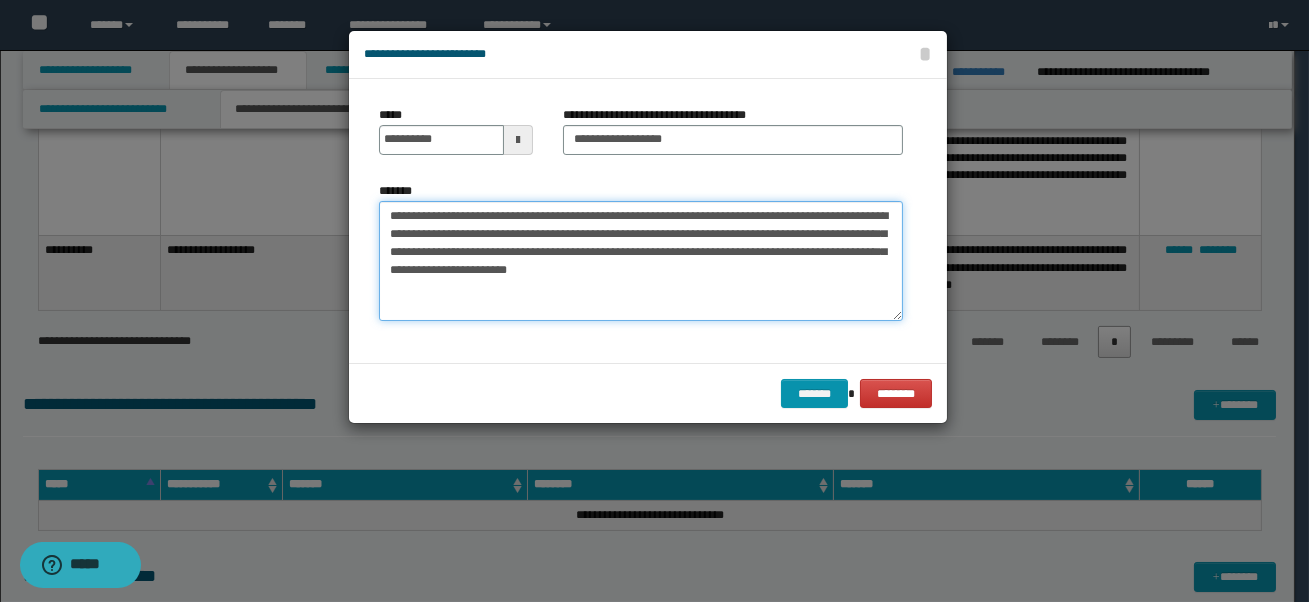 click on "**********" at bounding box center (641, 261) 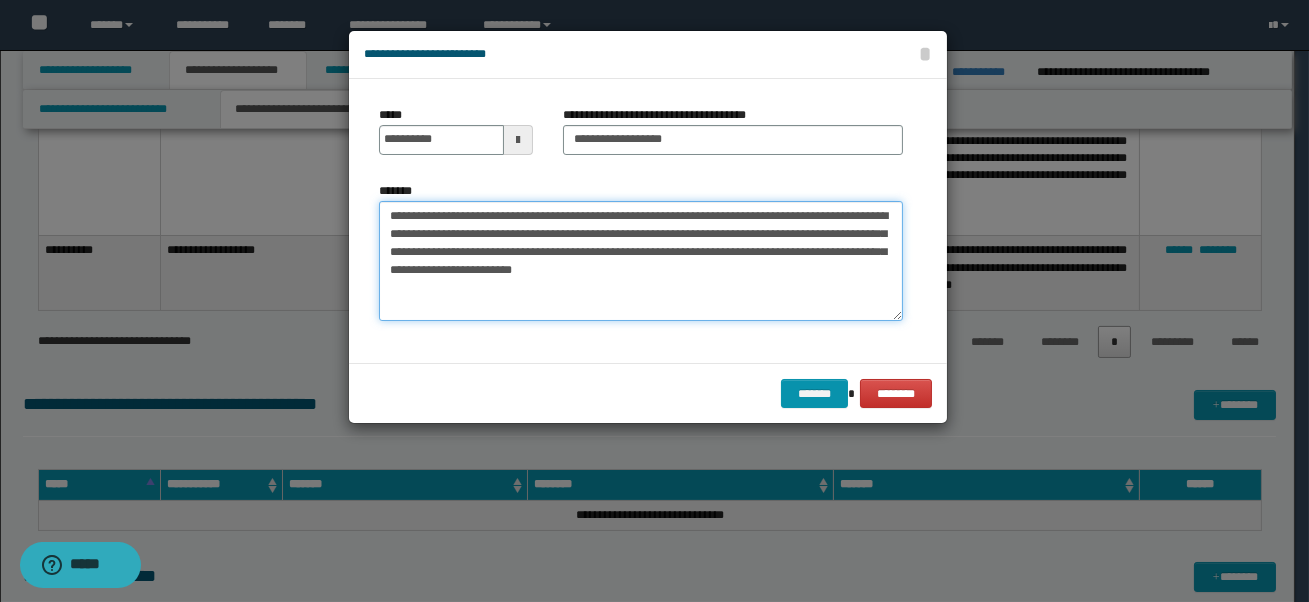 paste on "**********" 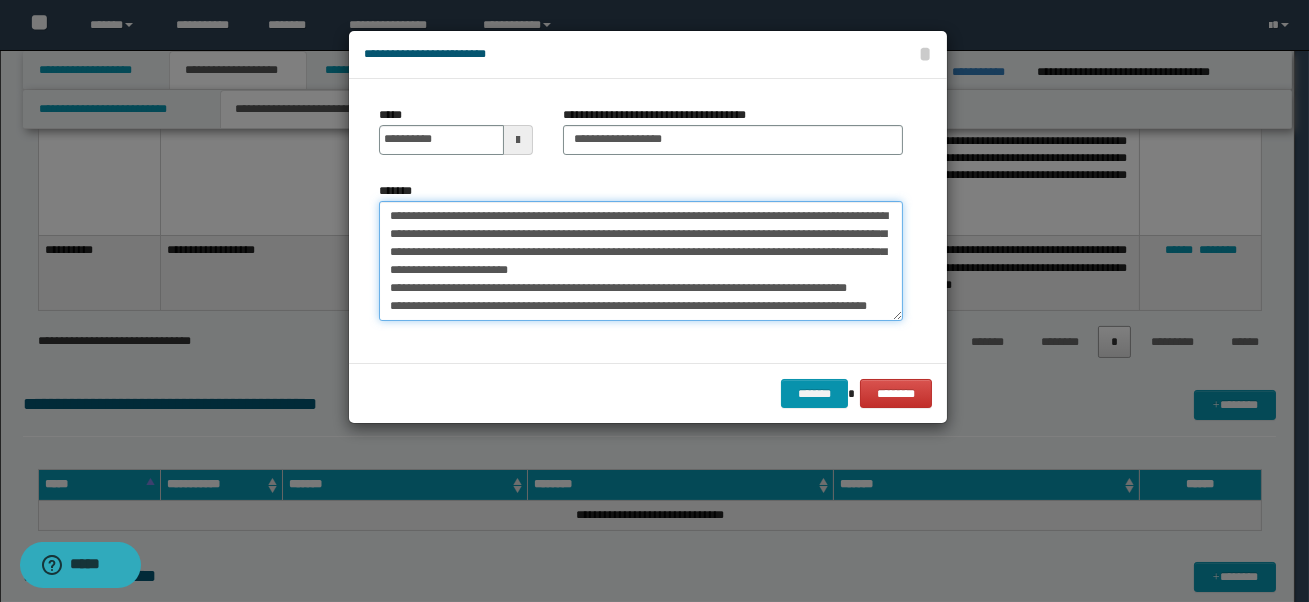 scroll, scrollTop: 47, scrollLeft: 0, axis: vertical 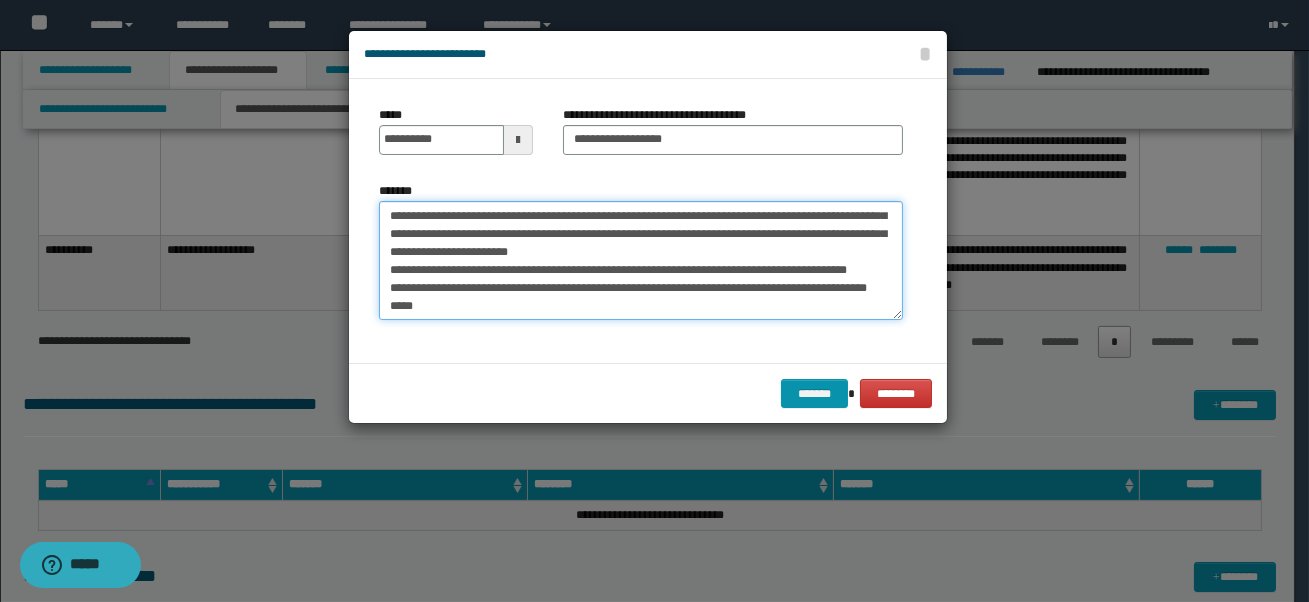 click on "**********" at bounding box center (641, 261) 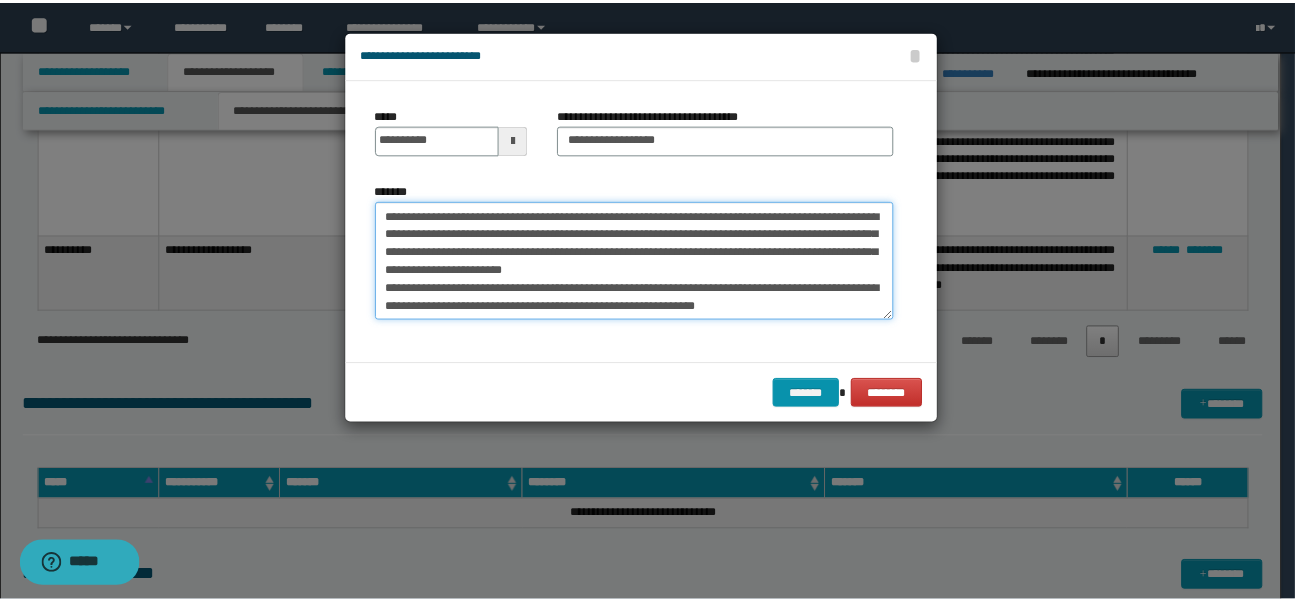 scroll, scrollTop: 0, scrollLeft: 0, axis: both 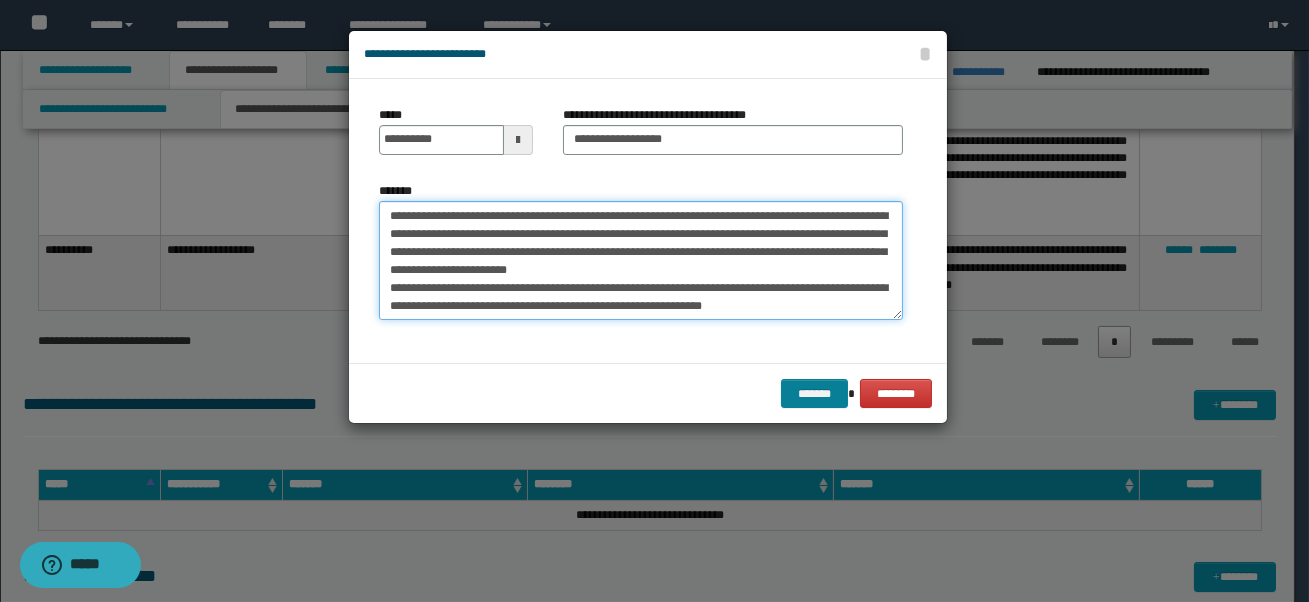 type on "**********" 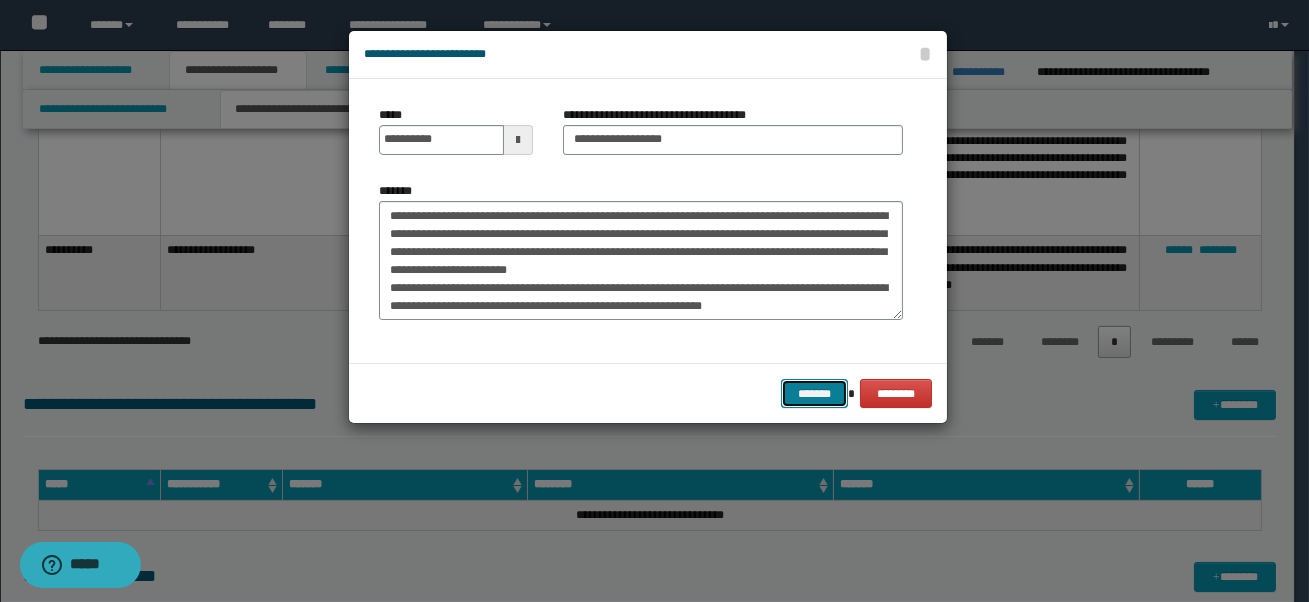 click on "*******" at bounding box center (814, 394) 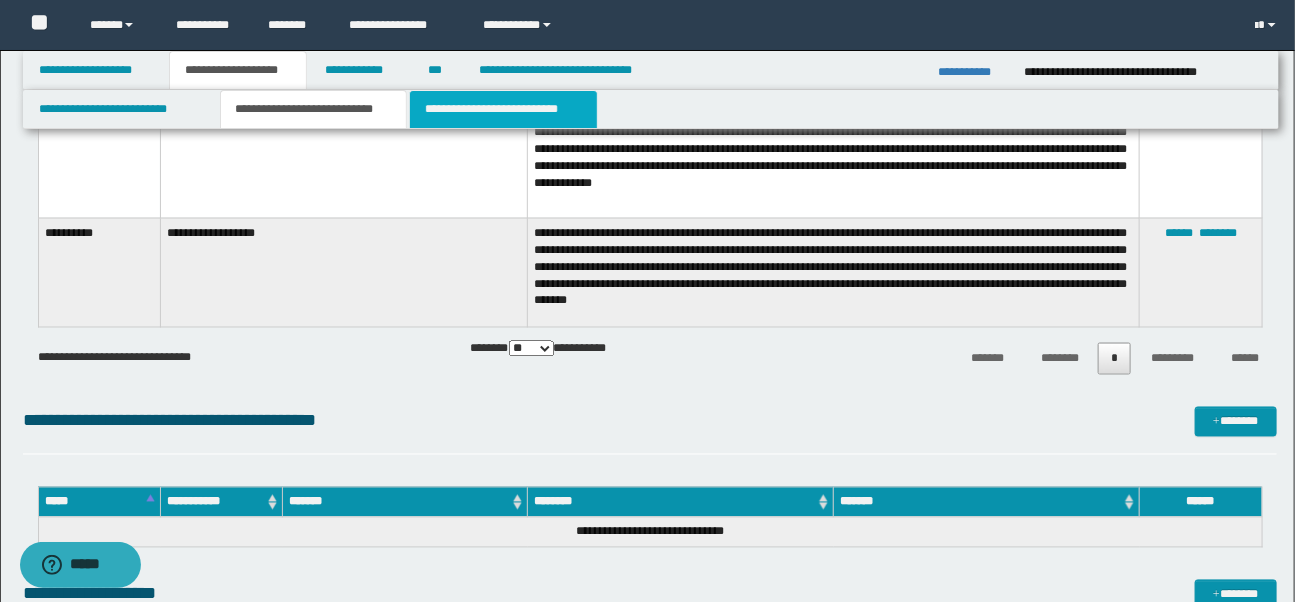 click on "**********" at bounding box center (503, 109) 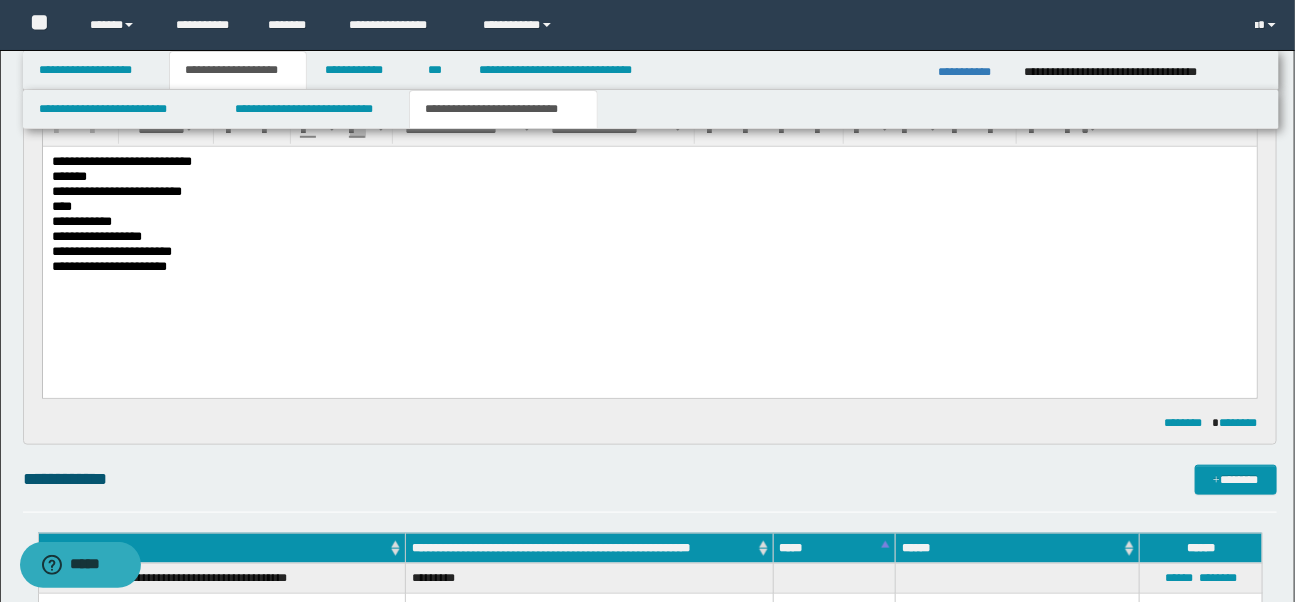 scroll, scrollTop: 593, scrollLeft: 0, axis: vertical 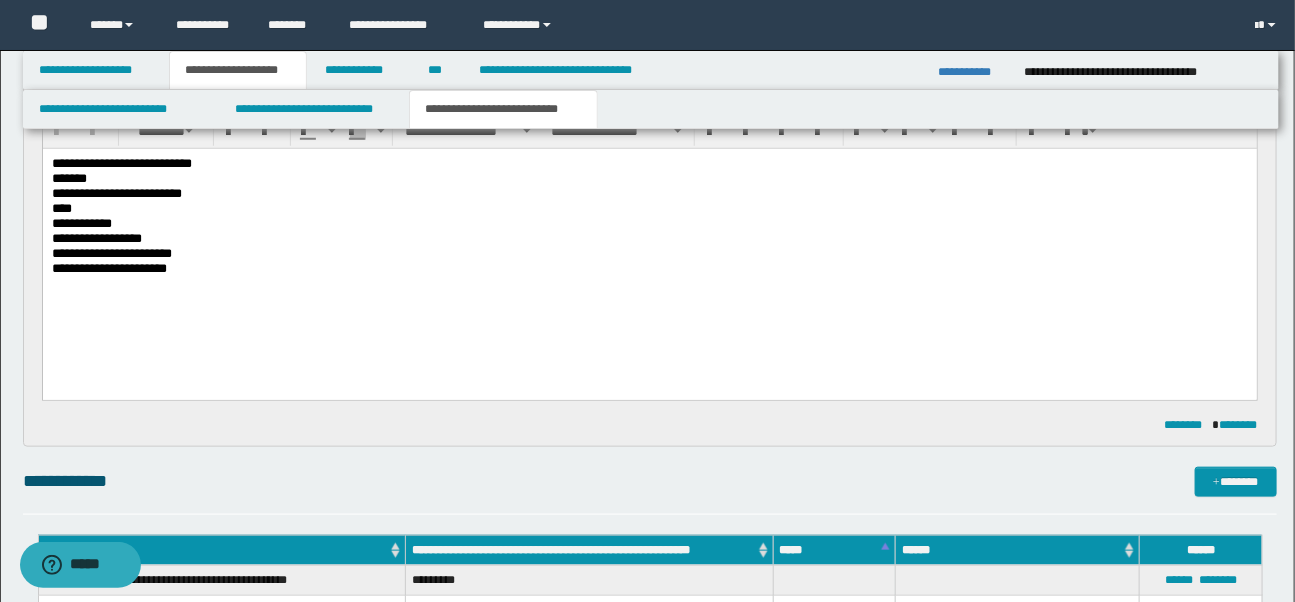 click at bounding box center (649, 284) 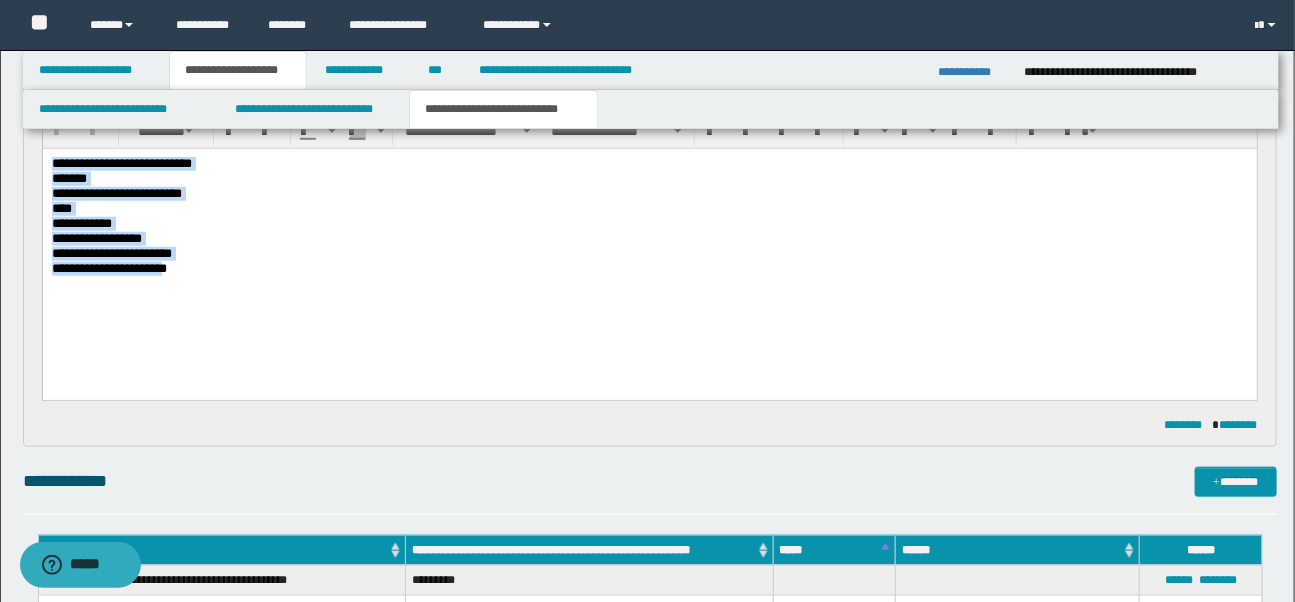 drag, startPoint x: 50, startPoint y: 164, endPoint x: 170, endPoint y: 272, distance: 161.44348 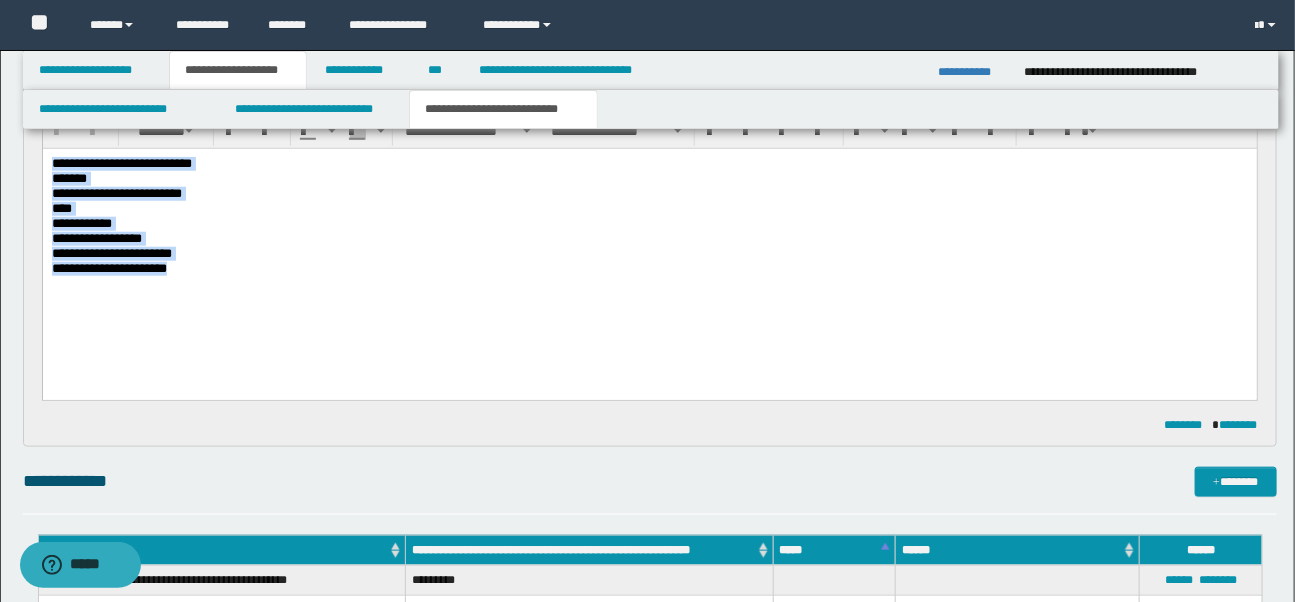 drag, startPoint x: 50, startPoint y: 160, endPoint x: 209, endPoint y: 271, distance: 193.91235 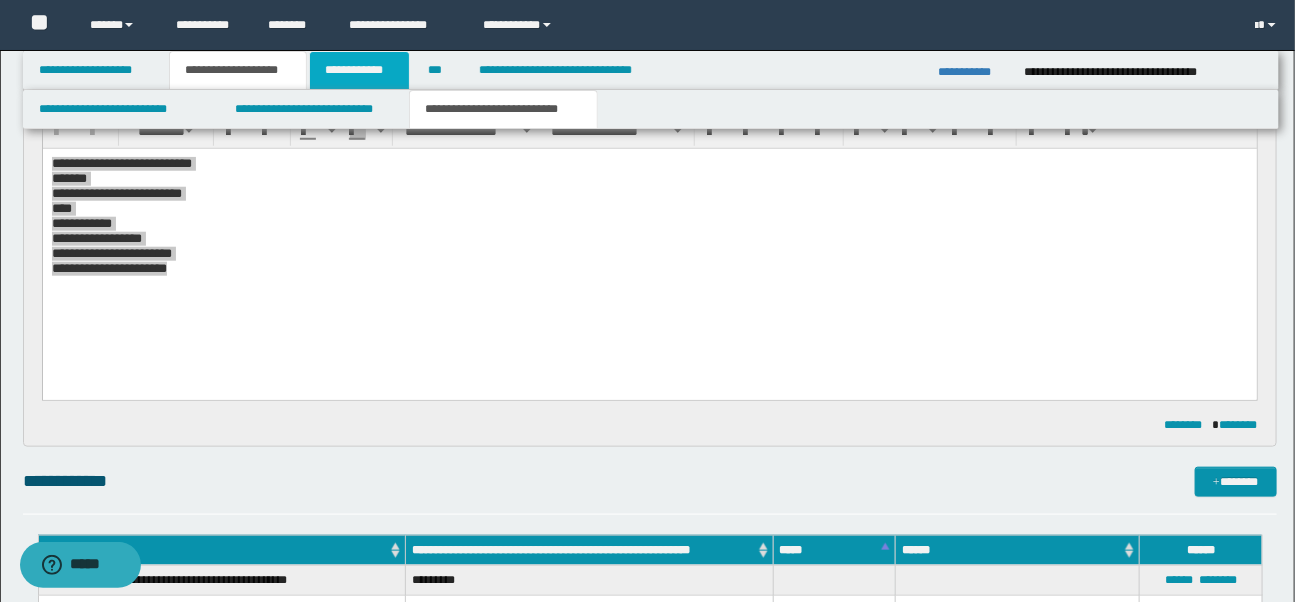 click on "**********" at bounding box center (359, 70) 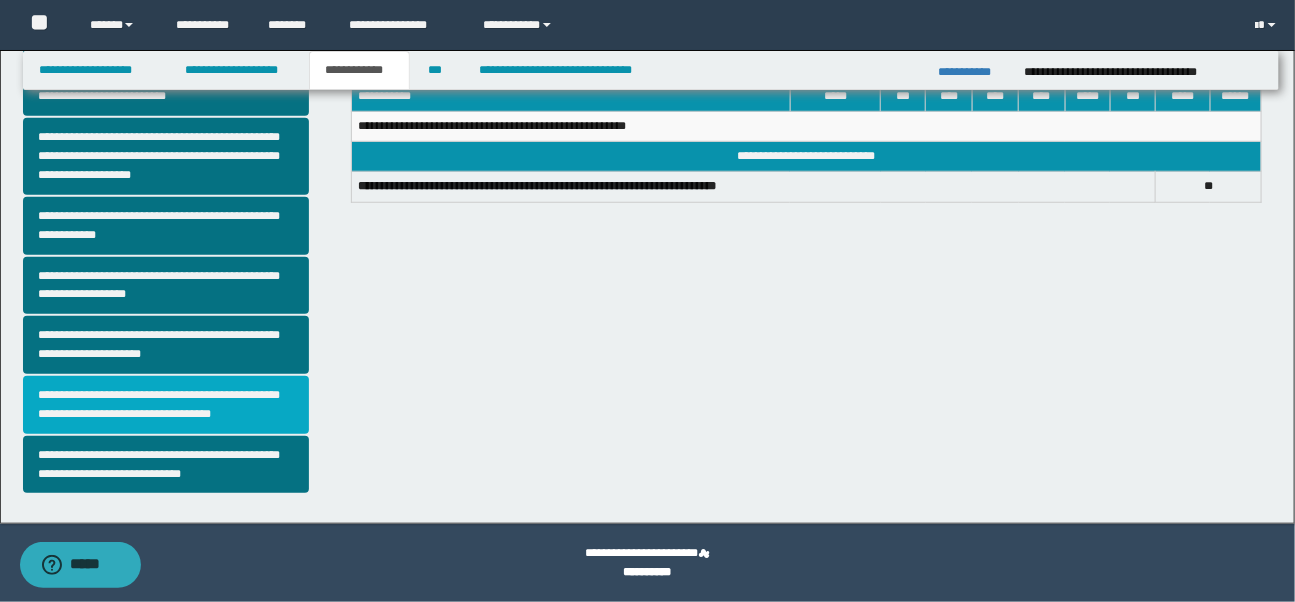 click on "**********" at bounding box center [166, 405] 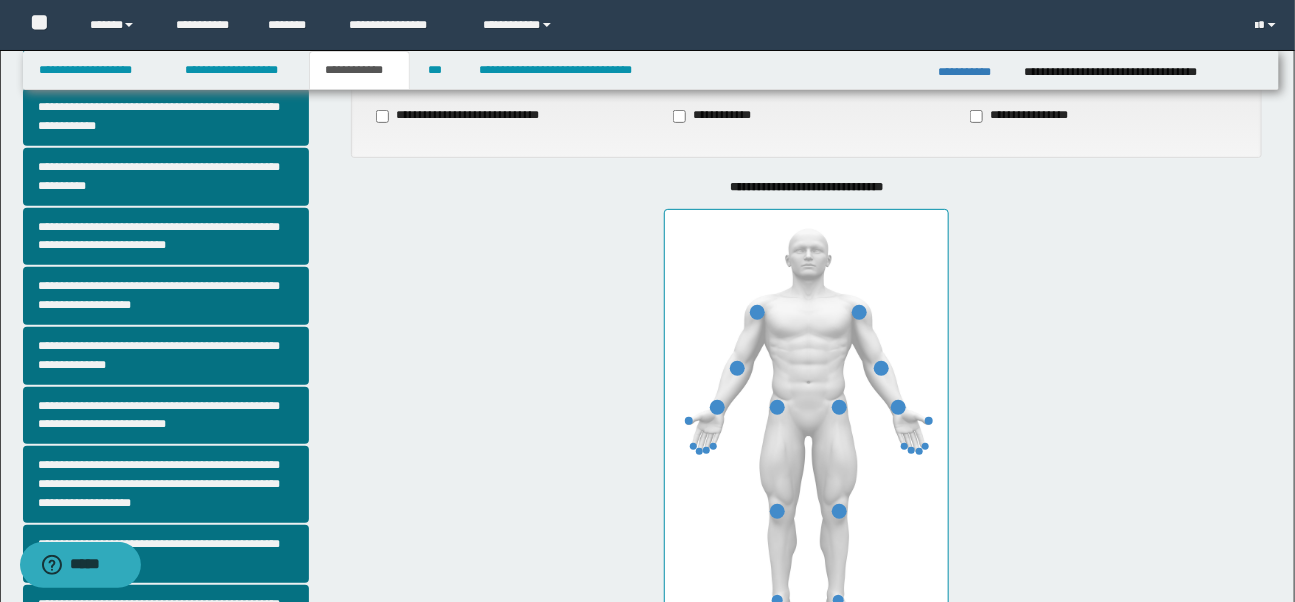 scroll, scrollTop: 220, scrollLeft: 0, axis: vertical 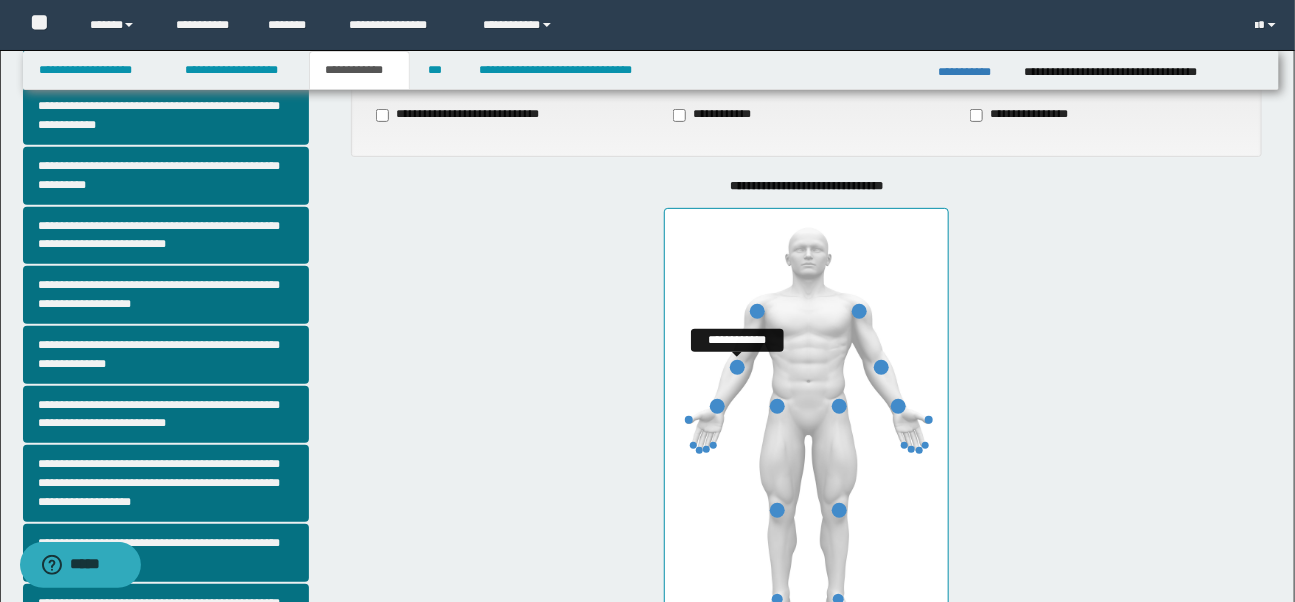 click at bounding box center (737, 367) 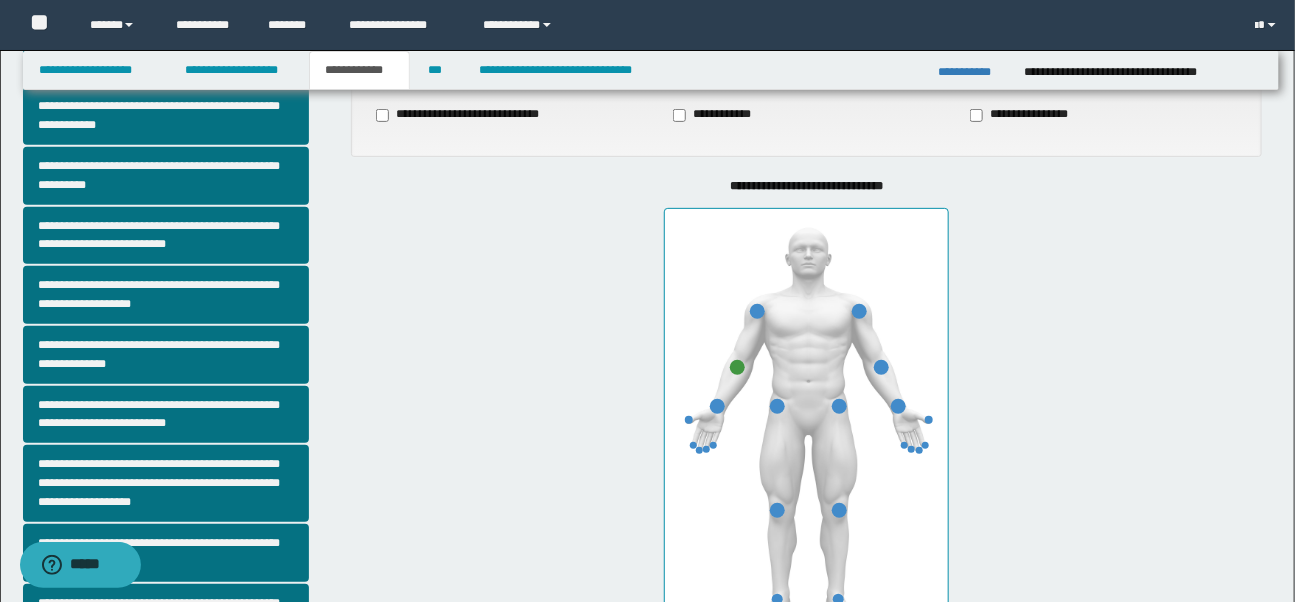 click on "**********" at bounding box center [806, 410] 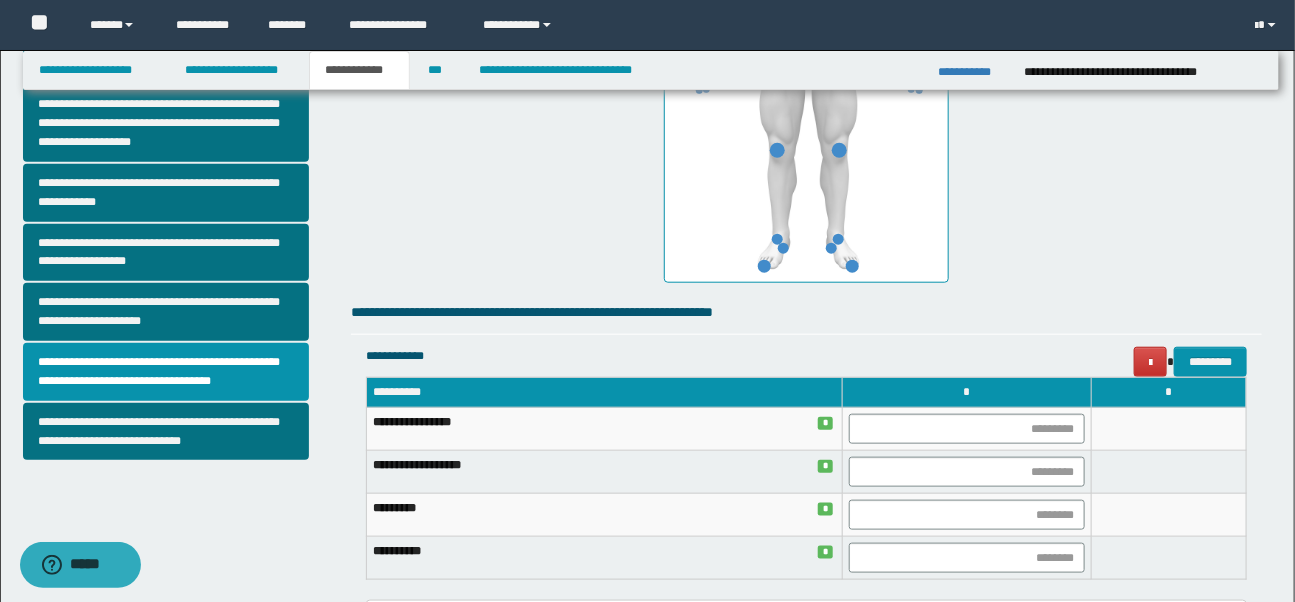 scroll, scrollTop: 672, scrollLeft: 0, axis: vertical 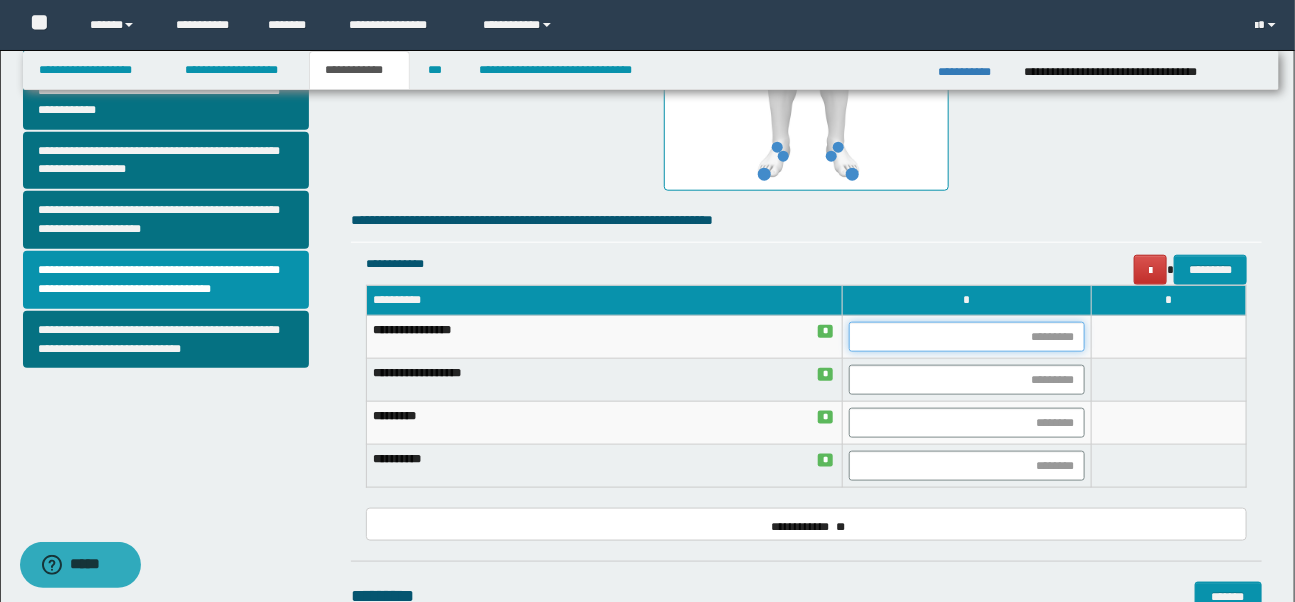click at bounding box center [967, 337] 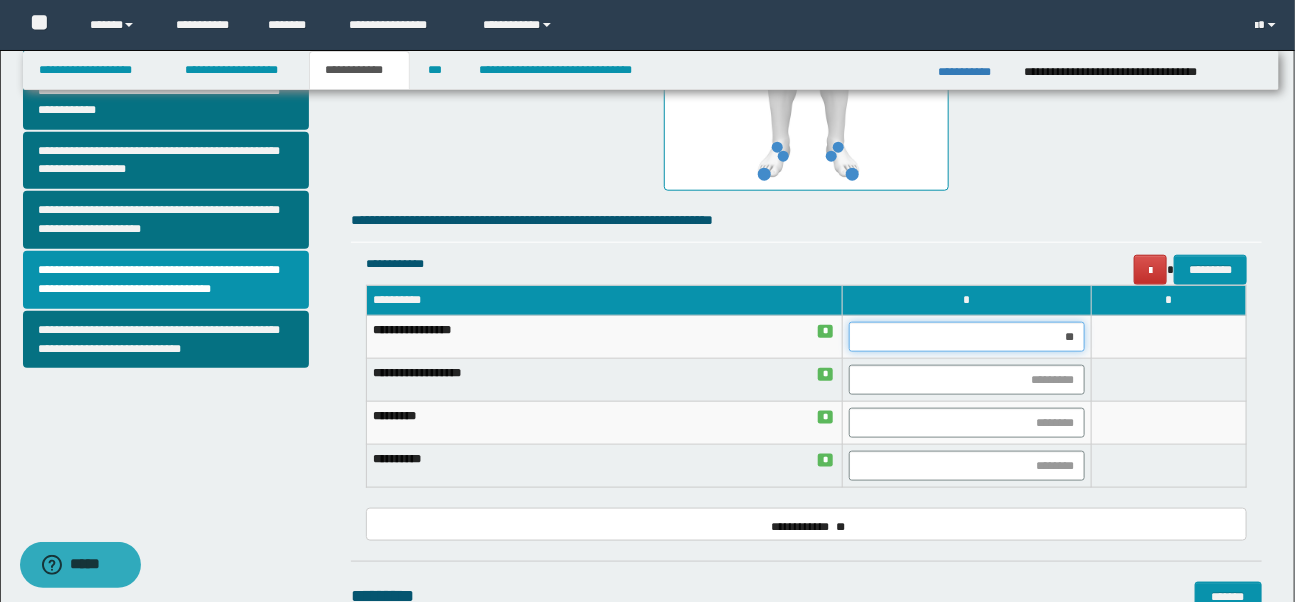 type on "***" 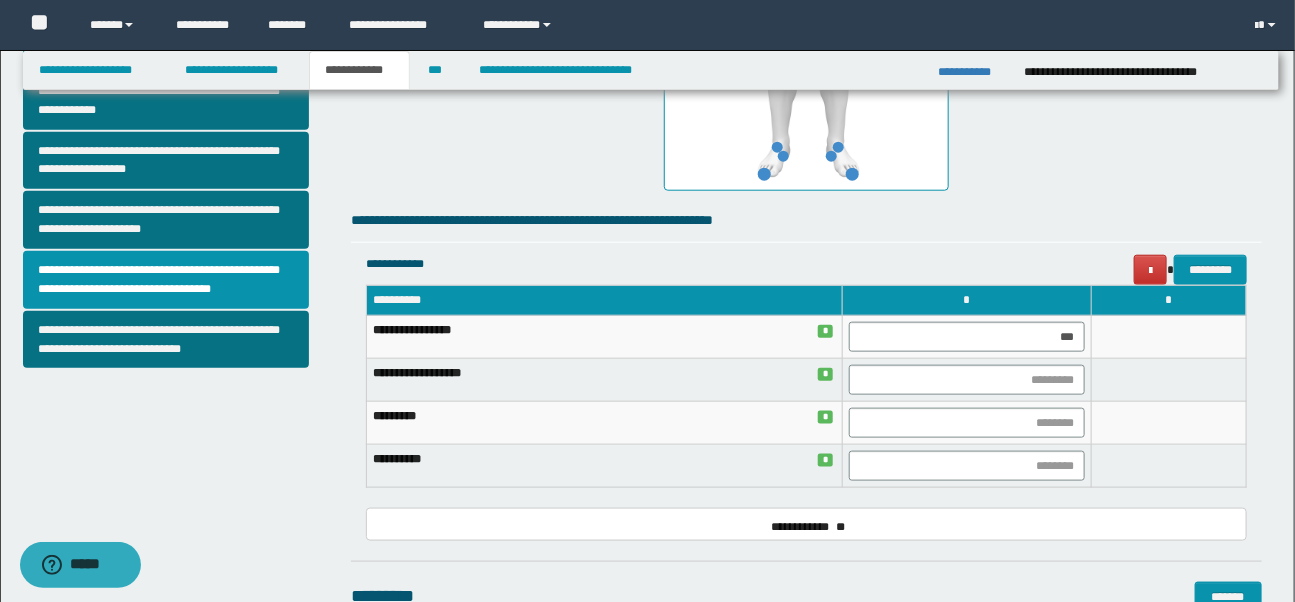 click on "**********" at bounding box center [806, 132] 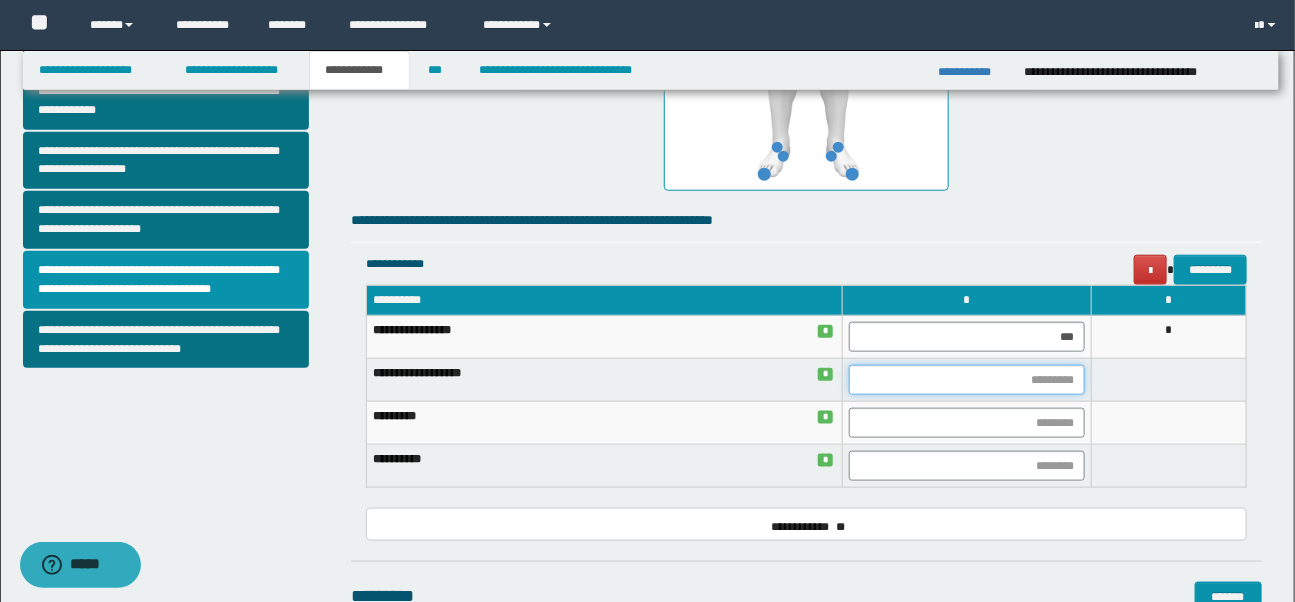 click at bounding box center [967, 380] 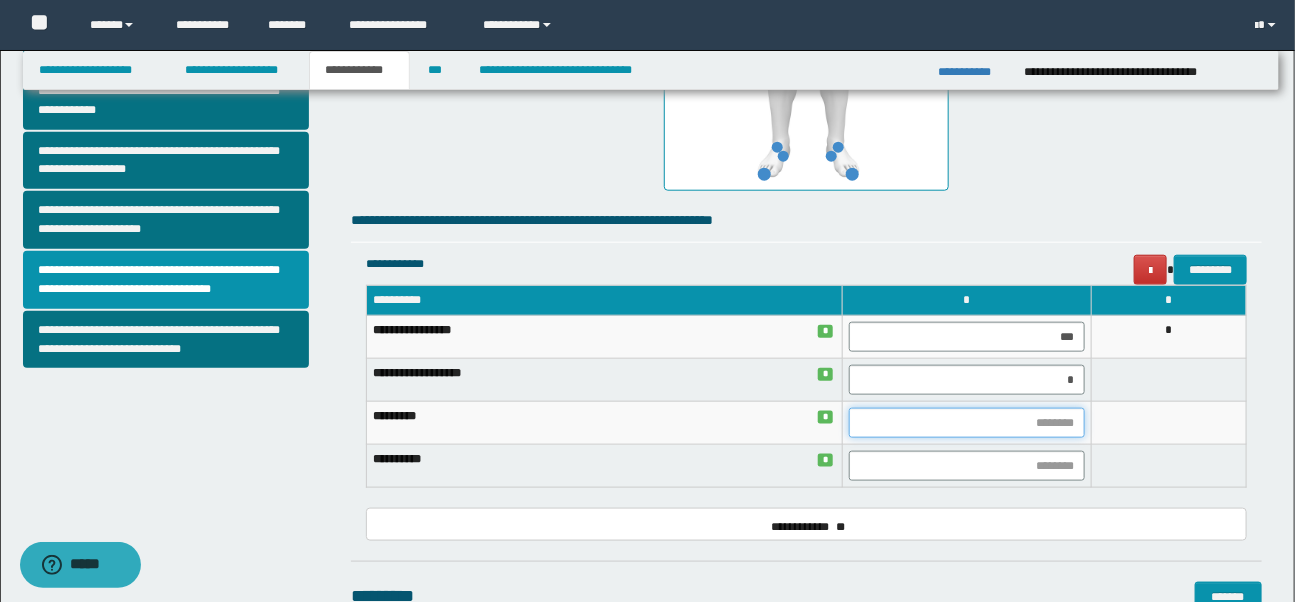 click at bounding box center (967, 423) 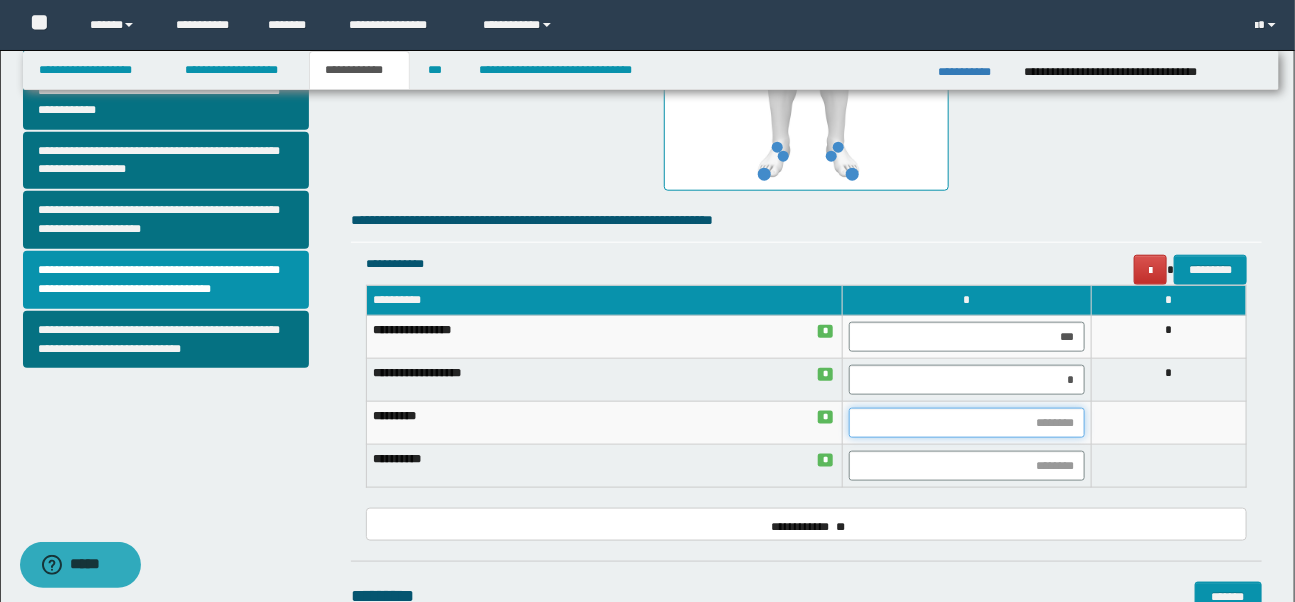type on "*" 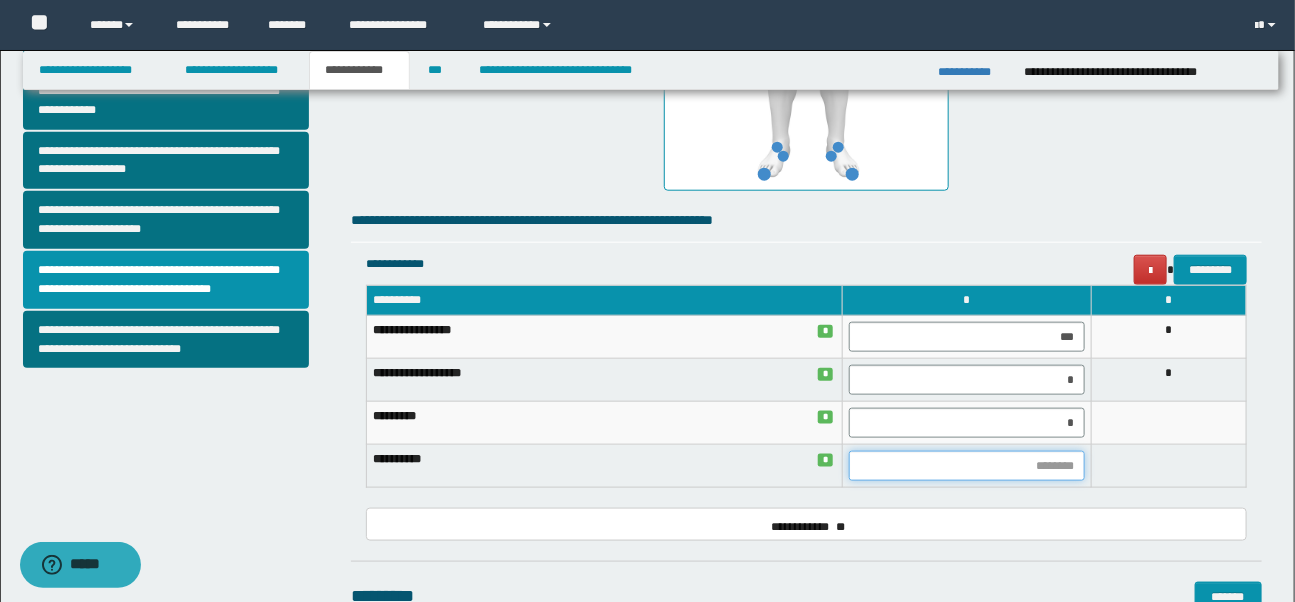 click at bounding box center (967, 466) 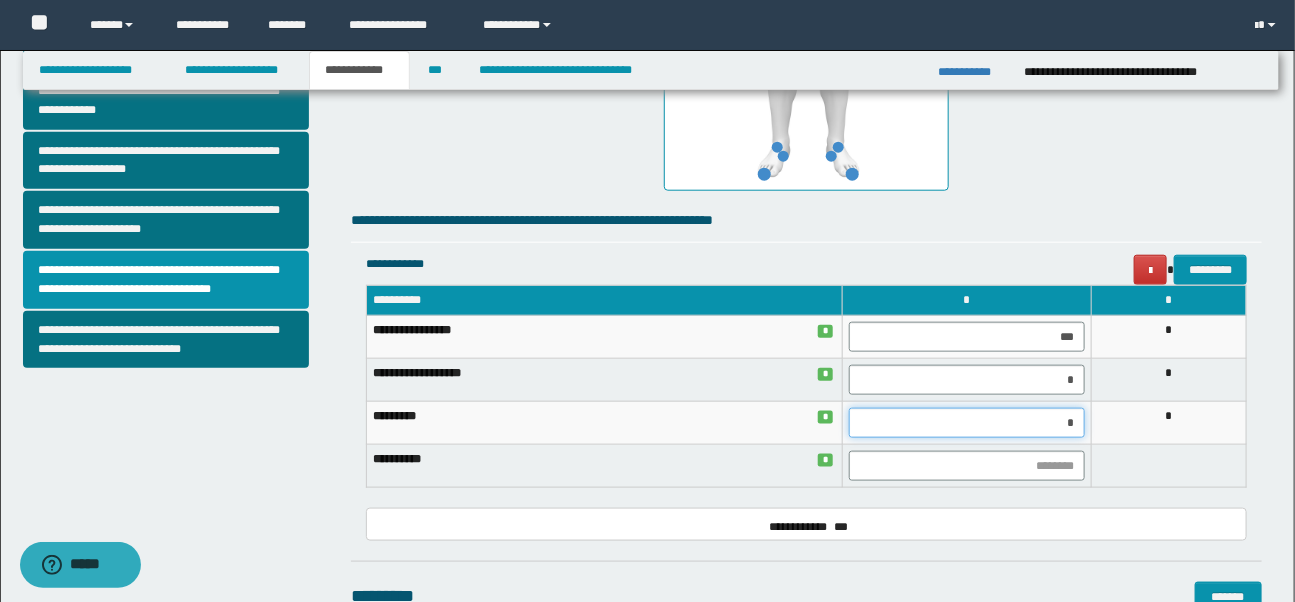drag, startPoint x: 1076, startPoint y: 421, endPoint x: 1081, endPoint y: 397, distance: 24.5153 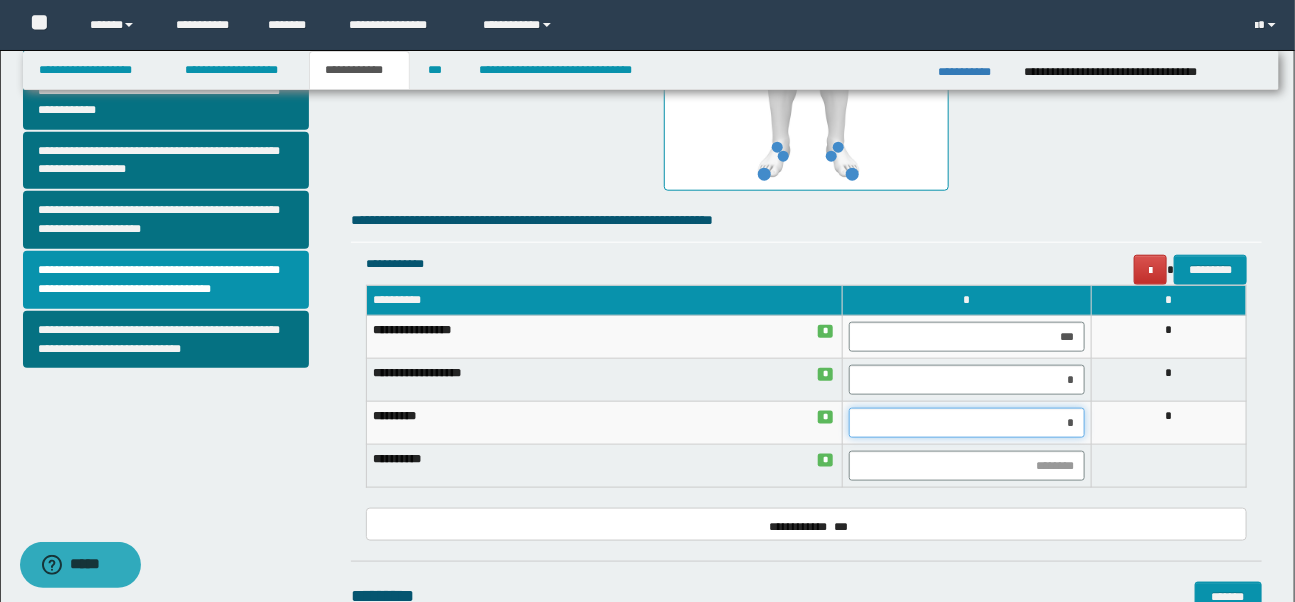 type on "**" 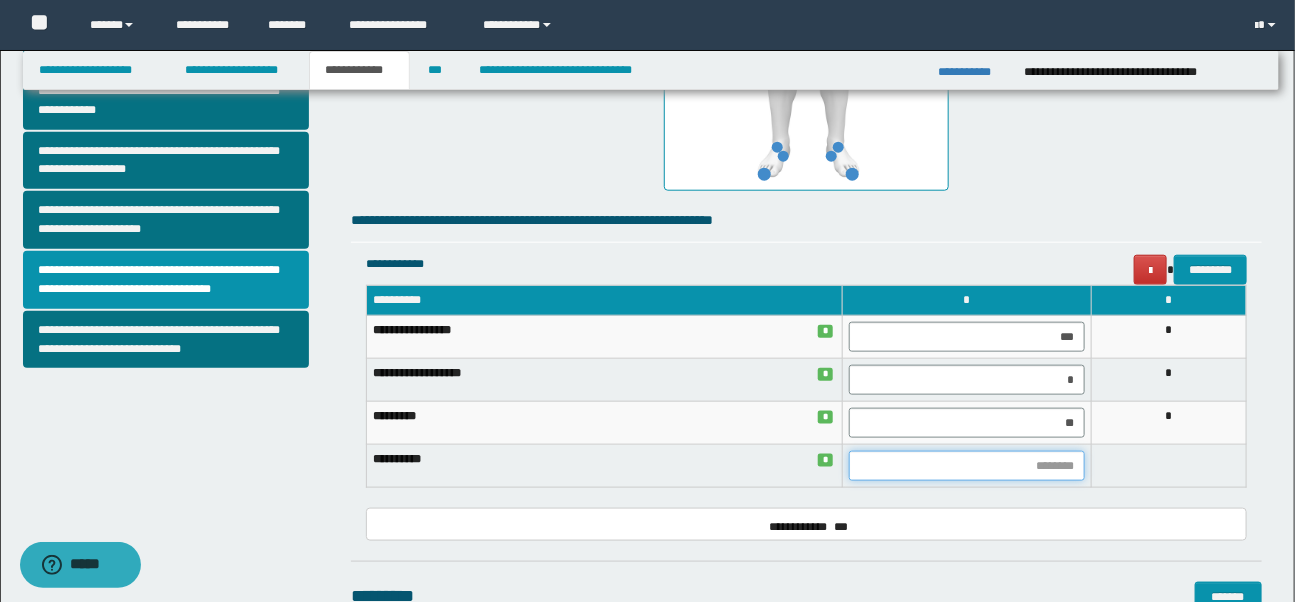 click at bounding box center [967, 466] 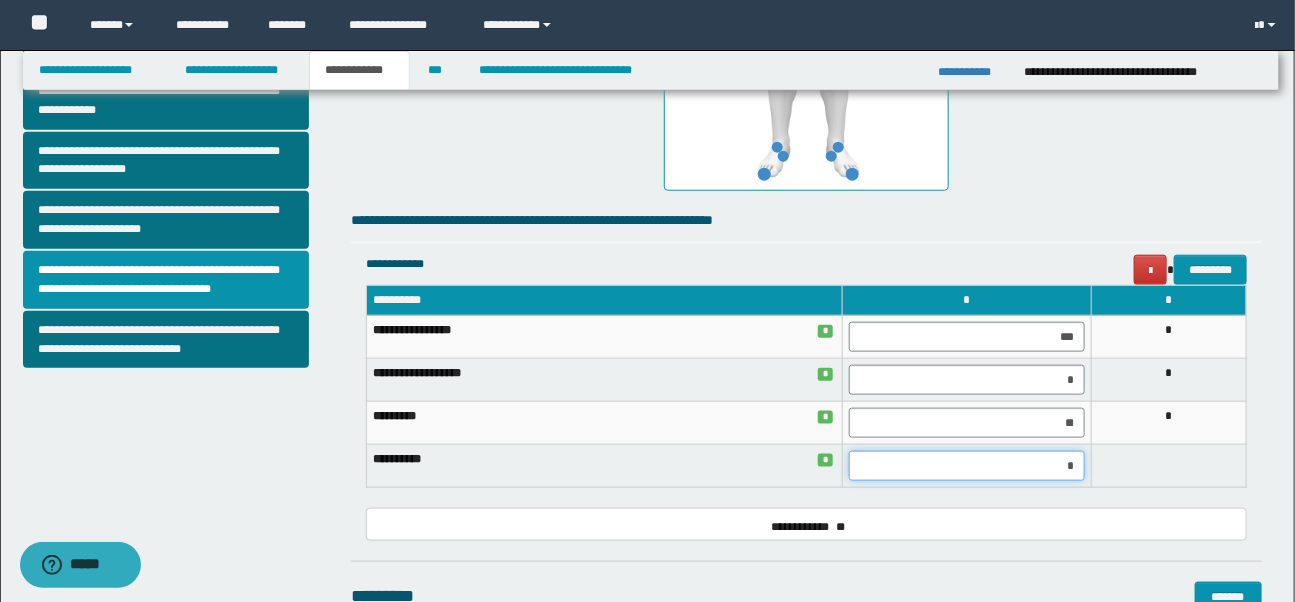 type on "**" 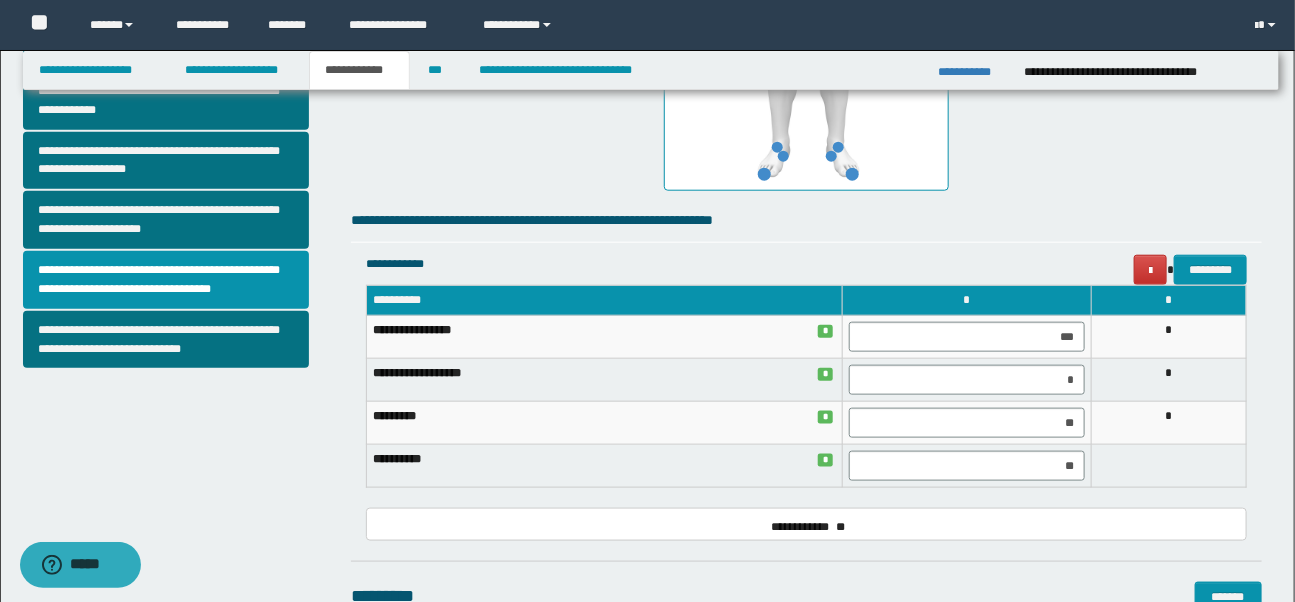 click on "**********" at bounding box center [806, -42] 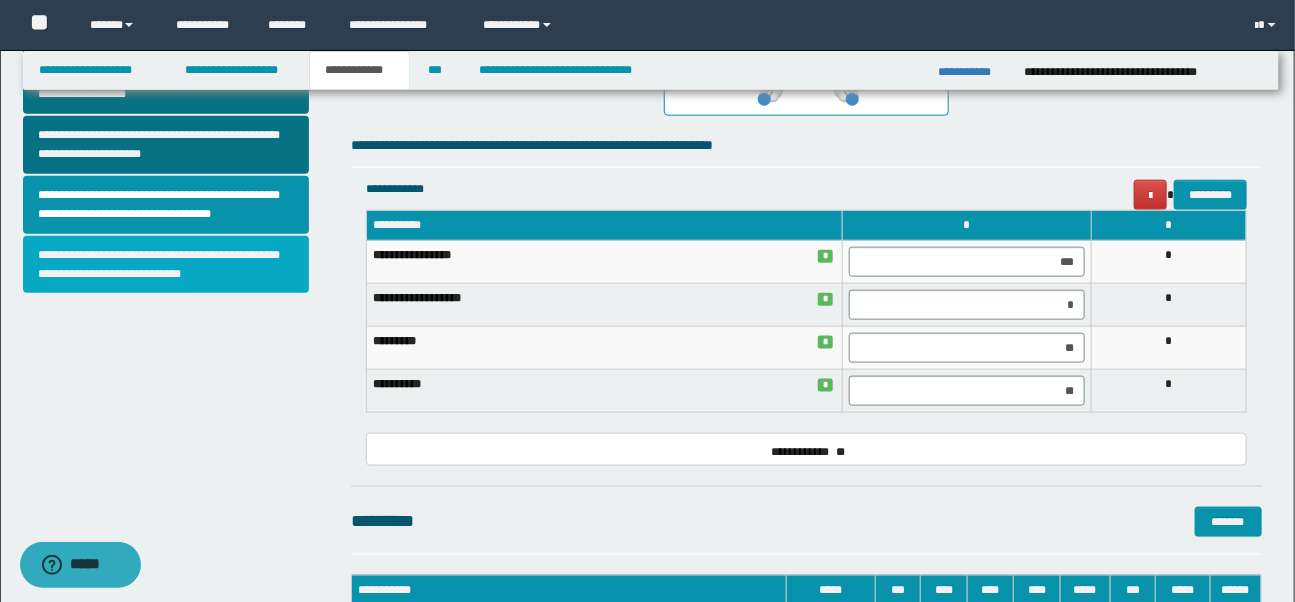 scroll, scrollTop: 745, scrollLeft: 0, axis: vertical 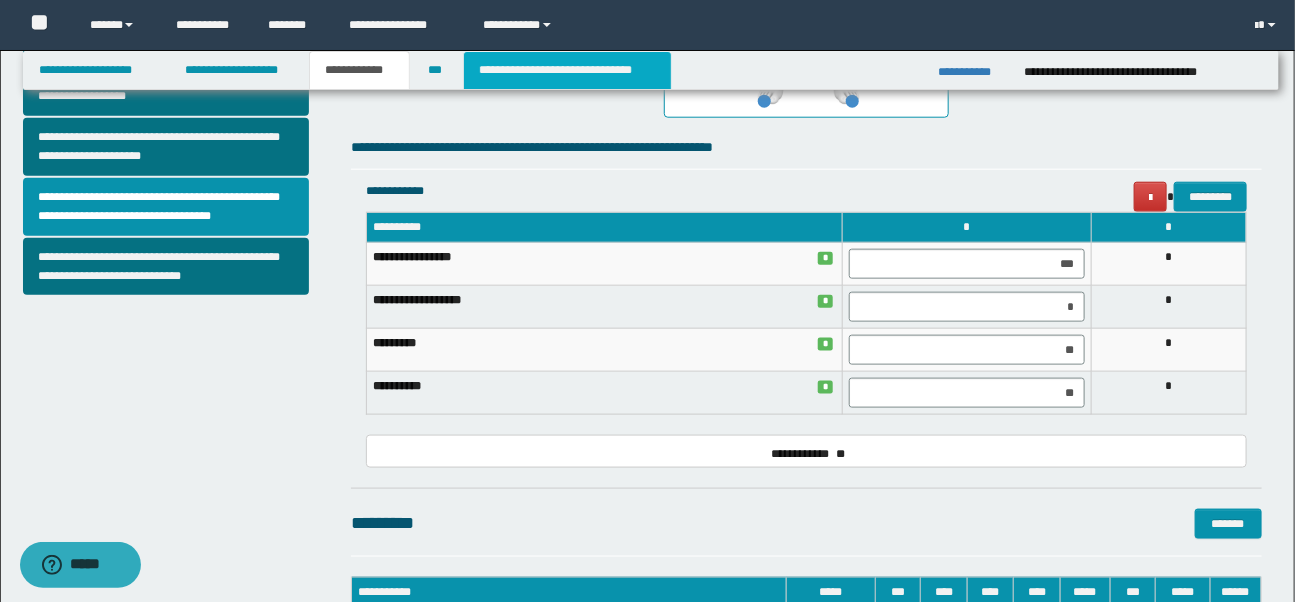 click on "**********" at bounding box center [567, 70] 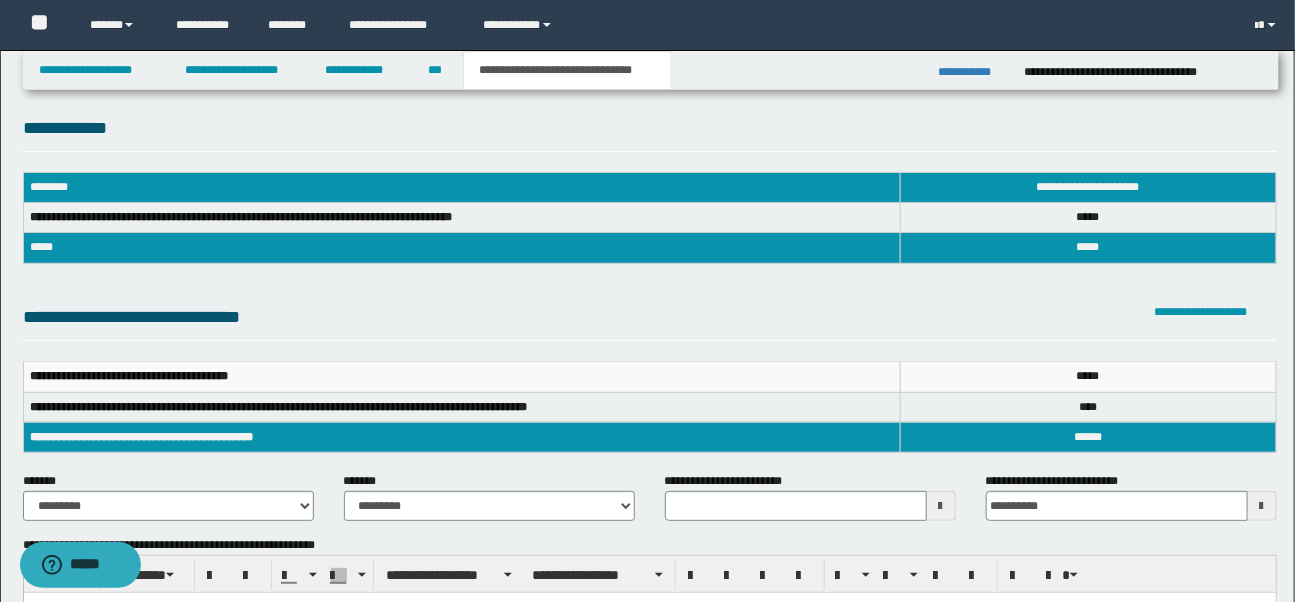 scroll, scrollTop: 0, scrollLeft: 0, axis: both 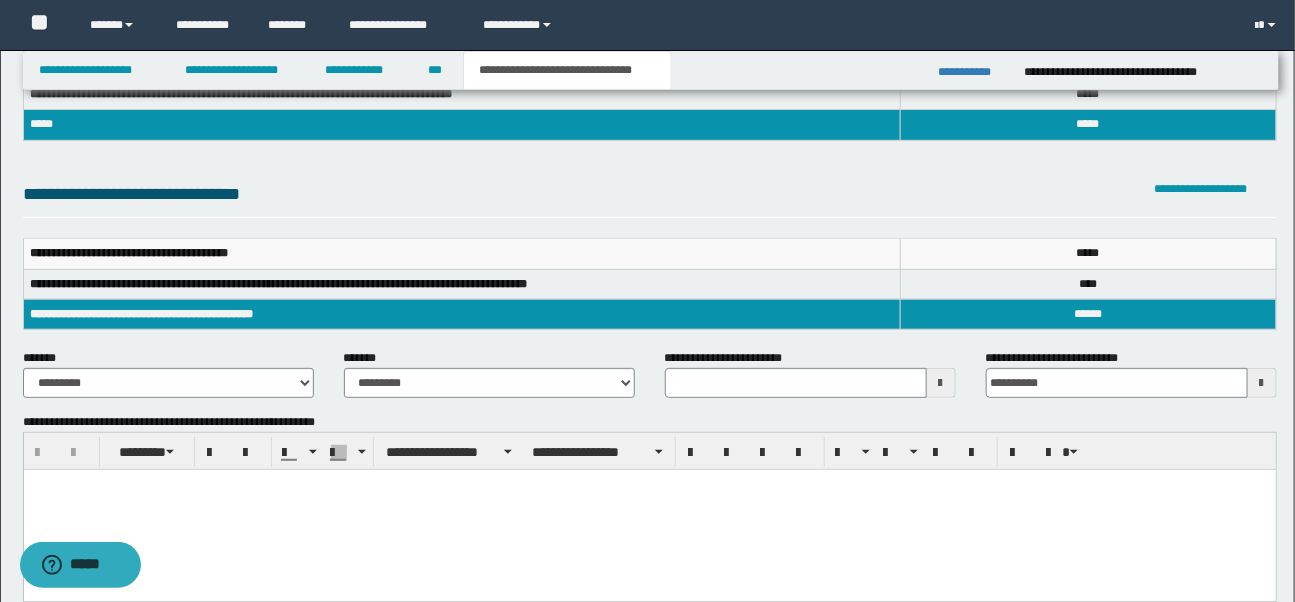 type 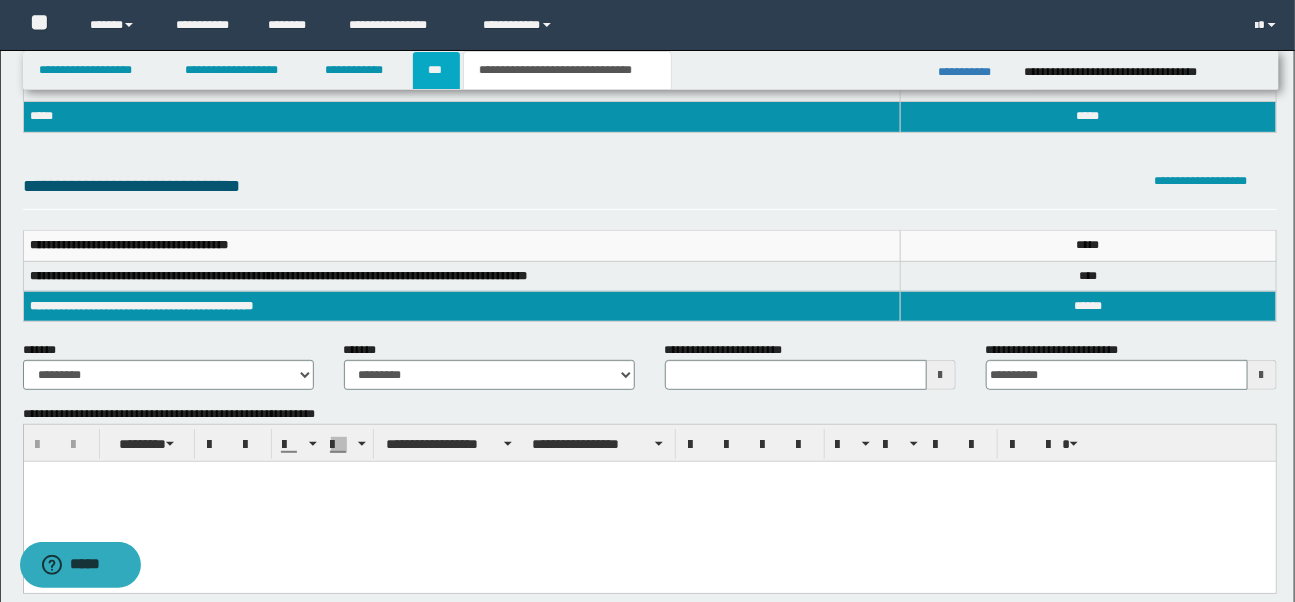 click on "***" at bounding box center [437, 70] 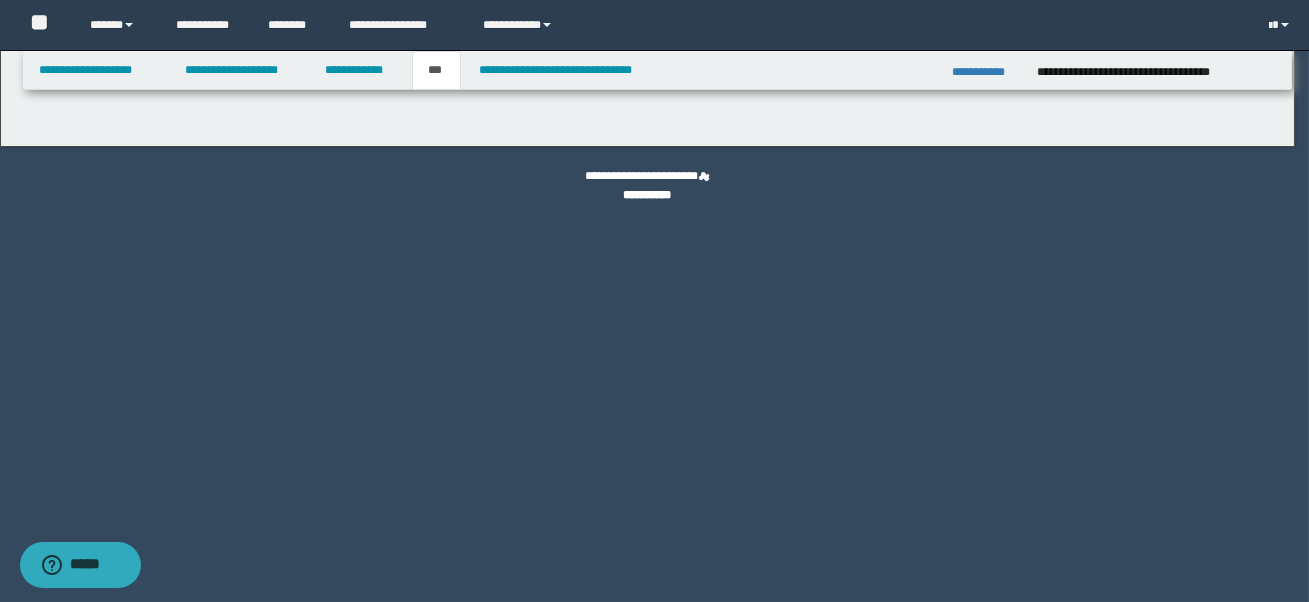 select on "*" 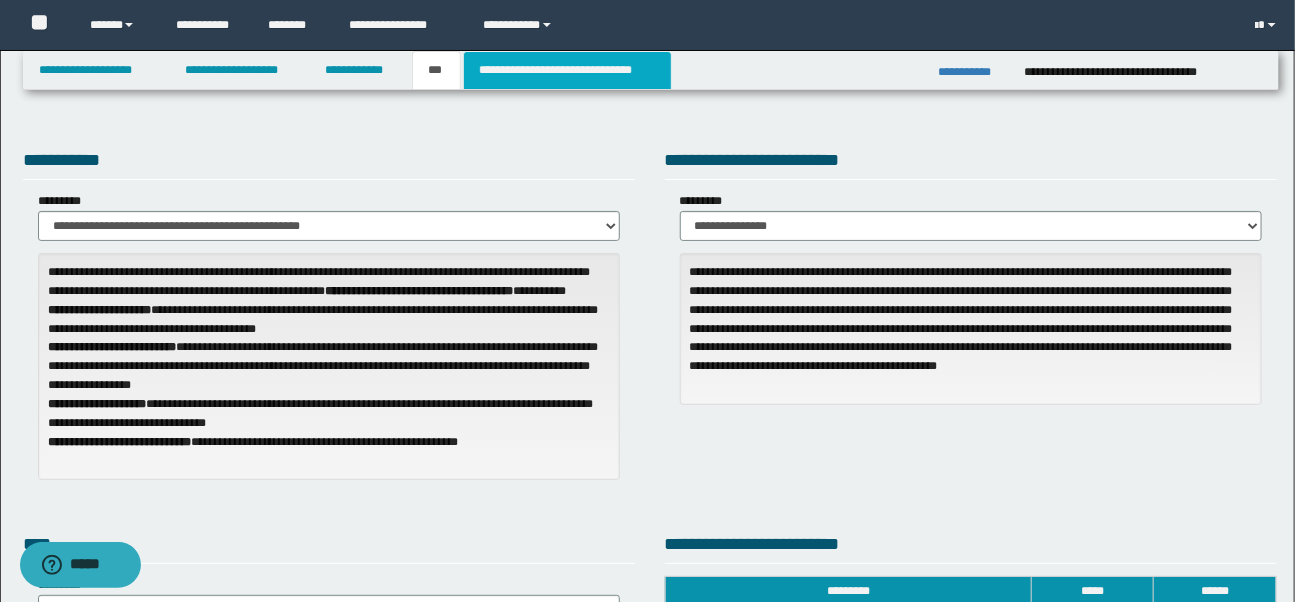 click on "**********" at bounding box center (567, 70) 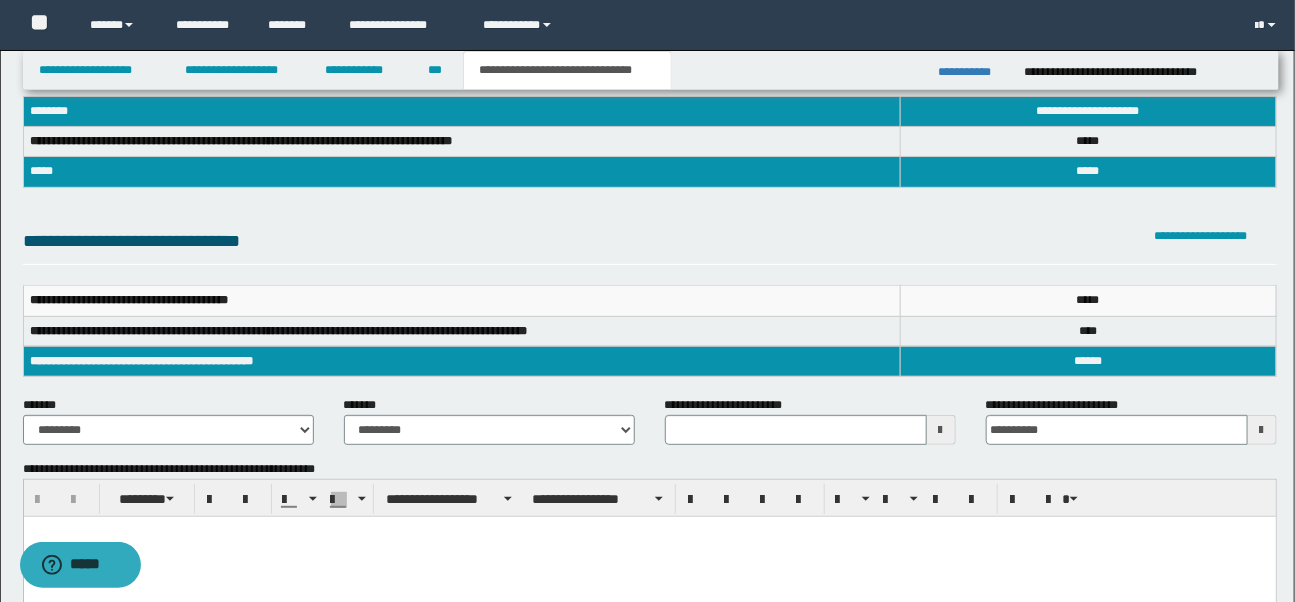 scroll, scrollTop: 101, scrollLeft: 0, axis: vertical 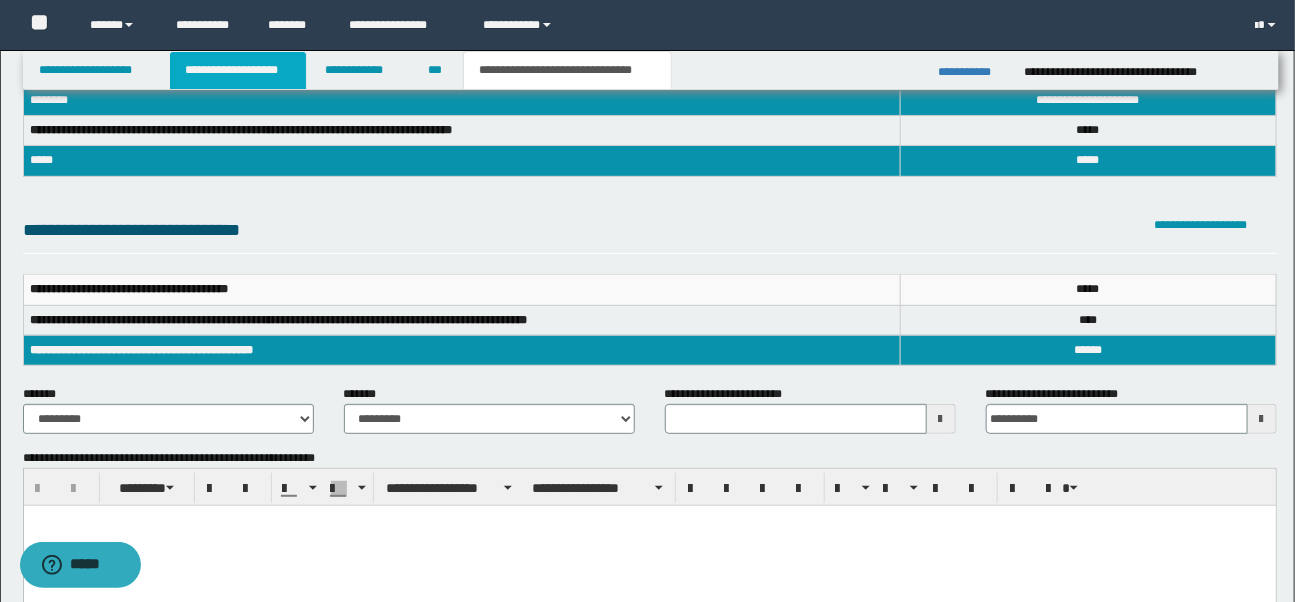 click on "**********" at bounding box center (238, 70) 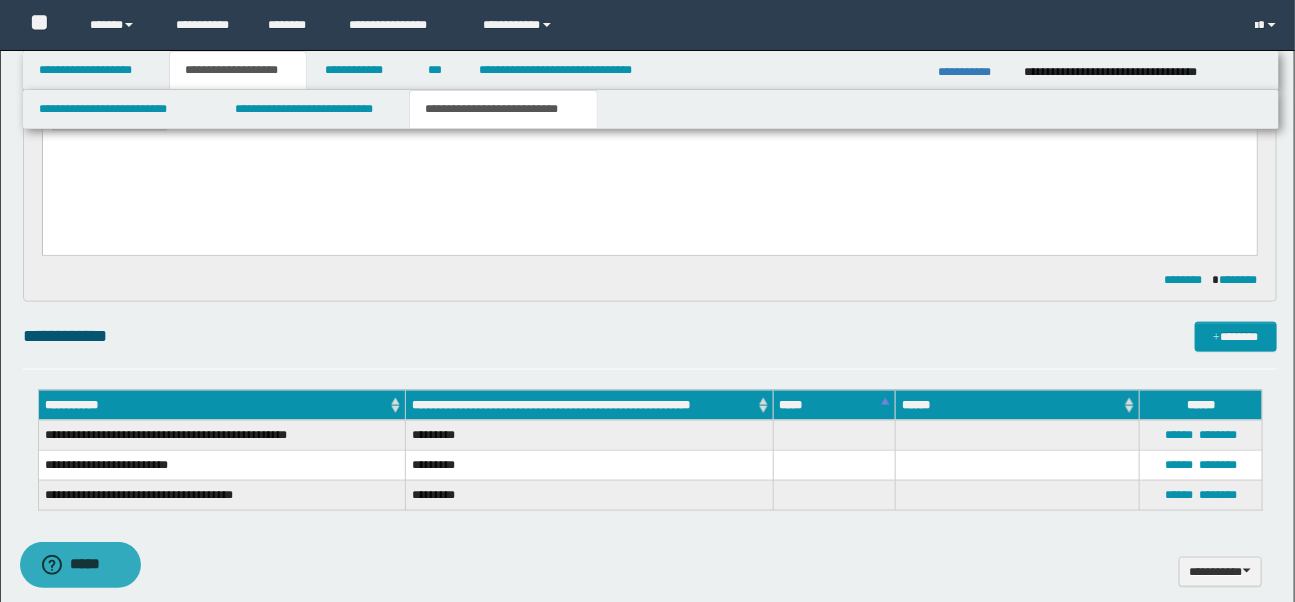 scroll, scrollTop: 770, scrollLeft: 0, axis: vertical 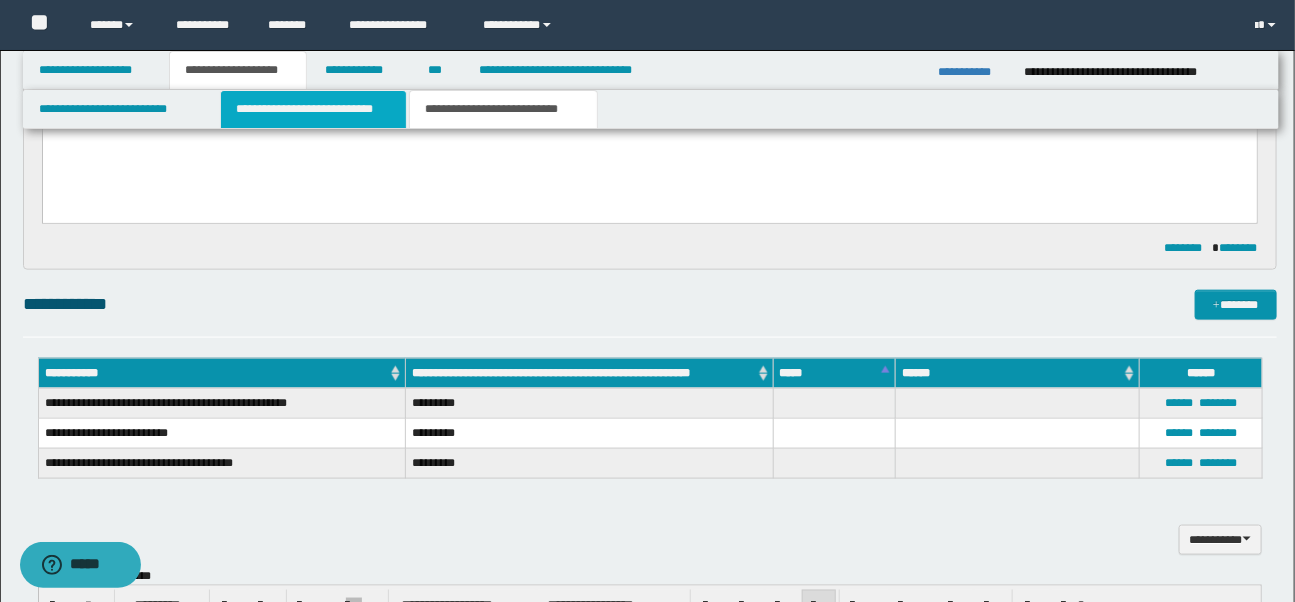 click on "**********" at bounding box center [313, 109] 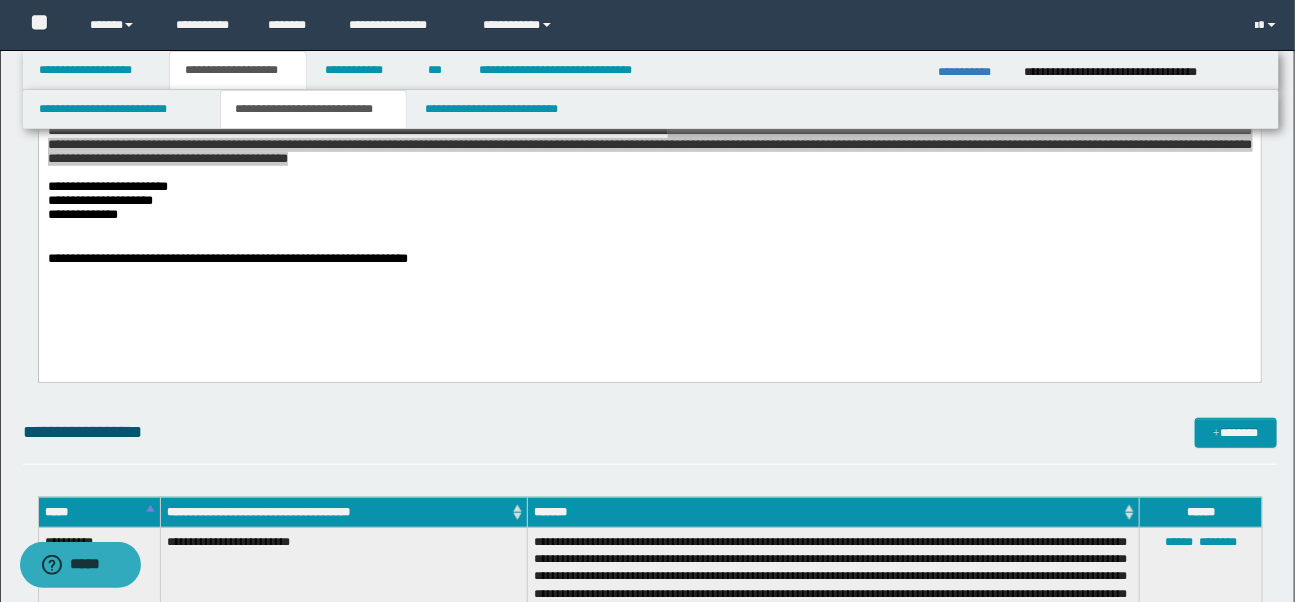 scroll, scrollTop: 384, scrollLeft: 0, axis: vertical 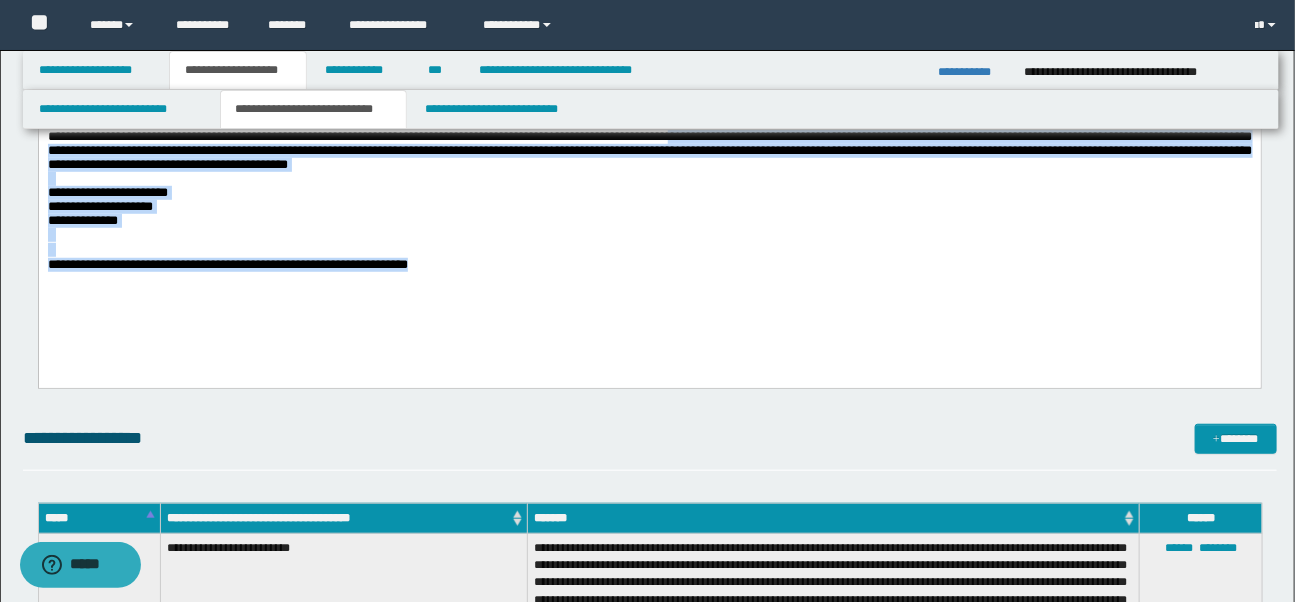 click on "**********" at bounding box center [649, 226] 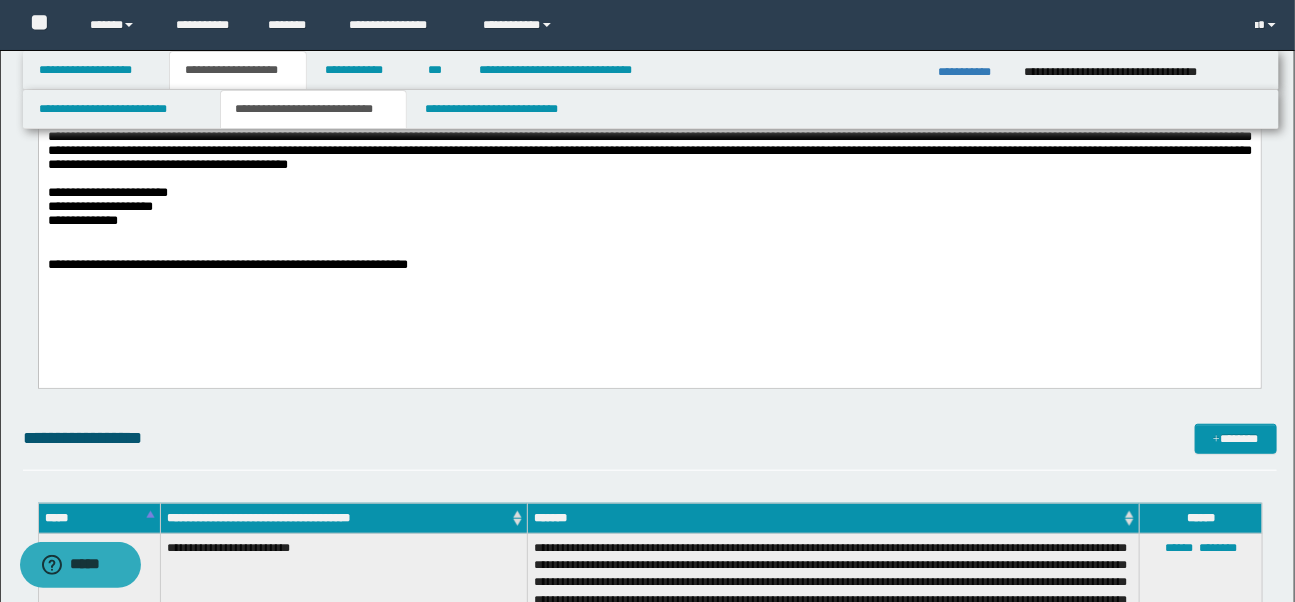 click on "**********" at bounding box center [649, 265] 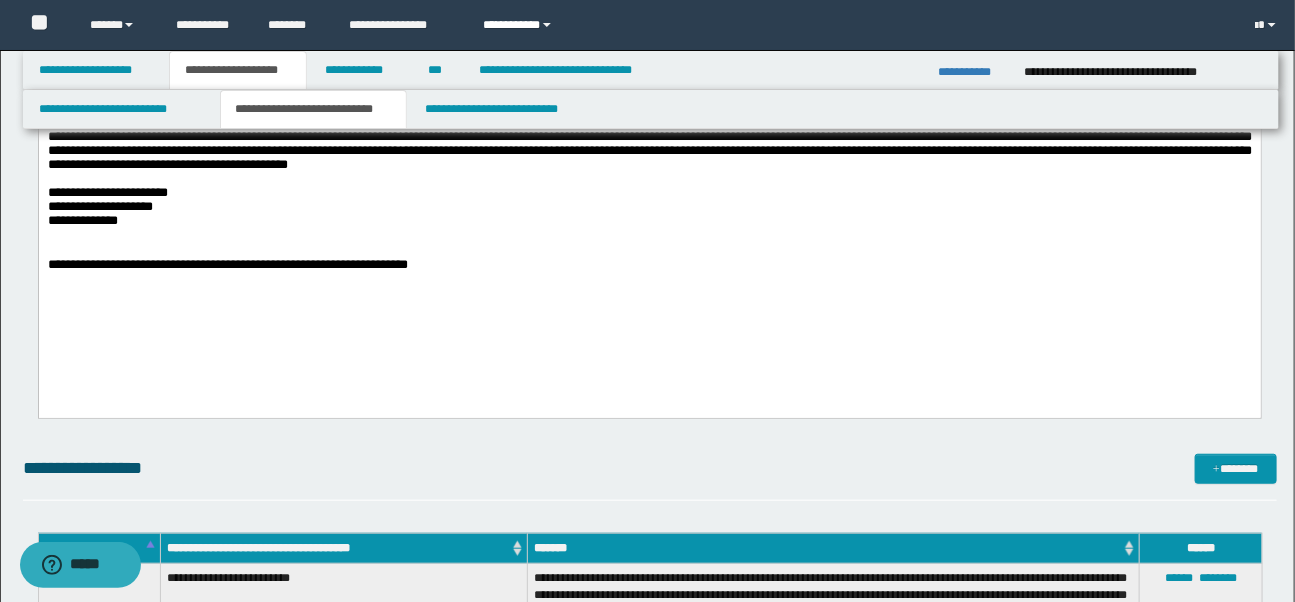 type 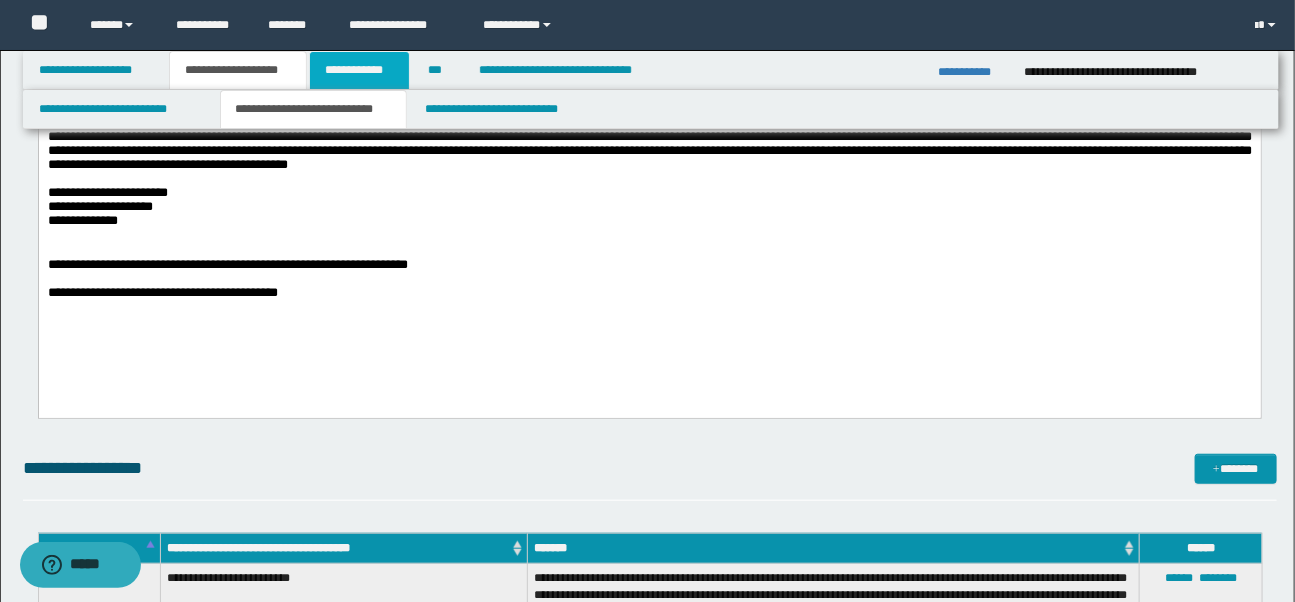 click on "**********" at bounding box center (359, 70) 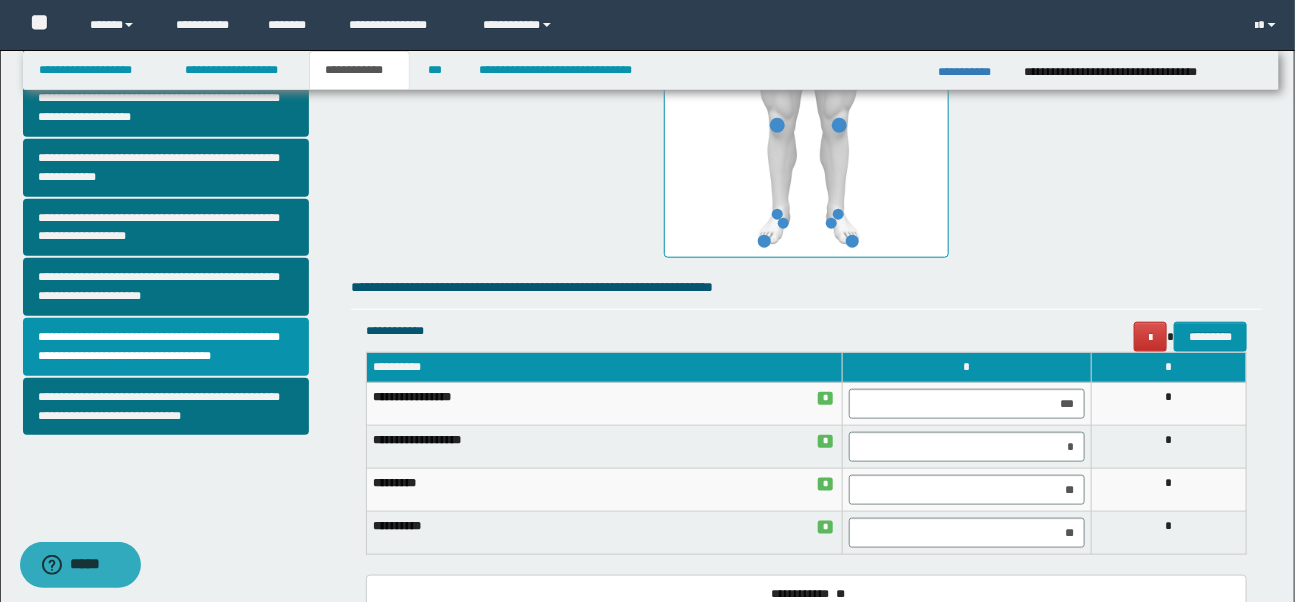 scroll, scrollTop: 606, scrollLeft: 0, axis: vertical 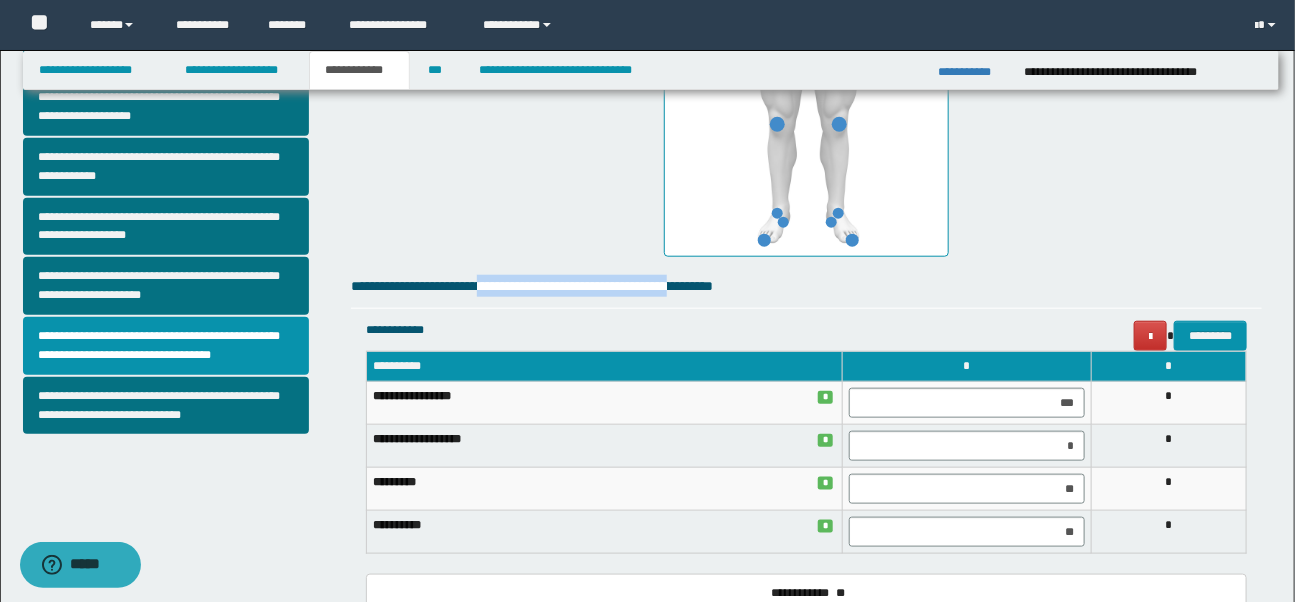 drag, startPoint x: 510, startPoint y: 284, endPoint x: 770, endPoint y: 283, distance: 260.00192 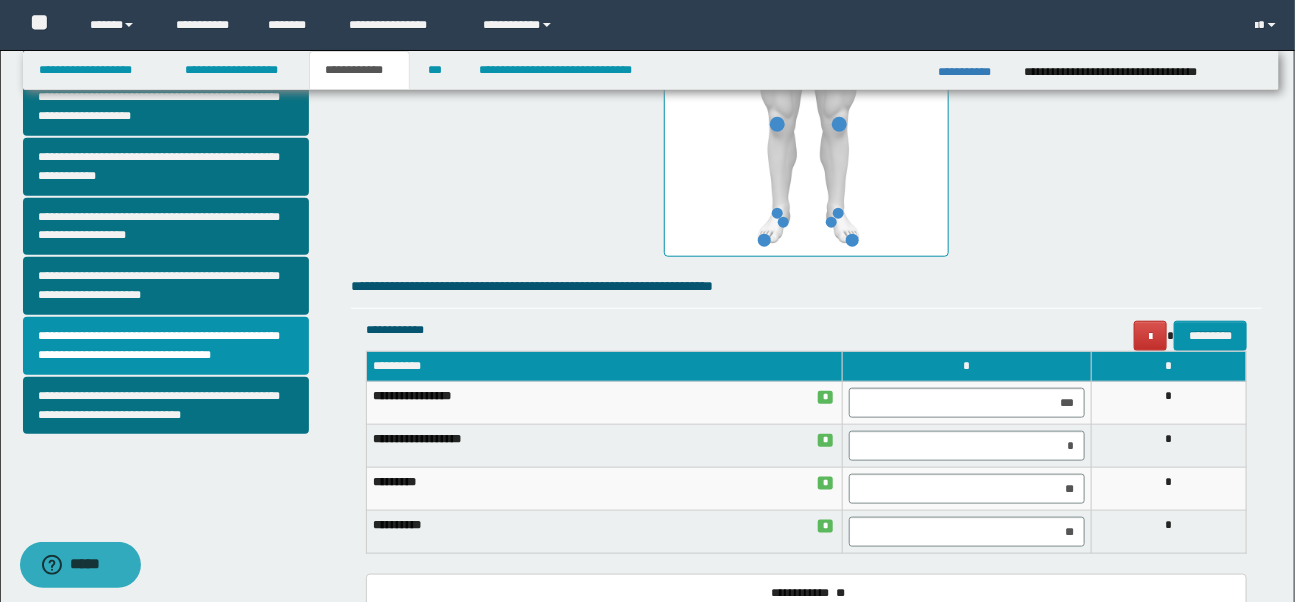 click on "**********" at bounding box center (806, 286) 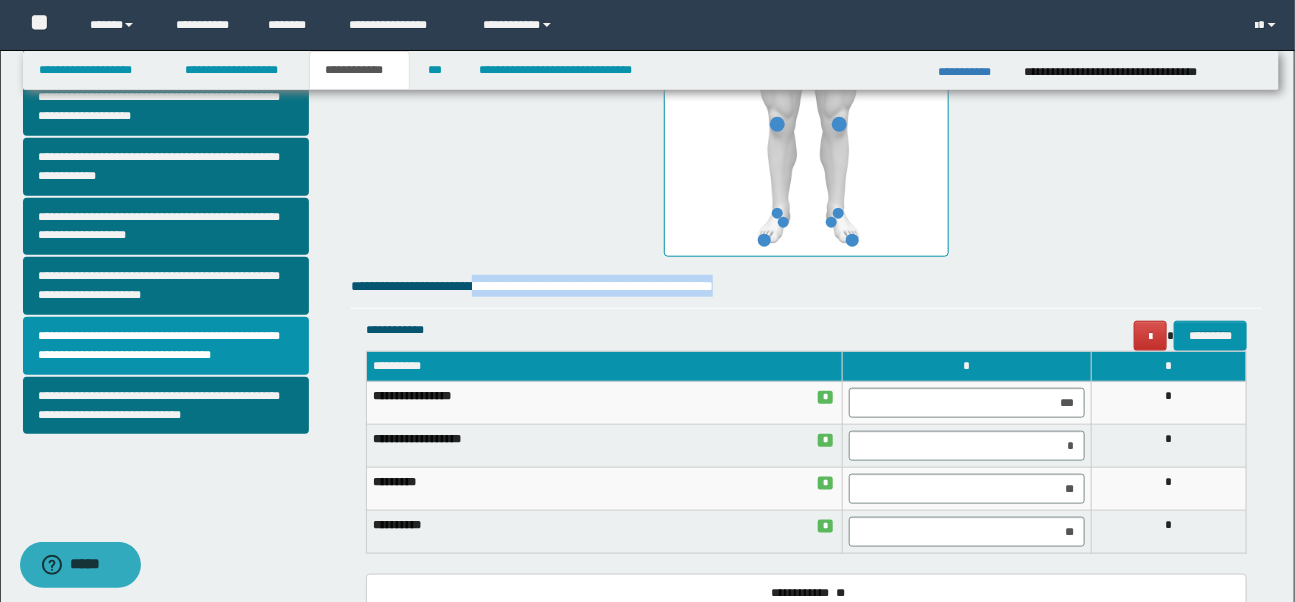 drag, startPoint x: 505, startPoint y: 286, endPoint x: 845, endPoint y: 283, distance: 340.01324 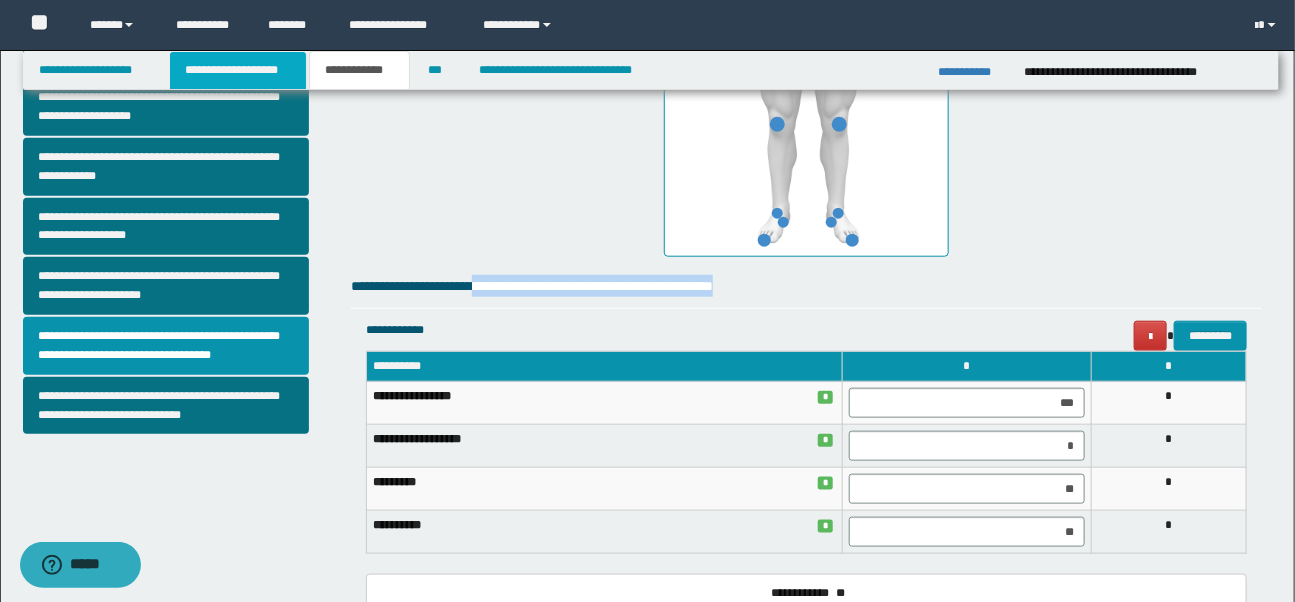 click on "**********" at bounding box center (238, 70) 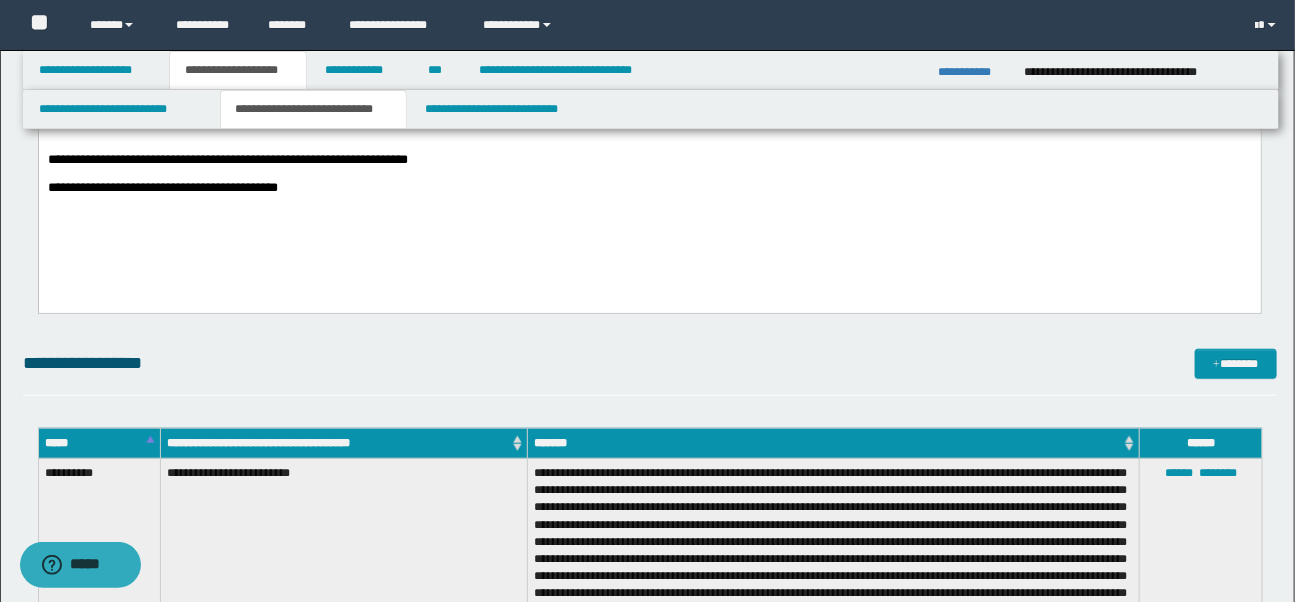 scroll, scrollTop: 371, scrollLeft: 0, axis: vertical 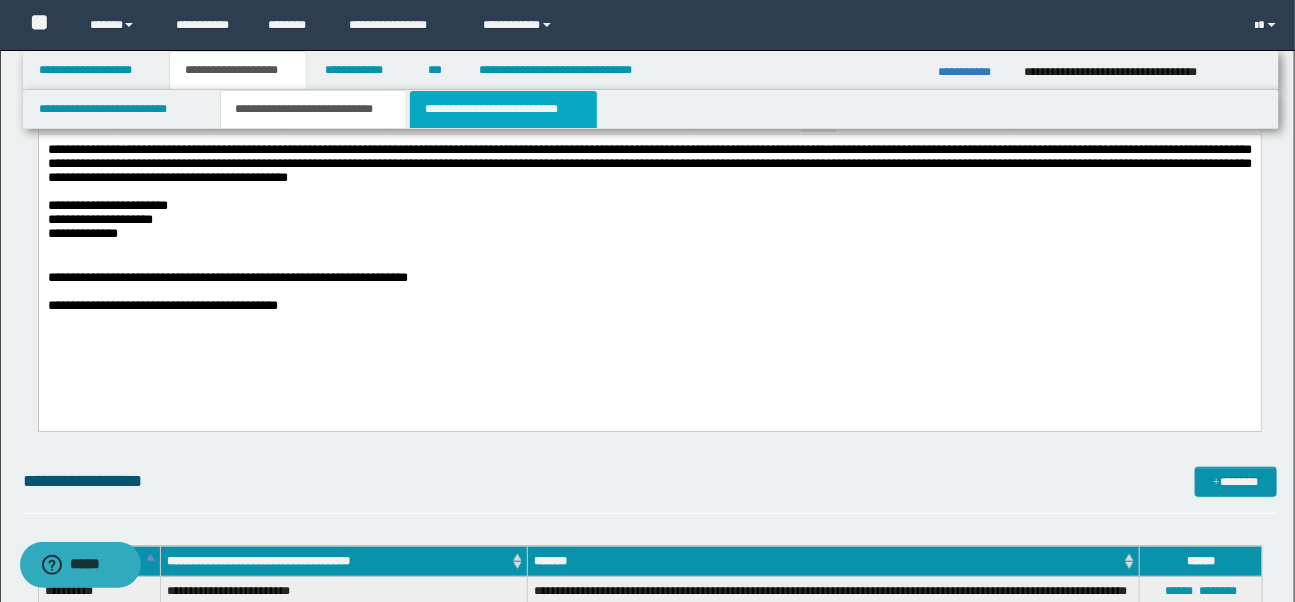 click on "**********" at bounding box center [503, 109] 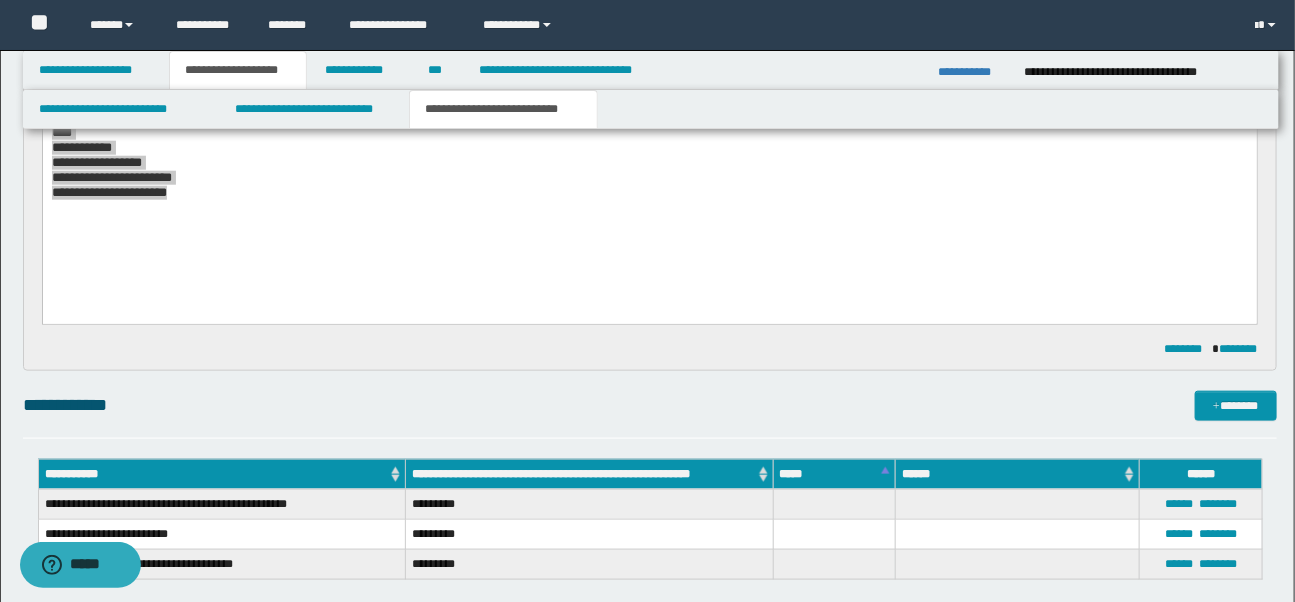 scroll, scrollTop: 803, scrollLeft: 0, axis: vertical 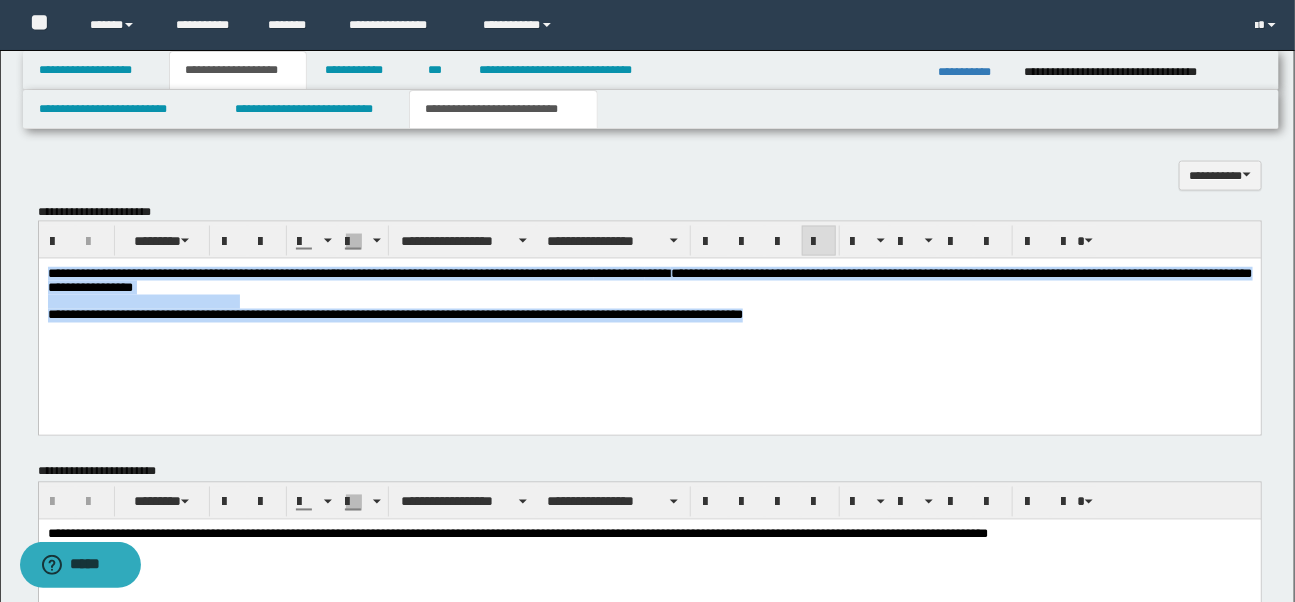 click on "**********" at bounding box center [649, 320] 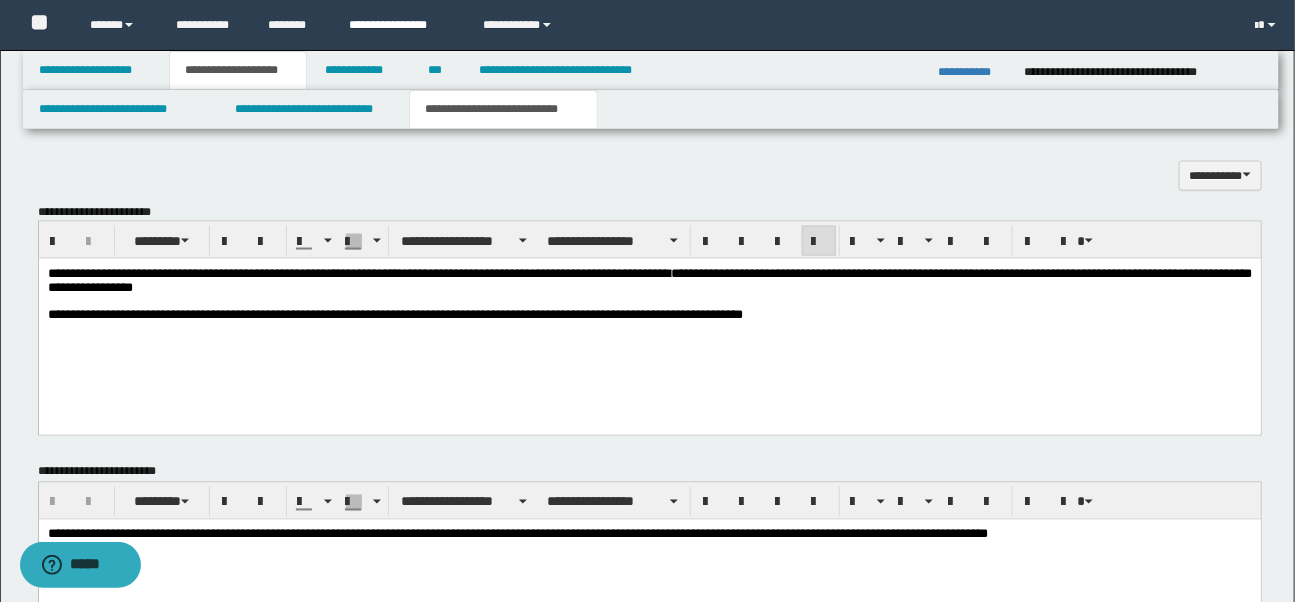 type 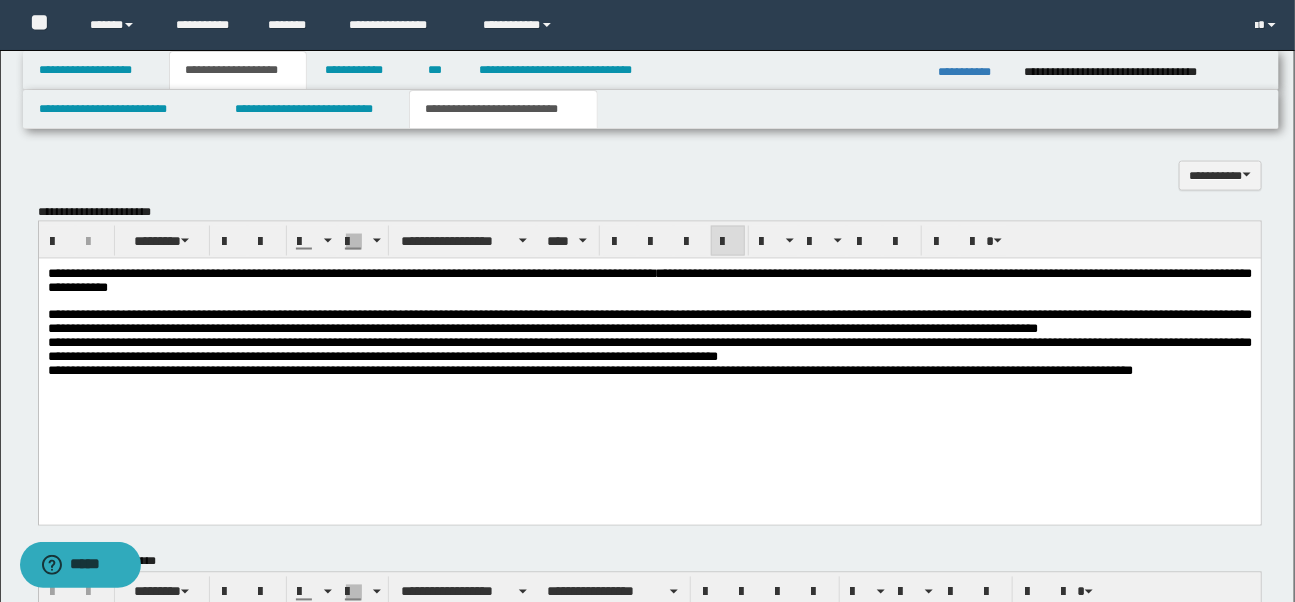 click on "**********" at bounding box center (649, 350) 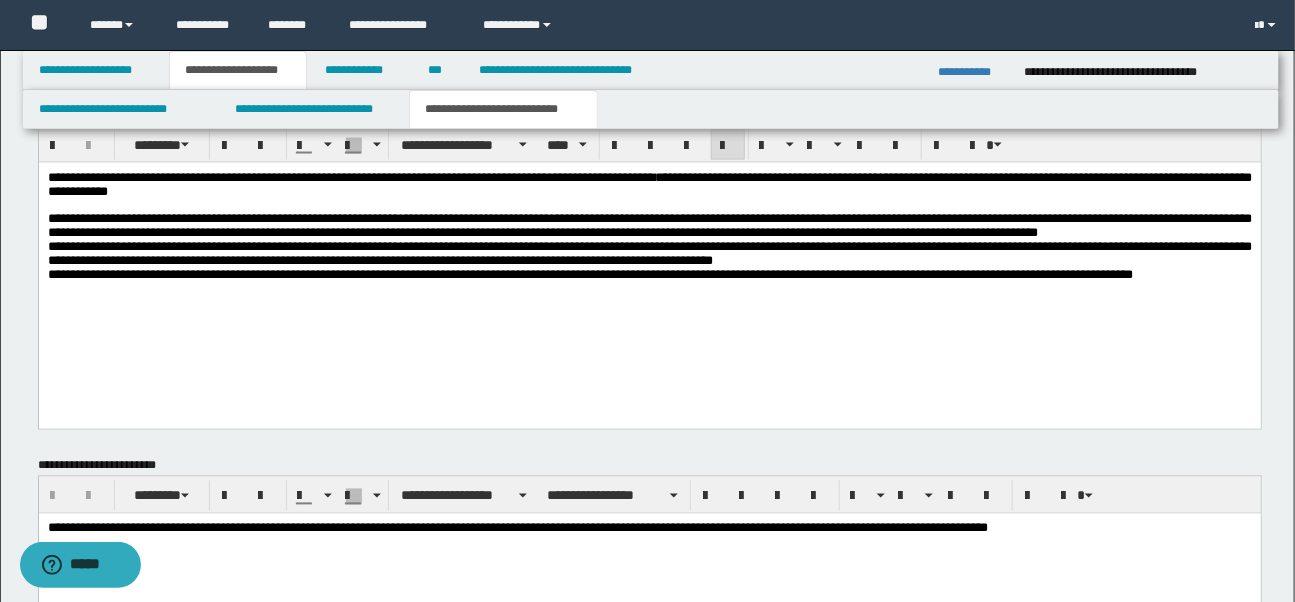 scroll, scrollTop: 1482, scrollLeft: 0, axis: vertical 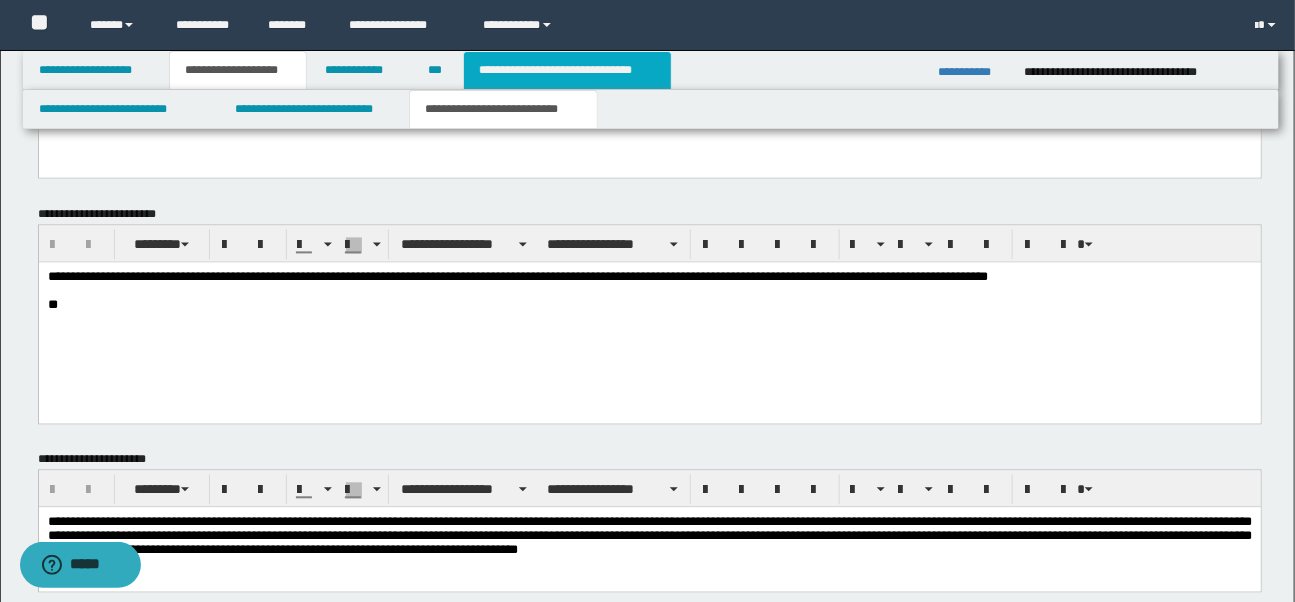 click on "**********" at bounding box center (567, 70) 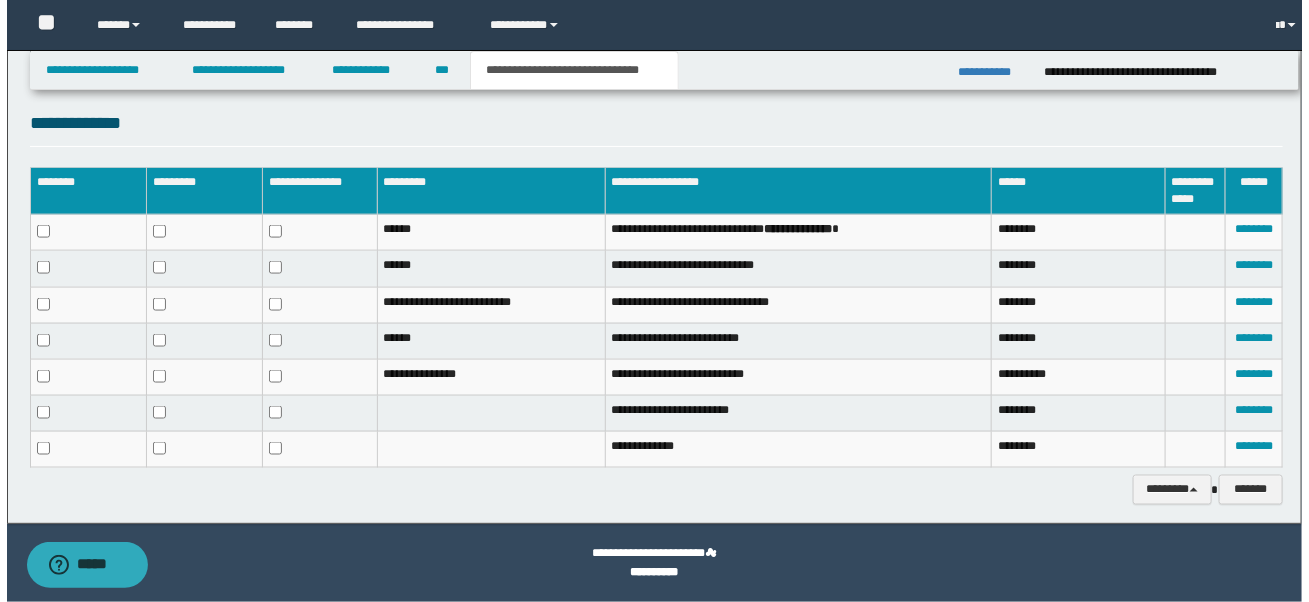 scroll, scrollTop: 946, scrollLeft: 0, axis: vertical 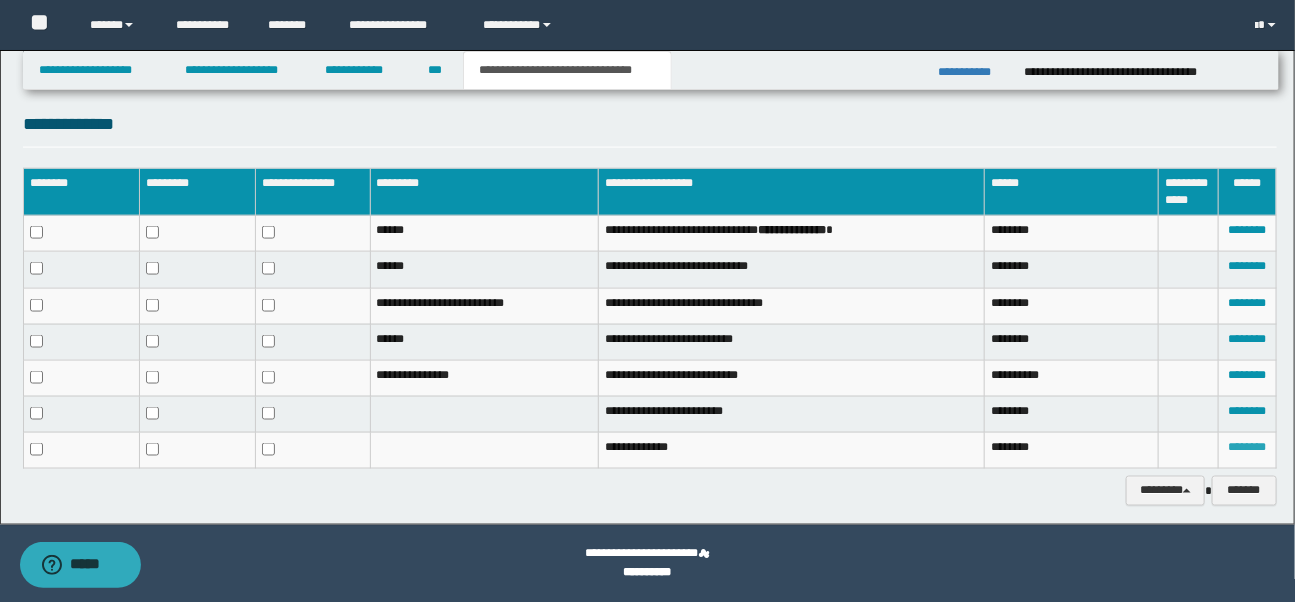 drag, startPoint x: 1247, startPoint y: 429, endPoint x: 1237, endPoint y: 432, distance: 10.440307 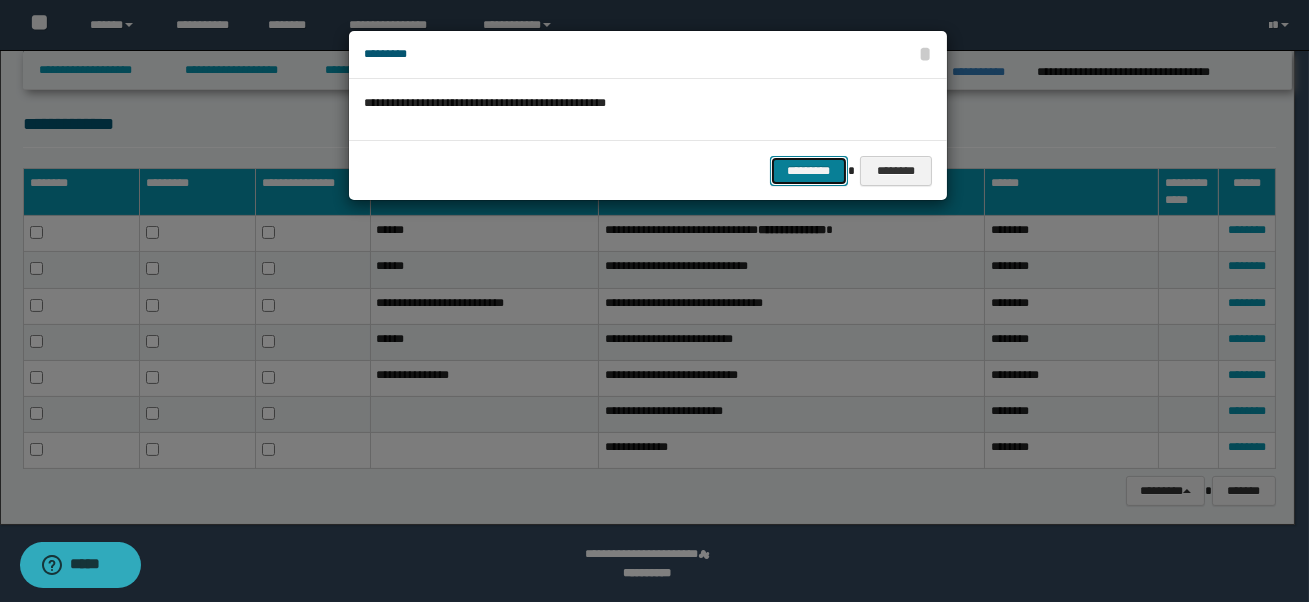 click on "*********" at bounding box center (809, 171) 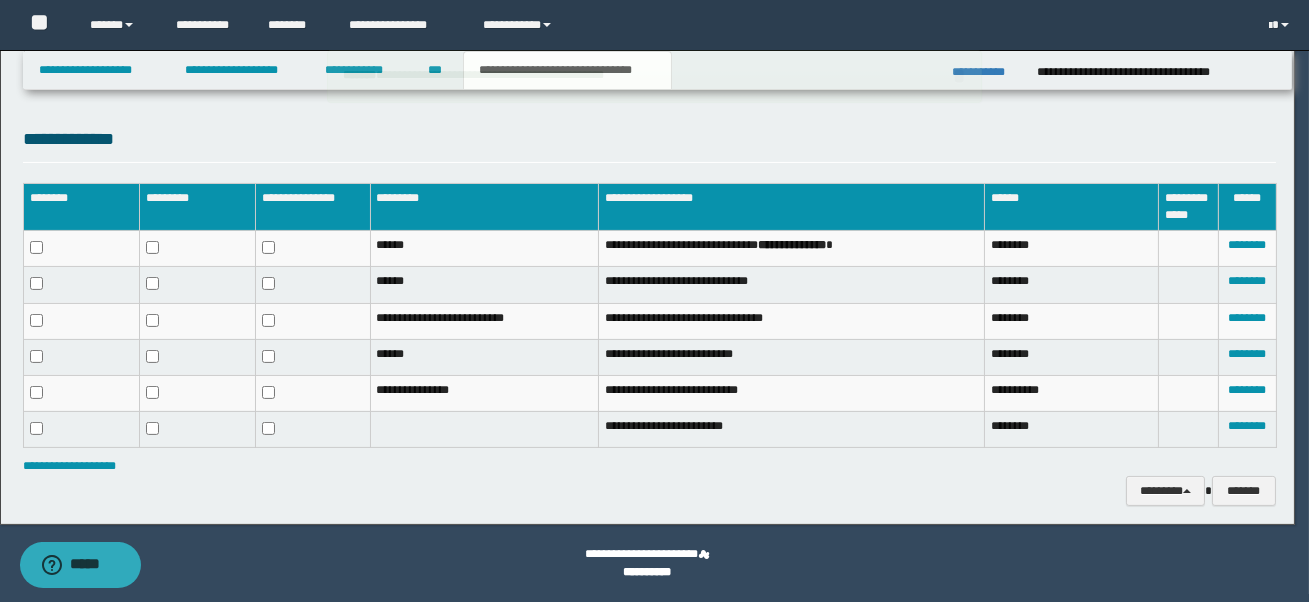 scroll, scrollTop: 931, scrollLeft: 0, axis: vertical 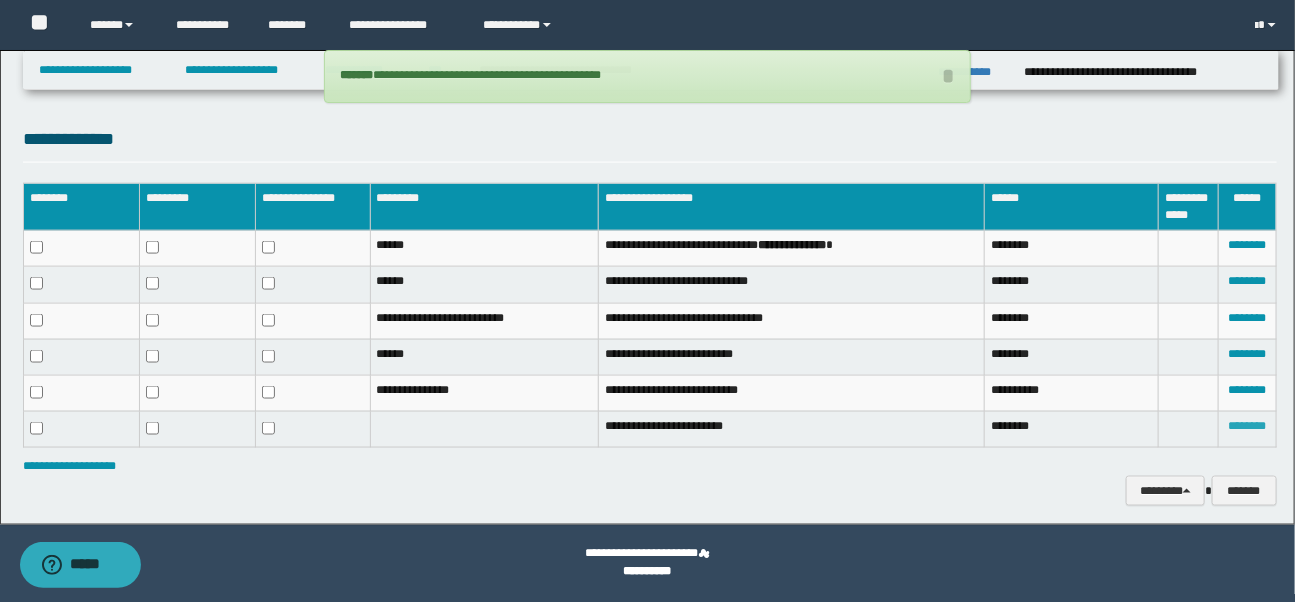click on "********" at bounding box center [1247, 426] 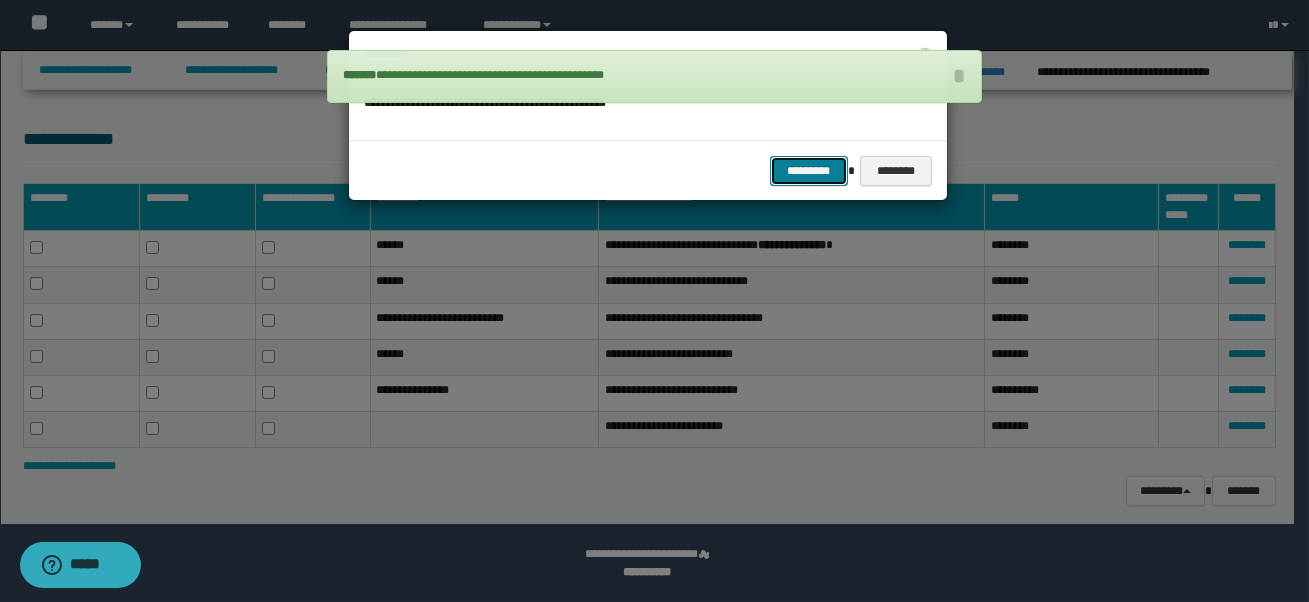 click on "*********" at bounding box center [809, 171] 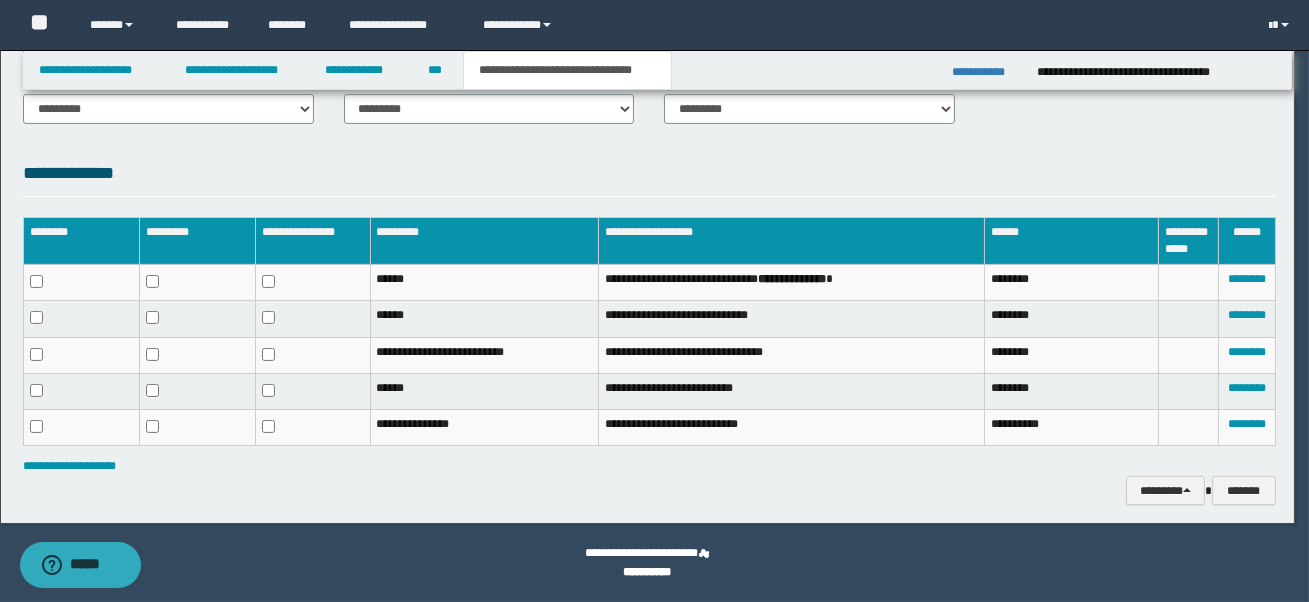 scroll, scrollTop: 897, scrollLeft: 0, axis: vertical 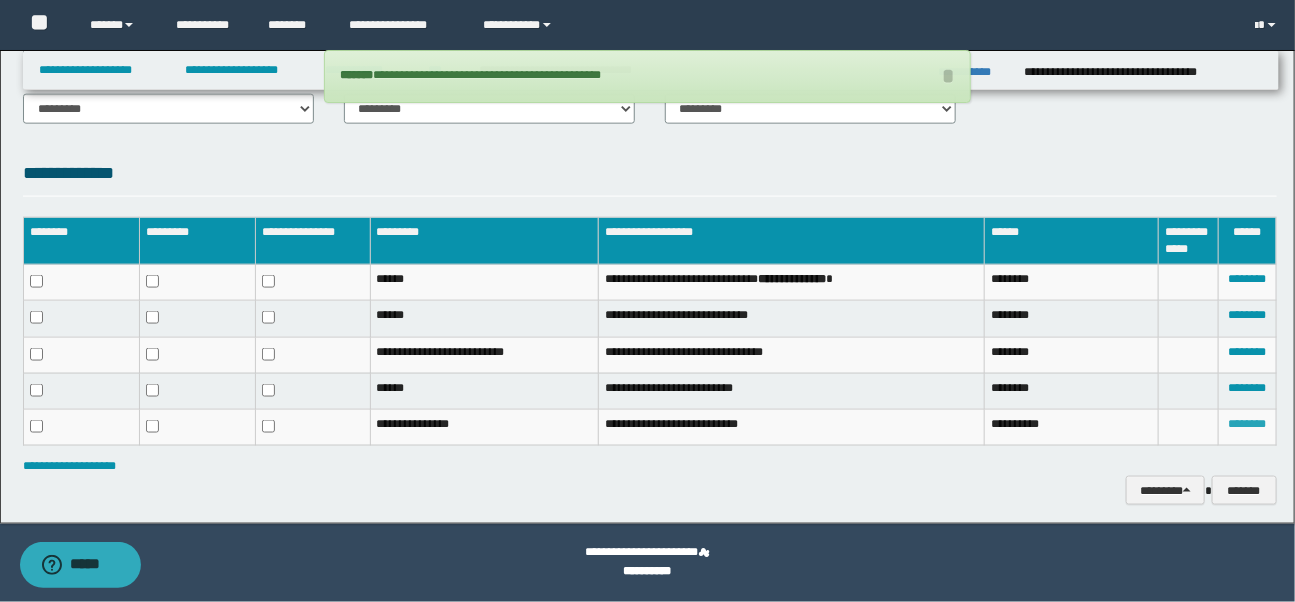 click on "********" at bounding box center [1247, 424] 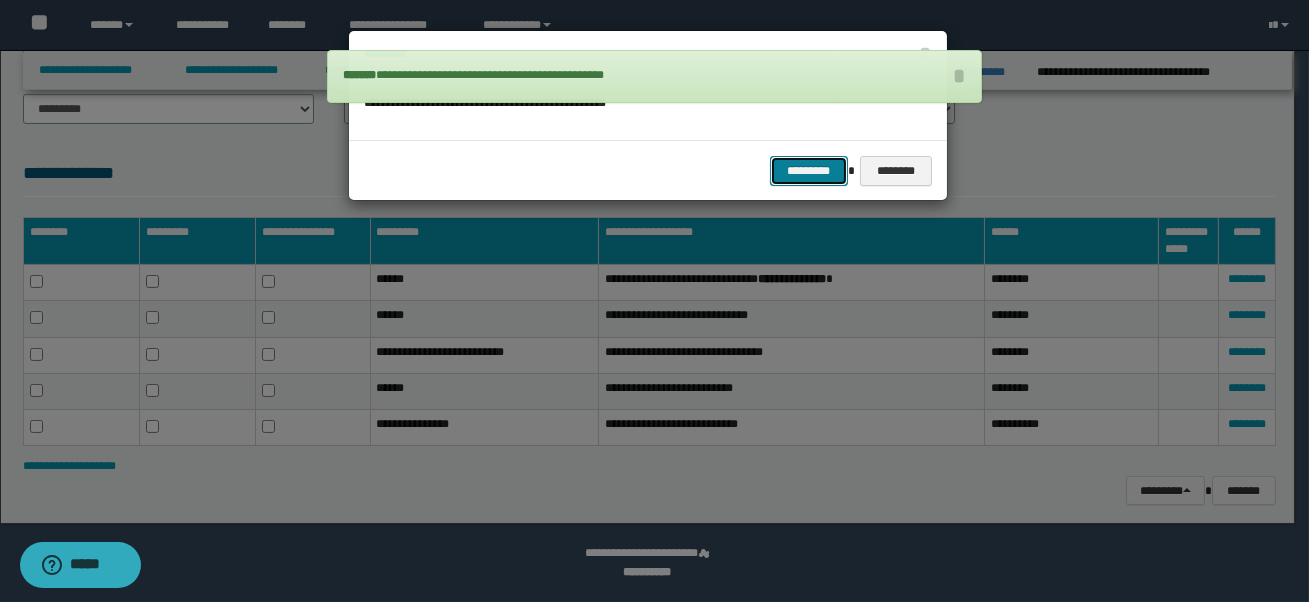 click on "*********" at bounding box center [809, 171] 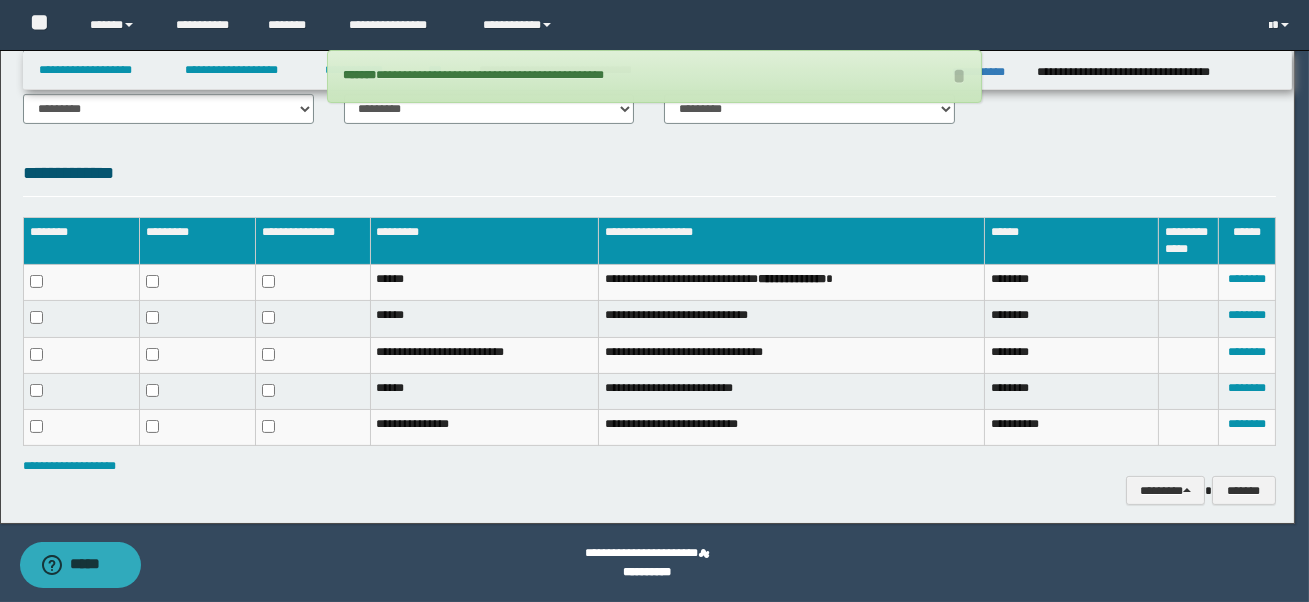 scroll, scrollTop: 862, scrollLeft: 0, axis: vertical 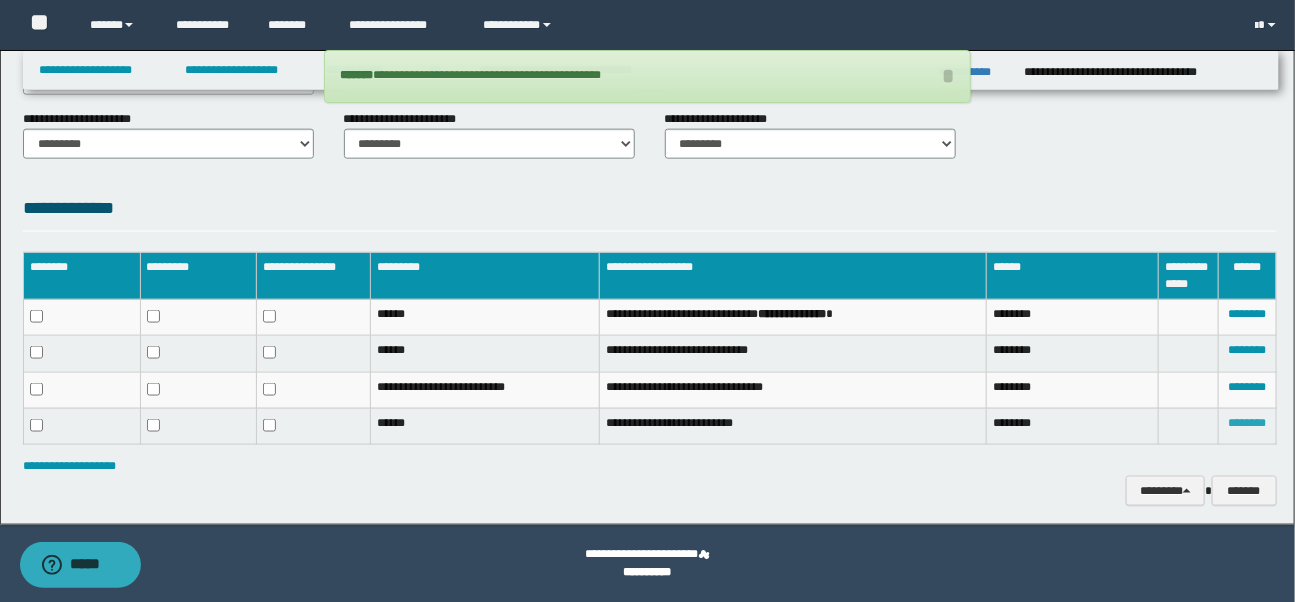 click on "********" at bounding box center [1247, 423] 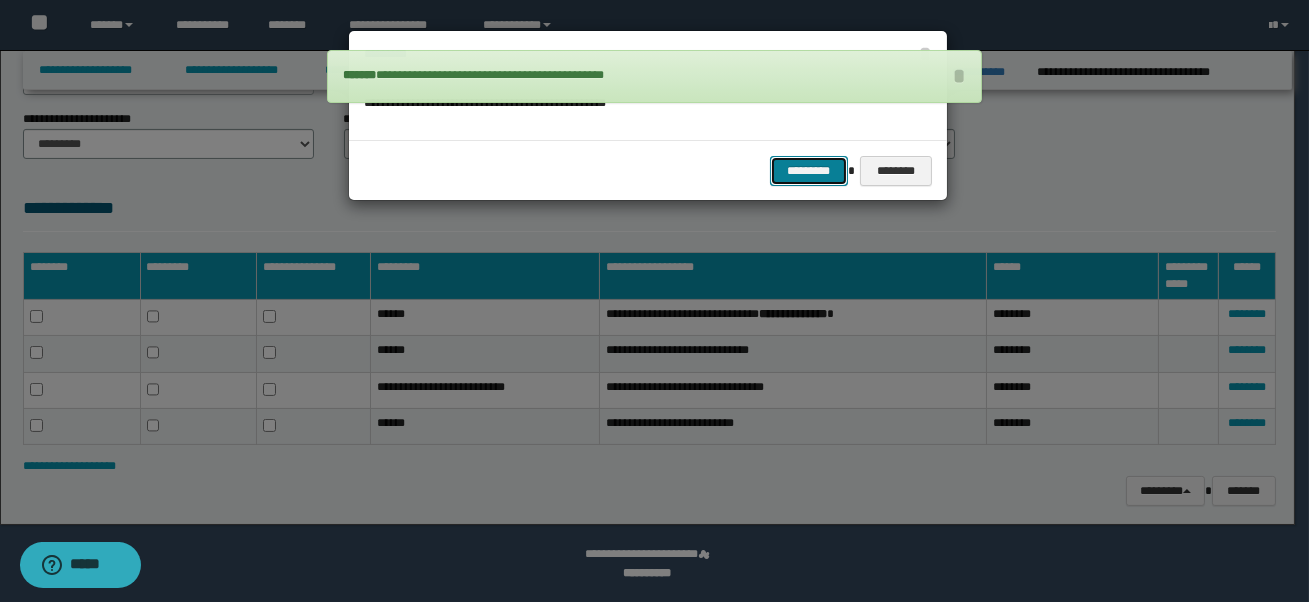click on "*********" at bounding box center [809, 171] 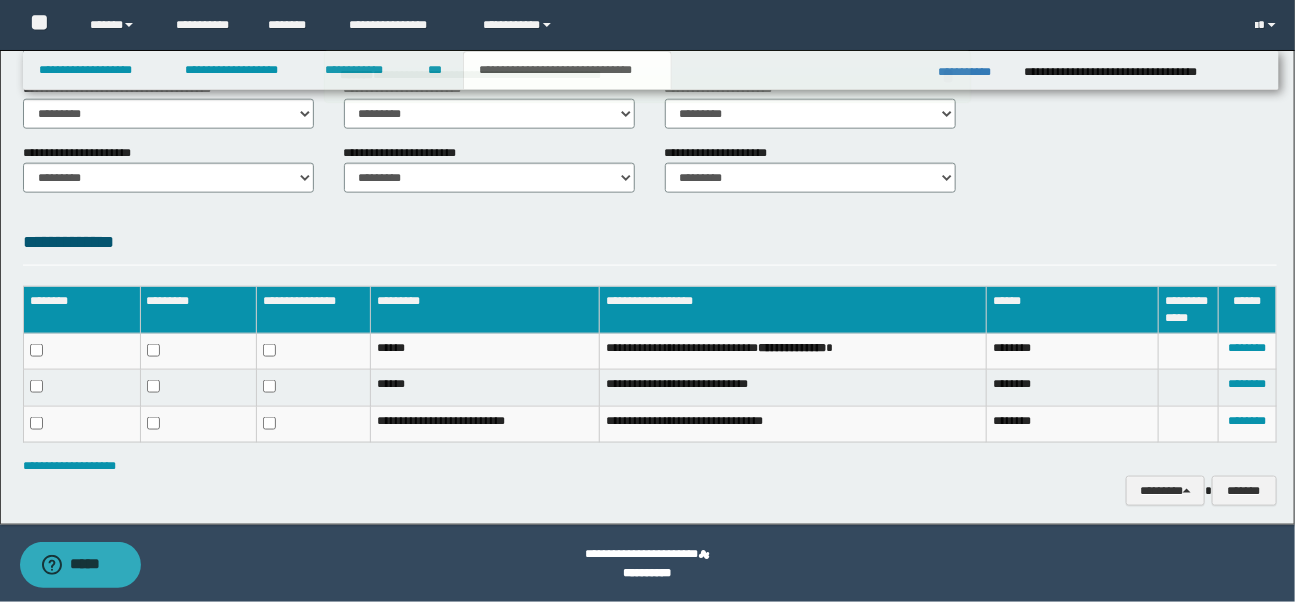 click on "**********" at bounding box center (650, 176) 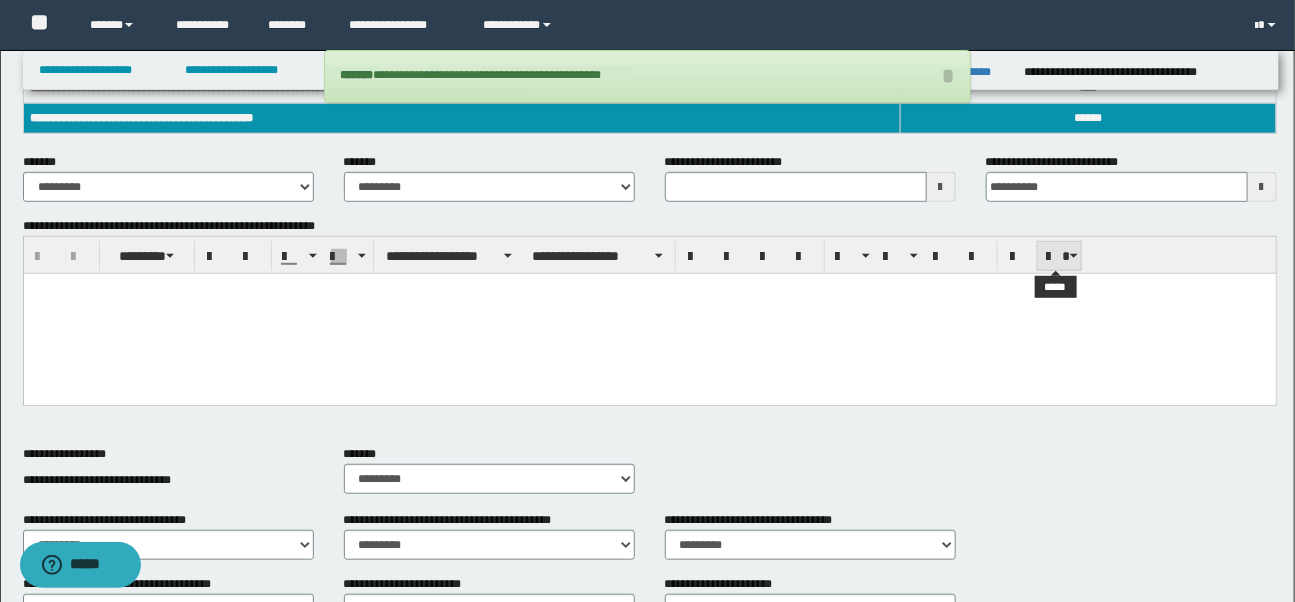 scroll, scrollTop: 332, scrollLeft: 0, axis: vertical 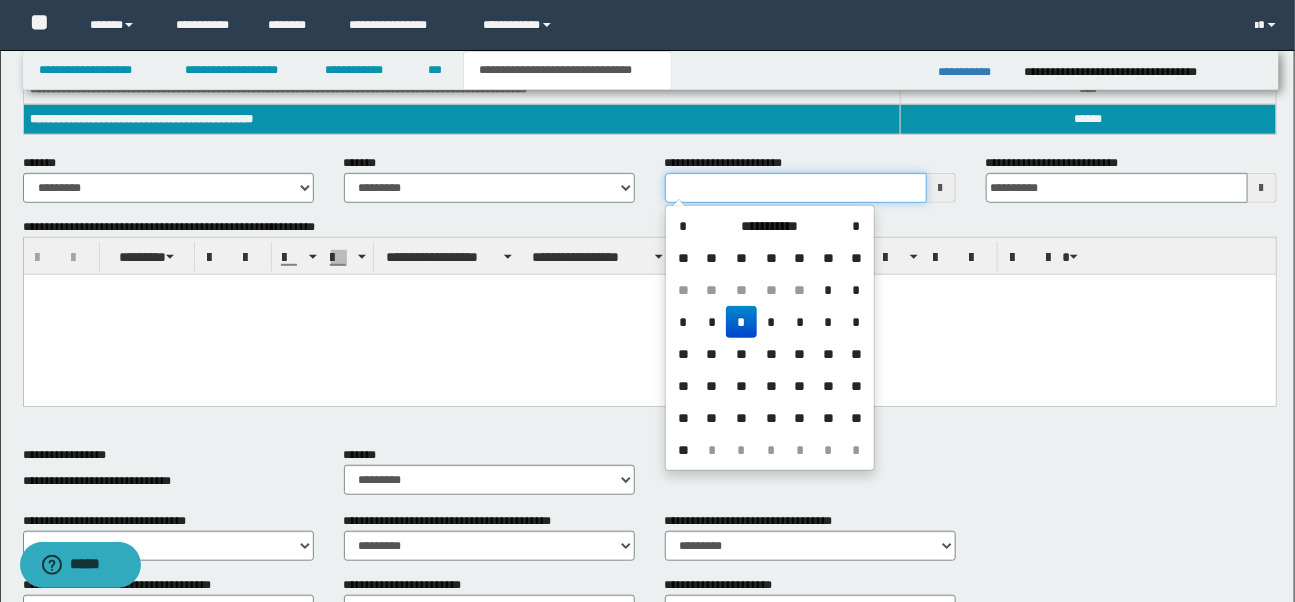 drag, startPoint x: 671, startPoint y: 185, endPoint x: 818, endPoint y: 184, distance: 147.0034 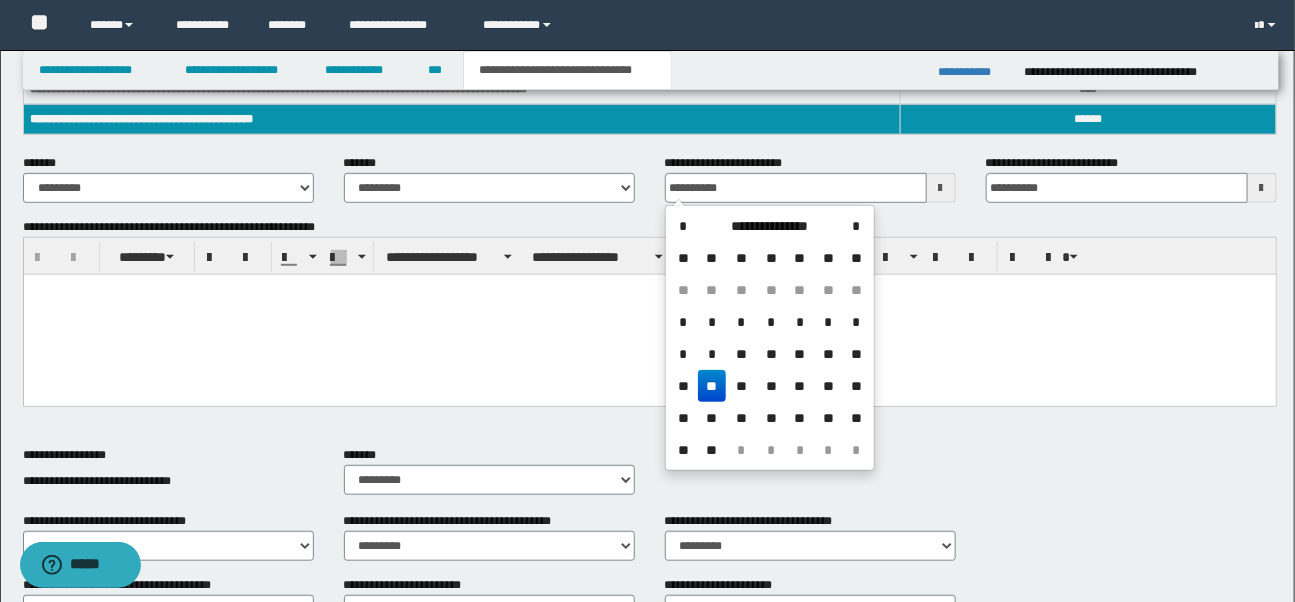click on "**" at bounding box center (712, 386) 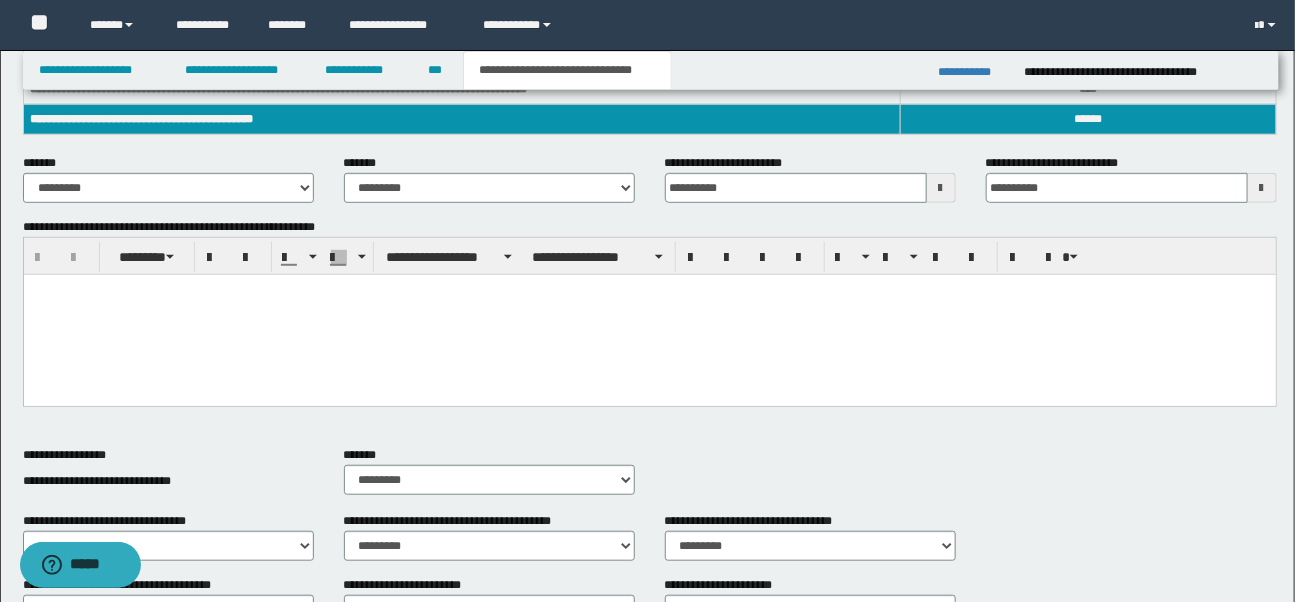 click at bounding box center [649, 315] 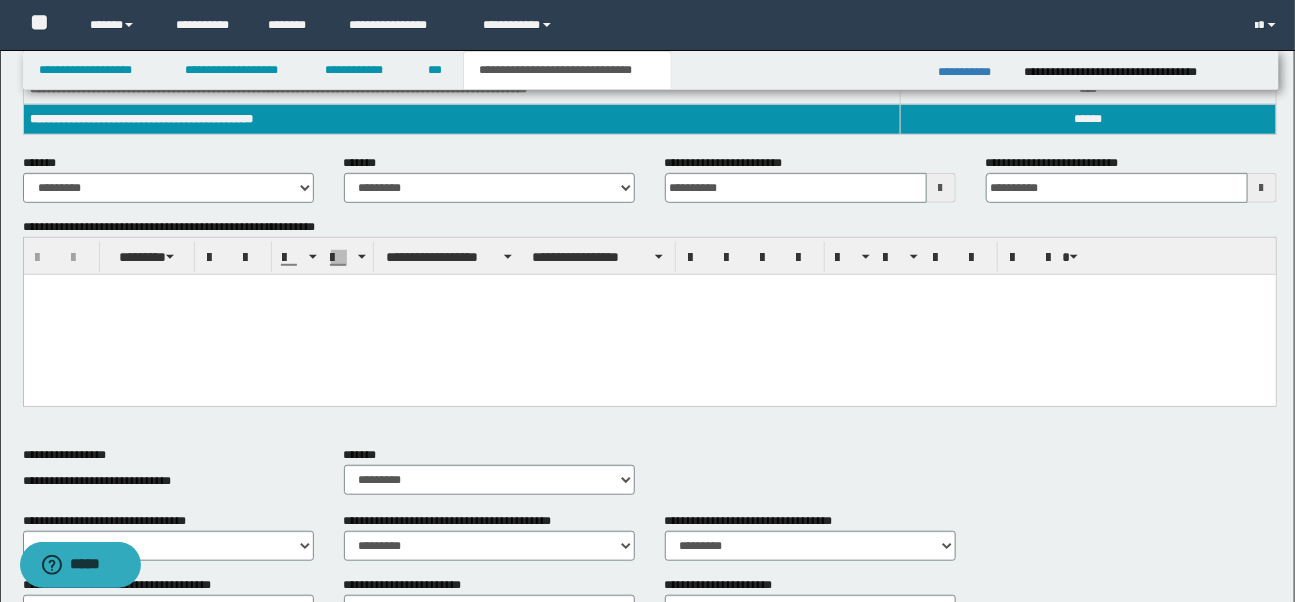 type 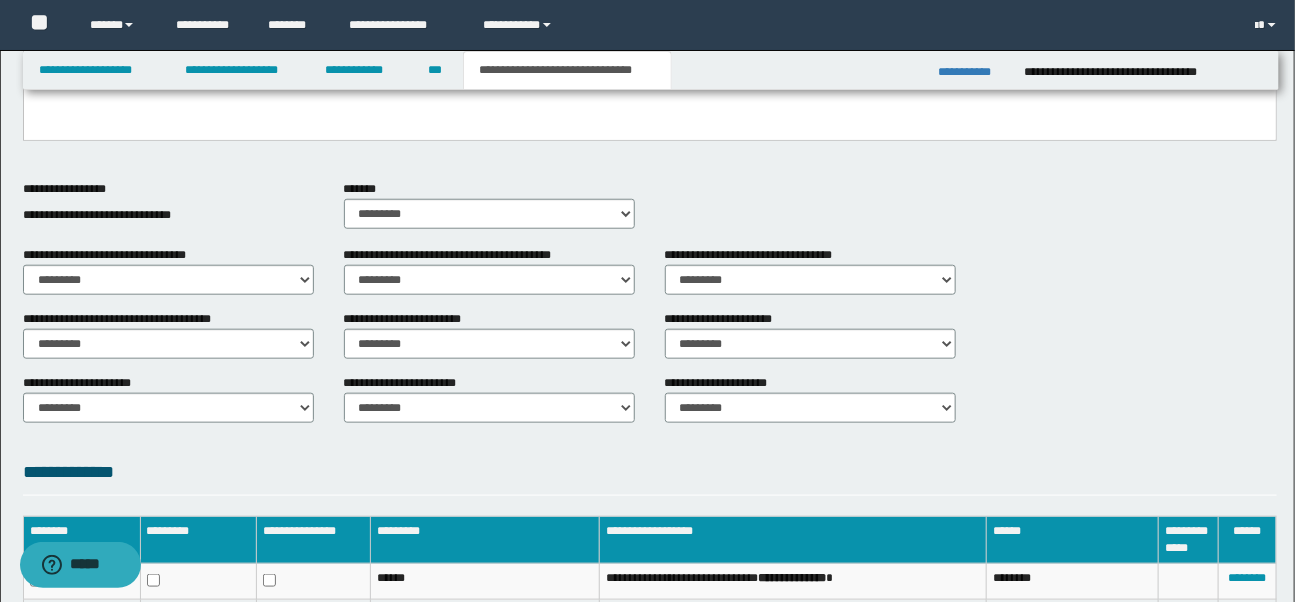 scroll, scrollTop: 648, scrollLeft: 0, axis: vertical 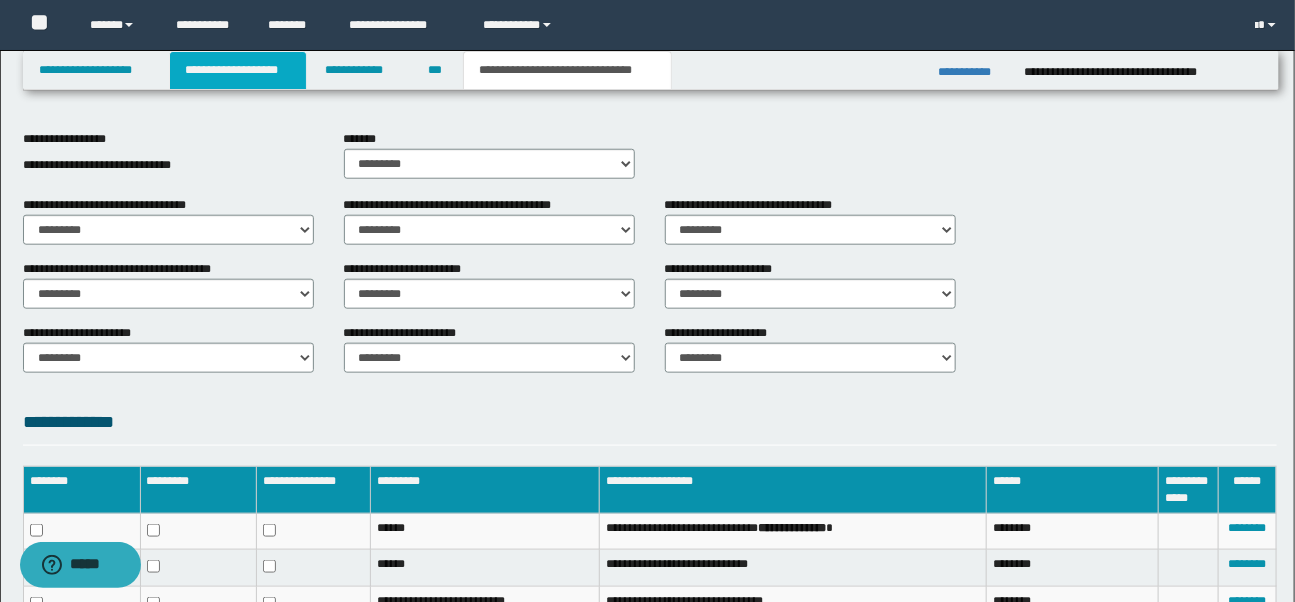click on "**********" at bounding box center [238, 70] 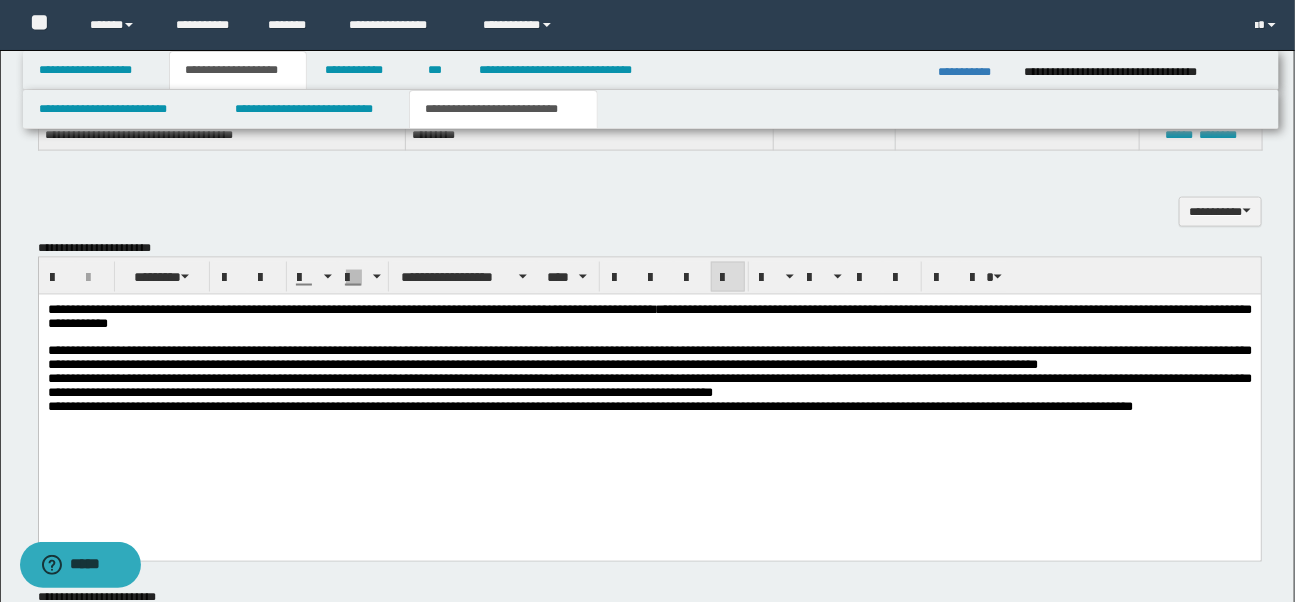 scroll, scrollTop: 1145, scrollLeft: 0, axis: vertical 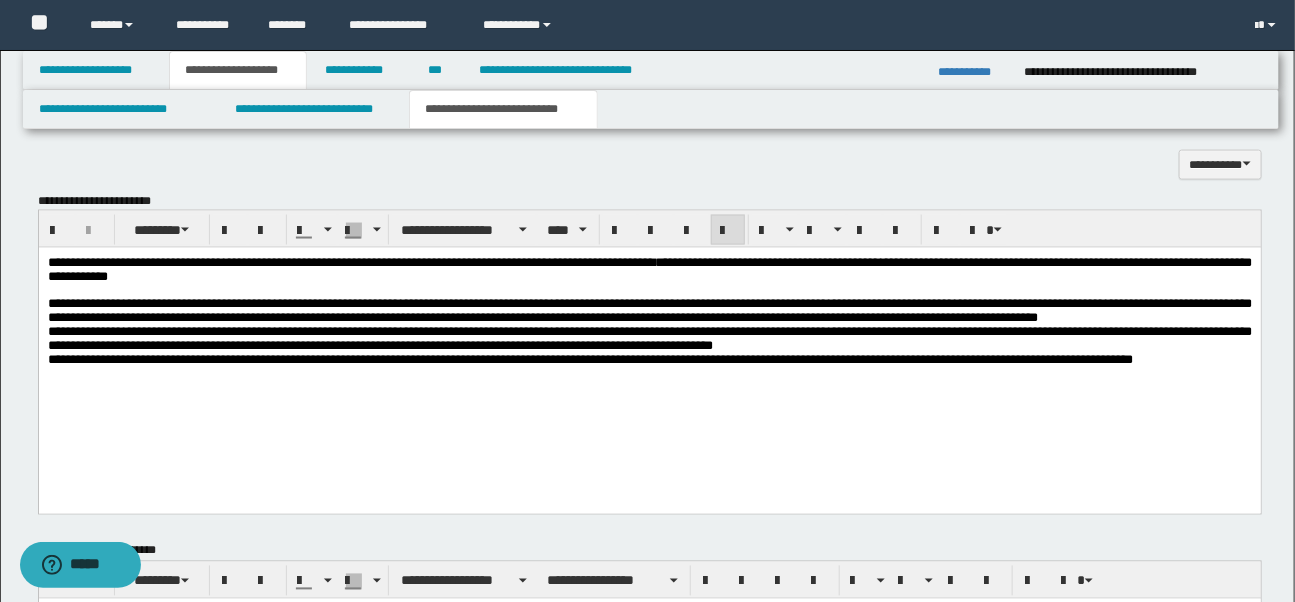 click on "**********" at bounding box center [392, 360] 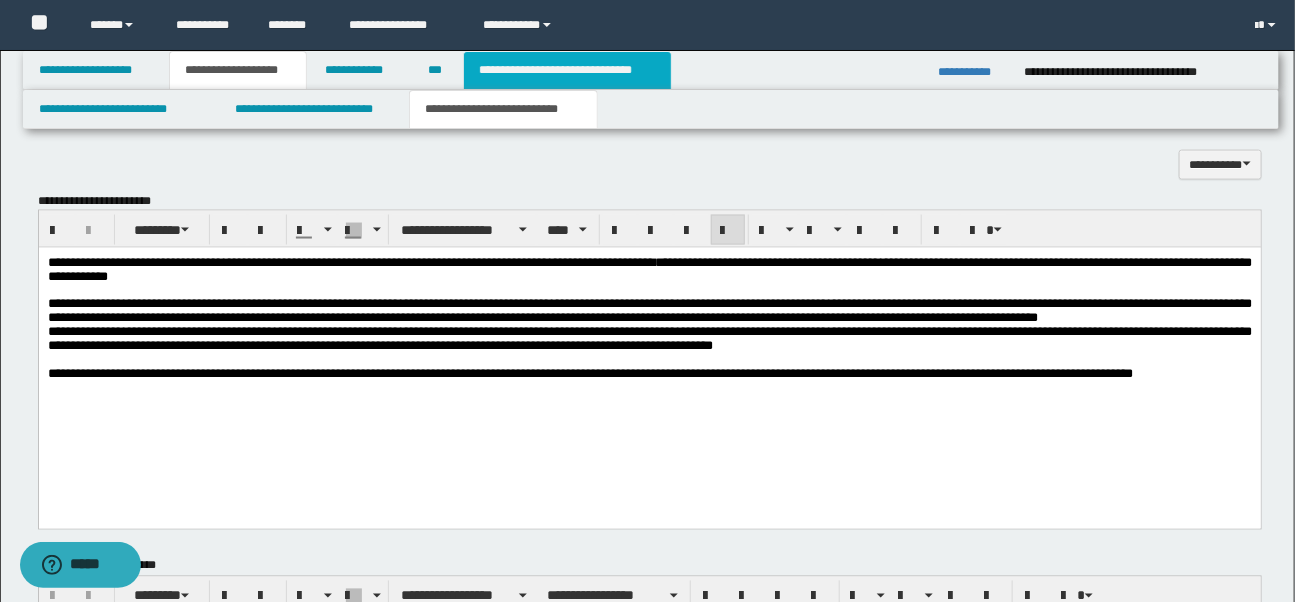 click on "**********" at bounding box center (567, 70) 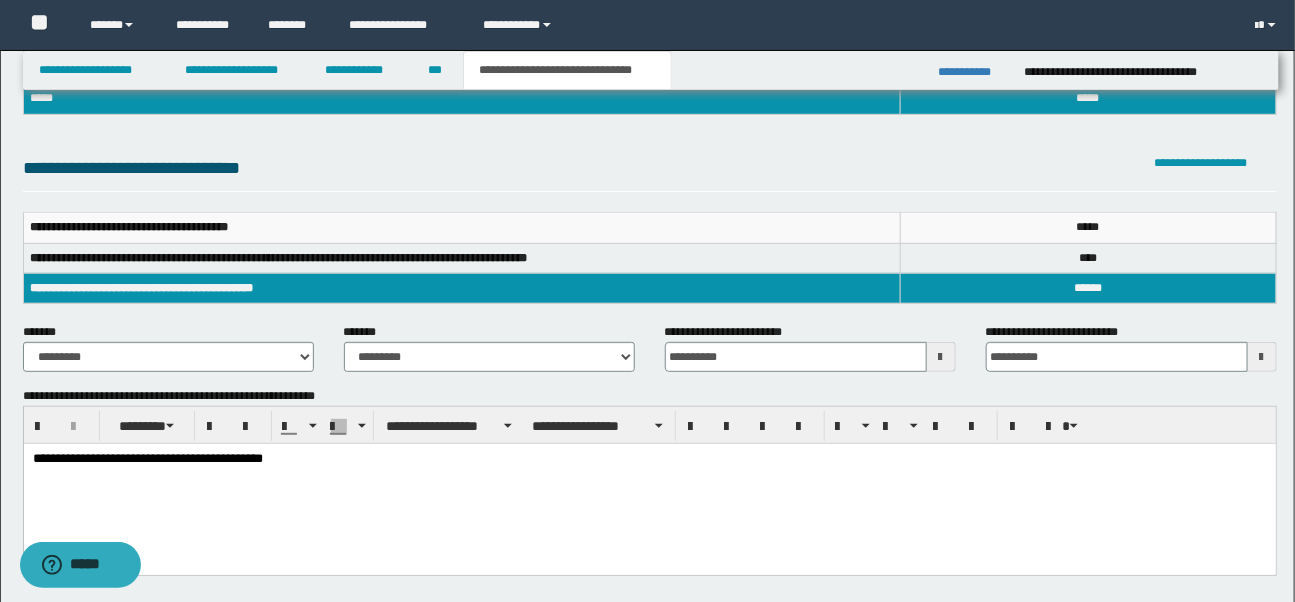 scroll, scrollTop: 155, scrollLeft: 0, axis: vertical 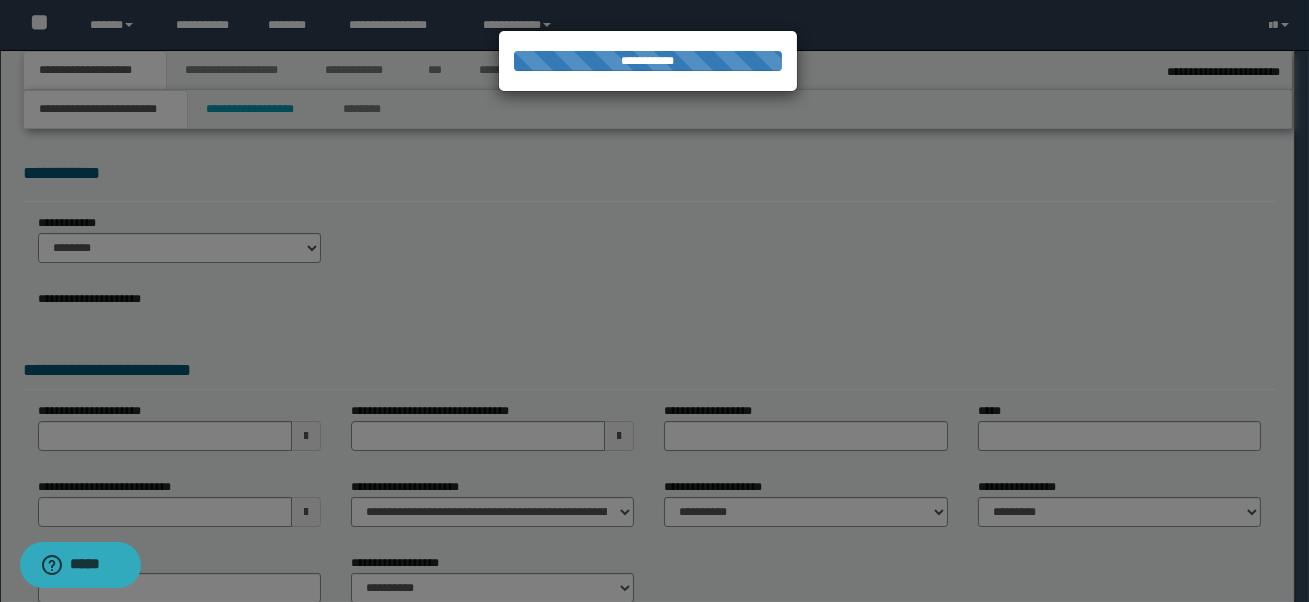 select on "*" 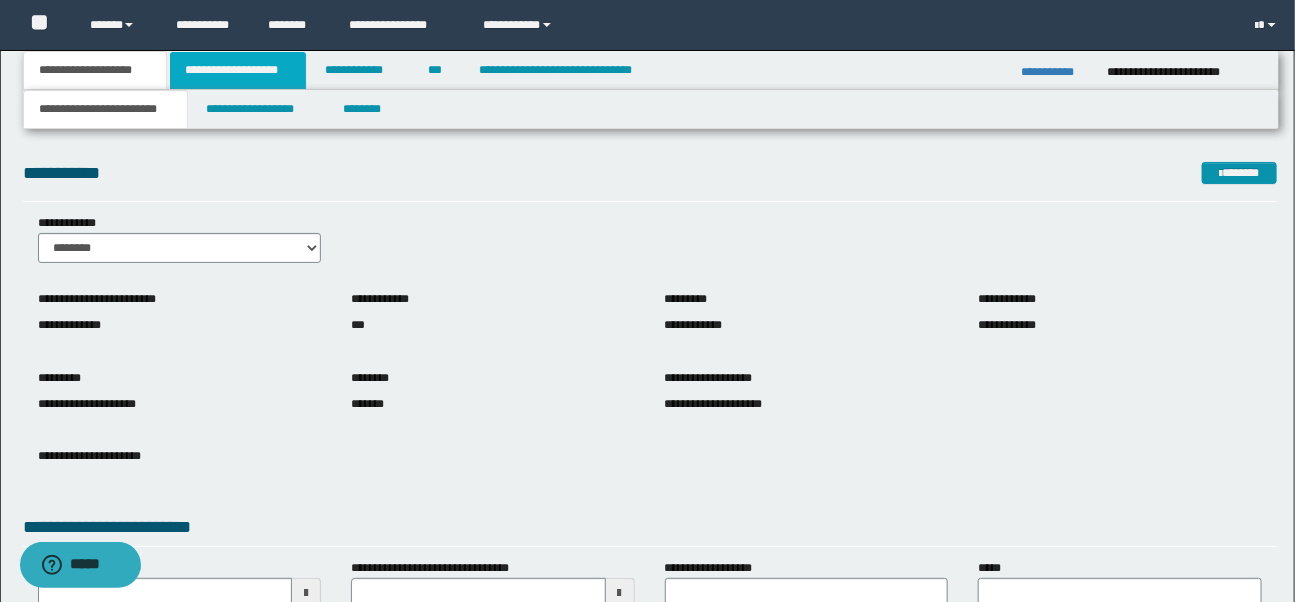 click on "**********" at bounding box center (238, 70) 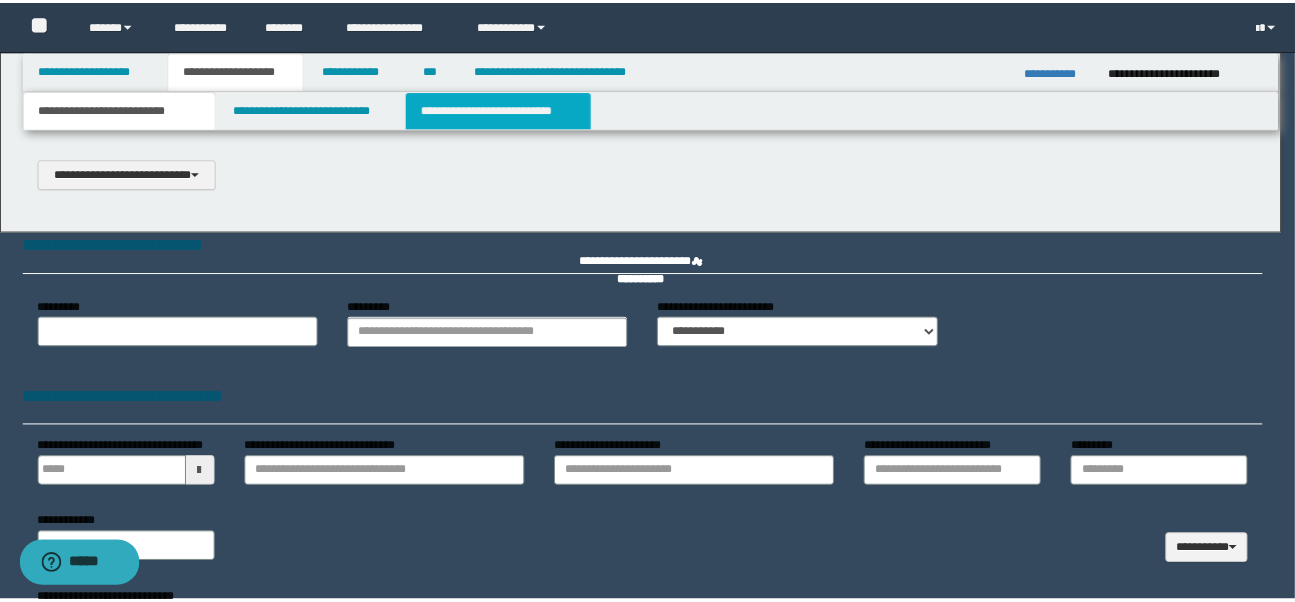 scroll, scrollTop: 0, scrollLeft: 0, axis: both 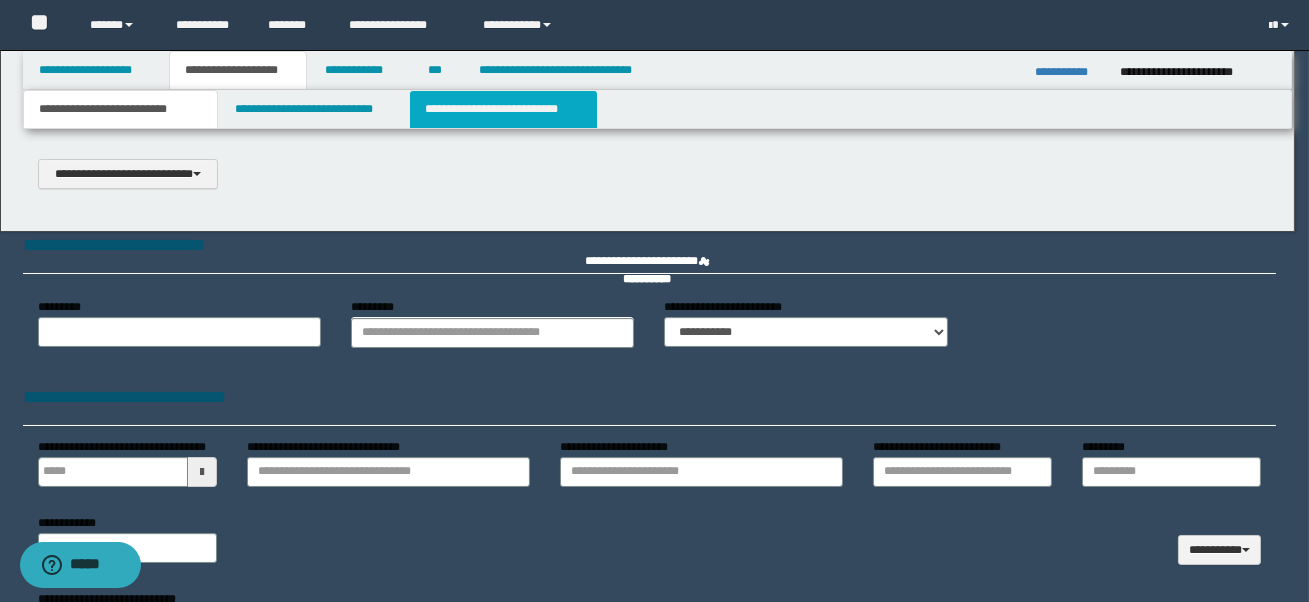 select on "*" 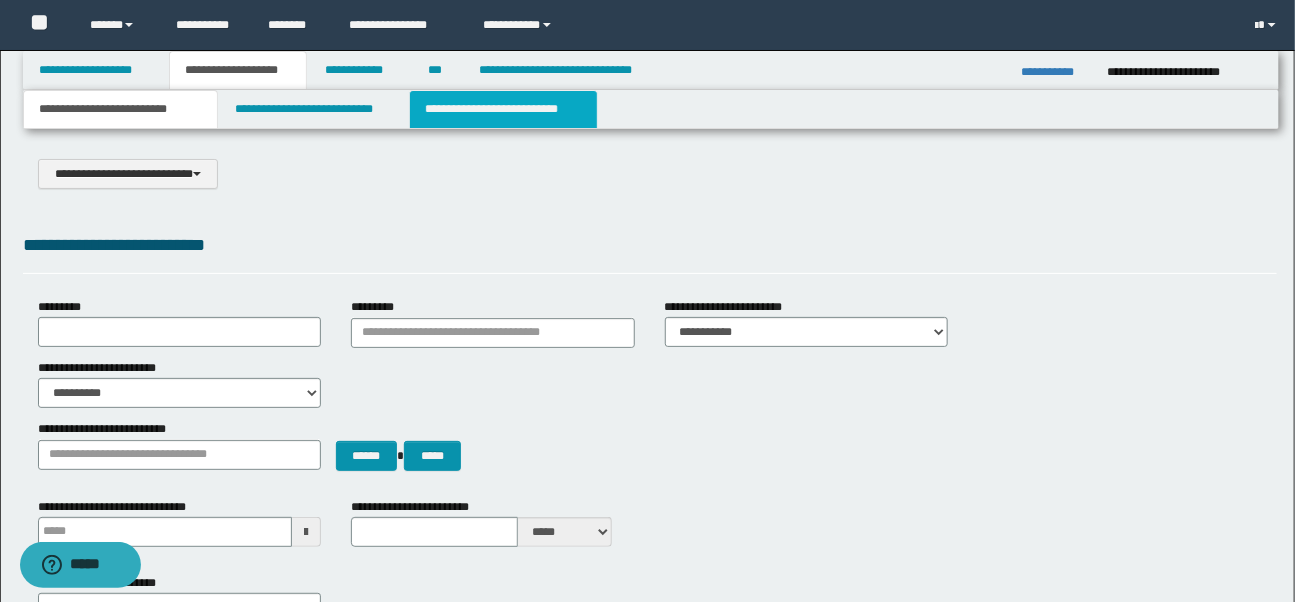 click on "**********" at bounding box center [503, 109] 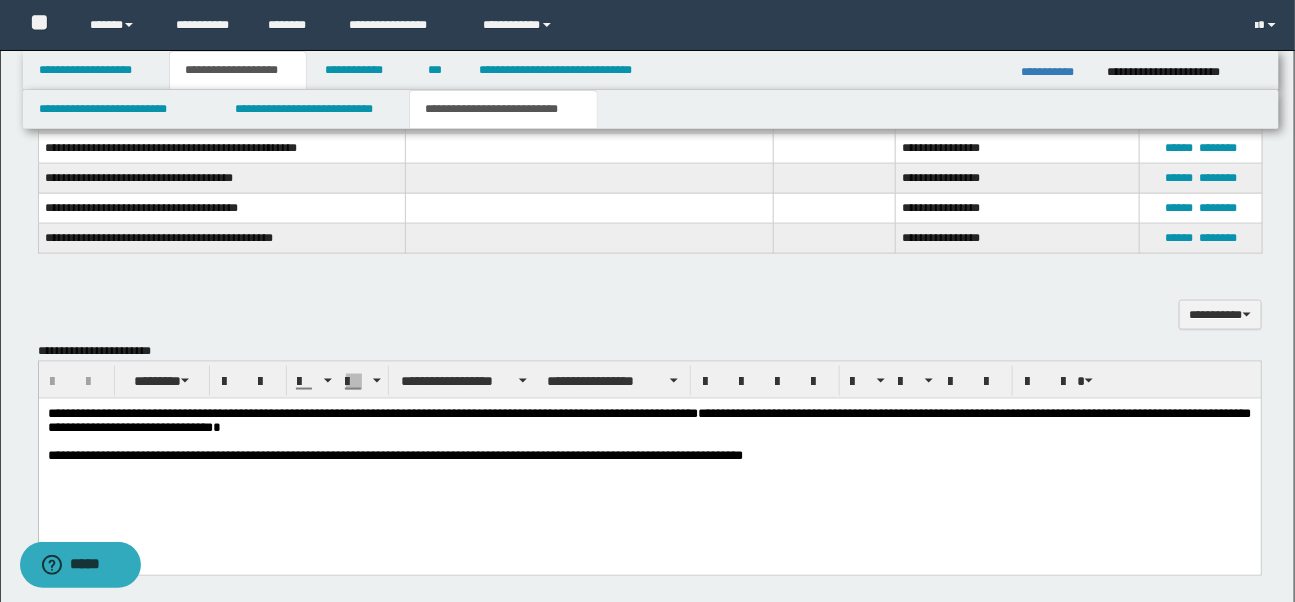 scroll, scrollTop: 966, scrollLeft: 0, axis: vertical 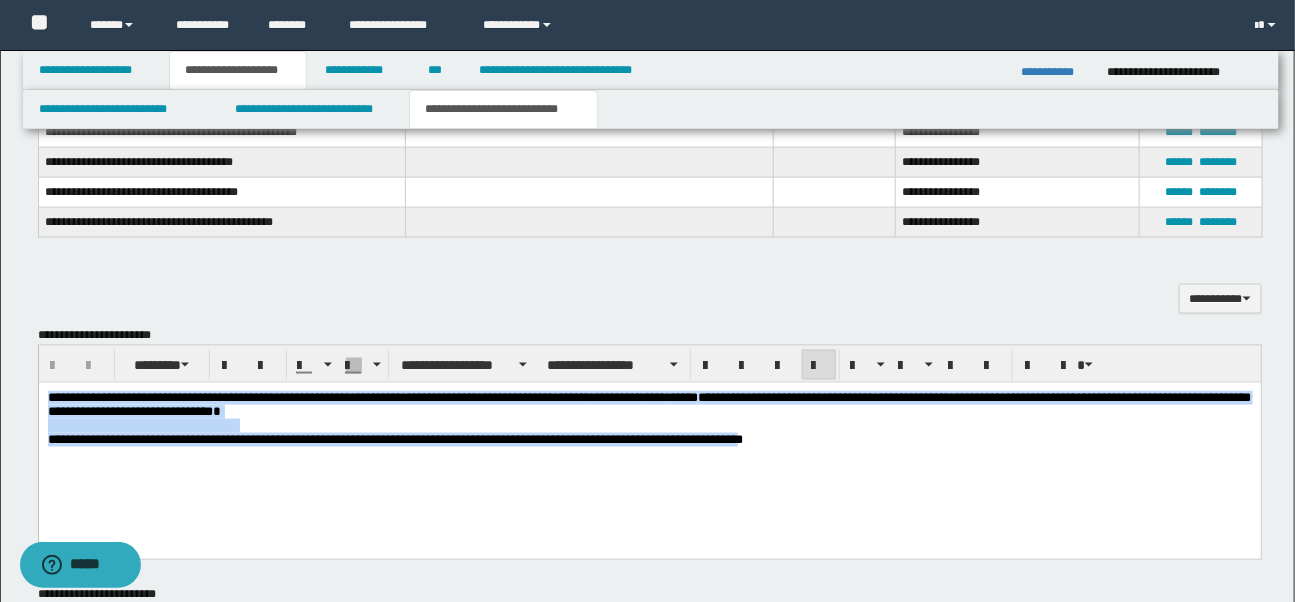 drag, startPoint x: 46, startPoint y: 398, endPoint x: 795, endPoint y: 439, distance: 750.12134 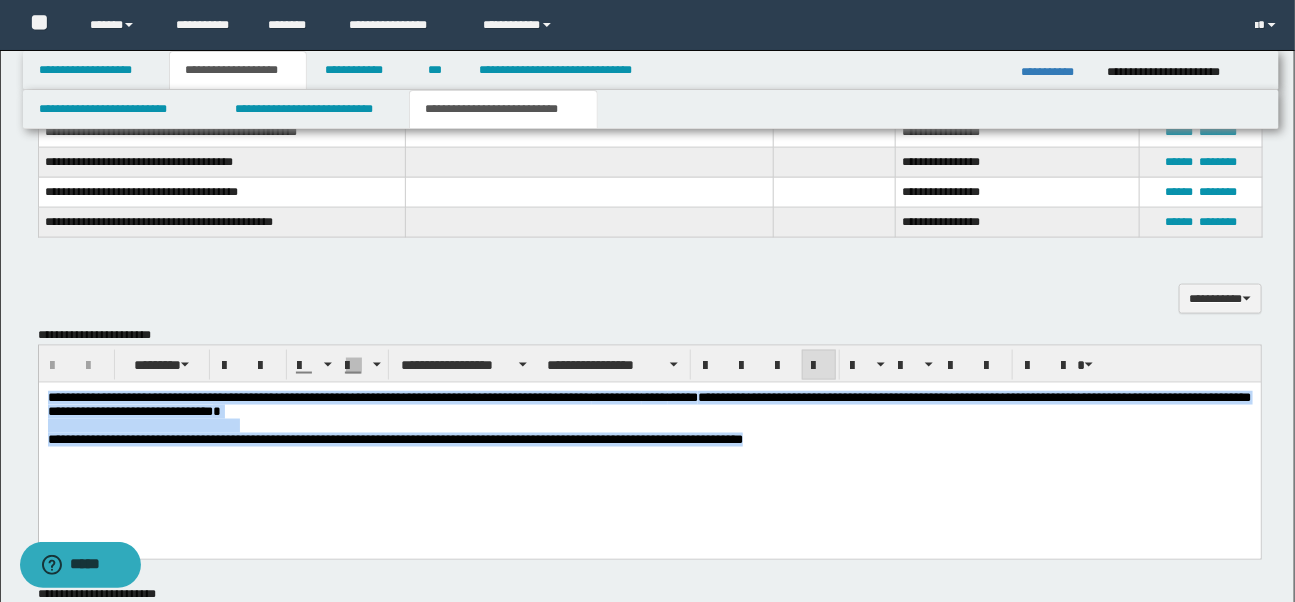 copy on "**********" 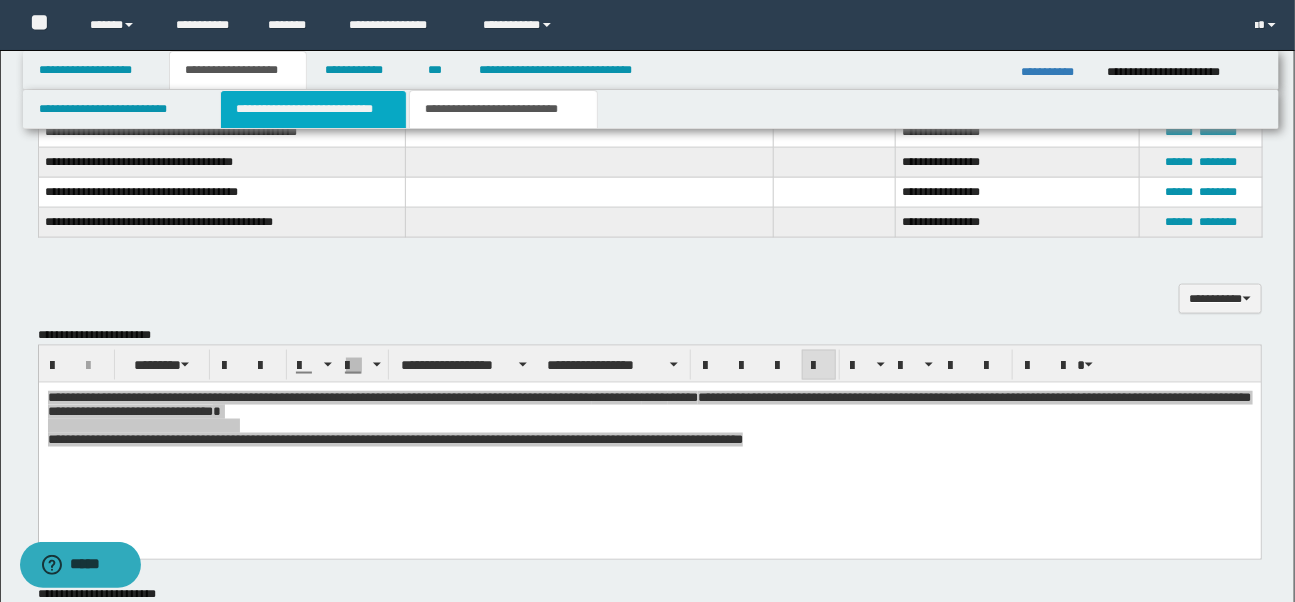 click on "**********" at bounding box center (313, 109) 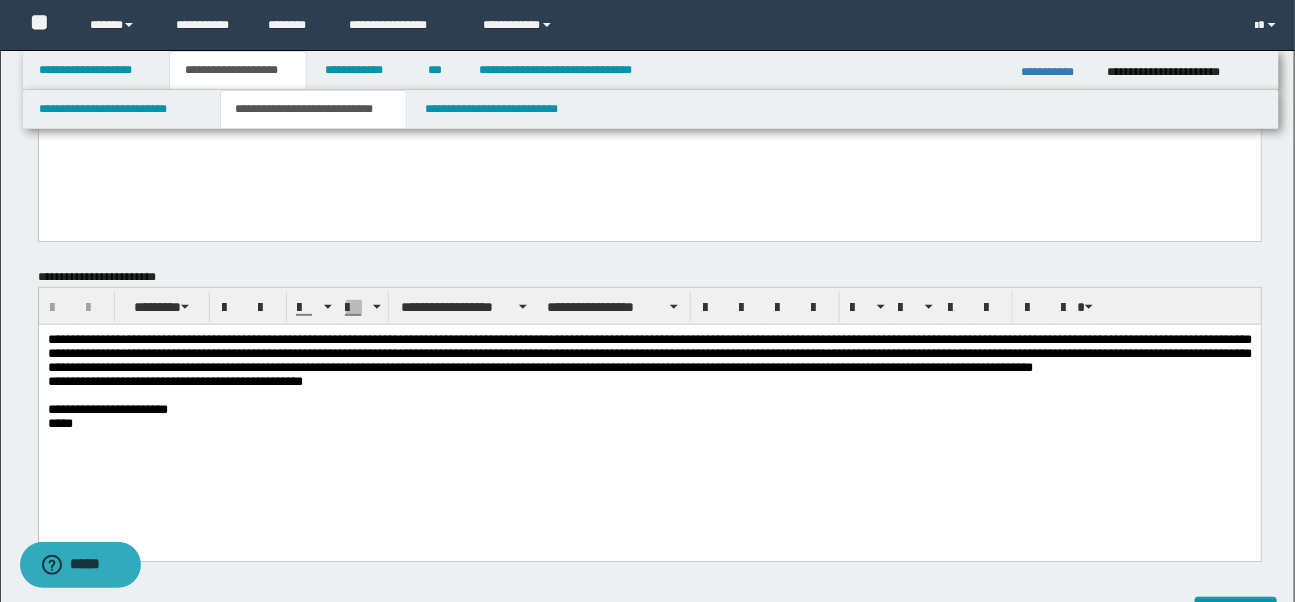 scroll, scrollTop: 219, scrollLeft: 0, axis: vertical 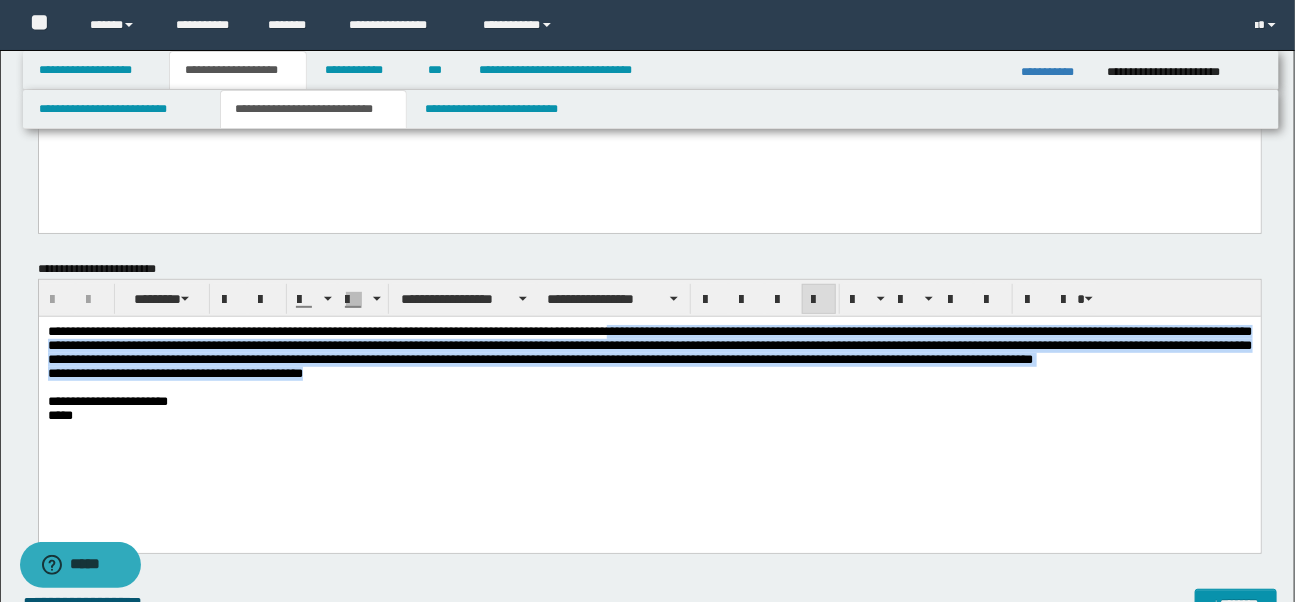 drag, startPoint x: 680, startPoint y: 339, endPoint x: 460, endPoint y: 390, distance: 225.83401 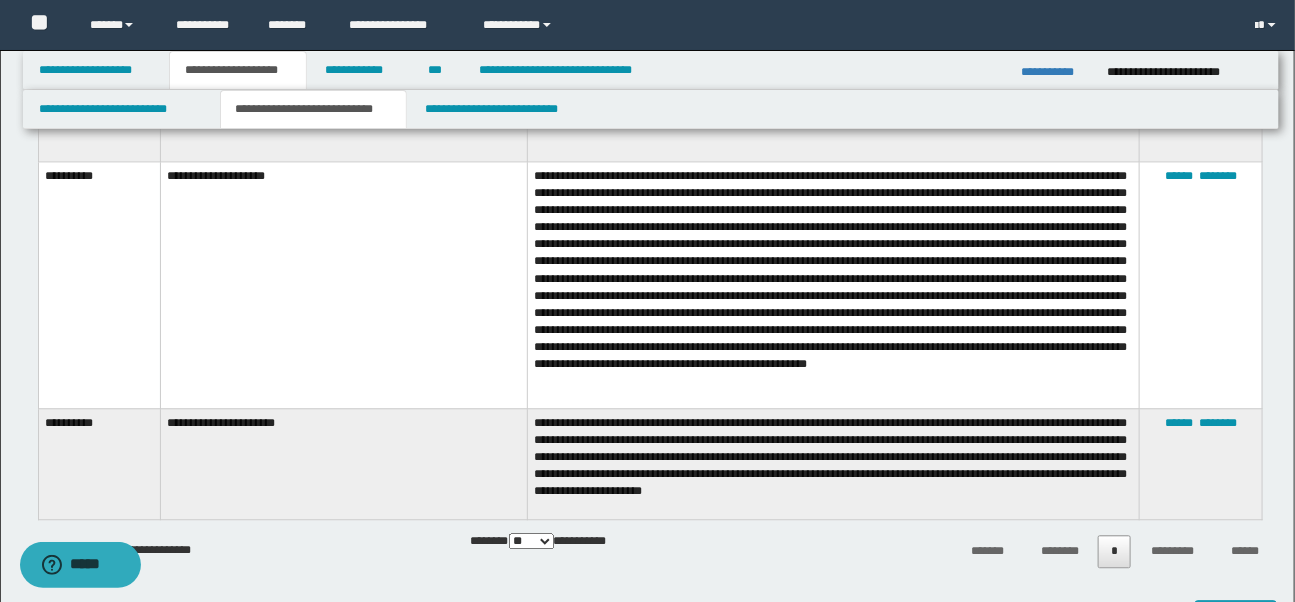 scroll, scrollTop: 1619, scrollLeft: 0, axis: vertical 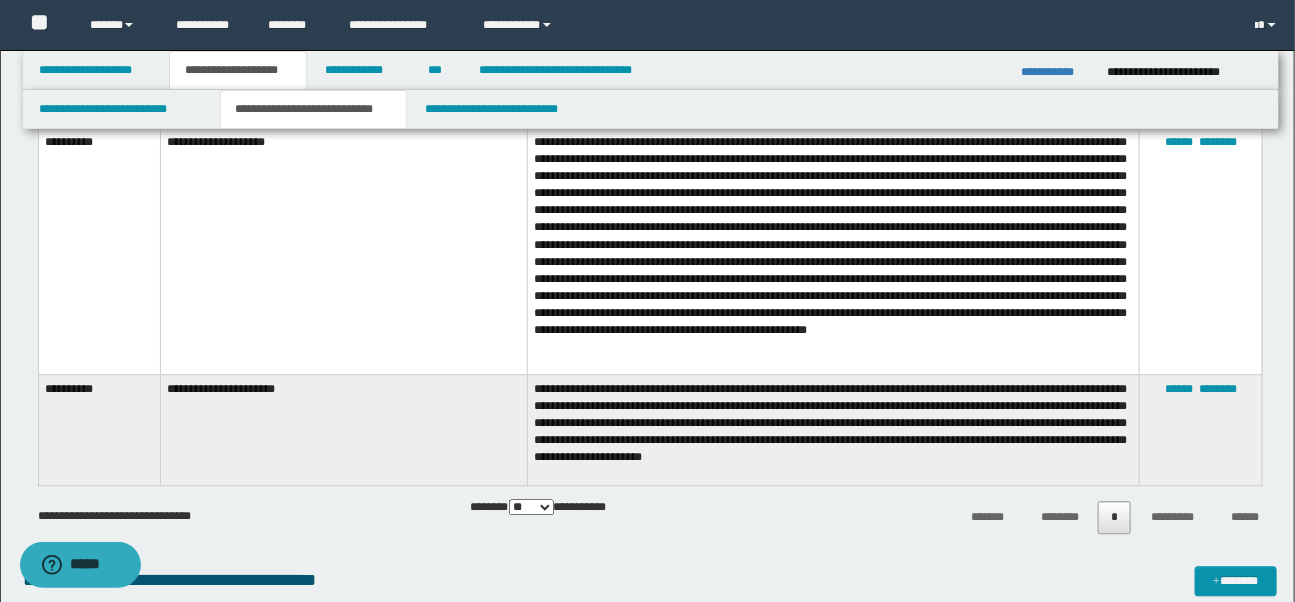 click on "**********" at bounding box center (650, -123) 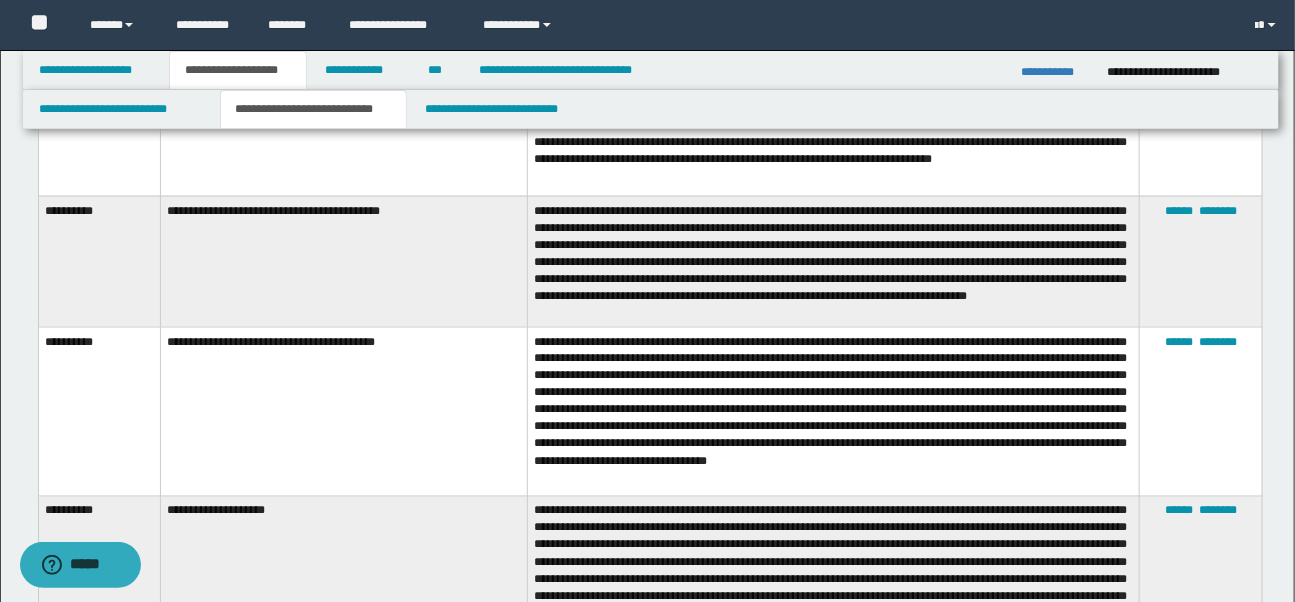 scroll, scrollTop: 1073, scrollLeft: 0, axis: vertical 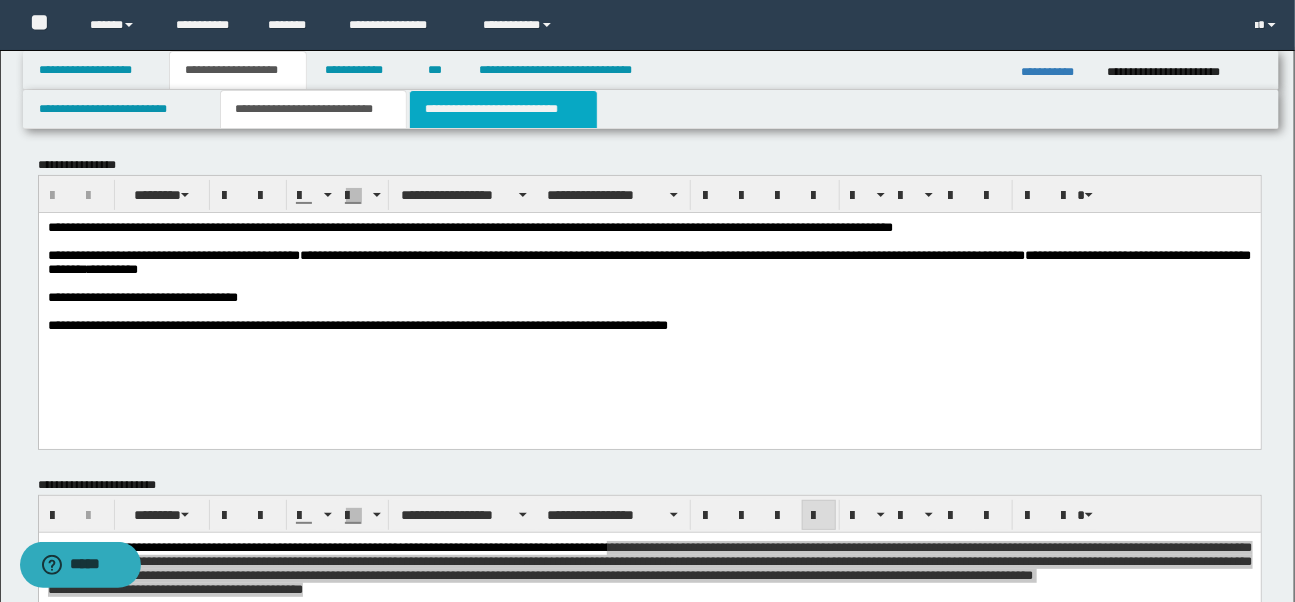 click on "**********" at bounding box center [503, 109] 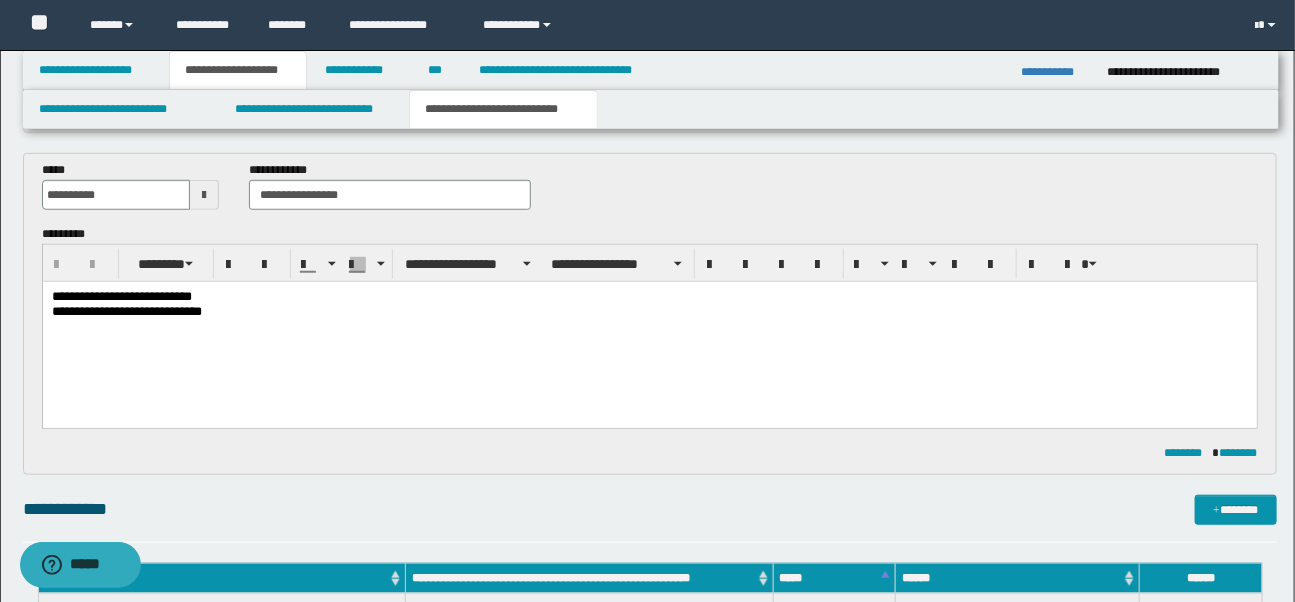 scroll, scrollTop: 378, scrollLeft: 0, axis: vertical 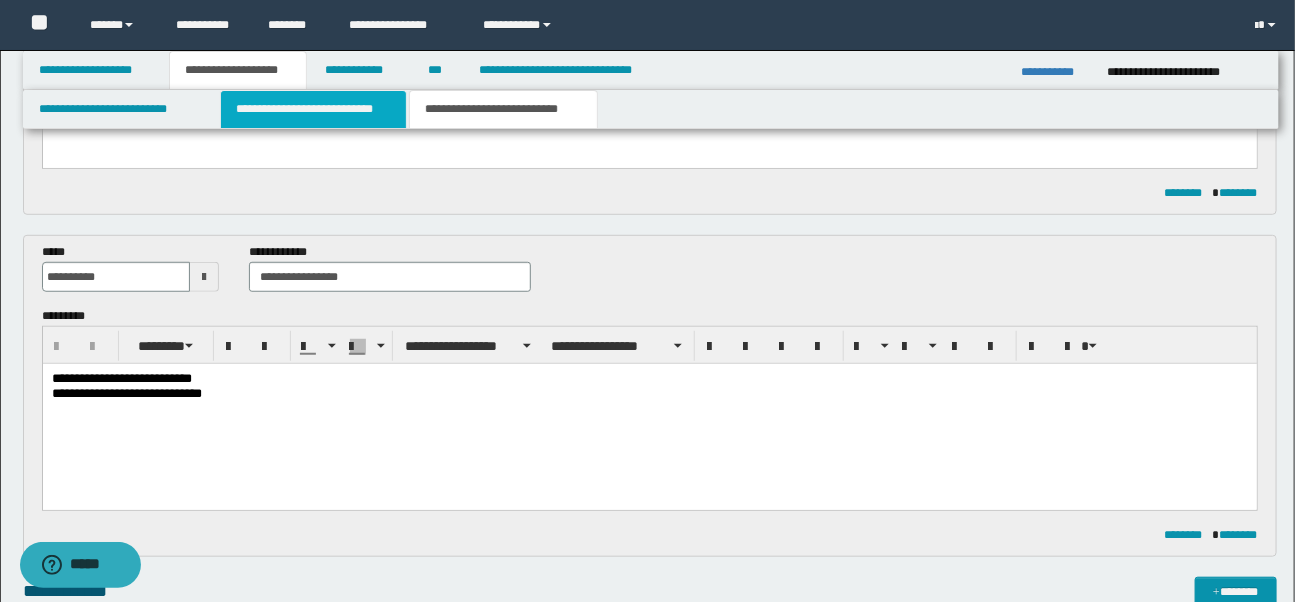 click on "**********" at bounding box center (313, 109) 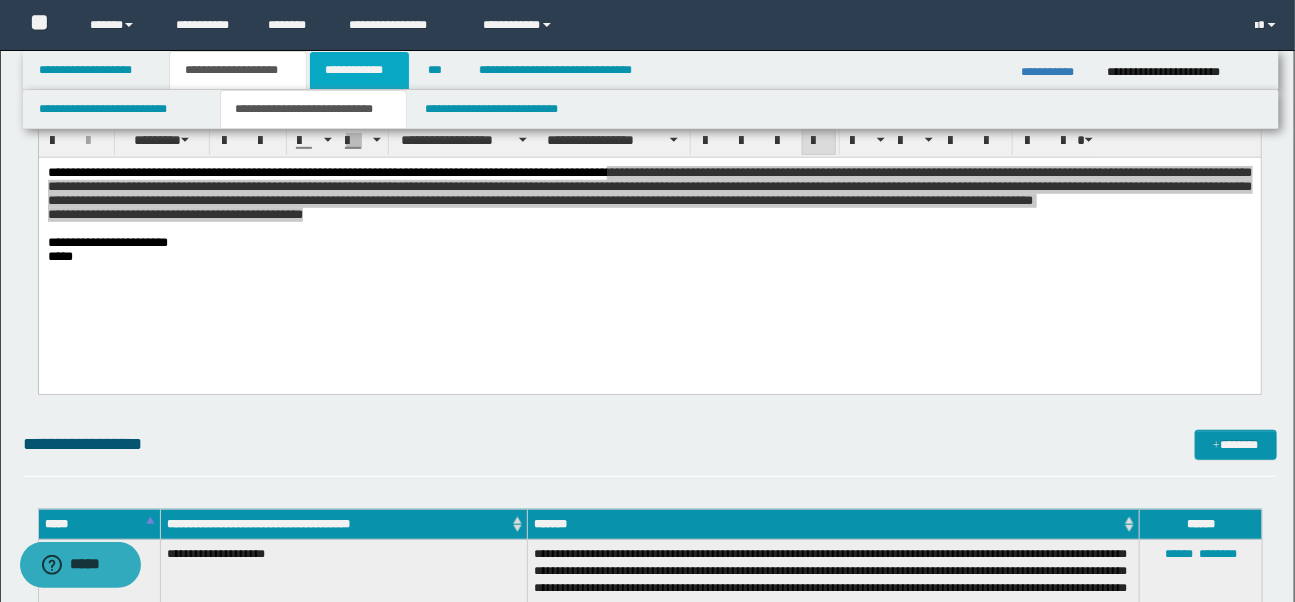 click on "**********" at bounding box center (359, 70) 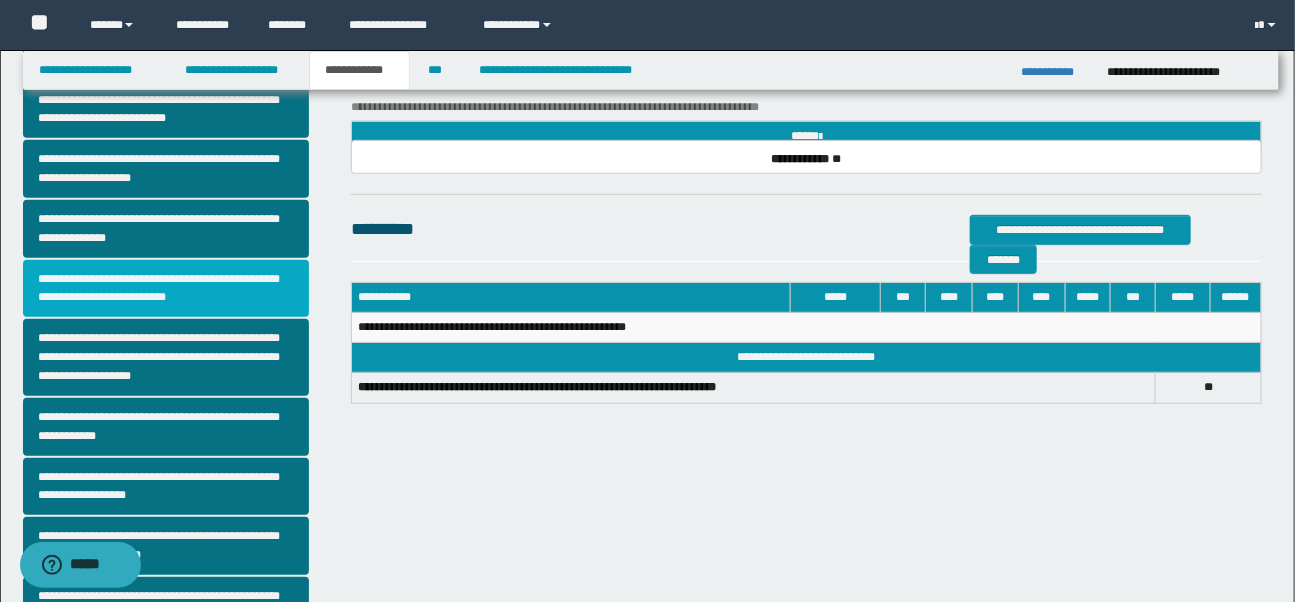 scroll, scrollTop: 468, scrollLeft: 0, axis: vertical 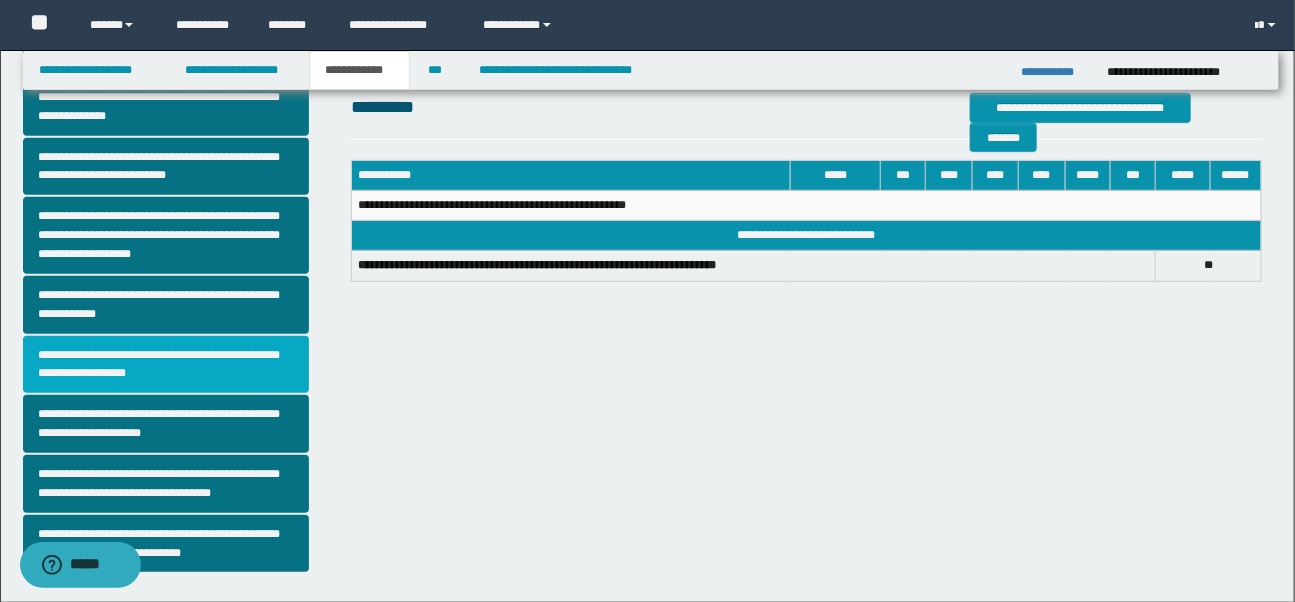 drag, startPoint x: 184, startPoint y: 378, endPoint x: 207, endPoint y: 365, distance: 26.41969 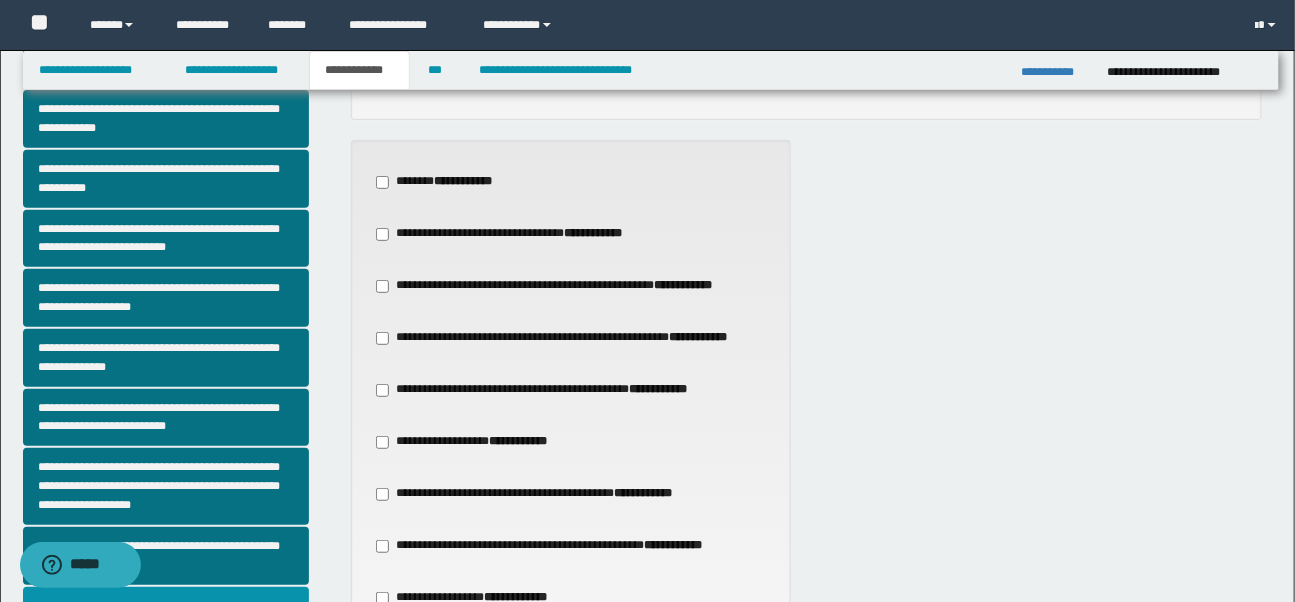 scroll, scrollTop: 234, scrollLeft: 0, axis: vertical 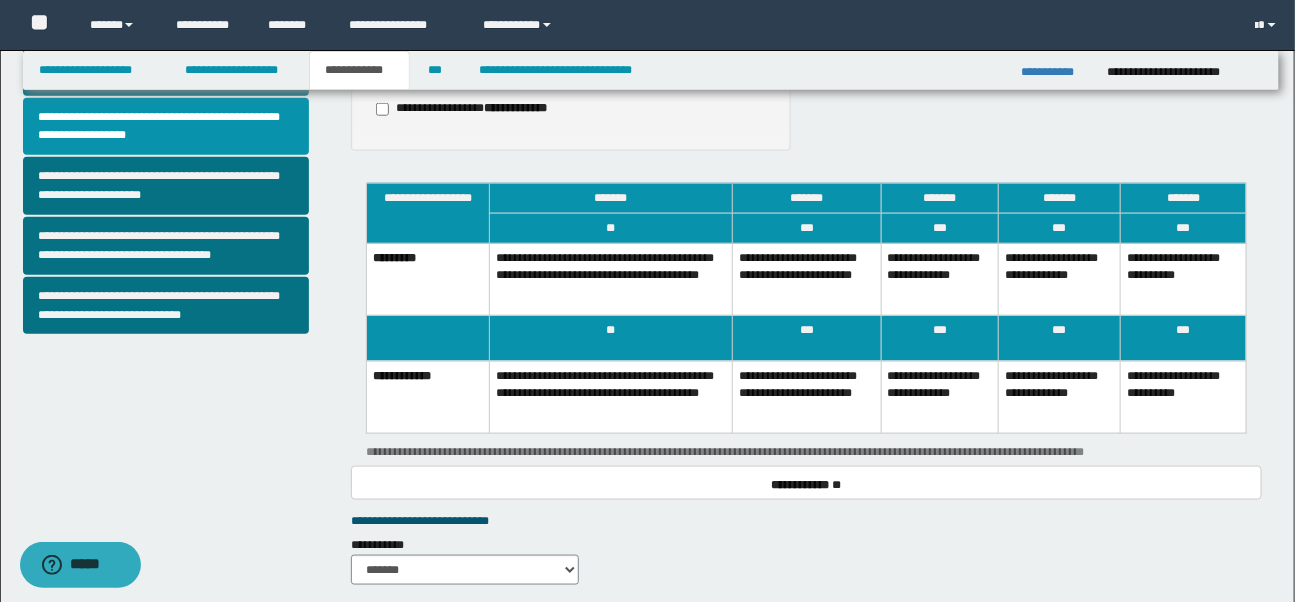 click on "**********" at bounding box center (807, 280) 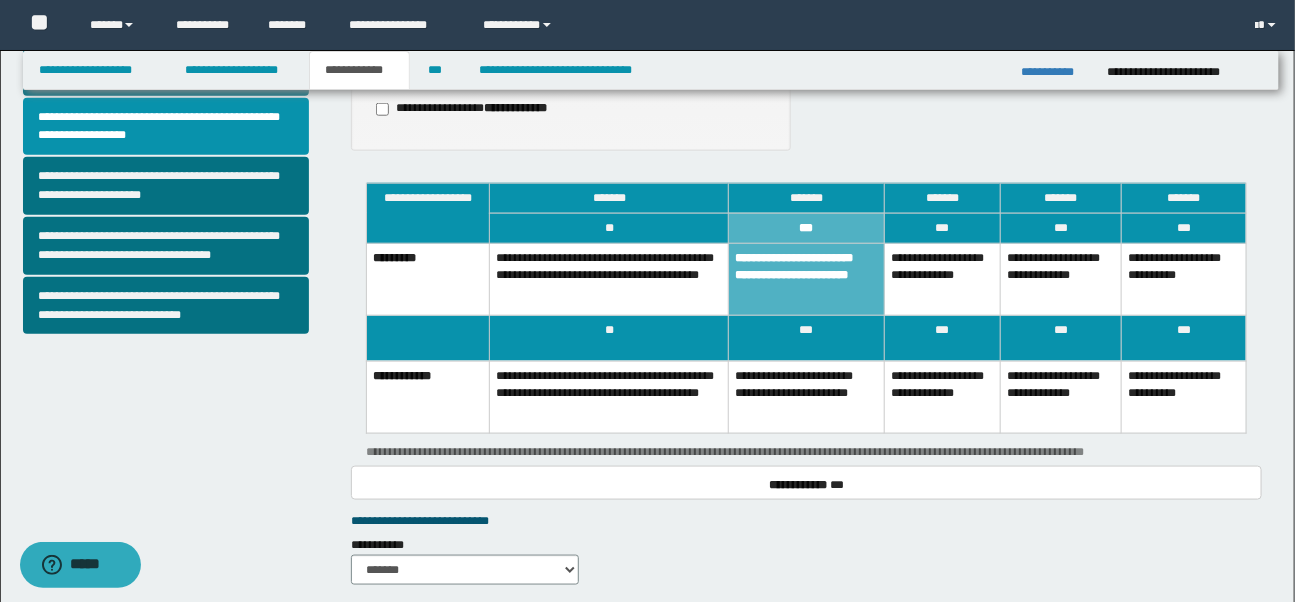 click on "**********" at bounding box center (807, 397) 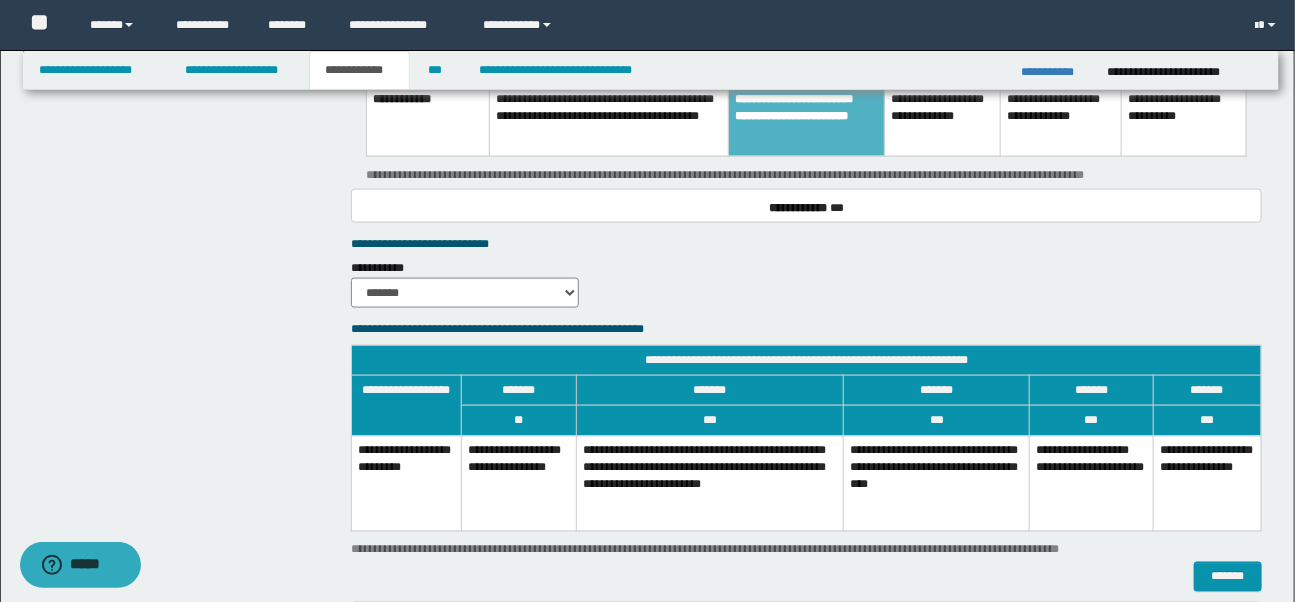 scroll, scrollTop: 1125, scrollLeft: 0, axis: vertical 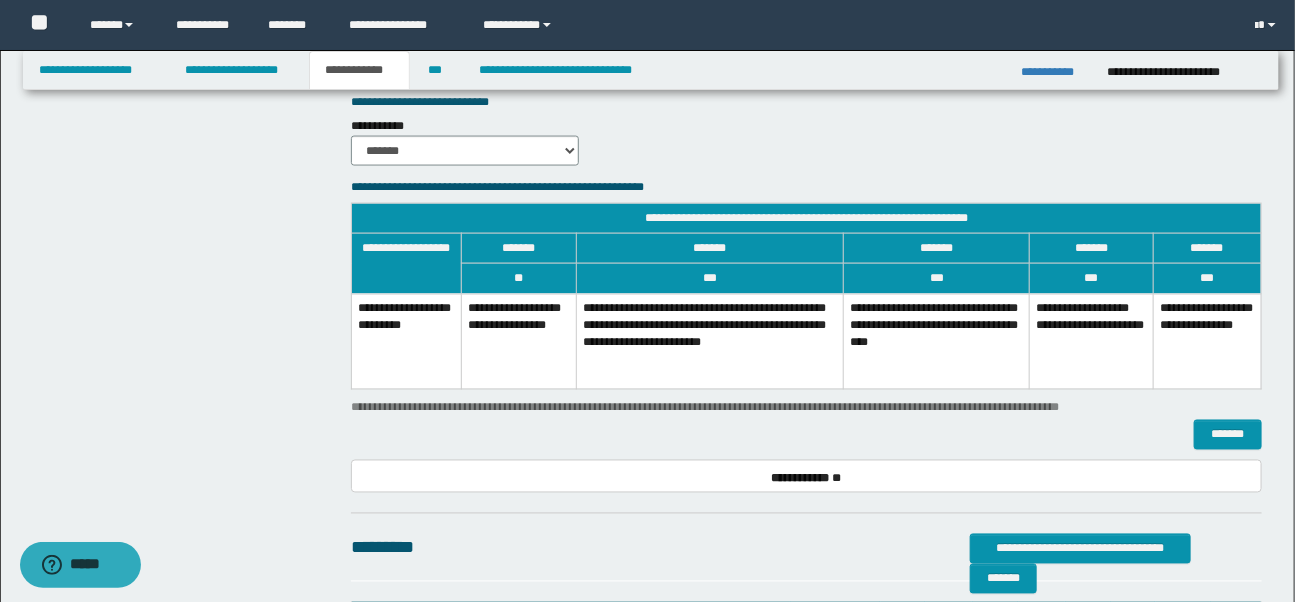 click on "**********" at bounding box center (710, 341) 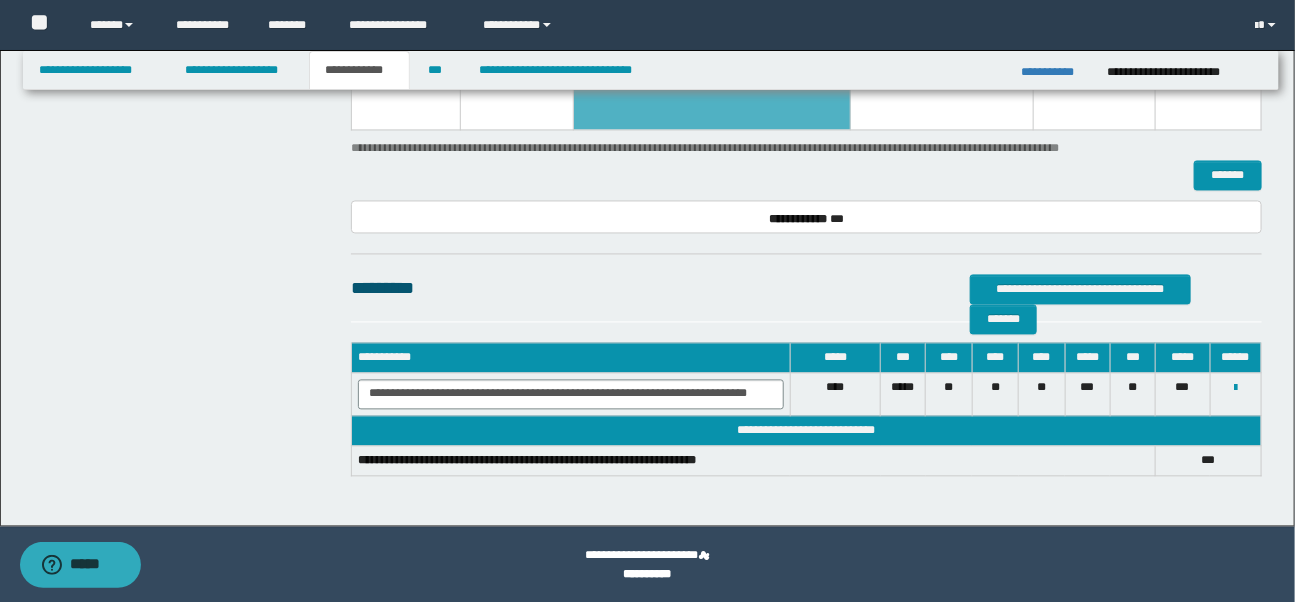 scroll, scrollTop: 1069, scrollLeft: 0, axis: vertical 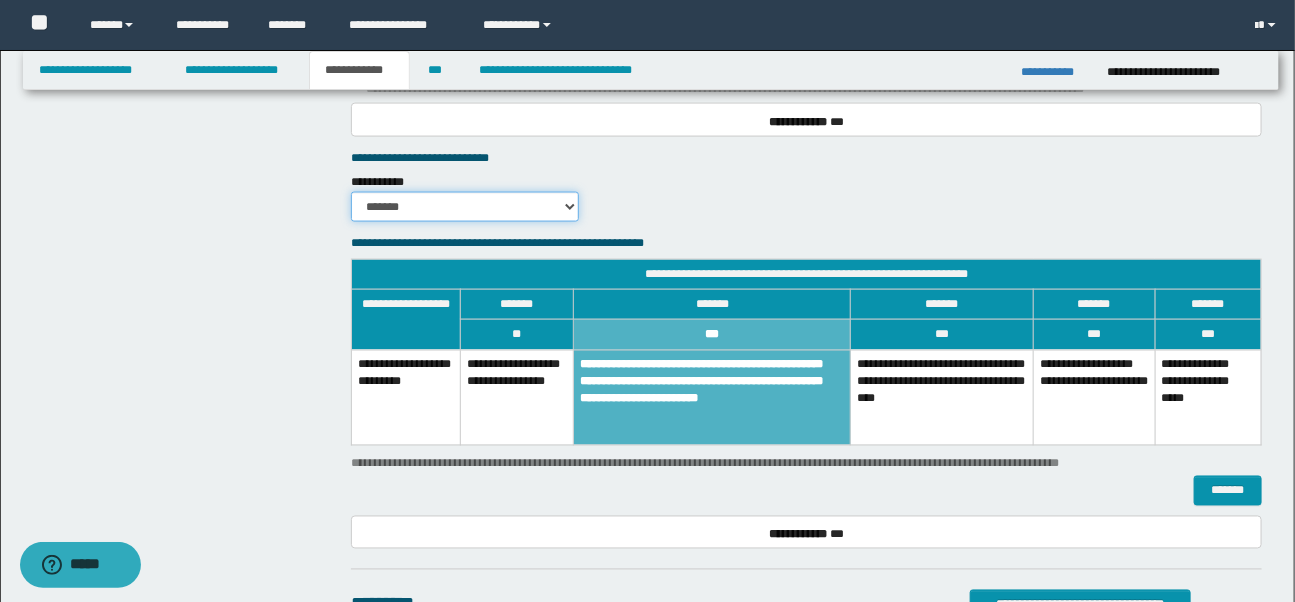 click on "*******
*********" at bounding box center (465, 207) 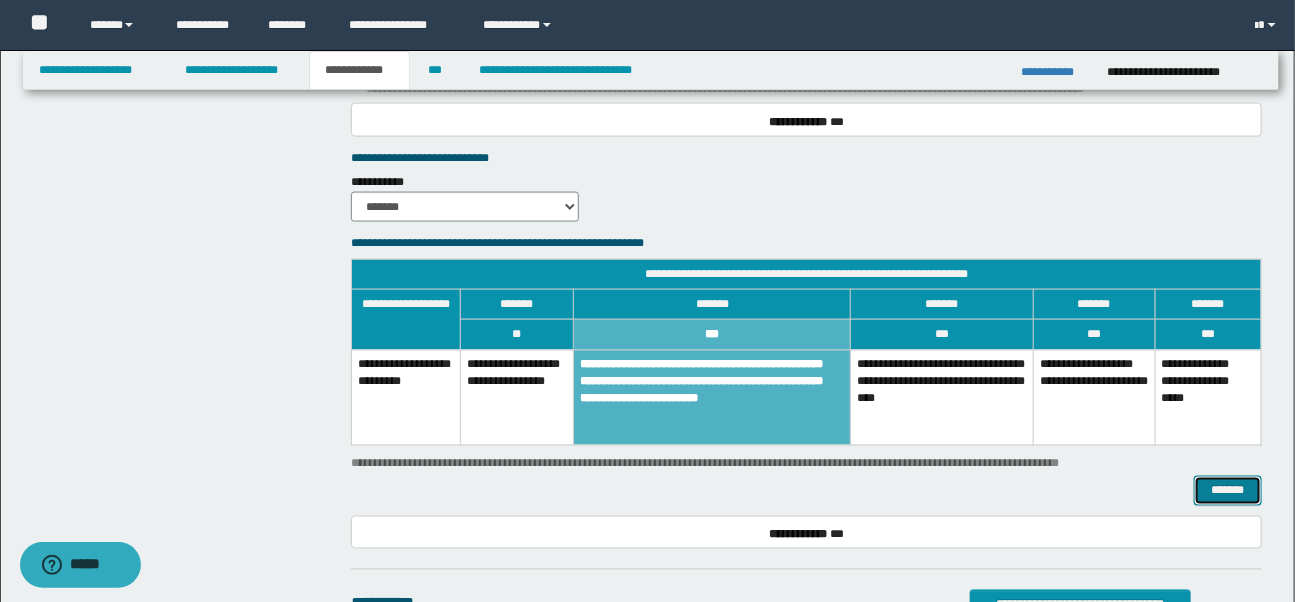 click on "*******" at bounding box center [1227, 491] 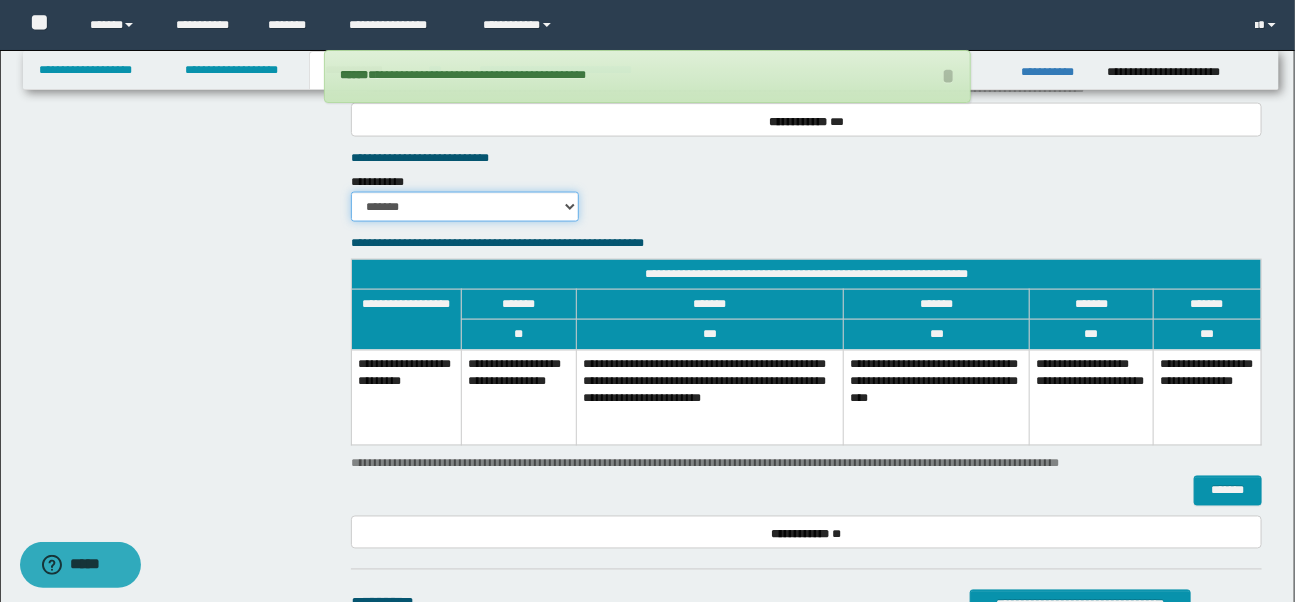 click on "*******
*********" at bounding box center (465, 207) 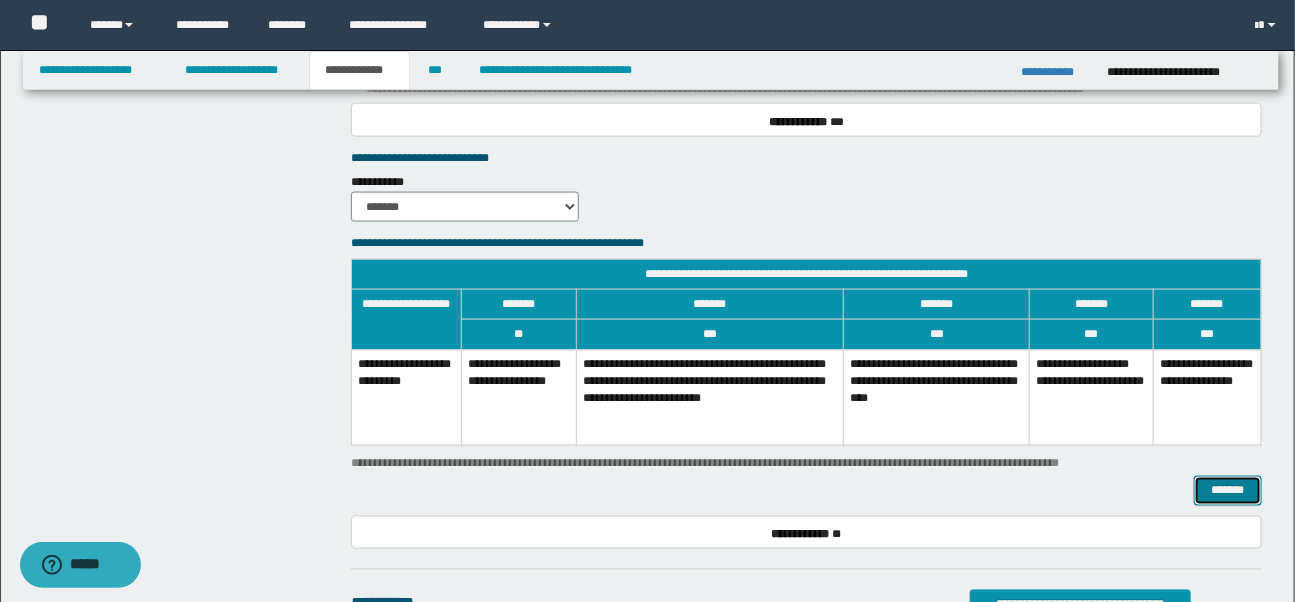 click on "*******" at bounding box center (1227, 491) 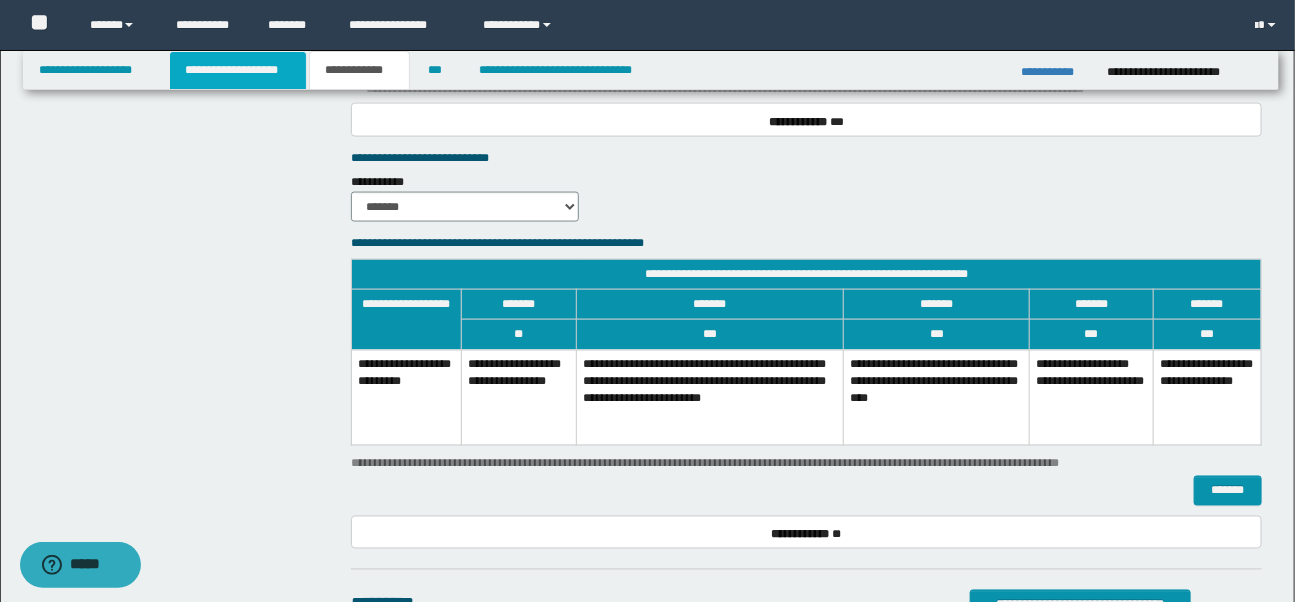 click on "**********" at bounding box center [238, 70] 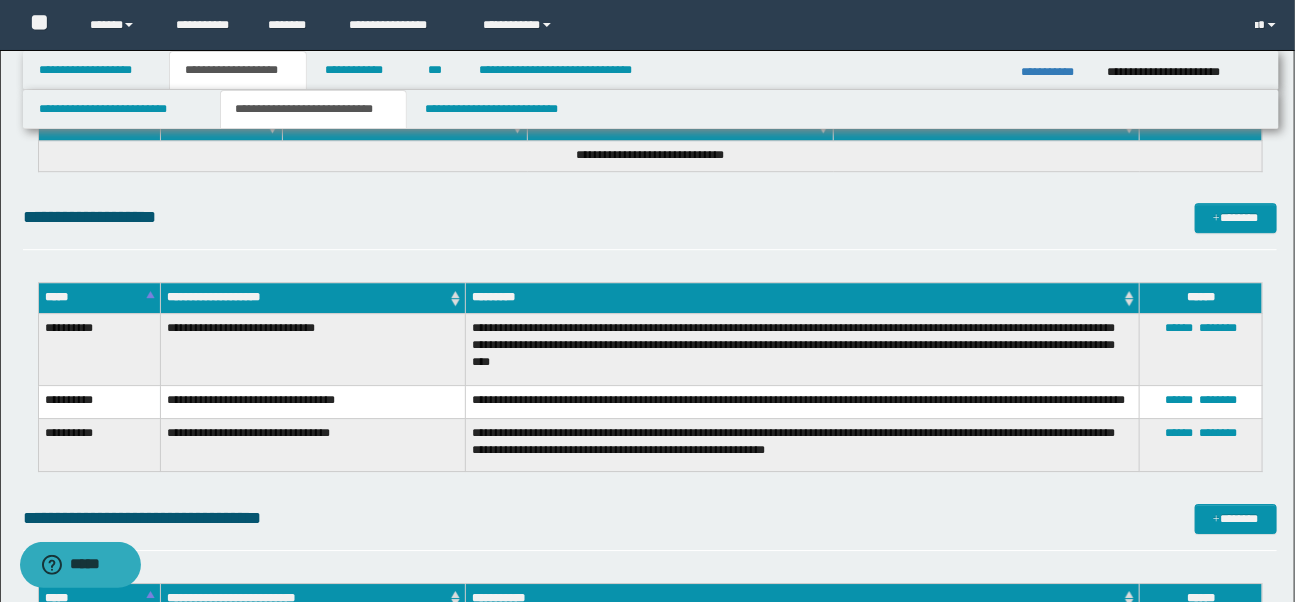 scroll, scrollTop: 2188, scrollLeft: 0, axis: vertical 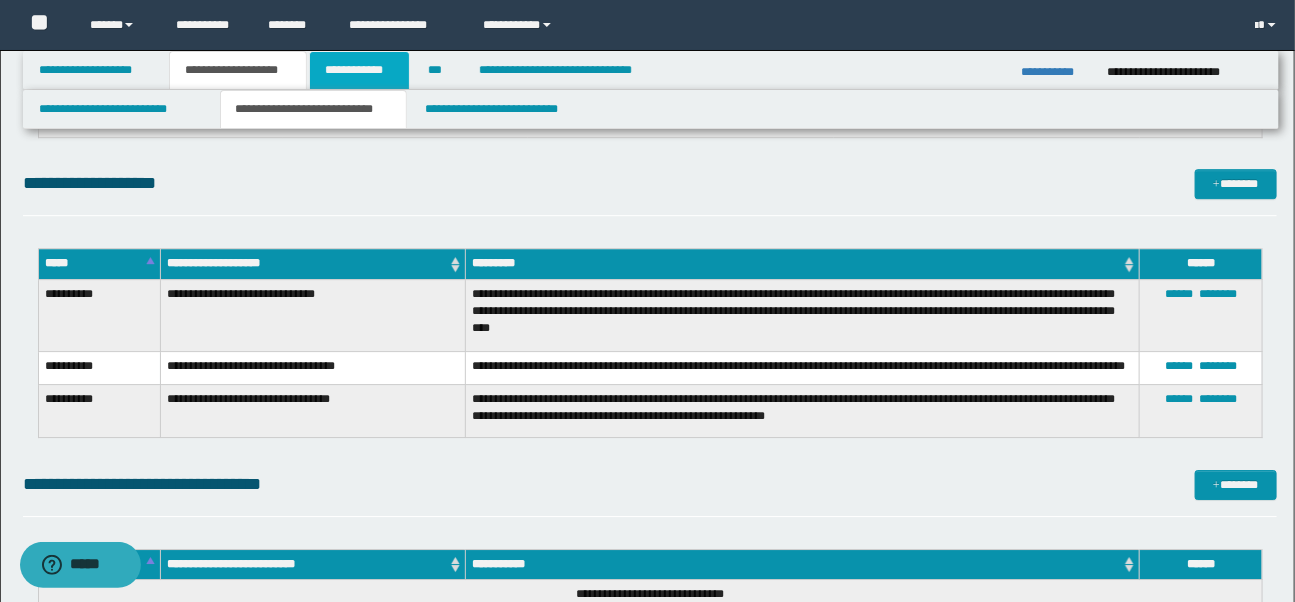 click on "**********" at bounding box center [359, 70] 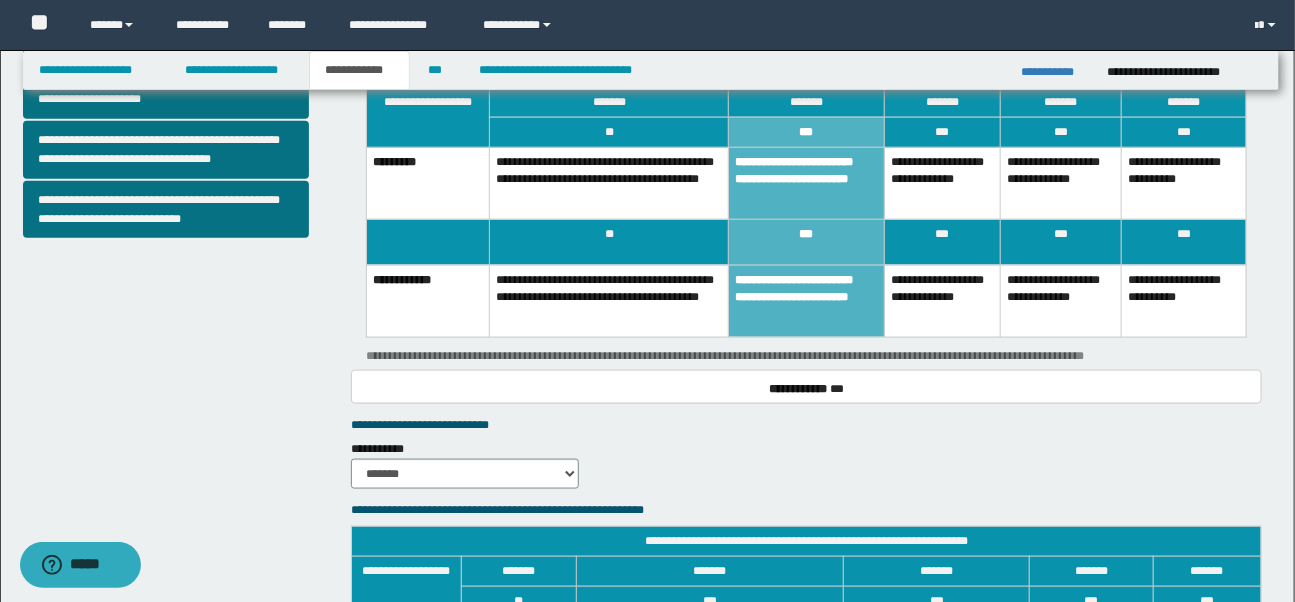 scroll, scrollTop: 801, scrollLeft: 0, axis: vertical 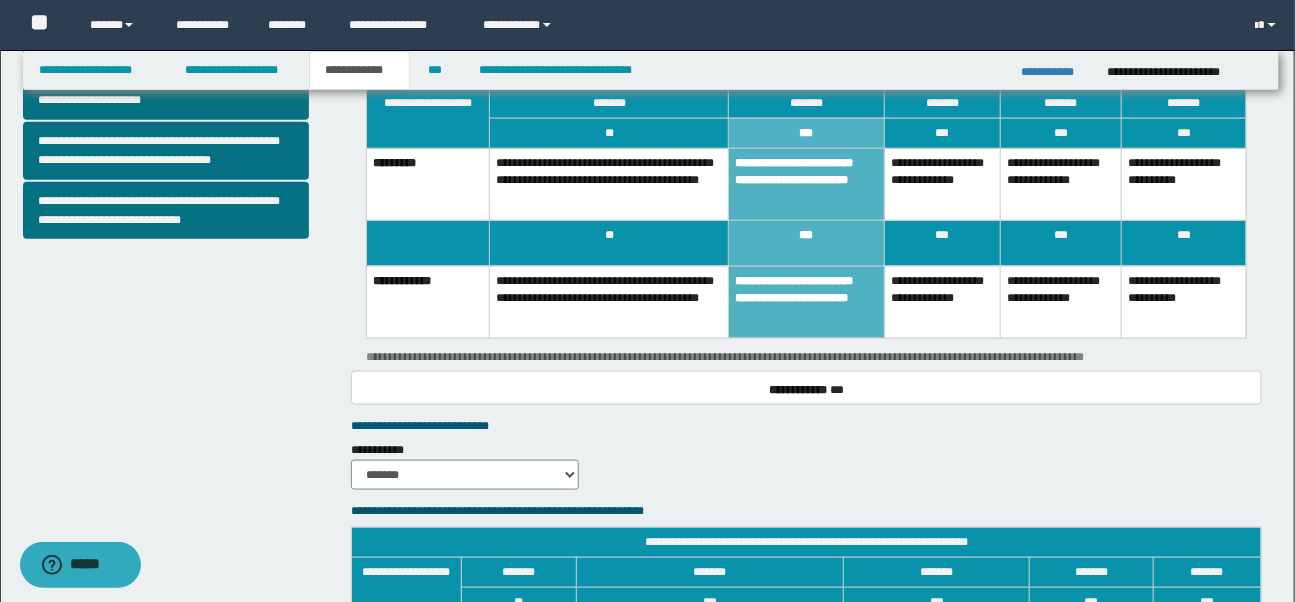 click on "**********" at bounding box center (609, 185) 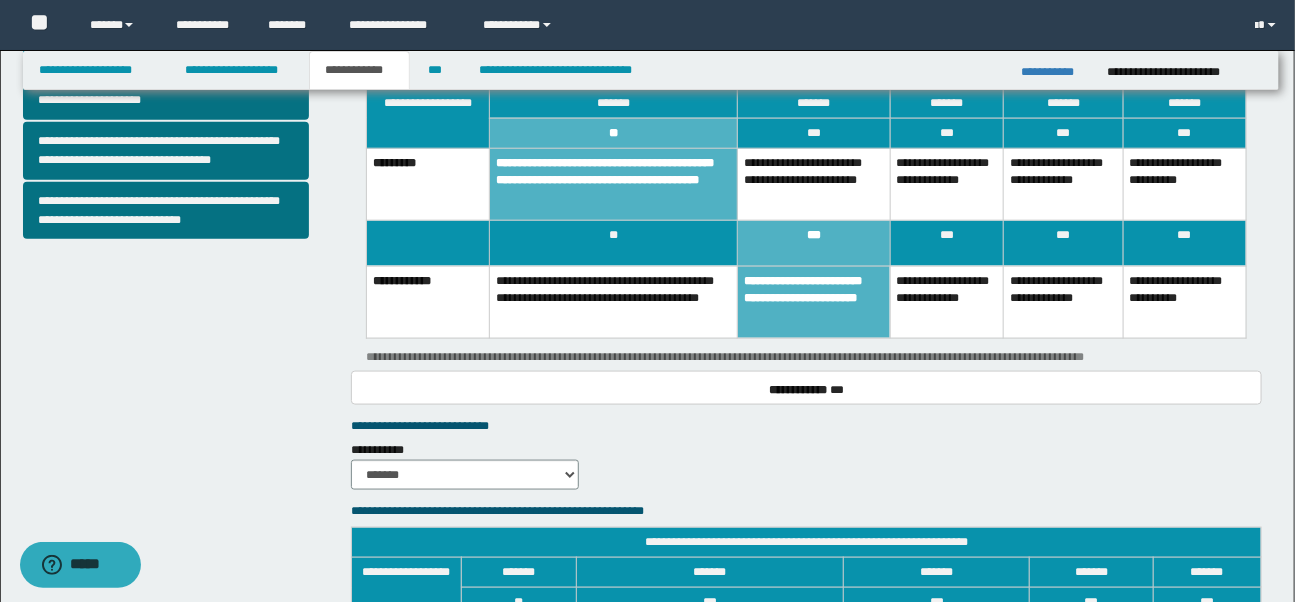 click on "**********" at bounding box center [614, 302] 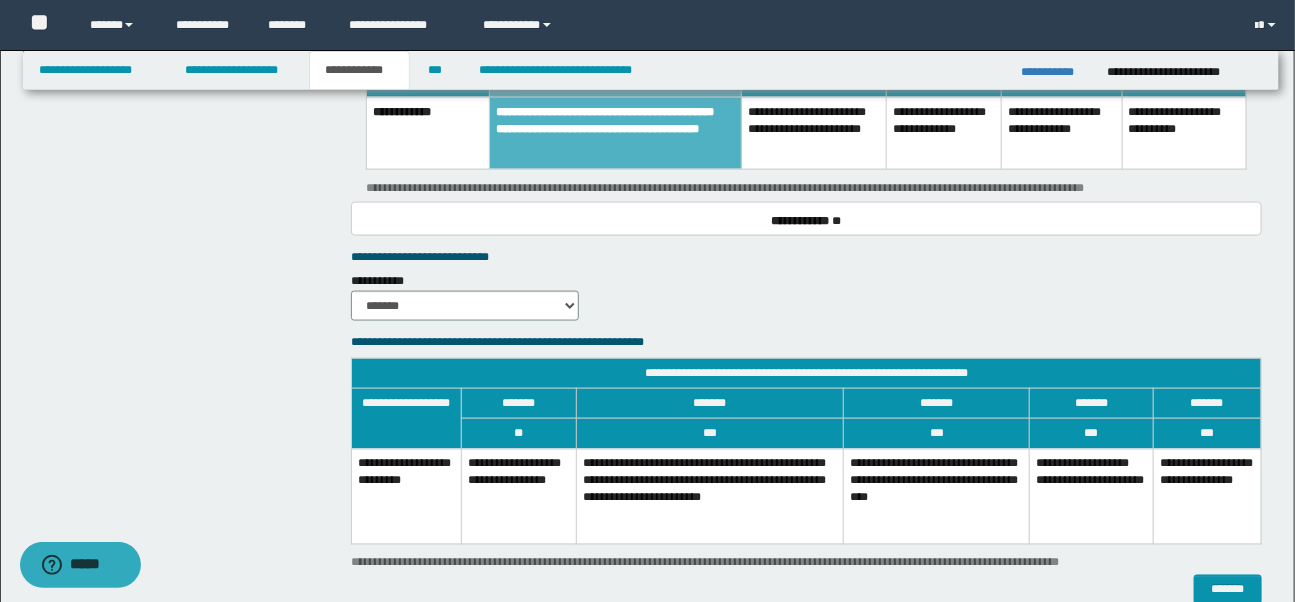 scroll, scrollTop: 992, scrollLeft: 0, axis: vertical 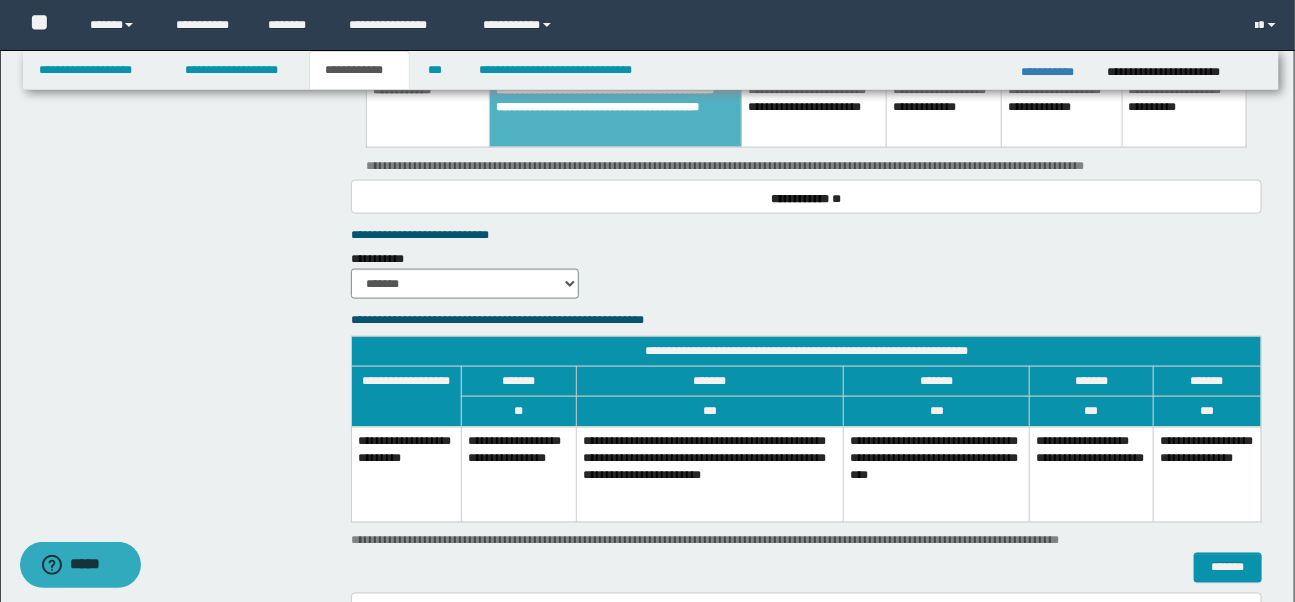 click on "**********" at bounding box center [937, 474] 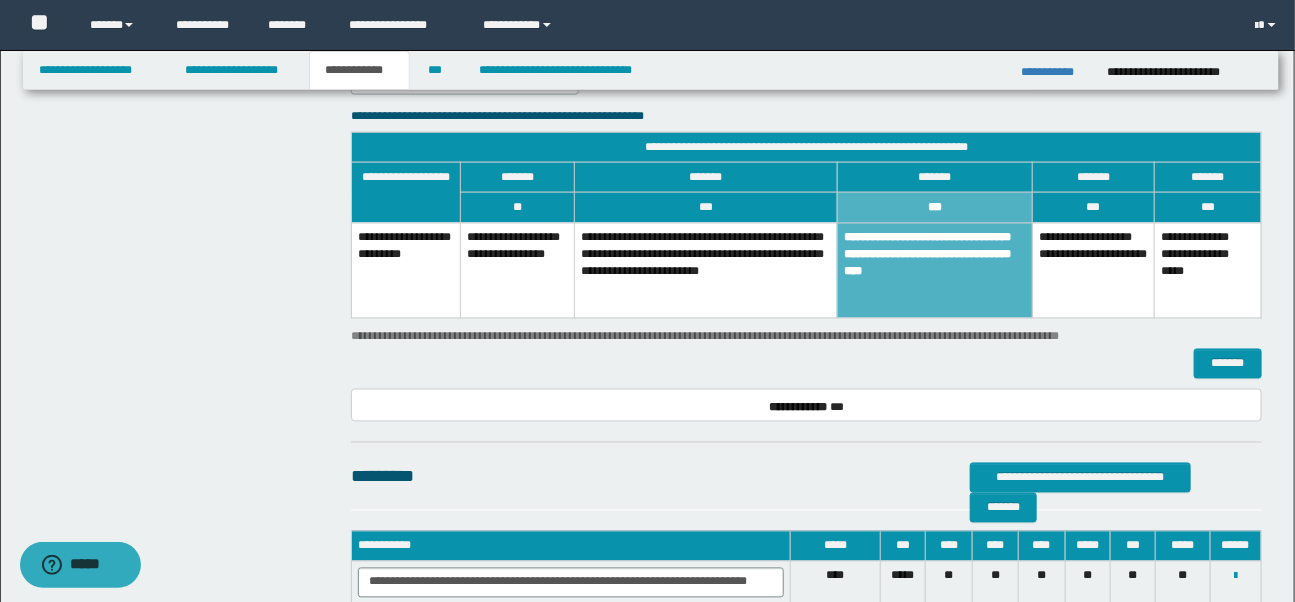 scroll, scrollTop: 1197, scrollLeft: 0, axis: vertical 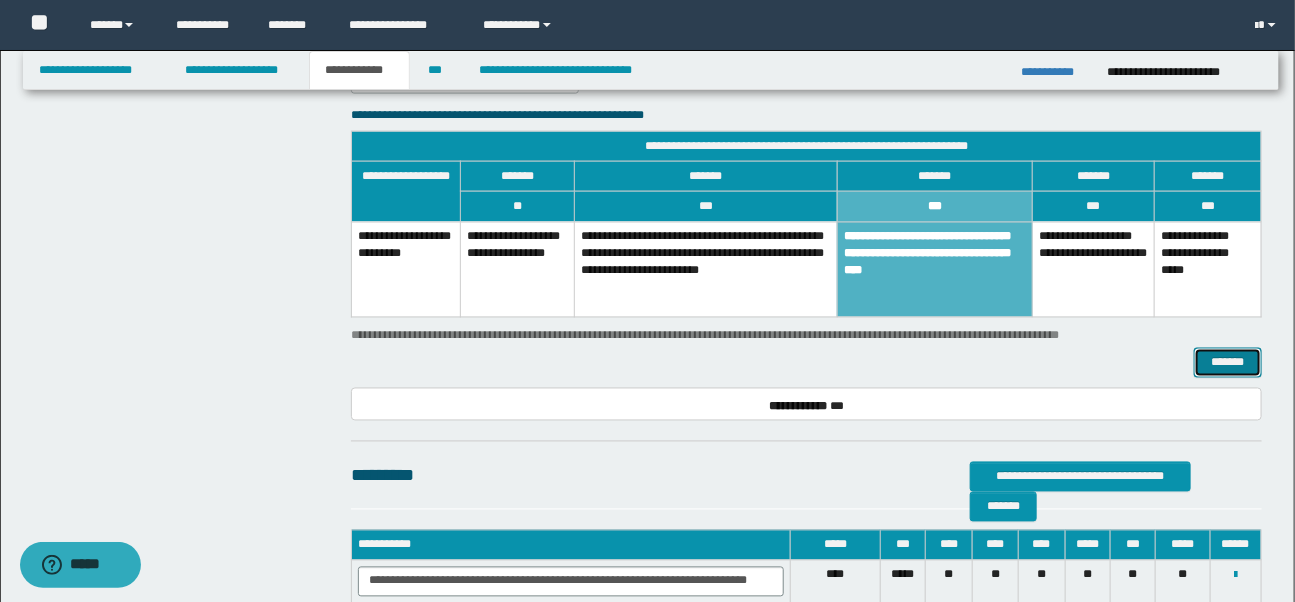 click on "*******" at bounding box center (1227, 363) 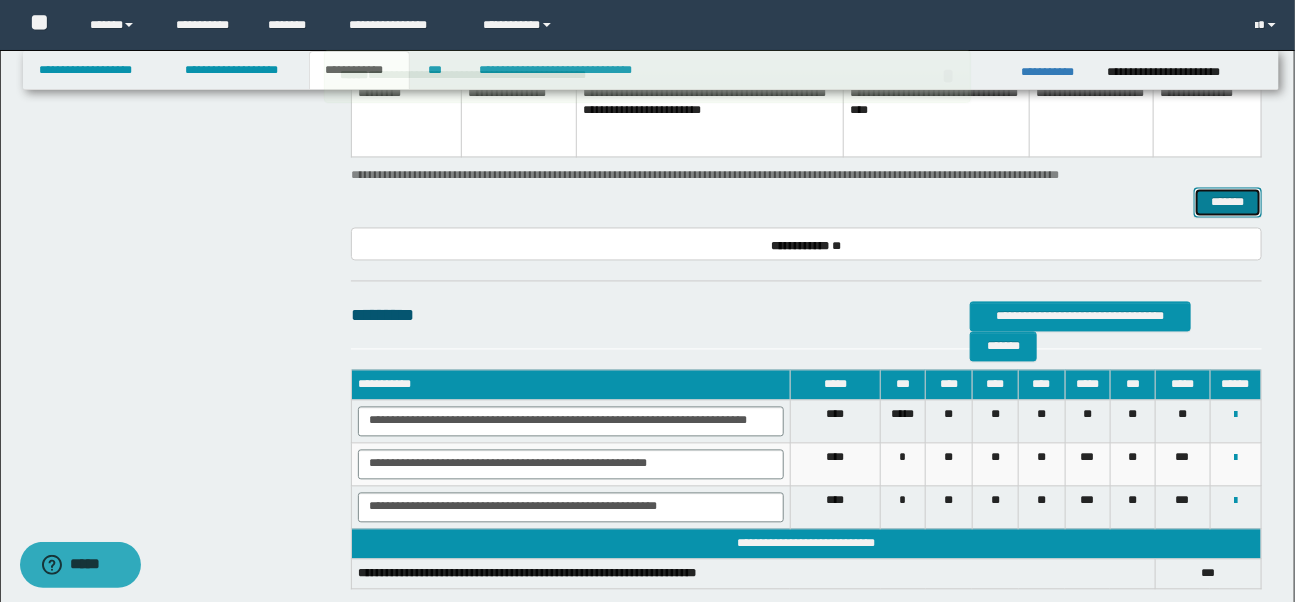 scroll, scrollTop: 1358, scrollLeft: 0, axis: vertical 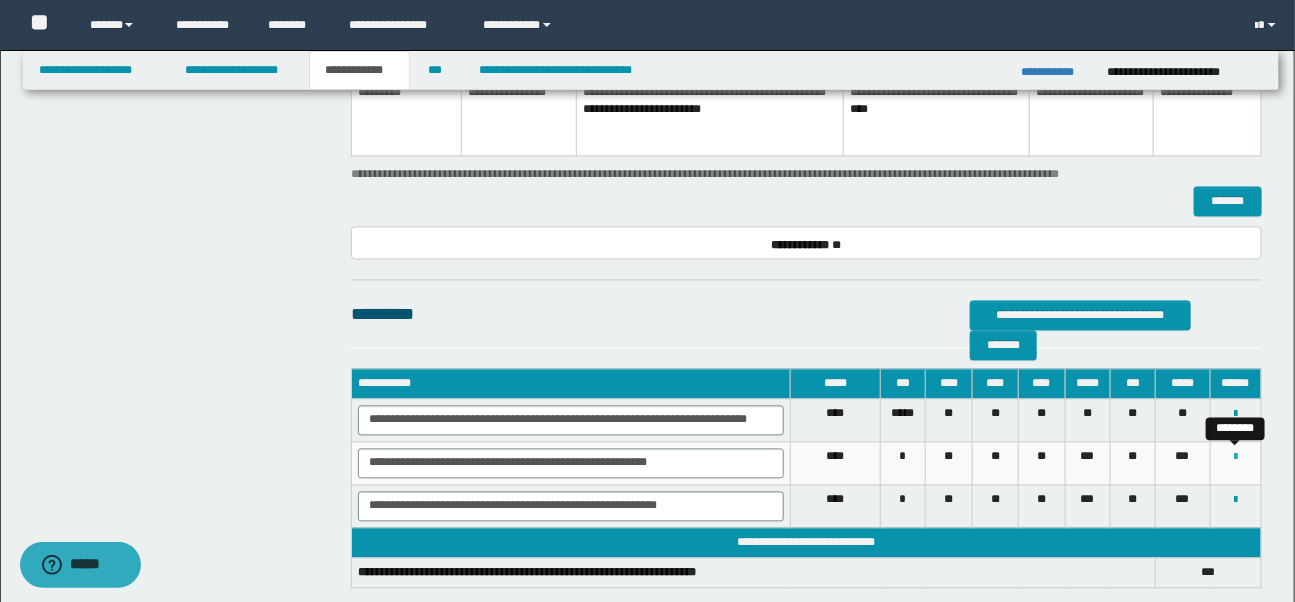 click at bounding box center (1235, 458) 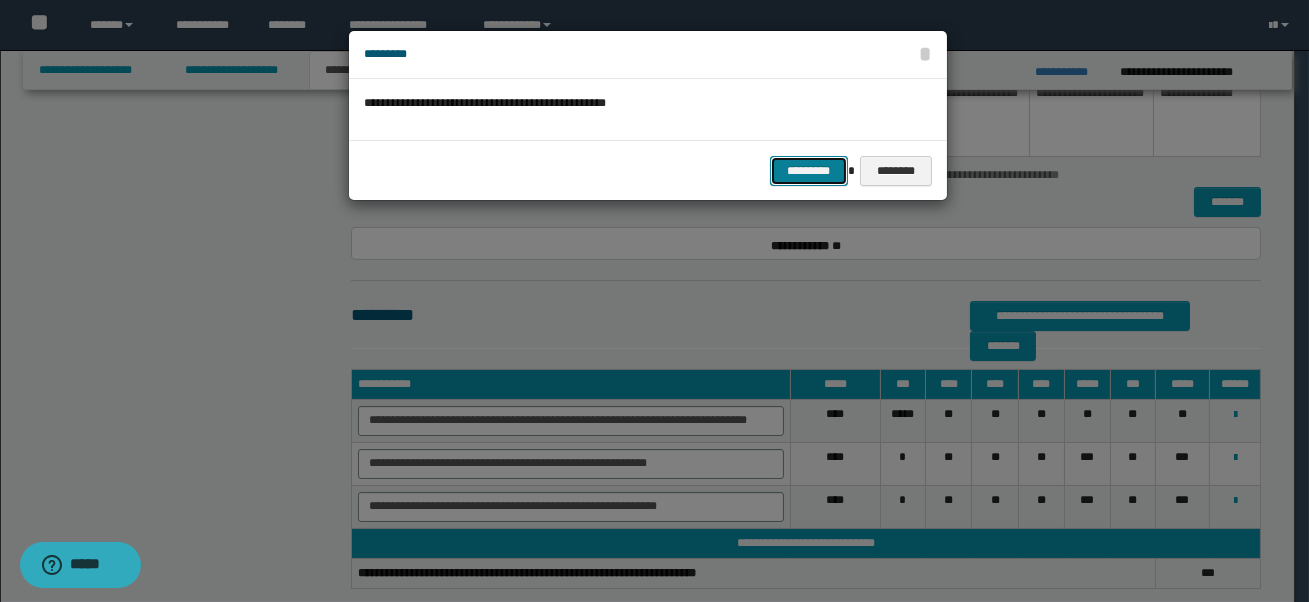 click on "*********" at bounding box center [809, 171] 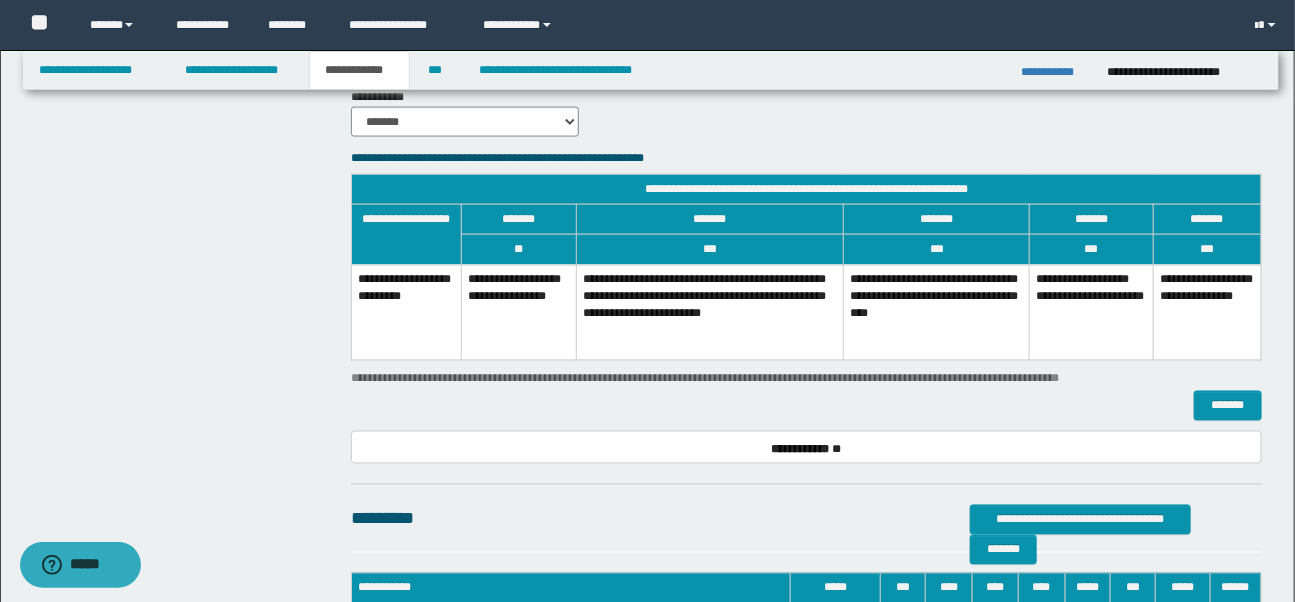 scroll, scrollTop: 1155, scrollLeft: 0, axis: vertical 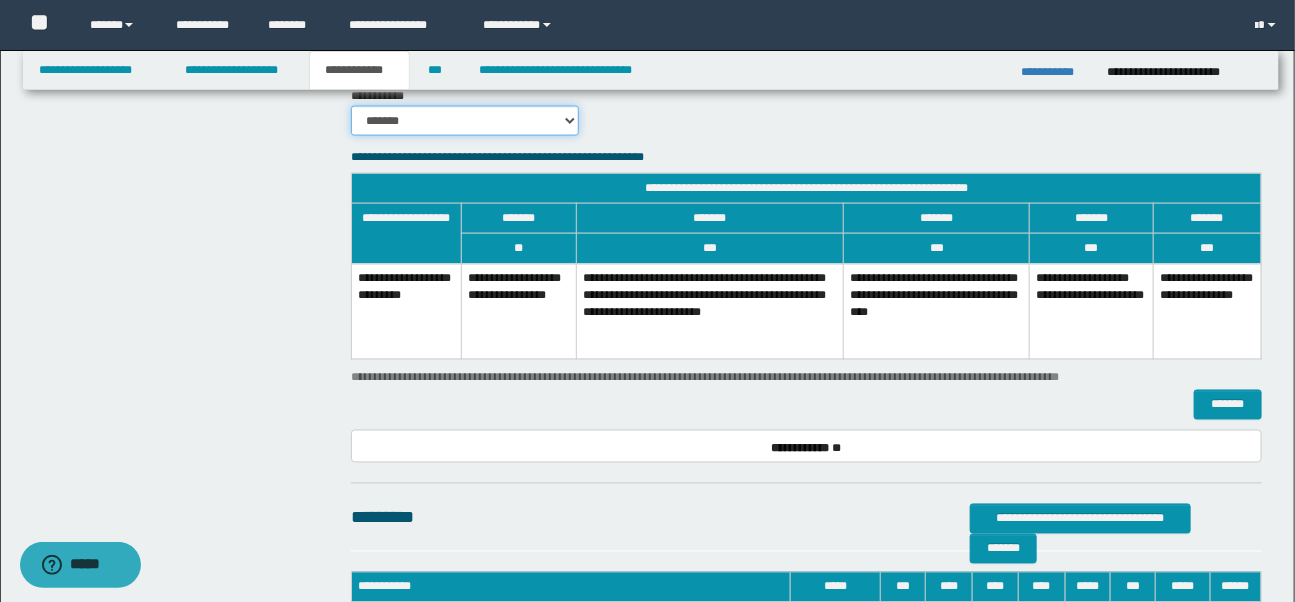 click on "*******
*********" at bounding box center [465, 121] 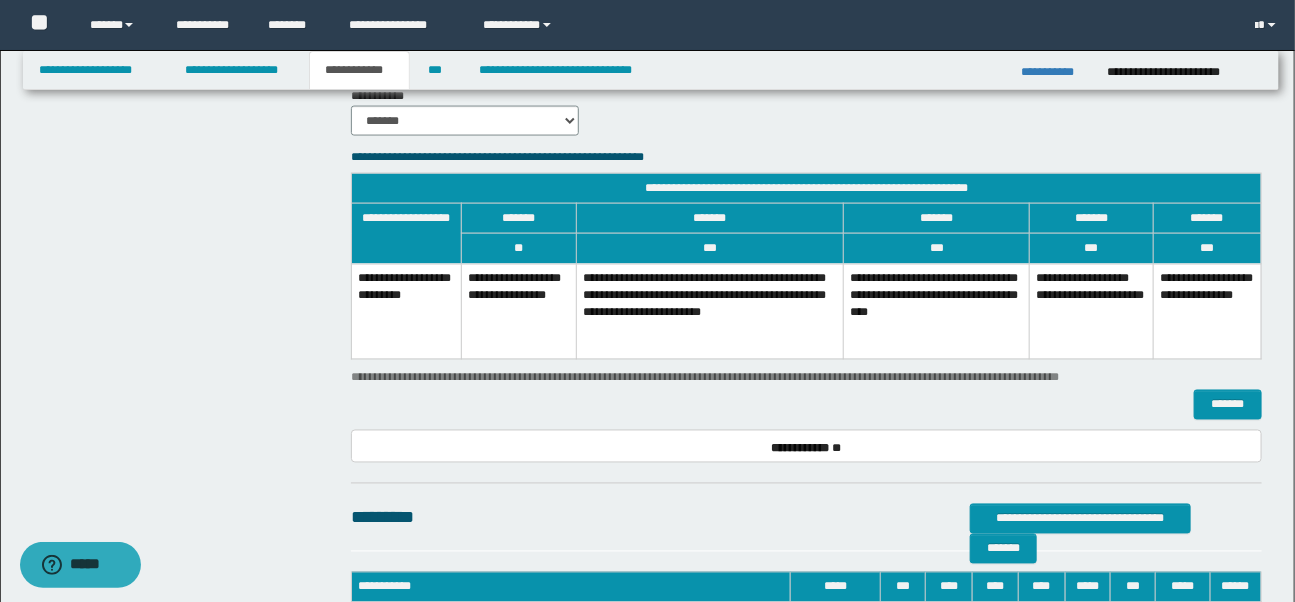 click on "**********" at bounding box center (937, 311) 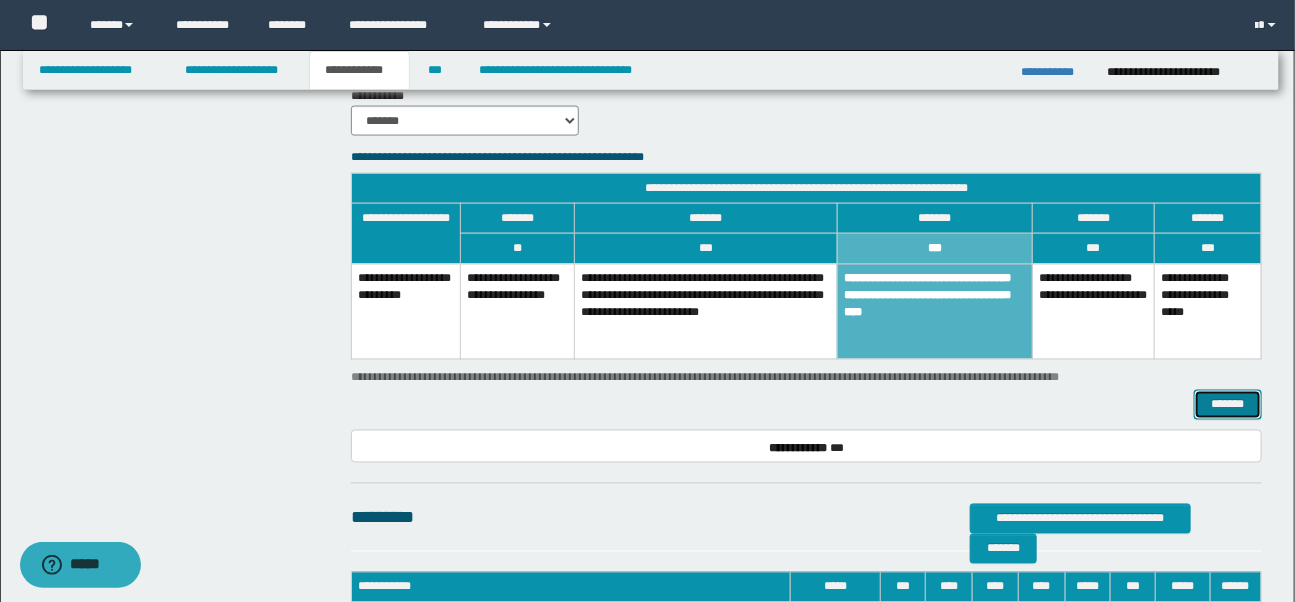 click on "*******" at bounding box center [1227, 405] 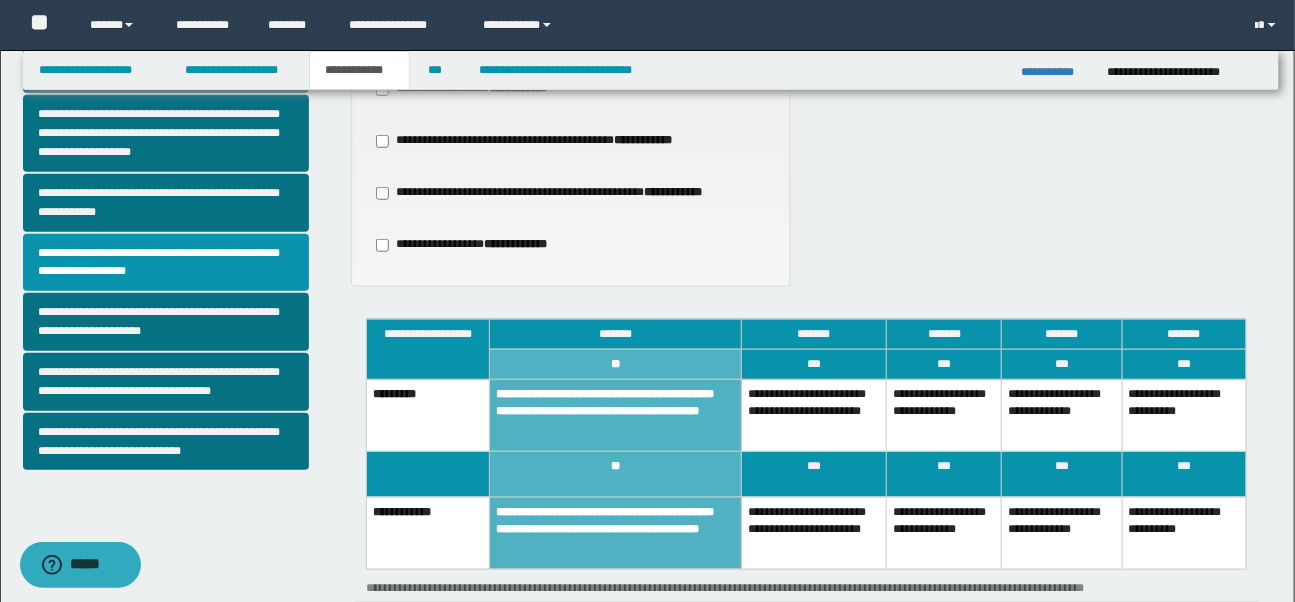 scroll, scrollTop: 569, scrollLeft: 0, axis: vertical 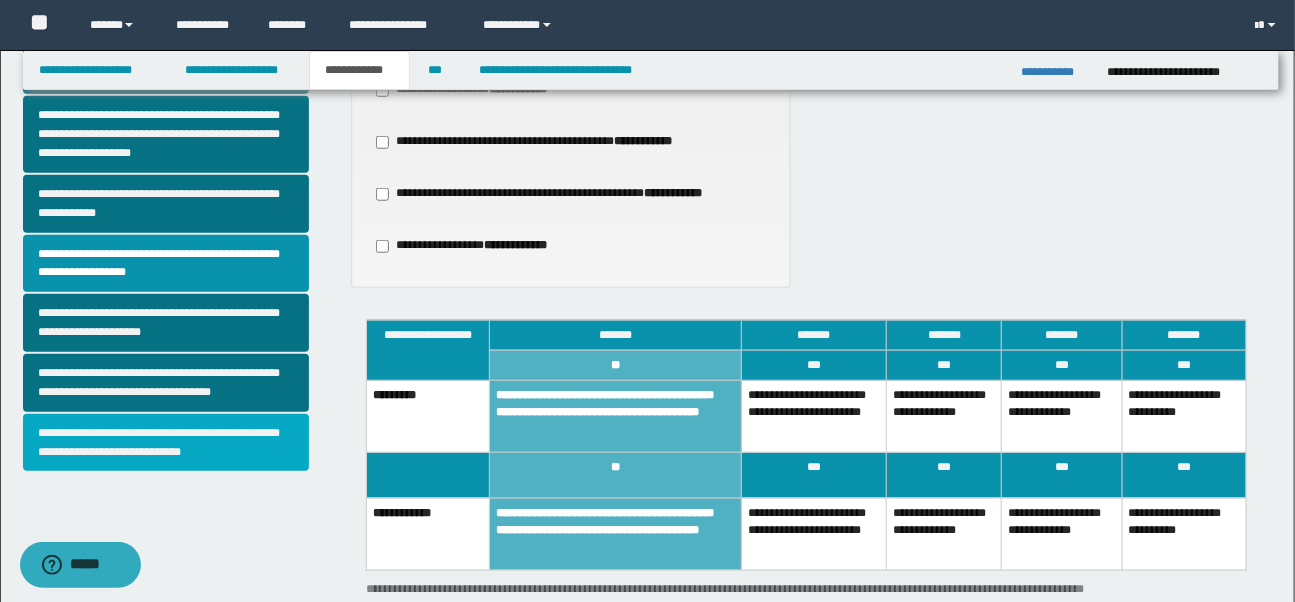 click on "**********" at bounding box center (166, 443) 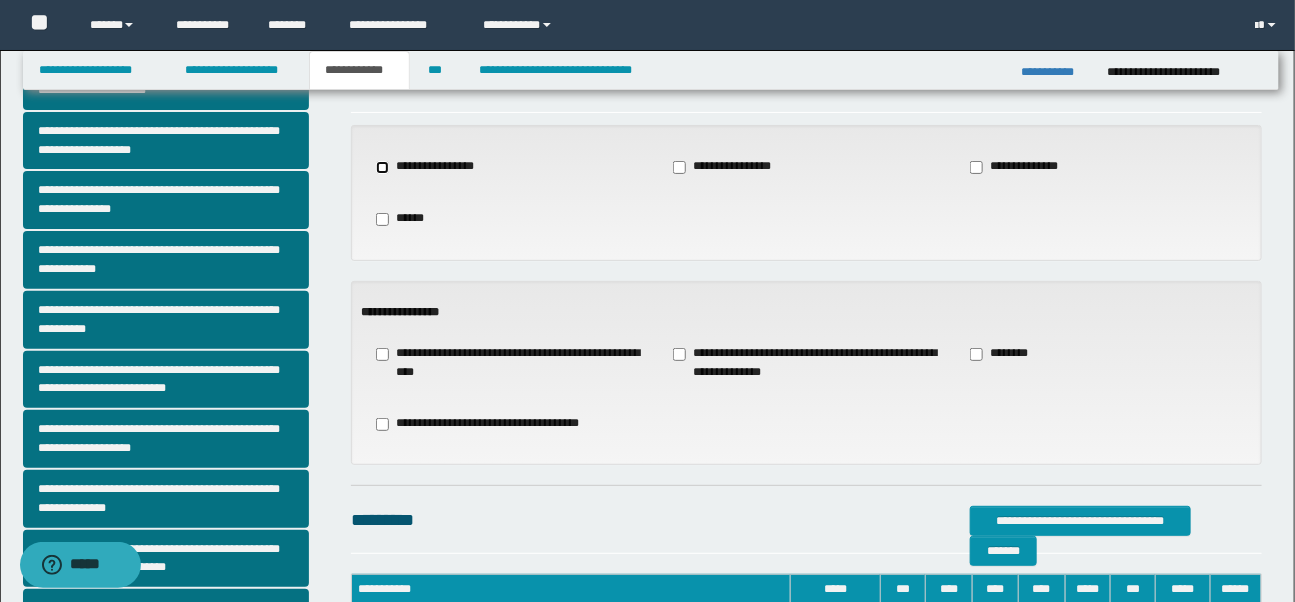 scroll, scrollTop: 173, scrollLeft: 0, axis: vertical 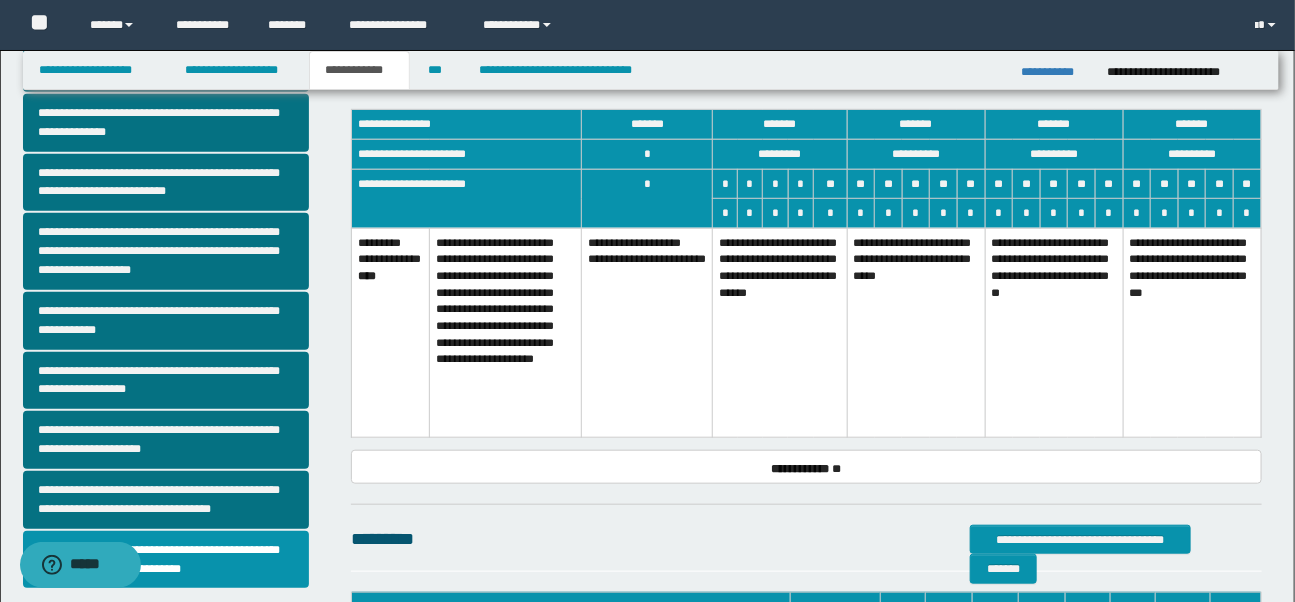 click on "**********" at bounding box center (1054, 332) 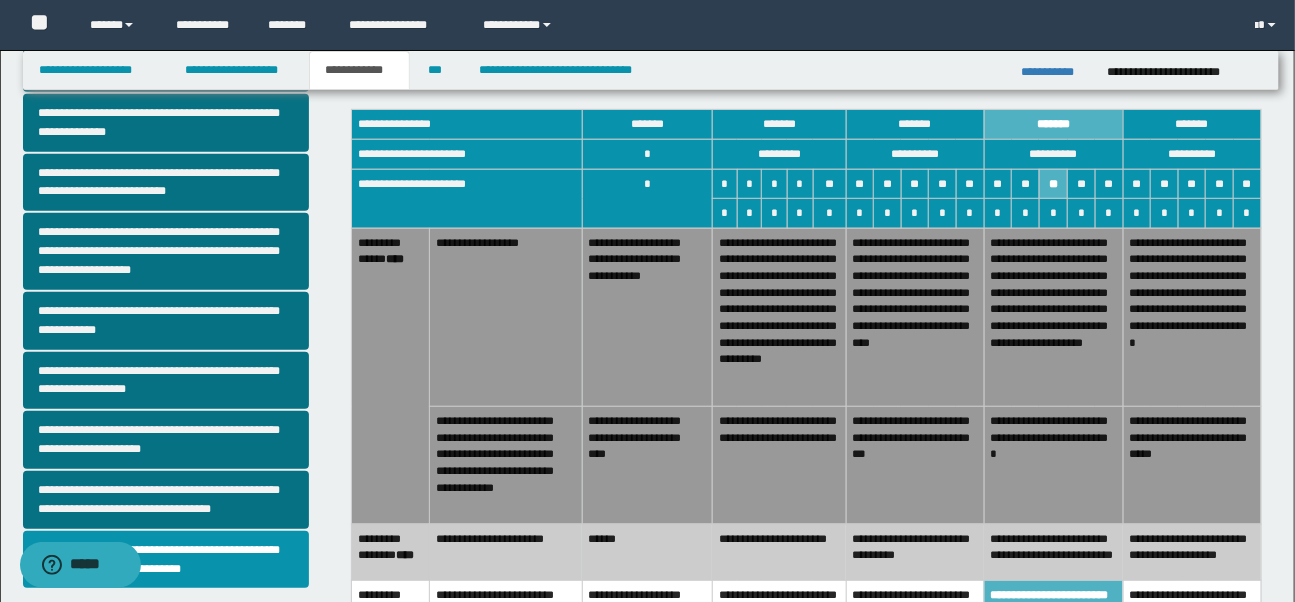click on "**********" at bounding box center (915, 465) 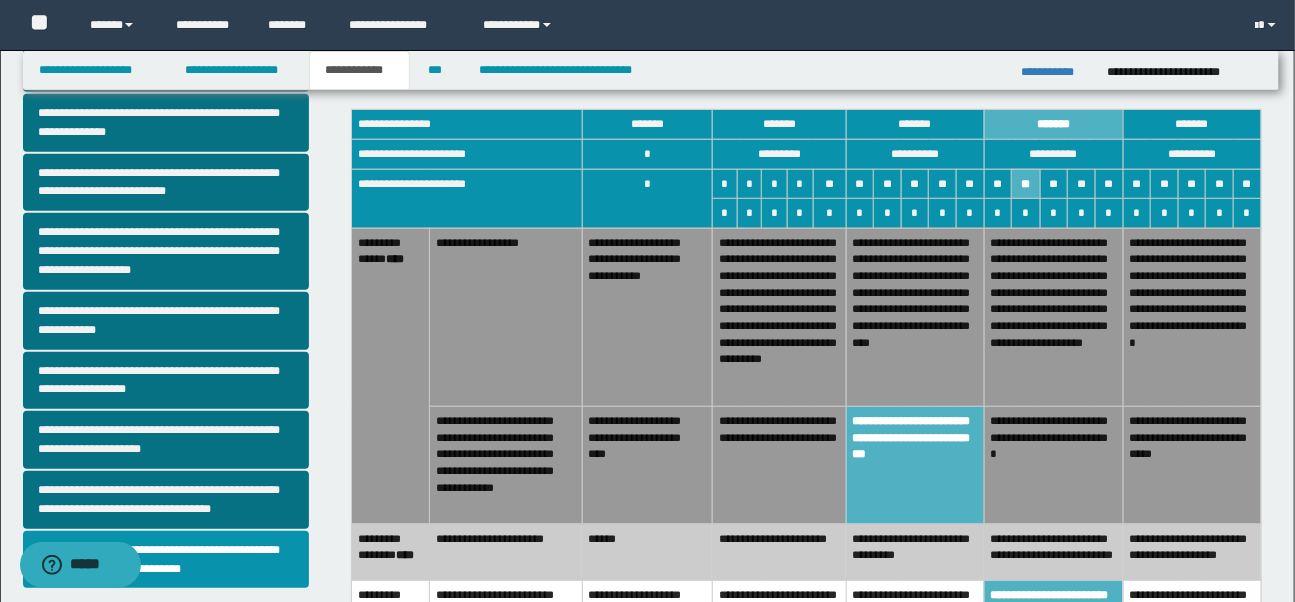click on "**********" at bounding box center [915, 317] 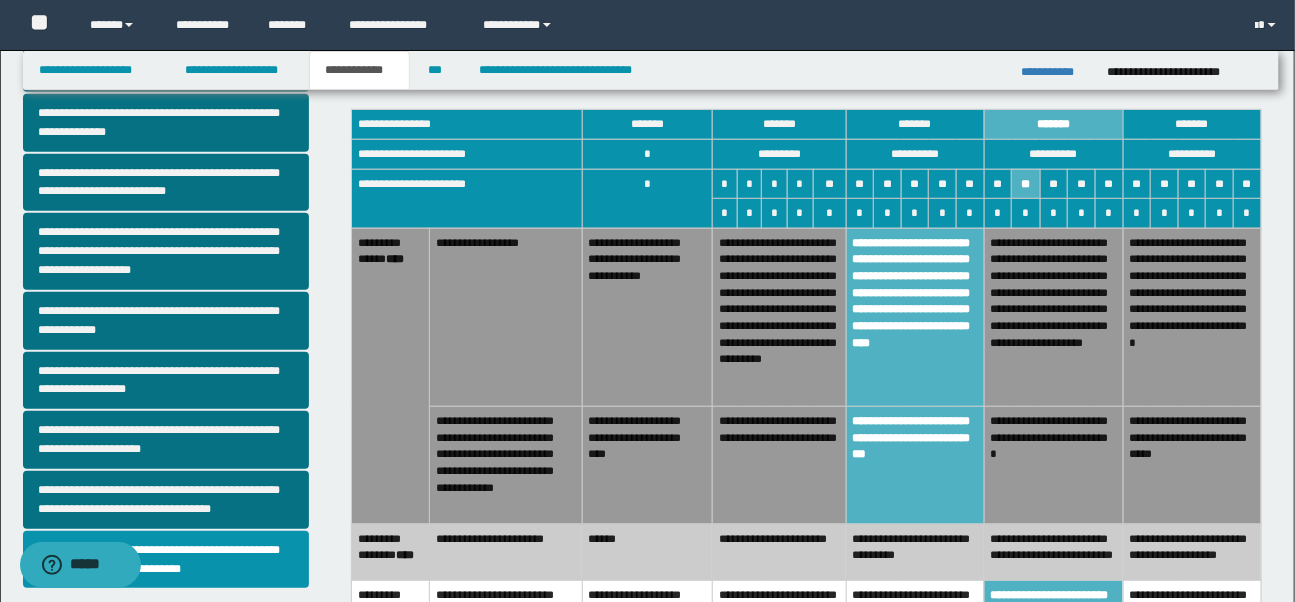 click on "**********" at bounding box center [779, 317] 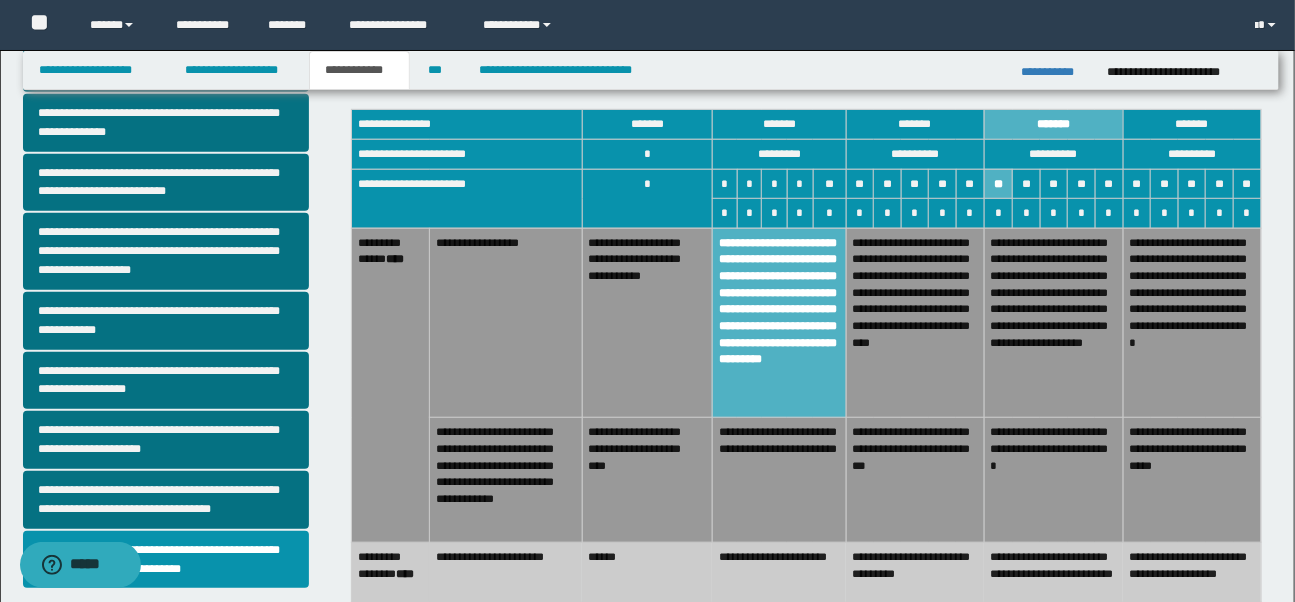 click on "**********" at bounding box center (779, 480) 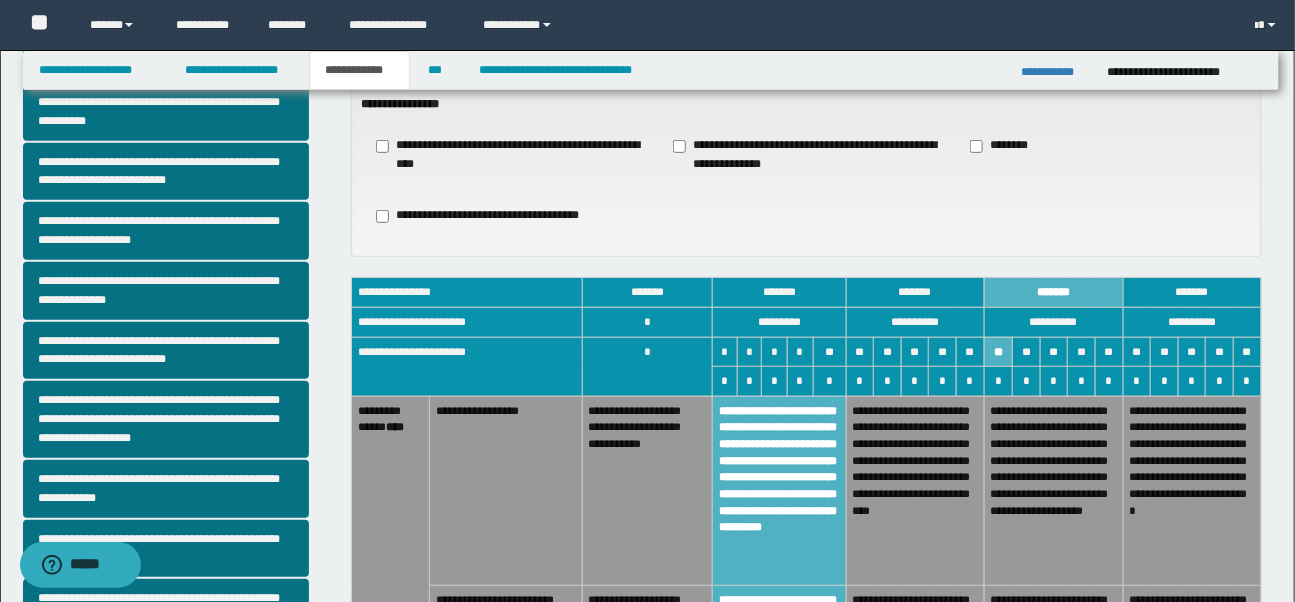 scroll, scrollTop: 283, scrollLeft: 0, axis: vertical 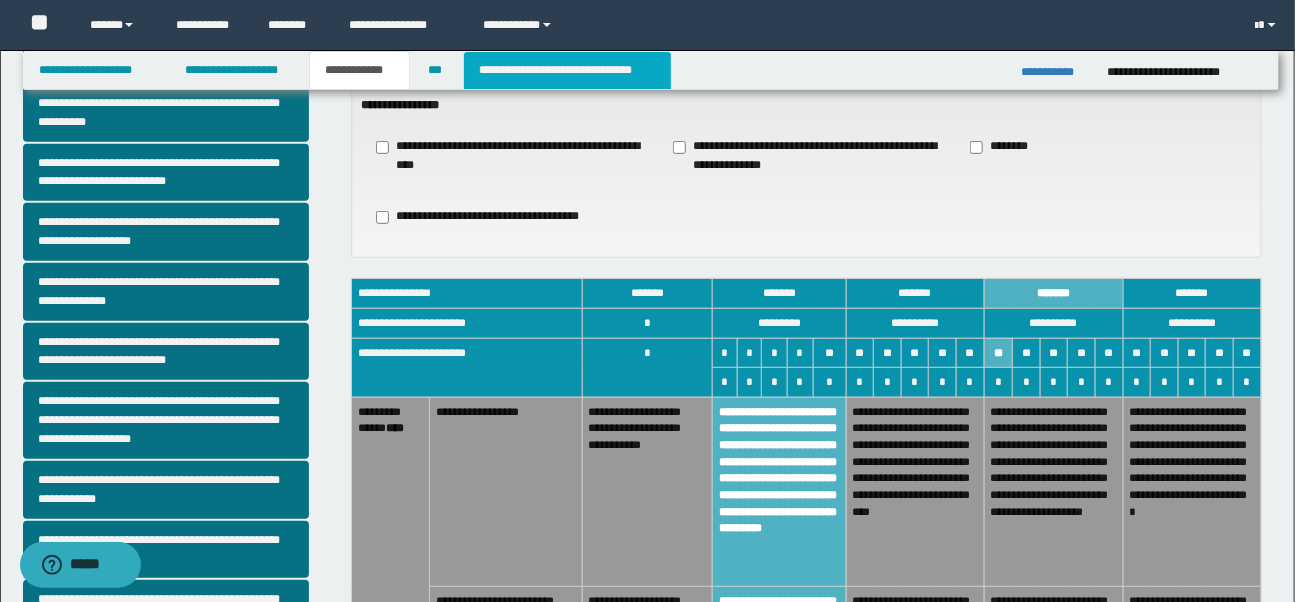 click on "**********" at bounding box center (567, 70) 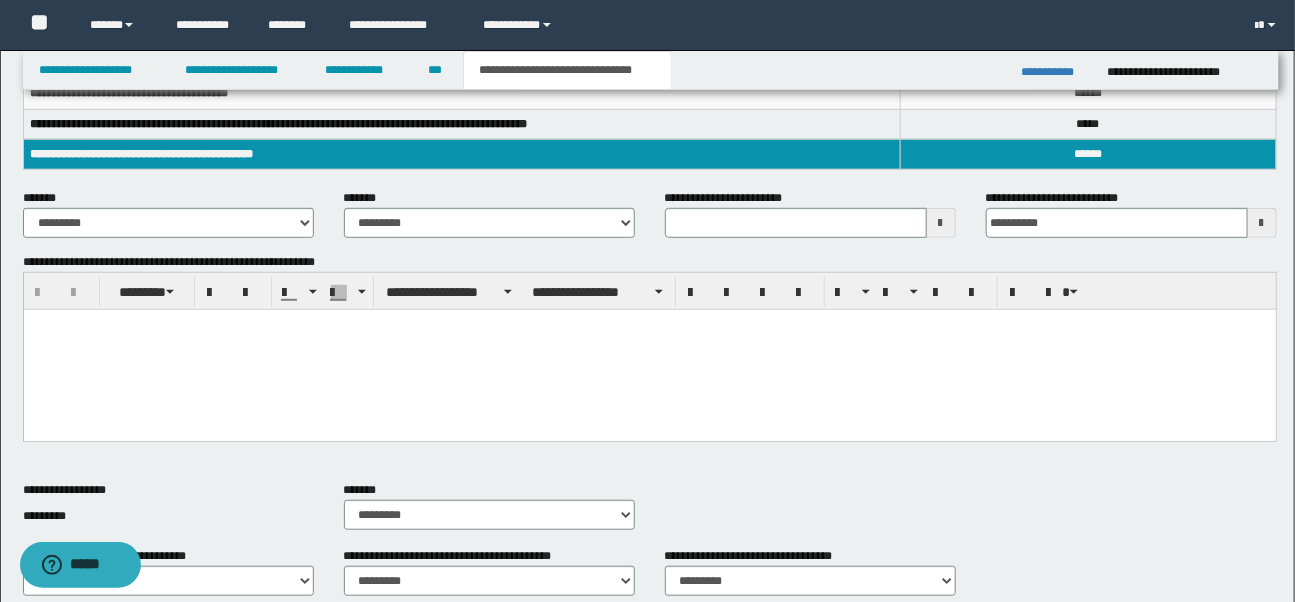 scroll, scrollTop: 333, scrollLeft: 0, axis: vertical 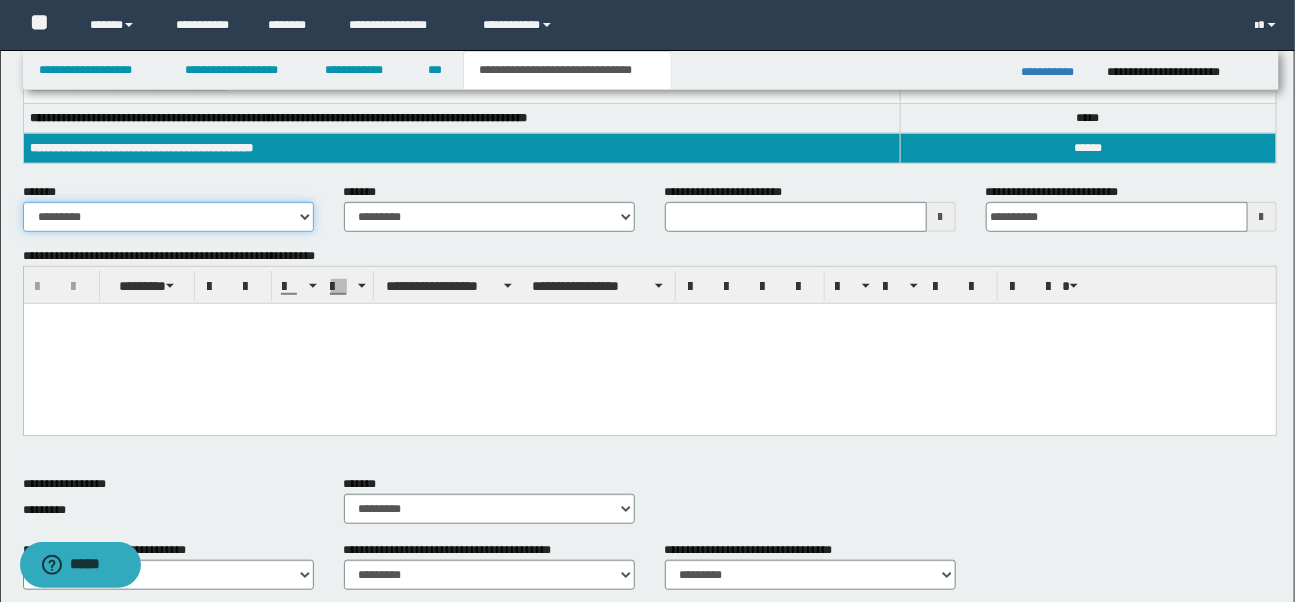 click on "**********" at bounding box center (168, 217) 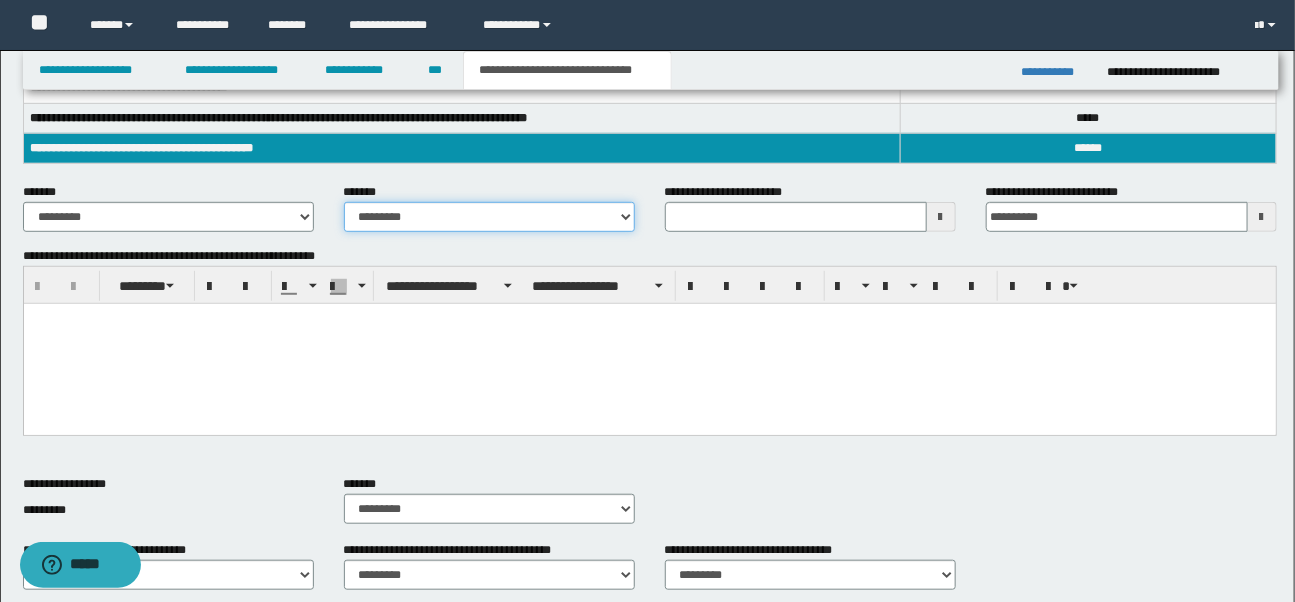 click on "**********" at bounding box center [489, 217] 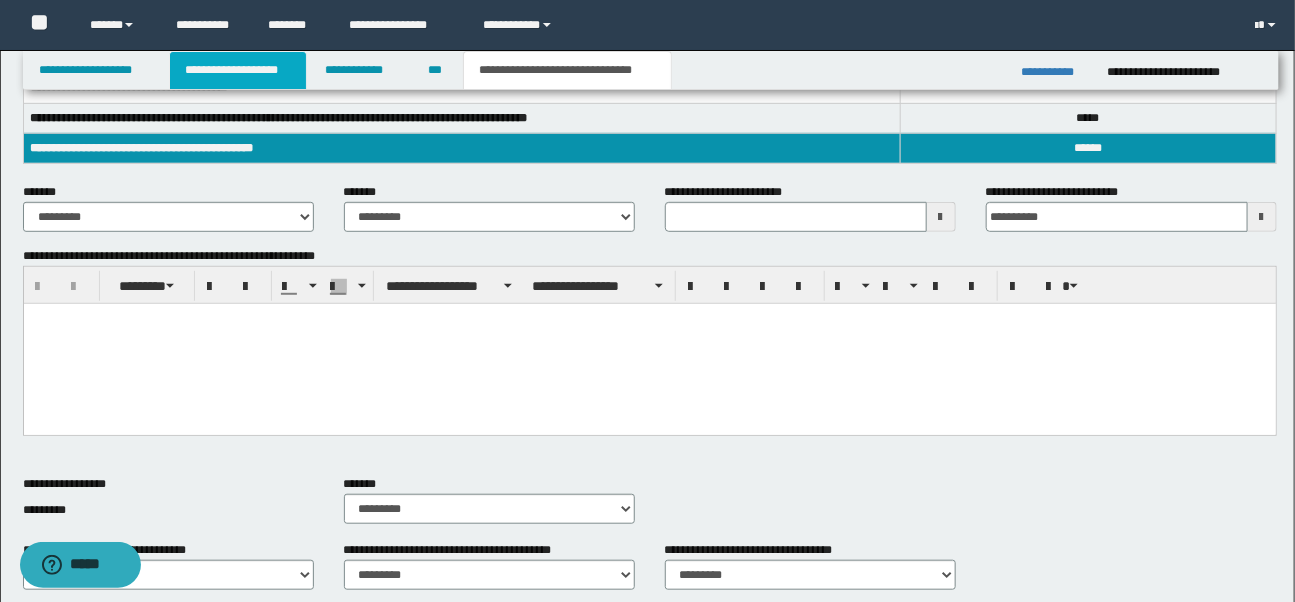 click on "**********" at bounding box center [238, 70] 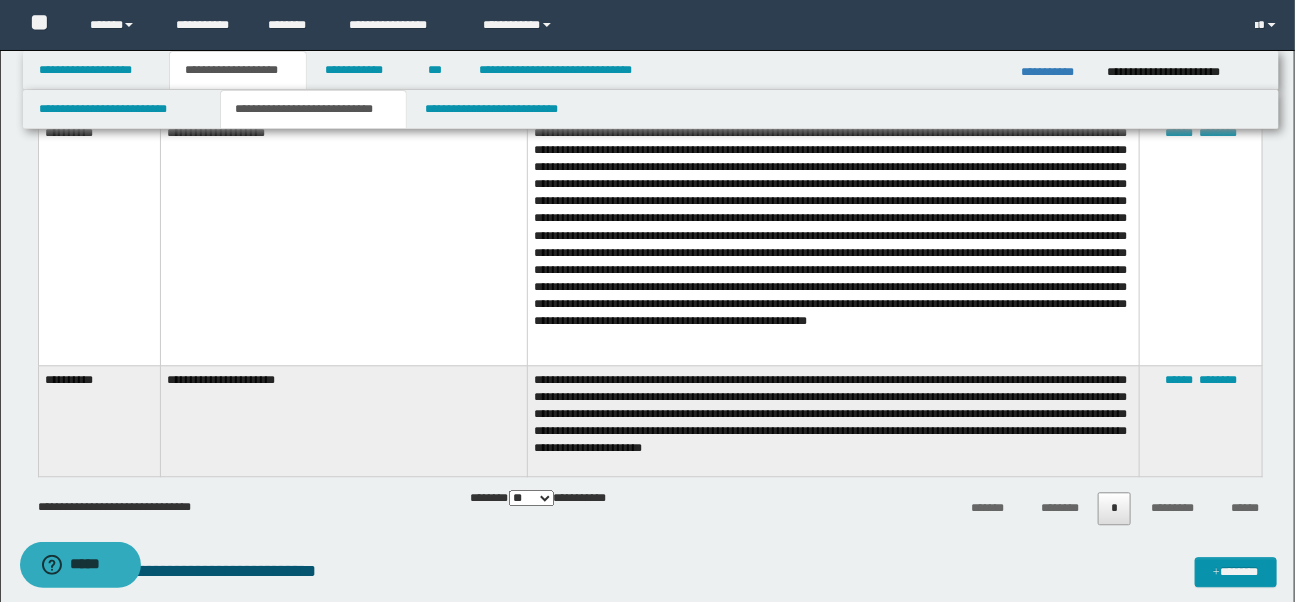scroll, scrollTop: 1515, scrollLeft: 0, axis: vertical 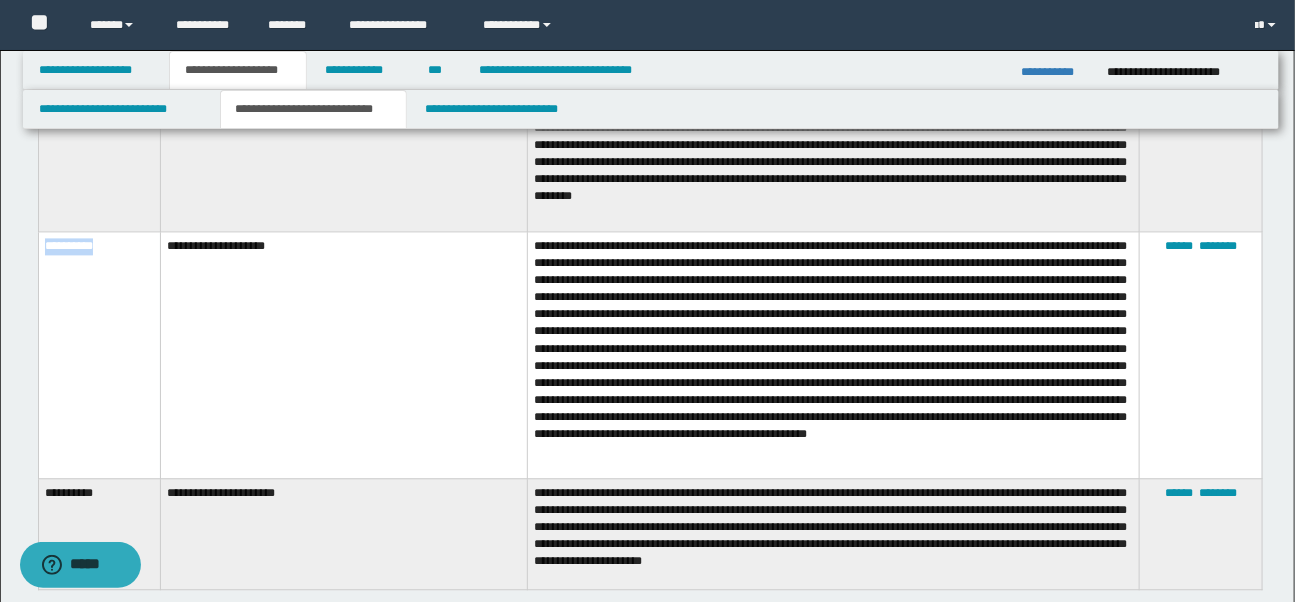 drag, startPoint x: 45, startPoint y: 252, endPoint x: 115, endPoint y: 254, distance: 70.028564 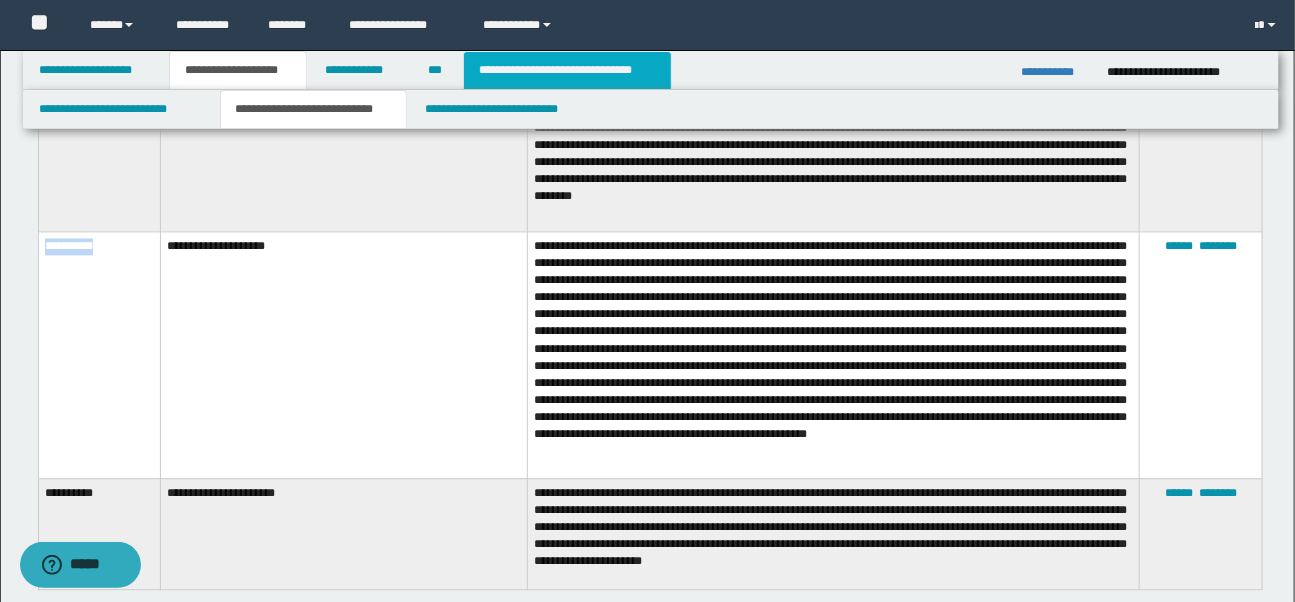 click on "**********" at bounding box center [567, 70] 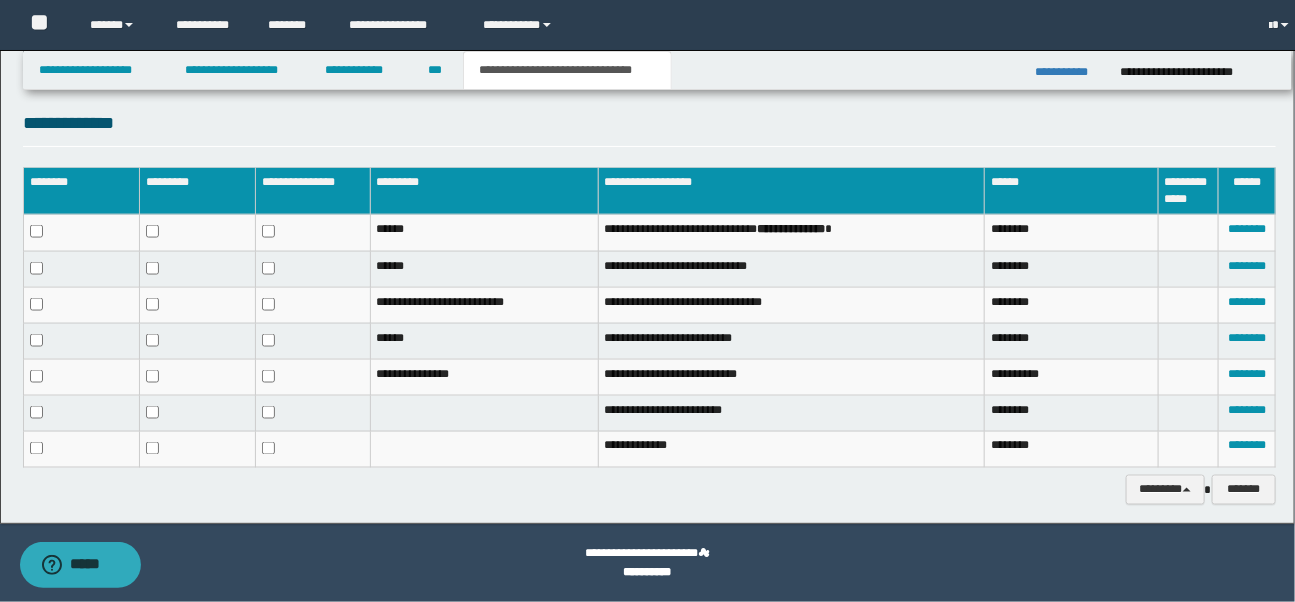 scroll, scrollTop: 976, scrollLeft: 0, axis: vertical 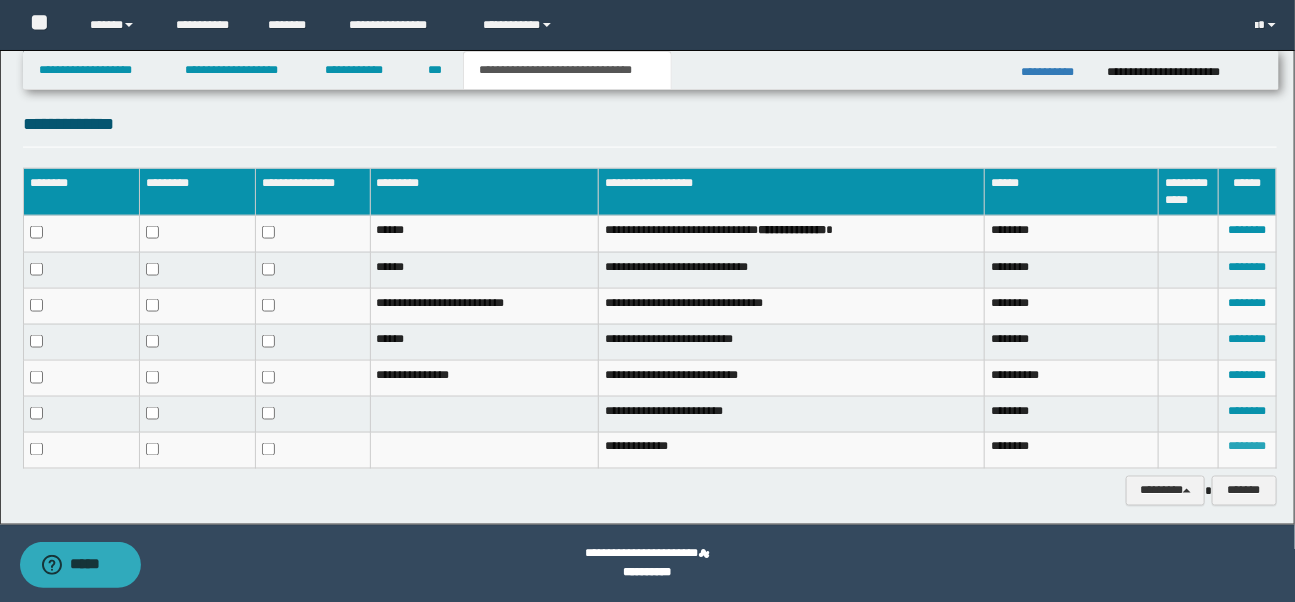 click on "********" at bounding box center [1247, 447] 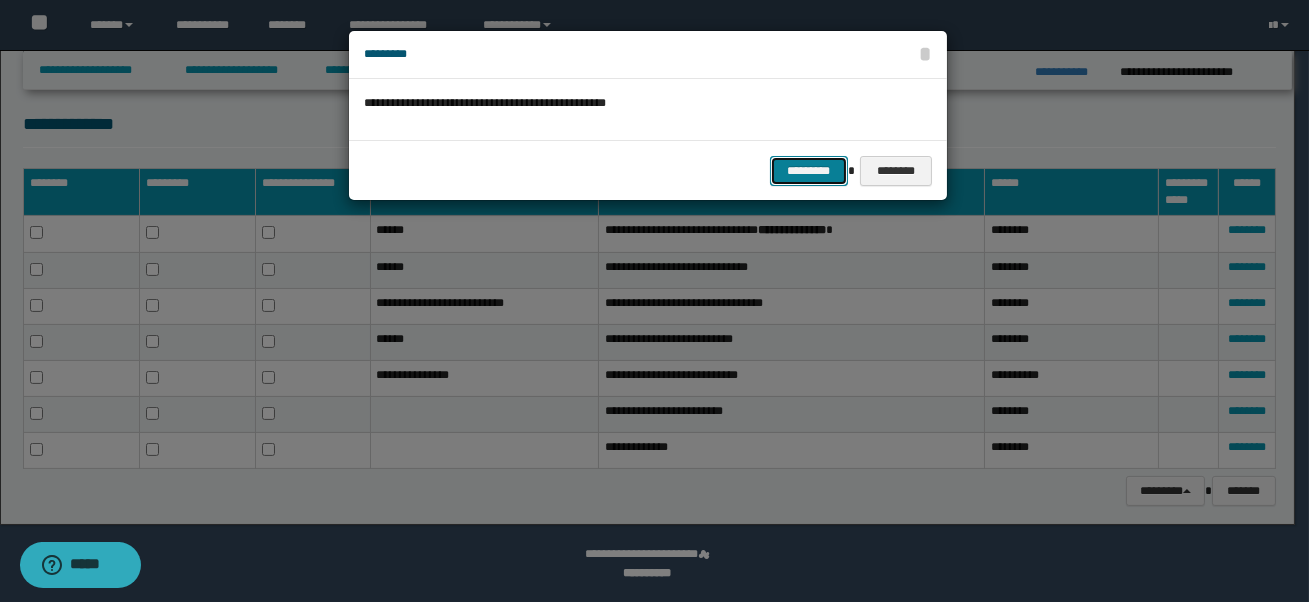 click on "*********" at bounding box center [809, 171] 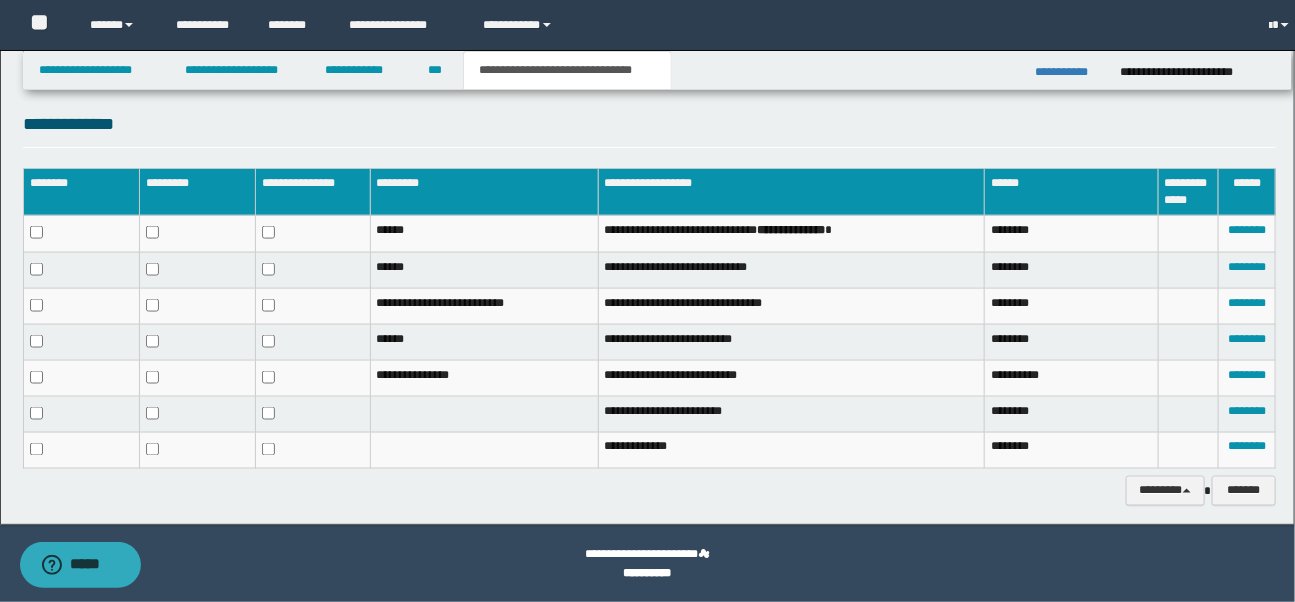 scroll, scrollTop: 961, scrollLeft: 0, axis: vertical 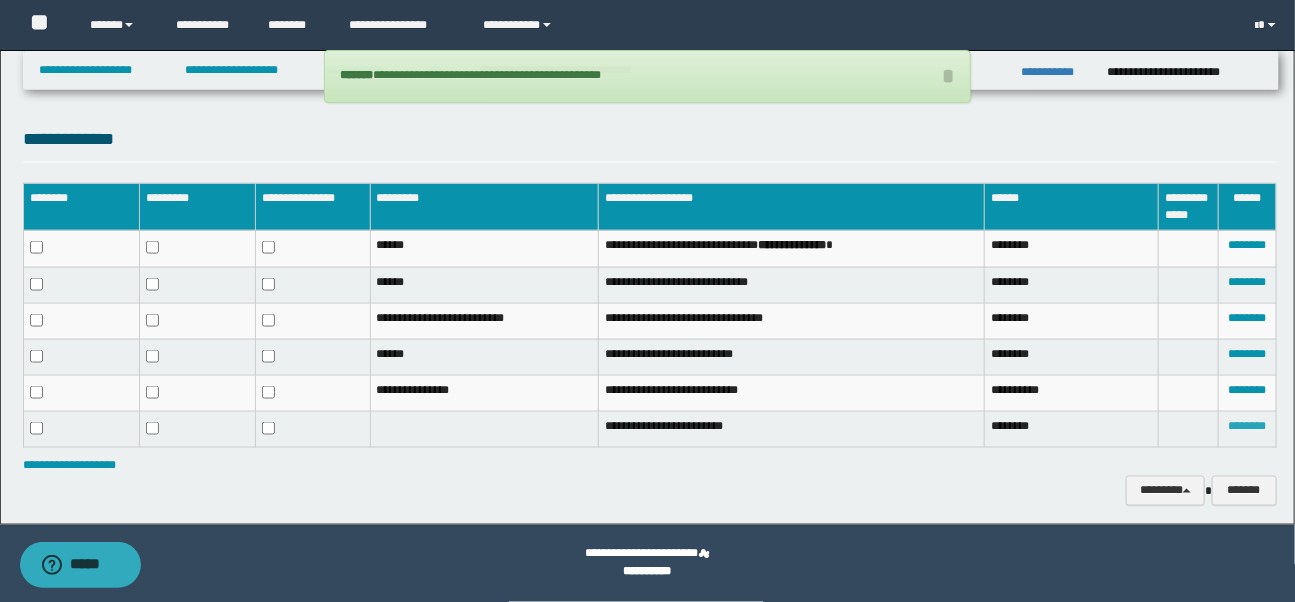 click on "********" at bounding box center (1247, 426) 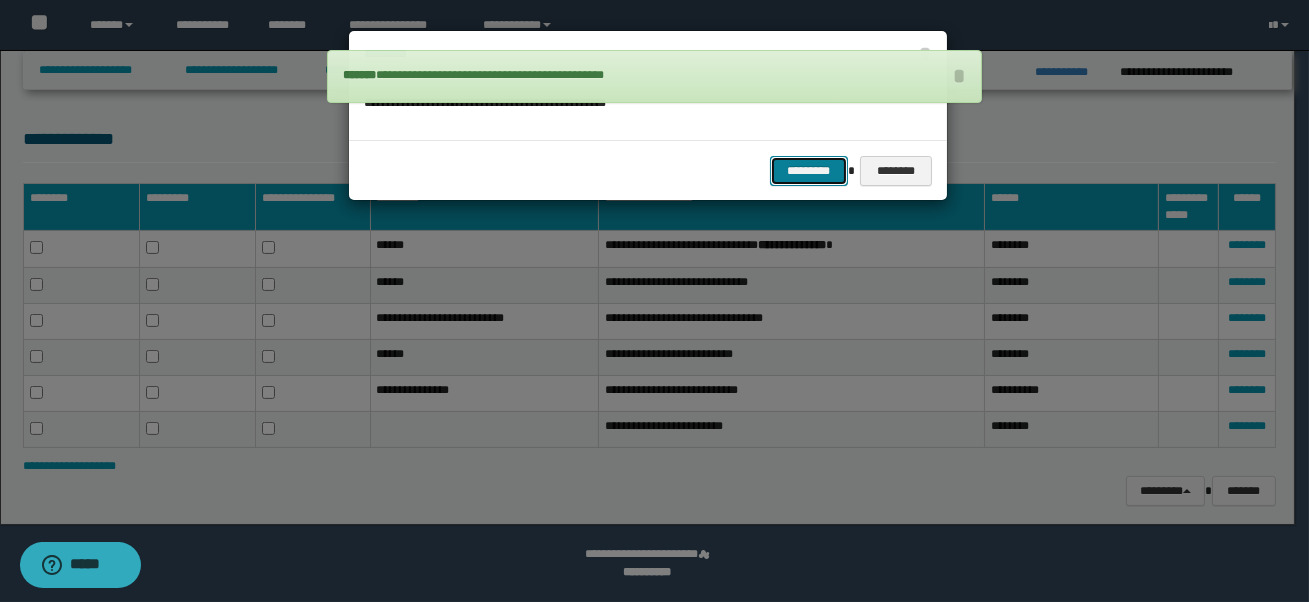 click on "*********" at bounding box center (809, 171) 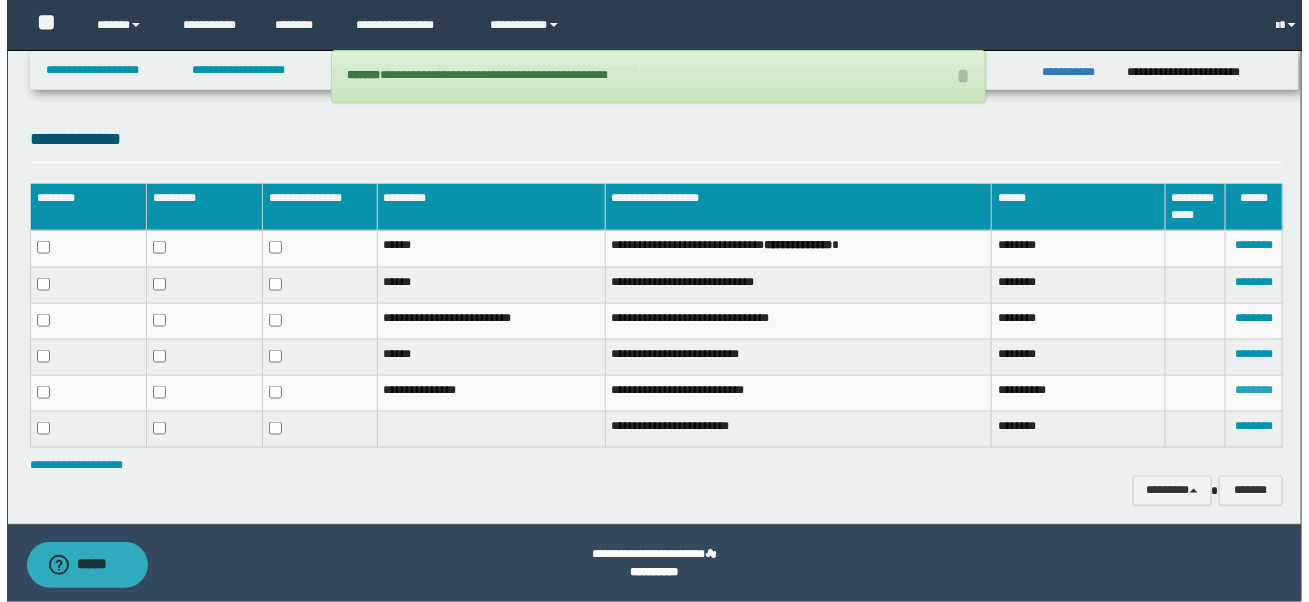scroll, scrollTop: 927, scrollLeft: 0, axis: vertical 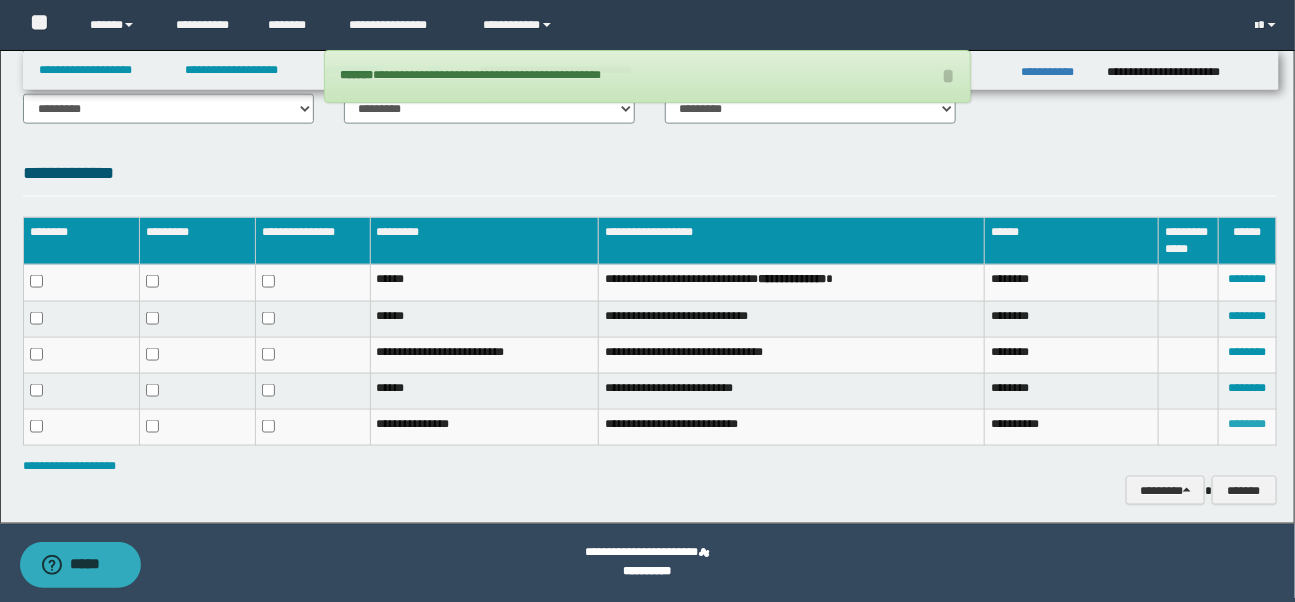 click on "********" at bounding box center (1247, 424) 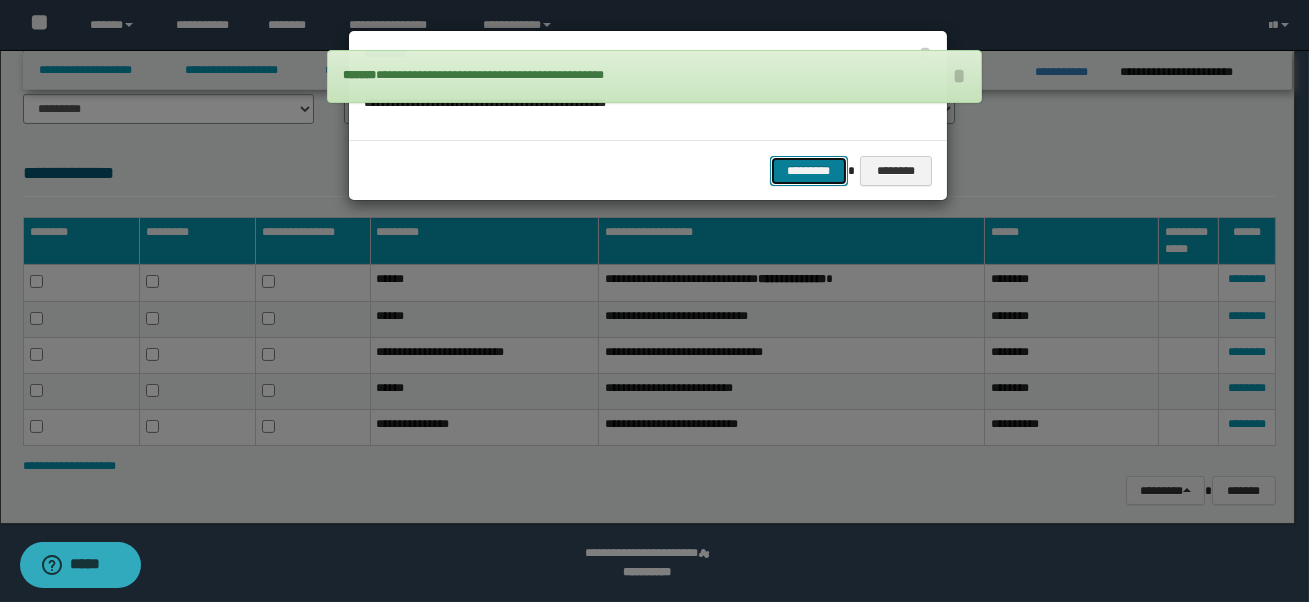 click on "*********" at bounding box center (809, 171) 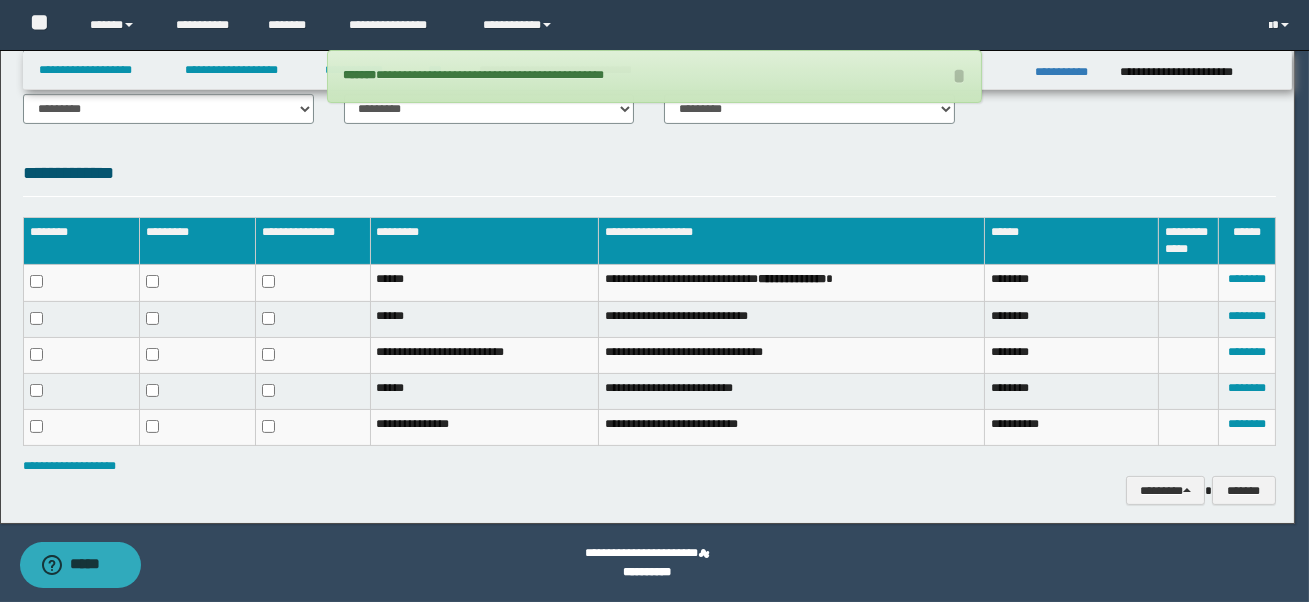 scroll, scrollTop: 892, scrollLeft: 0, axis: vertical 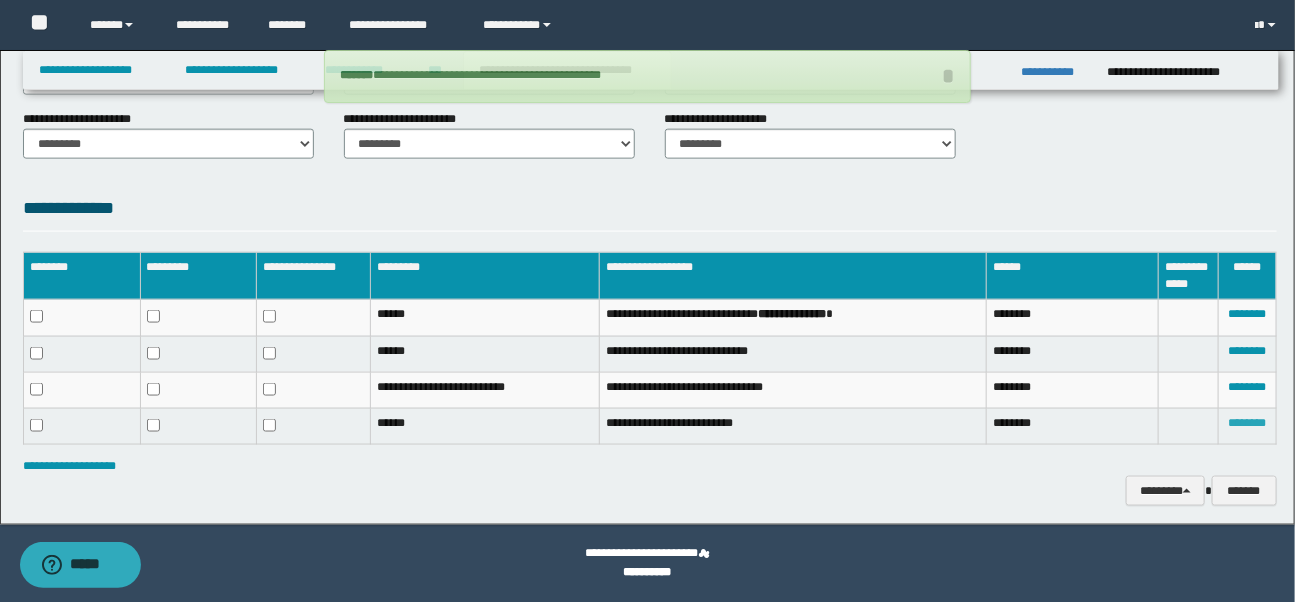 click on "********" at bounding box center [1247, 423] 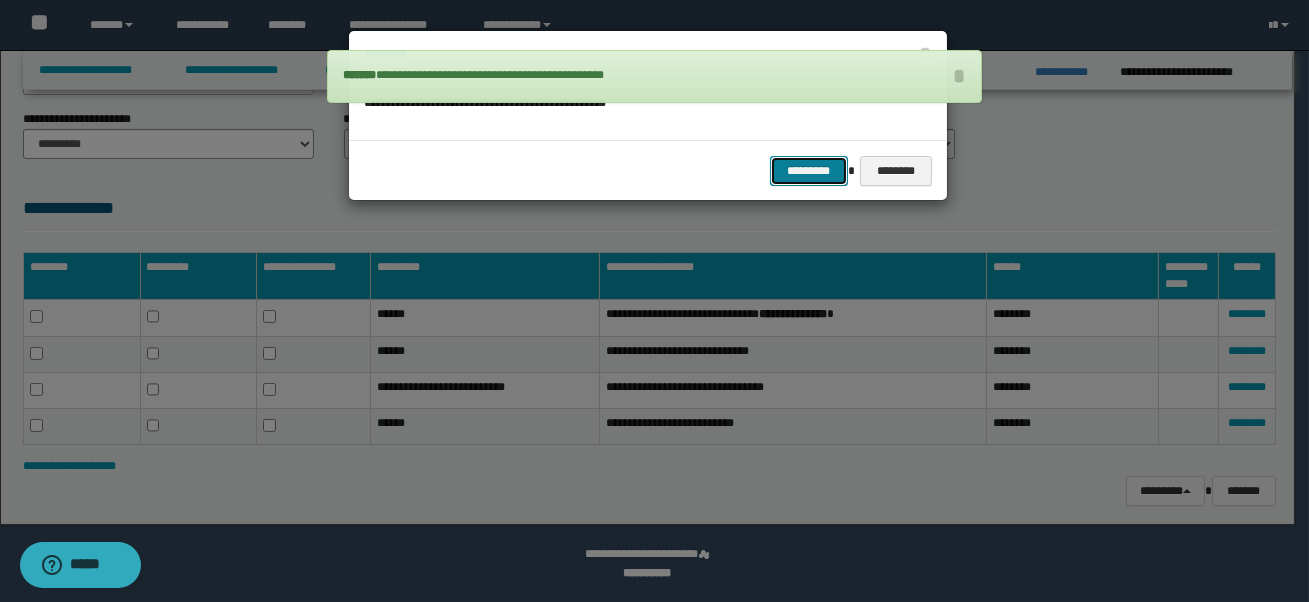 click on "*********" at bounding box center (809, 171) 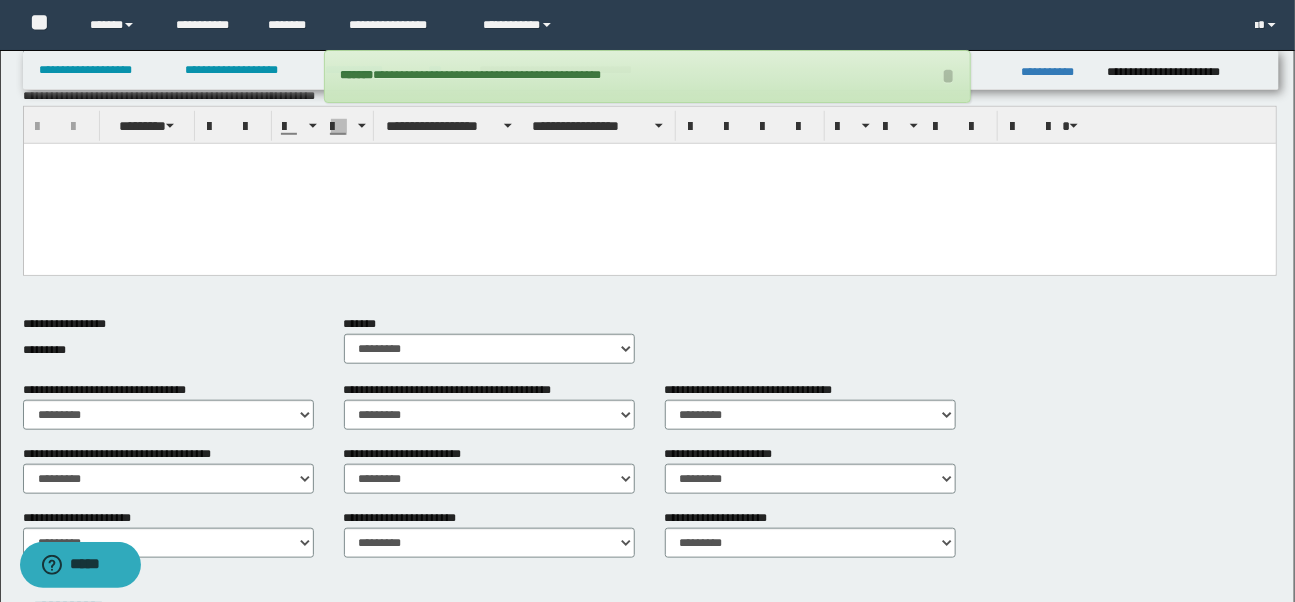 scroll, scrollTop: 340, scrollLeft: 0, axis: vertical 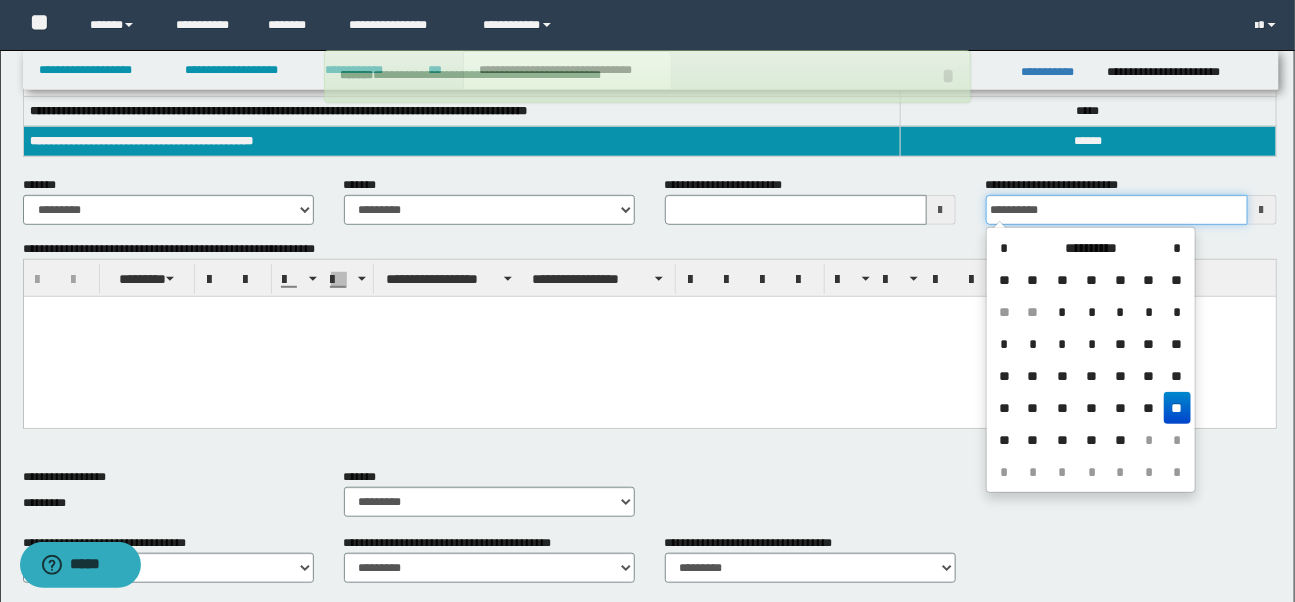 drag, startPoint x: 1093, startPoint y: 204, endPoint x: 972, endPoint y: 205, distance: 121.004135 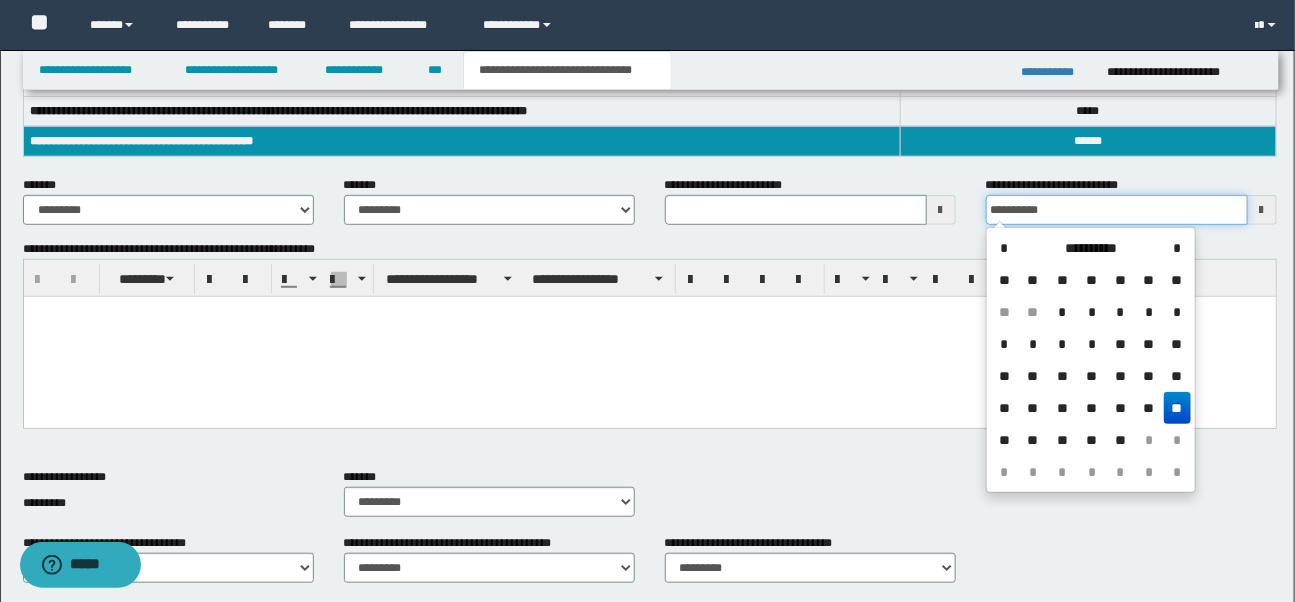 type 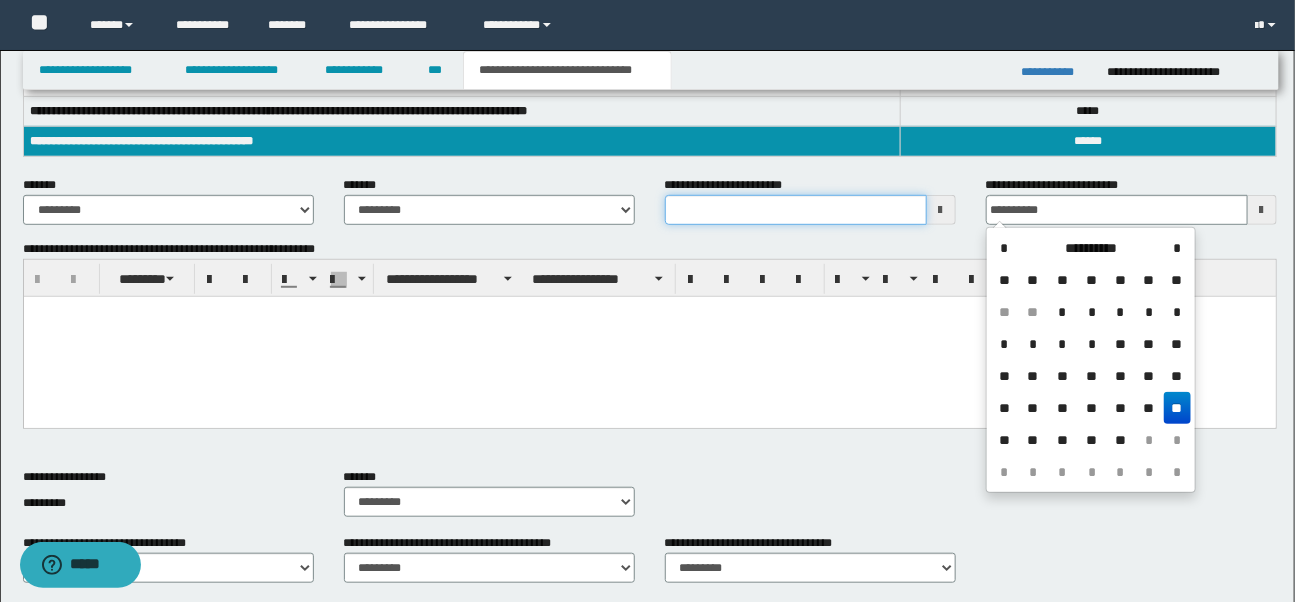 type on "**********" 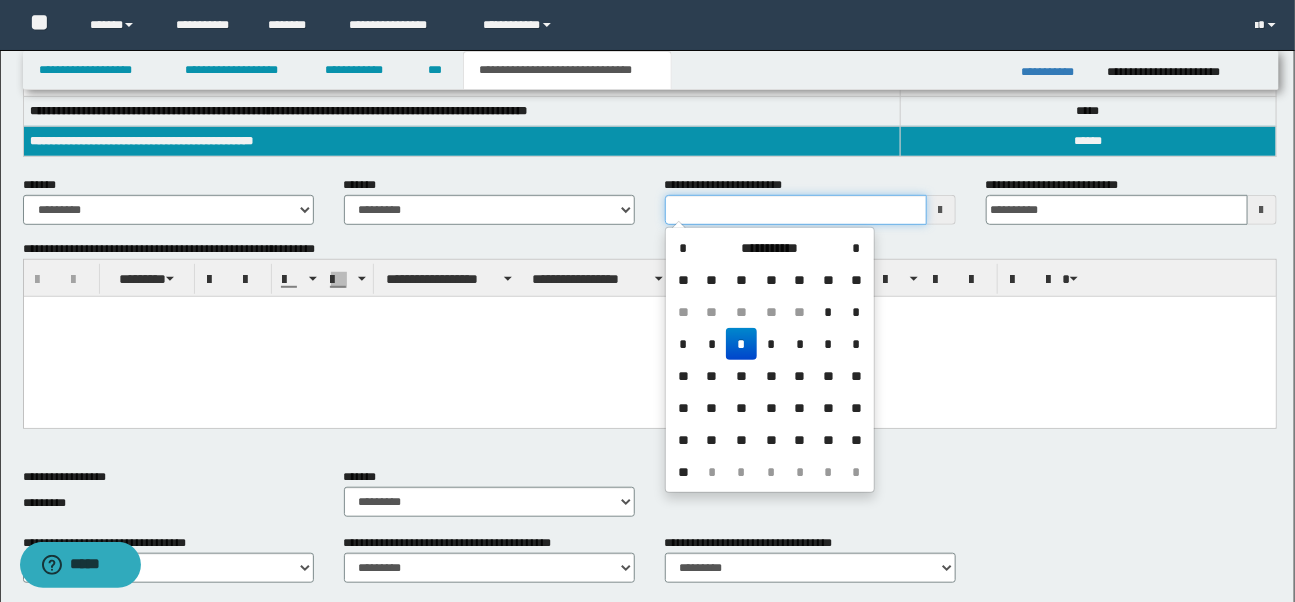 drag, startPoint x: 769, startPoint y: 206, endPoint x: 579, endPoint y: 199, distance: 190.1289 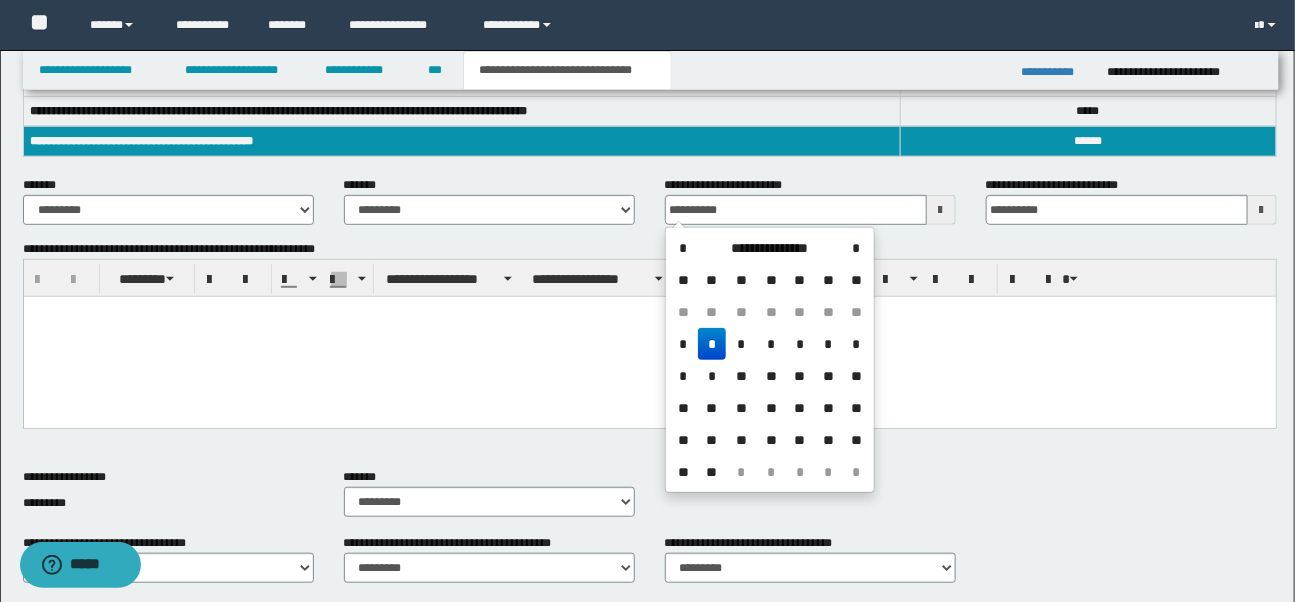 click on "*" at bounding box center [712, 344] 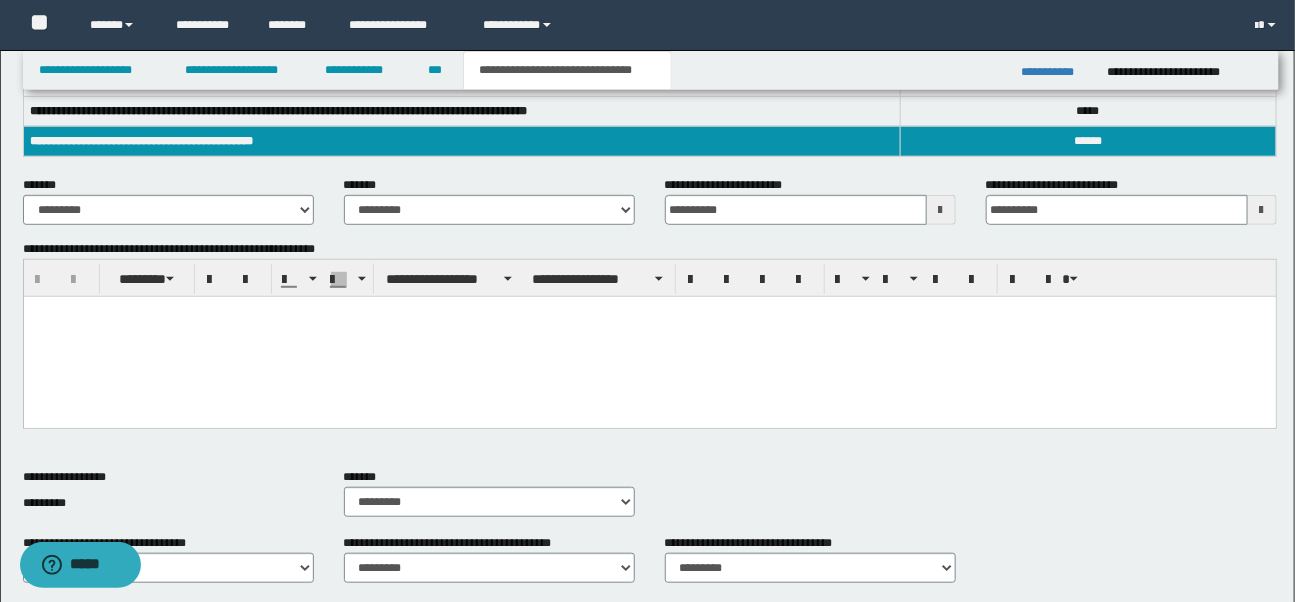 click at bounding box center (649, 312) 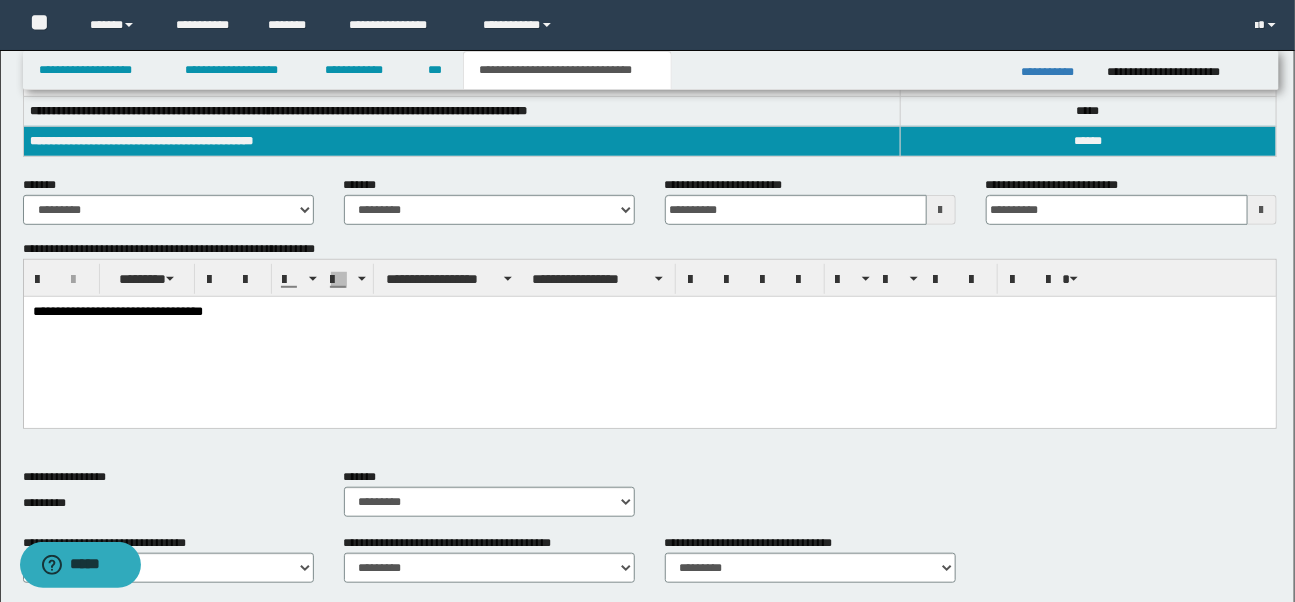 click on "**********" at bounding box center [649, 337] 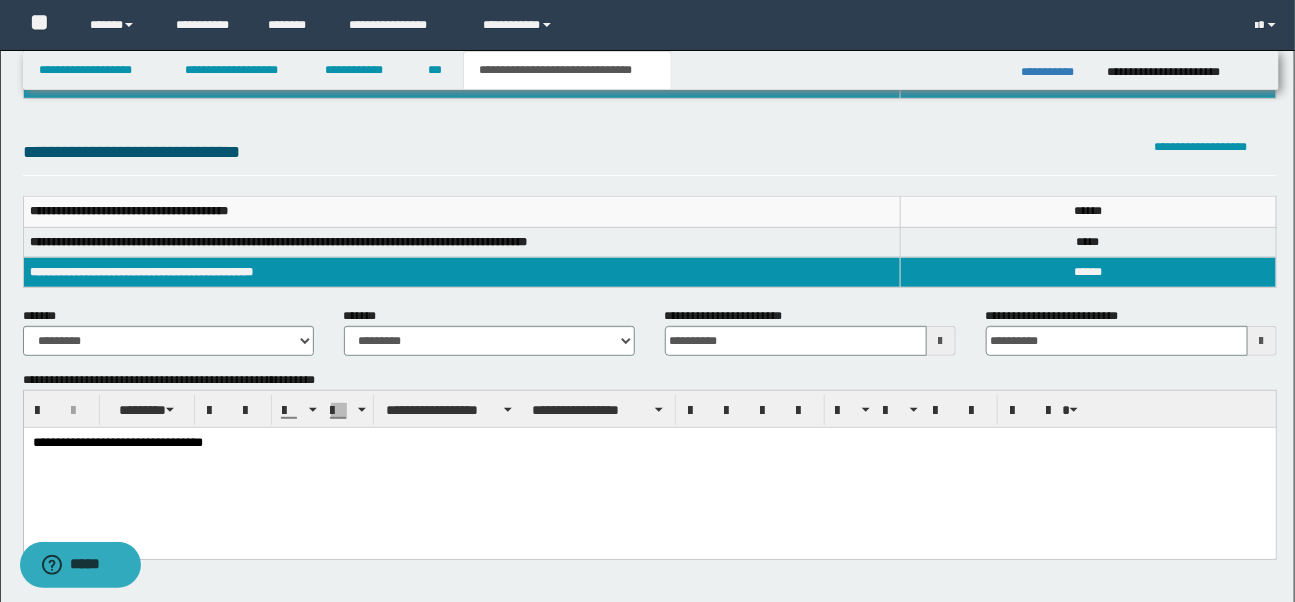 scroll, scrollTop: 227, scrollLeft: 0, axis: vertical 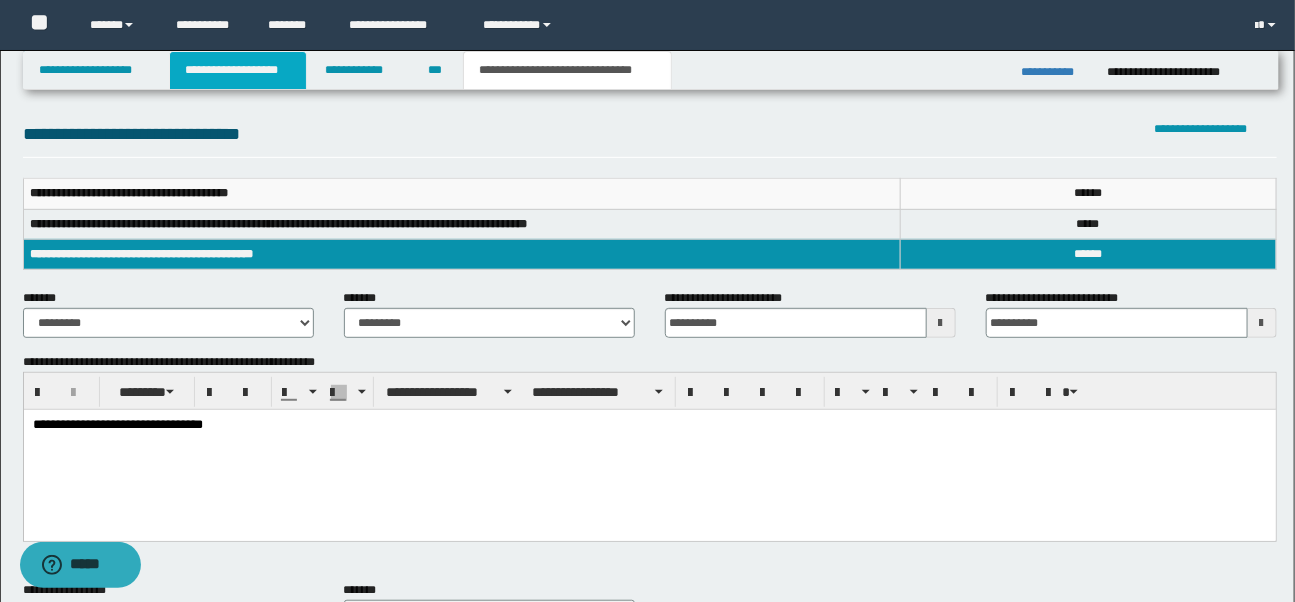click on "**********" at bounding box center (238, 70) 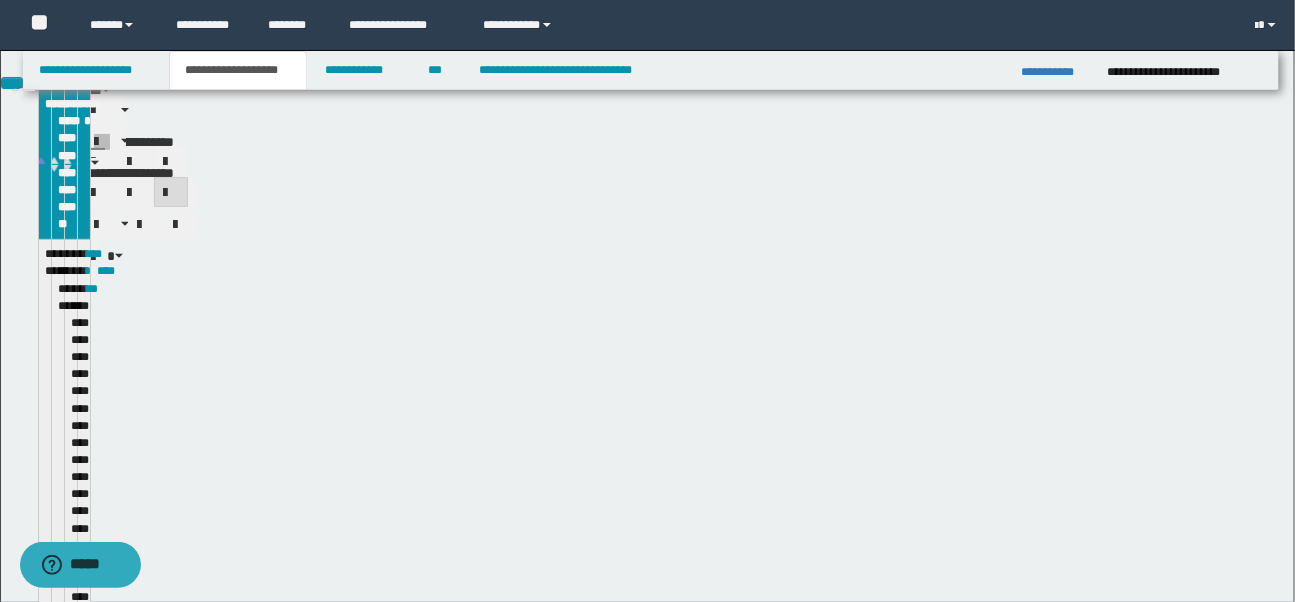 scroll, scrollTop: 259, scrollLeft: 0, axis: vertical 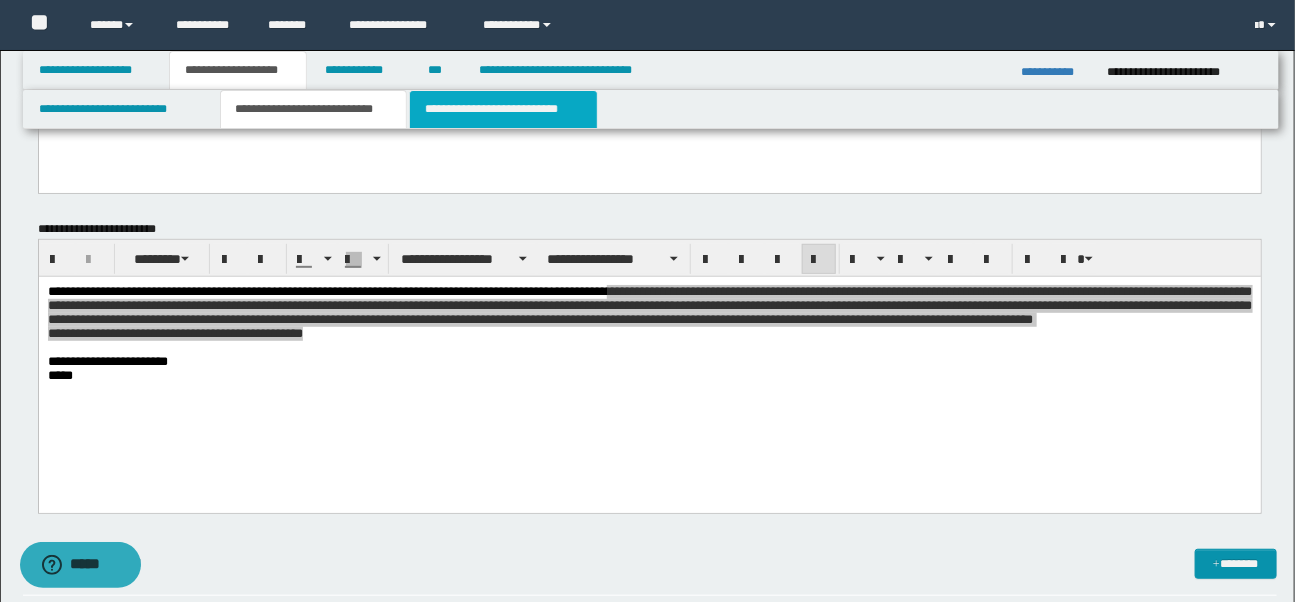 click on "**********" at bounding box center [503, 109] 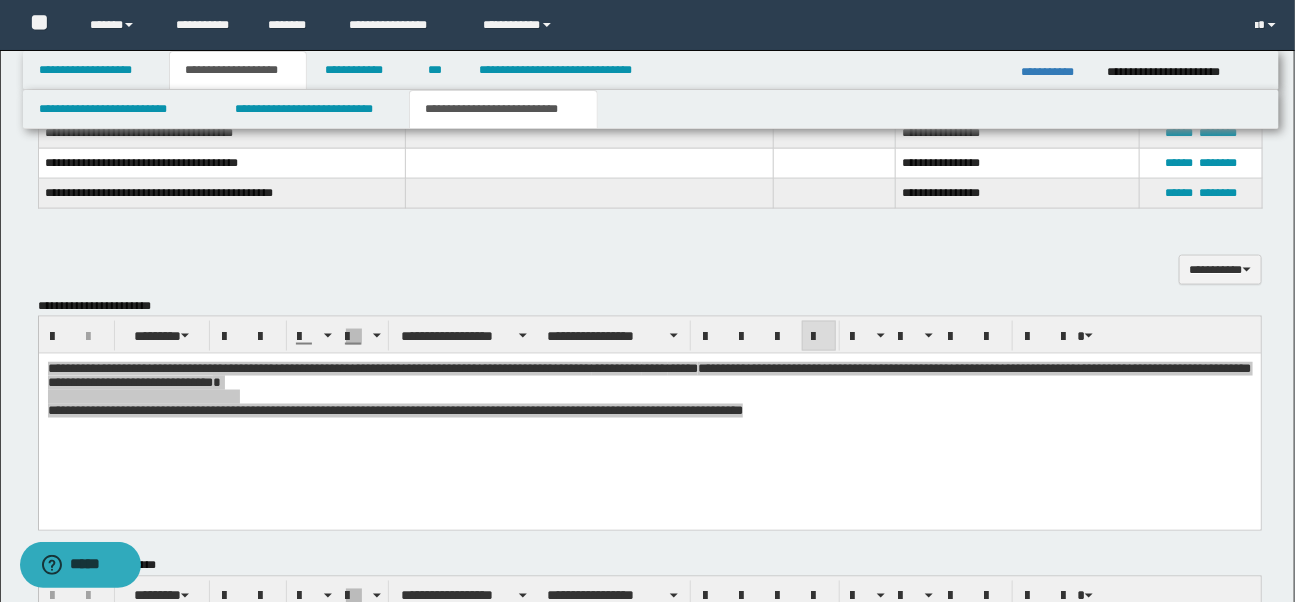 scroll, scrollTop: 1063, scrollLeft: 0, axis: vertical 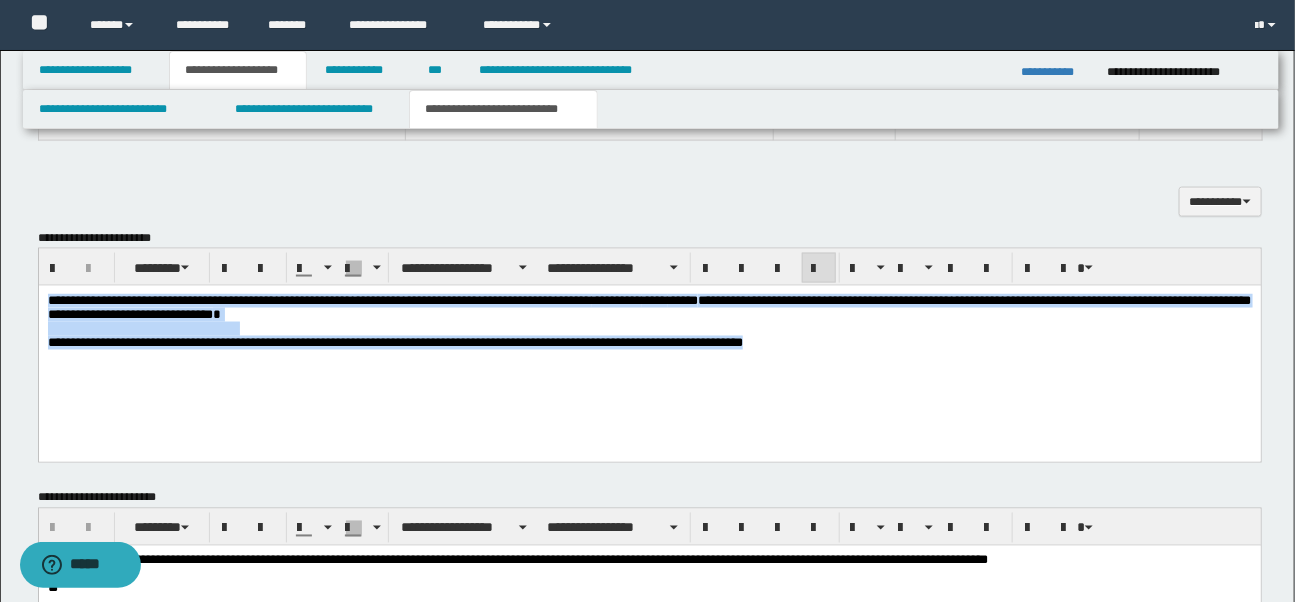 click on "**********" at bounding box center (649, 346) 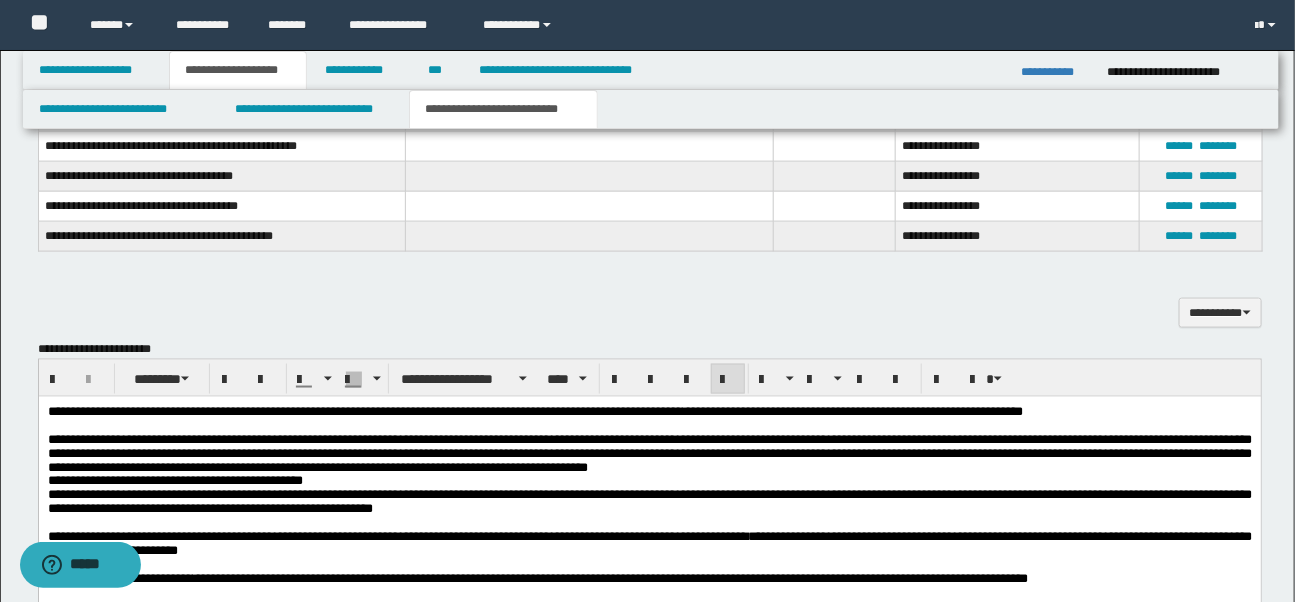 scroll, scrollTop: 933, scrollLeft: 0, axis: vertical 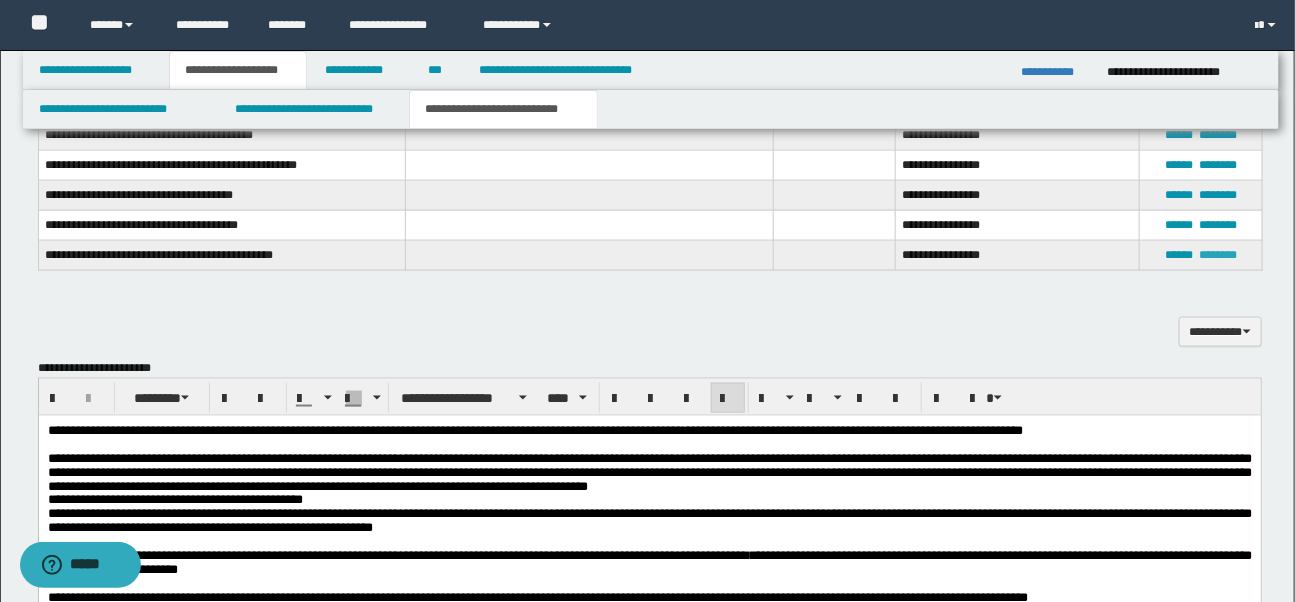 click on "********" at bounding box center [1218, 255] 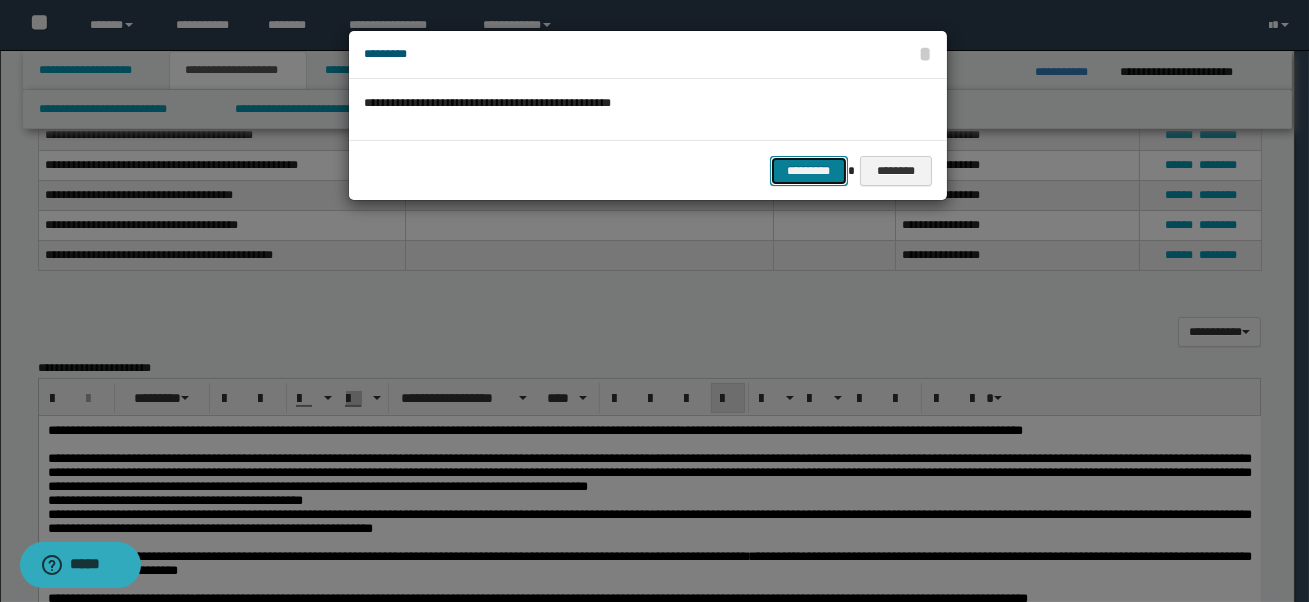 click on "*********" at bounding box center (809, 171) 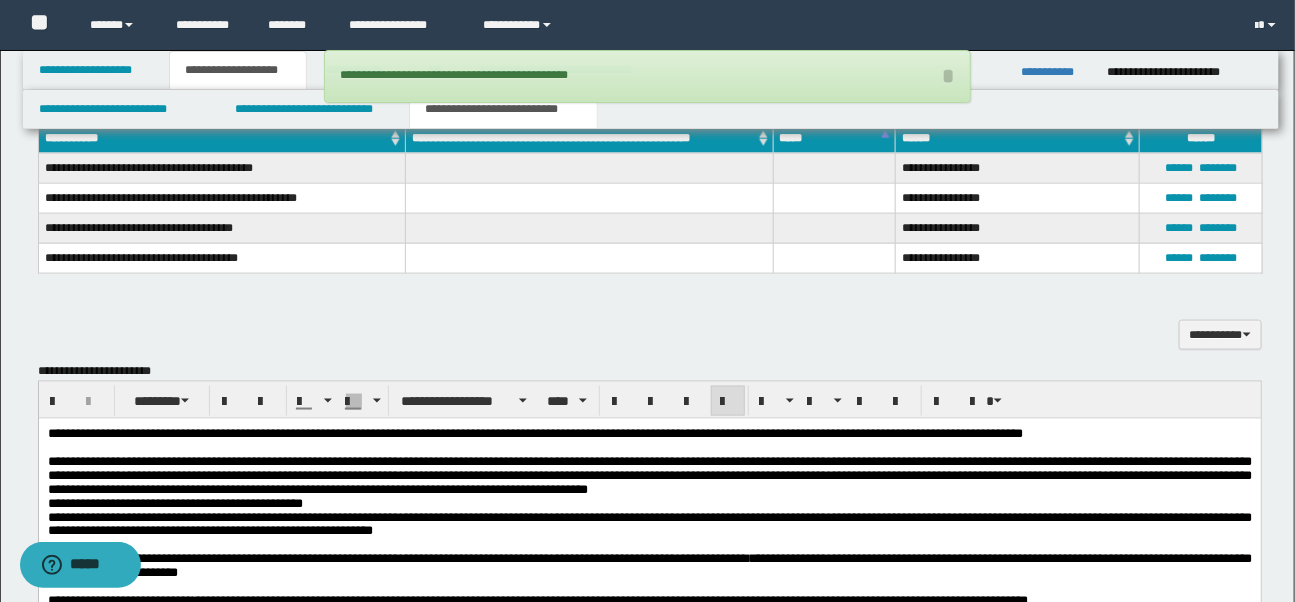 scroll, scrollTop: 885, scrollLeft: 0, axis: vertical 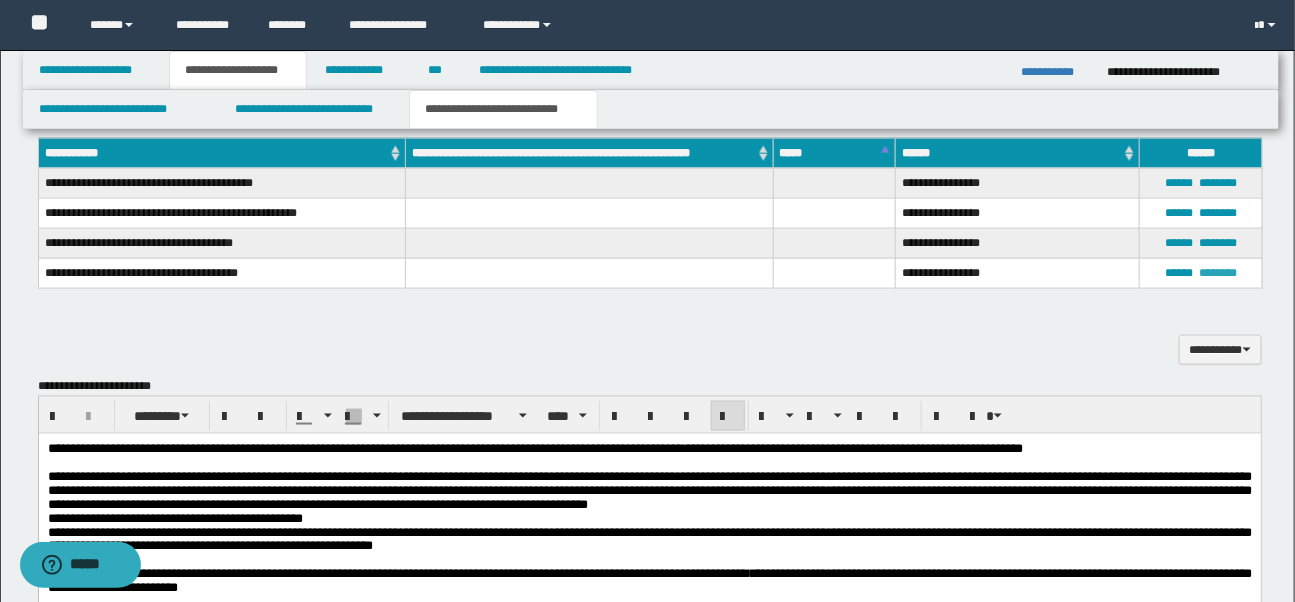 click on "********" at bounding box center (1218, 273) 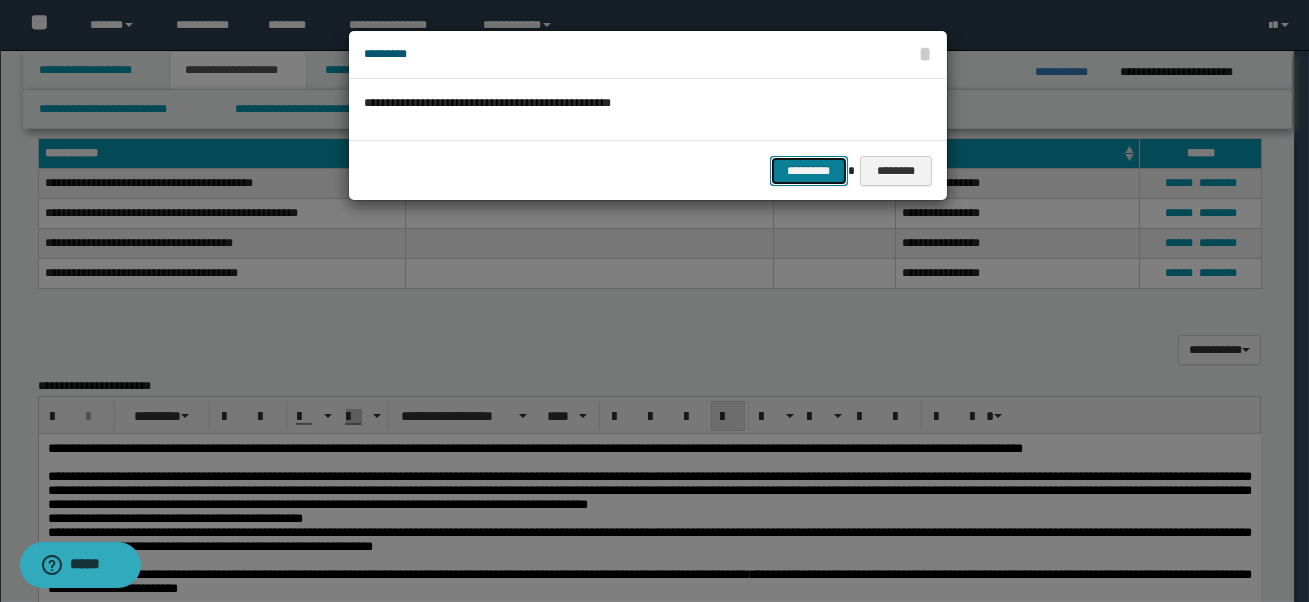 click on "*********" at bounding box center (809, 171) 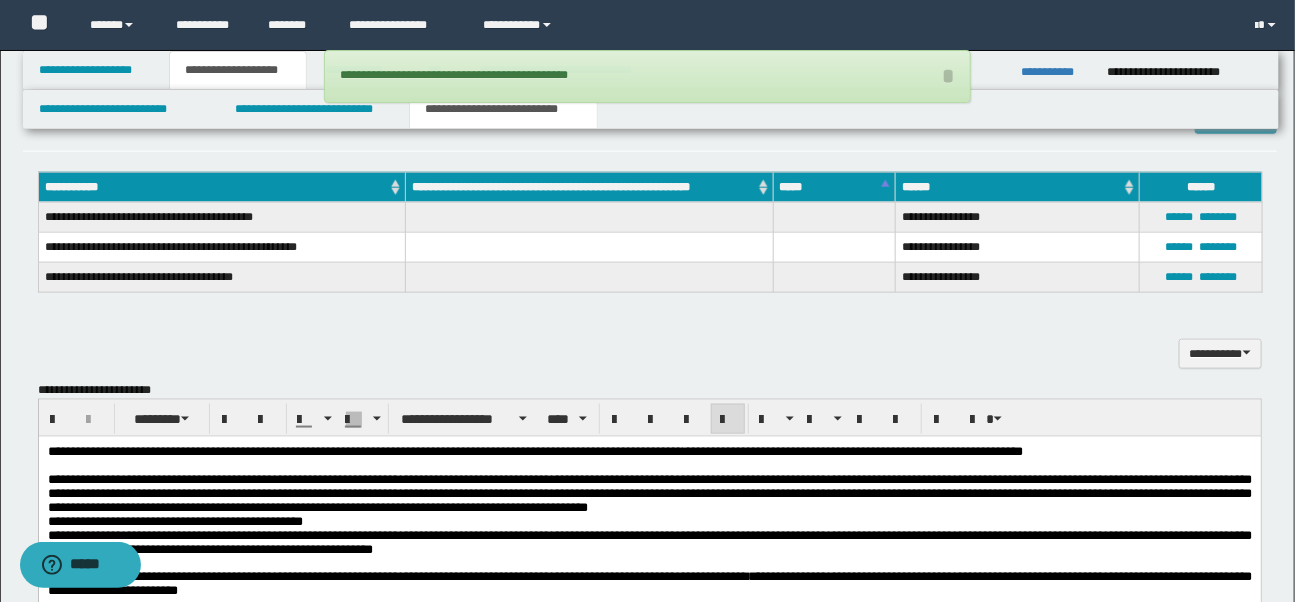 scroll, scrollTop: 730, scrollLeft: 0, axis: vertical 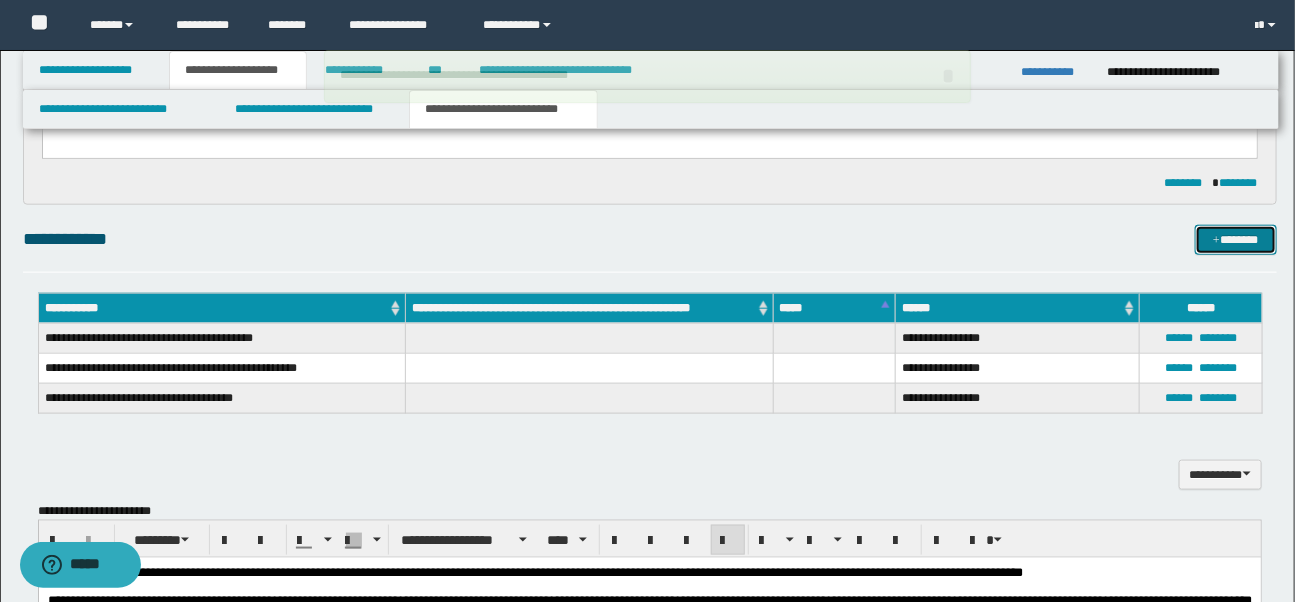 click on "*******" at bounding box center (1236, 240) 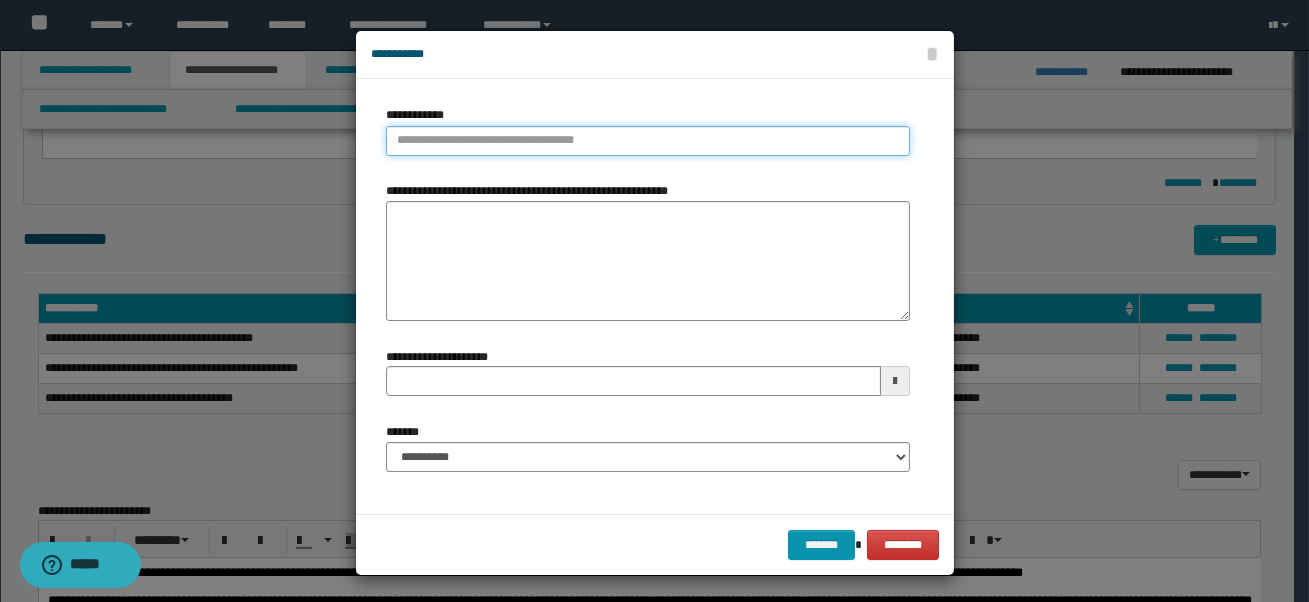 click on "**********" at bounding box center (648, 141) 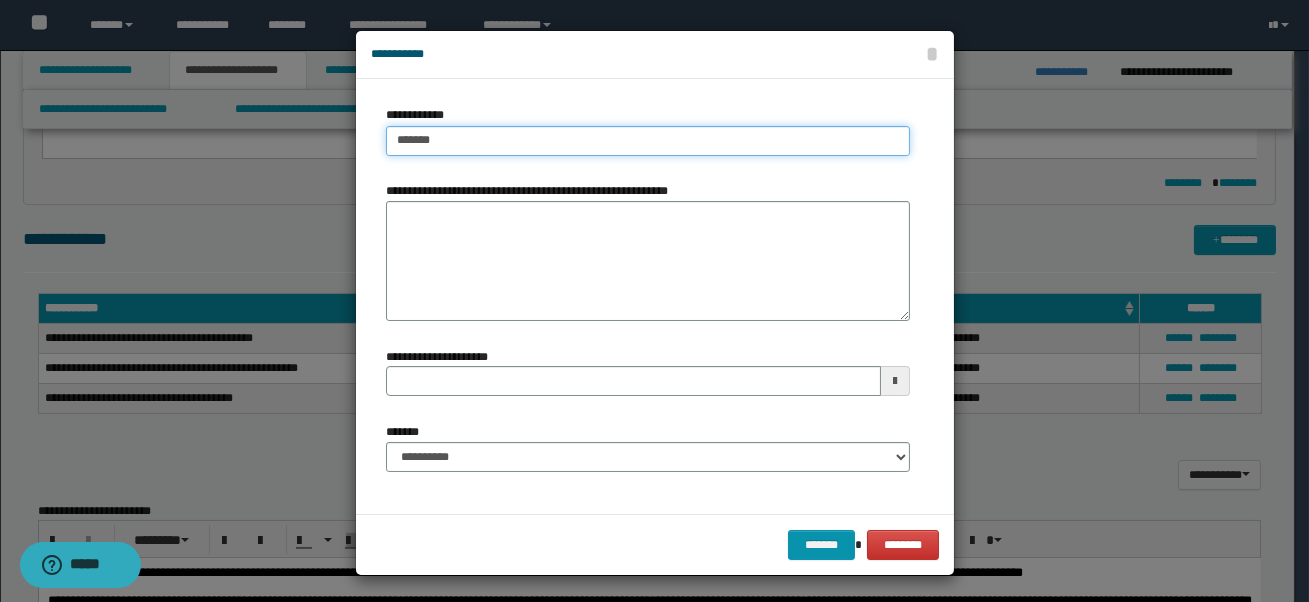 type on "********" 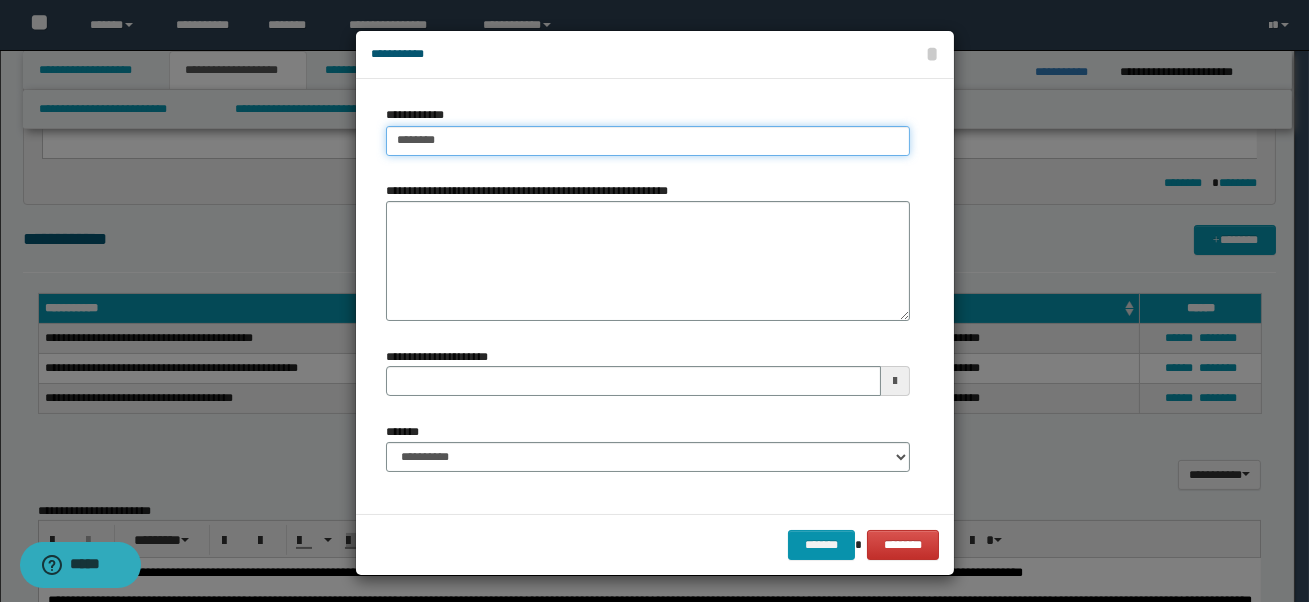 type on "********" 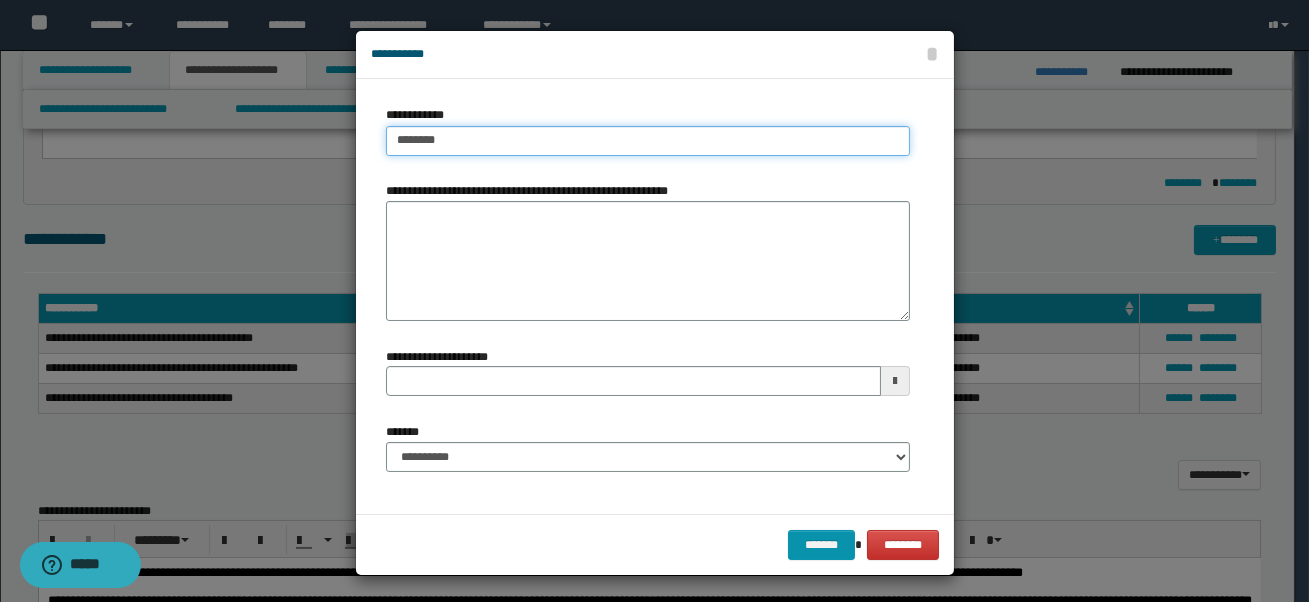 type on "********" 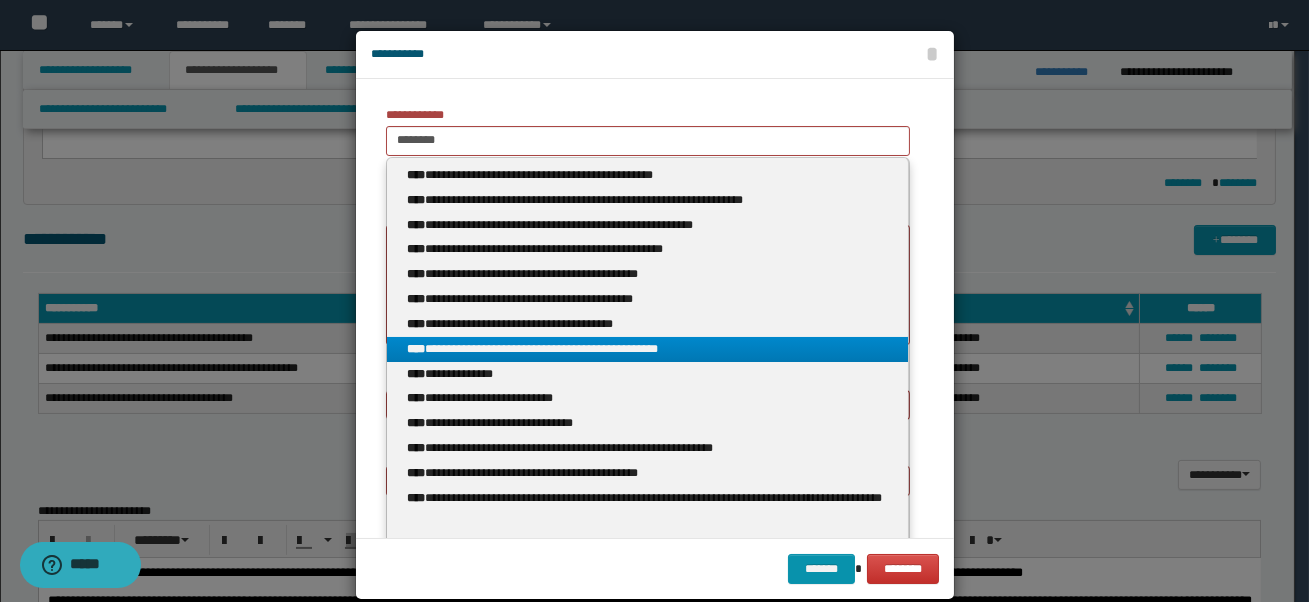 click on "**********" at bounding box center (648, 349) 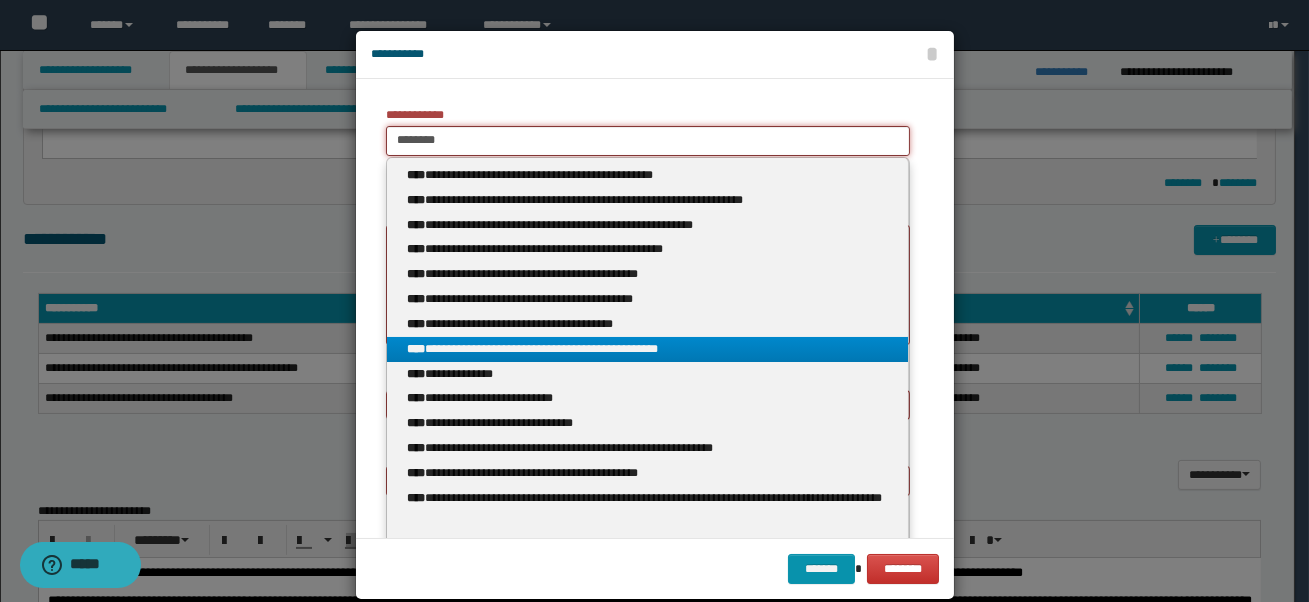type 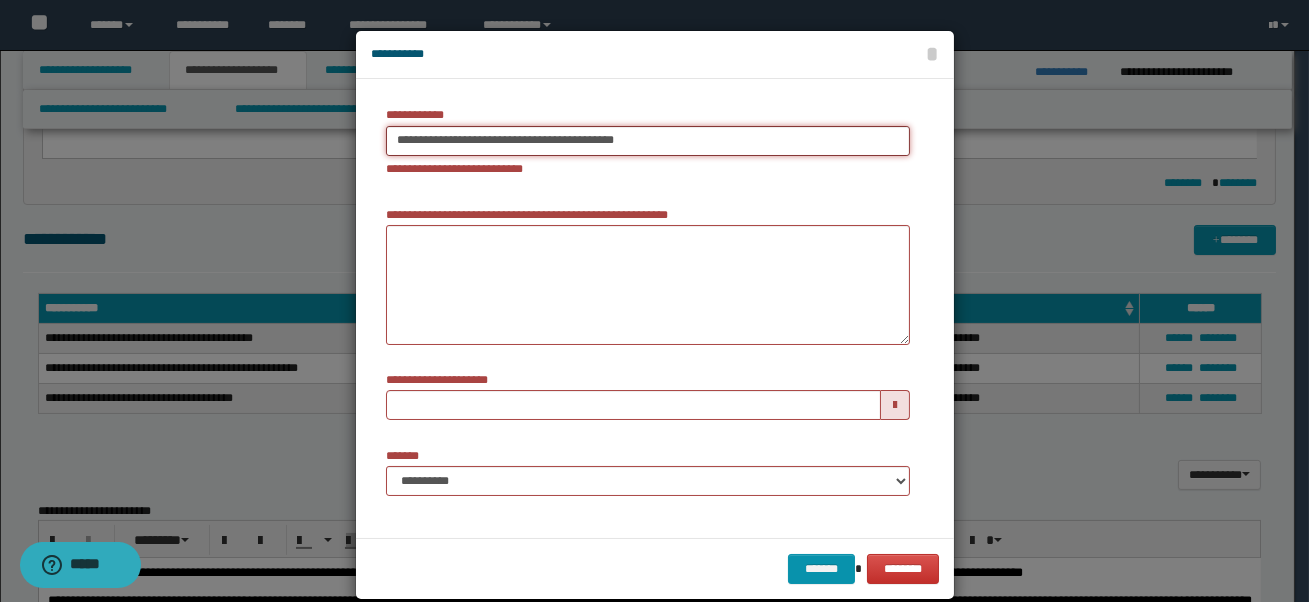 type 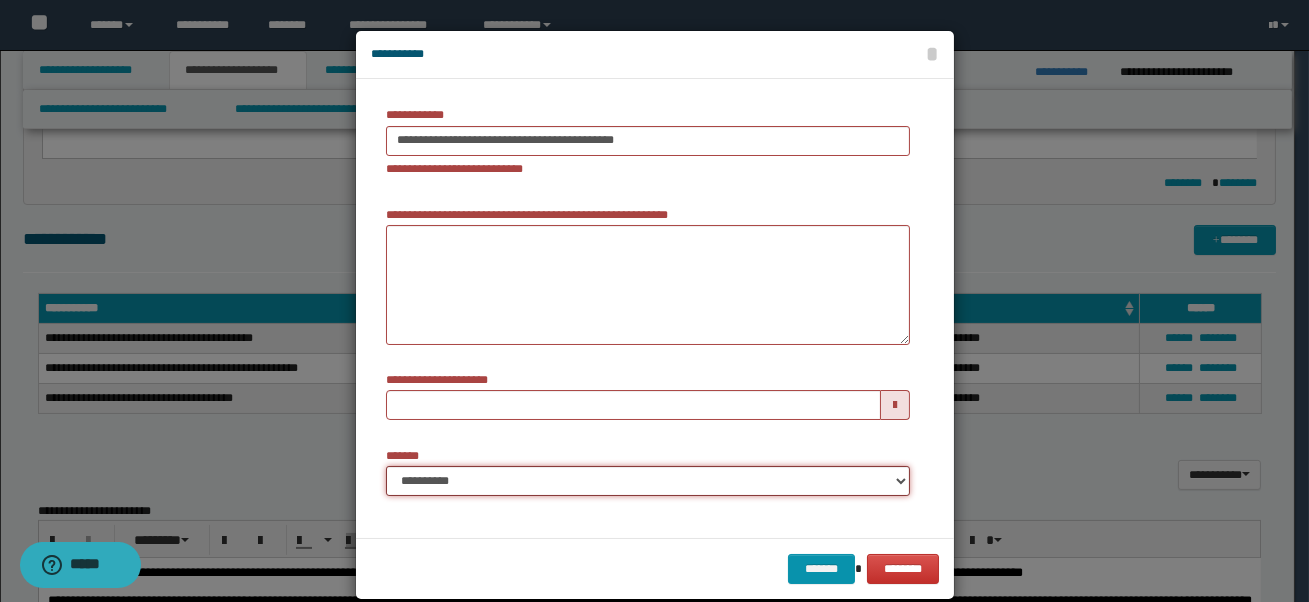 click on "**********" at bounding box center [648, 481] 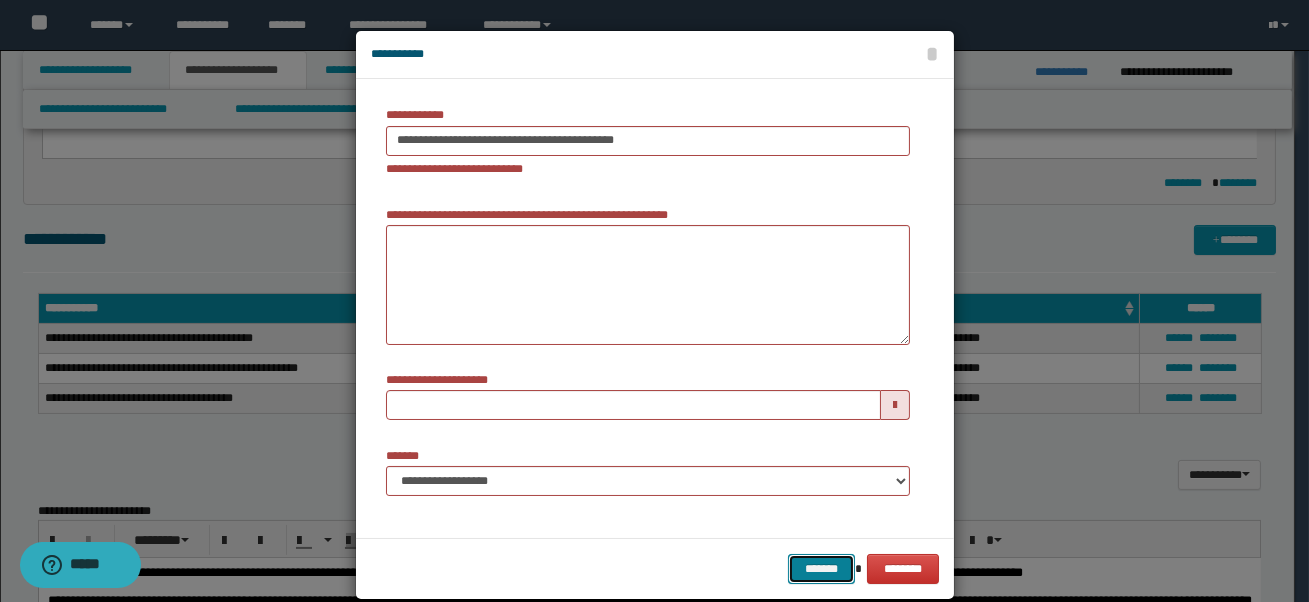 click on "*******" at bounding box center [821, 569] 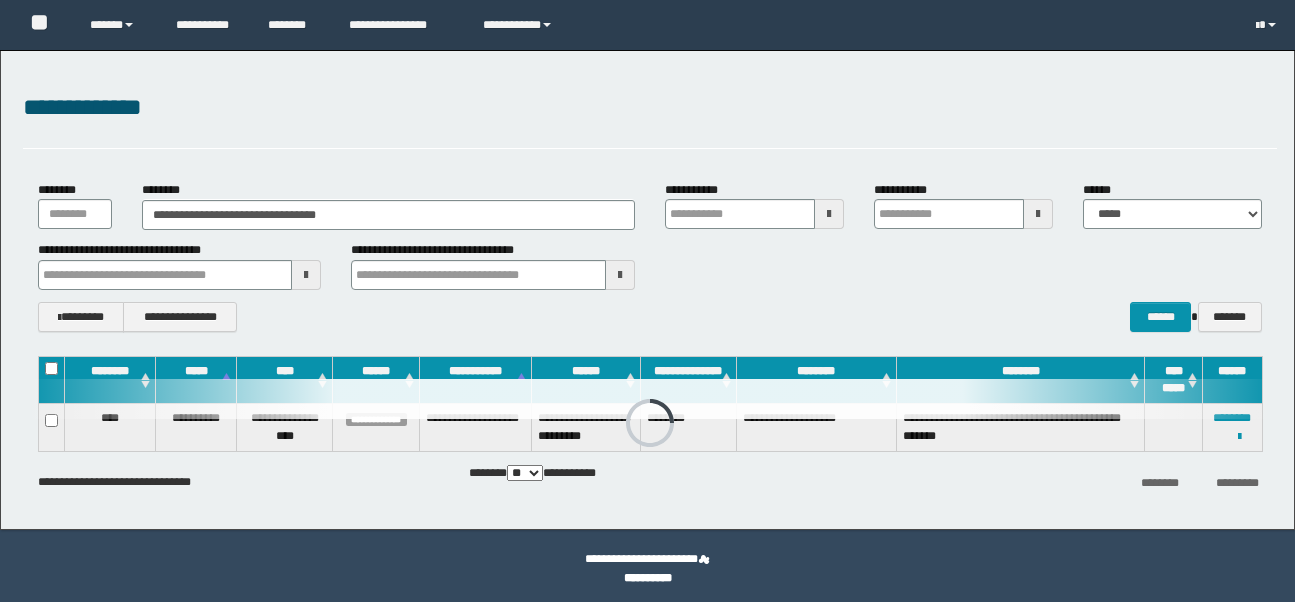 scroll, scrollTop: 0, scrollLeft: 0, axis: both 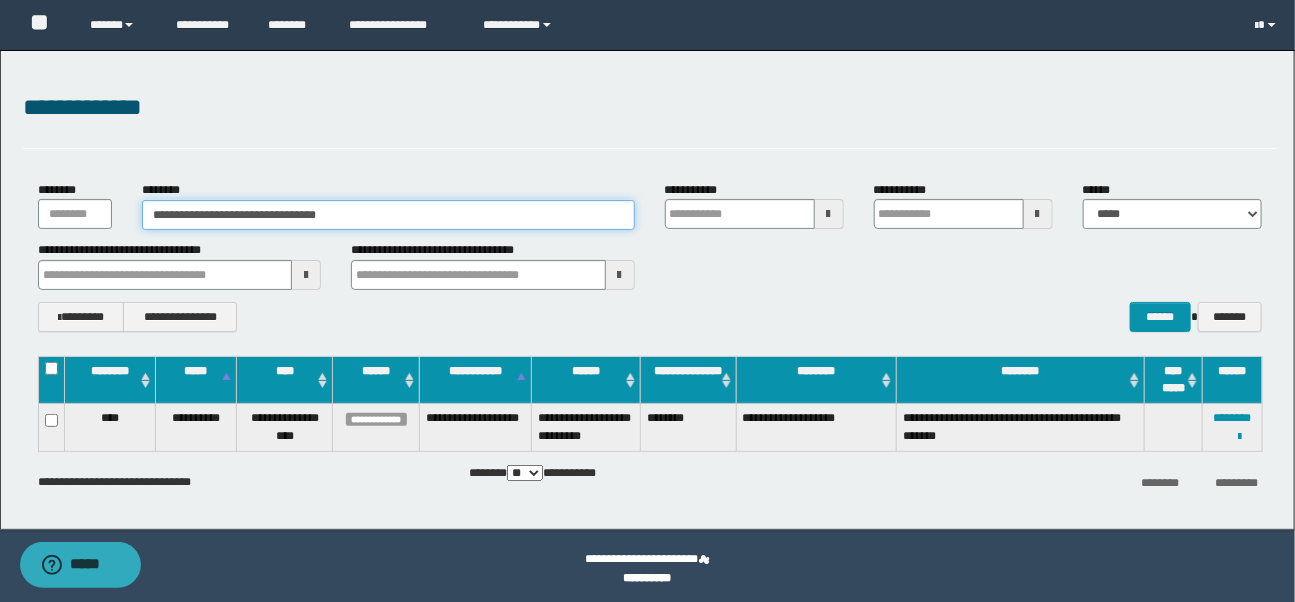 drag, startPoint x: 424, startPoint y: 219, endPoint x: 80, endPoint y: 222, distance: 344.0131 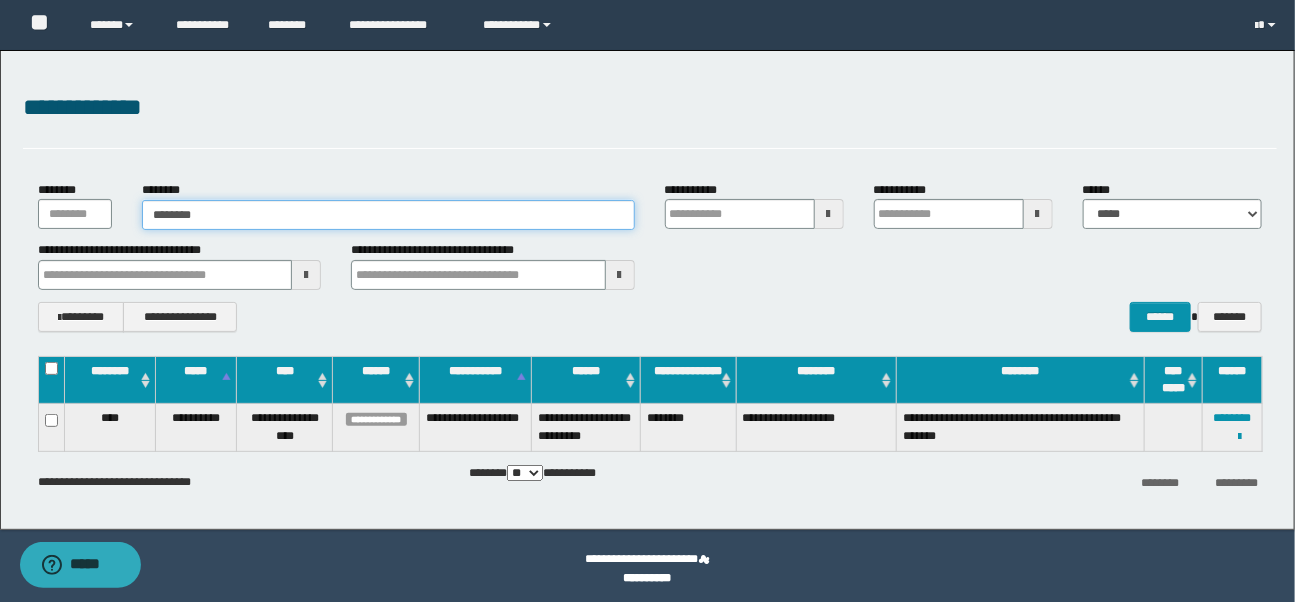 type on "********" 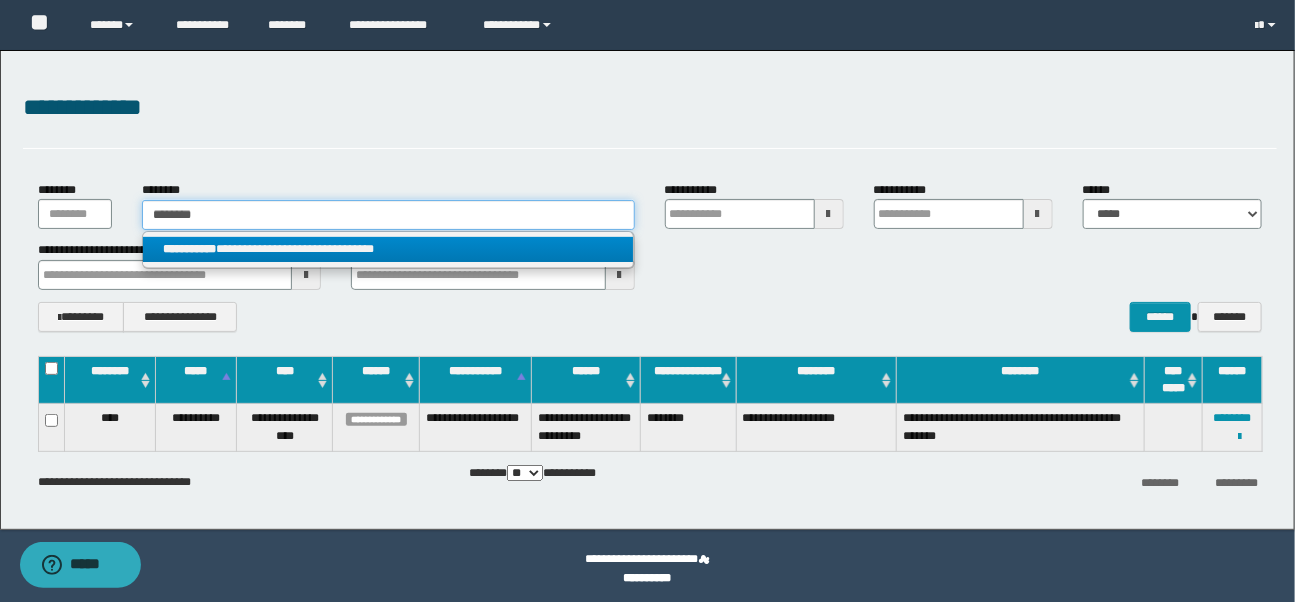 type on "********" 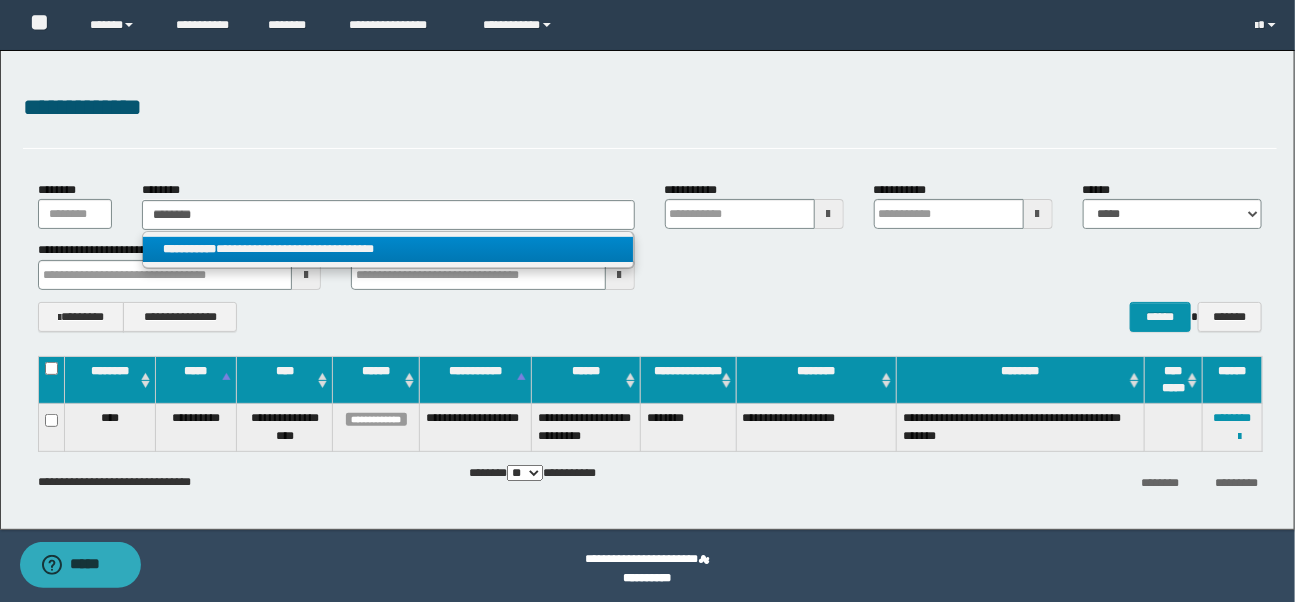 click on "**********" at bounding box center (388, 249) 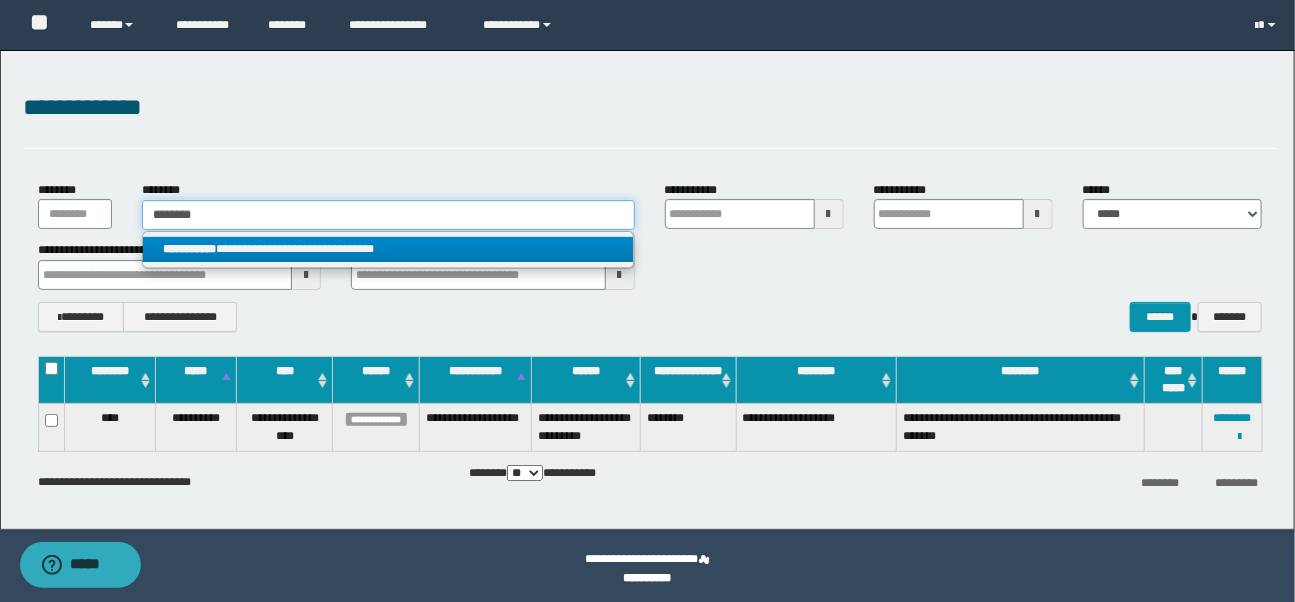 type 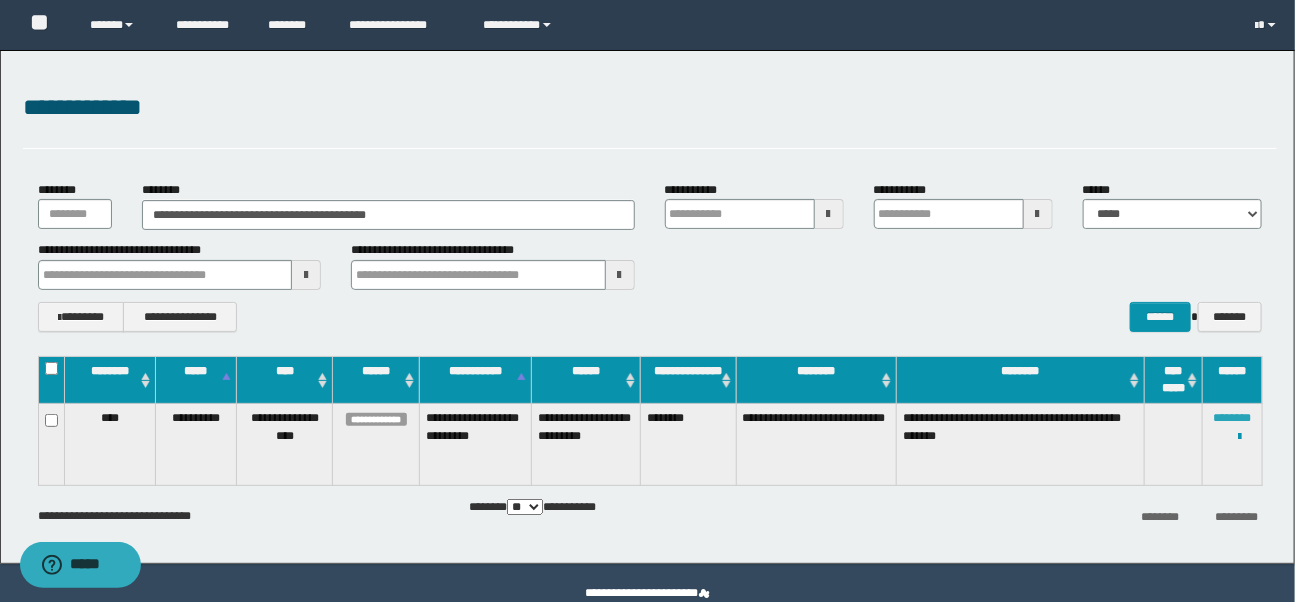click on "********" at bounding box center (1232, 418) 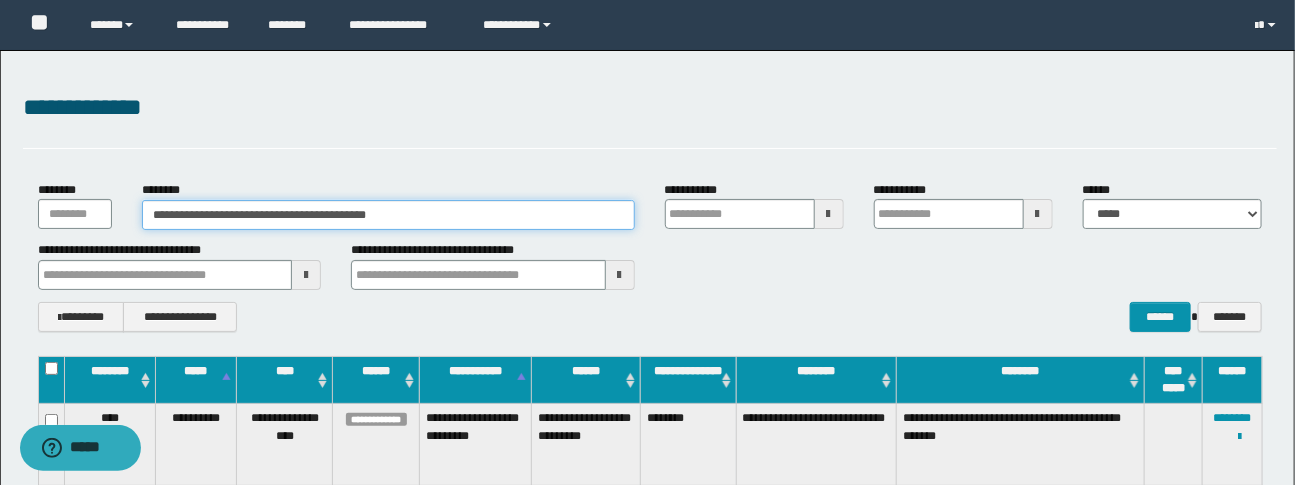 drag, startPoint x: 511, startPoint y: 220, endPoint x: 56, endPoint y: 210, distance: 455.10986 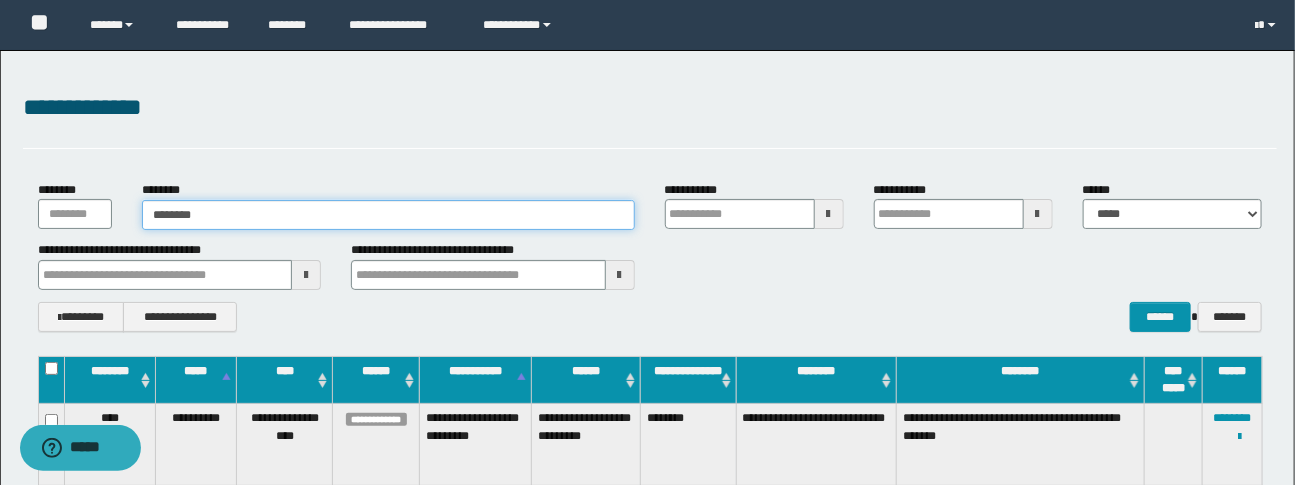 type on "********" 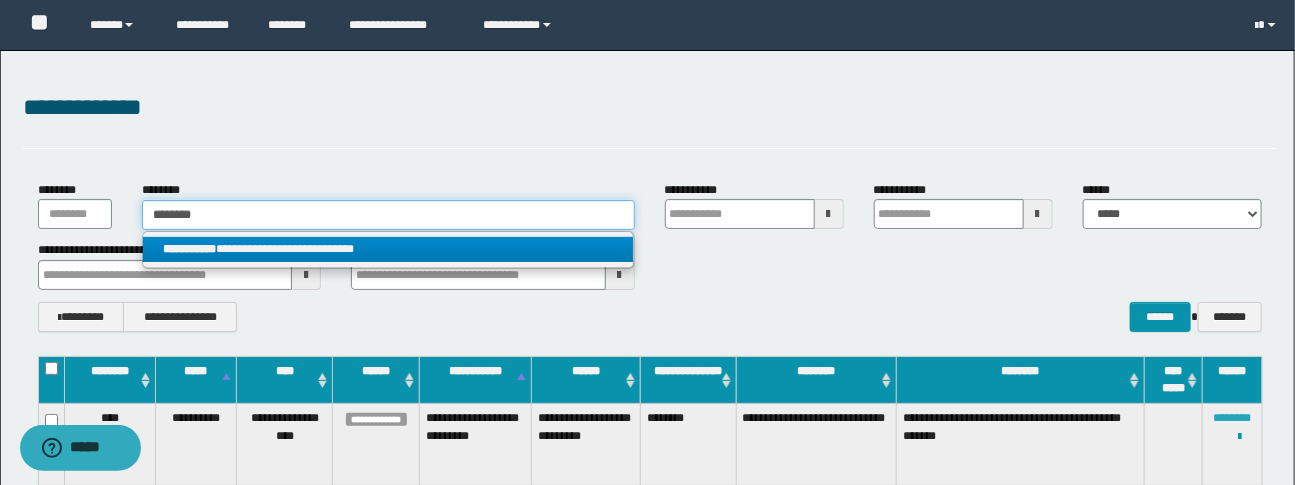 type on "********" 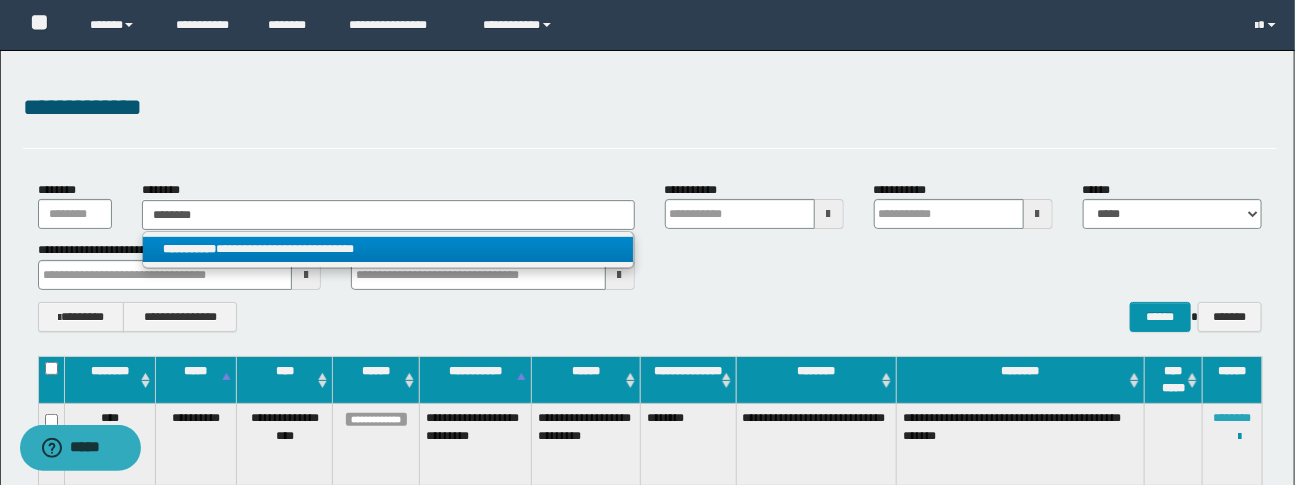 click on "********" at bounding box center (1232, 418) 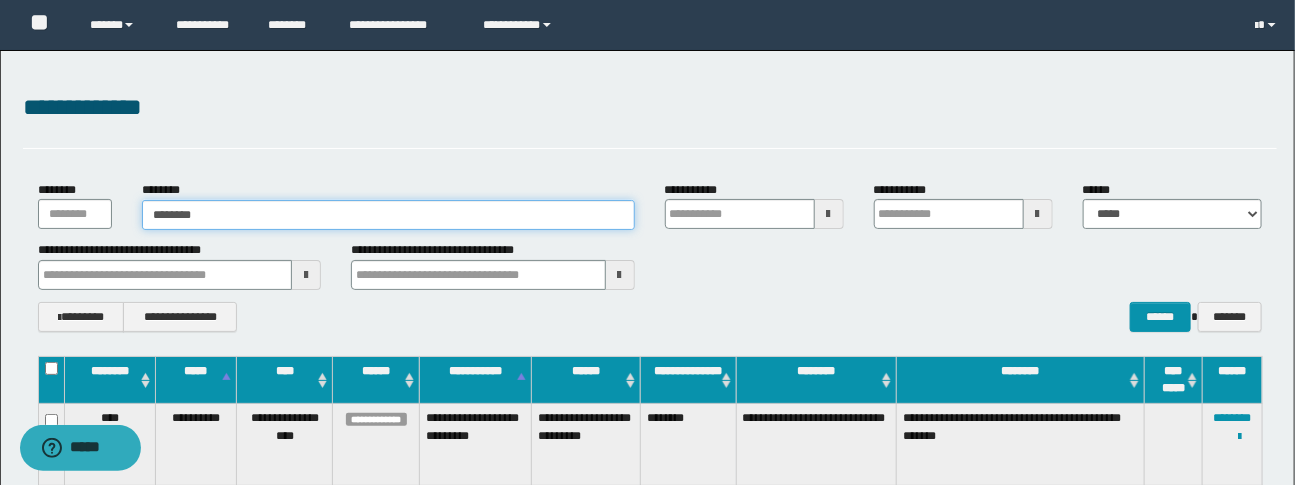 type on "********" 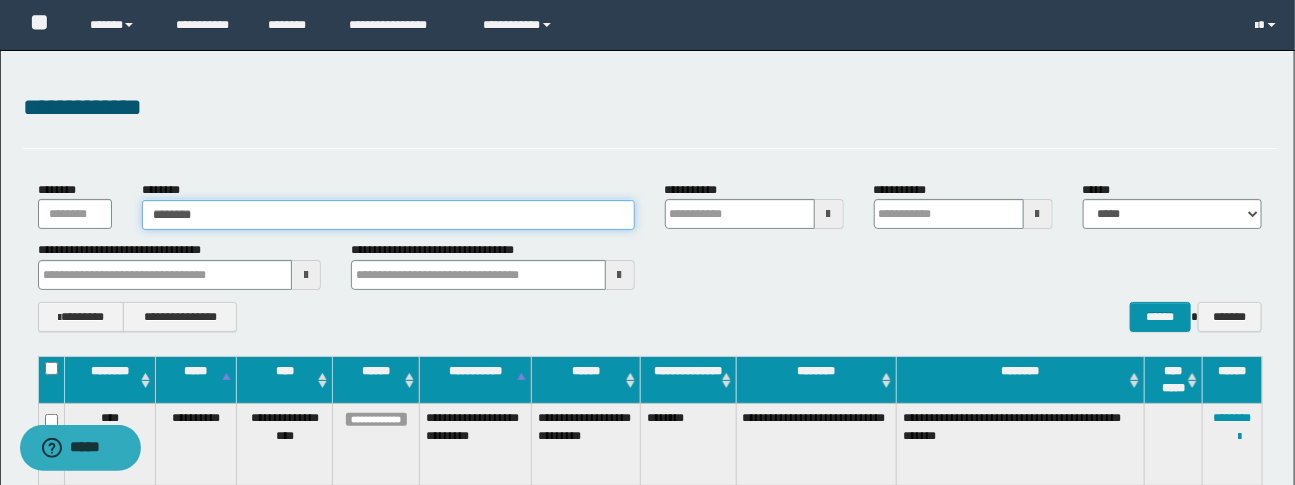 click on "********" at bounding box center [388, 215] 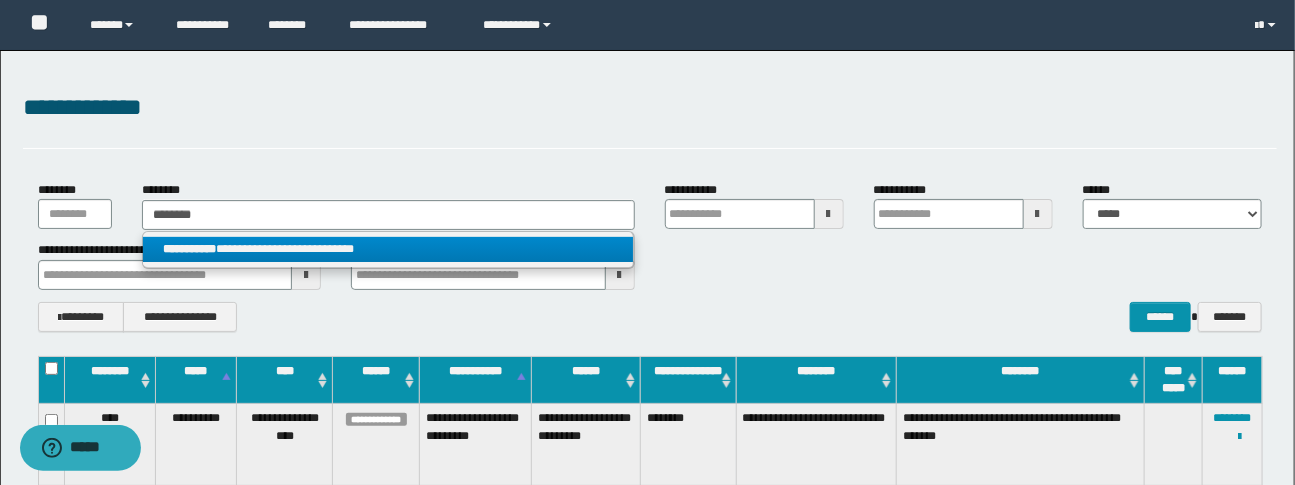 click on "**********" at bounding box center (388, 249) 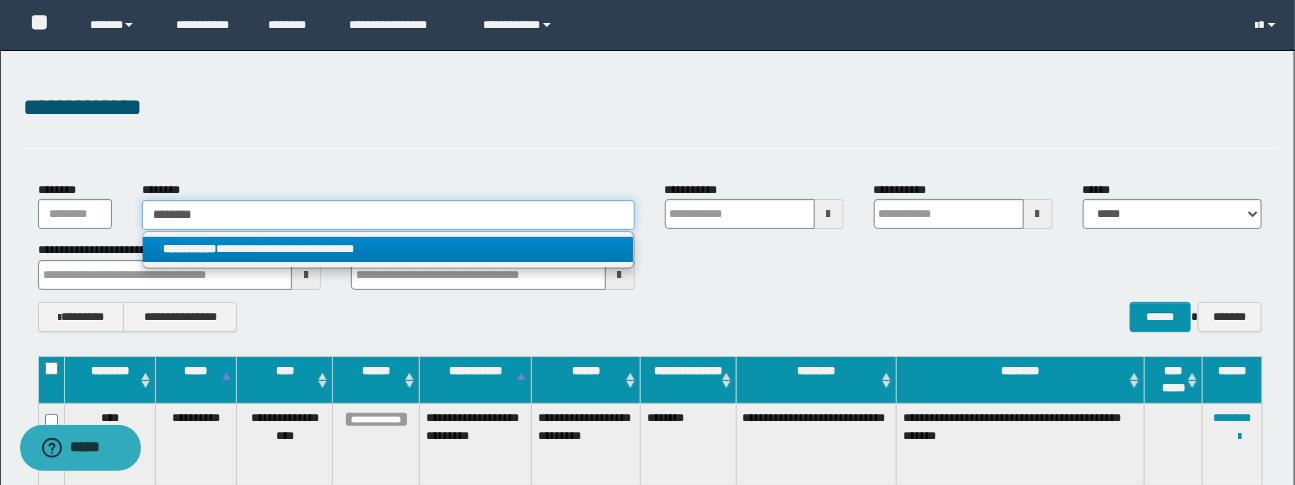 type 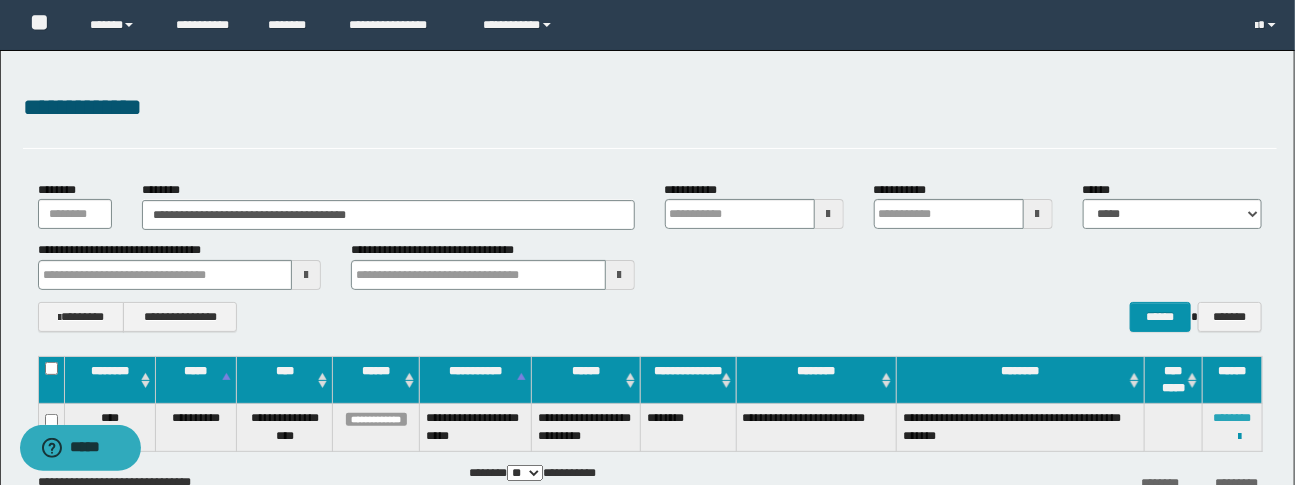 click on "********" at bounding box center [1232, 418] 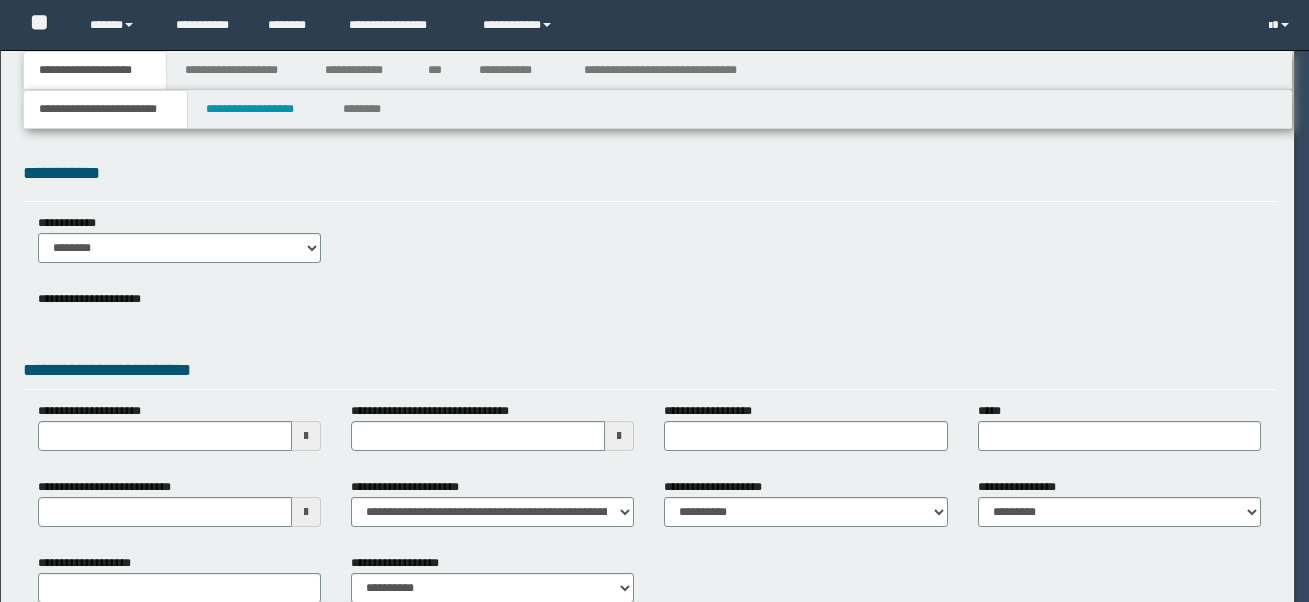 scroll, scrollTop: 0, scrollLeft: 0, axis: both 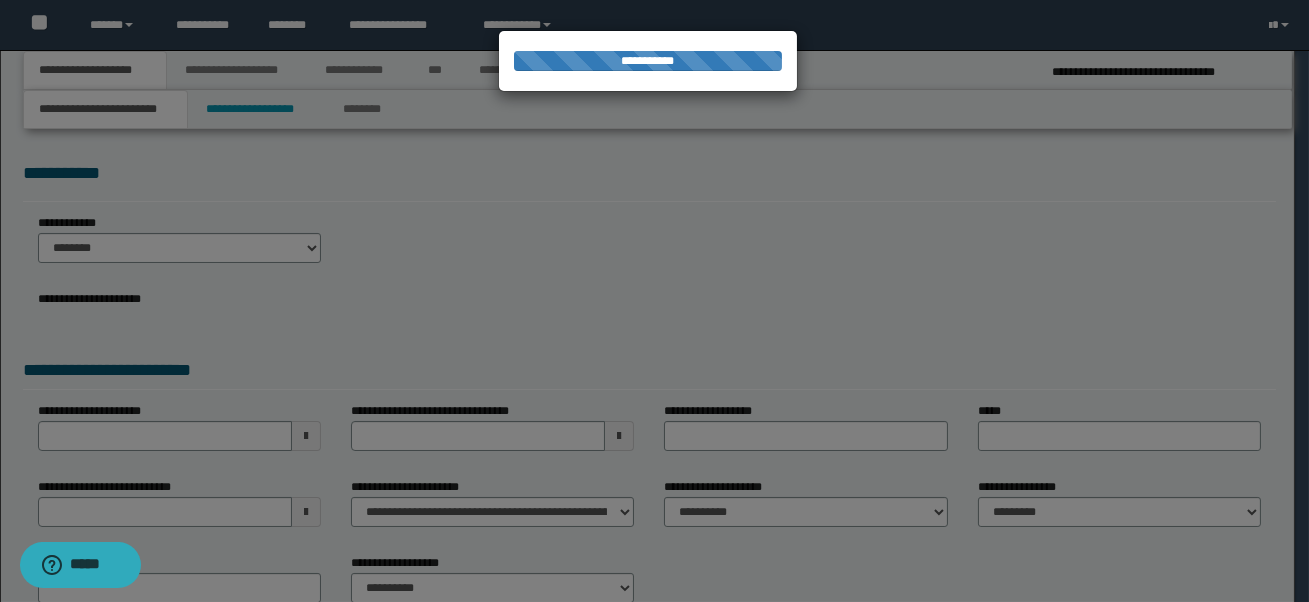 select on "*" 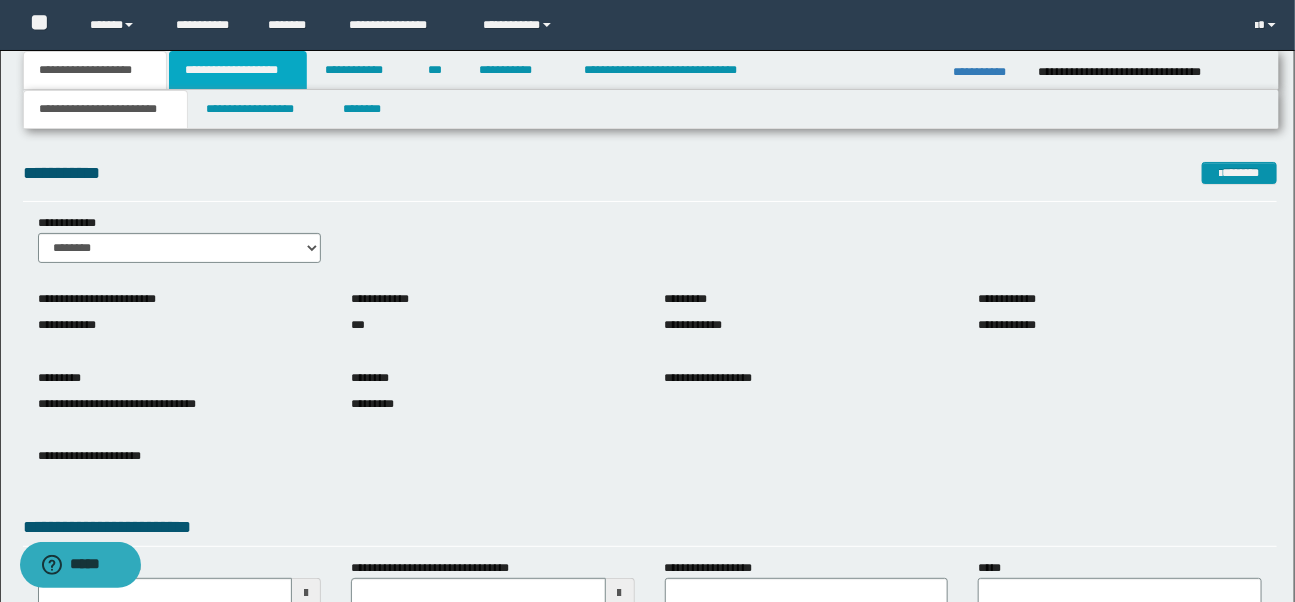 click on "**********" at bounding box center [238, 70] 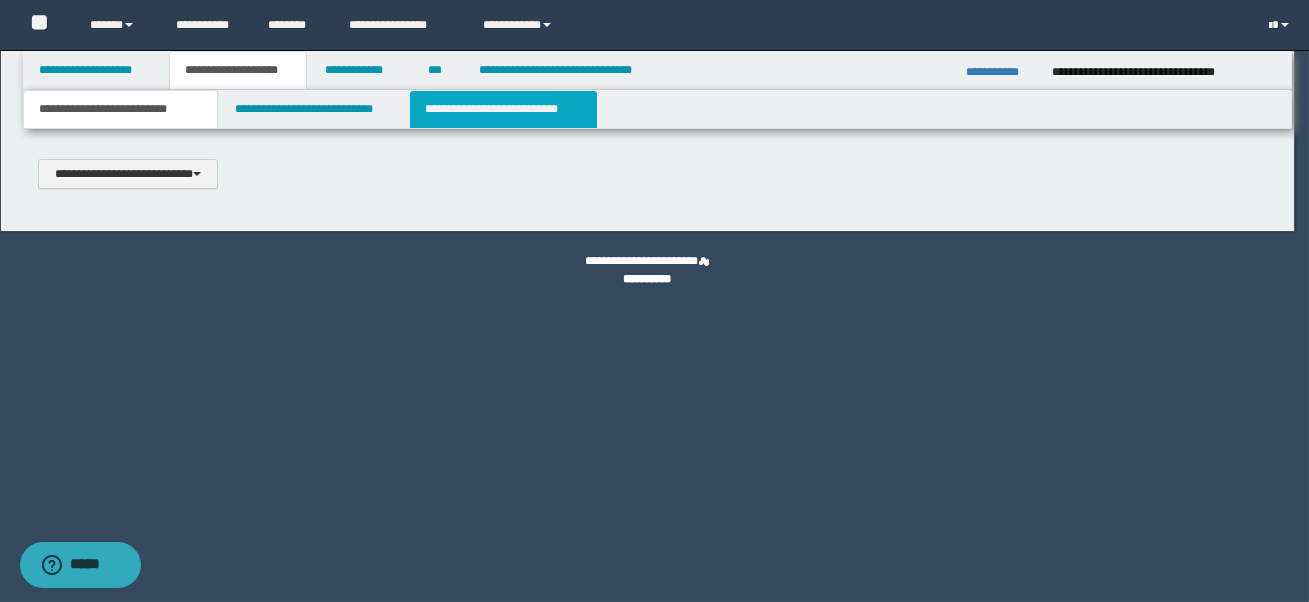 scroll, scrollTop: 0, scrollLeft: 0, axis: both 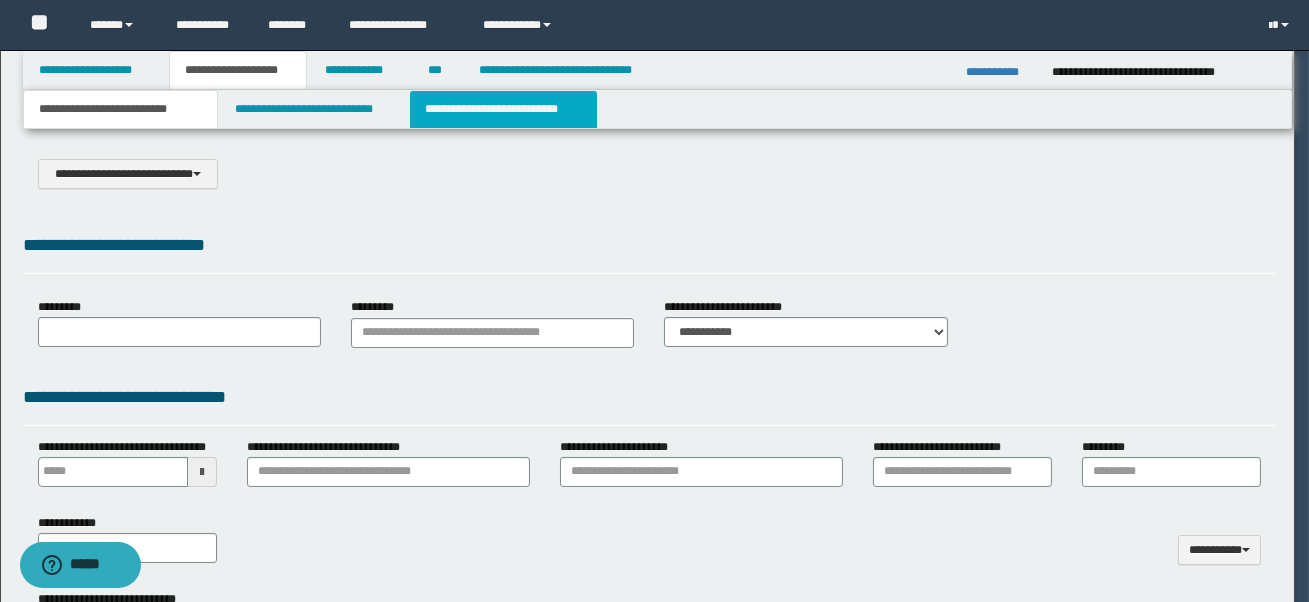 select on "*" 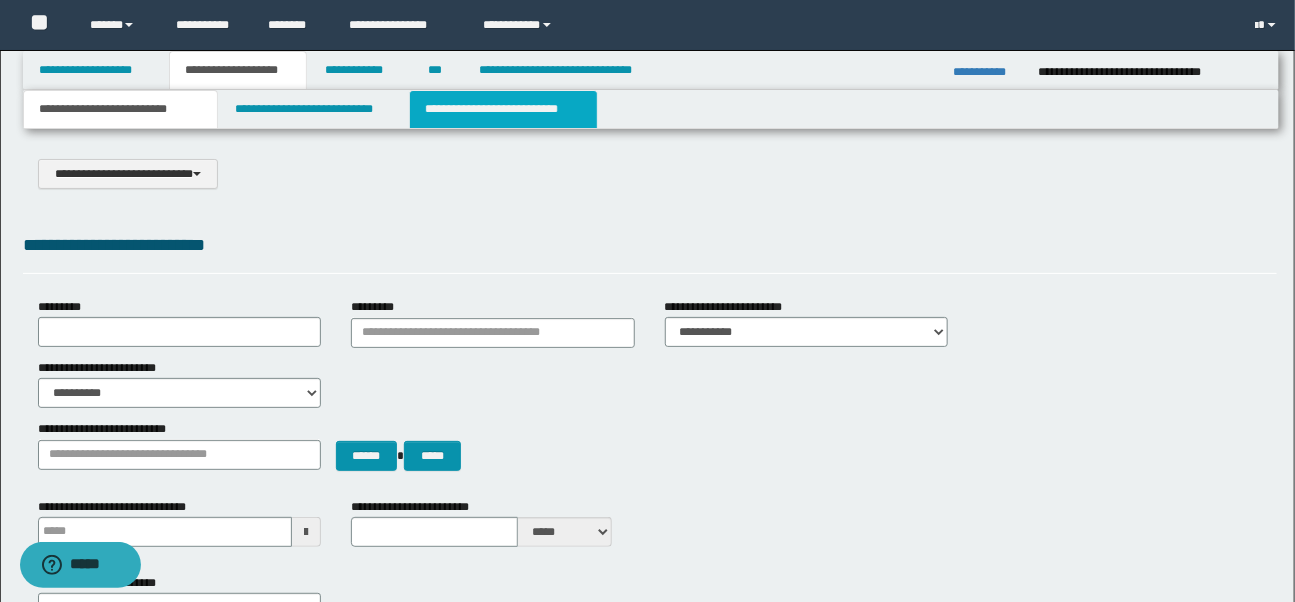 click on "**********" at bounding box center (503, 109) 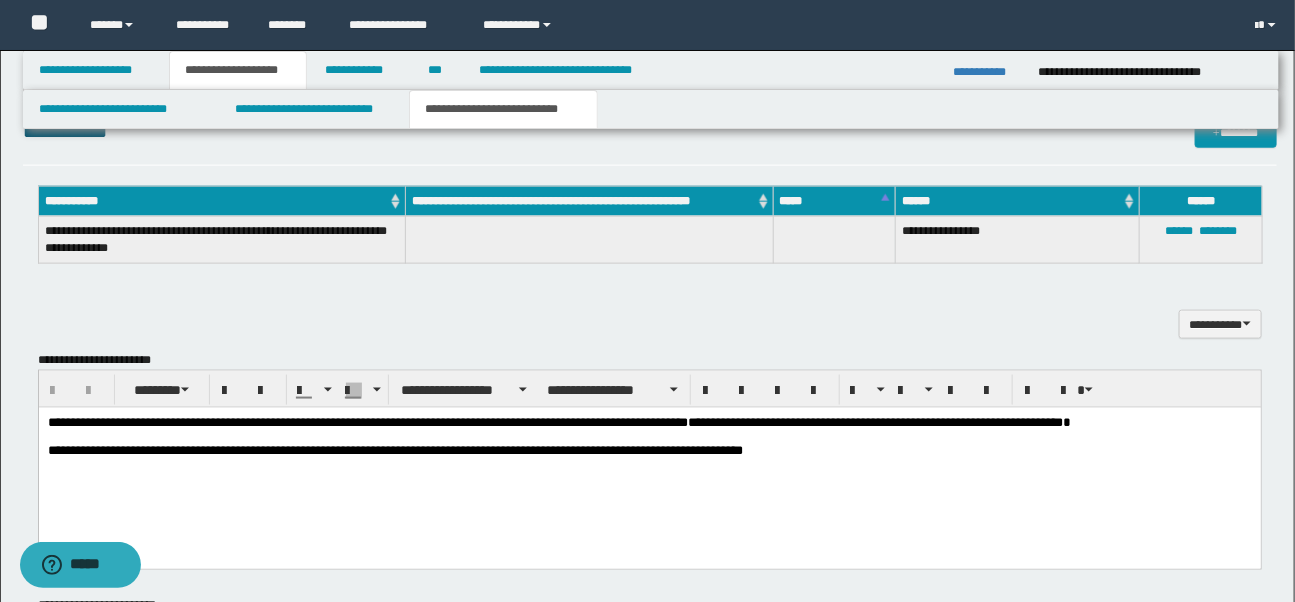 scroll, scrollTop: 869, scrollLeft: 0, axis: vertical 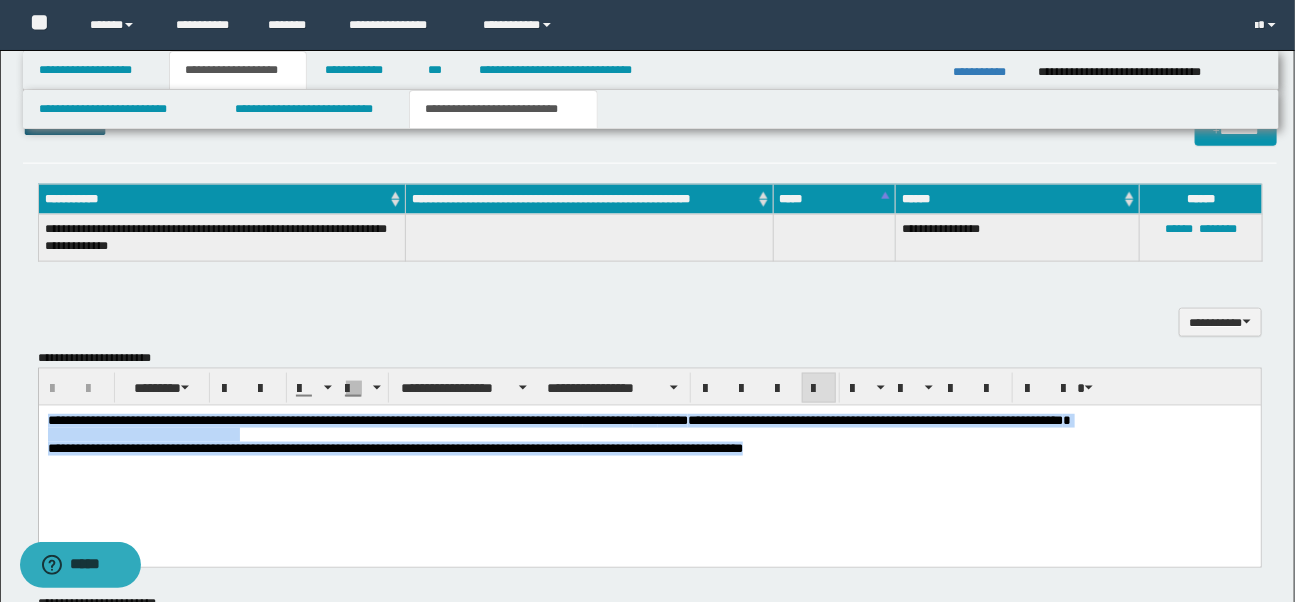 drag, startPoint x: 47, startPoint y: 419, endPoint x: 763, endPoint y: 460, distance: 717.1729 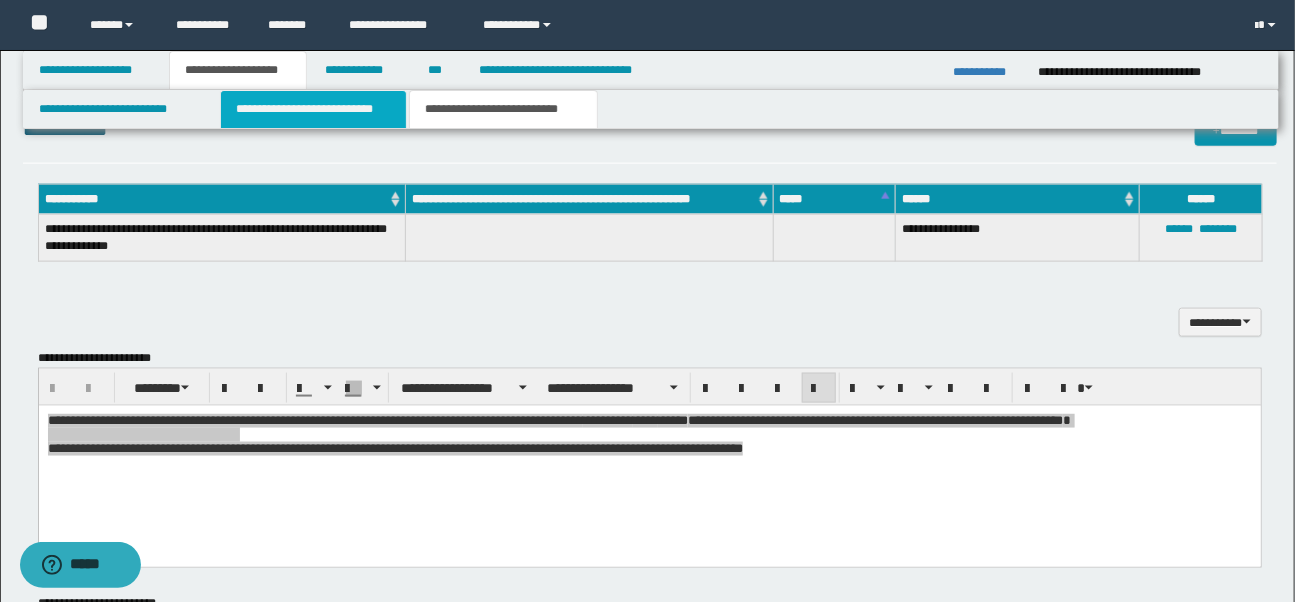 click on "**********" at bounding box center [313, 109] 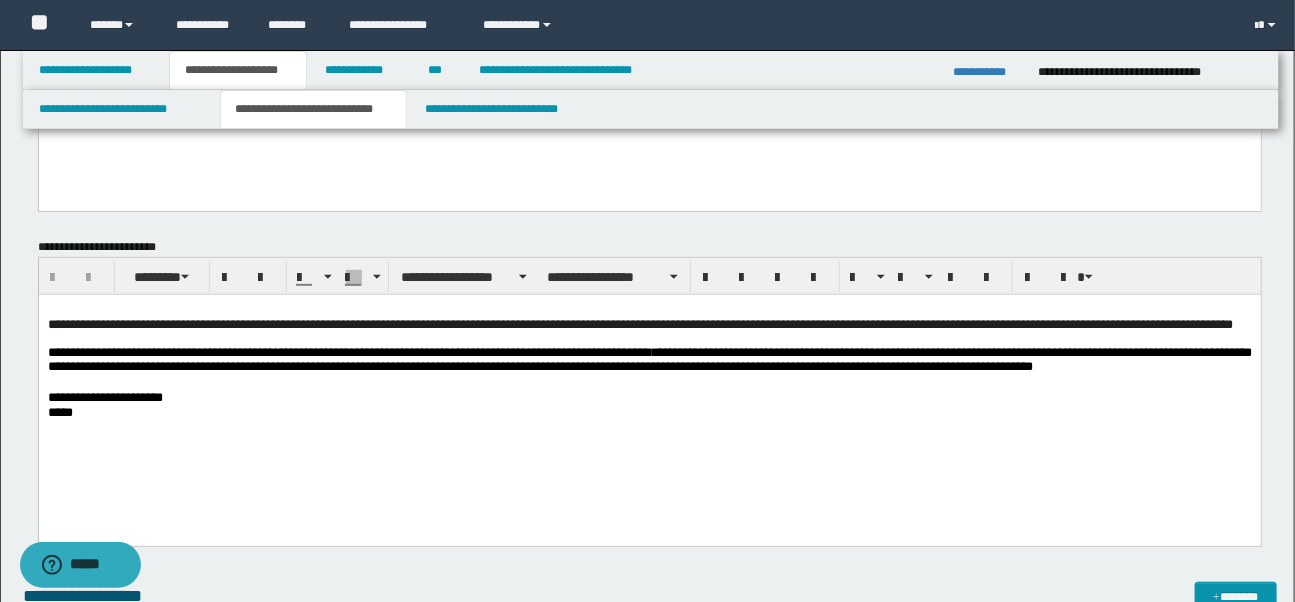 scroll, scrollTop: 274, scrollLeft: 0, axis: vertical 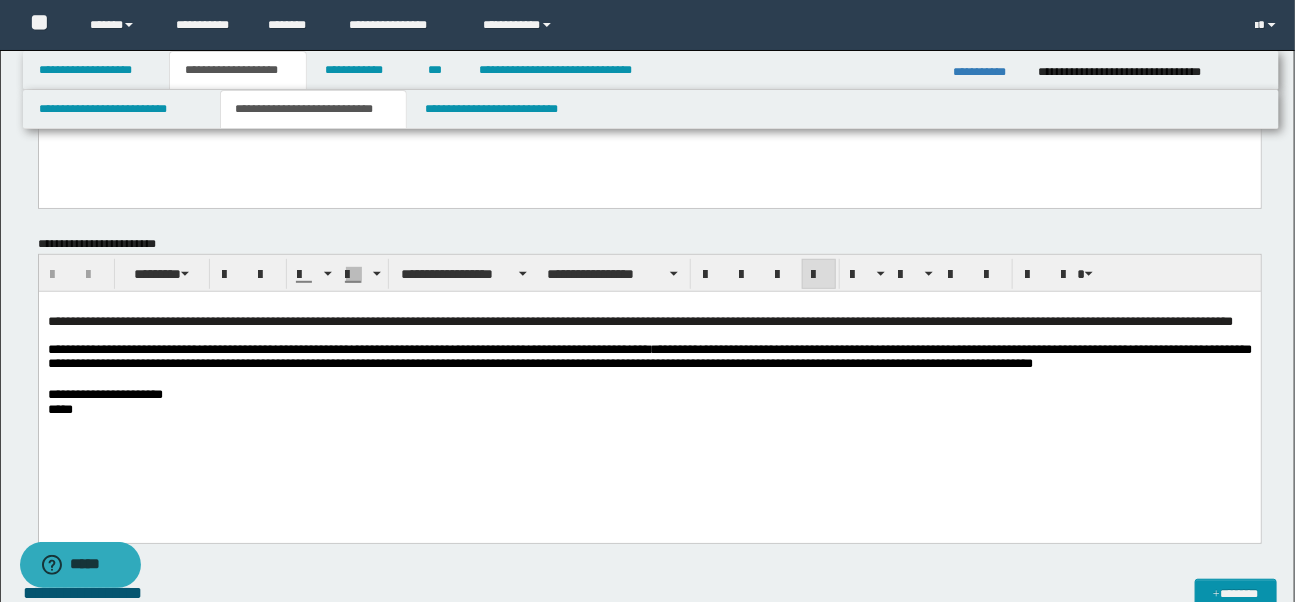 drag, startPoint x: 645, startPoint y: 369, endPoint x: 924, endPoint y: 376, distance: 279.0878 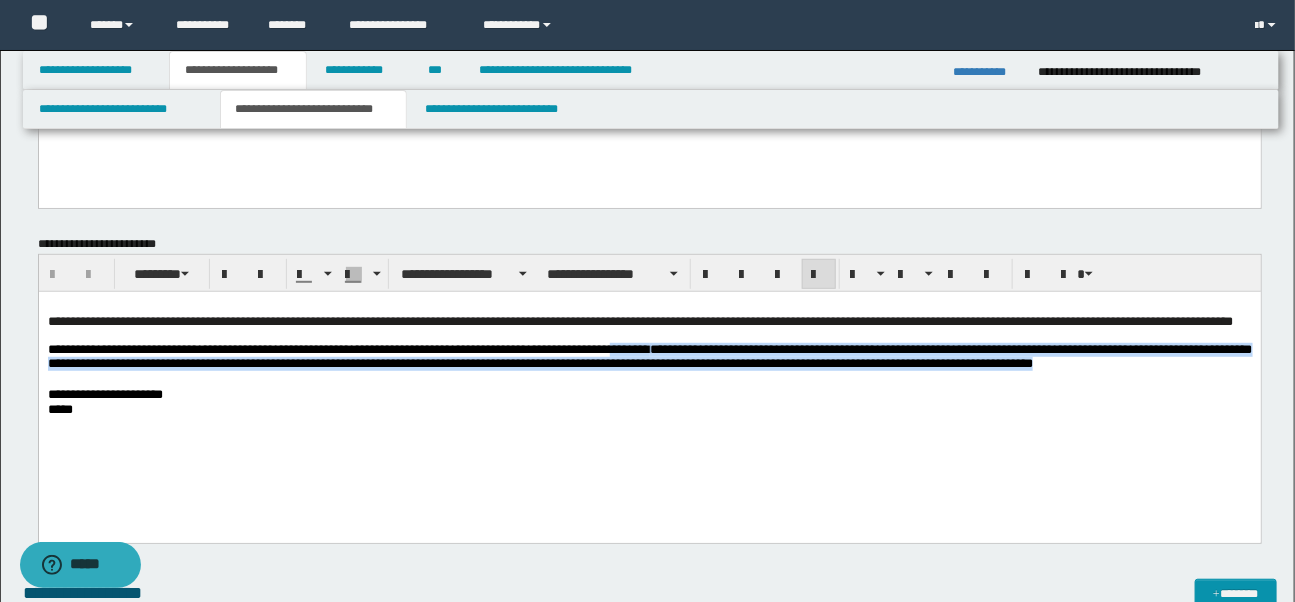 drag, startPoint x: 644, startPoint y: 367, endPoint x: 1214, endPoint y: 379, distance: 570.1263 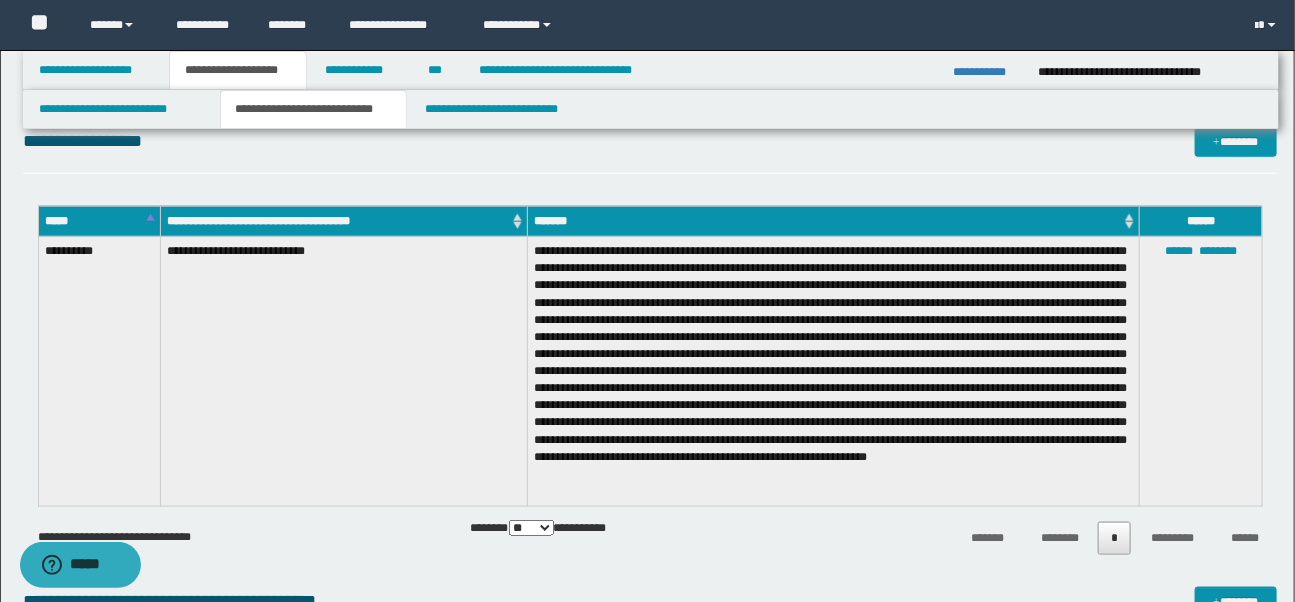 scroll, scrollTop: 727, scrollLeft: 0, axis: vertical 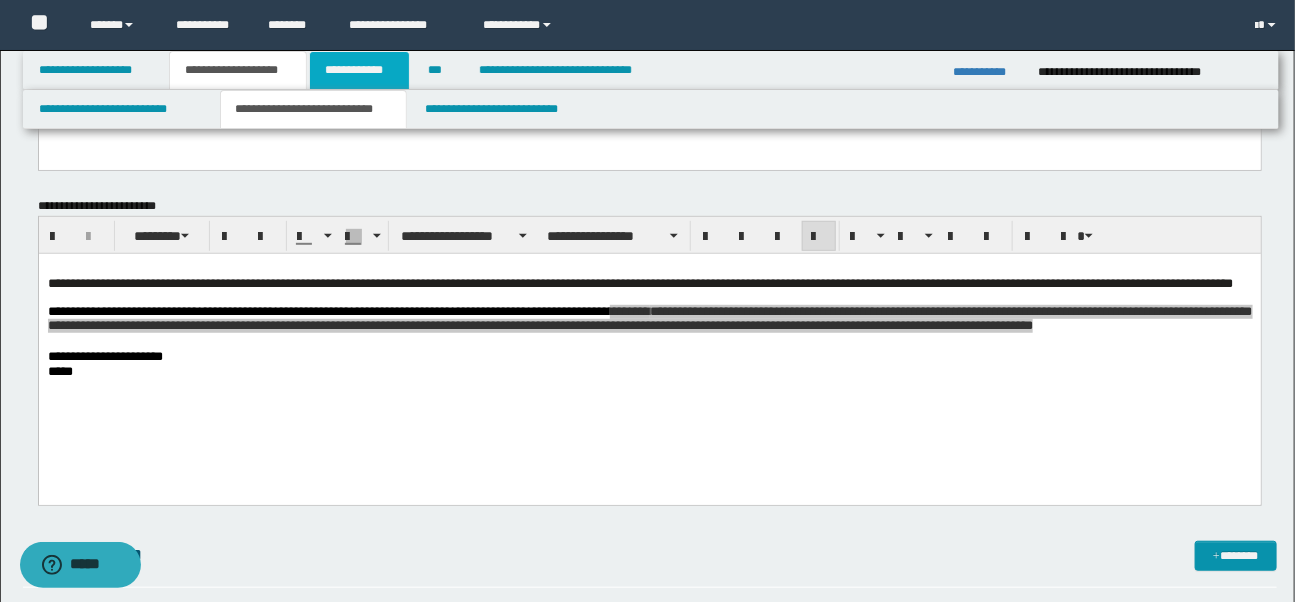 click on "**********" at bounding box center [359, 70] 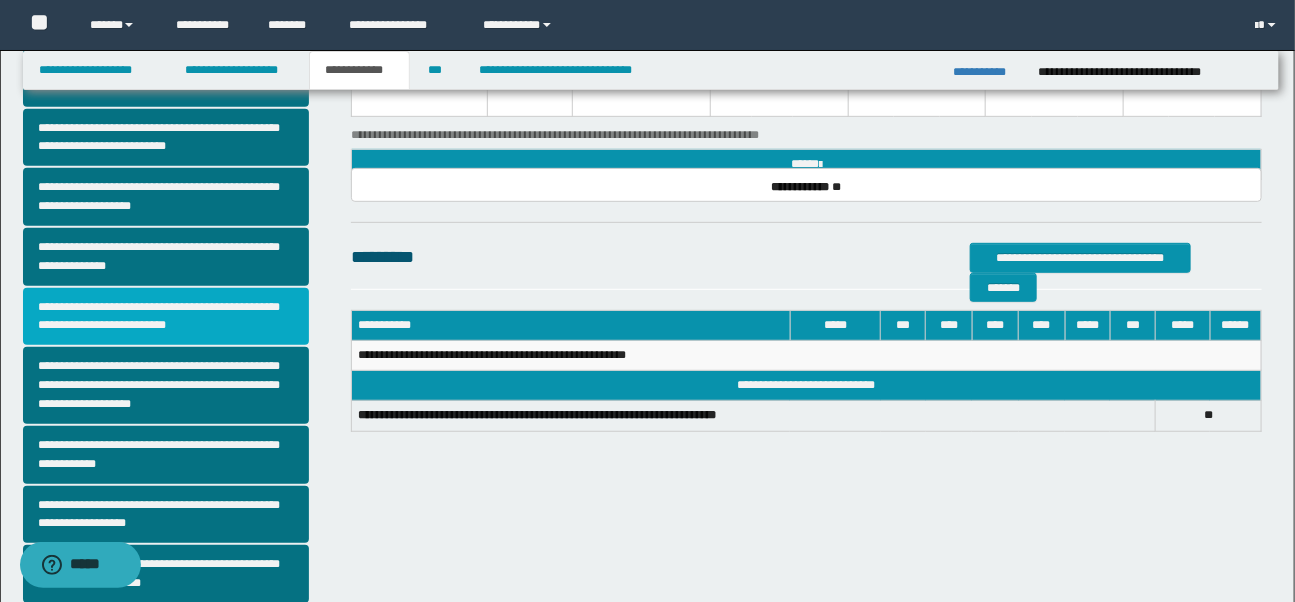 scroll, scrollTop: 319, scrollLeft: 0, axis: vertical 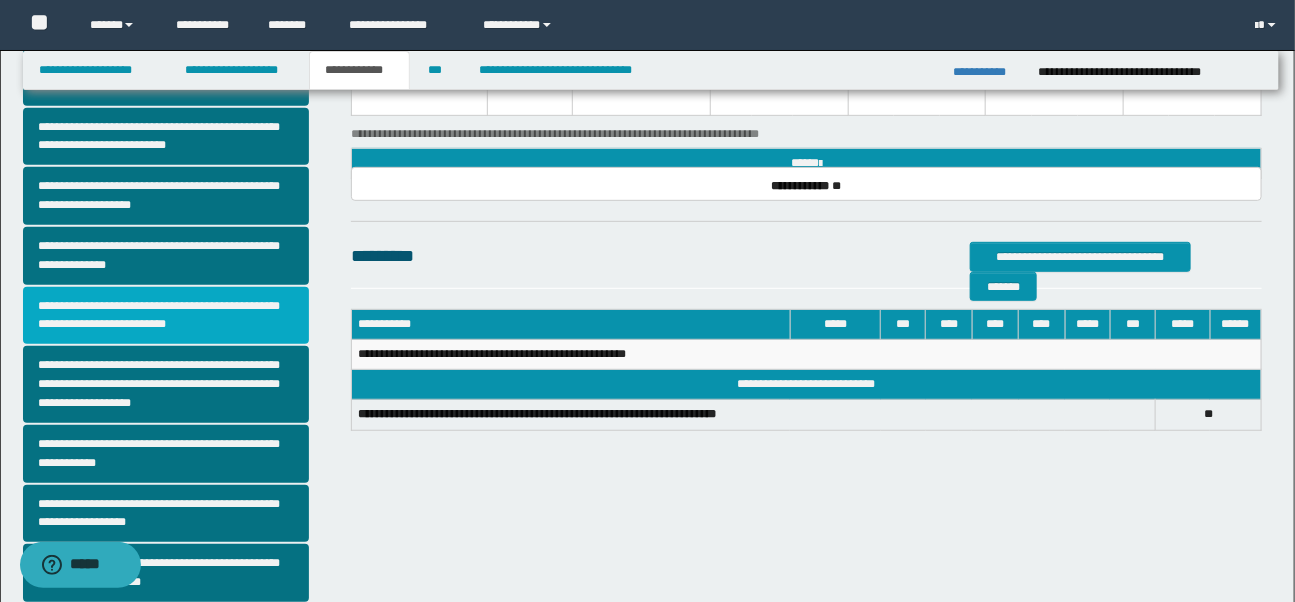 click on "**********" at bounding box center [166, 316] 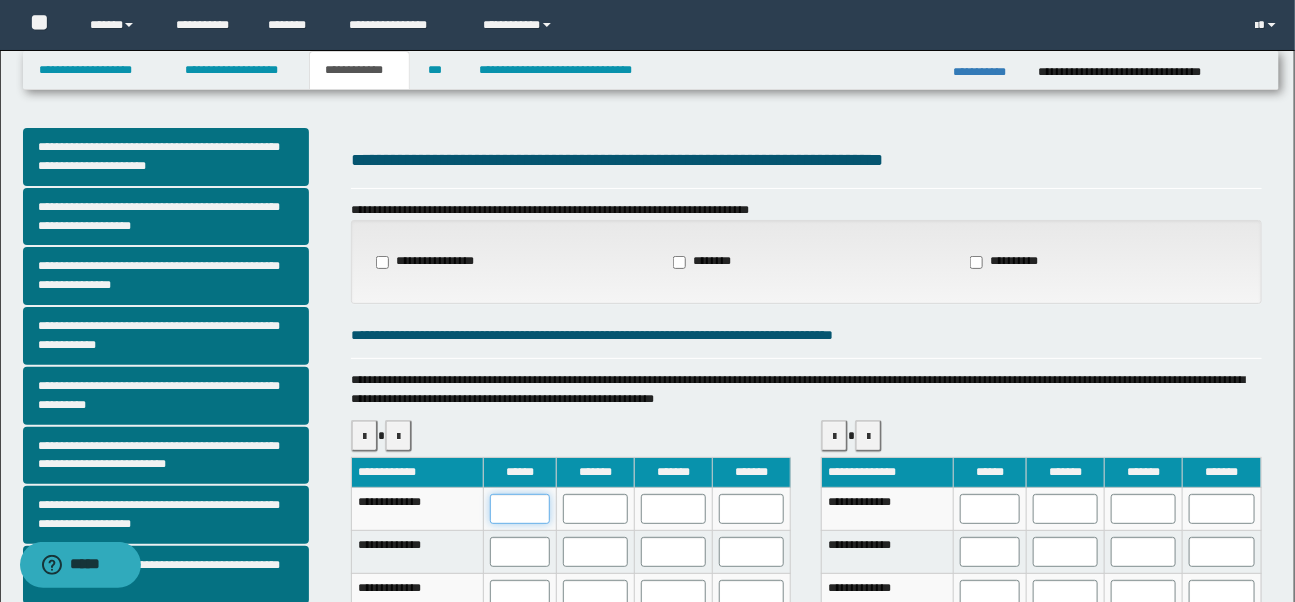 click at bounding box center [520, 509] 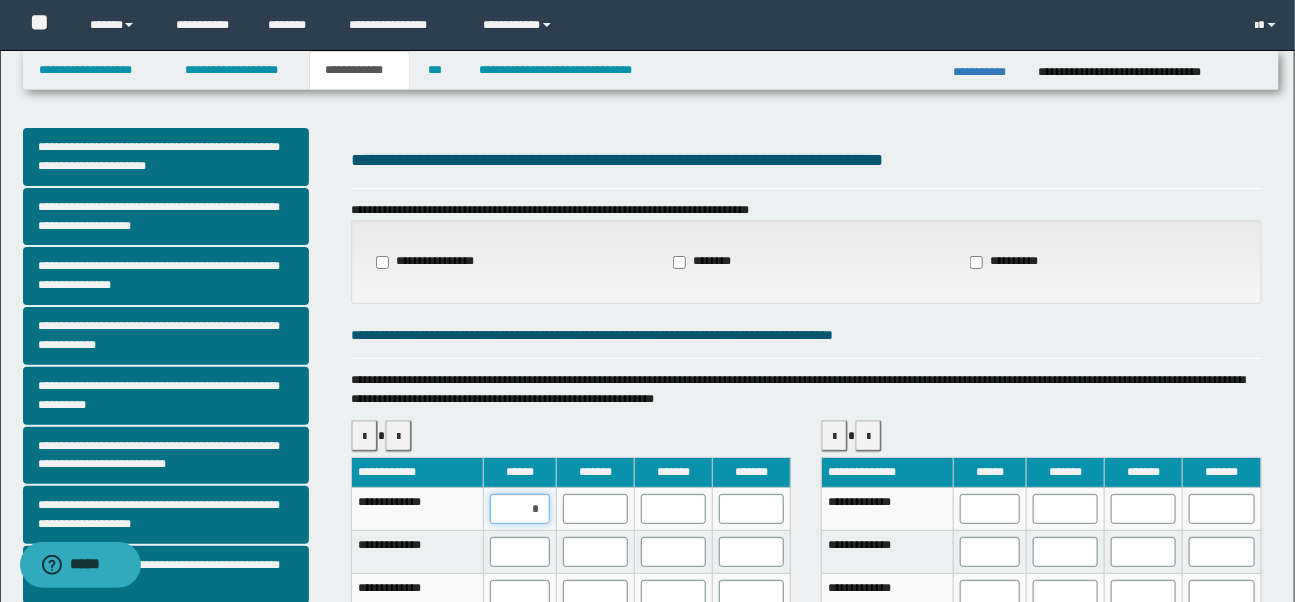 type on "**" 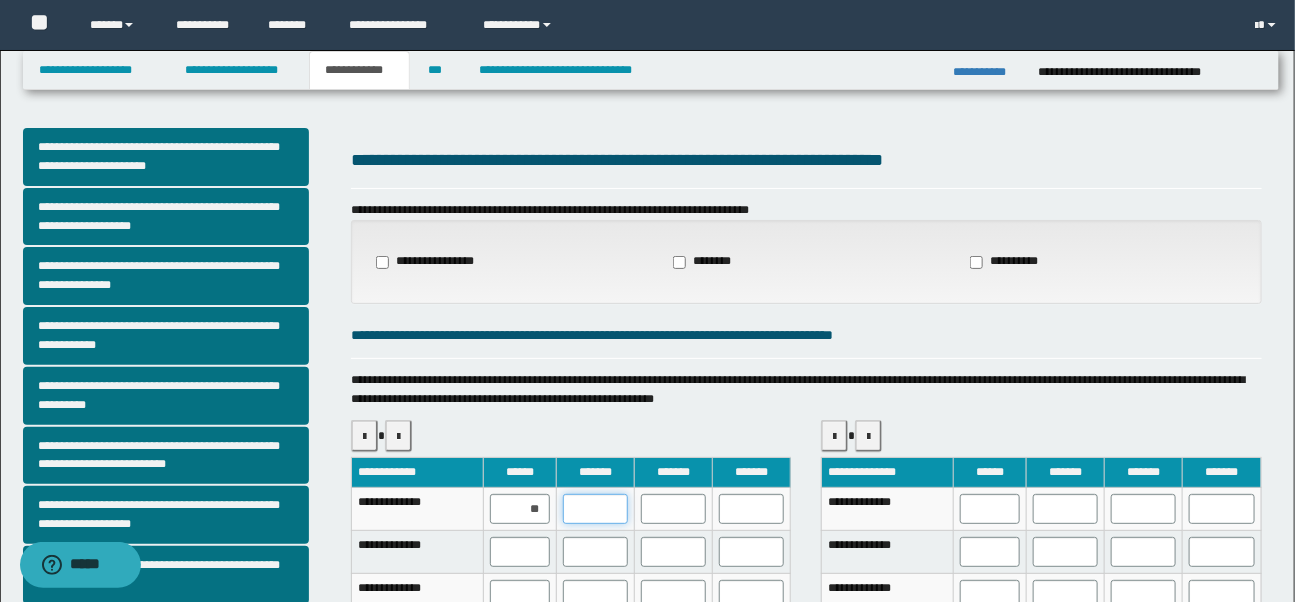 click at bounding box center (595, 509) 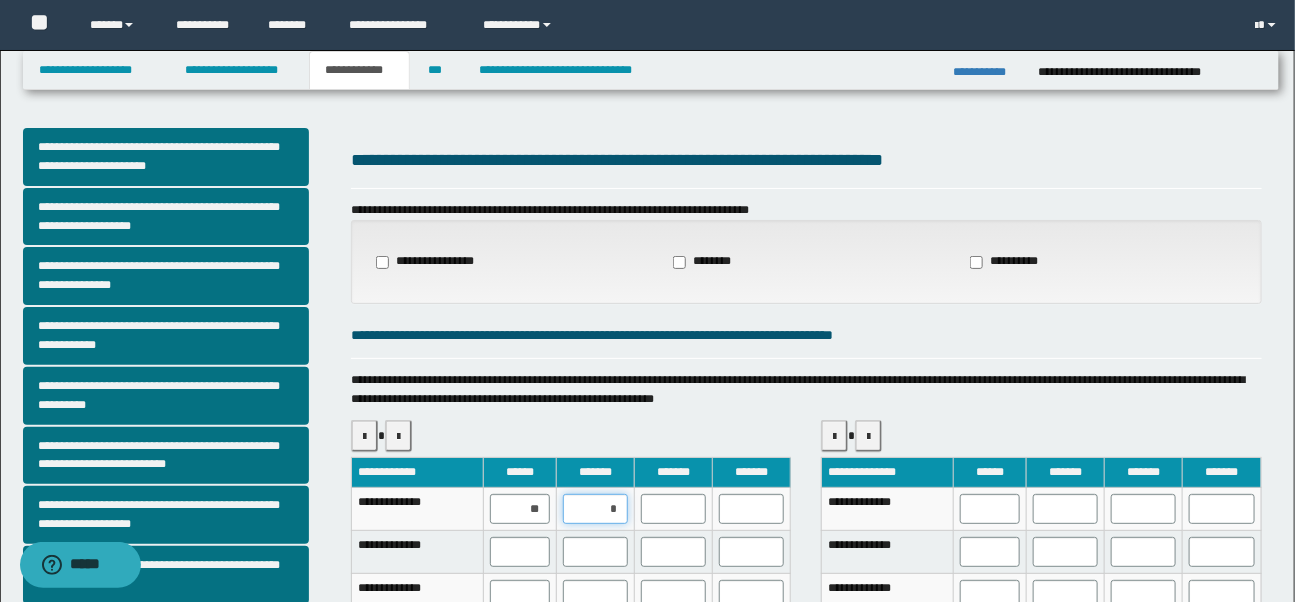 type on "**" 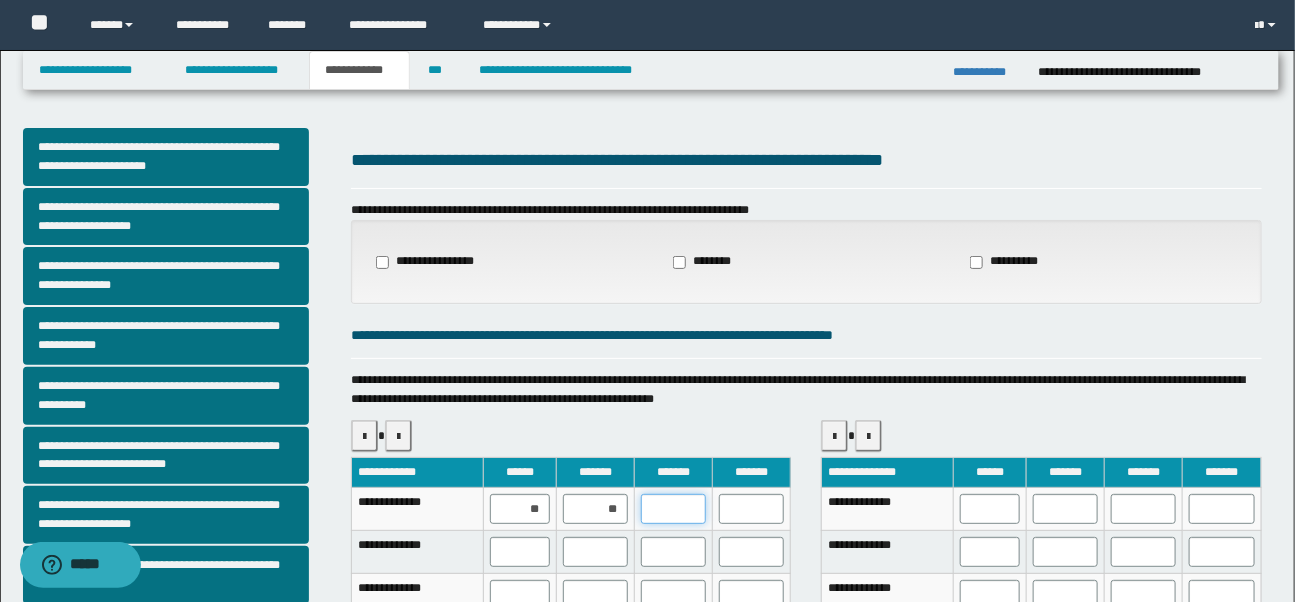 click at bounding box center [673, 509] 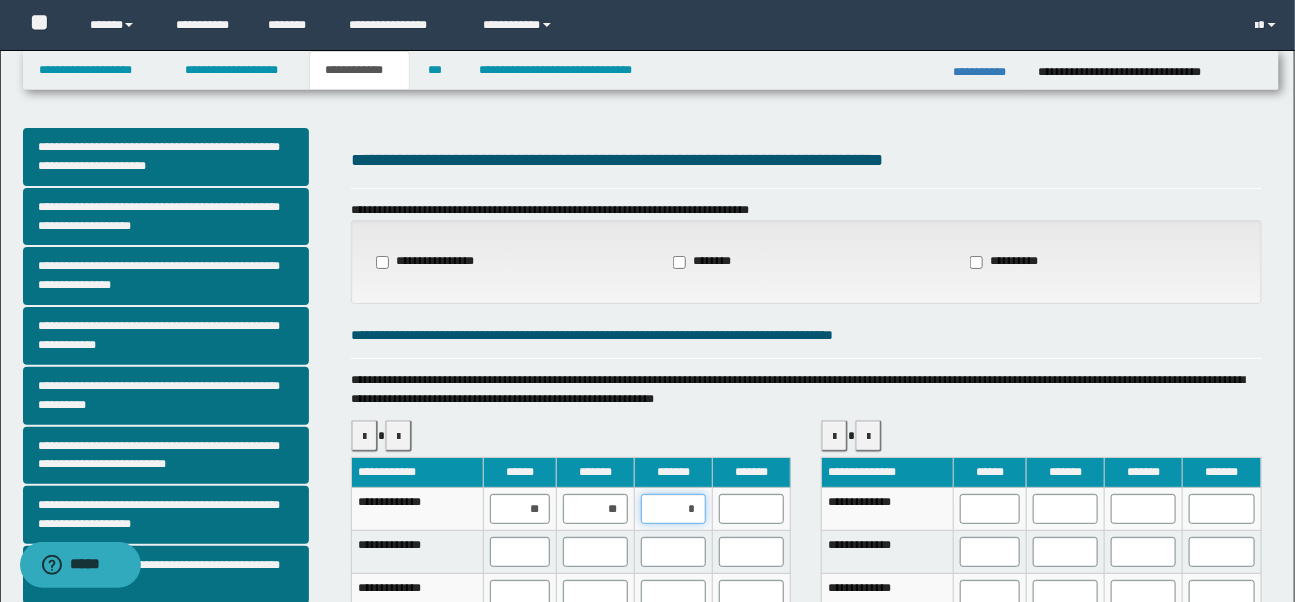 type on "**" 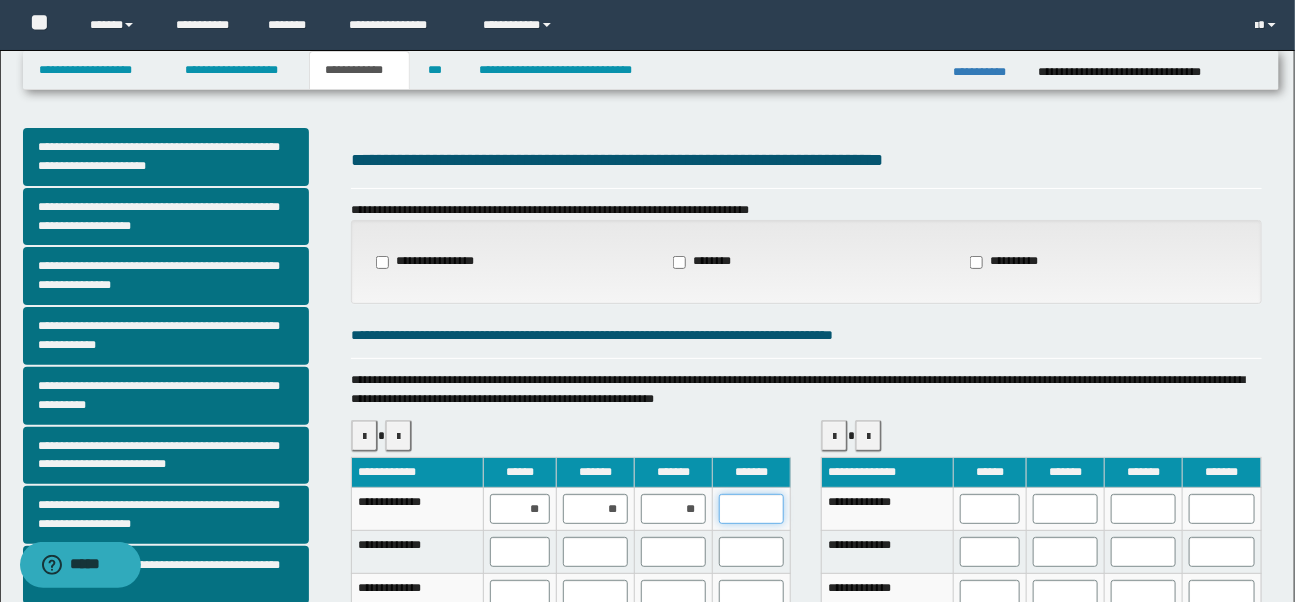 click at bounding box center (751, 509) 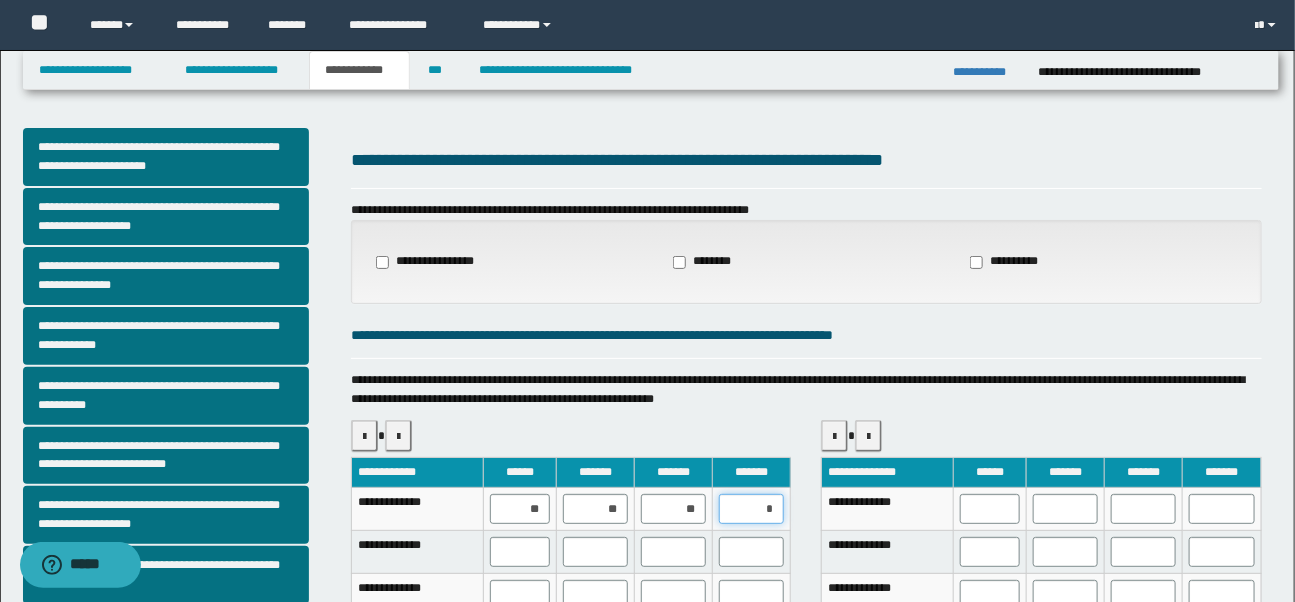 type on "**" 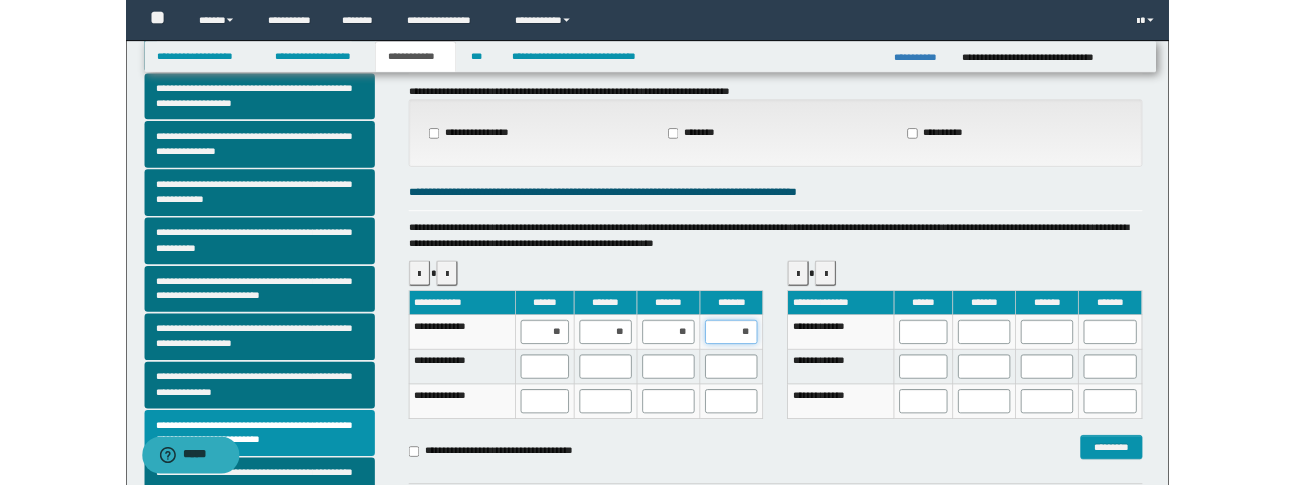 scroll, scrollTop: 143, scrollLeft: 0, axis: vertical 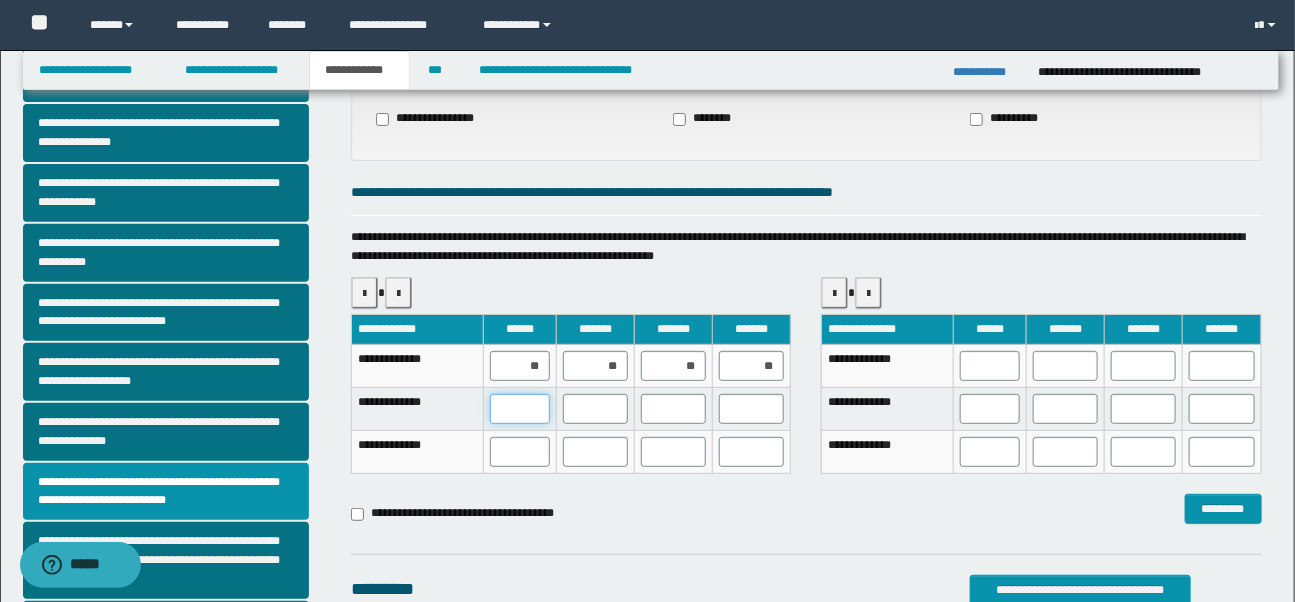 click at bounding box center [520, 409] 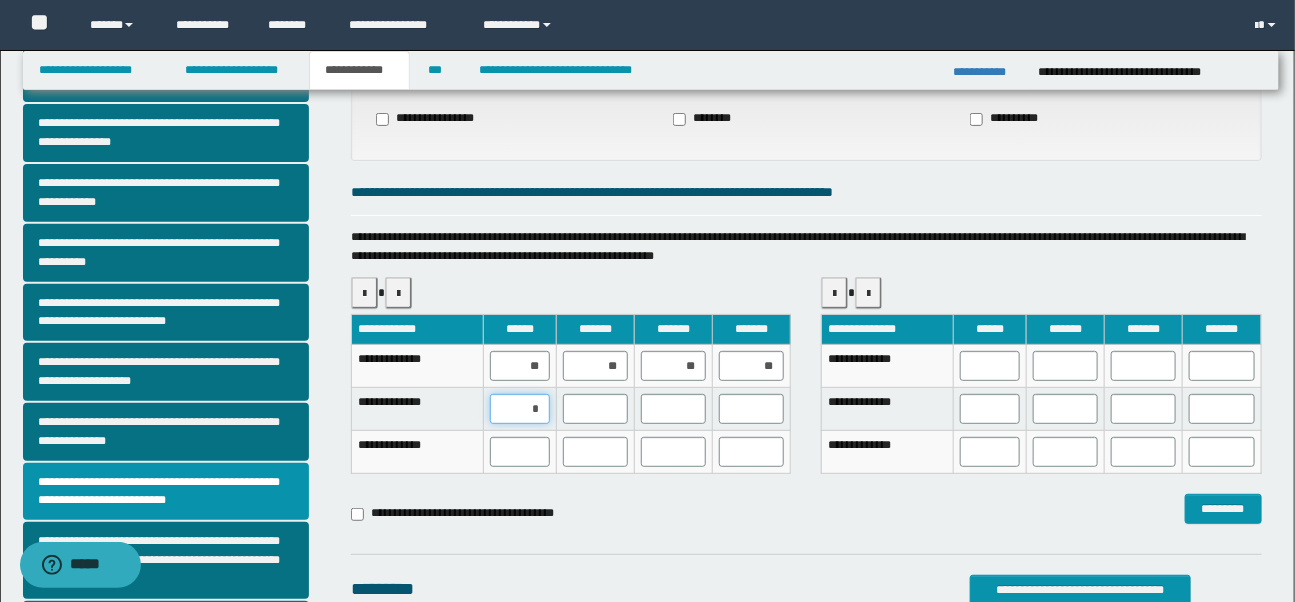 type on "**" 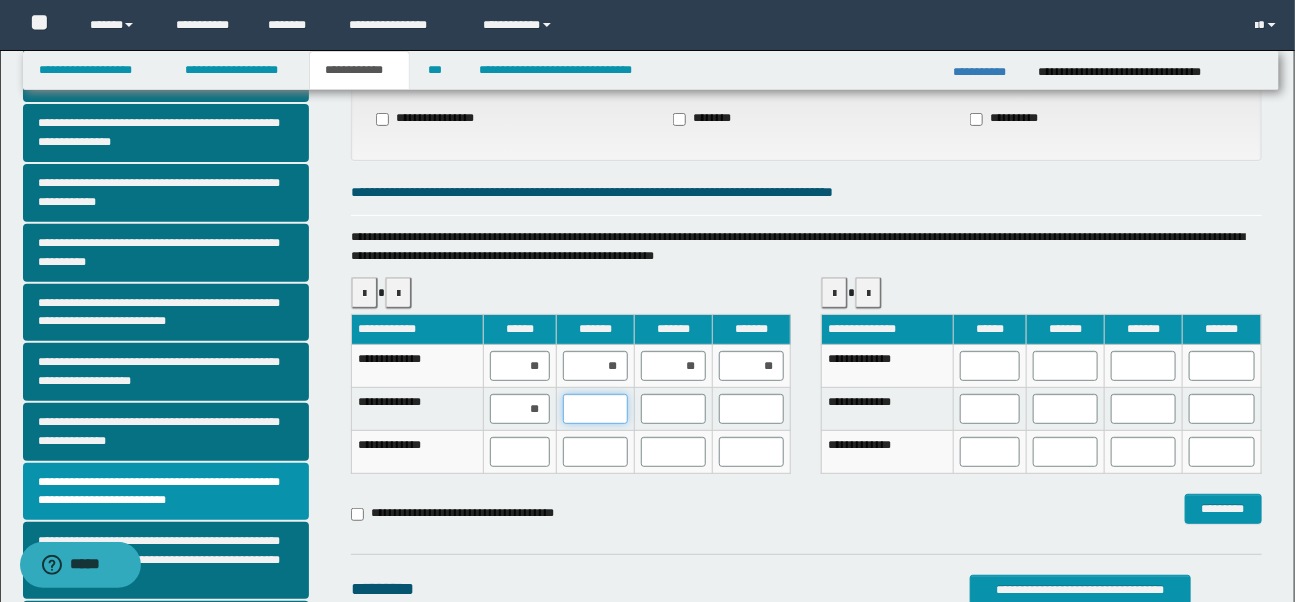 click at bounding box center (595, 409) 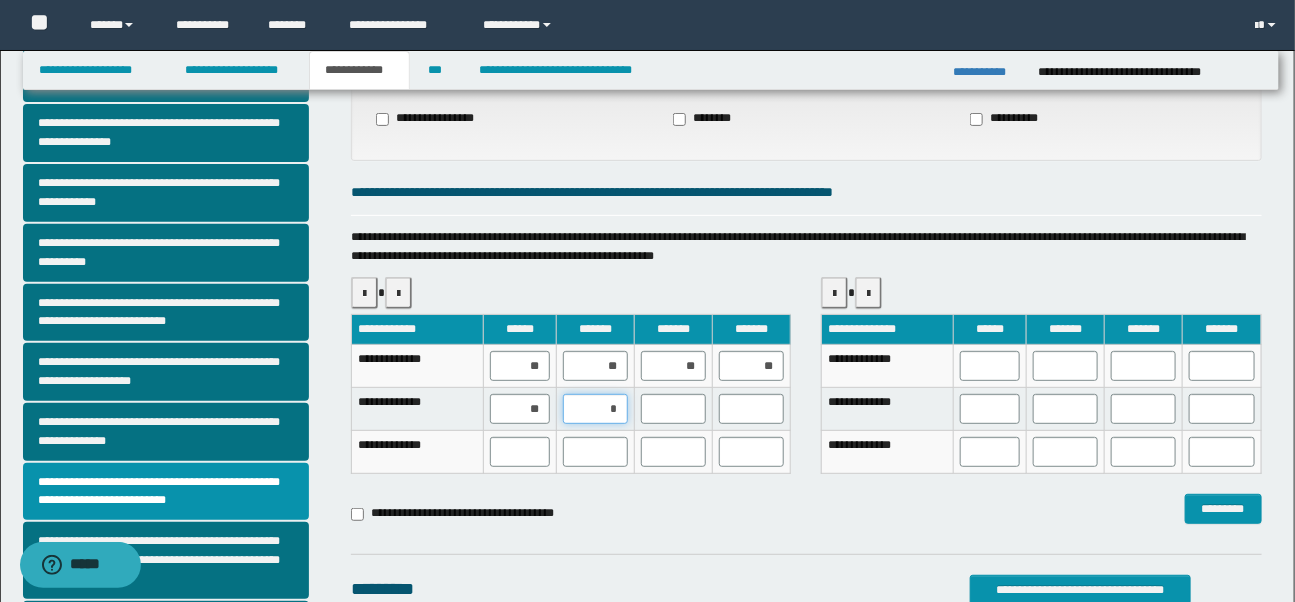 type on "**" 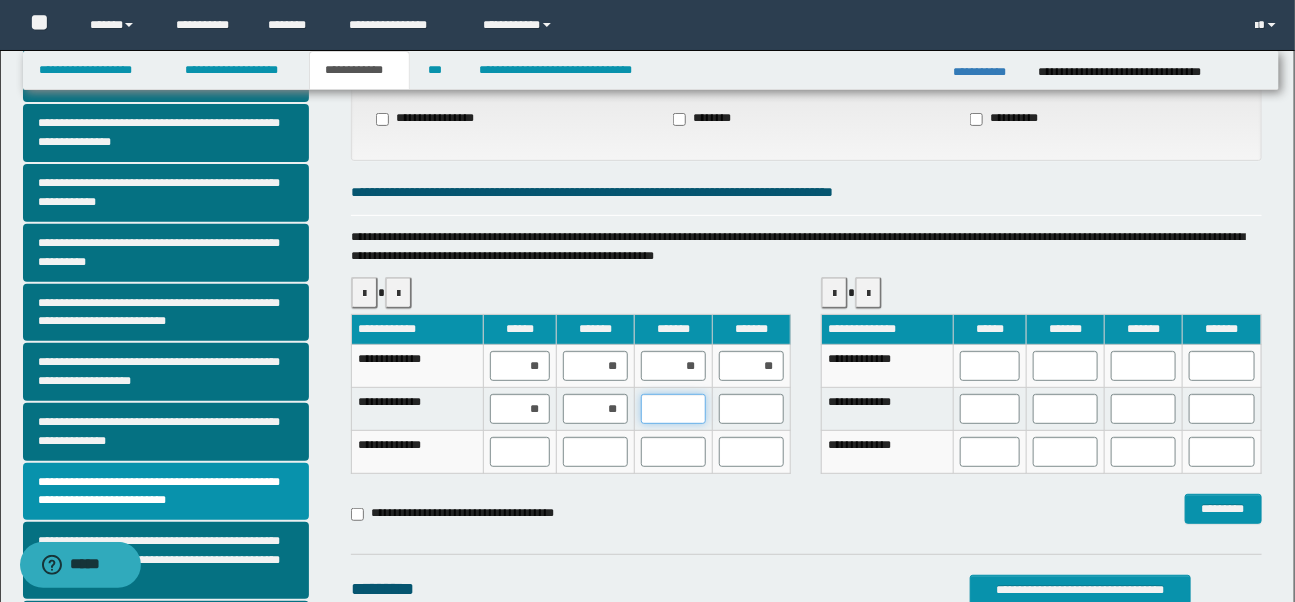 click at bounding box center [673, 409] 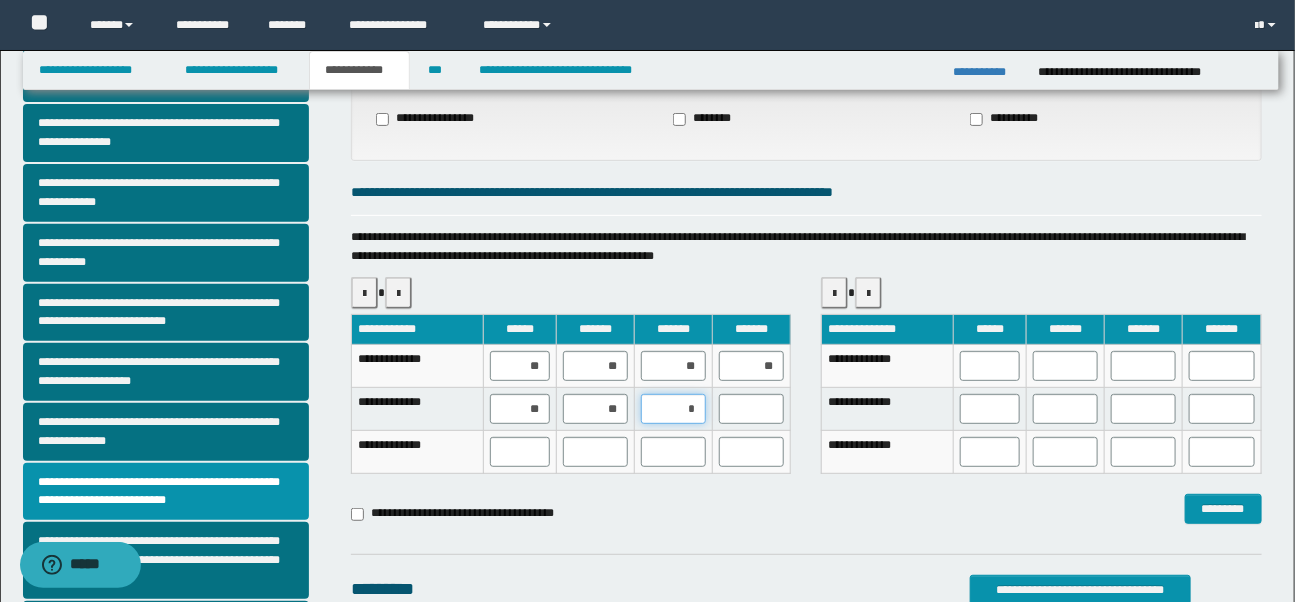 type on "**" 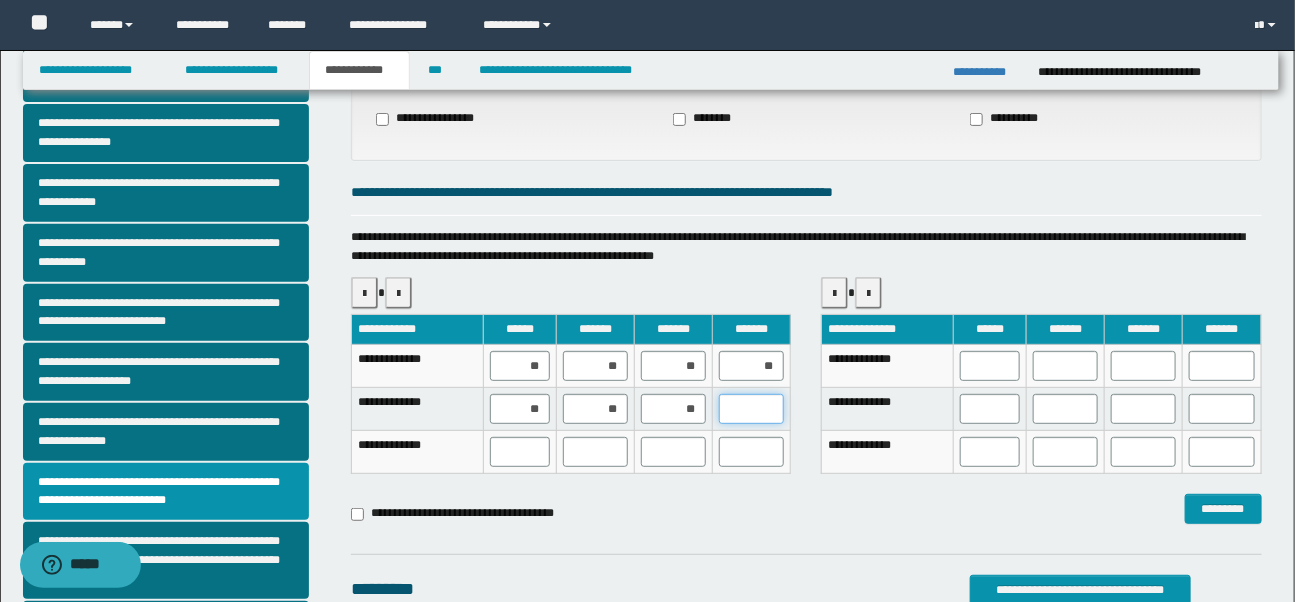 click at bounding box center [751, 409] 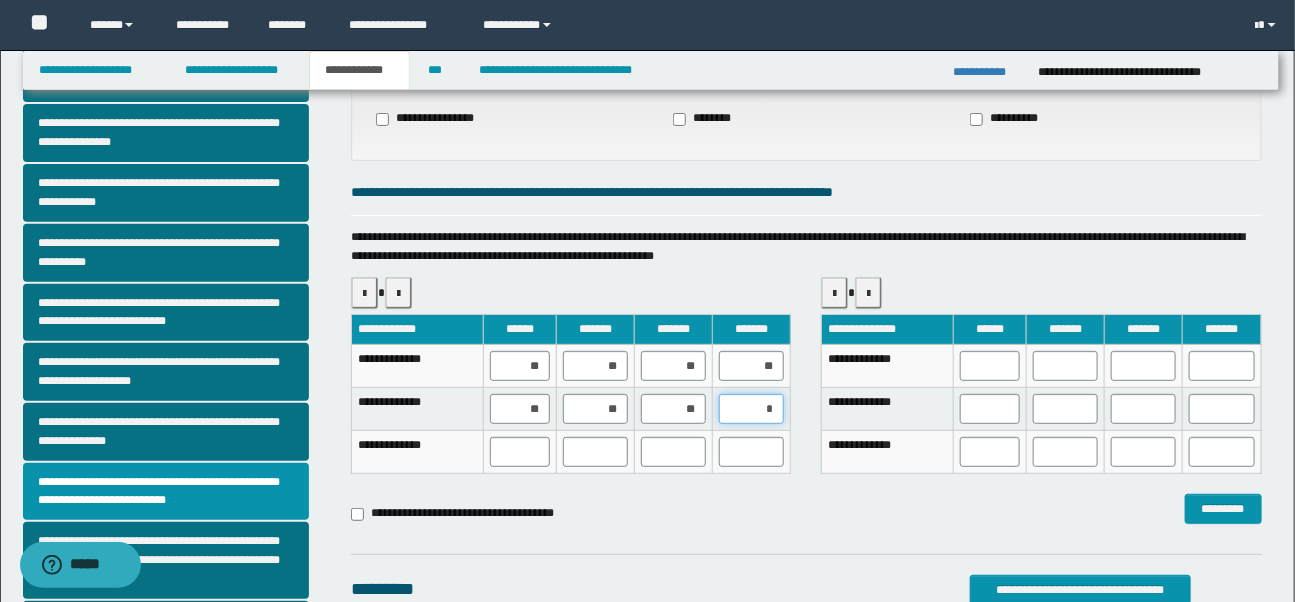 type on "**" 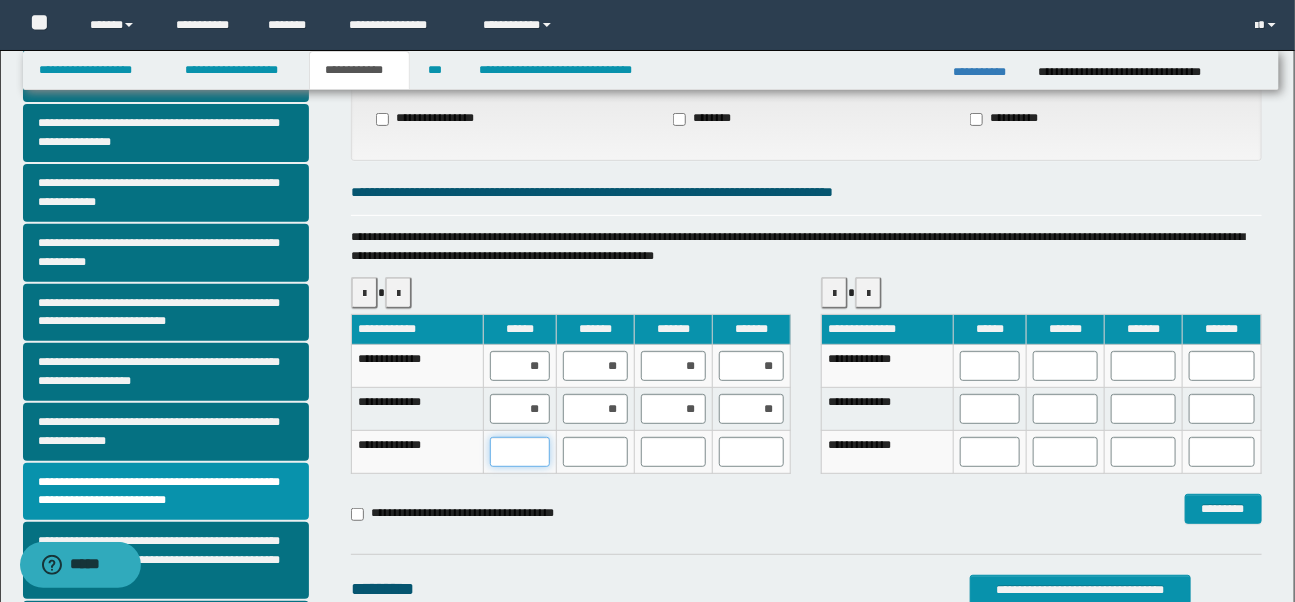 click at bounding box center [520, 452] 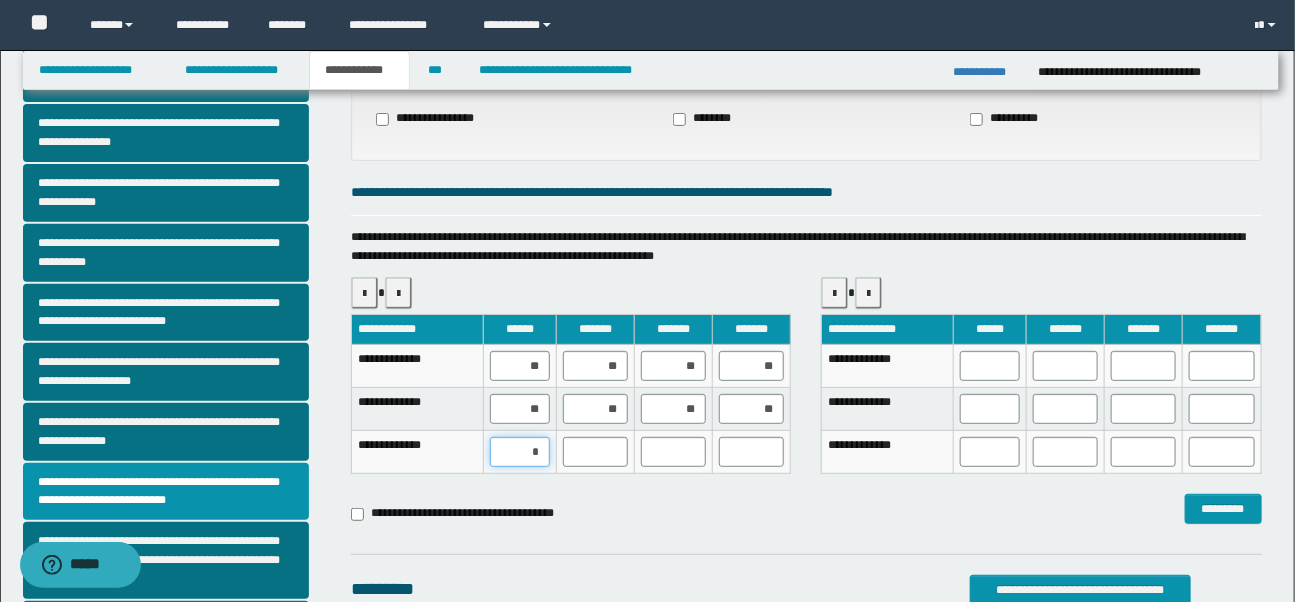 type on "**" 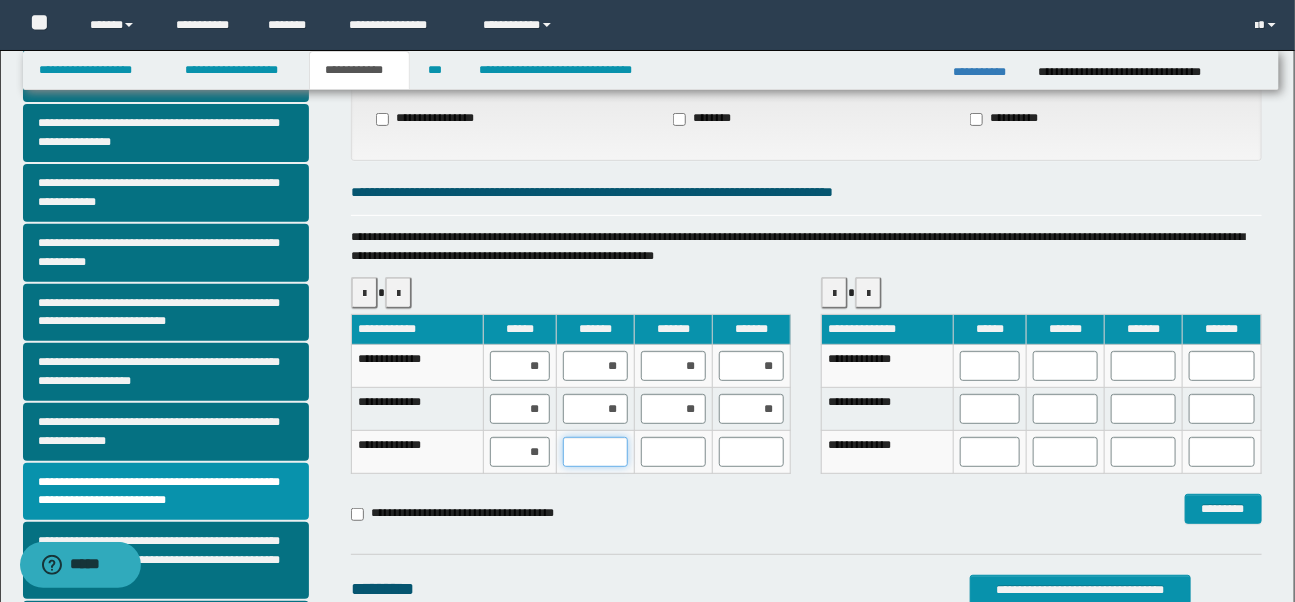 click at bounding box center (595, 452) 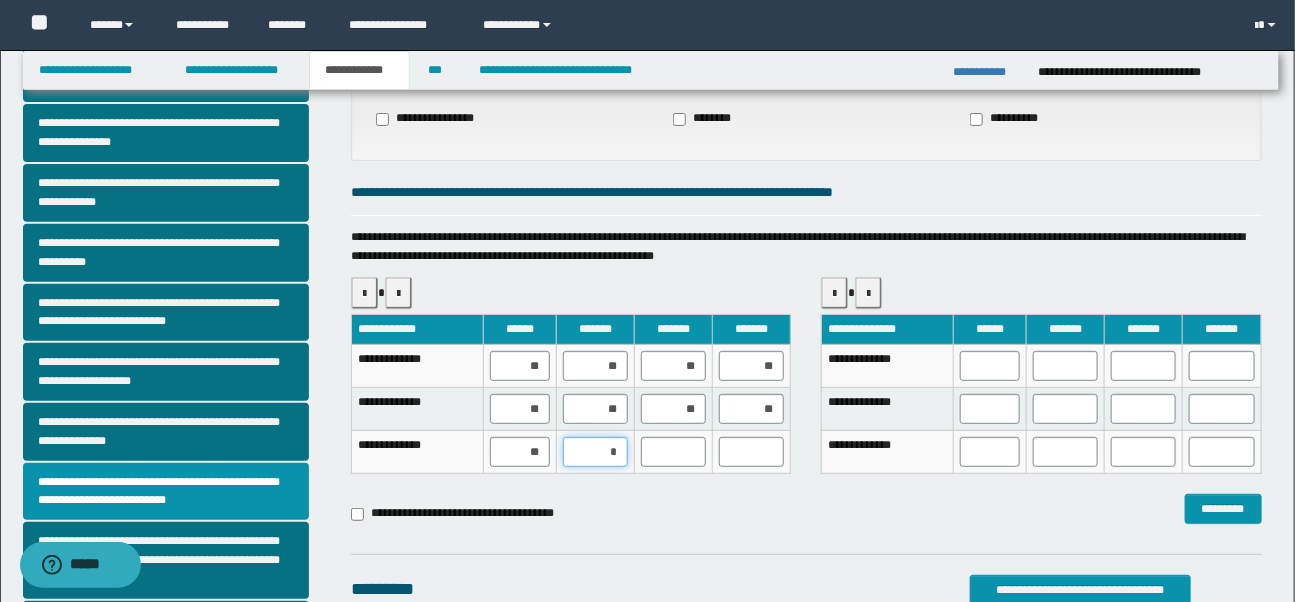type on "**" 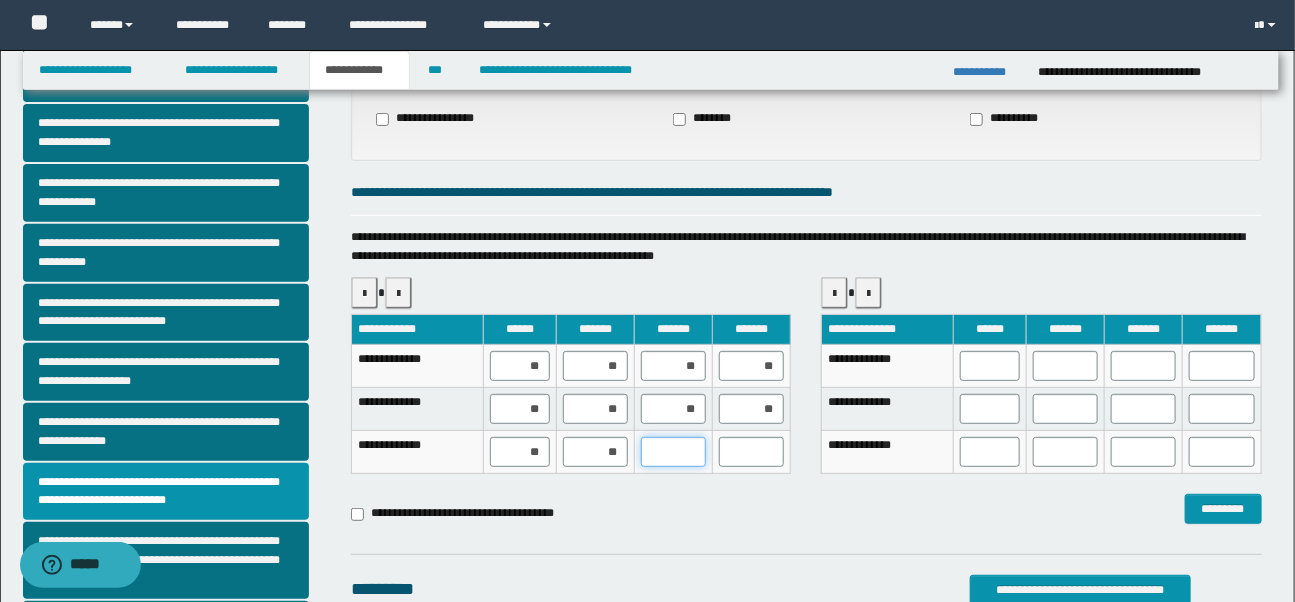 click at bounding box center (673, 452) 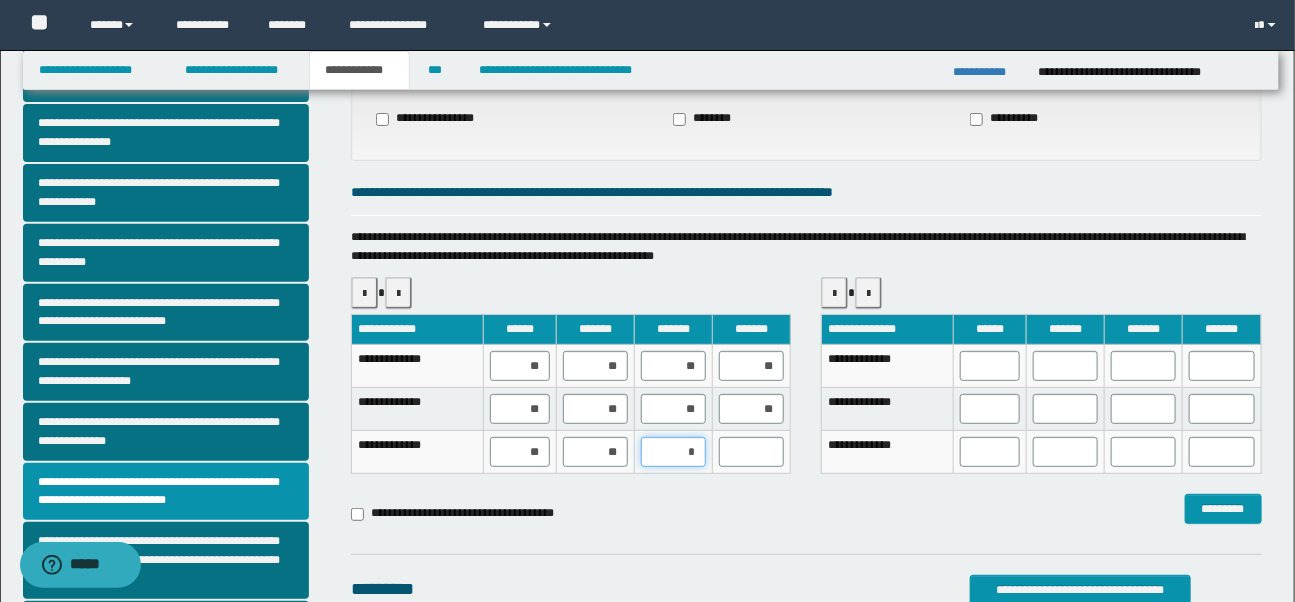 type on "**" 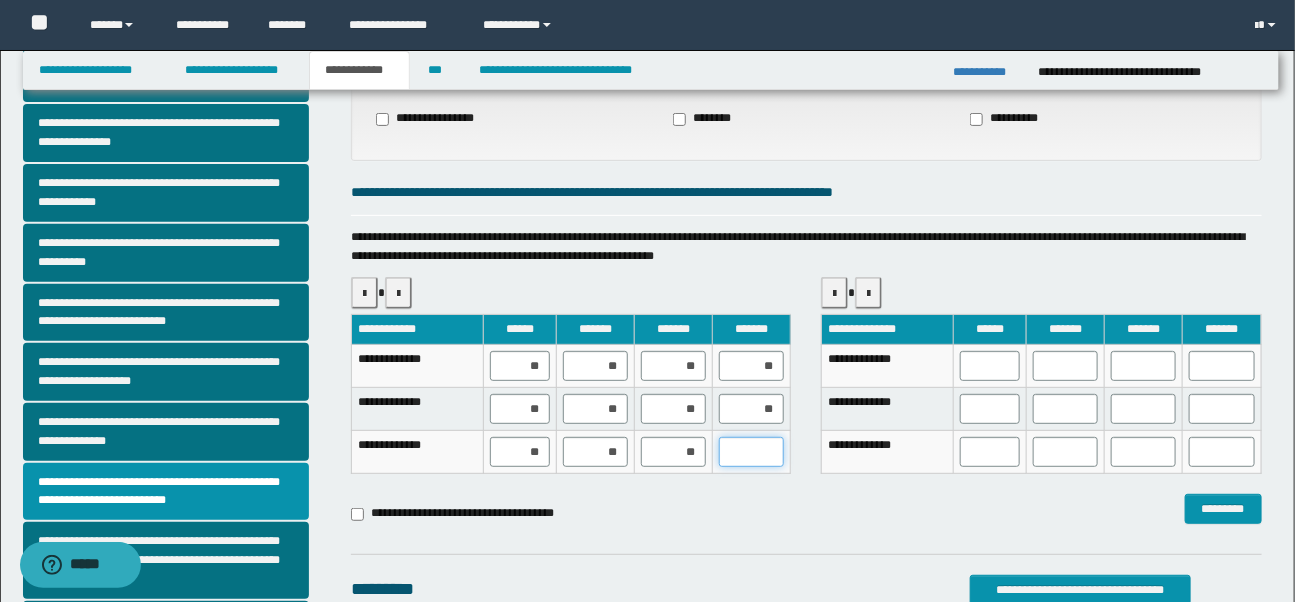 click at bounding box center (751, 452) 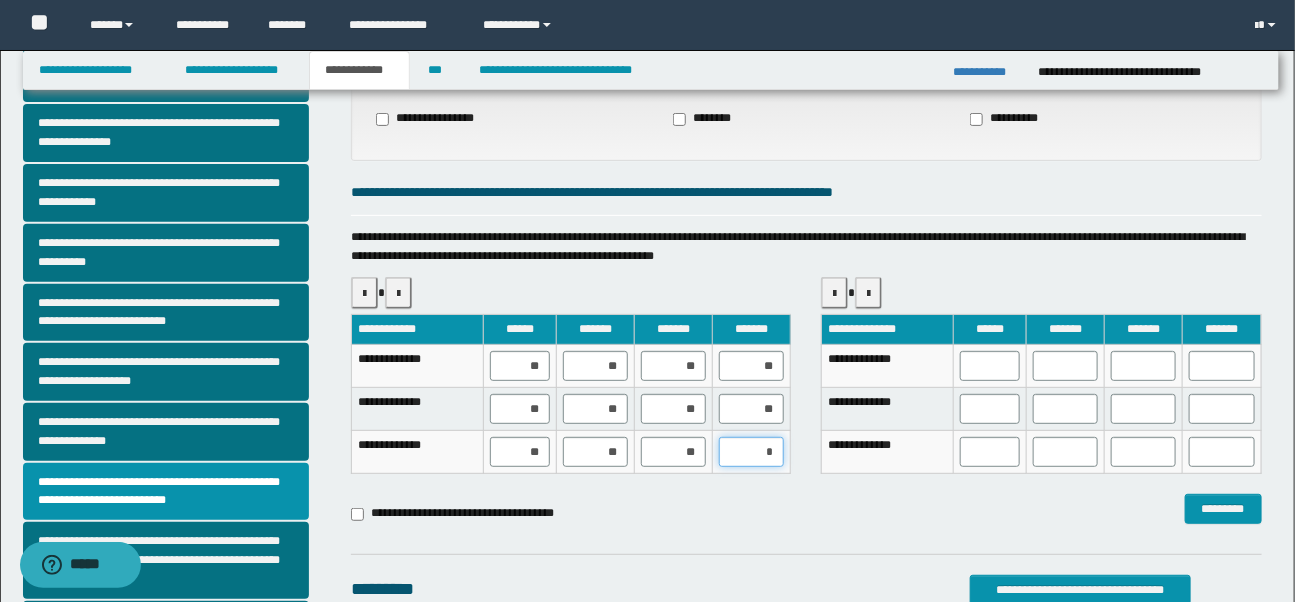 type on "**" 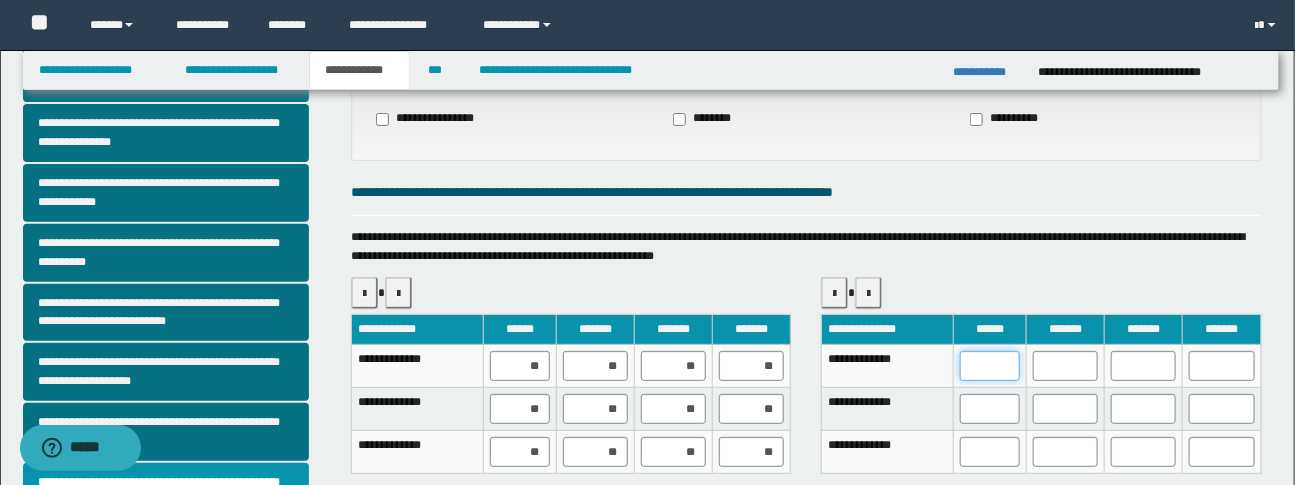 click at bounding box center [990, 366] 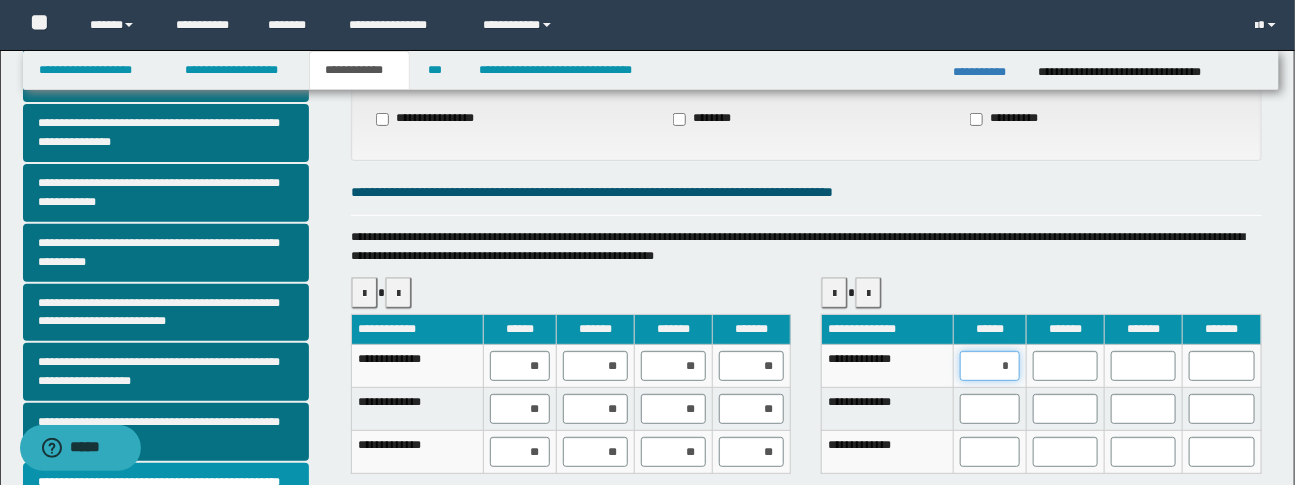 type on "**" 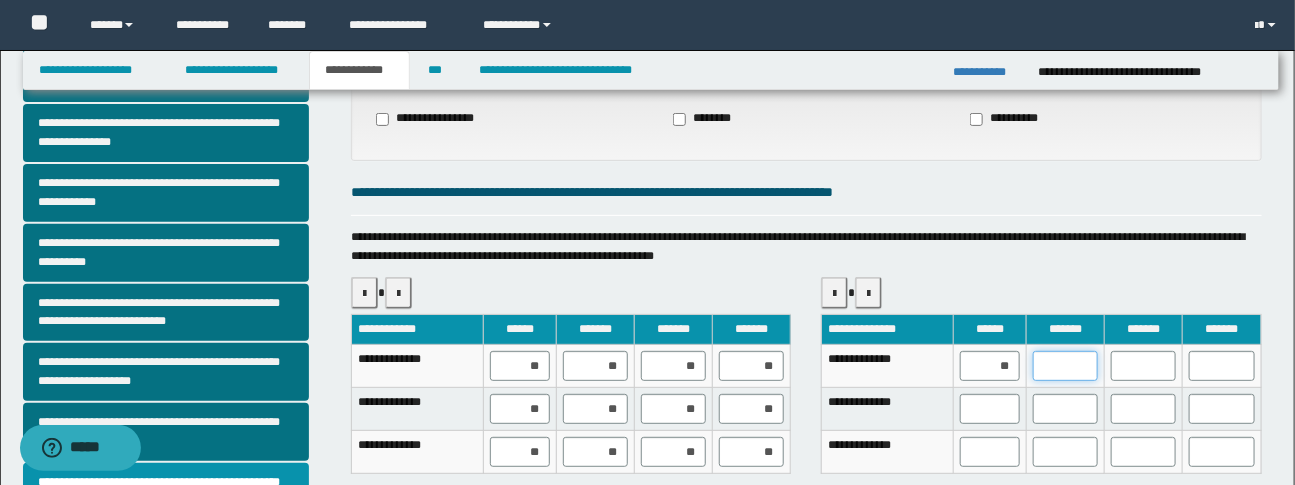 click at bounding box center [1065, 366] 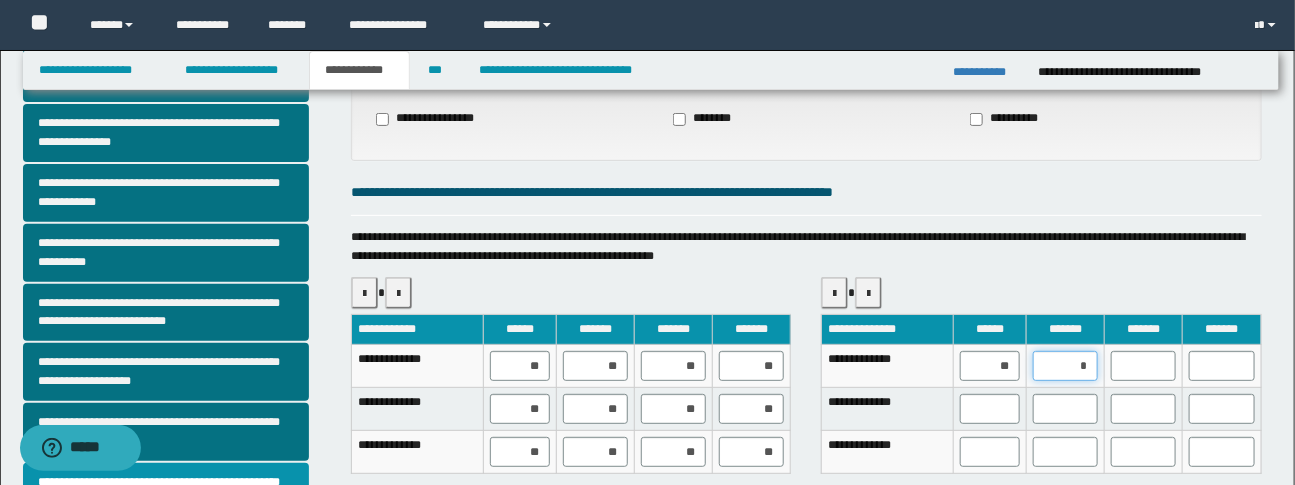 type on "**" 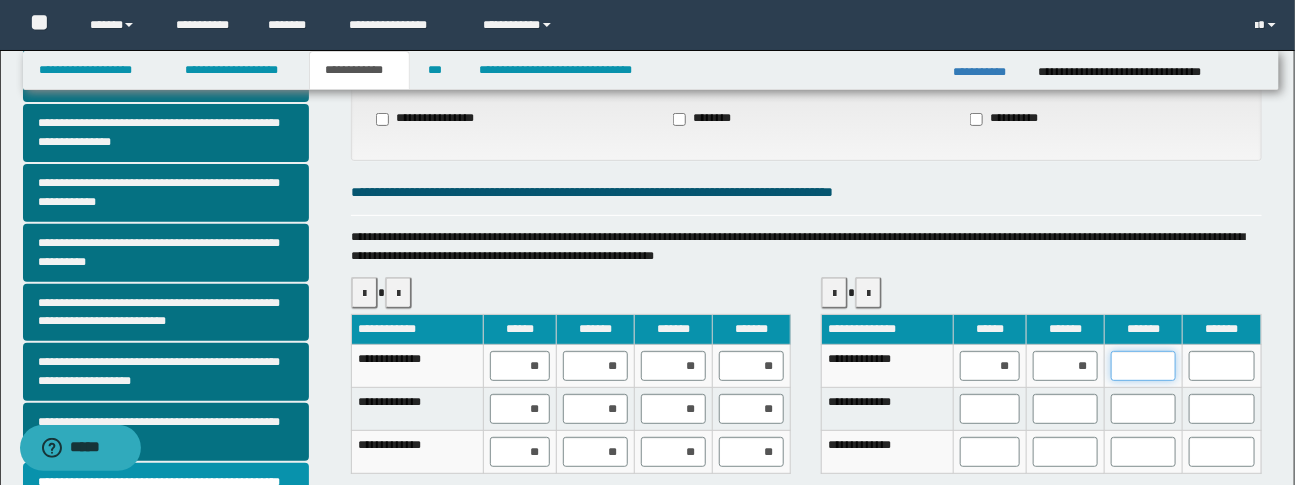 click at bounding box center (1143, 366) 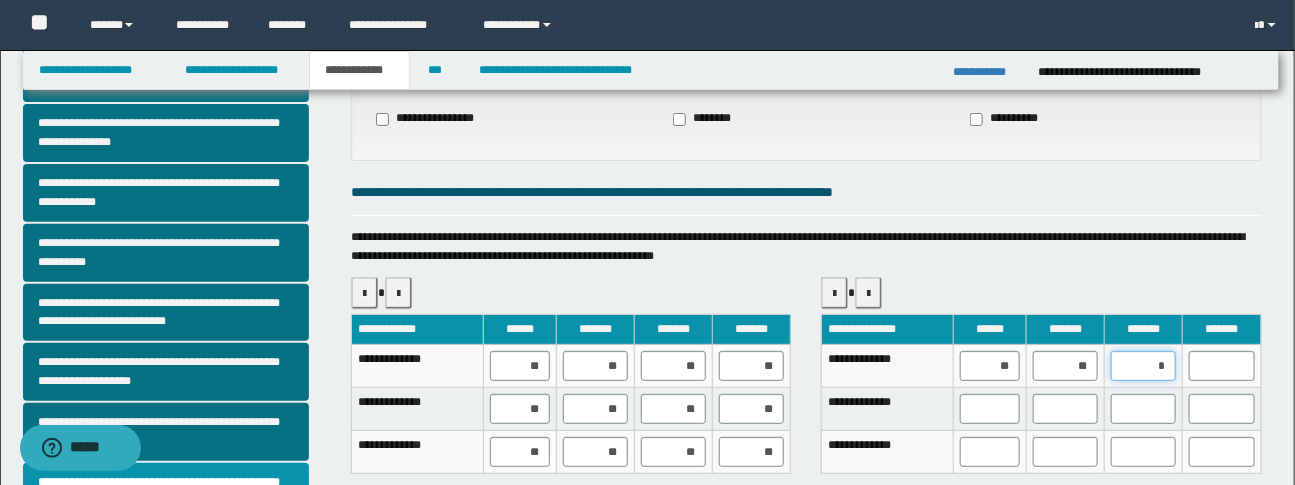 type on "**" 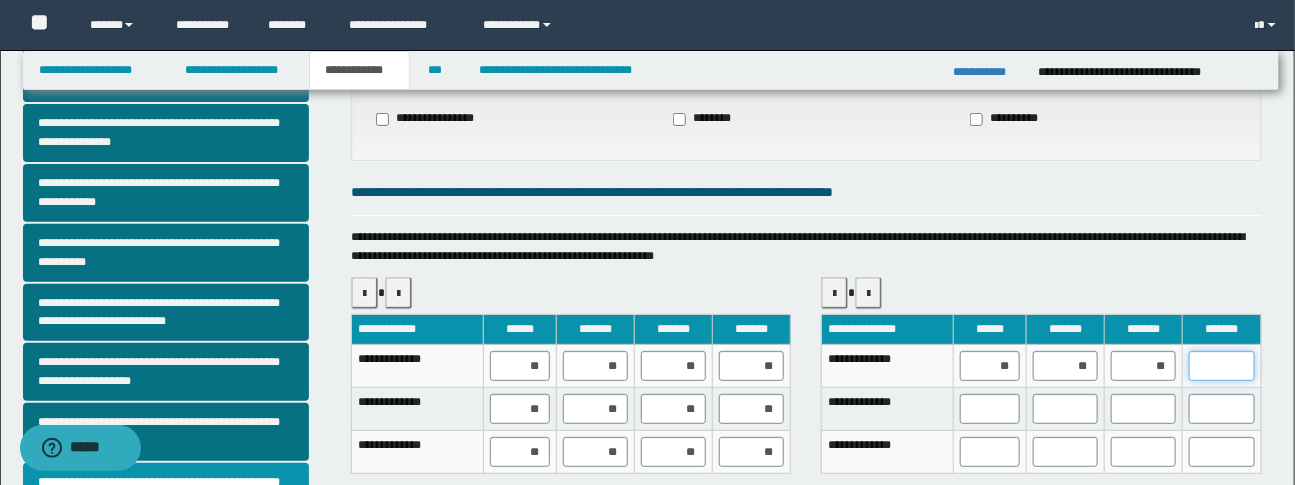 click at bounding box center [1221, 366] 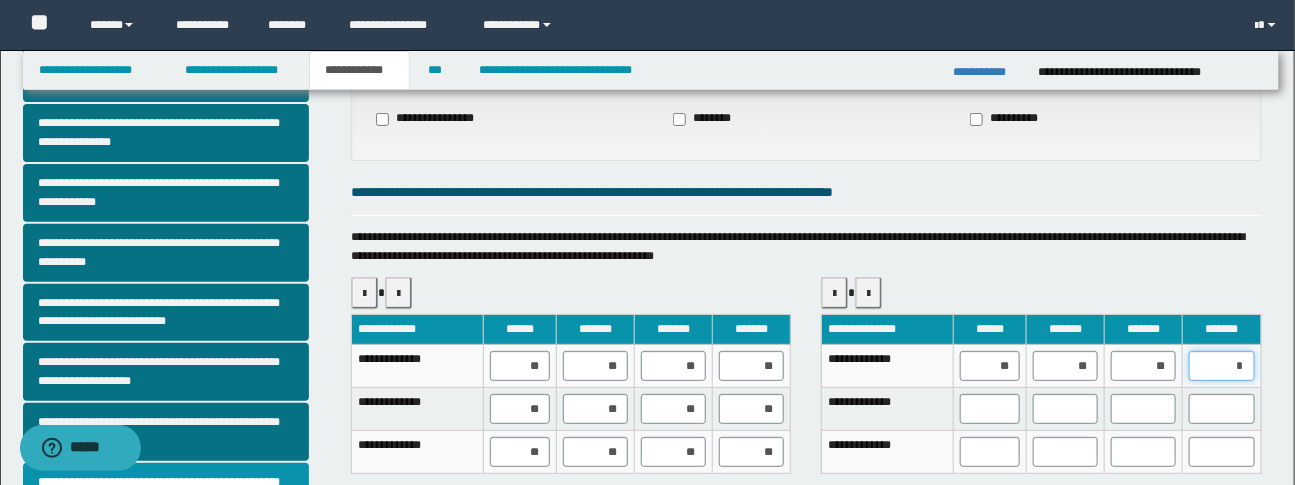 type on "**" 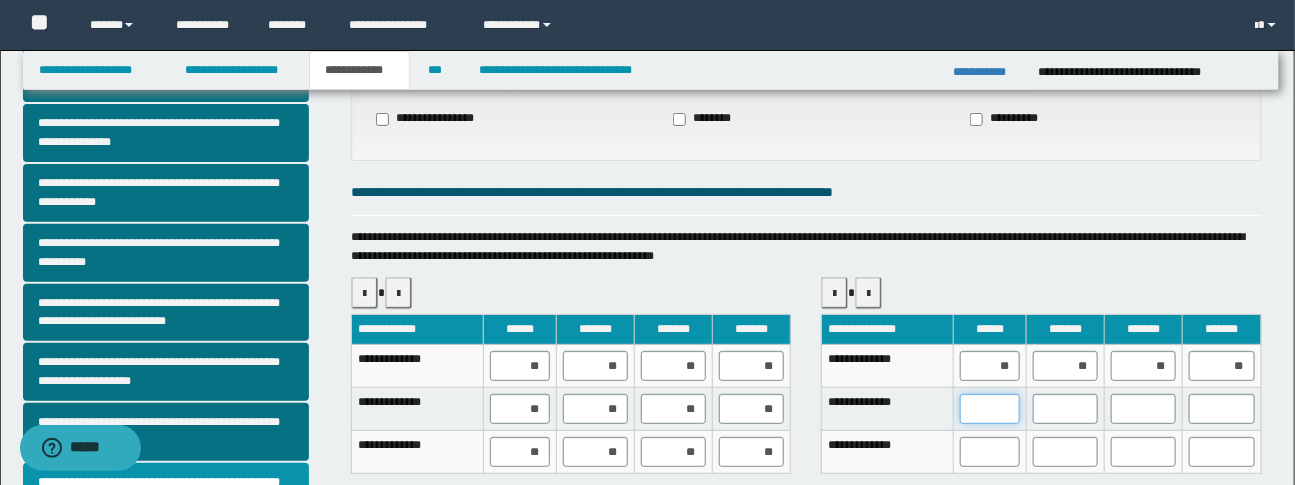 click at bounding box center (990, 409) 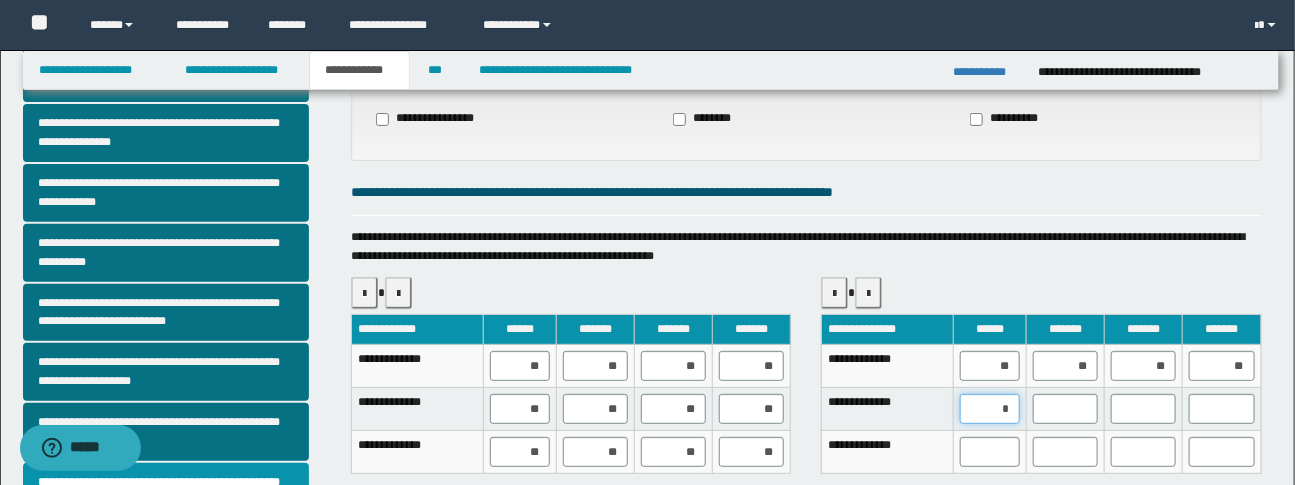 type on "**" 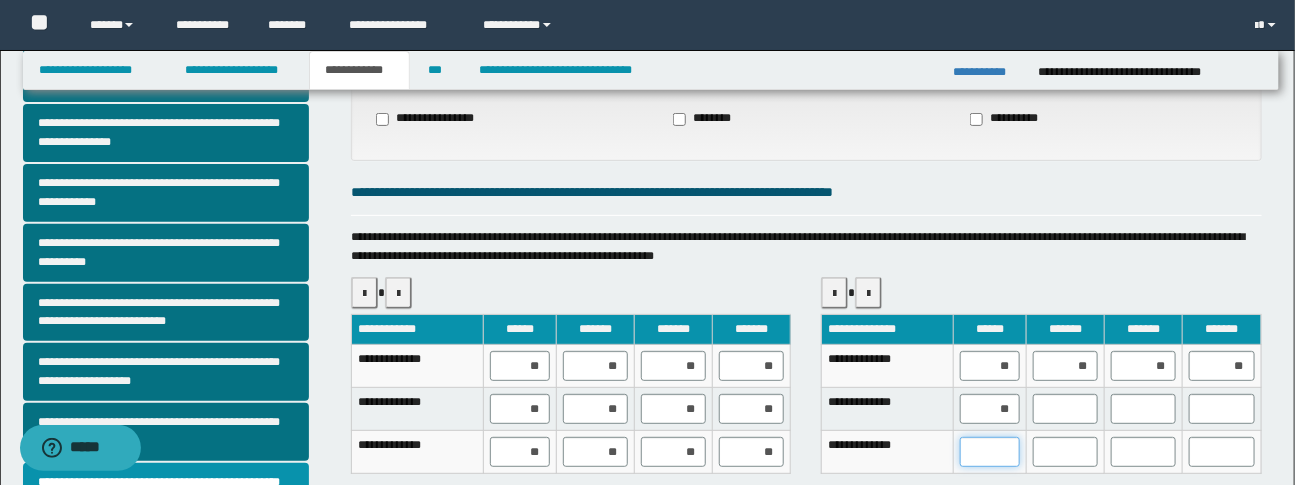 click at bounding box center [990, 452] 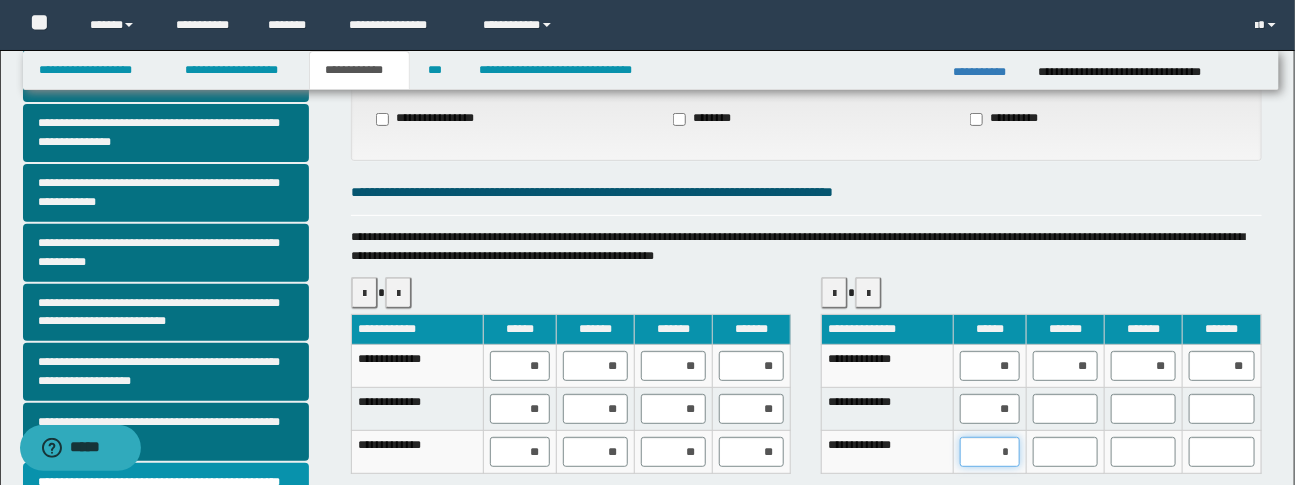 type on "**" 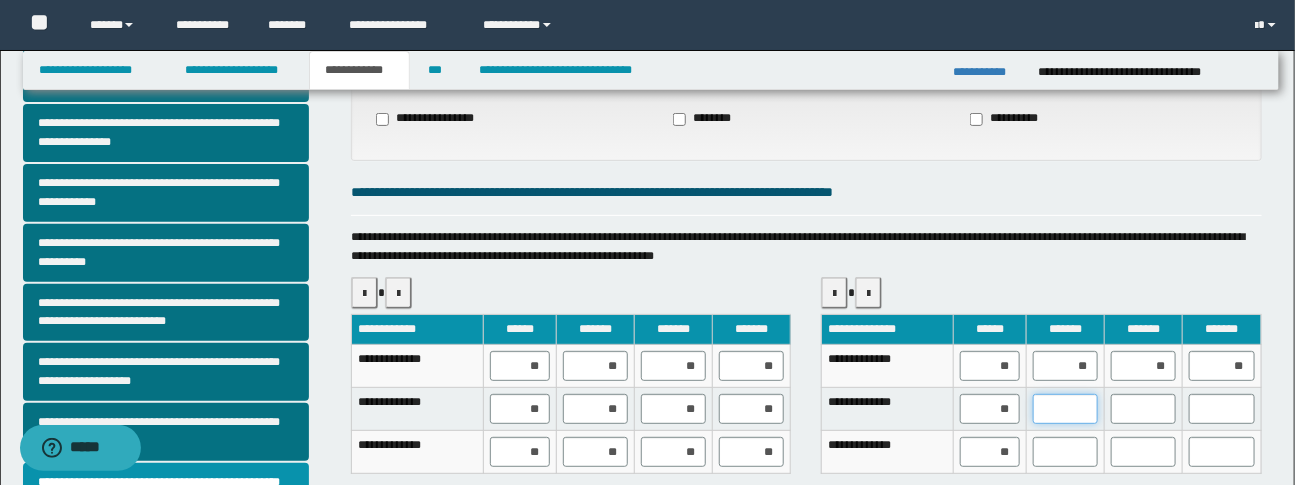 click at bounding box center [1065, 409] 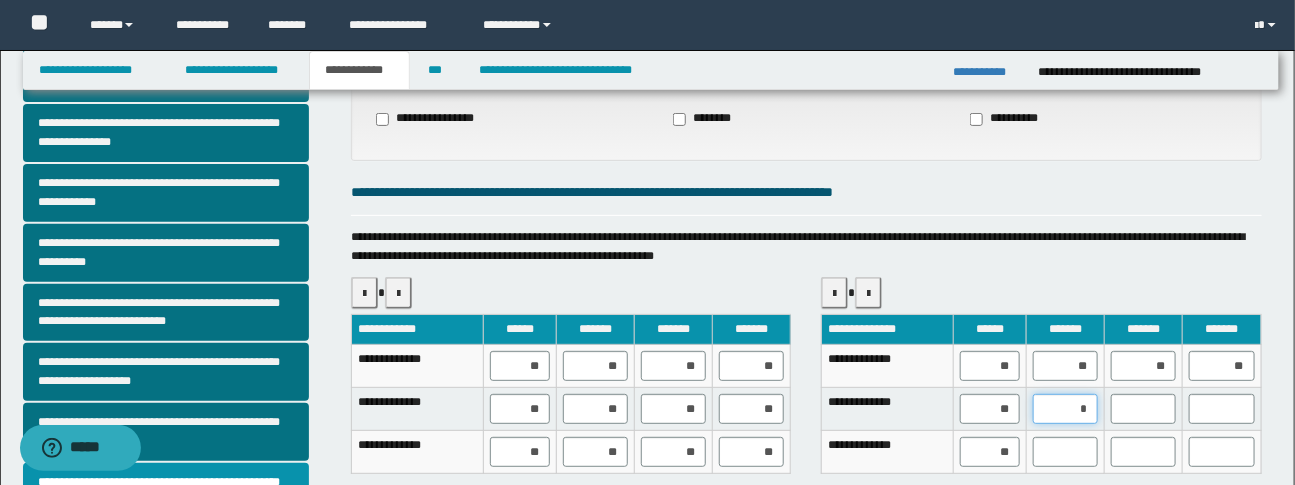 type on "**" 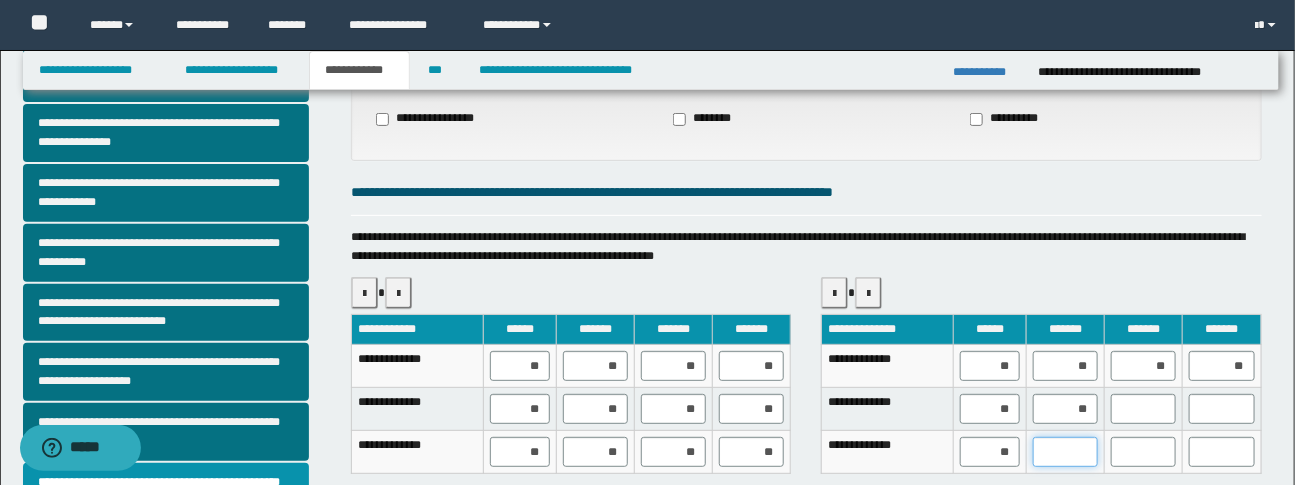 click at bounding box center (1065, 452) 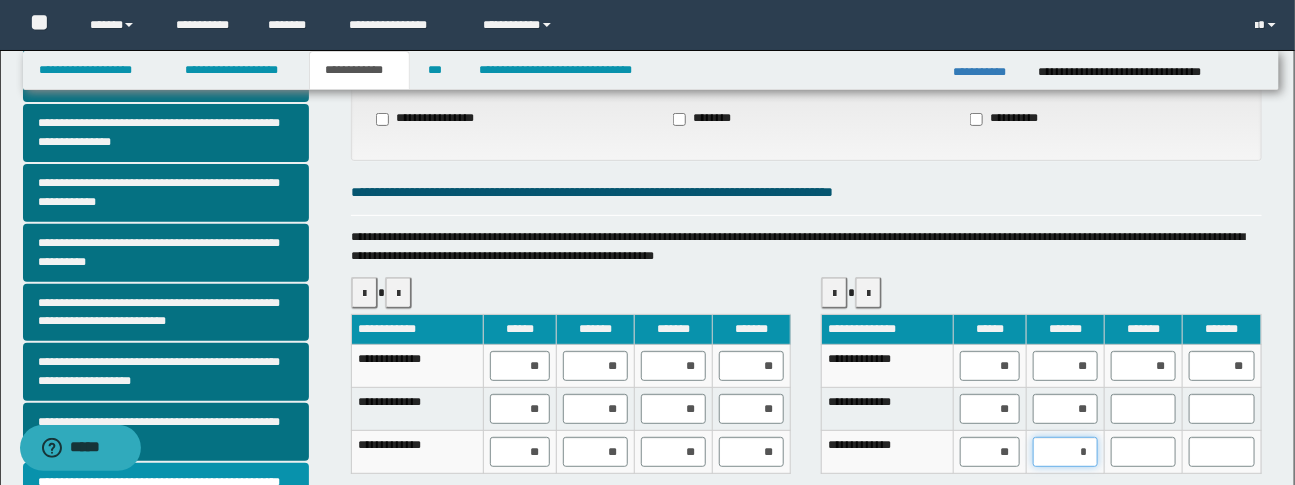 type on "**" 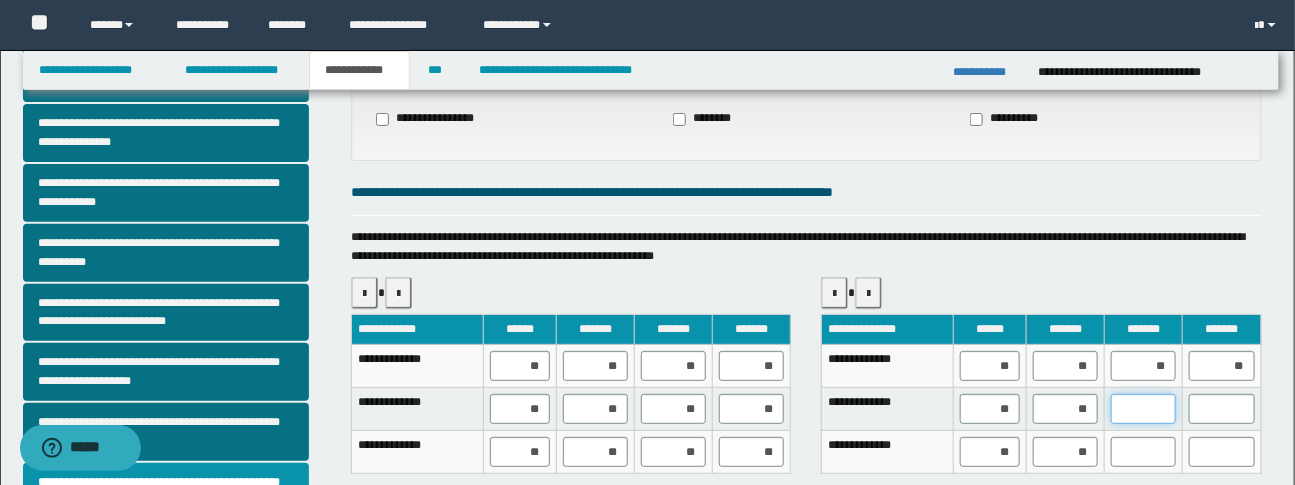 click at bounding box center [1143, 409] 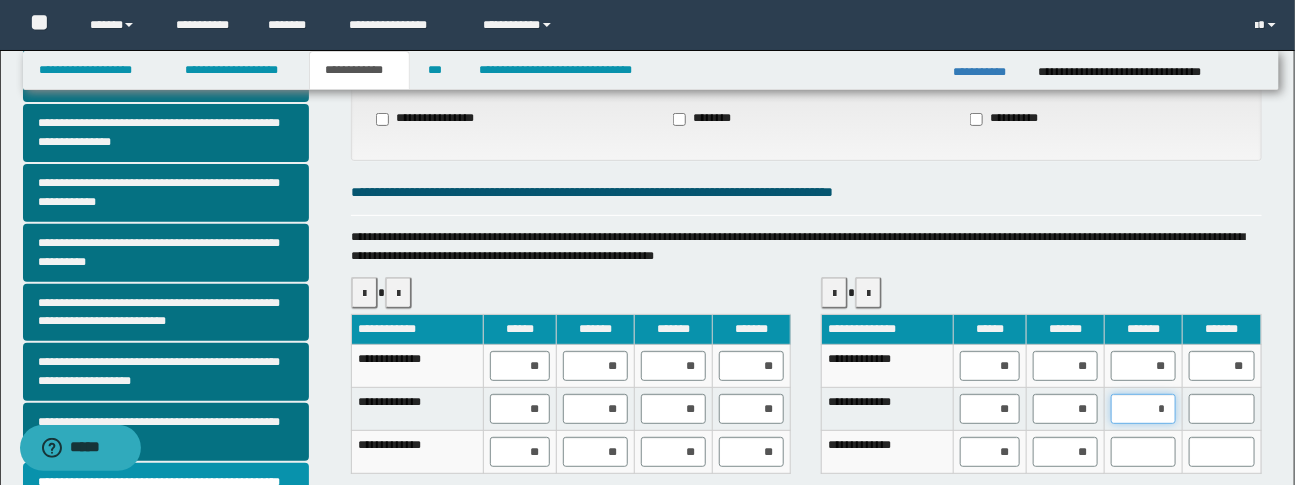 type on "**" 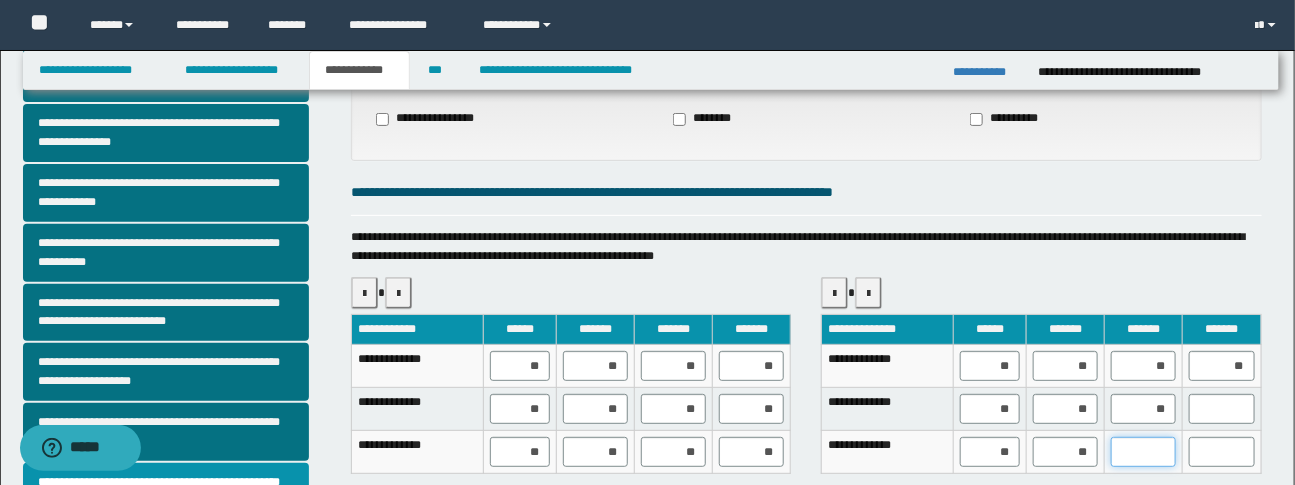 click at bounding box center [1143, 452] 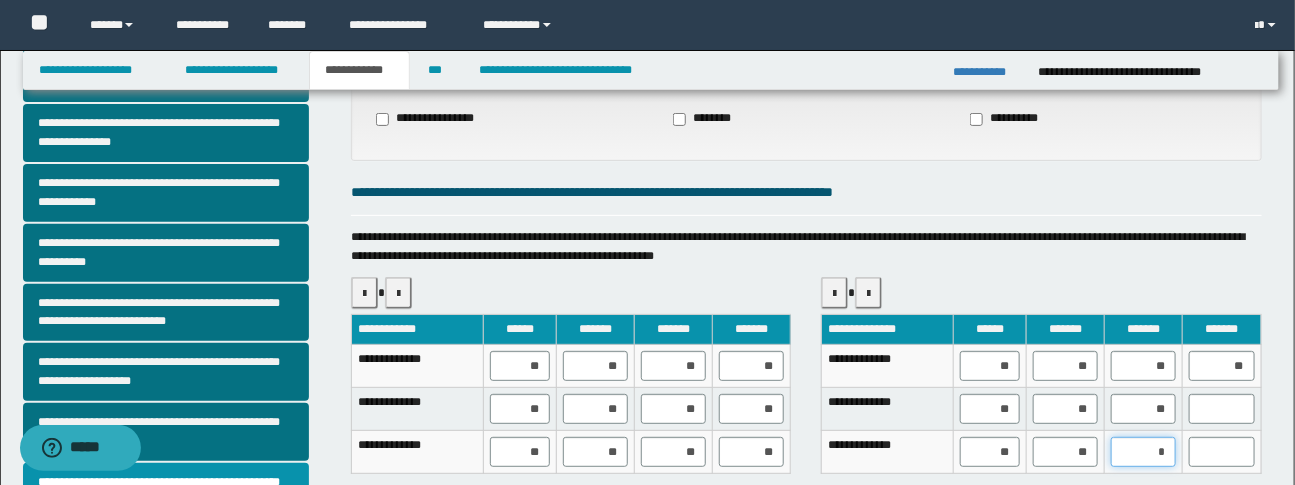 type on "**" 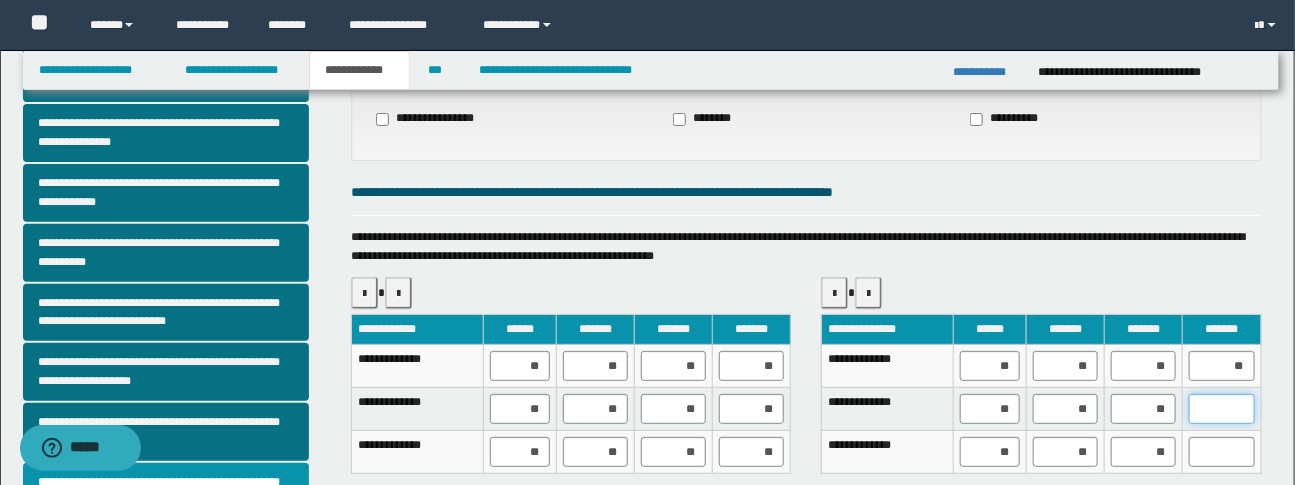 click at bounding box center [1221, 409] 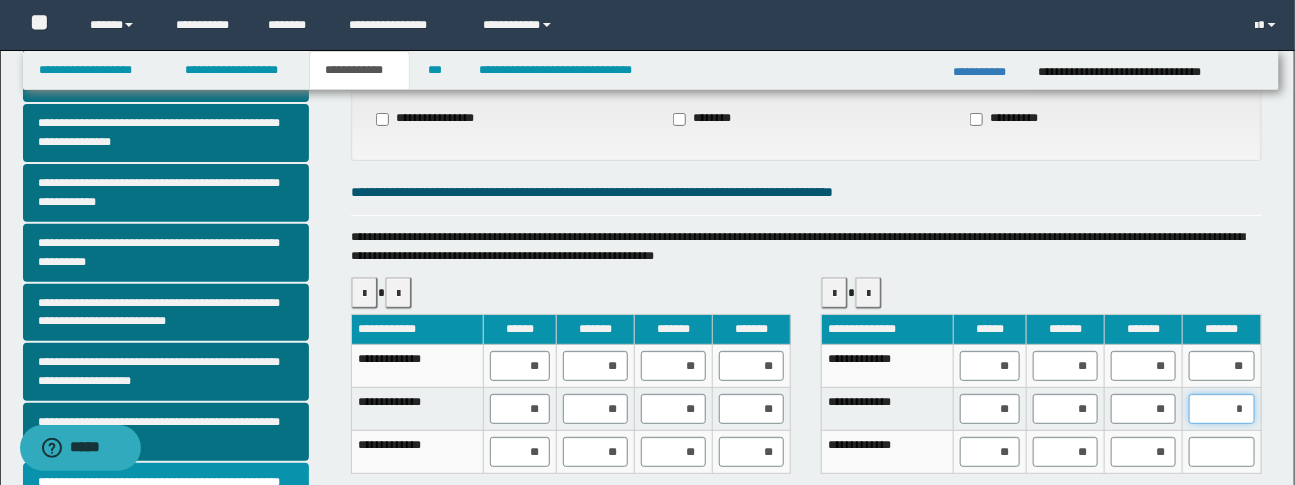 type on "**" 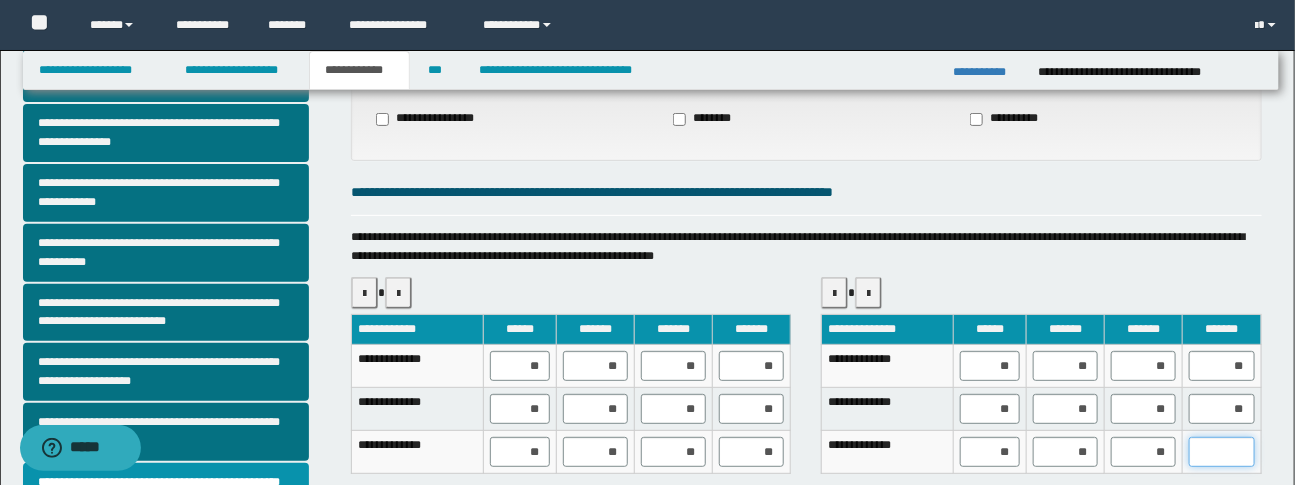 click at bounding box center [1221, 452] 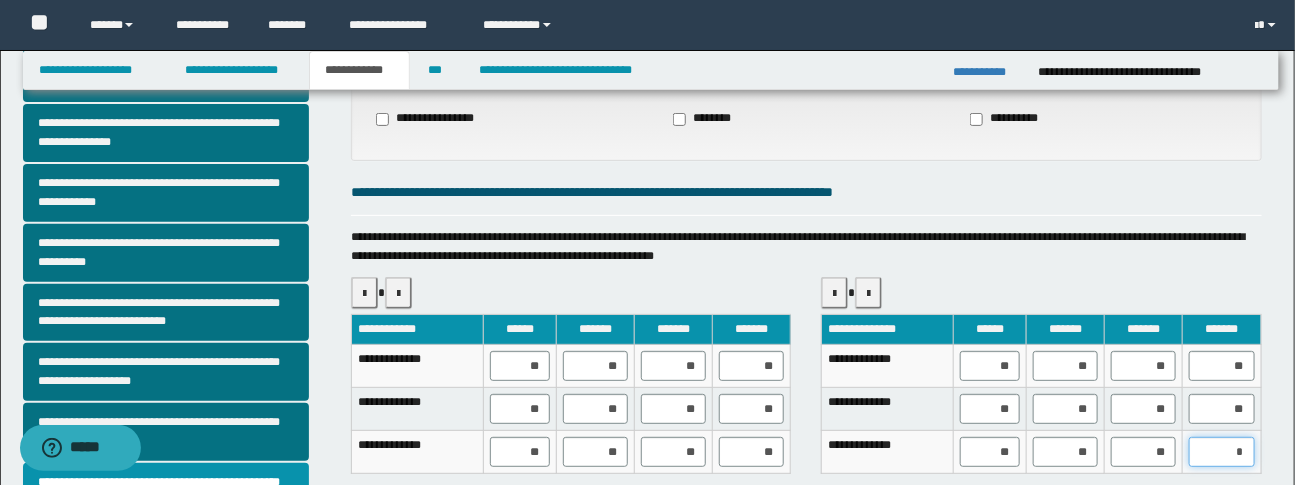 type on "**" 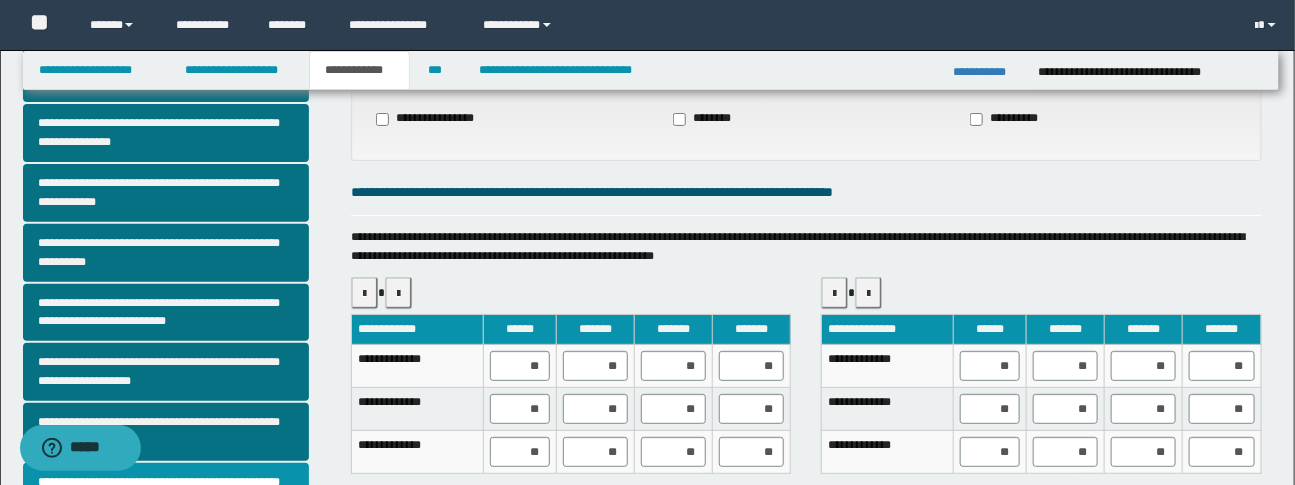 click on "This is a general statement." at bounding box center [647, 417] 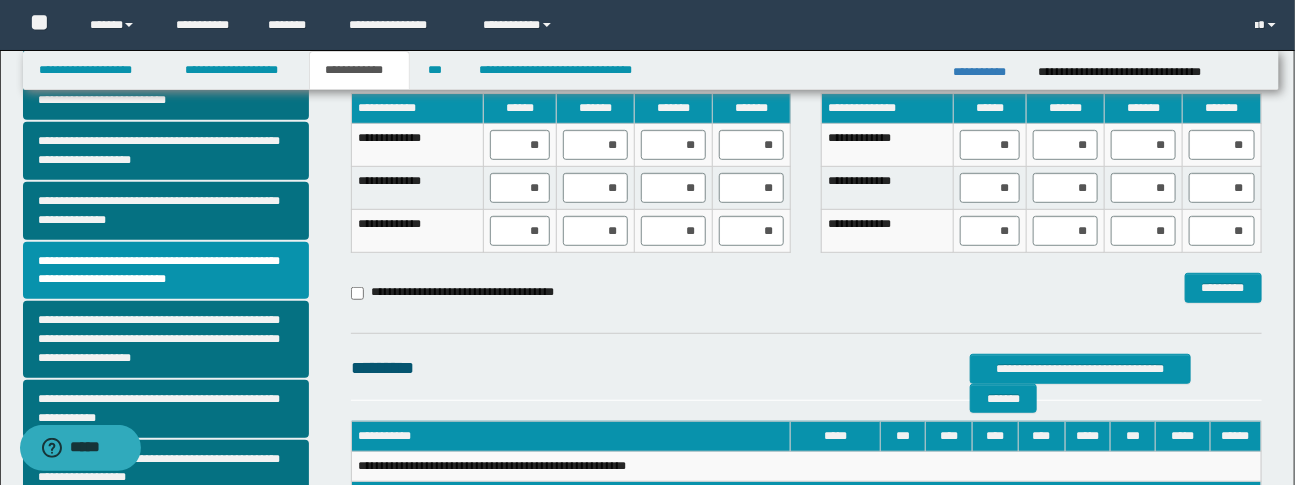 scroll, scrollTop: 369, scrollLeft: 0, axis: vertical 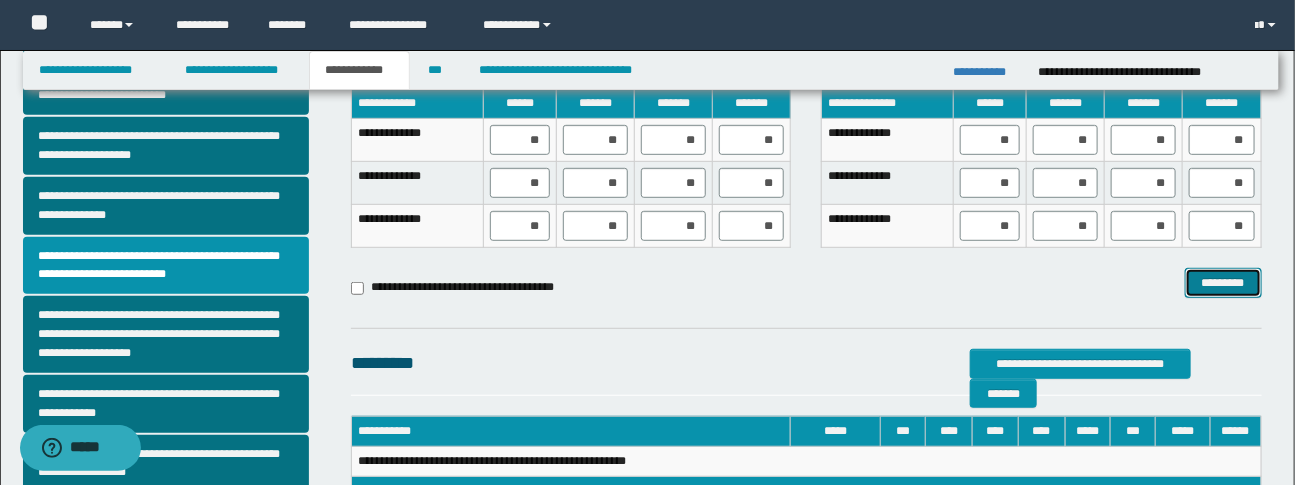 click on "*********" at bounding box center [1223, 283] 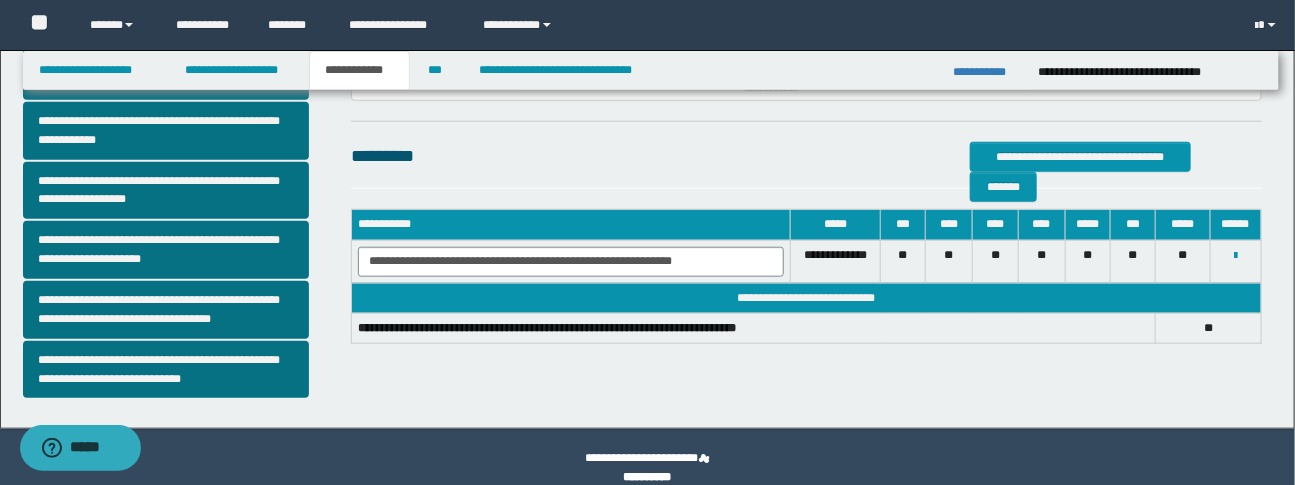 scroll, scrollTop: 644, scrollLeft: 0, axis: vertical 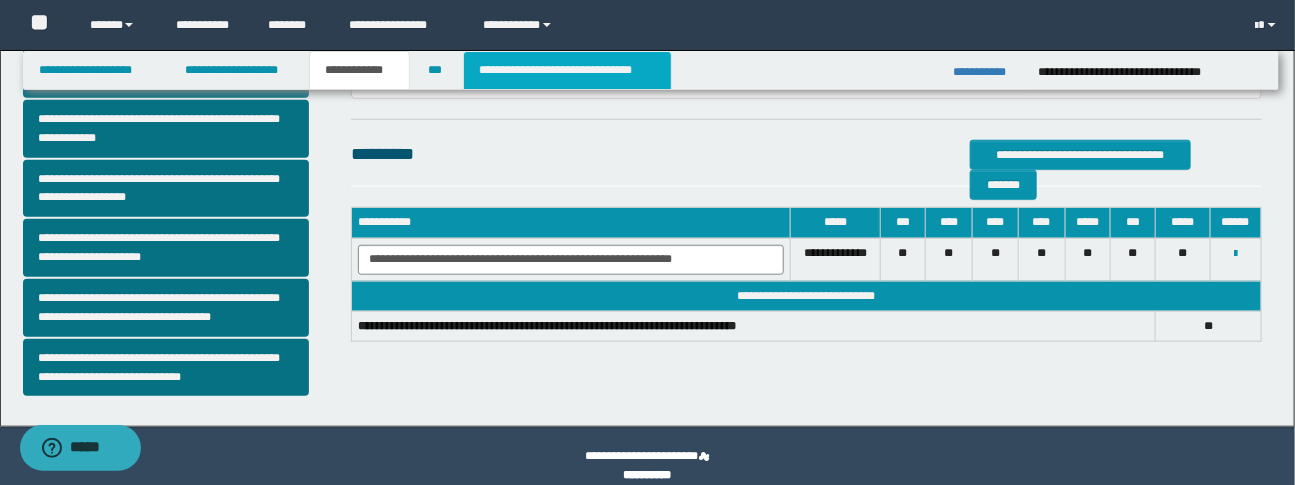 click on "**********" at bounding box center [567, 70] 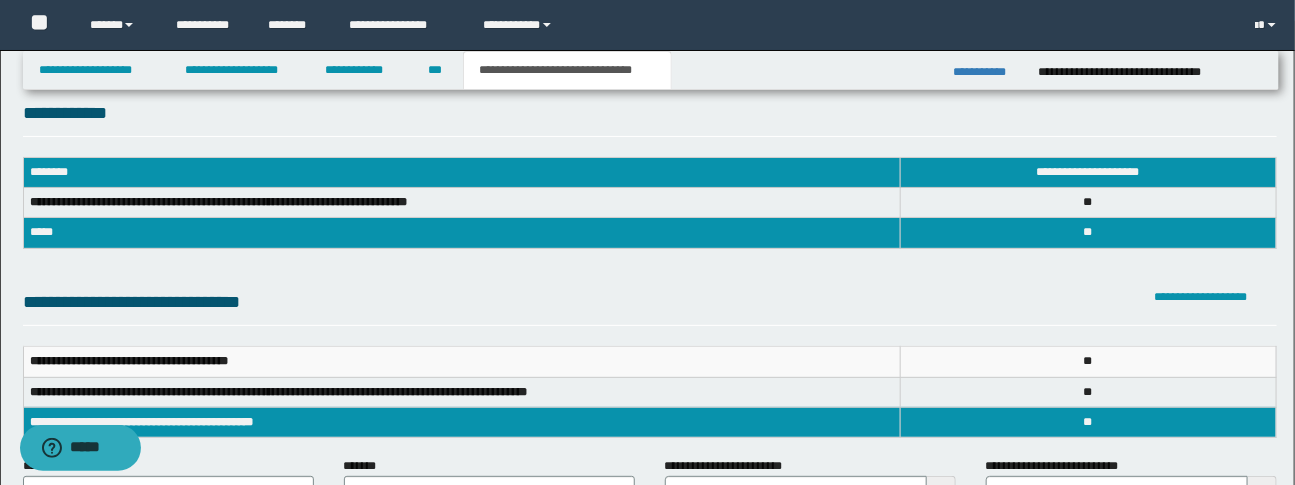 scroll, scrollTop: 110, scrollLeft: 0, axis: vertical 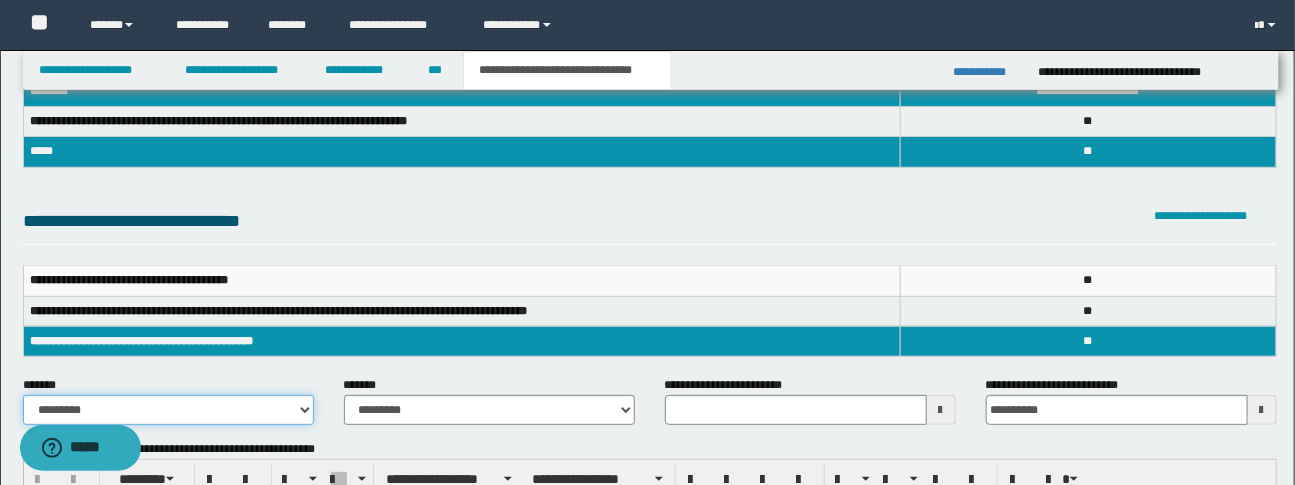 click on "**********" at bounding box center [168, 410] 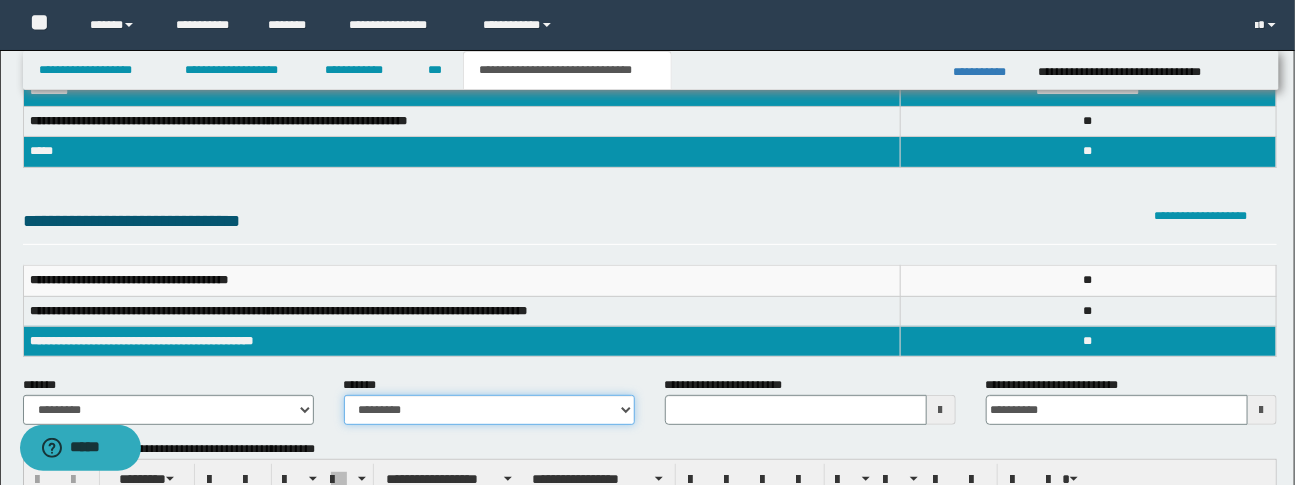 click on "**********" at bounding box center (489, 410) 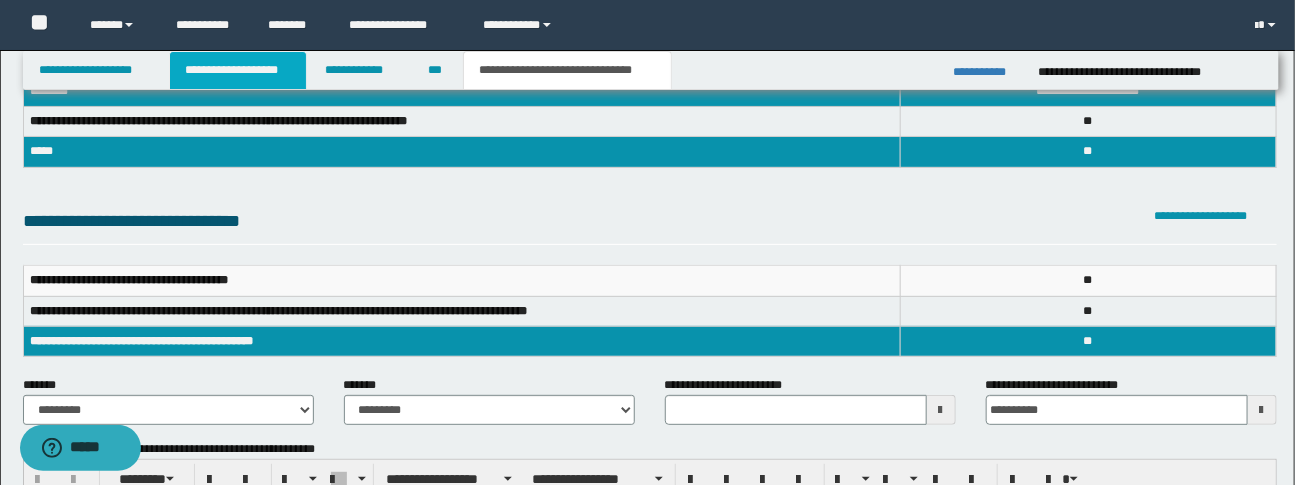 click on "**********" at bounding box center (238, 70) 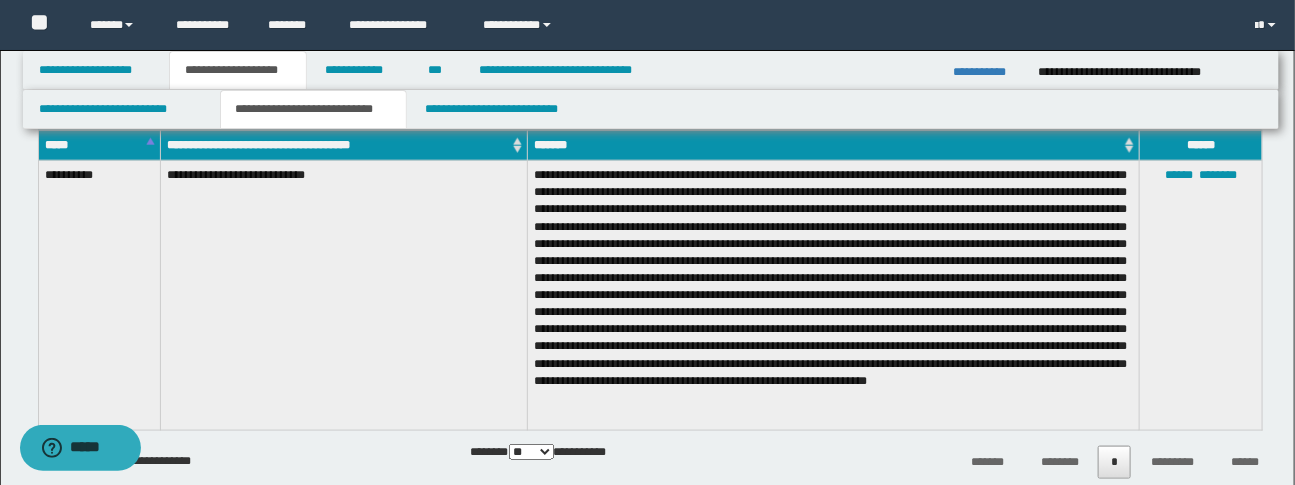 scroll, scrollTop: 723, scrollLeft: 0, axis: vertical 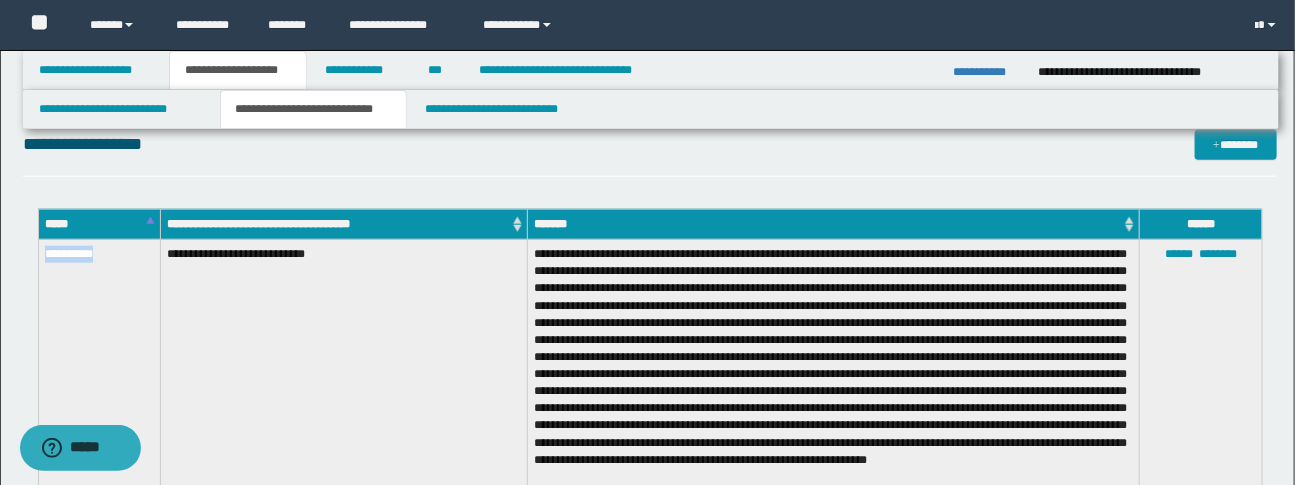 drag, startPoint x: 45, startPoint y: 252, endPoint x: 117, endPoint y: 253, distance: 72.00694 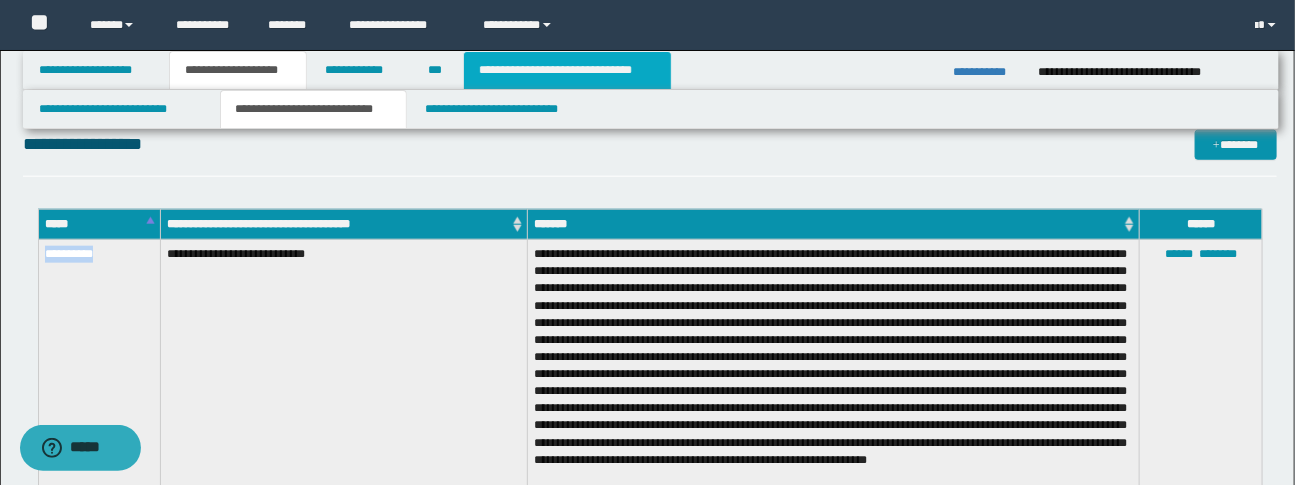 click on "**********" at bounding box center [567, 70] 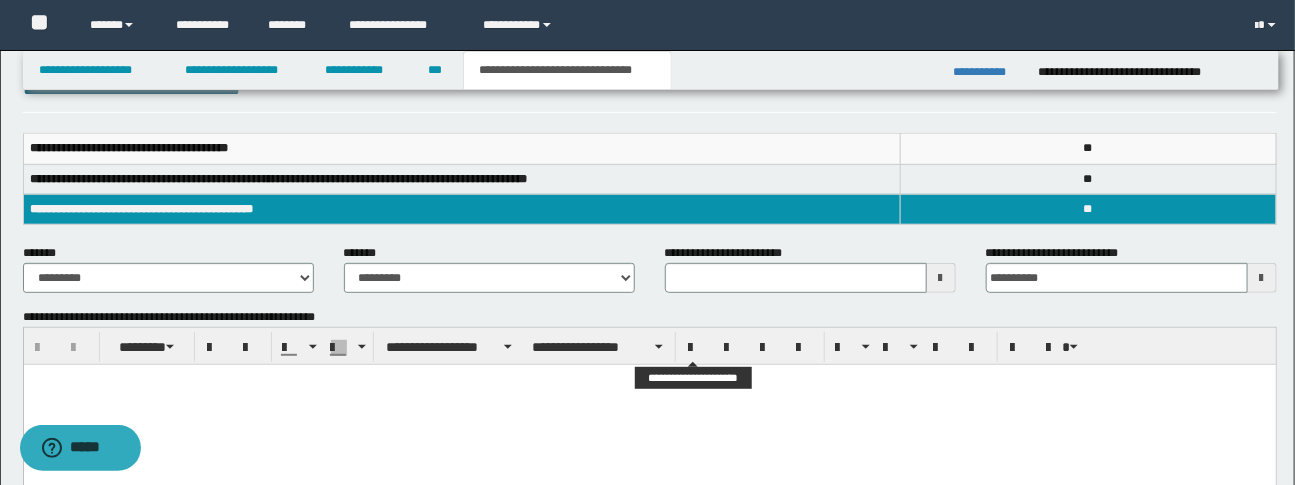 scroll, scrollTop: 257, scrollLeft: 0, axis: vertical 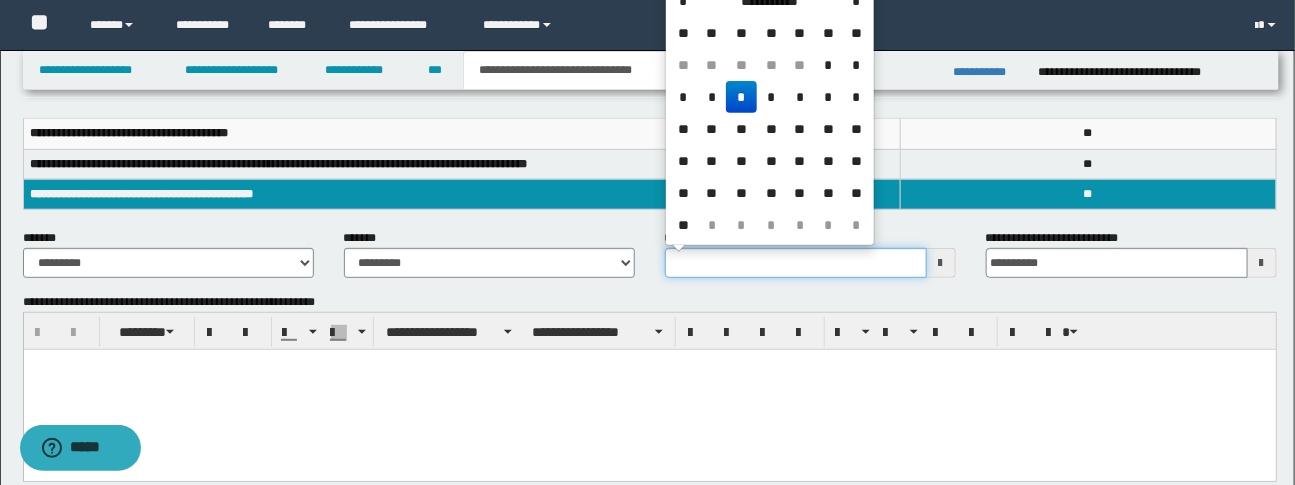 drag, startPoint x: 666, startPoint y: 258, endPoint x: 795, endPoint y: 262, distance: 129.062 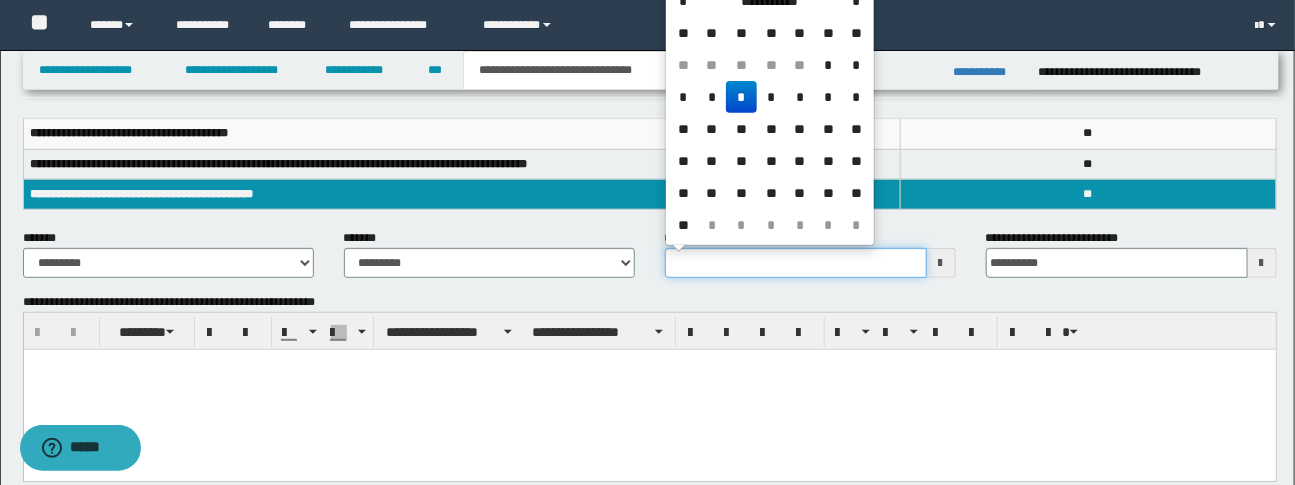 type on "**********" 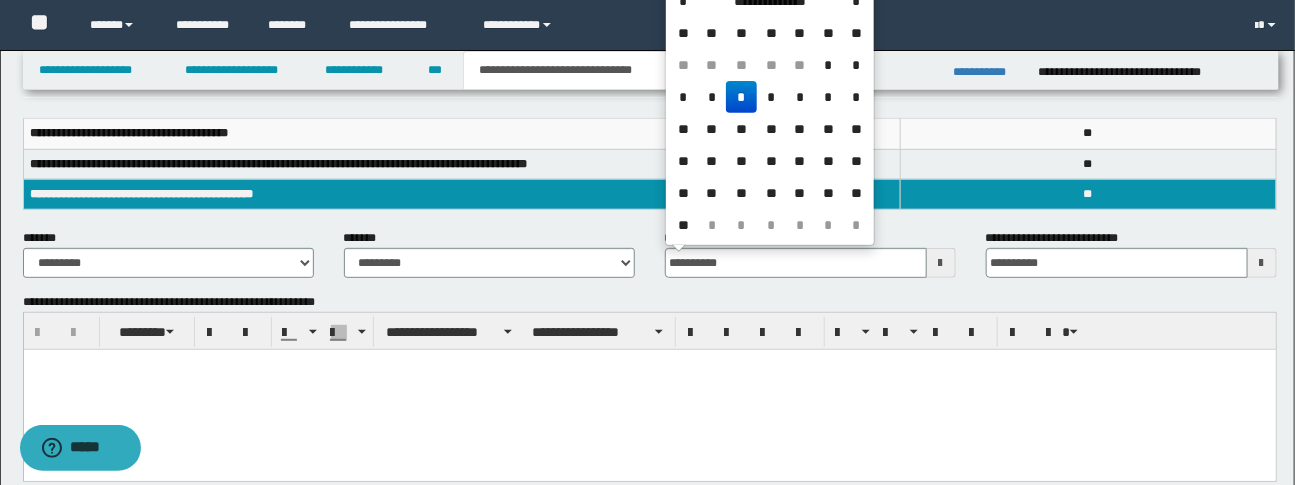click at bounding box center [649, 390] 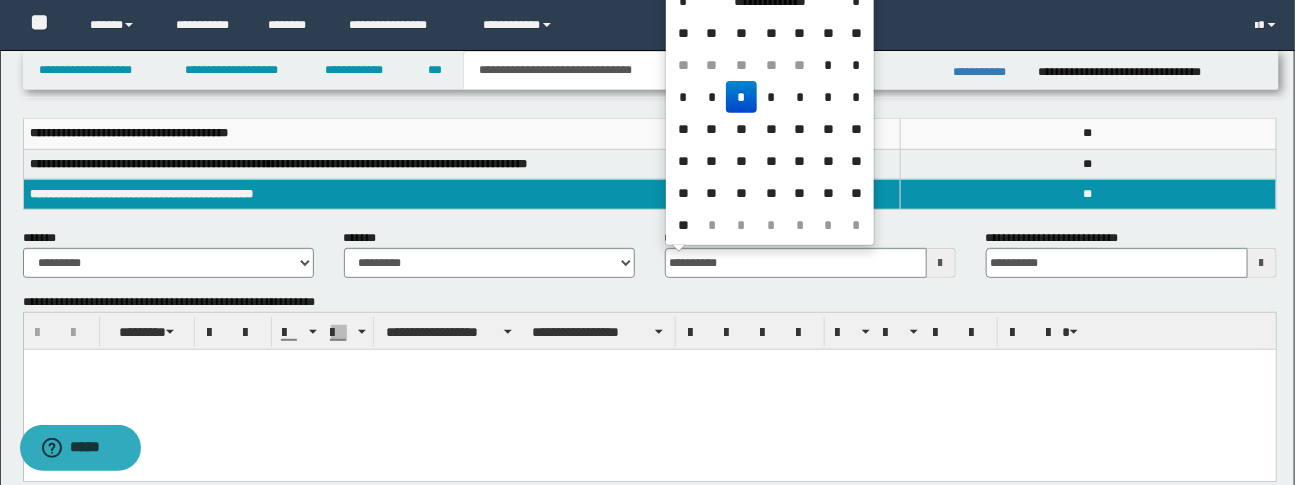 type 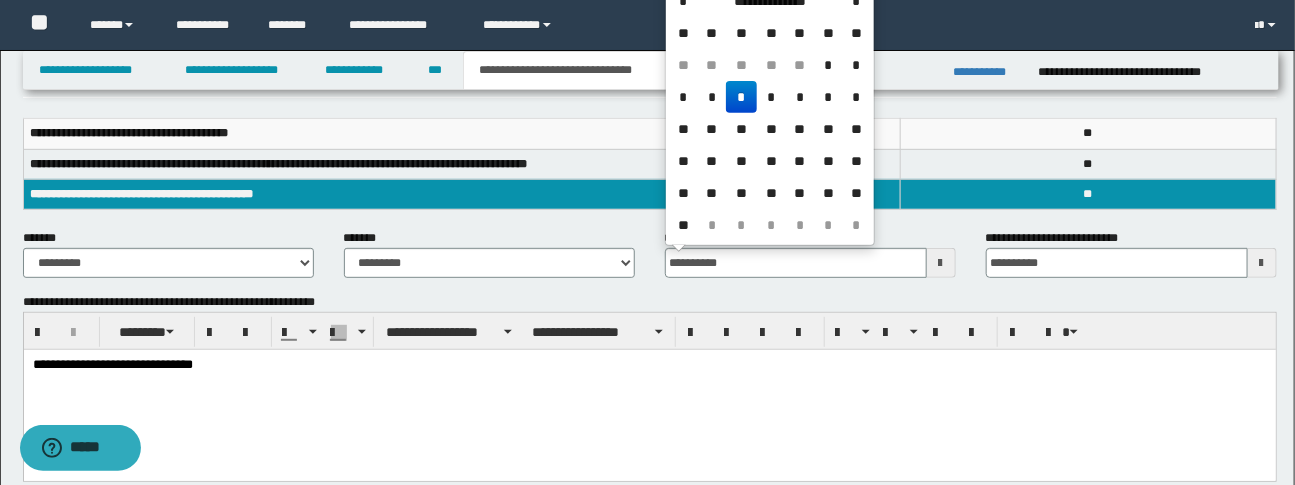 click on "**********" at bounding box center (649, 390) 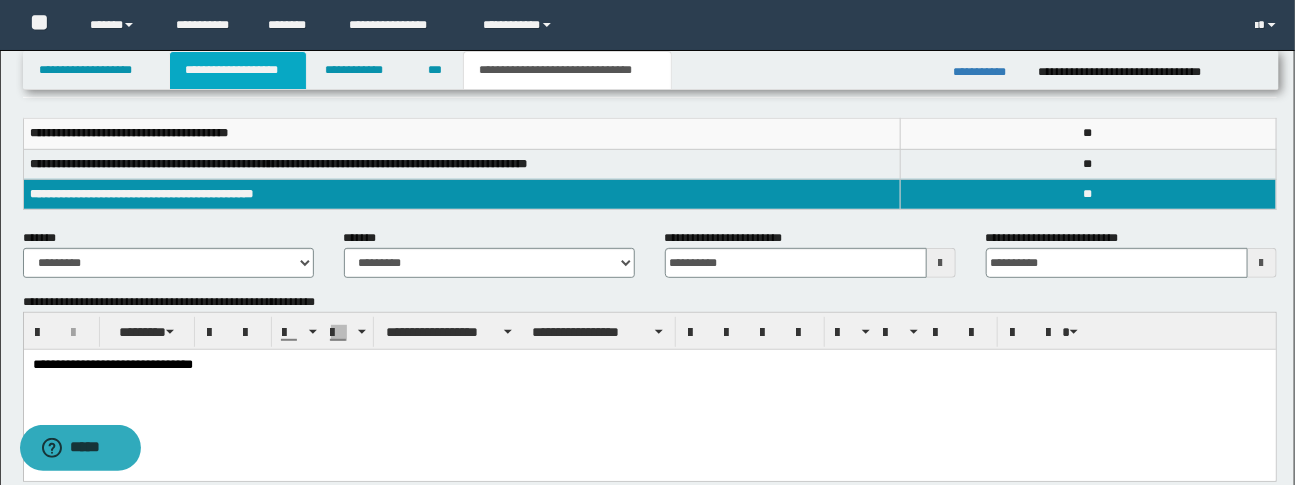 click on "**********" at bounding box center [238, 70] 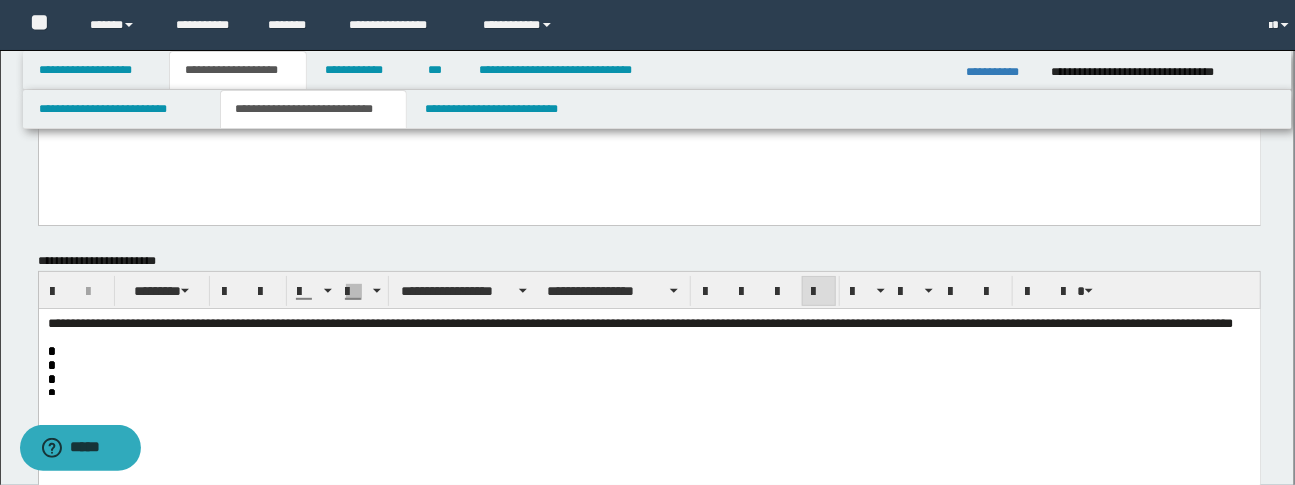 scroll, scrollTop: 289, scrollLeft: 0, axis: vertical 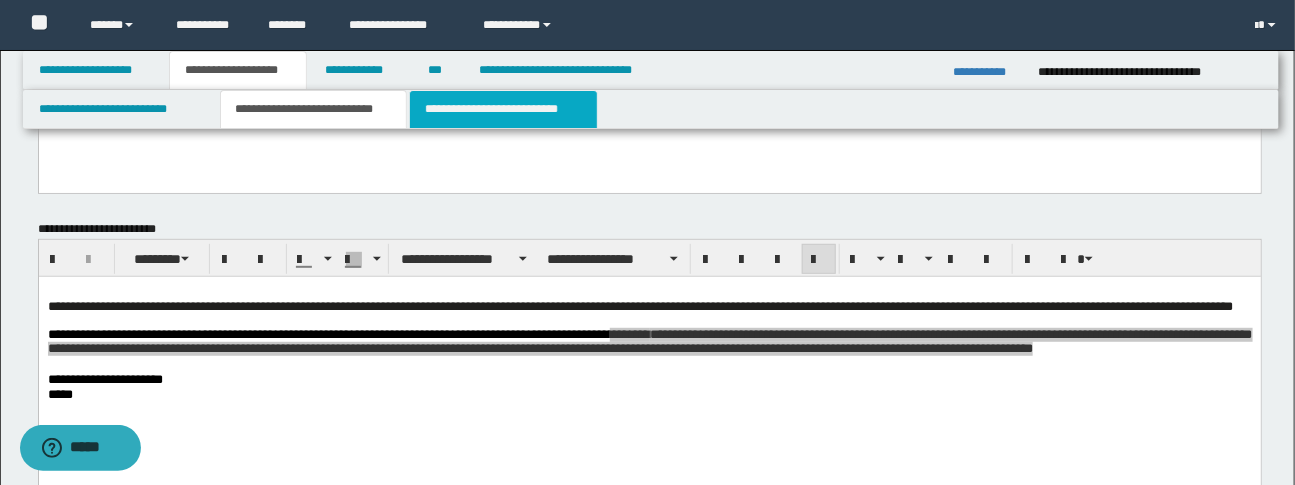 click on "**********" at bounding box center [503, 109] 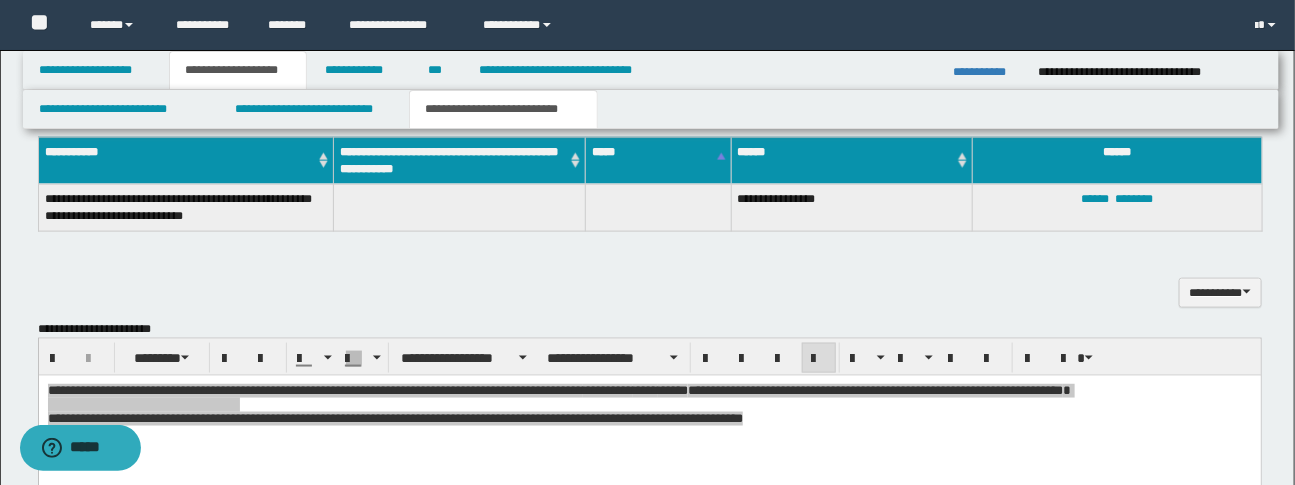 scroll, scrollTop: 916, scrollLeft: 0, axis: vertical 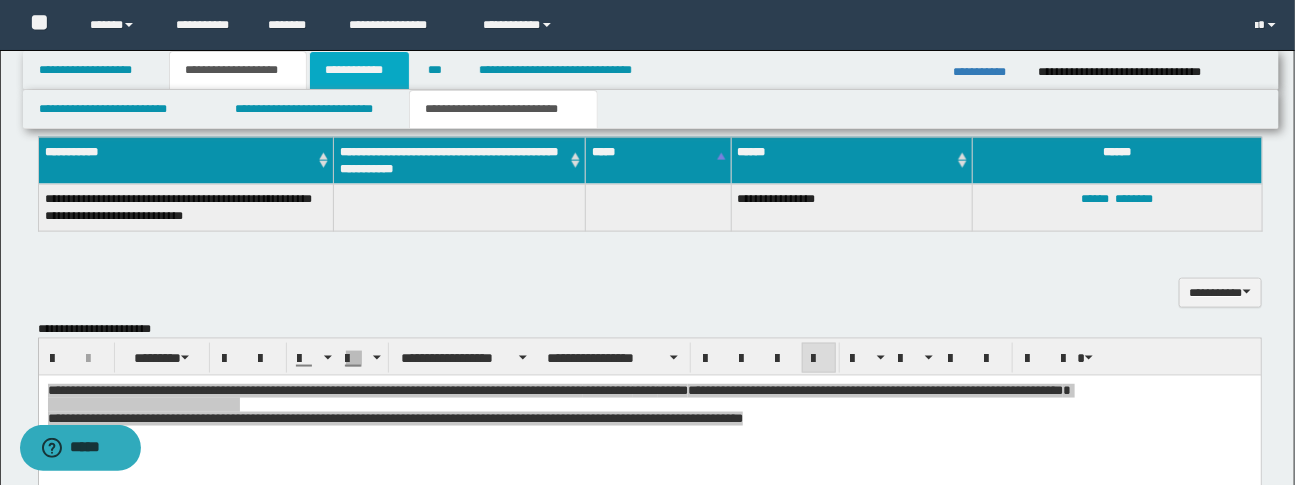 click on "**********" at bounding box center (359, 70) 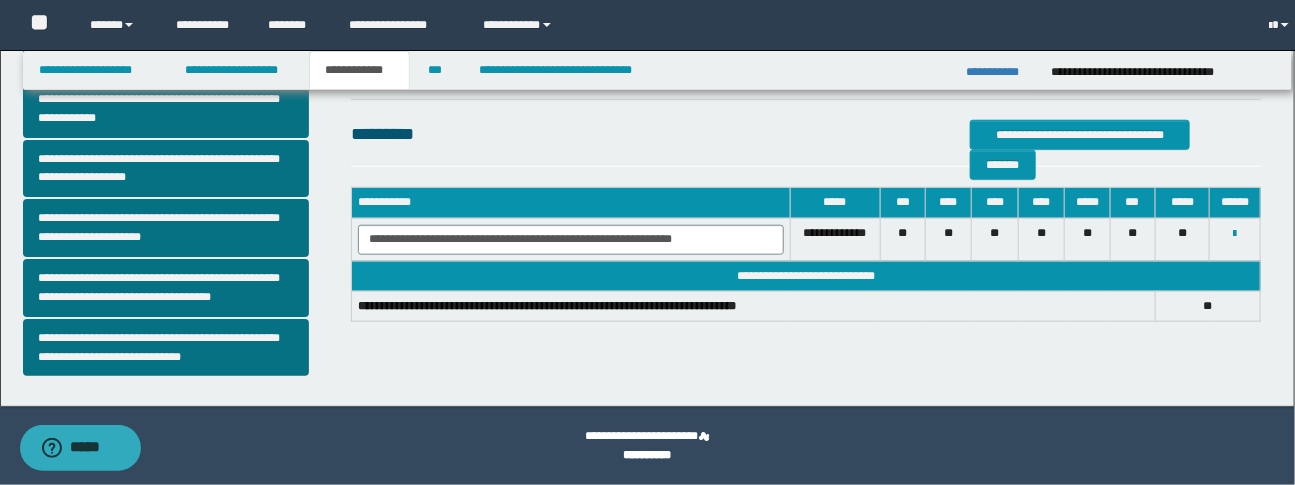 scroll, scrollTop: 663, scrollLeft: 0, axis: vertical 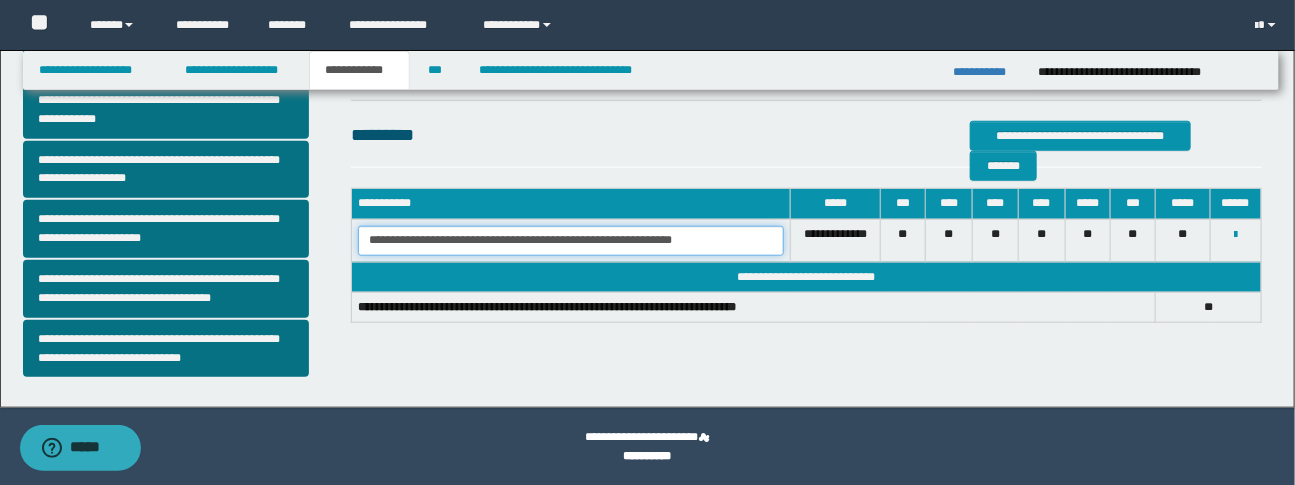 drag, startPoint x: 458, startPoint y: 242, endPoint x: 629, endPoint y: 243, distance: 171.00293 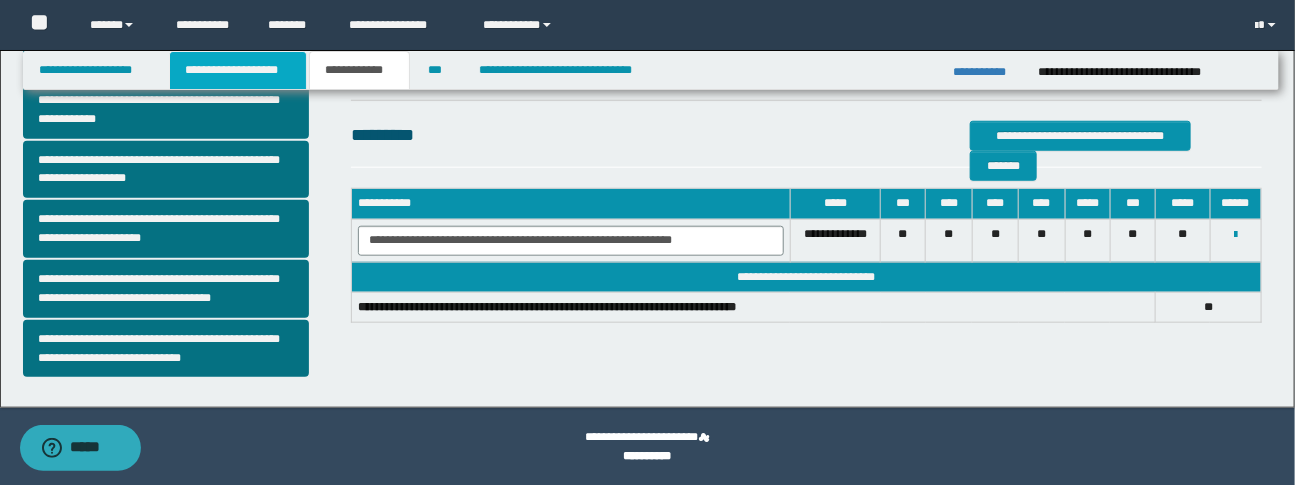 click on "**********" at bounding box center (238, 70) 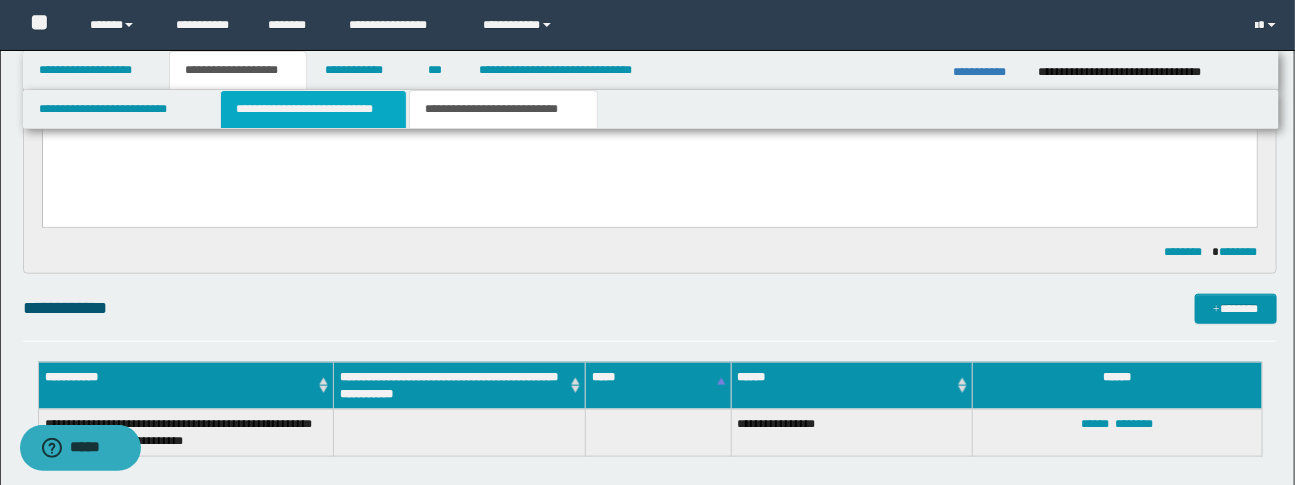 click on "**********" at bounding box center (313, 109) 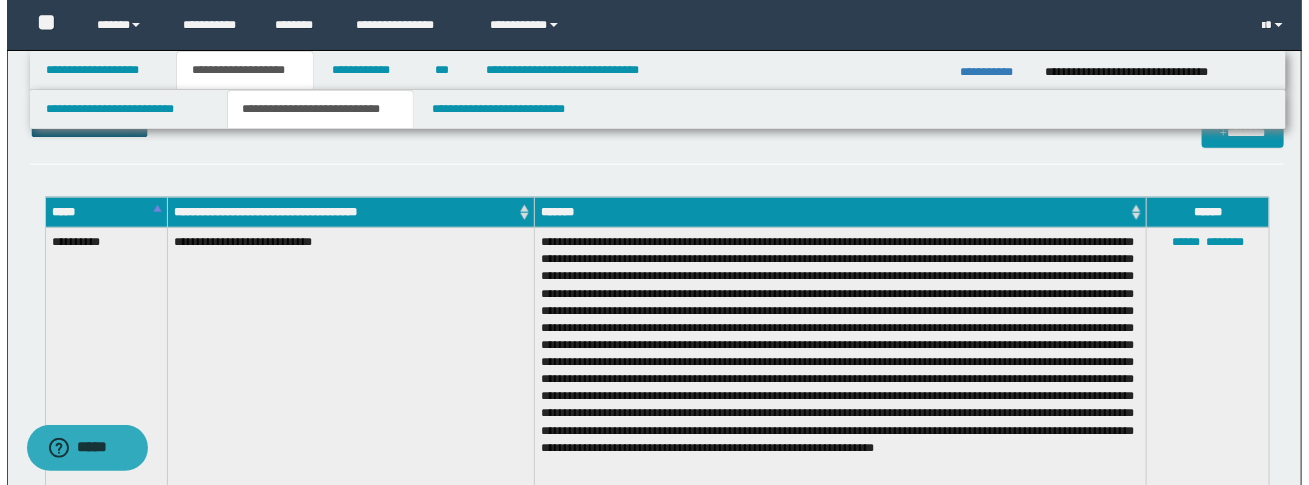 scroll, scrollTop: 828, scrollLeft: 0, axis: vertical 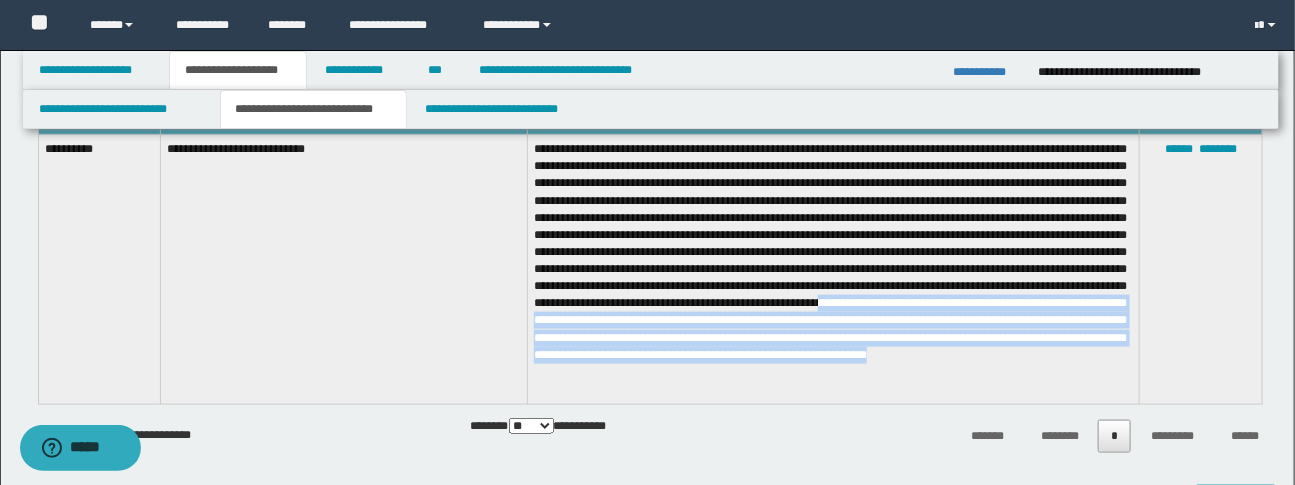drag, startPoint x: 580, startPoint y: 337, endPoint x: 994, endPoint y: 403, distance: 419.22787 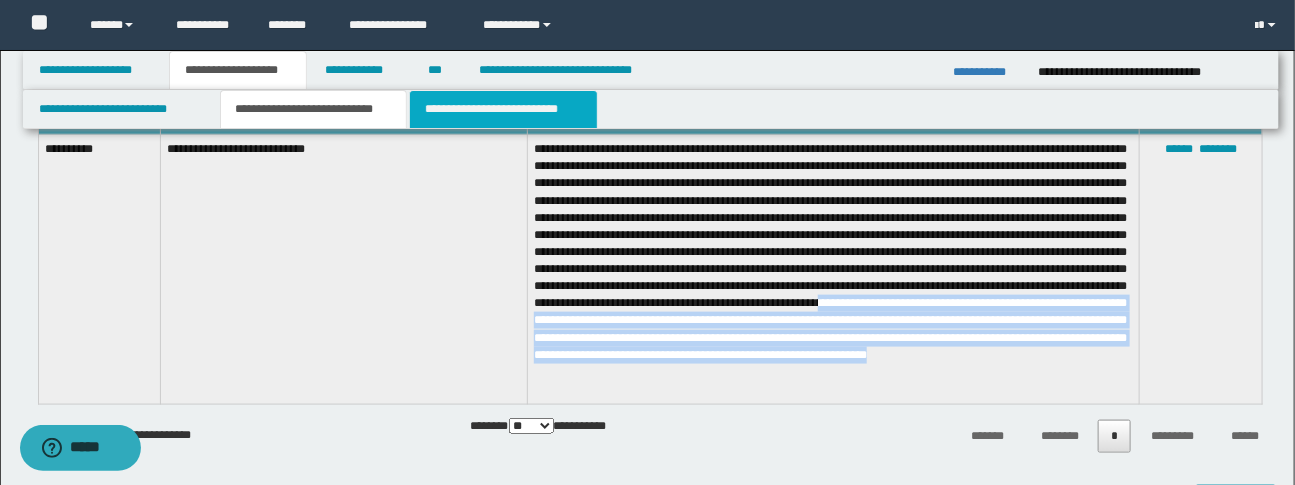 drag, startPoint x: 482, startPoint y: 108, endPoint x: 526, endPoint y: 115, distance: 44.553337 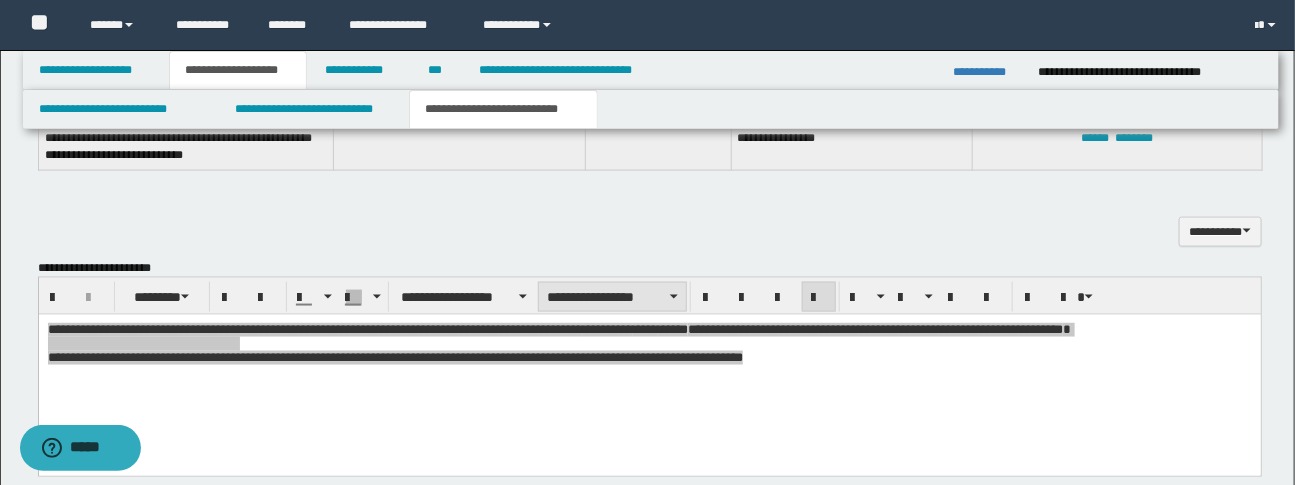 scroll, scrollTop: 996, scrollLeft: 0, axis: vertical 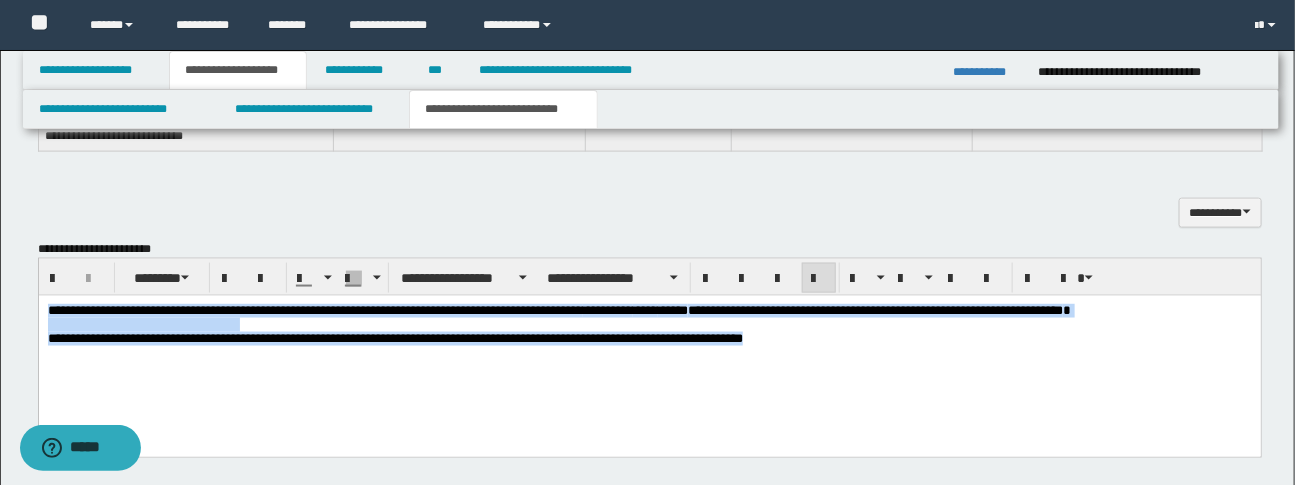 click on "**********" at bounding box center (649, 350) 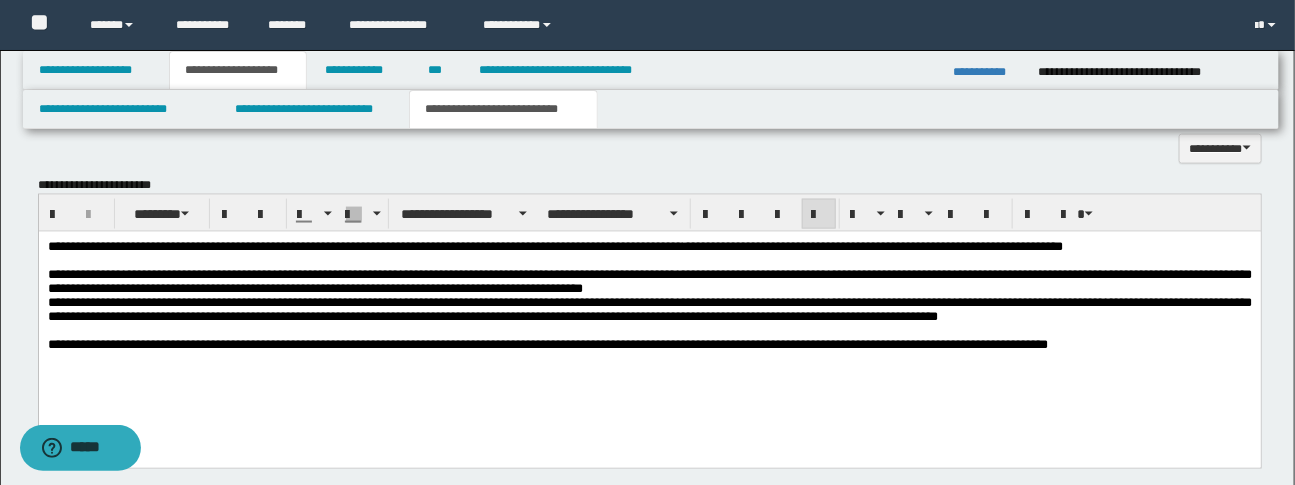 scroll, scrollTop: 1153, scrollLeft: 0, axis: vertical 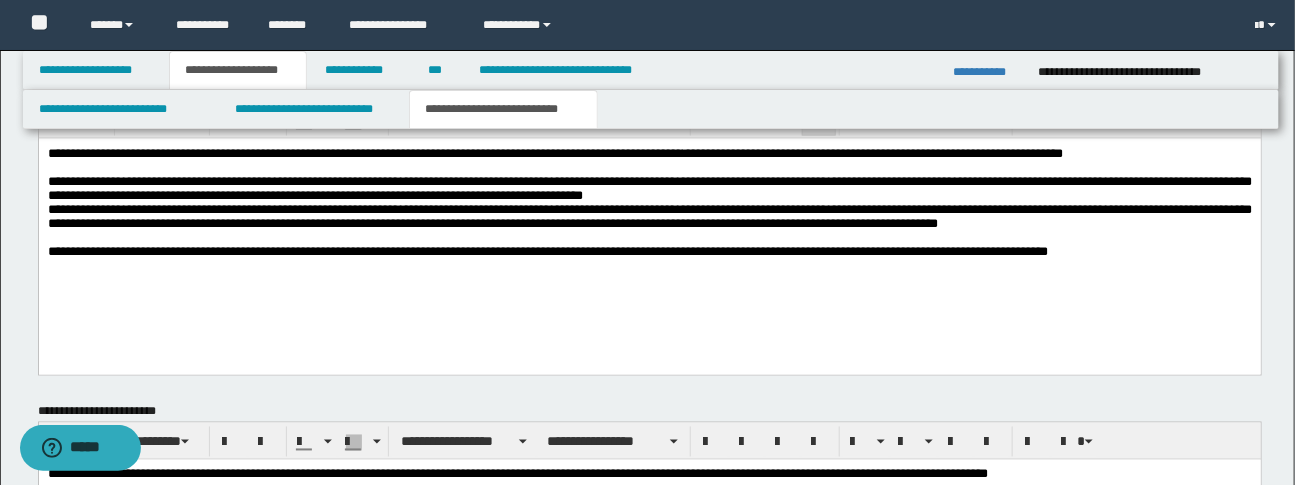 click on "**********" at bounding box center [649, 216] 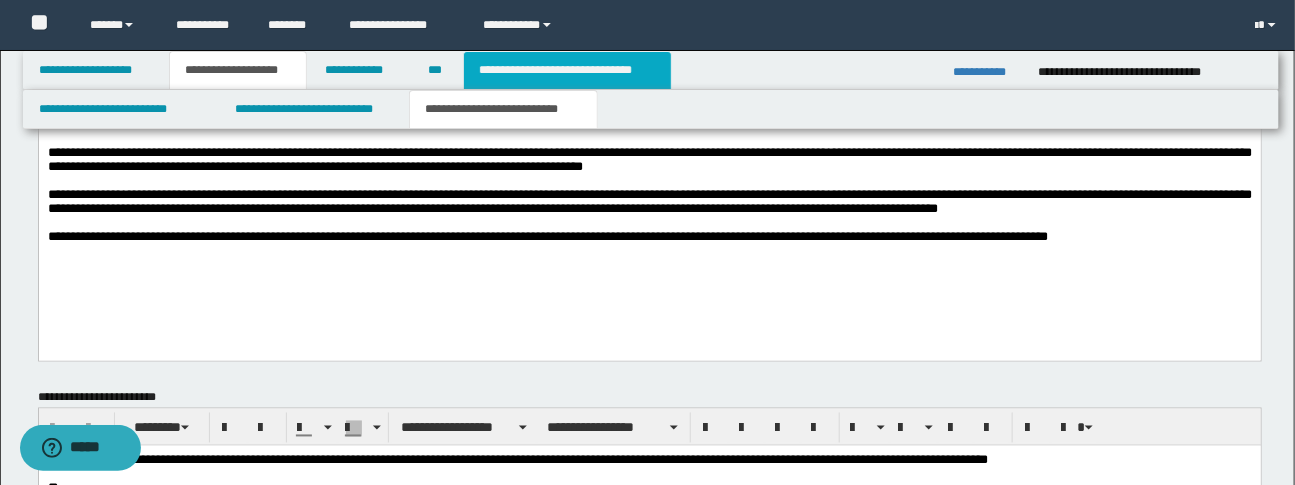 click on "**********" at bounding box center (567, 70) 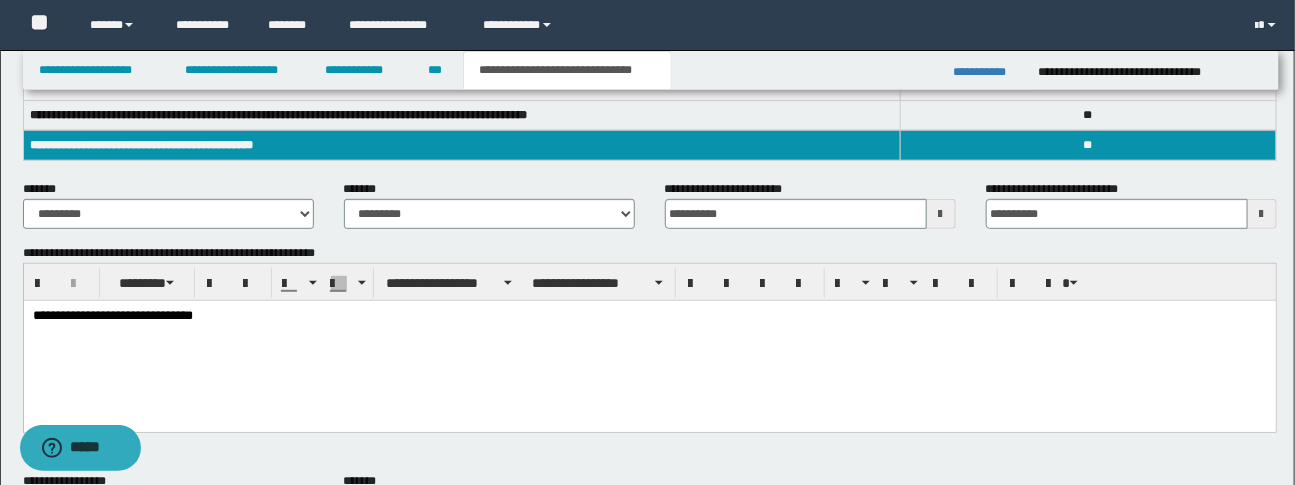scroll, scrollTop: 316, scrollLeft: 0, axis: vertical 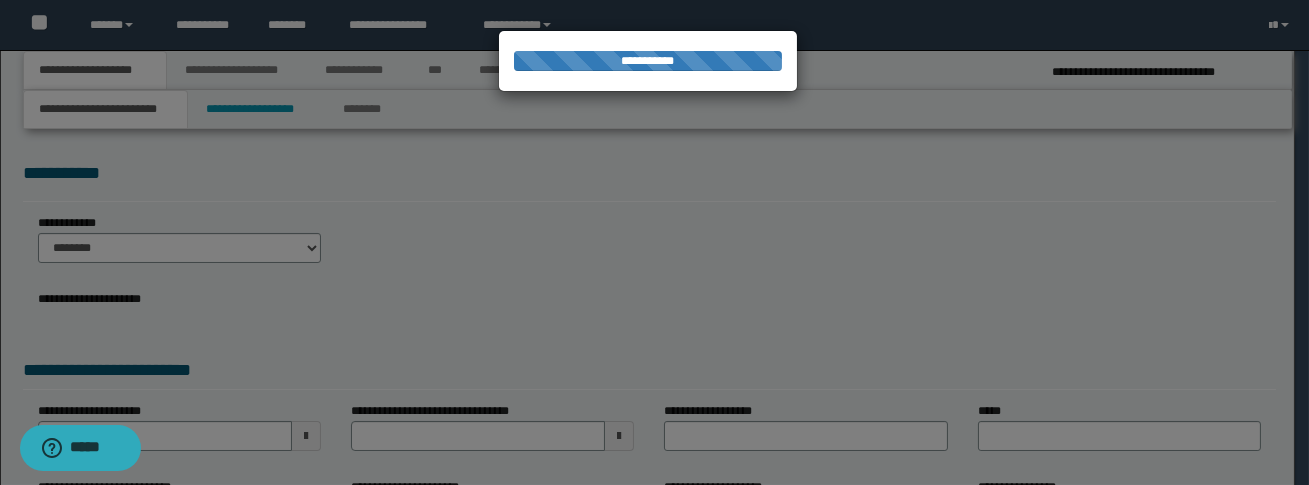 select on "*" 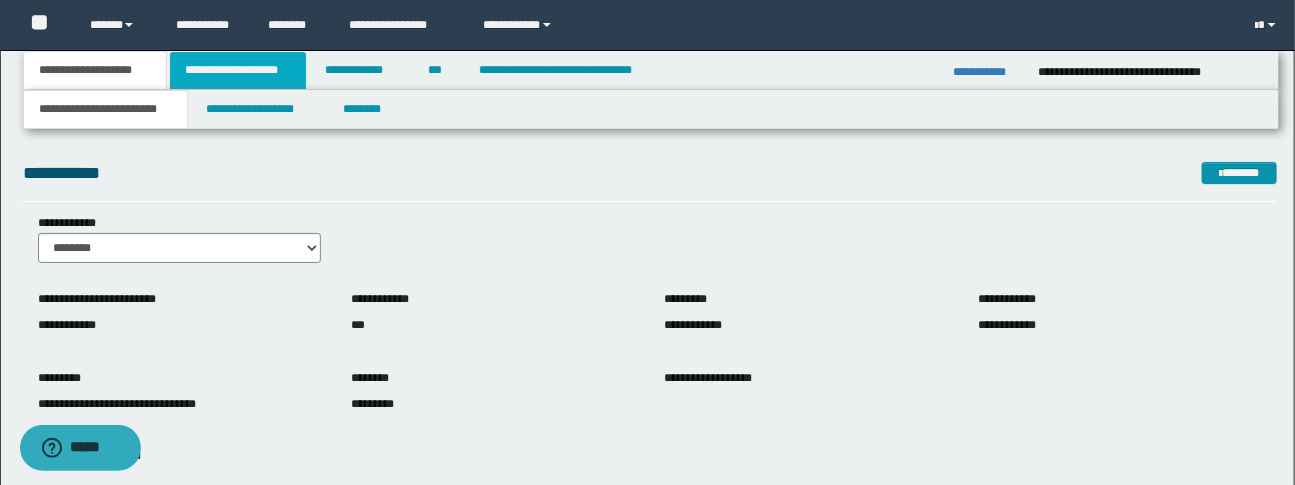 click on "**********" at bounding box center (238, 70) 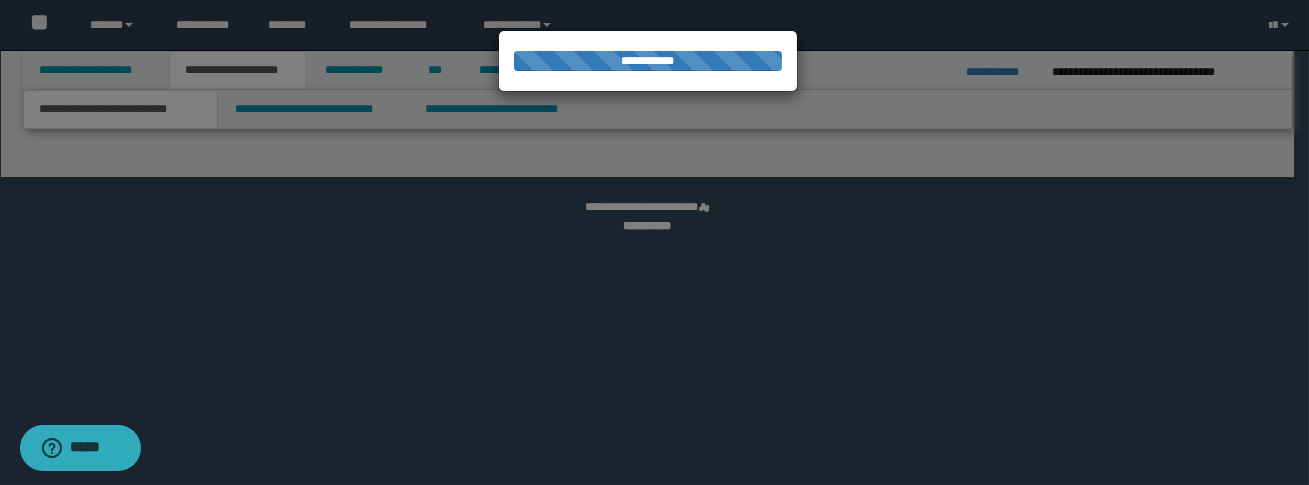 click on "**********" at bounding box center [654, 242] 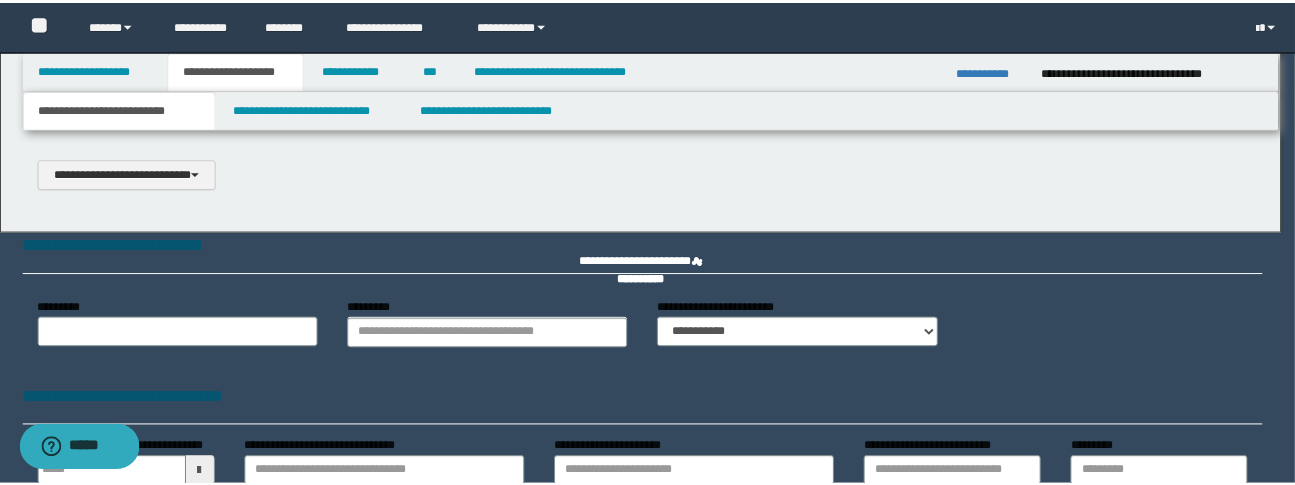 scroll, scrollTop: 0, scrollLeft: 0, axis: both 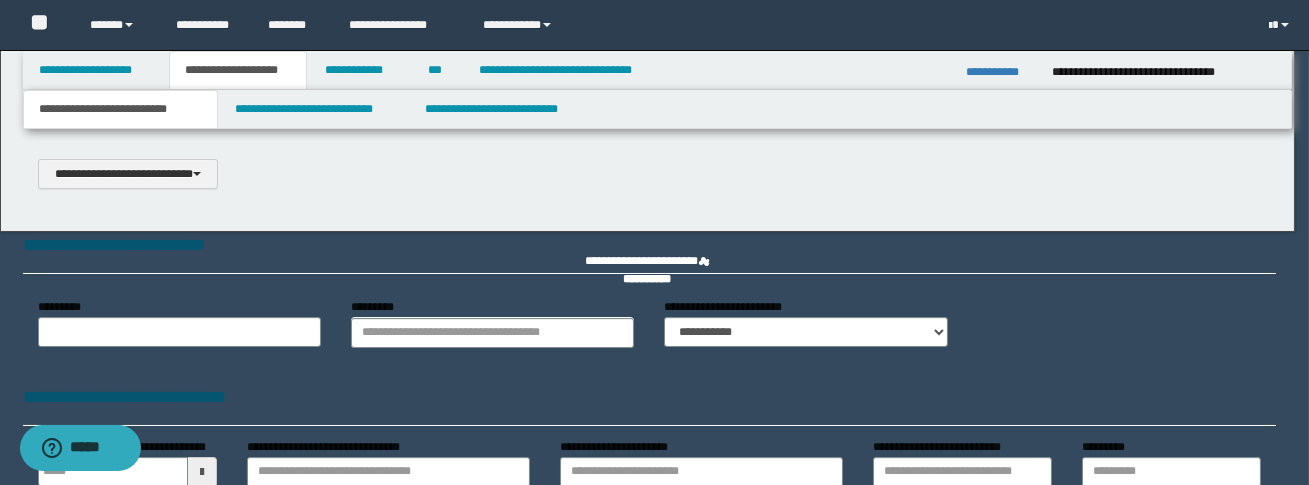 select on "*" 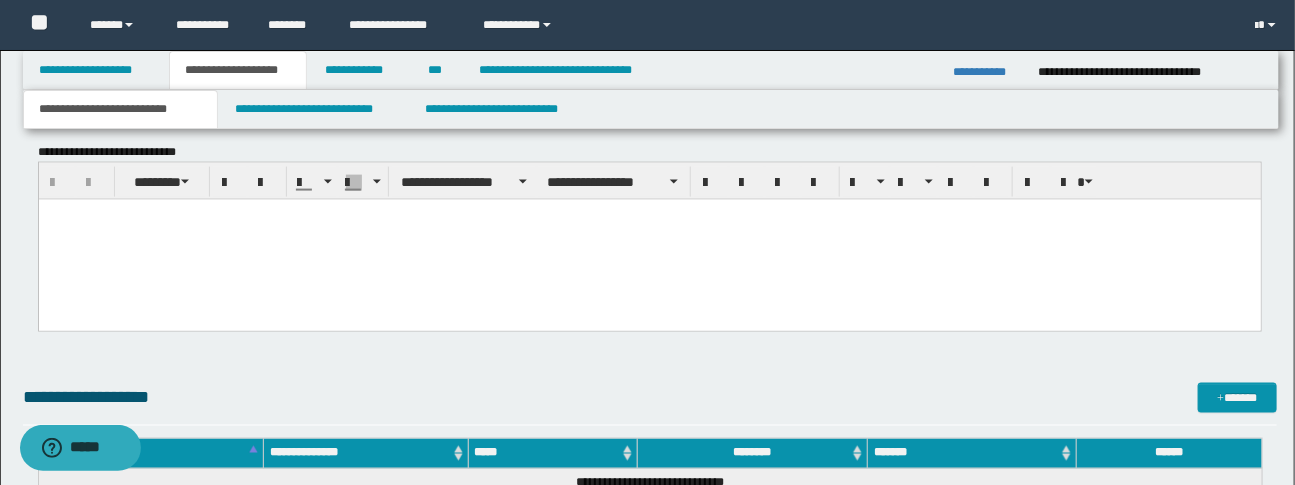 scroll, scrollTop: 999, scrollLeft: 0, axis: vertical 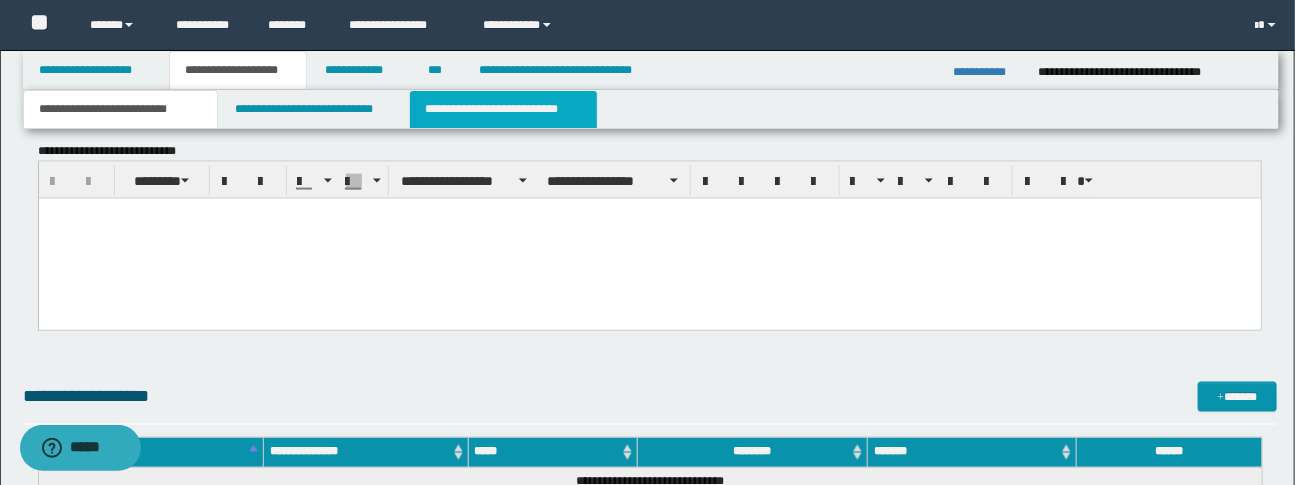 click on "**********" at bounding box center [503, 109] 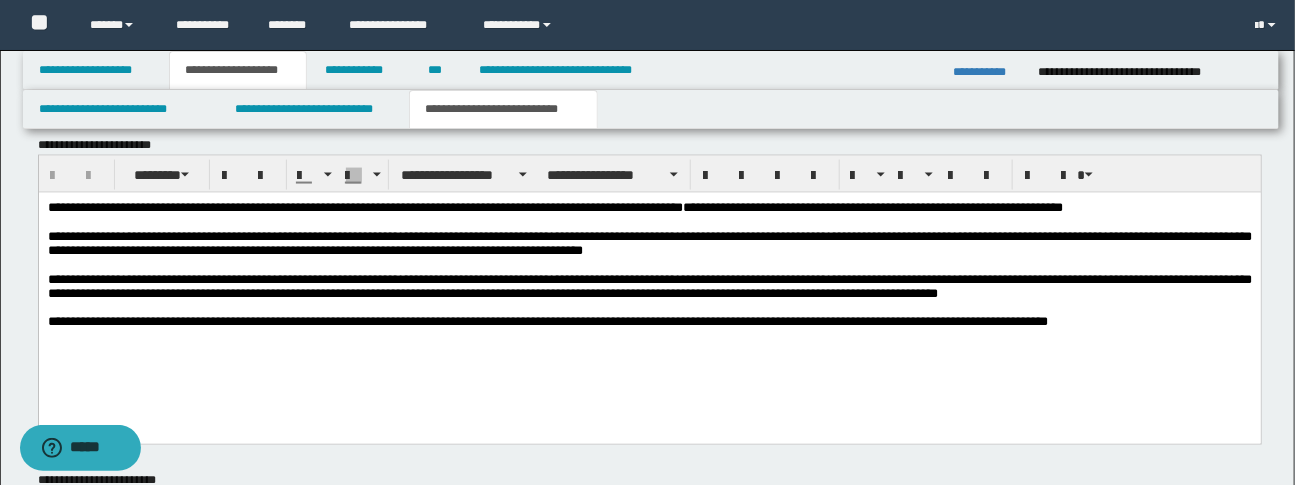 scroll, scrollTop: 1080, scrollLeft: 0, axis: vertical 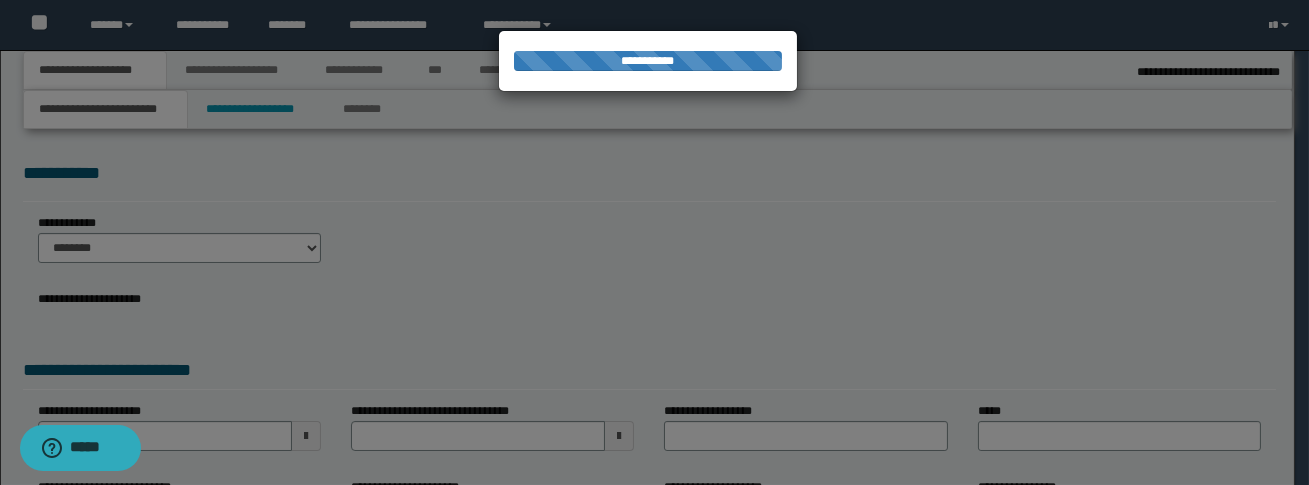select on "*" 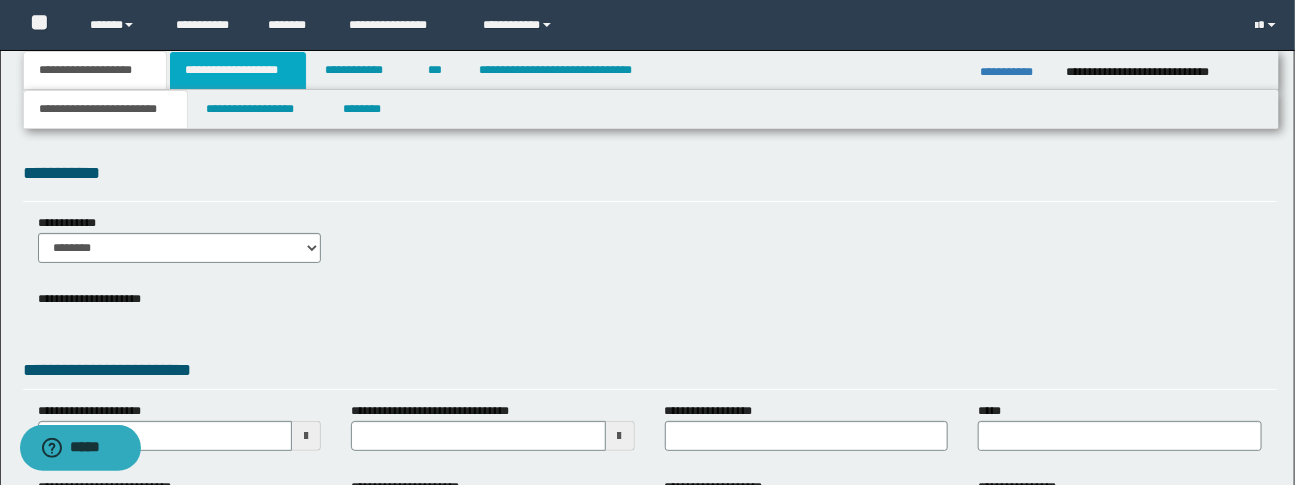 click on "**********" at bounding box center [238, 70] 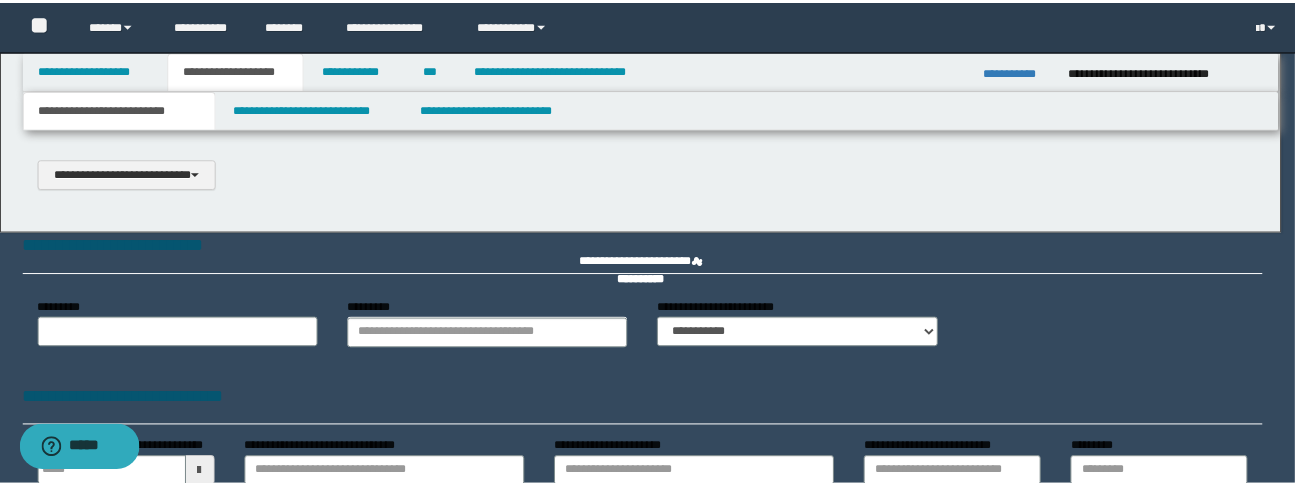 scroll, scrollTop: 0, scrollLeft: 0, axis: both 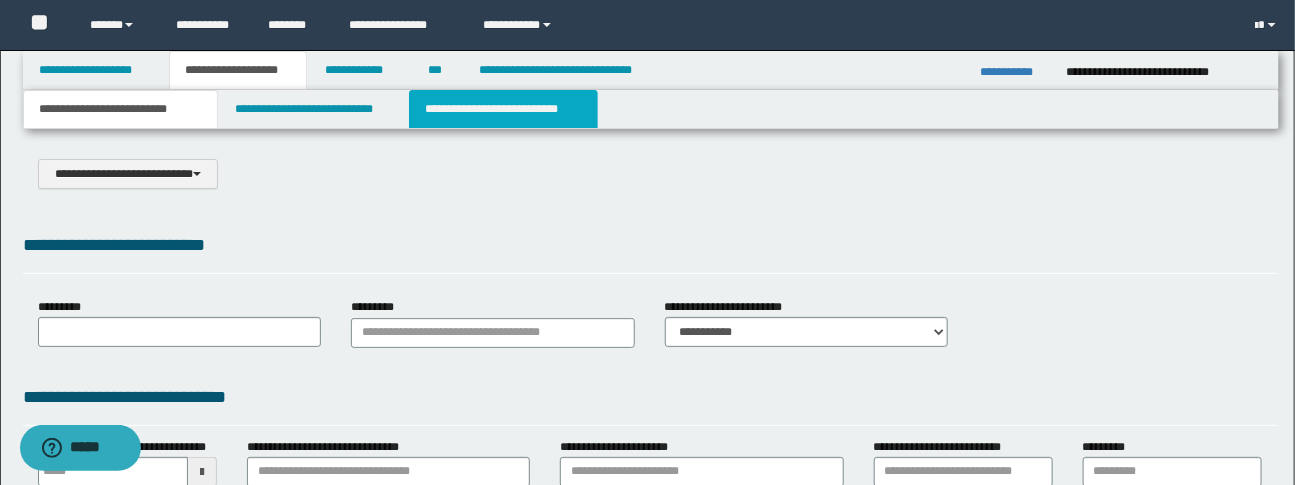click on "**********" at bounding box center [503, 109] 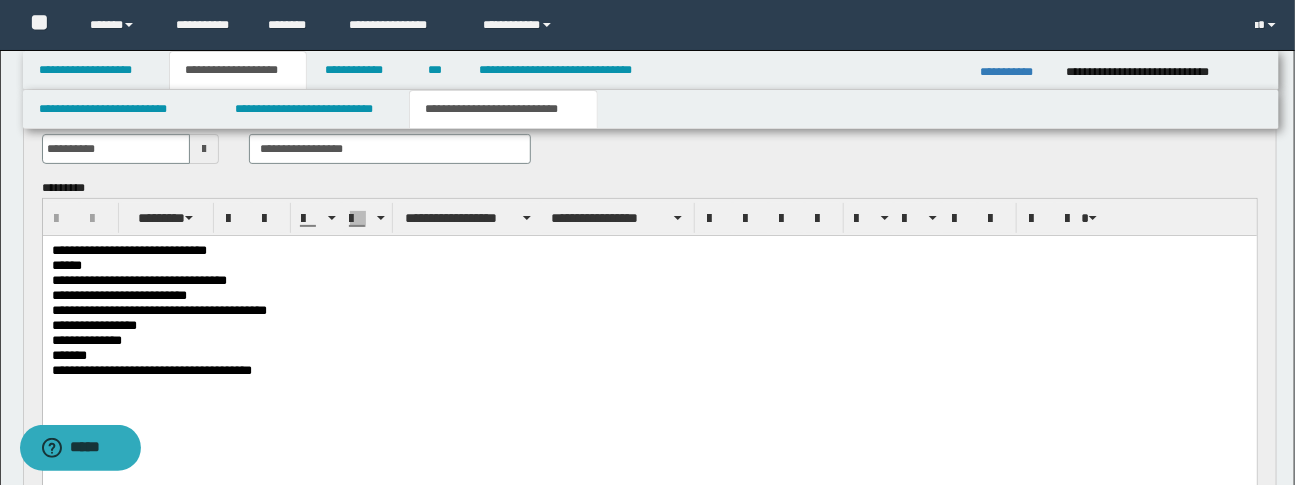 scroll, scrollTop: 120, scrollLeft: 0, axis: vertical 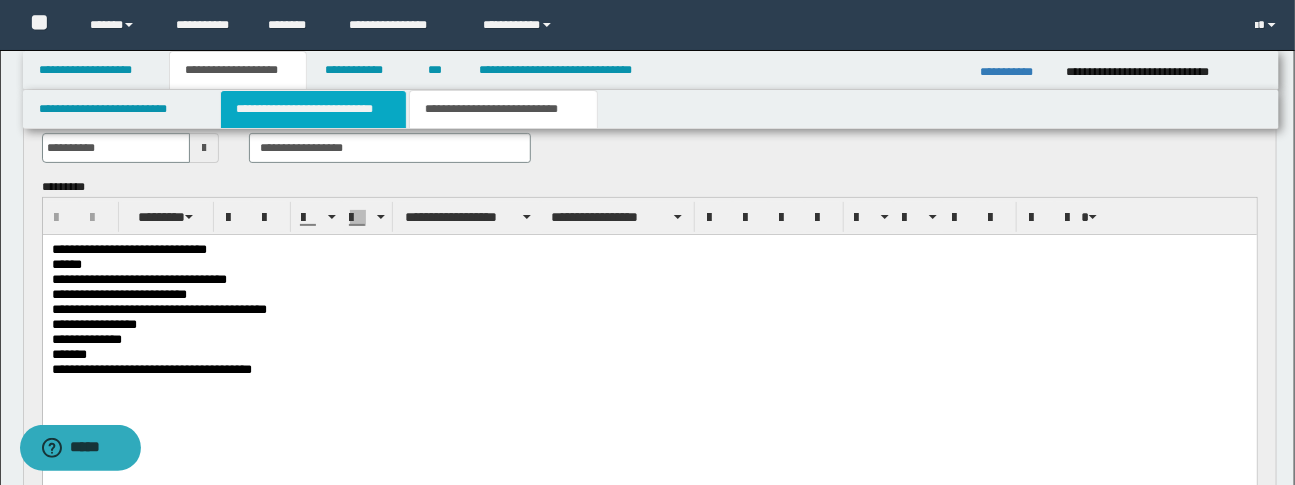 click on "**********" at bounding box center [313, 109] 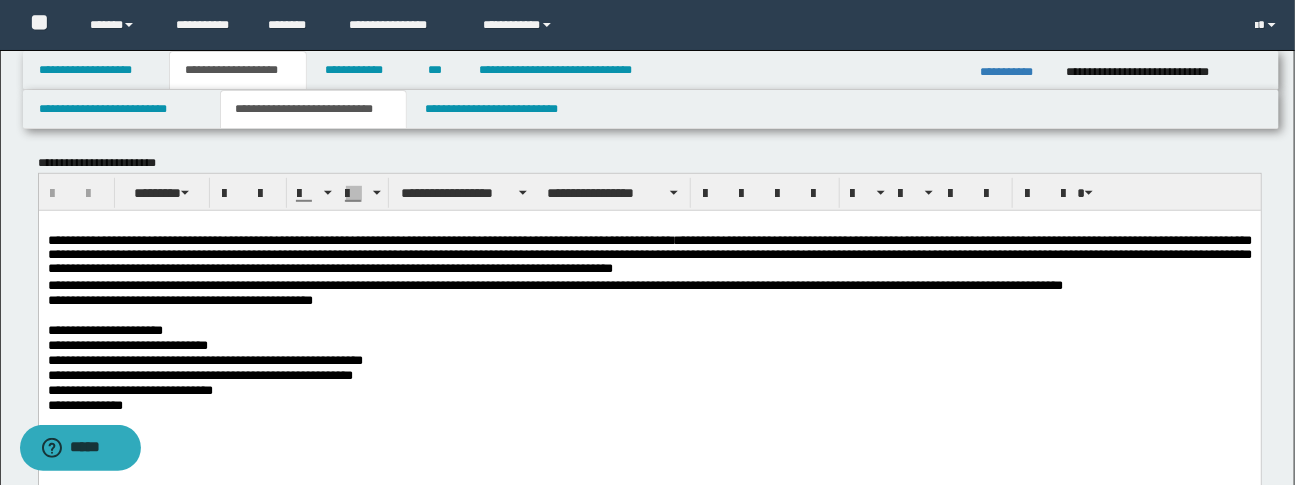 scroll, scrollTop: 370, scrollLeft: 0, axis: vertical 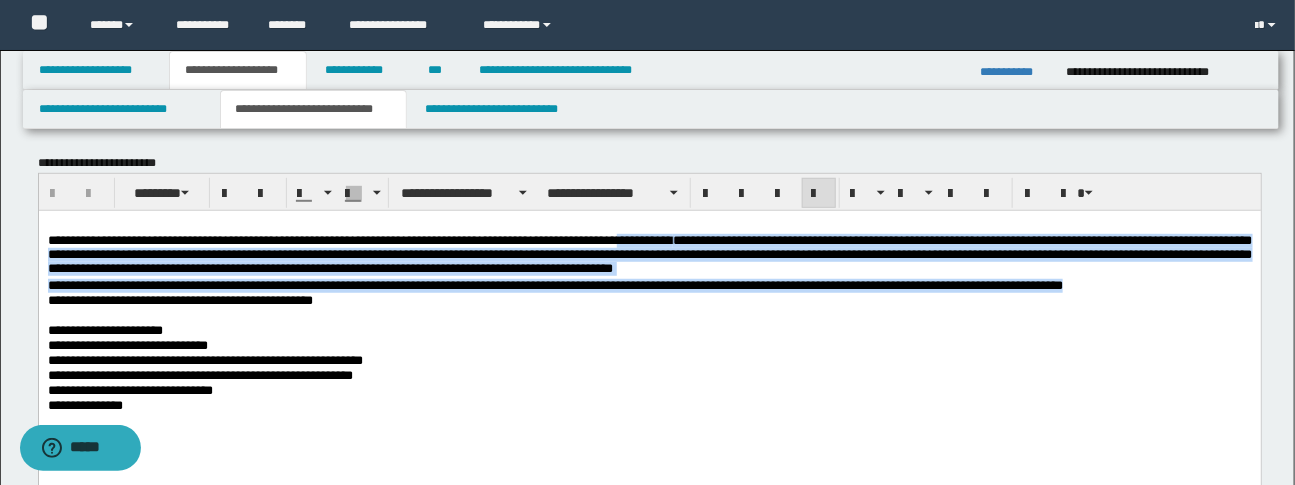 drag, startPoint x: 663, startPoint y: 245, endPoint x: 1156, endPoint y: 282, distance: 494.38647 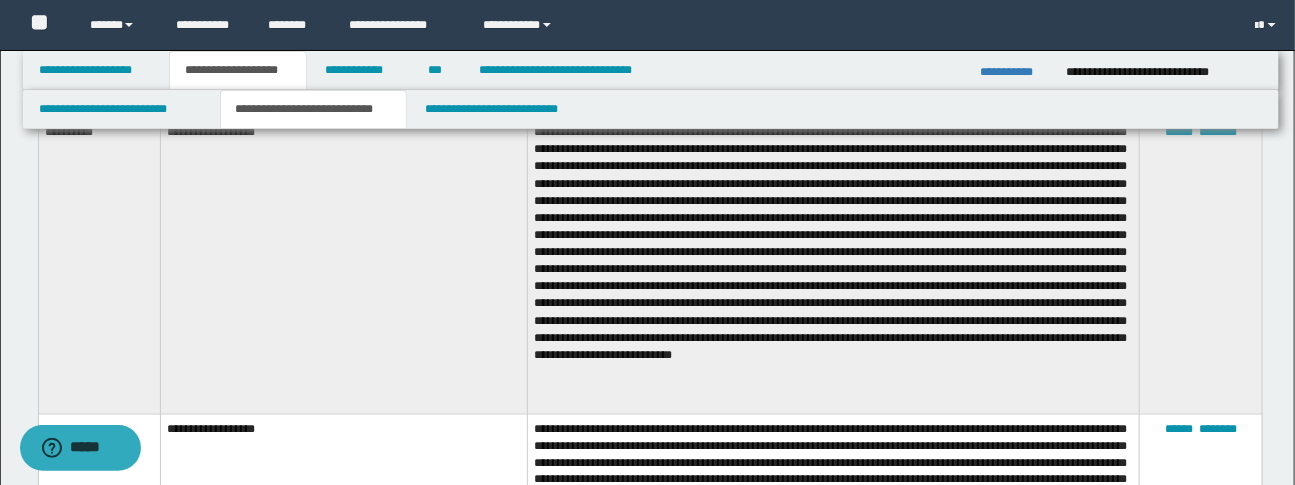 scroll, scrollTop: 975, scrollLeft: 0, axis: vertical 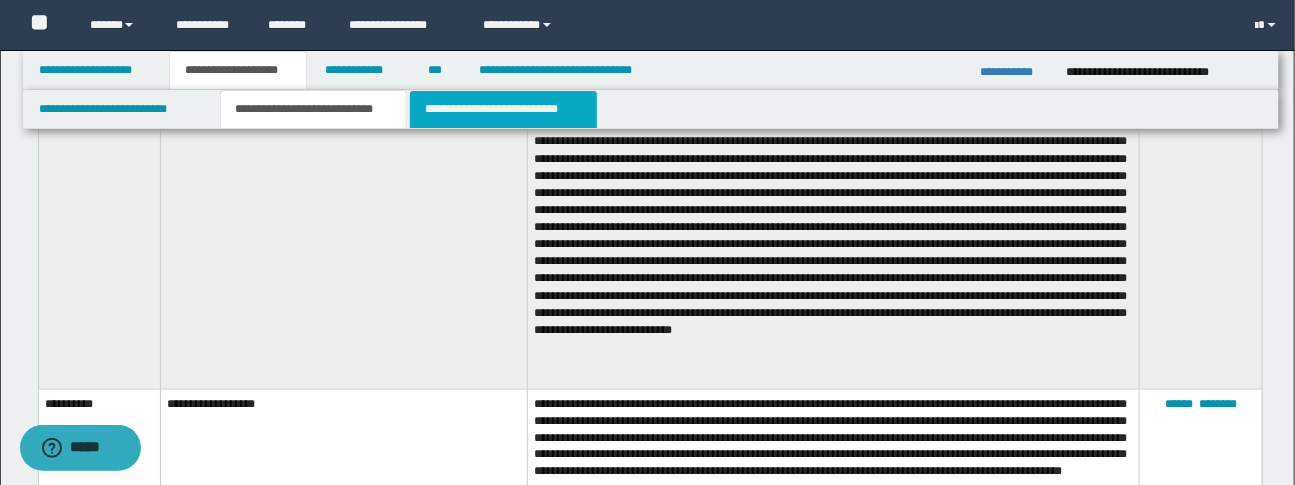 click on "**********" at bounding box center [503, 109] 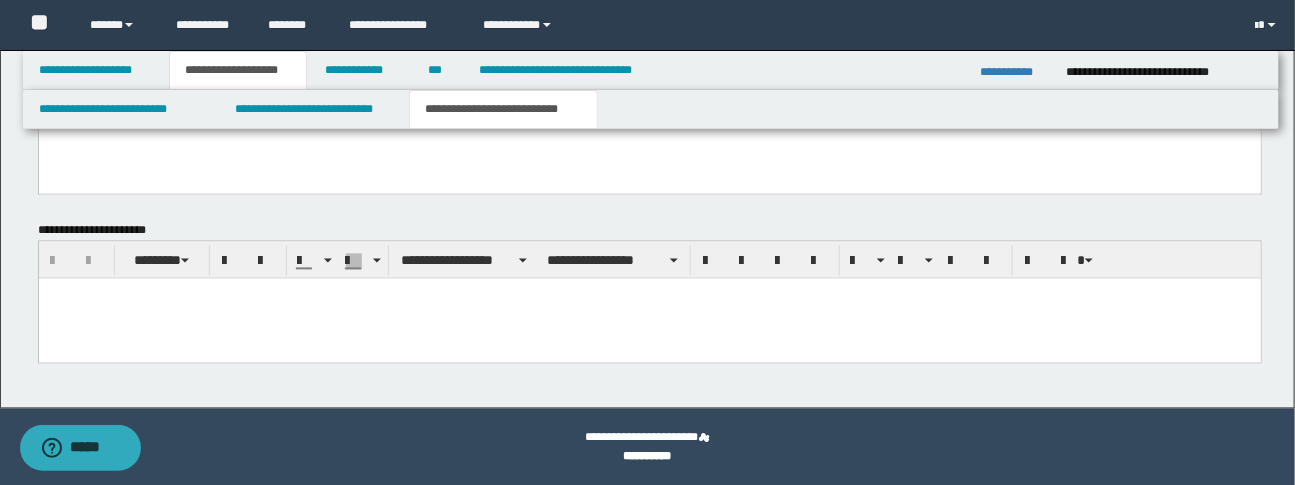 scroll, scrollTop: 1337, scrollLeft: 0, axis: vertical 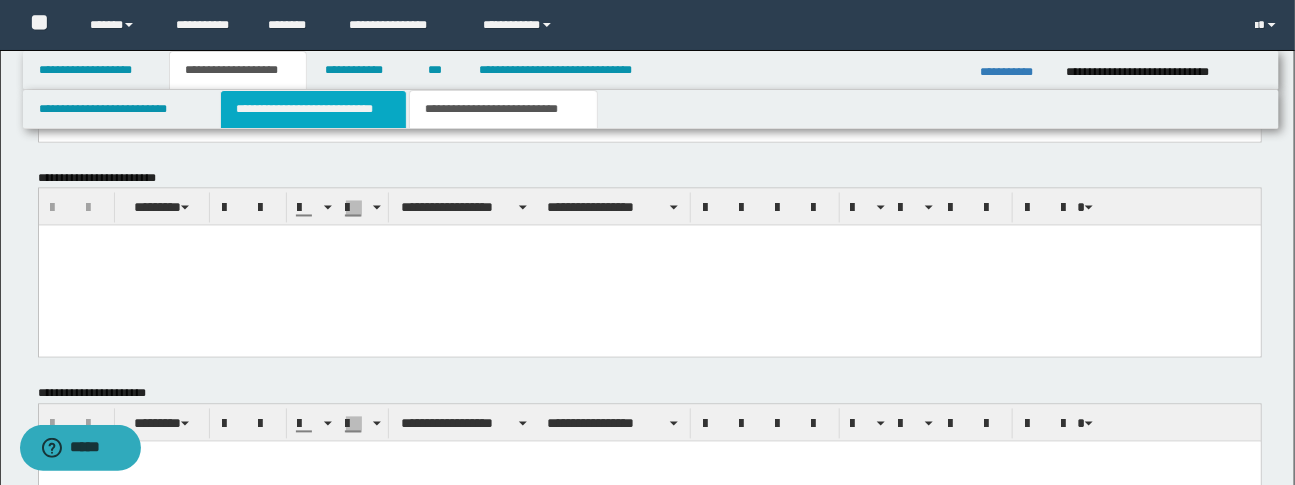 click on "**********" at bounding box center (313, 109) 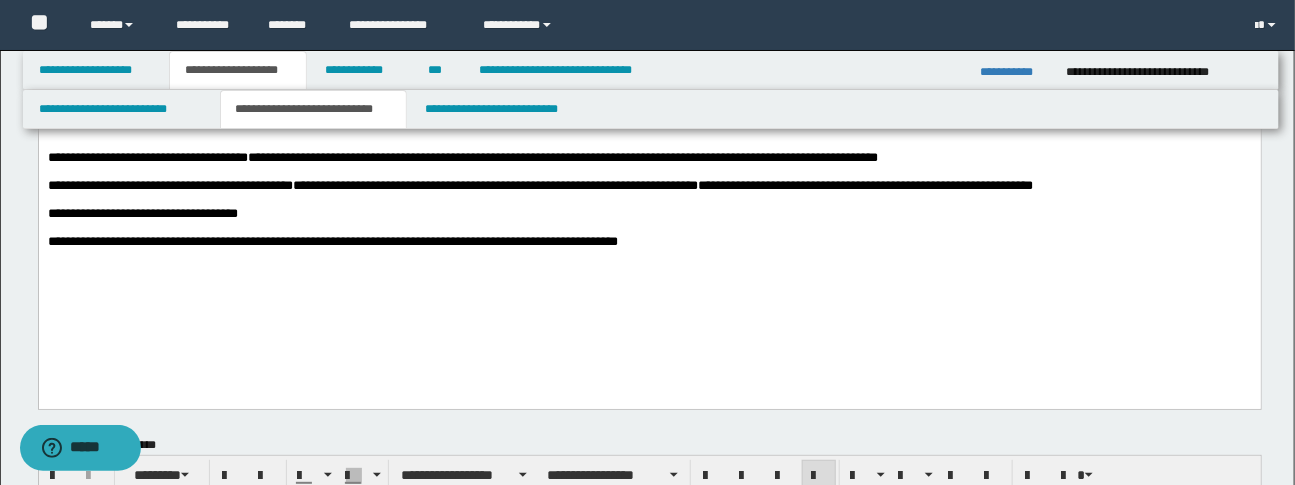 scroll, scrollTop: 0, scrollLeft: 0, axis: both 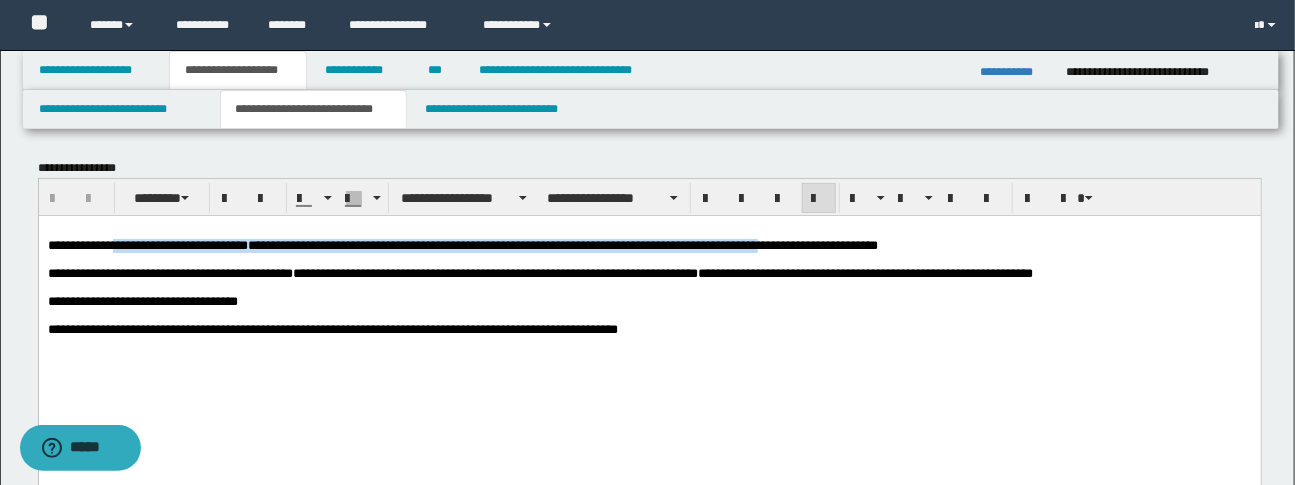 drag, startPoint x: 118, startPoint y: 244, endPoint x: 908, endPoint y: 248, distance: 790.01013 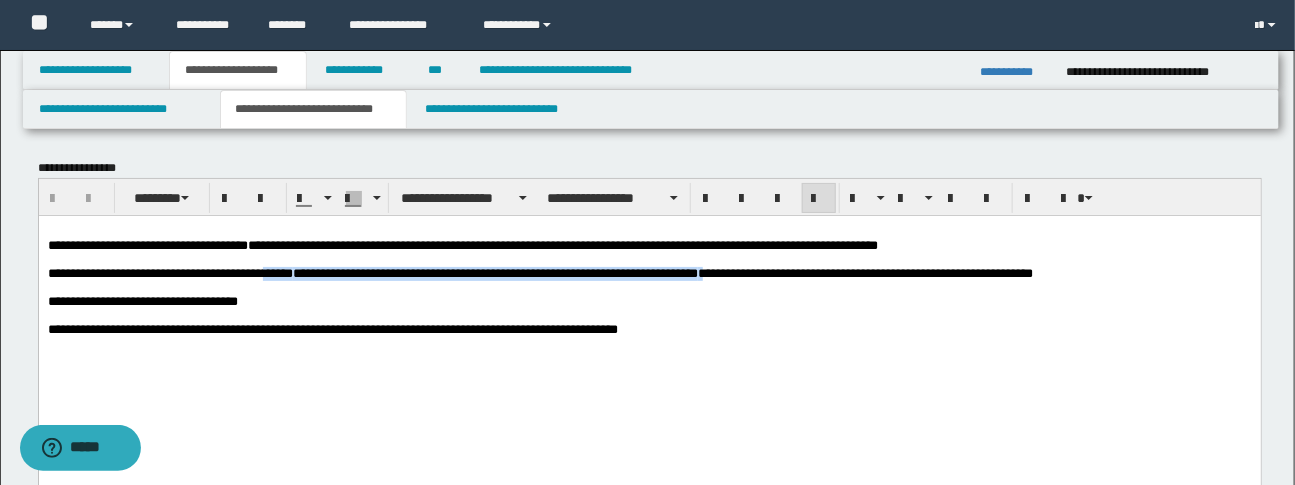 drag, startPoint x: 304, startPoint y: 278, endPoint x: 796, endPoint y: 274, distance: 492.01627 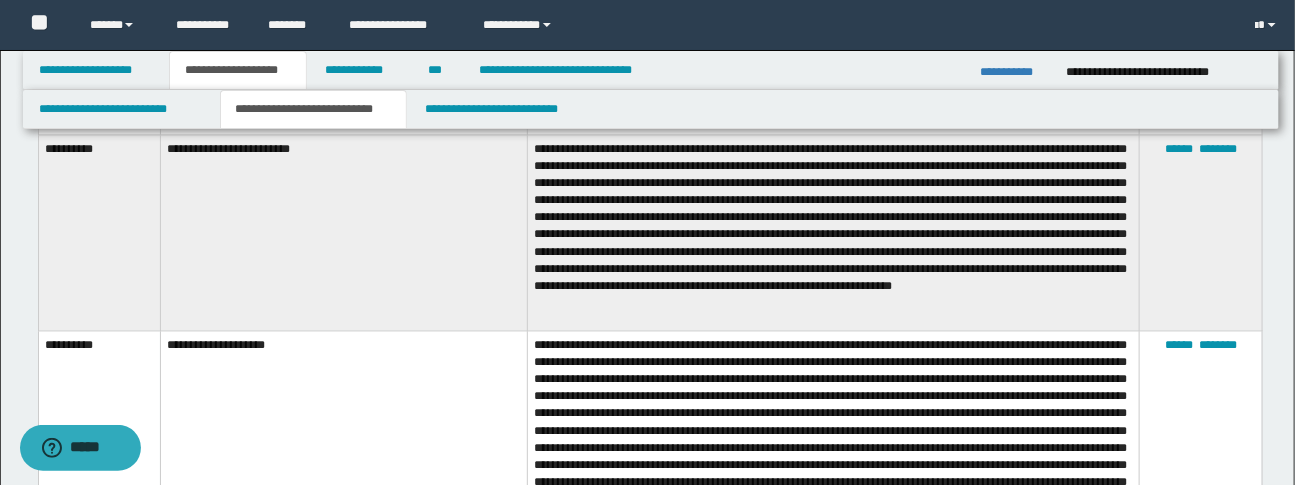 scroll, scrollTop: 1332, scrollLeft: 0, axis: vertical 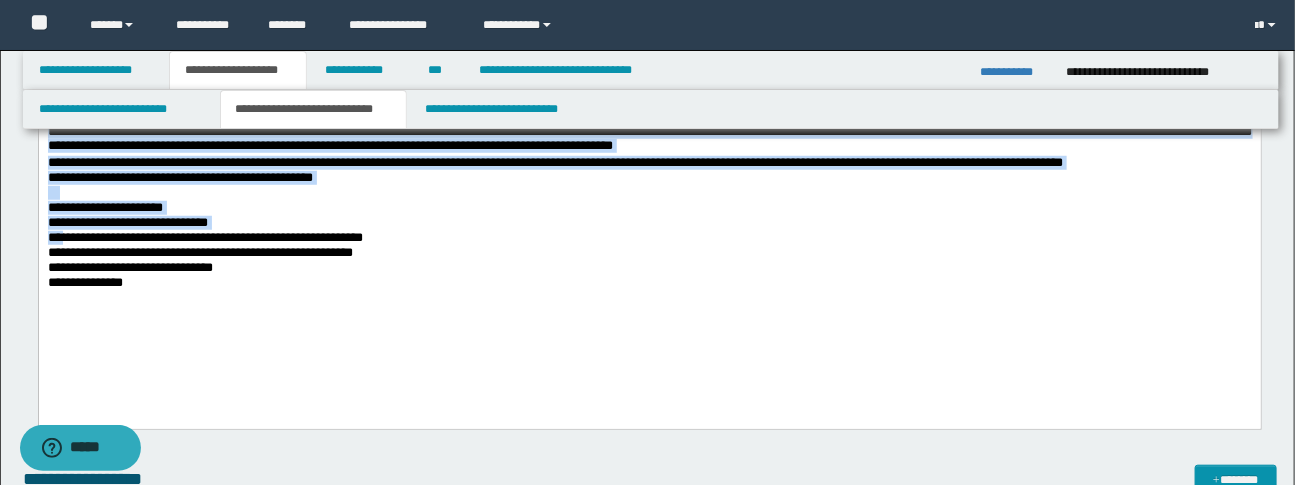 drag, startPoint x: 46, startPoint y: 238, endPoint x: 67, endPoint y: 244, distance: 21.84033 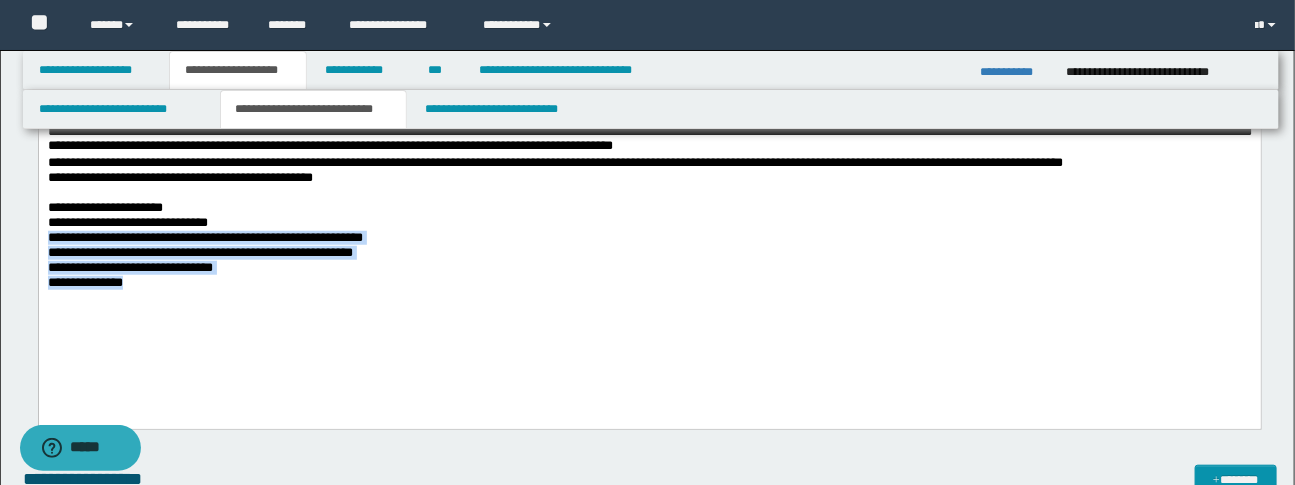 drag, startPoint x: 47, startPoint y: 245, endPoint x: 220, endPoint y: 289, distance: 178.5077 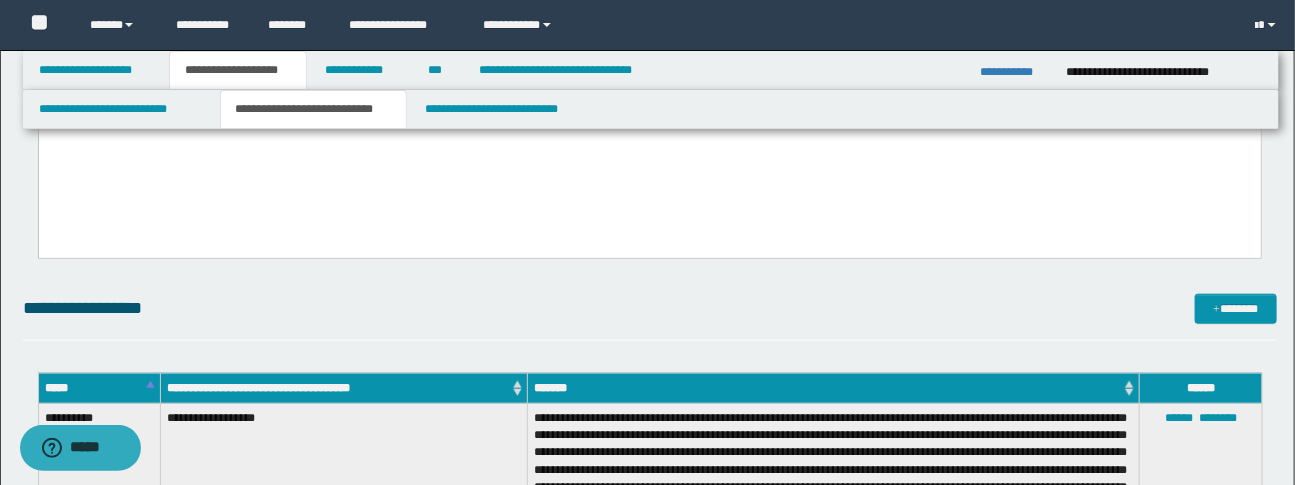scroll, scrollTop: 810, scrollLeft: 0, axis: vertical 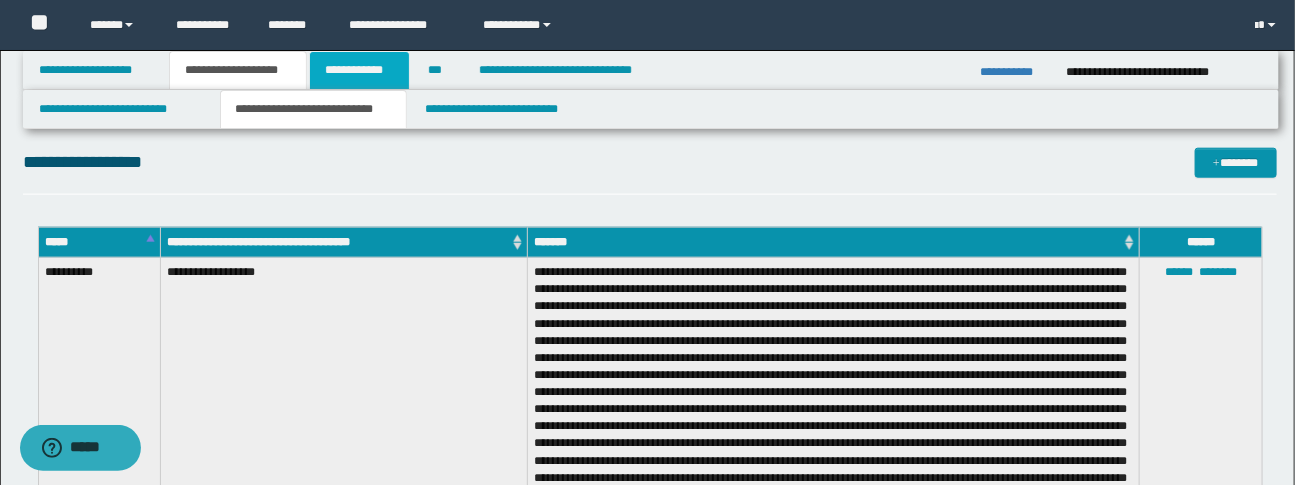 click on "**********" at bounding box center (359, 70) 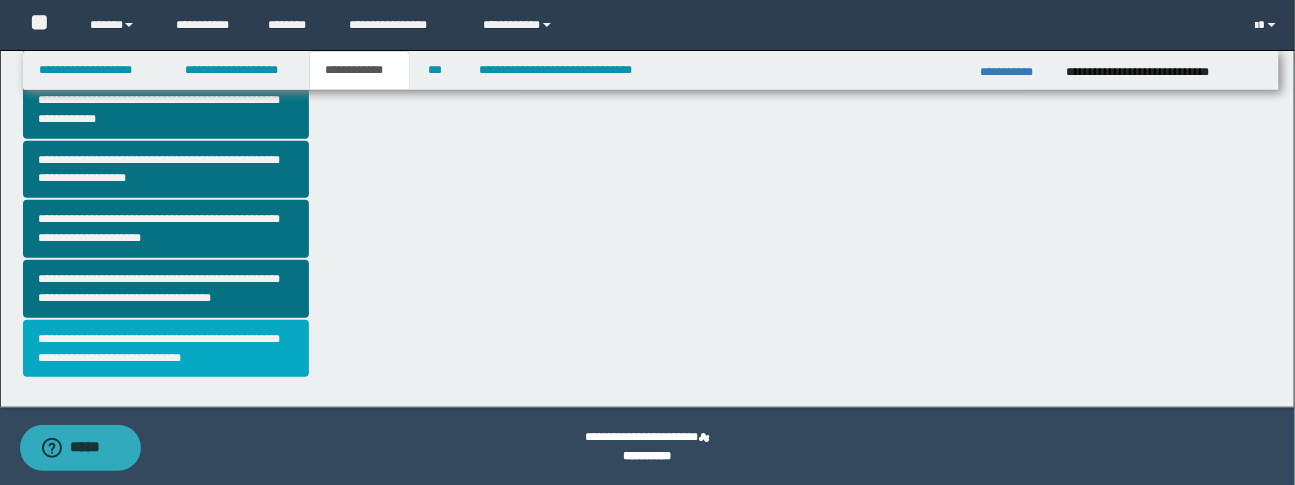 click on "**********" at bounding box center (166, 349) 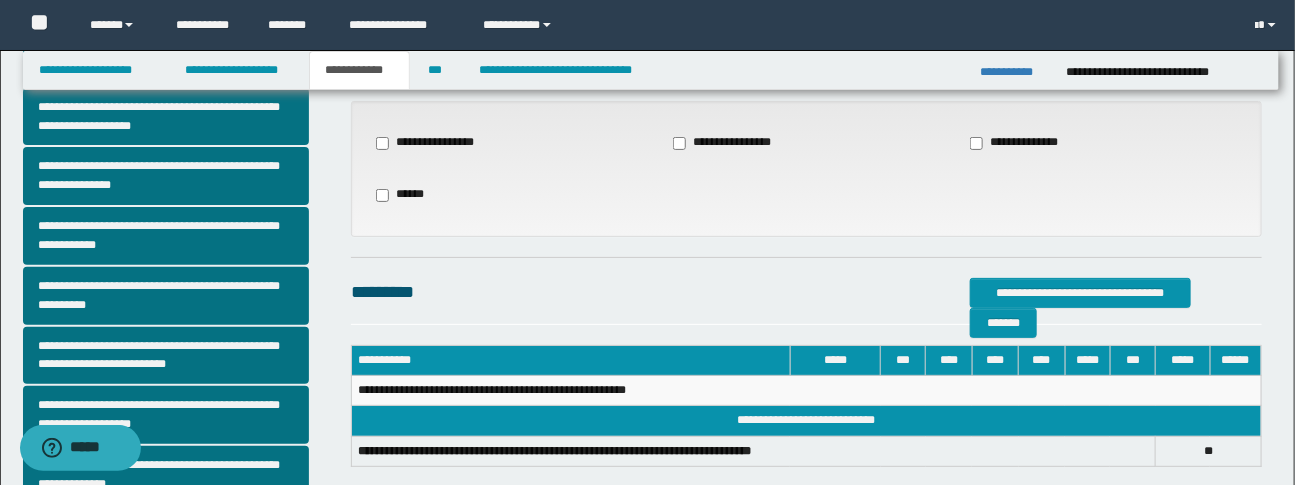 scroll, scrollTop: 79, scrollLeft: 0, axis: vertical 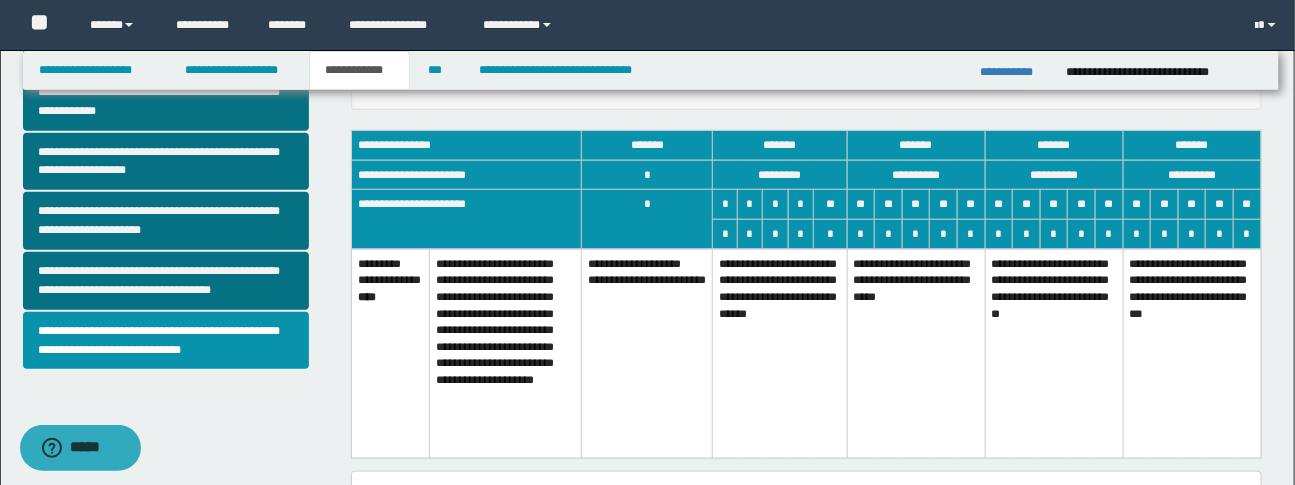 click on "**********" at bounding box center (916, 353) 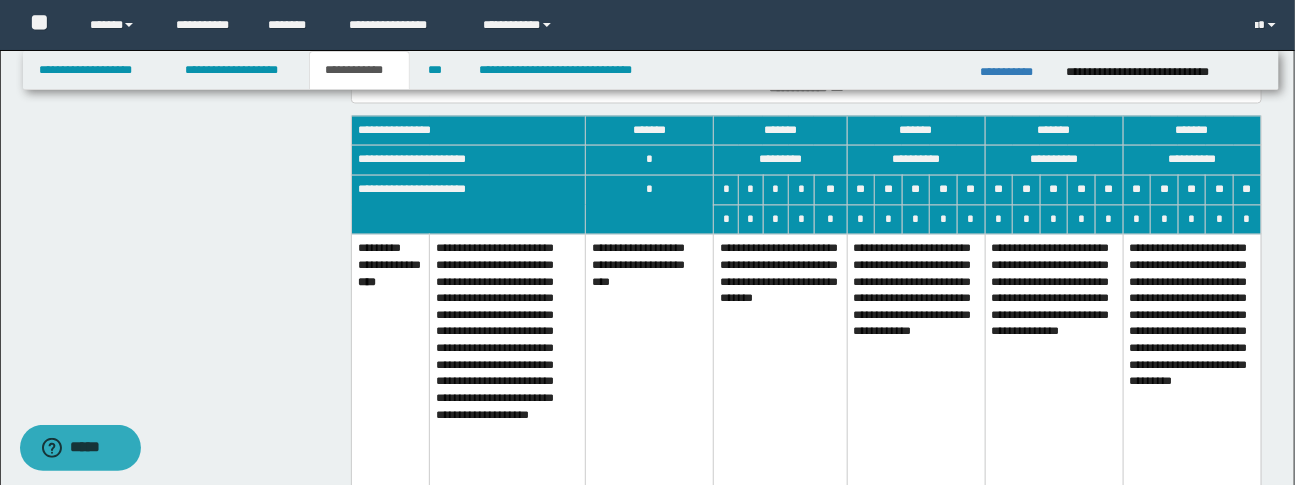 scroll, scrollTop: 1419, scrollLeft: 0, axis: vertical 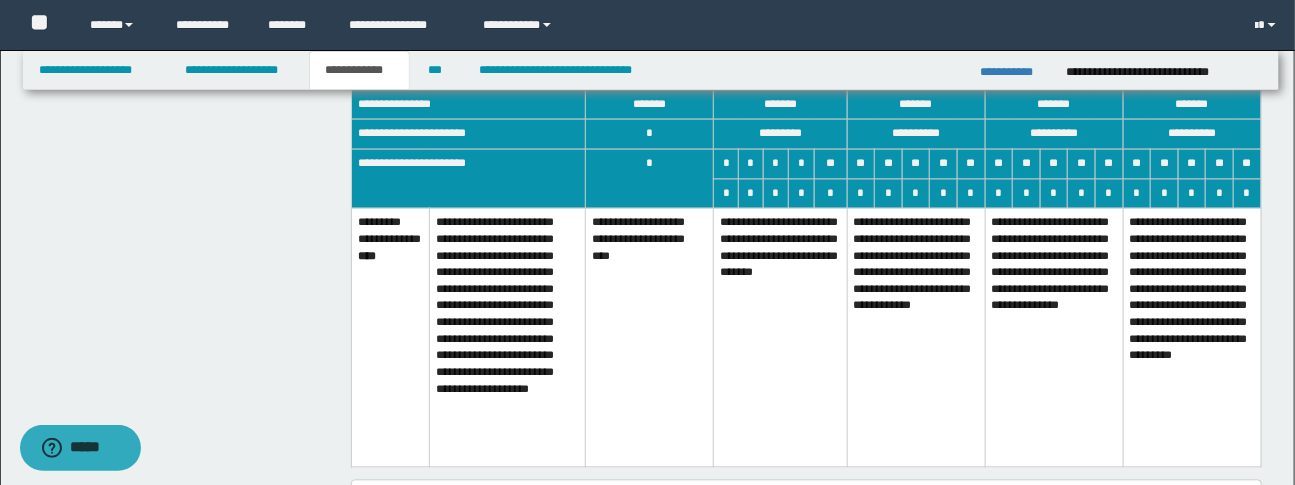 click on "**********" at bounding box center [916, 338] 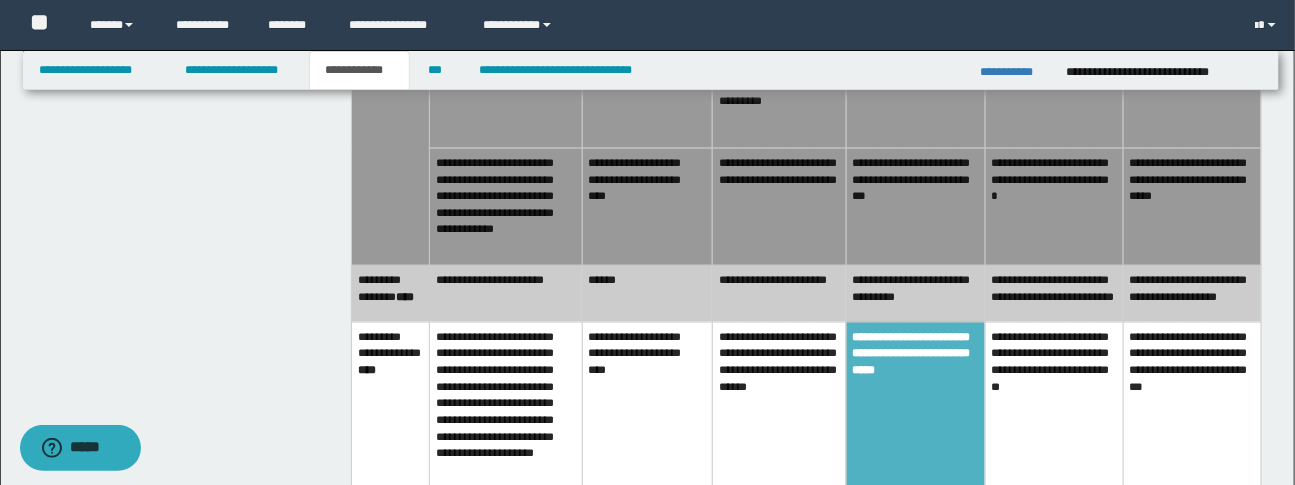 scroll, scrollTop: 911, scrollLeft: 0, axis: vertical 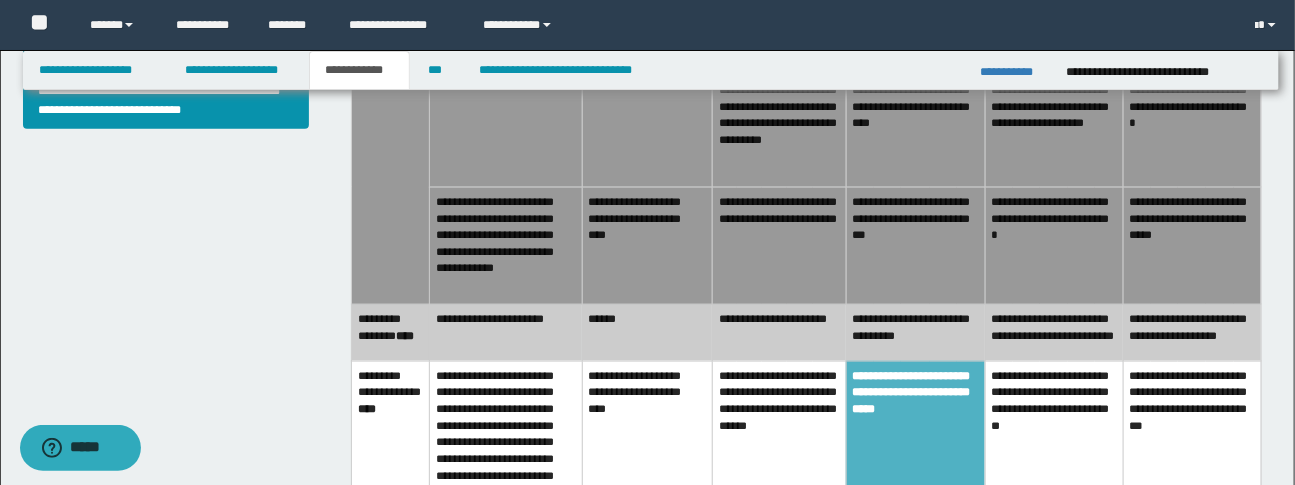click on "**********" at bounding box center [915, 333] 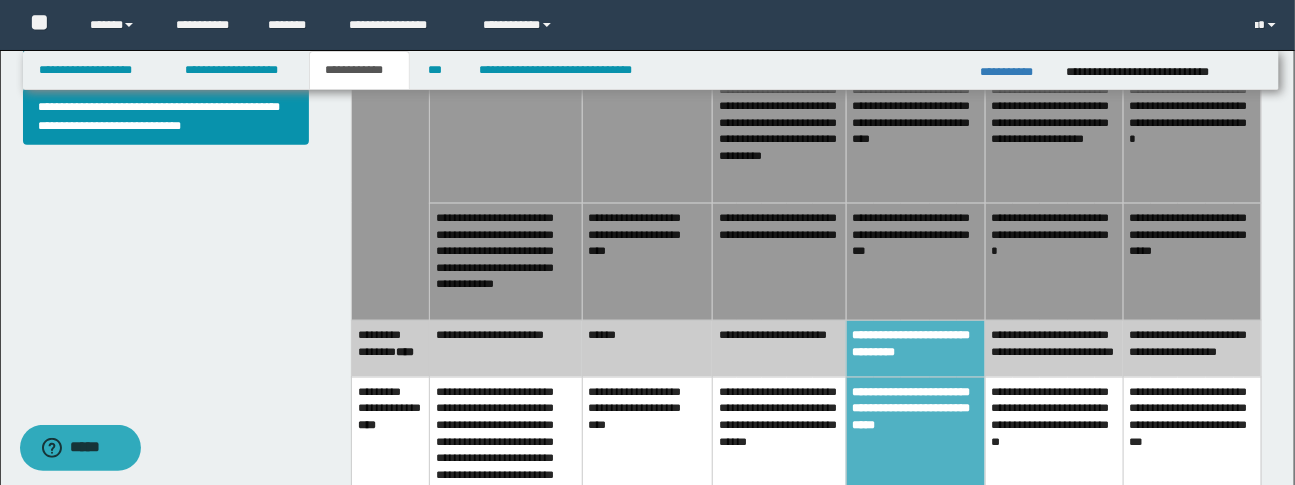 scroll, scrollTop: 891, scrollLeft: 0, axis: vertical 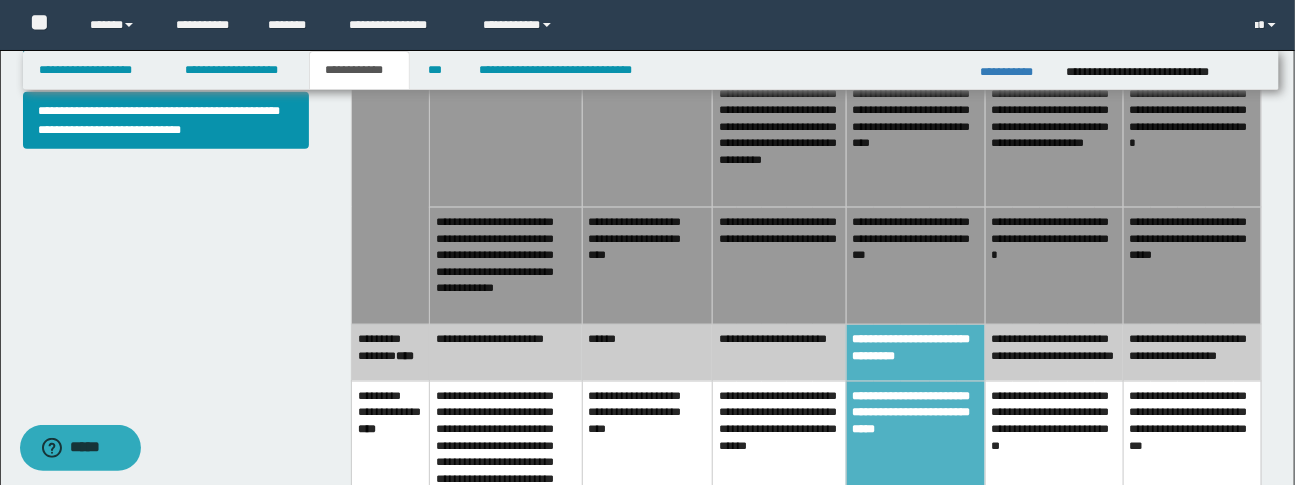 click on "**********" at bounding box center (915, 265) 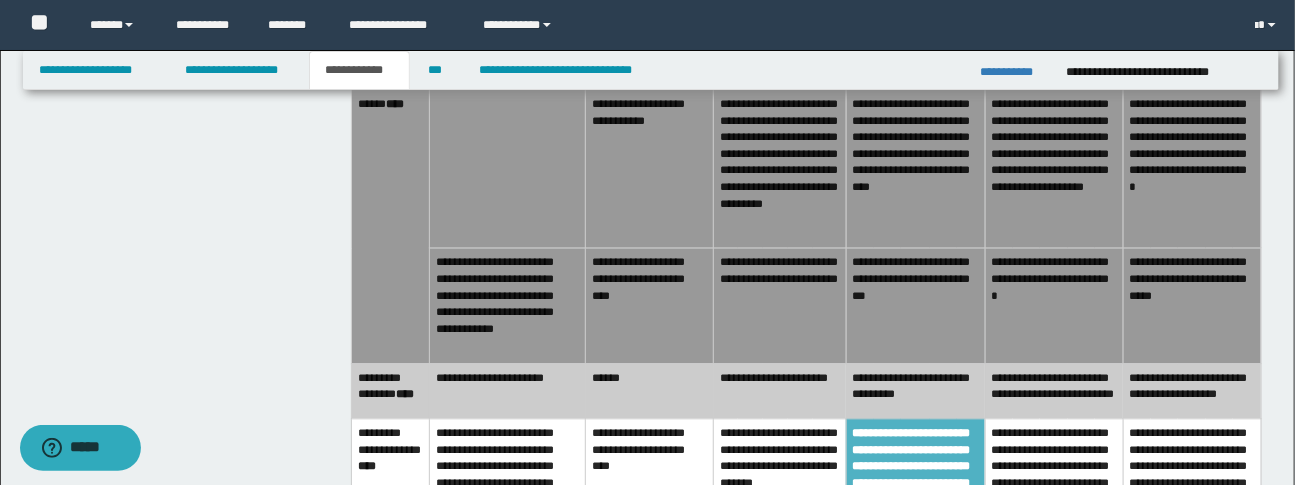 scroll, scrollTop: 1564, scrollLeft: 0, axis: vertical 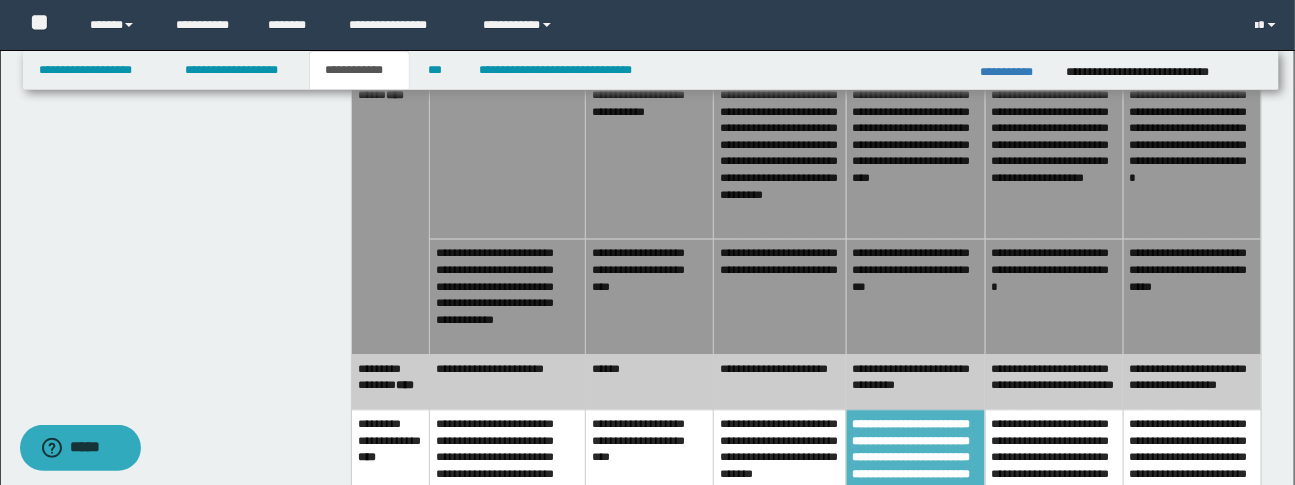 click on "**********" at bounding box center (915, 381) 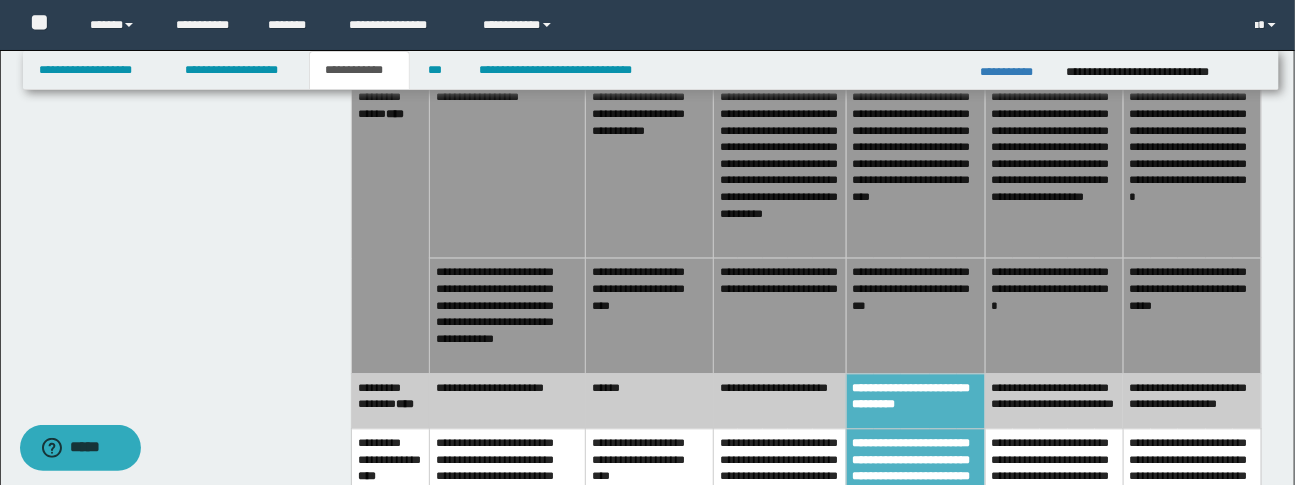 scroll, scrollTop: 1541, scrollLeft: 0, axis: vertical 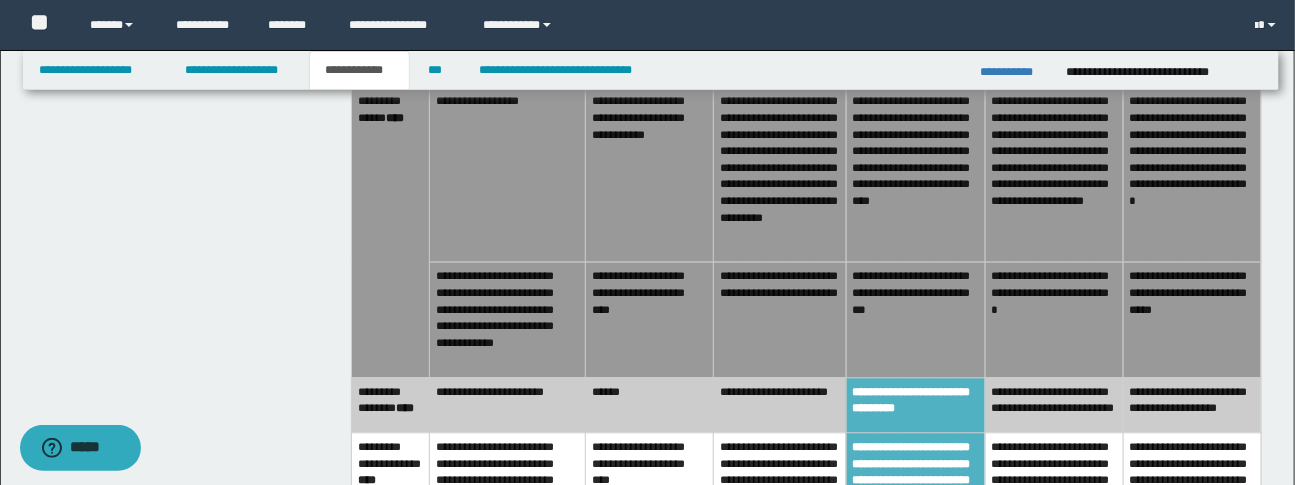 click on "**********" at bounding box center [915, 319] 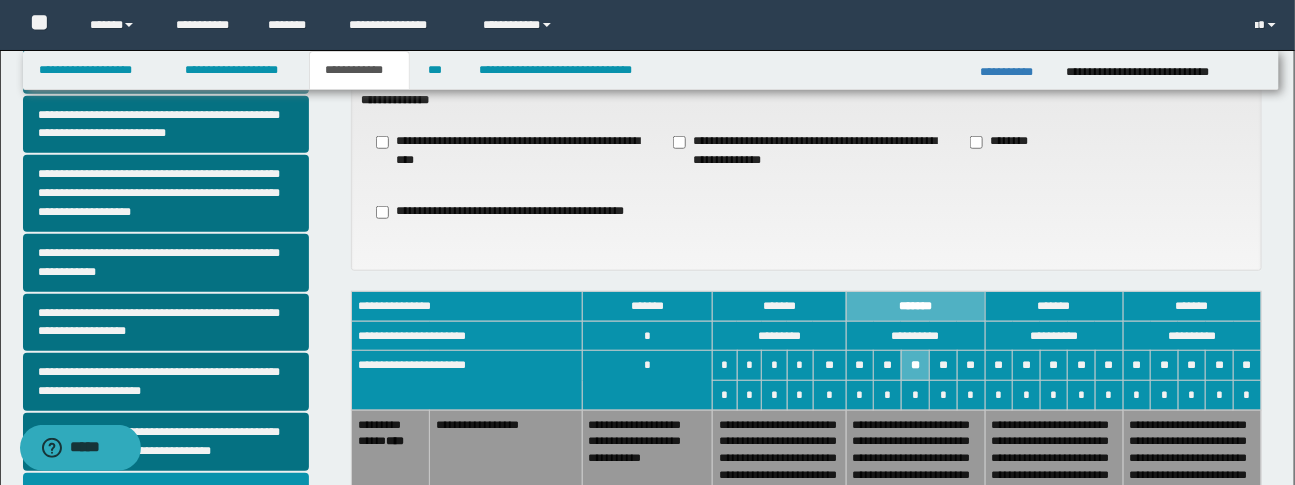 scroll, scrollTop: 506, scrollLeft: 0, axis: vertical 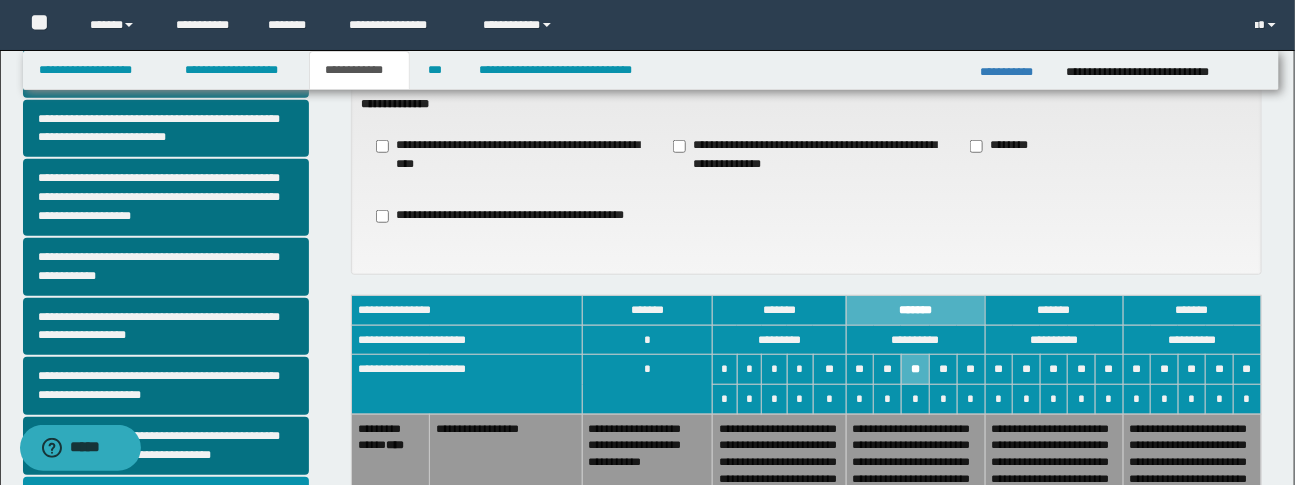 click on "**********" at bounding box center [509, 155] 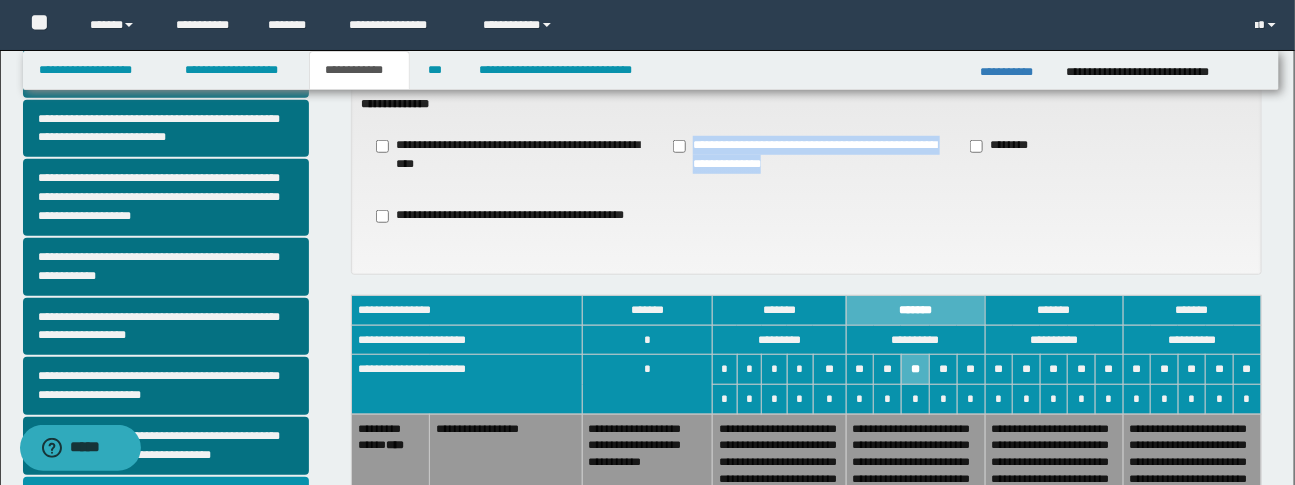 drag, startPoint x: 694, startPoint y: 143, endPoint x: 815, endPoint y: 170, distance: 123.97581 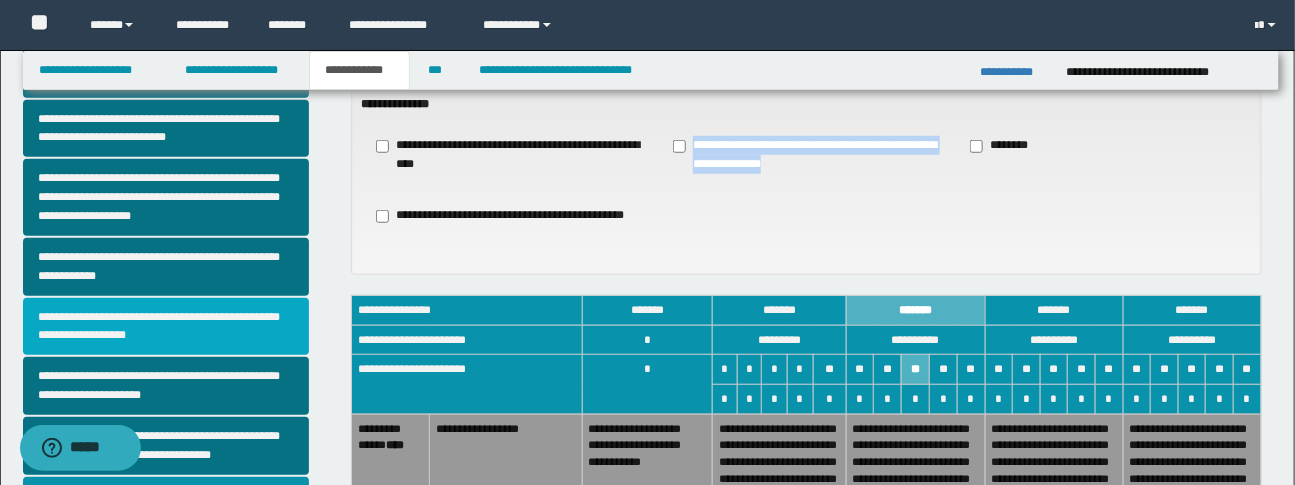 click on "**********" at bounding box center [166, 327] 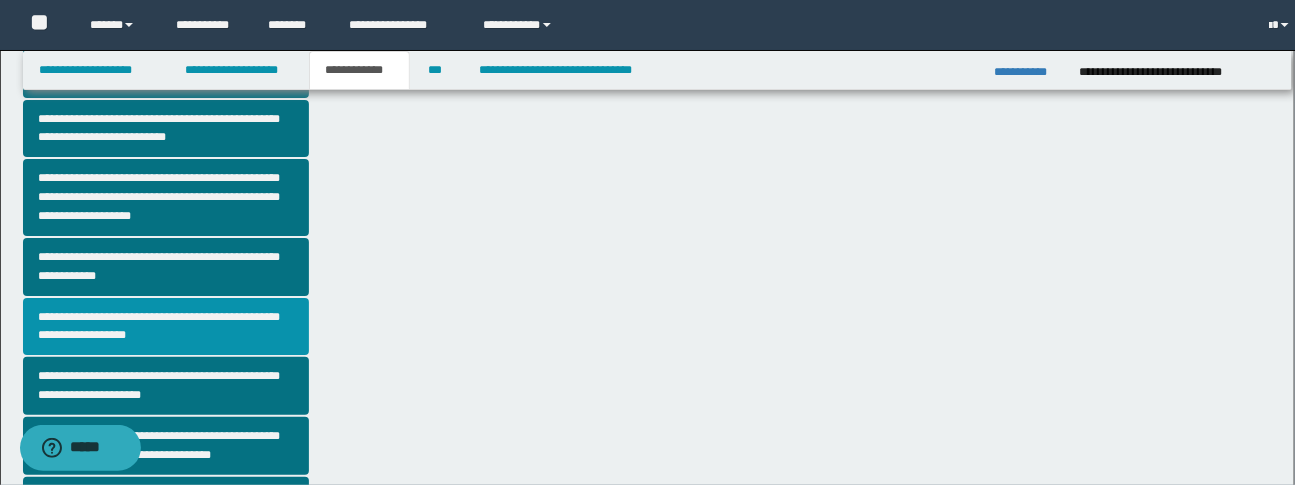 scroll, scrollTop: 0, scrollLeft: 0, axis: both 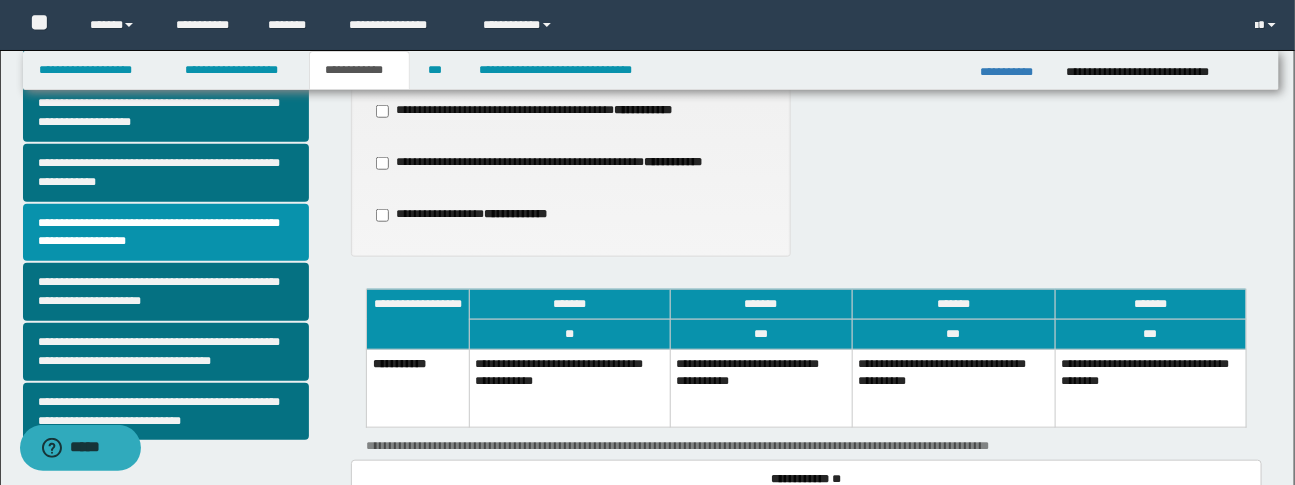 click on "**********" at bounding box center [761, 389] 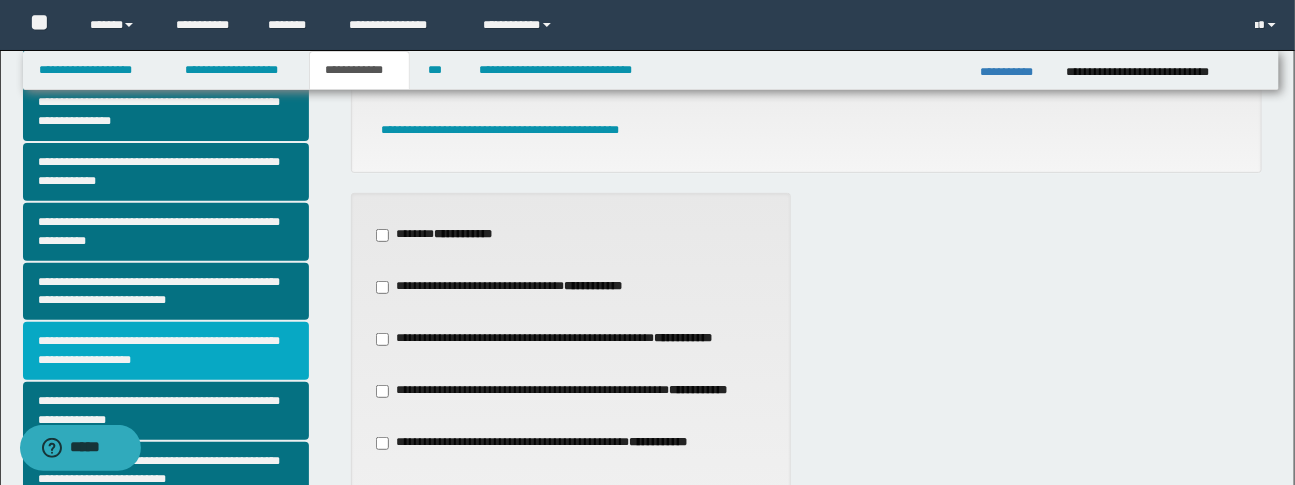 scroll, scrollTop: 157, scrollLeft: 0, axis: vertical 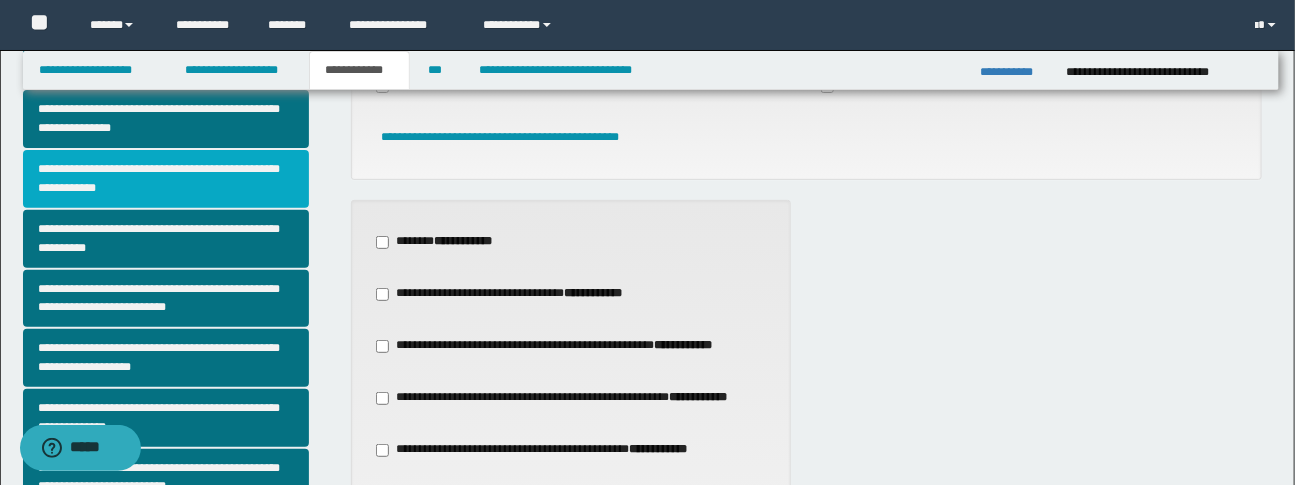 click on "**********" at bounding box center [166, 179] 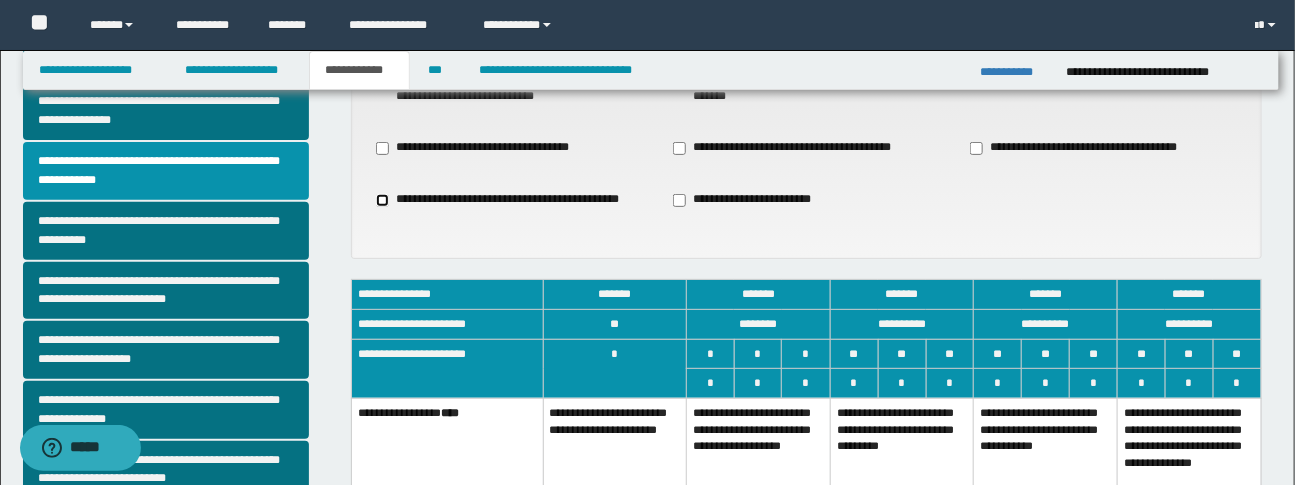 scroll, scrollTop: 246, scrollLeft: 0, axis: vertical 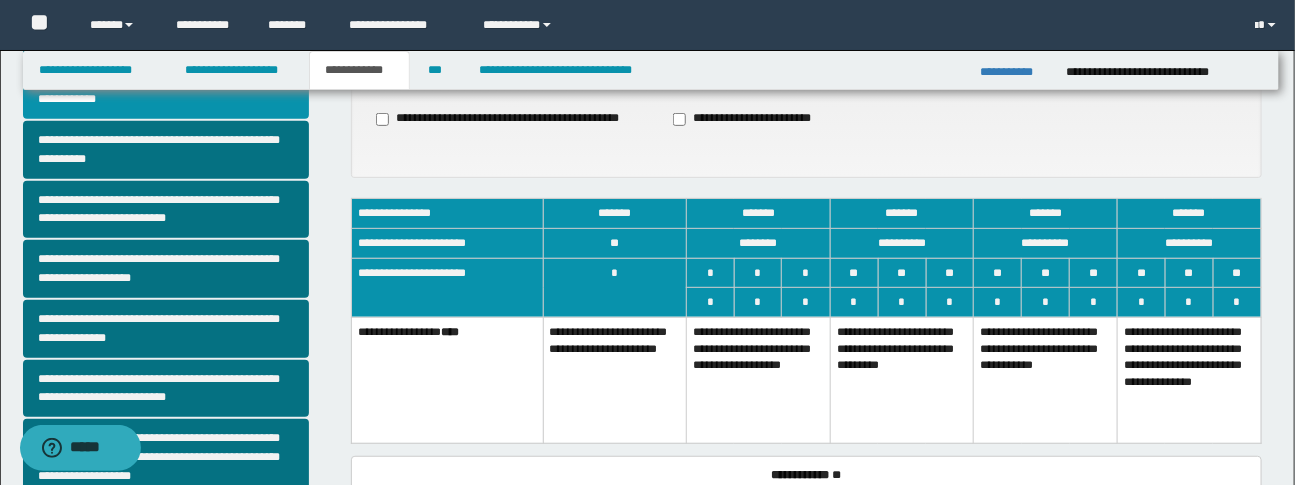 click on "**********" at bounding box center (759, 380) 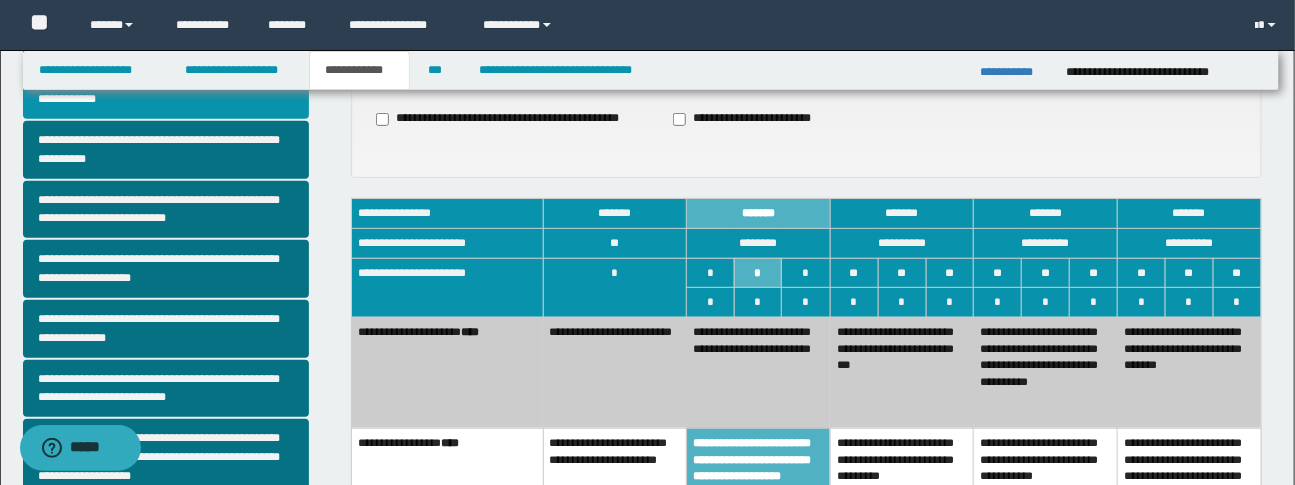 click on "**********" at bounding box center (759, 372) 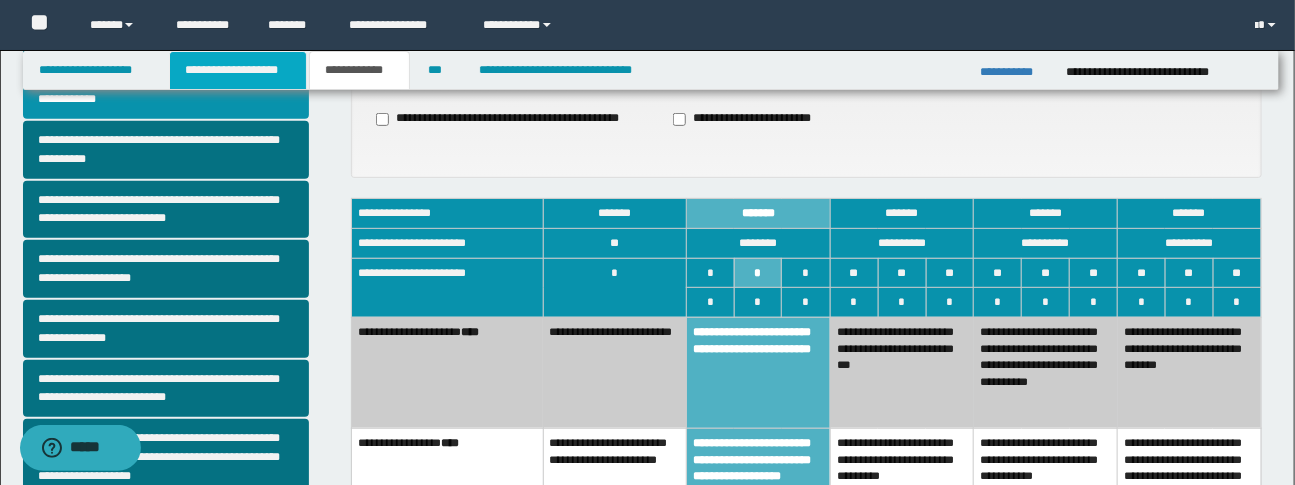click on "**********" at bounding box center (238, 70) 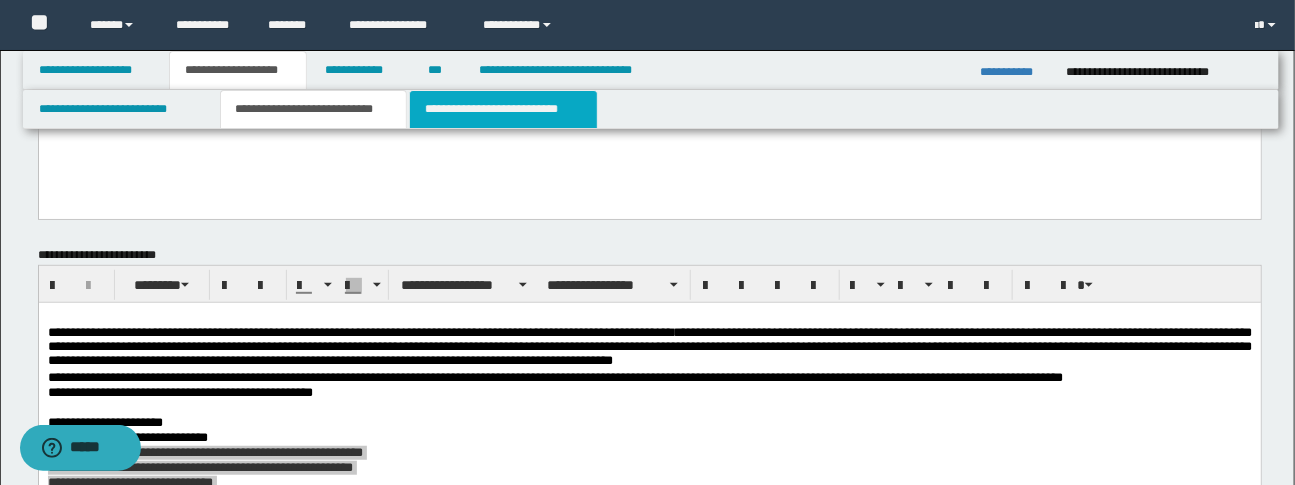 click on "**********" at bounding box center [503, 109] 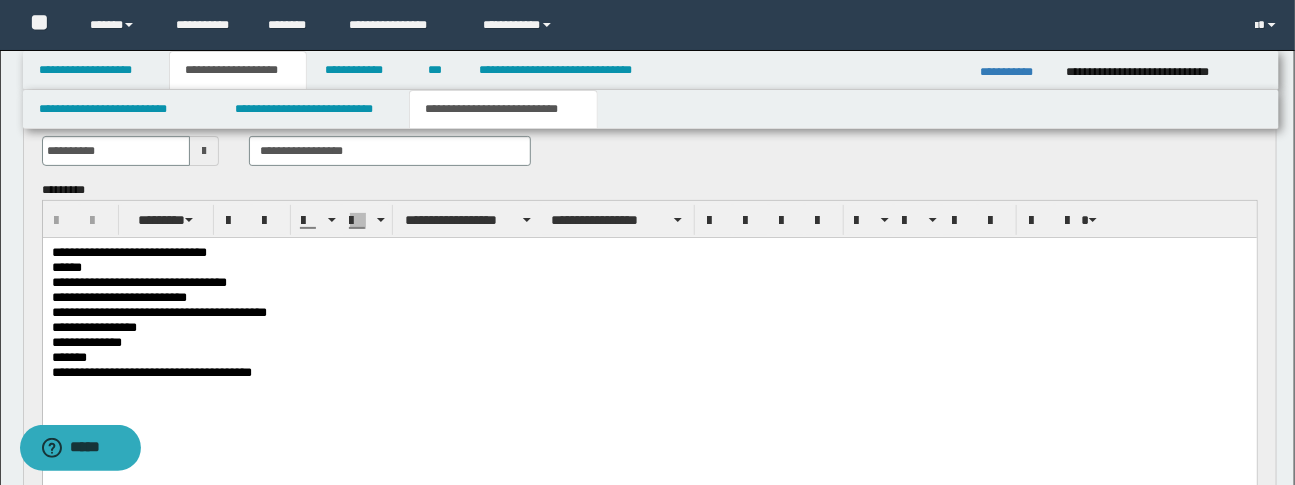 scroll, scrollTop: 118, scrollLeft: 0, axis: vertical 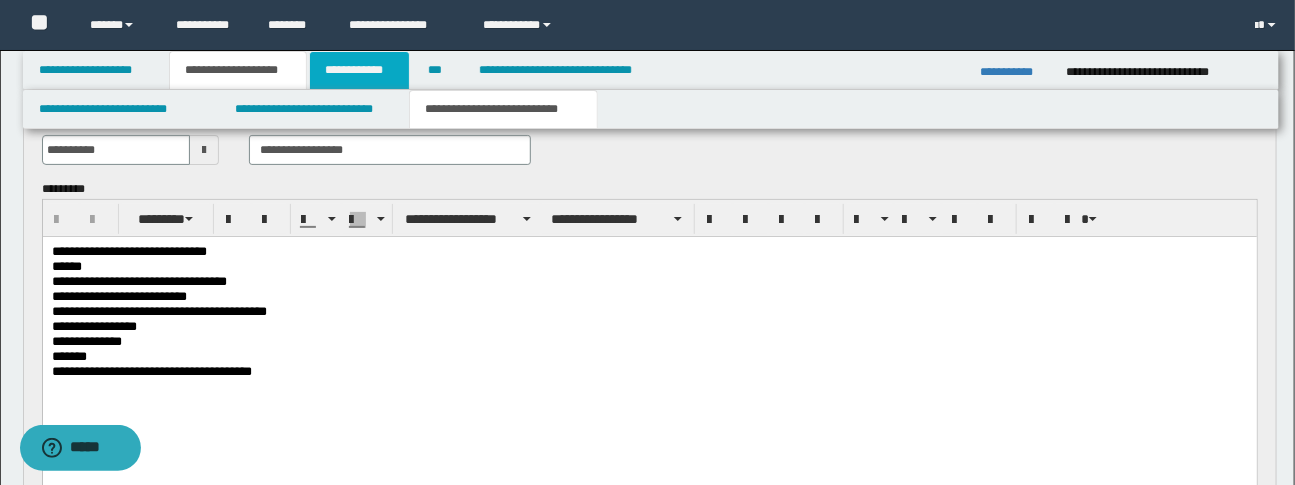 click on "**********" at bounding box center [359, 70] 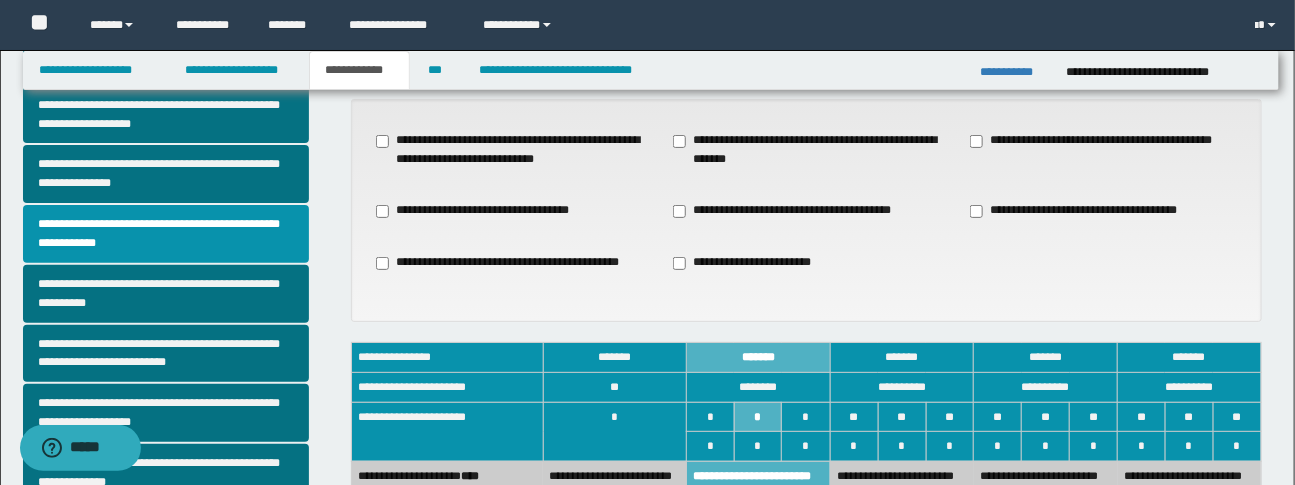 scroll, scrollTop: 117, scrollLeft: 0, axis: vertical 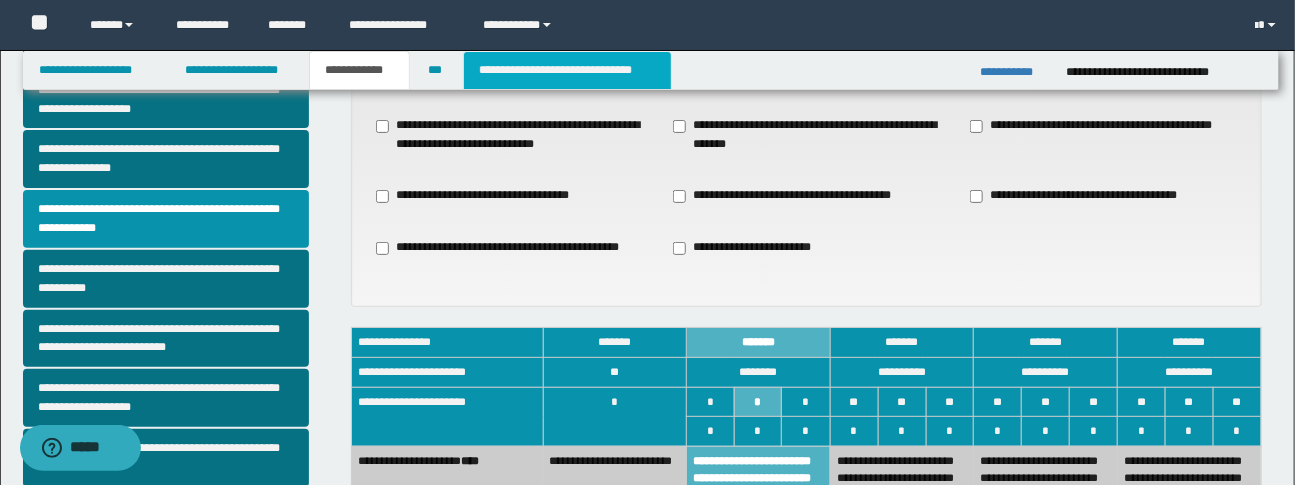 click on "**********" at bounding box center (567, 70) 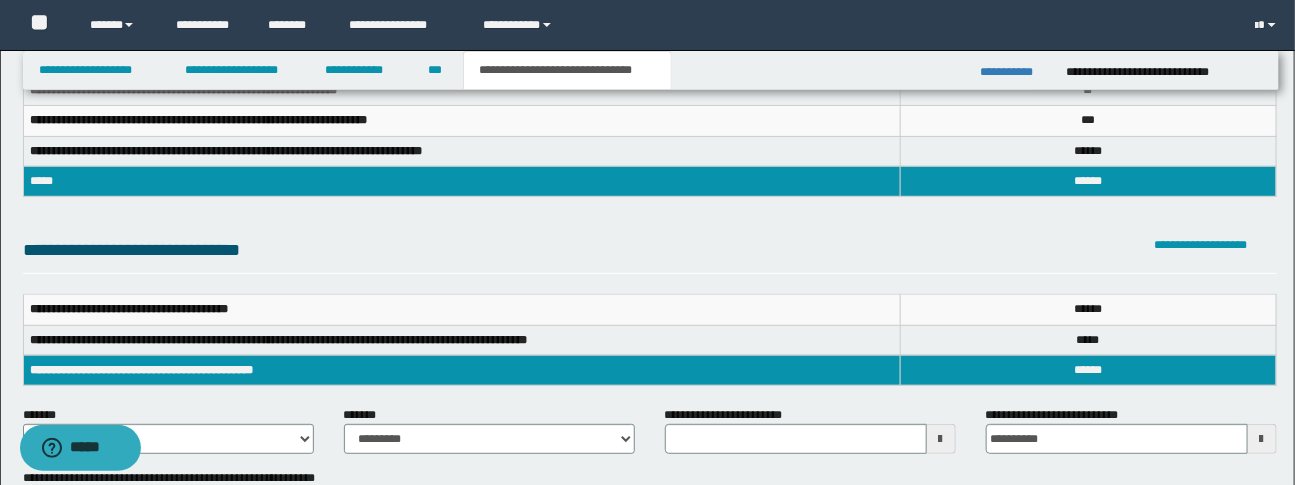scroll, scrollTop: 145, scrollLeft: 0, axis: vertical 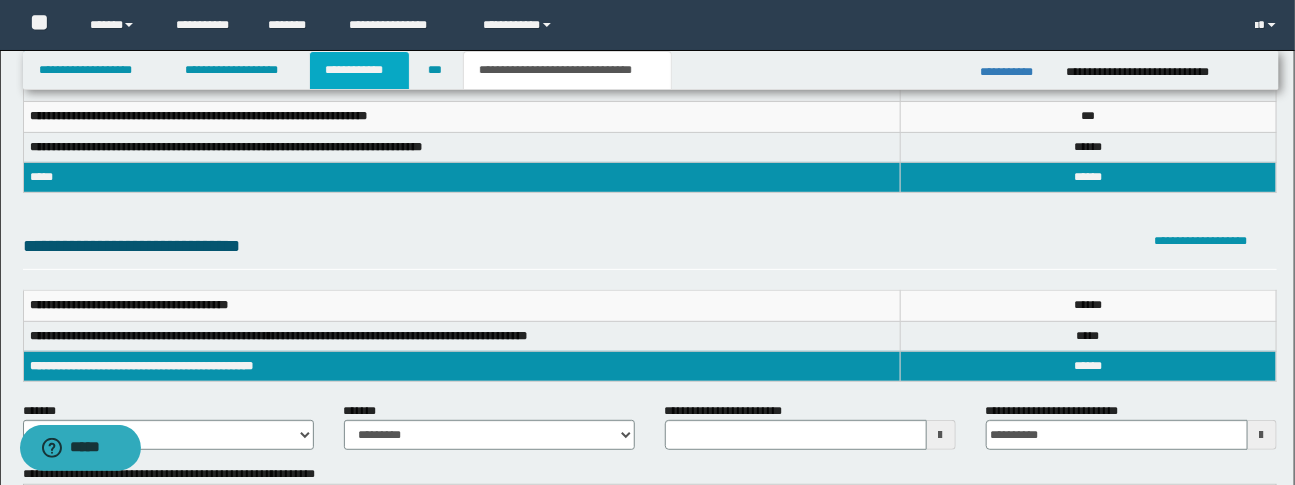 click on "**********" at bounding box center (359, 70) 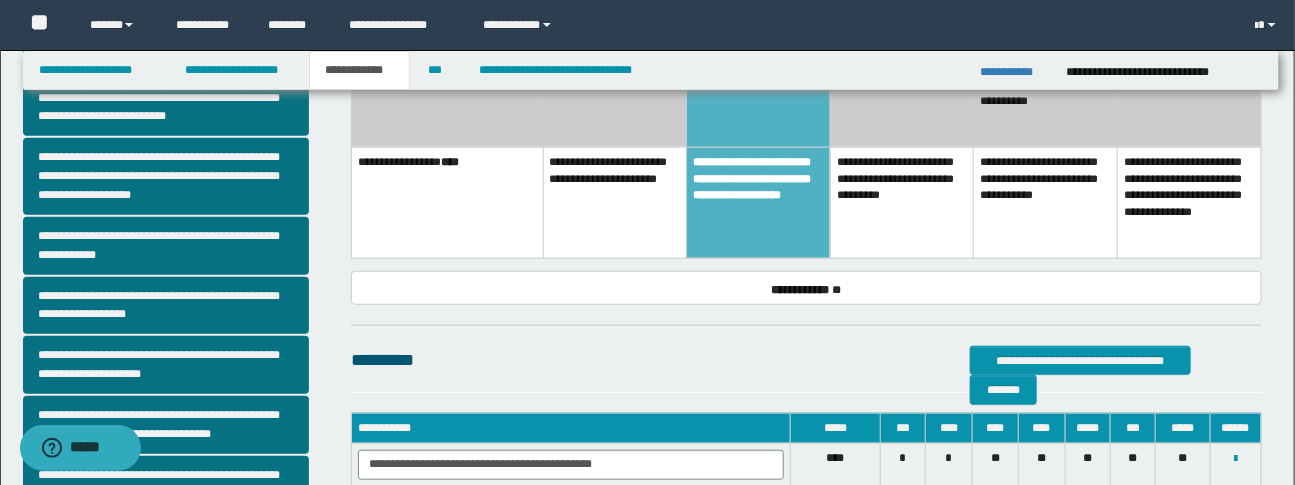 scroll, scrollTop: 661, scrollLeft: 0, axis: vertical 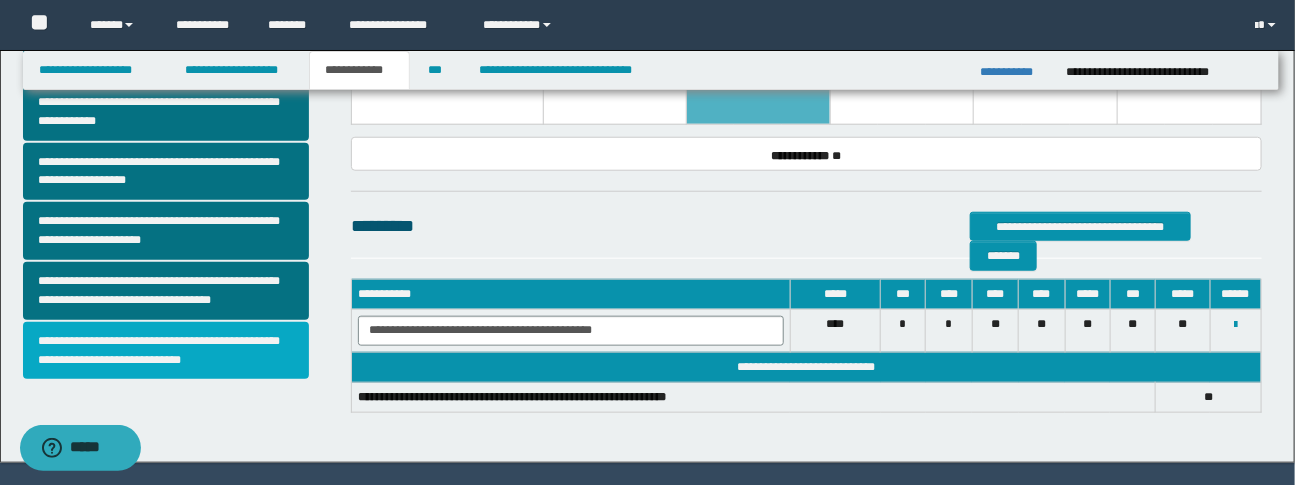 drag, startPoint x: 206, startPoint y: 350, endPoint x: 252, endPoint y: 337, distance: 47.801674 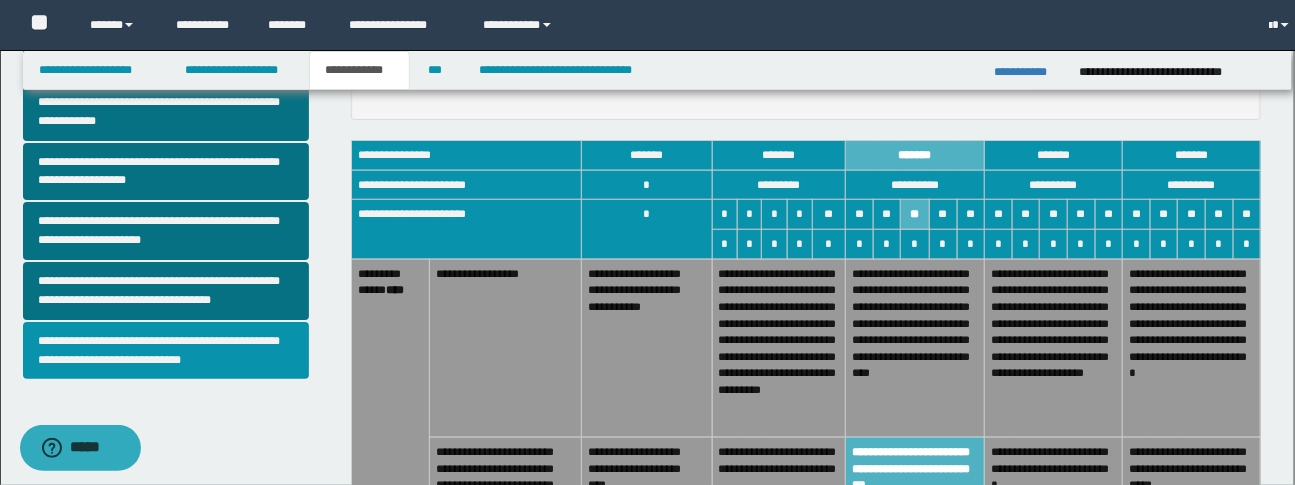 scroll, scrollTop: 0, scrollLeft: 0, axis: both 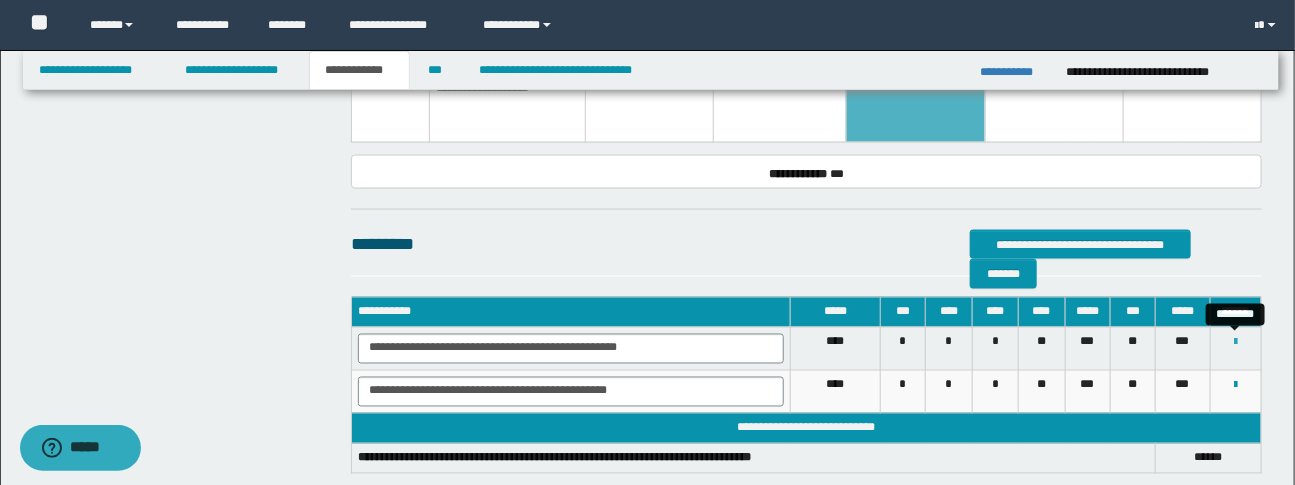 click at bounding box center (1235, 343) 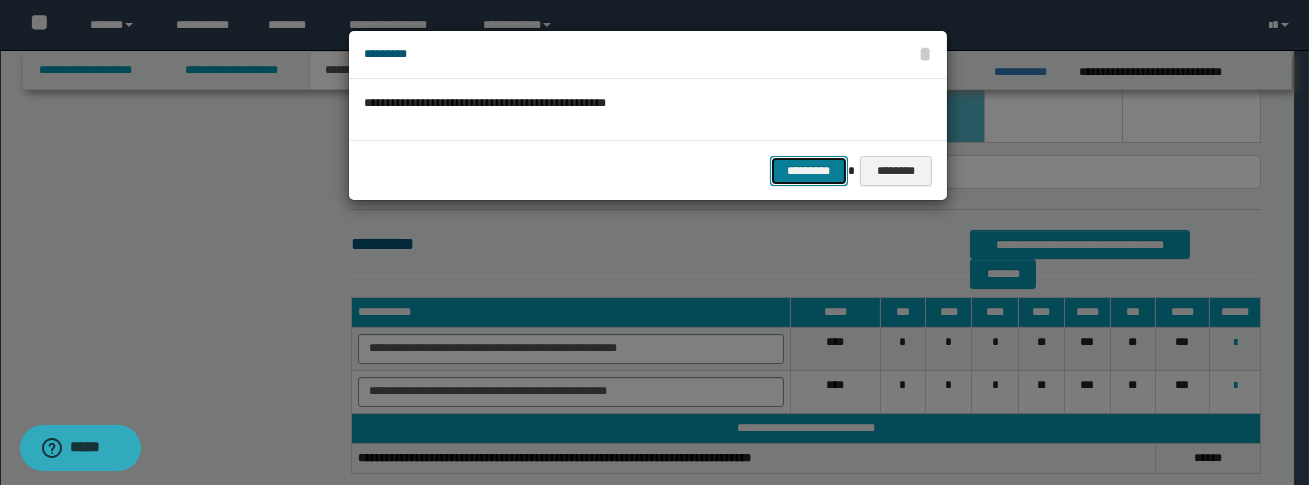 click on "*********" at bounding box center (809, 171) 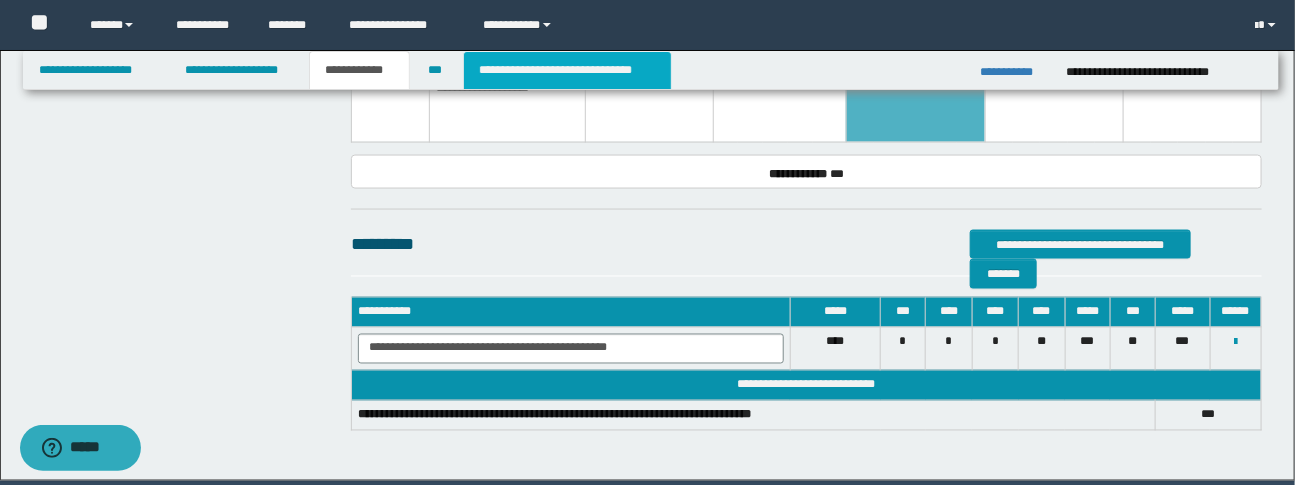 click on "**********" at bounding box center (567, 70) 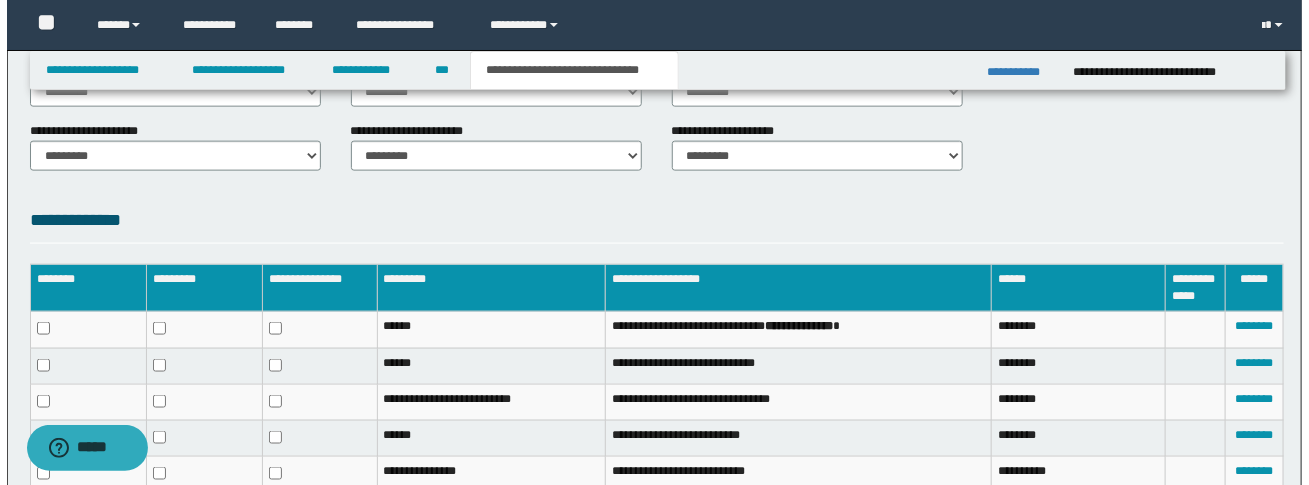 scroll, scrollTop: 1102, scrollLeft: 0, axis: vertical 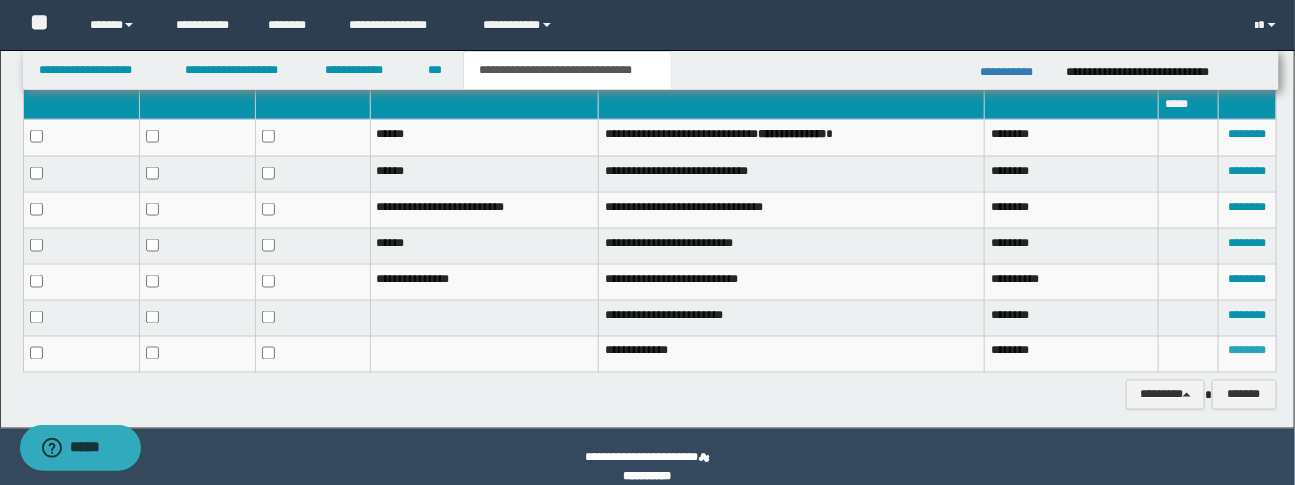 click on "********" at bounding box center [1247, 351] 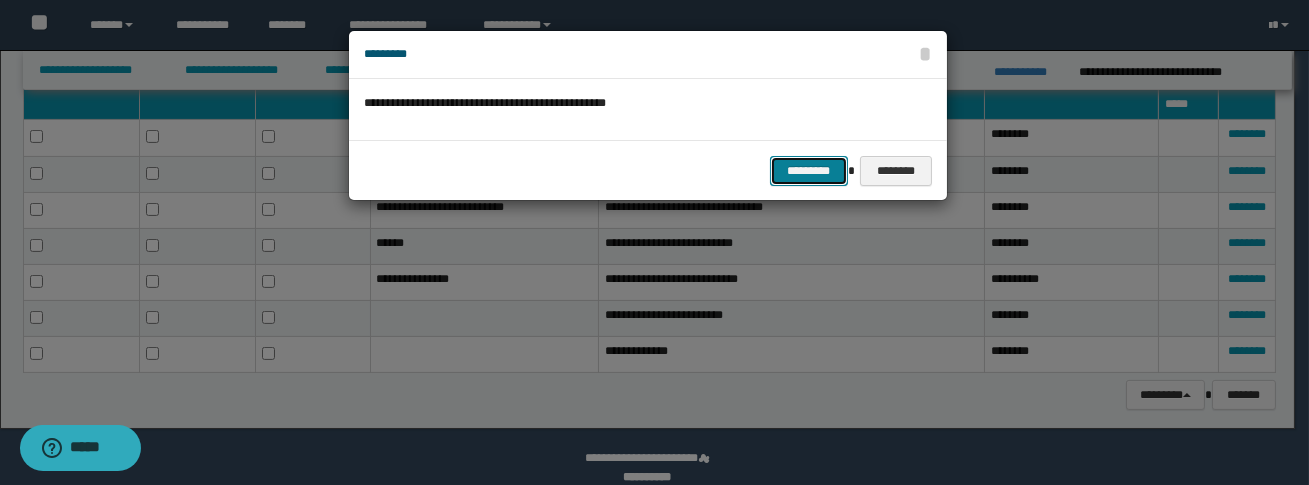 click on "*********" at bounding box center [809, 171] 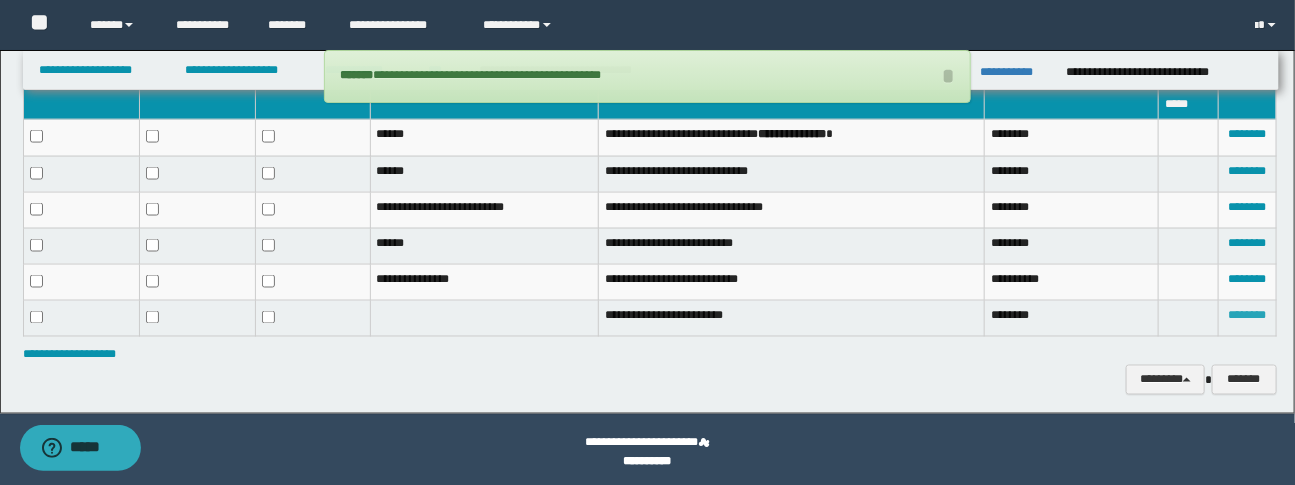 click on "********" at bounding box center [1247, 315] 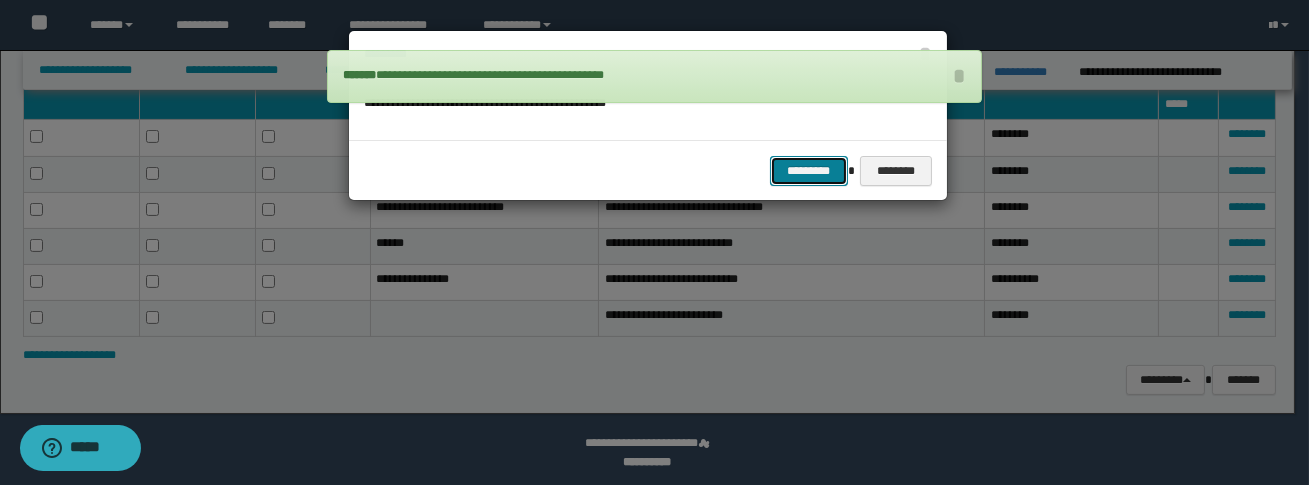click on "*********" at bounding box center [809, 171] 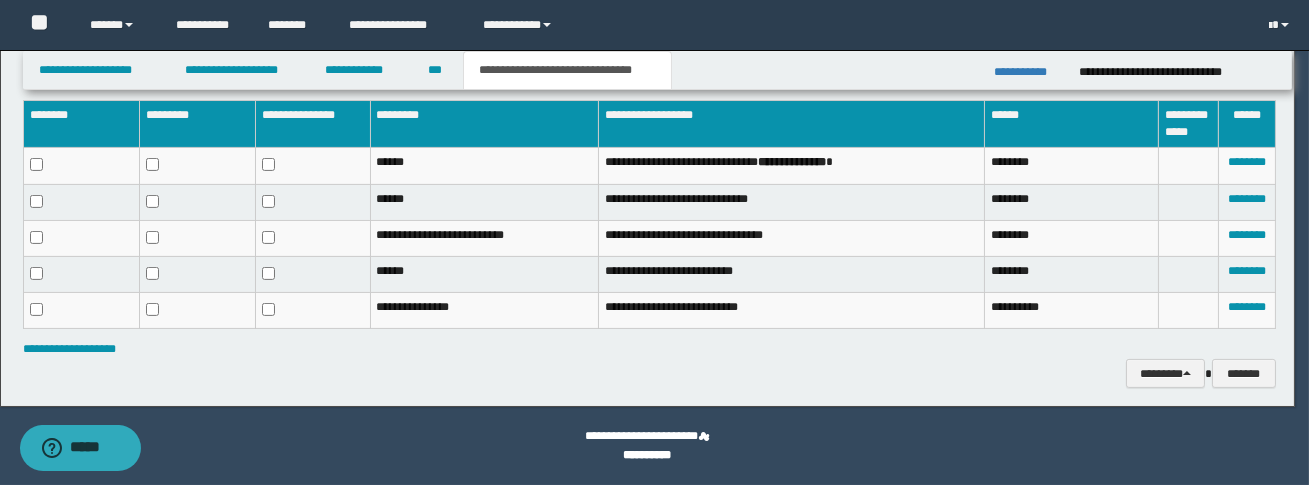 scroll, scrollTop: 1073, scrollLeft: 0, axis: vertical 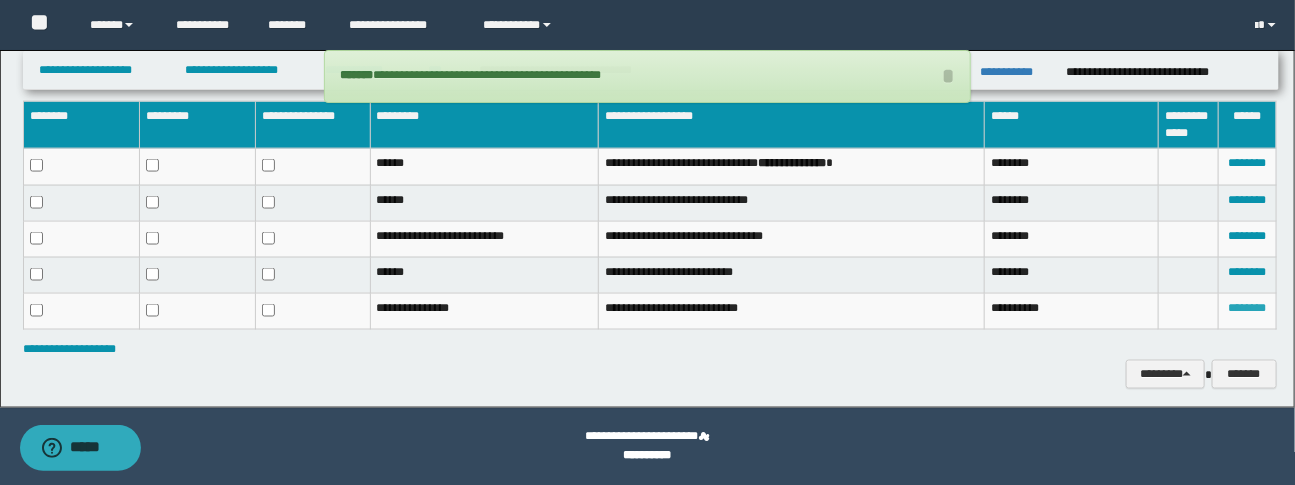 click on "********" at bounding box center [1247, 308] 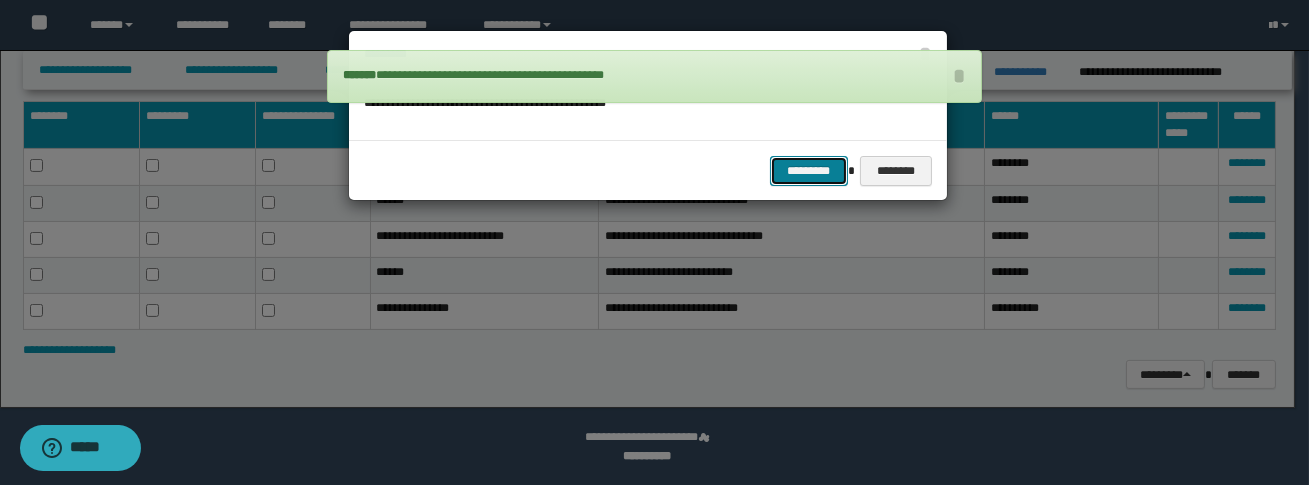 click on "*********" at bounding box center [809, 171] 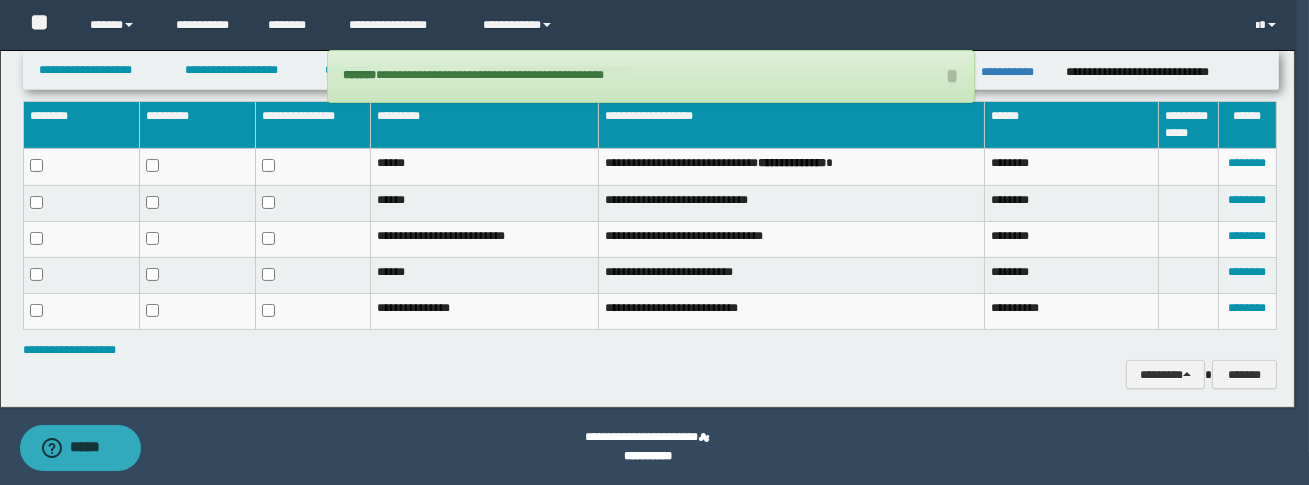 scroll, scrollTop: 1039, scrollLeft: 0, axis: vertical 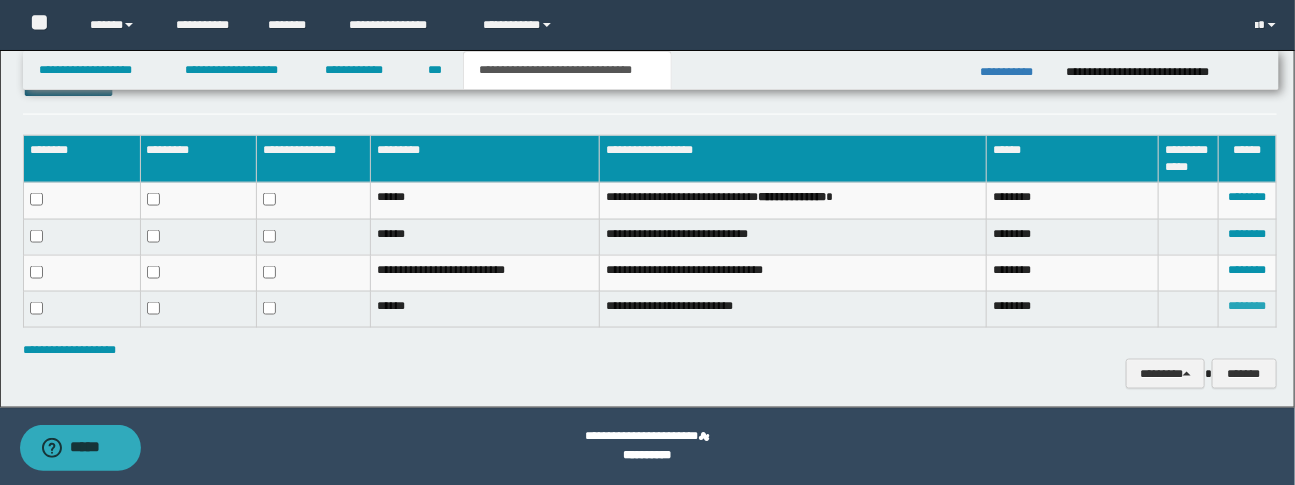 click on "********" at bounding box center (1247, 306) 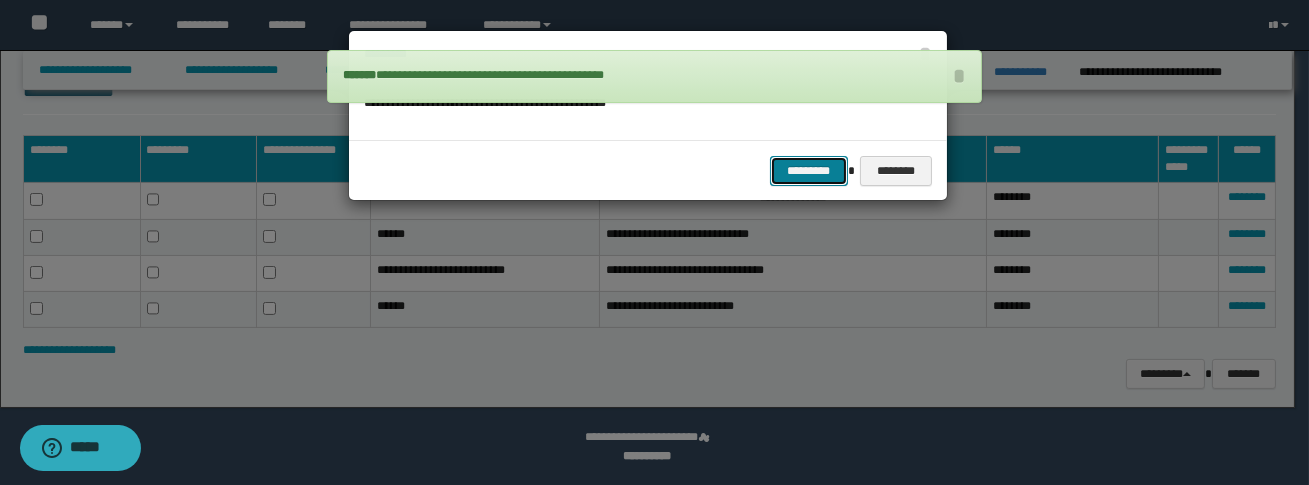 click on "*********" at bounding box center [809, 171] 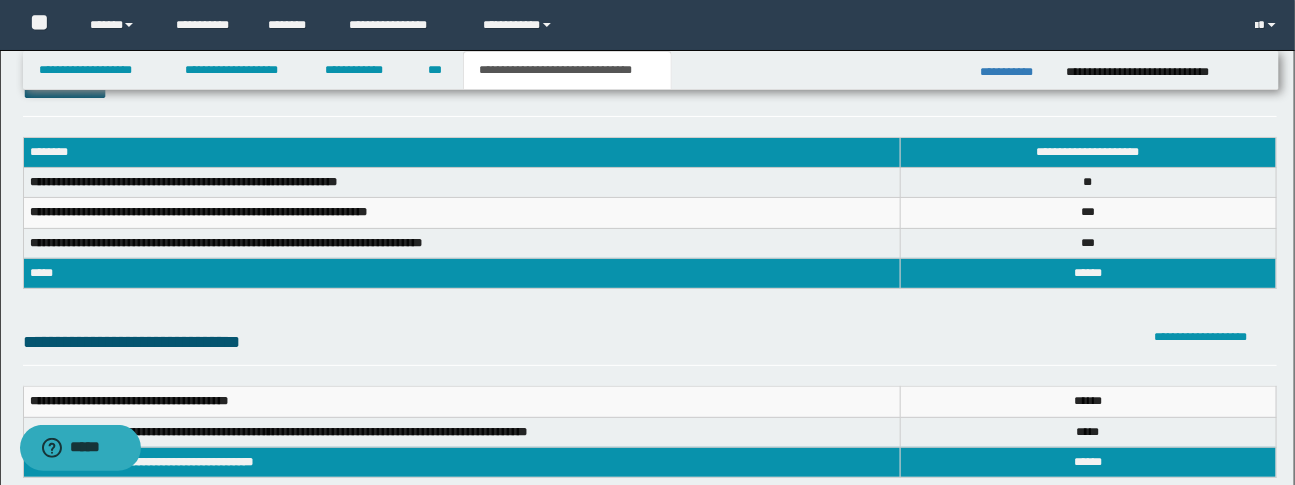 scroll, scrollTop: 0, scrollLeft: 0, axis: both 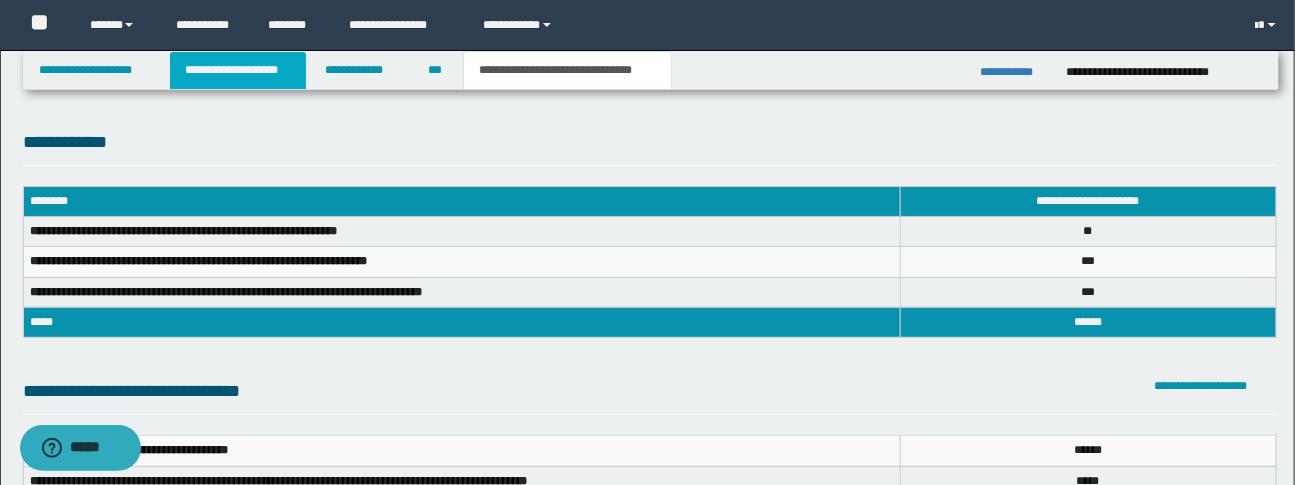 click on "**********" at bounding box center (238, 70) 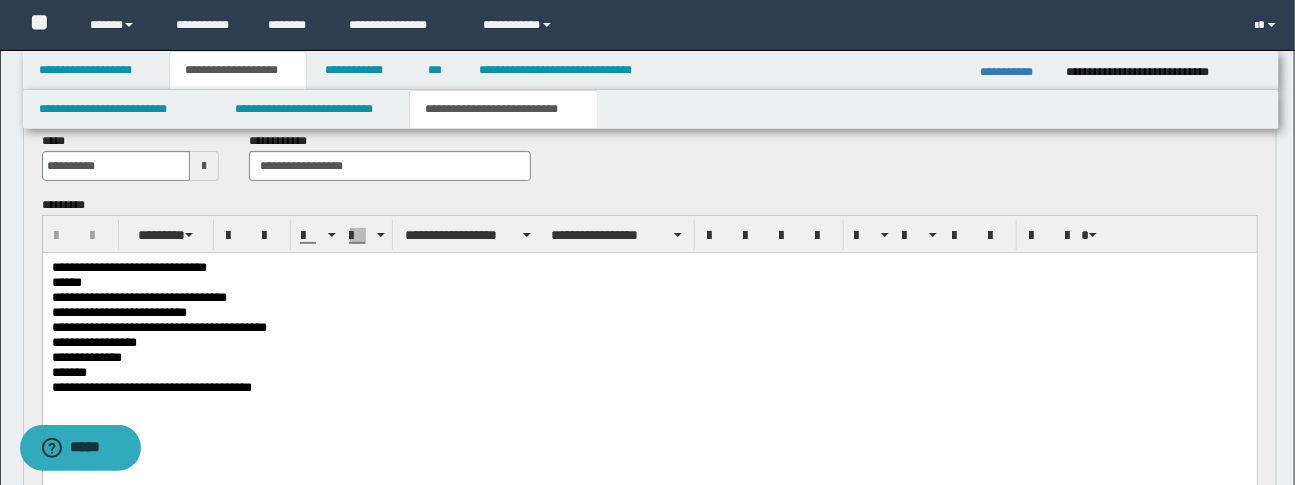 scroll, scrollTop: 103, scrollLeft: 0, axis: vertical 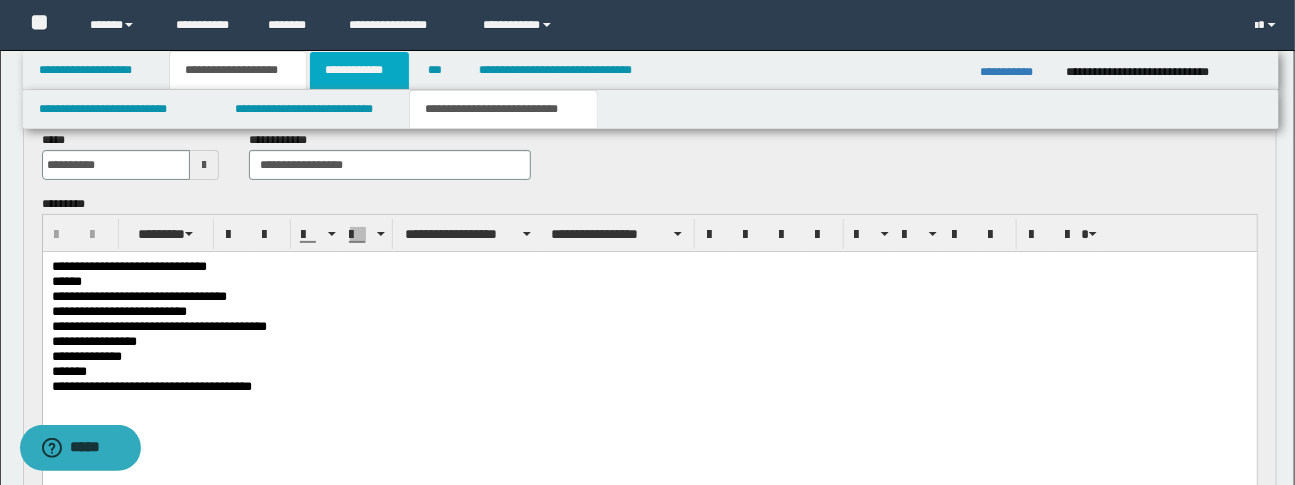 click on "**********" at bounding box center [359, 70] 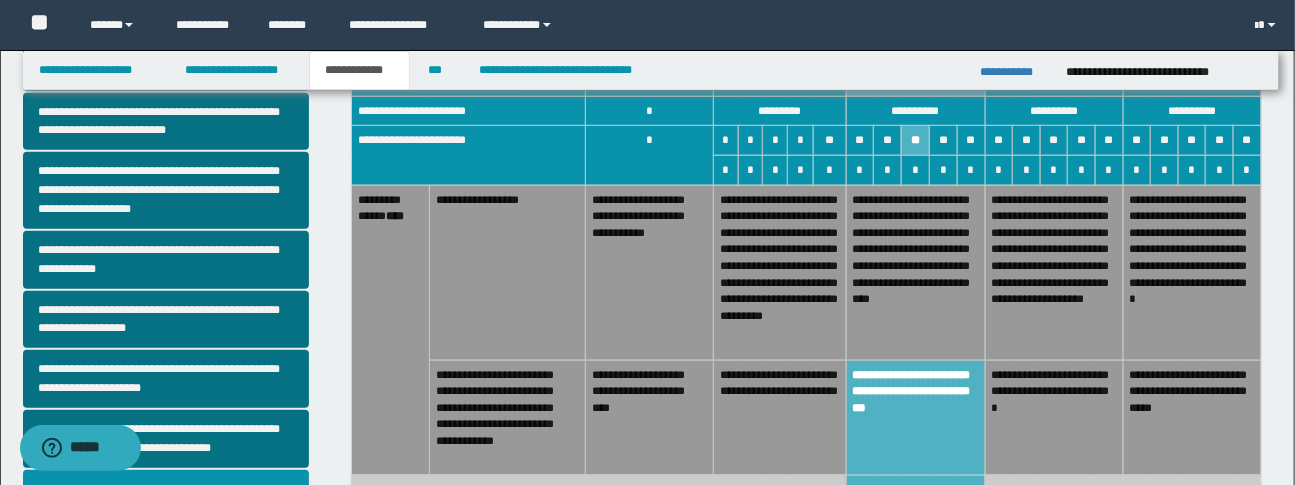 scroll, scrollTop: 393, scrollLeft: 0, axis: vertical 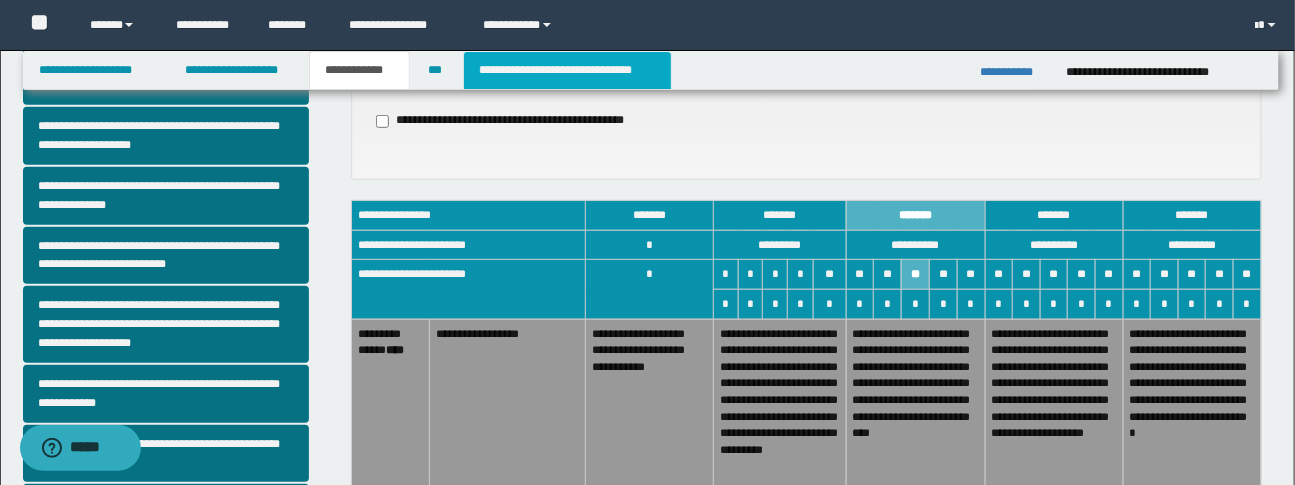 click on "**********" at bounding box center (567, 70) 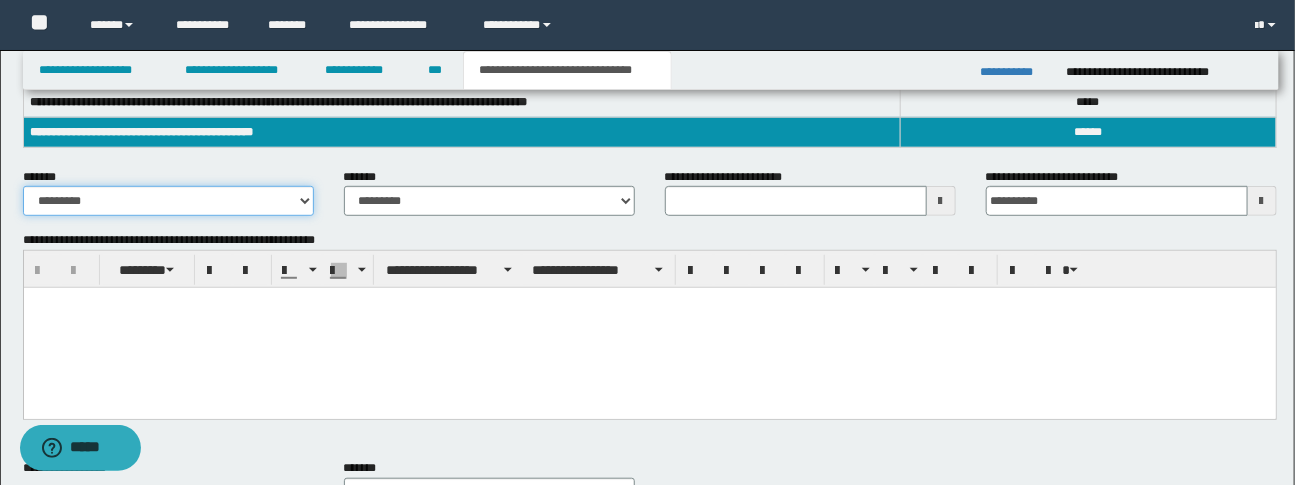 click on "**********" at bounding box center (168, 201) 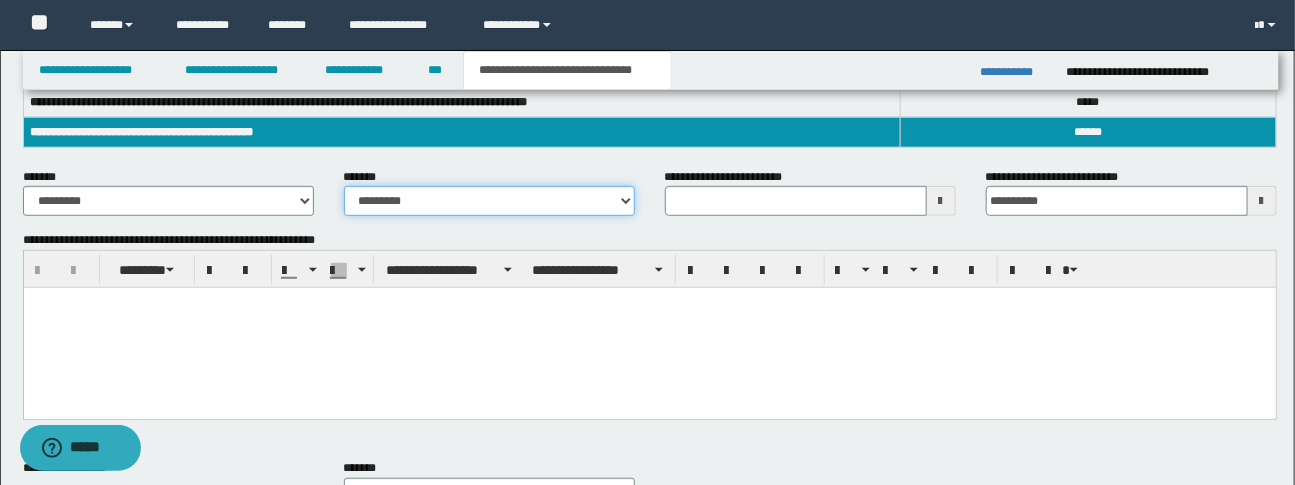 click on "**********" at bounding box center (489, 201) 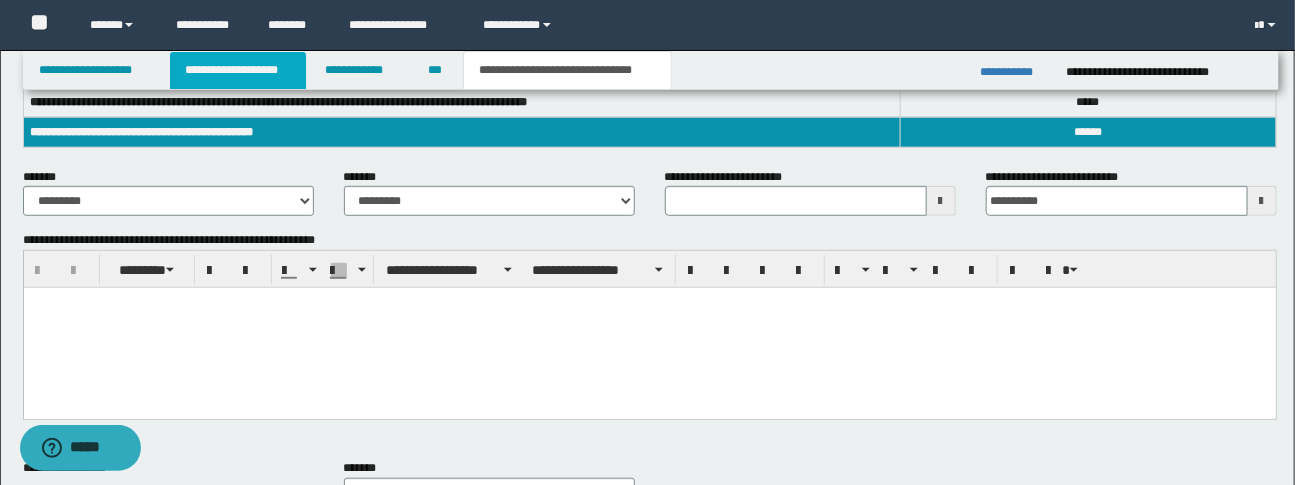 drag, startPoint x: 193, startPoint y: 68, endPoint x: 223, endPoint y: 71, distance: 30.149628 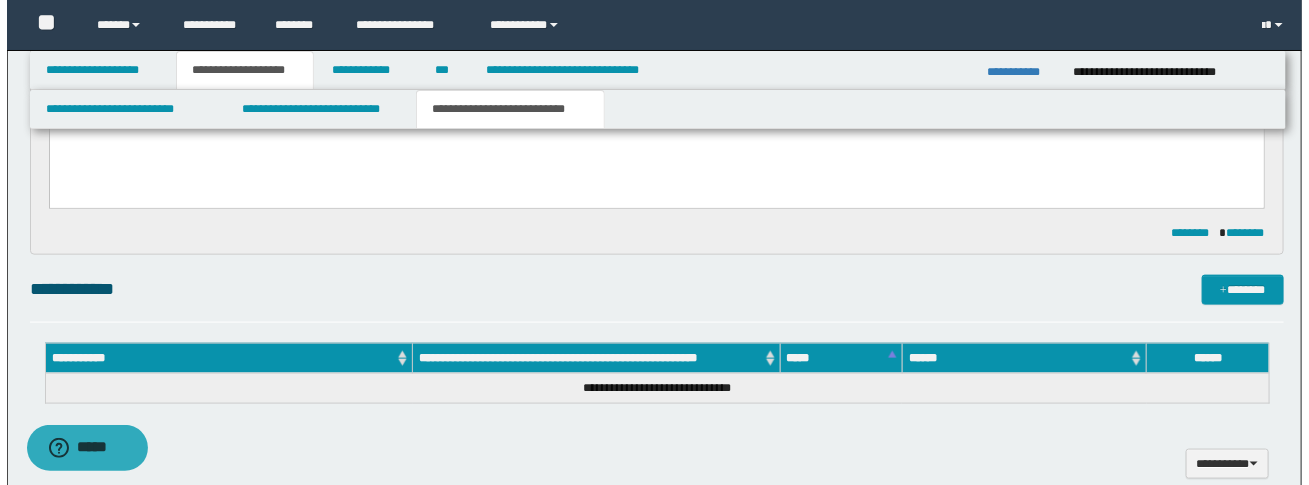 scroll, scrollTop: 890, scrollLeft: 0, axis: vertical 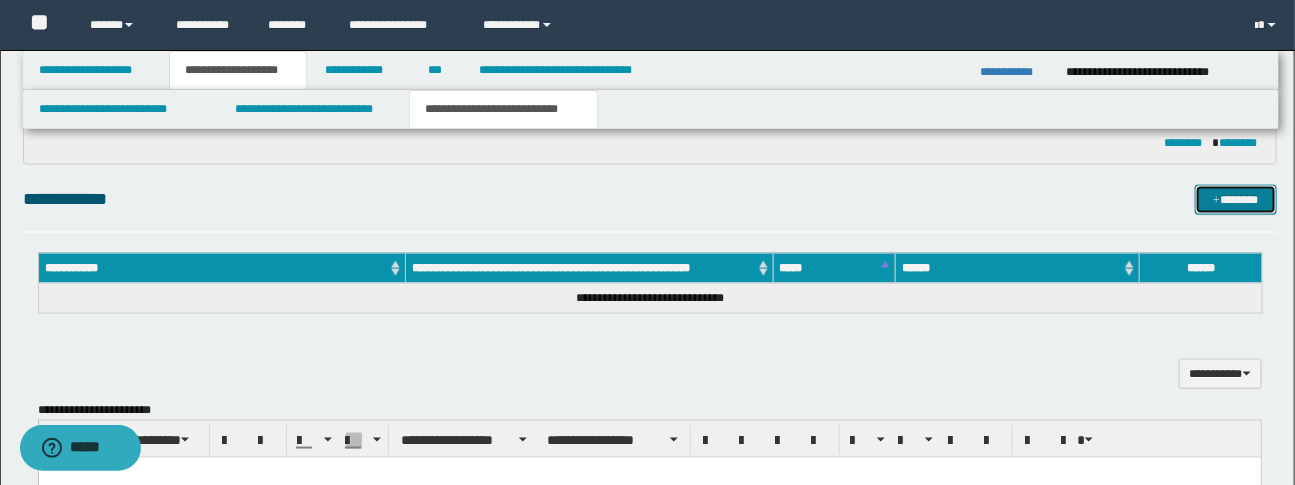 click on "*******" at bounding box center [1236, 200] 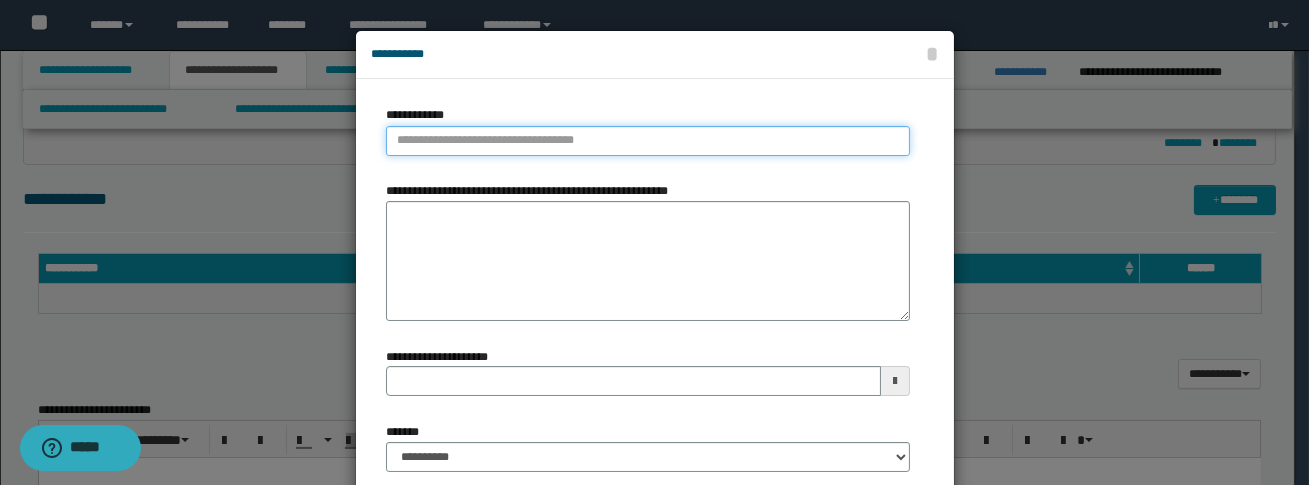 click on "**********" at bounding box center [648, 141] 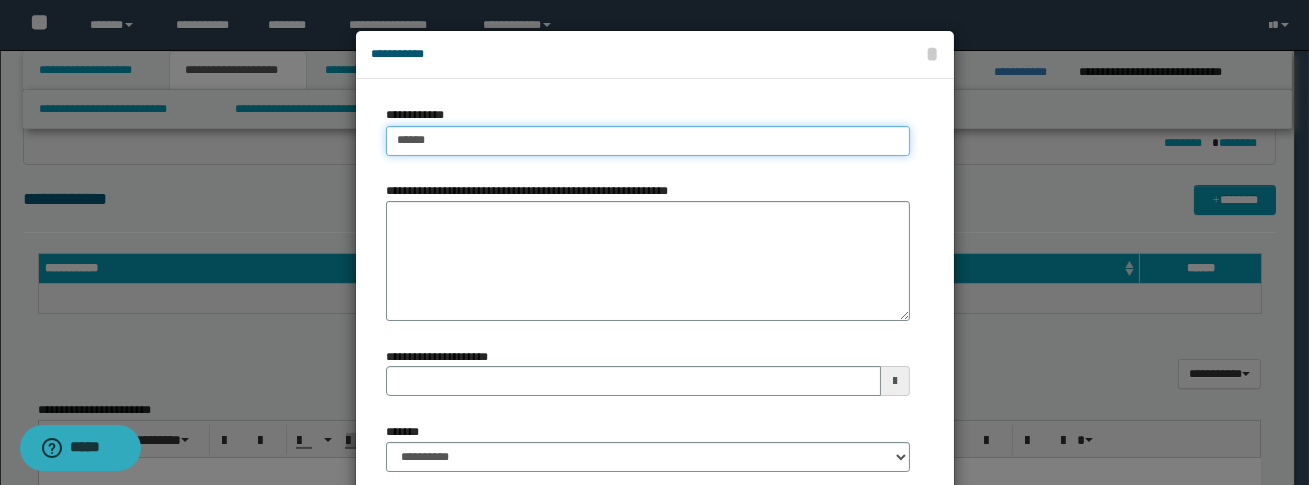 type on "******" 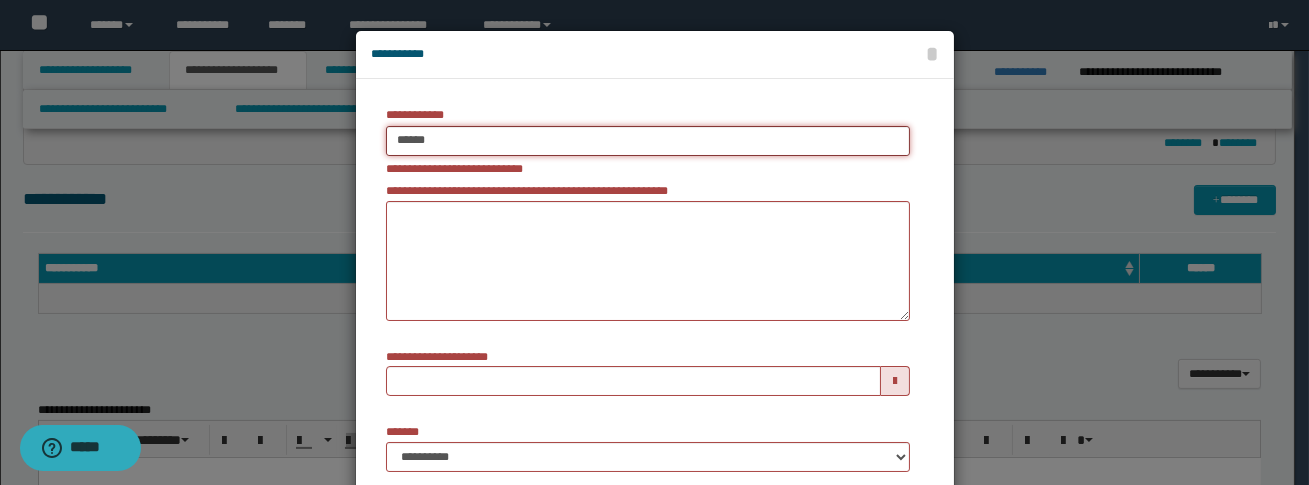 type on "******" 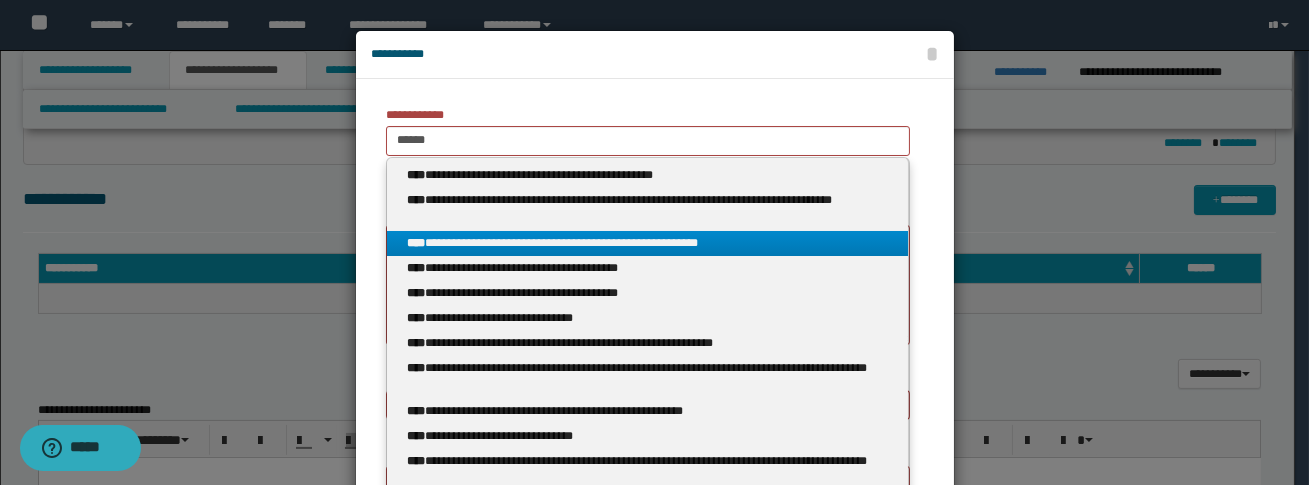click on "**********" at bounding box center (648, 243) 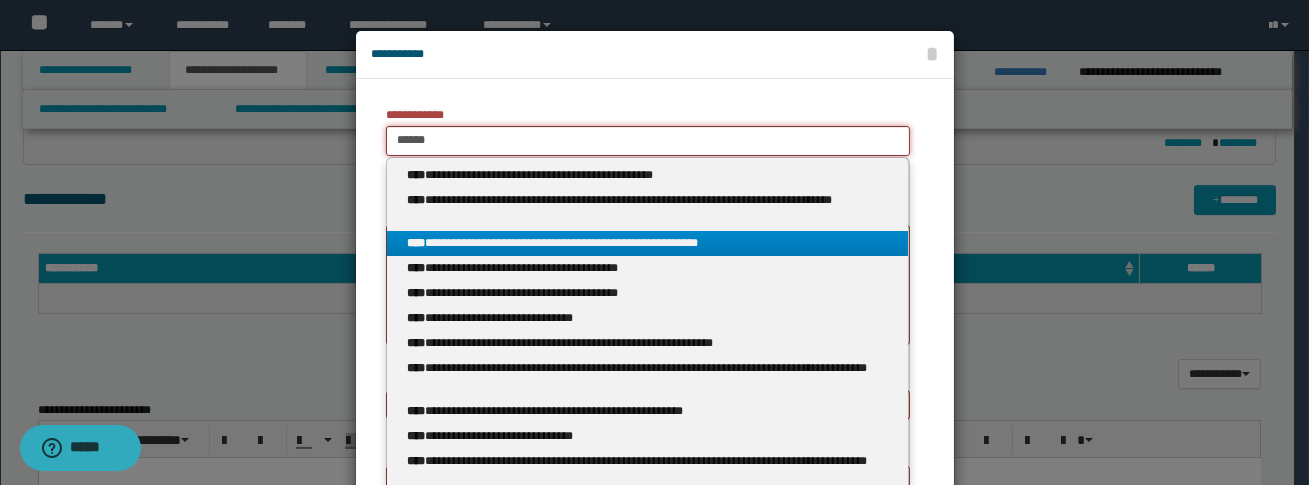type 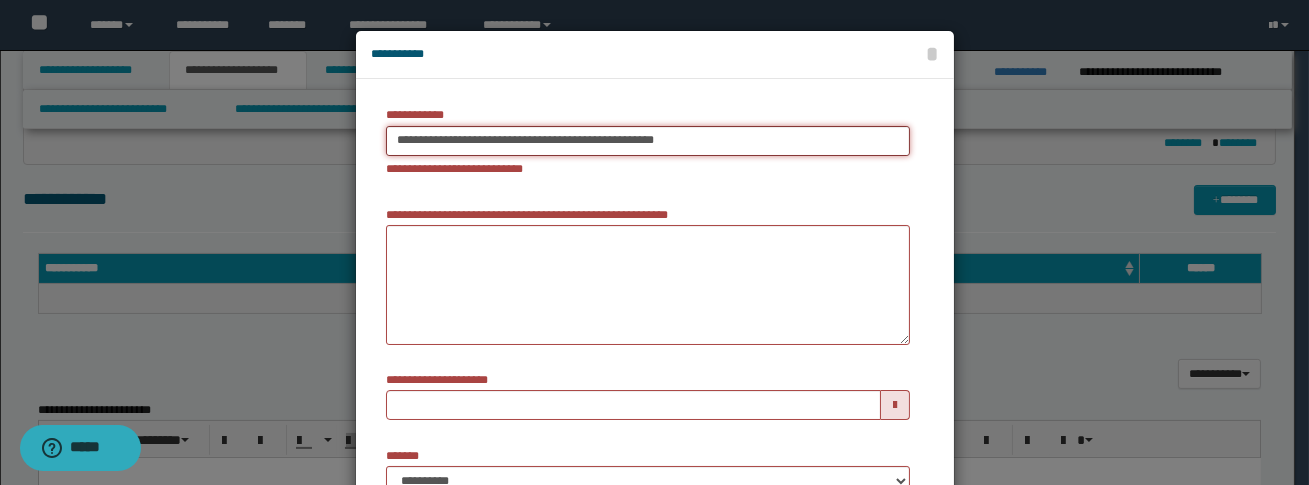 type 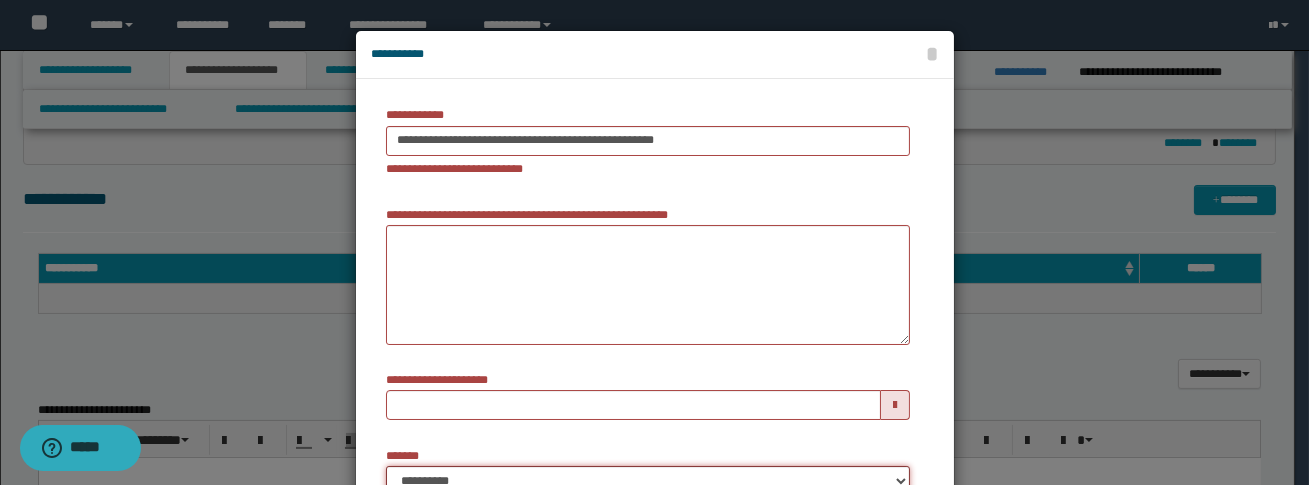 click on "**********" at bounding box center (648, 481) 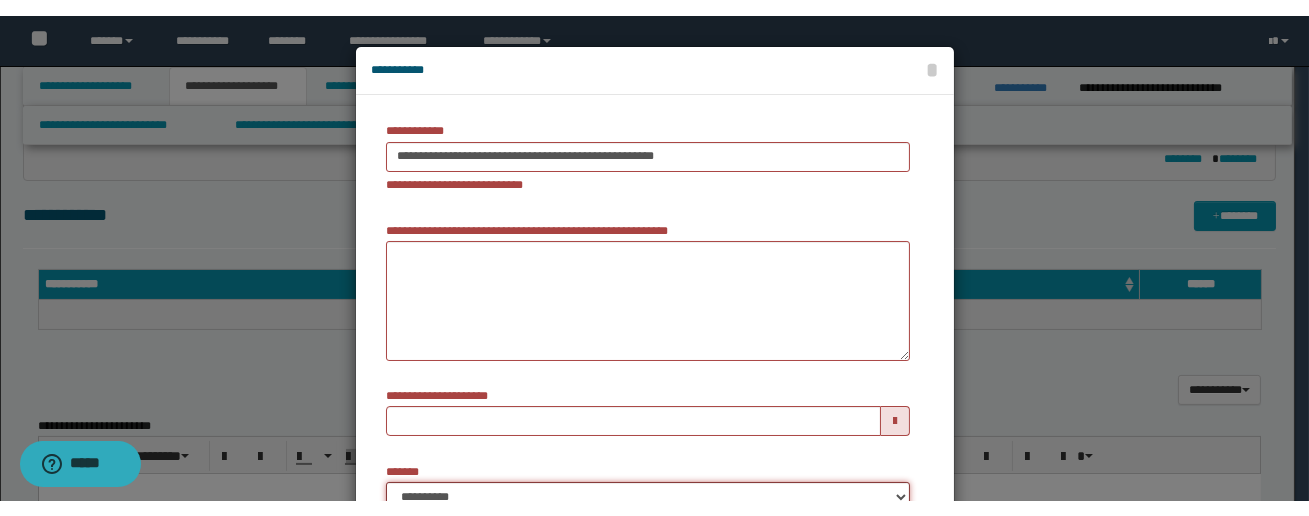 scroll, scrollTop: 10, scrollLeft: 0, axis: vertical 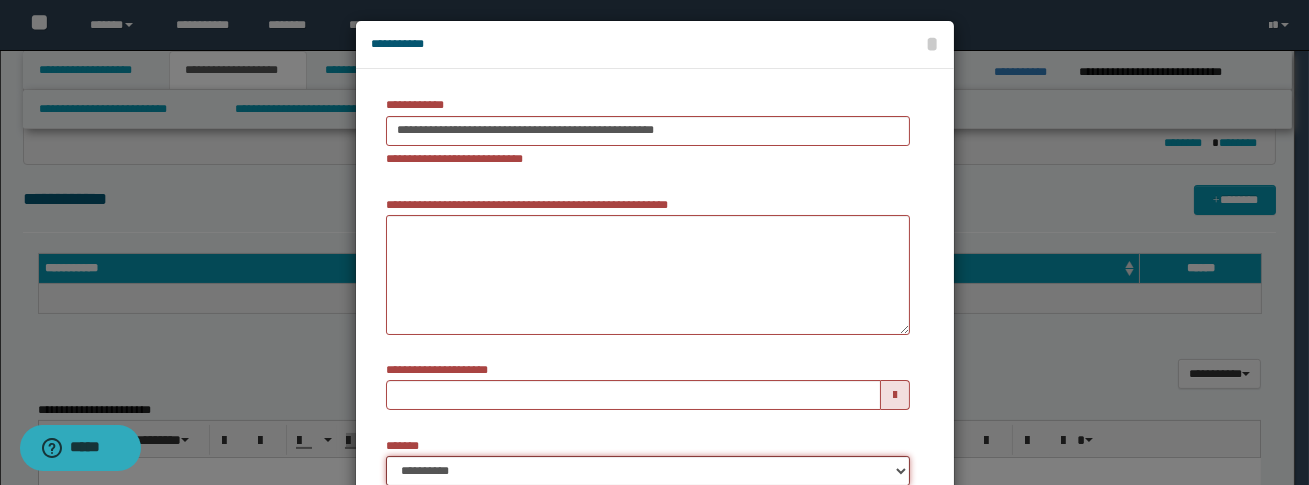 select on "*" 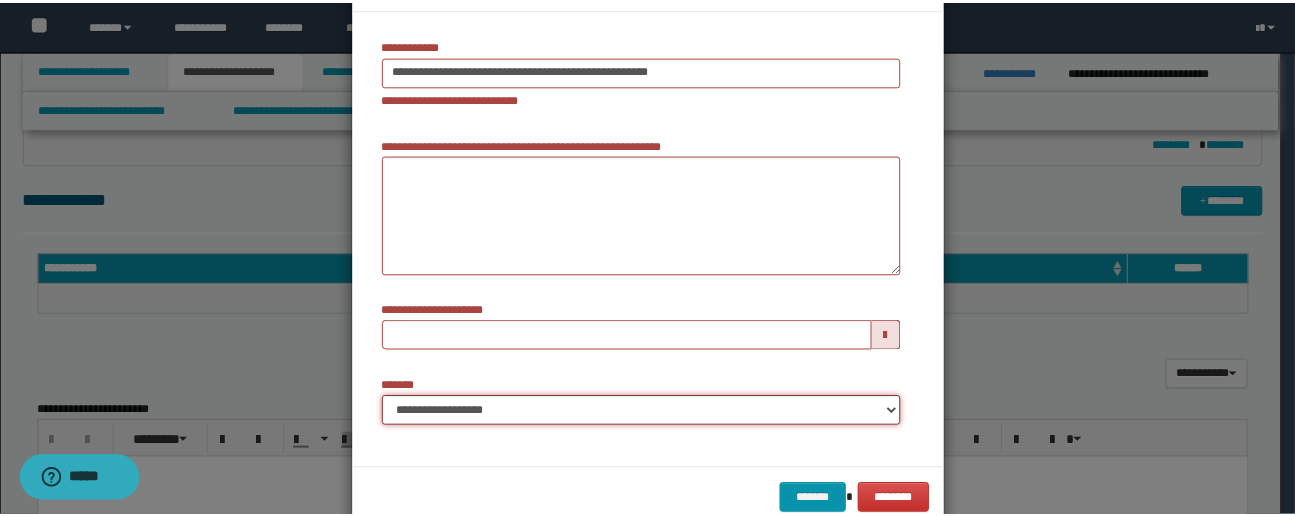 scroll, scrollTop: 113, scrollLeft: 0, axis: vertical 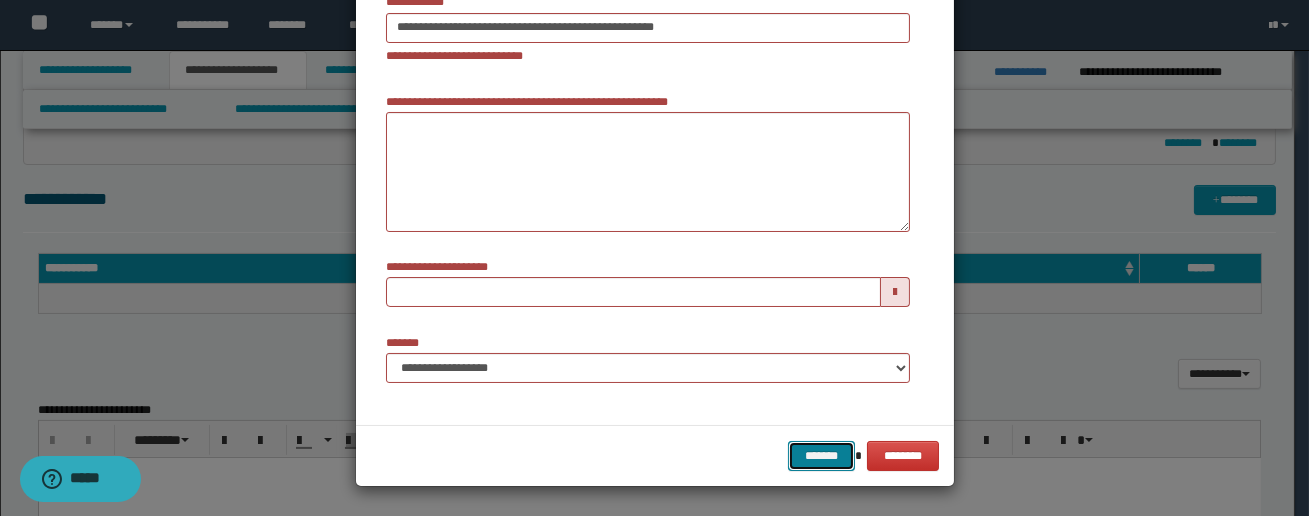 click on "*******" at bounding box center (821, 456) 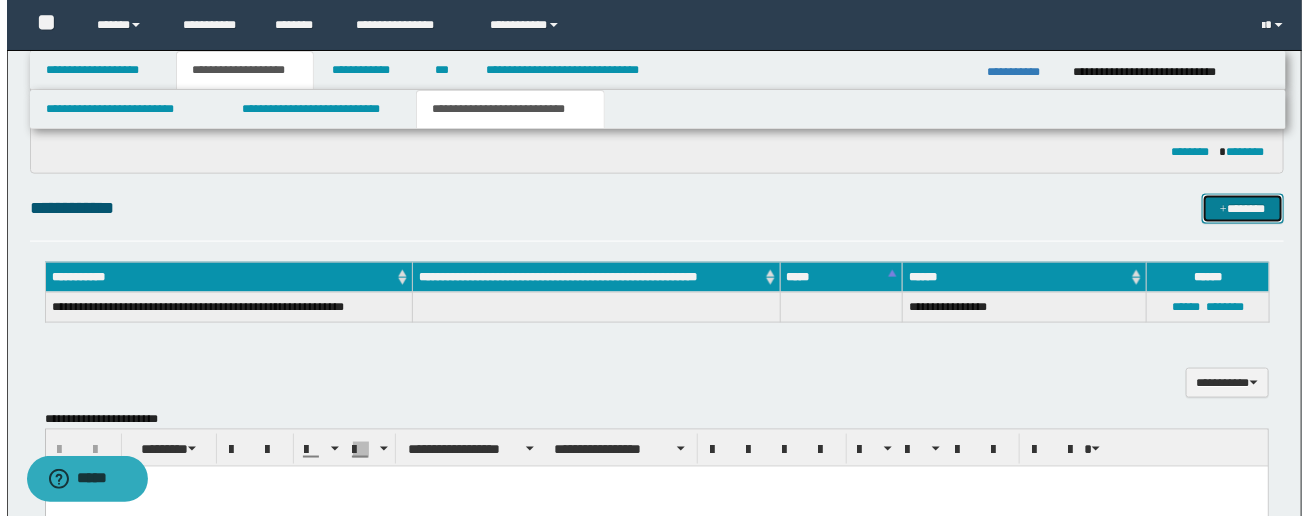 scroll, scrollTop: 879, scrollLeft: 0, axis: vertical 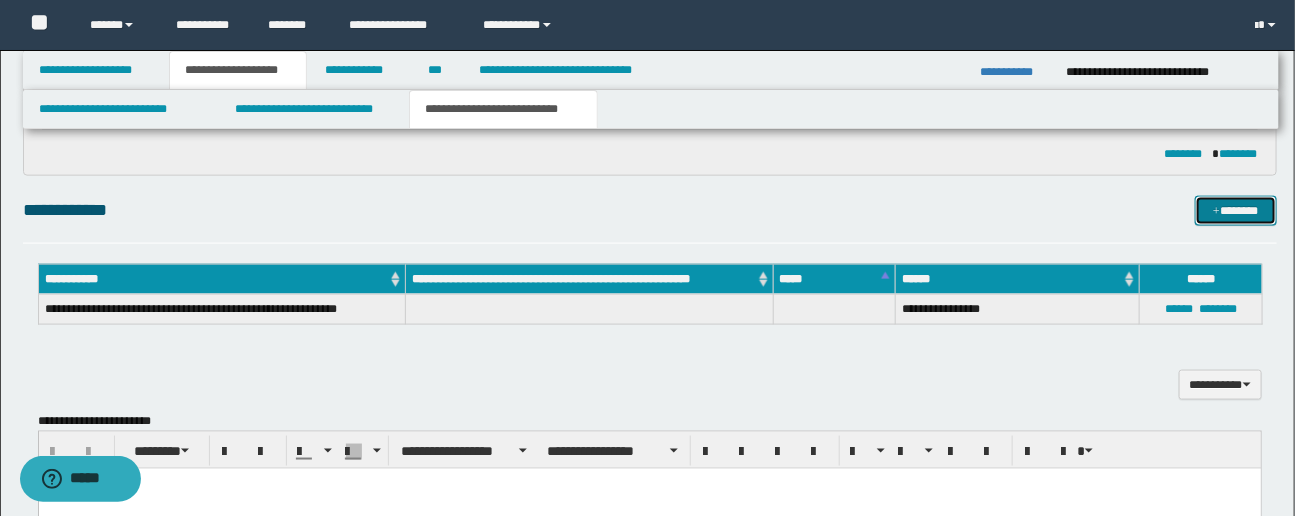 click on "*******" at bounding box center [1236, 211] 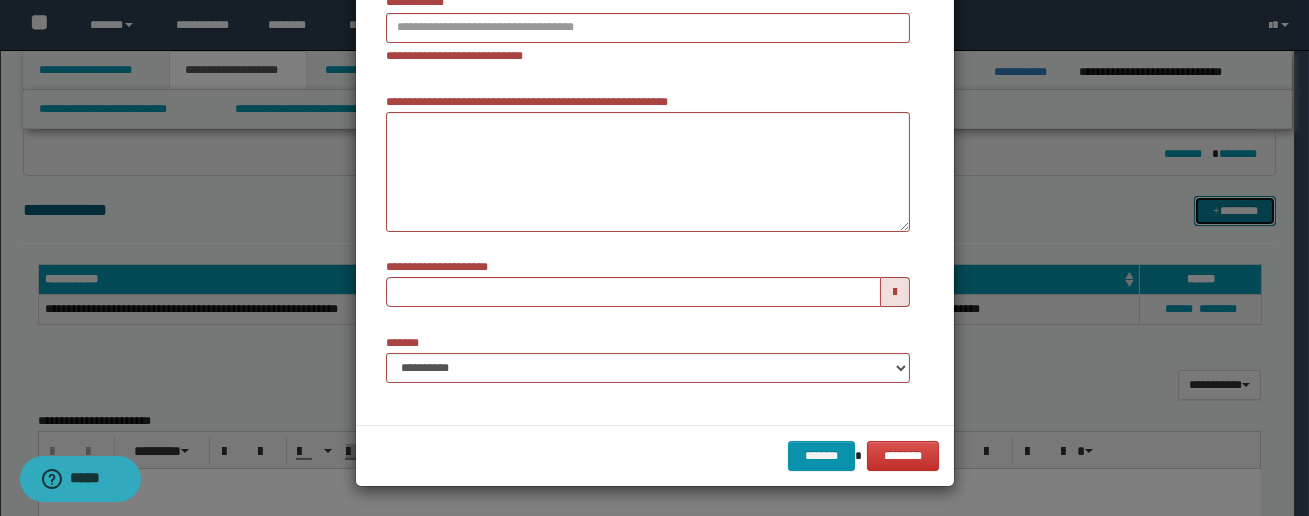 scroll, scrollTop: 0, scrollLeft: 0, axis: both 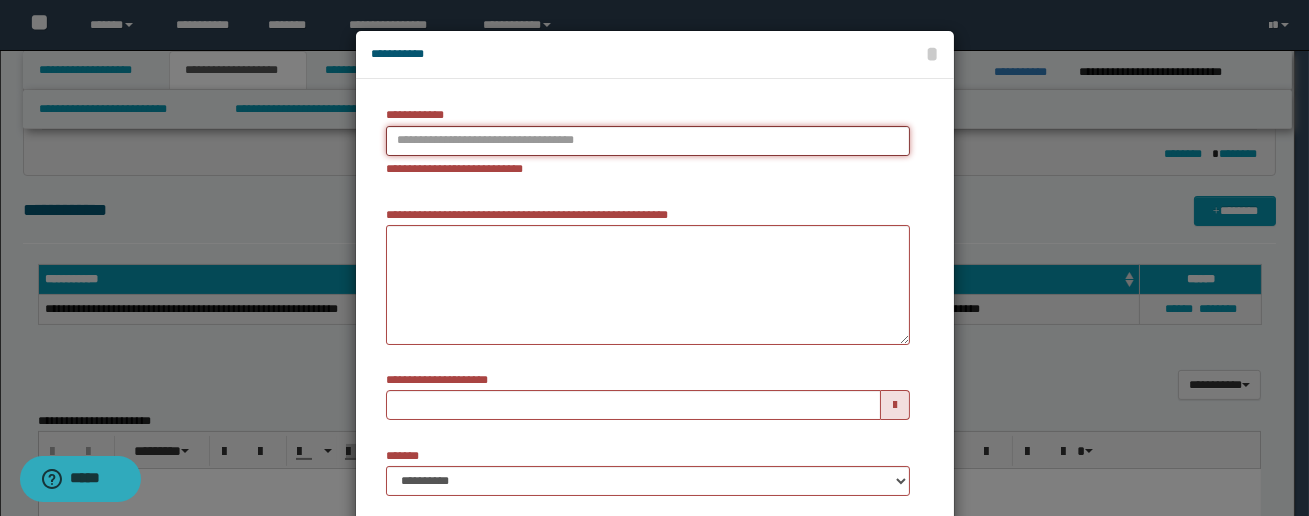 type on "**********" 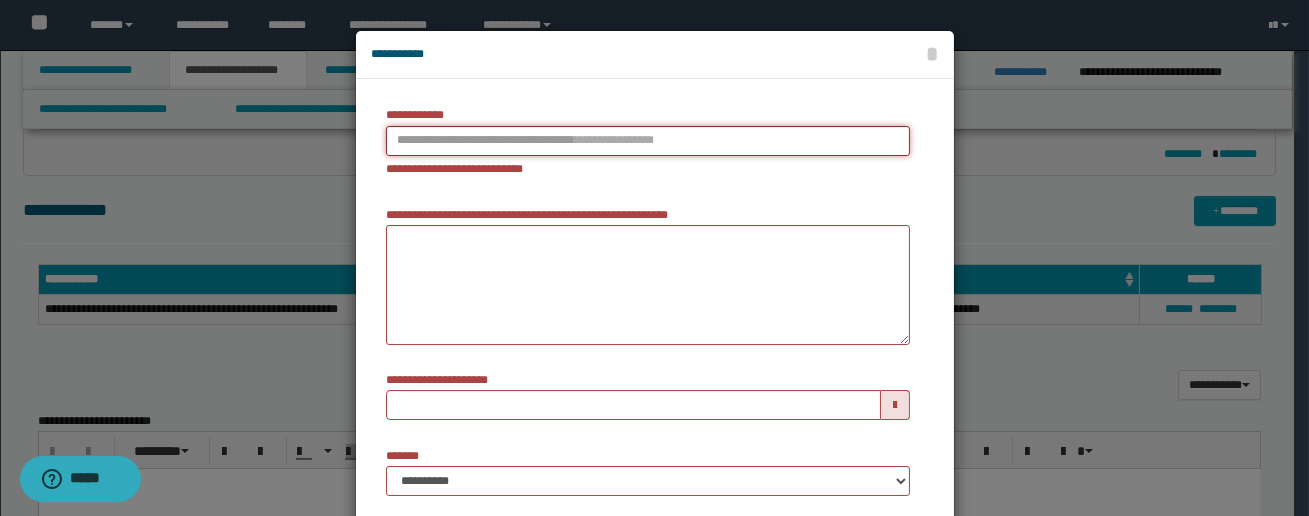 click on "**********" at bounding box center [648, 141] 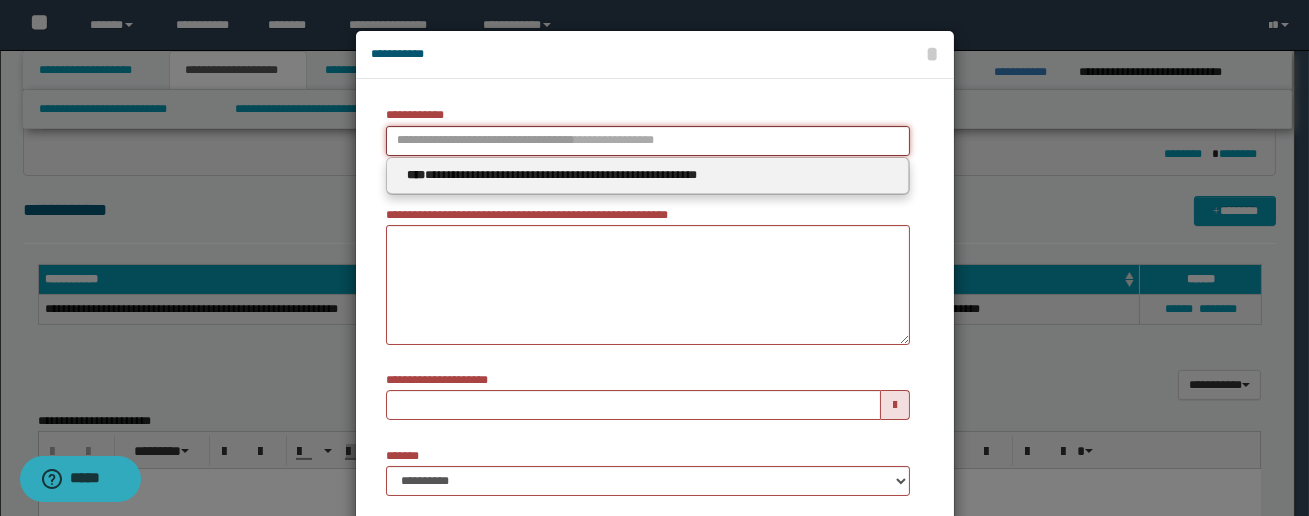 type 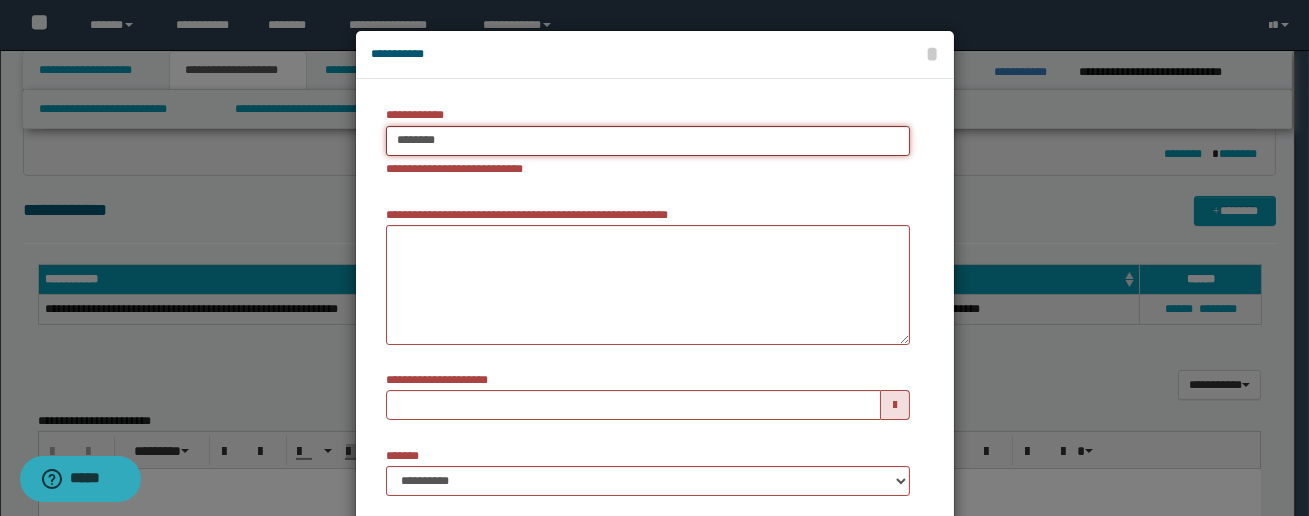 type on "********" 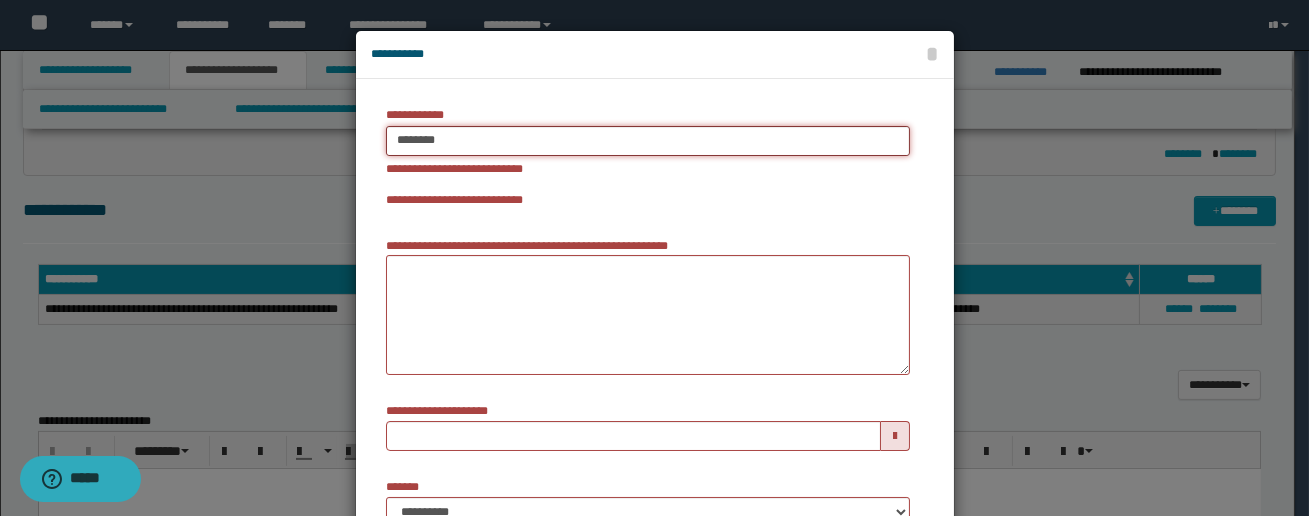 type on "********" 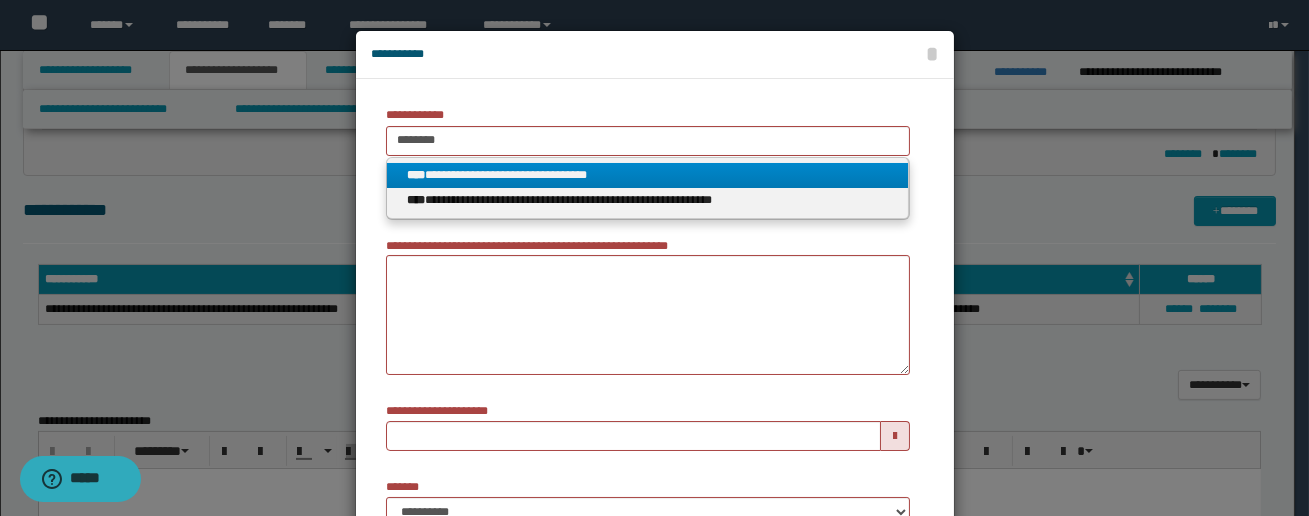 click on "**********" at bounding box center (648, 175) 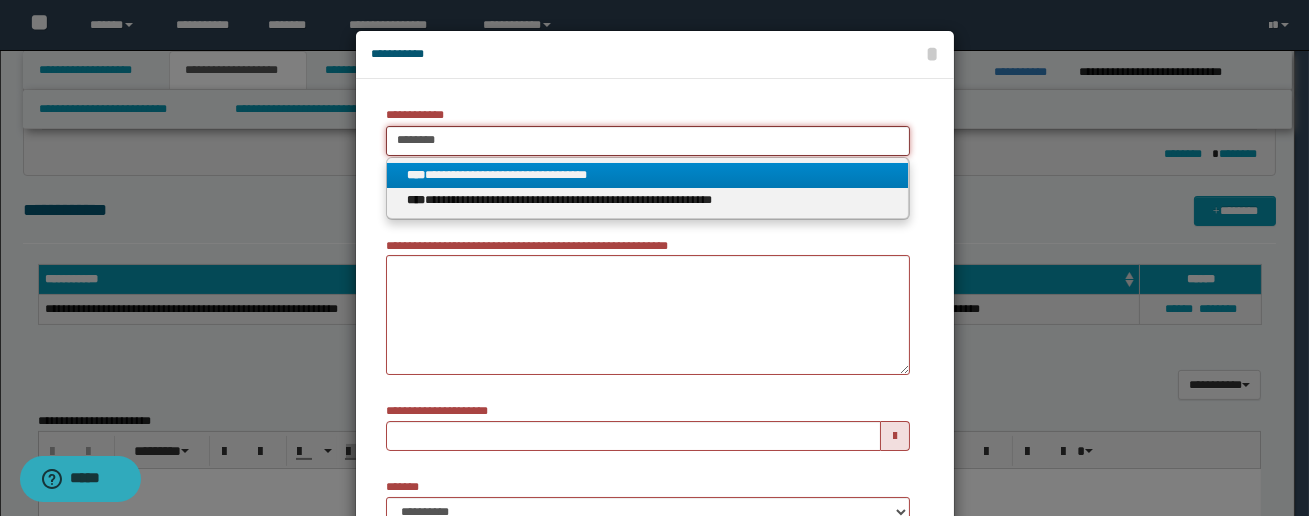 type 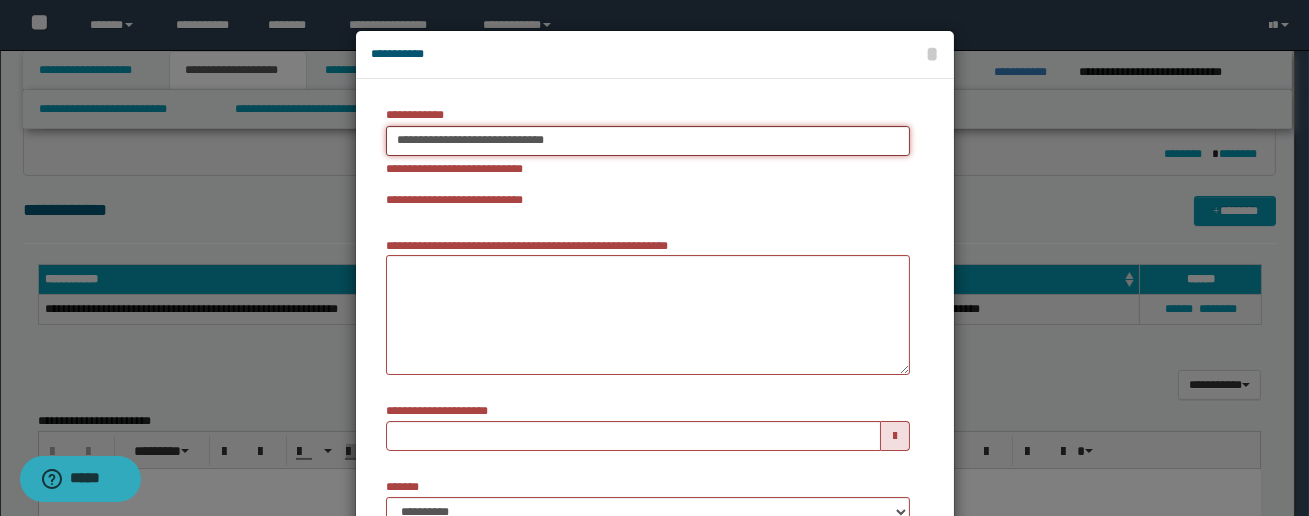 type 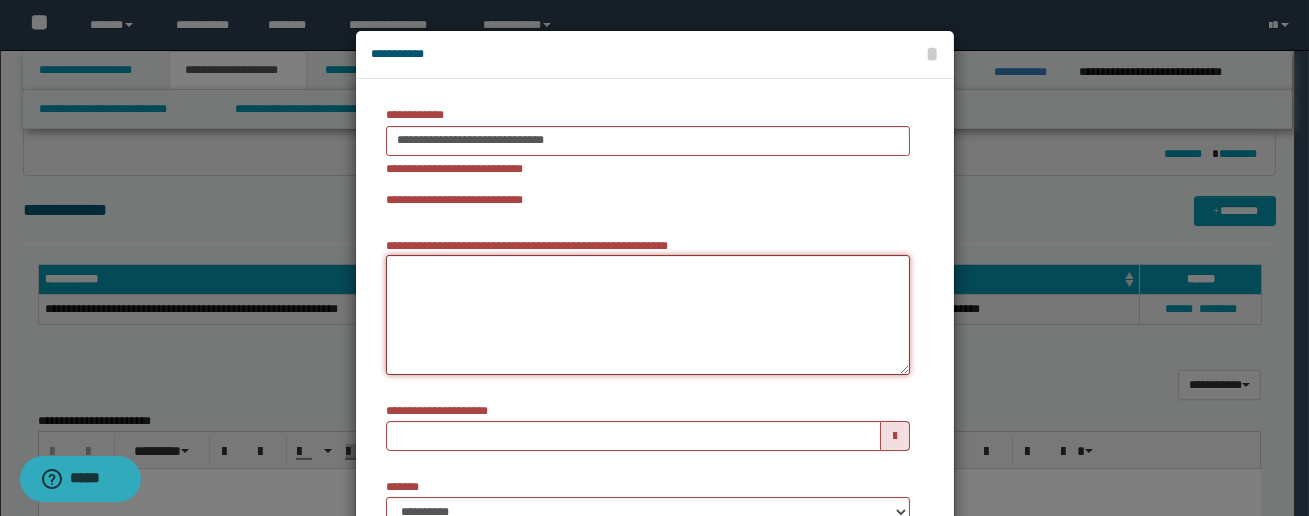 click on "**********" at bounding box center [648, 315] 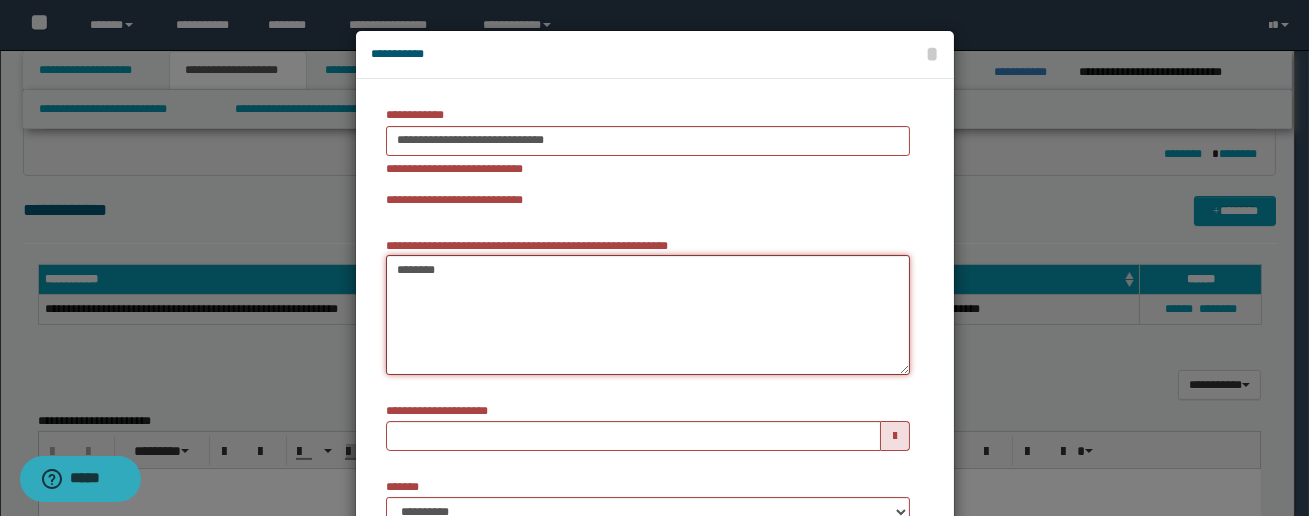 type on "*********" 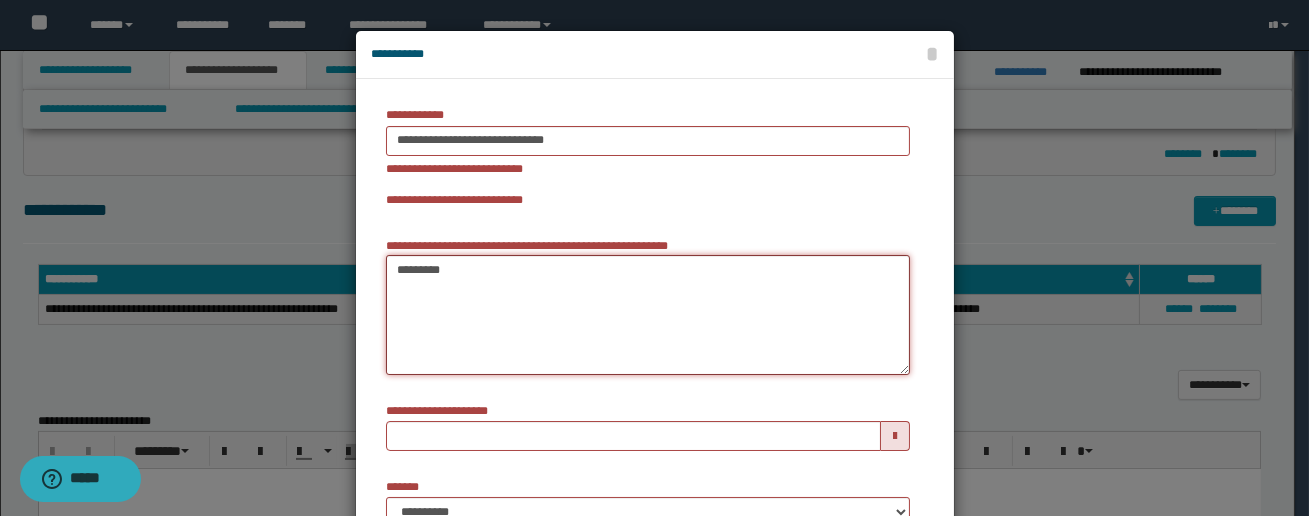 type 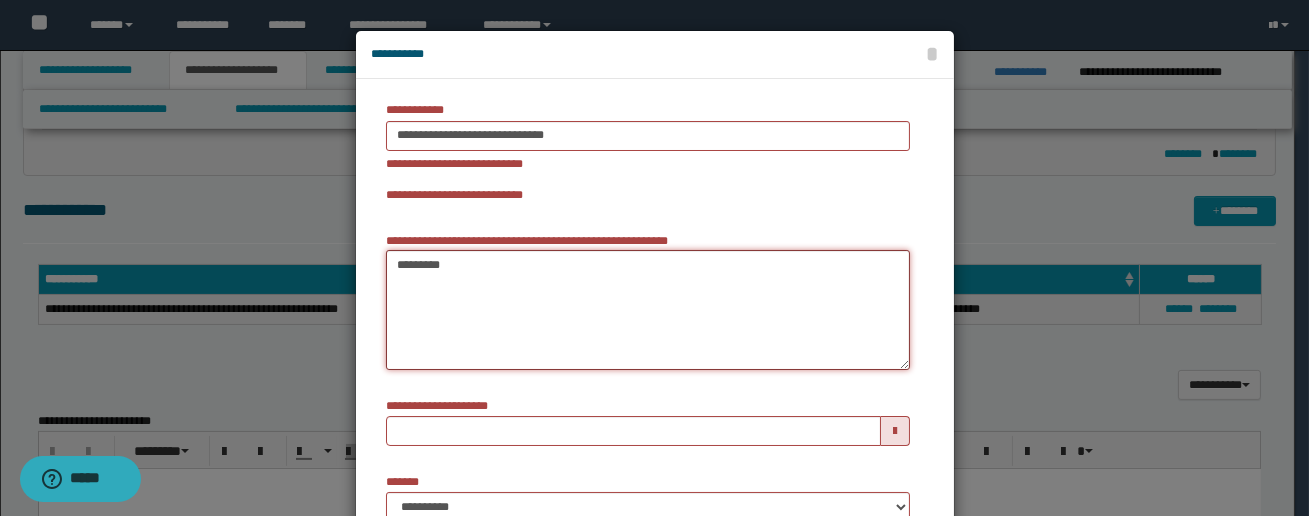 scroll, scrollTop: 9, scrollLeft: 0, axis: vertical 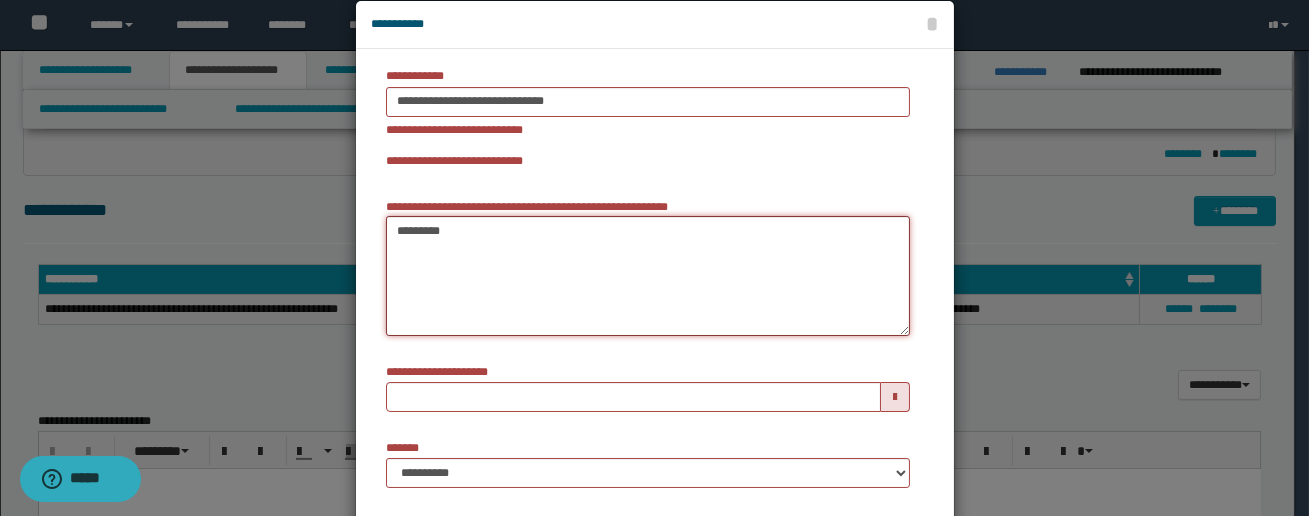 type on "*********" 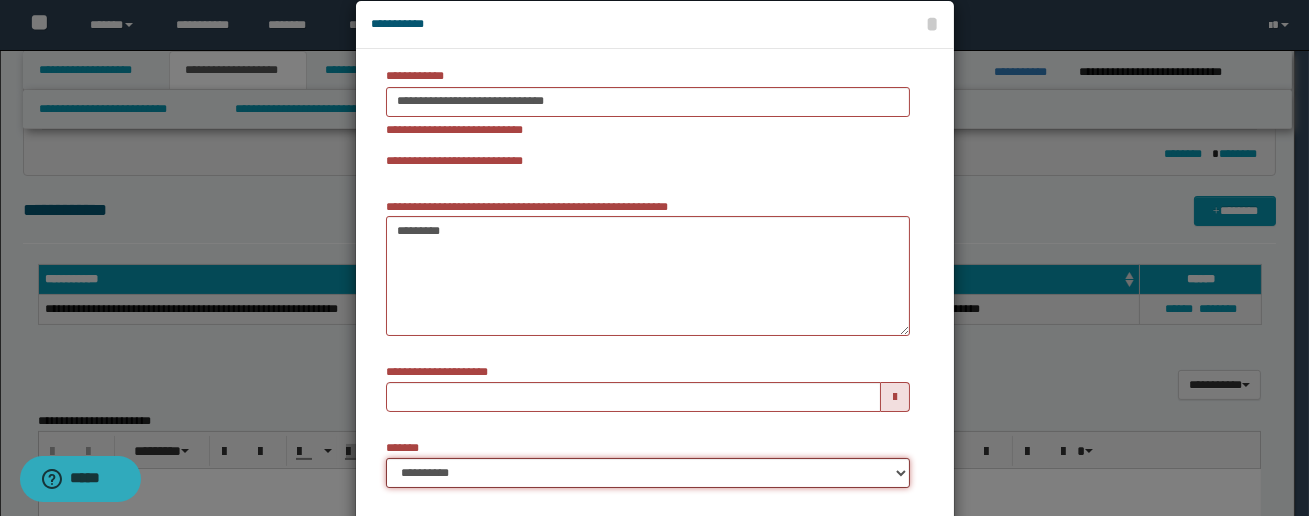 click on "**********" at bounding box center [648, 473] 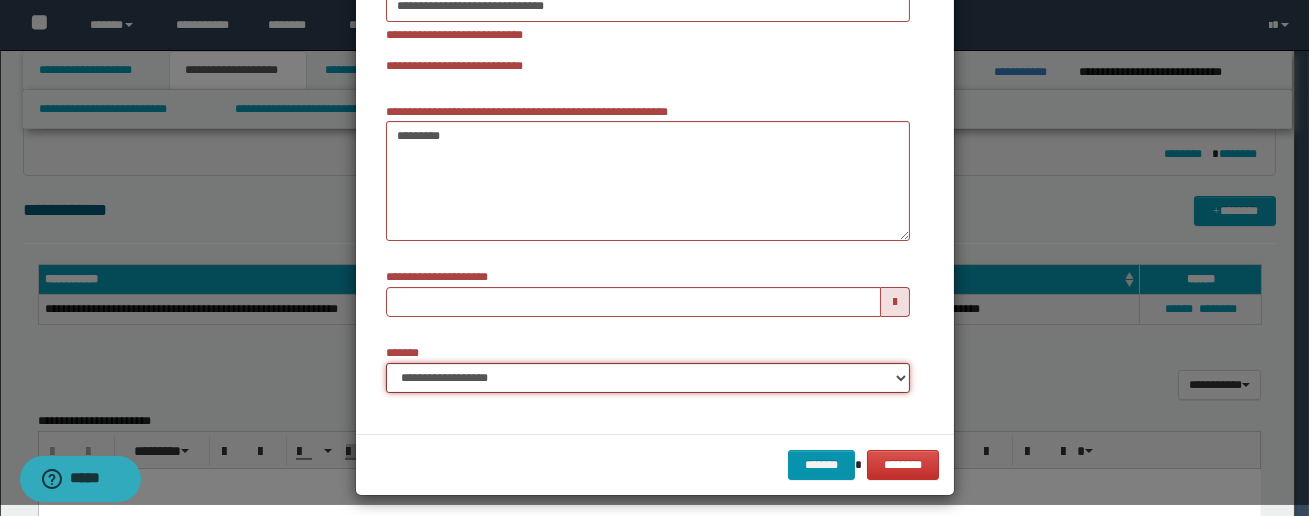 scroll, scrollTop: 134, scrollLeft: 0, axis: vertical 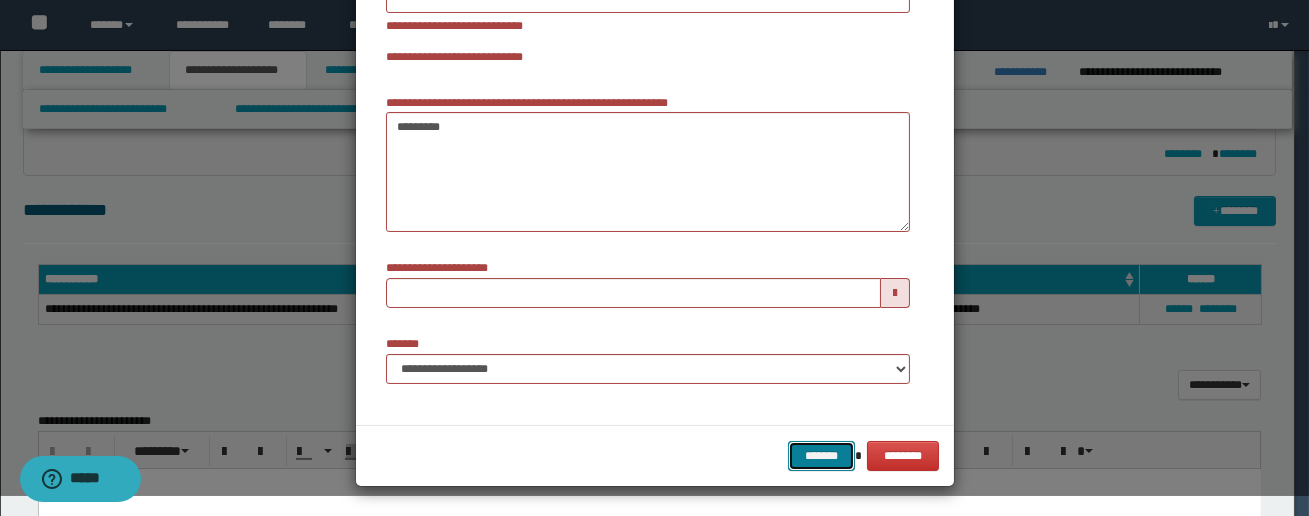 click on "*******" at bounding box center (821, 456) 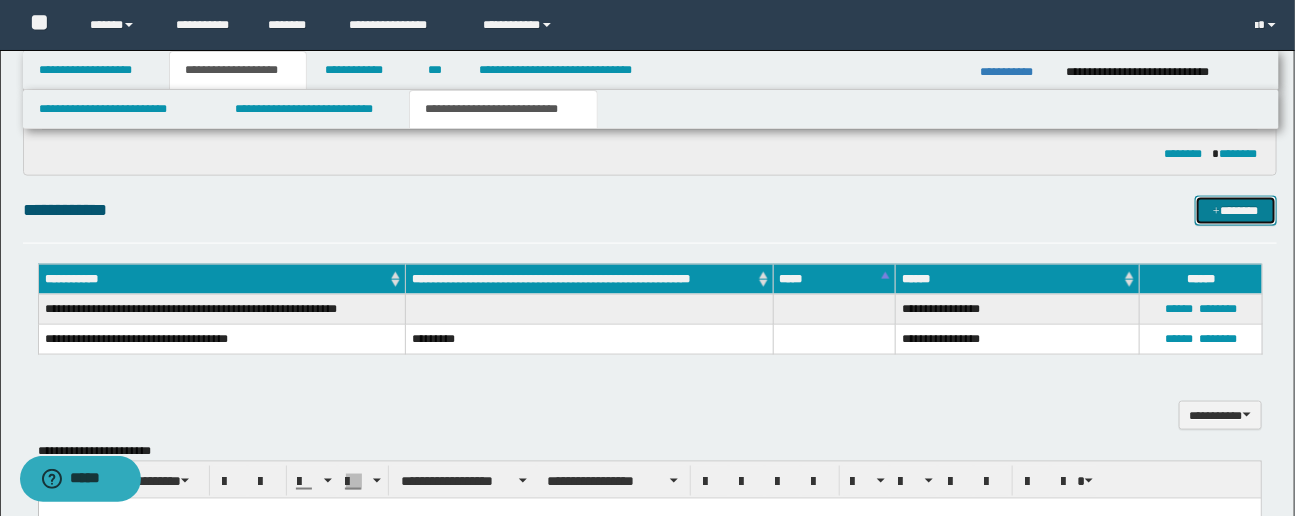 click on "*******" at bounding box center (1236, 211) 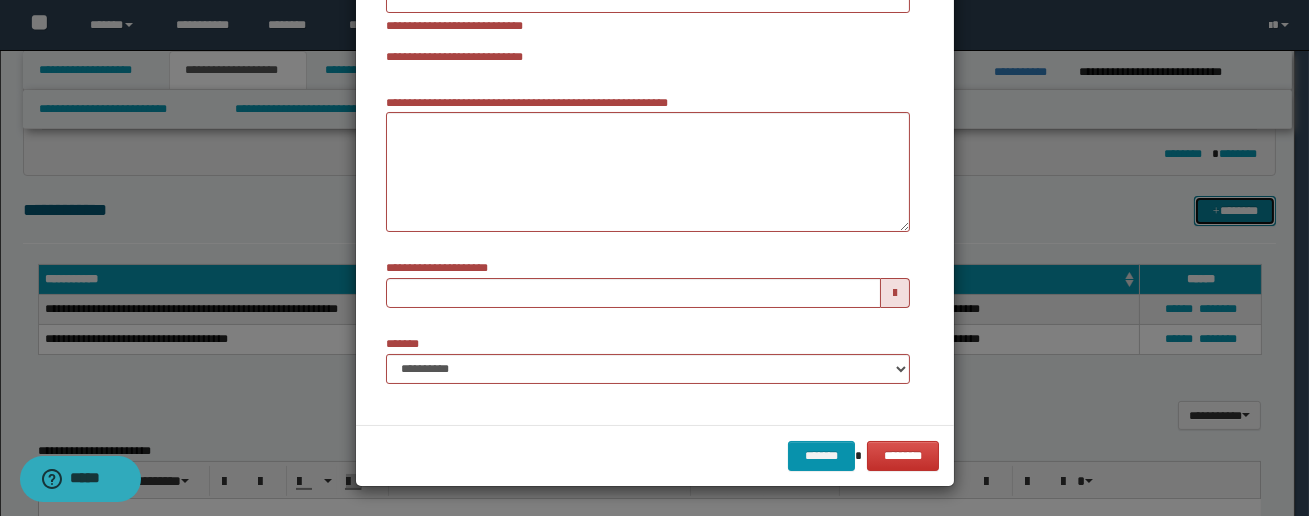 scroll, scrollTop: 0, scrollLeft: 0, axis: both 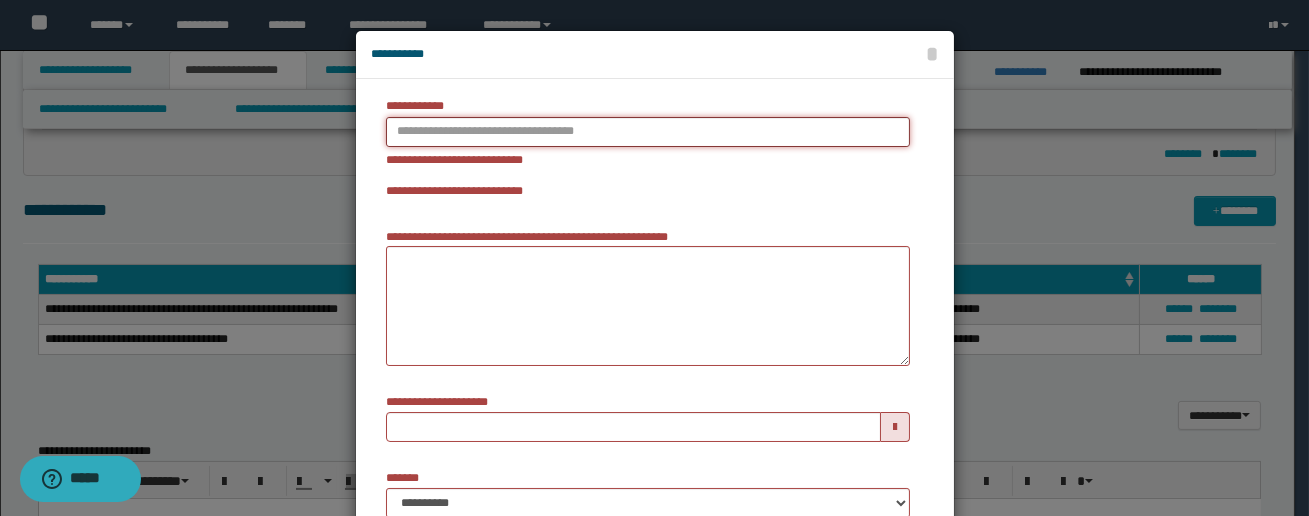 type on "**********" 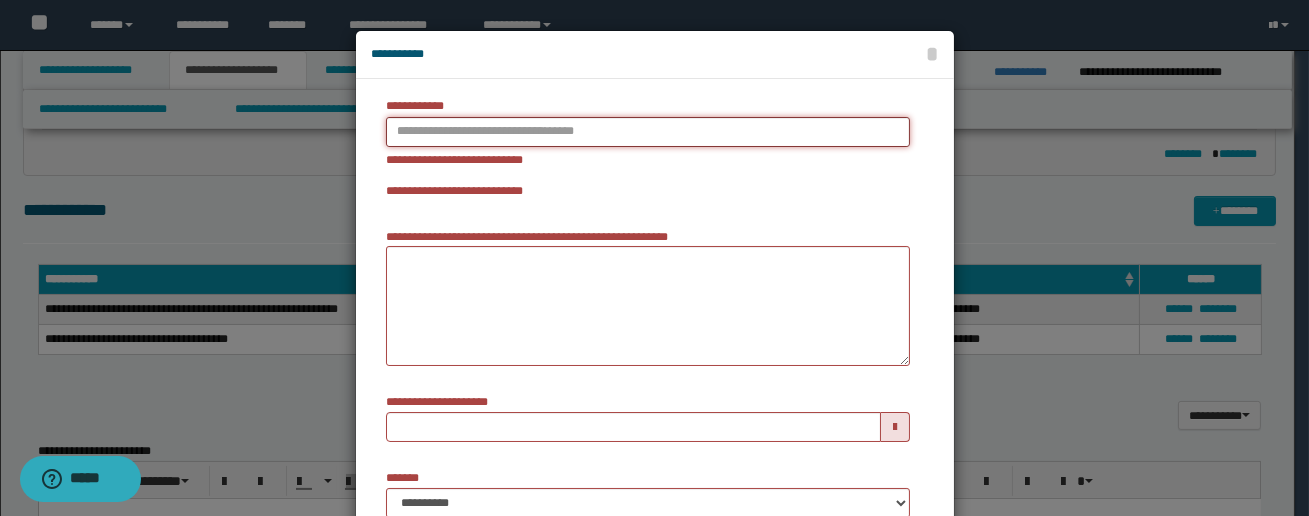 click on "**********" at bounding box center [648, 132] 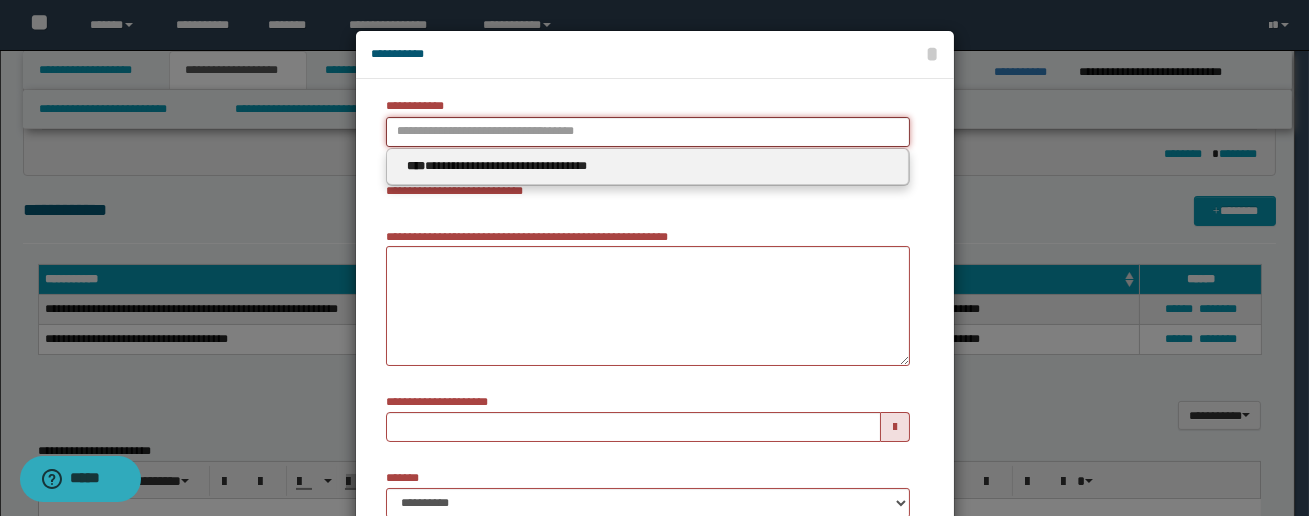 type 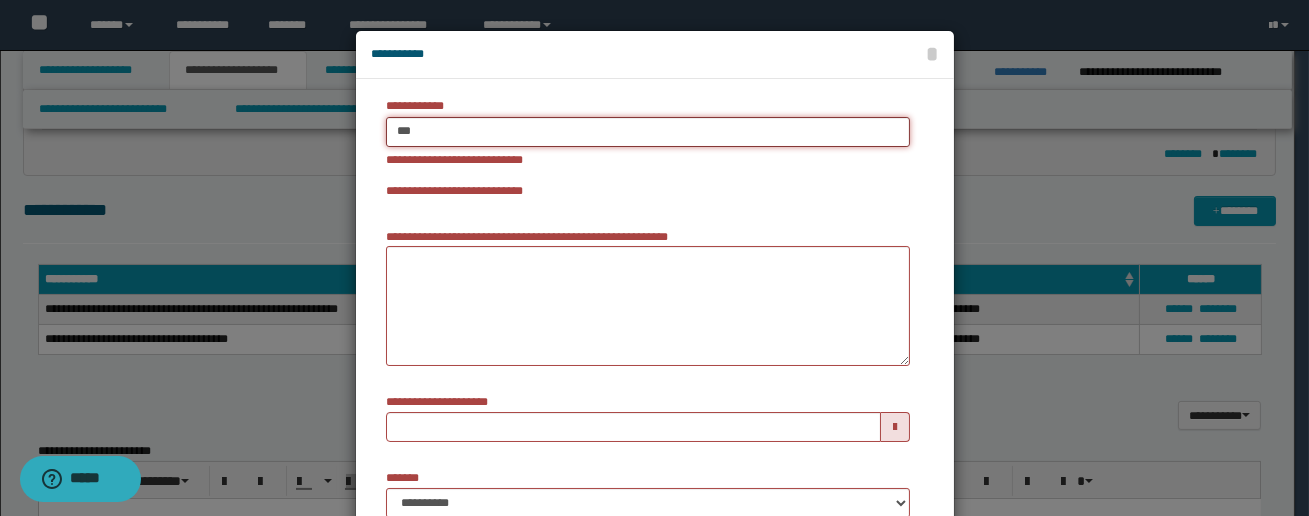 type on "****" 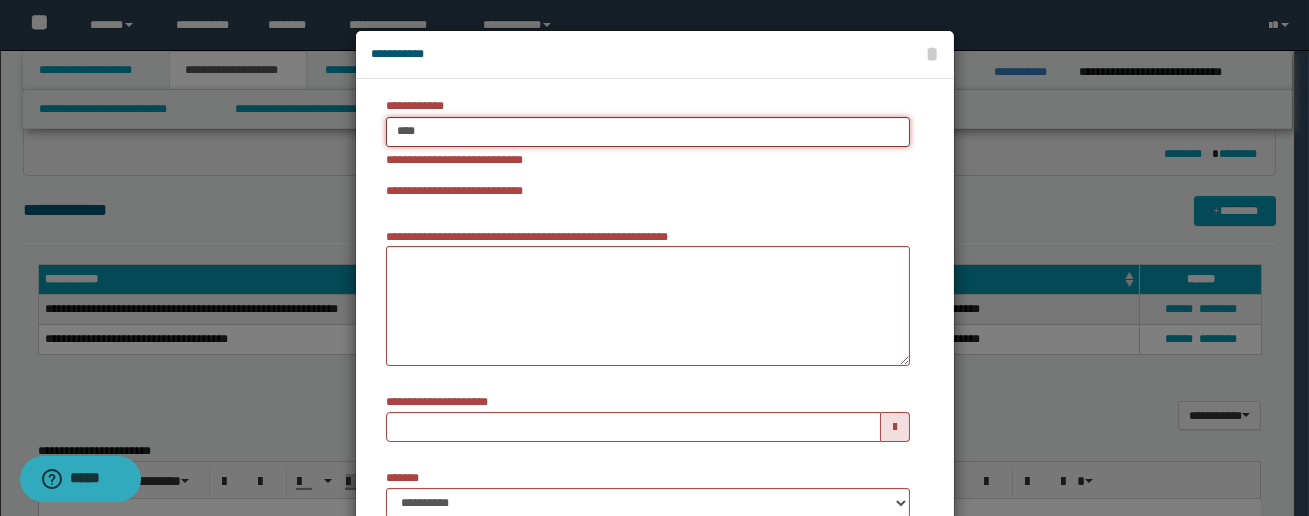 type on "****" 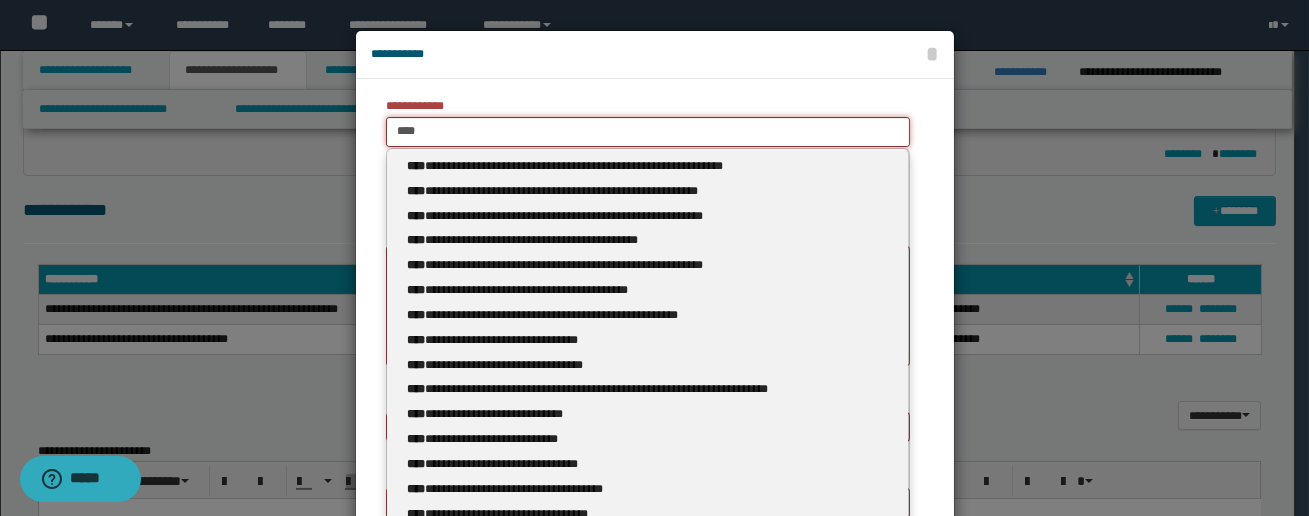 type 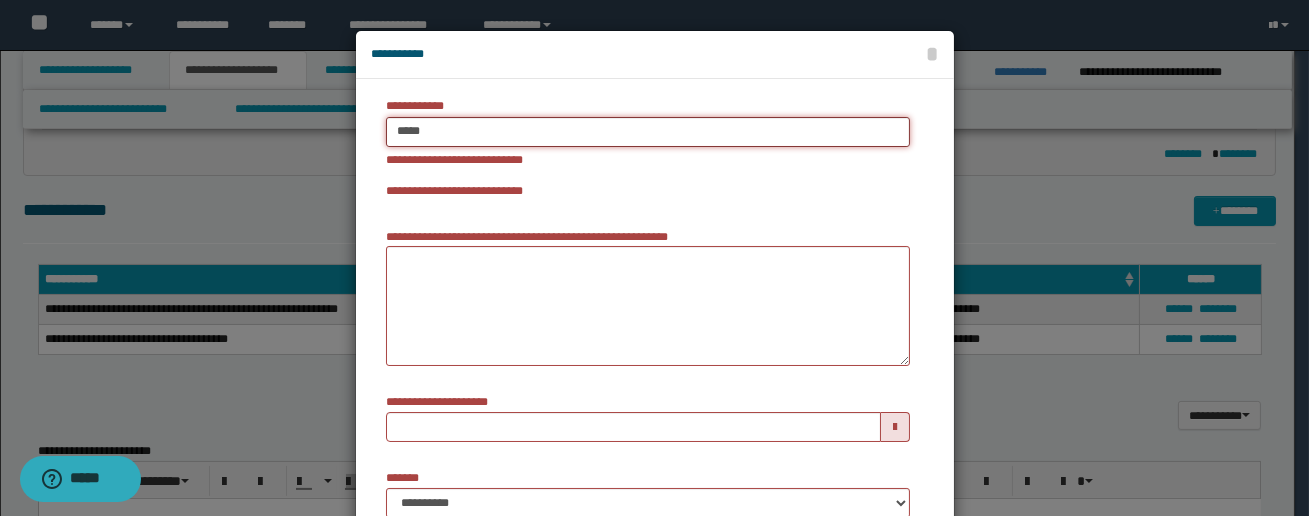 type on "*****" 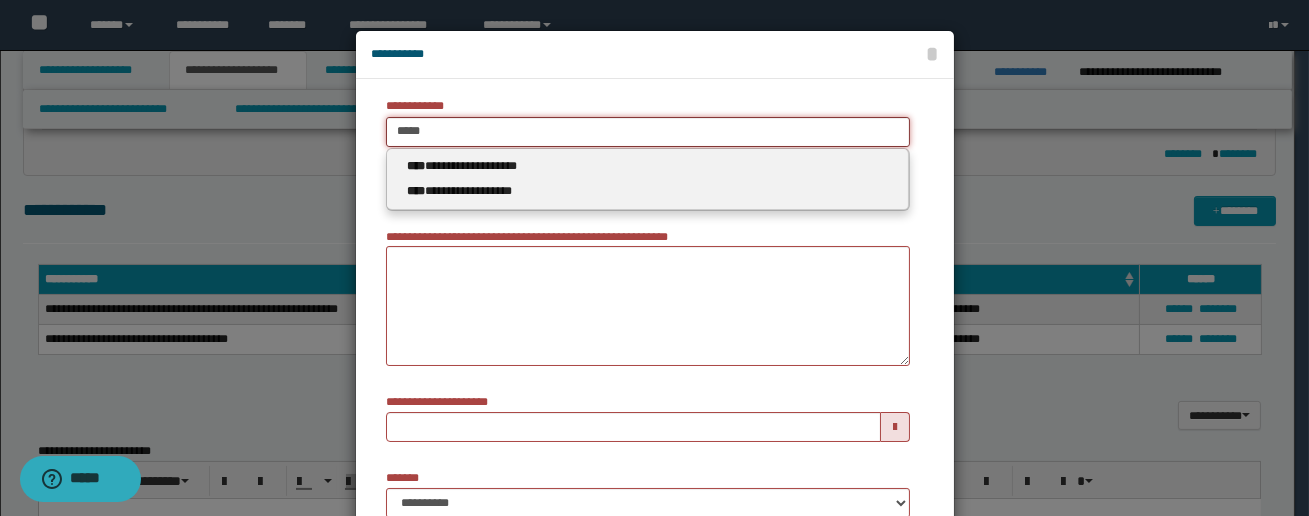 type 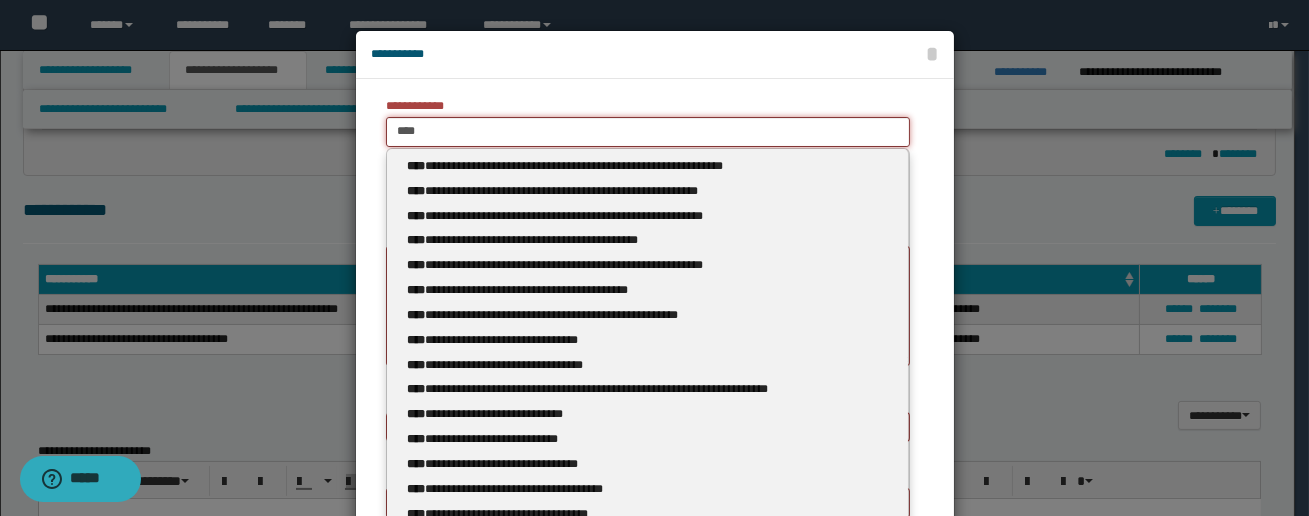 type on "****" 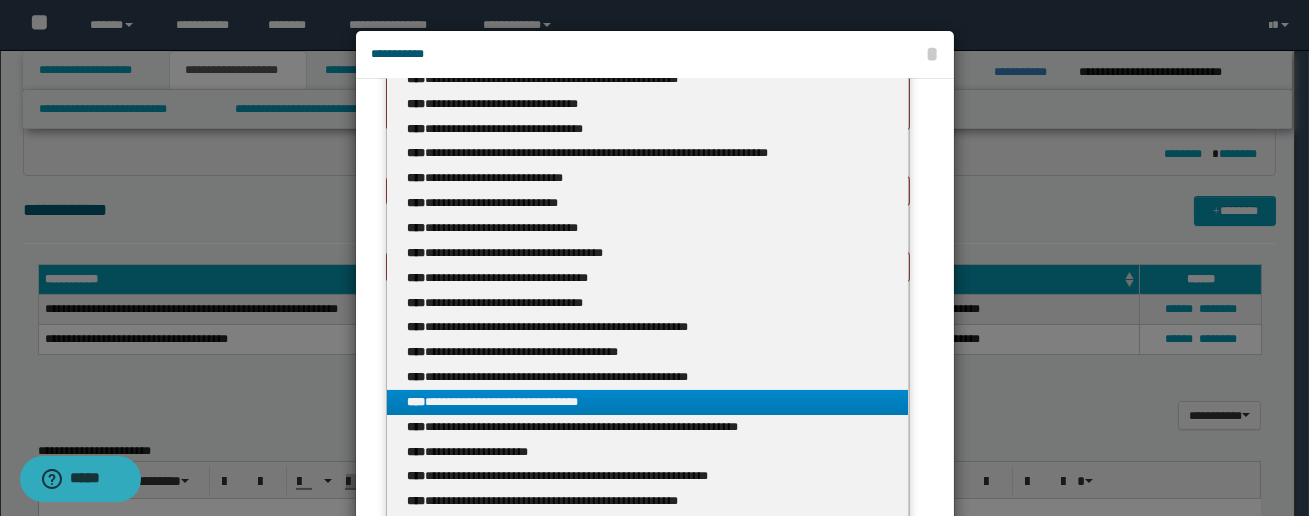 scroll, scrollTop: 250, scrollLeft: 0, axis: vertical 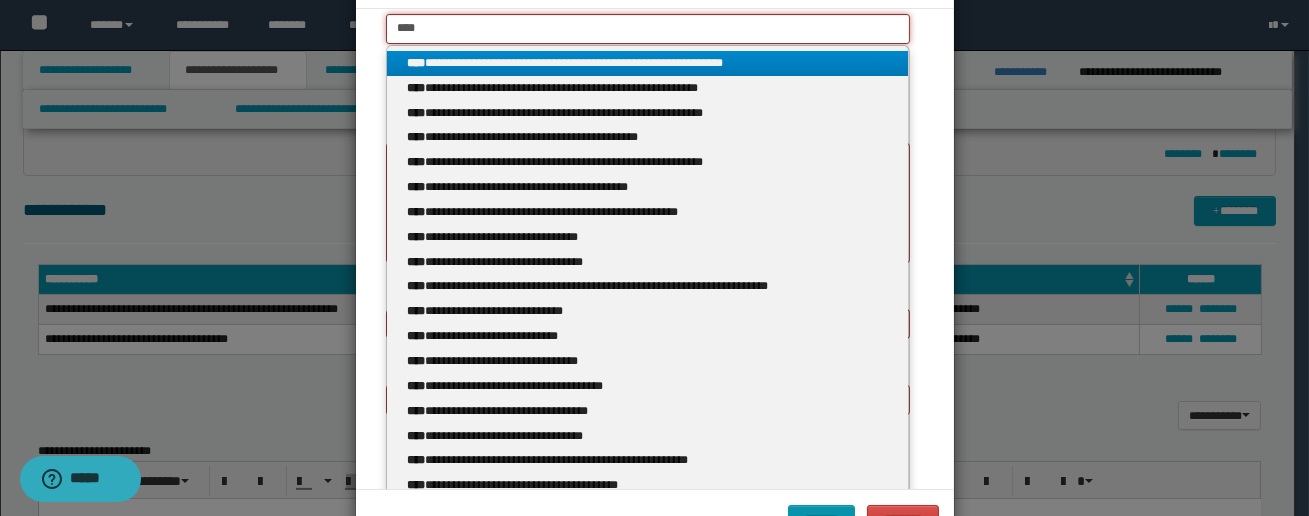 type 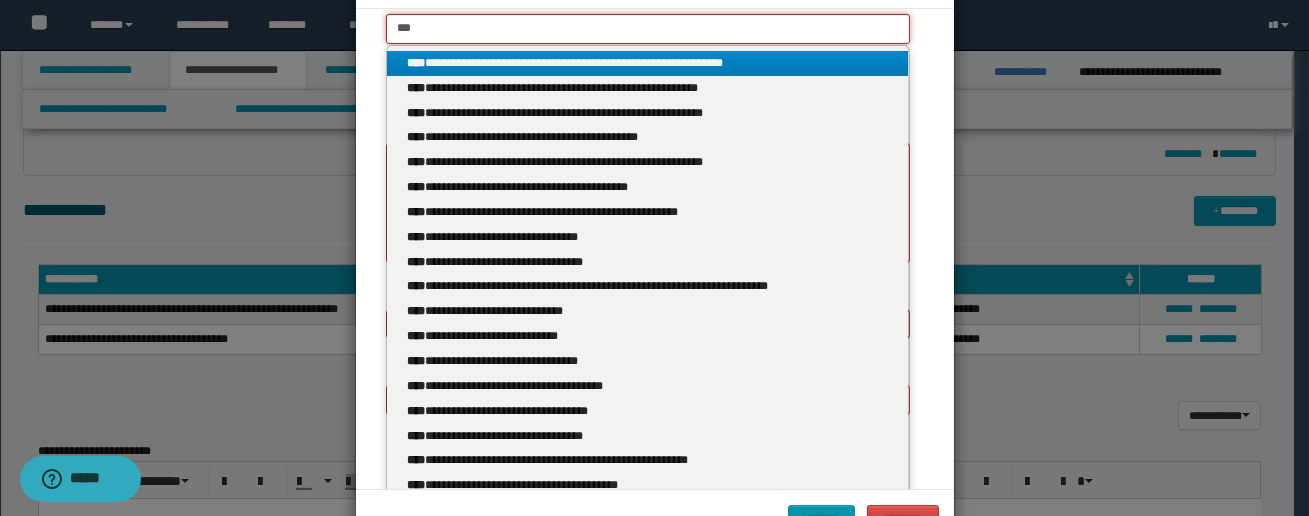 type on "***" 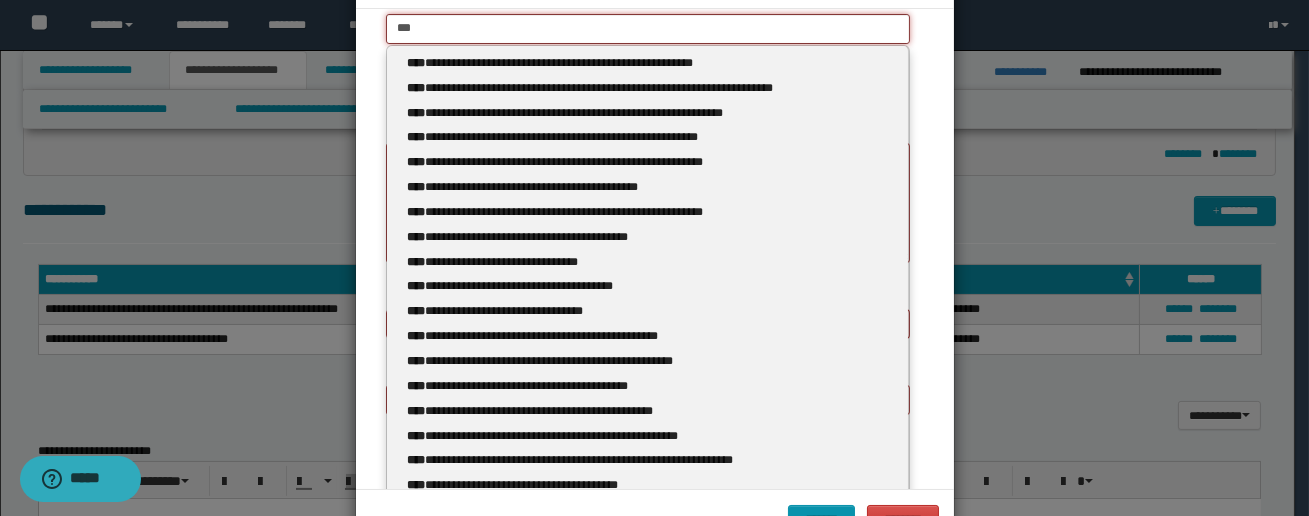 type 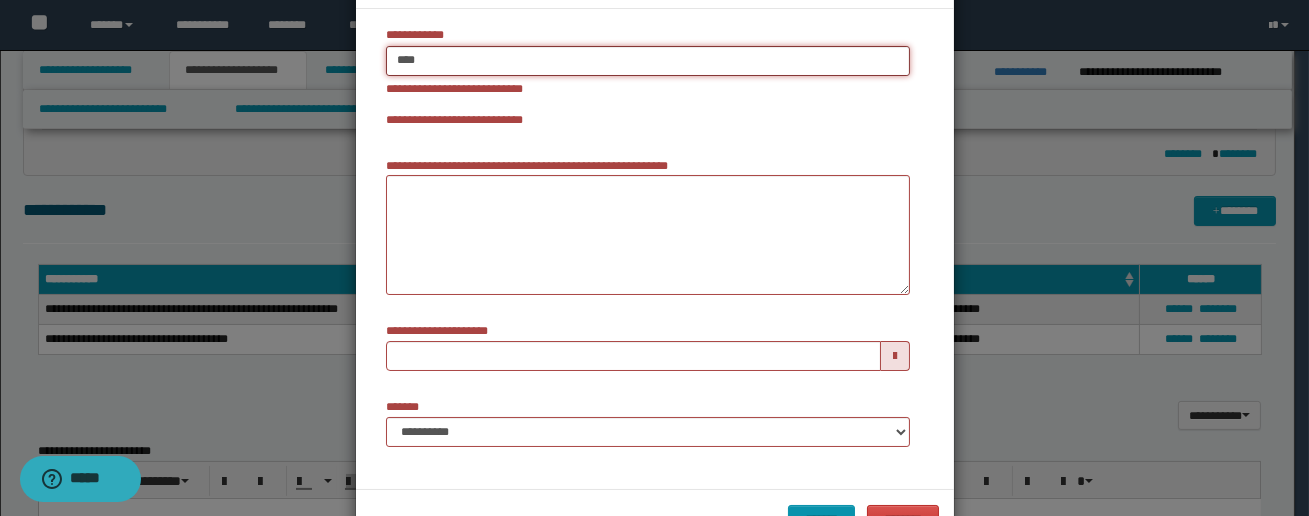 scroll, scrollTop: 10, scrollLeft: 0, axis: vertical 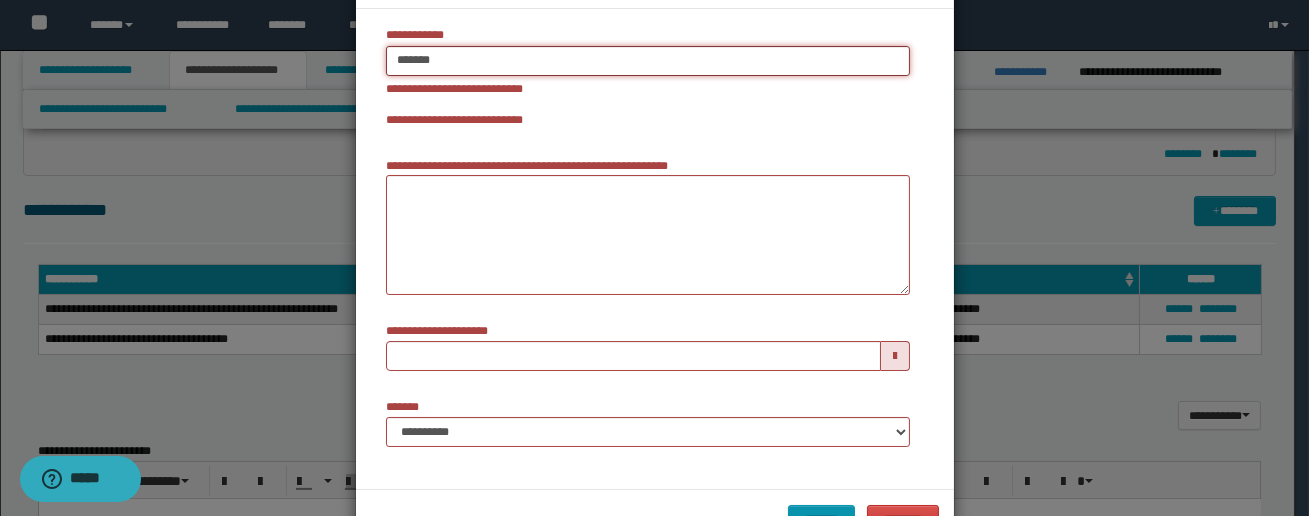 type on "********" 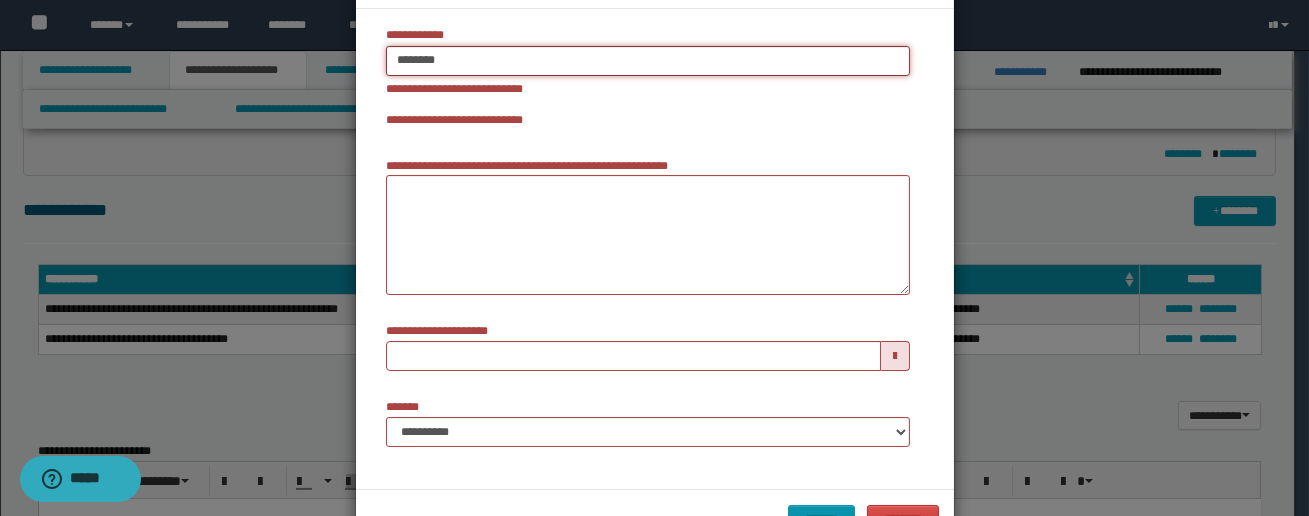 type on "********" 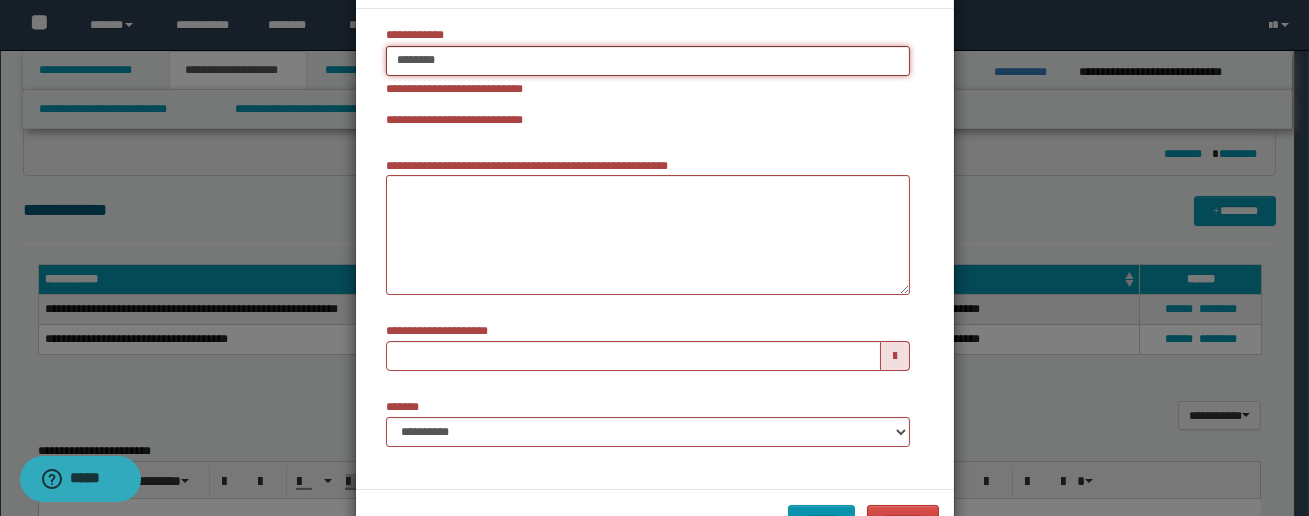 type 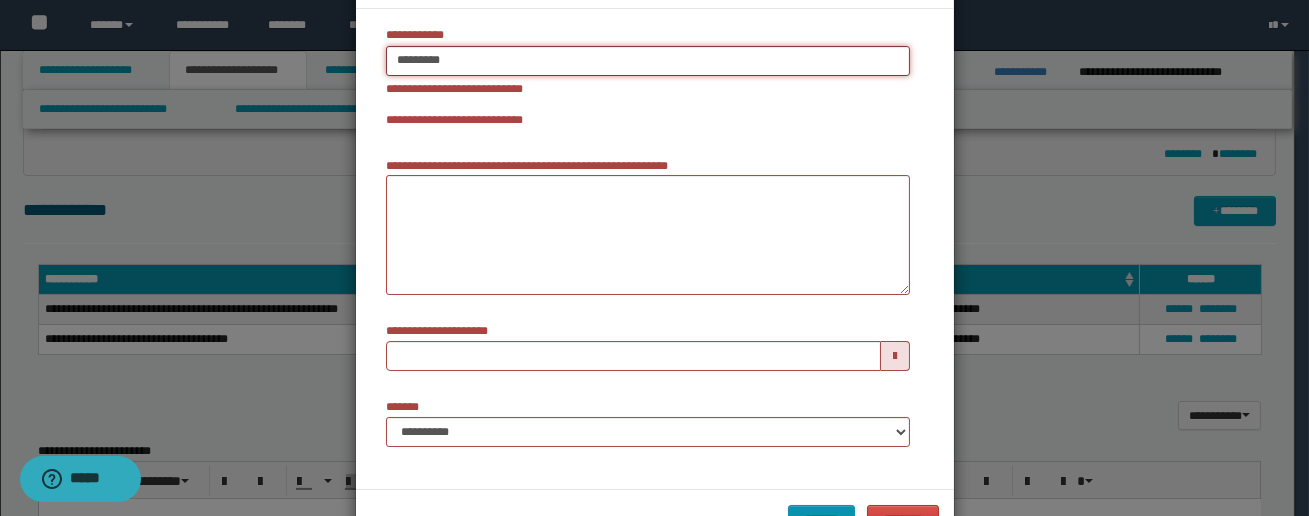 type on "********" 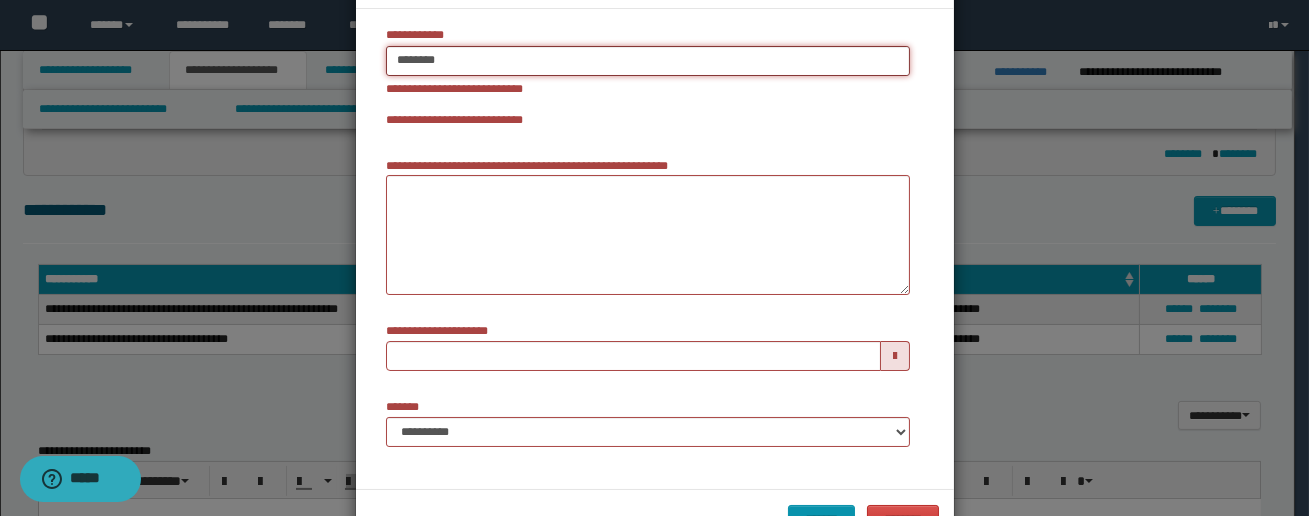 type on "********" 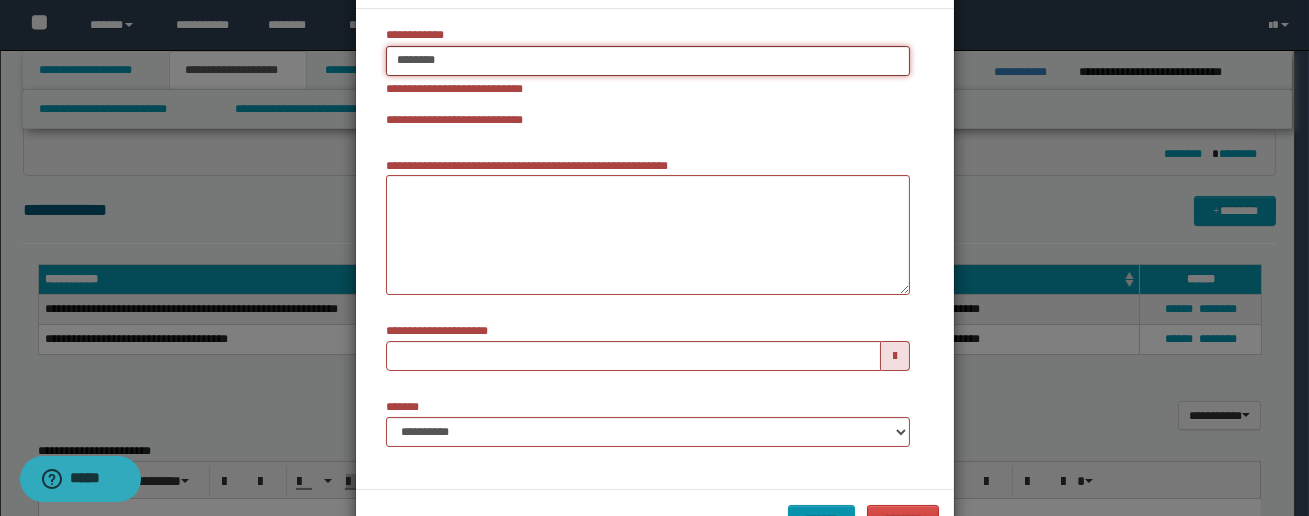 type on "*********" 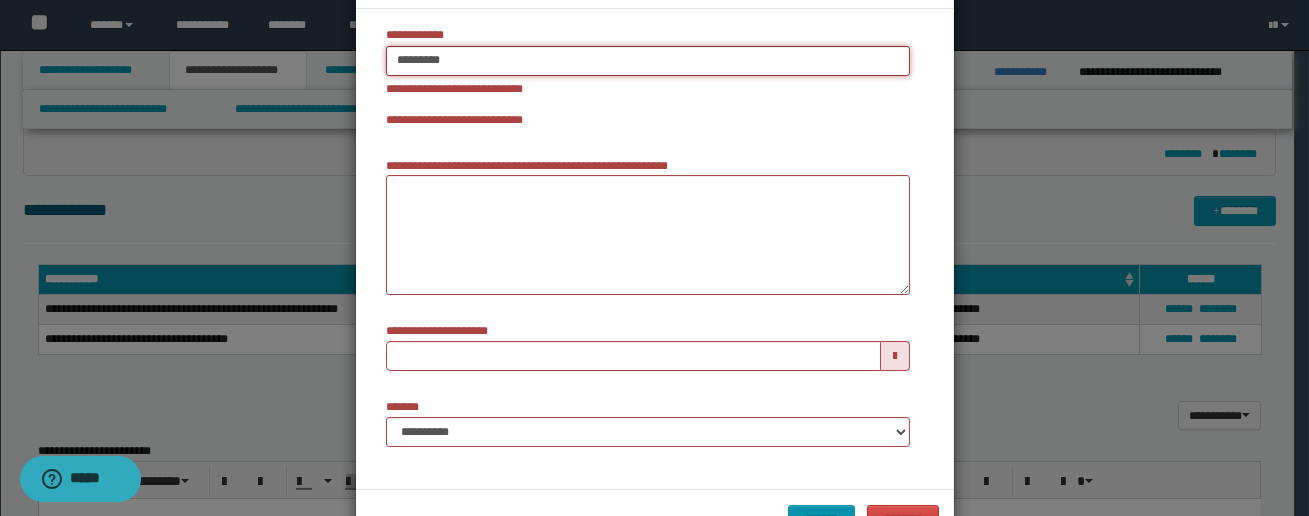 type on "*********" 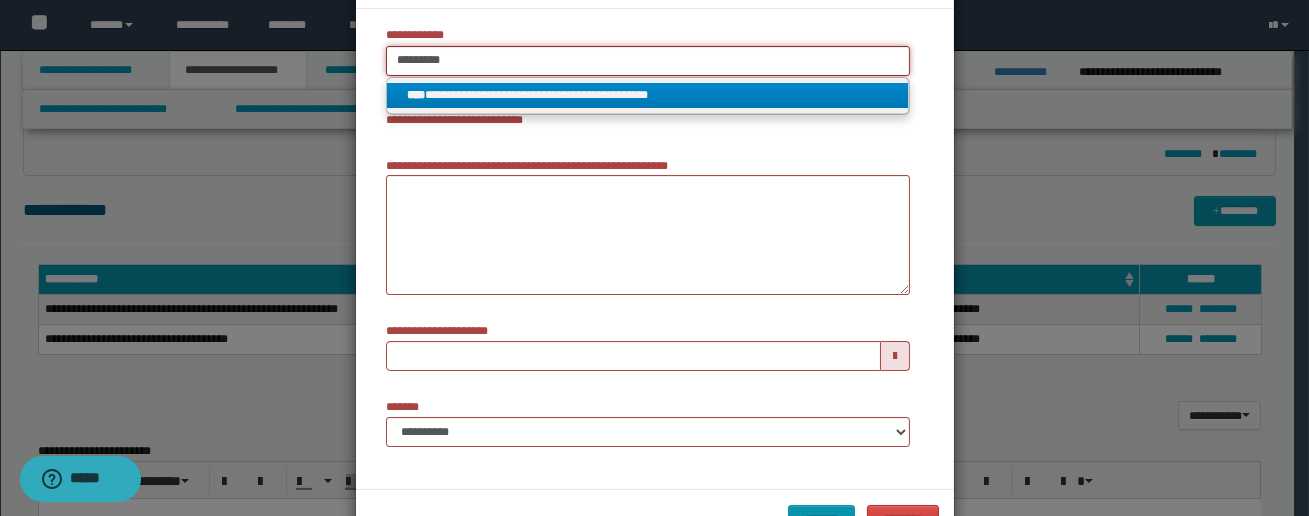 type on "*********" 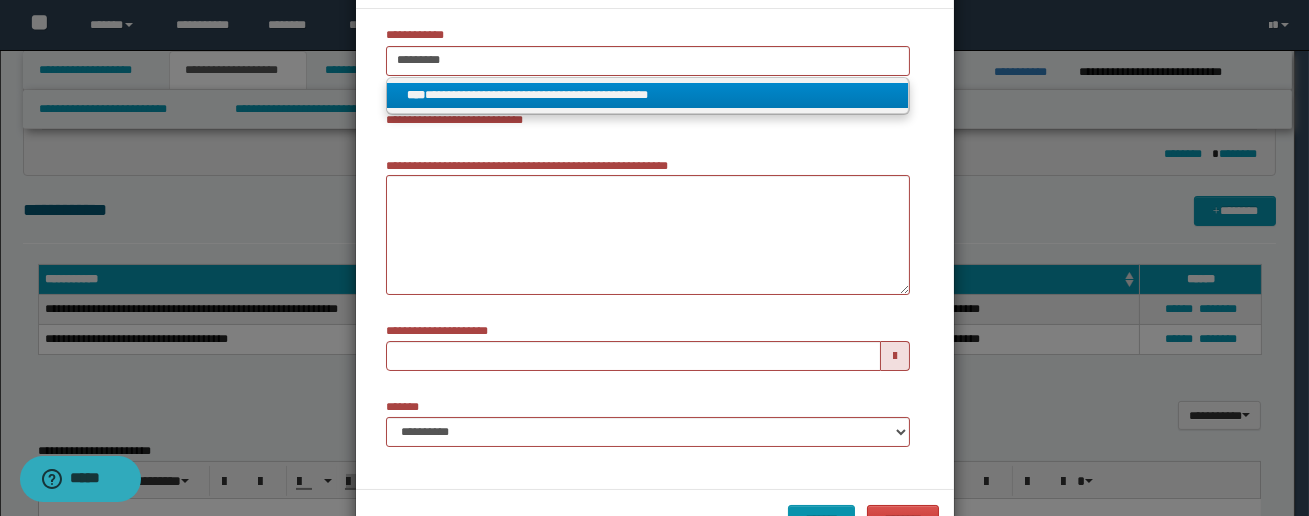 click on "**********" at bounding box center [648, 95] 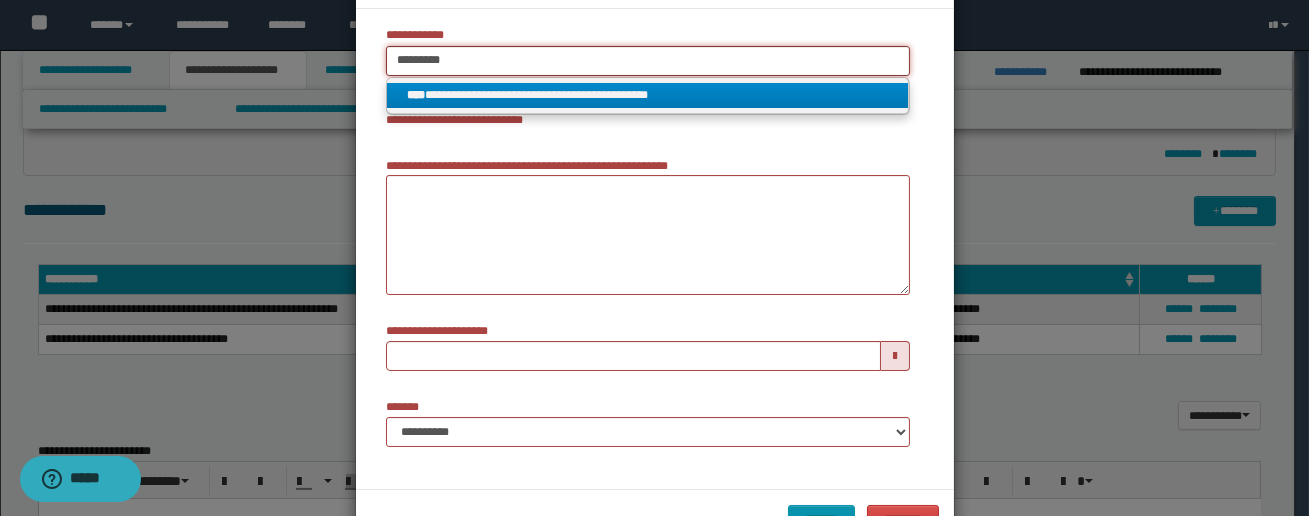 type 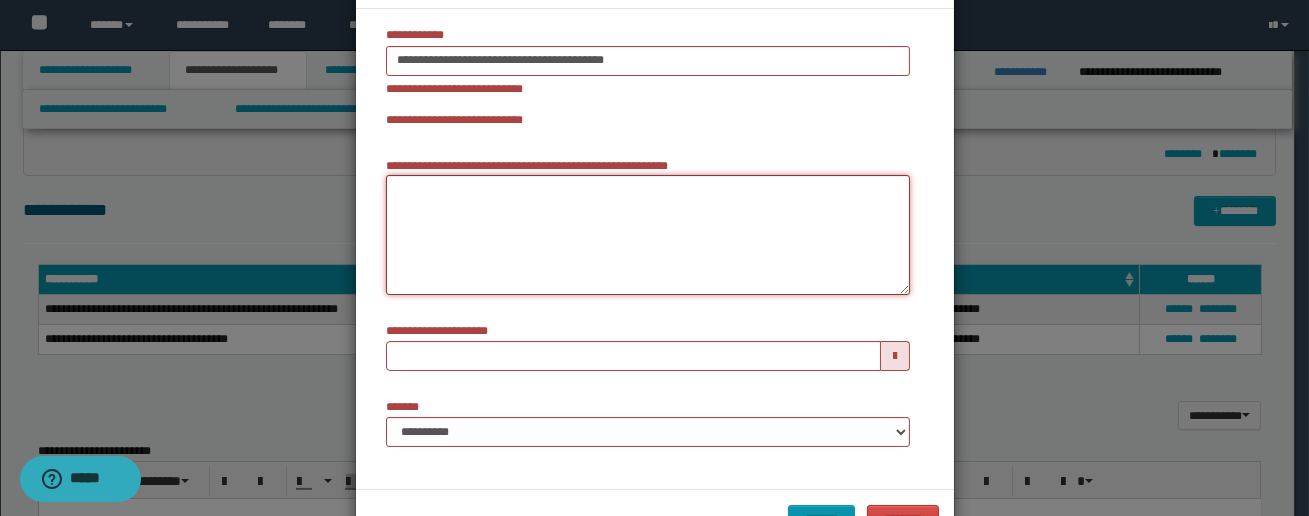 drag, startPoint x: 447, startPoint y: 239, endPoint x: 464, endPoint y: 217, distance: 27.802877 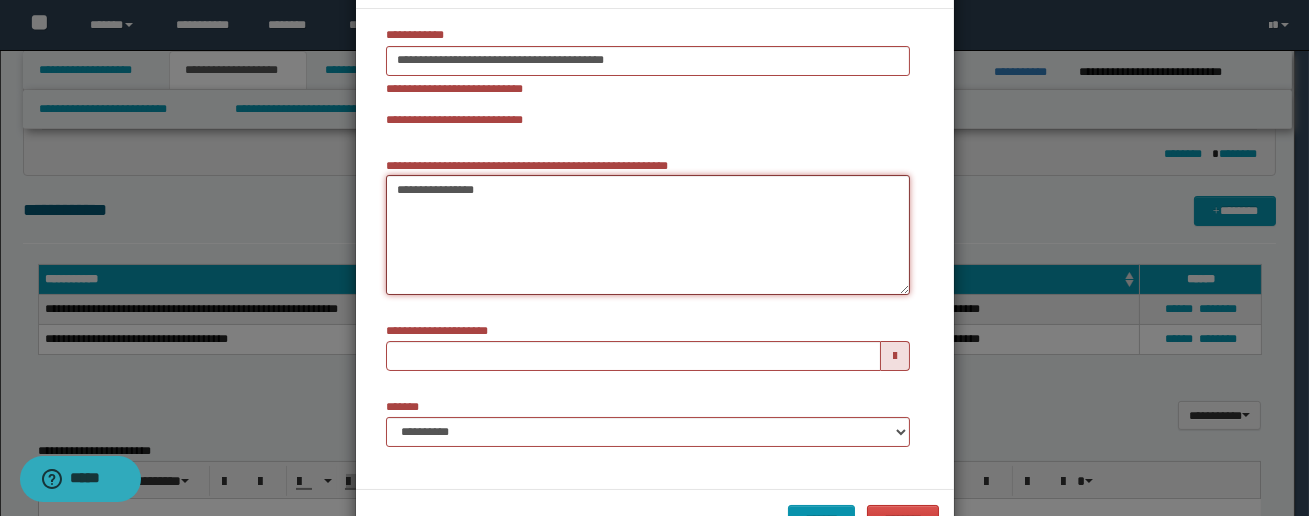 type on "**********" 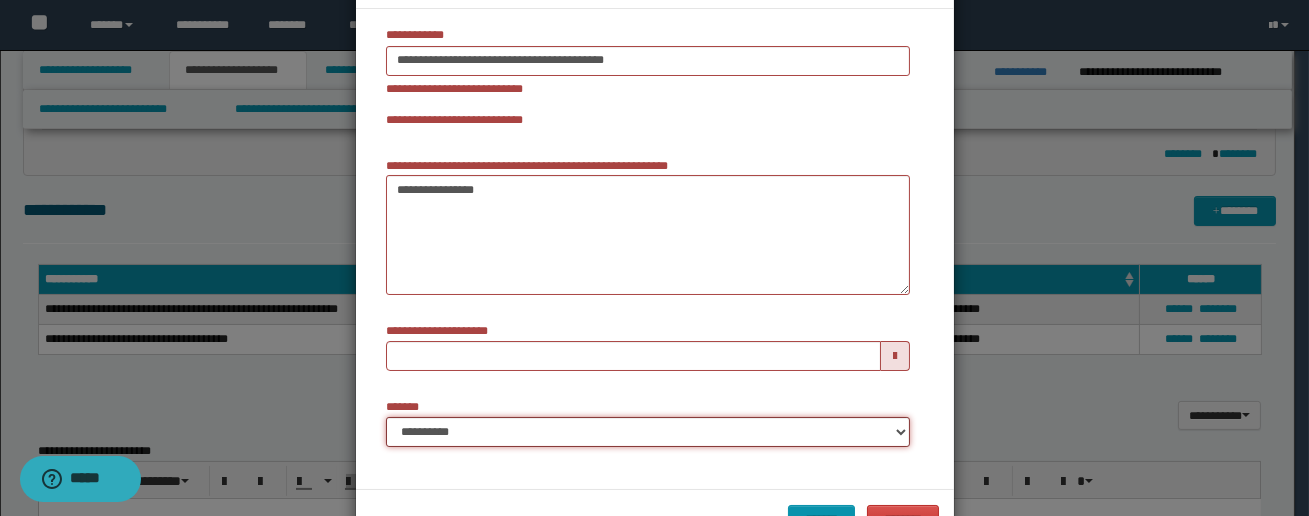 click on "**********" at bounding box center (648, 432) 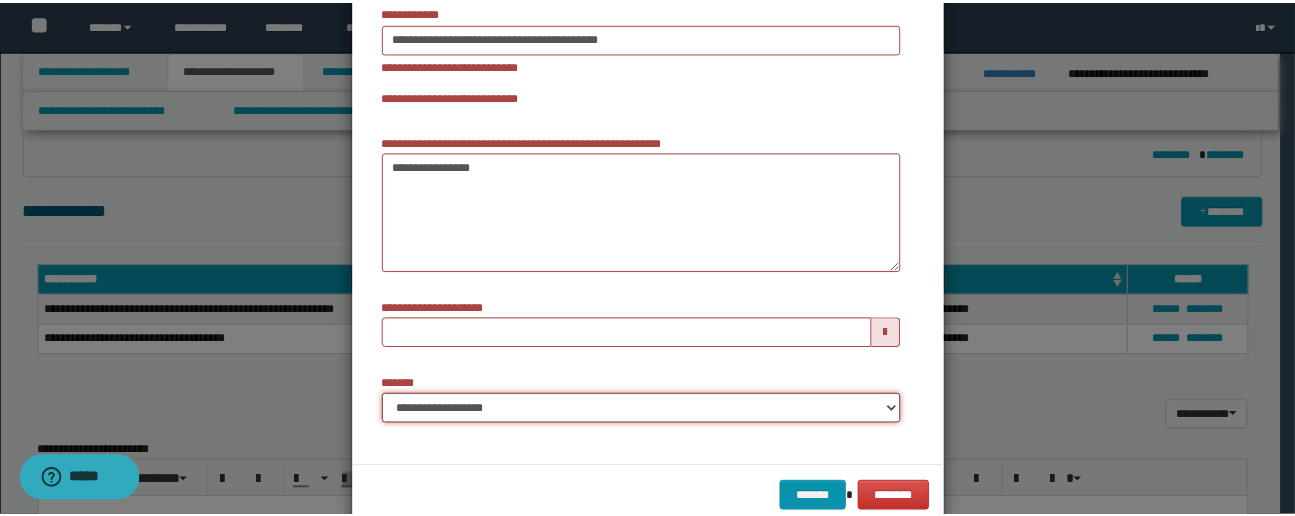 scroll, scrollTop: 93, scrollLeft: 0, axis: vertical 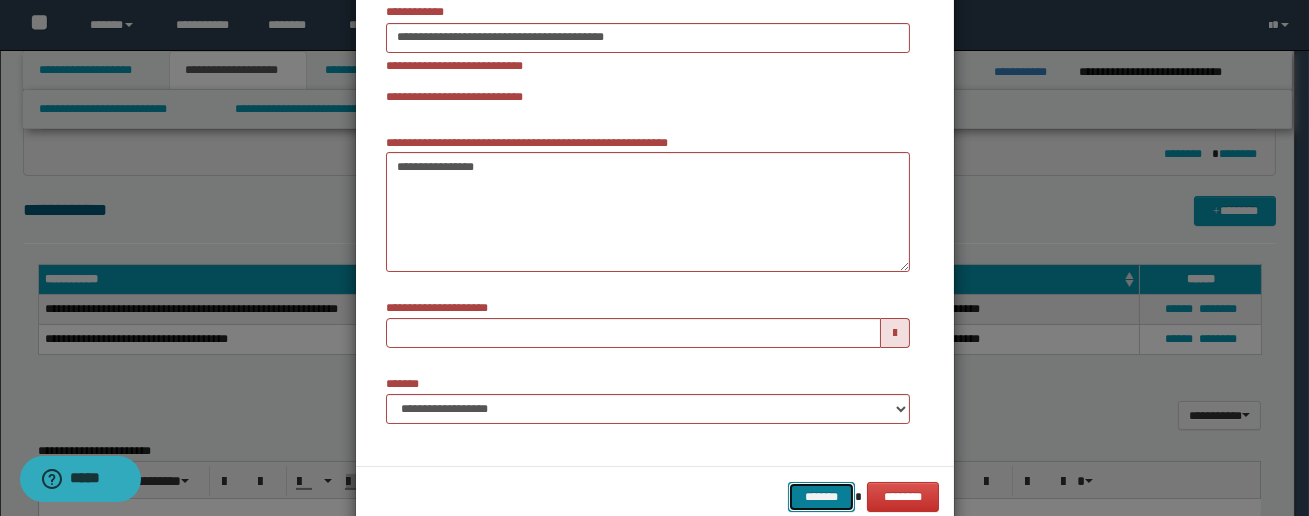 click on "*******" at bounding box center [821, 497] 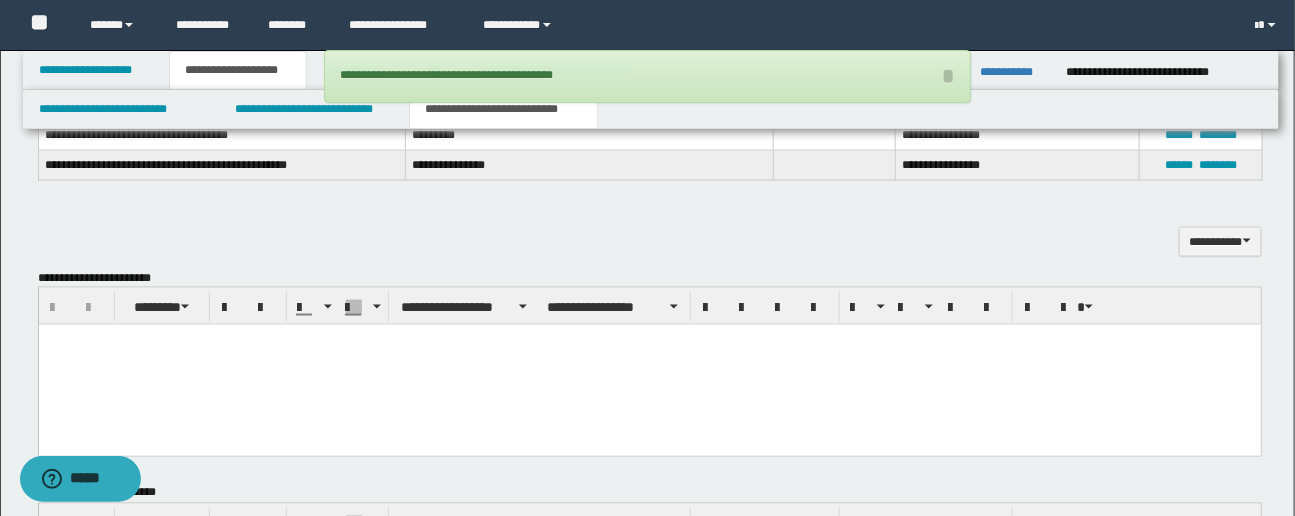 scroll, scrollTop: 1085, scrollLeft: 0, axis: vertical 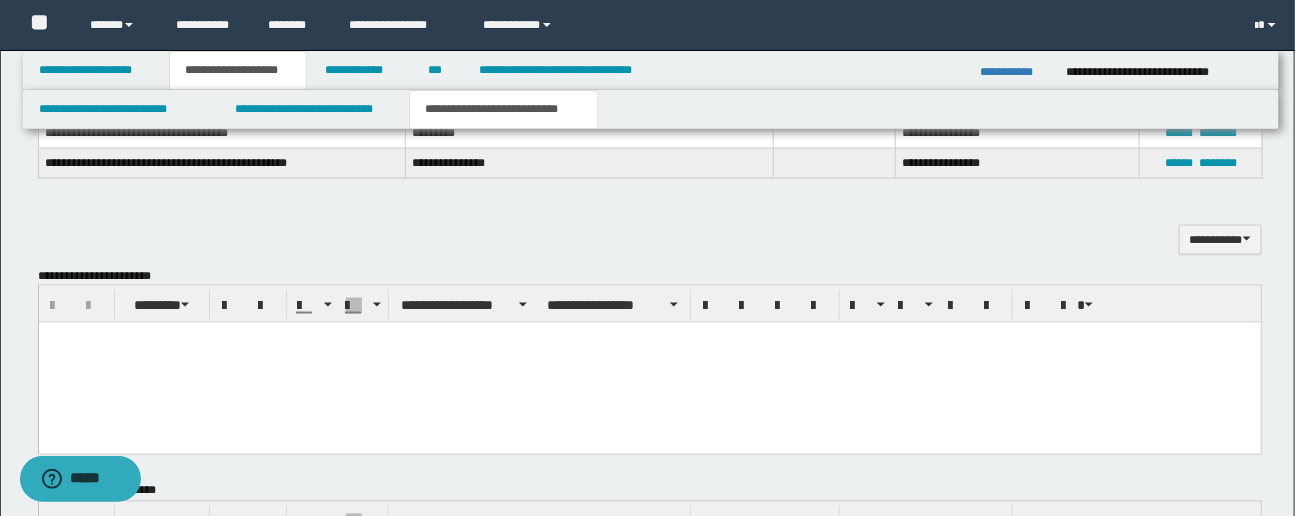 click at bounding box center (649, 363) 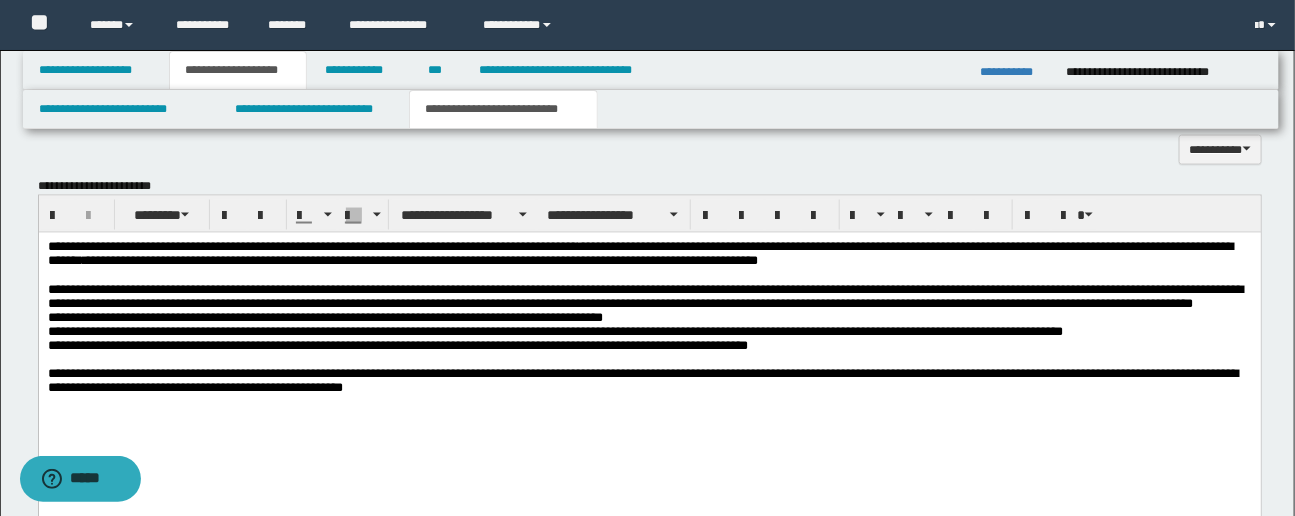 scroll, scrollTop: 1175, scrollLeft: 0, axis: vertical 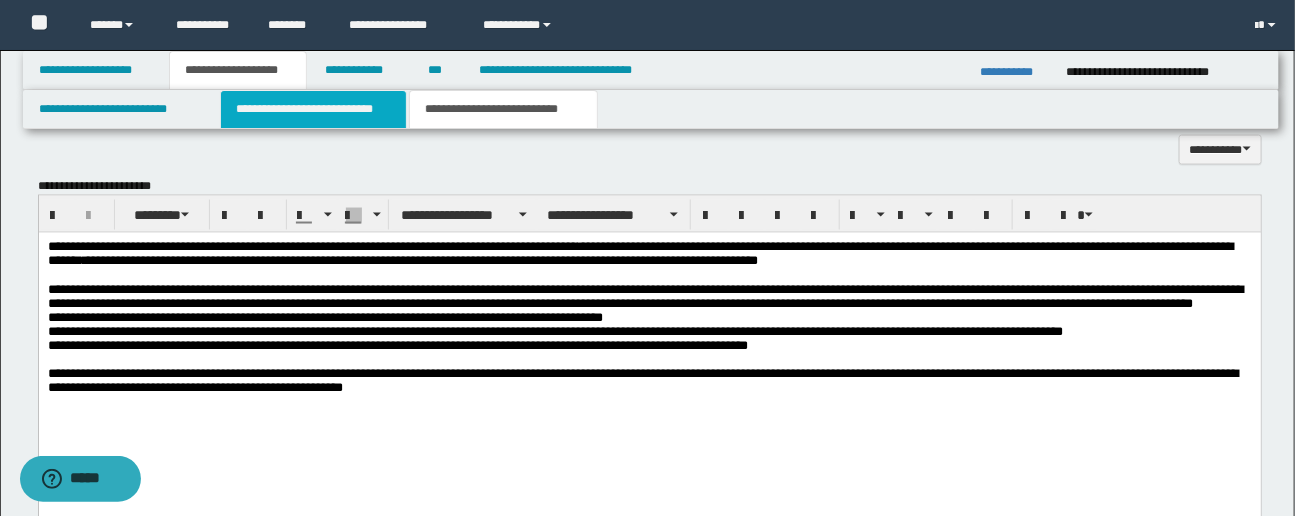 click on "**********" at bounding box center (313, 109) 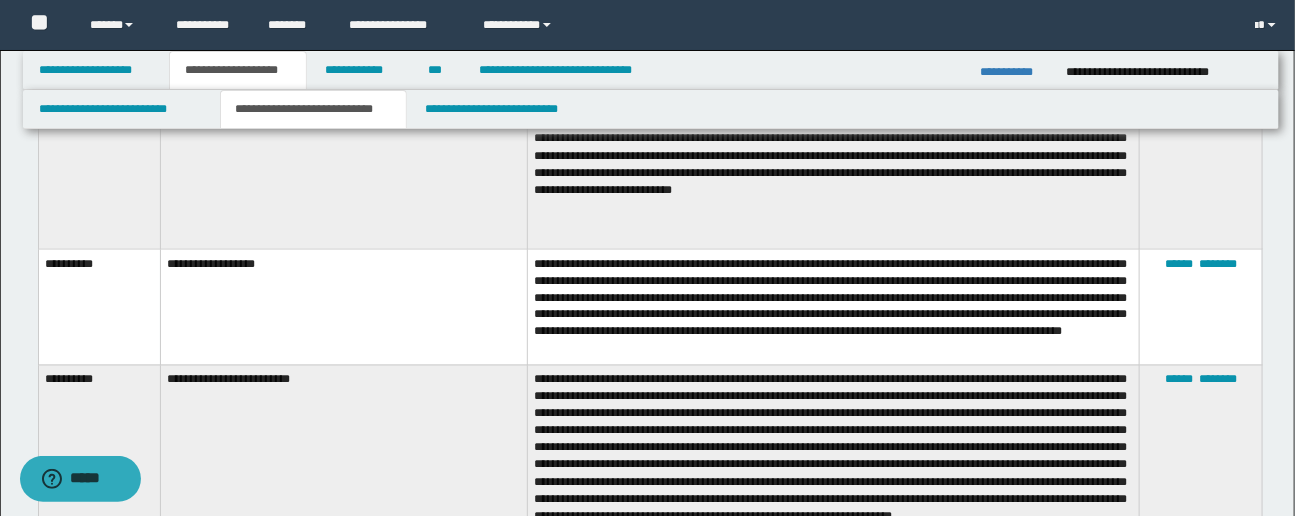 scroll, scrollTop: 1114, scrollLeft: 0, axis: vertical 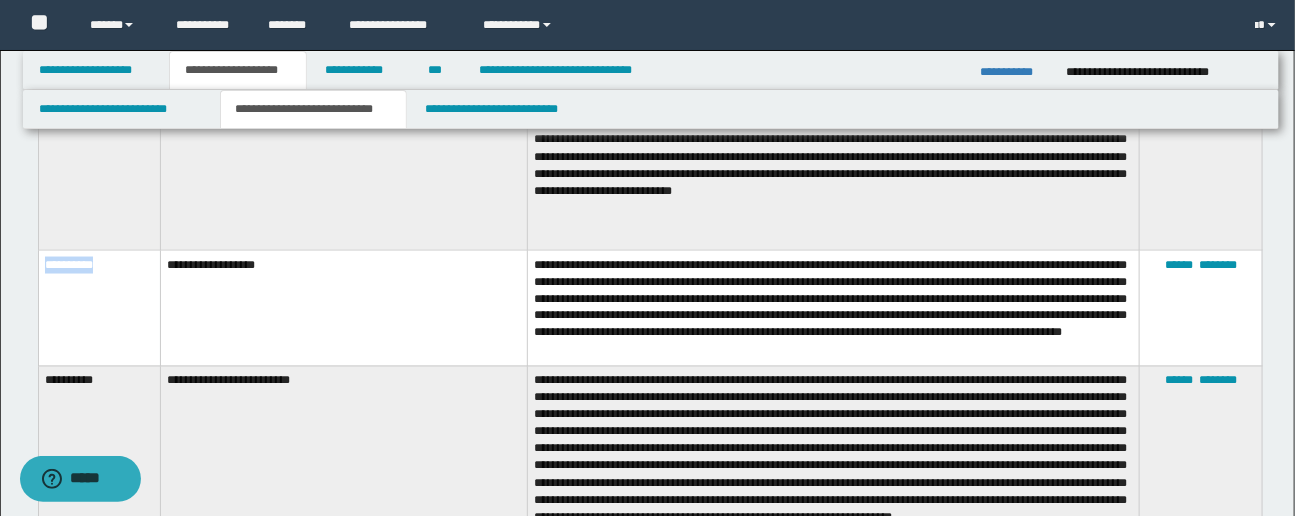 drag, startPoint x: 43, startPoint y: 254, endPoint x: 113, endPoint y: 256, distance: 70.028564 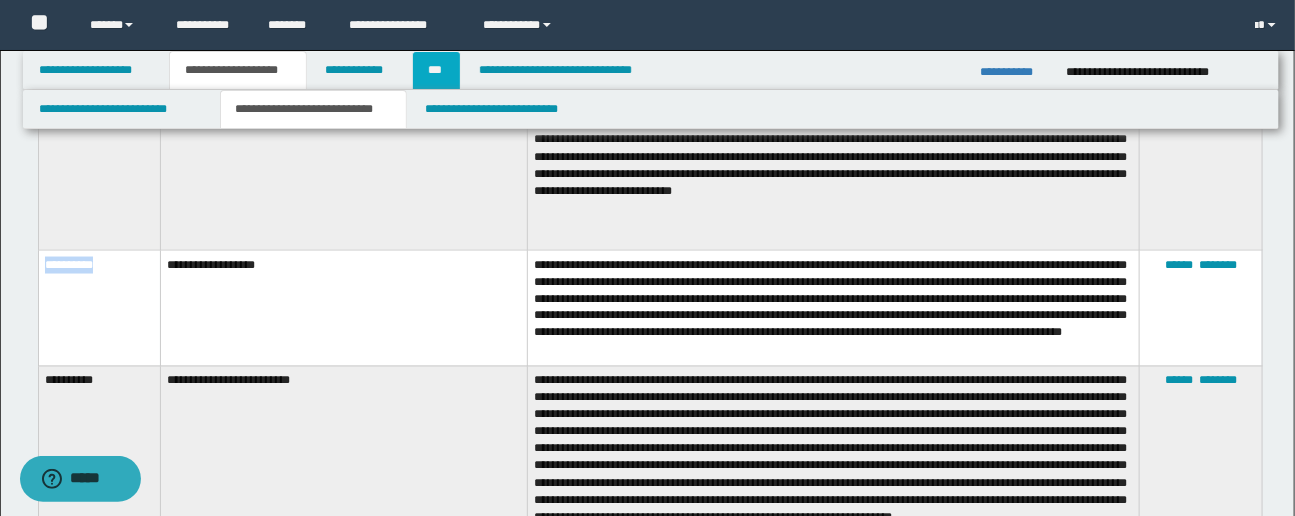 click on "***" at bounding box center [437, 70] 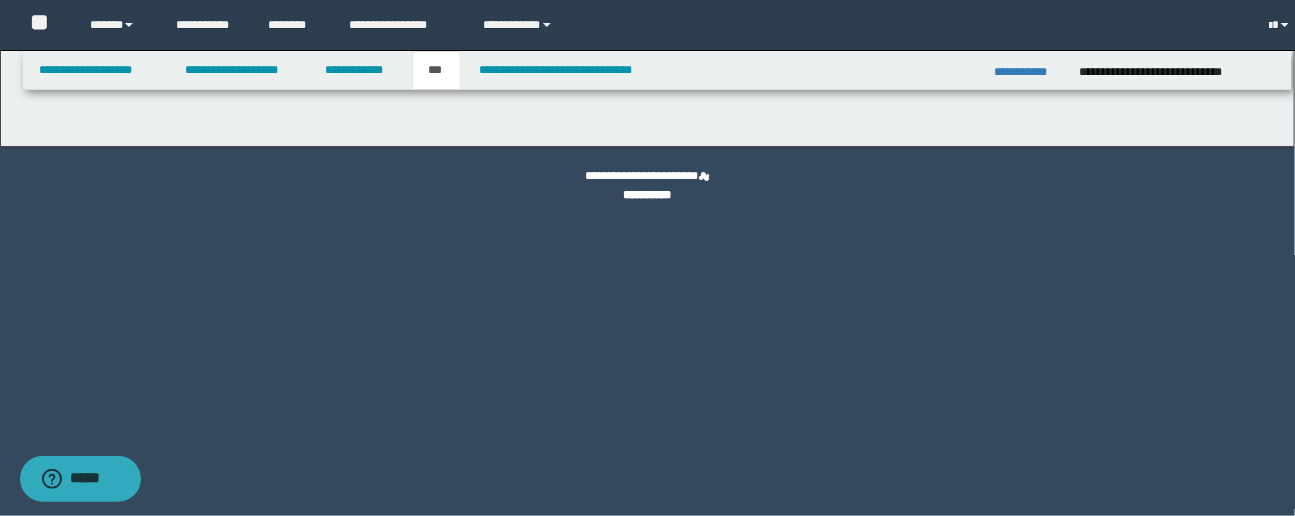 scroll, scrollTop: 0, scrollLeft: 0, axis: both 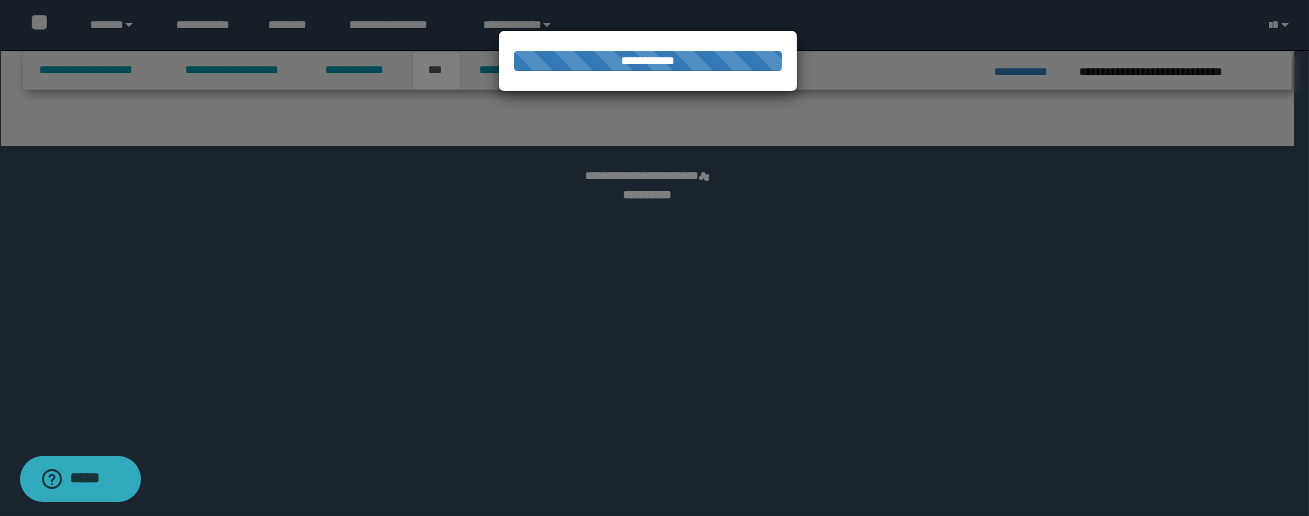 select on "**" 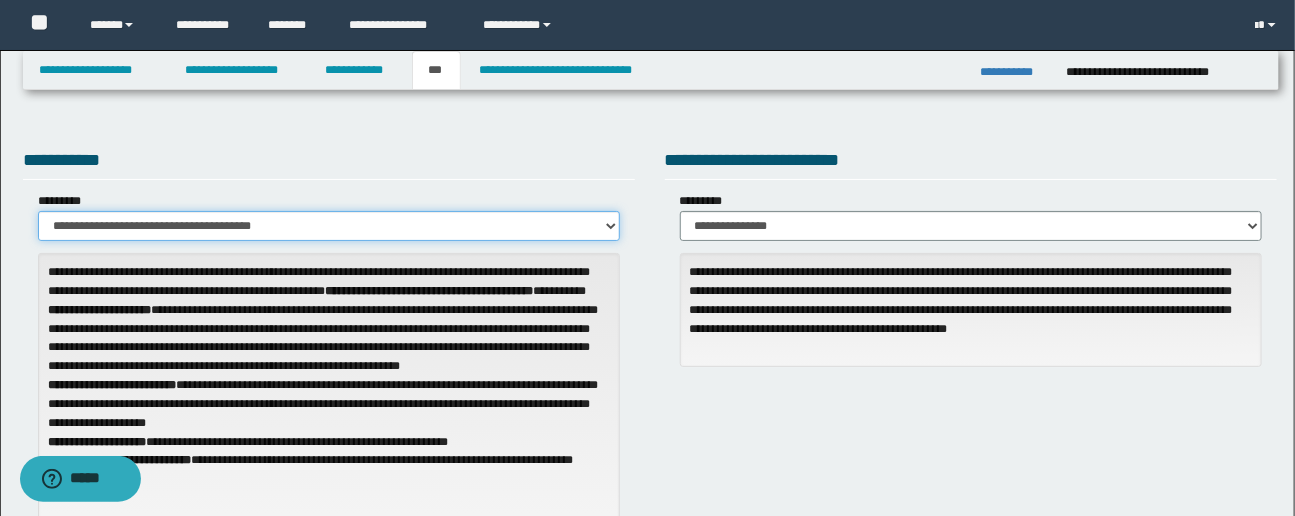 click on "**********" at bounding box center (329, 226) 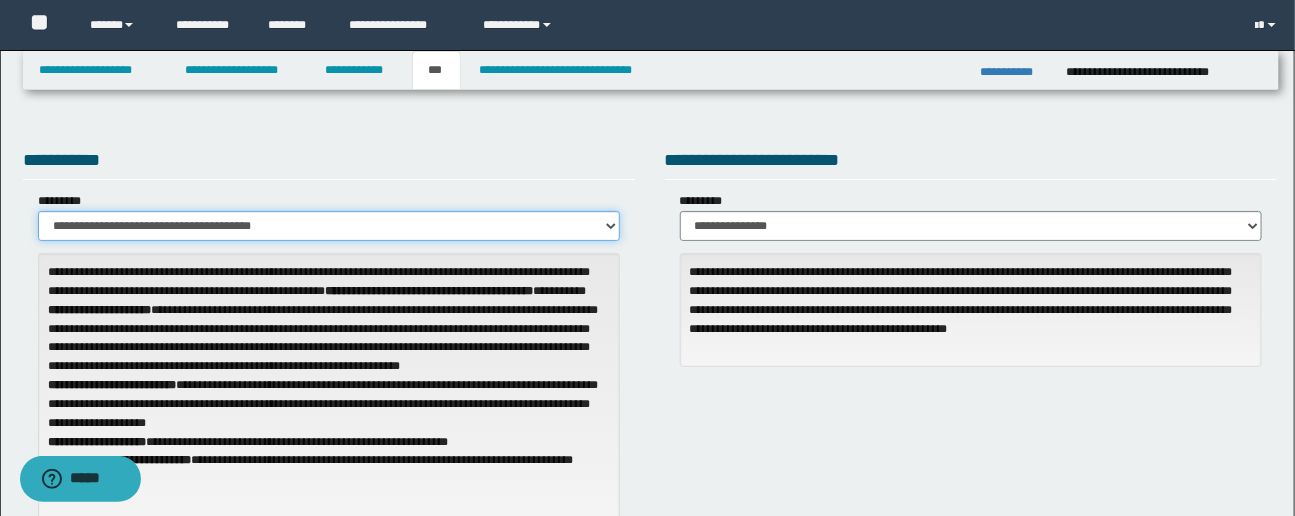 select on "**" 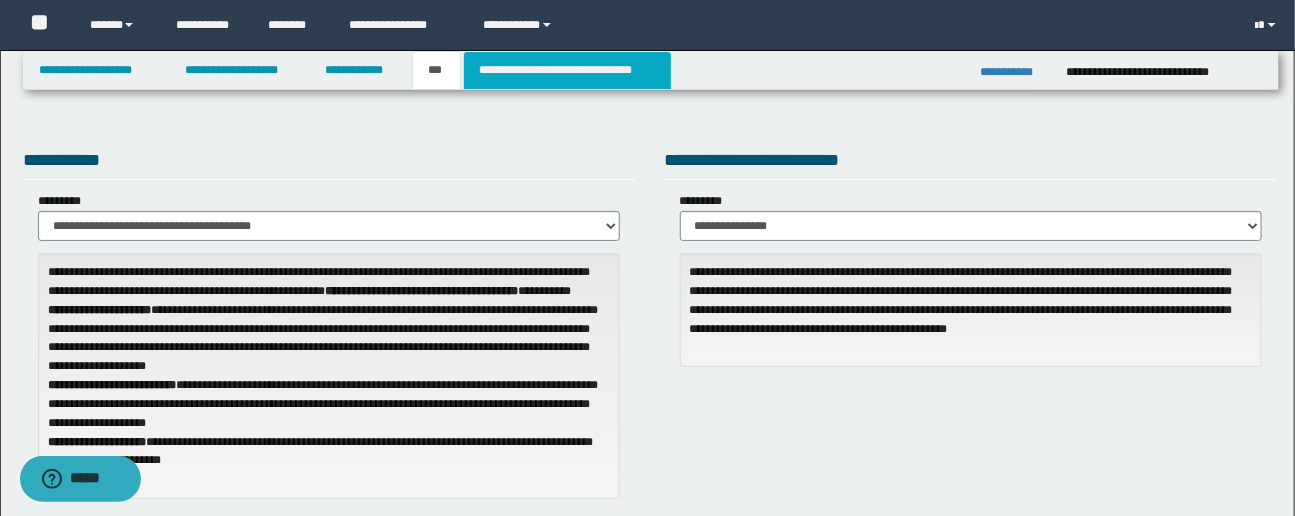 drag, startPoint x: 569, startPoint y: 68, endPoint x: 591, endPoint y: 73, distance: 22.561028 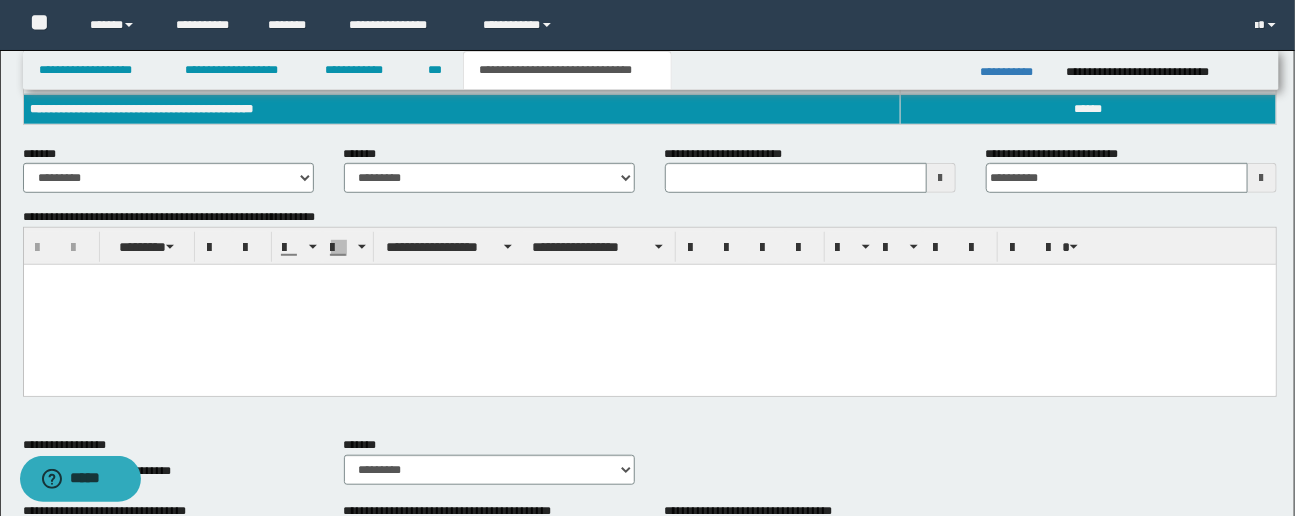 scroll, scrollTop: 280, scrollLeft: 0, axis: vertical 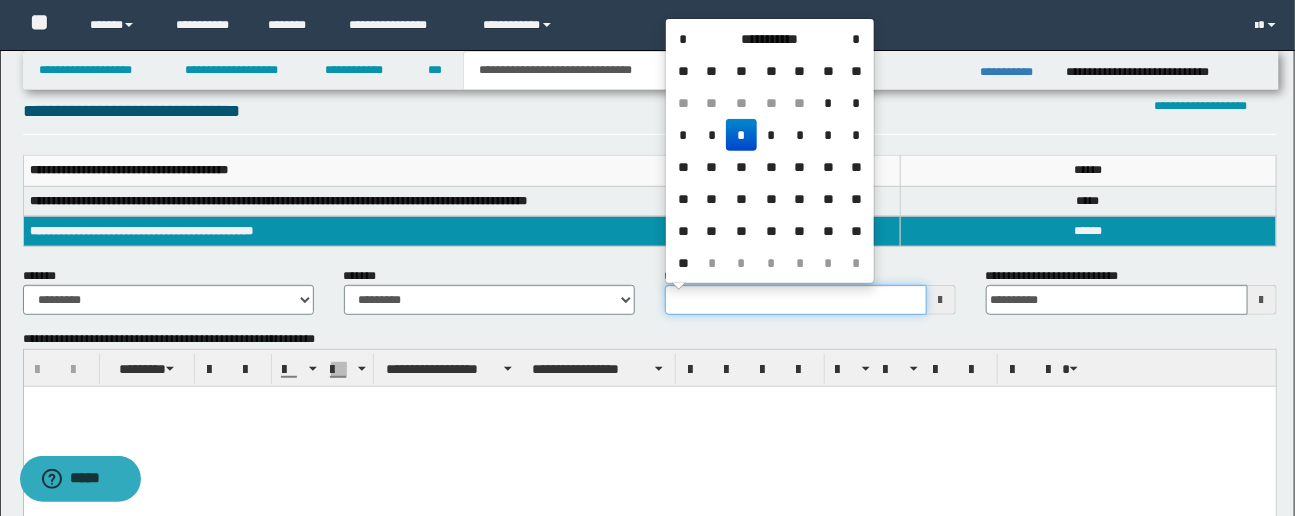 drag, startPoint x: 670, startPoint y: 302, endPoint x: 784, endPoint y: 297, distance: 114.1096 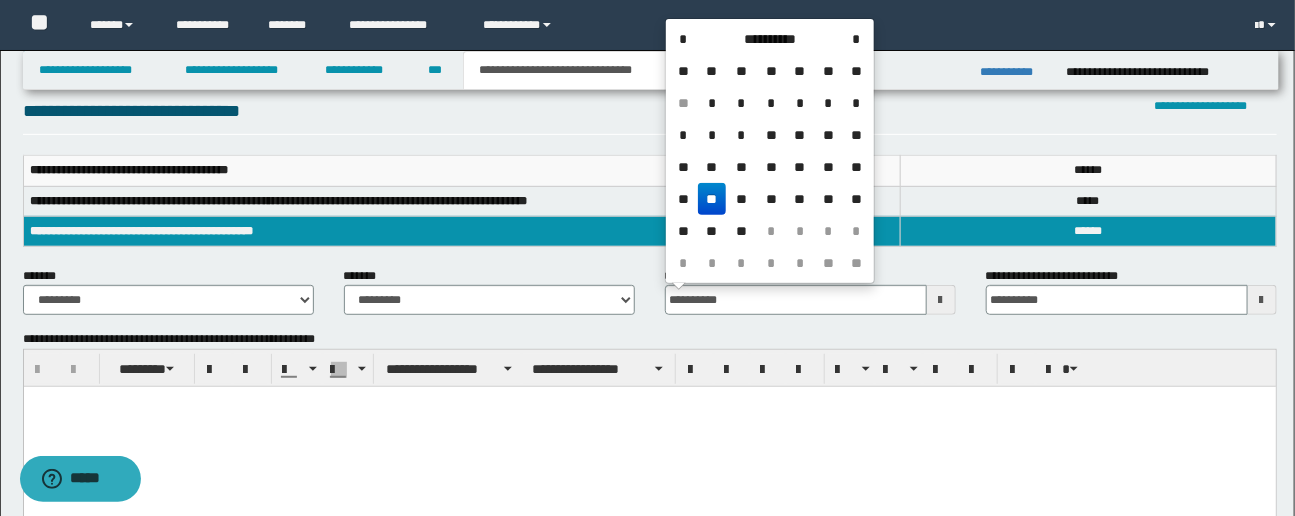 click on "**" at bounding box center [712, 199] 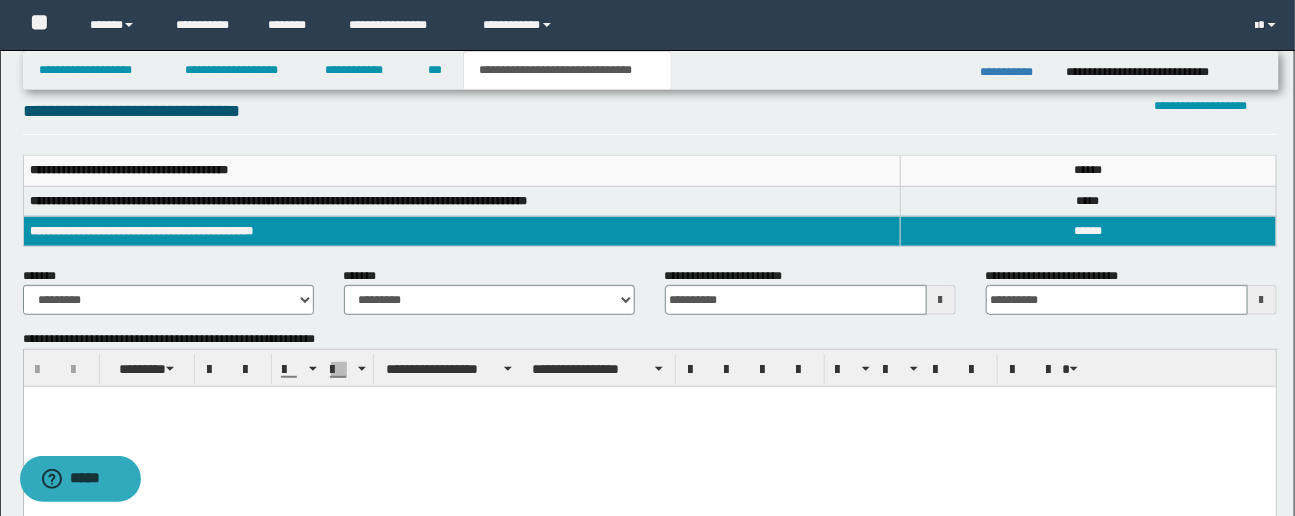 click at bounding box center [649, 427] 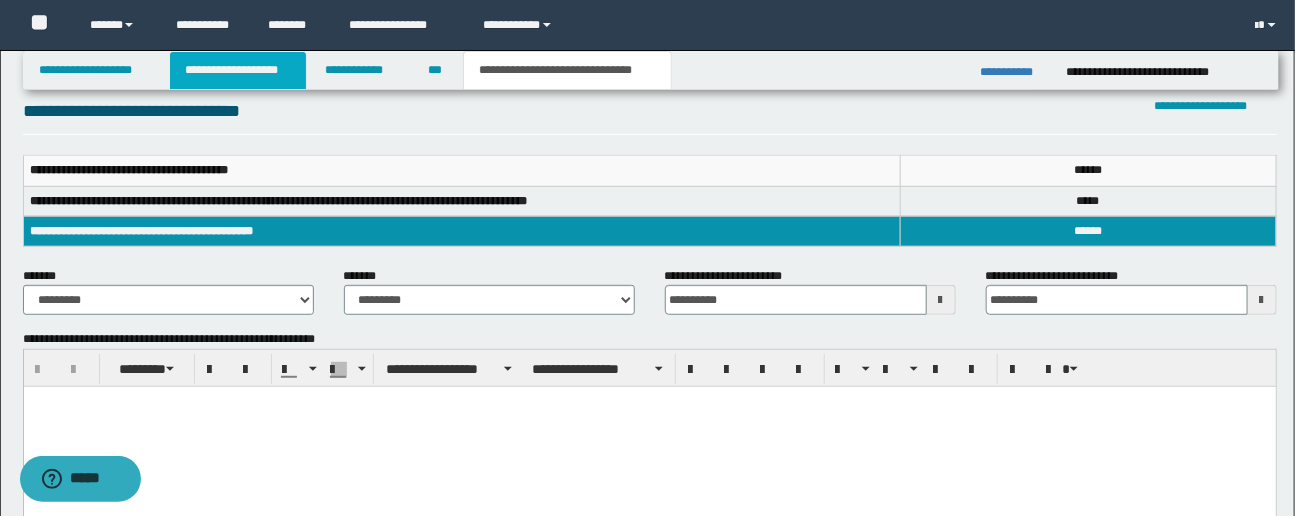 click on "**********" at bounding box center [238, 70] 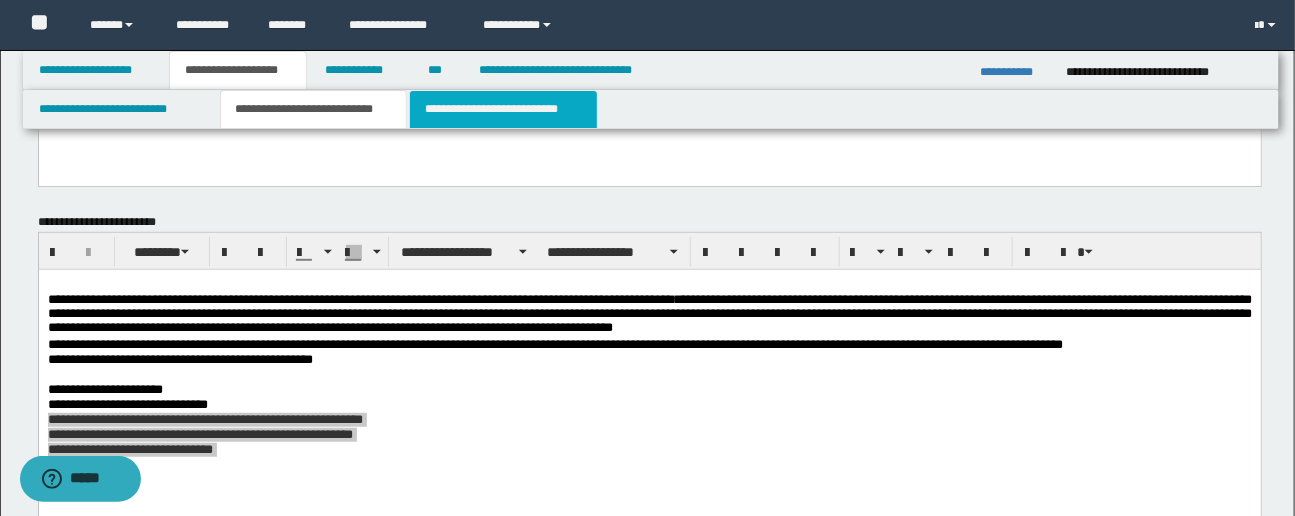 click on "**********" at bounding box center [503, 109] 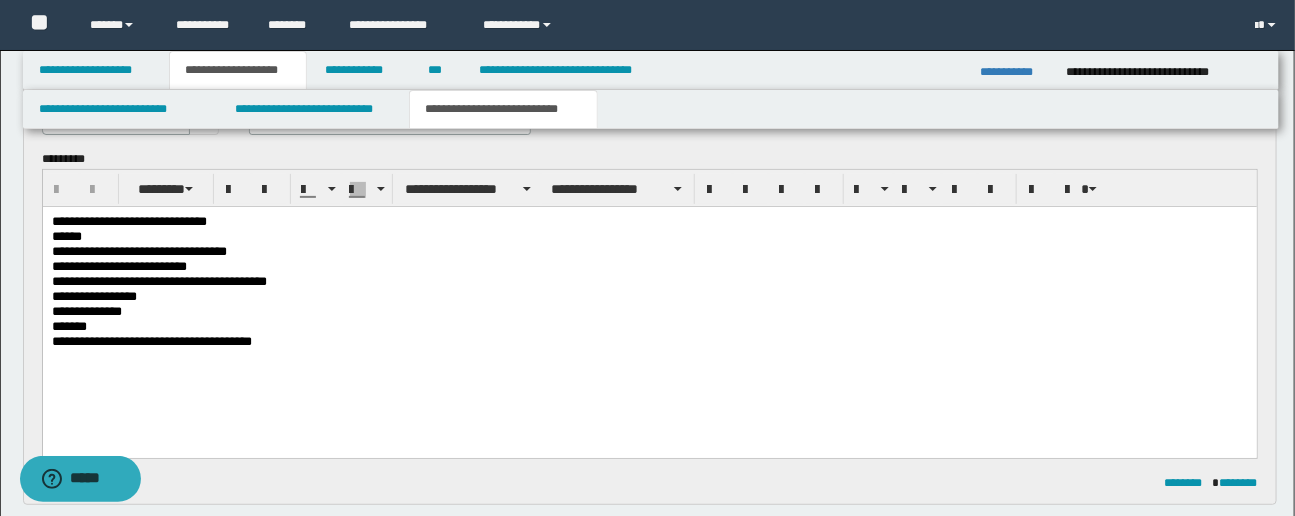 scroll, scrollTop: 139, scrollLeft: 0, axis: vertical 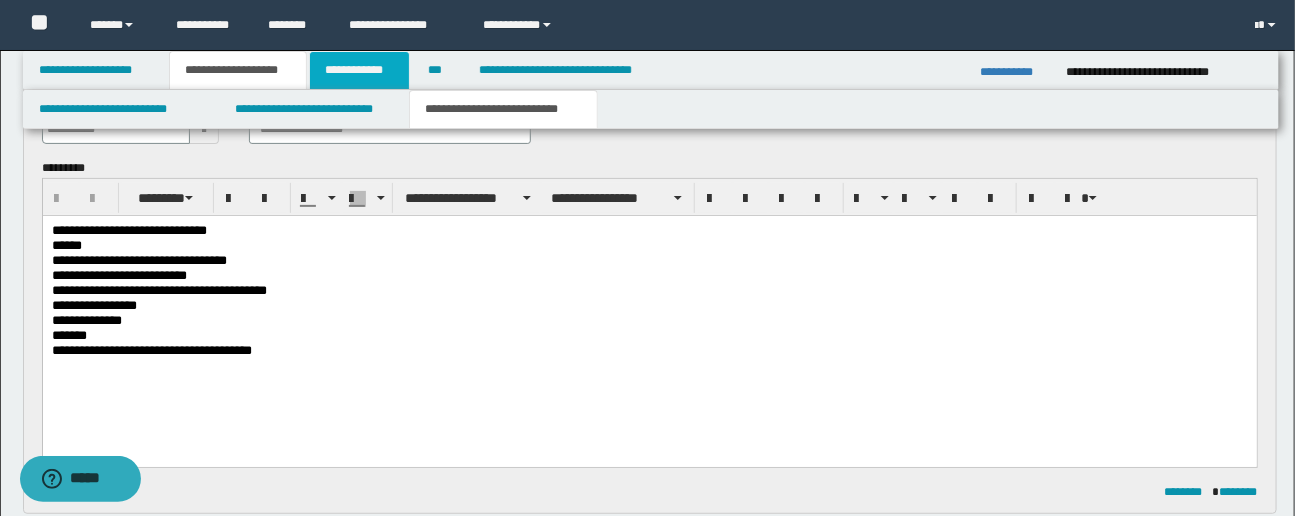click on "**********" at bounding box center (359, 70) 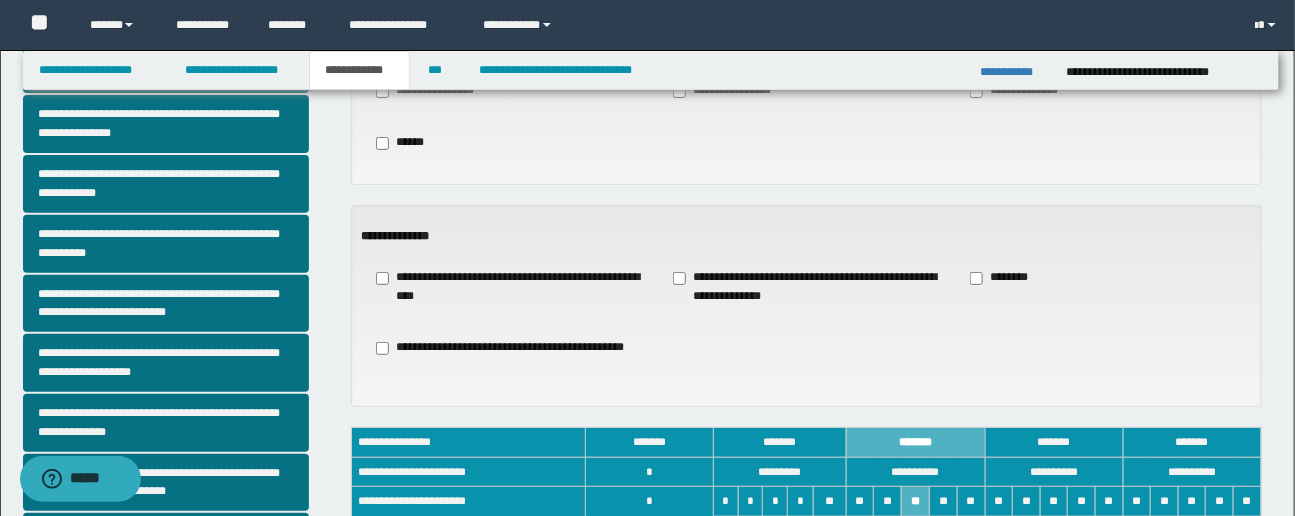 scroll, scrollTop: 191, scrollLeft: 0, axis: vertical 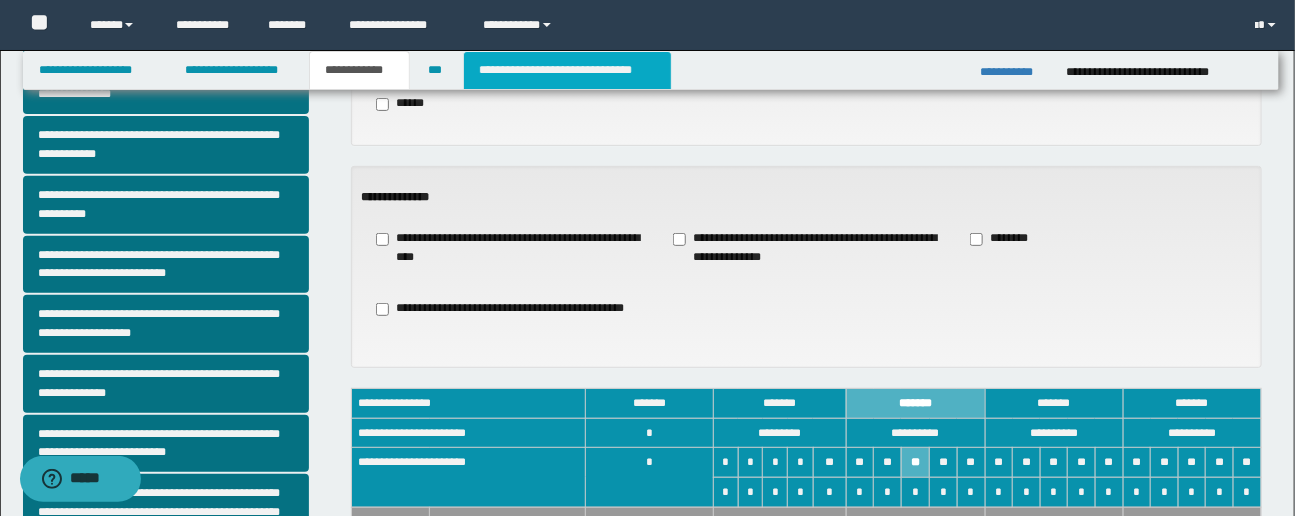 click on "**********" at bounding box center (567, 70) 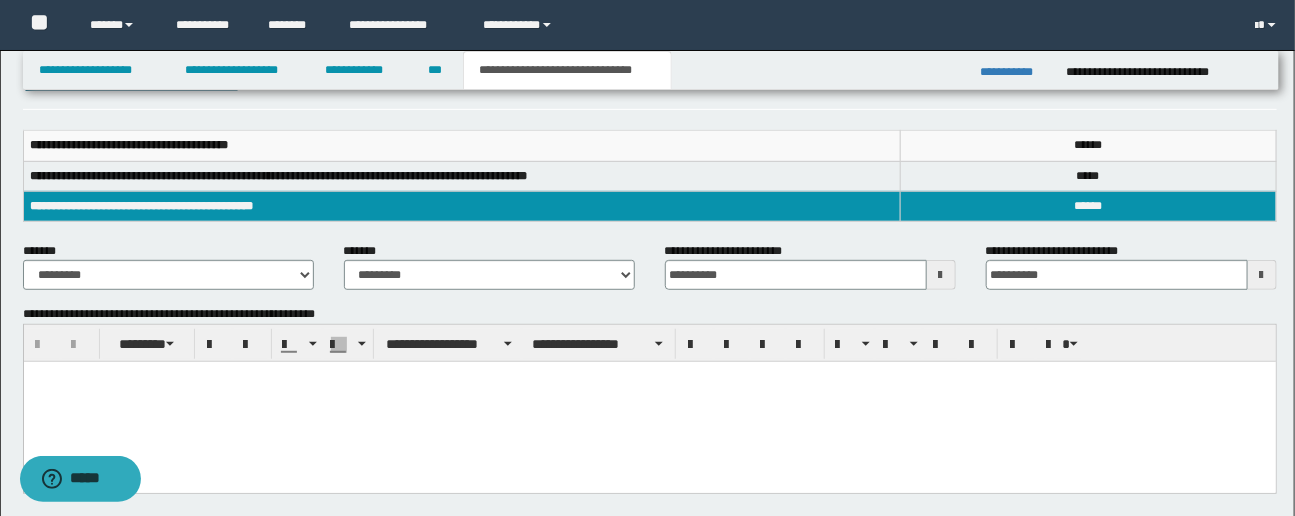 scroll, scrollTop: 311, scrollLeft: 0, axis: vertical 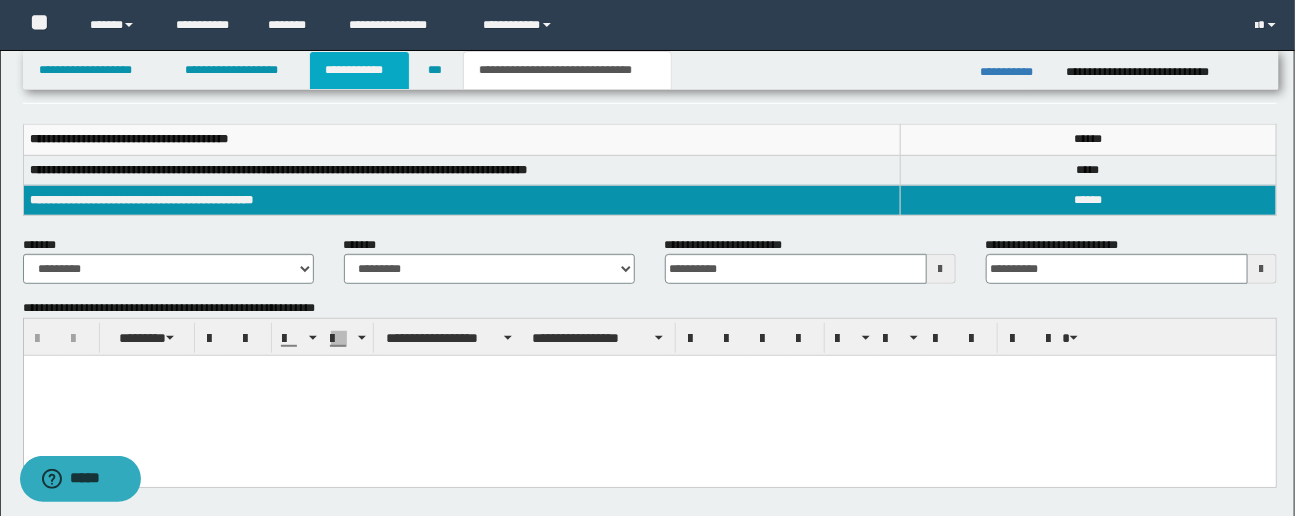 click on "**********" at bounding box center [359, 70] 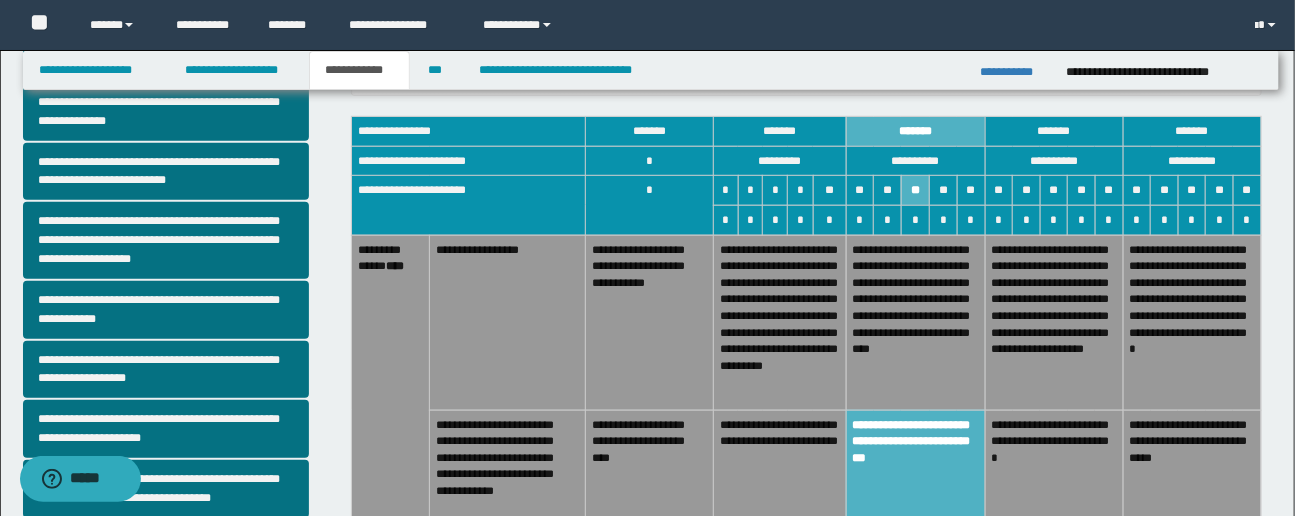 scroll, scrollTop: 466, scrollLeft: 0, axis: vertical 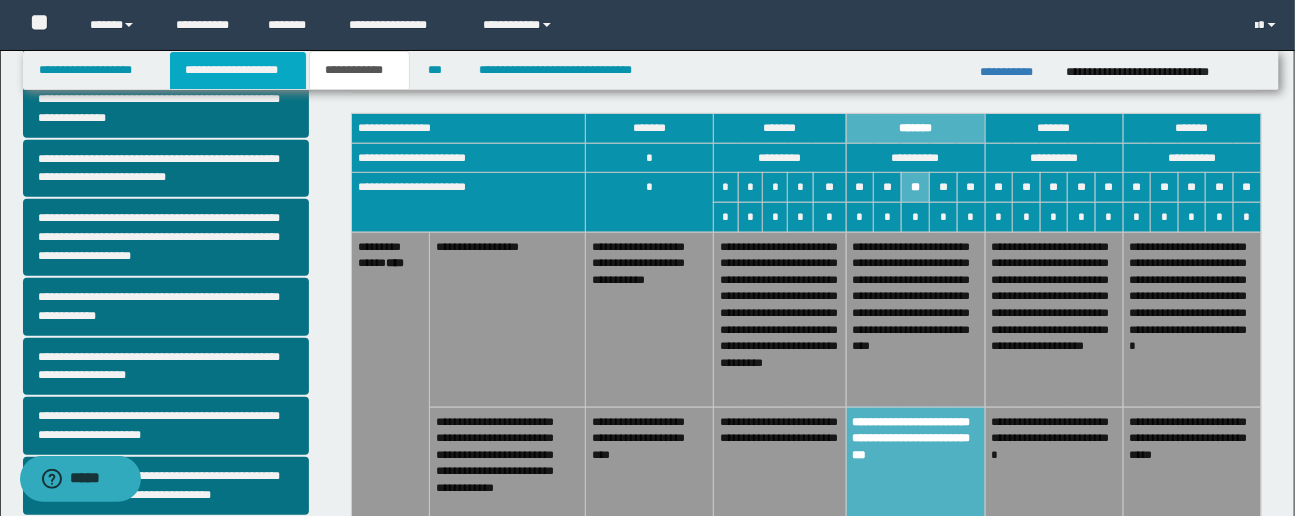 click on "**********" at bounding box center (238, 70) 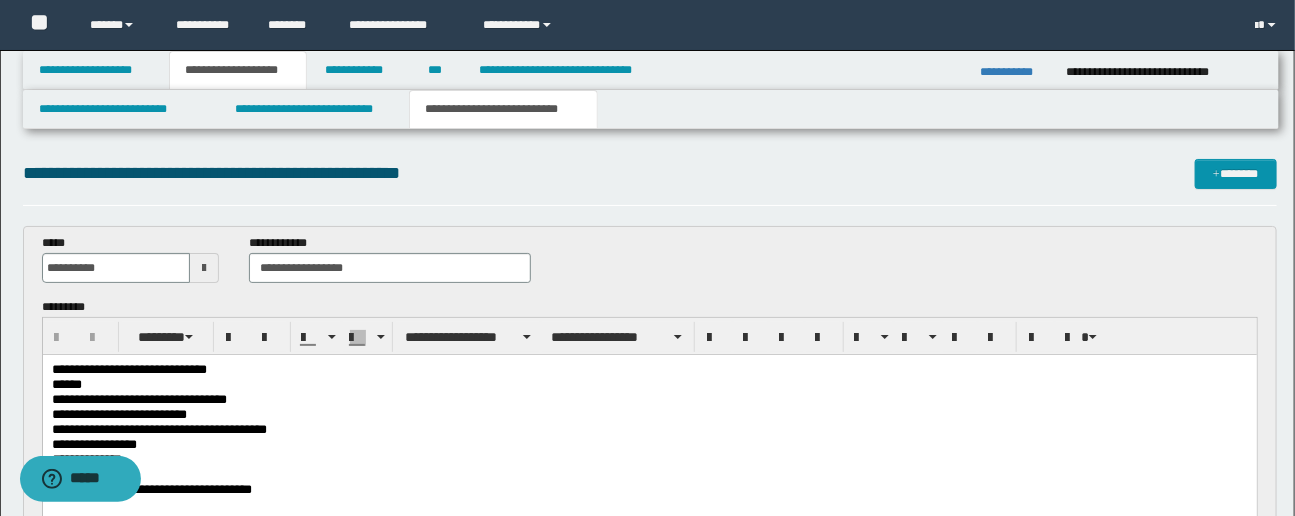 scroll, scrollTop: 139, scrollLeft: 0, axis: vertical 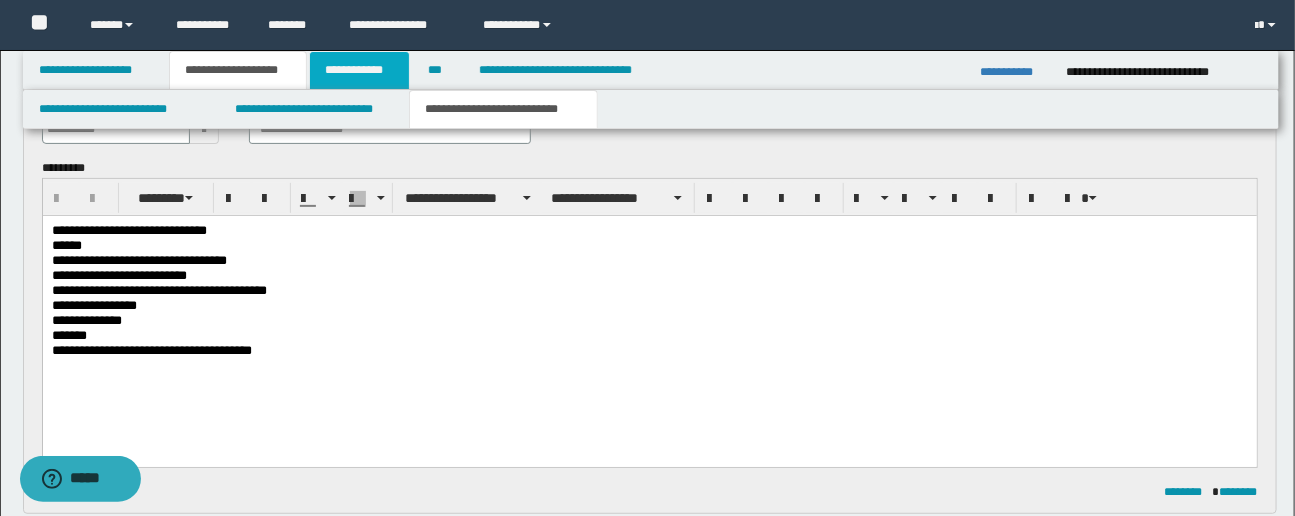 click on "**********" at bounding box center (359, 70) 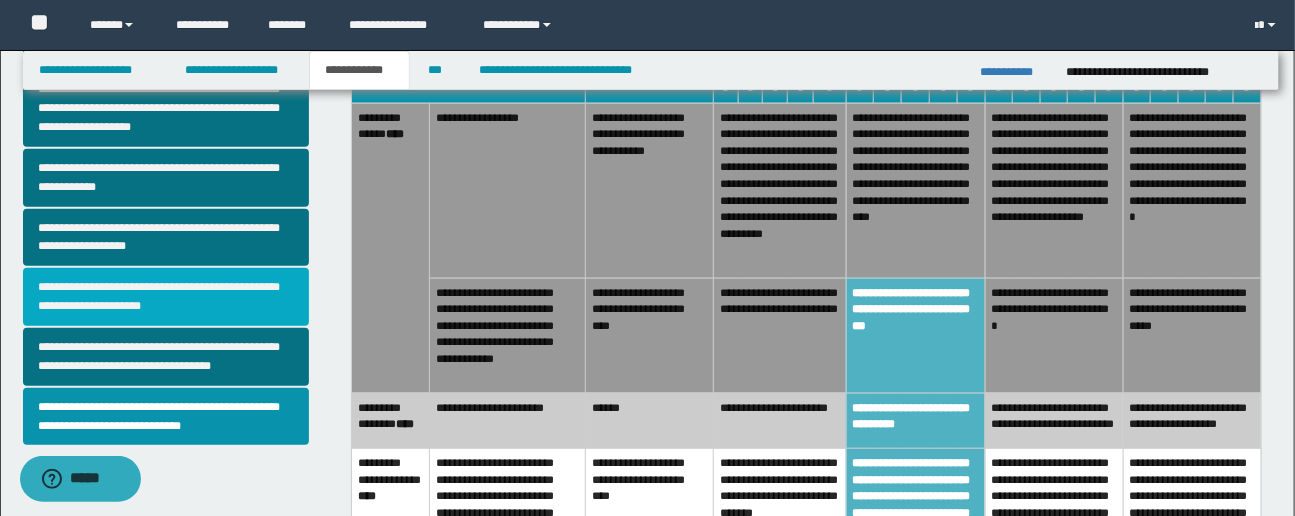 scroll, scrollTop: 596, scrollLeft: 0, axis: vertical 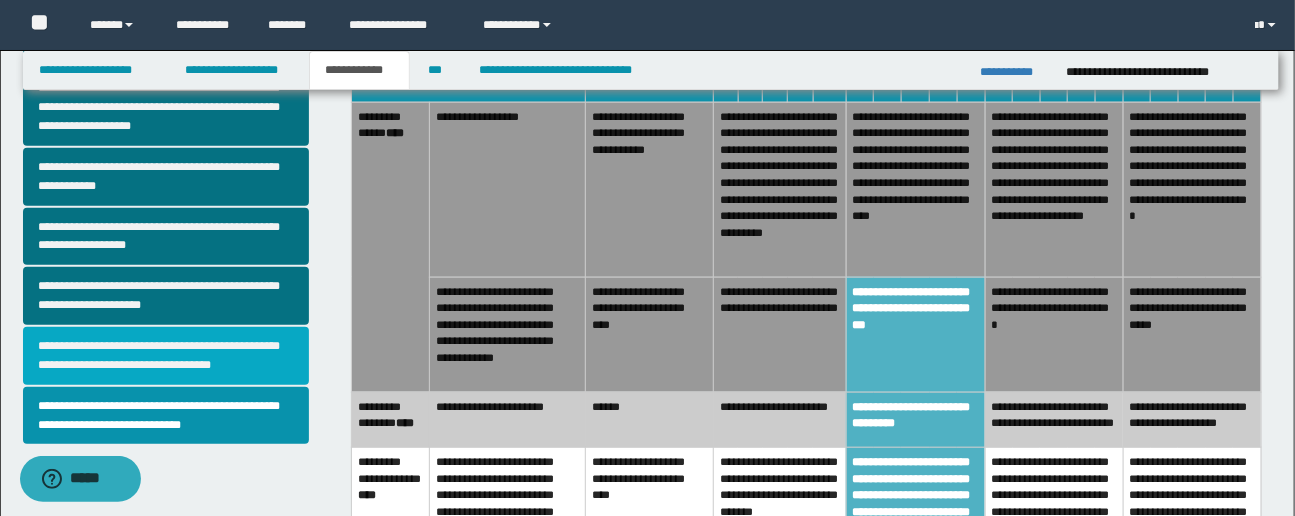 click on "**********" at bounding box center [166, 356] 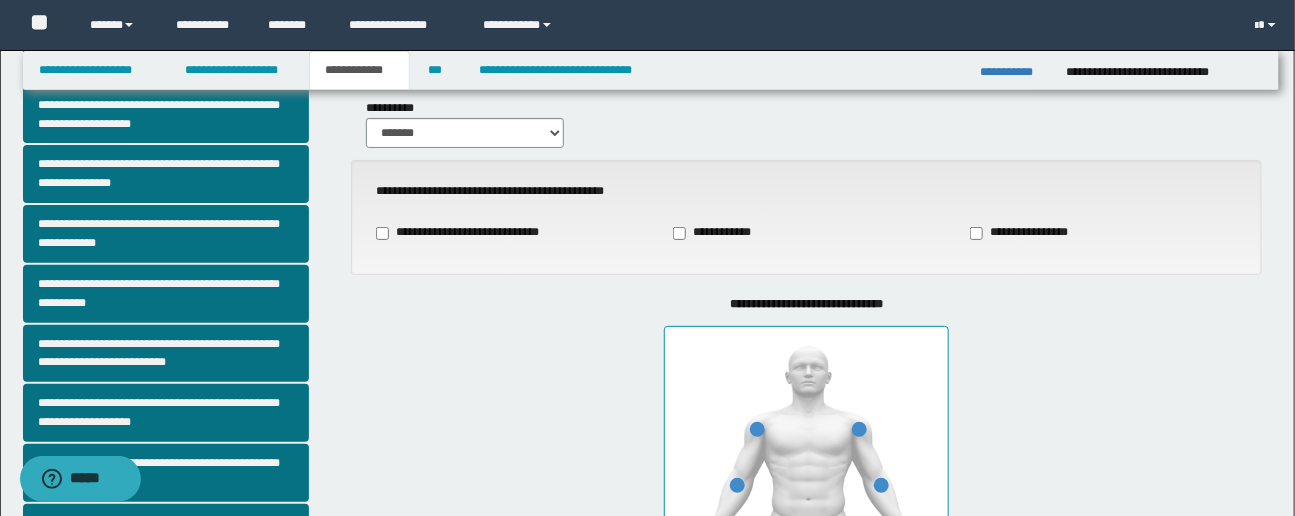 scroll, scrollTop: 111, scrollLeft: 0, axis: vertical 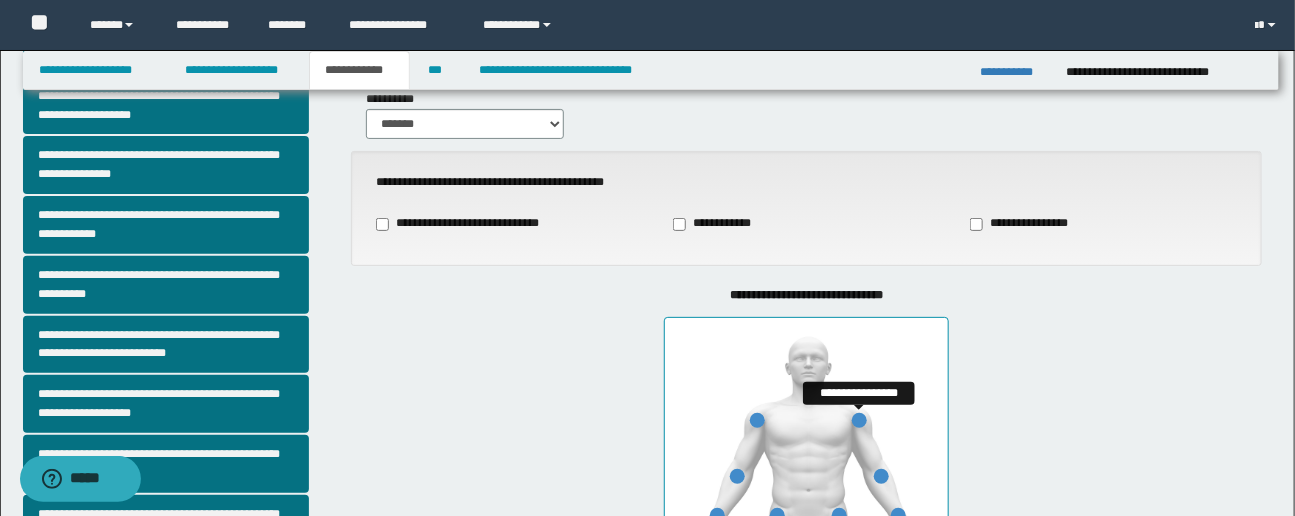 click at bounding box center (859, 420) 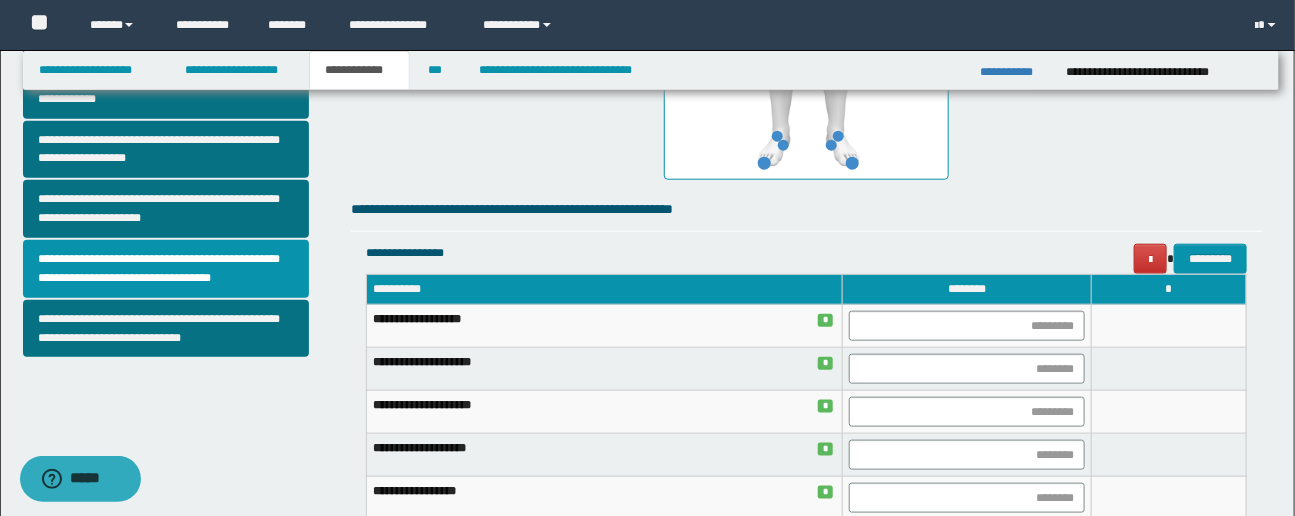 scroll, scrollTop: 685, scrollLeft: 0, axis: vertical 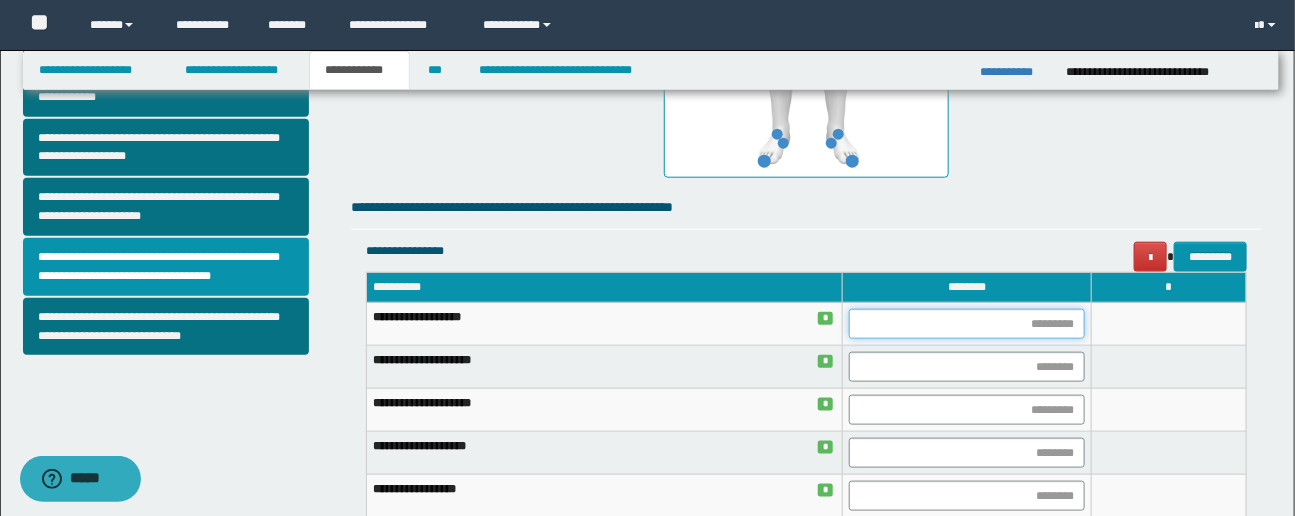 click at bounding box center [967, 324] 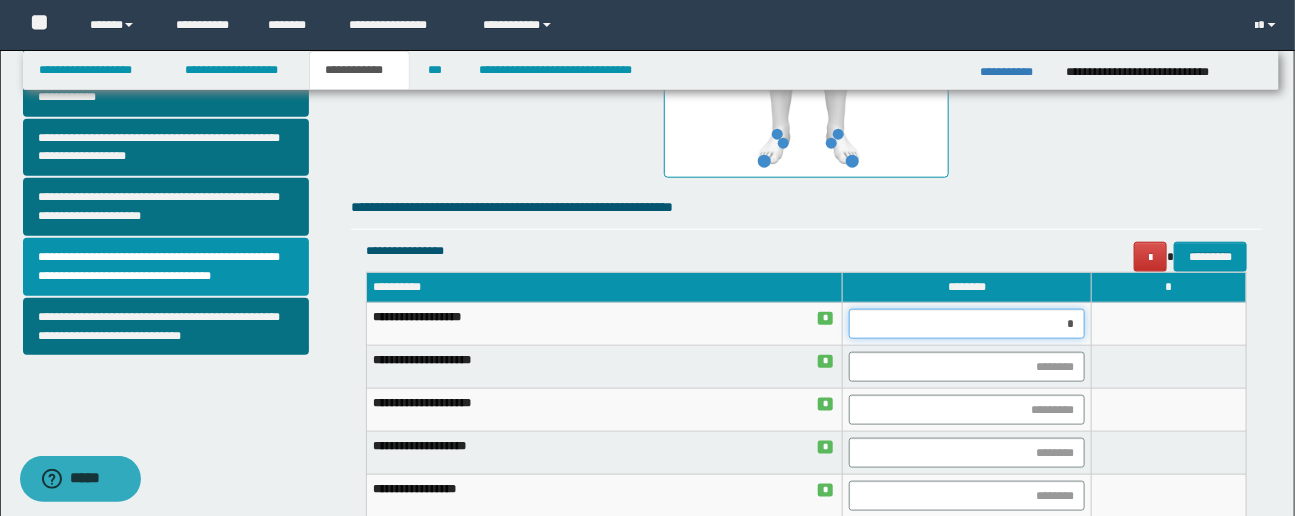 type on "**" 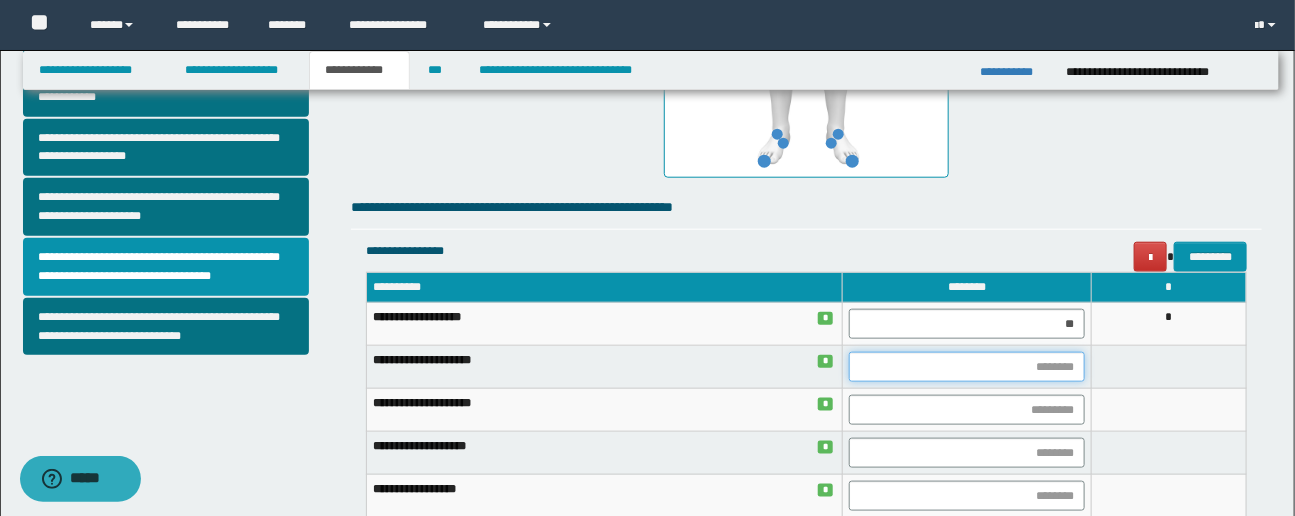 click at bounding box center [967, 367] 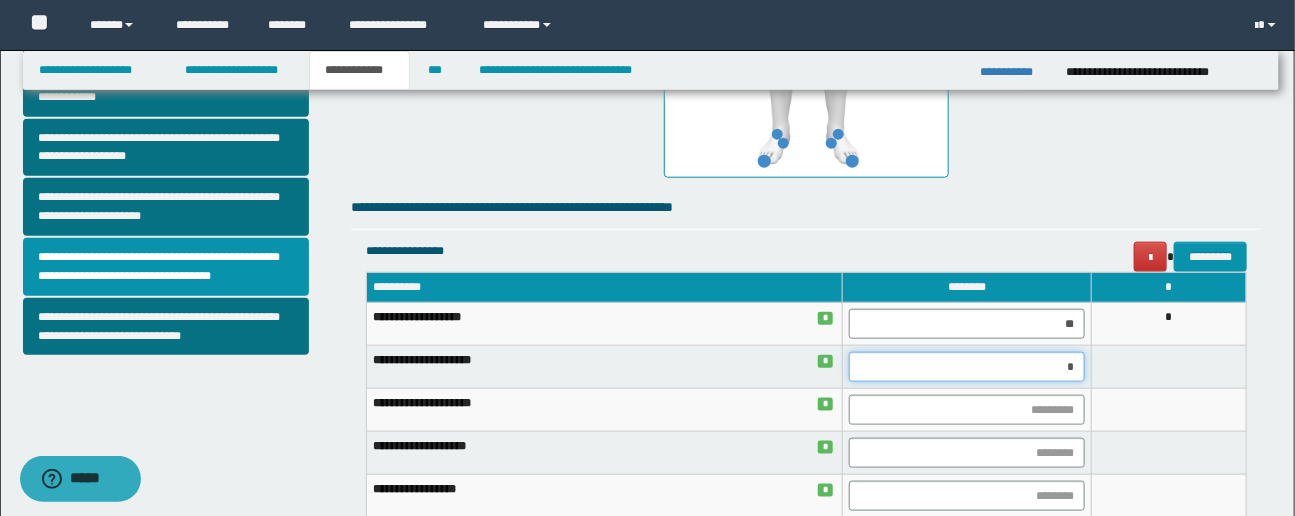 type on "**" 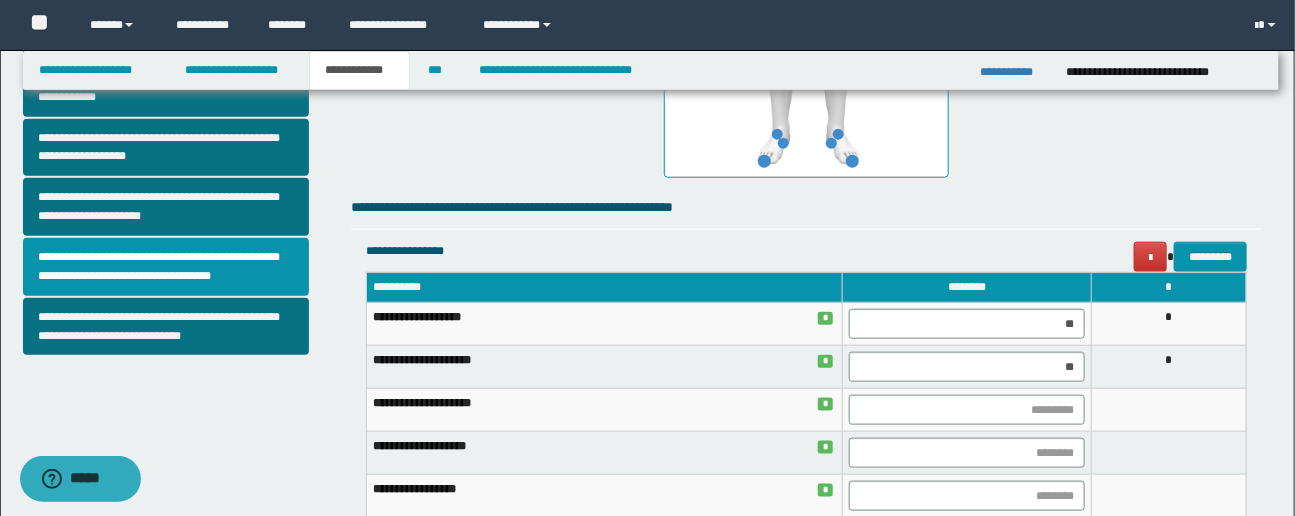 click on "**********" at bounding box center (806, 159) 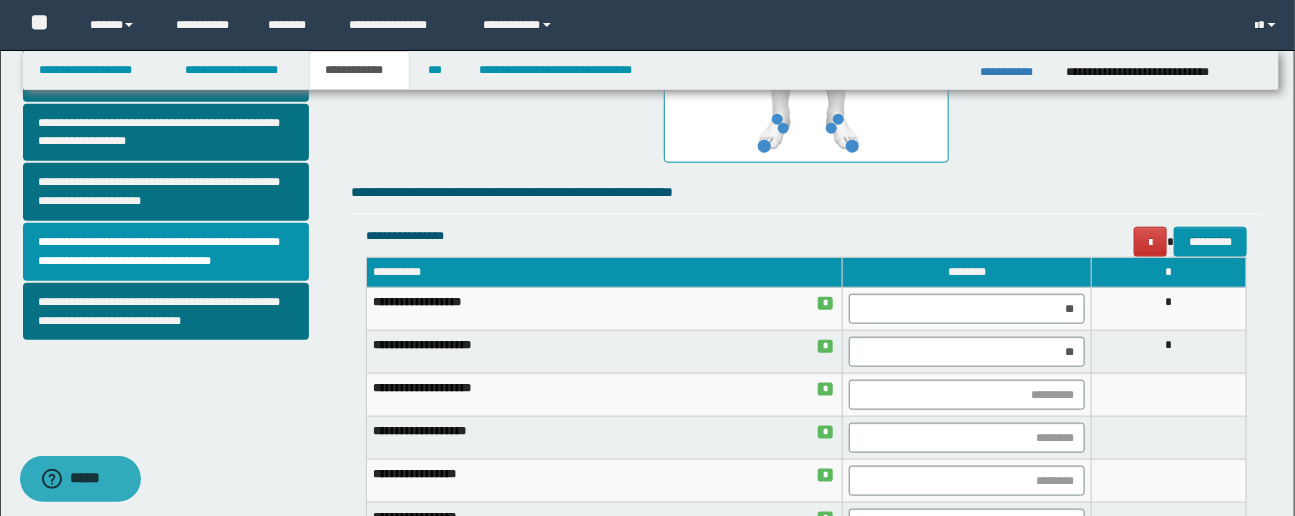 scroll, scrollTop: 701, scrollLeft: 0, axis: vertical 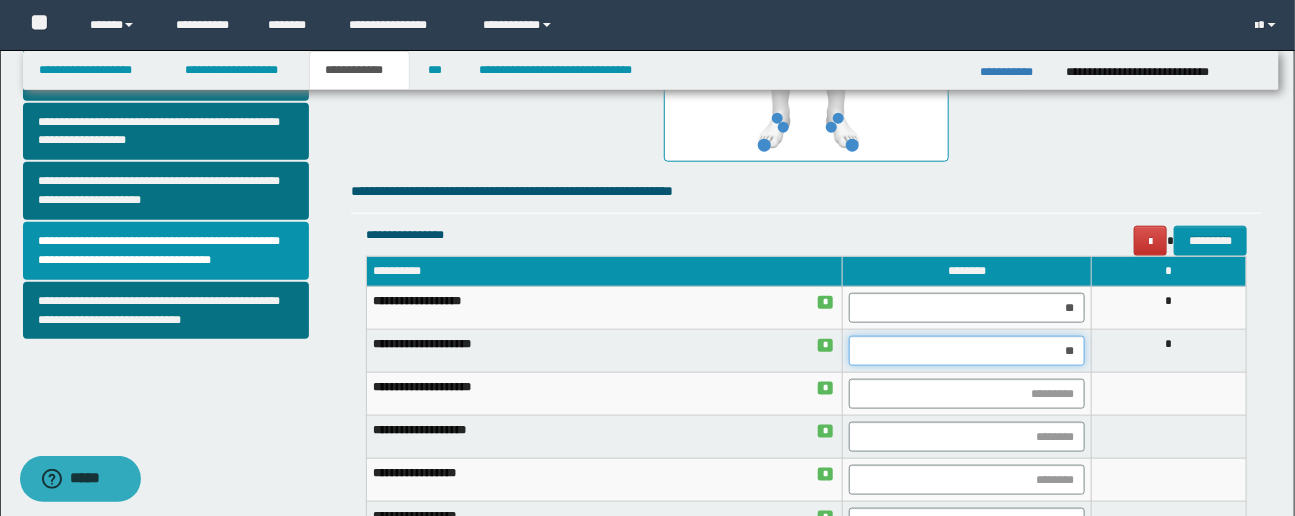 drag, startPoint x: 1081, startPoint y: 348, endPoint x: 1043, endPoint y: 349, distance: 38.013157 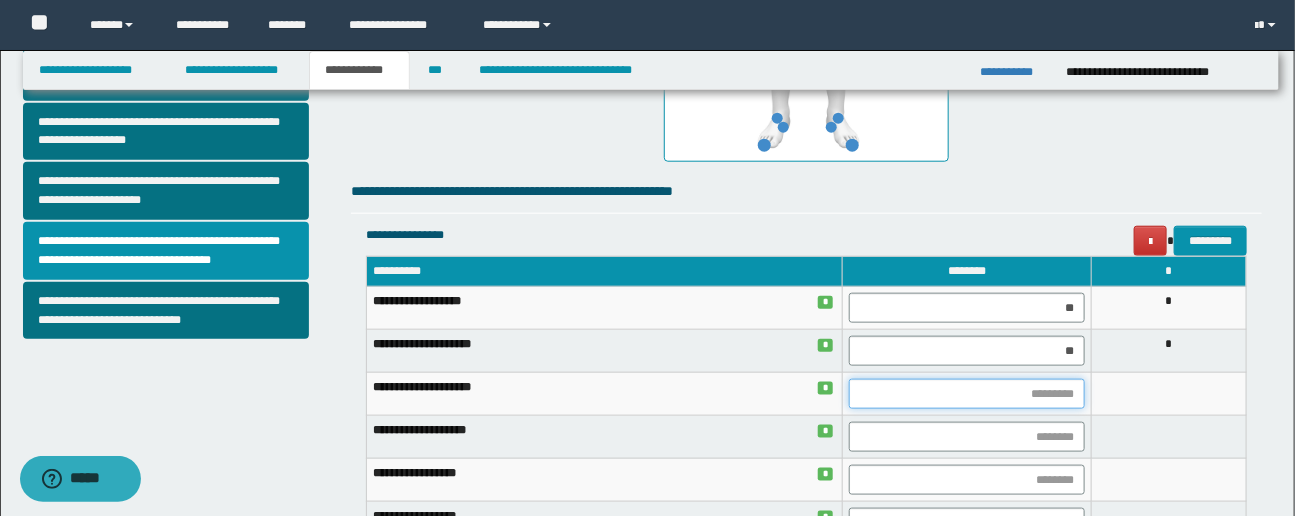 click at bounding box center [967, 394] 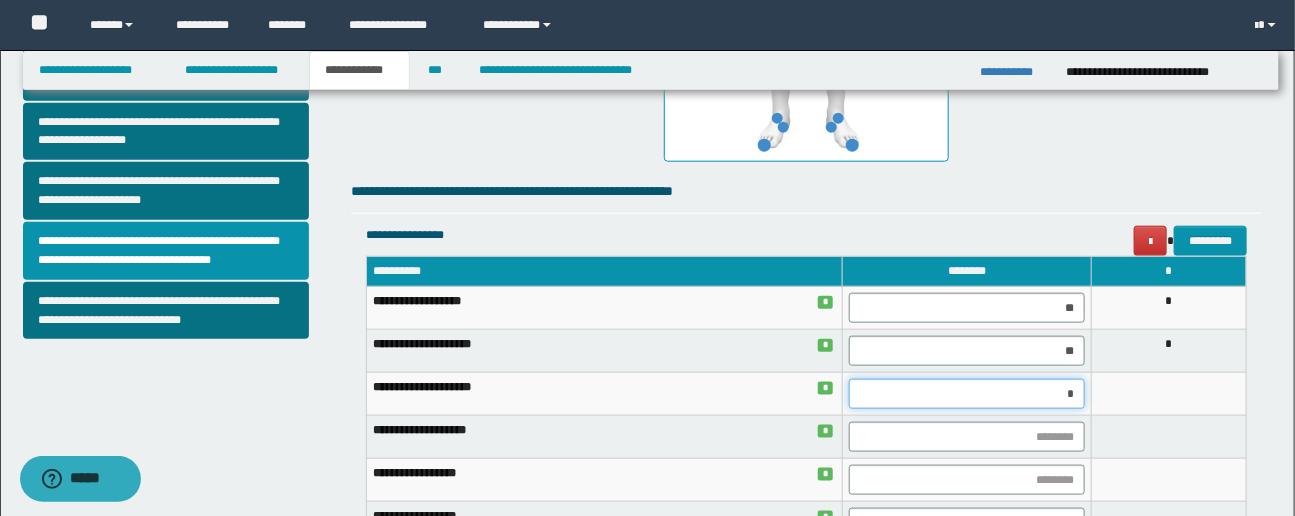 type on "**" 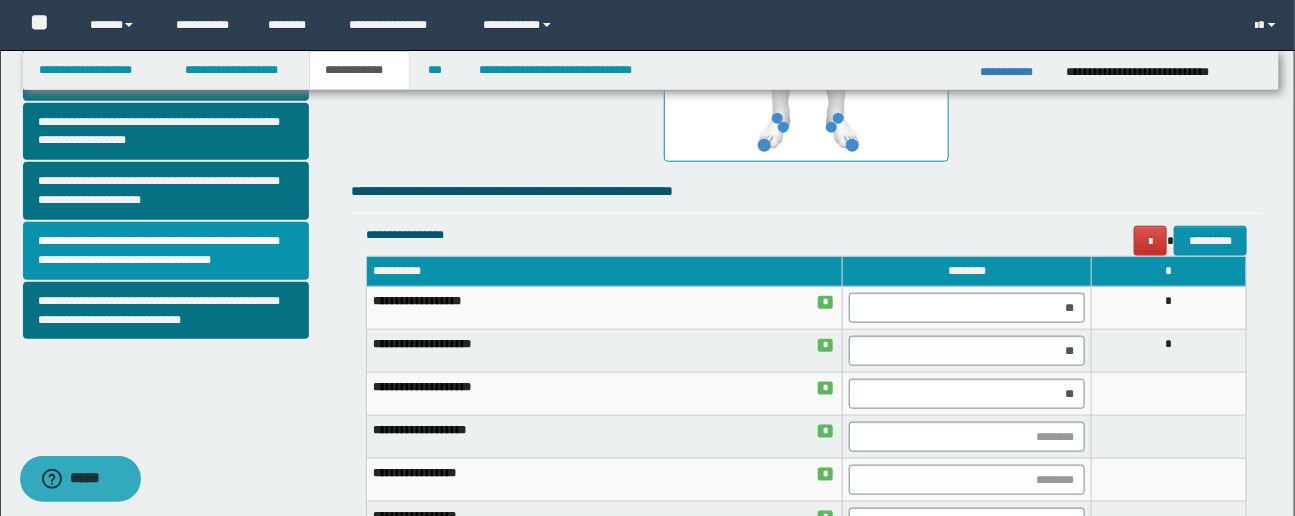 click on "**********" at bounding box center [806, 143] 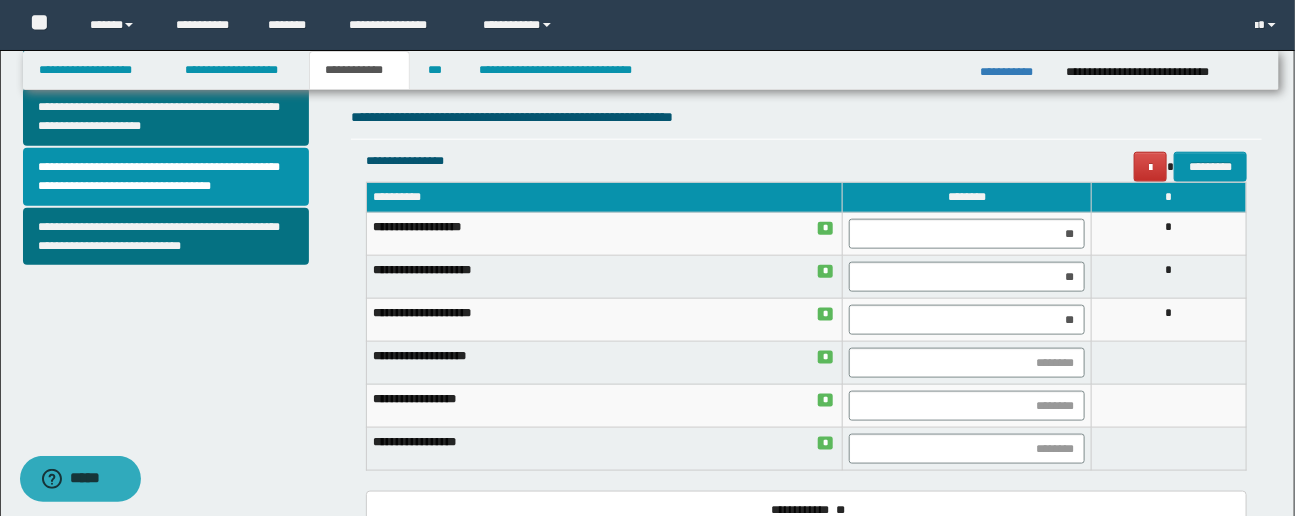 scroll, scrollTop: 806, scrollLeft: 0, axis: vertical 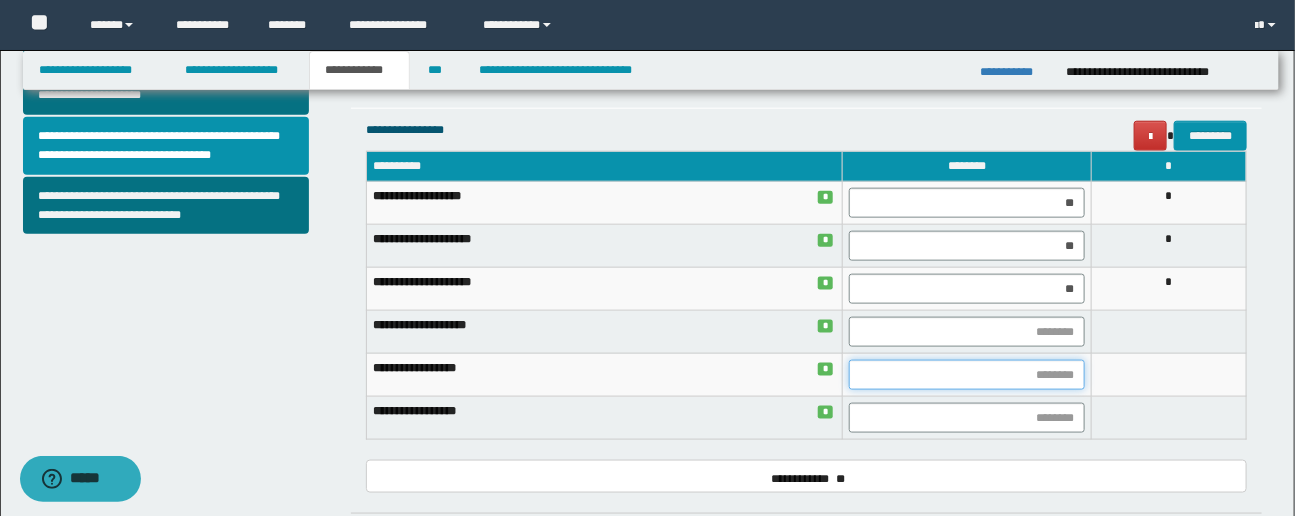 click at bounding box center [967, 375] 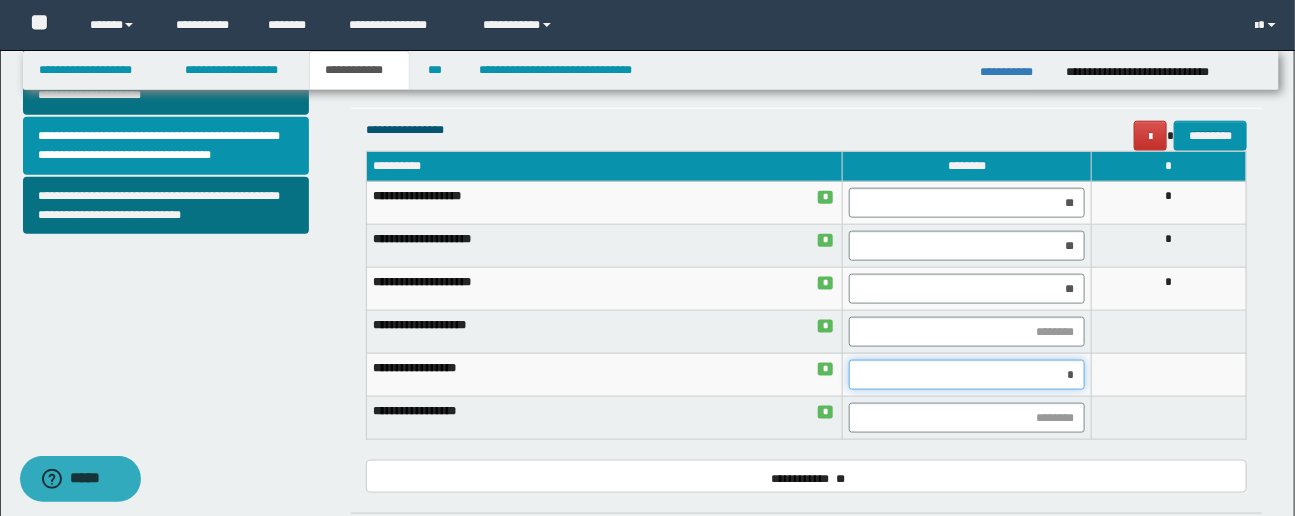 type on "**" 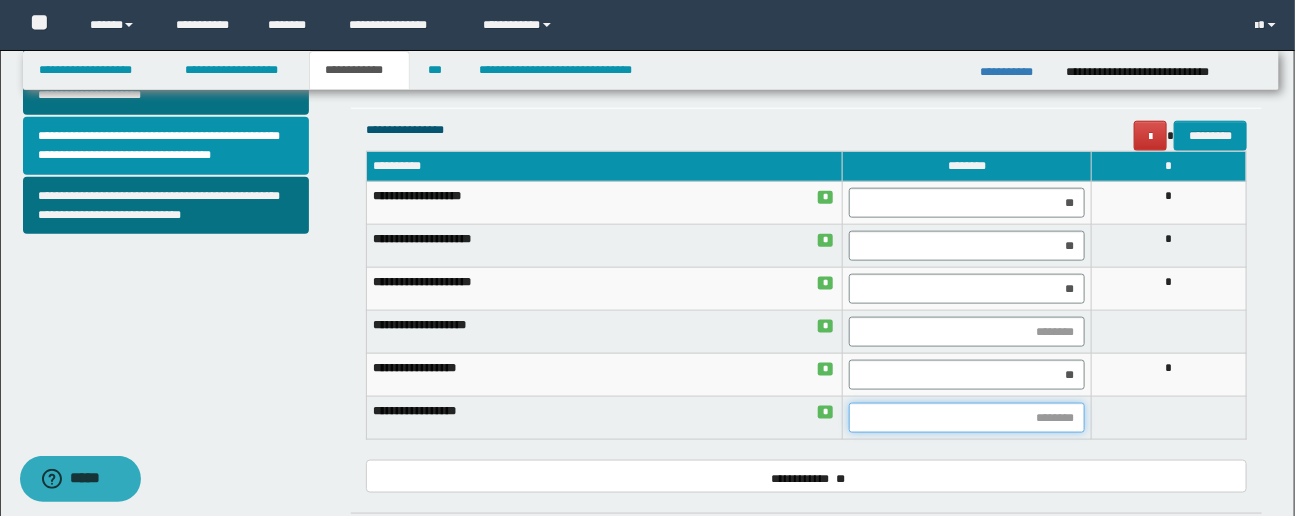 click at bounding box center (967, 418) 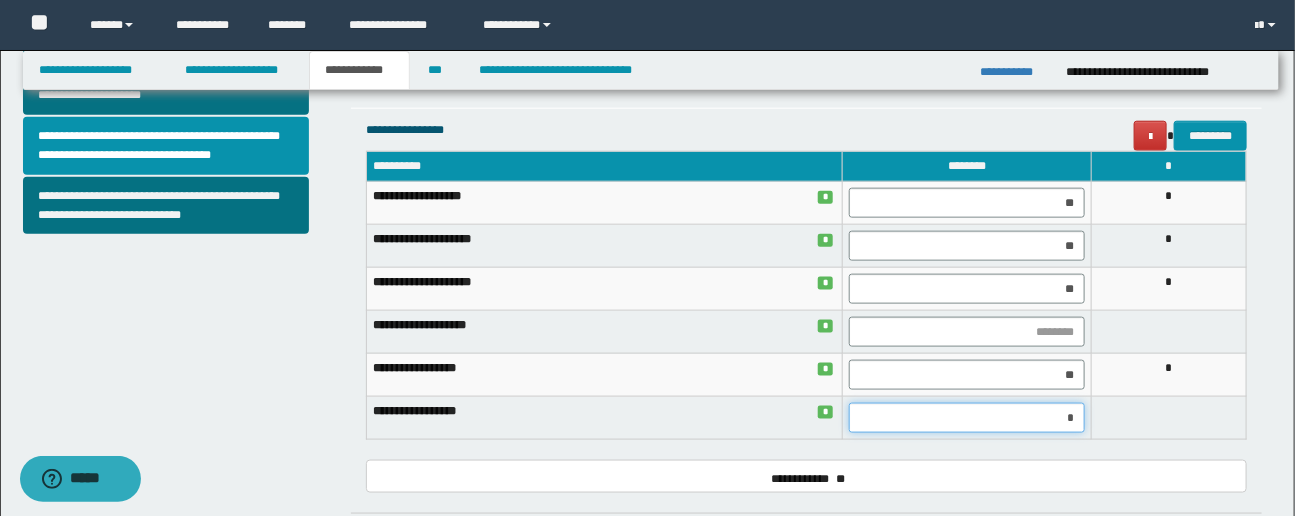 type on "**" 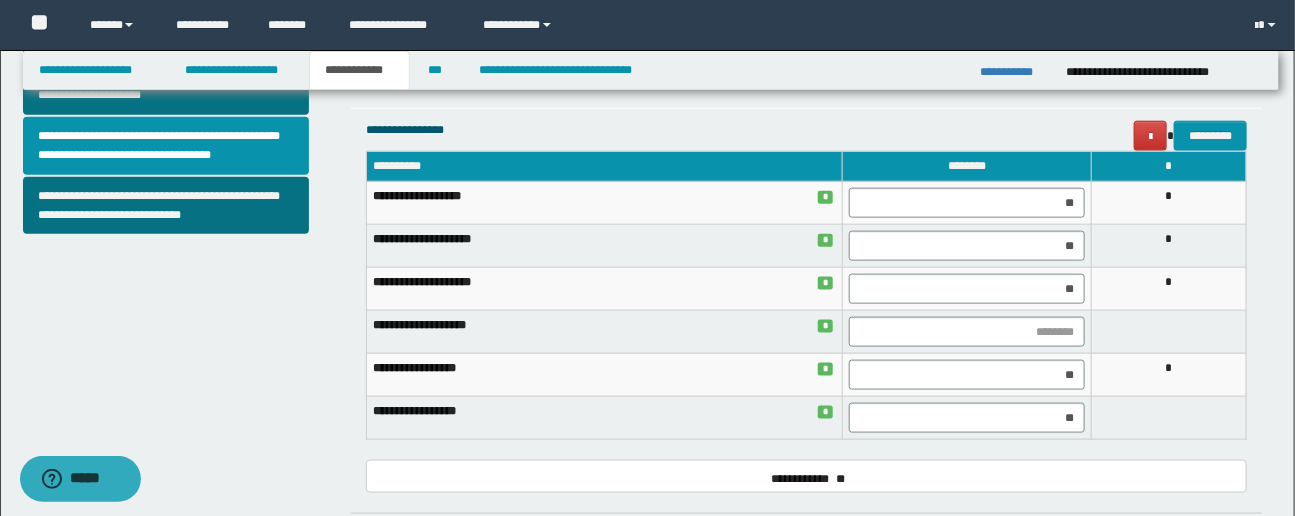 click on "**********" at bounding box center (806, 38) 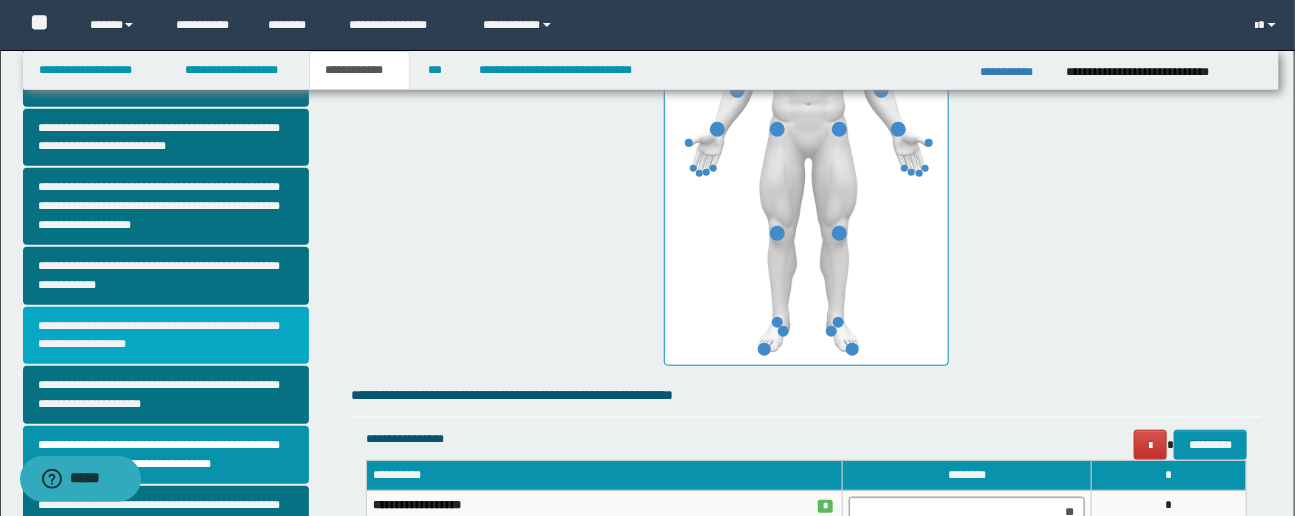 scroll, scrollTop: 498, scrollLeft: 0, axis: vertical 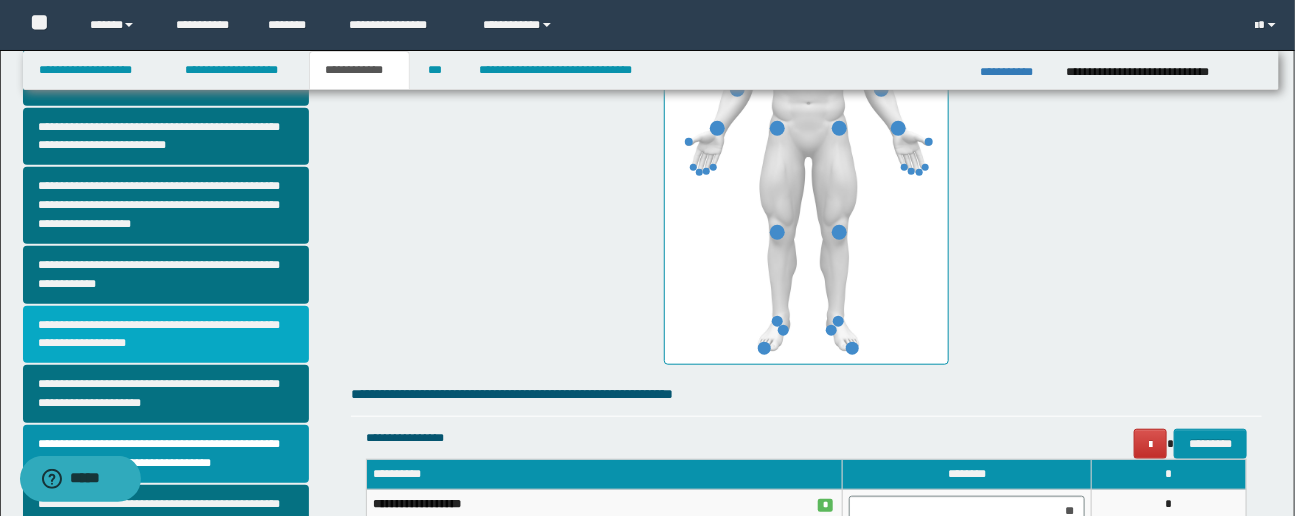click on "**********" at bounding box center [166, 335] 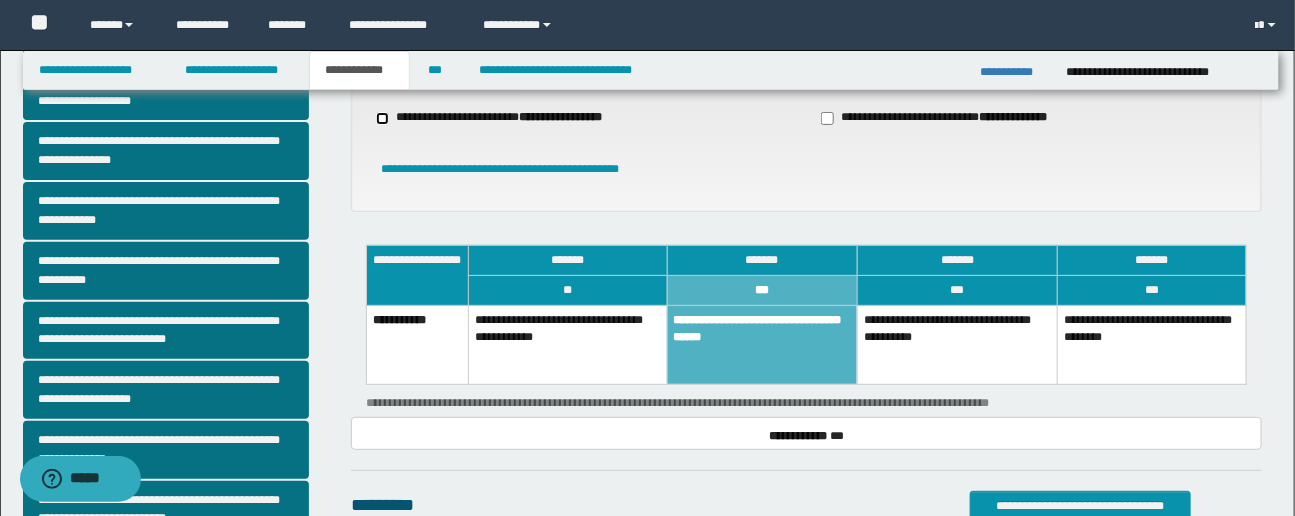 scroll, scrollTop: 126, scrollLeft: 0, axis: vertical 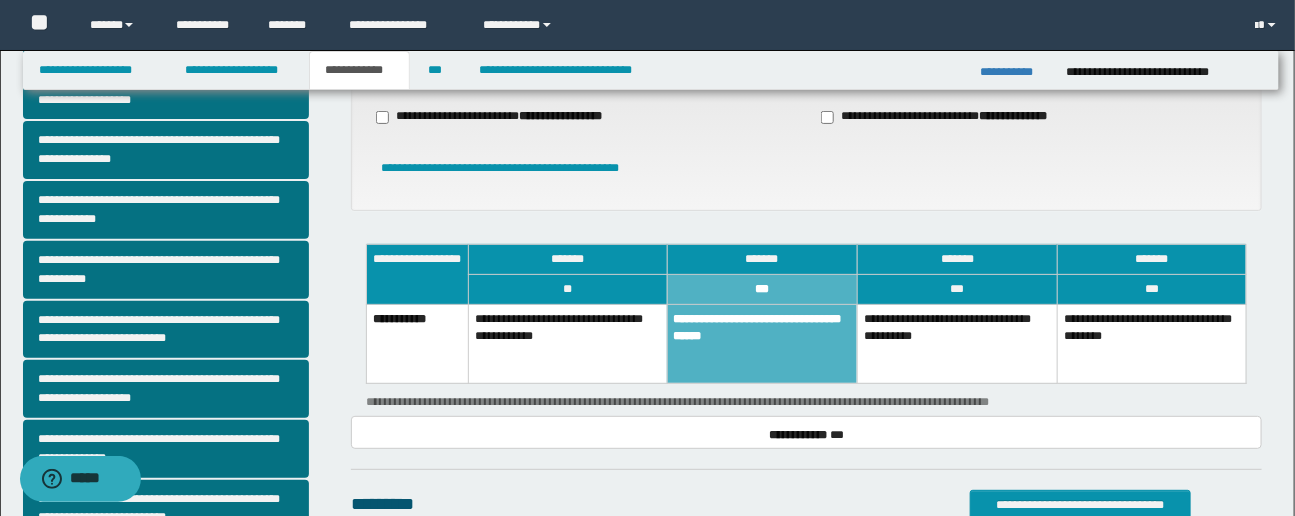 click on "**********" at bounding box center [568, 344] 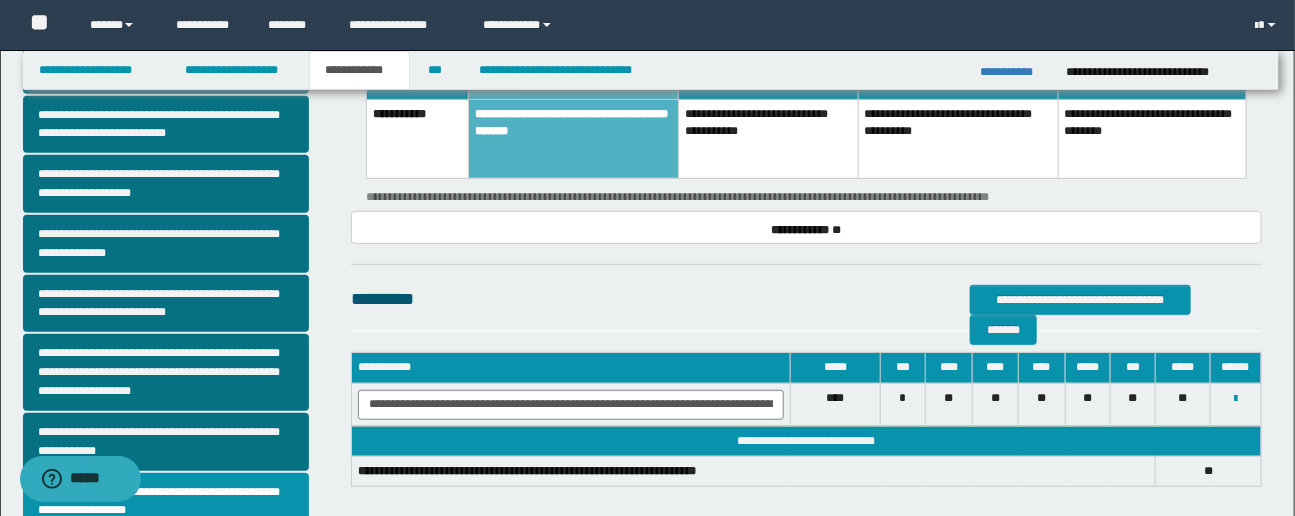 scroll, scrollTop: 405, scrollLeft: 0, axis: vertical 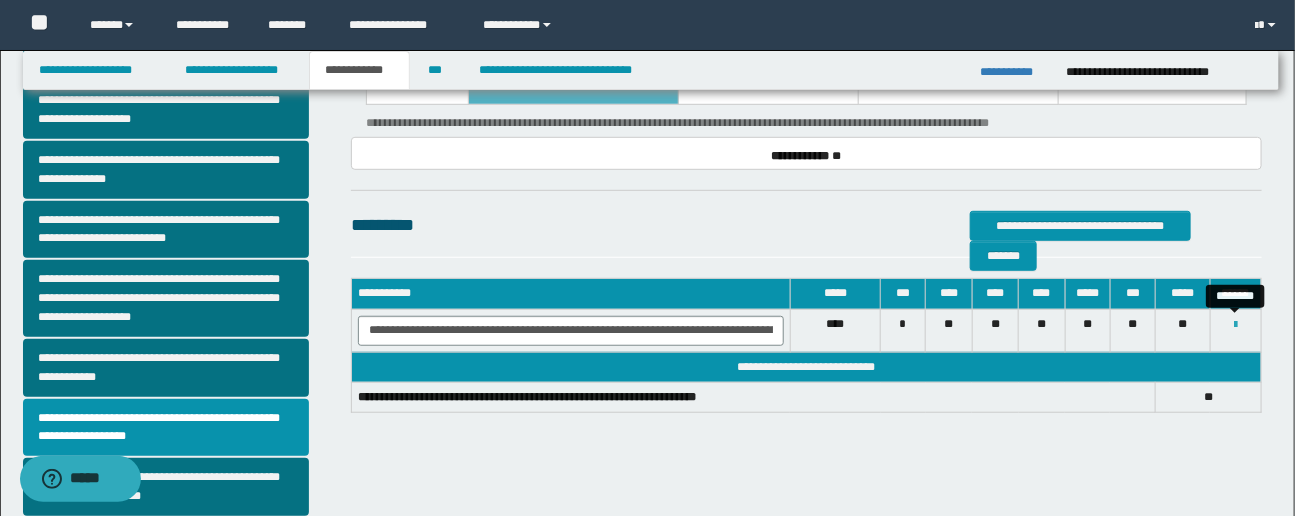 click at bounding box center [1235, 325] 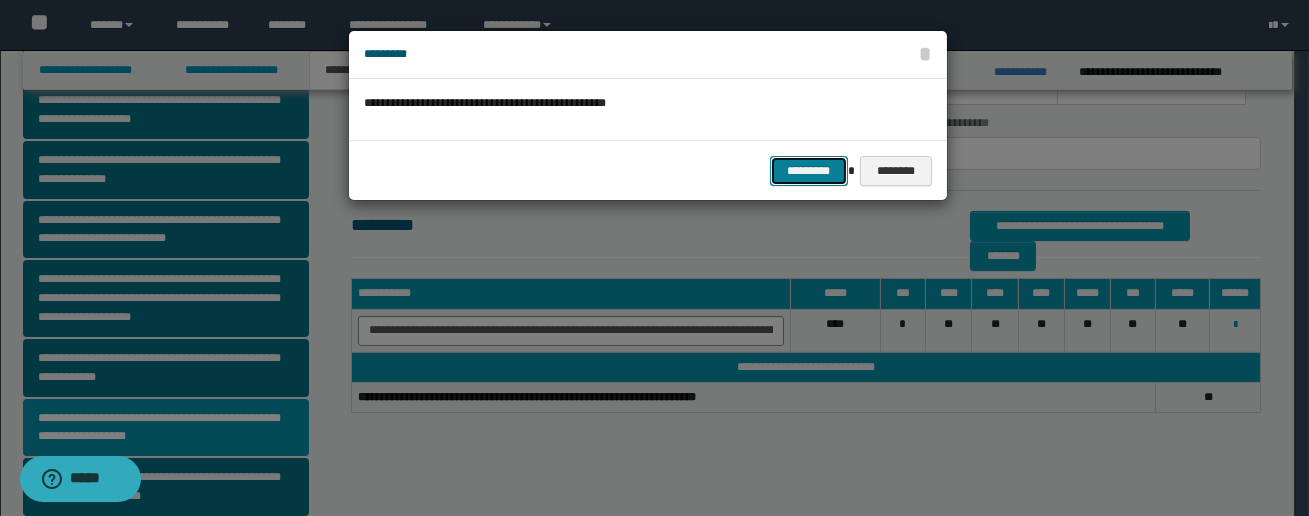 click on "*********" at bounding box center (809, 171) 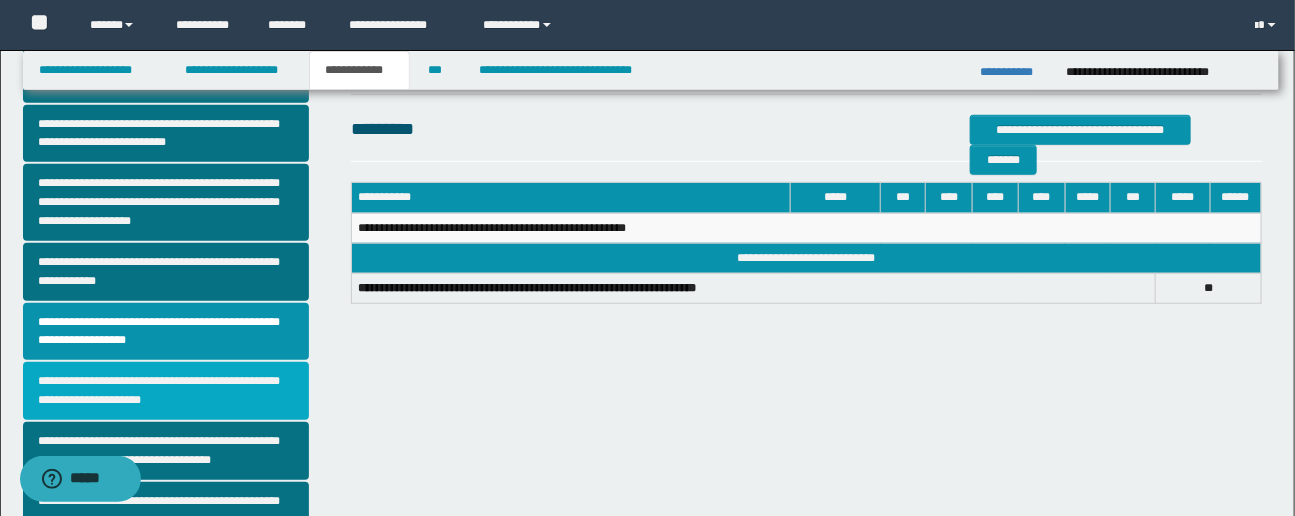 scroll, scrollTop: 515, scrollLeft: 0, axis: vertical 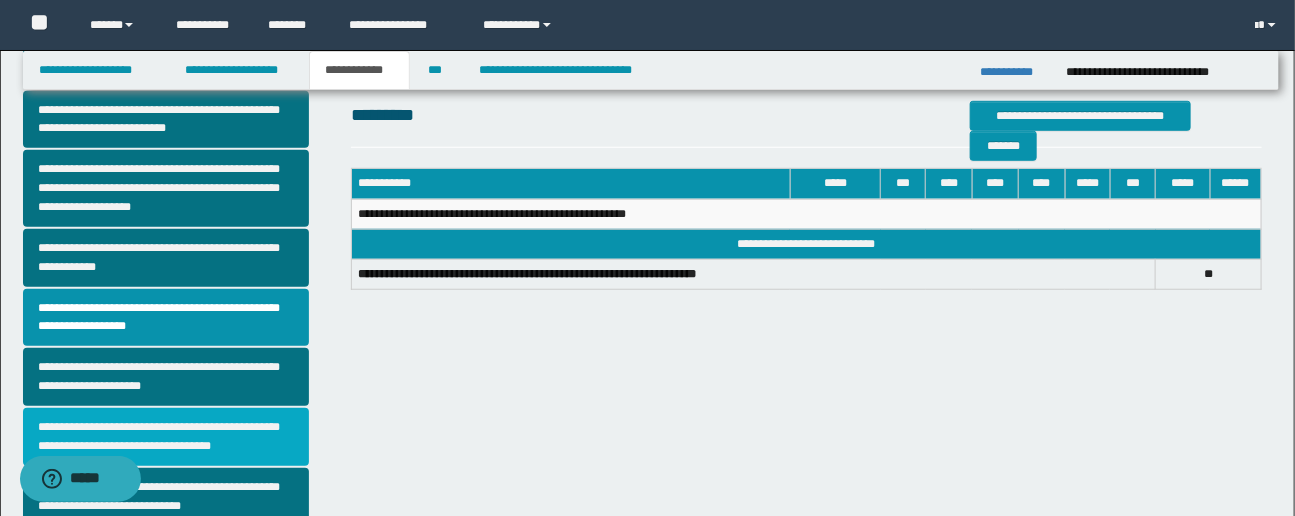 click on "**********" at bounding box center [166, 437] 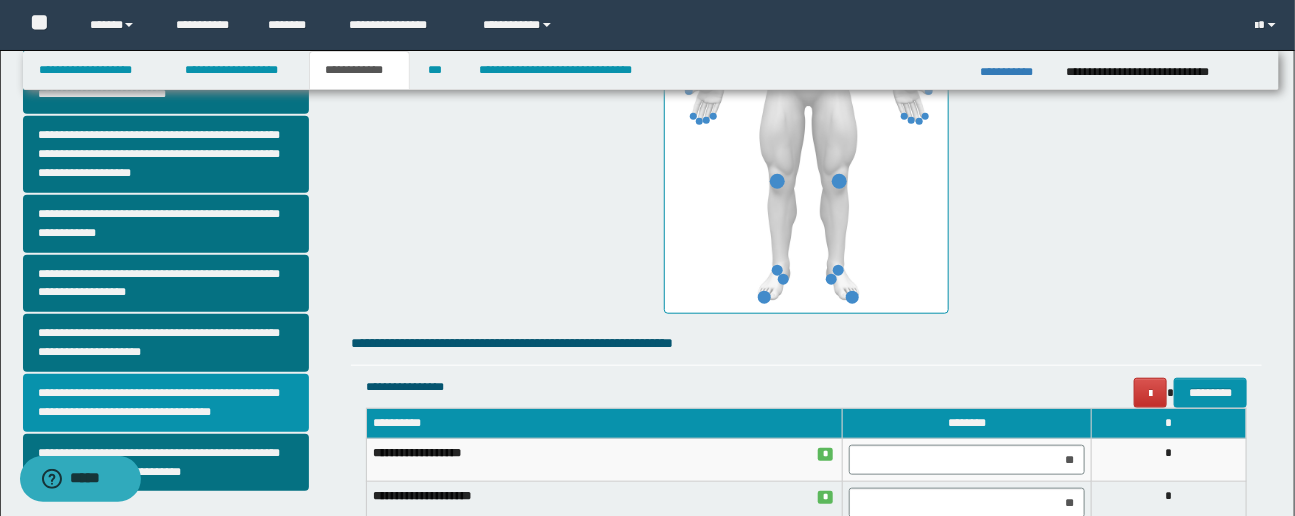 scroll, scrollTop: 673, scrollLeft: 0, axis: vertical 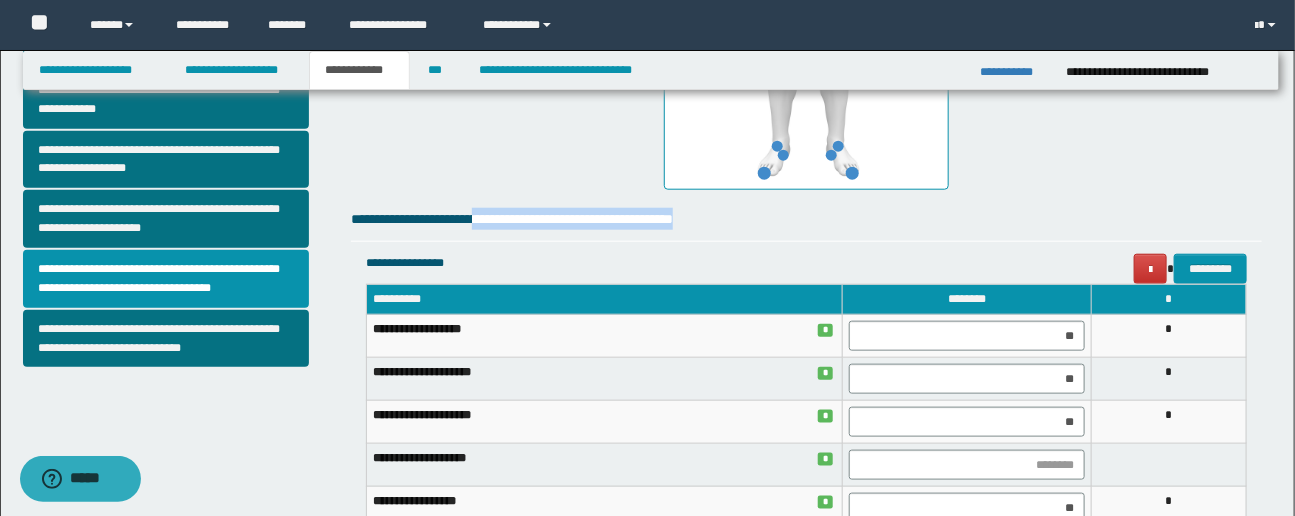 drag, startPoint x: 507, startPoint y: 218, endPoint x: 800, endPoint y: 208, distance: 293.1706 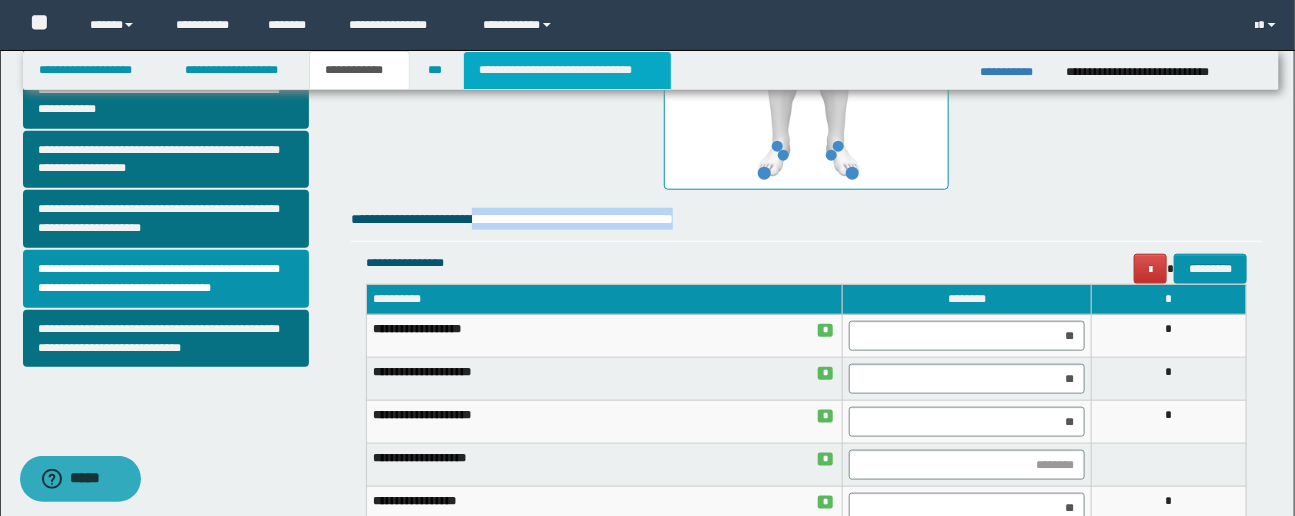 click on "**********" at bounding box center (567, 70) 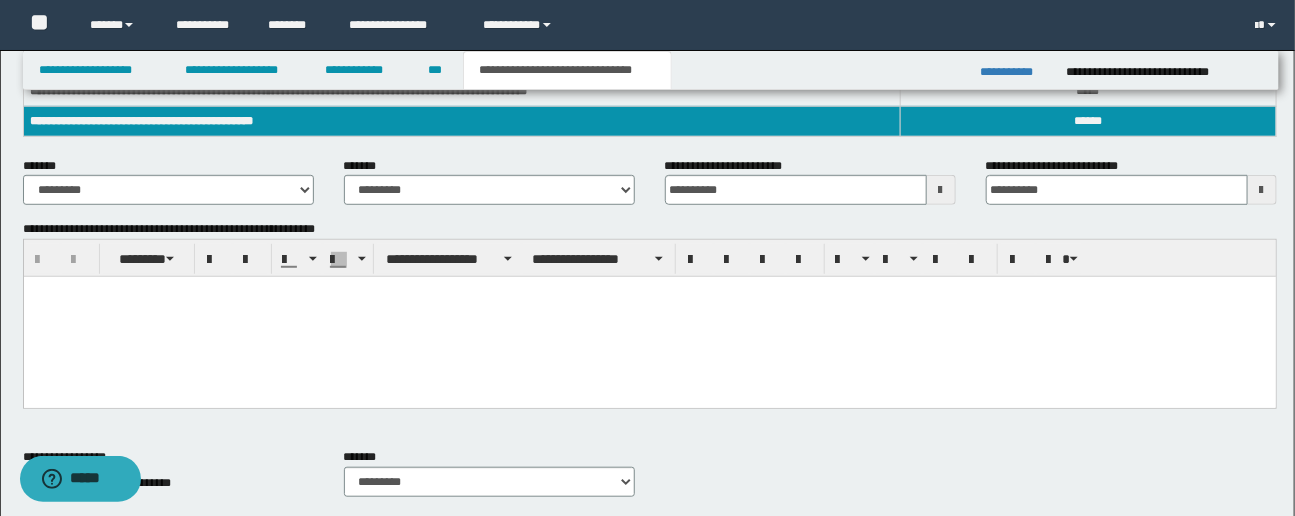scroll, scrollTop: 233, scrollLeft: 0, axis: vertical 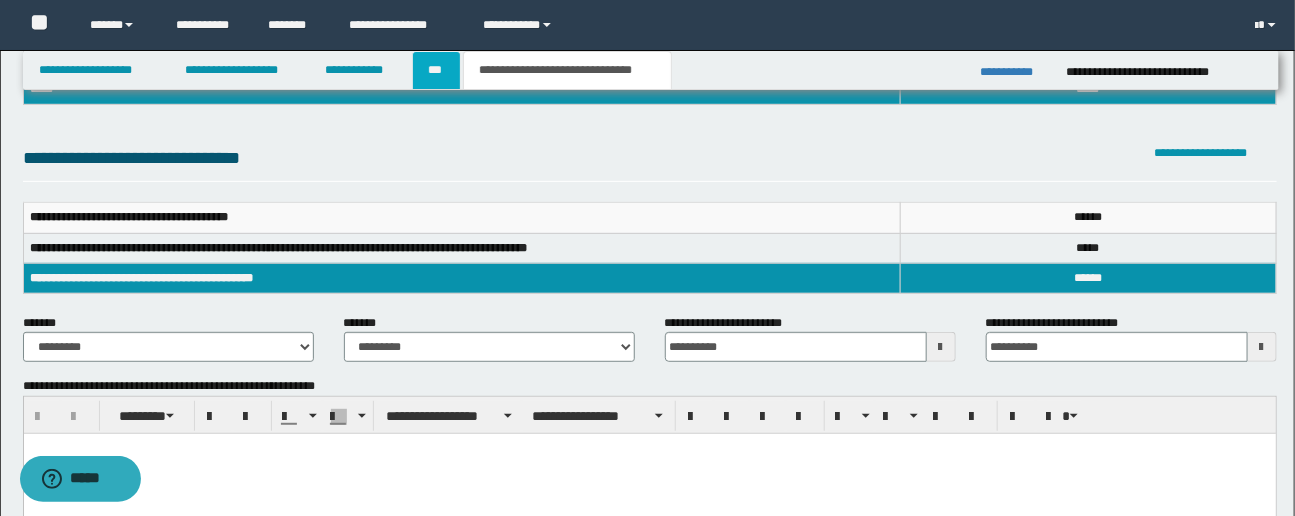 click on "***" at bounding box center [437, 70] 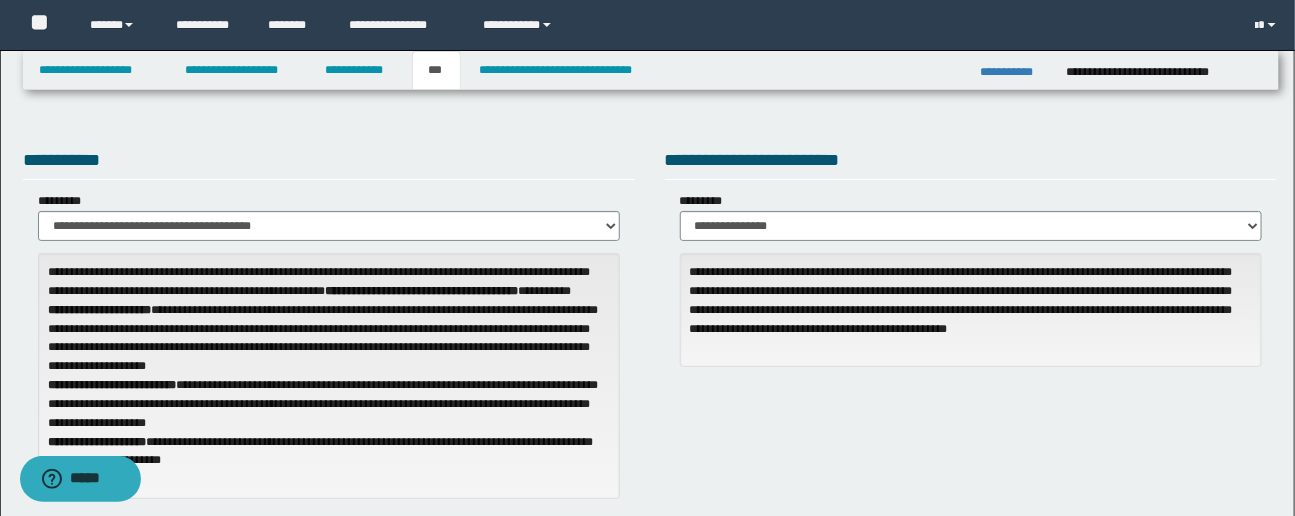 scroll, scrollTop: 0, scrollLeft: 0, axis: both 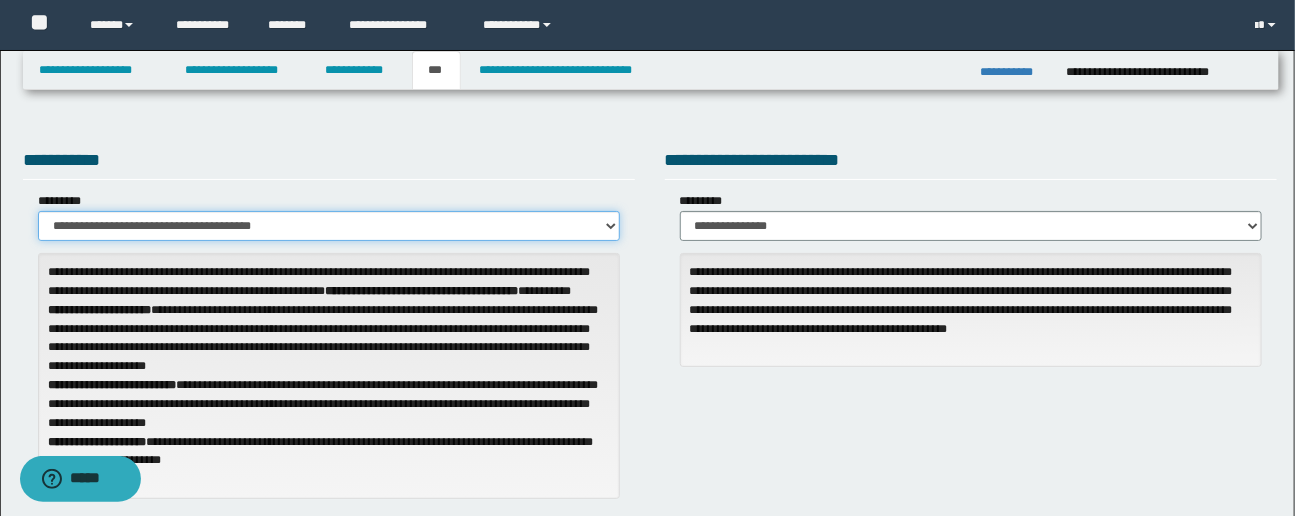 click on "**********" at bounding box center [329, 226] 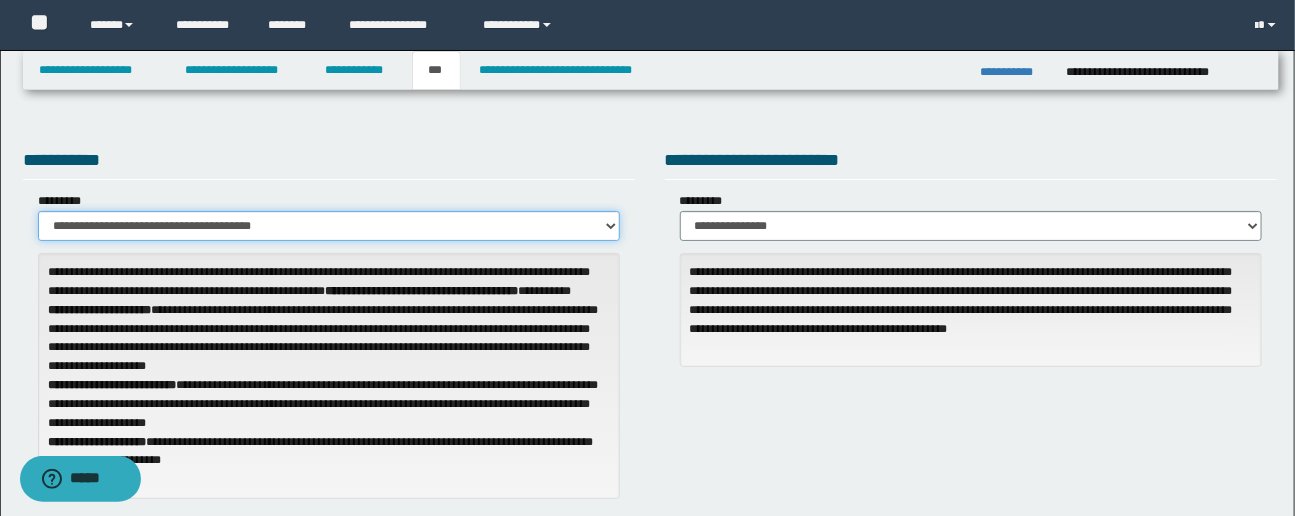 select on "**" 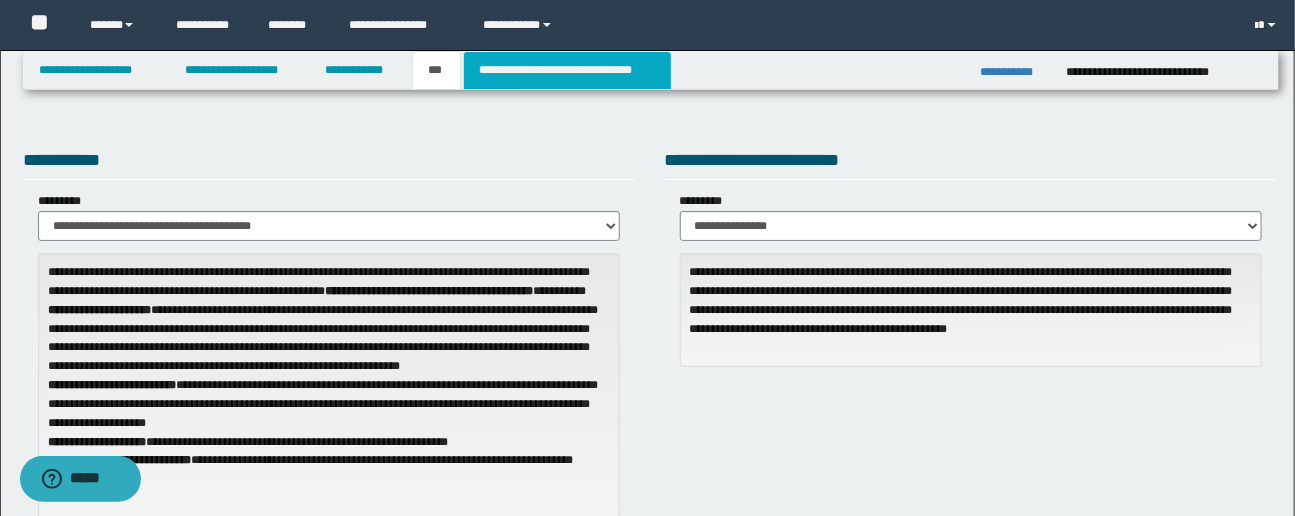 click on "**********" at bounding box center [567, 70] 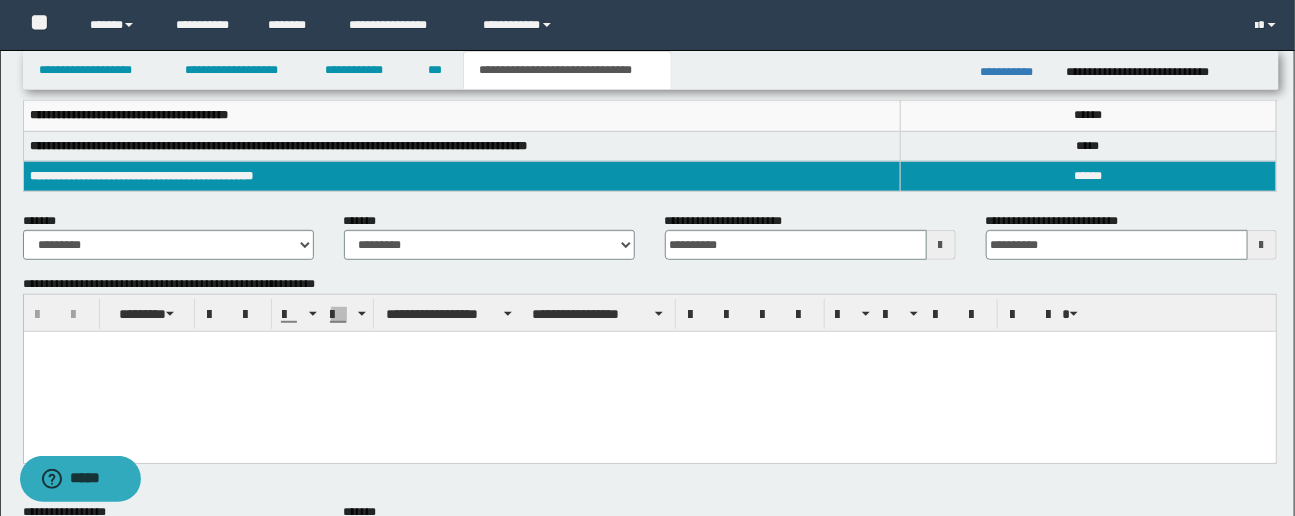 scroll, scrollTop: 335, scrollLeft: 0, axis: vertical 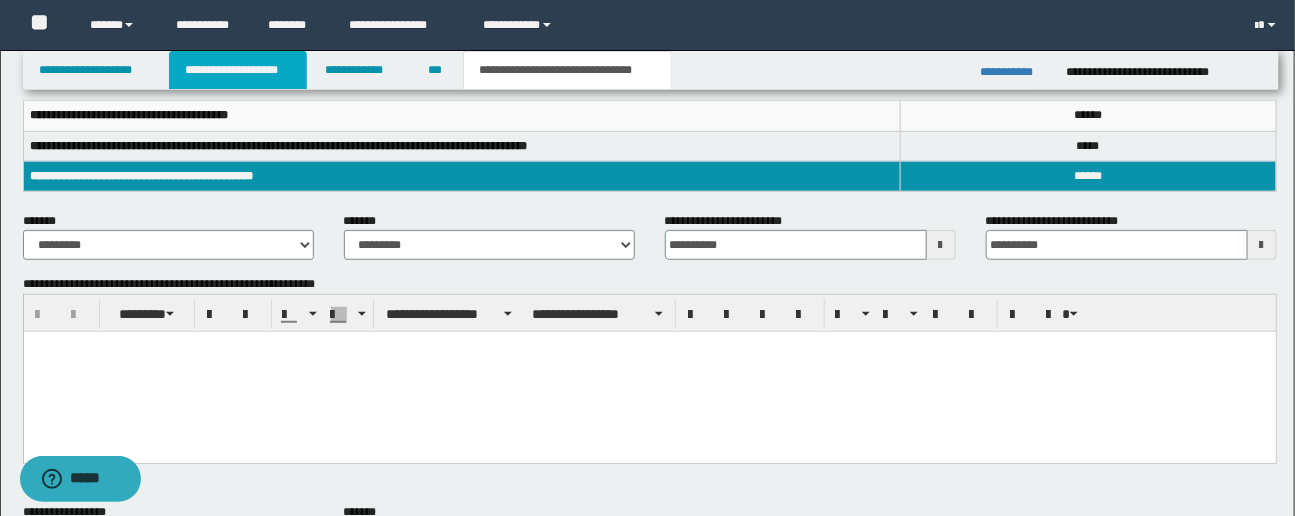 drag, startPoint x: 263, startPoint y: 72, endPoint x: 298, endPoint y: 91, distance: 39.824615 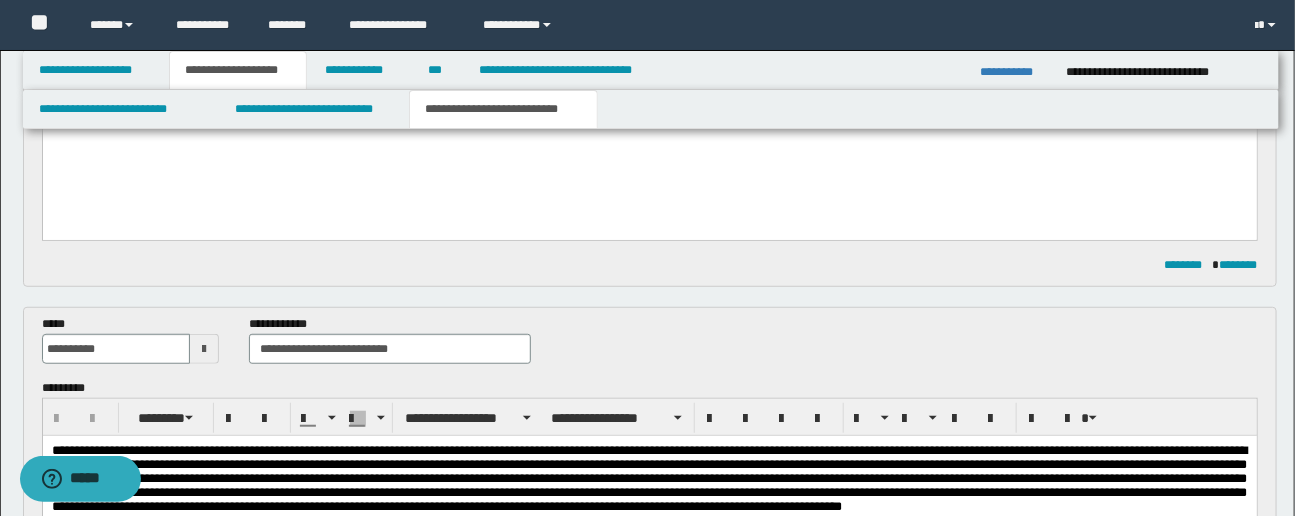 scroll, scrollTop: 584, scrollLeft: 0, axis: vertical 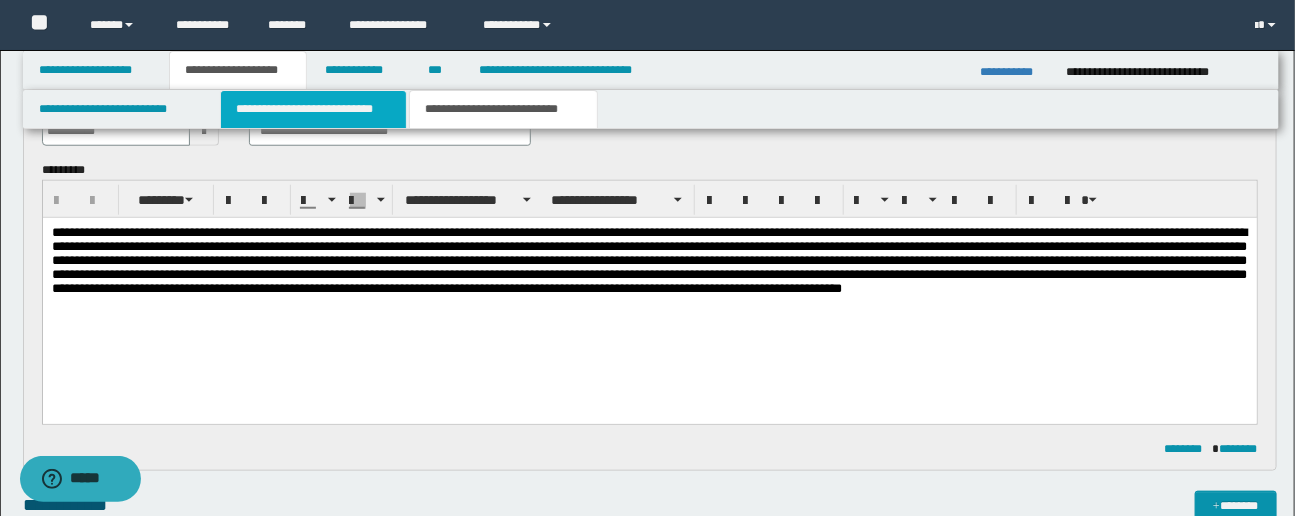 click on "**********" at bounding box center [313, 109] 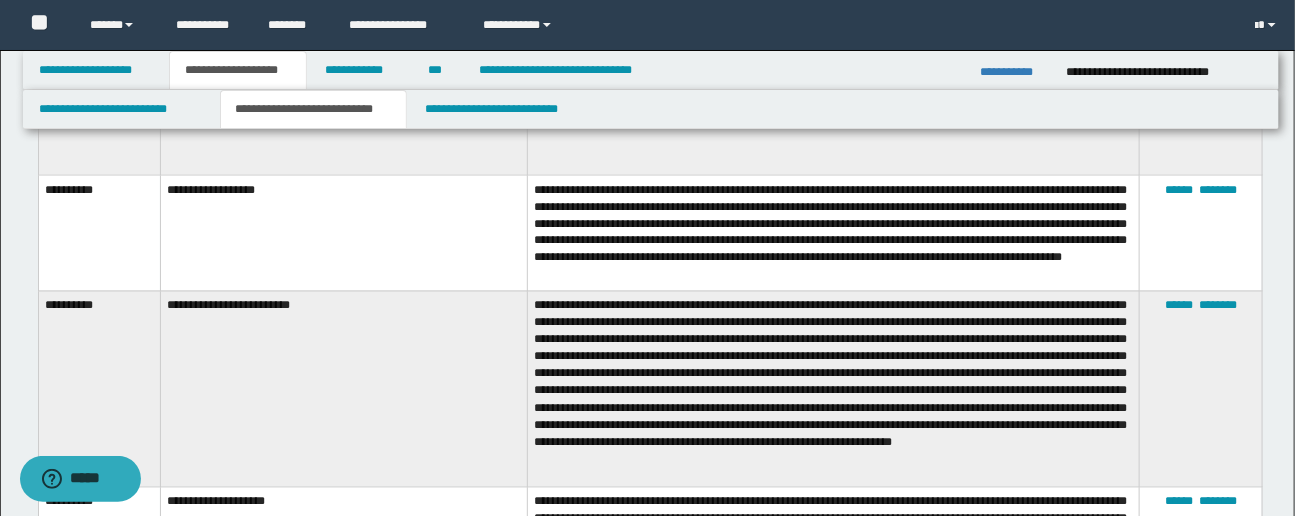 scroll, scrollTop: 1193, scrollLeft: 0, axis: vertical 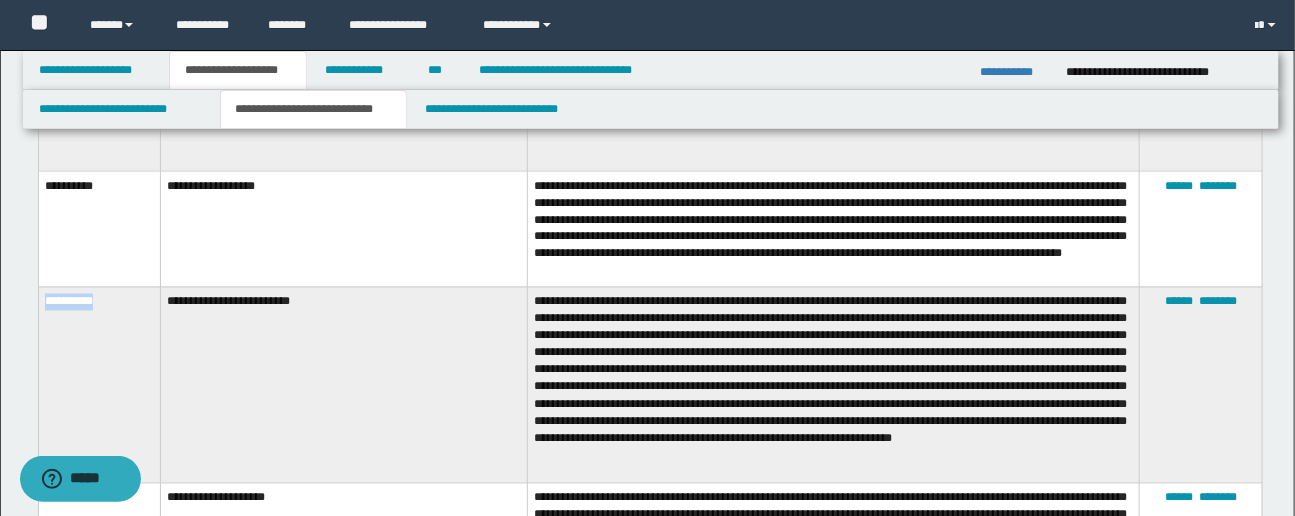drag, startPoint x: 44, startPoint y: 290, endPoint x: 113, endPoint y: 293, distance: 69.065186 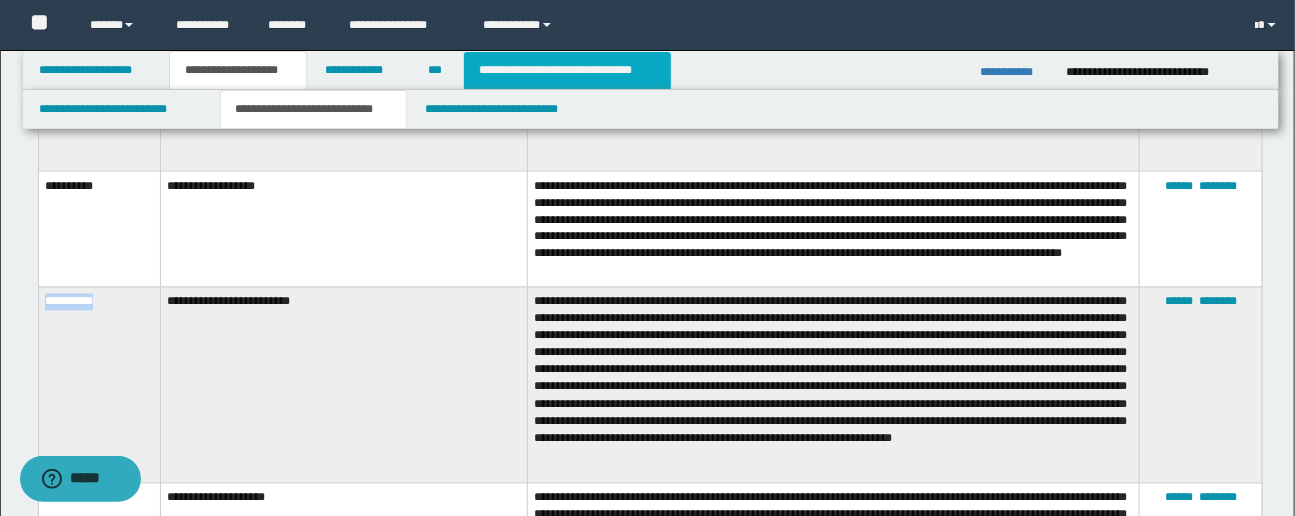 click on "**********" at bounding box center (567, 70) 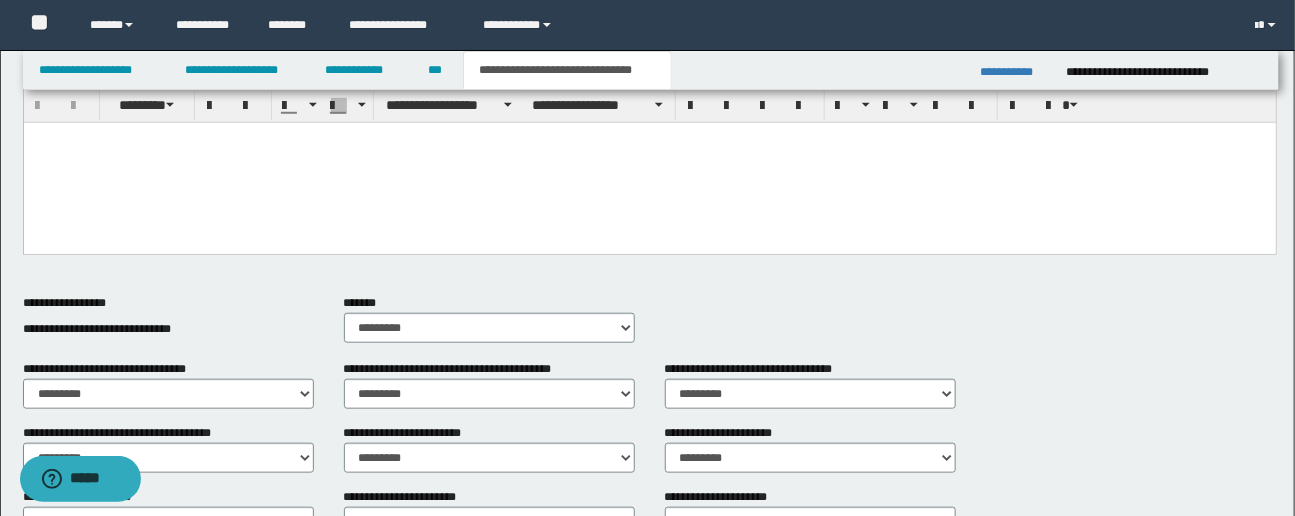 scroll, scrollTop: 430, scrollLeft: 0, axis: vertical 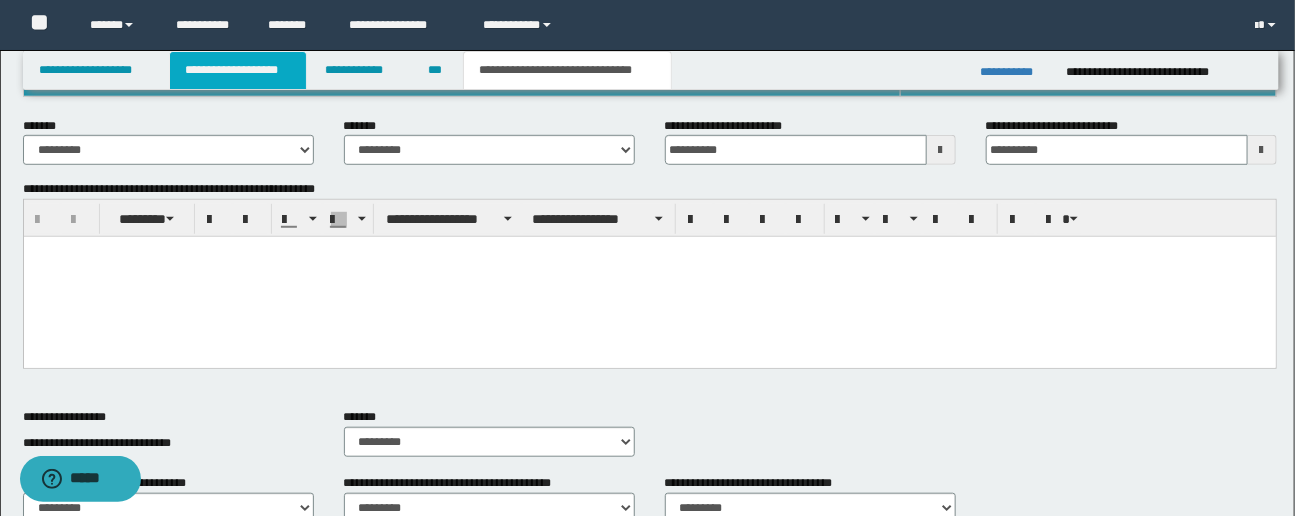 click on "**********" at bounding box center [238, 70] 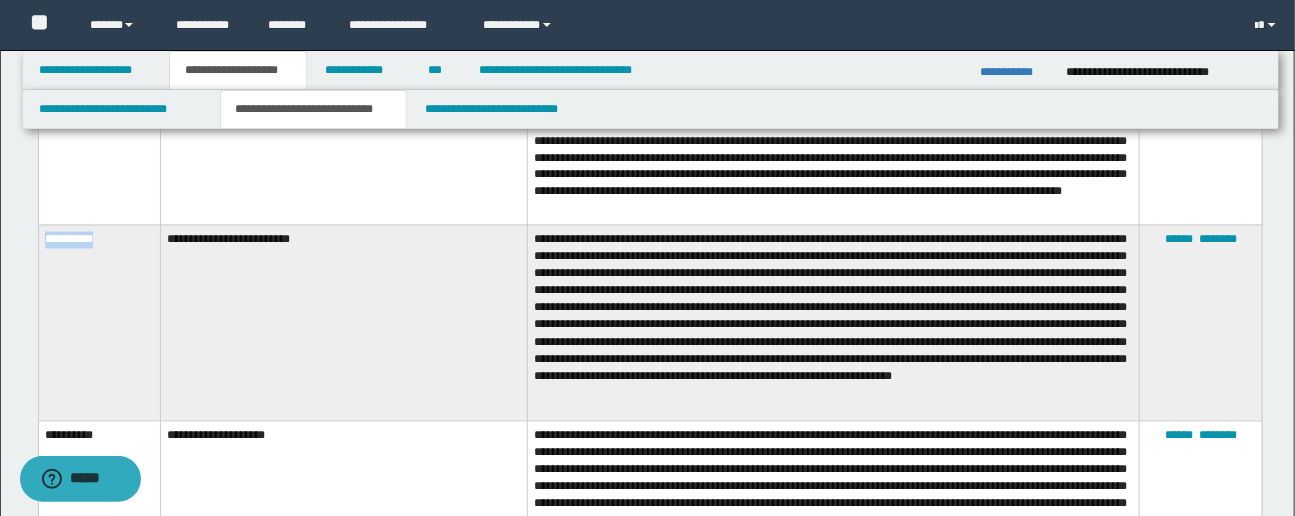 scroll, scrollTop: 1095, scrollLeft: 0, axis: vertical 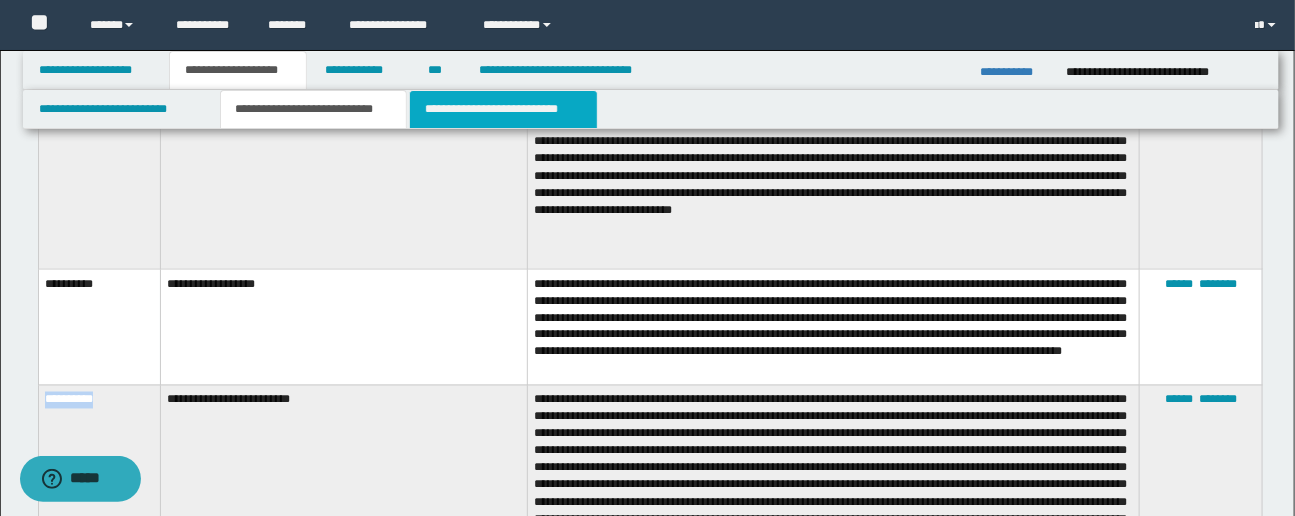 click on "**********" at bounding box center (503, 109) 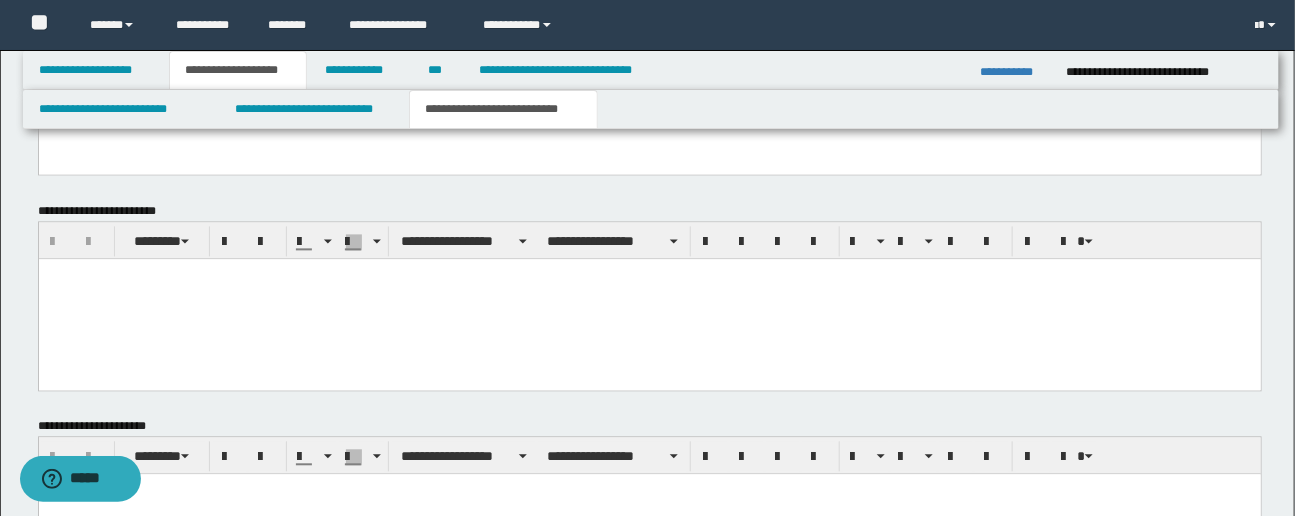 scroll, scrollTop: 1481, scrollLeft: 0, axis: vertical 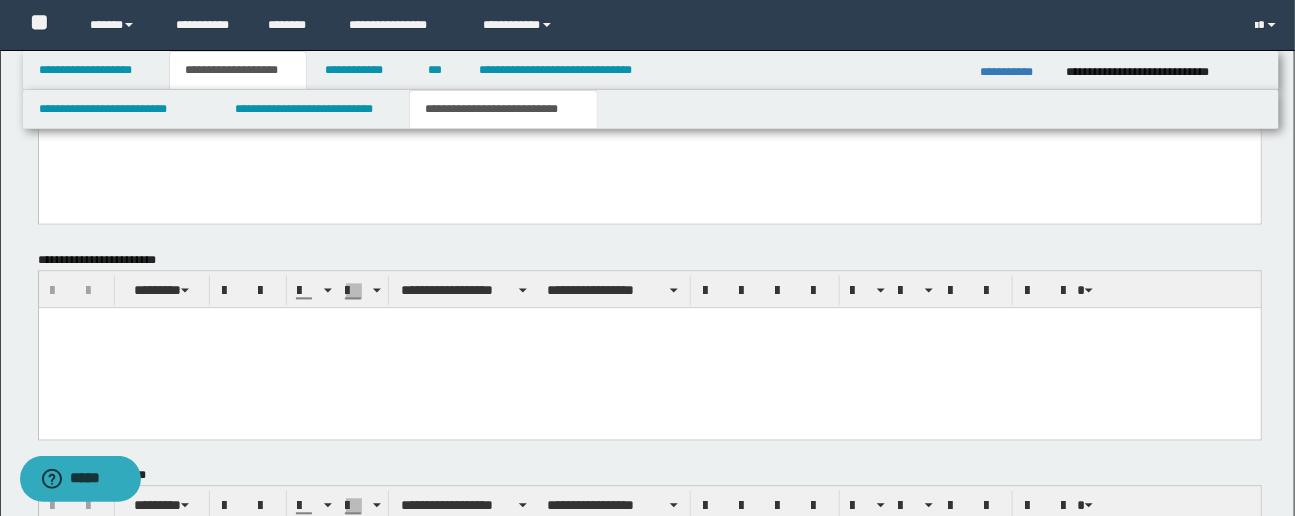 click at bounding box center [649, 347] 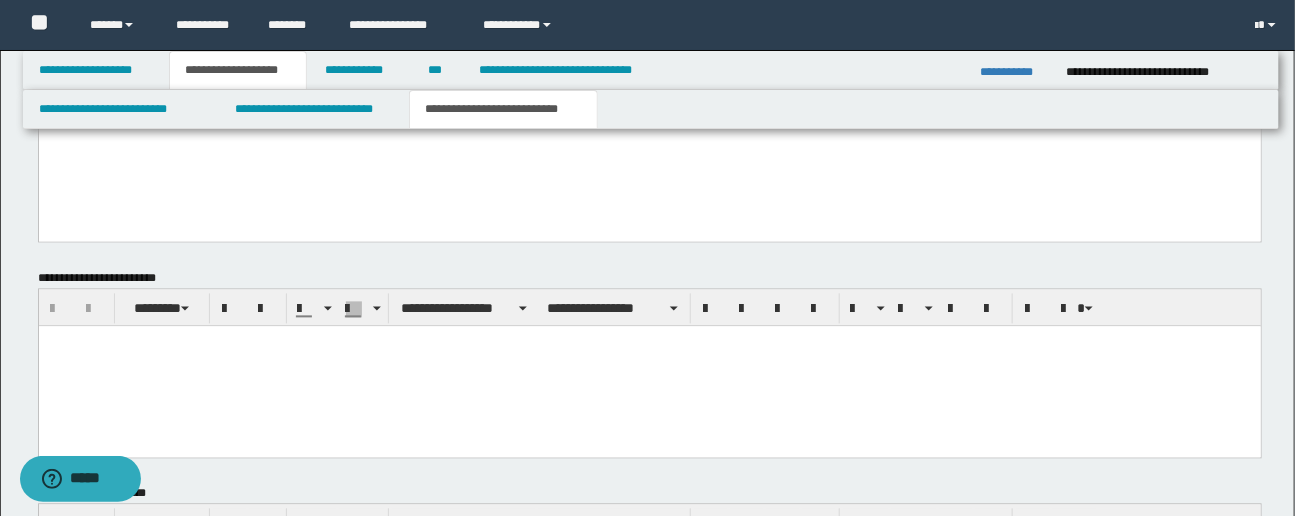 scroll, scrollTop: 1311, scrollLeft: 0, axis: vertical 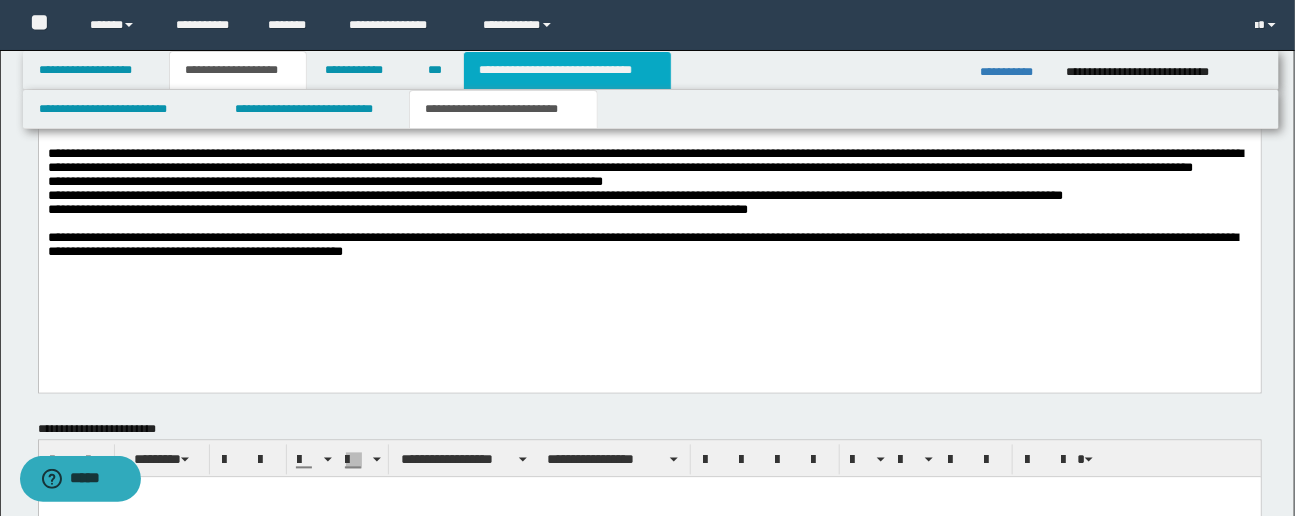 click on "**********" at bounding box center (567, 70) 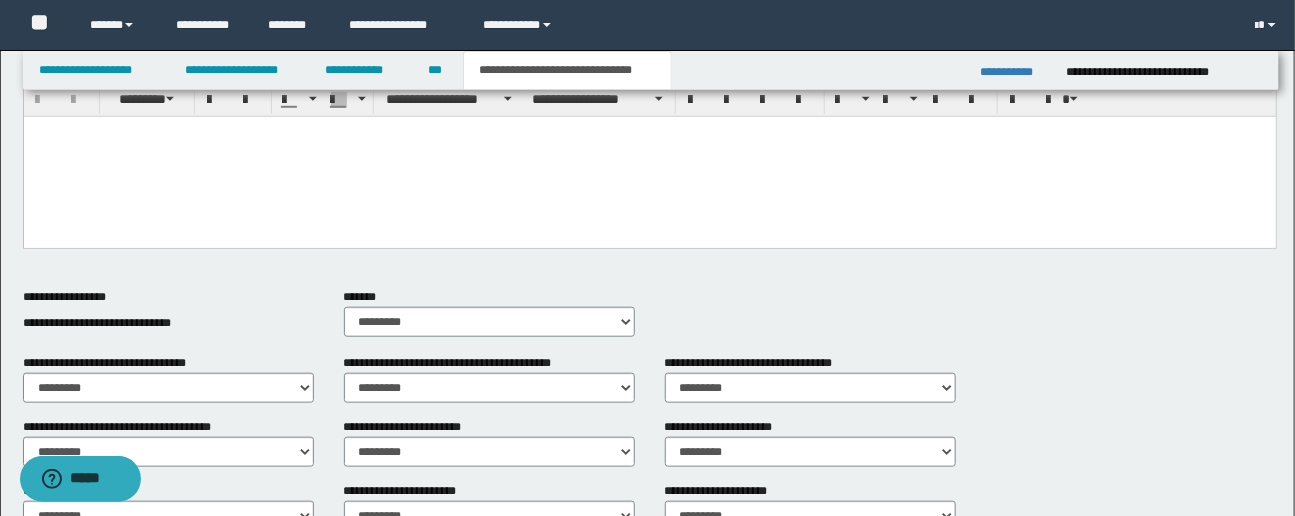 scroll, scrollTop: 426, scrollLeft: 0, axis: vertical 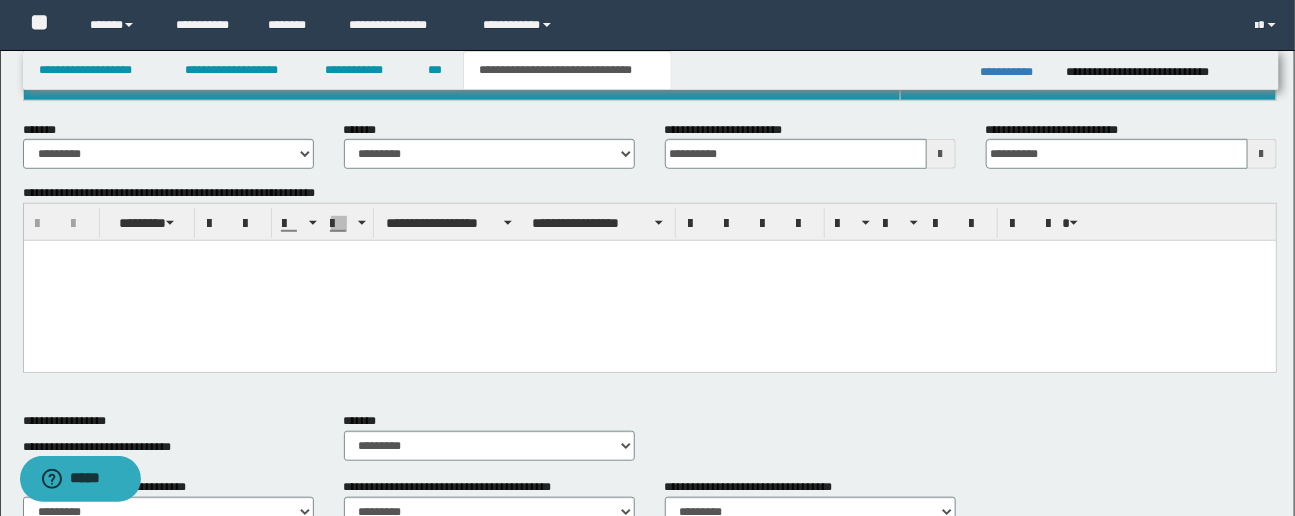 click at bounding box center [649, 281] 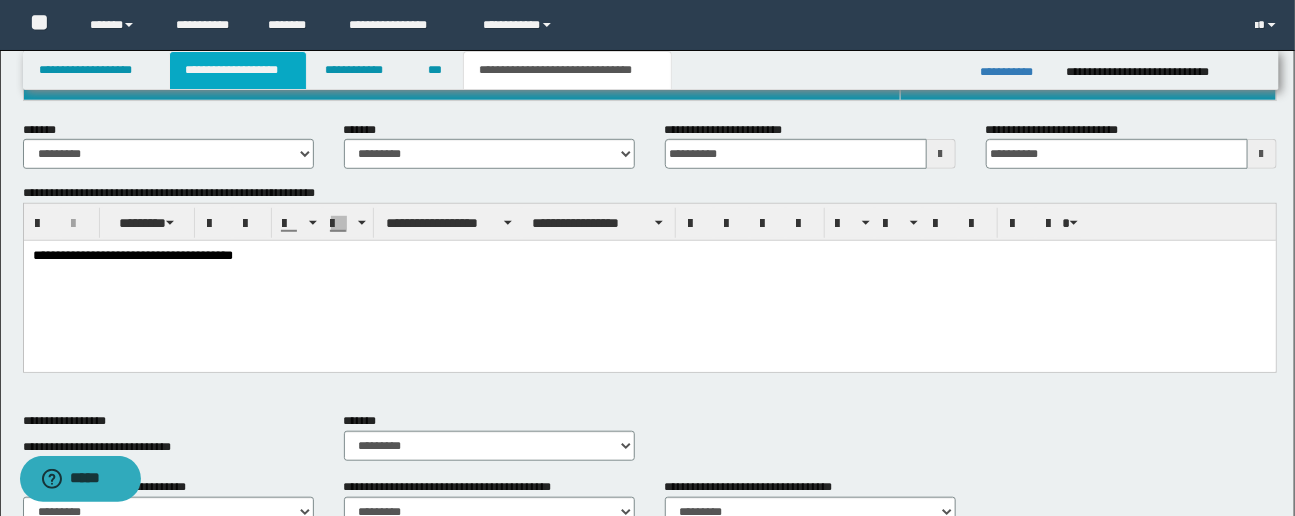 click on "**********" at bounding box center (238, 70) 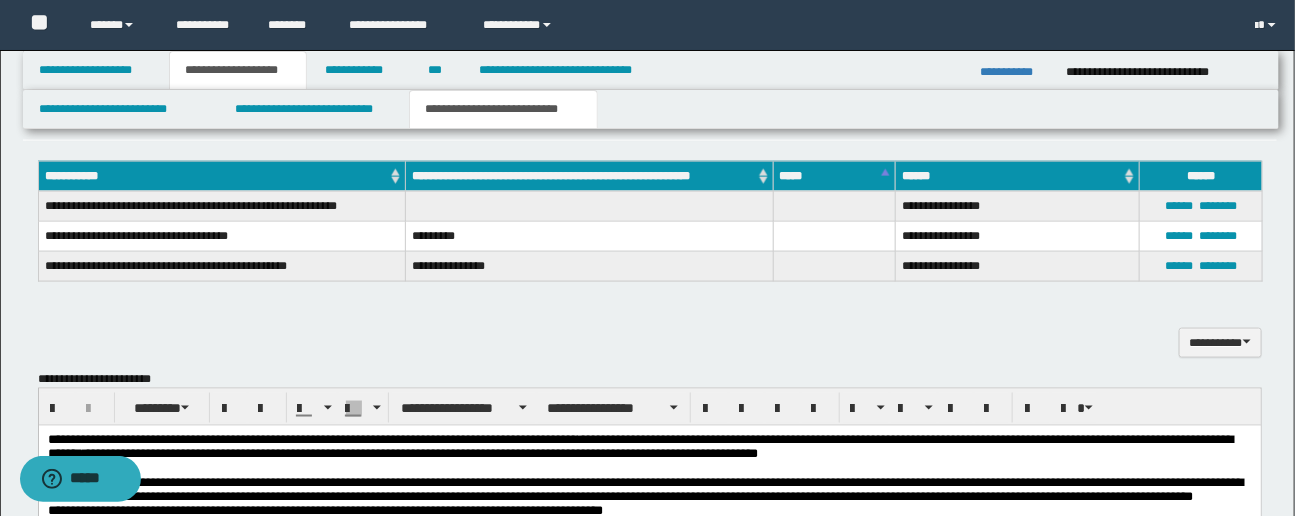 scroll, scrollTop: 1212, scrollLeft: 0, axis: vertical 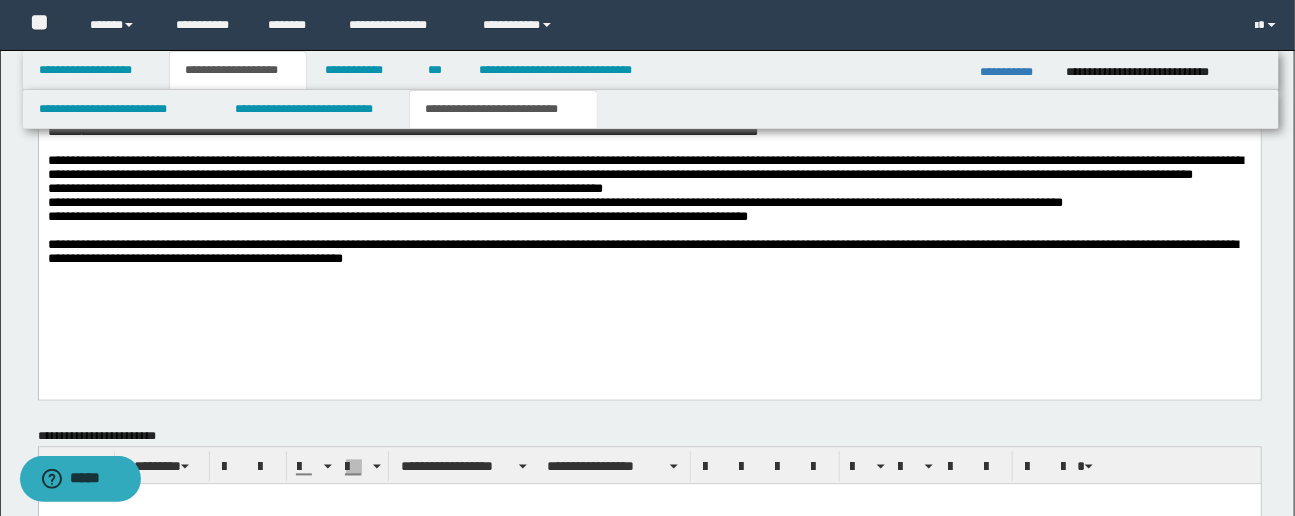 click on "**********" at bounding box center [649, 254] 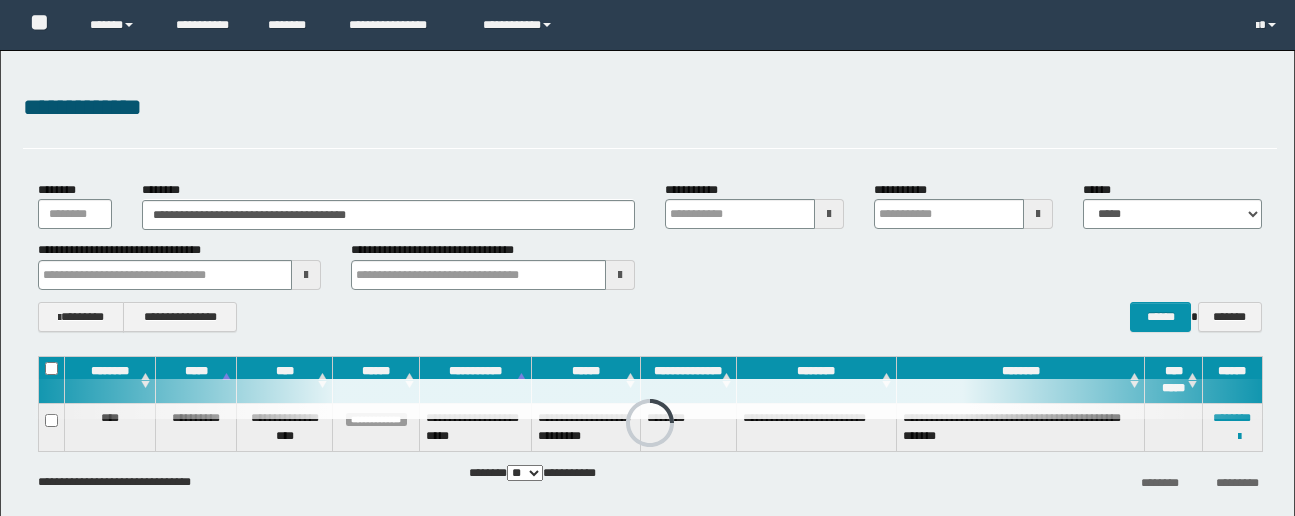 scroll, scrollTop: 0, scrollLeft: 0, axis: both 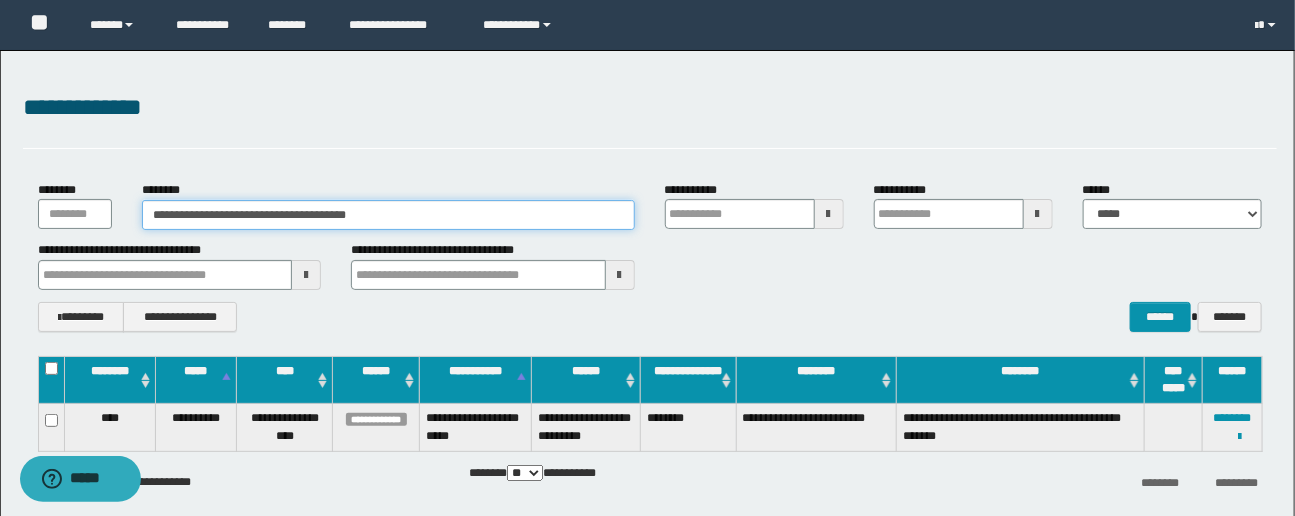 drag, startPoint x: 372, startPoint y: 228, endPoint x: 174, endPoint y: 226, distance: 198.0101 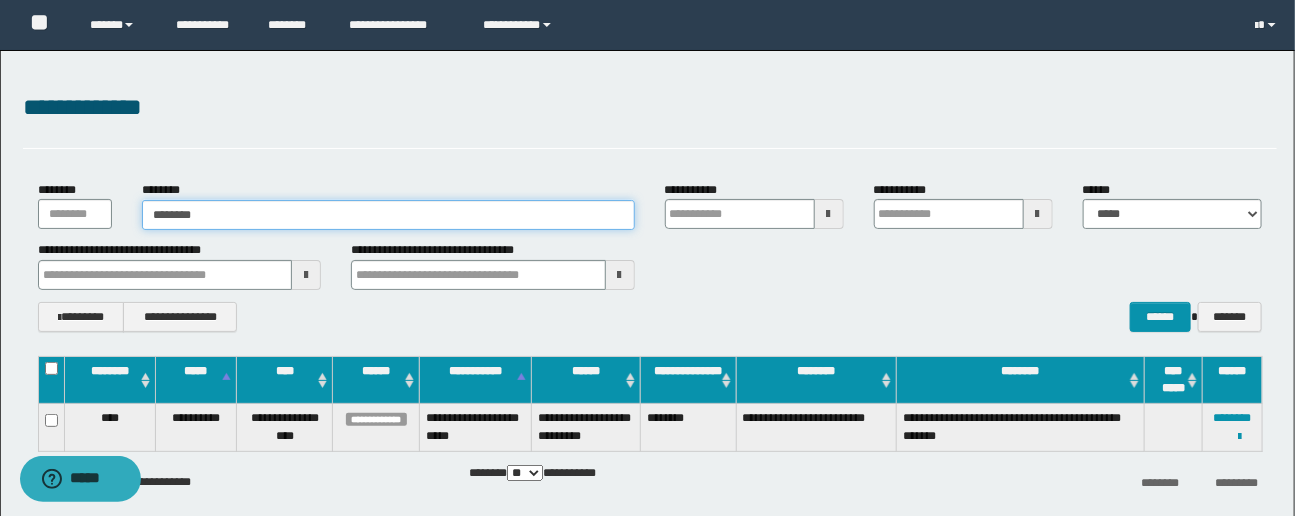 type on "********" 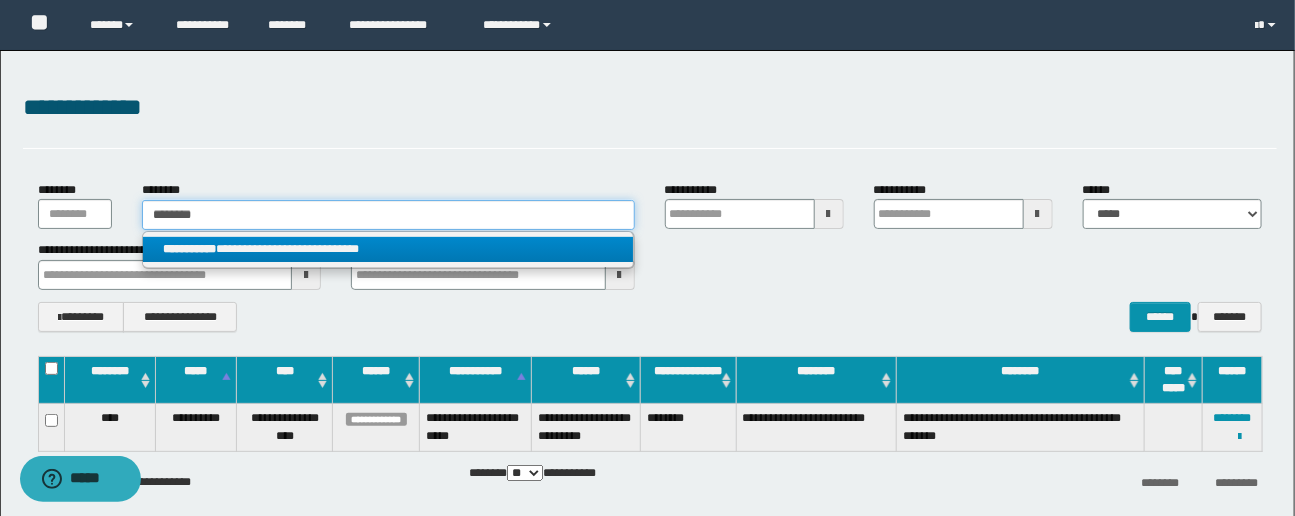 type on "********" 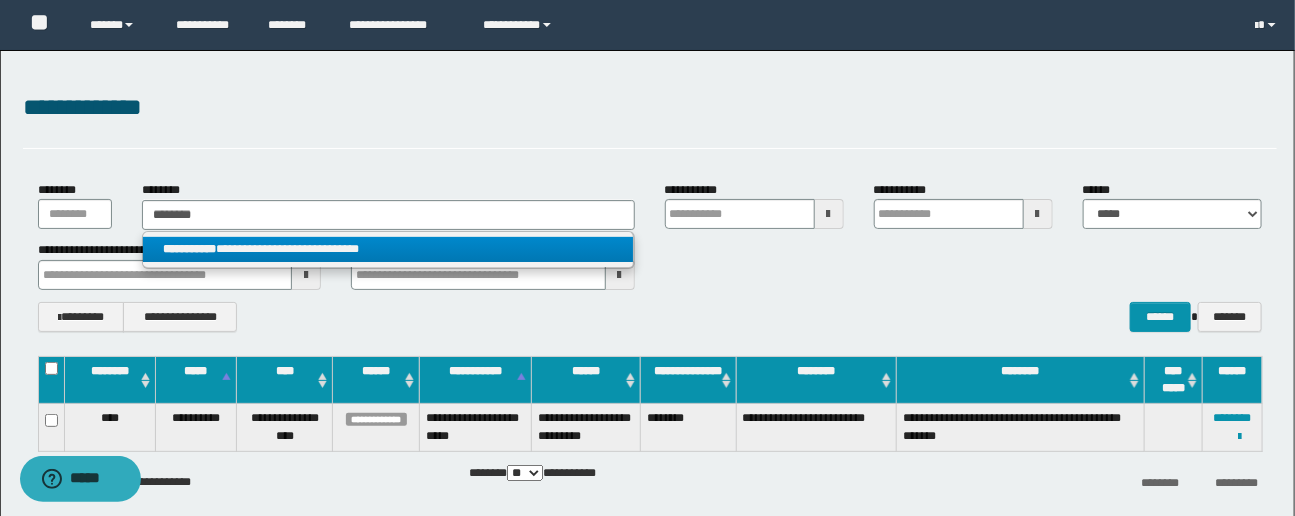 click on "**********" at bounding box center [388, 249] 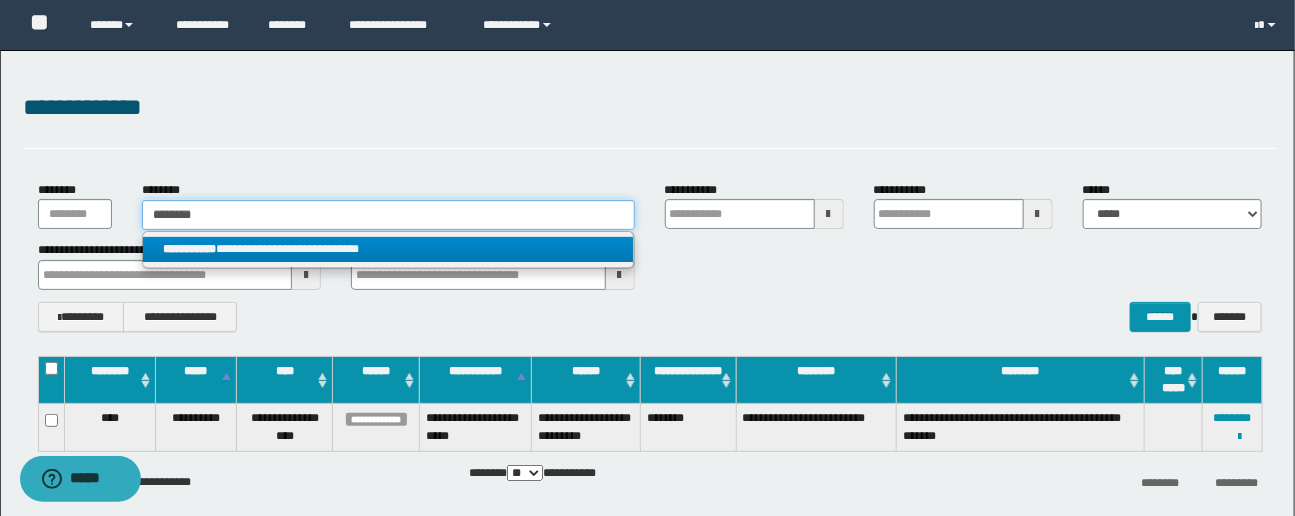 type 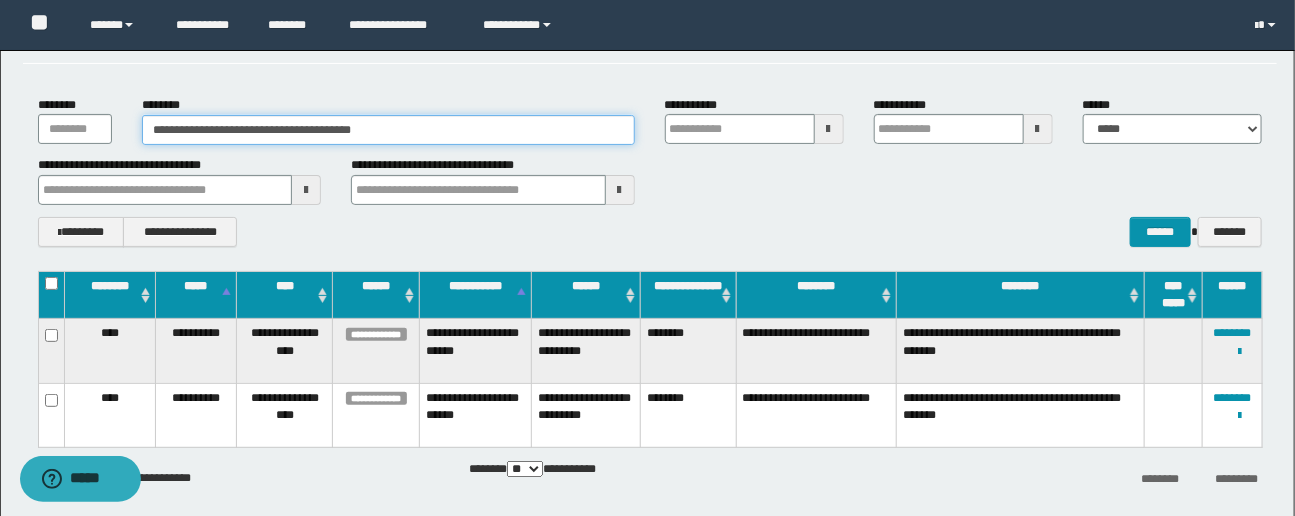 scroll, scrollTop: 101, scrollLeft: 0, axis: vertical 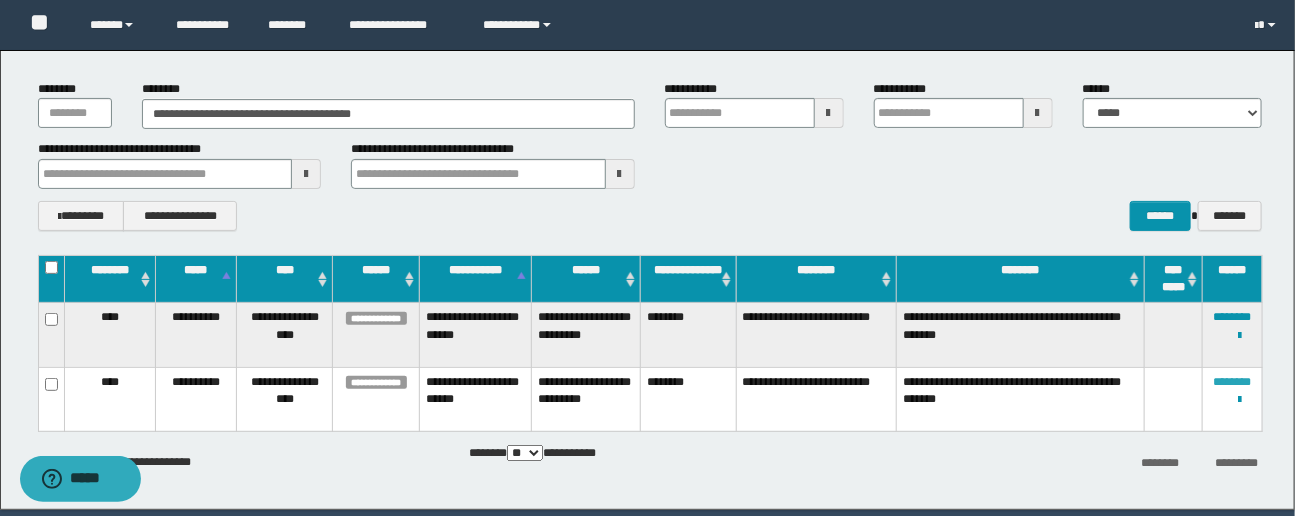 click on "********" at bounding box center [1232, 382] 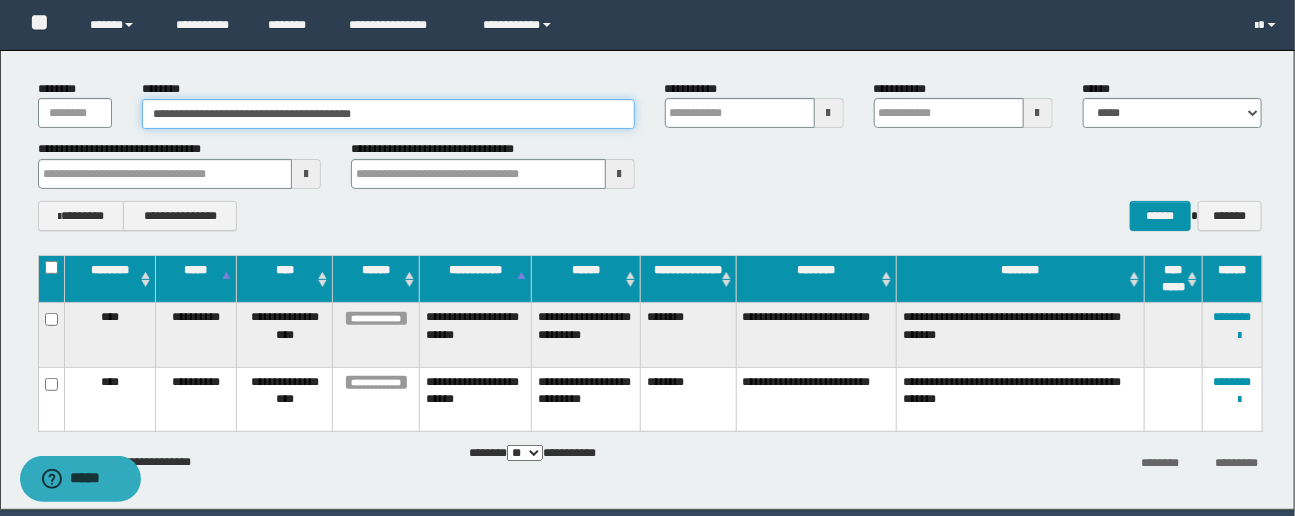 drag, startPoint x: 461, startPoint y: 105, endPoint x: 154, endPoint y: 127, distance: 307.78726 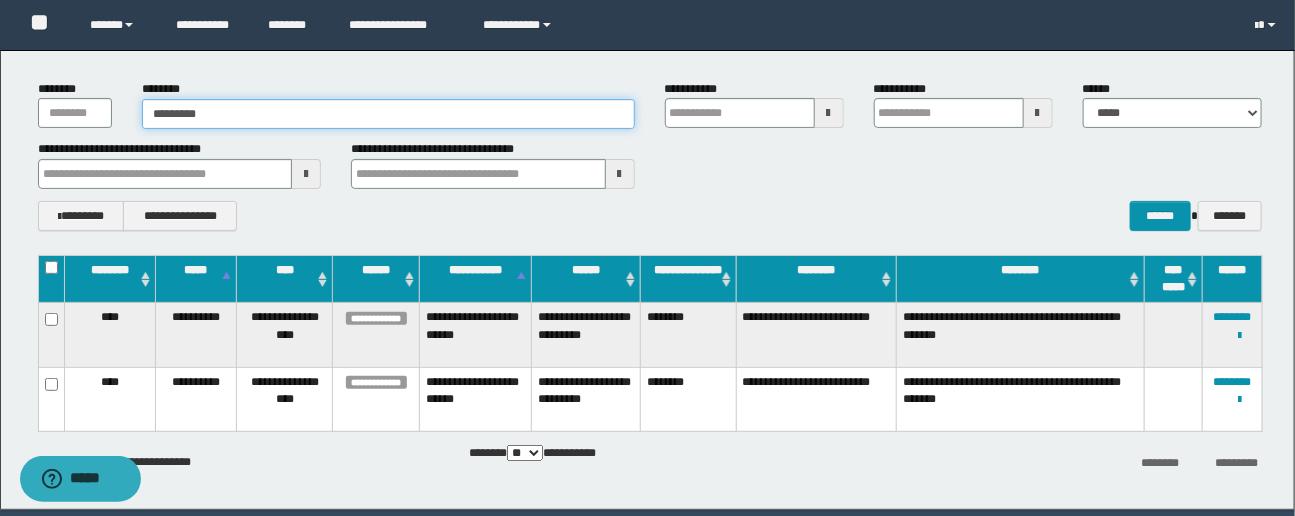 click on "********" at bounding box center (388, 114) 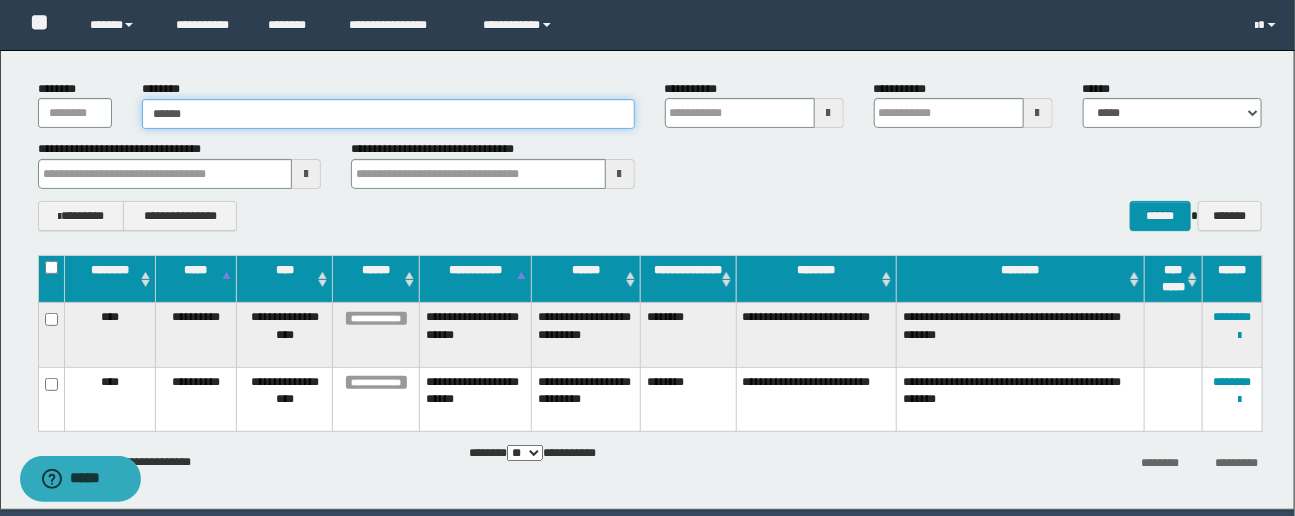 type on "*****" 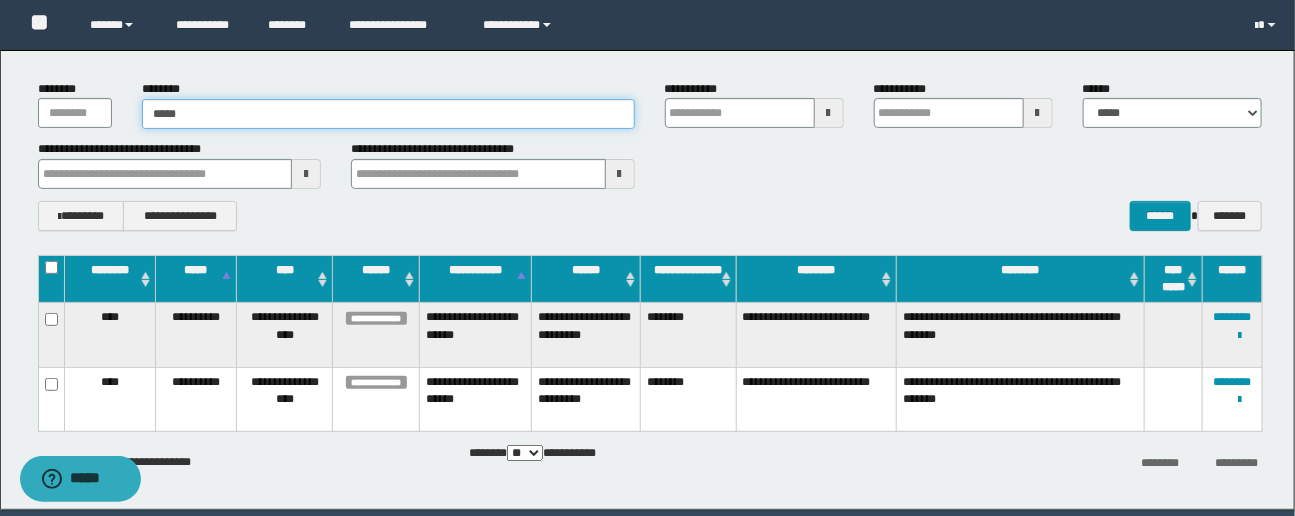 type on "*****" 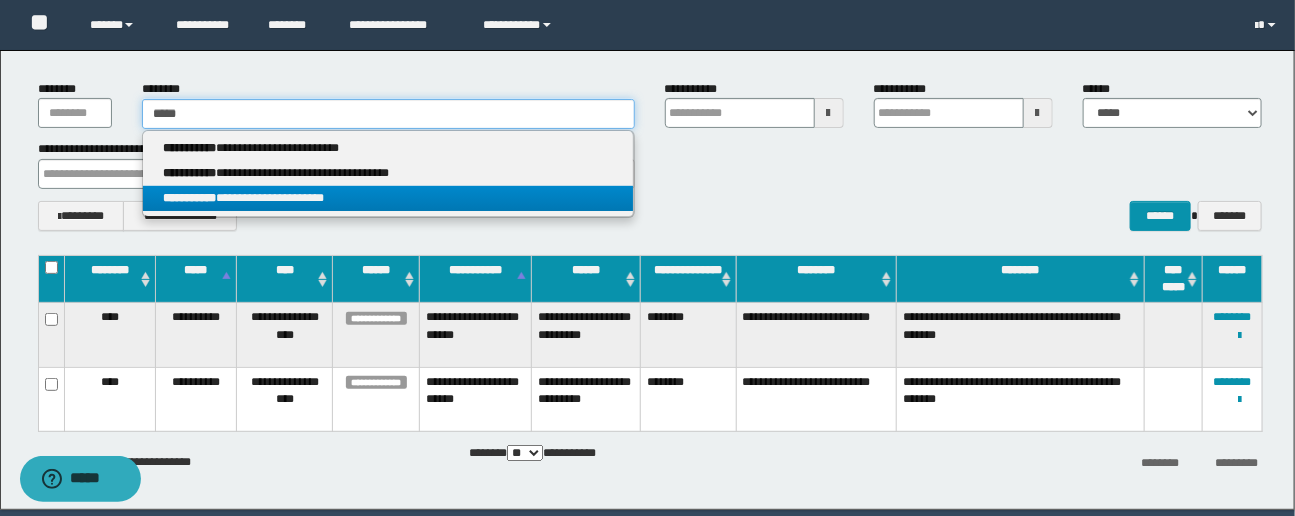 type on "*****" 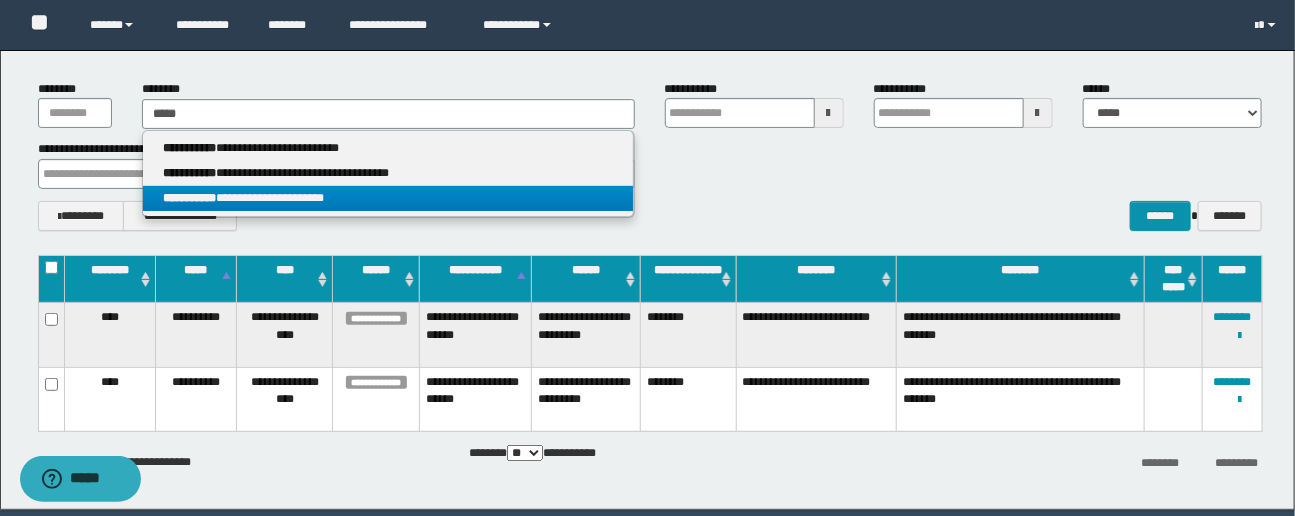 click on "**********" at bounding box center [388, 198] 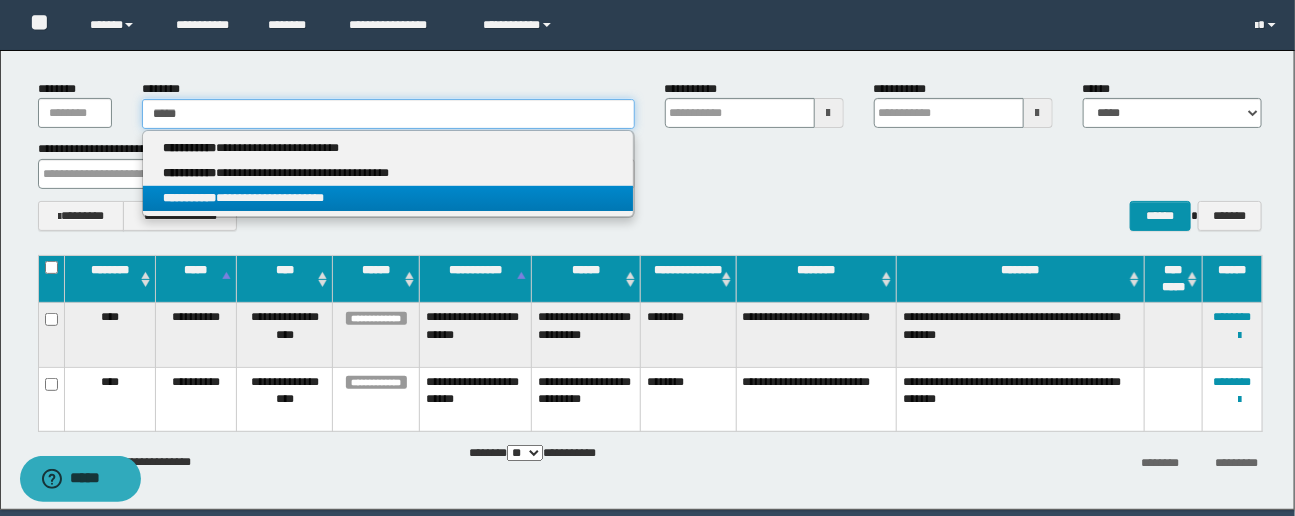 type 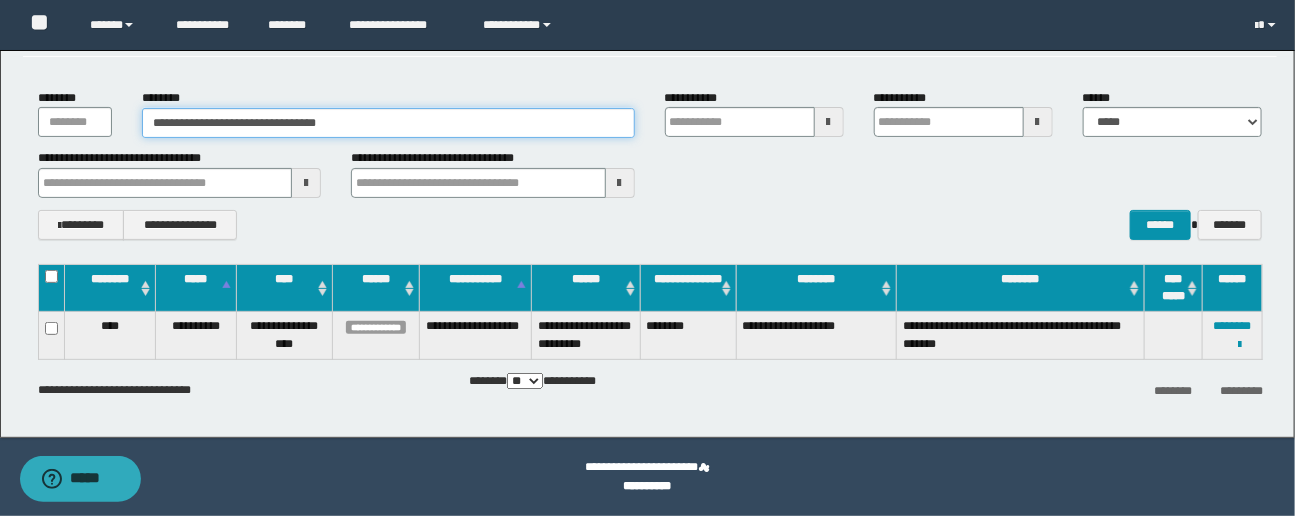 scroll, scrollTop: 91, scrollLeft: 0, axis: vertical 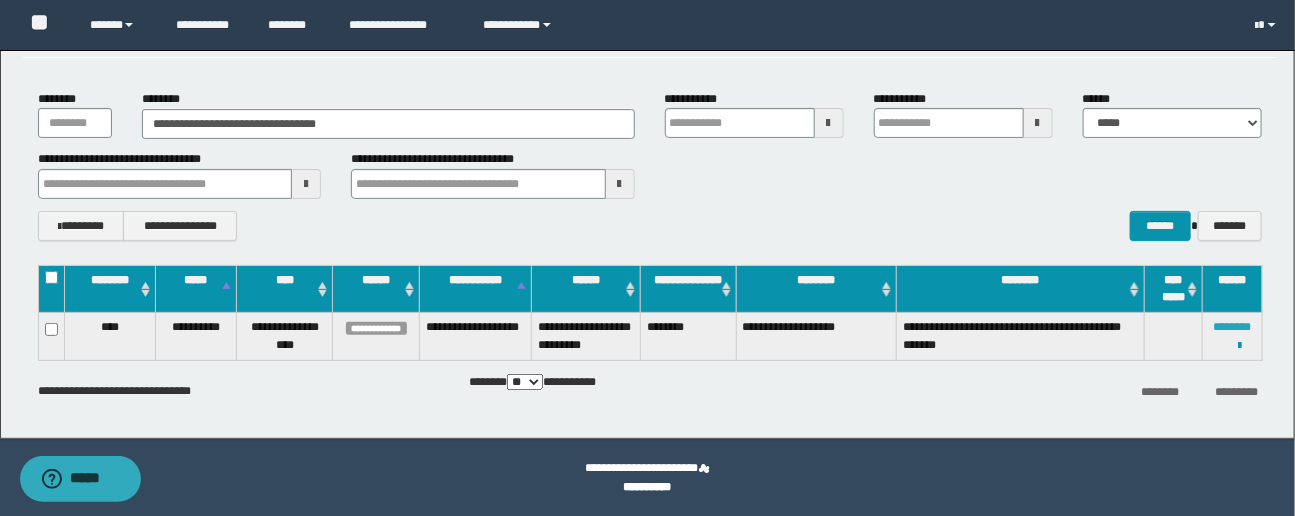 click on "********" at bounding box center (1232, 327) 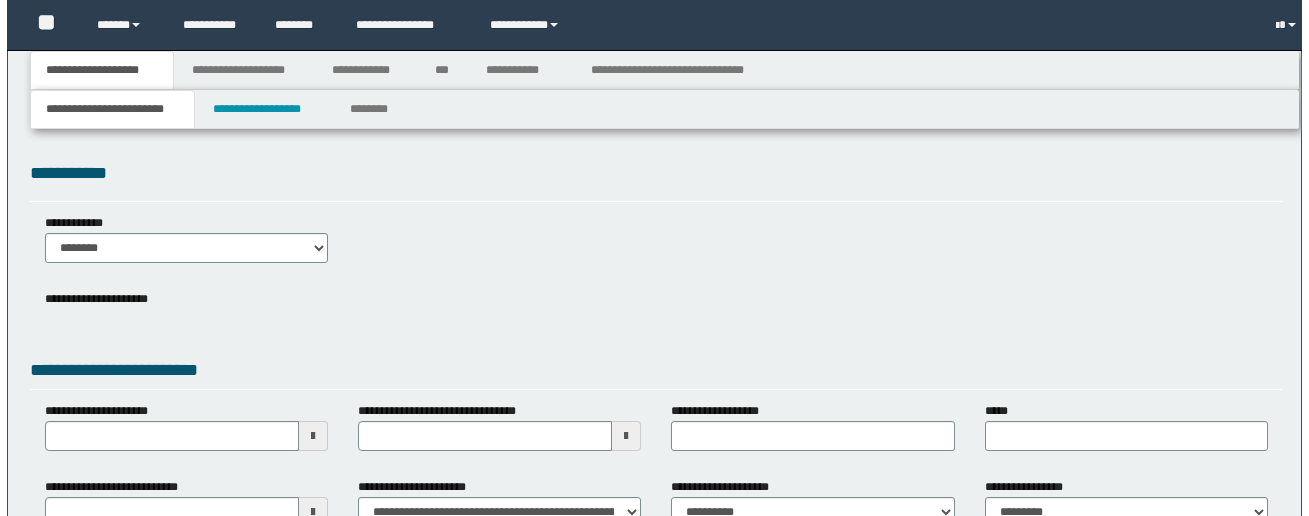 scroll, scrollTop: 0, scrollLeft: 0, axis: both 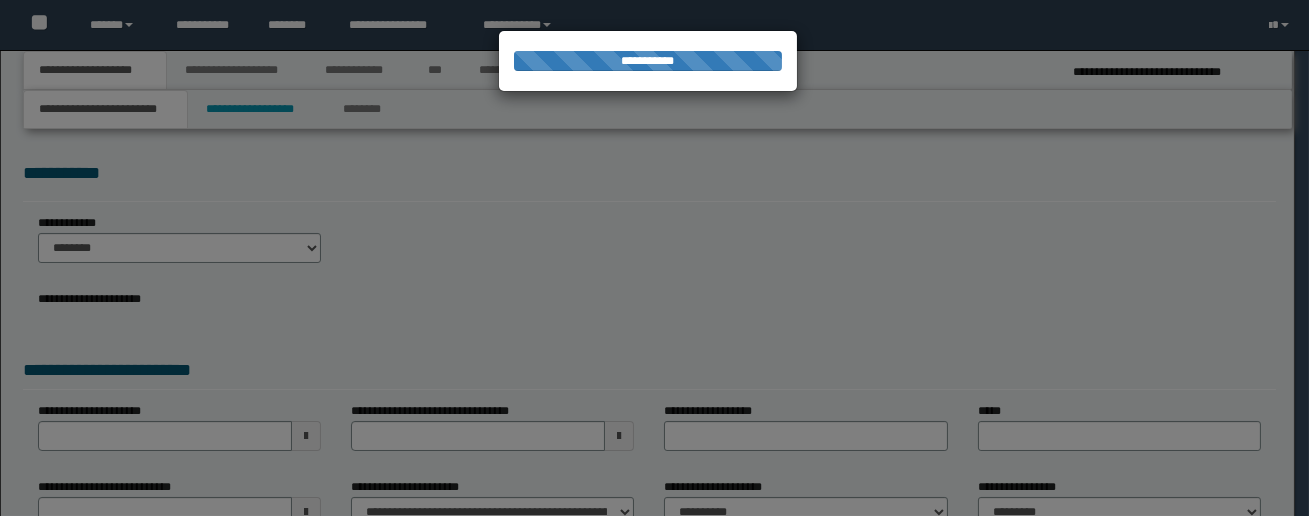 select on "*" 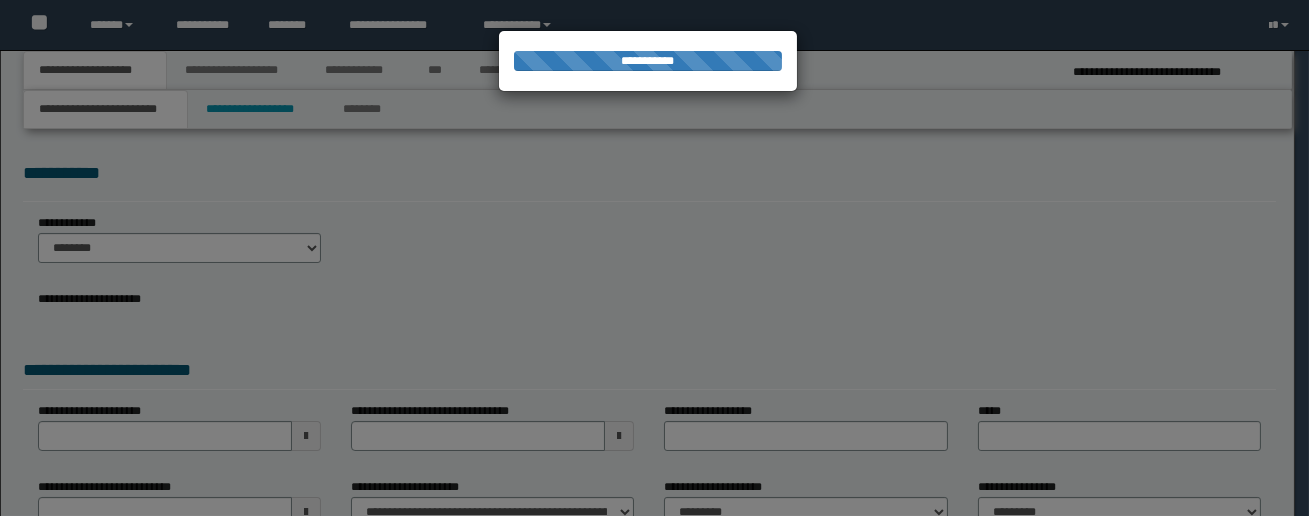 scroll, scrollTop: 0, scrollLeft: 0, axis: both 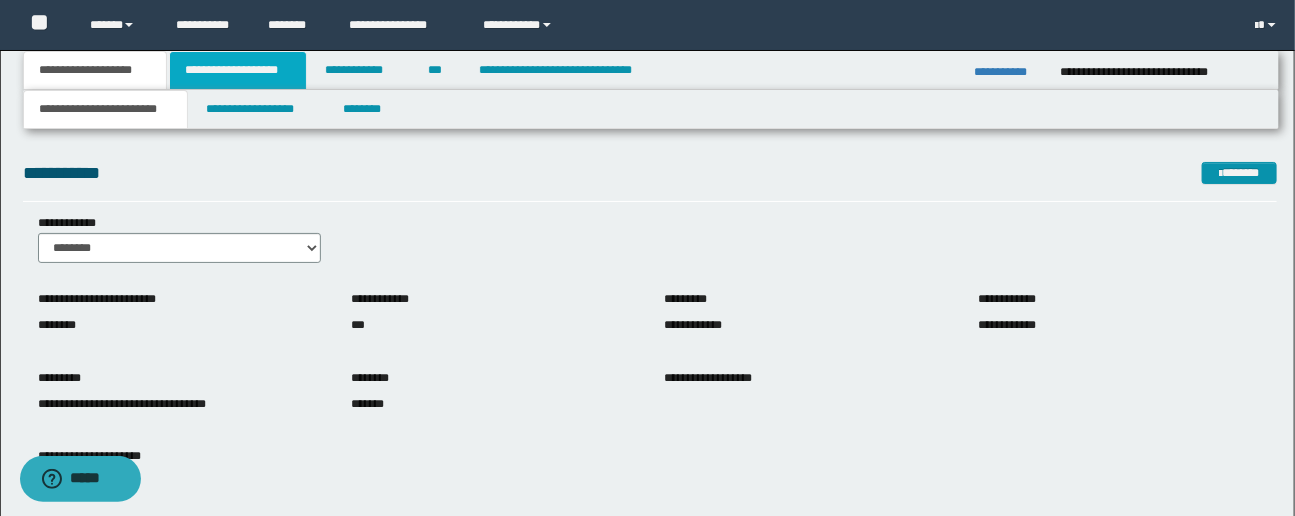 click on "**********" at bounding box center [238, 70] 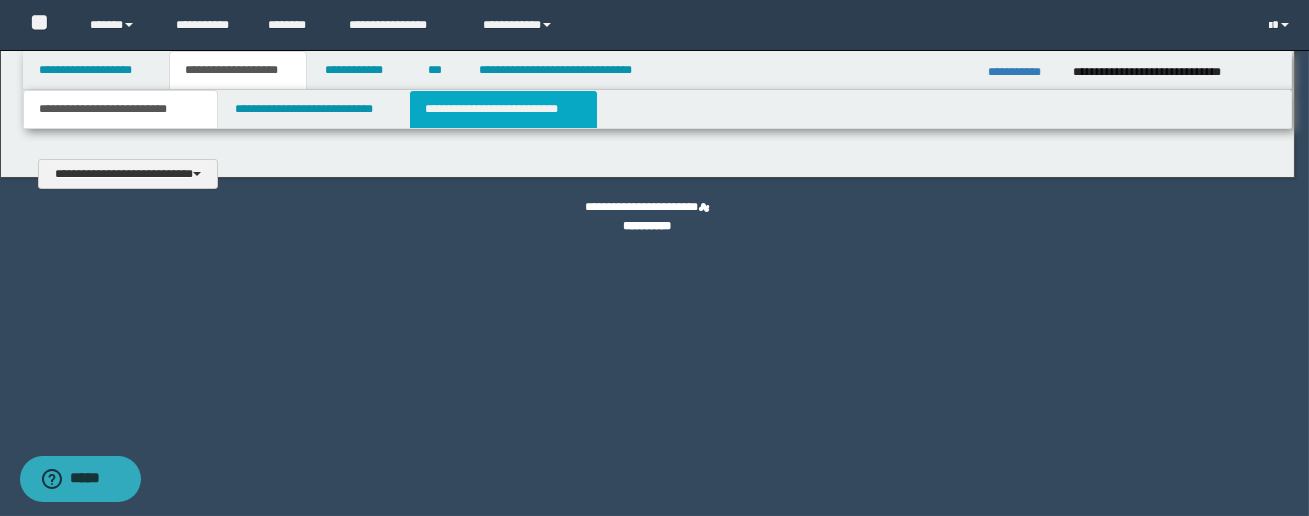 type 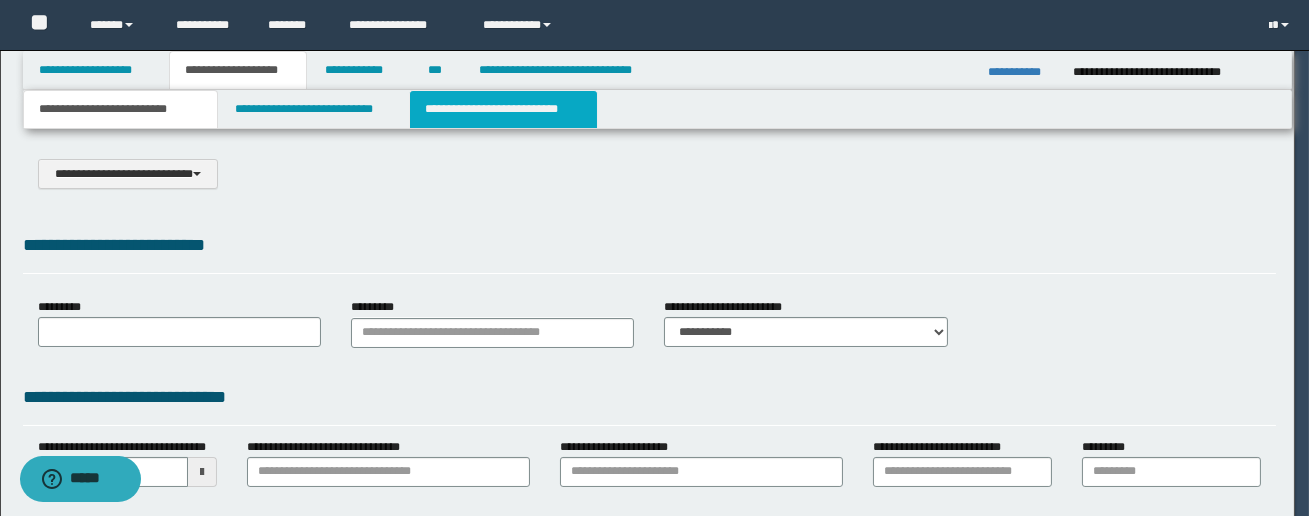 type on "**********" 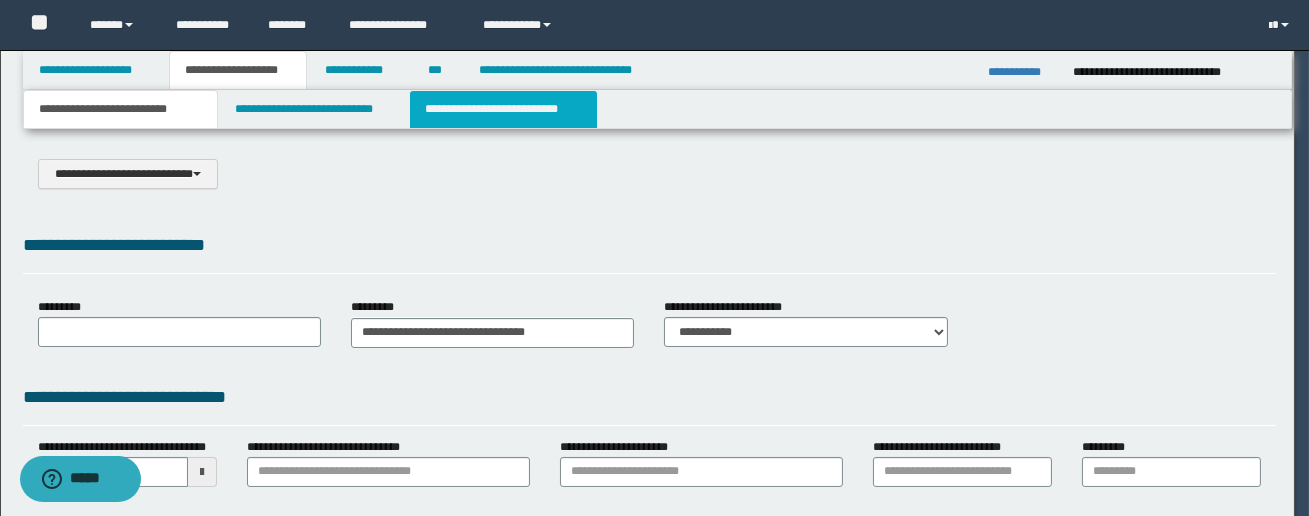 scroll, scrollTop: 0, scrollLeft: 0, axis: both 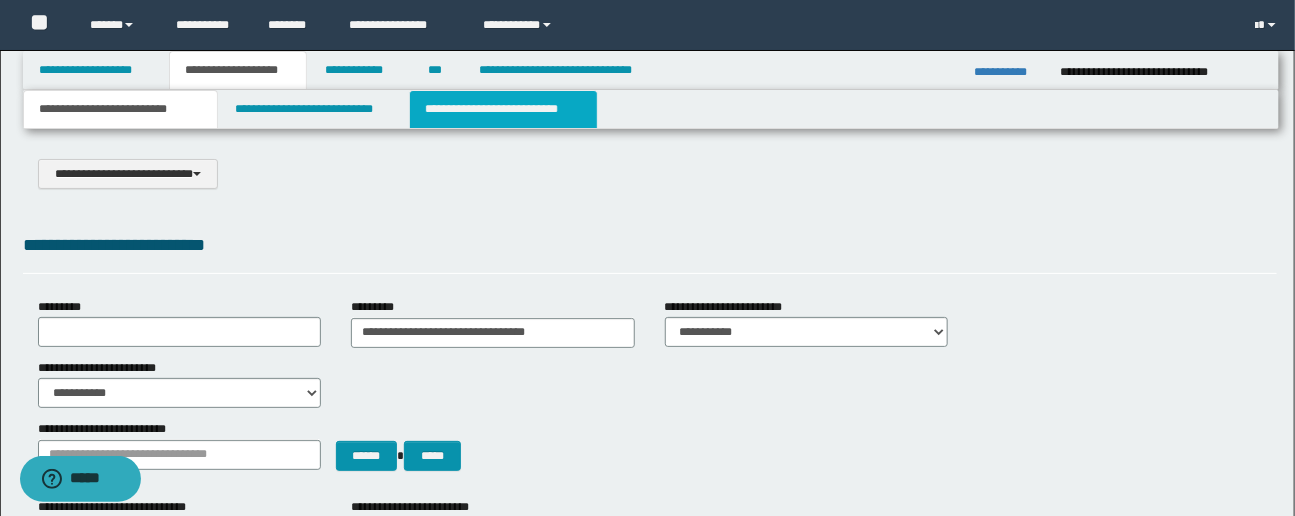 click on "**********" at bounding box center (503, 109) 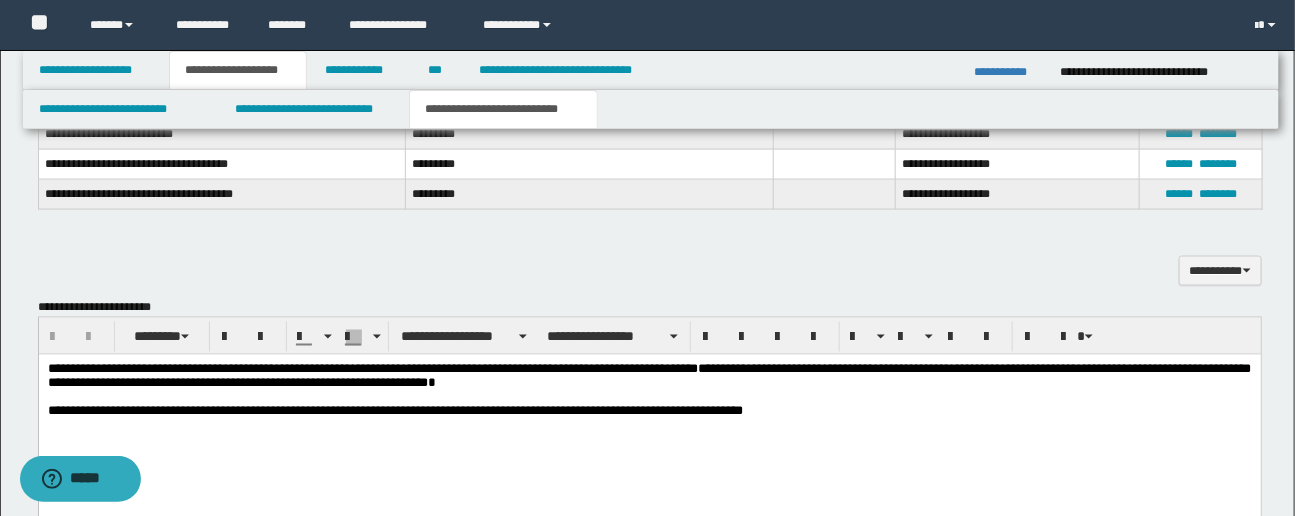 scroll, scrollTop: 1122, scrollLeft: 0, axis: vertical 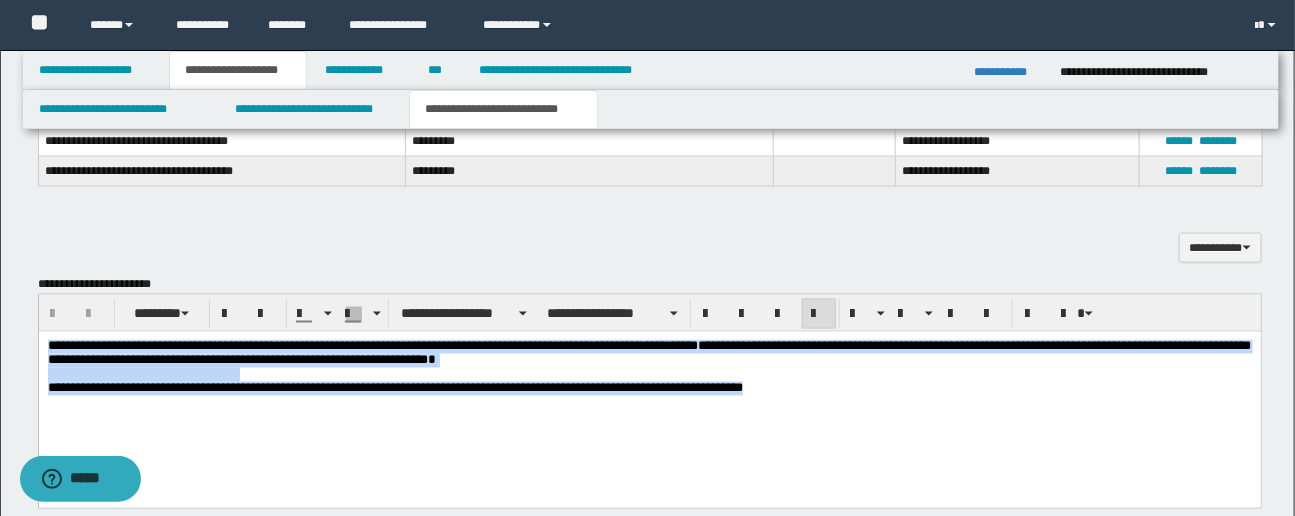 drag, startPoint x: 45, startPoint y: 351, endPoint x: 774, endPoint y: 392, distance: 730.15204 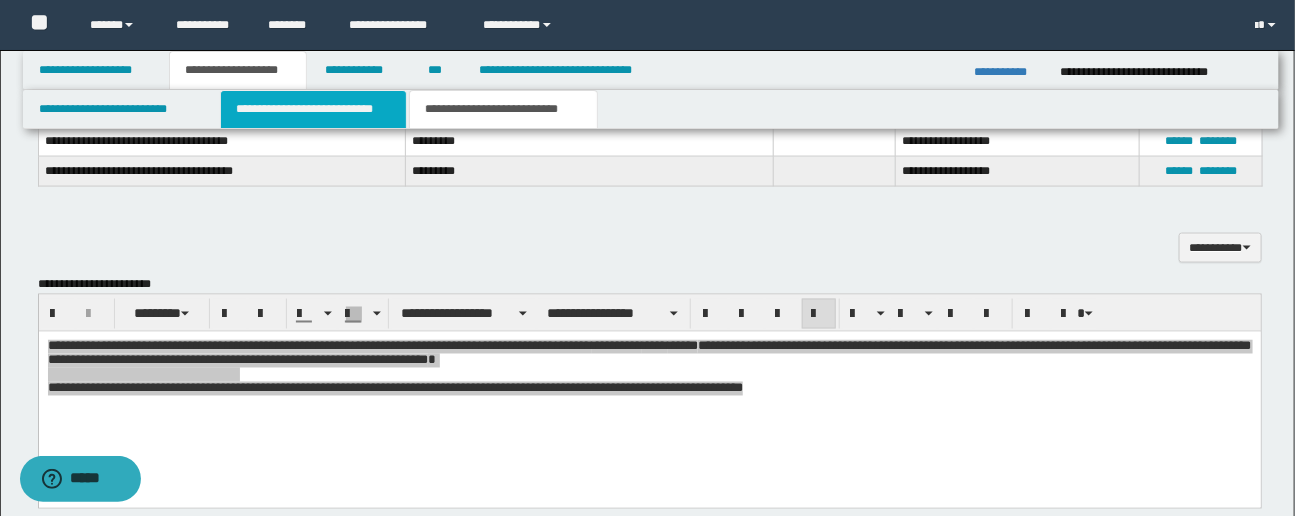 click on "**********" at bounding box center (313, 109) 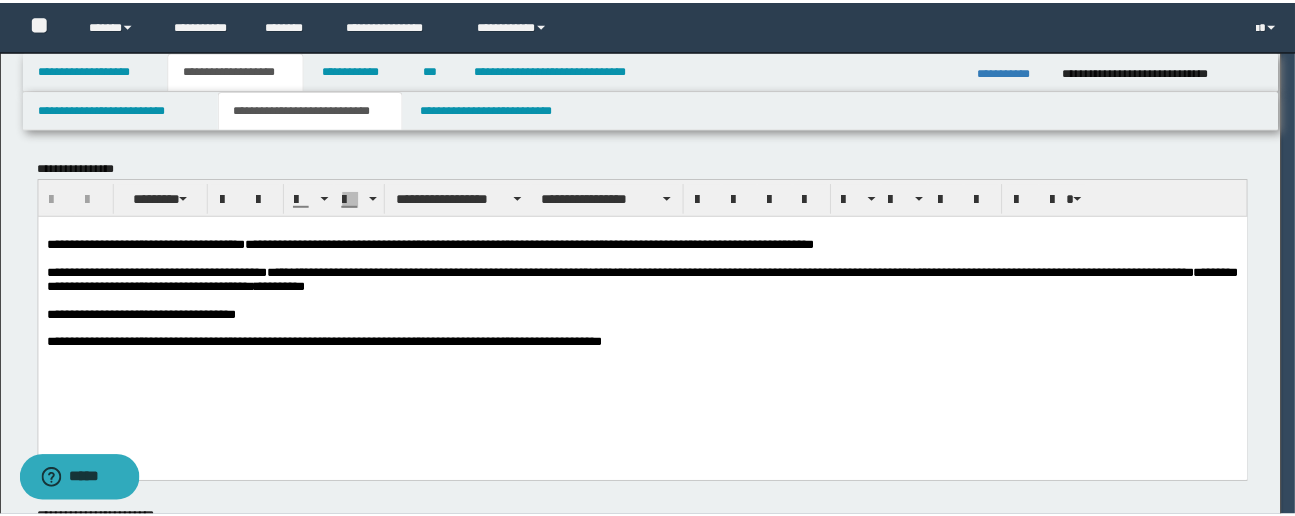 scroll, scrollTop: 0, scrollLeft: 0, axis: both 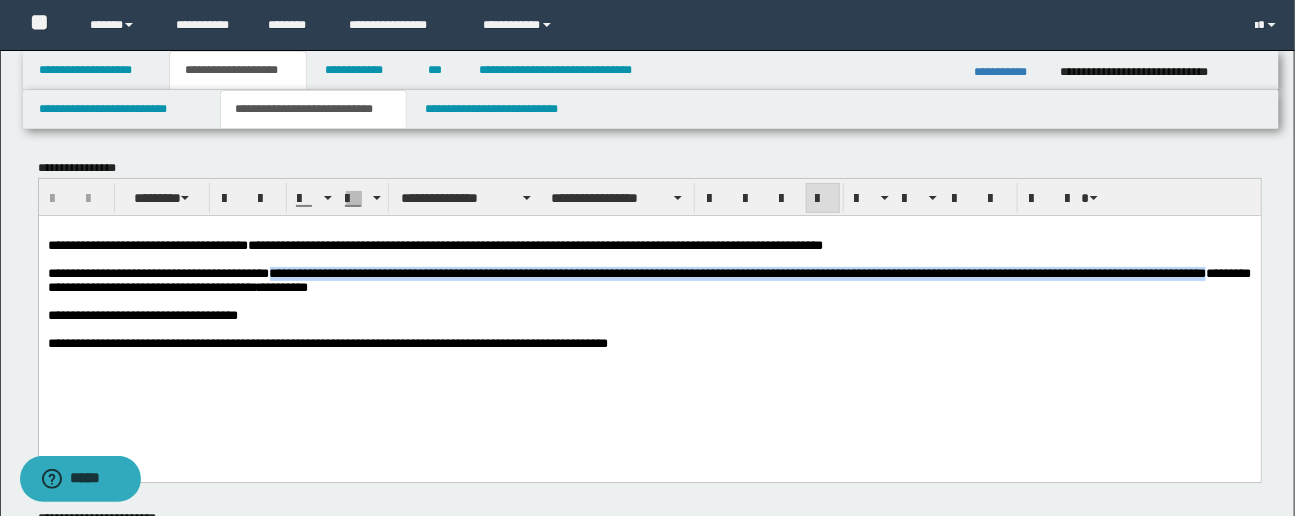 drag, startPoint x: 301, startPoint y: 274, endPoint x: 105, endPoint y: 290, distance: 196.65198 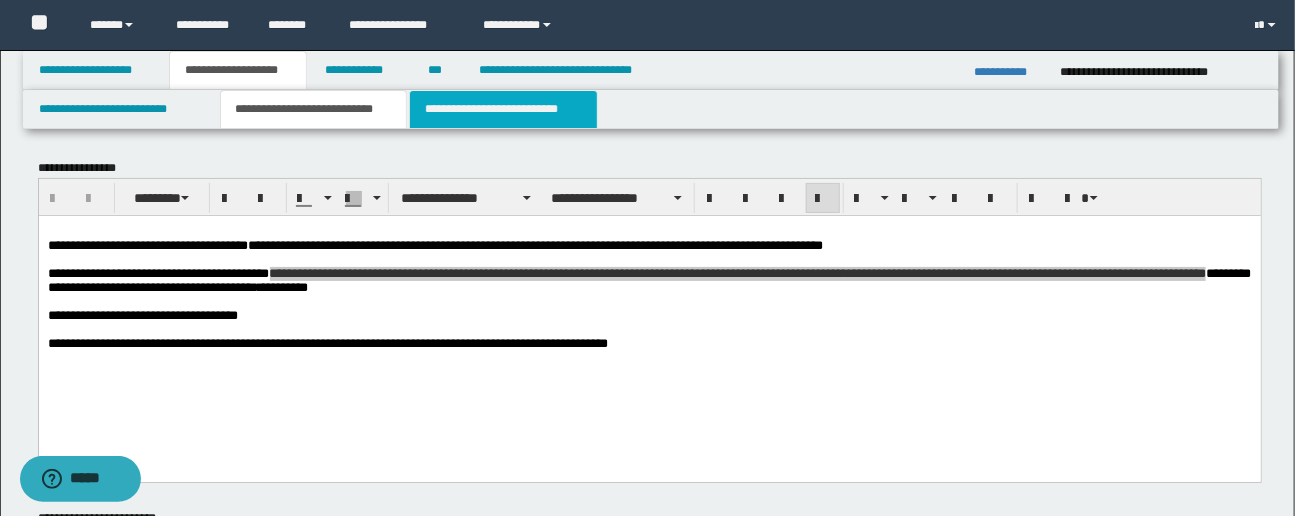 click on "**********" at bounding box center (503, 109) 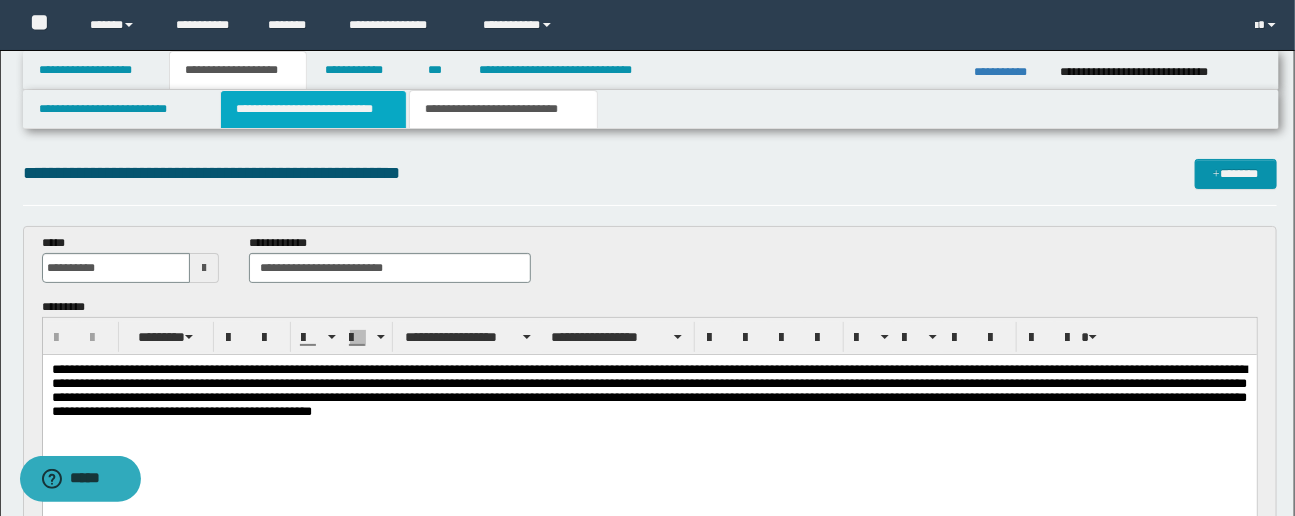 click on "**********" at bounding box center [313, 109] 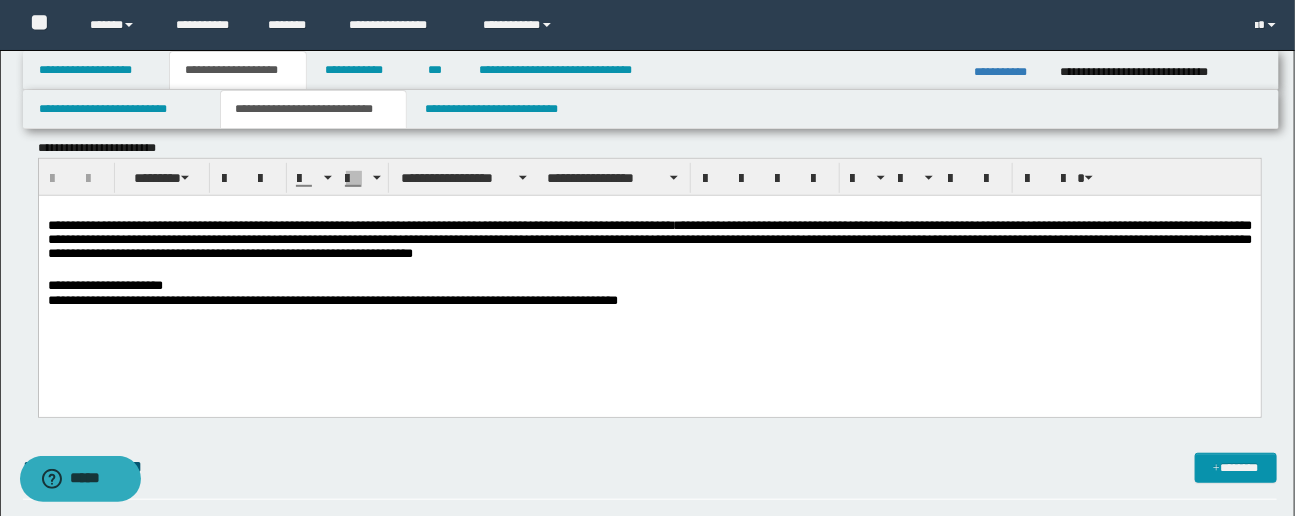 scroll, scrollTop: 50, scrollLeft: 0, axis: vertical 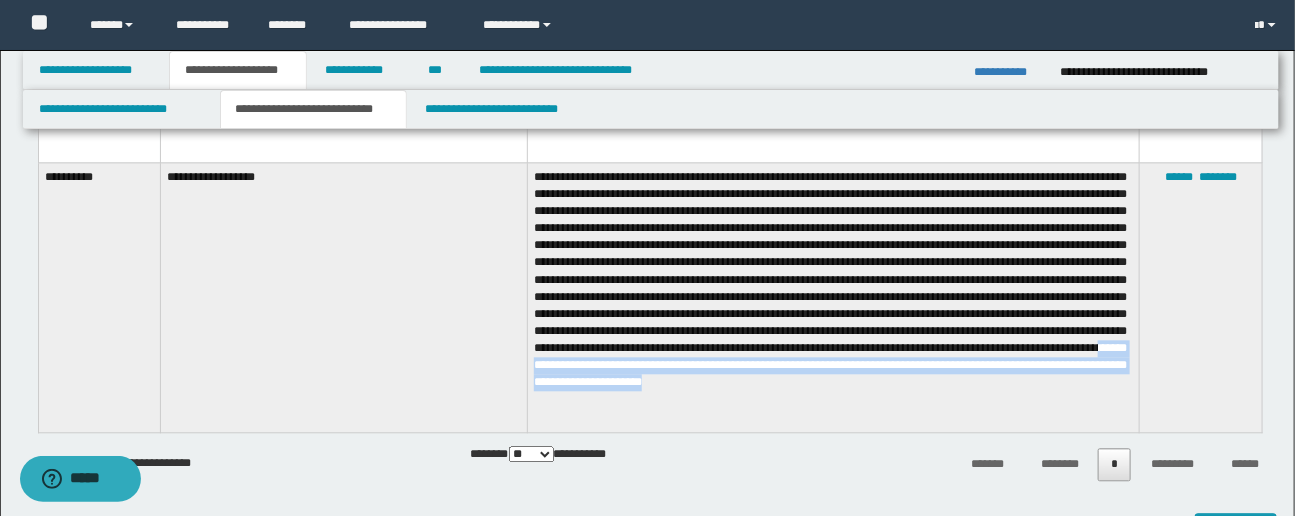 drag, startPoint x: 964, startPoint y: 386, endPoint x: 1021, endPoint y: 412, distance: 62.649822 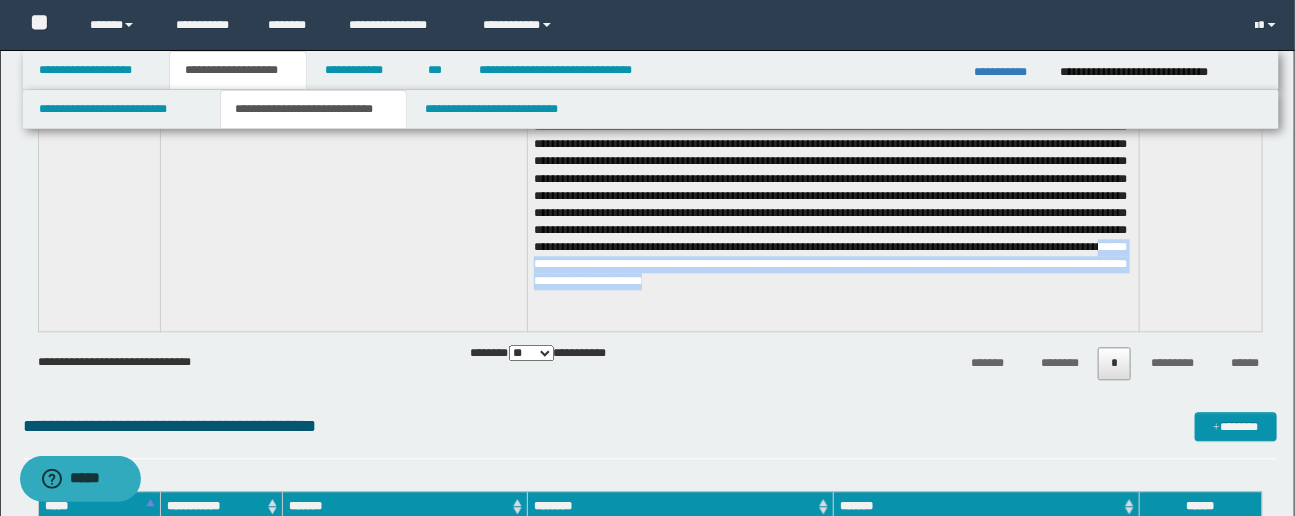 scroll, scrollTop: 1681, scrollLeft: 0, axis: vertical 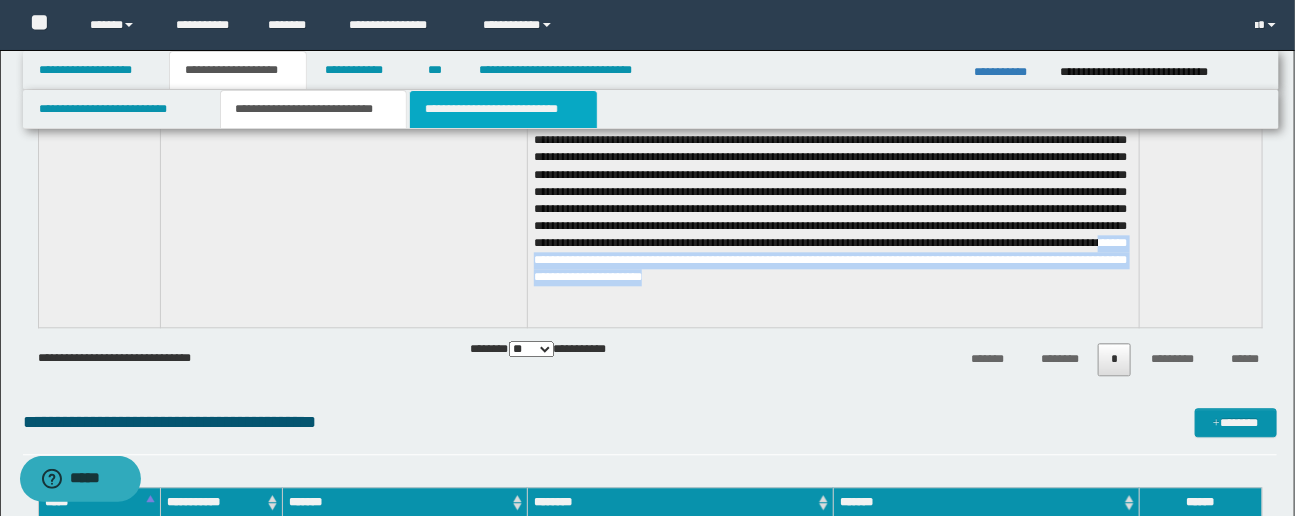 click on "**********" at bounding box center (503, 109) 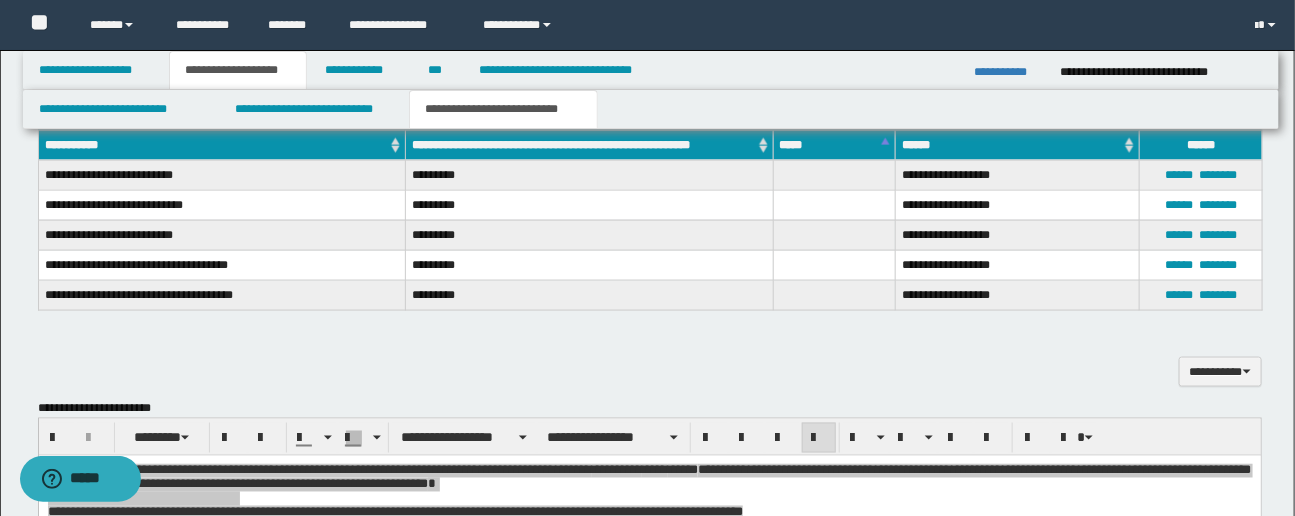 scroll, scrollTop: 997, scrollLeft: 0, axis: vertical 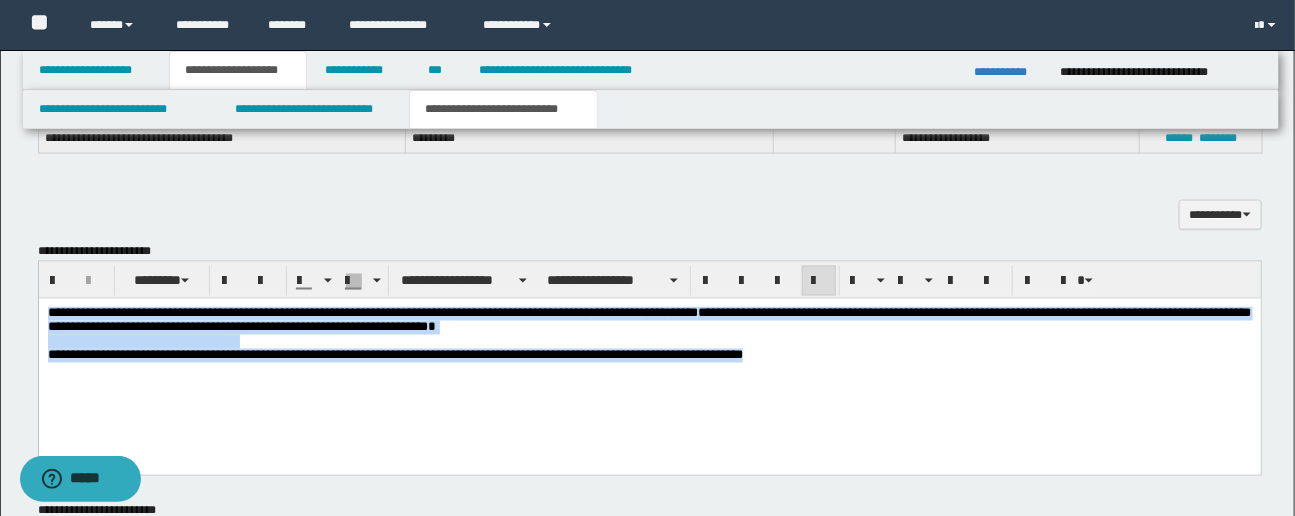 click on "**********" at bounding box center (649, 359) 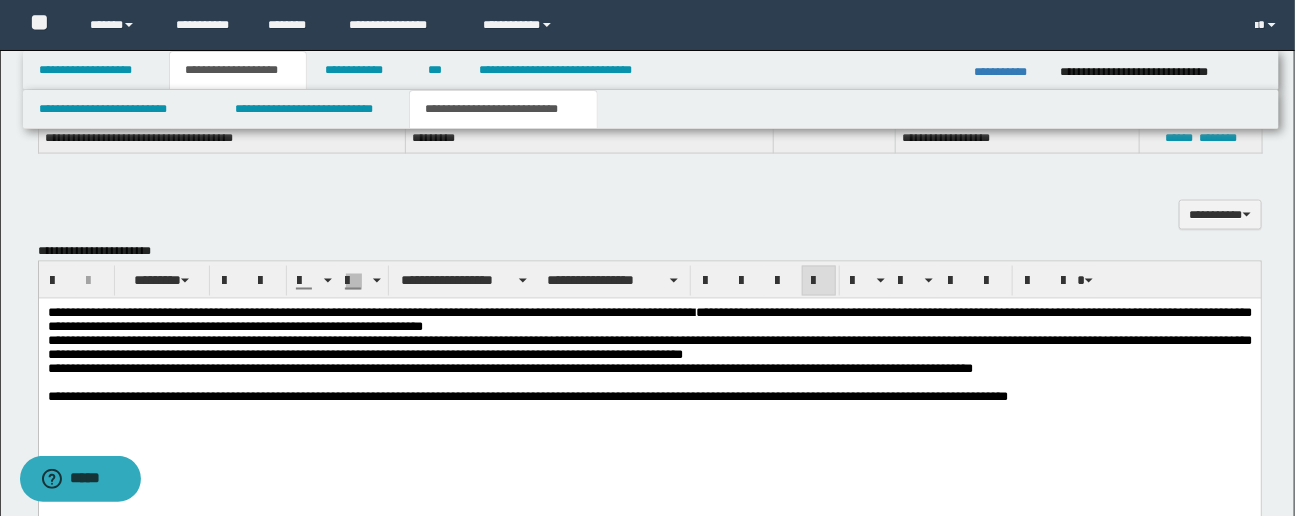 click on "**********" at bounding box center (649, 347) 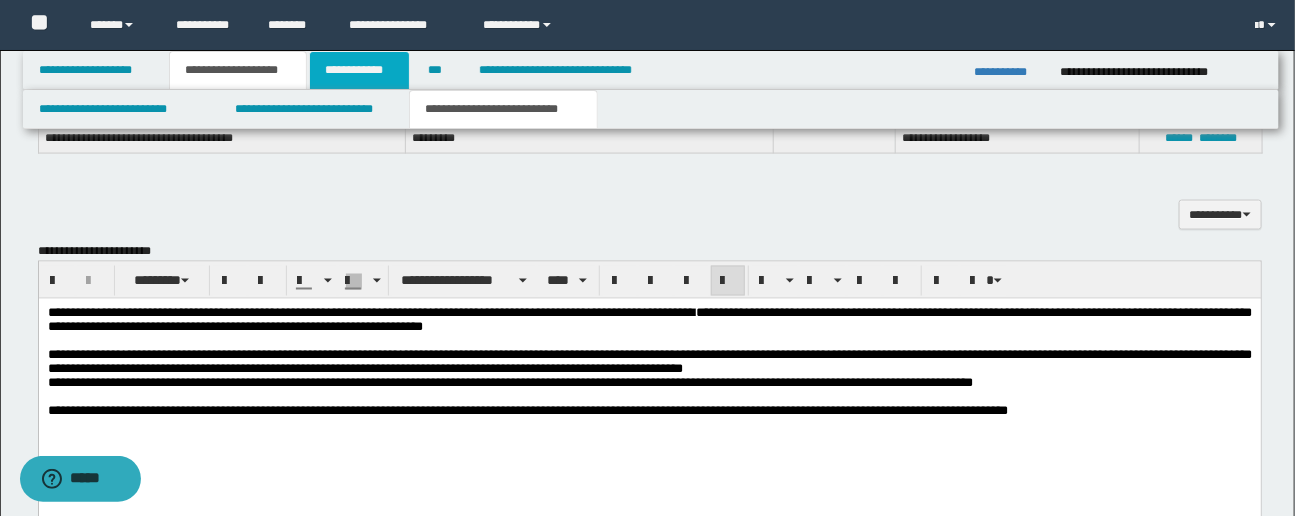 click on "**********" at bounding box center [359, 70] 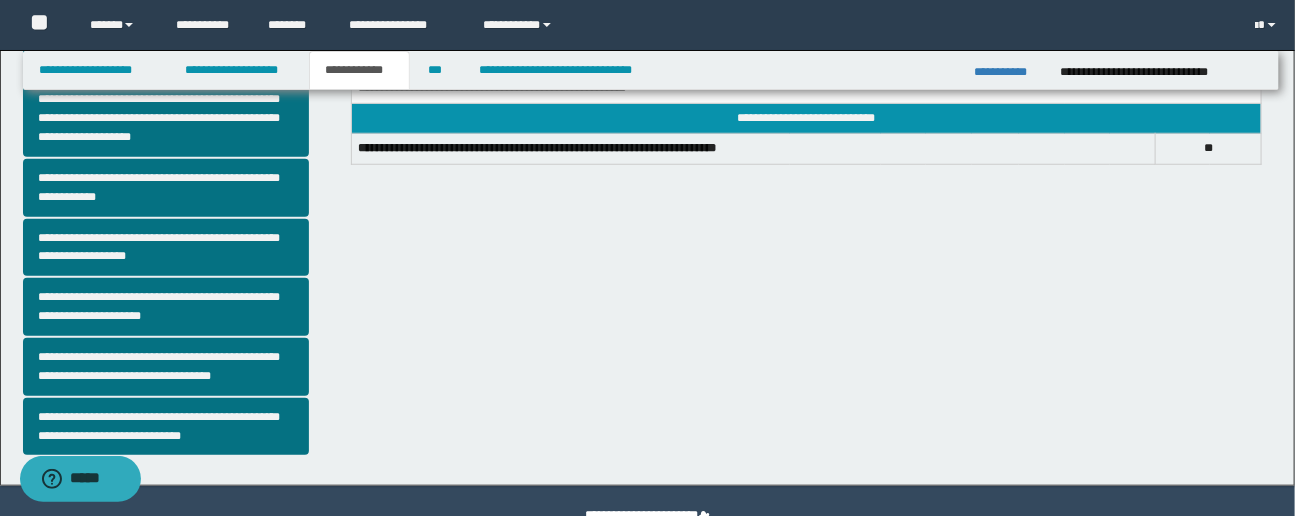 scroll, scrollTop: 489, scrollLeft: 0, axis: vertical 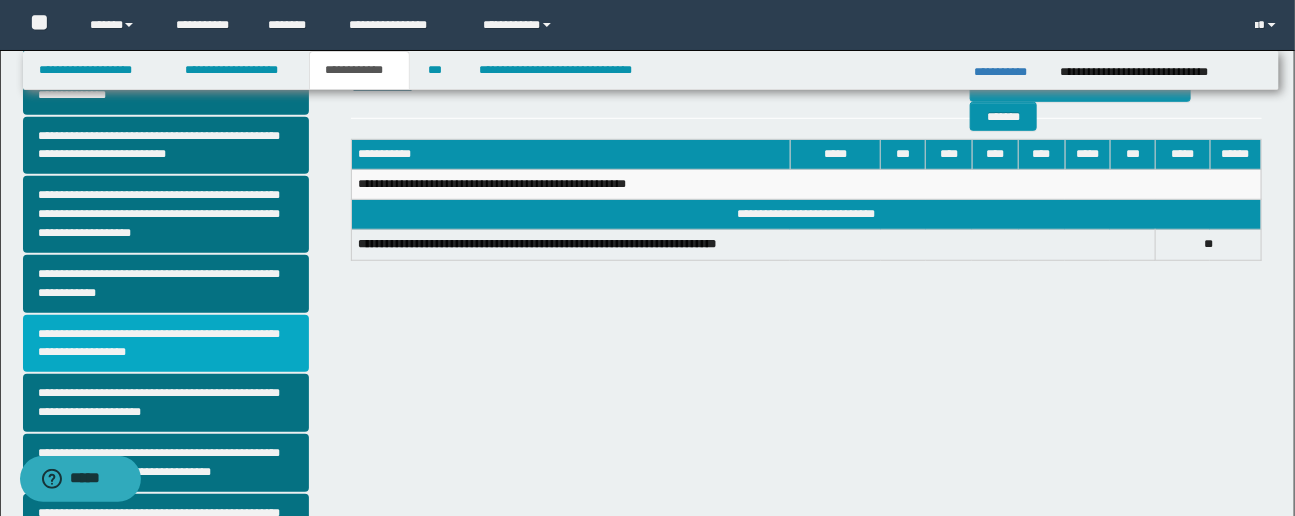 click on "**********" at bounding box center (166, 344) 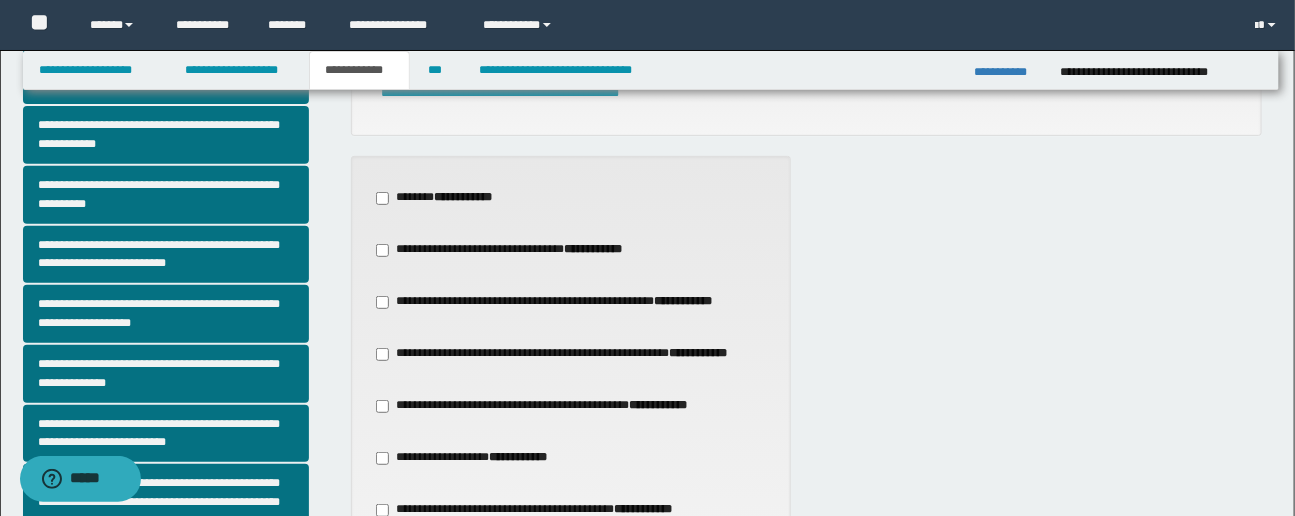 scroll, scrollTop: 218, scrollLeft: 0, axis: vertical 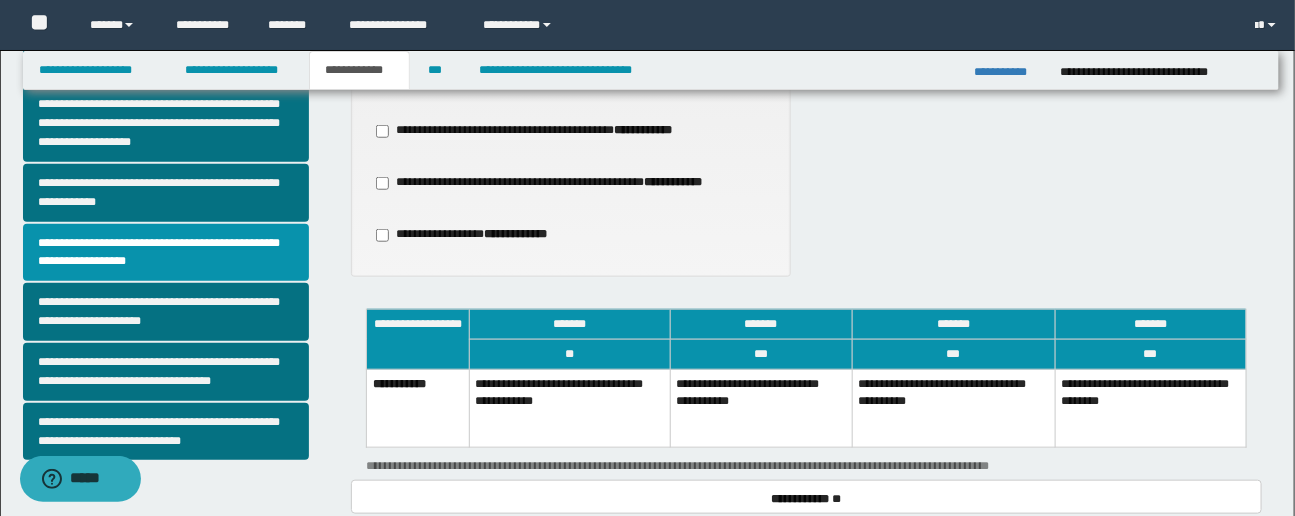 click on "**********" at bounding box center (761, 409) 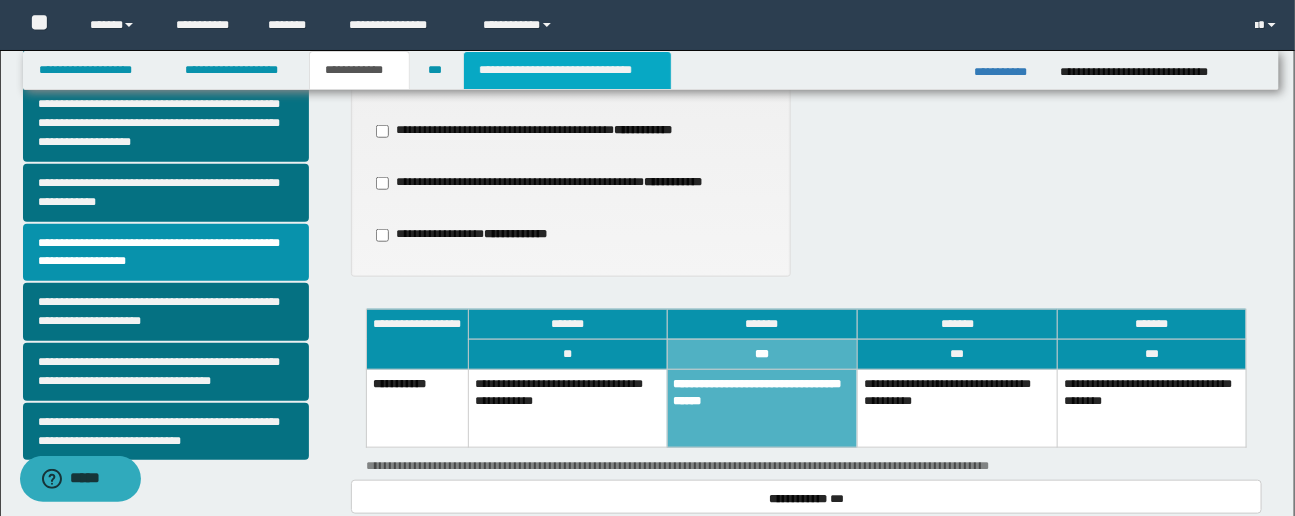 click on "**********" at bounding box center [567, 70] 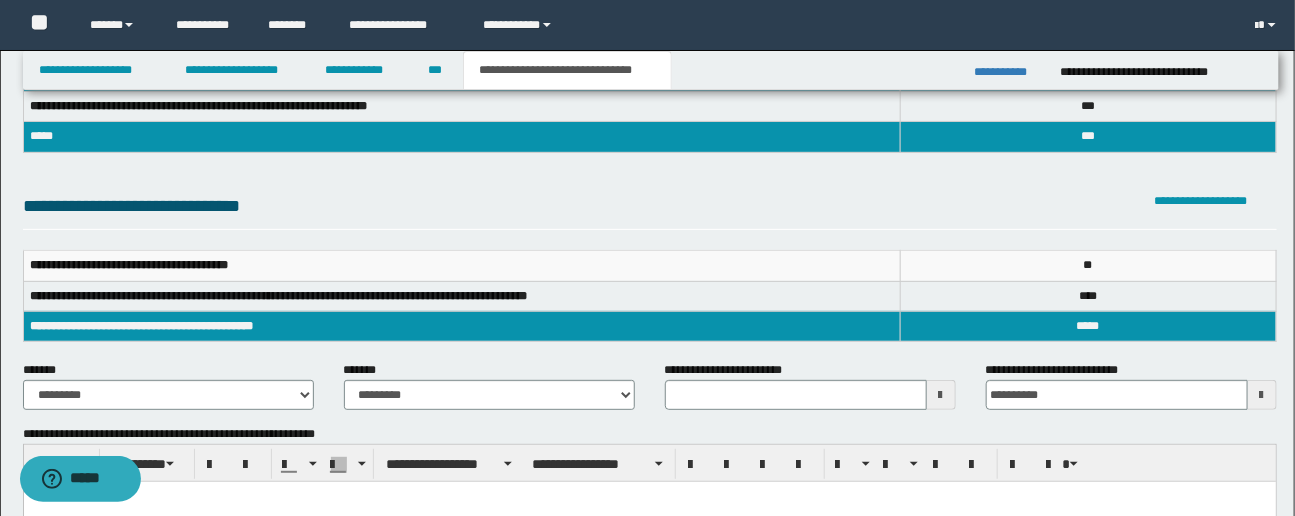 scroll, scrollTop: 148, scrollLeft: 0, axis: vertical 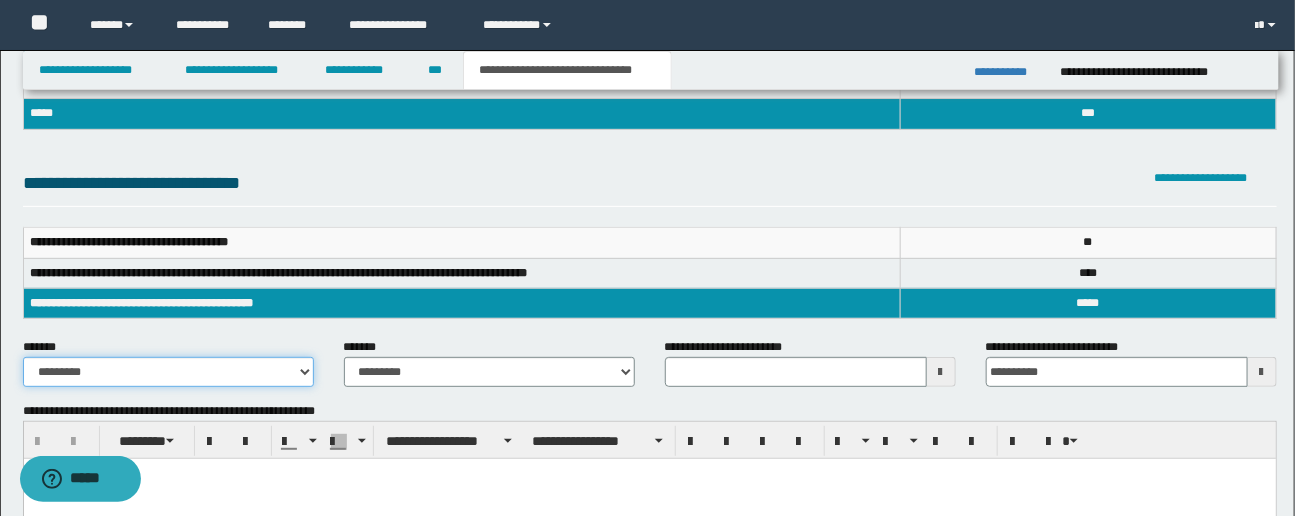 click on "**********" at bounding box center [168, 372] 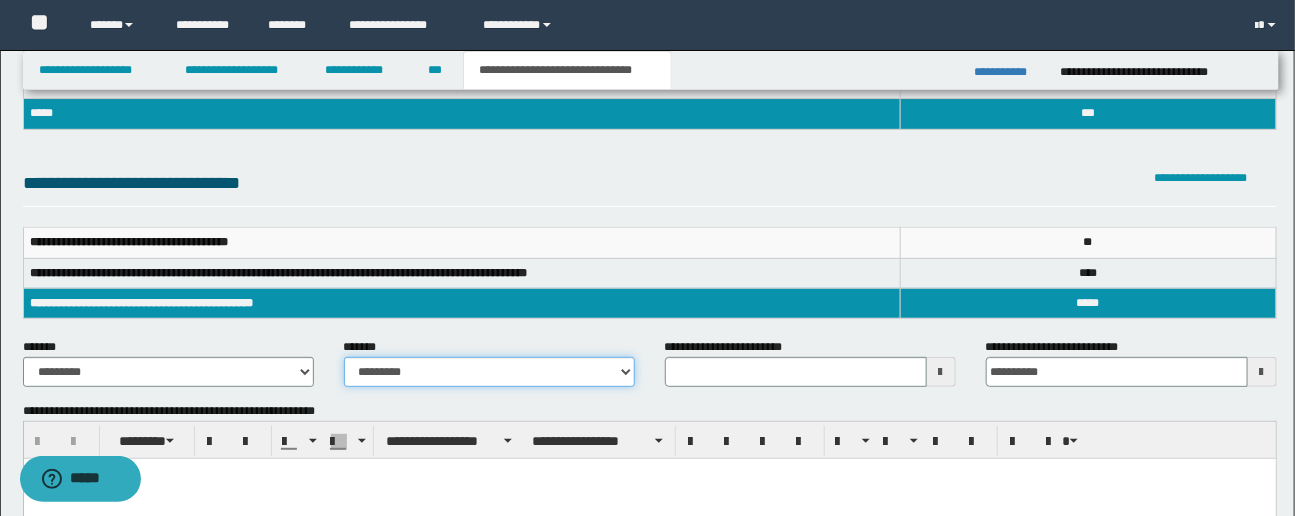 click on "**********" at bounding box center (489, 372) 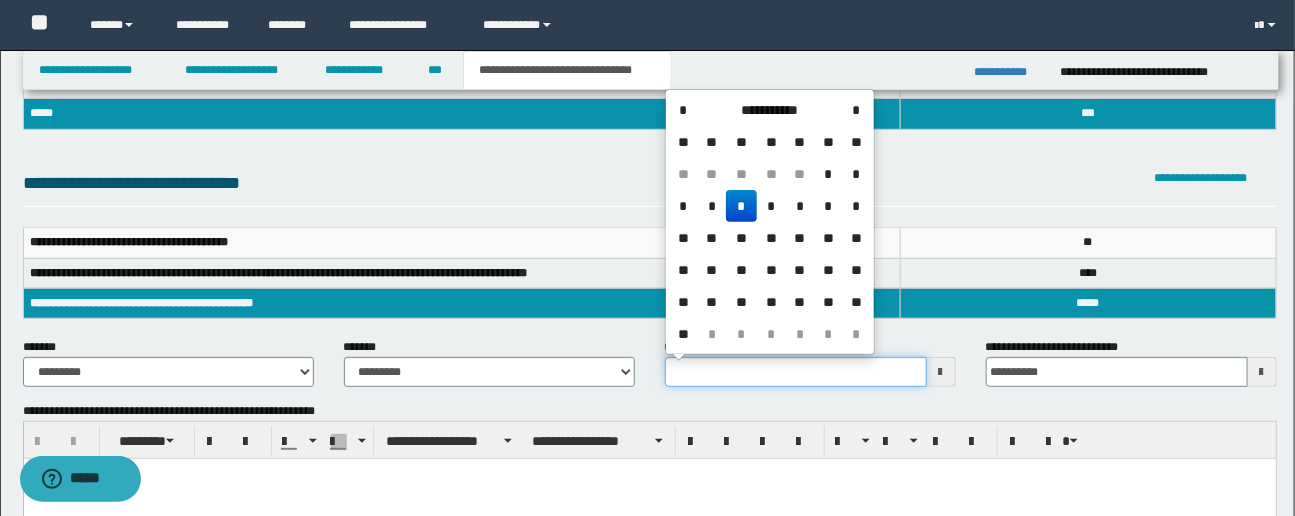 drag, startPoint x: 672, startPoint y: 371, endPoint x: 765, endPoint y: 359, distance: 93.770996 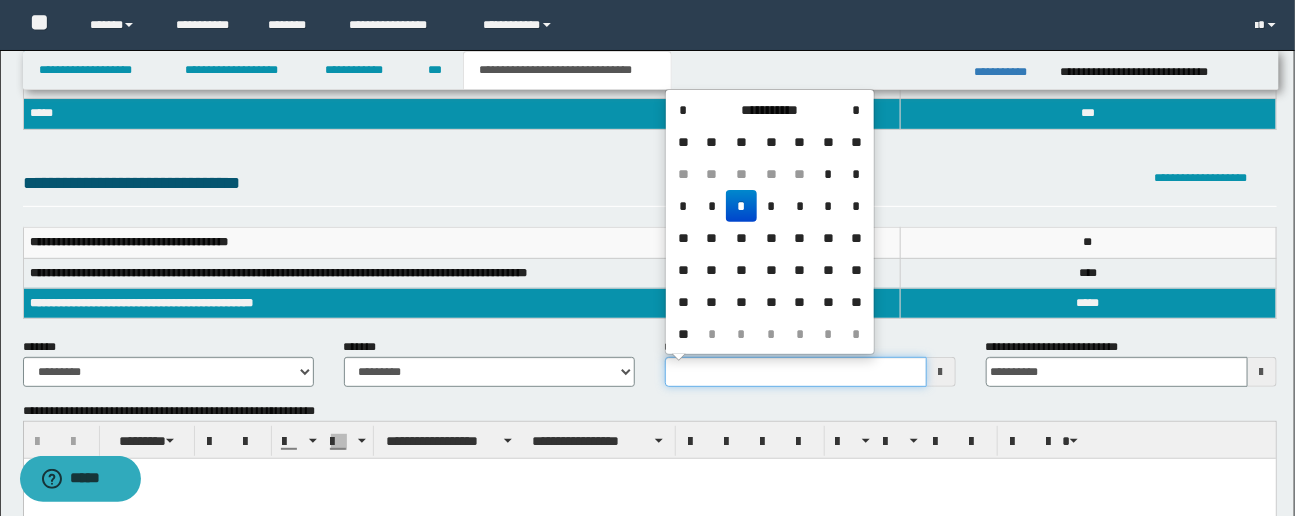 drag, startPoint x: 746, startPoint y: 370, endPoint x: 604, endPoint y: 375, distance: 142.088 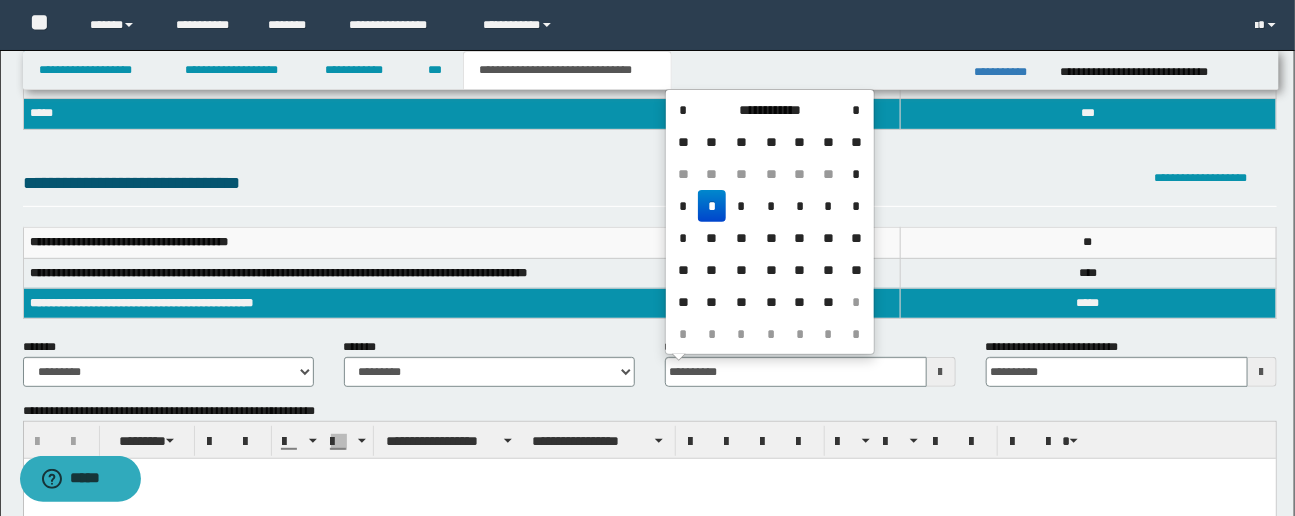 click on "*" at bounding box center (712, 206) 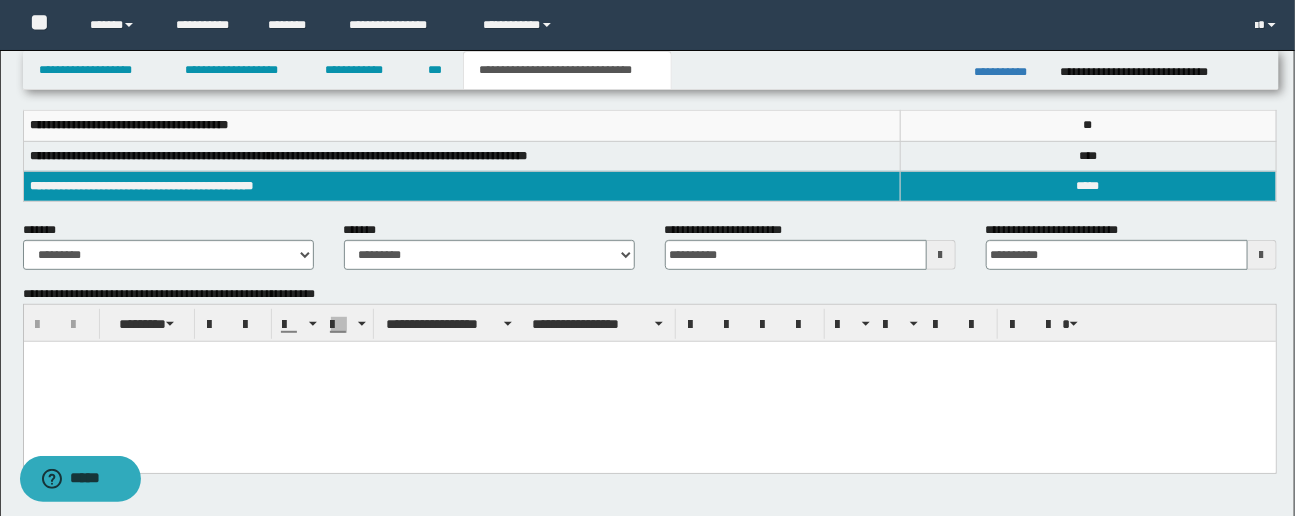scroll, scrollTop: 268, scrollLeft: 0, axis: vertical 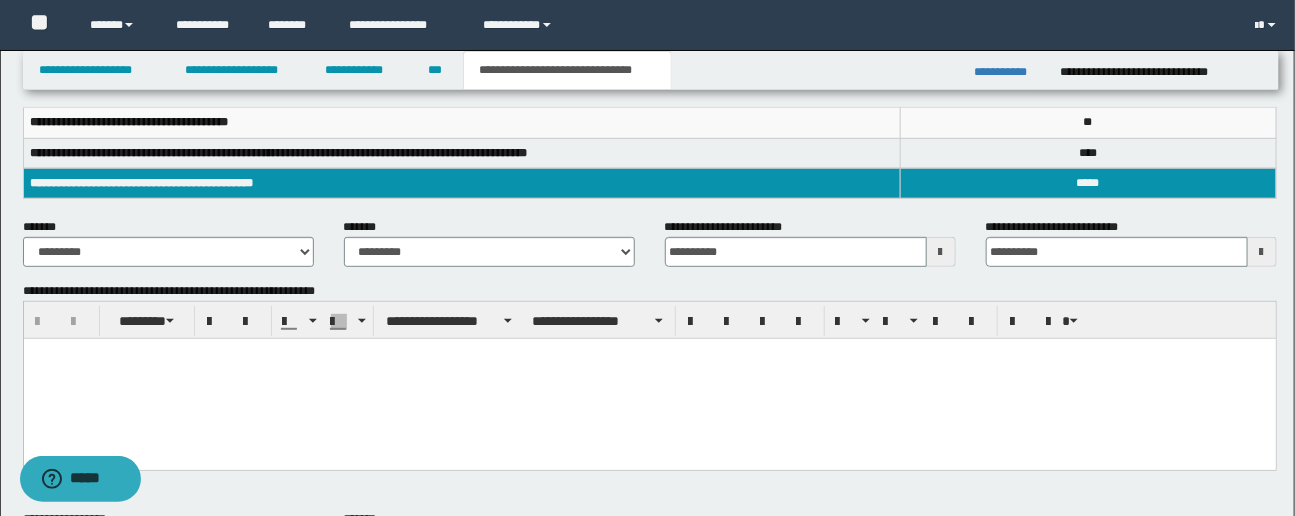 click at bounding box center (649, 379) 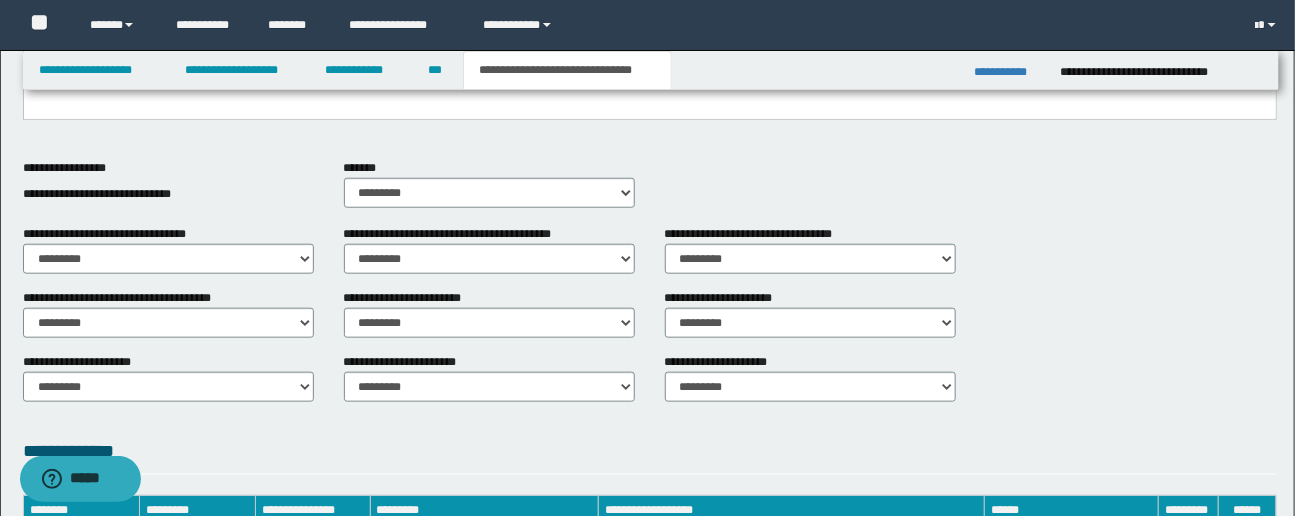 scroll, scrollTop: 615, scrollLeft: 0, axis: vertical 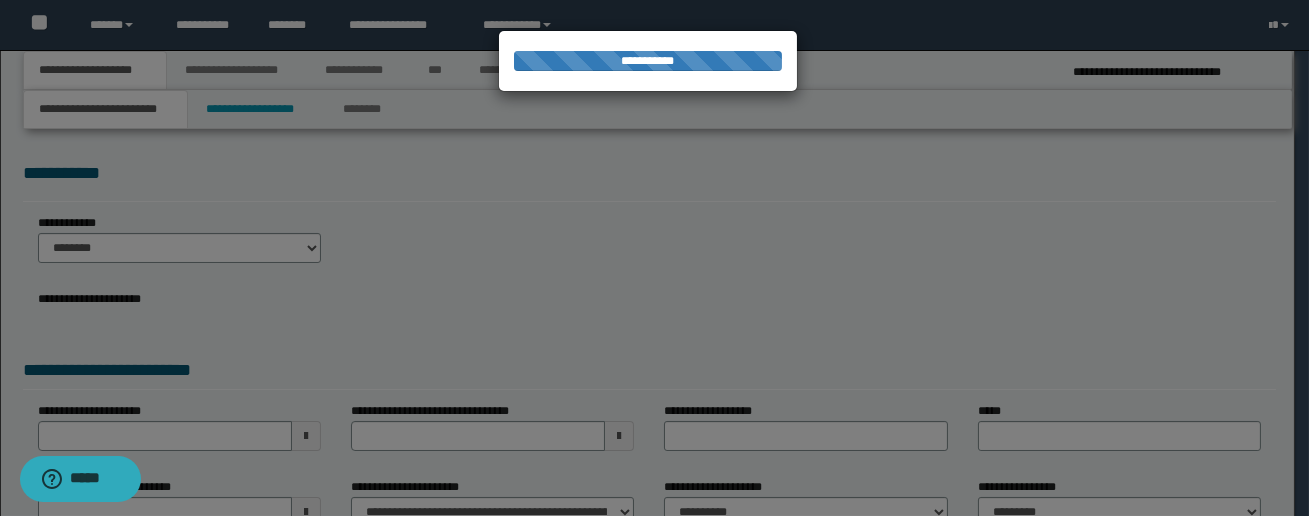 select on "*" 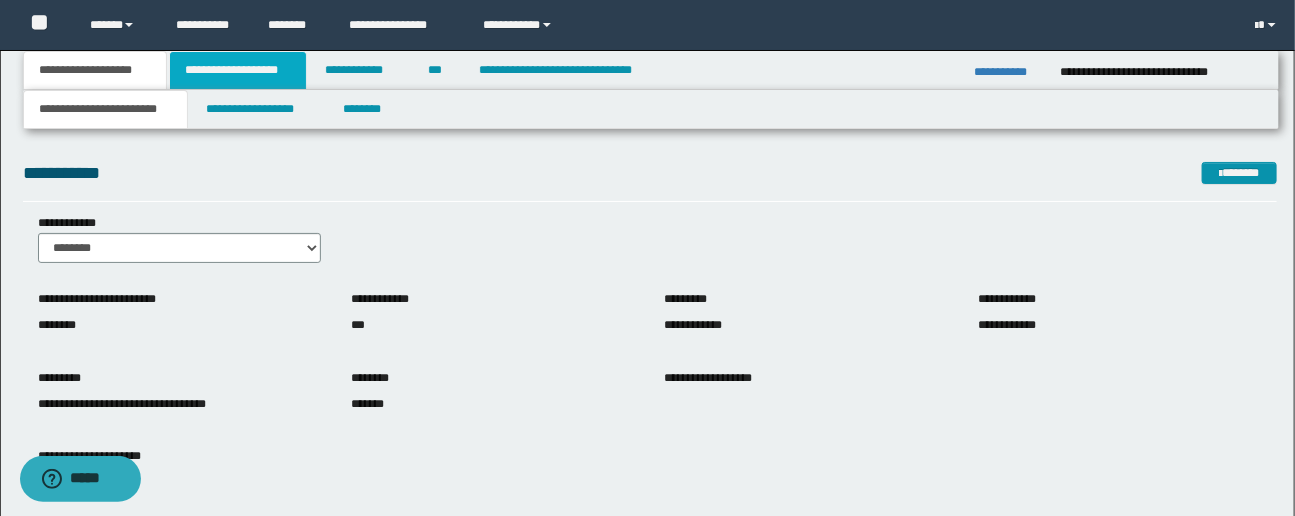 click on "**********" at bounding box center (238, 70) 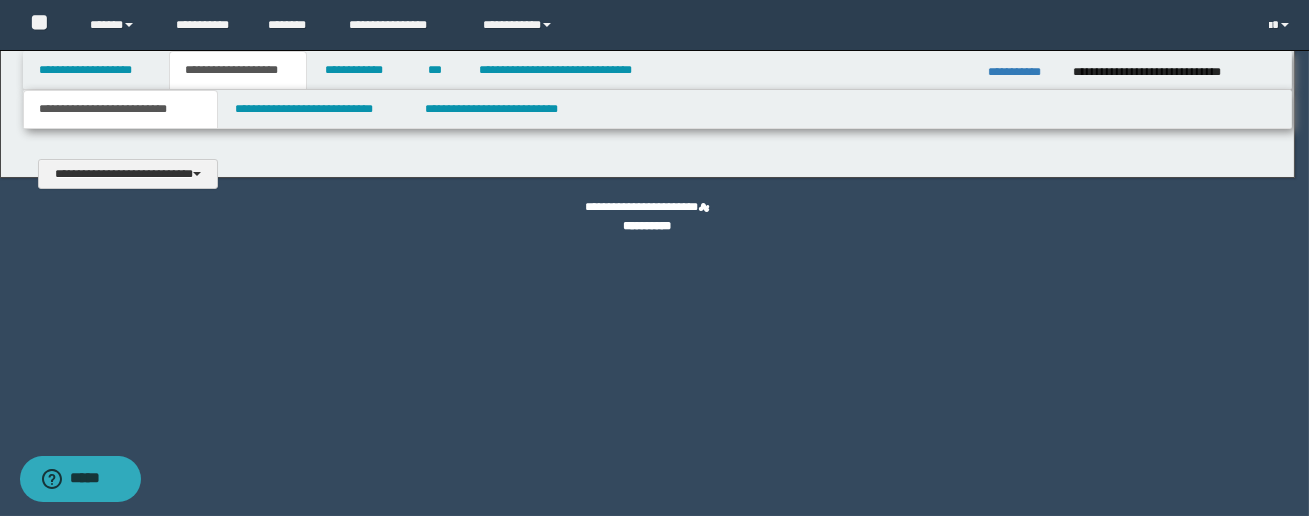 type 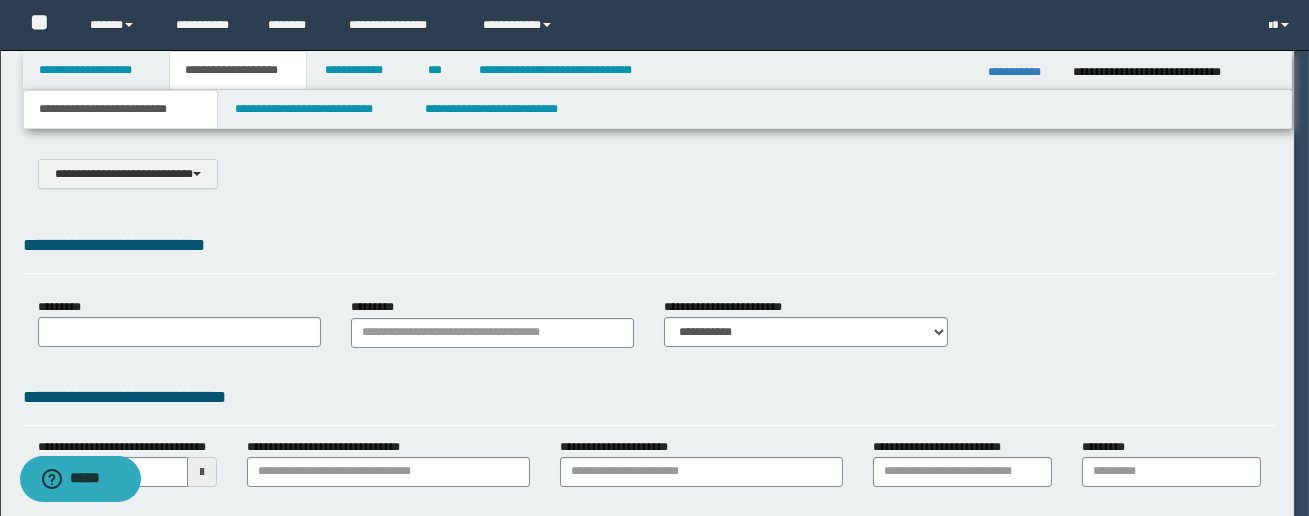 type on "**********" 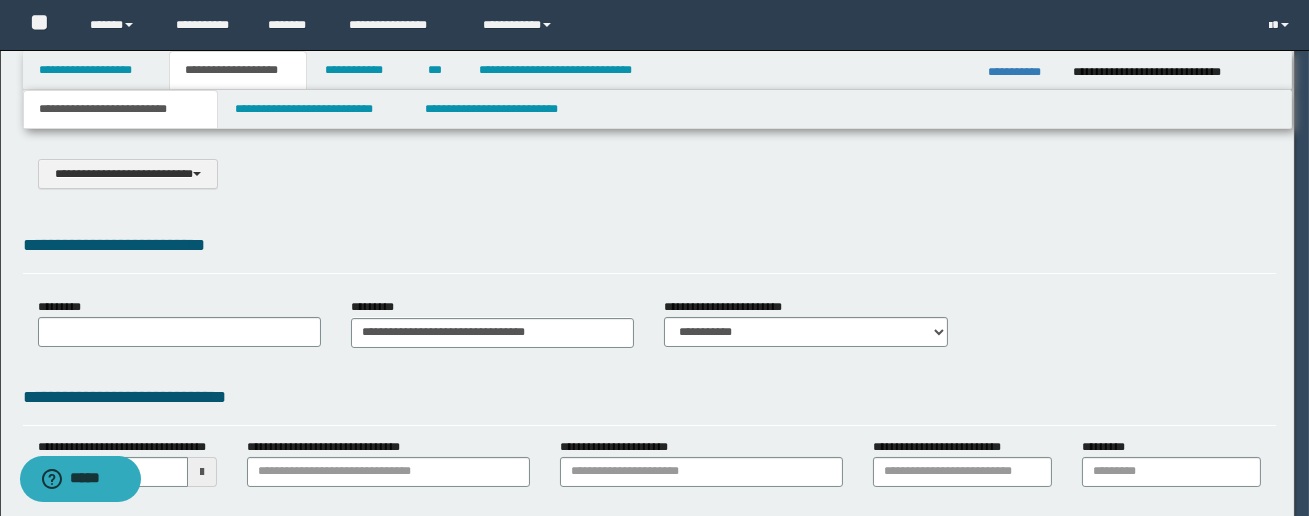 scroll, scrollTop: 0, scrollLeft: 0, axis: both 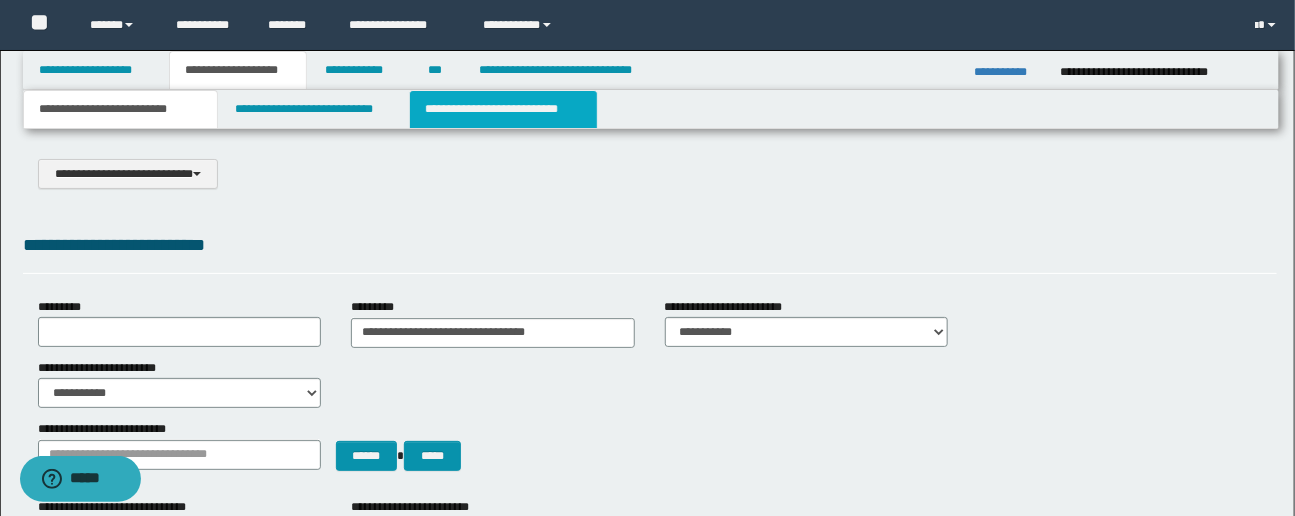 click on "**********" at bounding box center [503, 109] 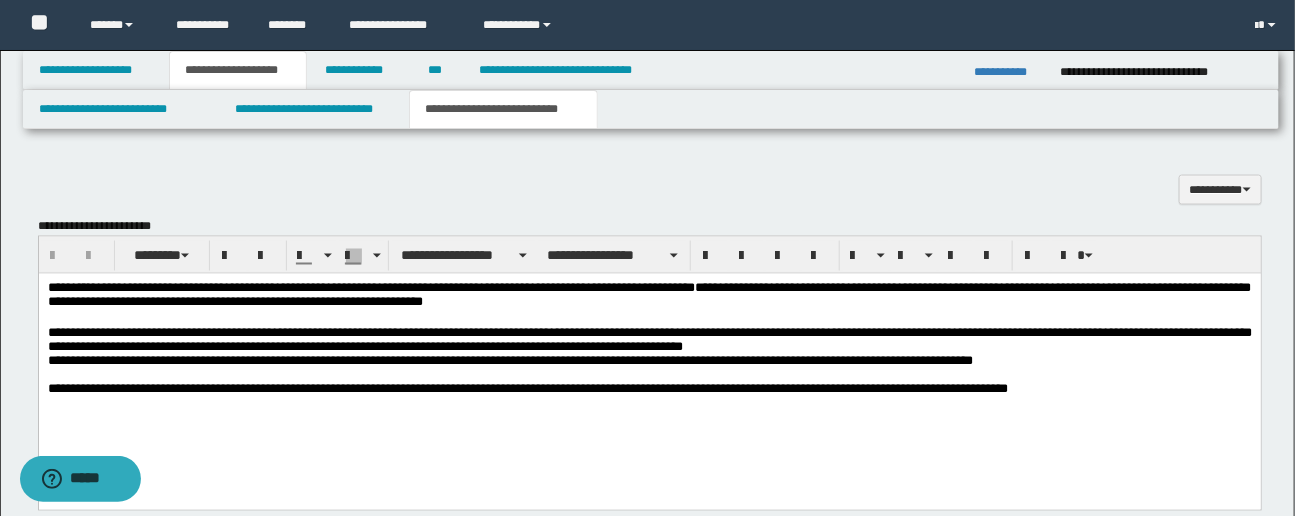scroll, scrollTop: 1203, scrollLeft: 0, axis: vertical 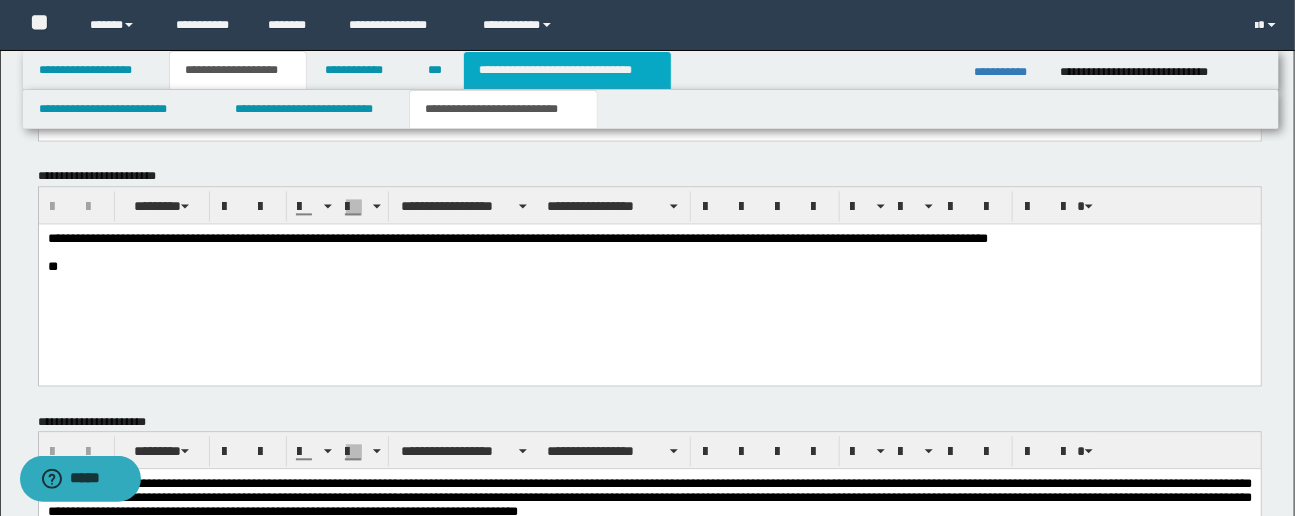 click on "**********" at bounding box center (567, 70) 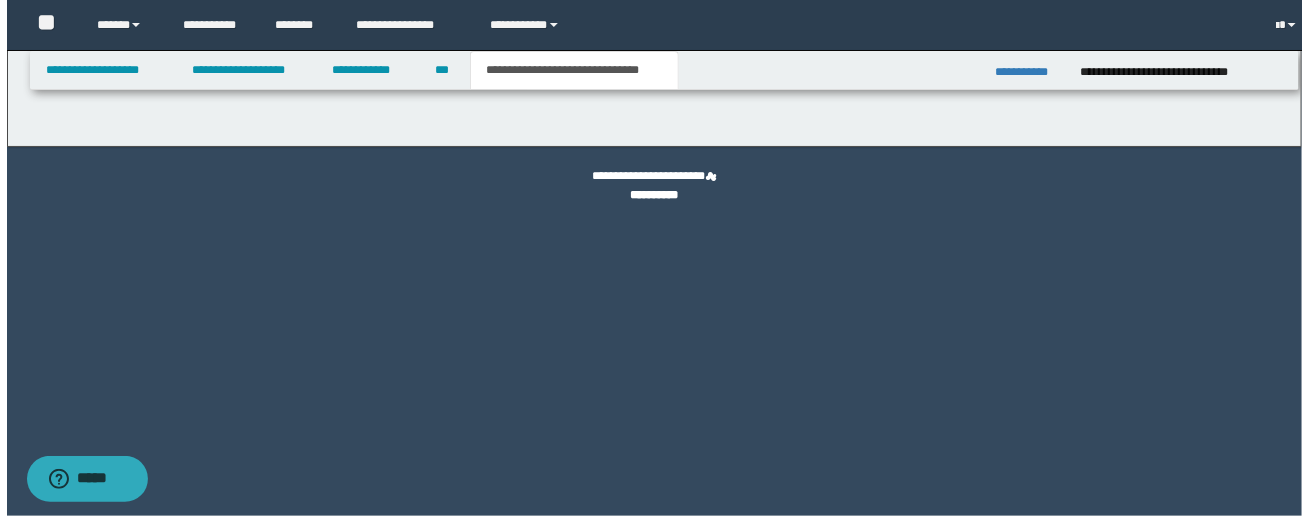scroll, scrollTop: 0, scrollLeft: 0, axis: both 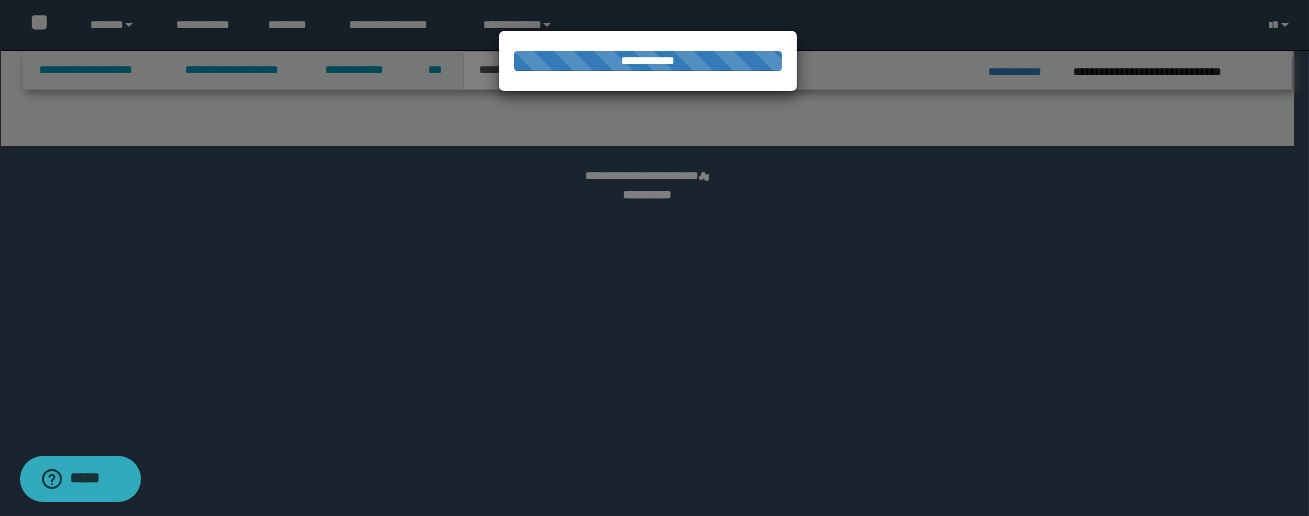 select on "*" 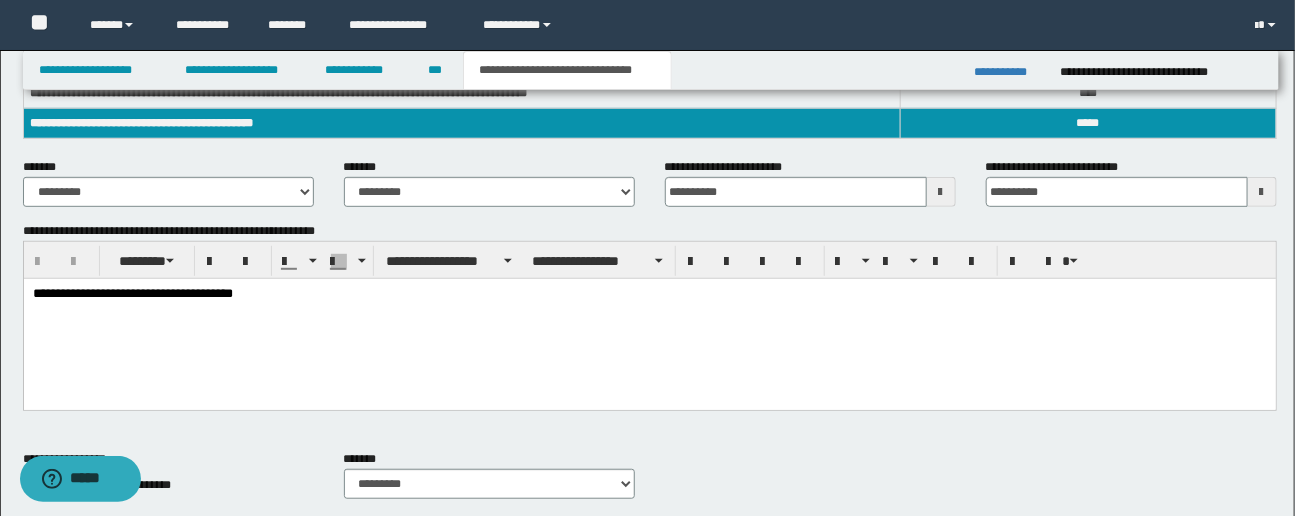 scroll, scrollTop: 328, scrollLeft: 0, axis: vertical 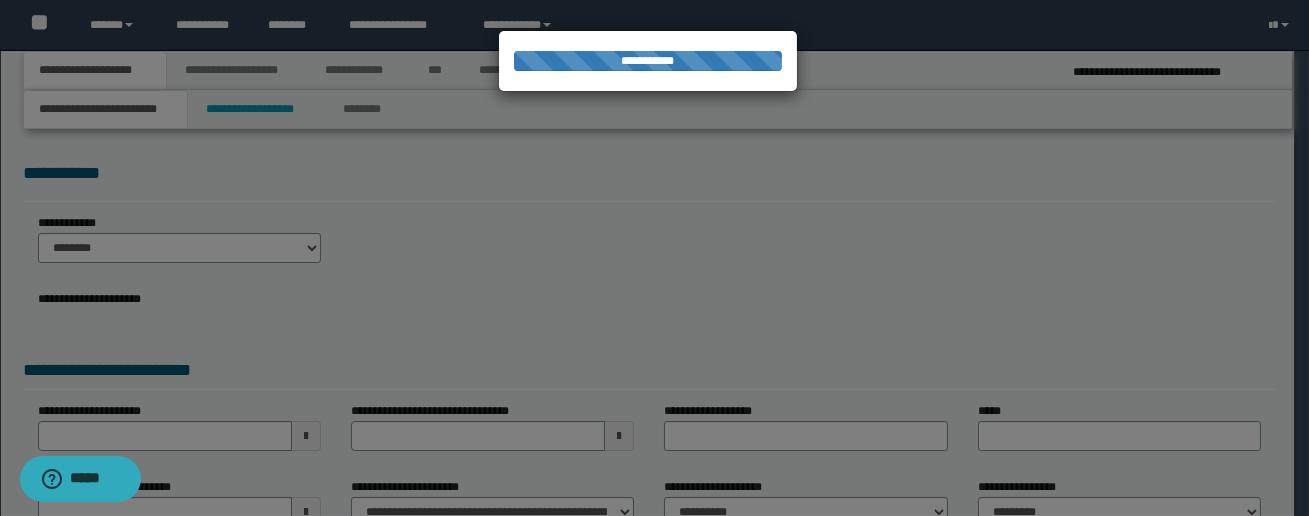 select on "*" 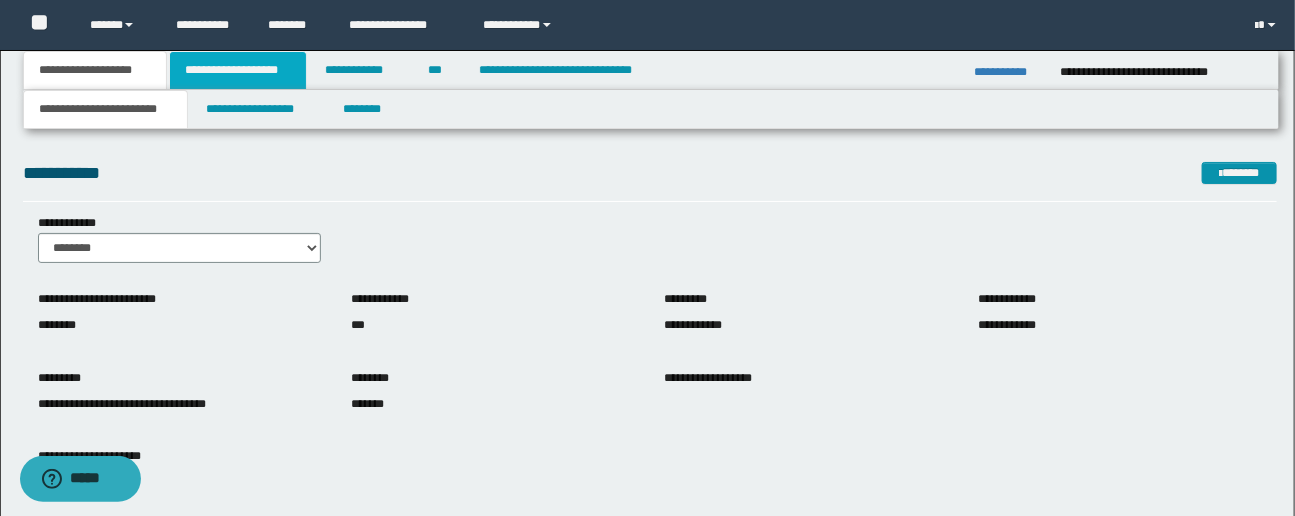 click on "**********" at bounding box center (238, 70) 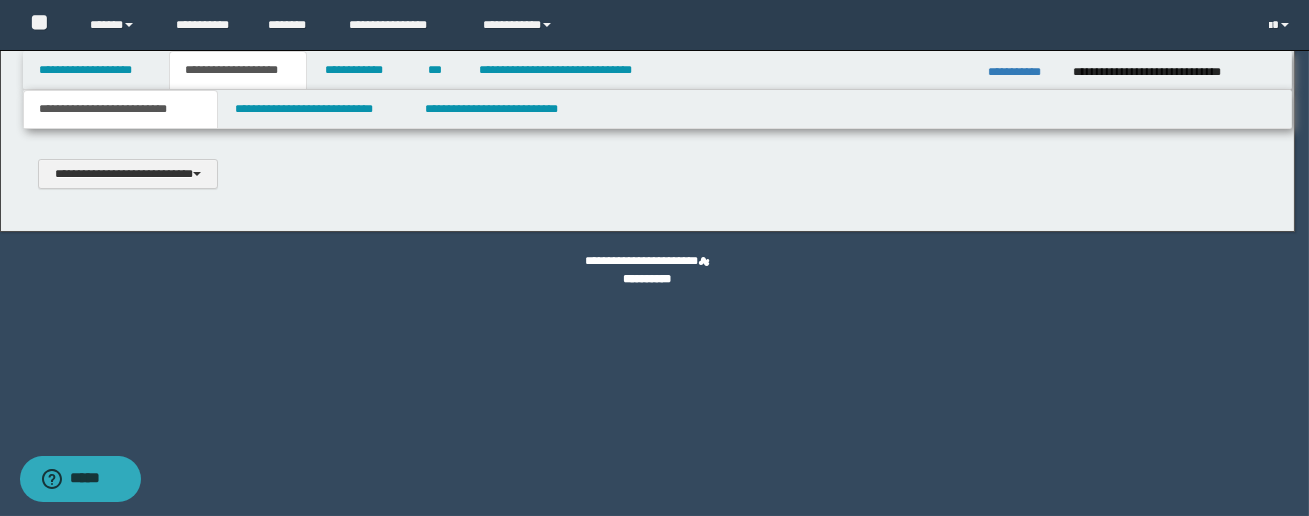 scroll, scrollTop: 0, scrollLeft: 0, axis: both 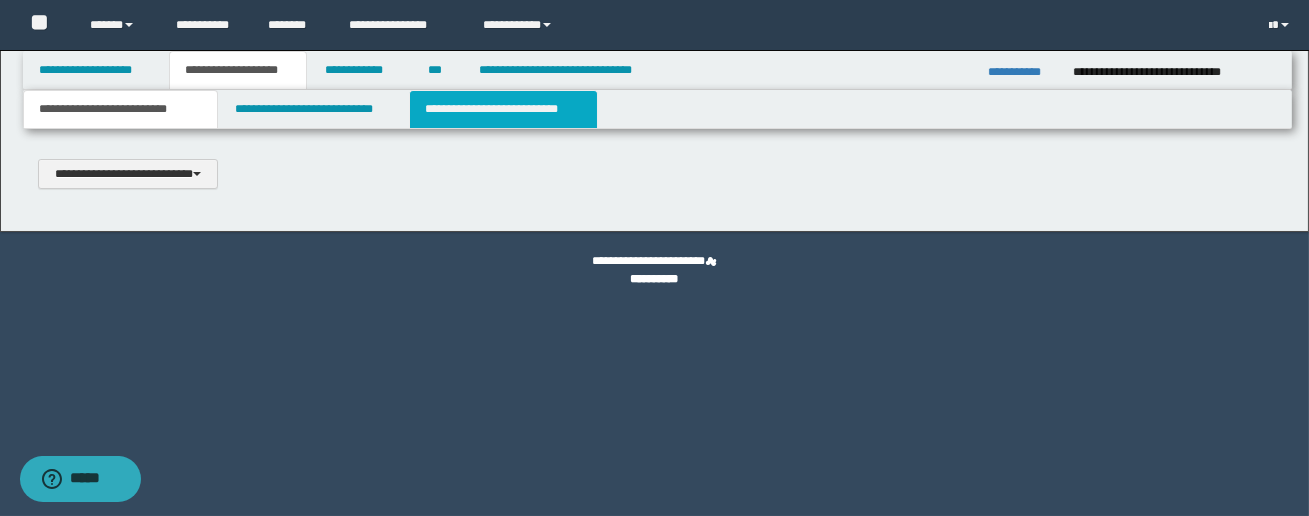 click on "**********" at bounding box center [503, 109] 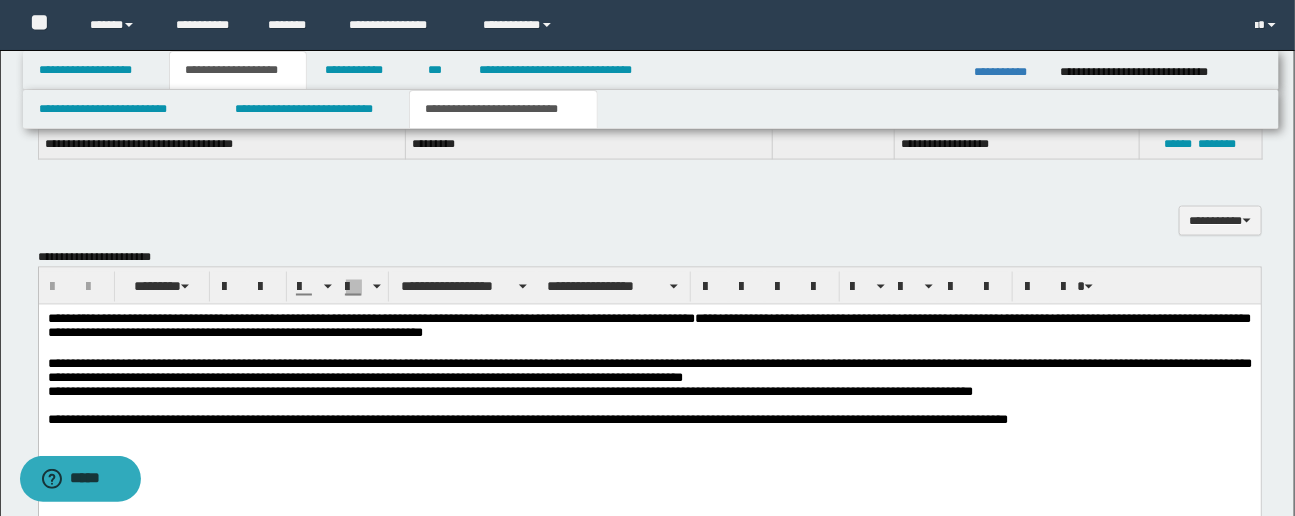 scroll, scrollTop: 1152, scrollLeft: 0, axis: vertical 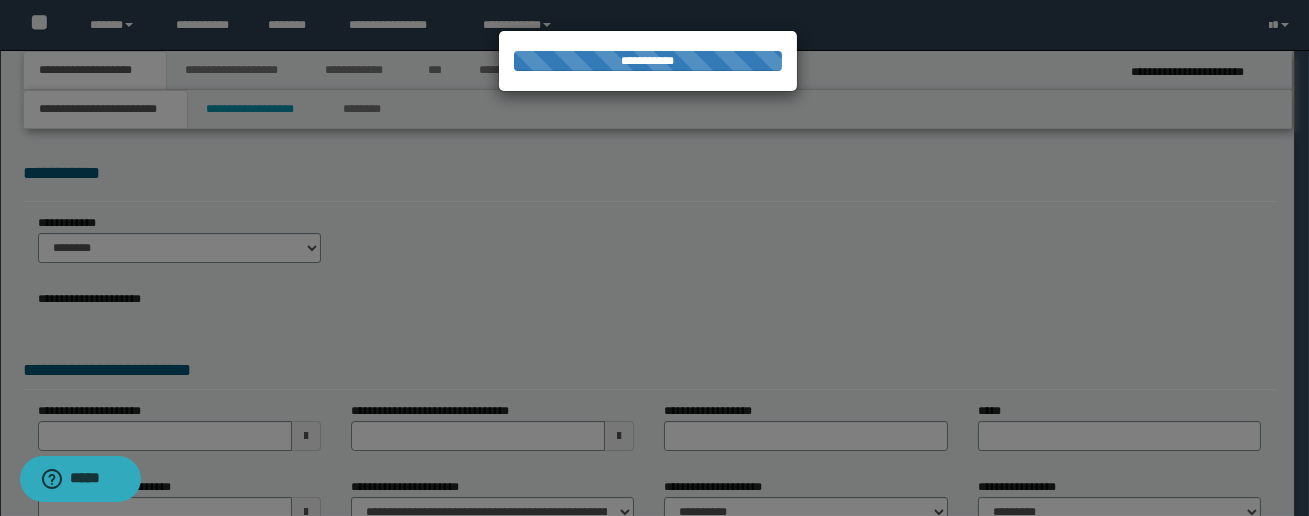 select on "*" 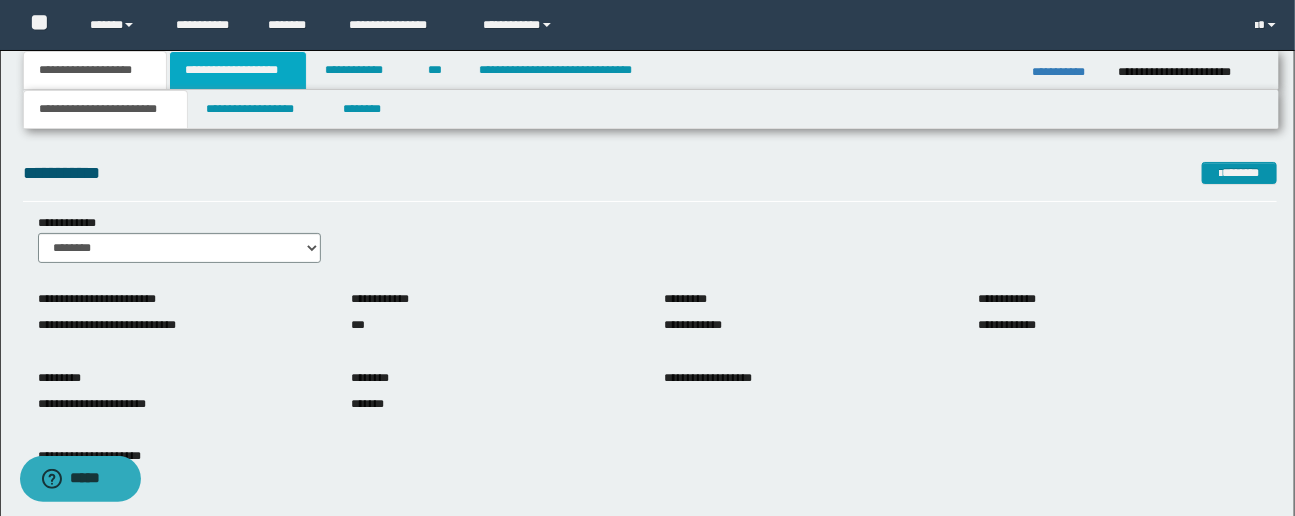 click on "**********" at bounding box center [238, 70] 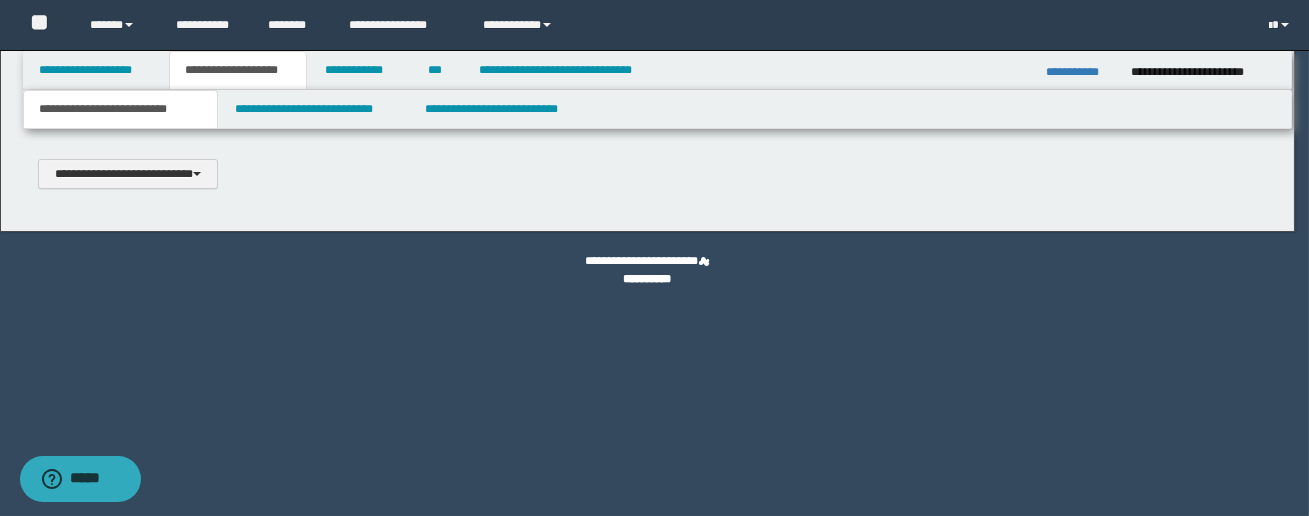 type 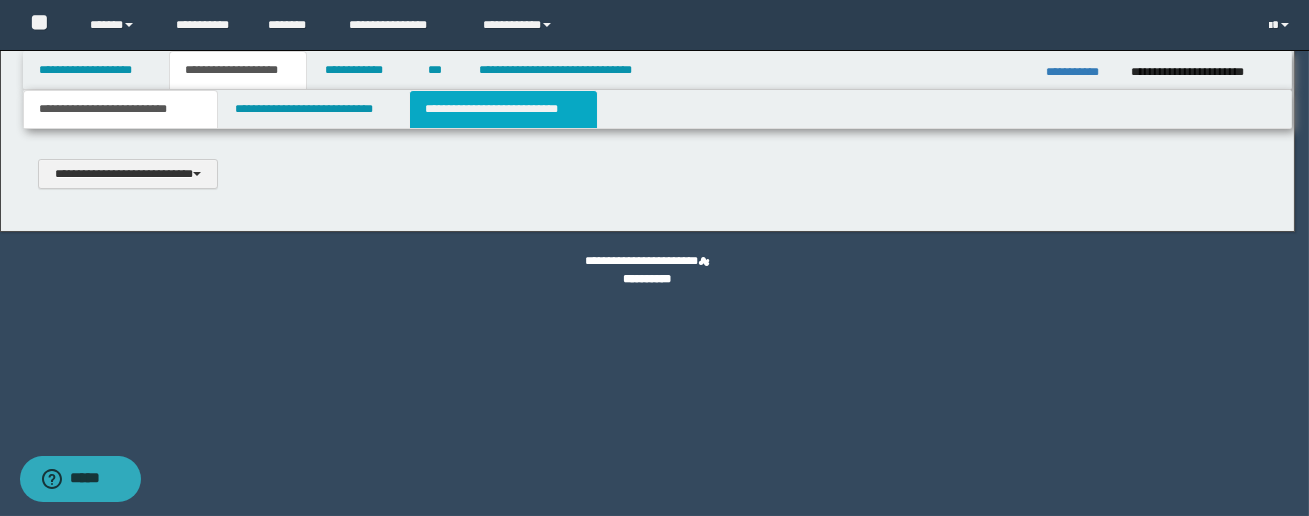scroll, scrollTop: 0, scrollLeft: 0, axis: both 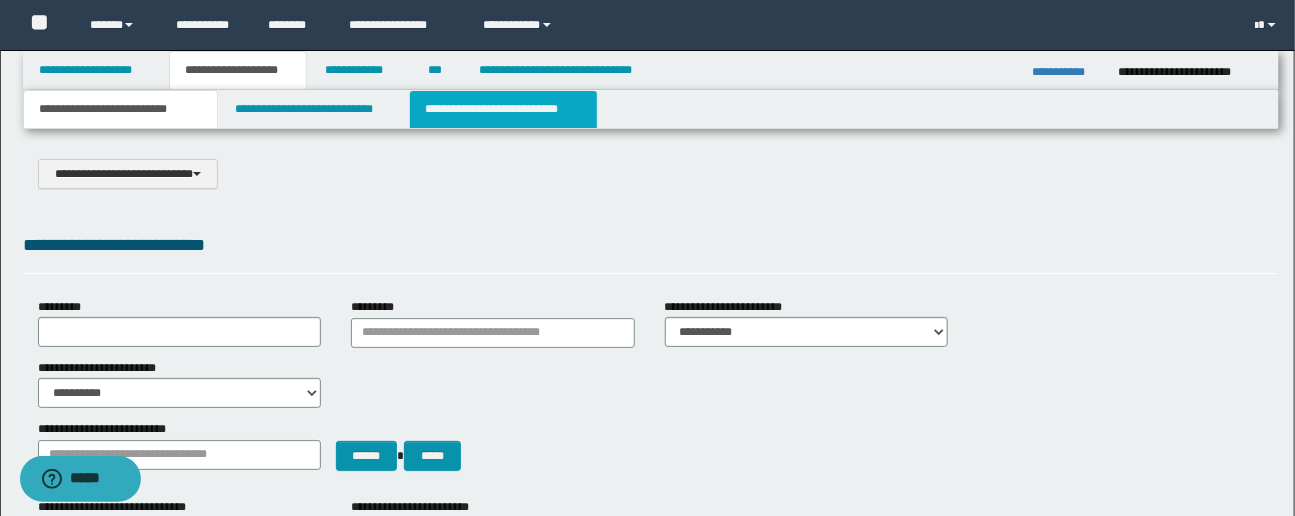 click on "**********" at bounding box center (503, 109) 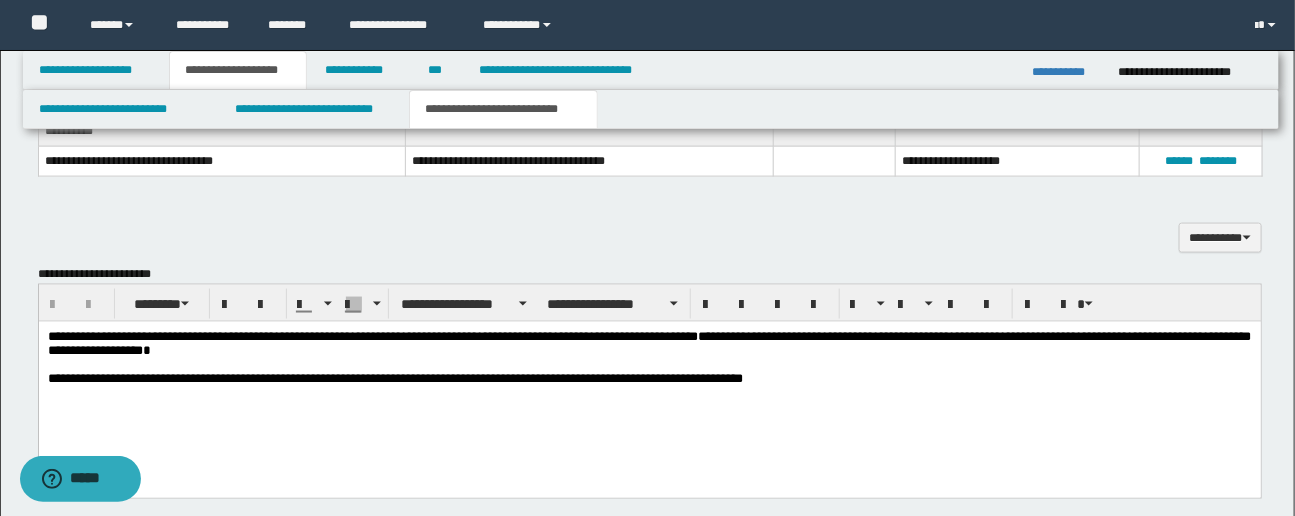 scroll, scrollTop: 1002, scrollLeft: 0, axis: vertical 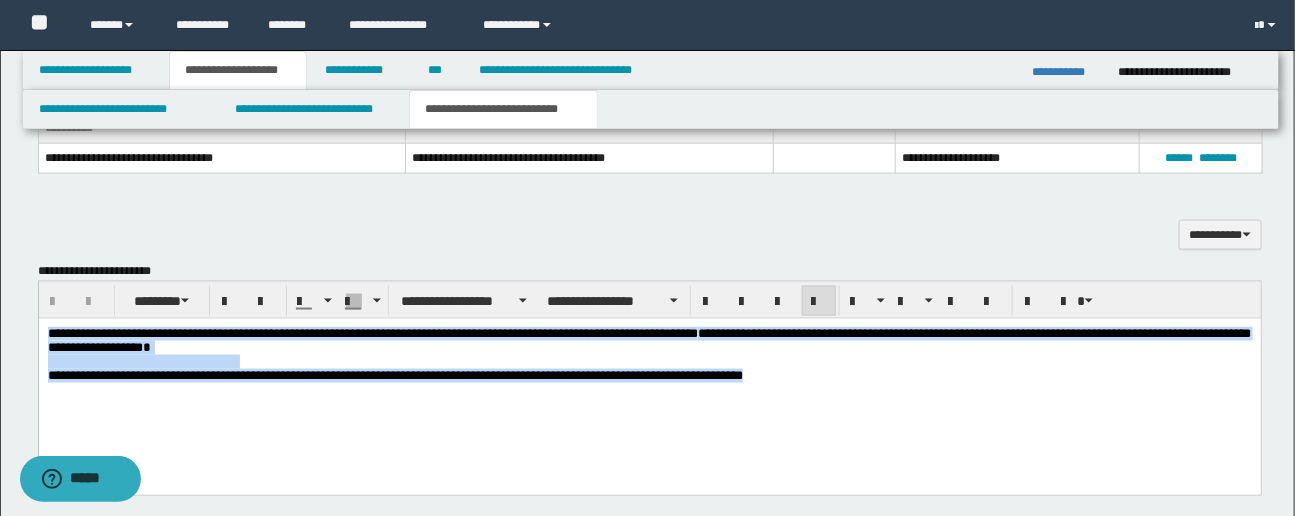 drag, startPoint x: 47, startPoint y: 336, endPoint x: 790, endPoint y: 386, distance: 744.6805 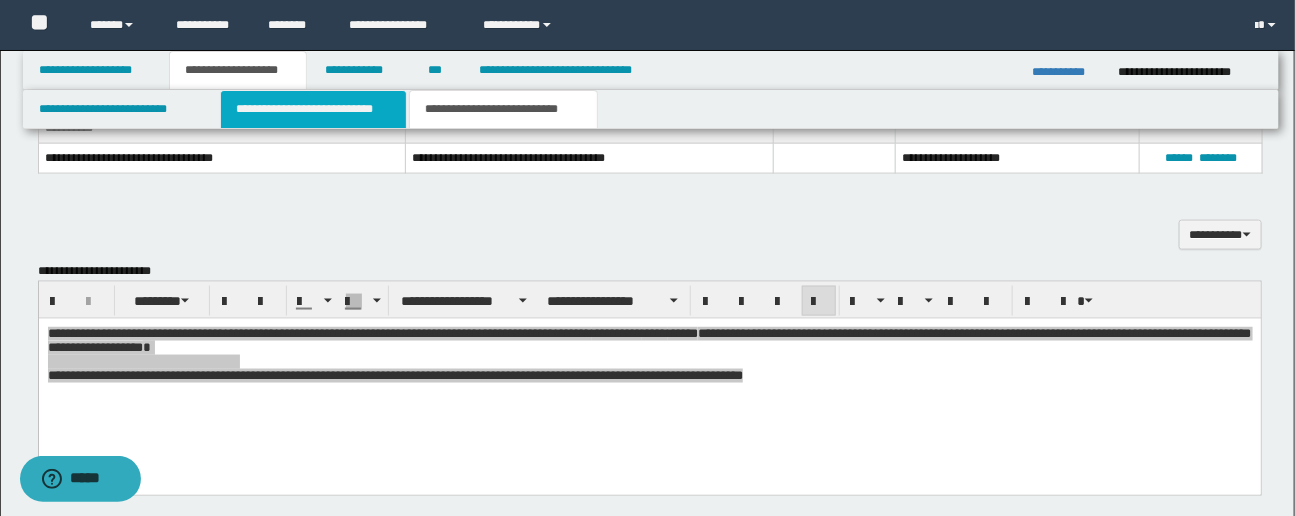 click on "**********" at bounding box center [313, 109] 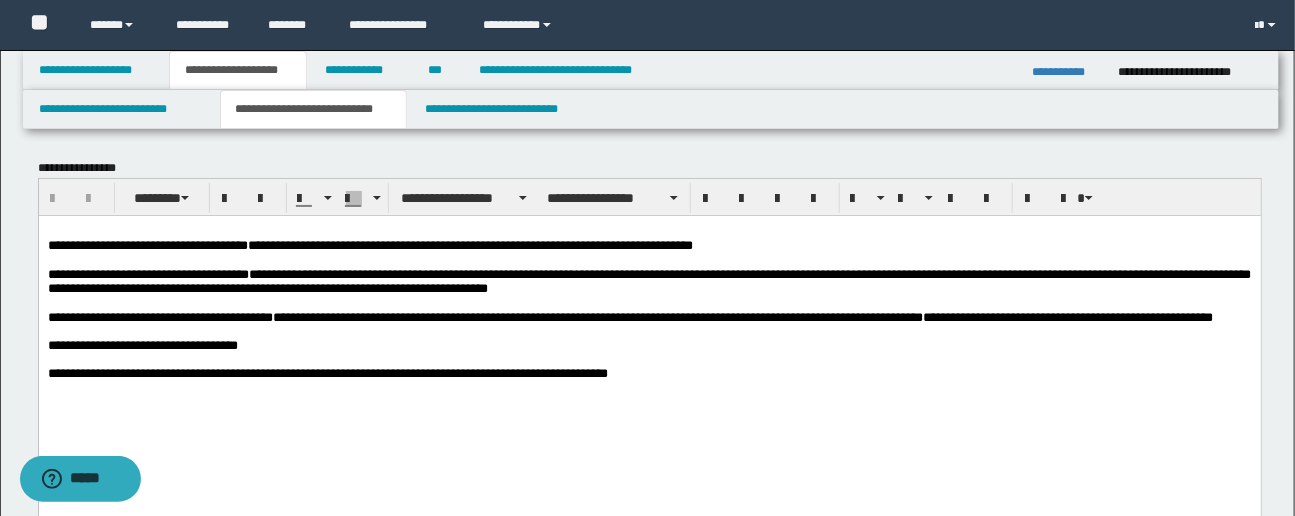 scroll, scrollTop: 3, scrollLeft: 0, axis: vertical 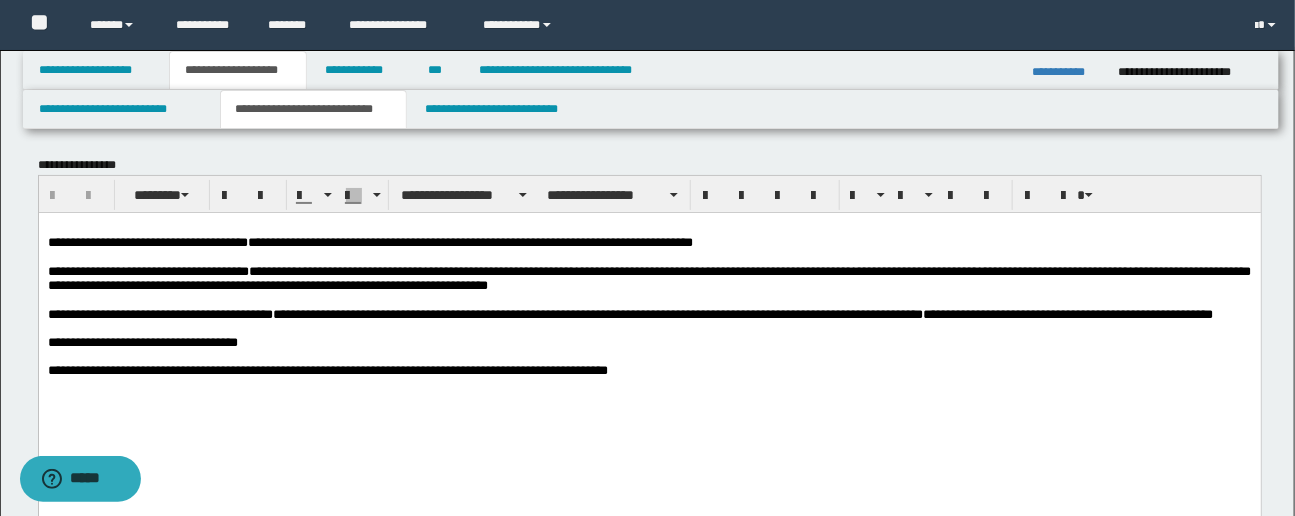 click on "**********" at bounding box center [649, 277] 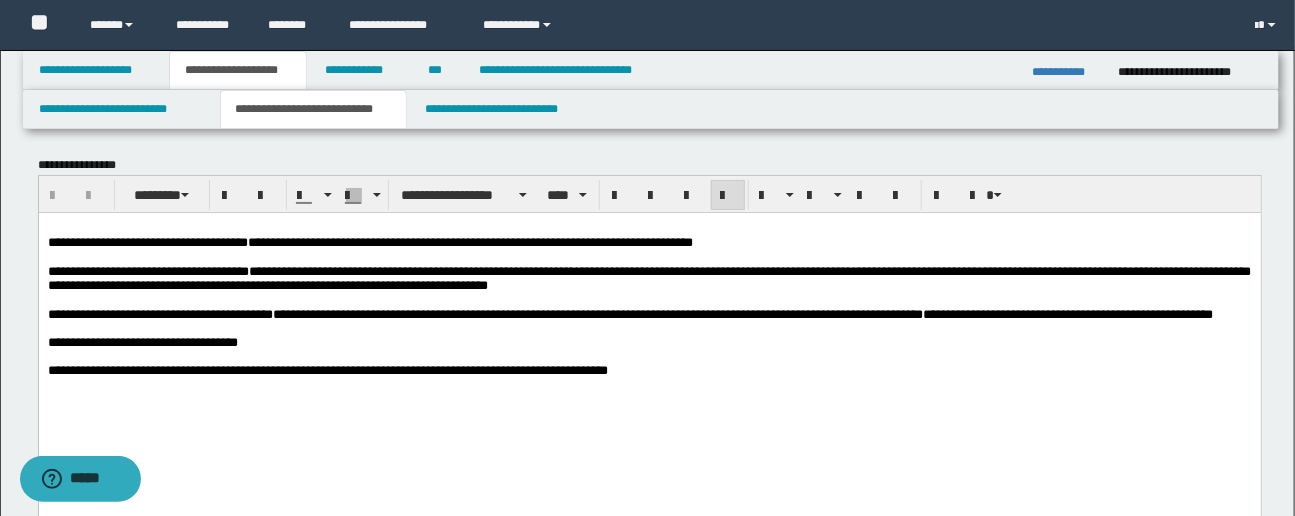 type 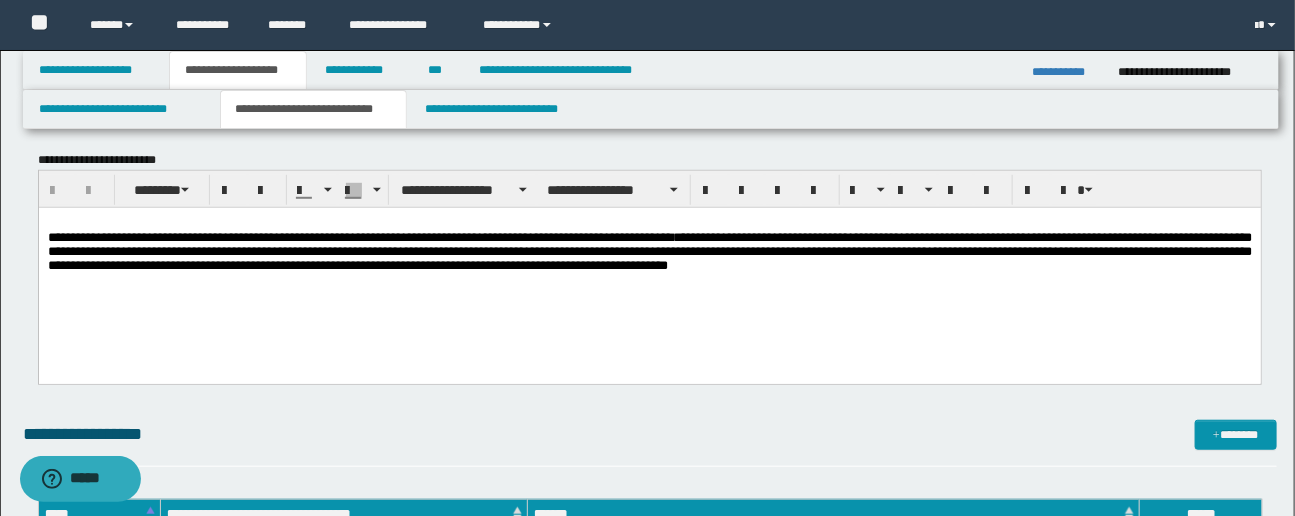 scroll, scrollTop: 447, scrollLeft: 0, axis: vertical 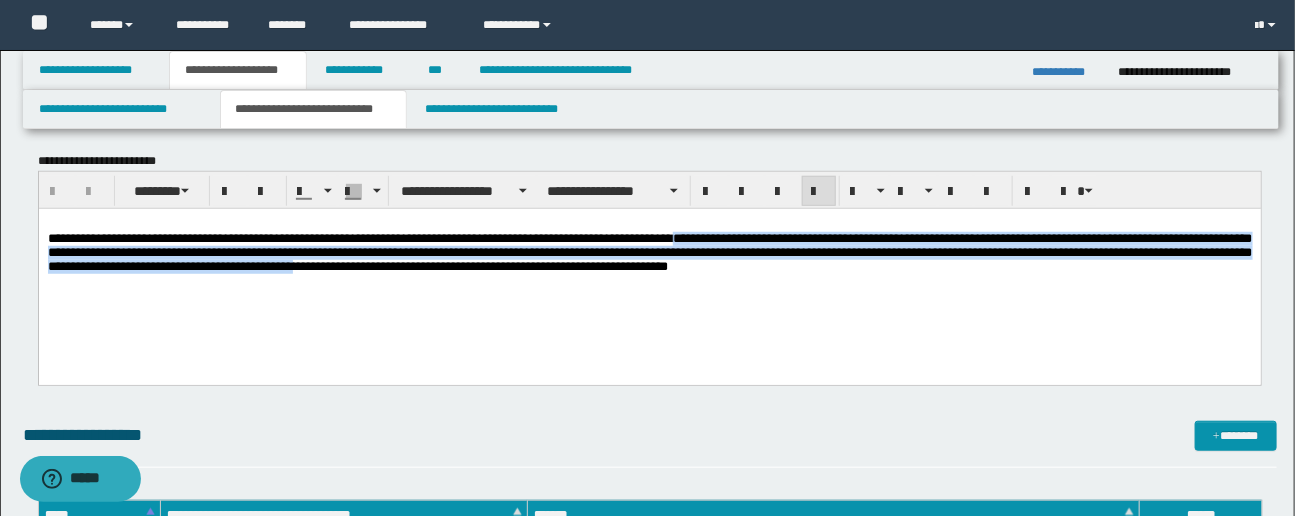 drag, startPoint x: 729, startPoint y: 242, endPoint x: 496, endPoint y: 269, distance: 234.55916 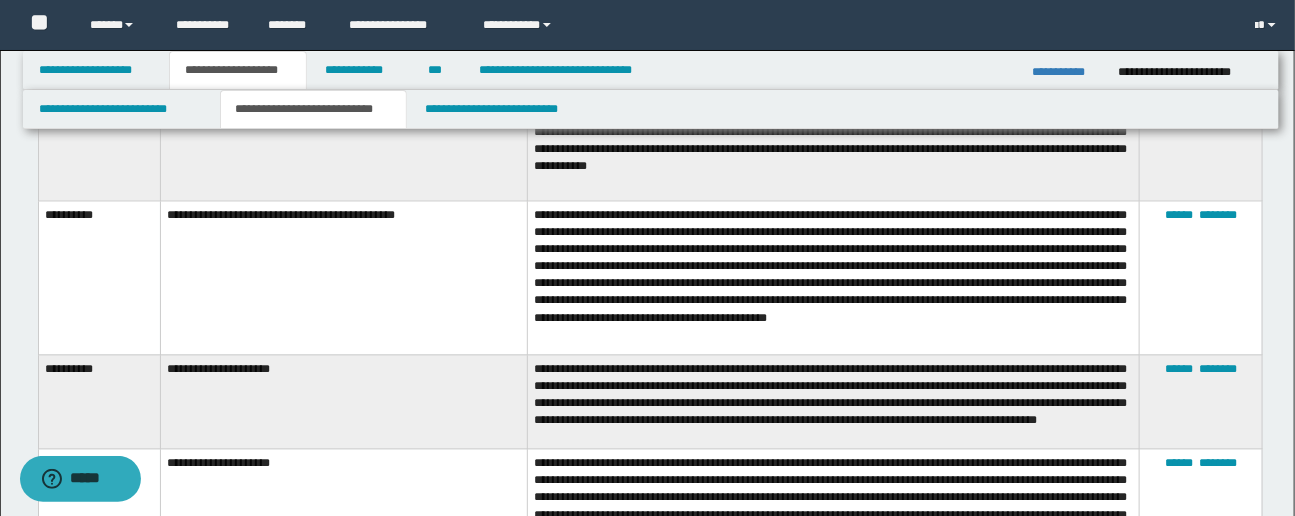 scroll, scrollTop: 1380, scrollLeft: 0, axis: vertical 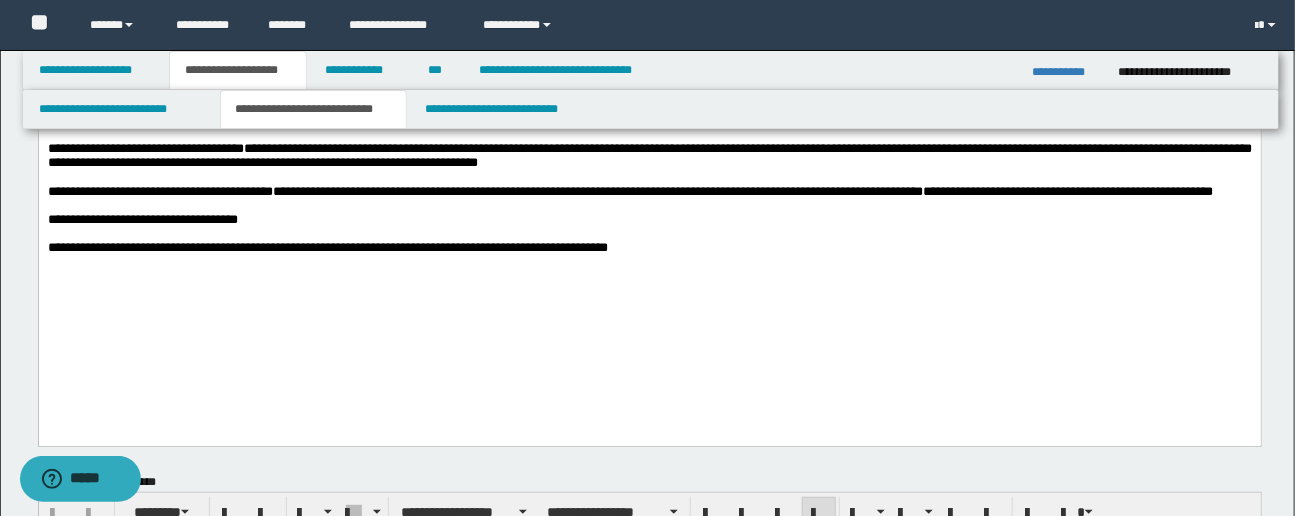 click on "**********" at bounding box center [649, 230] 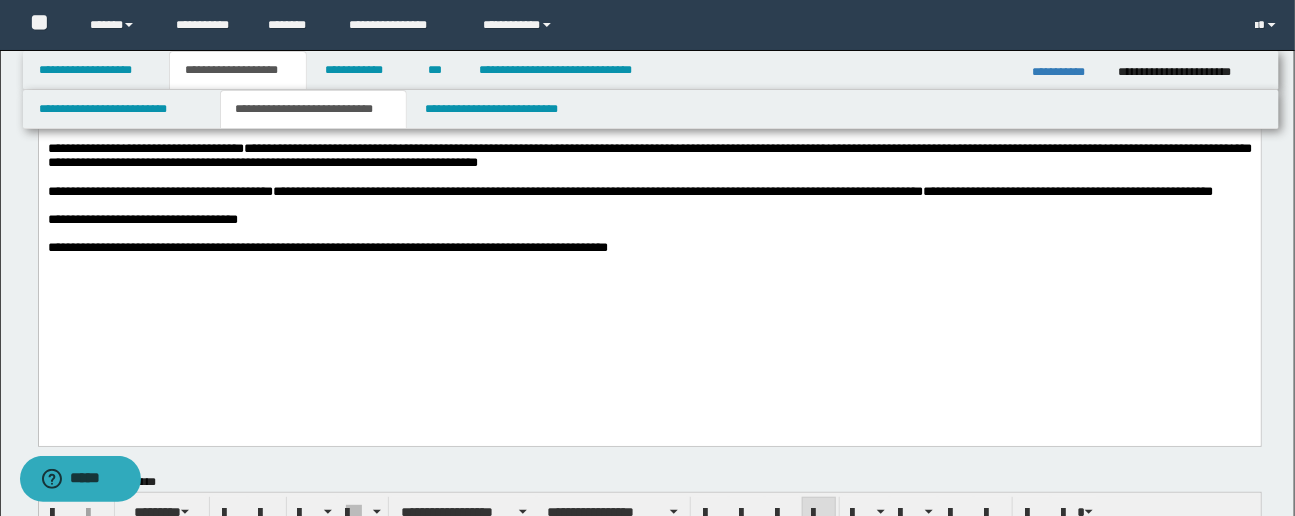 click on "**********" at bounding box center (649, 230) 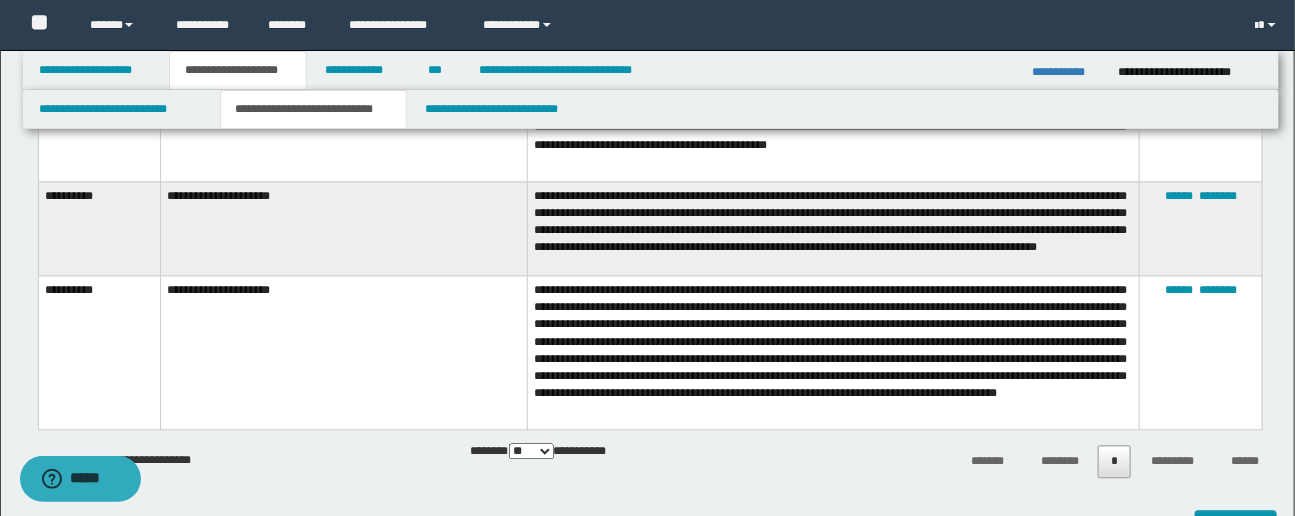 scroll, scrollTop: 1555, scrollLeft: 0, axis: vertical 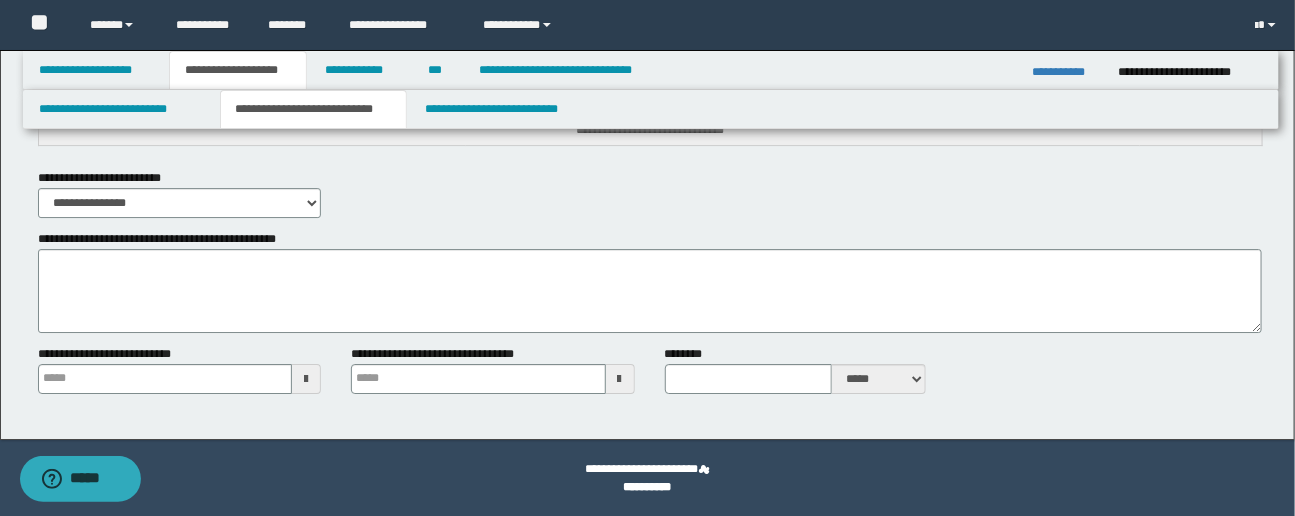type 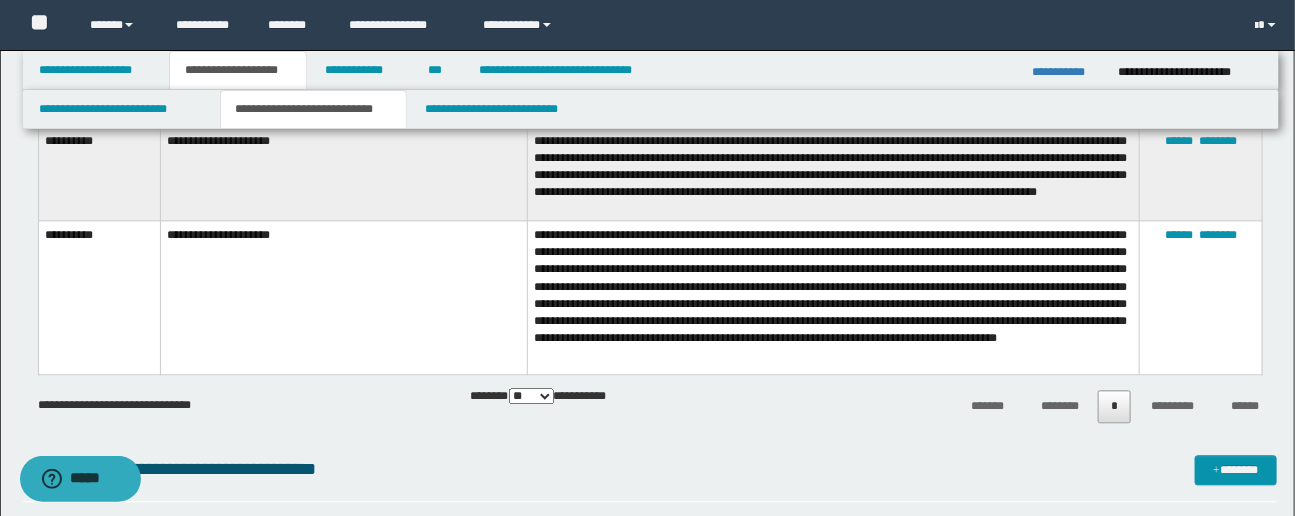 scroll, scrollTop: 1592, scrollLeft: 0, axis: vertical 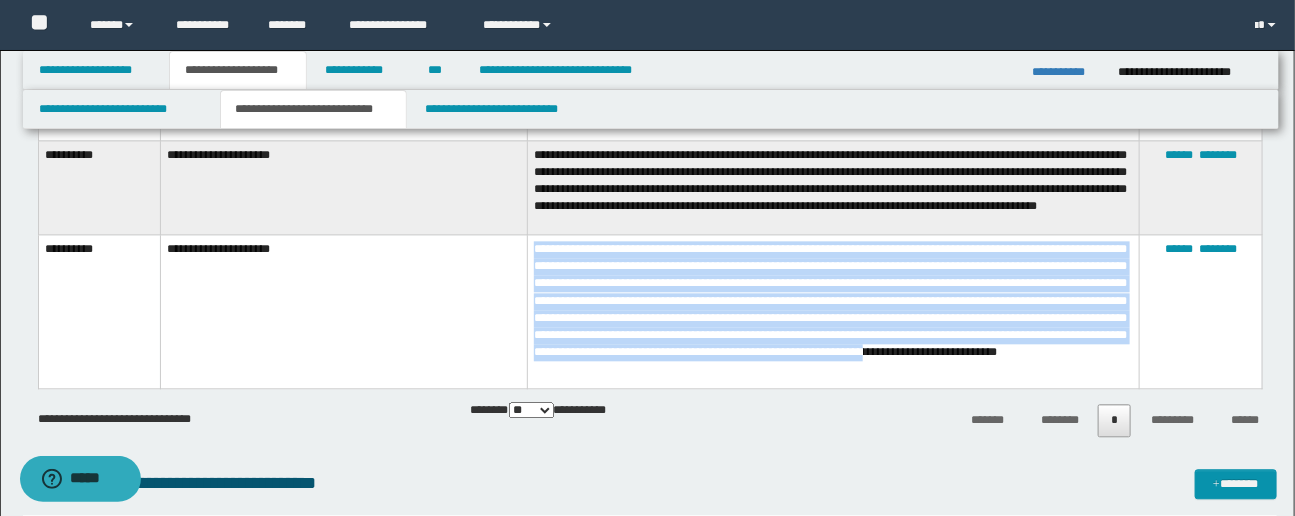 drag, startPoint x: 536, startPoint y: 256, endPoint x: 962, endPoint y: 370, distance: 440.9898 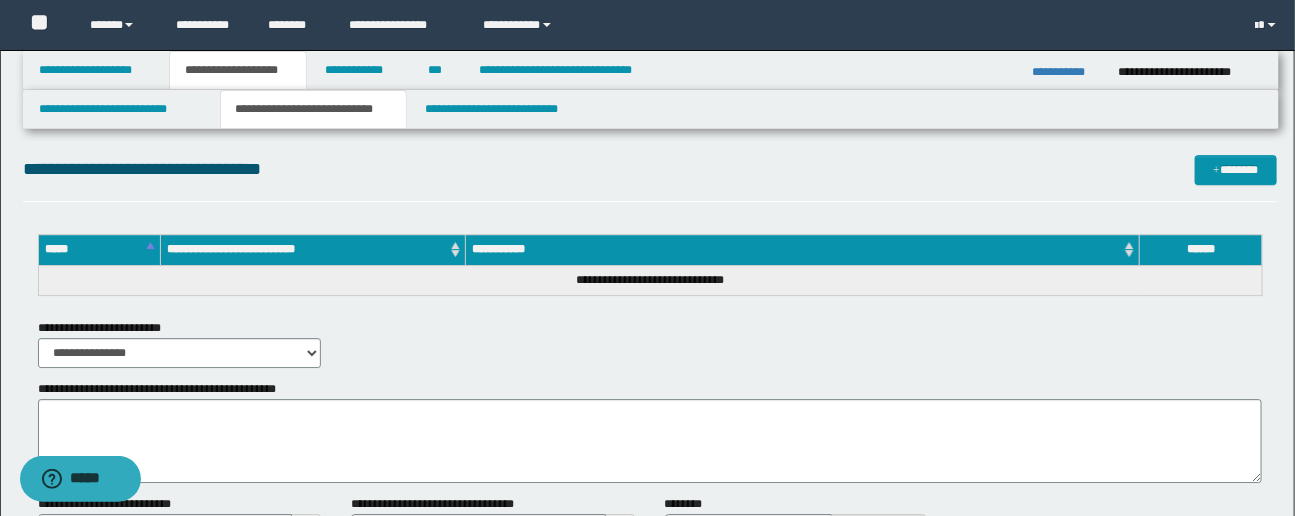 scroll, scrollTop: 2285, scrollLeft: 0, axis: vertical 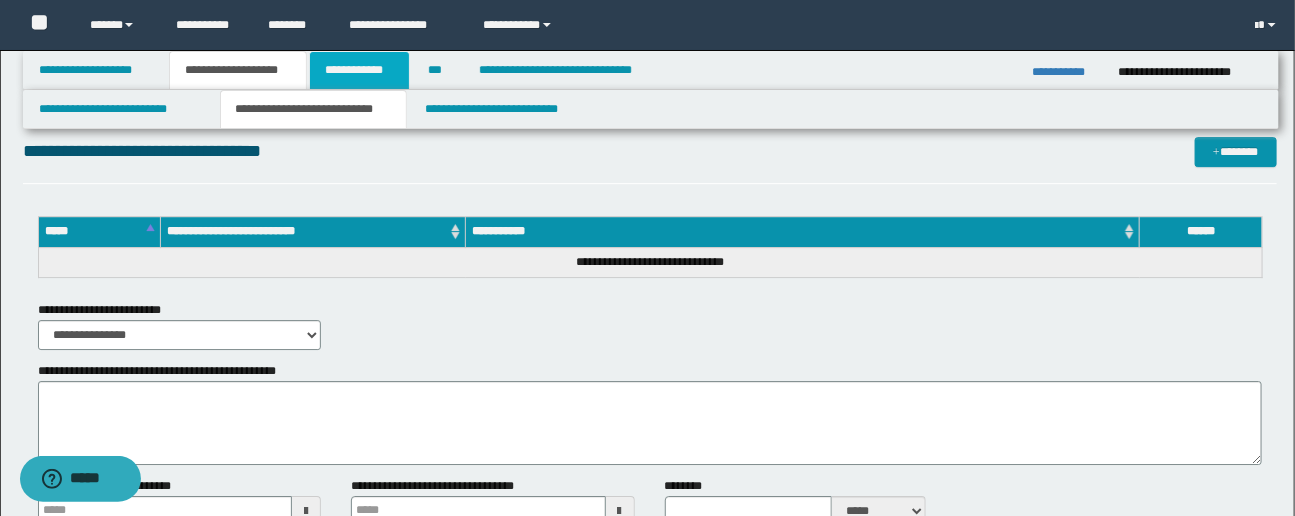 click on "**********" at bounding box center [359, 70] 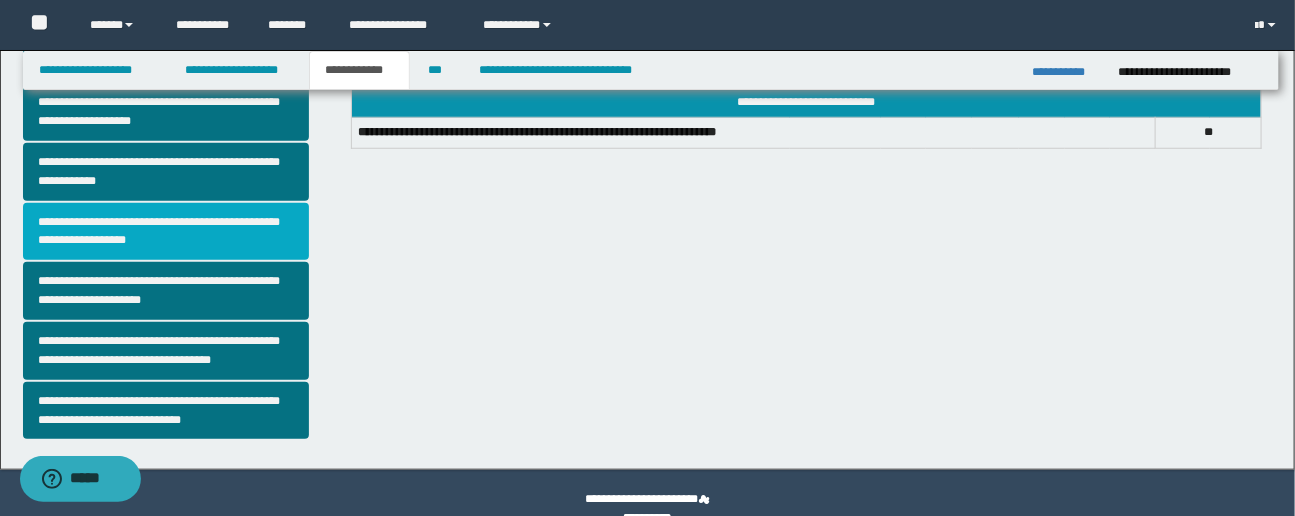 scroll, scrollTop: 600, scrollLeft: 0, axis: vertical 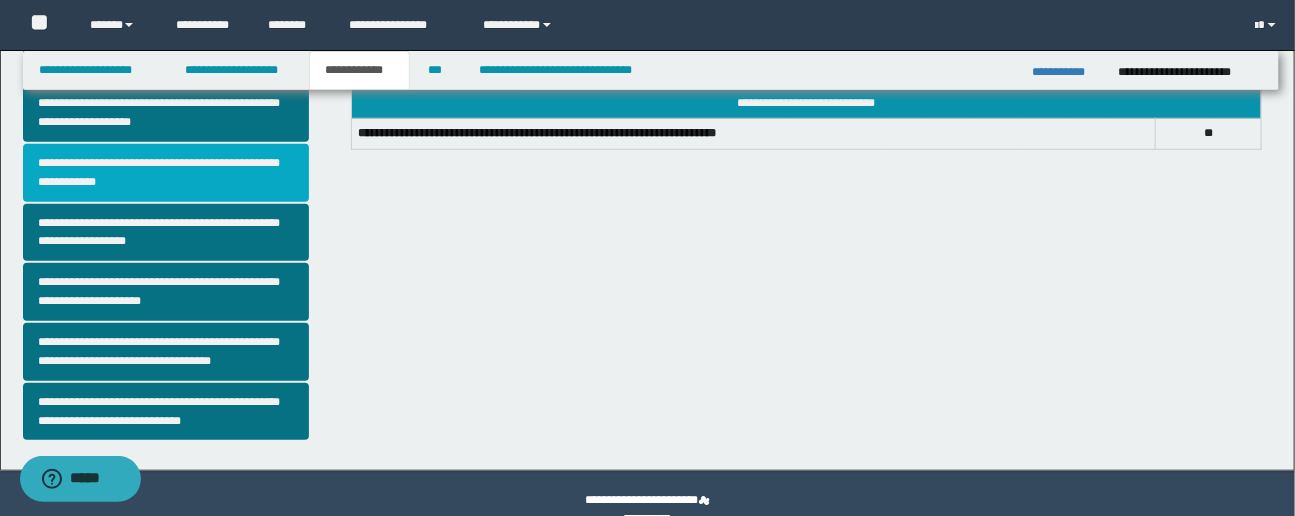 click on "**********" at bounding box center (166, 173) 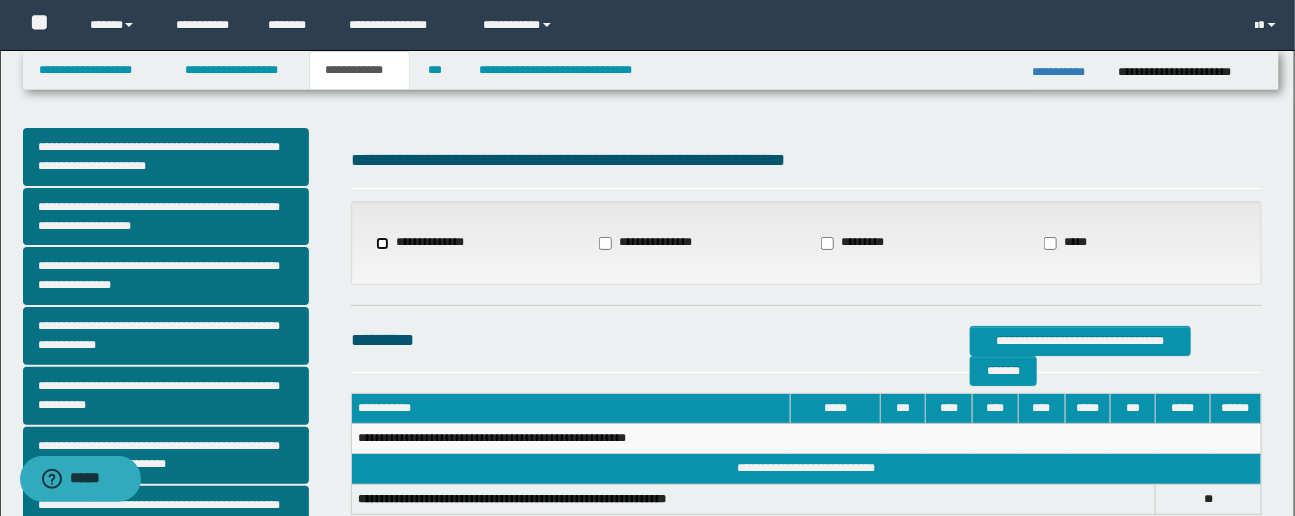 select on "*" 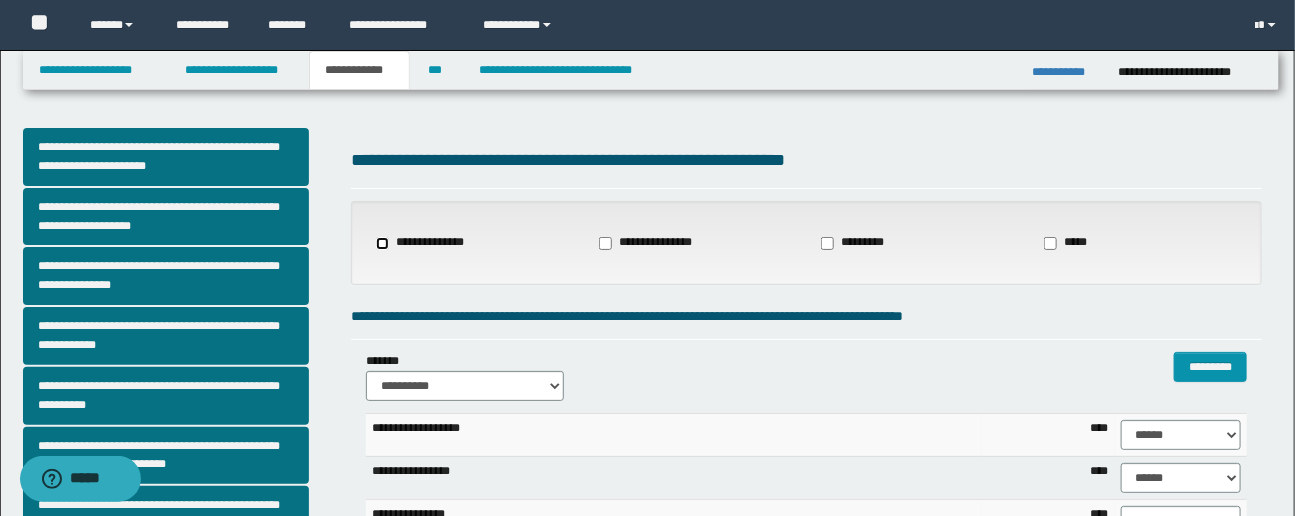 scroll, scrollTop: 148, scrollLeft: 0, axis: vertical 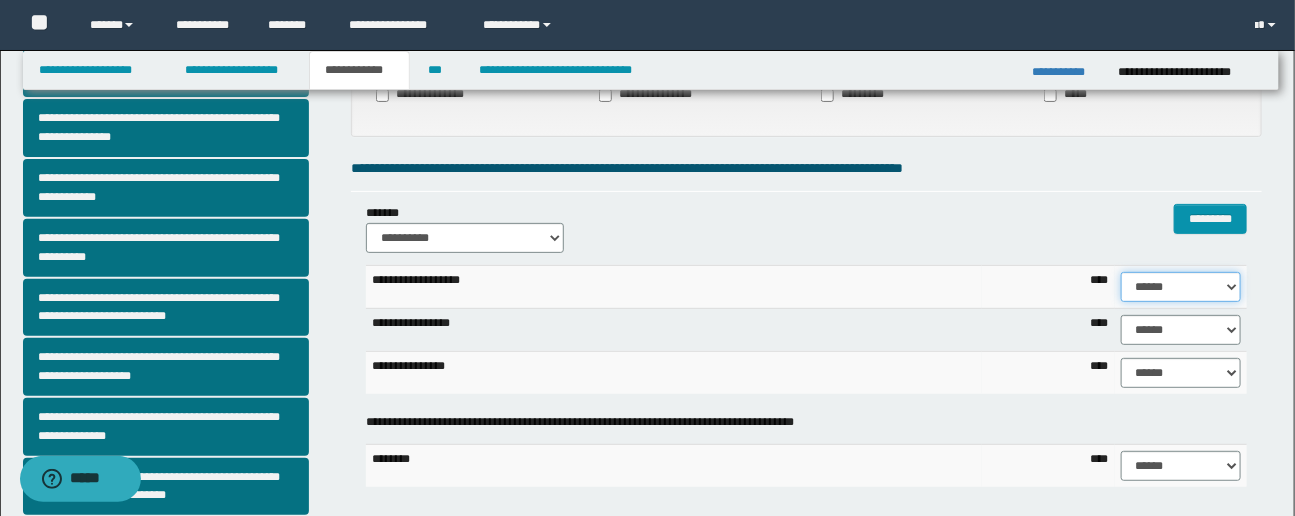 click on "******
****
**
**
**
**
**
**
**
**
***
***
***
***
***
***
***
***
***
***
****
****
****
****" at bounding box center [1181, 287] 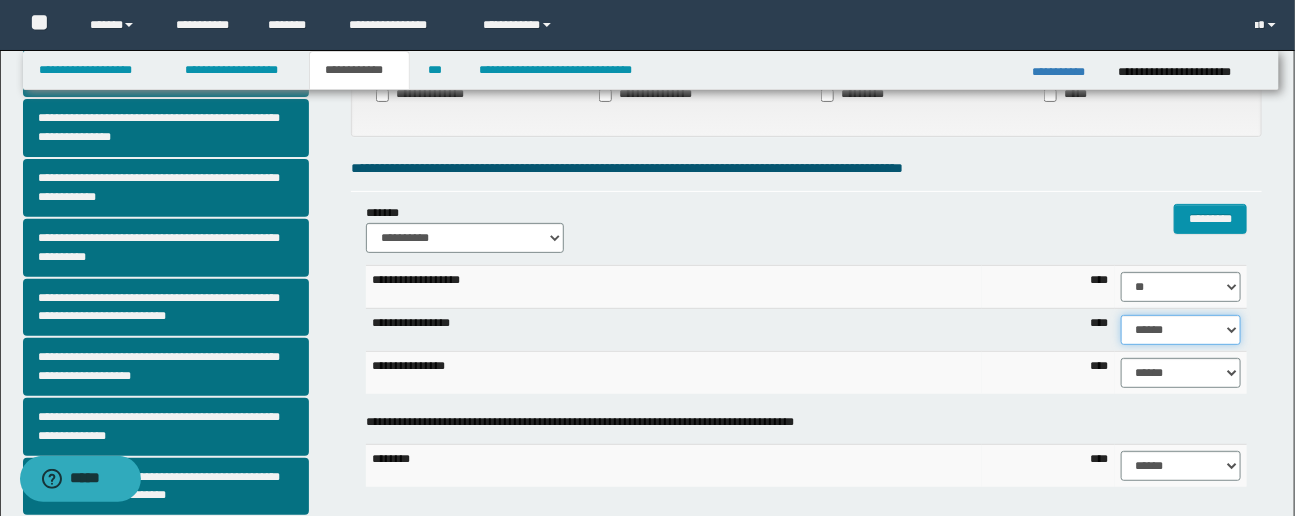 click on "******
****
**
**
**
**
**
**
**
**
***
***
***
***
***
***
***
***
***
***
****
****
****
****" at bounding box center (1181, 330) 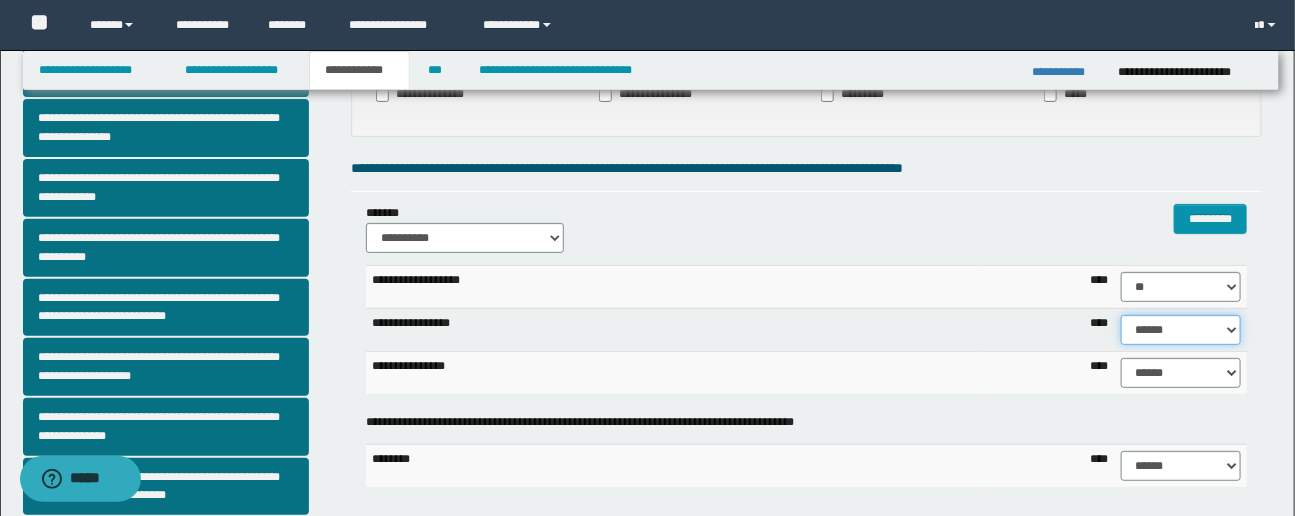 select on "****" 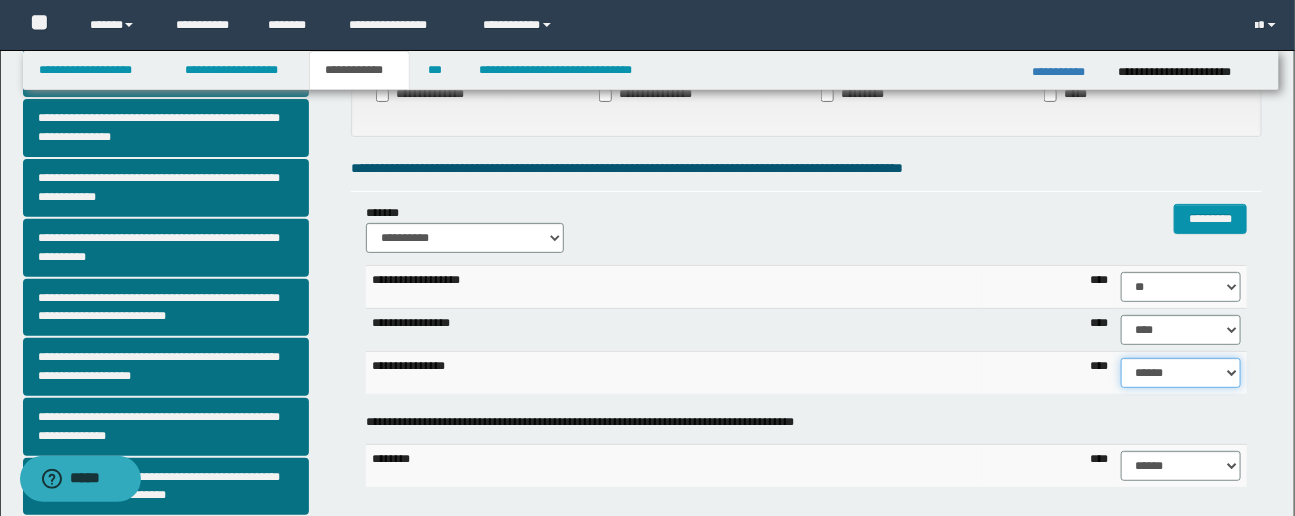 click on "******
****
**
**
**
**
**
**
**
**
***
***
***
***
***
***
***
***
***
***
****
****
****
****" at bounding box center [1181, 373] 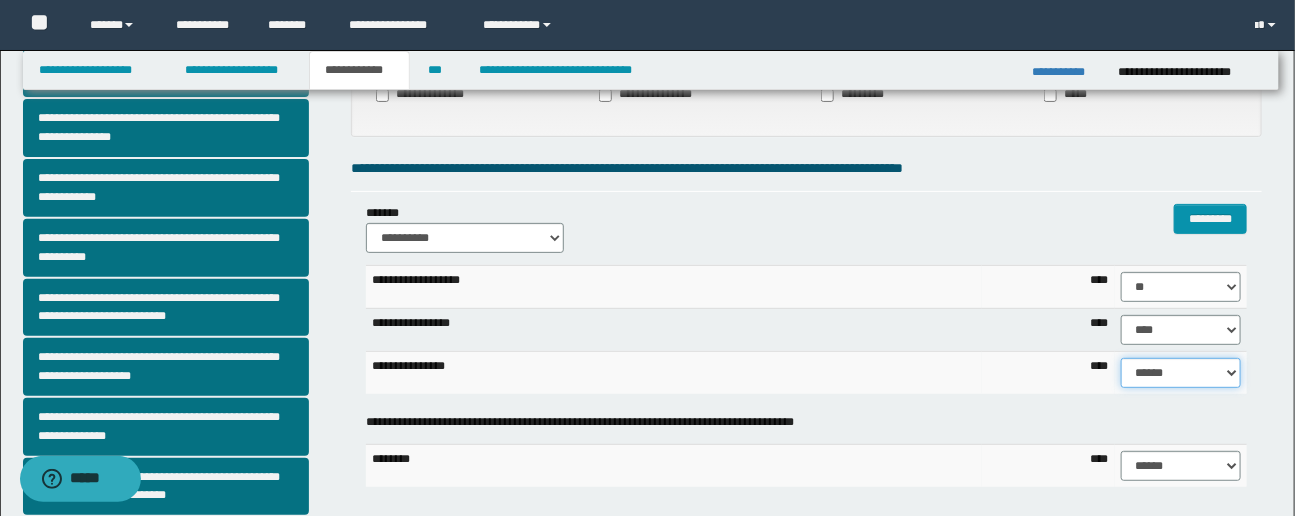 select on "**" 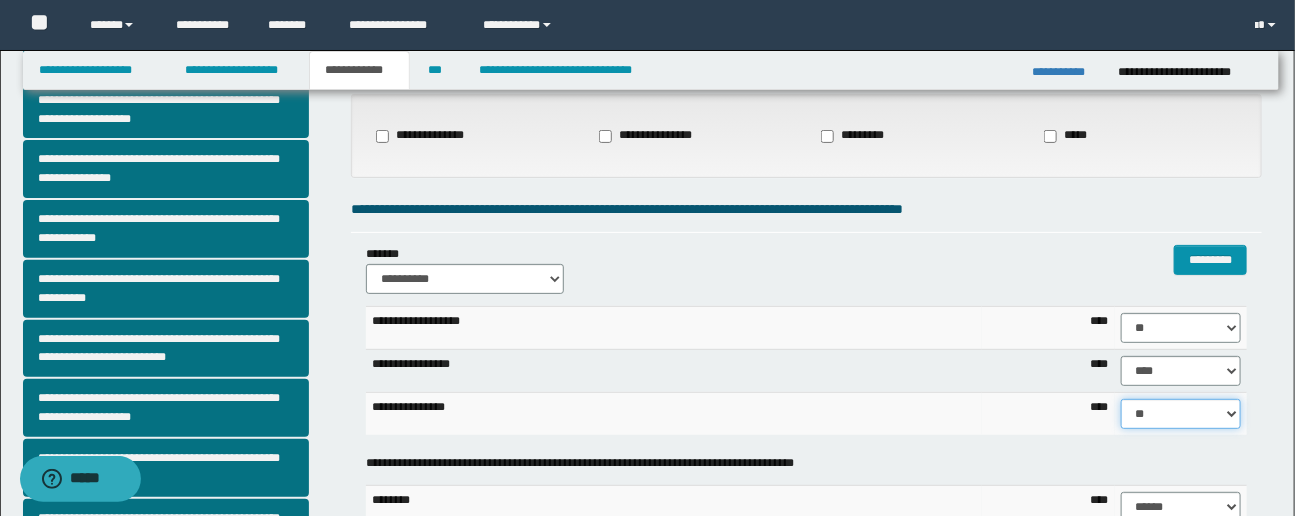 scroll, scrollTop: 104, scrollLeft: 0, axis: vertical 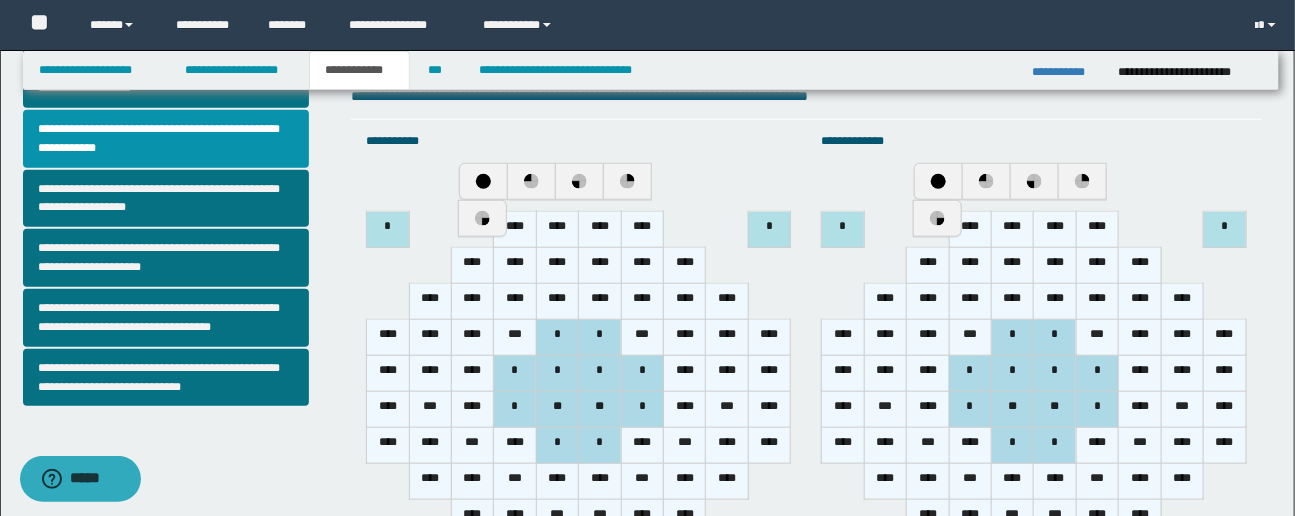 click on "****" at bounding box center (515, 230) 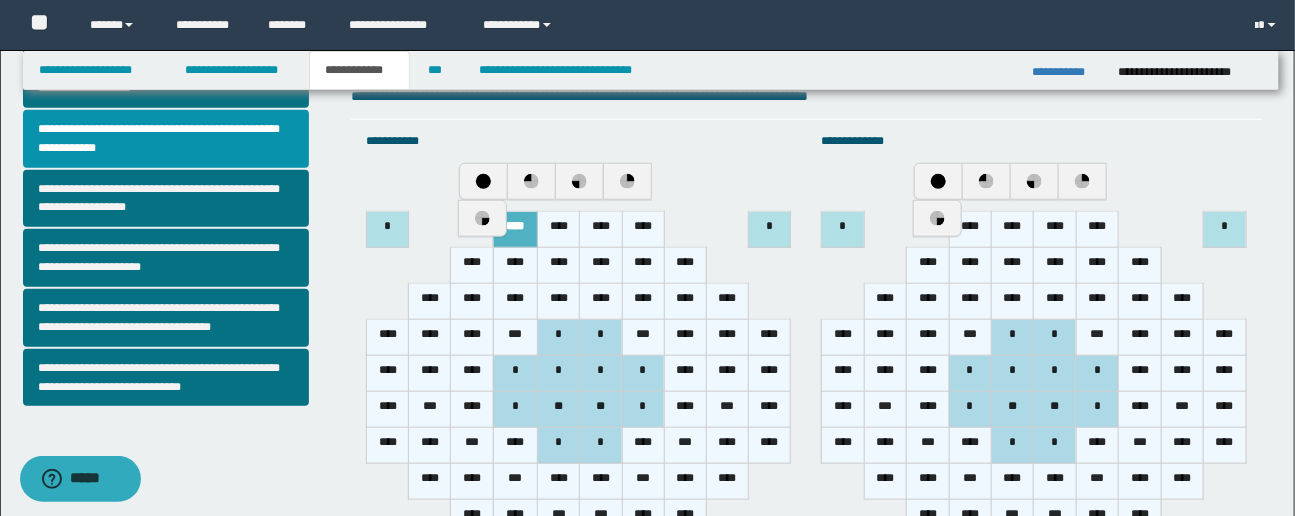 click on "****" at bounding box center (559, 230) 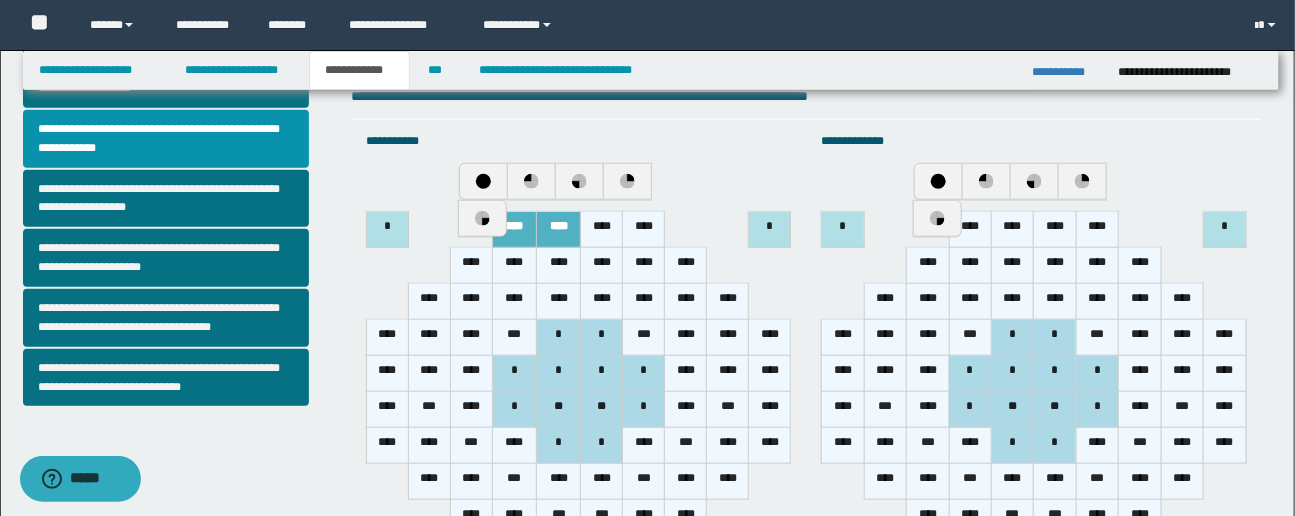 click on "****" at bounding box center (602, 230) 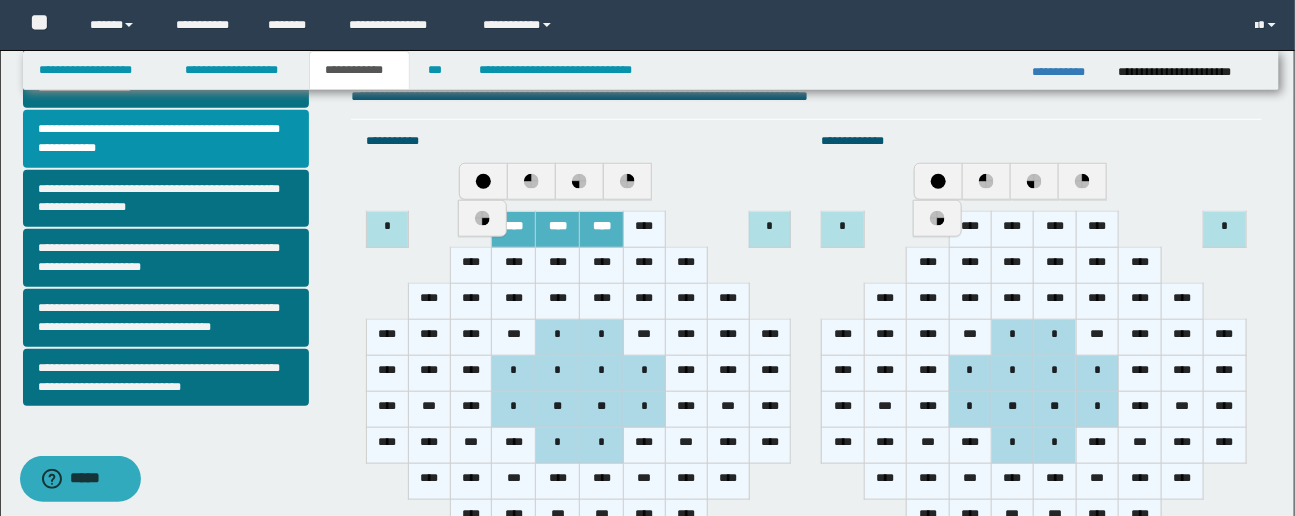 click on "****" at bounding box center (645, 230) 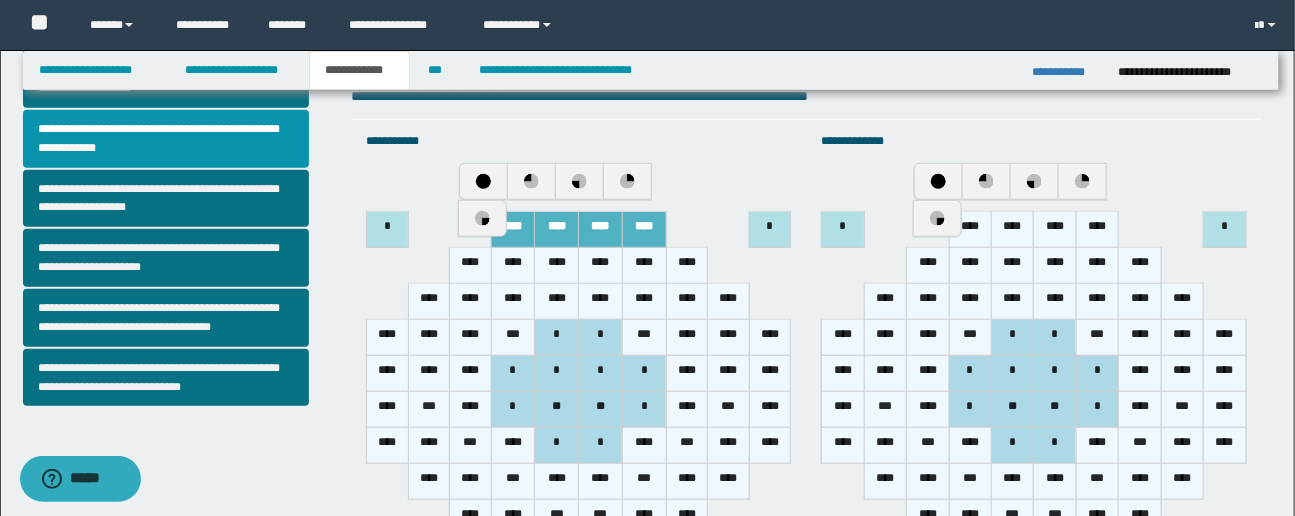 click on "****" at bounding box center (471, 266) 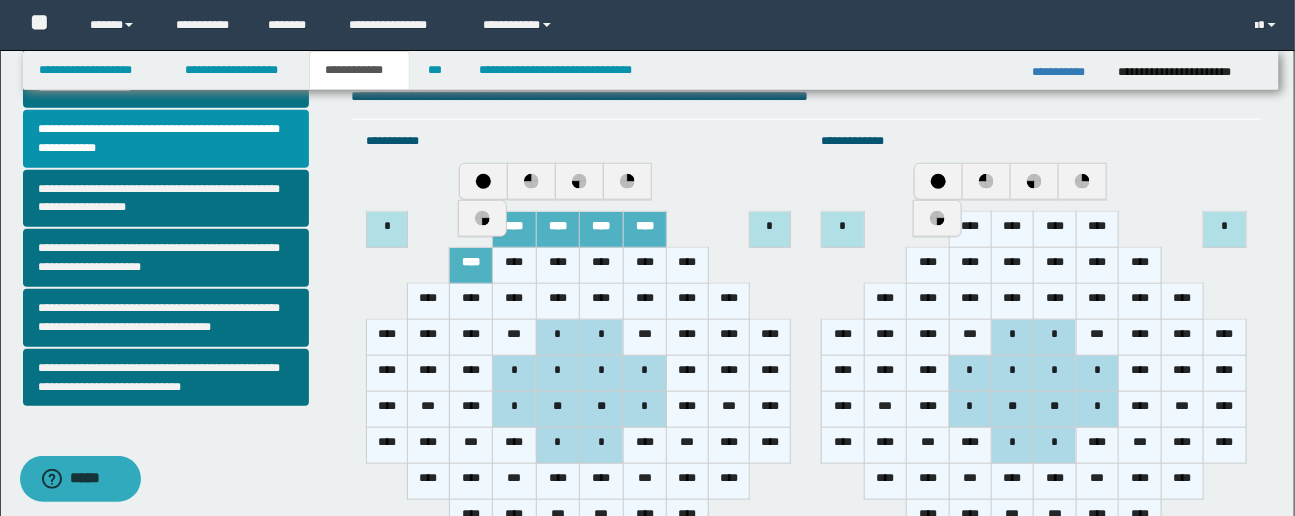 click on "****" at bounding box center [515, 266] 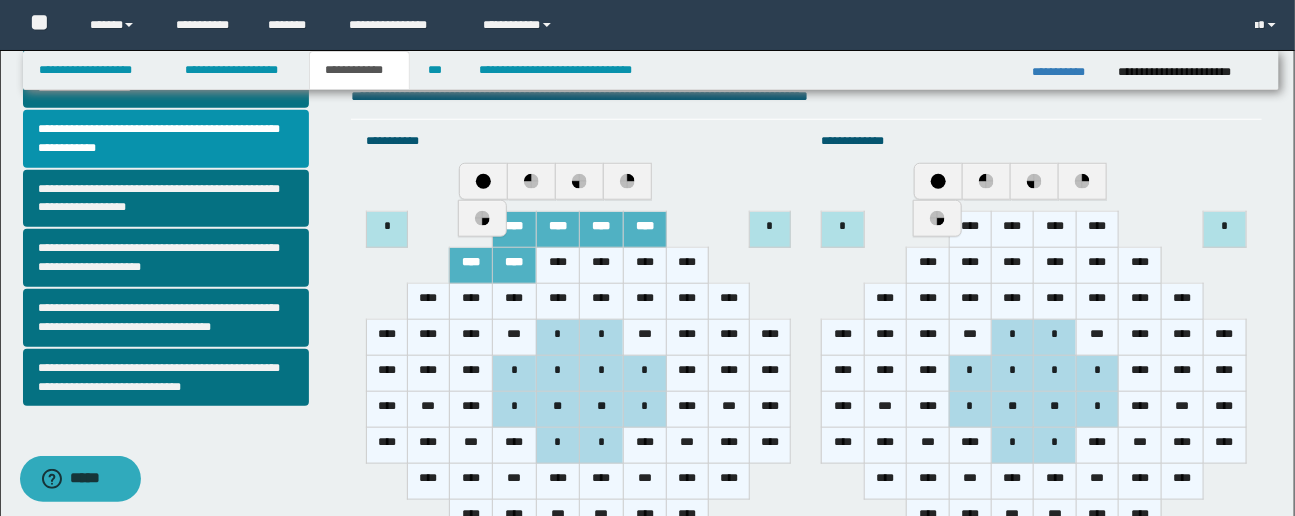 click on "****" at bounding box center (558, 266) 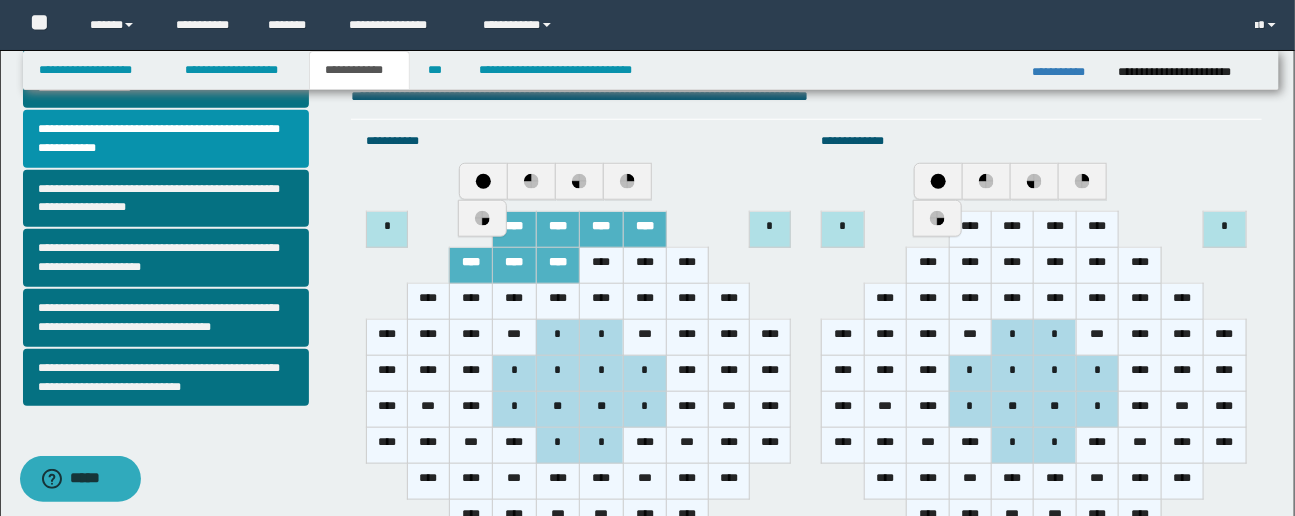 click on "****" at bounding box center [602, 266] 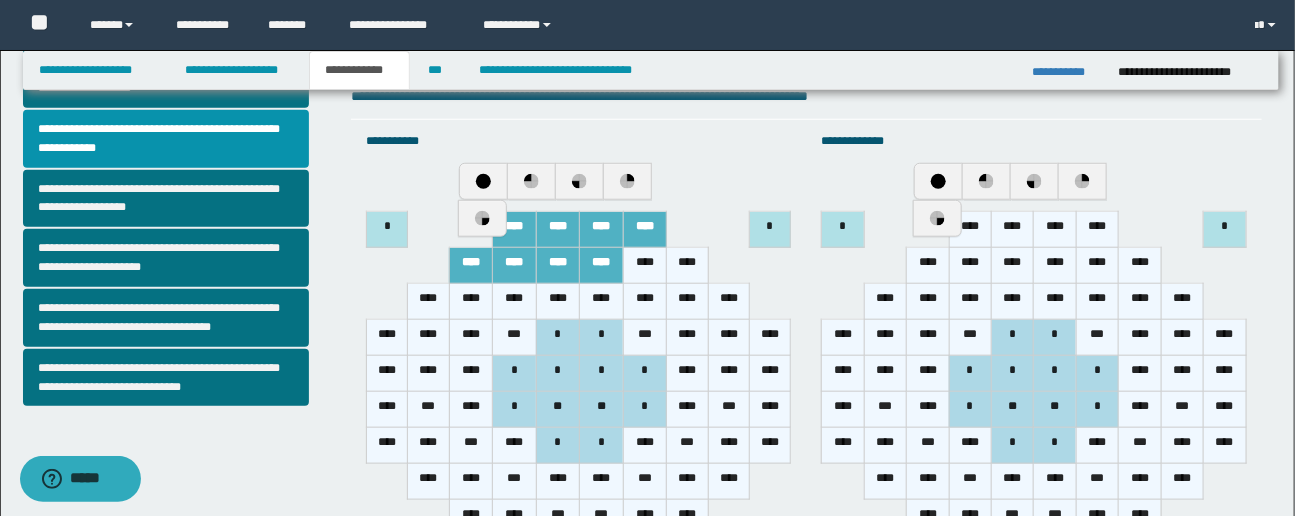 click on "****" at bounding box center (645, 266) 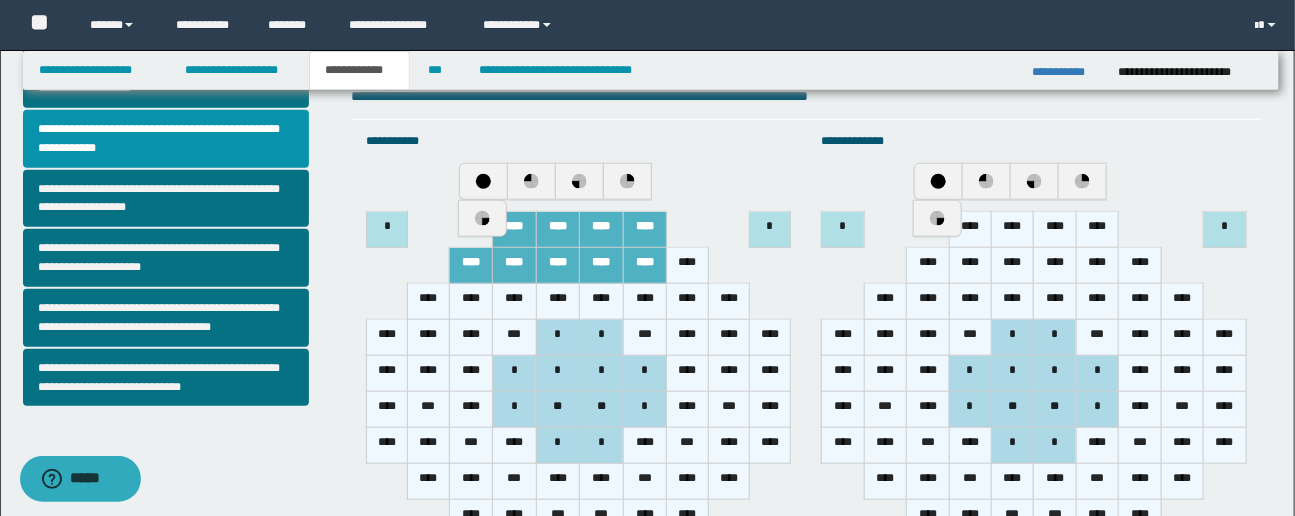 click on "****" at bounding box center (687, 266) 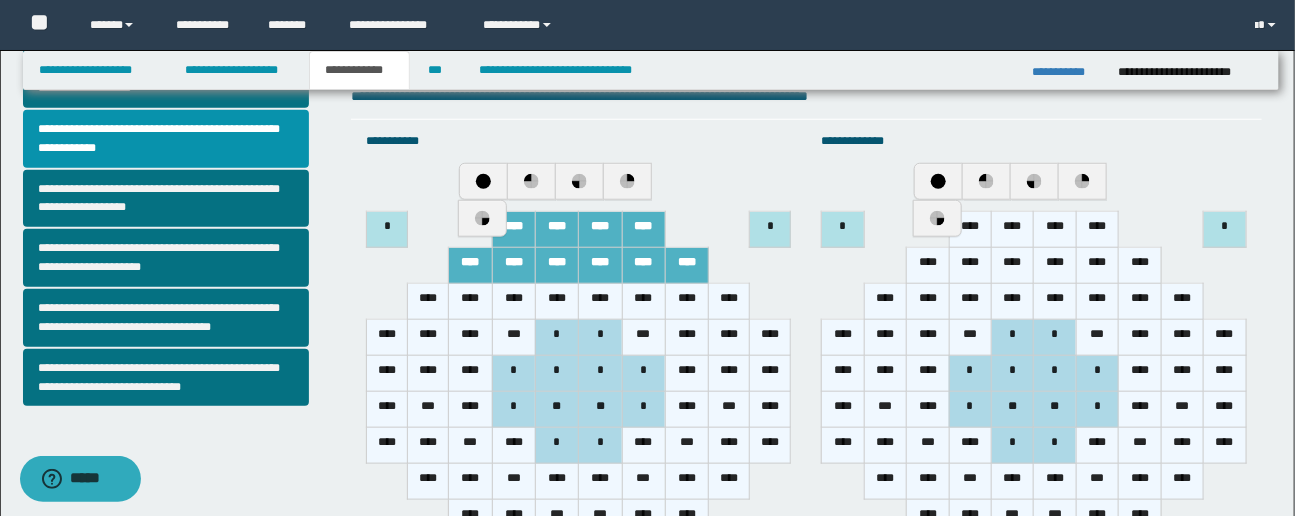 click on "****" at bounding box center (428, 302) 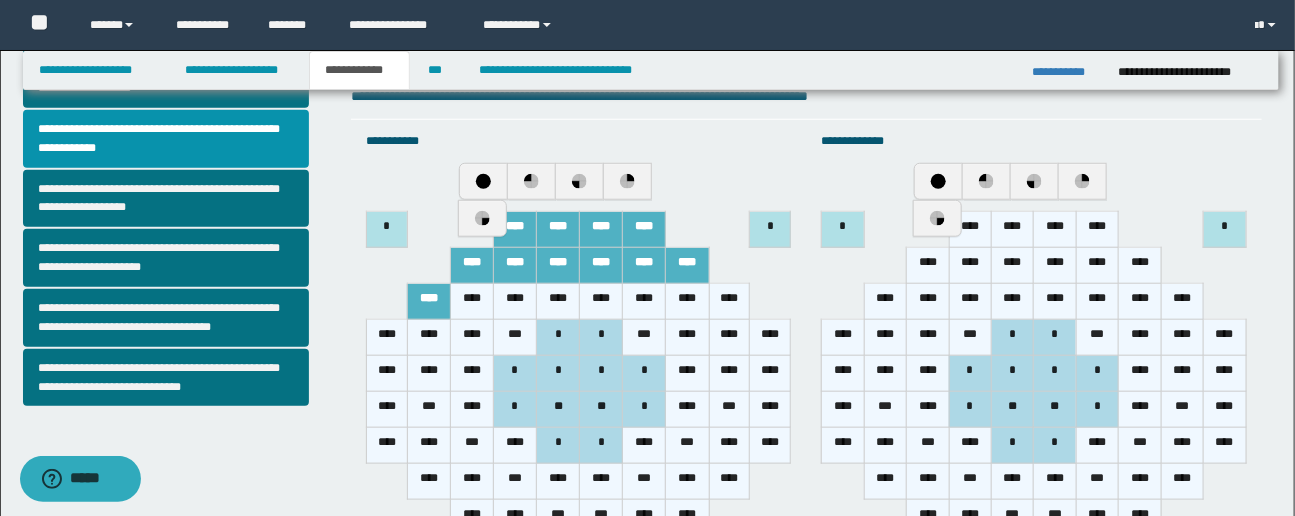 click on "****" at bounding box center (472, 302) 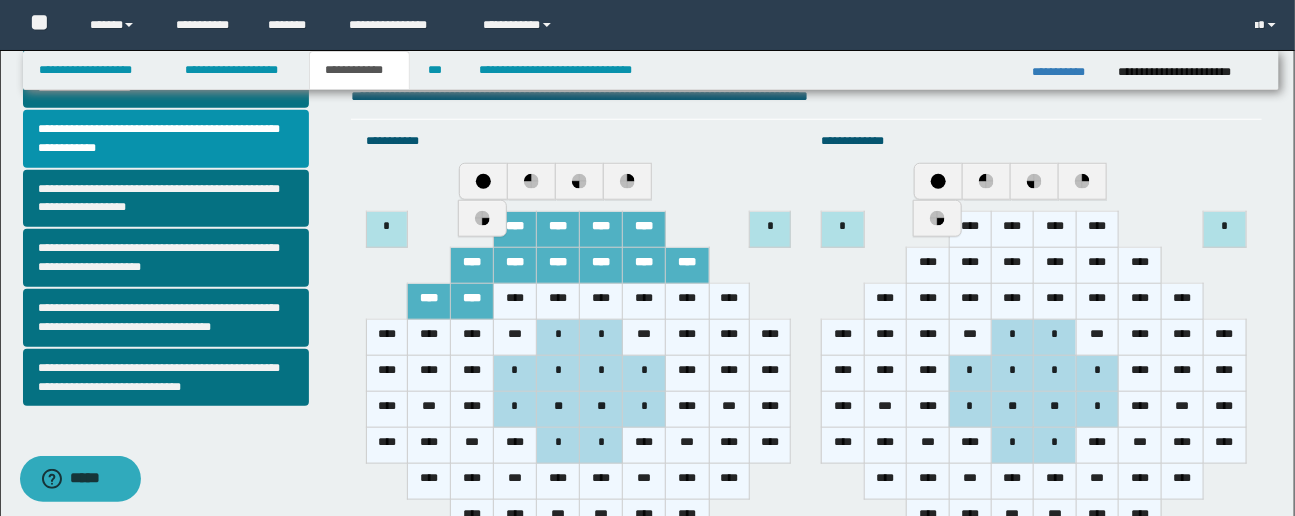 click on "****" at bounding box center (515, 302) 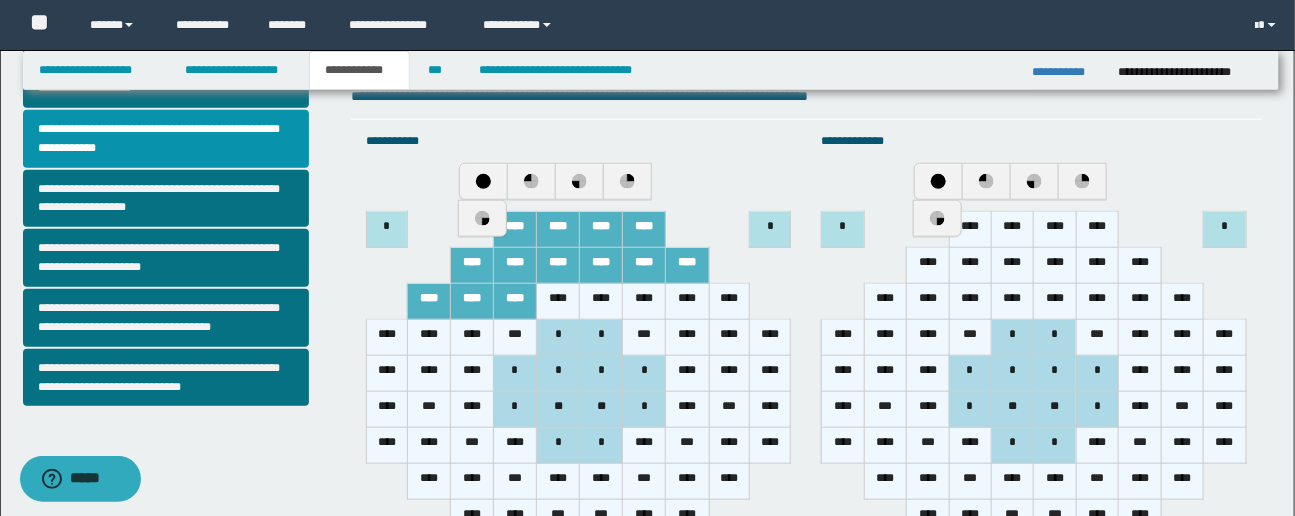 click on "****" at bounding box center [558, 302] 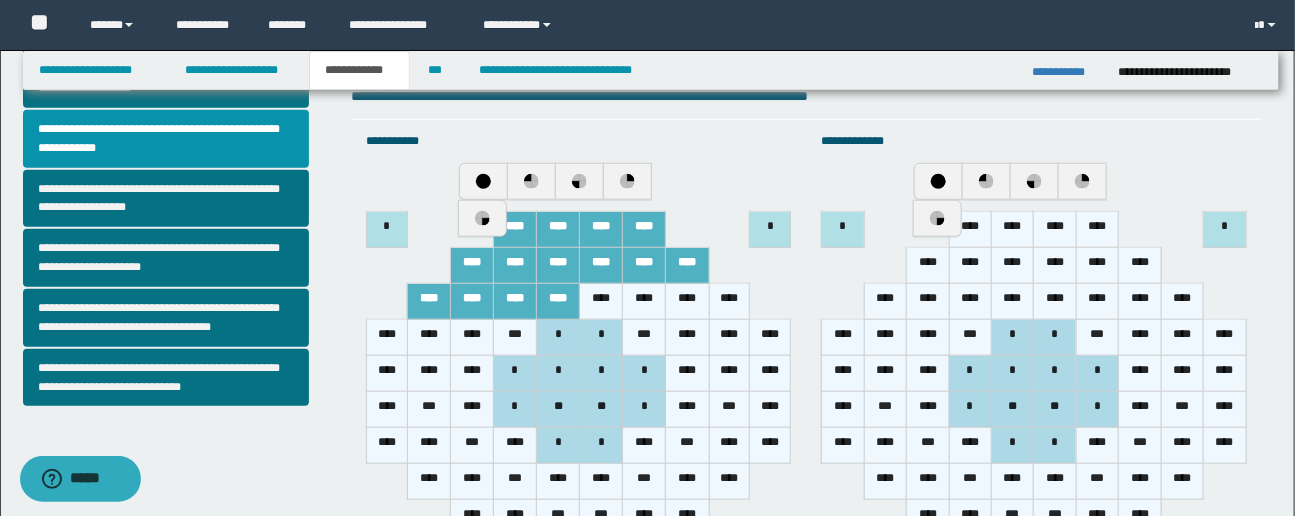 click on "****" at bounding box center (601, 302) 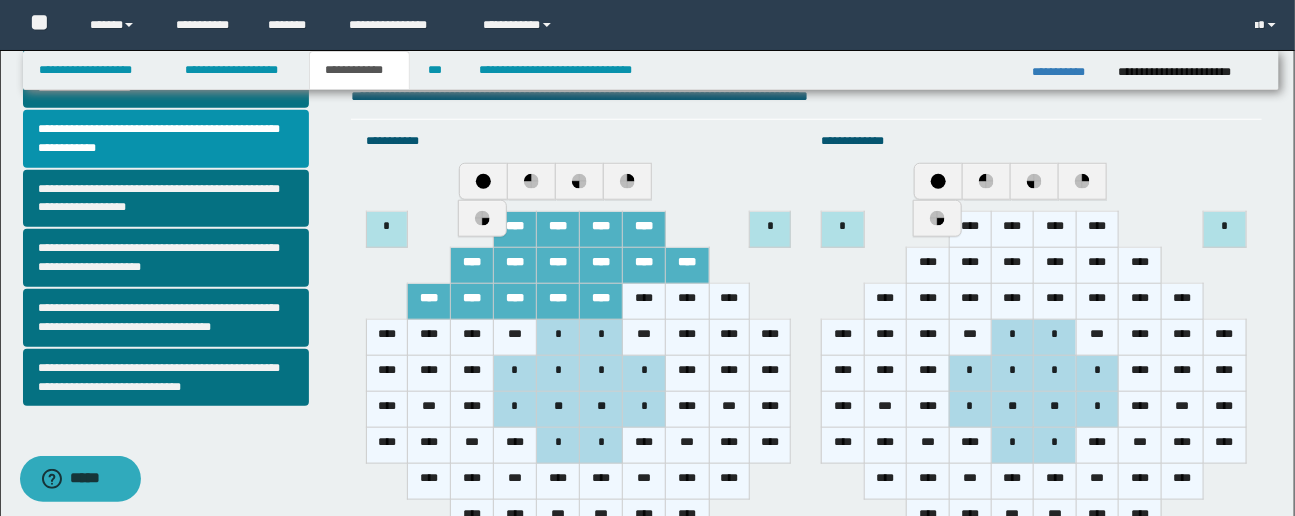 click on "****" at bounding box center [644, 302] 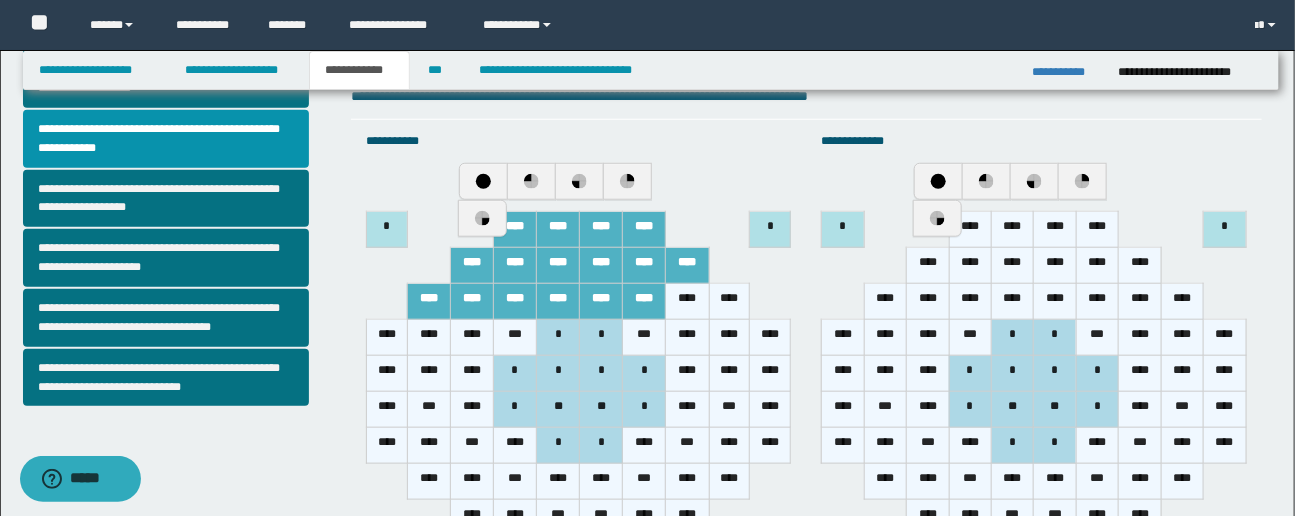 click on "****" at bounding box center (687, 302) 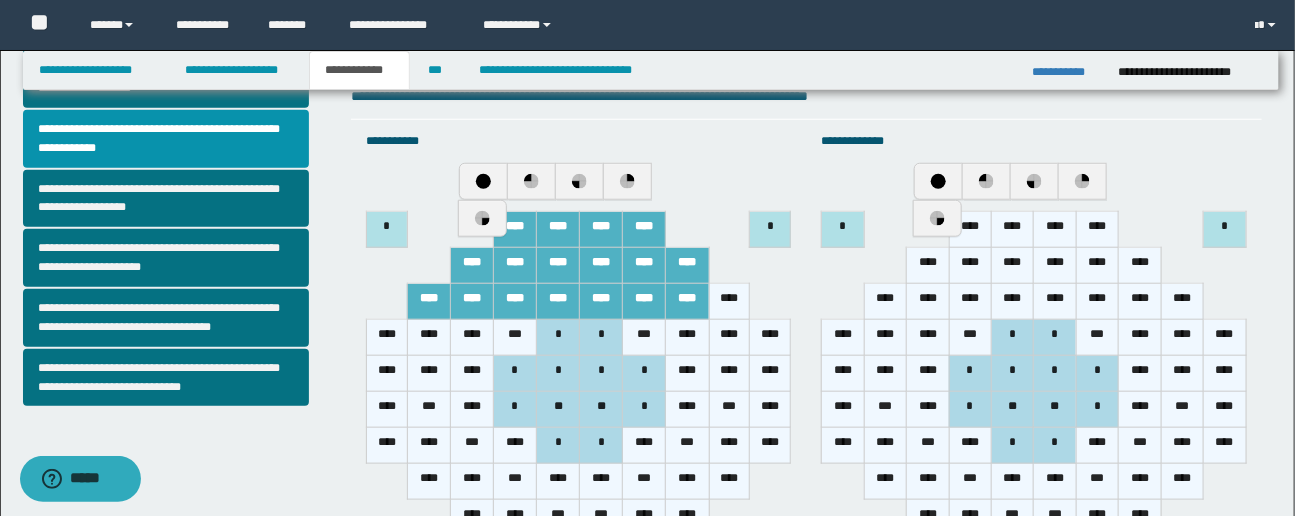 click on "****" at bounding box center (729, 302) 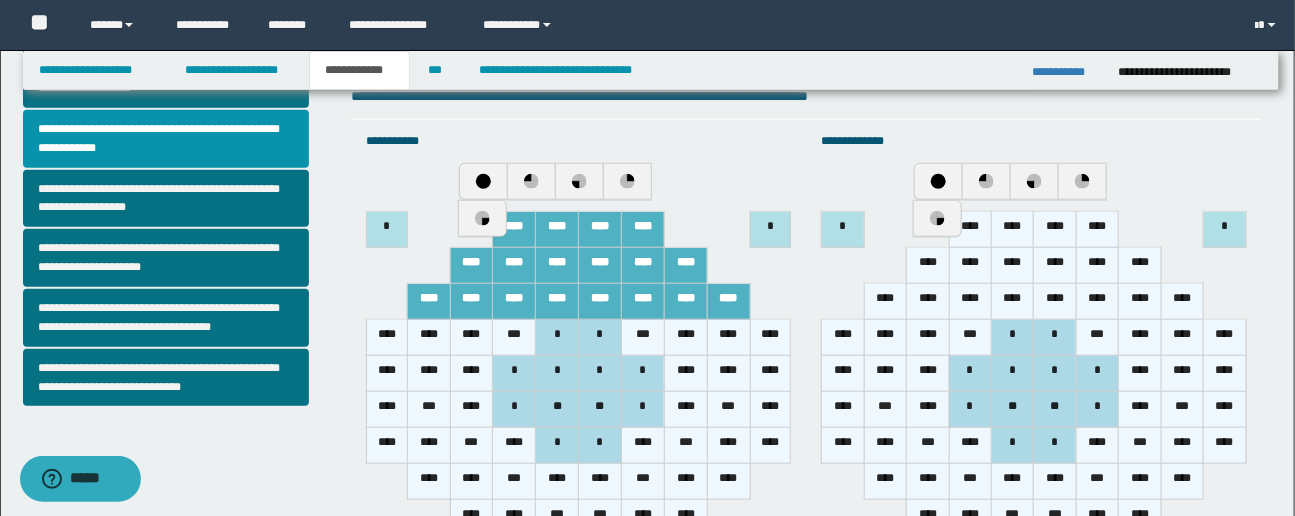 click on "****" at bounding box center [770, 338] 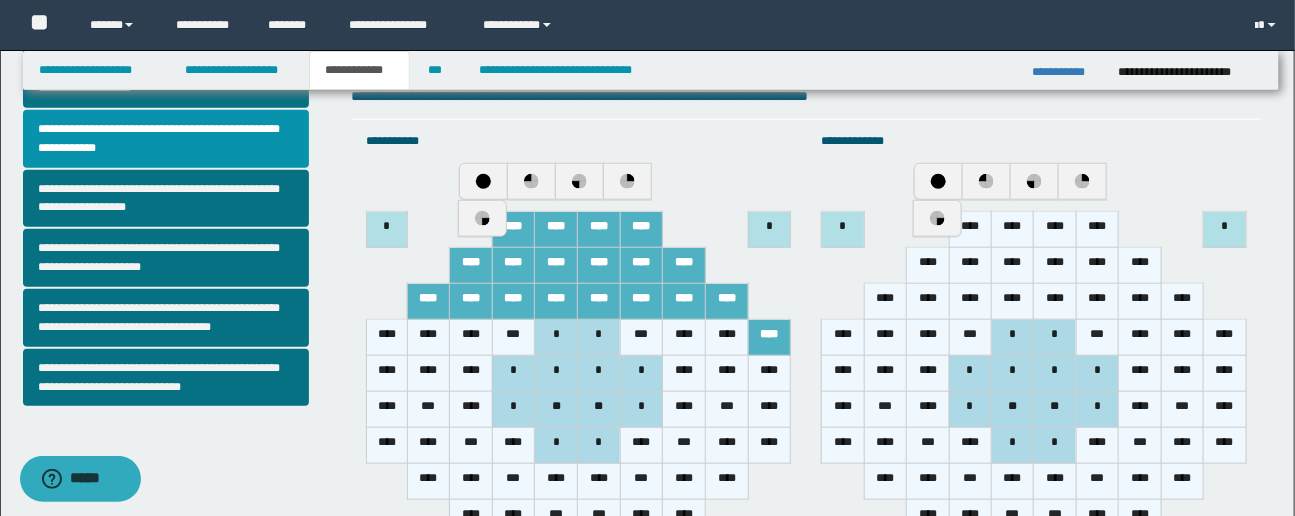 click on "****" at bounding box center [727, 338] 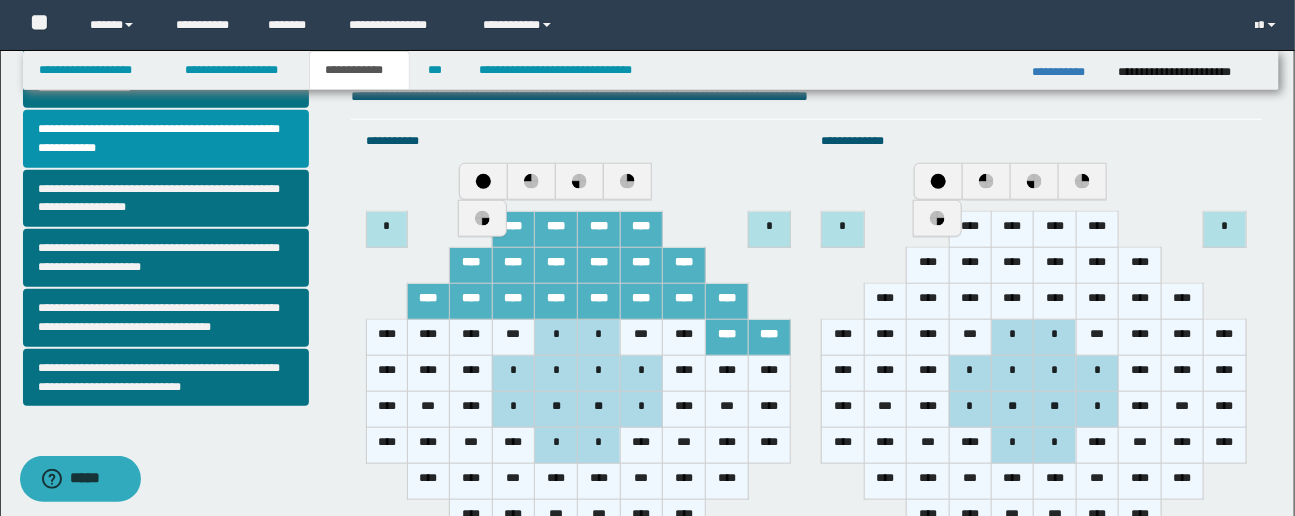 click on "****" at bounding box center [684, 338] 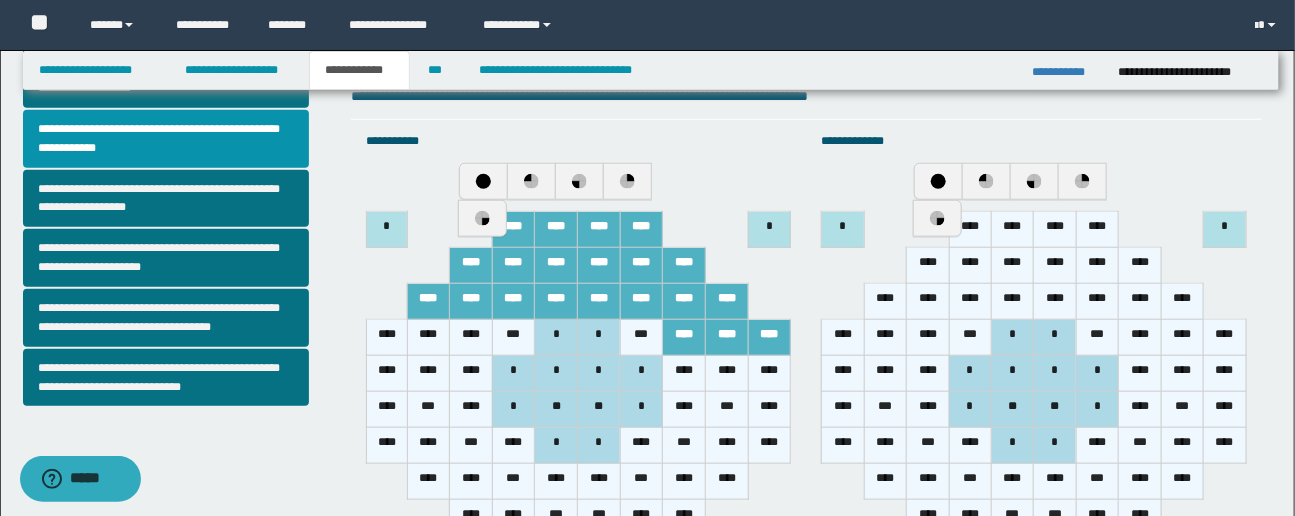 click on "***" at bounding box center (641, 338) 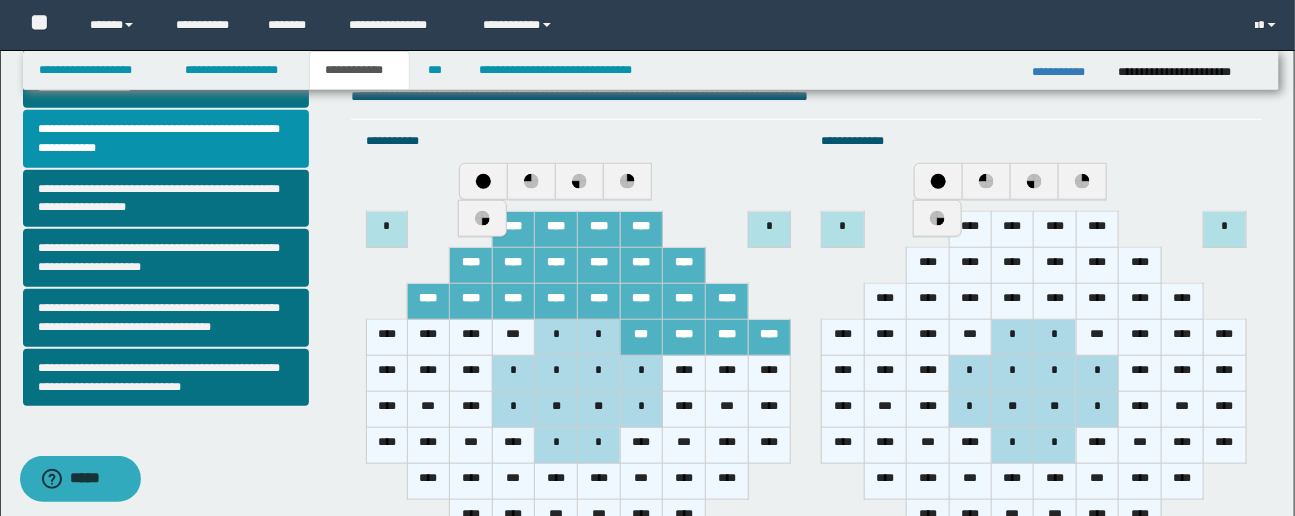 click on "*" at bounding box center (599, 338) 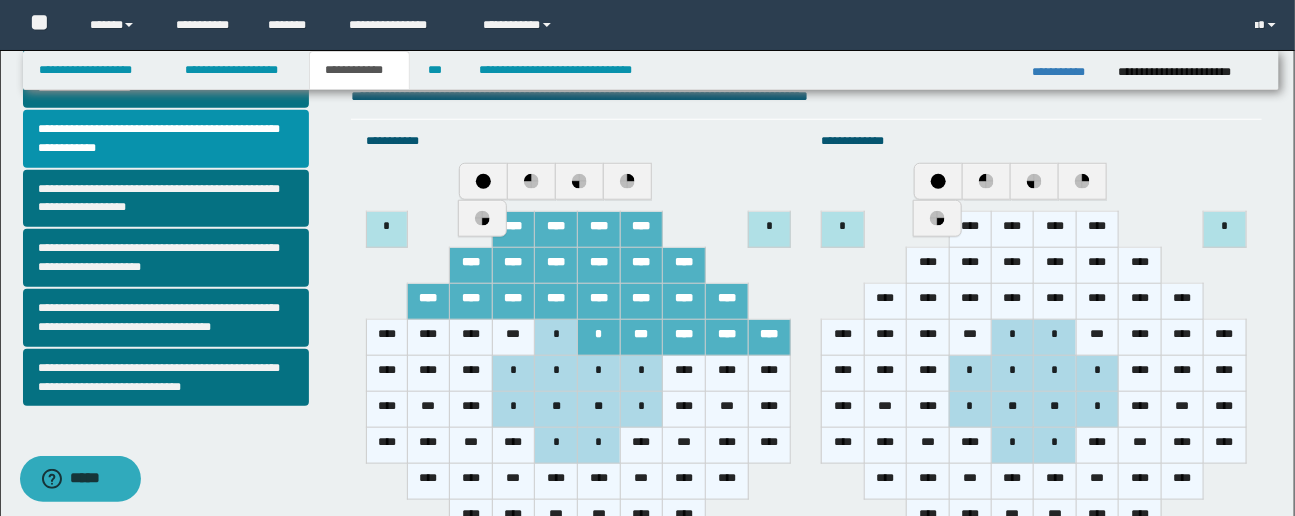 click on "*" at bounding box center (556, 338) 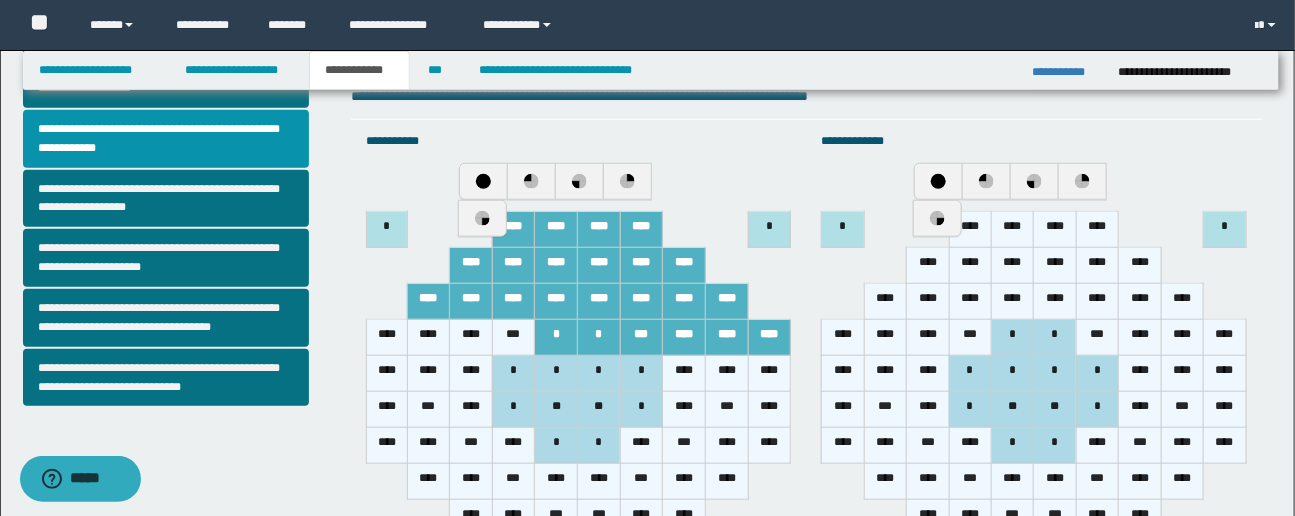 click on "***" at bounding box center [513, 338] 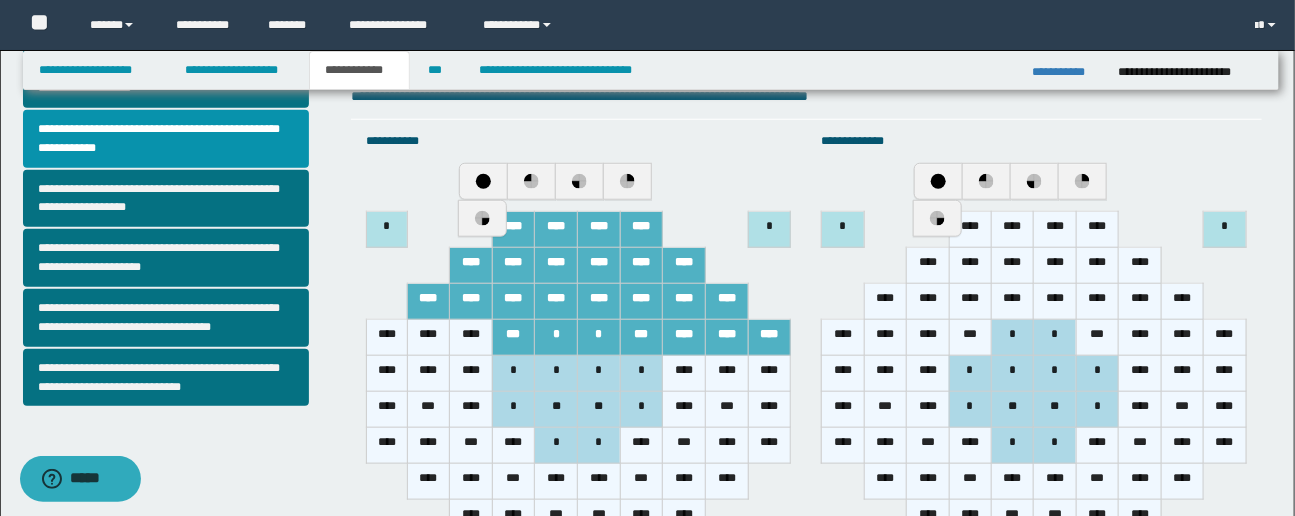 click on "****" at bounding box center (471, 338) 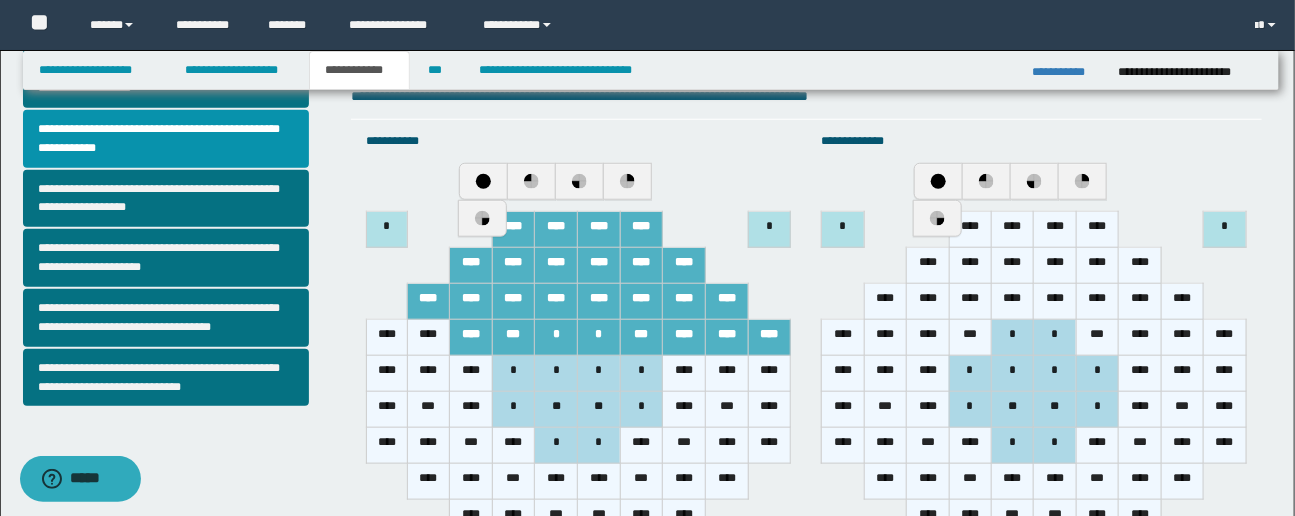 click on "****" at bounding box center [428, 338] 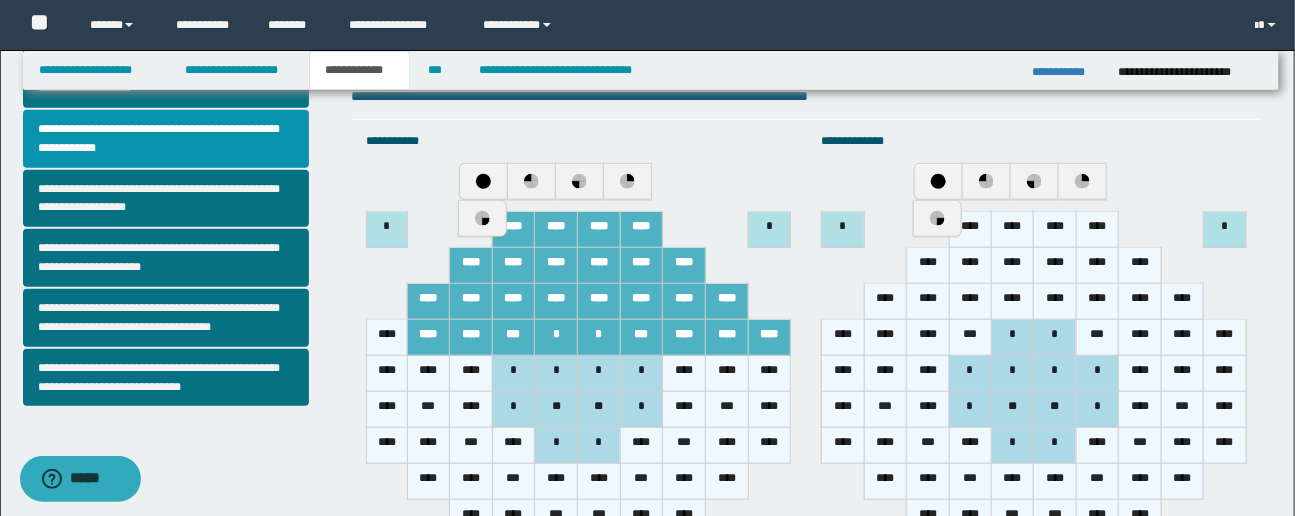 click on "****" at bounding box center [387, 338] 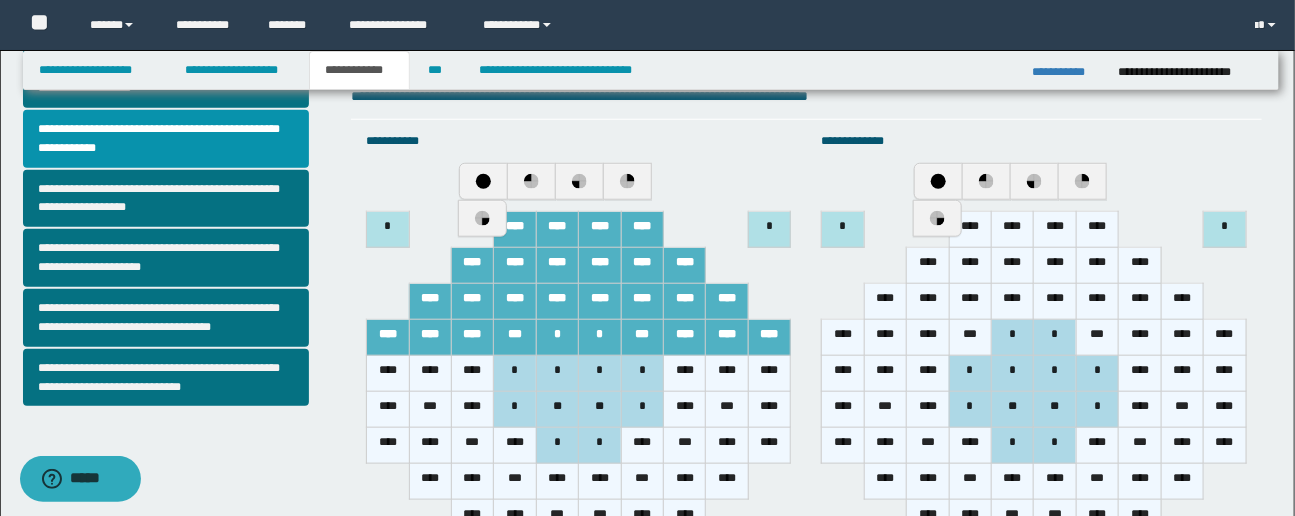 click on "****" at bounding box center [388, 374] 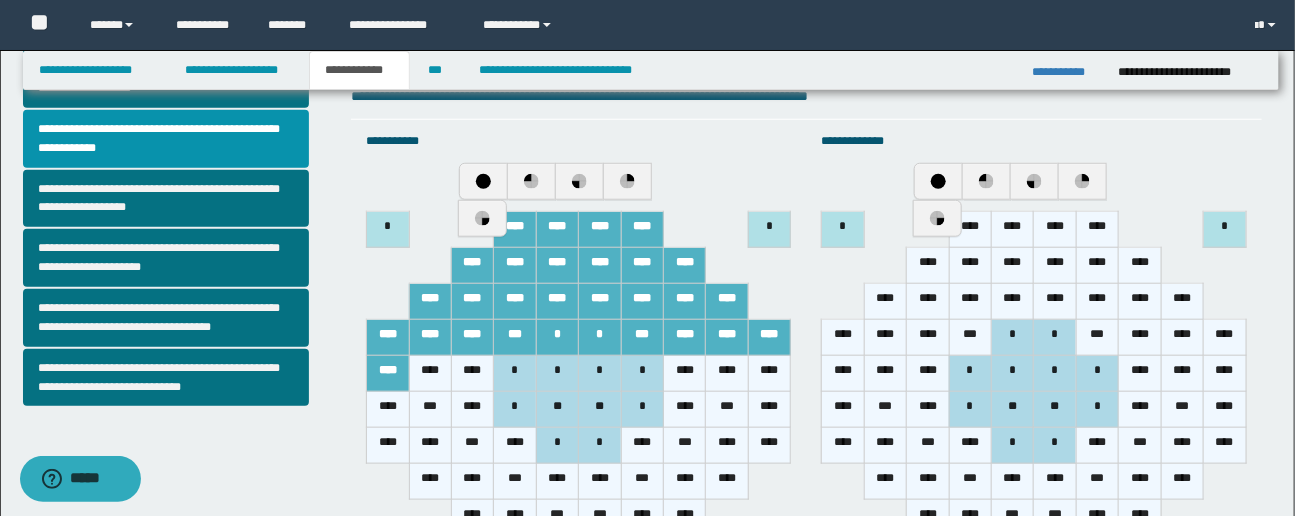 click on "****" at bounding box center [430, 374] 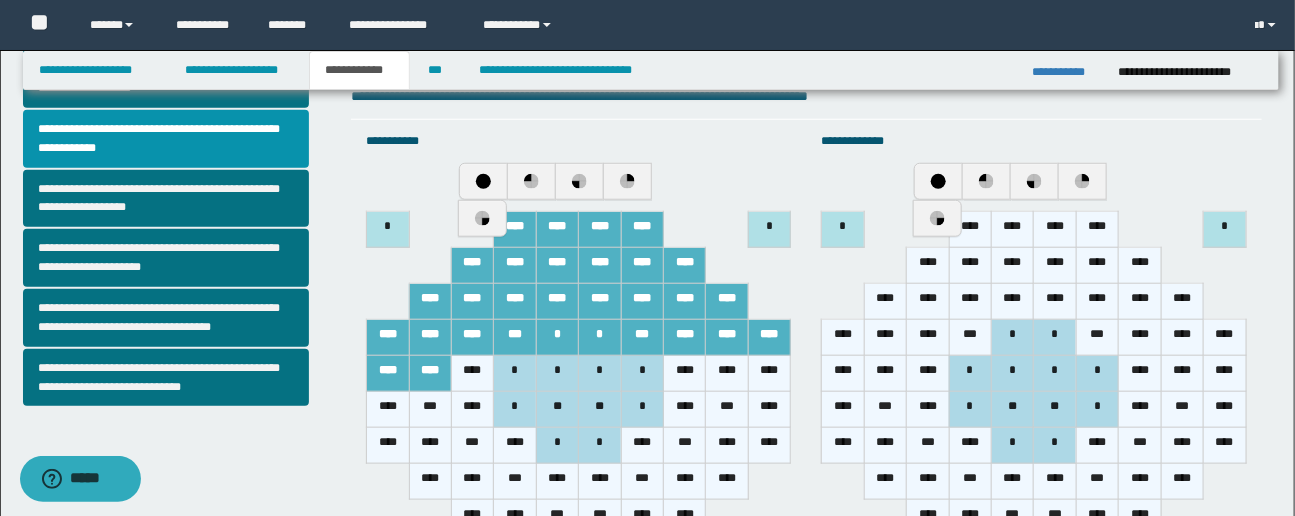 click on "****" at bounding box center (472, 374) 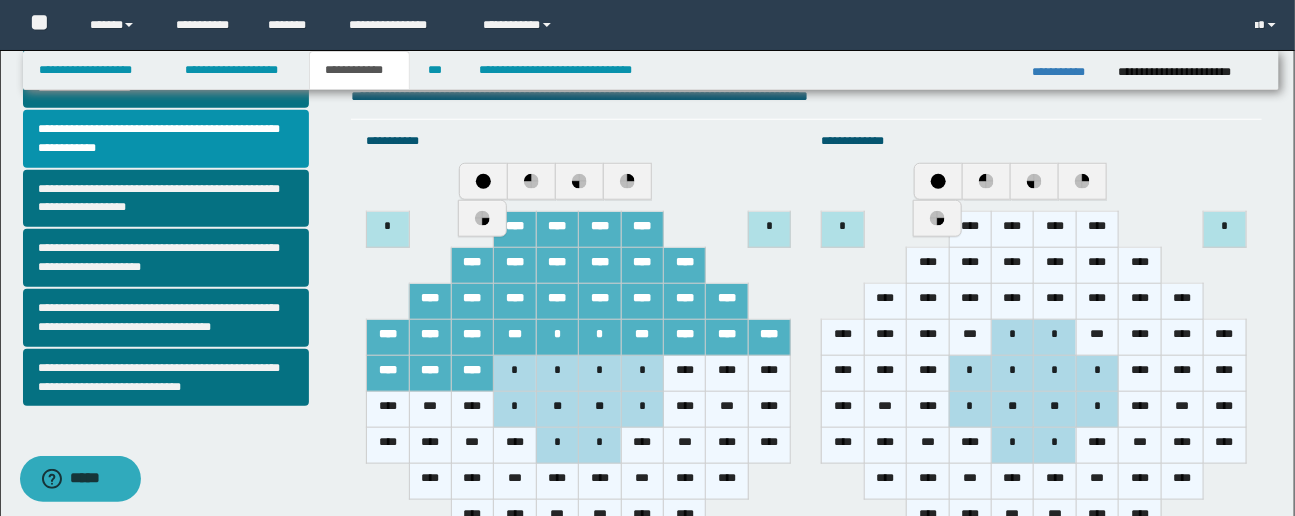 click on "*" at bounding box center (515, 374) 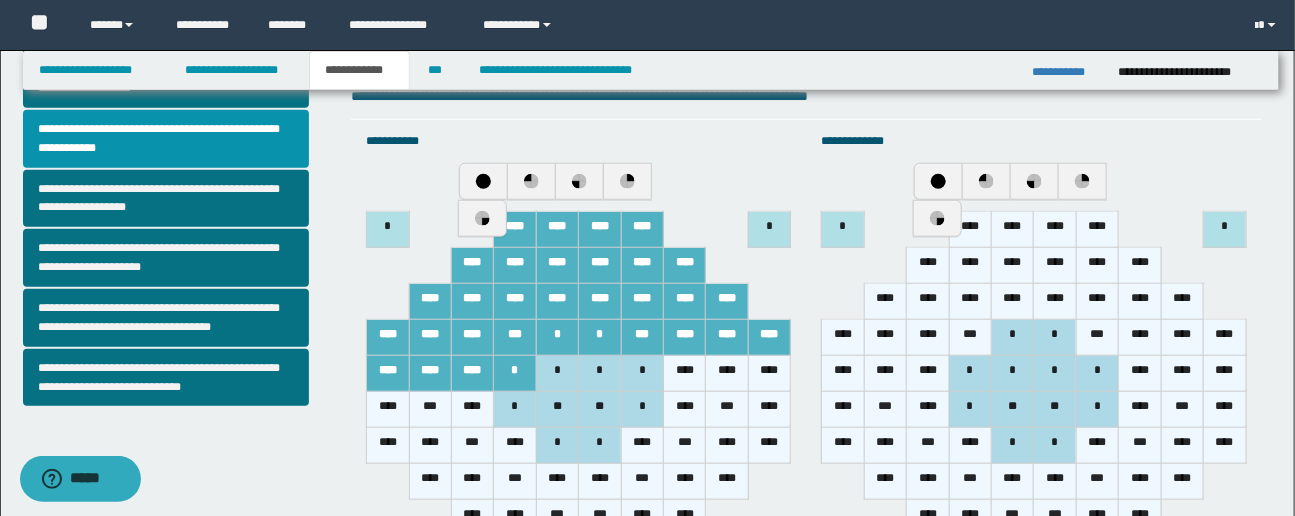 click on "*" at bounding box center [557, 374] 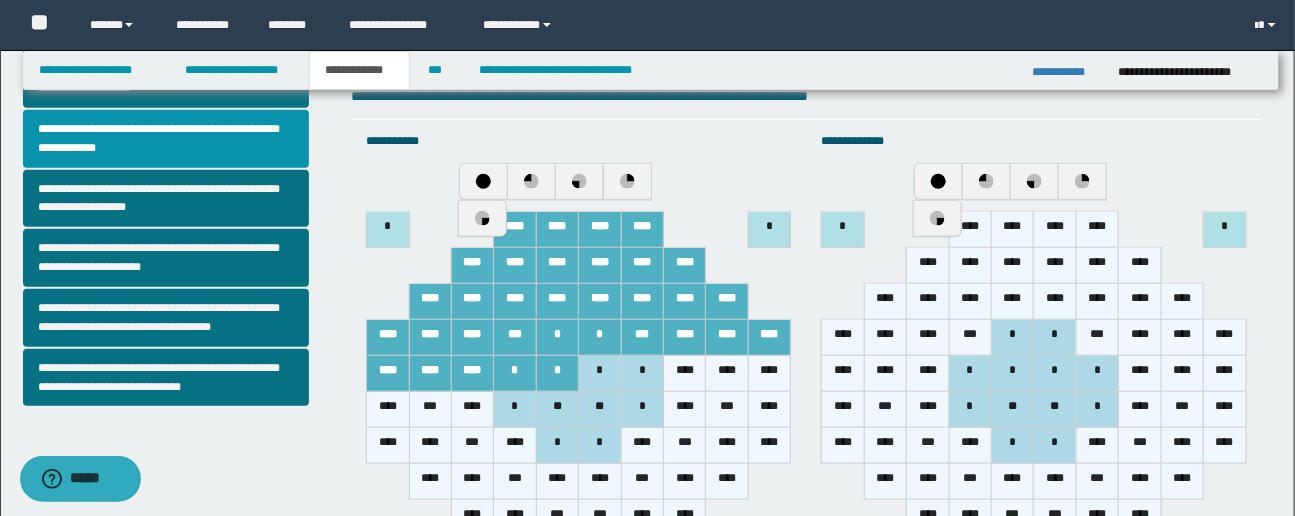click on "*" at bounding box center [600, 374] 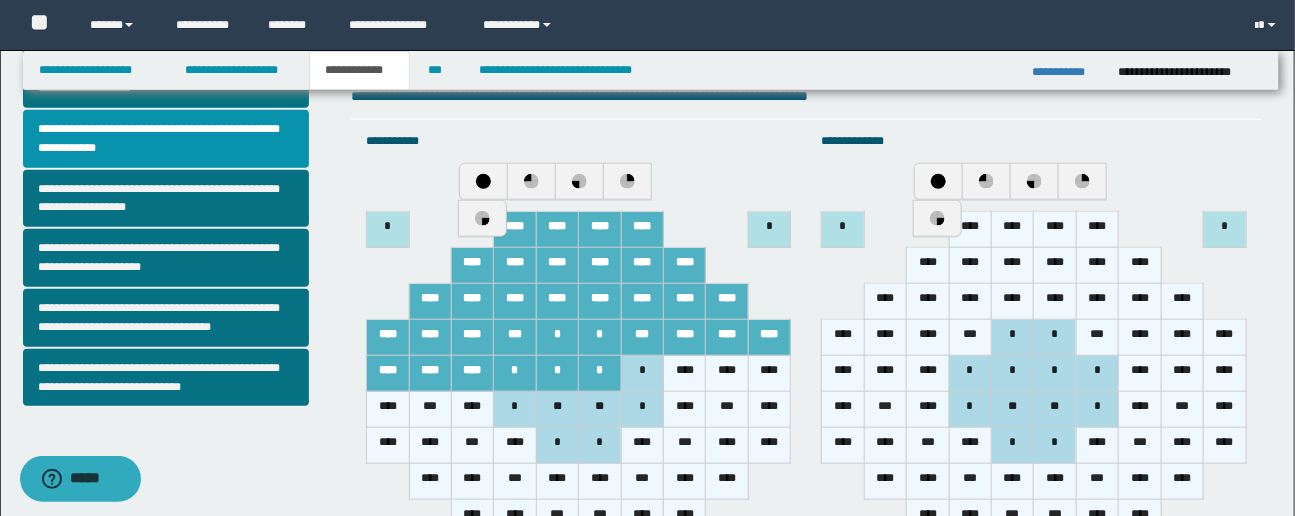 click on "*" at bounding box center (642, 374) 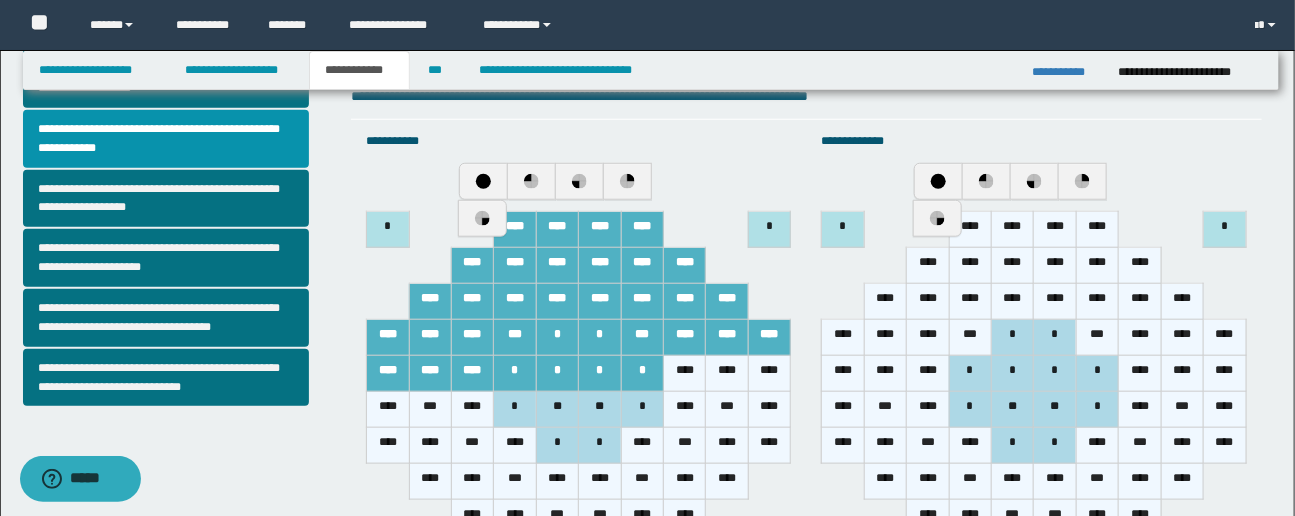 click on "****" at bounding box center [685, 374] 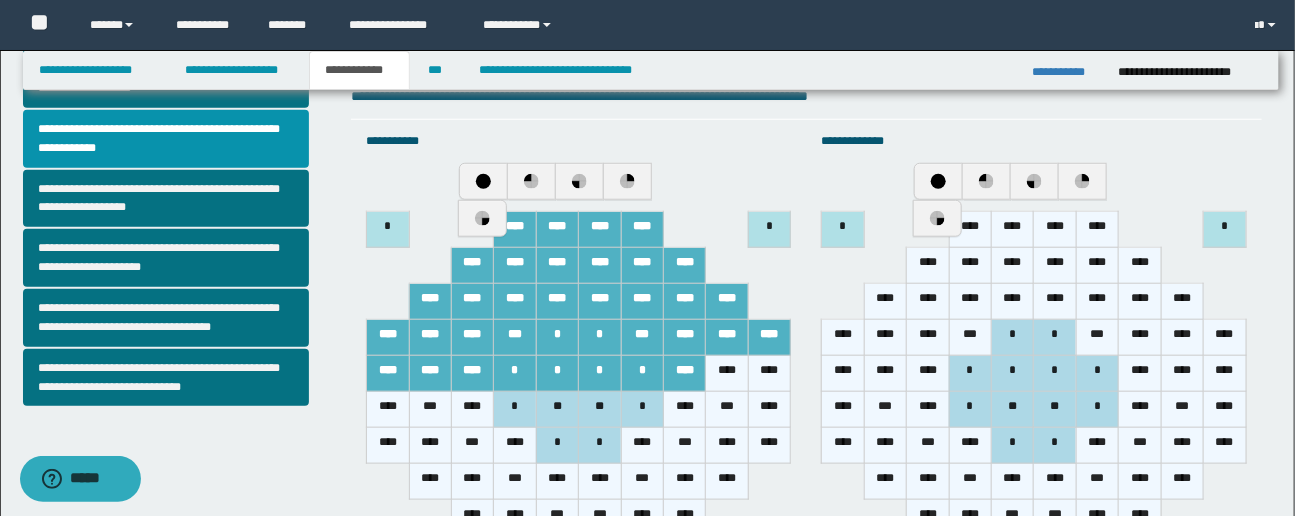 click on "****" at bounding box center [727, 374] 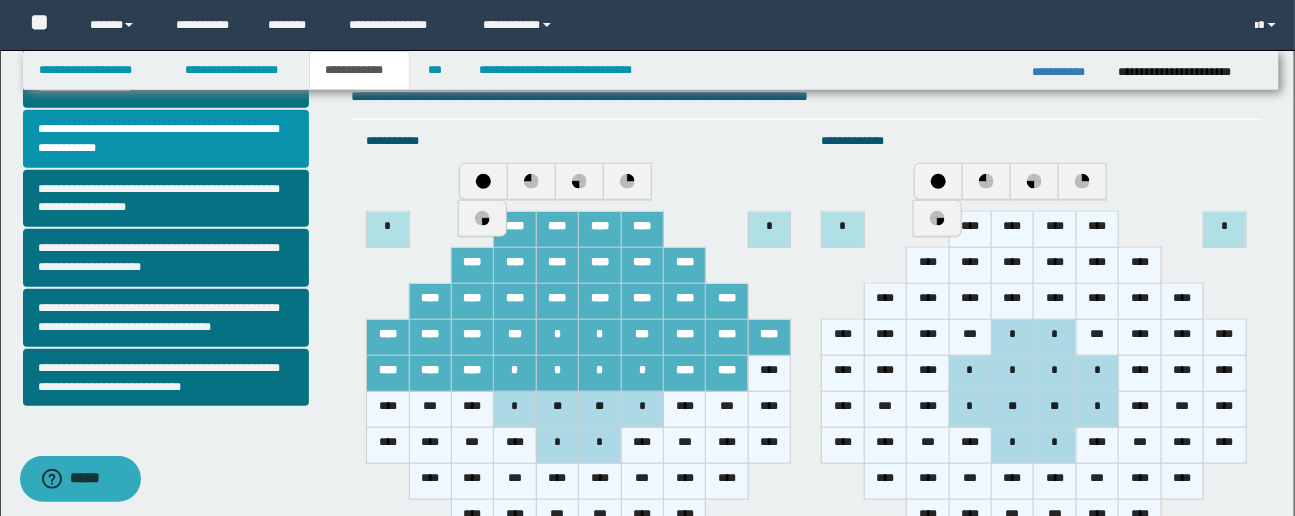 click on "****" at bounding box center (769, 374) 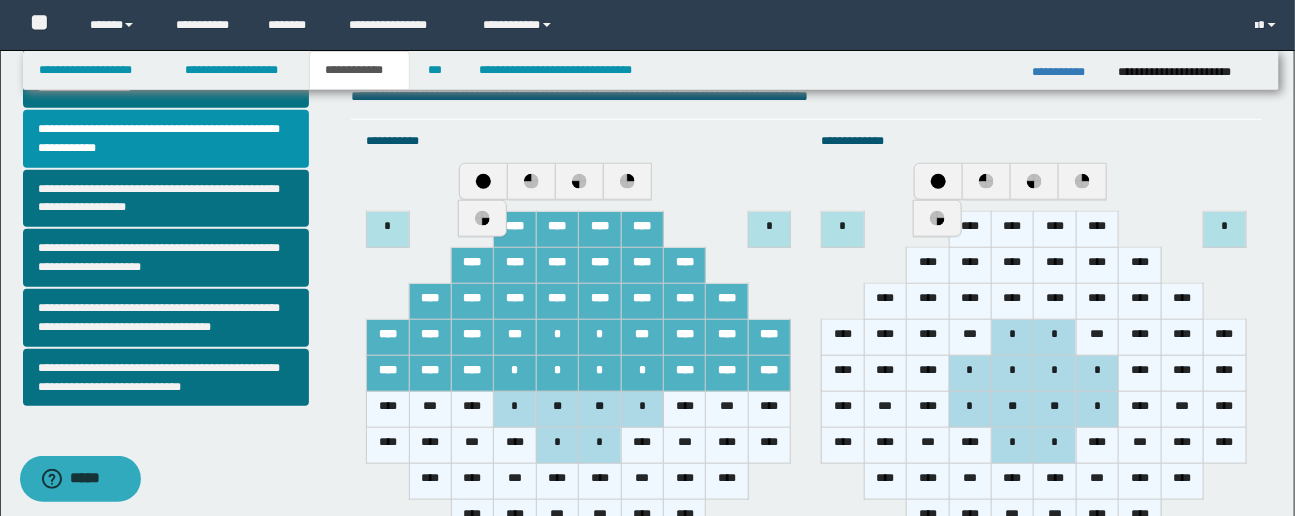 click on "****" at bounding box center (769, 410) 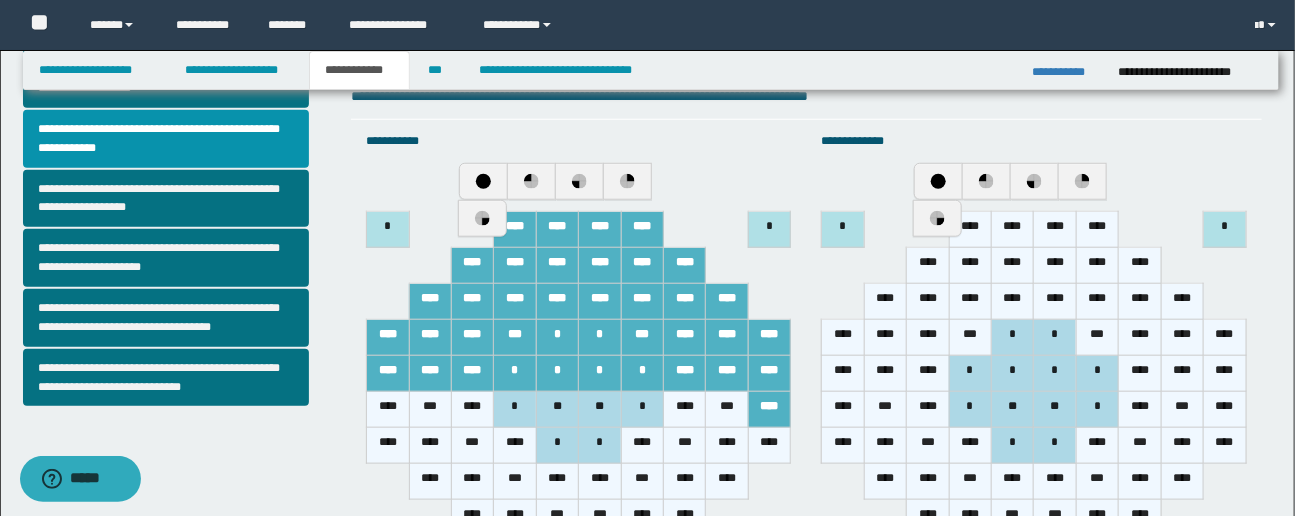 click on "****" at bounding box center (769, 446) 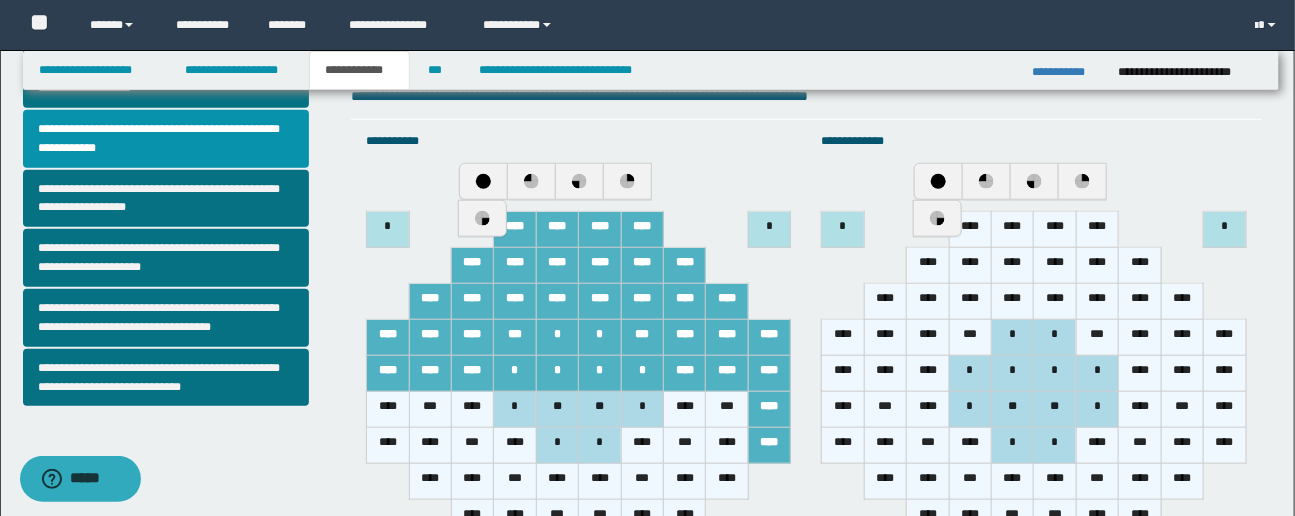 click on "***" at bounding box center (727, 410) 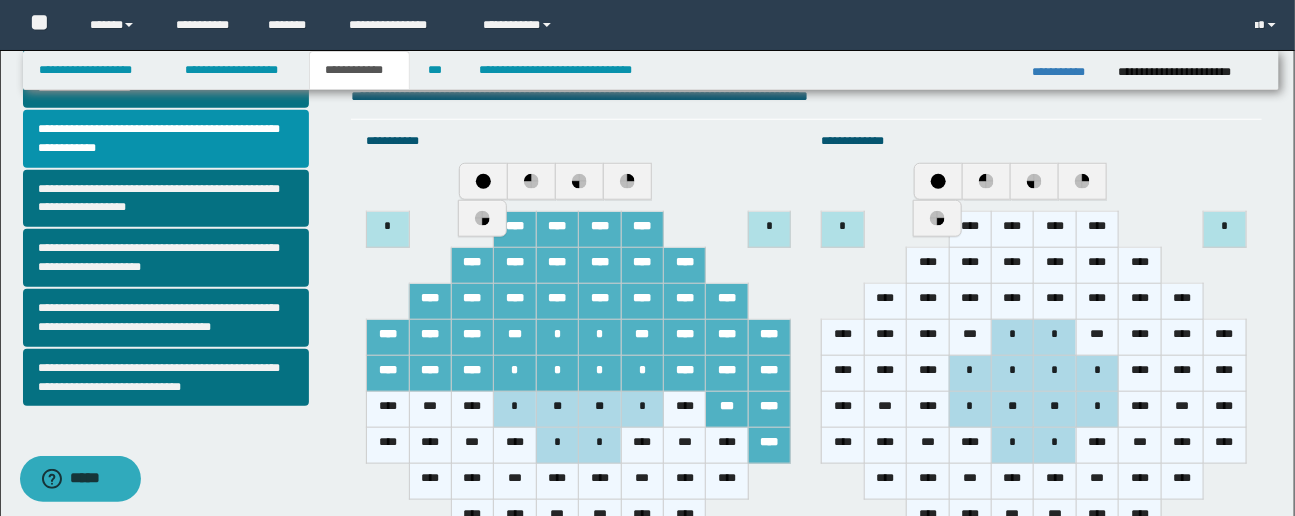 click on "****" at bounding box center [727, 446] 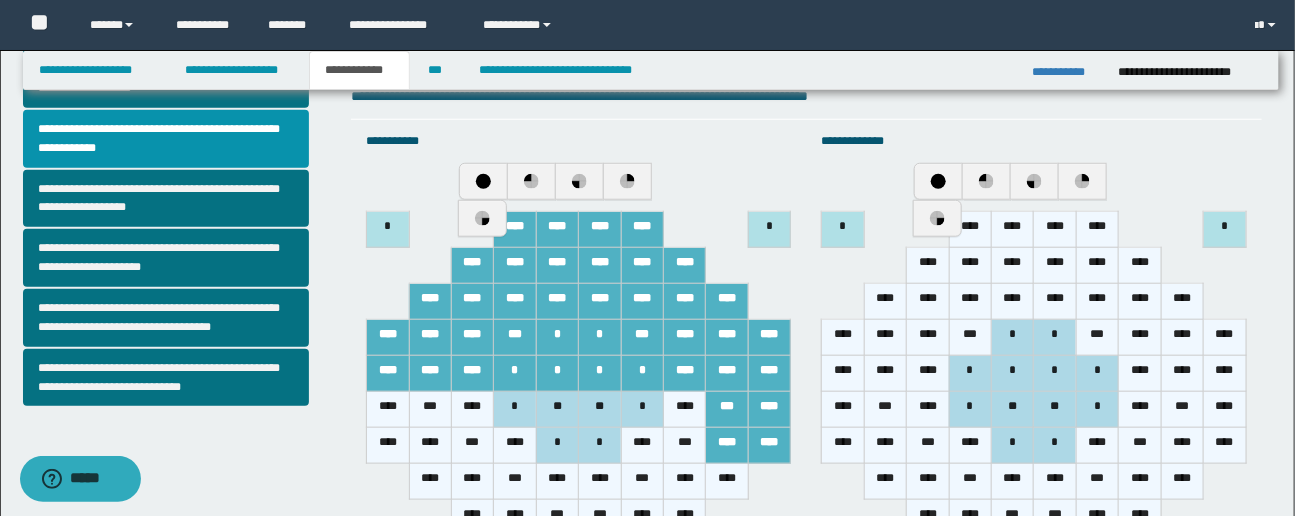 click on "****" at bounding box center [727, 482] 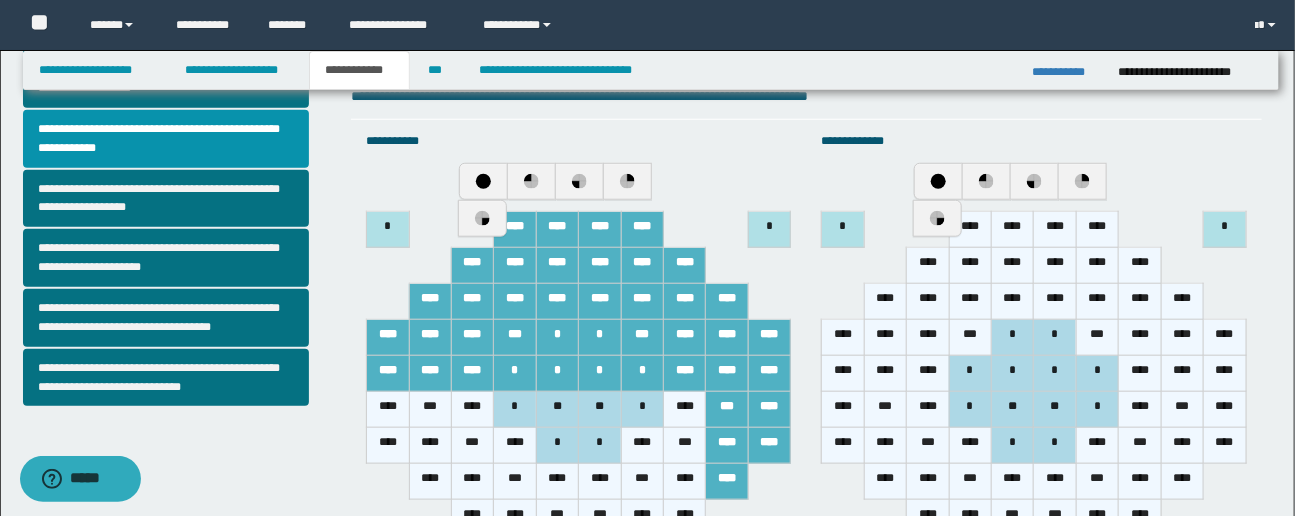 click on "****" at bounding box center (685, 410) 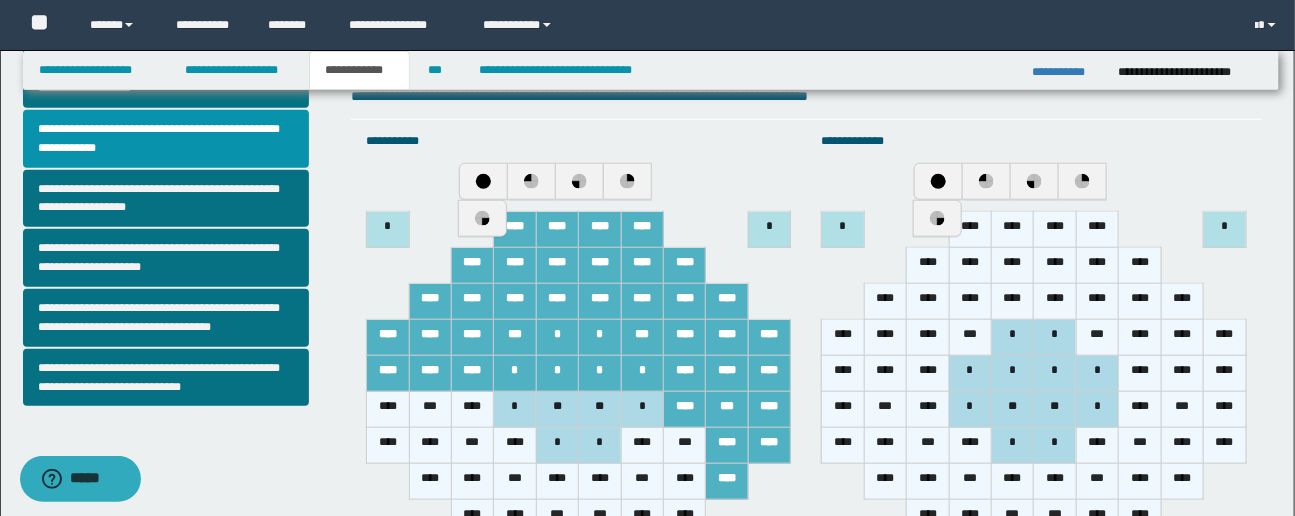 click on "***" at bounding box center (685, 446) 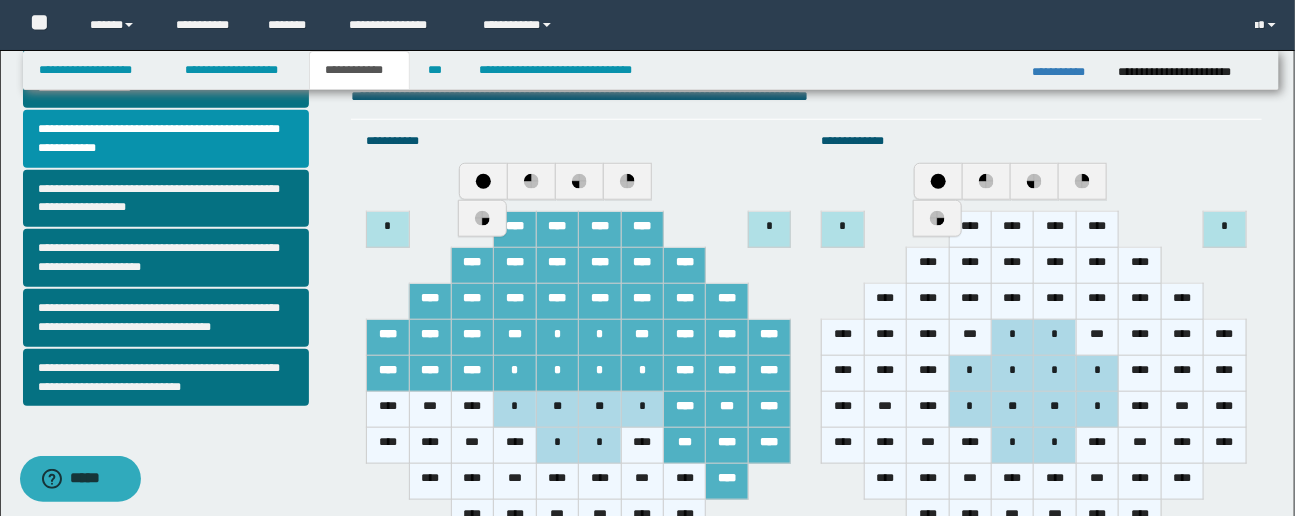click on "****" at bounding box center [685, 482] 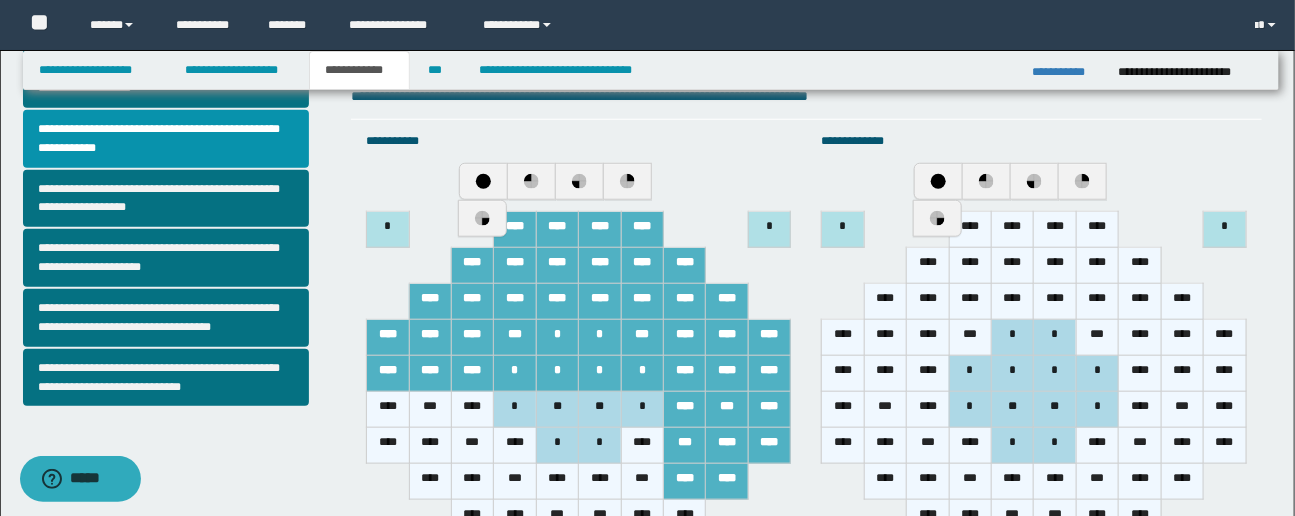 click on "****" at bounding box center [685, 518] 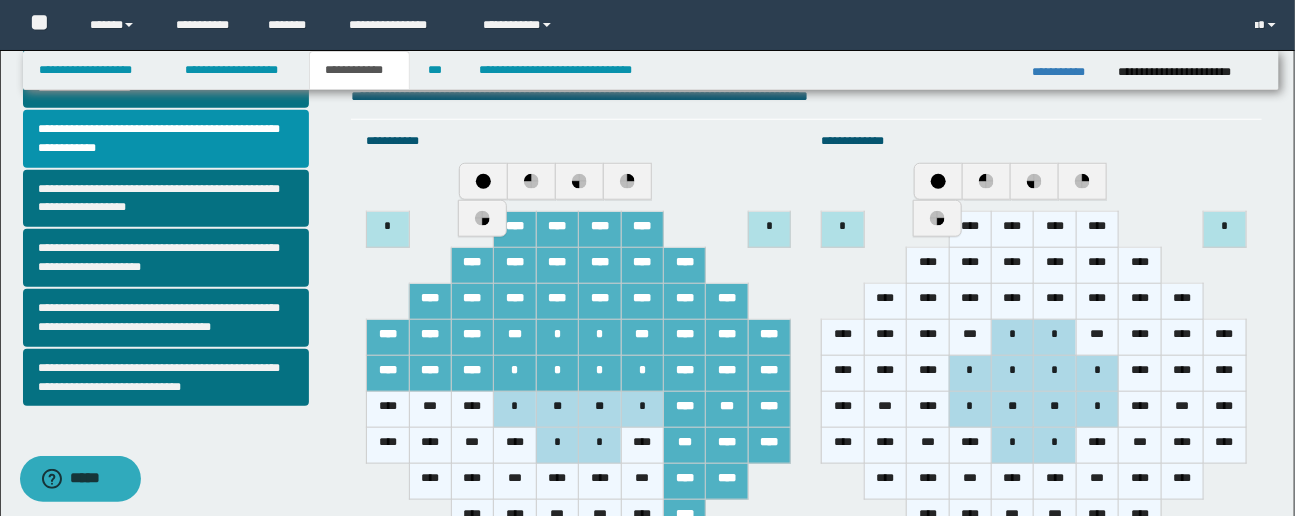 click on "*" at bounding box center [642, 410] 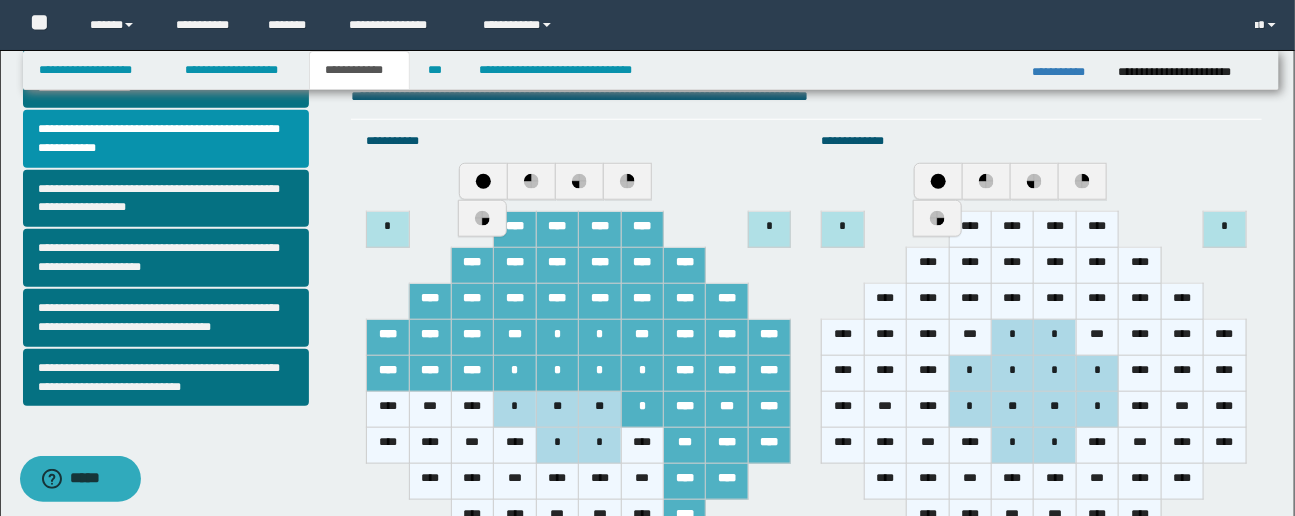 click on "****" at bounding box center (642, 446) 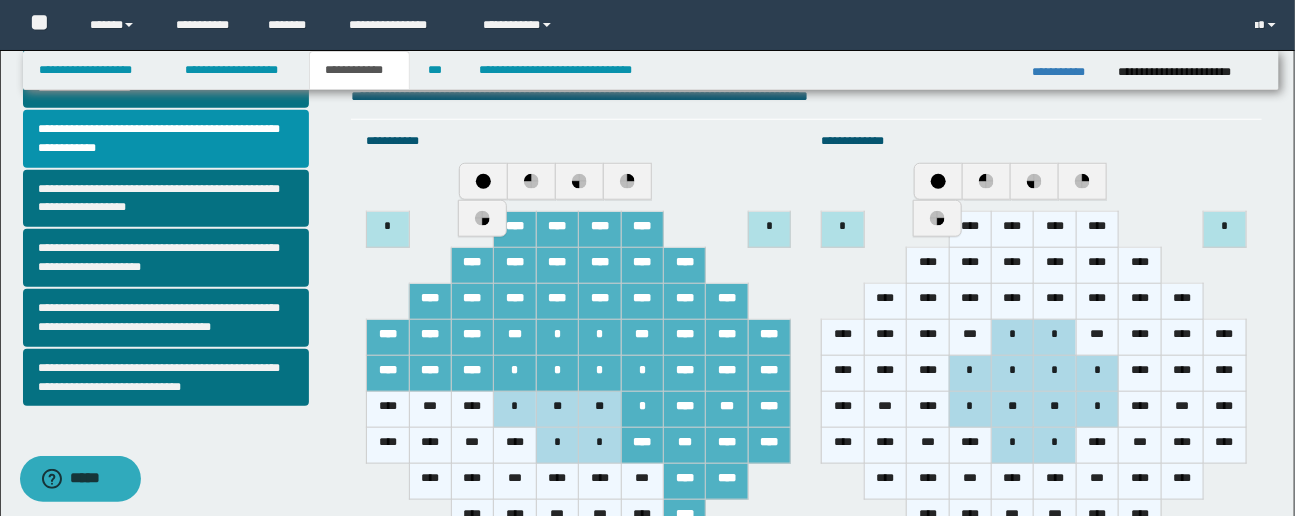 click on "***" at bounding box center [642, 482] 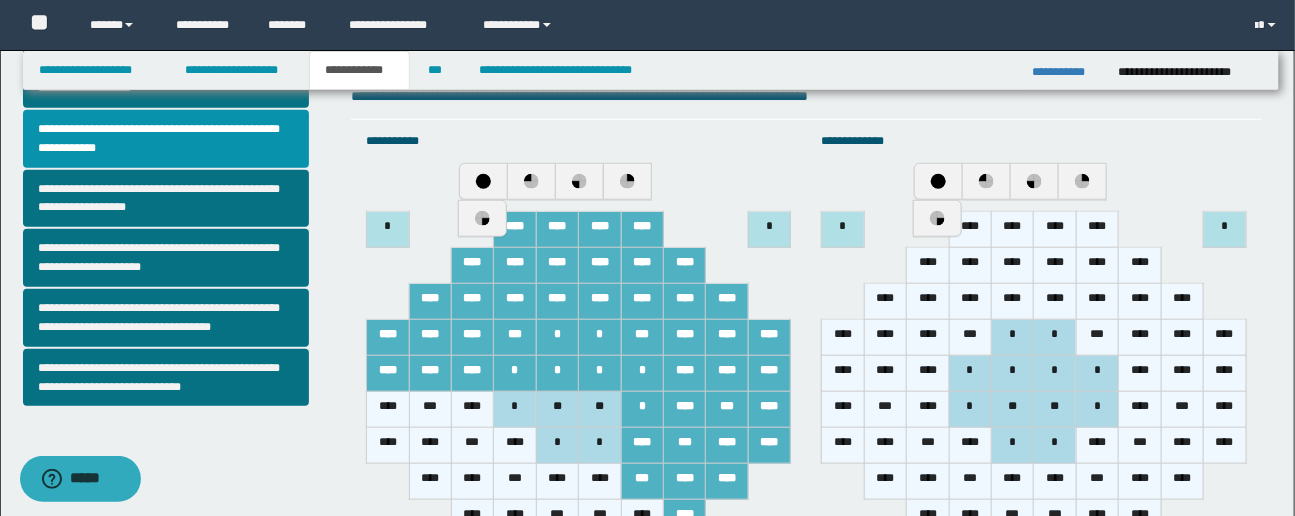 click on "****" at bounding box center (642, 518) 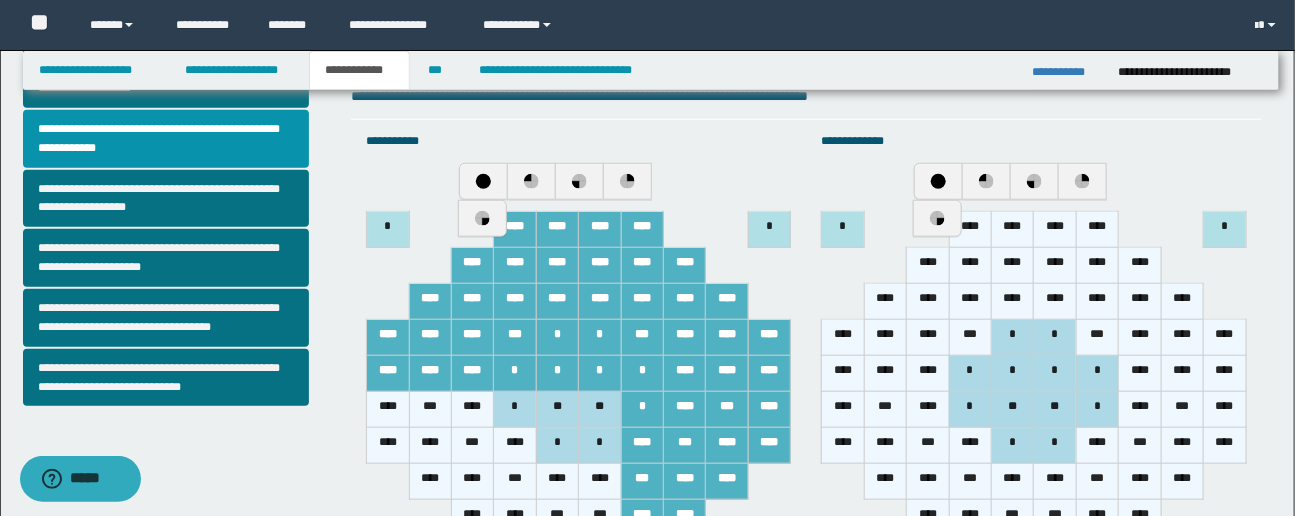 click on "**********" at bounding box center (578, 362) 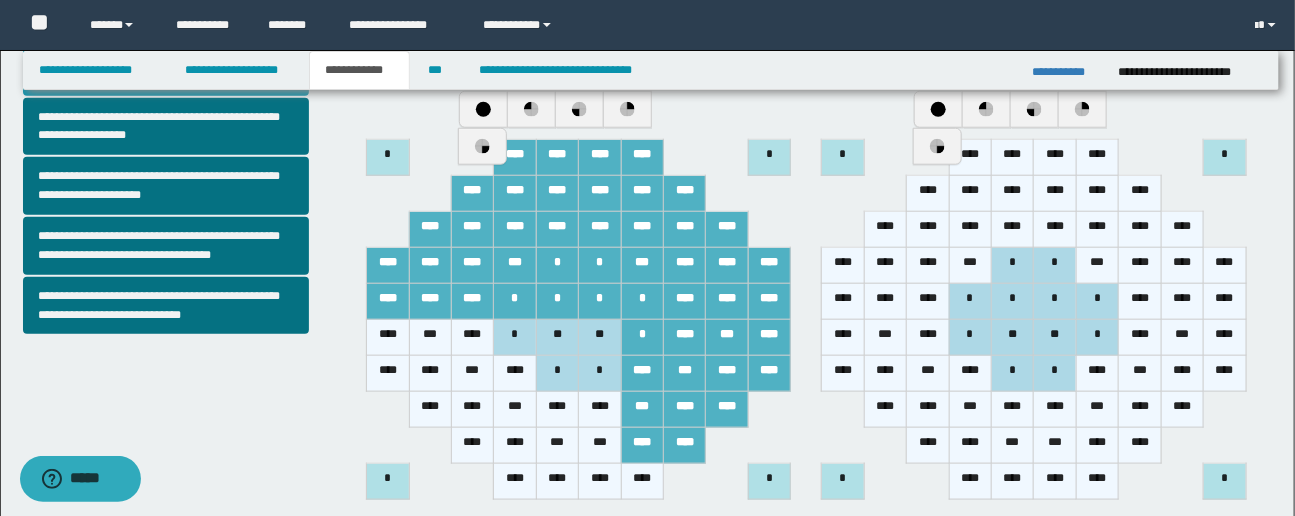 scroll, scrollTop: 743, scrollLeft: 0, axis: vertical 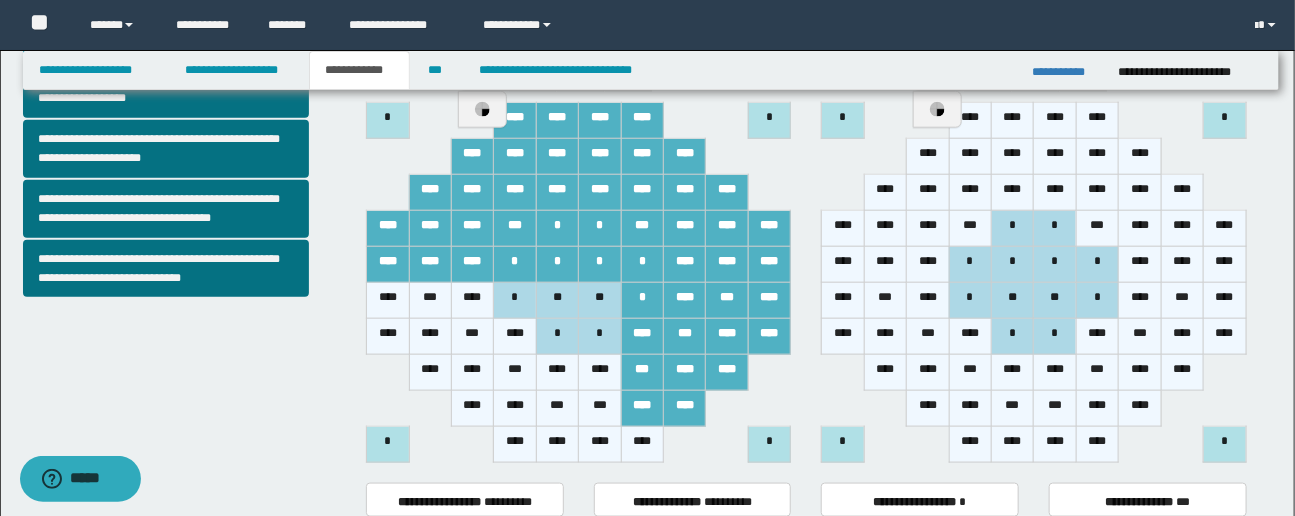 click on "****" at bounding box center [642, 445] 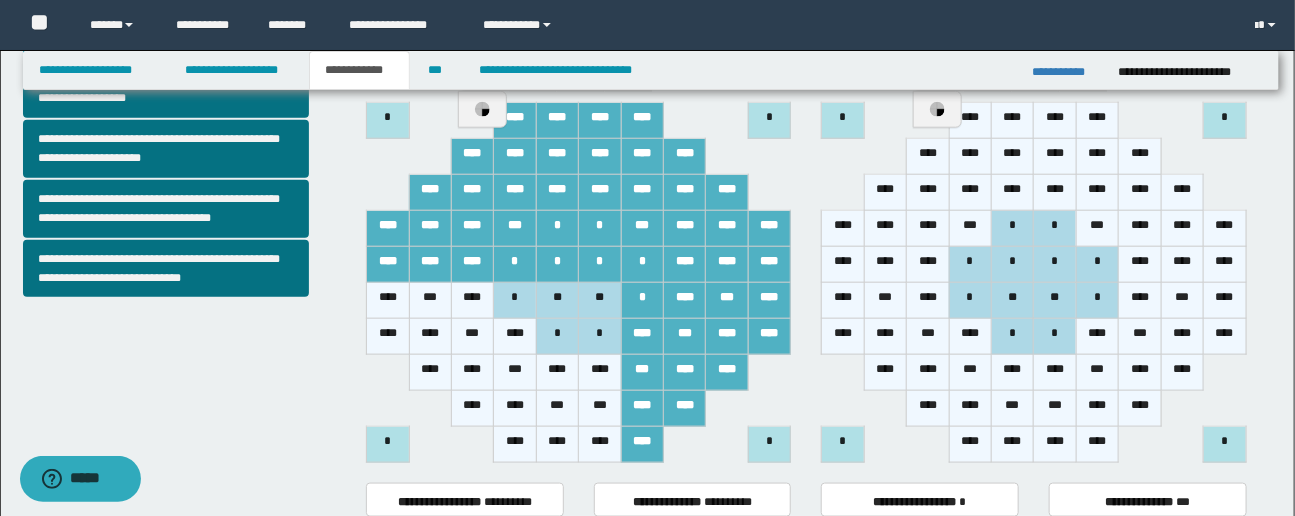 click on "**" at bounding box center (600, 301) 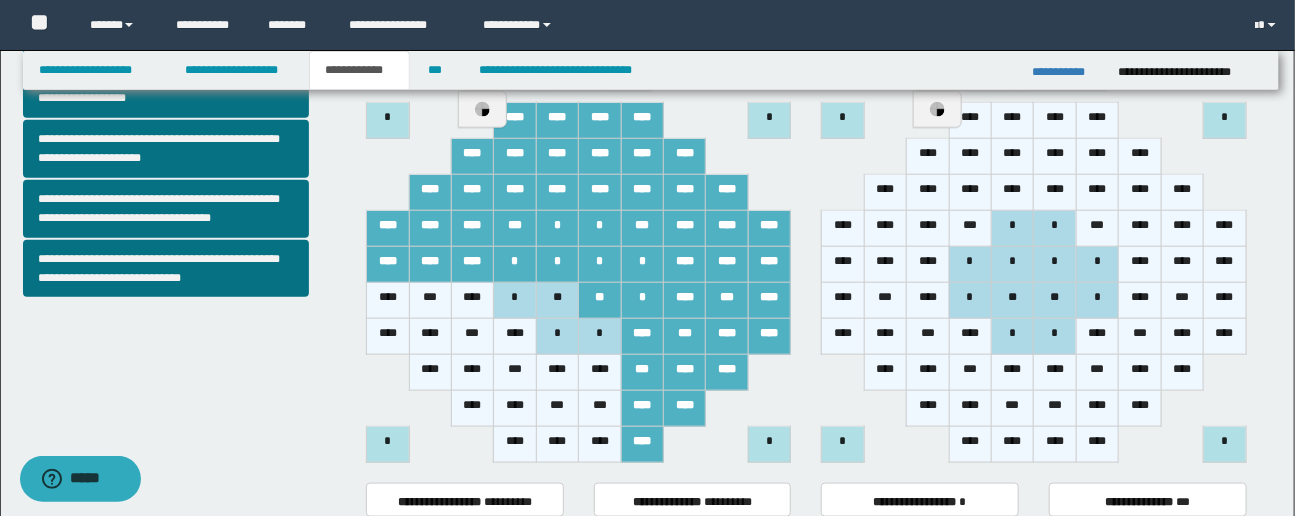 click on "*" at bounding box center (600, 337) 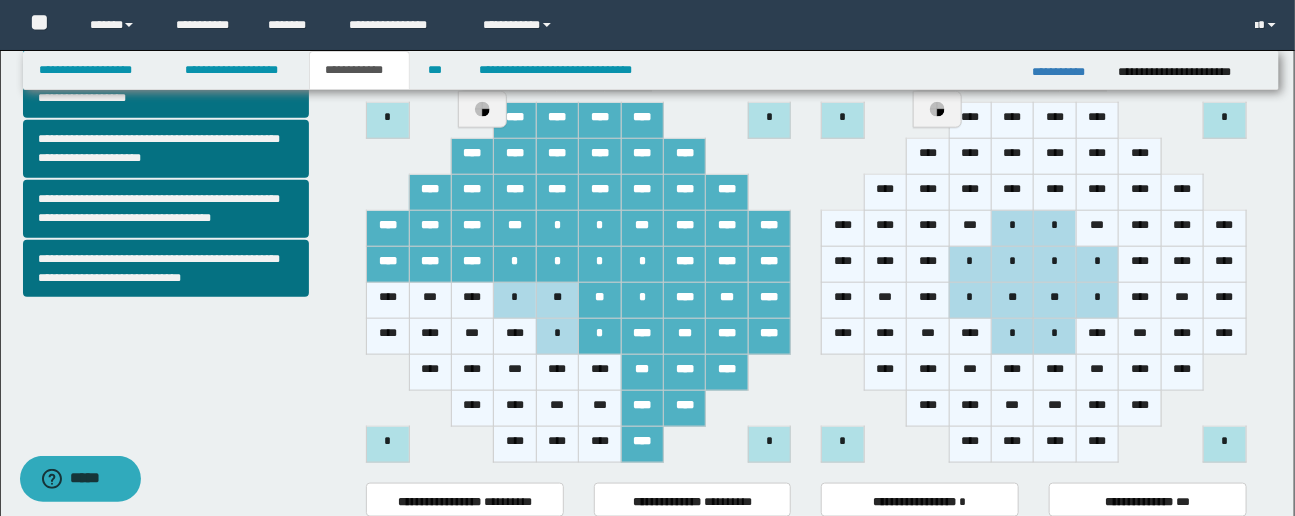 click on "****" at bounding box center (600, 373) 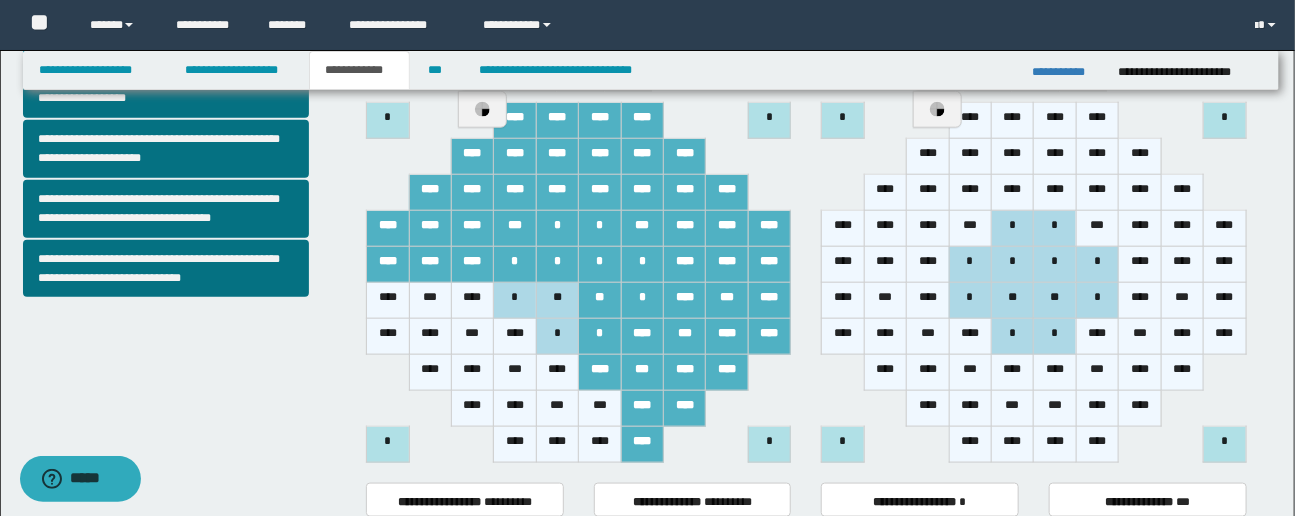 click on "***" at bounding box center (600, 409) 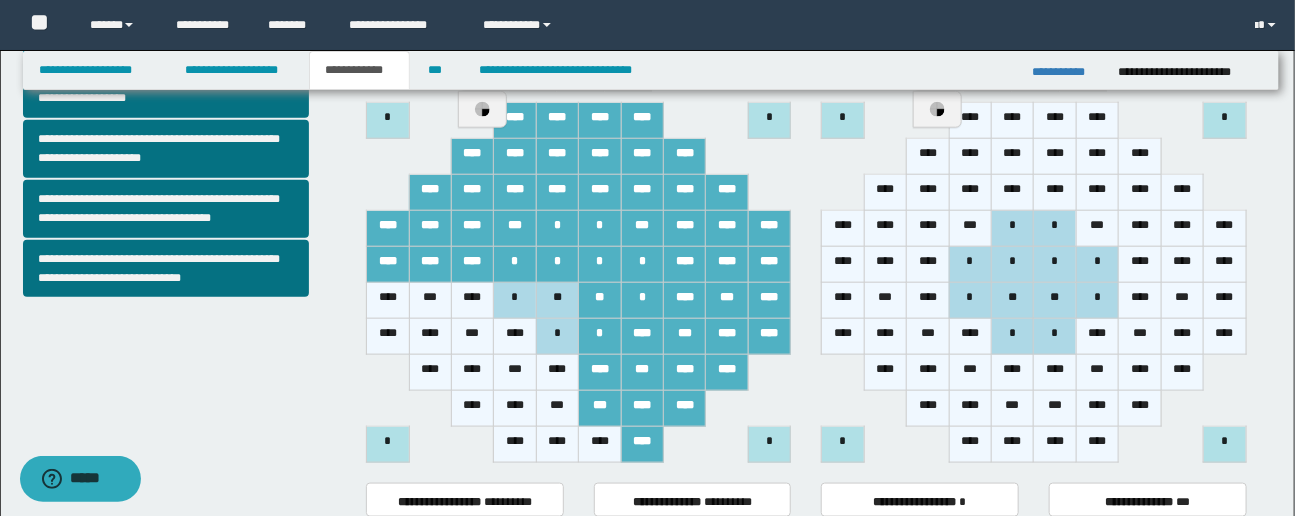 click on "****" at bounding box center (600, 445) 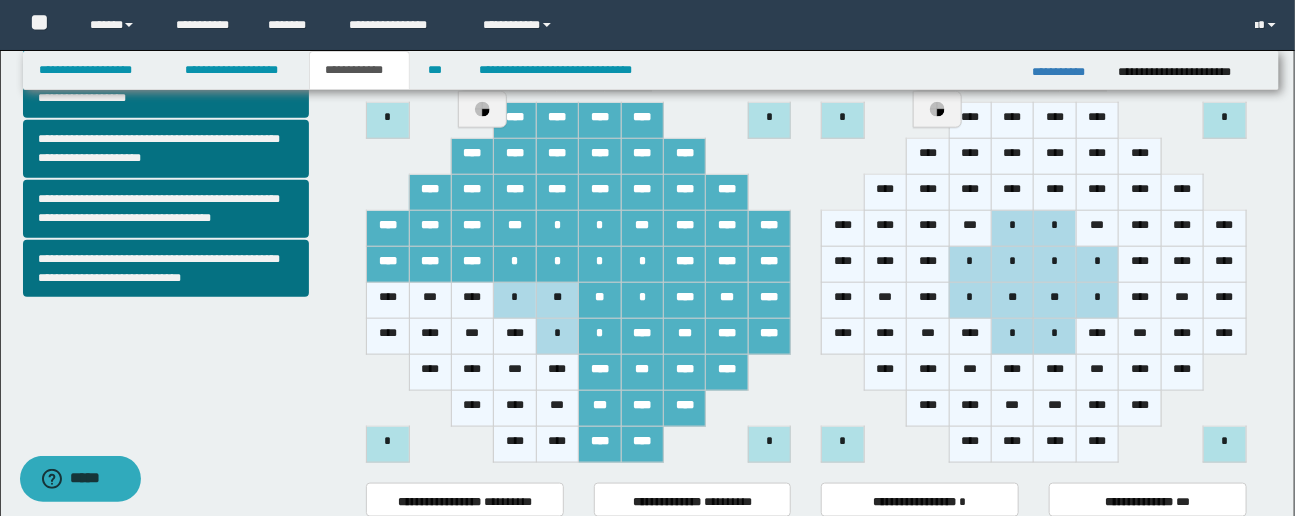 click on "**" at bounding box center (557, 301) 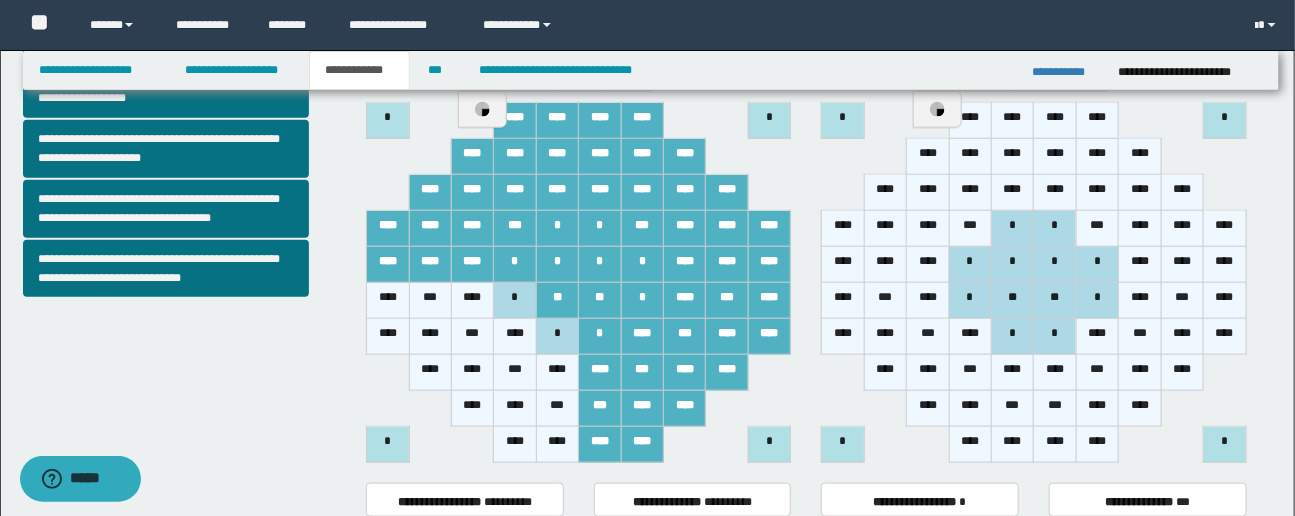 click on "*" at bounding box center [557, 337] 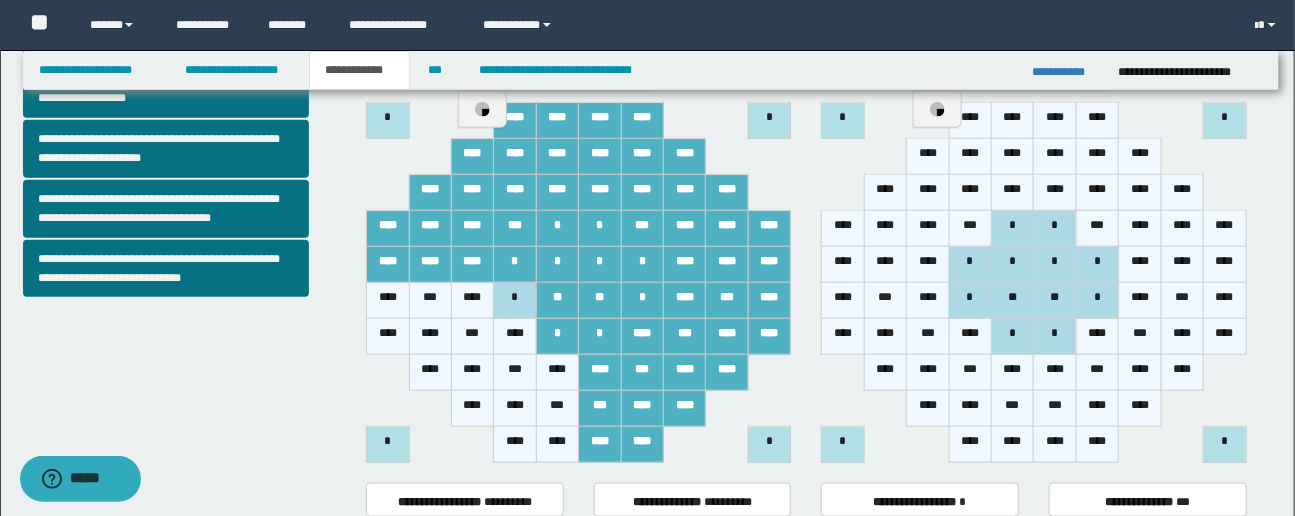 click on "****" at bounding box center [557, 373] 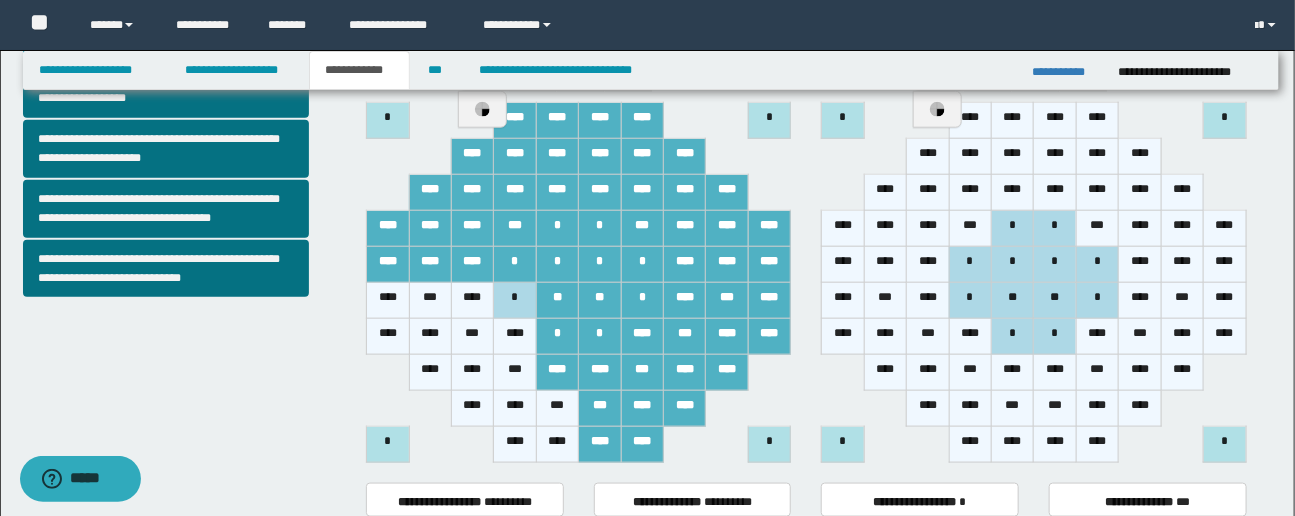 click on "***" at bounding box center [557, 409] 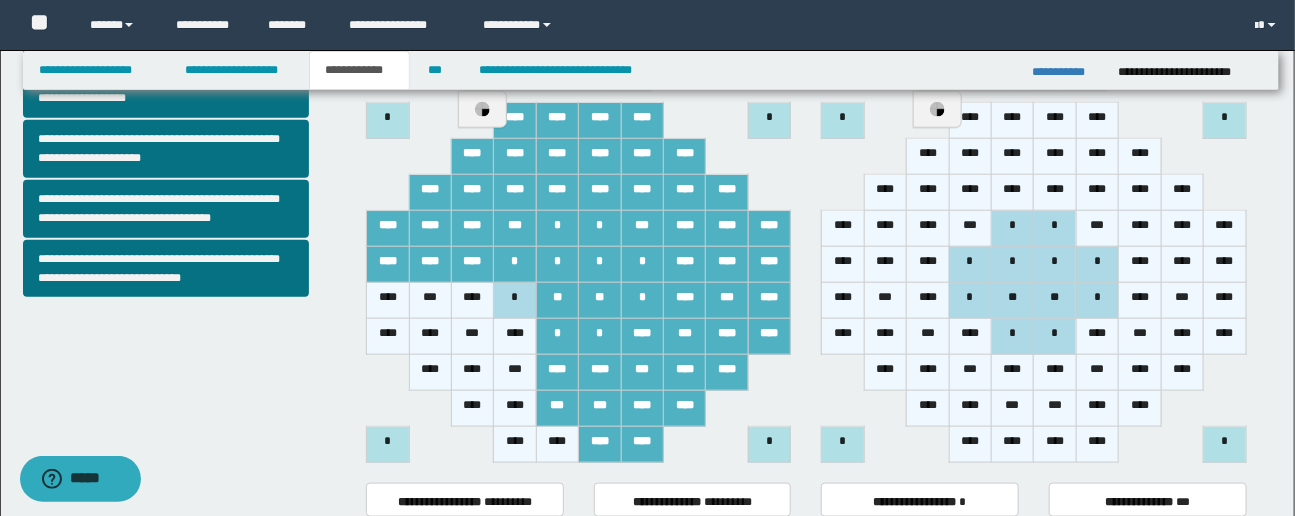 click on "****" at bounding box center [557, 445] 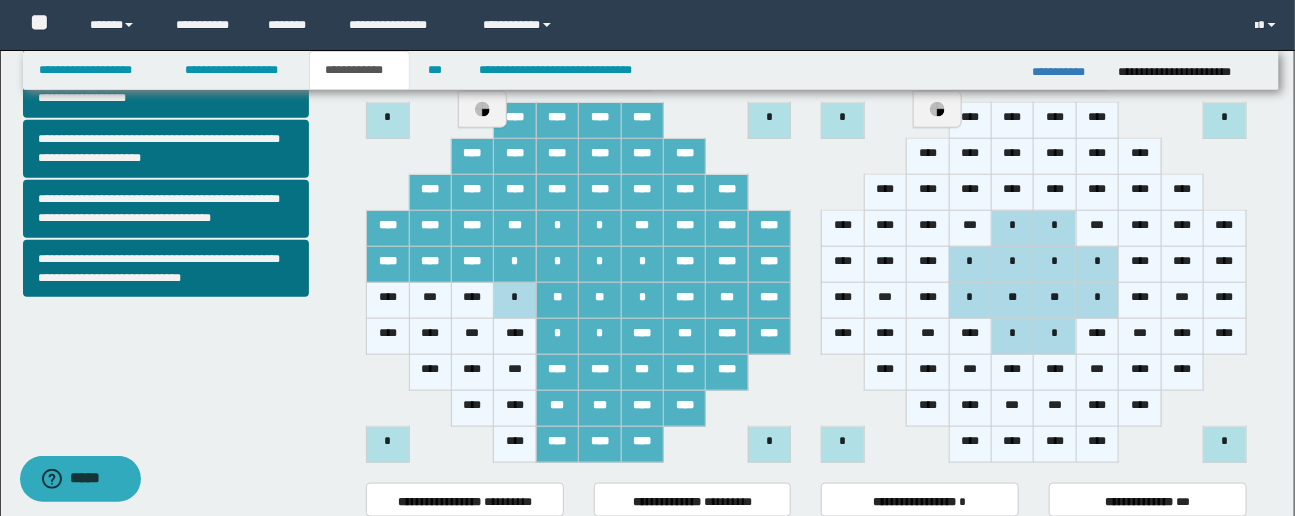 click on "*" at bounding box center [515, 301] 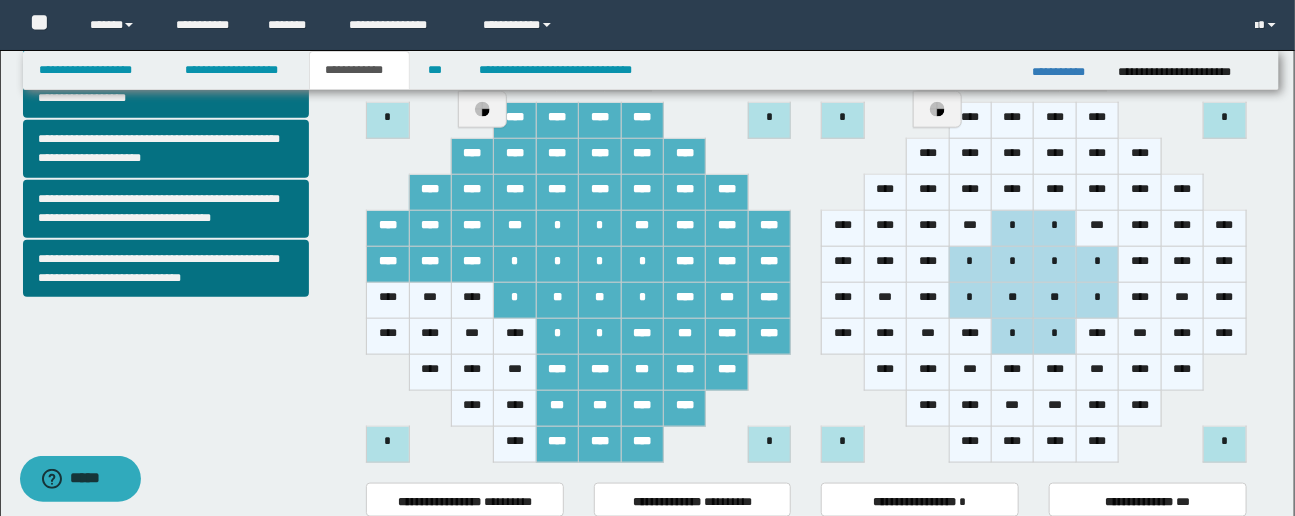 click on "****" at bounding box center (515, 337) 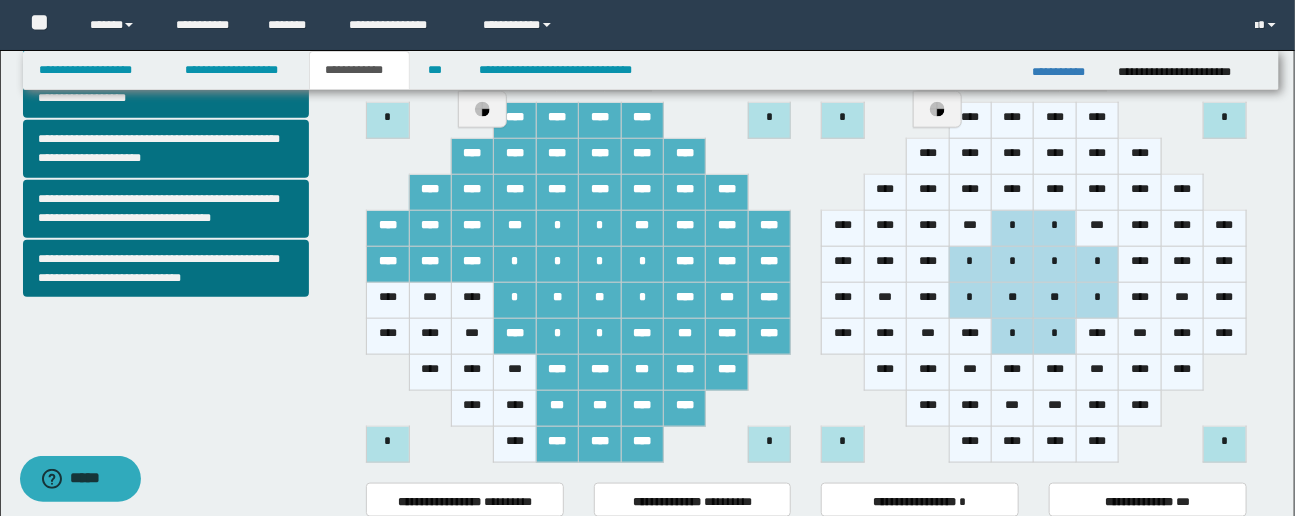 click on "***" at bounding box center (515, 373) 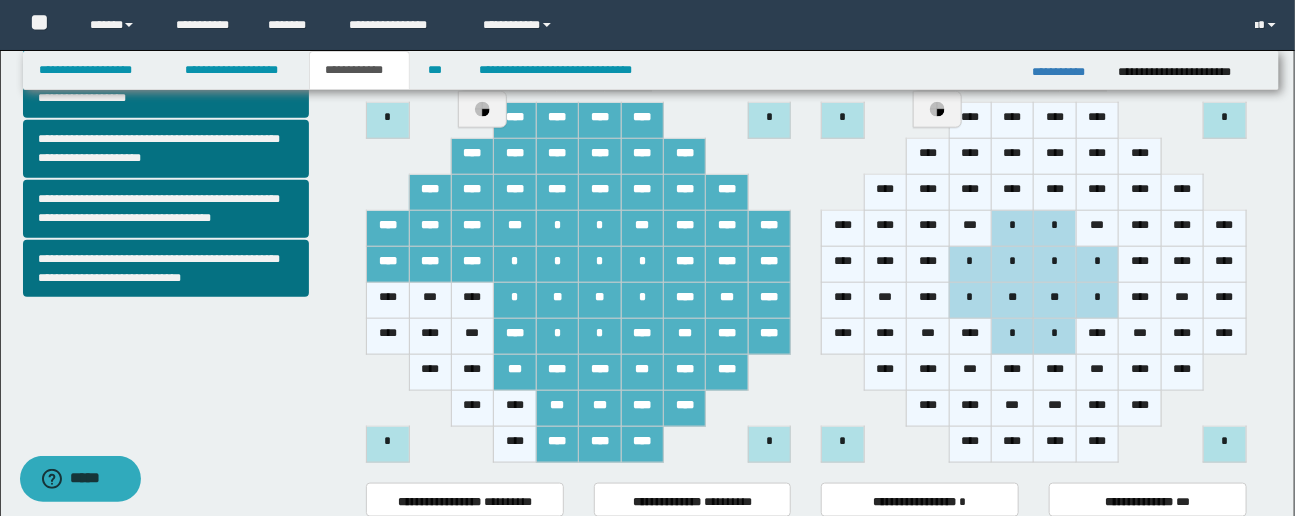 click on "****" at bounding box center (515, 409) 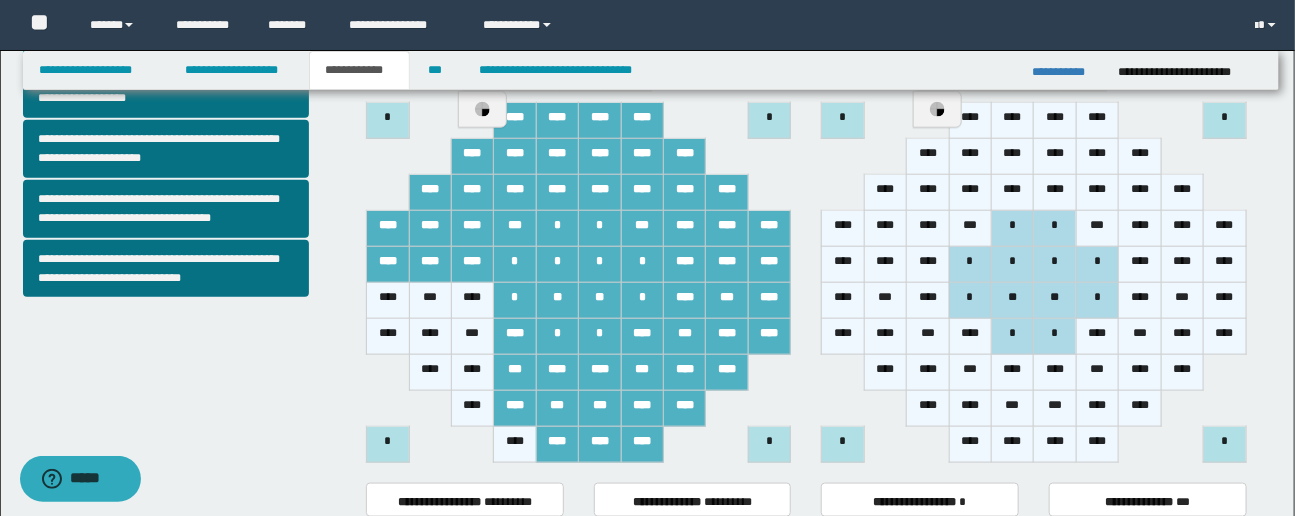 click on "****" at bounding box center [515, 445] 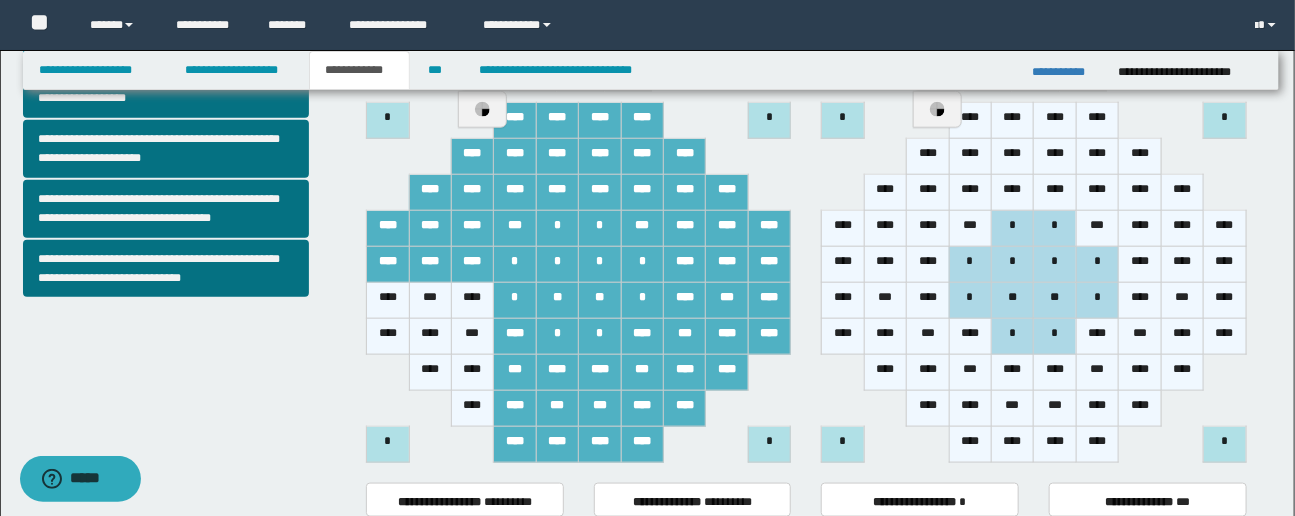 click on "****" at bounding box center [472, 301] 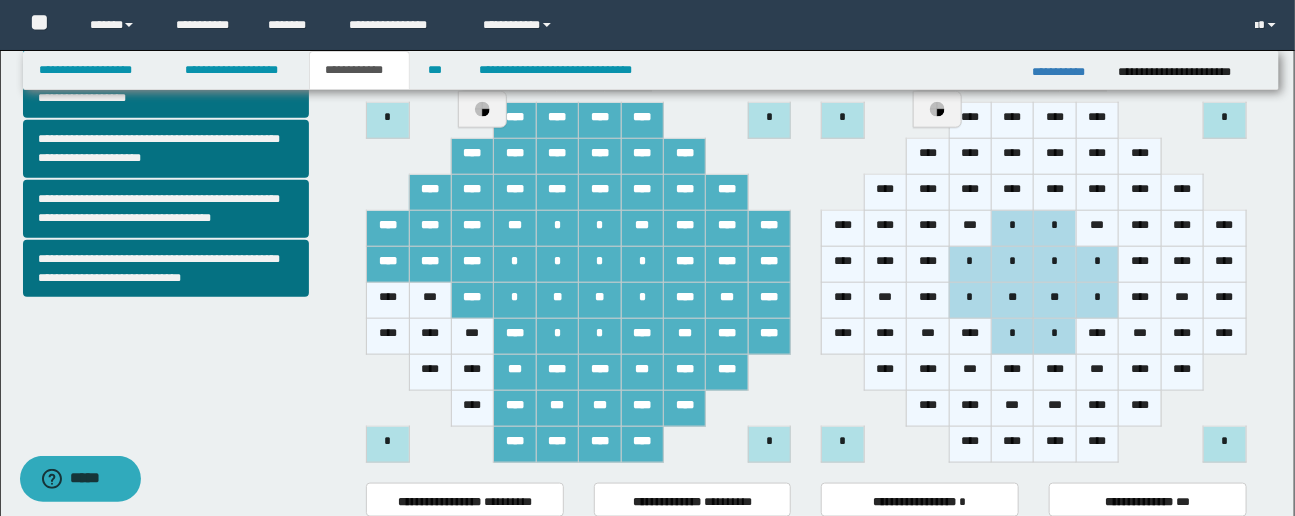 click on "***" at bounding box center [472, 337] 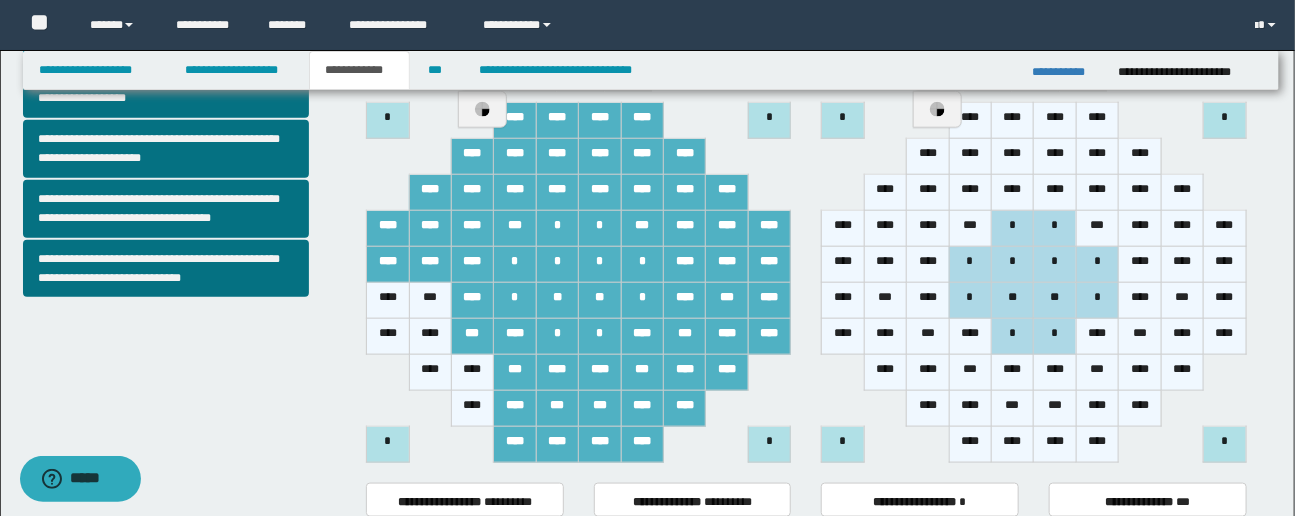 click on "****" at bounding box center (472, 373) 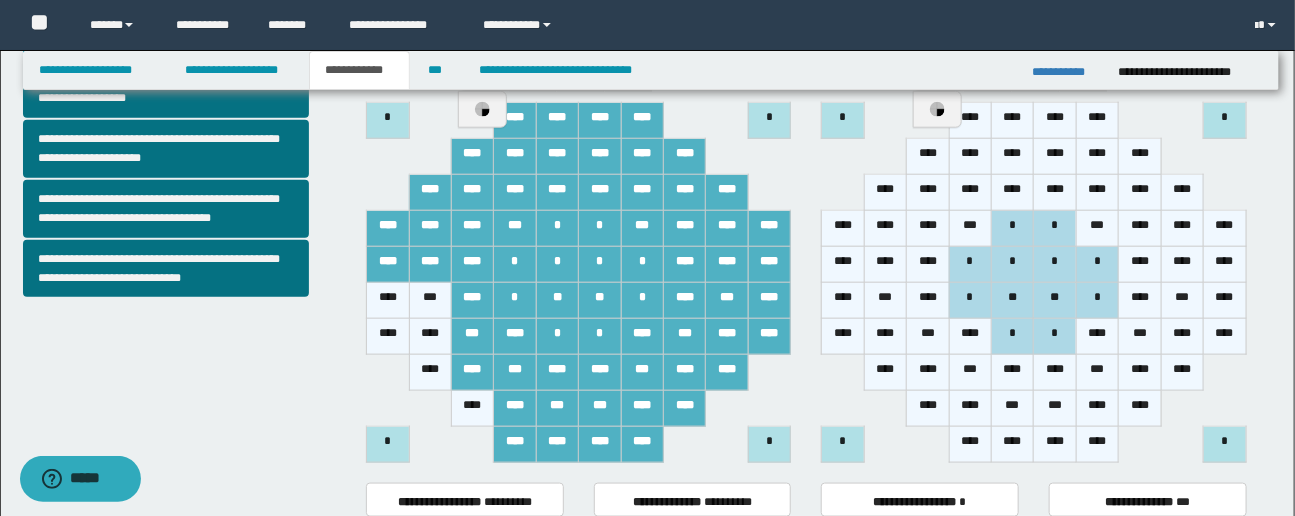 click on "****" at bounding box center [472, 409] 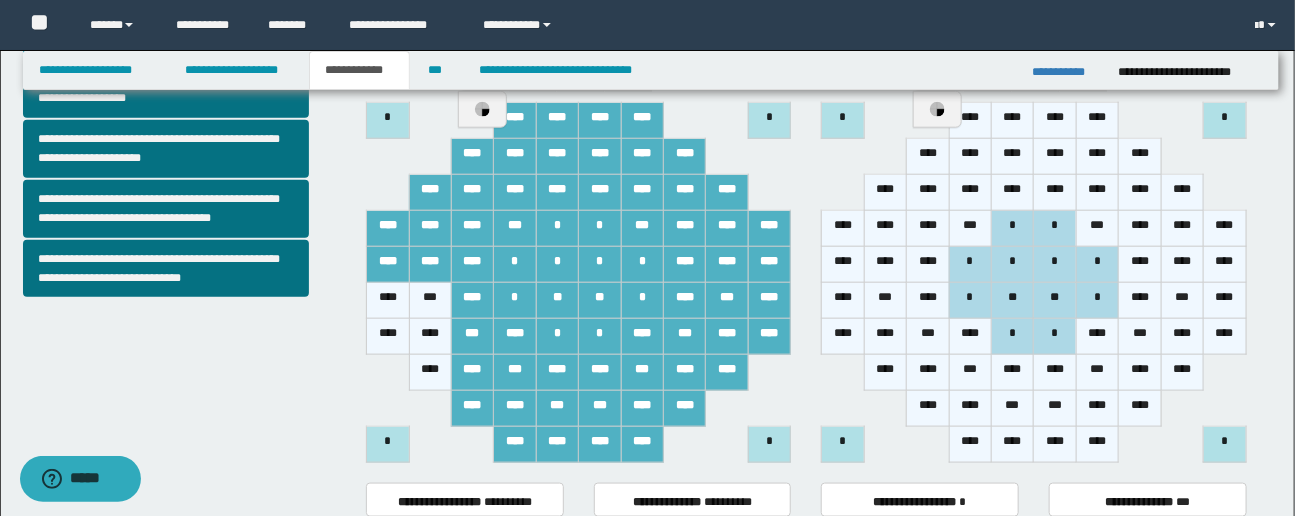 click on "***" at bounding box center (430, 301) 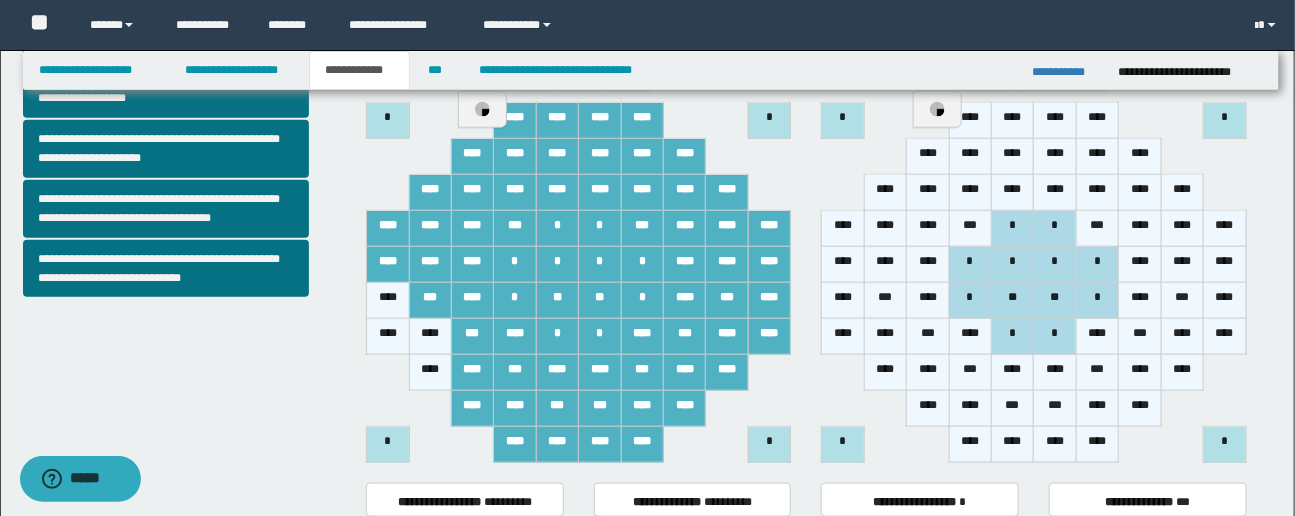 click on "****" at bounding box center [430, 337] 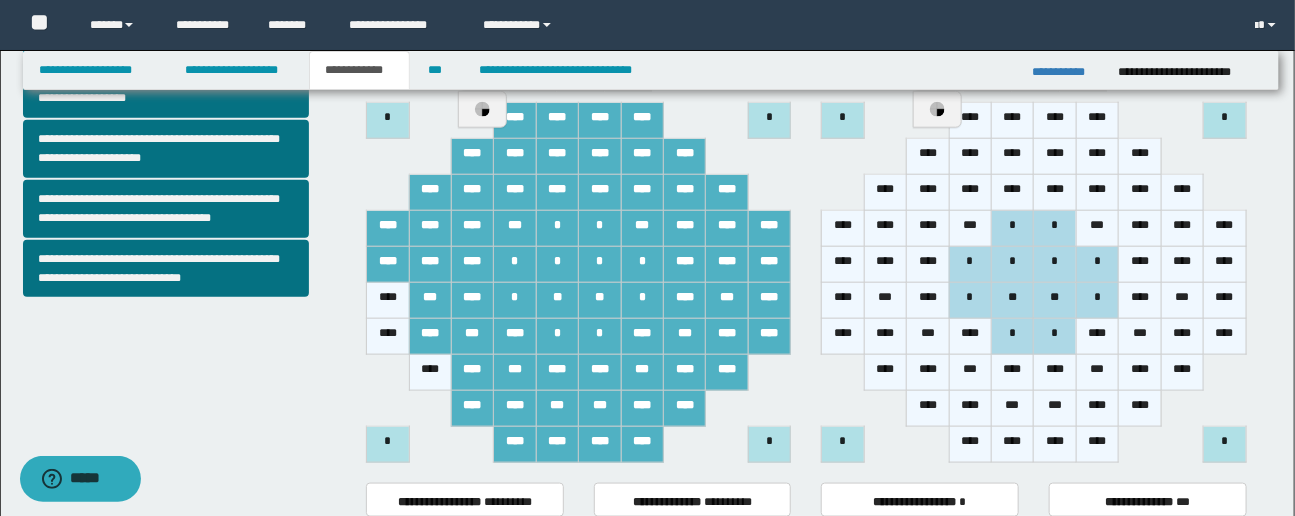 click on "****" at bounding box center (430, 373) 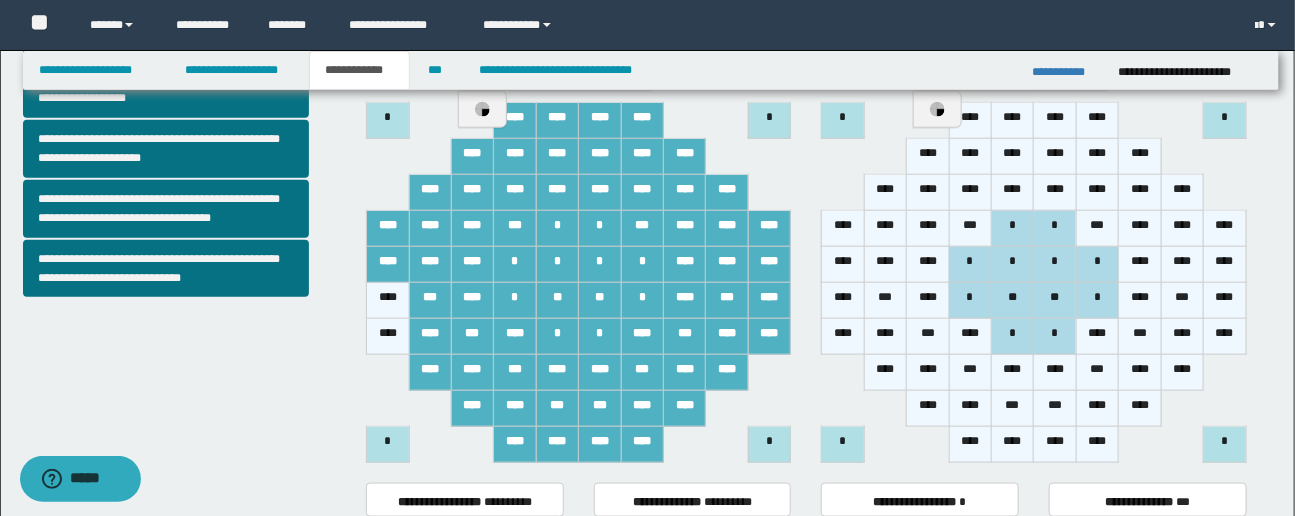 click on "****" at bounding box center (388, 337) 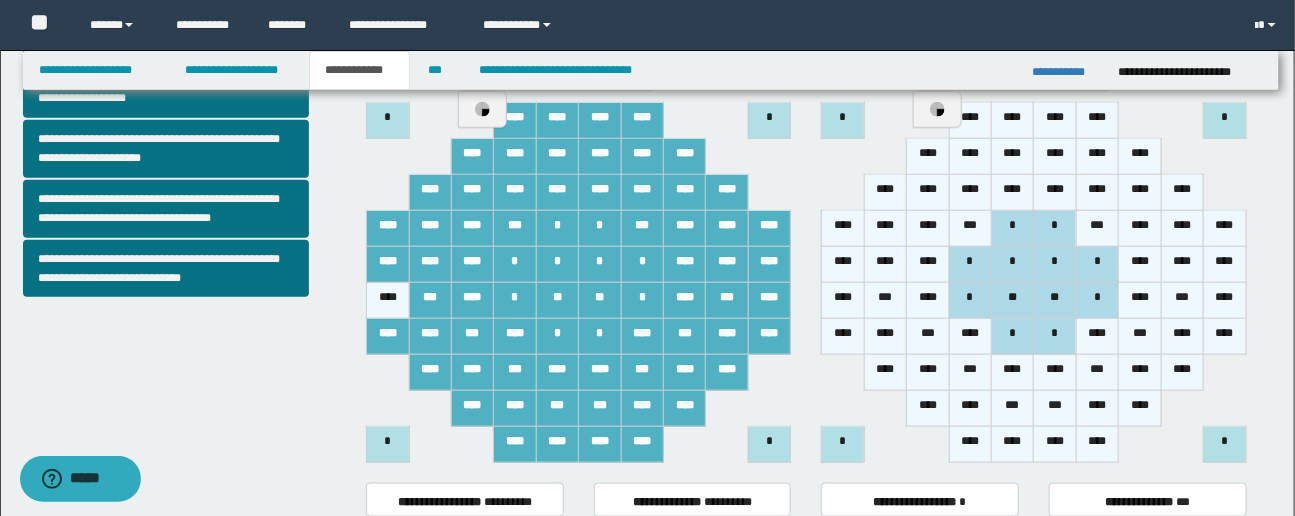 click on "****" at bounding box center [388, 301] 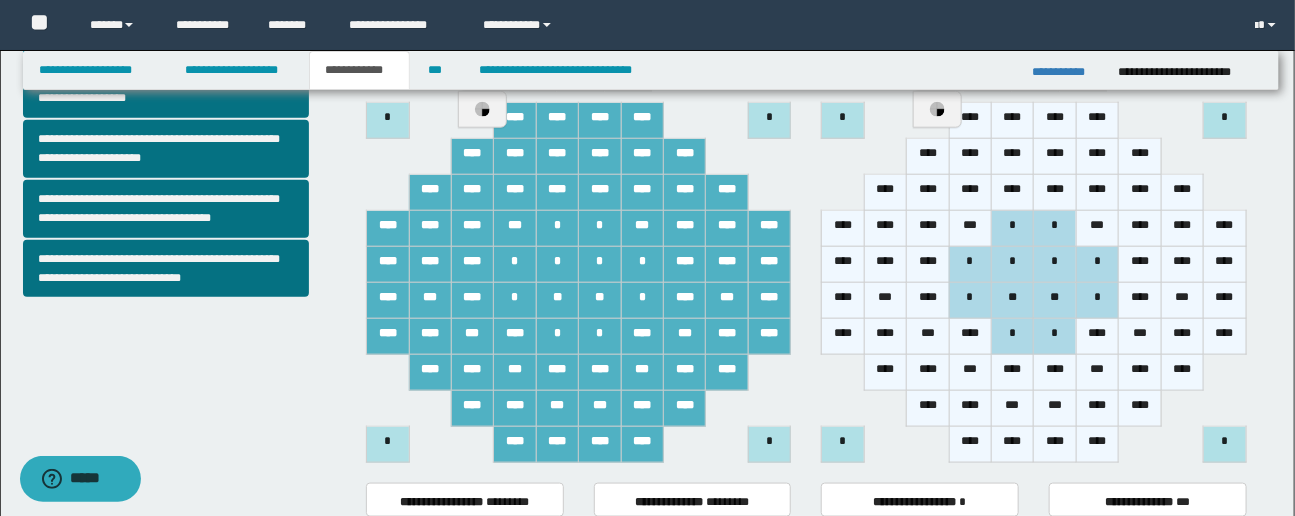 click on "***" at bounding box center (885, 301) 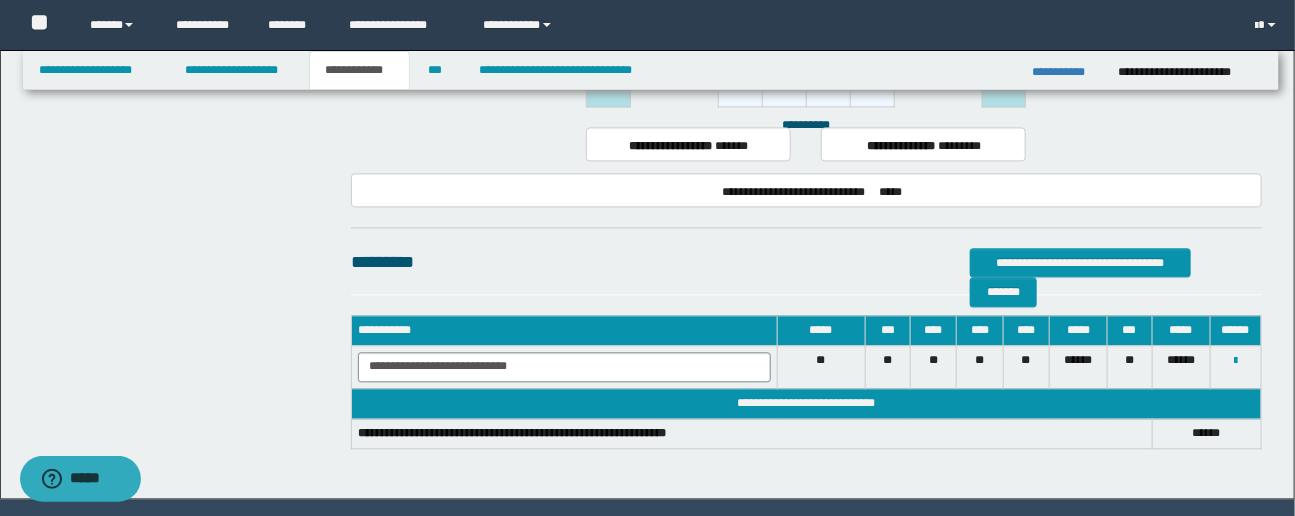 scroll, scrollTop: 1596, scrollLeft: 0, axis: vertical 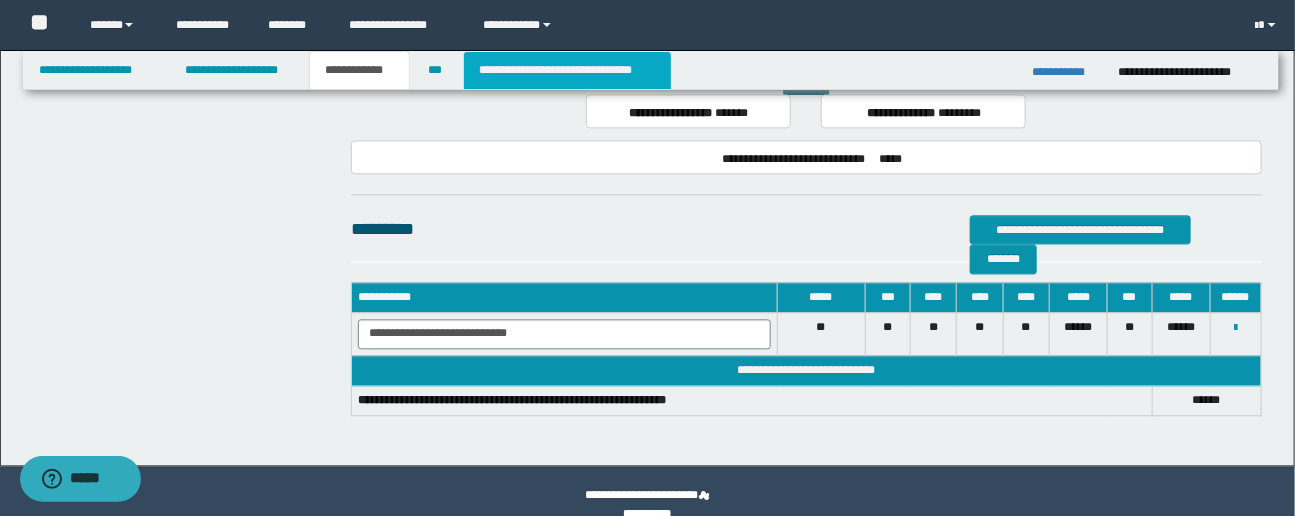 click on "**********" at bounding box center [567, 70] 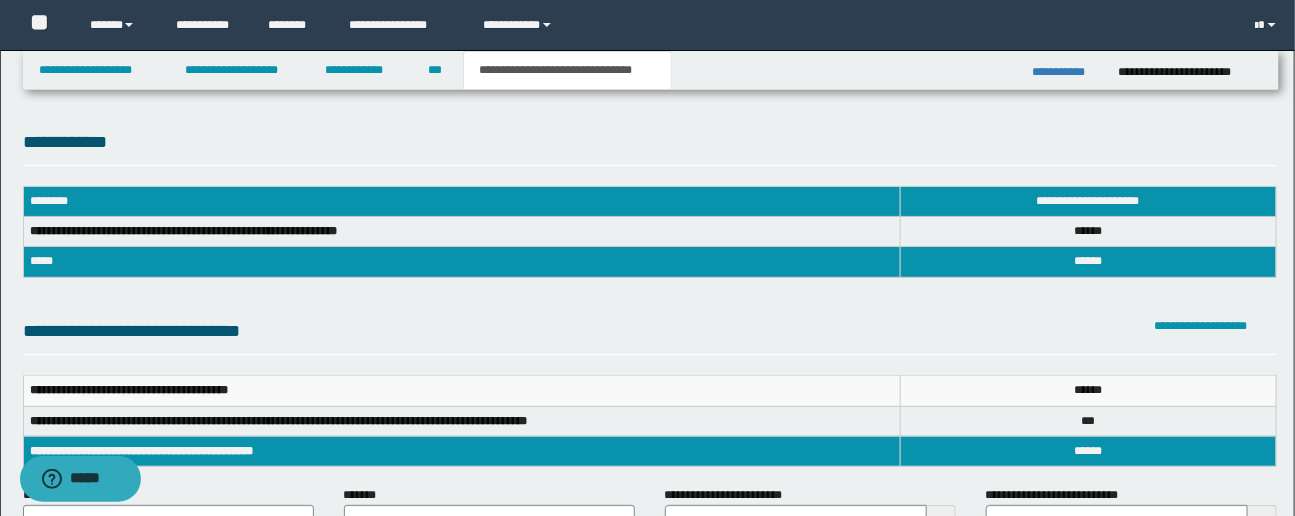 scroll, scrollTop: 0, scrollLeft: 0, axis: both 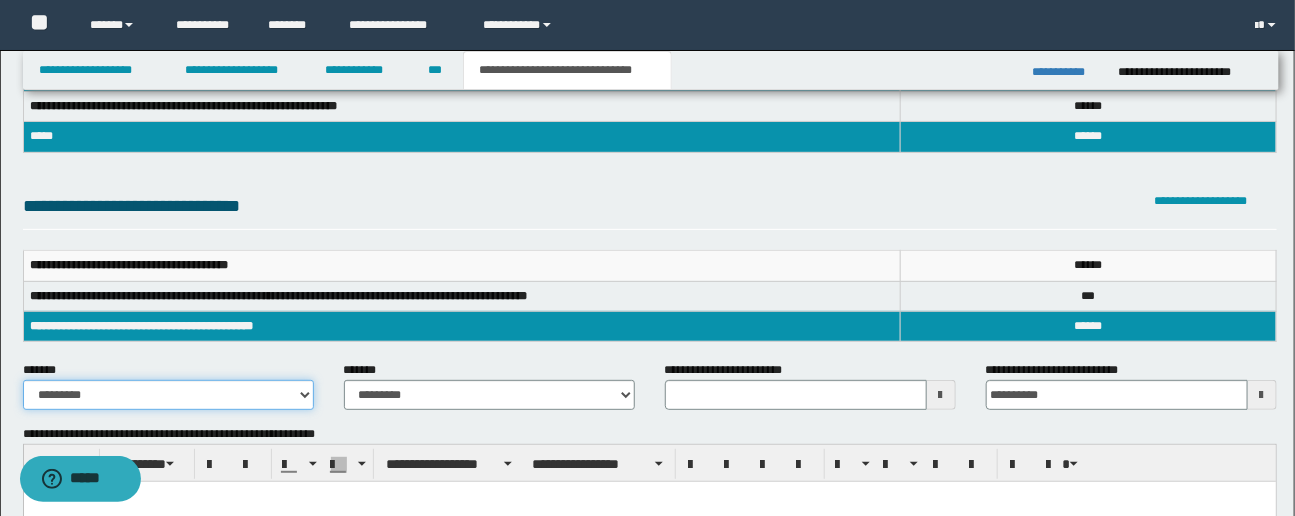 click on "**********" at bounding box center (168, 395) 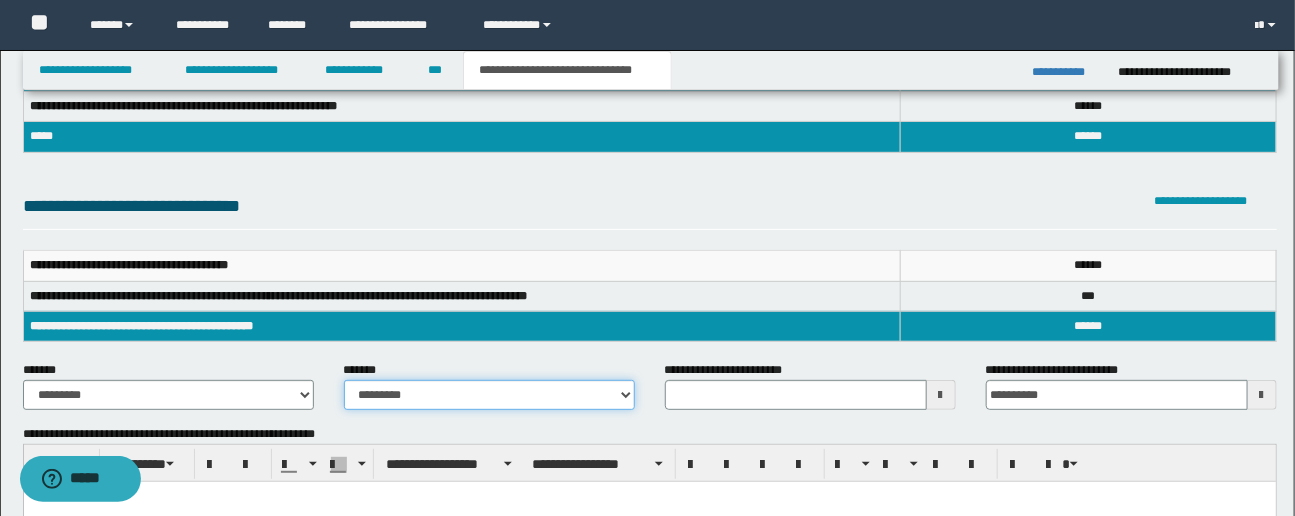 click on "**********" at bounding box center (489, 395) 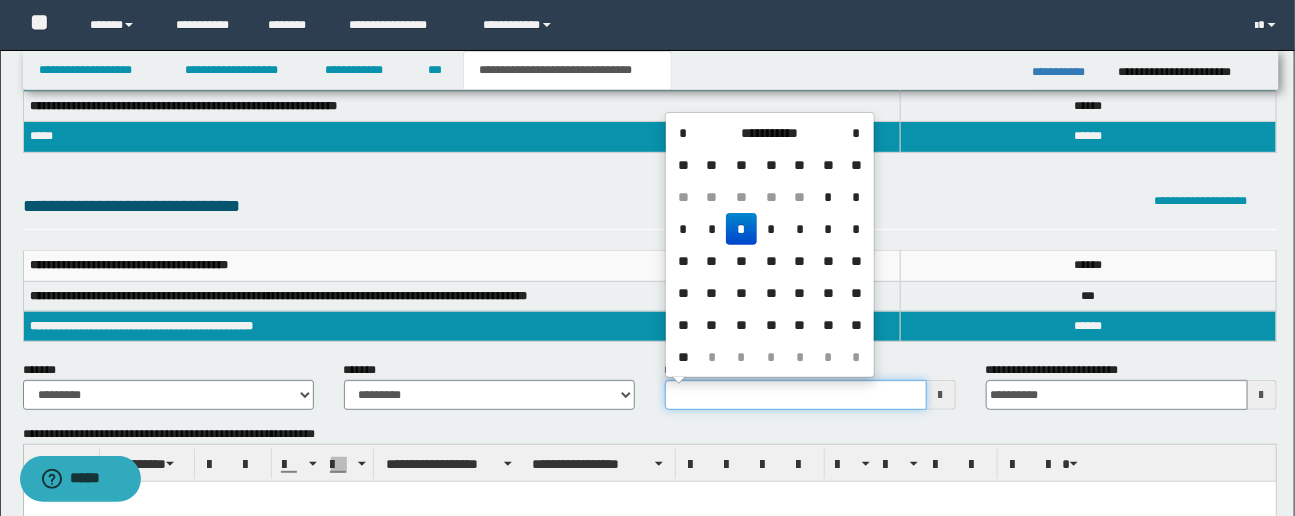 drag, startPoint x: 669, startPoint y: 395, endPoint x: 744, endPoint y: 395, distance: 75 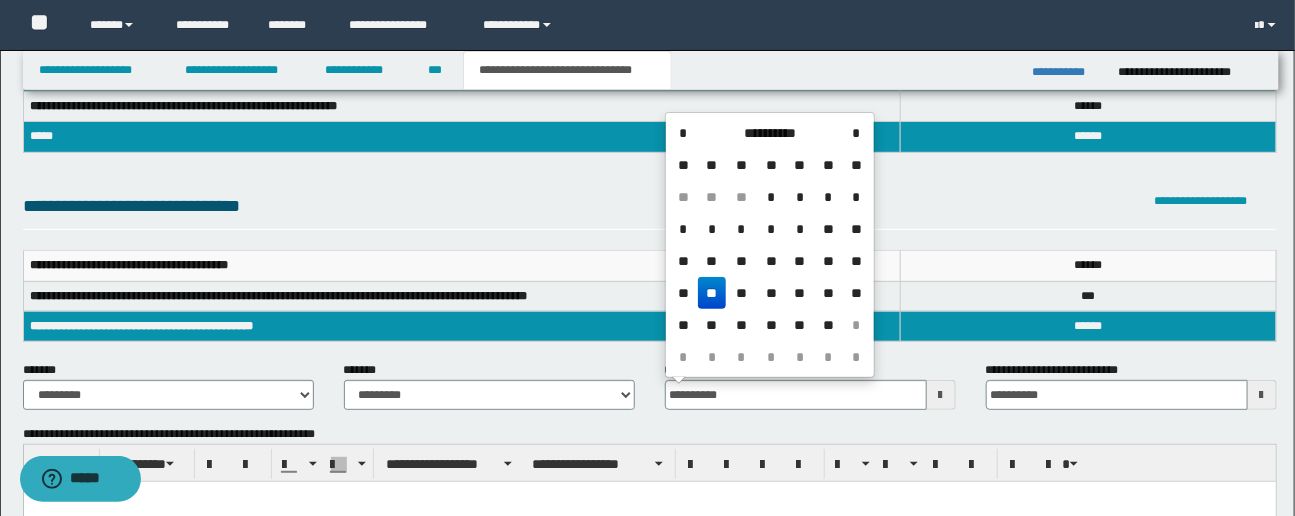 type on "**********" 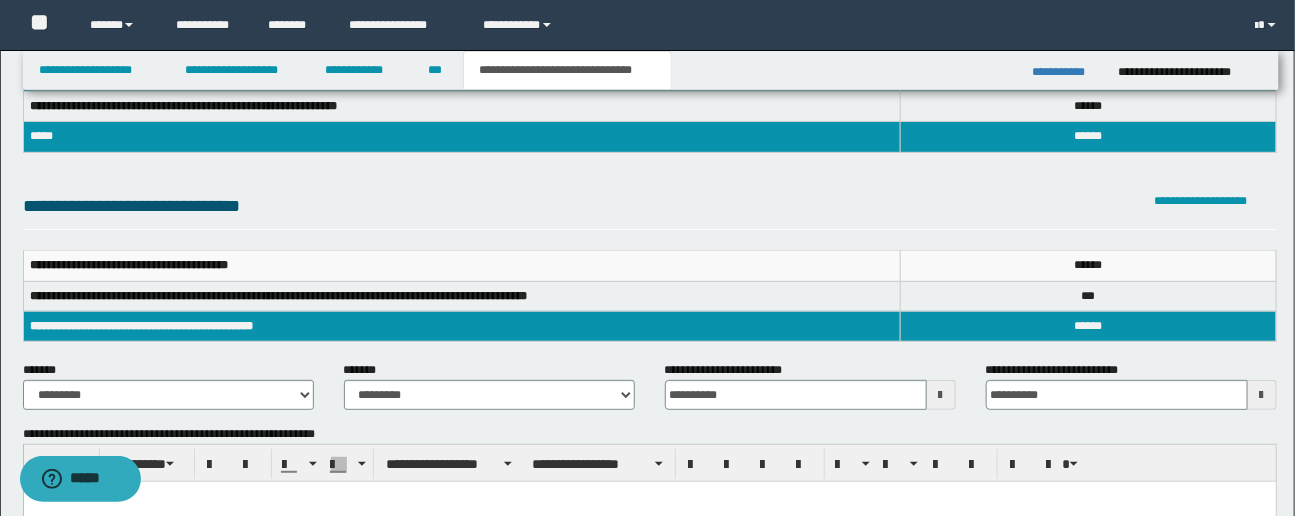 click on "**********" at bounding box center [650, 519] 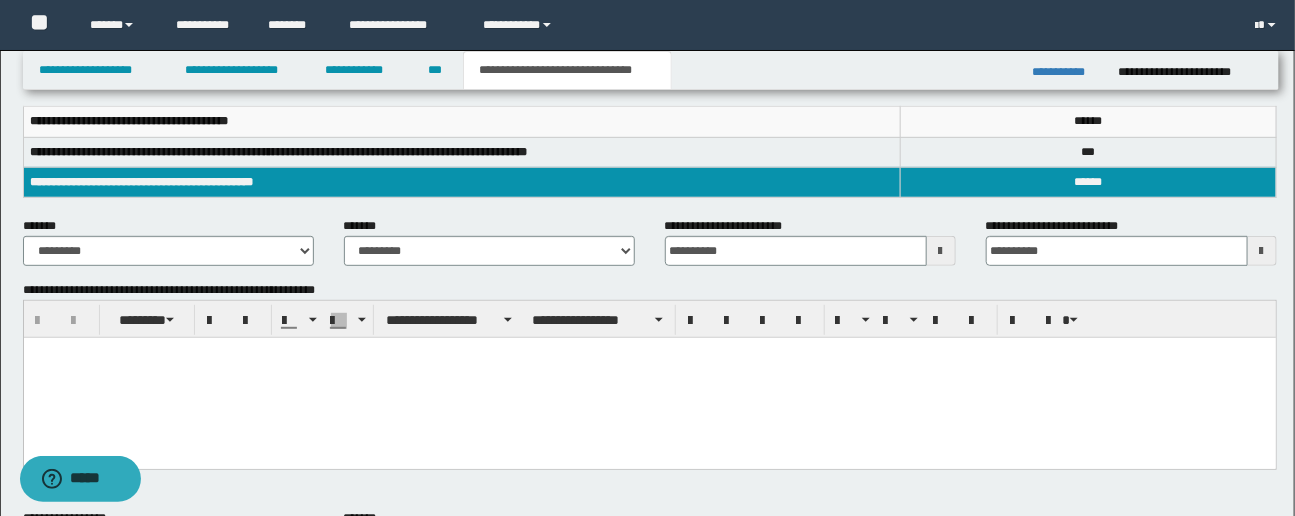 scroll, scrollTop: 270, scrollLeft: 0, axis: vertical 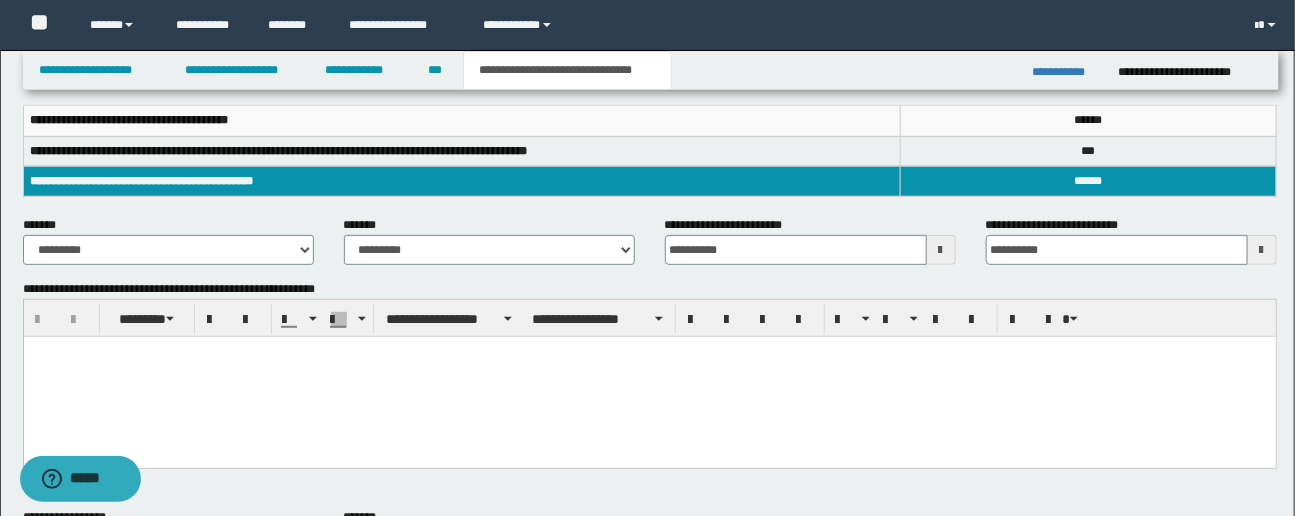 click at bounding box center (649, 377) 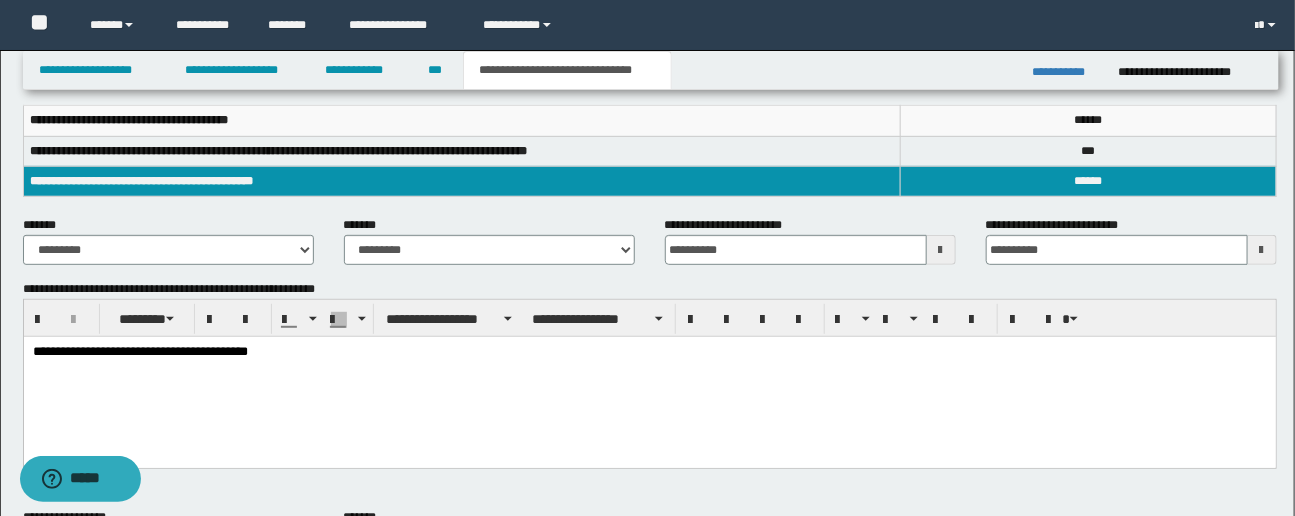 click on "**********" at bounding box center [650, 381] 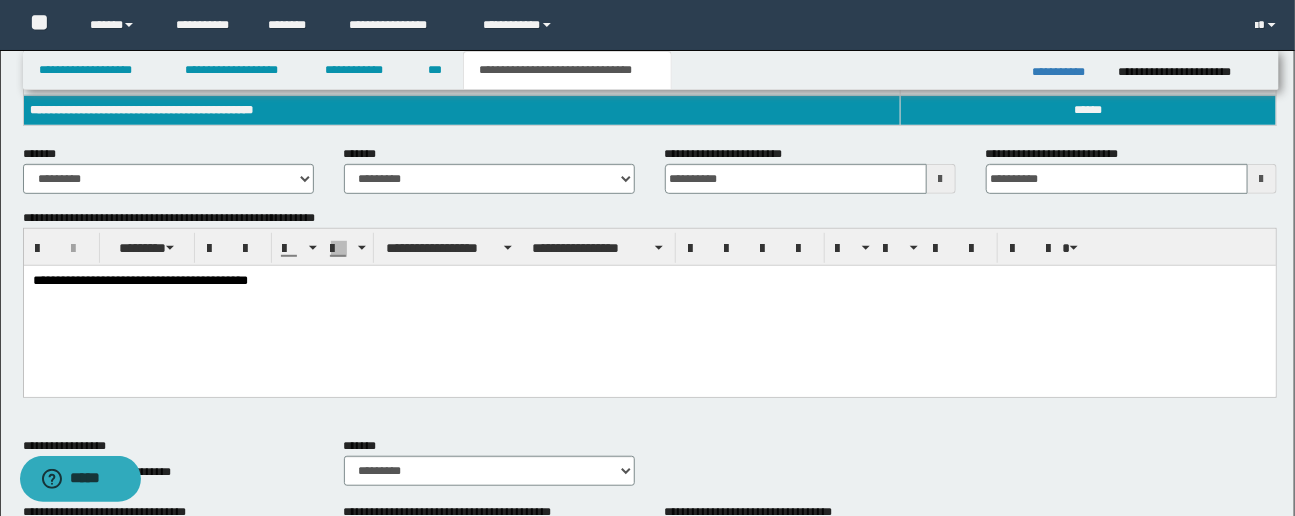 scroll, scrollTop: 343, scrollLeft: 0, axis: vertical 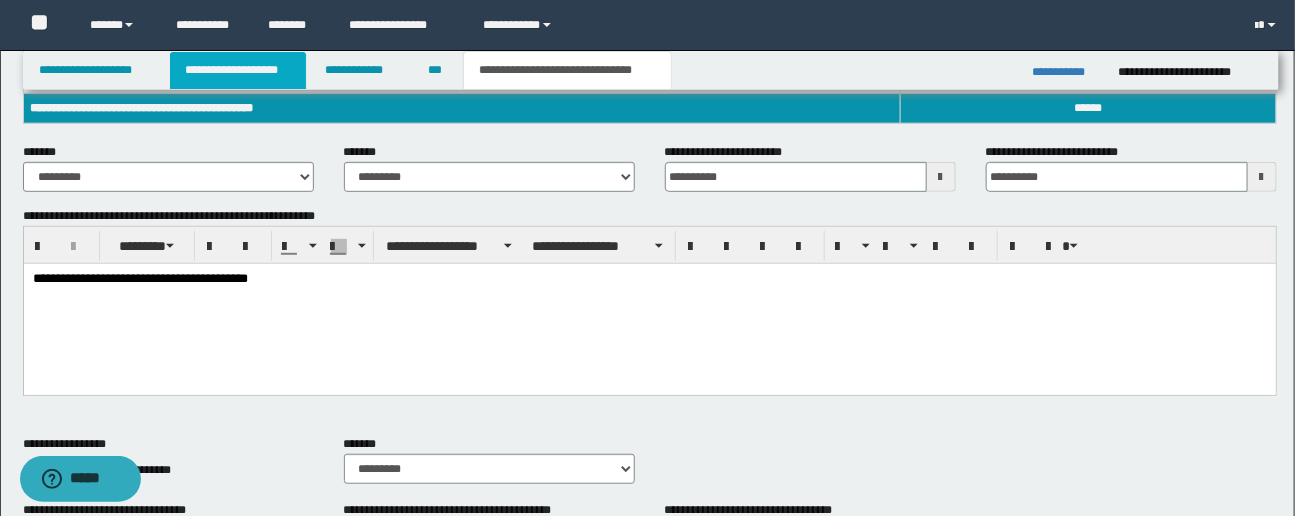 click on "**********" at bounding box center (238, 70) 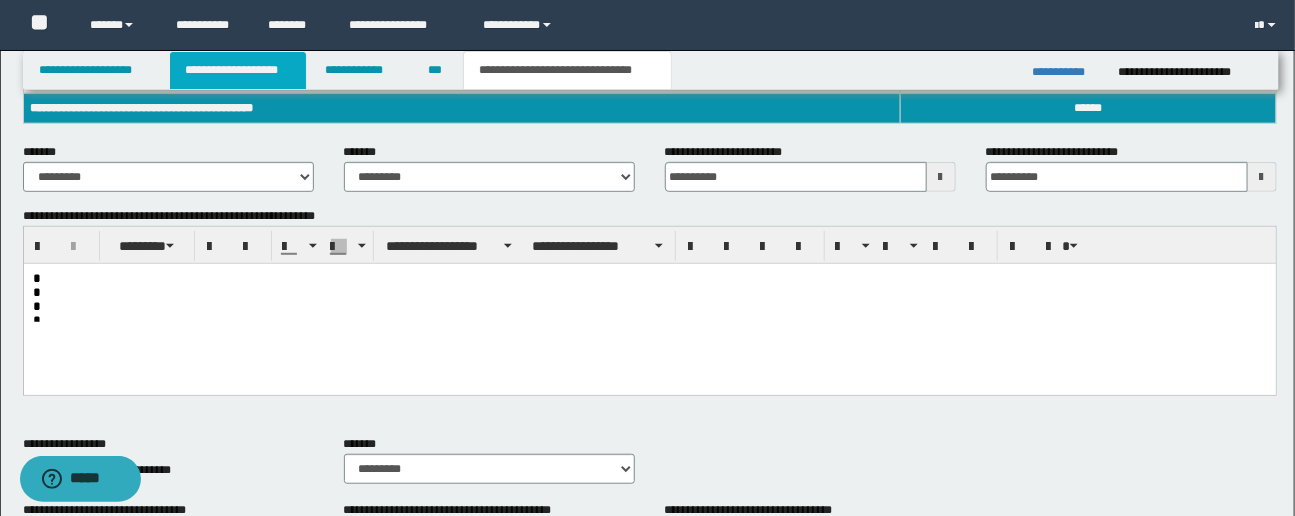 scroll, scrollTop: 374, scrollLeft: 0, axis: vertical 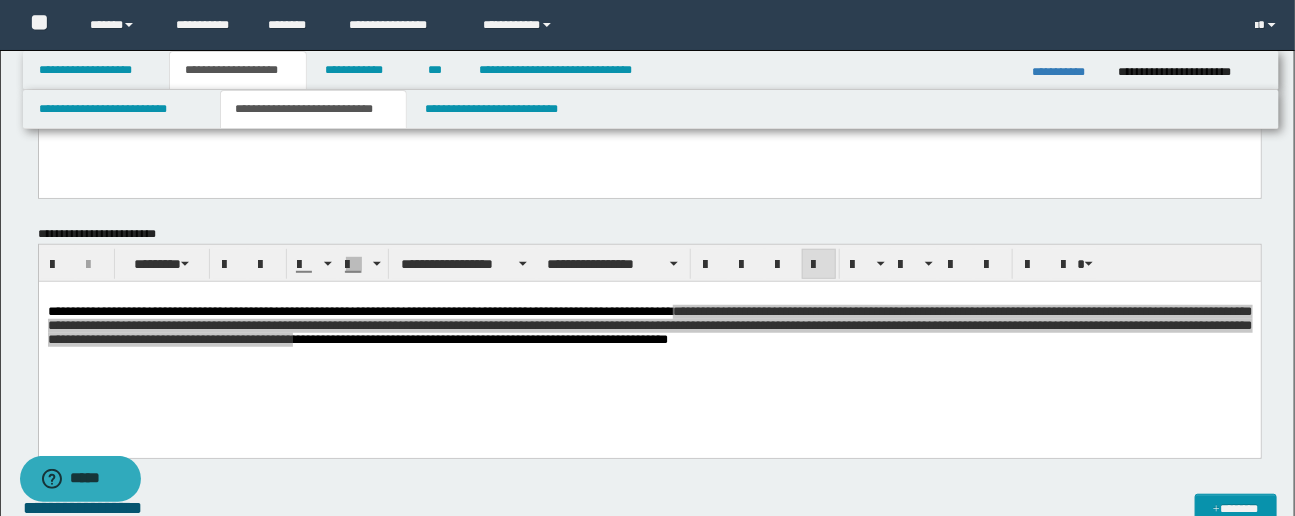 click on "**********" at bounding box center [650, 349] 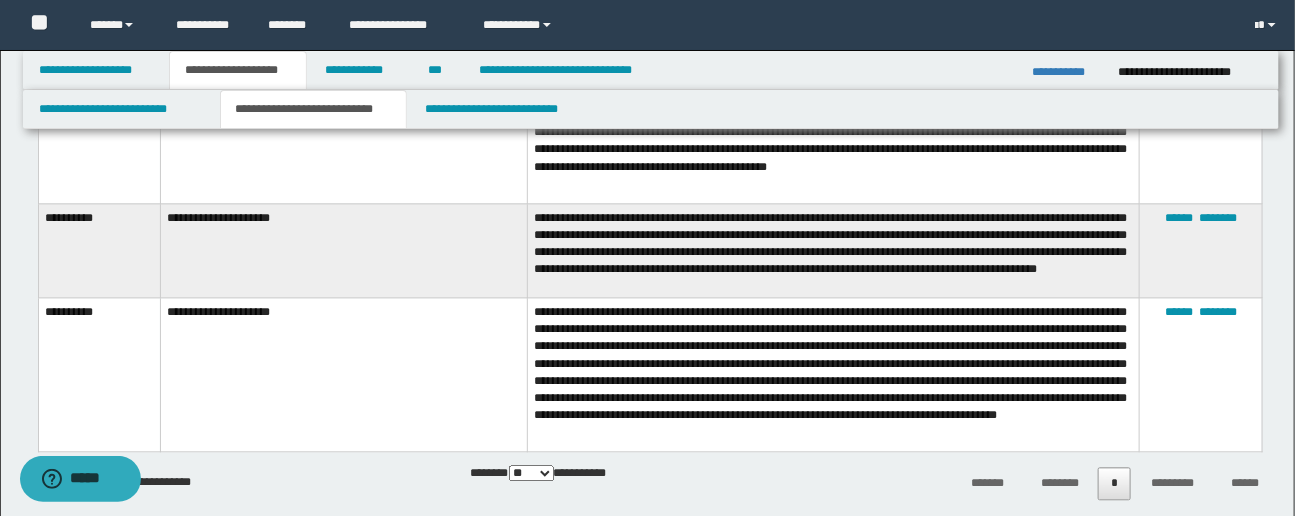 scroll, scrollTop: 1501, scrollLeft: 0, axis: vertical 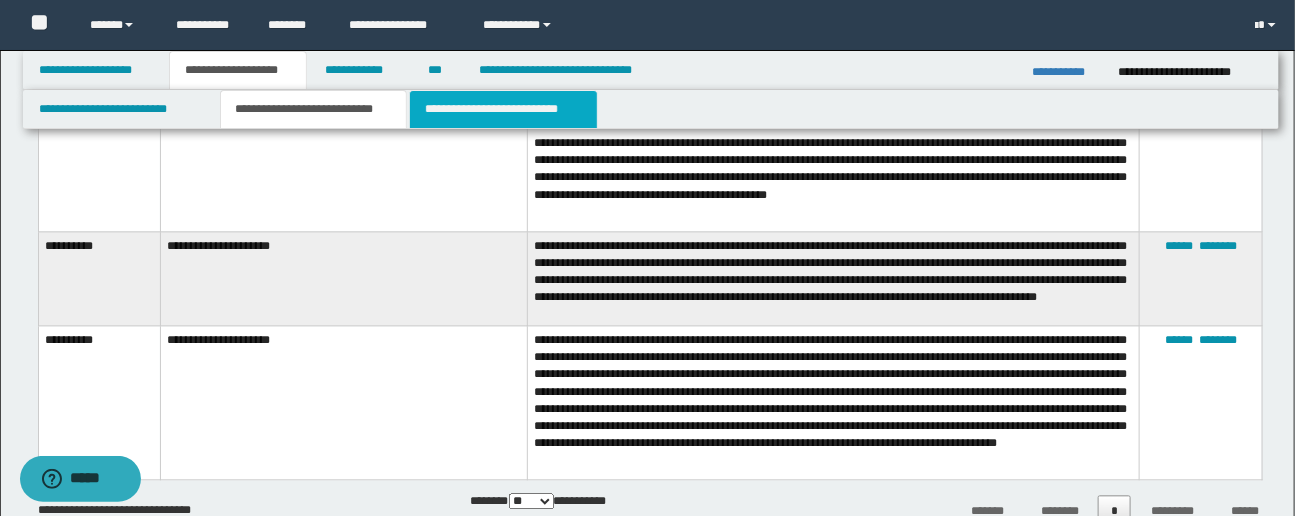 click on "**********" at bounding box center (503, 109) 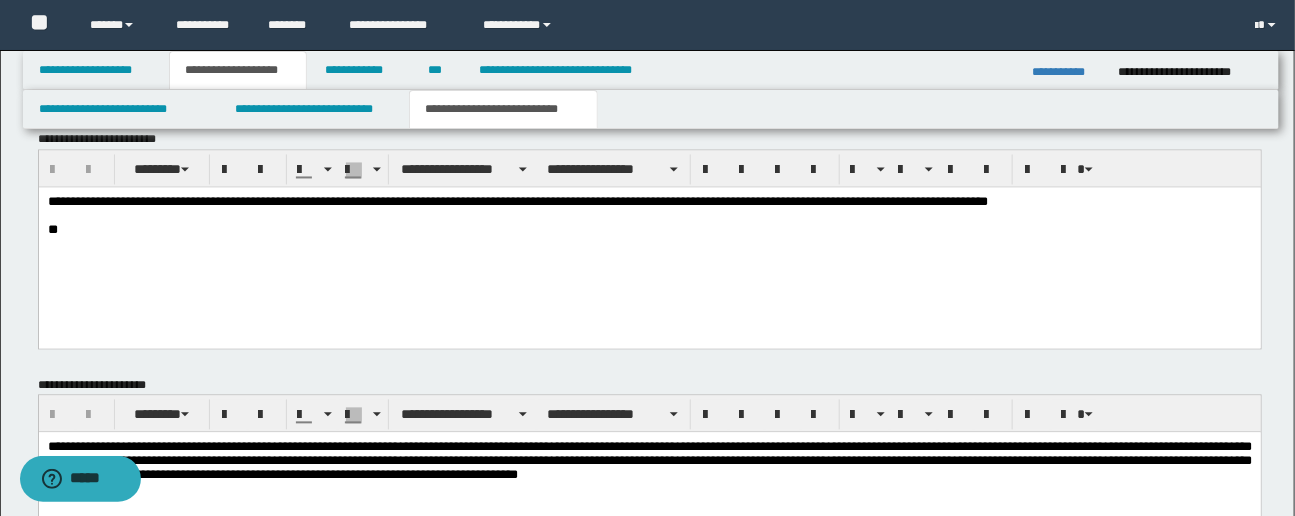 scroll, scrollTop: 1392, scrollLeft: 0, axis: vertical 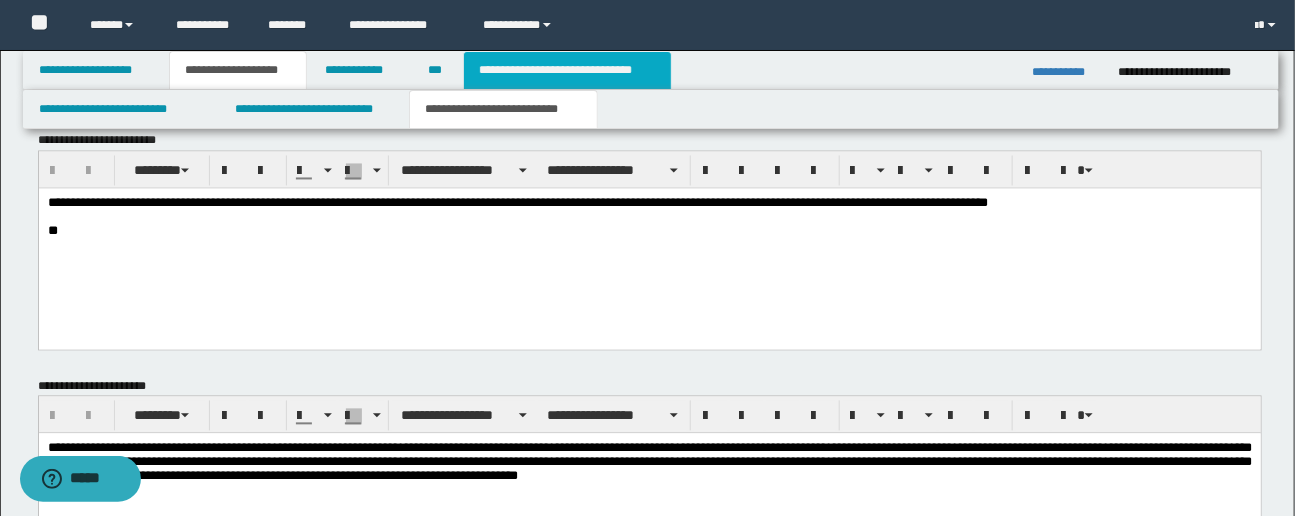 click on "**********" at bounding box center [567, 70] 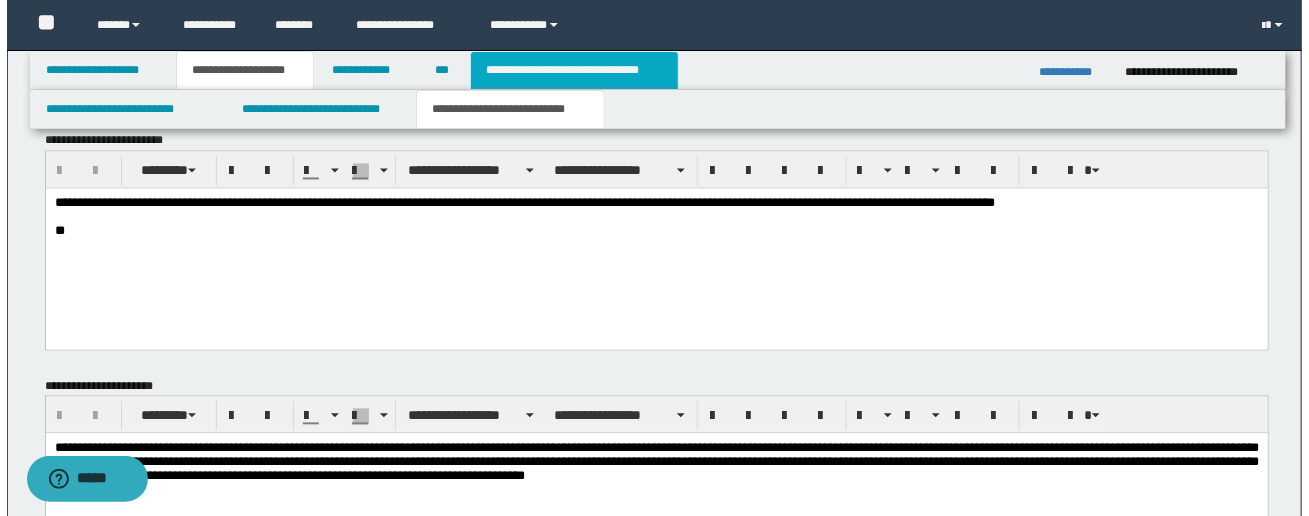 scroll, scrollTop: 1032, scrollLeft: 0, axis: vertical 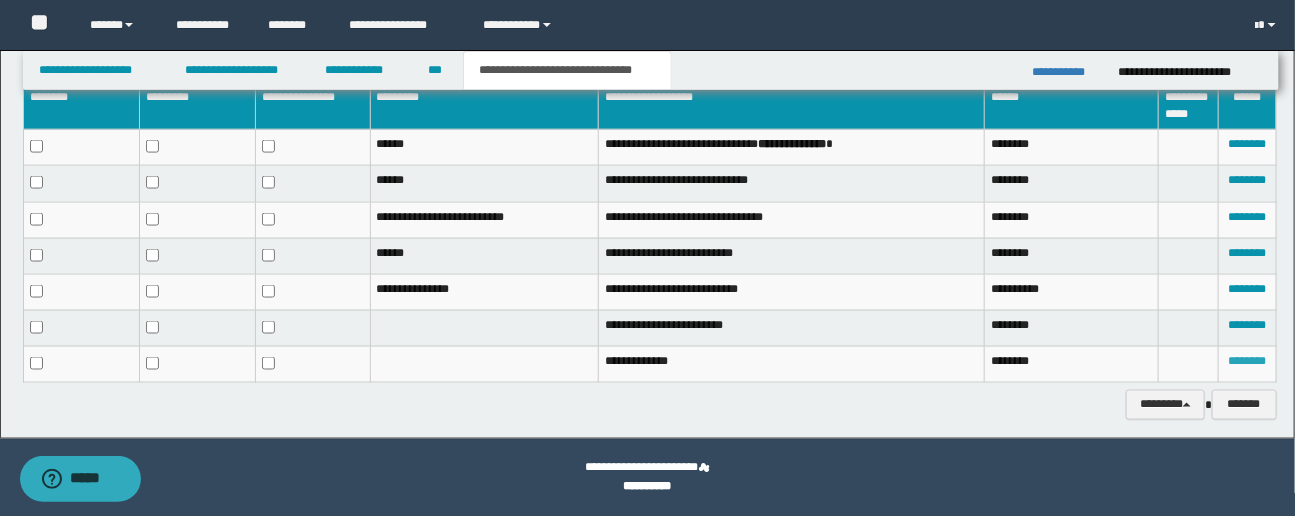 click on "********" at bounding box center (1247, 361) 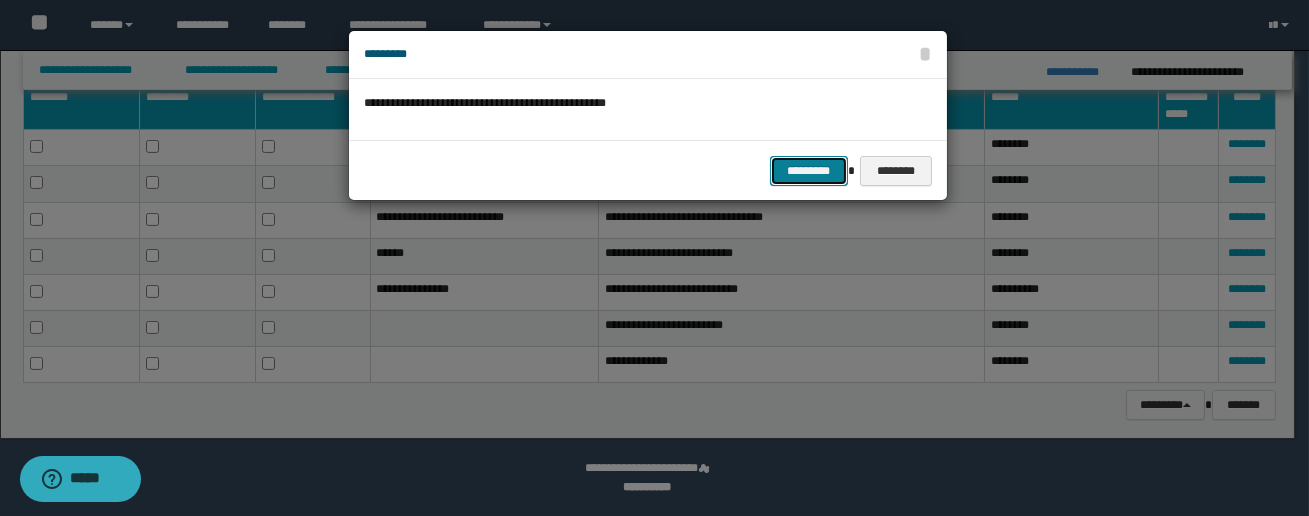 click on "*********" at bounding box center [809, 171] 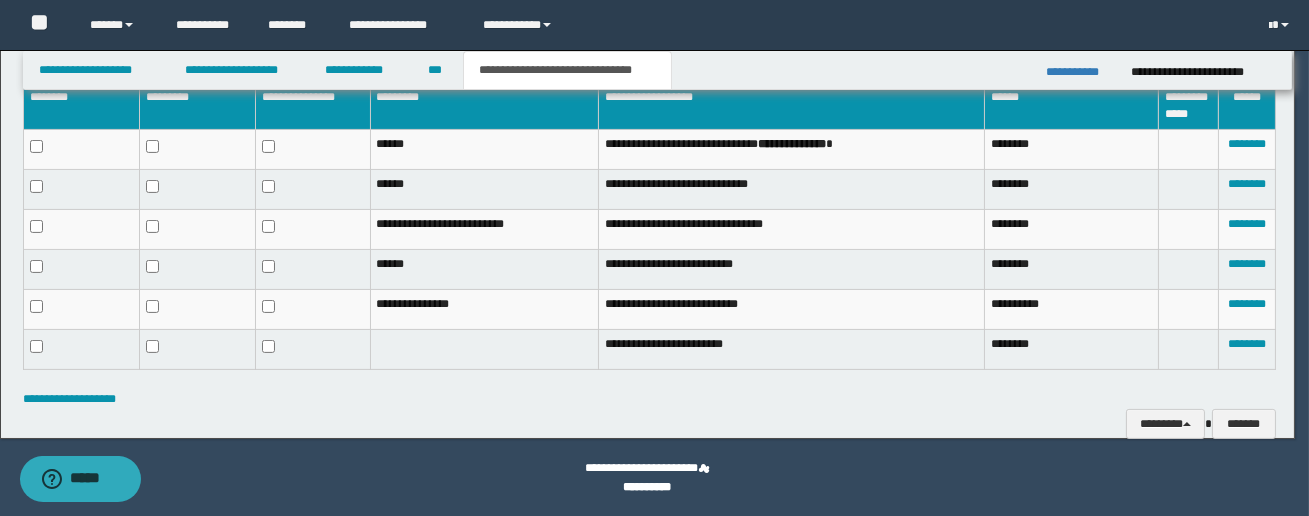 scroll, scrollTop: 1016, scrollLeft: 0, axis: vertical 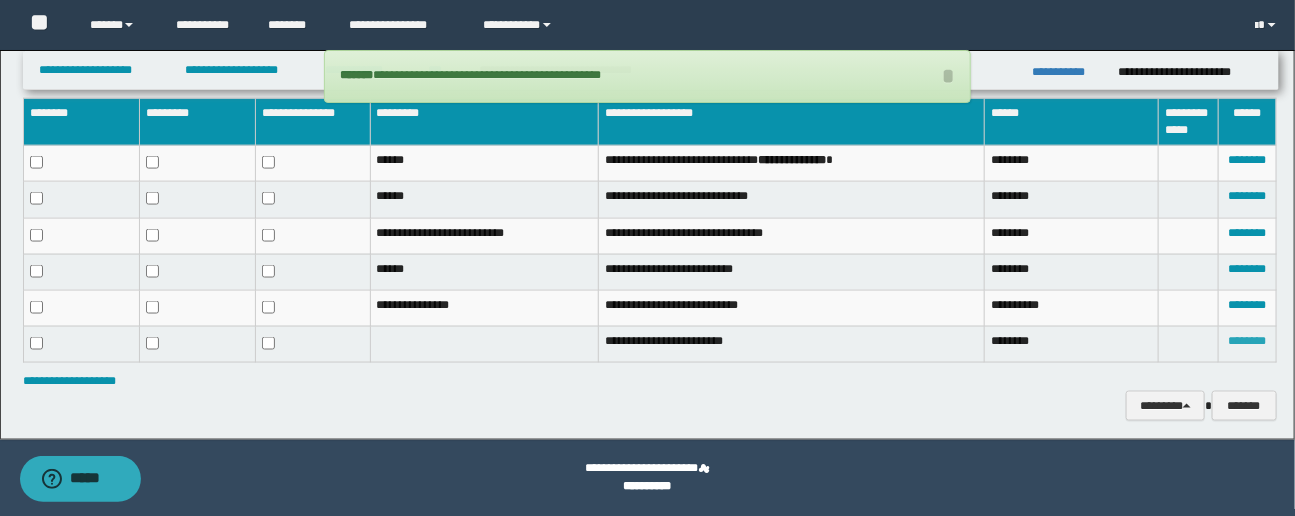 click on "********" at bounding box center (1247, 341) 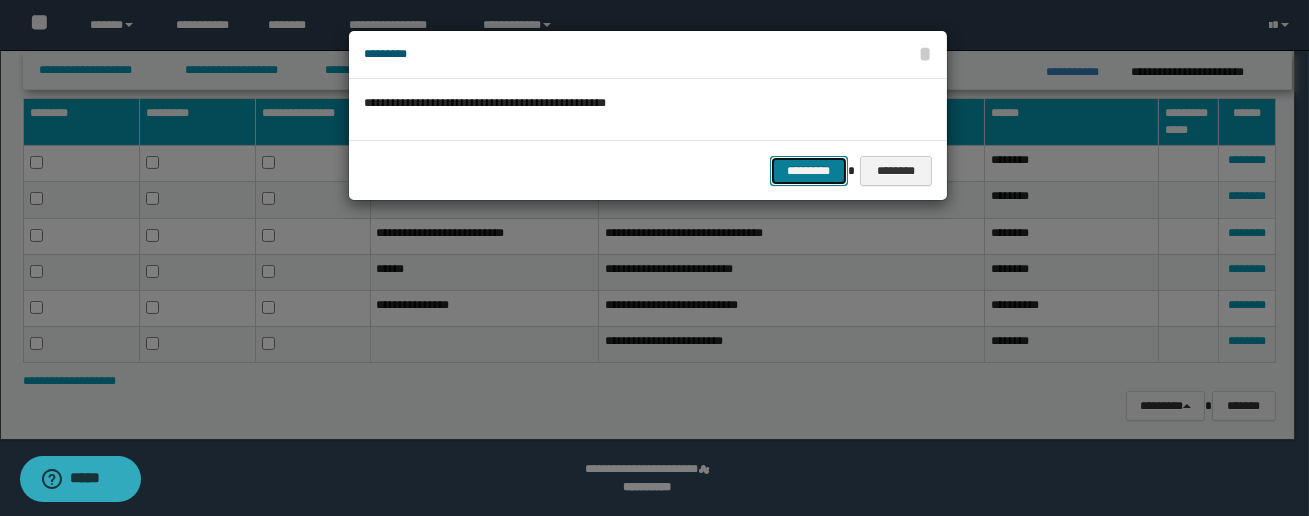 click on "*********" at bounding box center [809, 171] 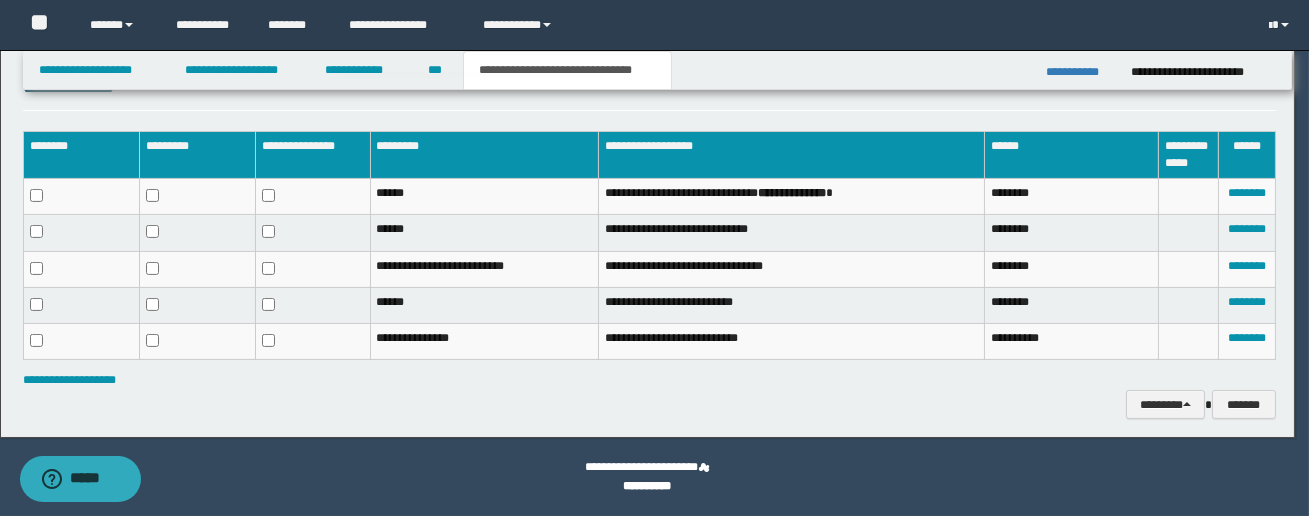 scroll, scrollTop: 982, scrollLeft: 0, axis: vertical 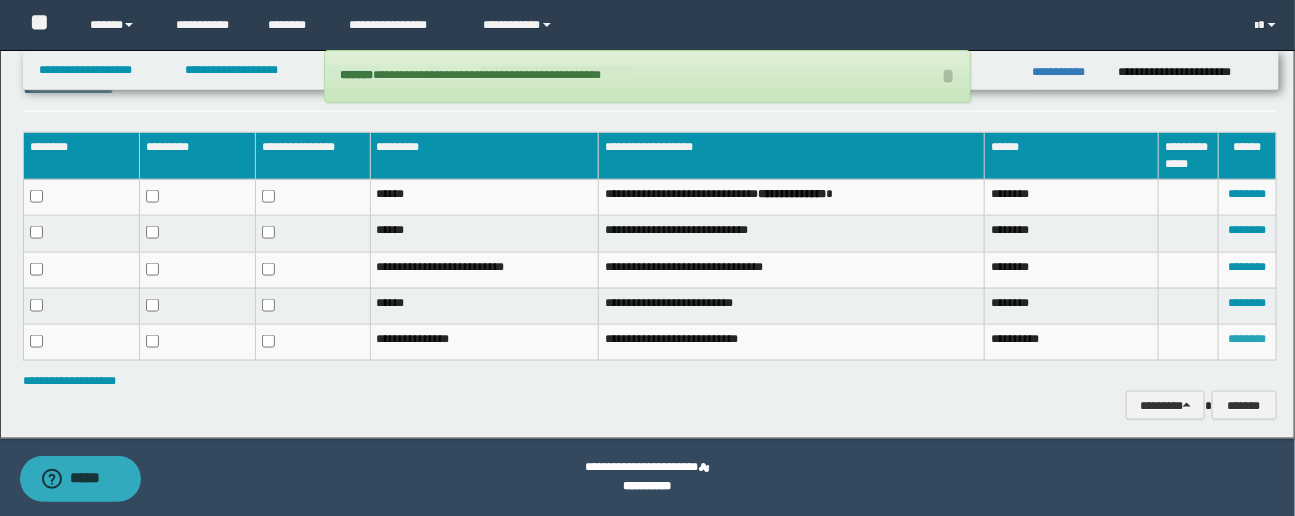 click on "********" at bounding box center [1247, 339] 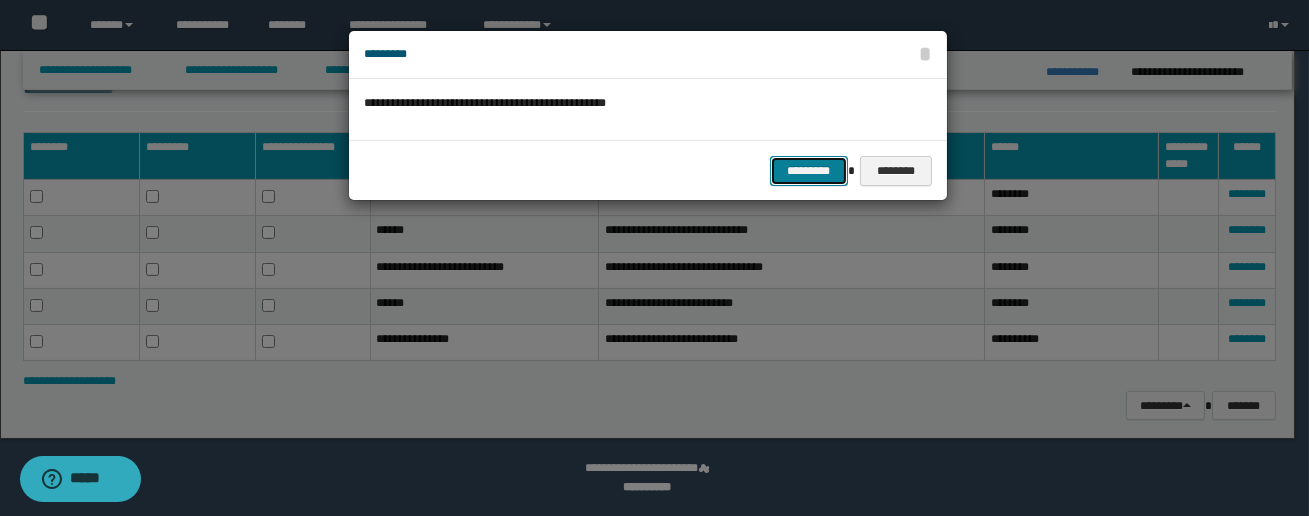 click on "*********" at bounding box center (809, 171) 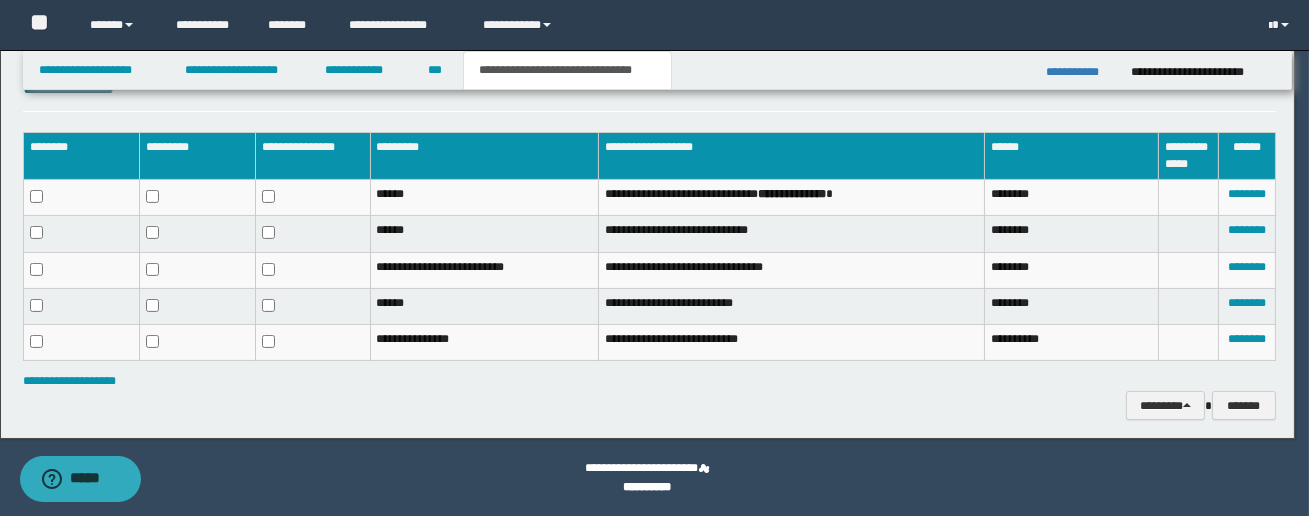 scroll, scrollTop: 948, scrollLeft: 0, axis: vertical 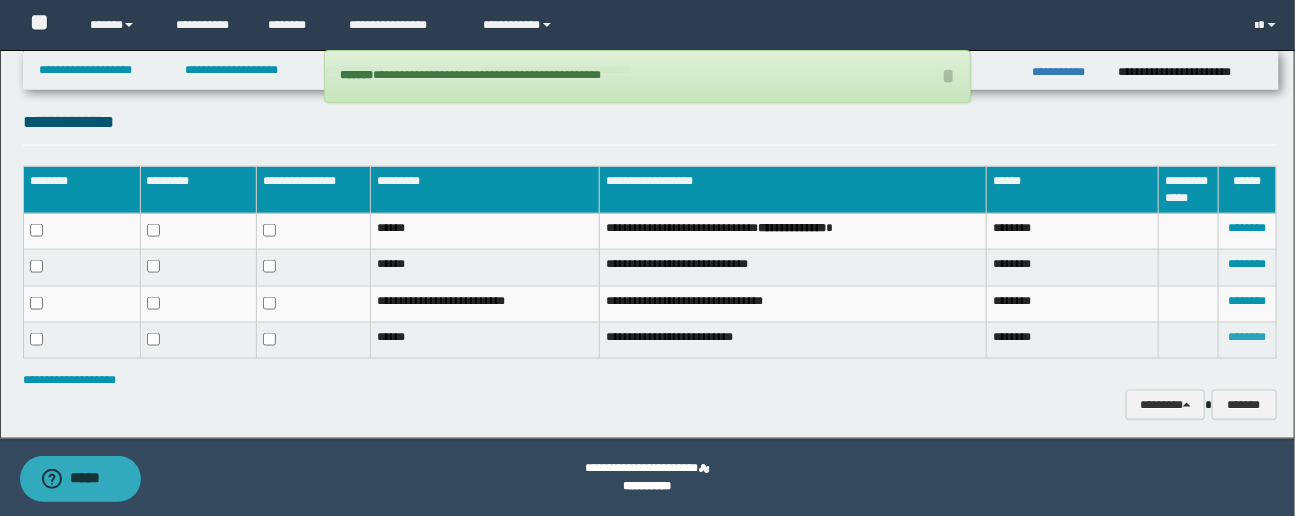 click on "********" at bounding box center (1247, 337) 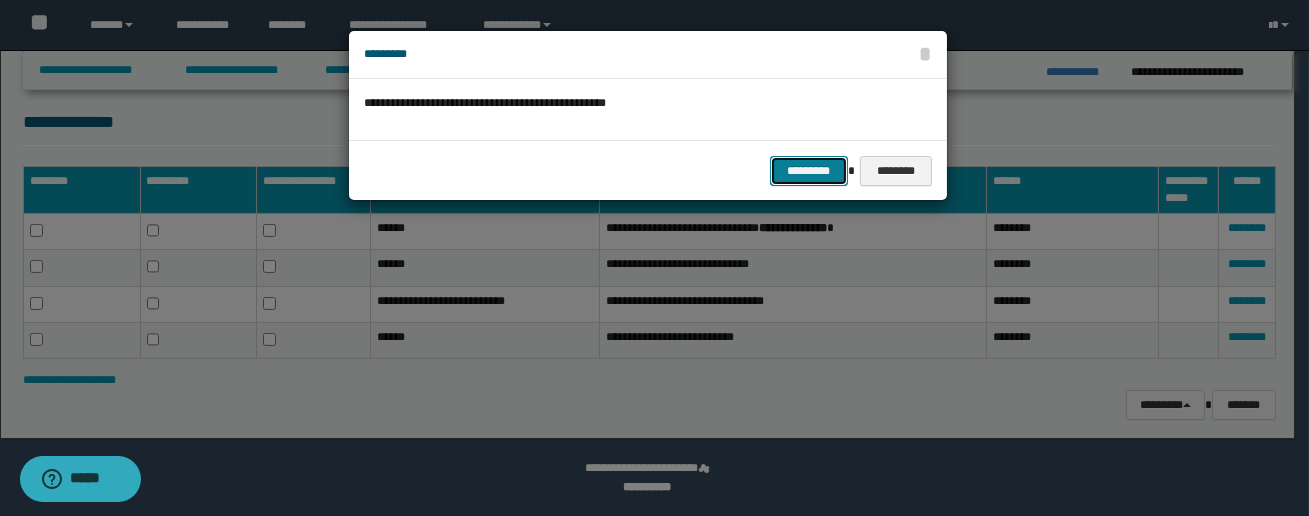 click on "*********" at bounding box center (809, 171) 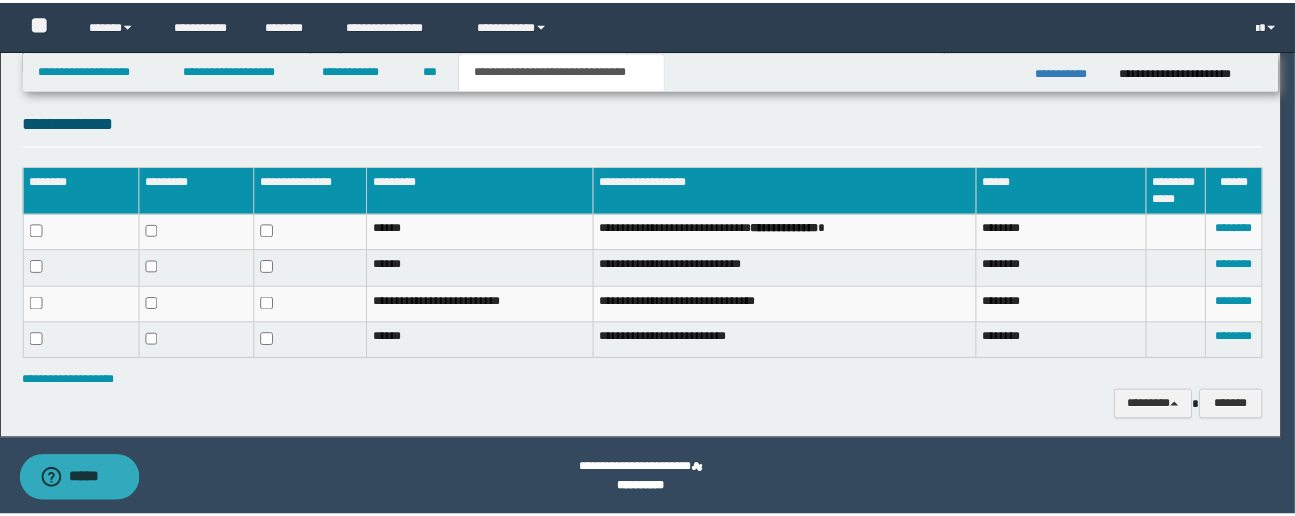 scroll, scrollTop: 914, scrollLeft: 0, axis: vertical 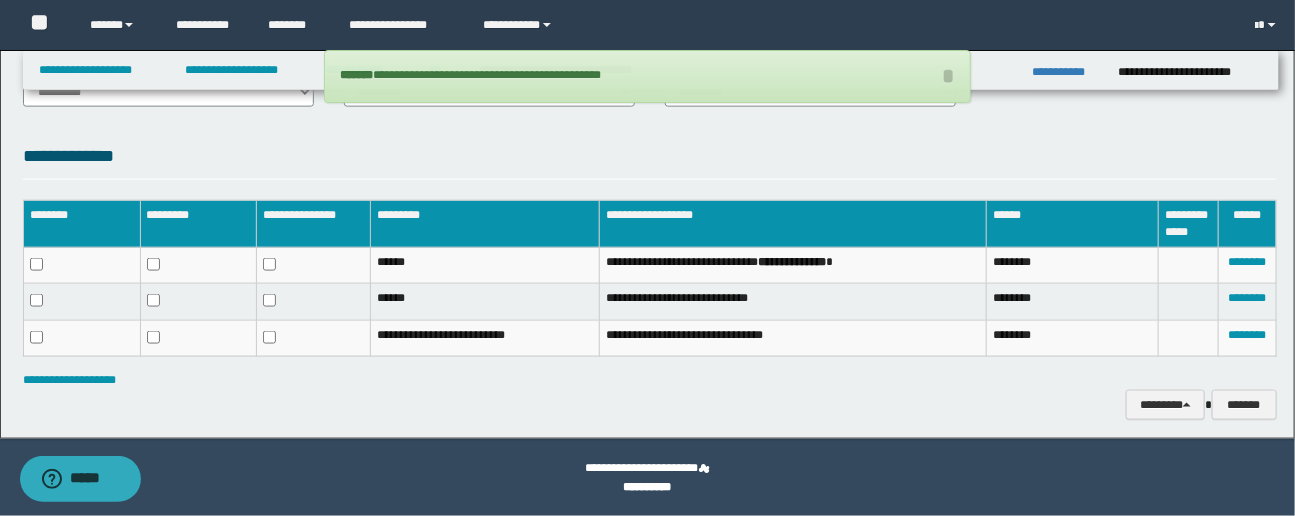 click on "**********" at bounding box center (650, 380) 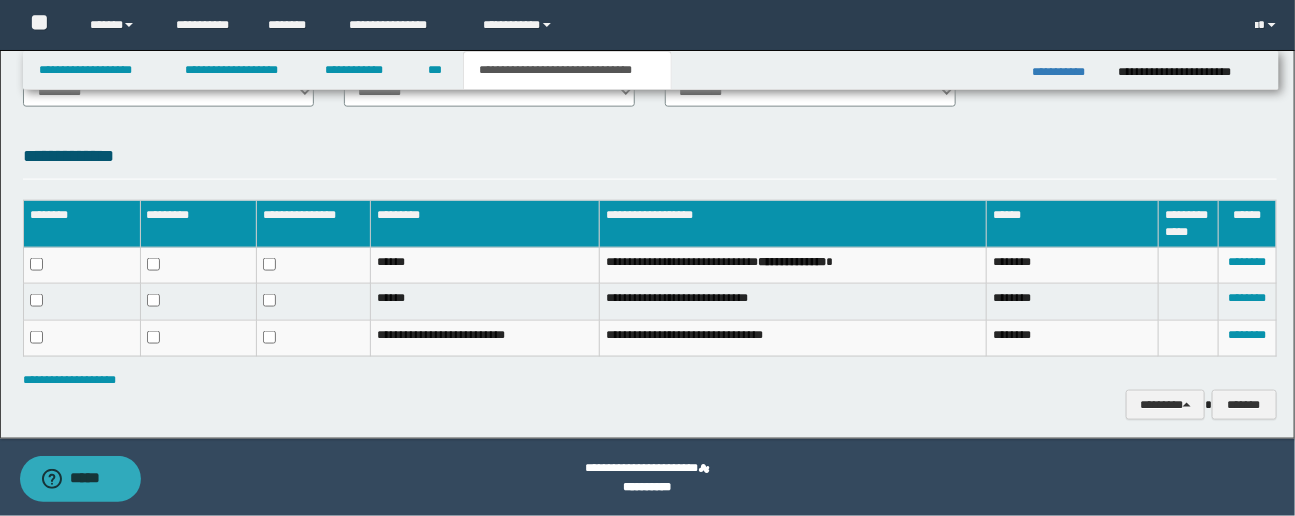 click on "**********" at bounding box center [650, 285] 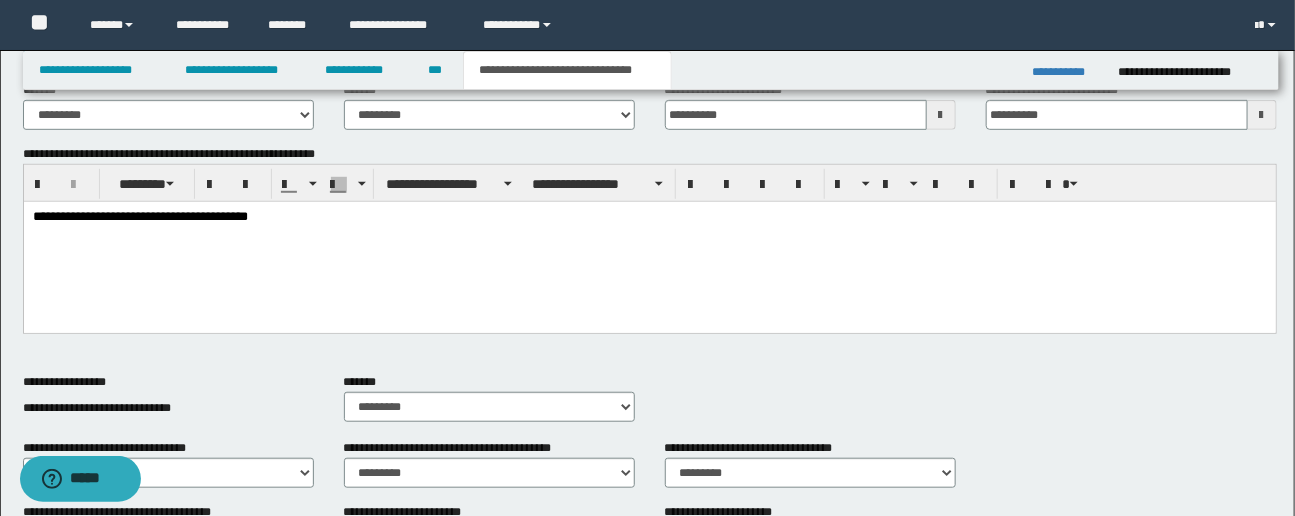 scroll, scrollTop: 368, scrollLeft: 0, axis: vertical 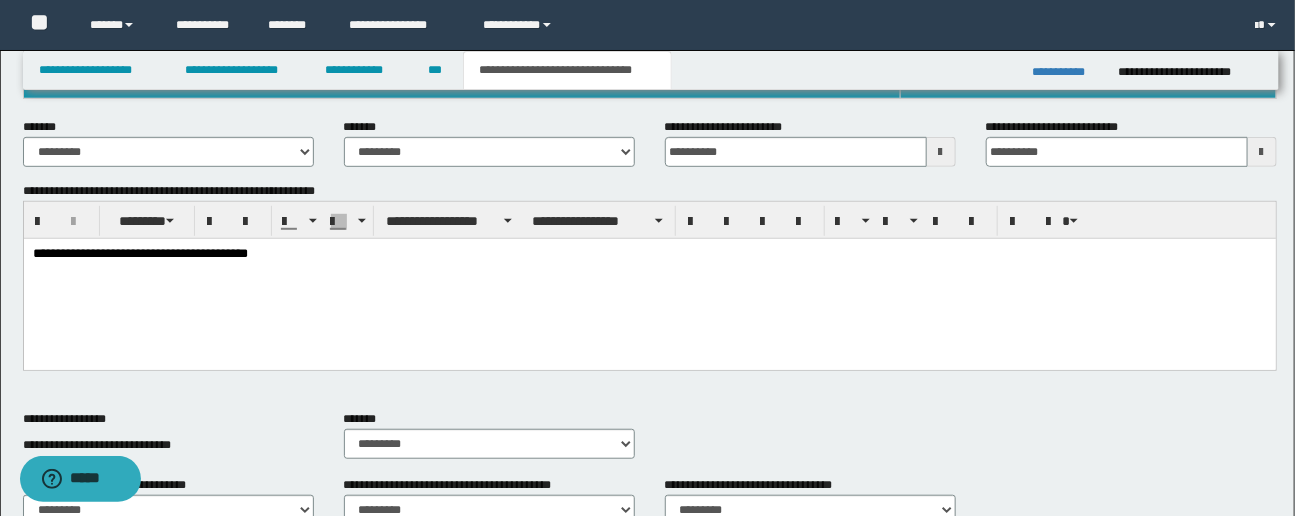 click on "**********" at bounding box center (649, 254) 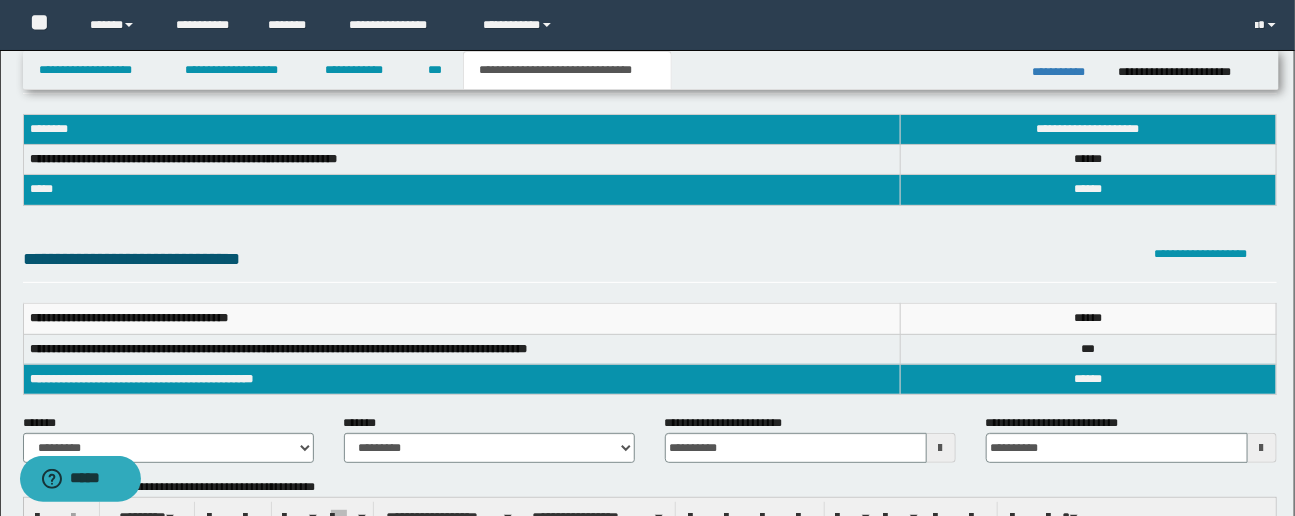 scroll, scrollTop: 109, scrollLeft: 0, axis: vertical 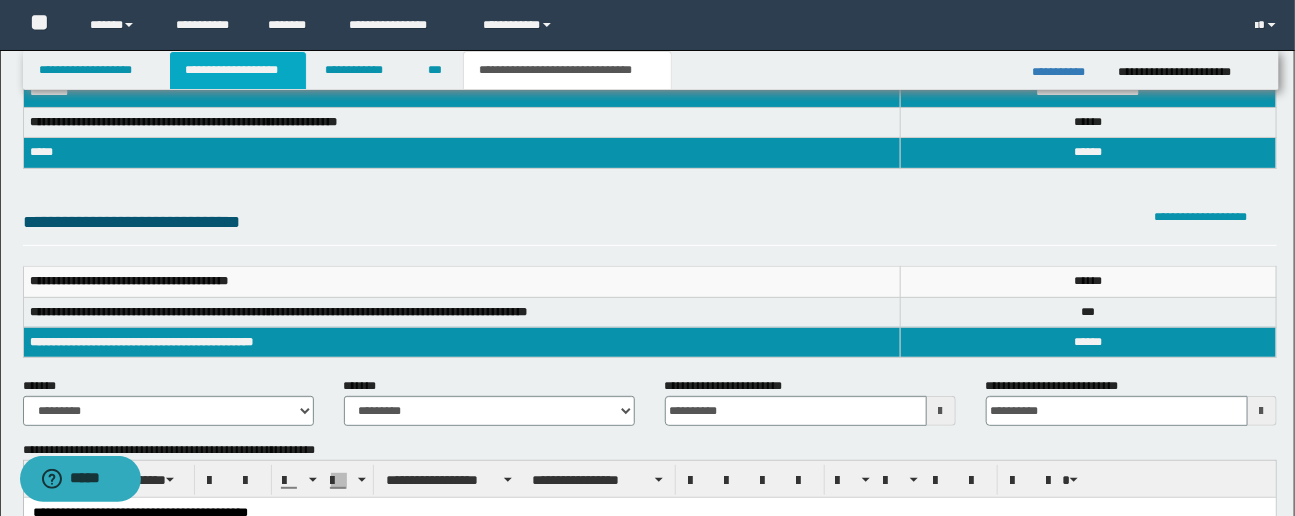click on "**********" at bounding box center (238, 70) 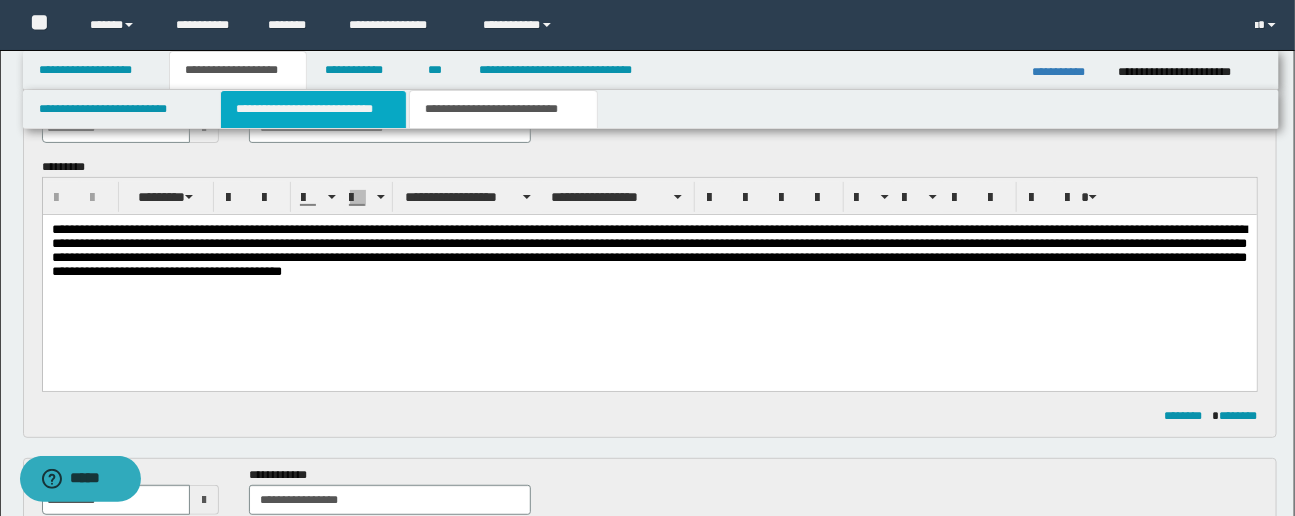 click on "**********" at bounding box center (313, 109) 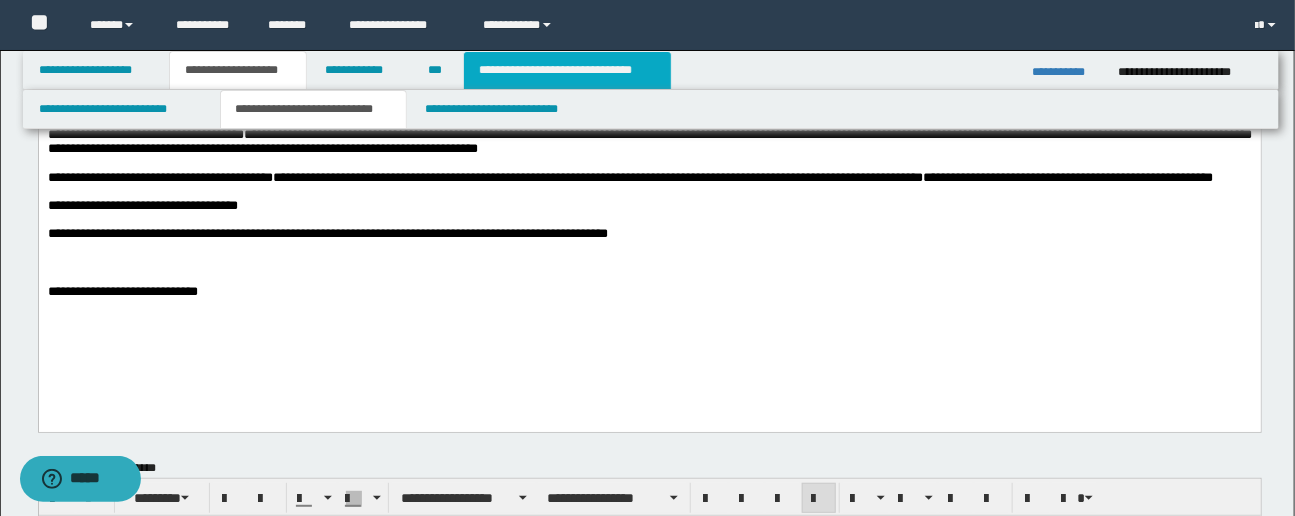 click on "**********" at bounding box center (567, 70) 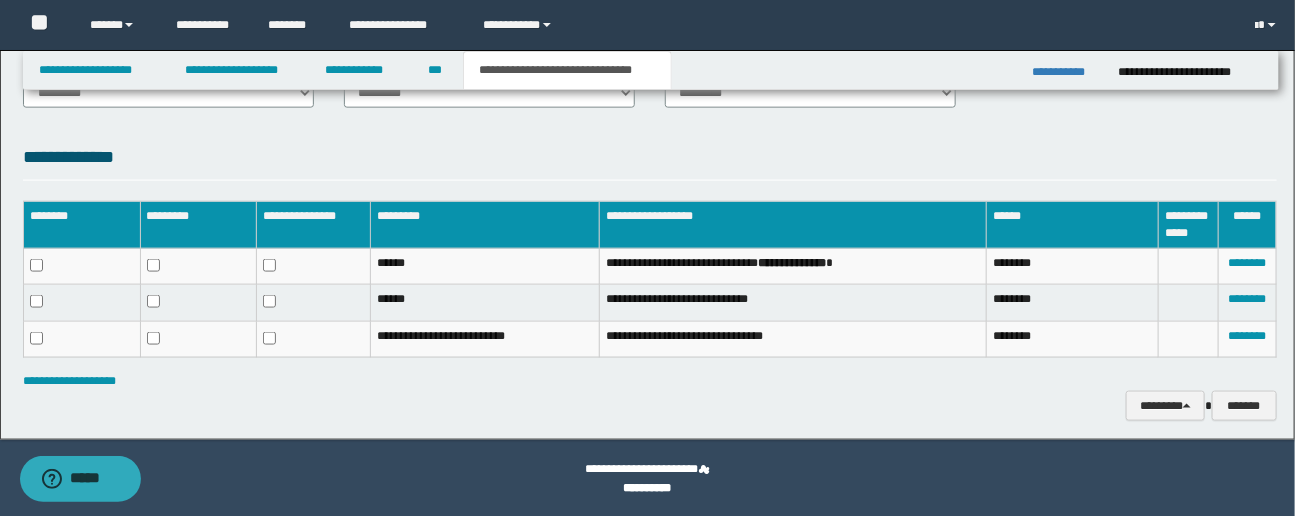 scroll, scrollTop: 914, scrollLeft: 0, axis: vertical 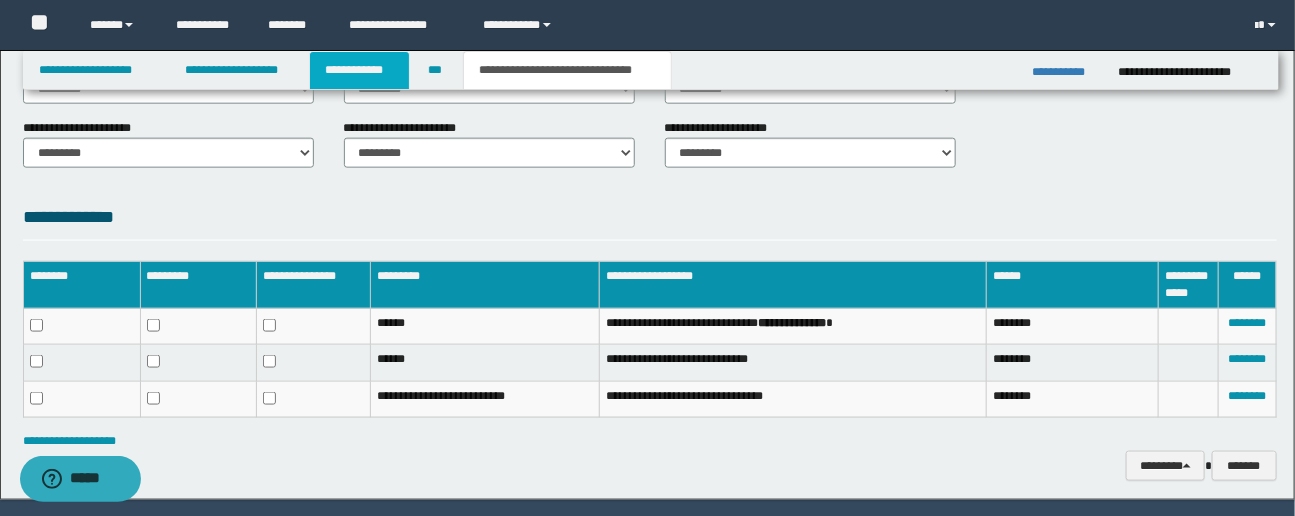 click on "**********" at bounding box center (359, 70) 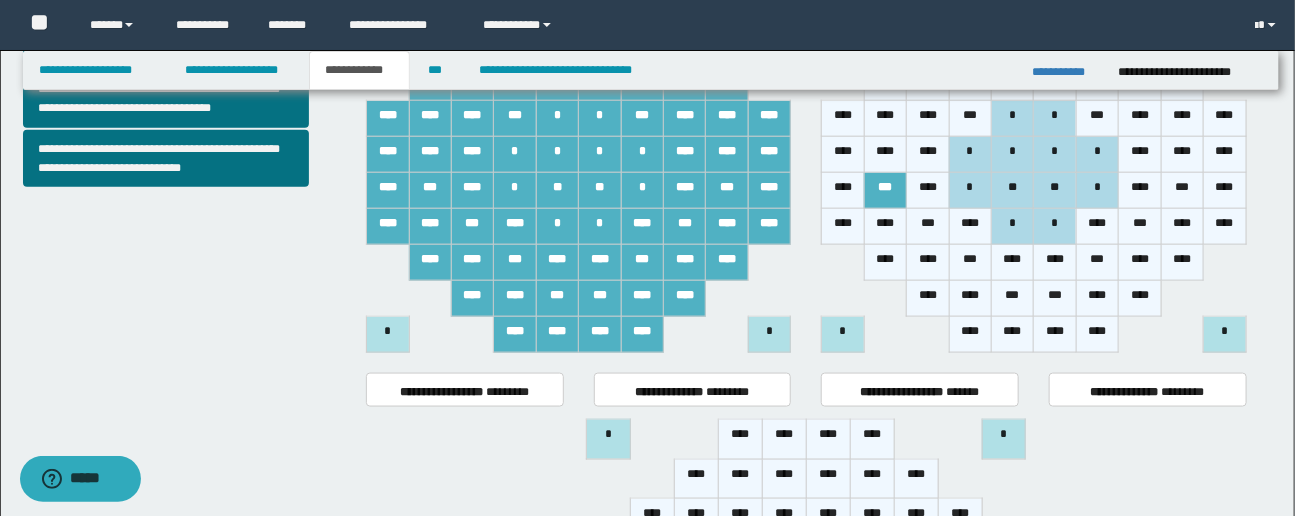 click on "**********" at bounding box center (650, 227) 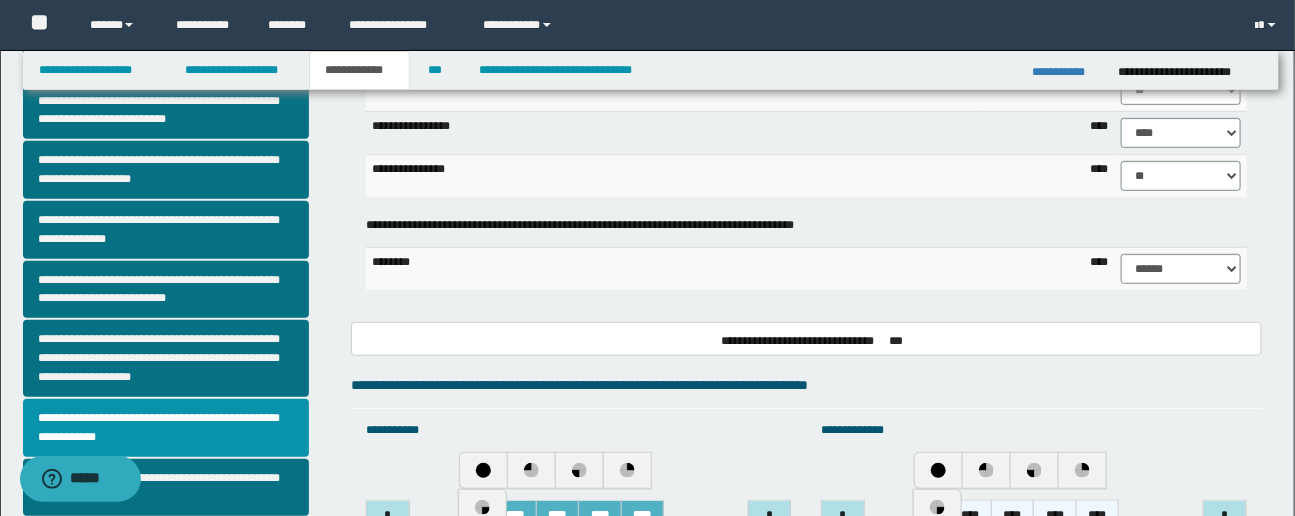 scroll, scrollTop: 344, scrollLeft: 0, axis: vertical 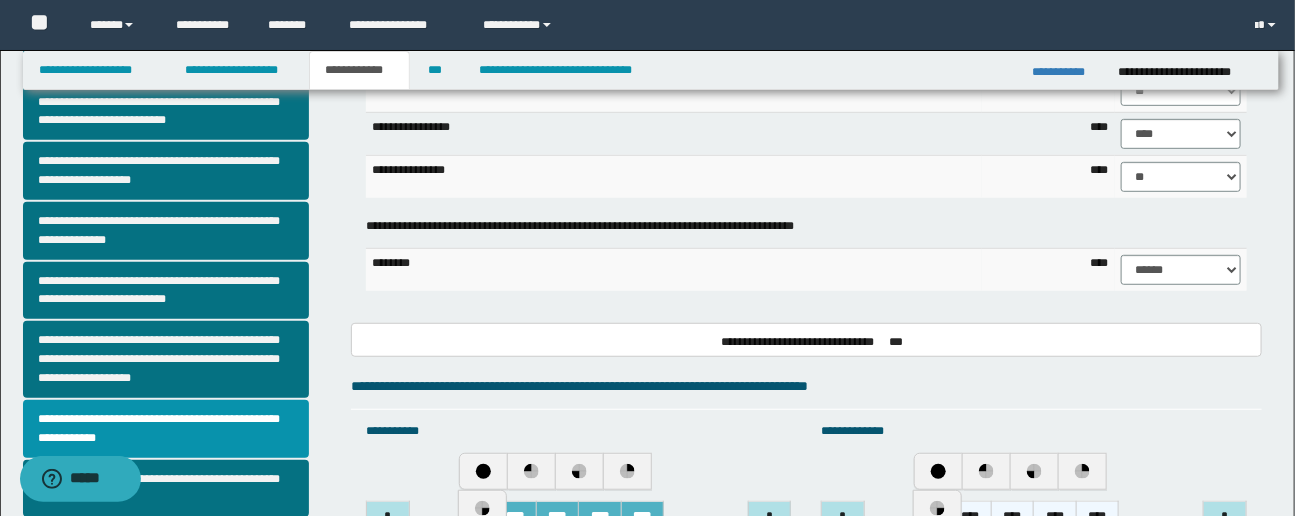 click on "**********" at bounding box center (180, 240) 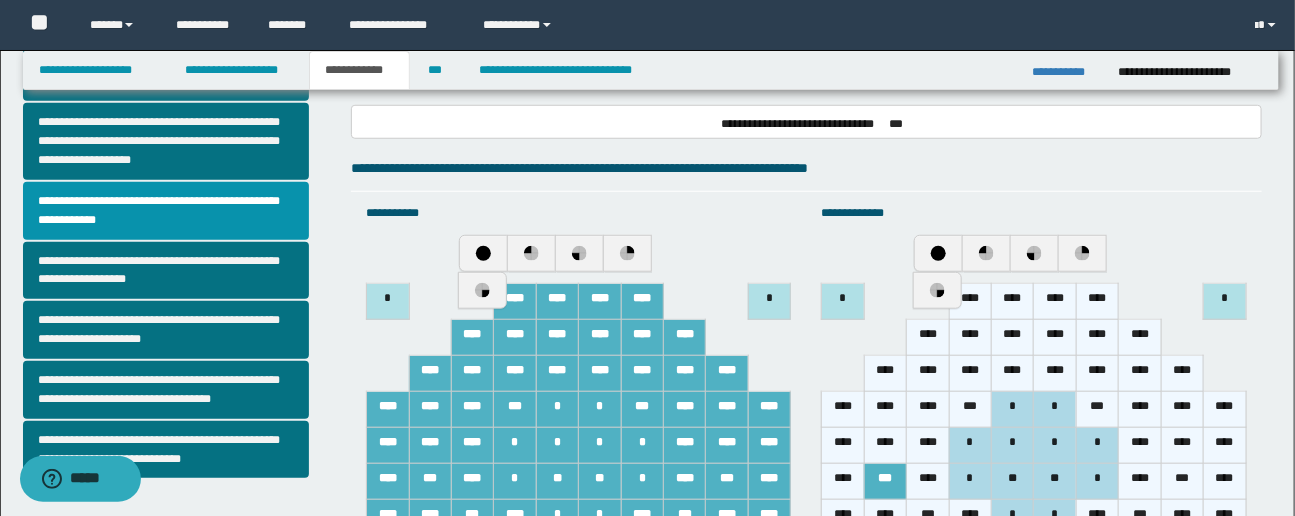 scroll, scrollTop: 562, scrollLeft: 0, axis: vertical 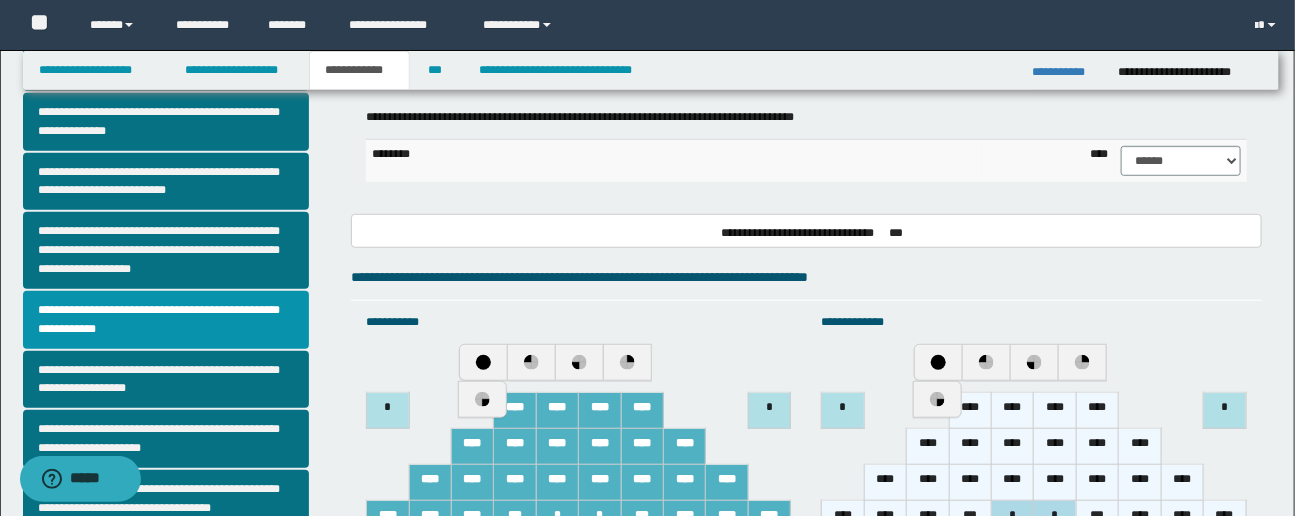 click on "**********" at bounding box center [180, 131] 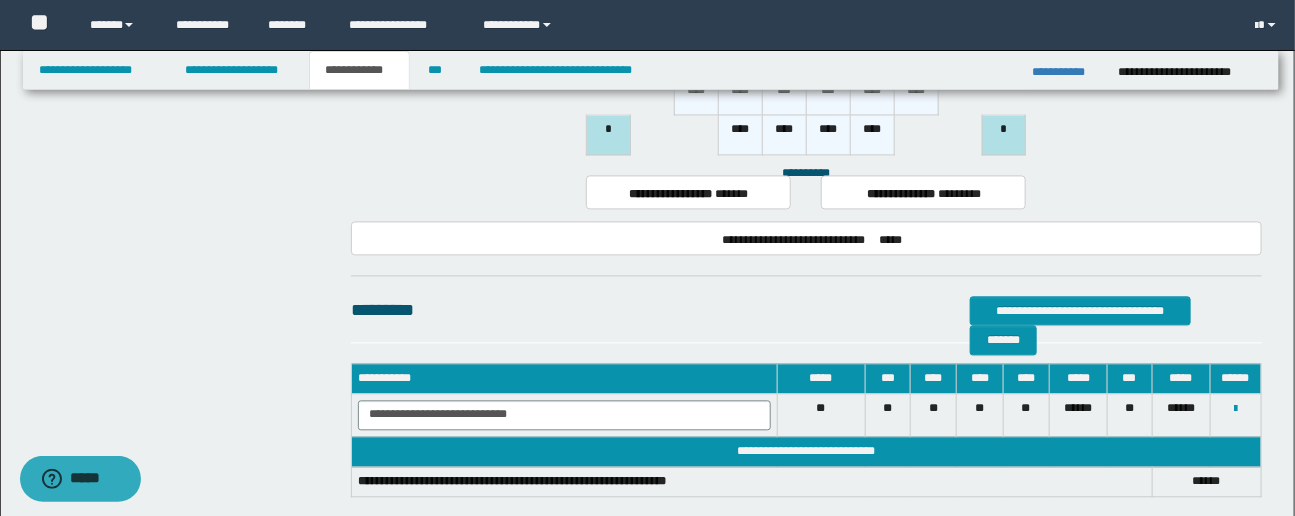 scroll, scrollTop: 1544, scrollLeft: 0, axis: vertical 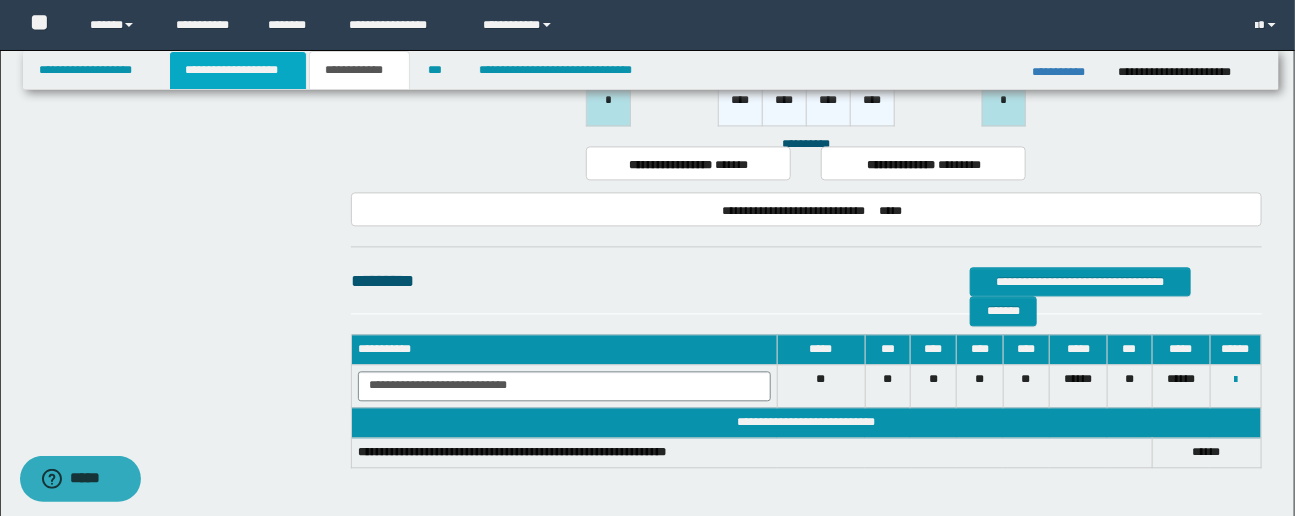 click on "**********" at bounding box center [238, 70] 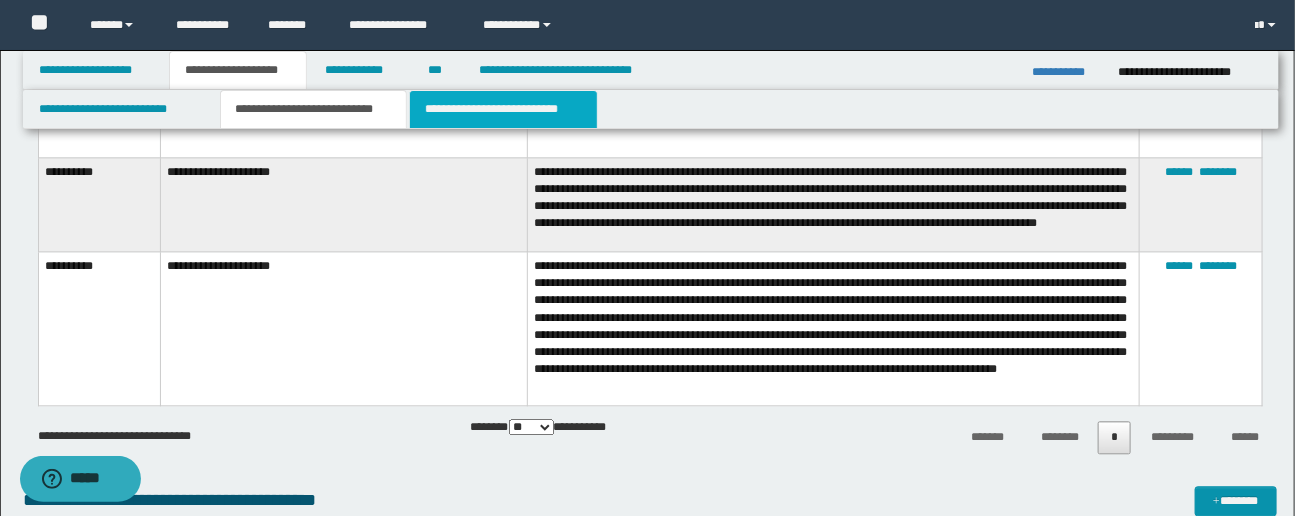 click on "**********" at bounding box center [503, 109] 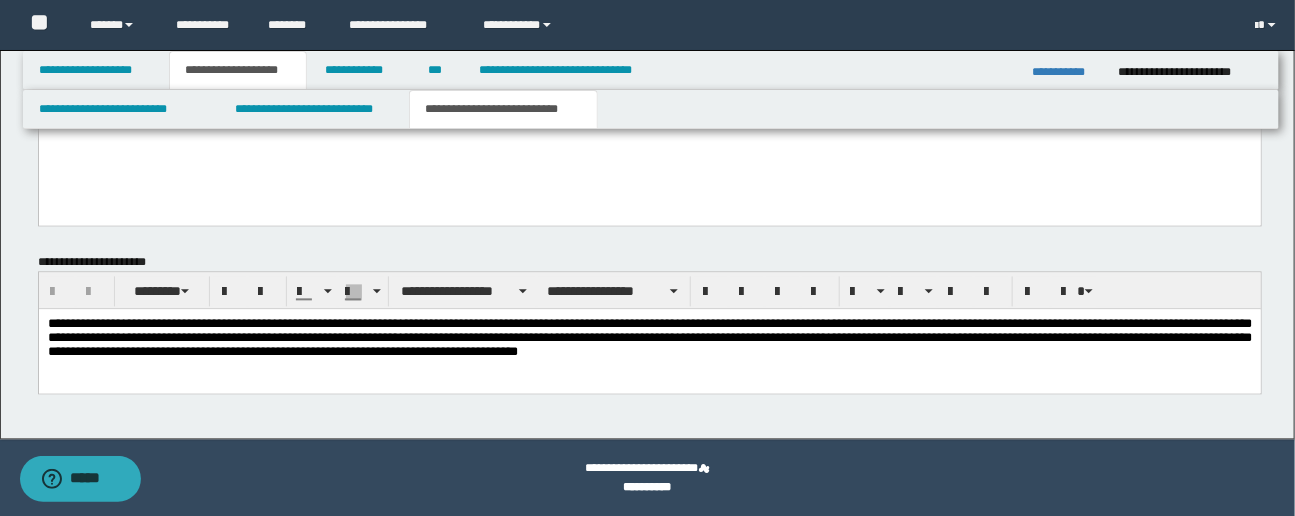 click on "**********" at bounding box center (650, 331) 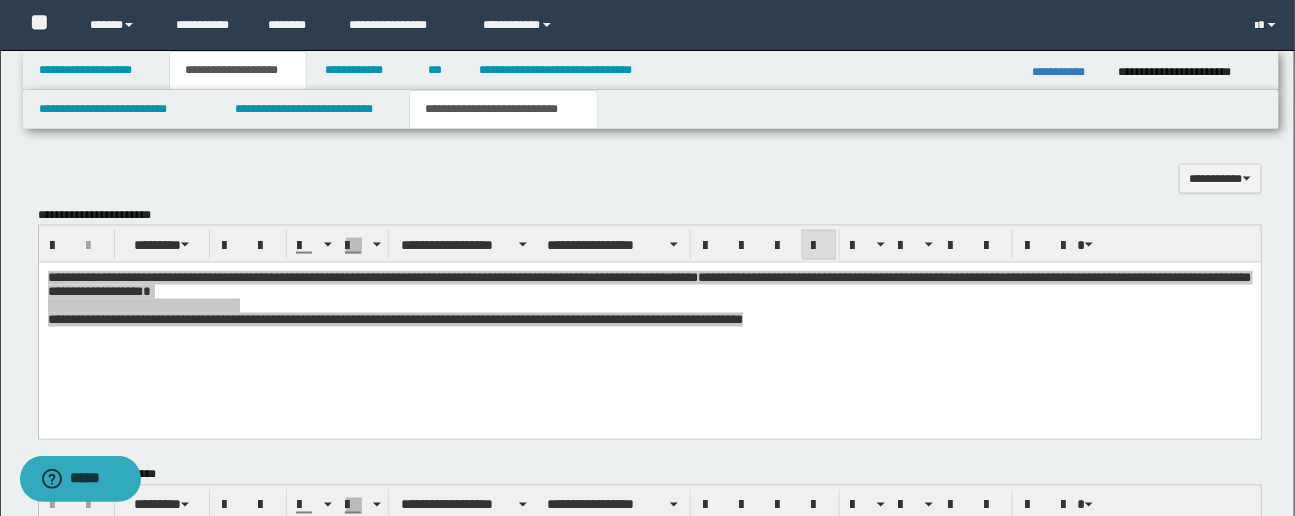 scroll, scrollTop: 1045, scrollLeft: 0, axis: vertical 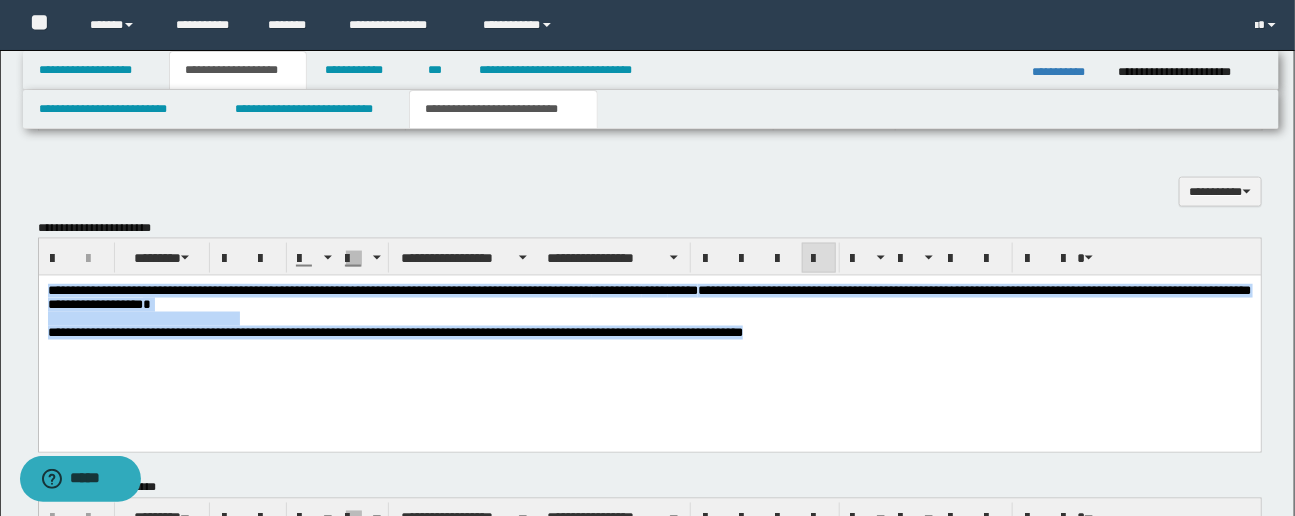 click on "**********" at bounding box center [649, 336] 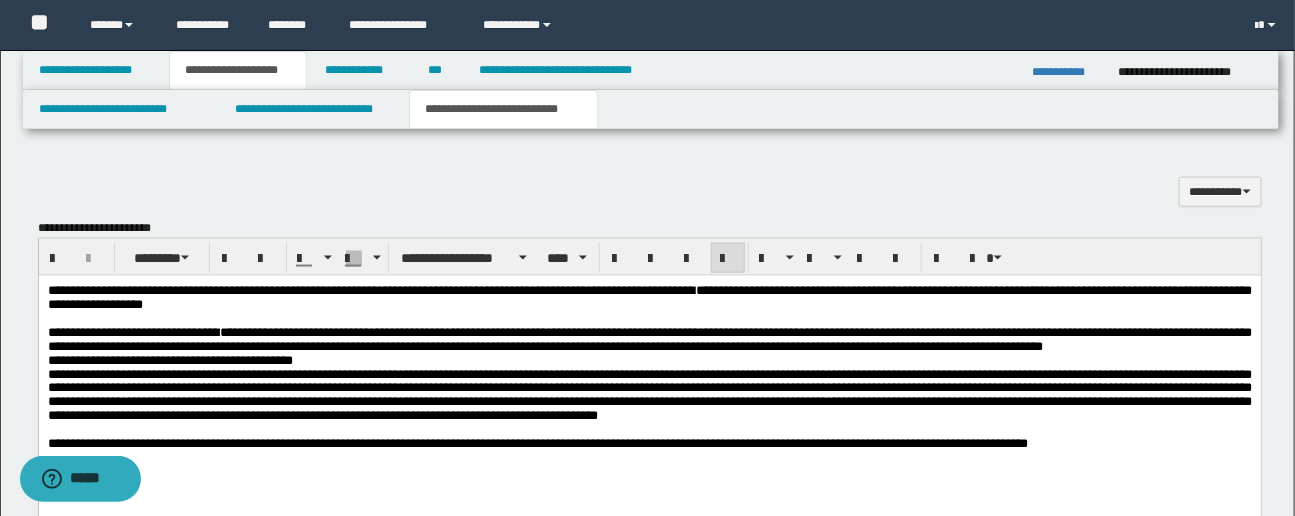 click on "**********" at bounding box center (649, 392) 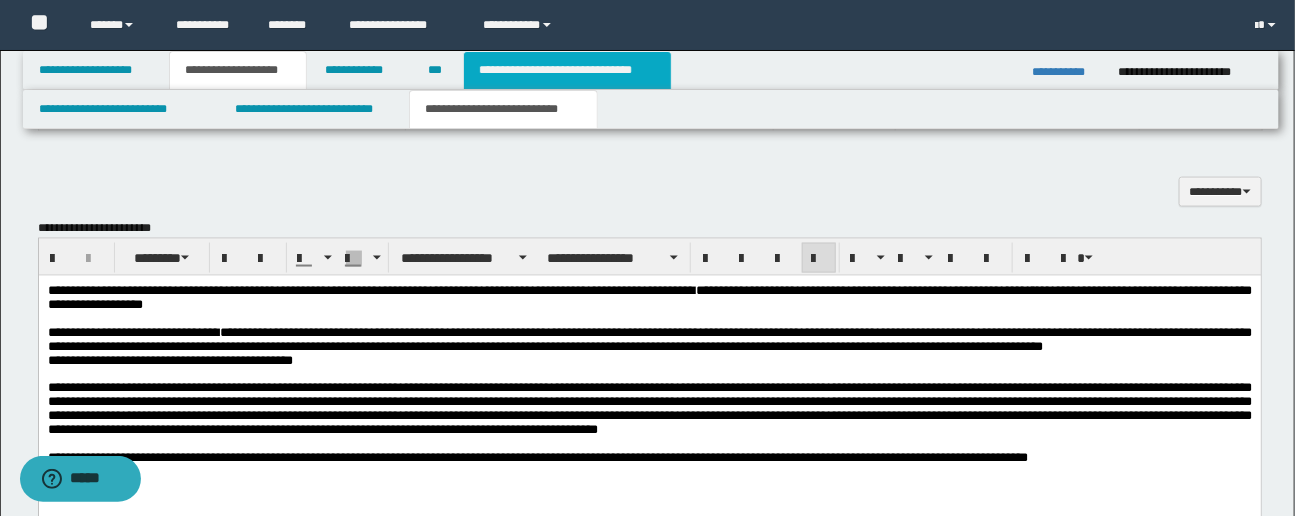 click on "**********" at bounding box center (567, 70) 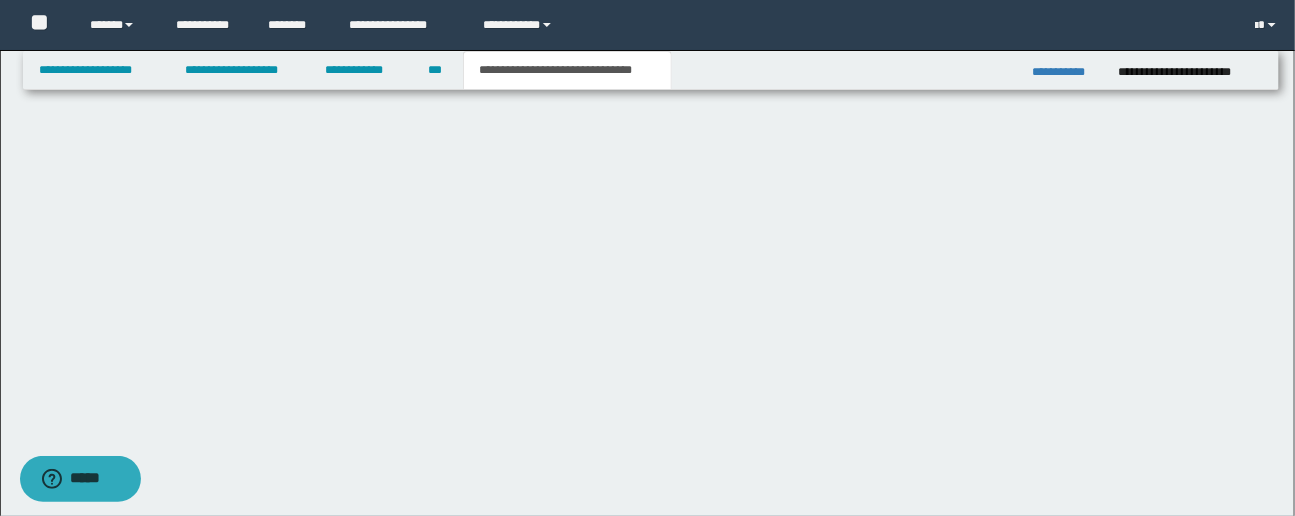 scroll, scrollTop: 914, scrollLeft: 0, axis: vertical 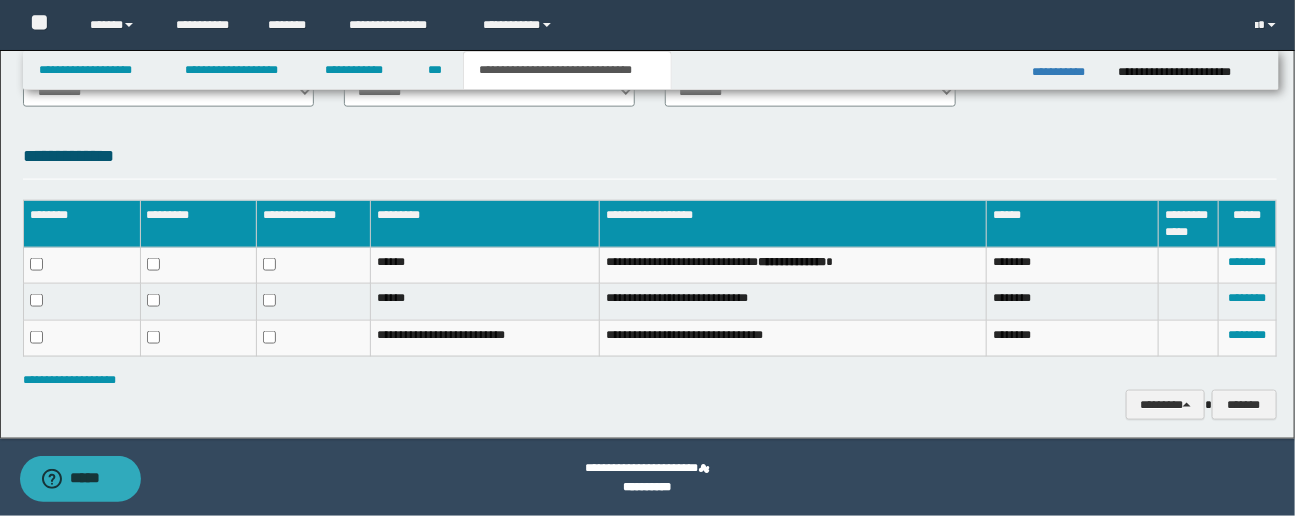 click on "**********" at bounding box center (650, 285) 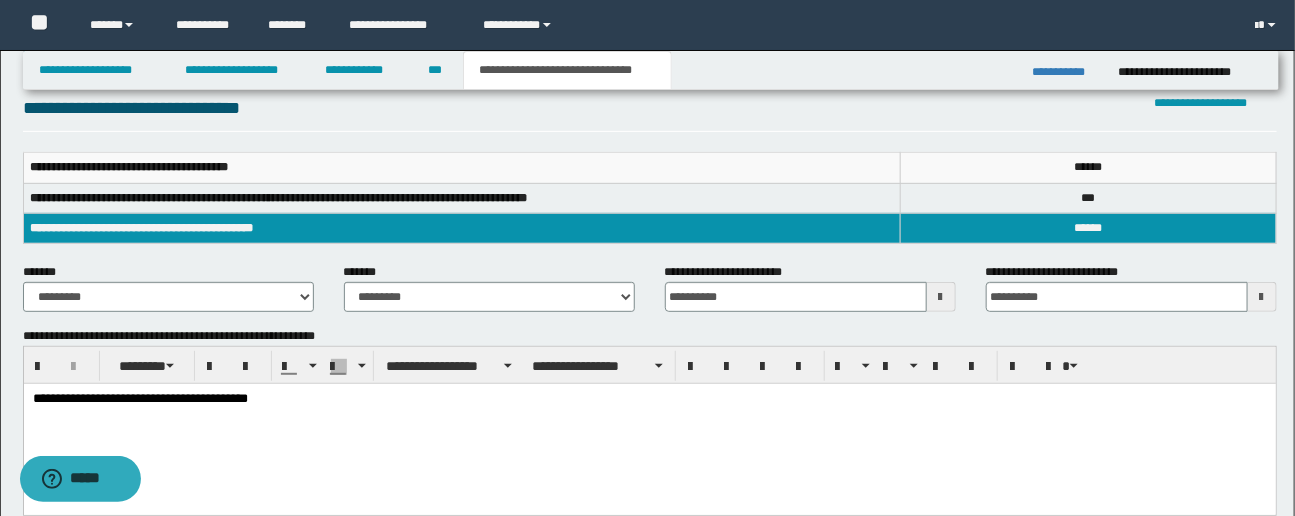 scroll, scrollTop: 223, scrollLeft: 0, axis: vertical 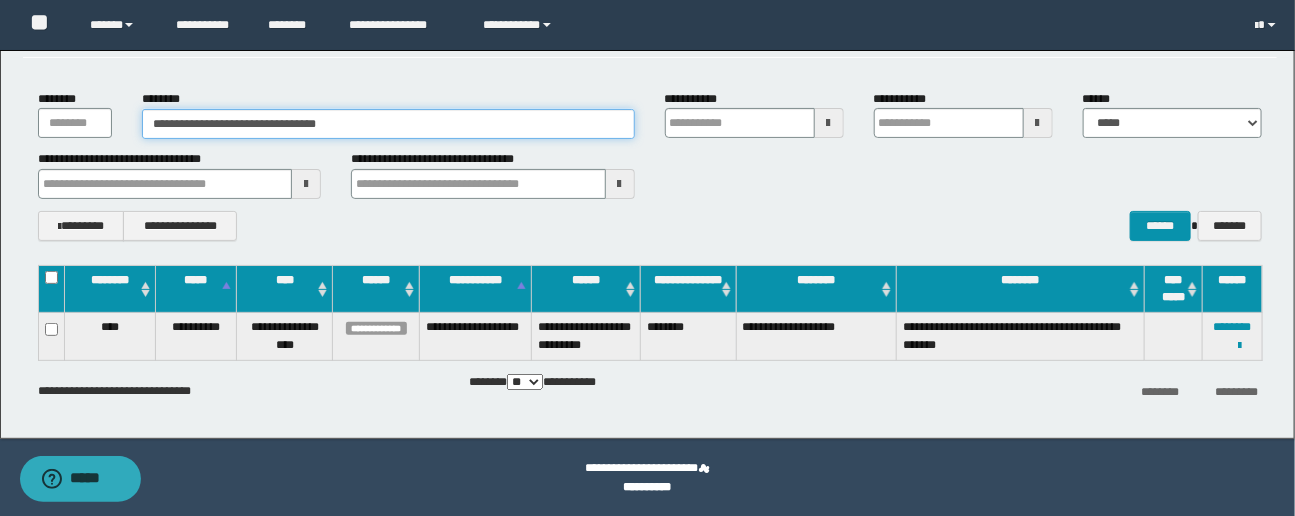 drag, startPoint x: 425, startPoint y: 122, endPoint x: 181, endPoint y: 110, distance: 244.2949 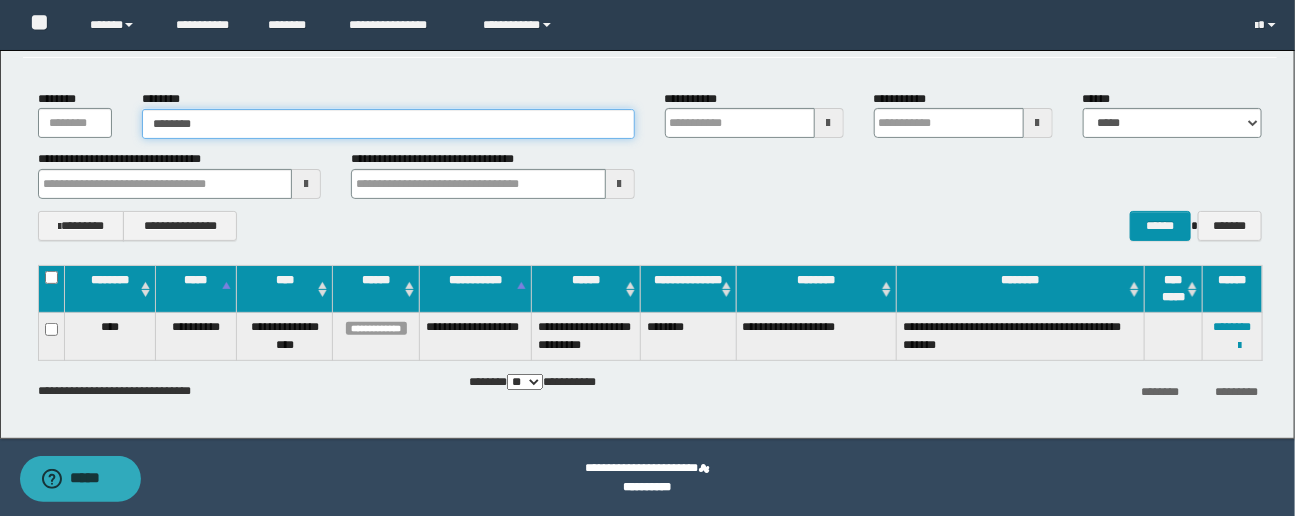 type on "********" 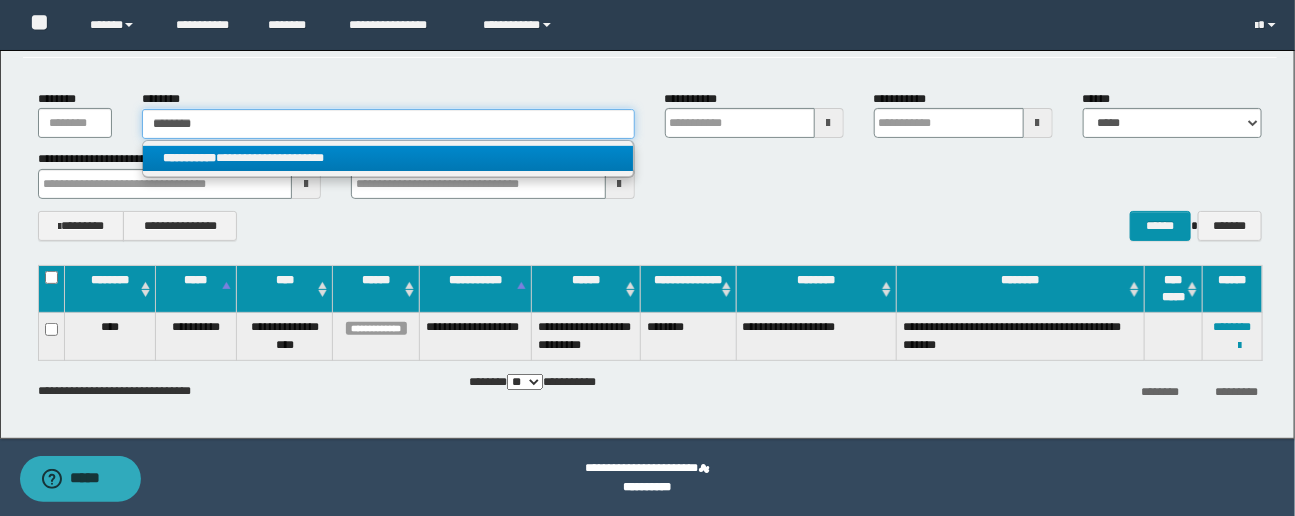 type on "********" 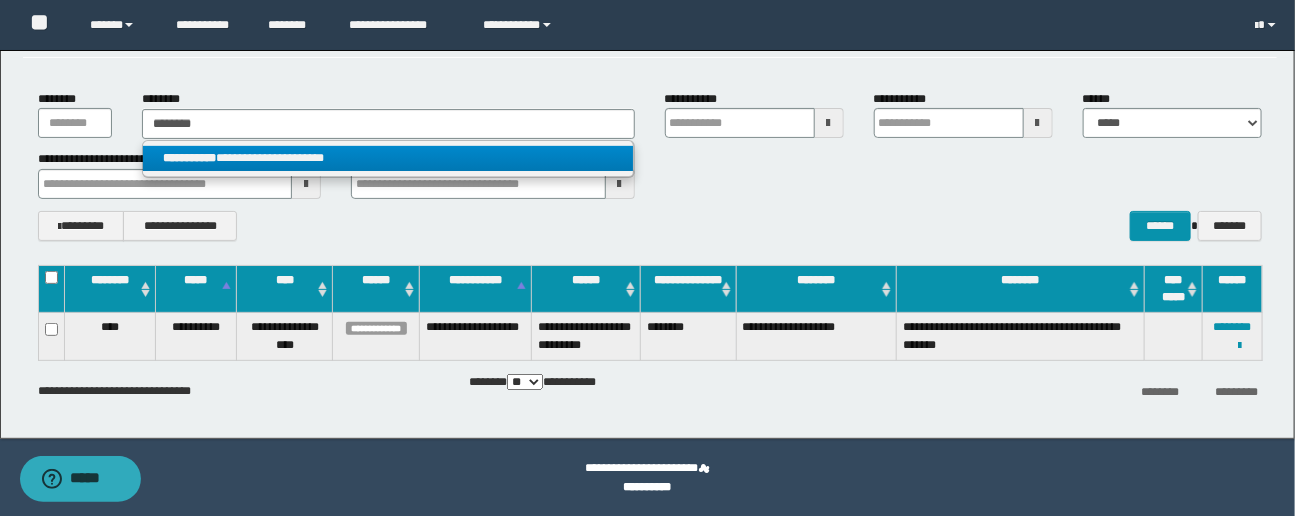 click on "**********" at bounding box center [388, 158] 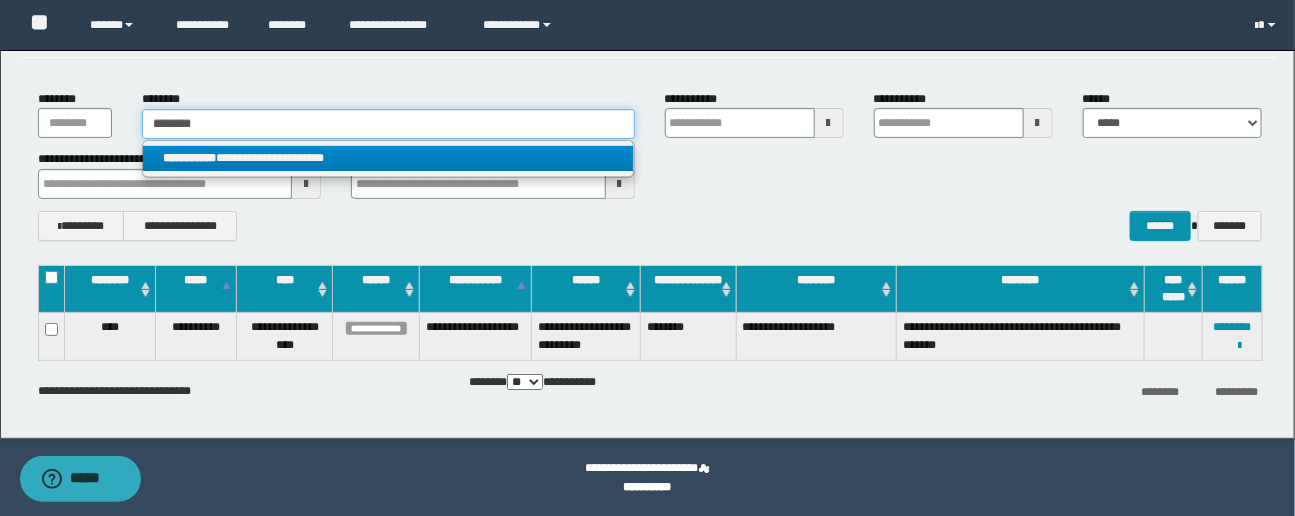 type 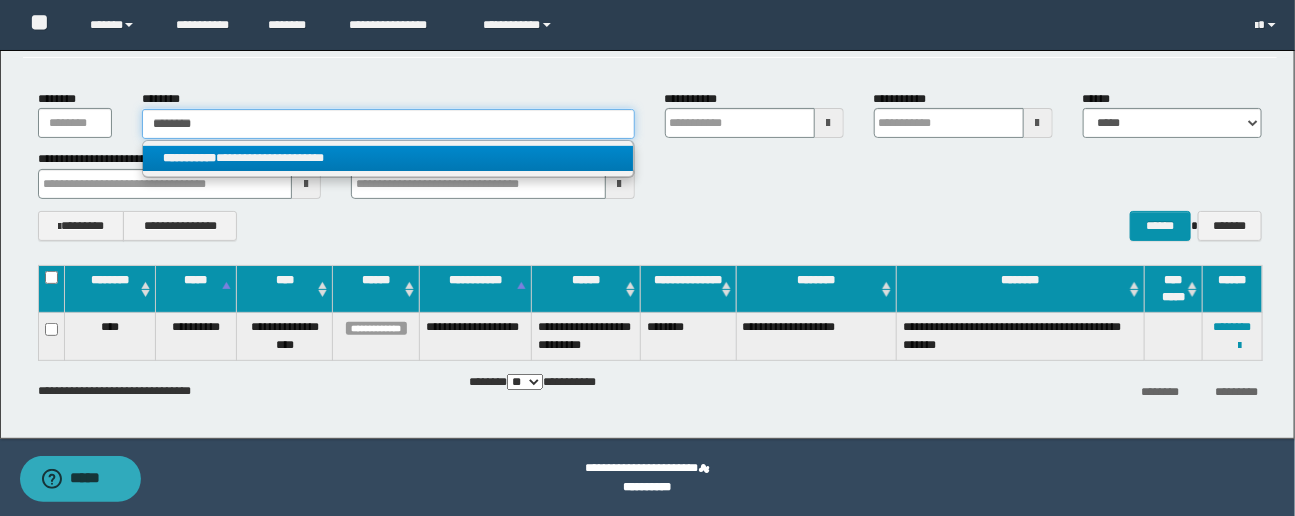 type on "**********" 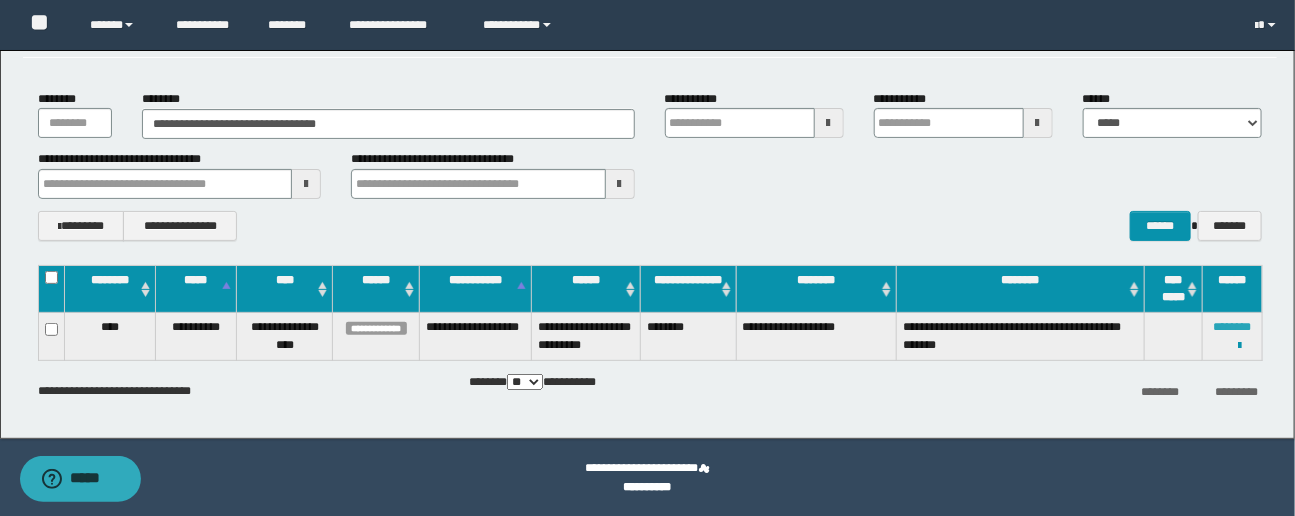 click on "********" at bounding box center (1232, 327) 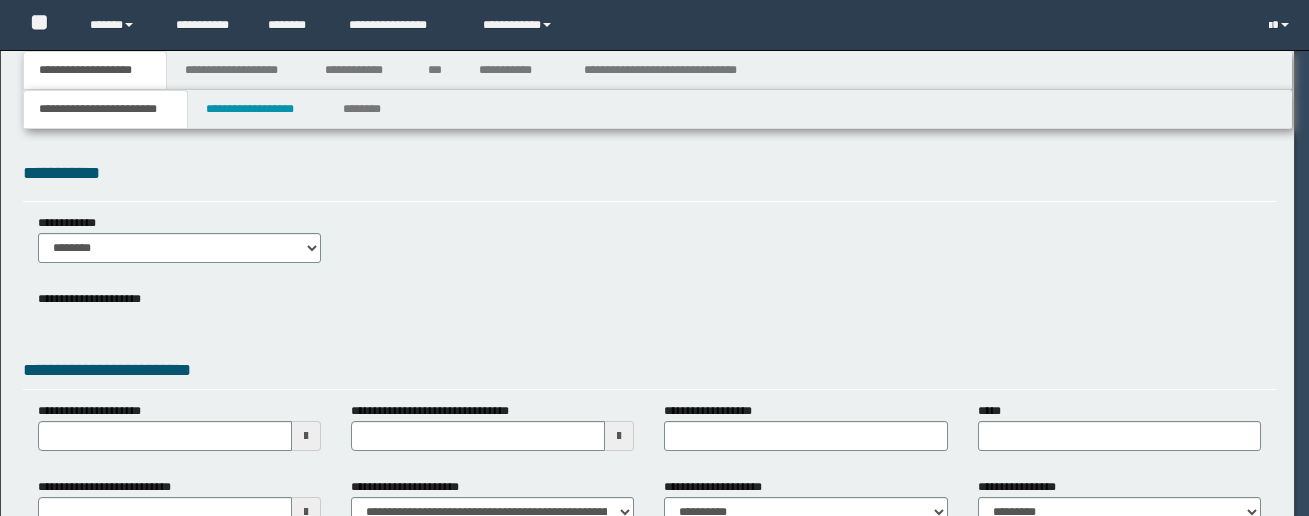 scroll, scrollTop: 0, scrollLeft: 0, axis: both 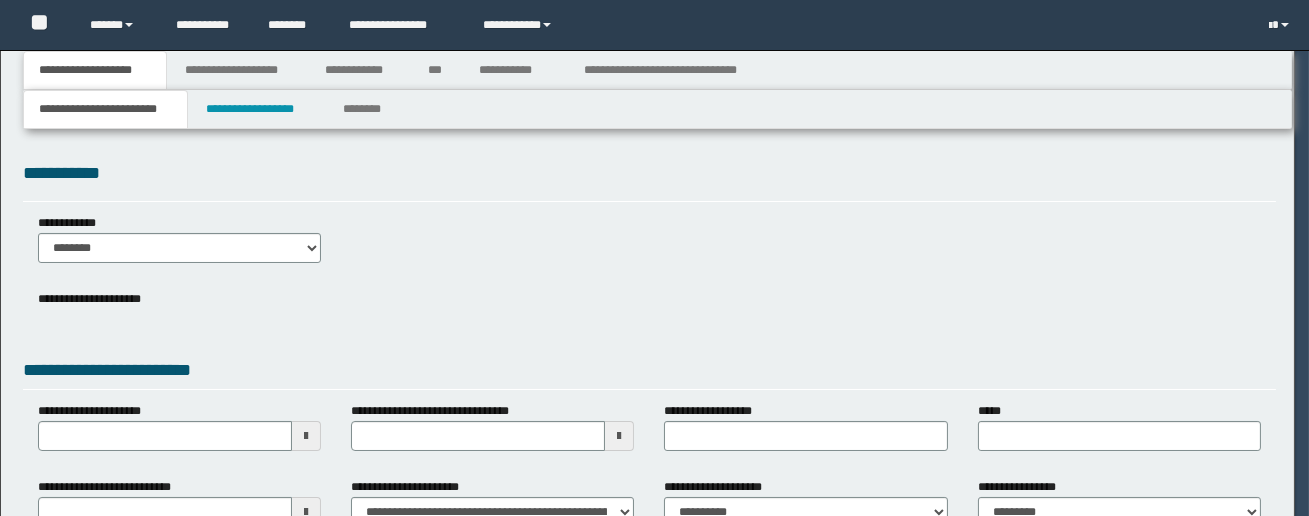 select on "*" 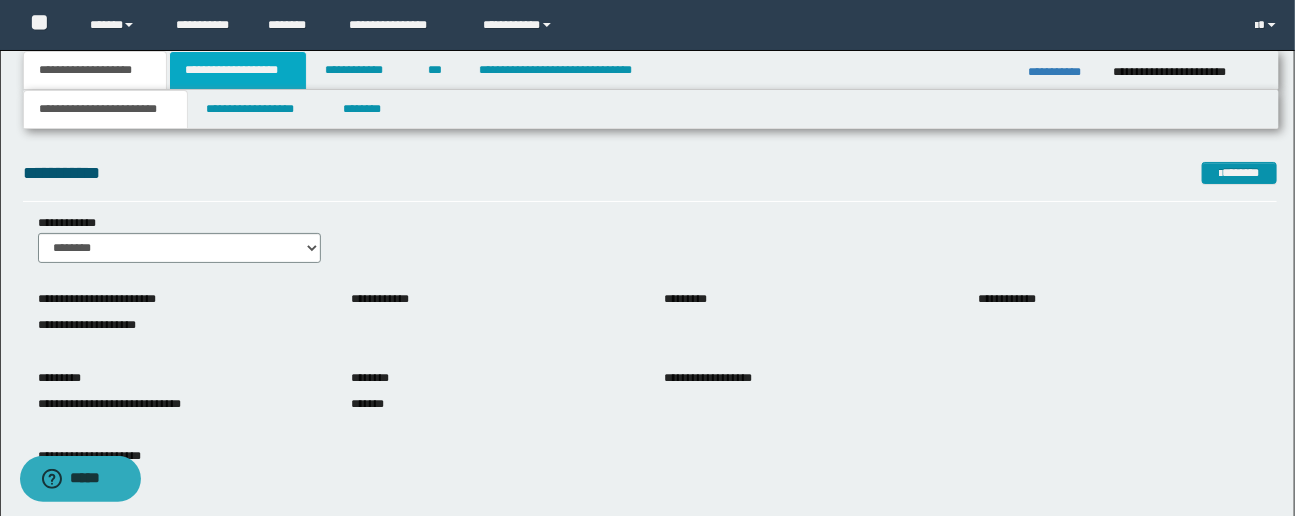 click on "**********" at bounding box center [238, 70] 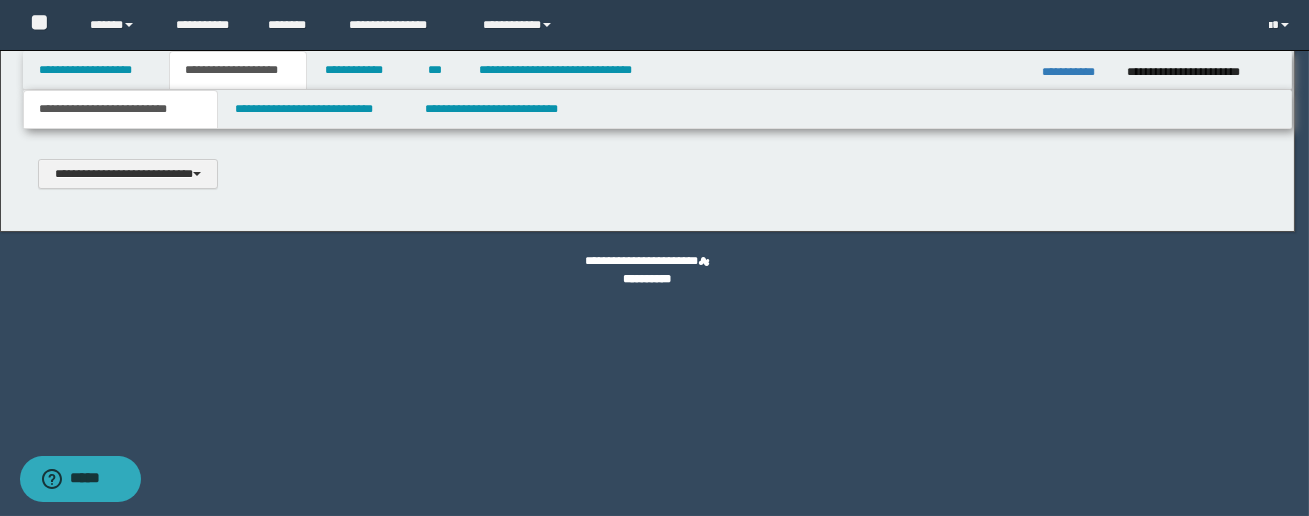 type 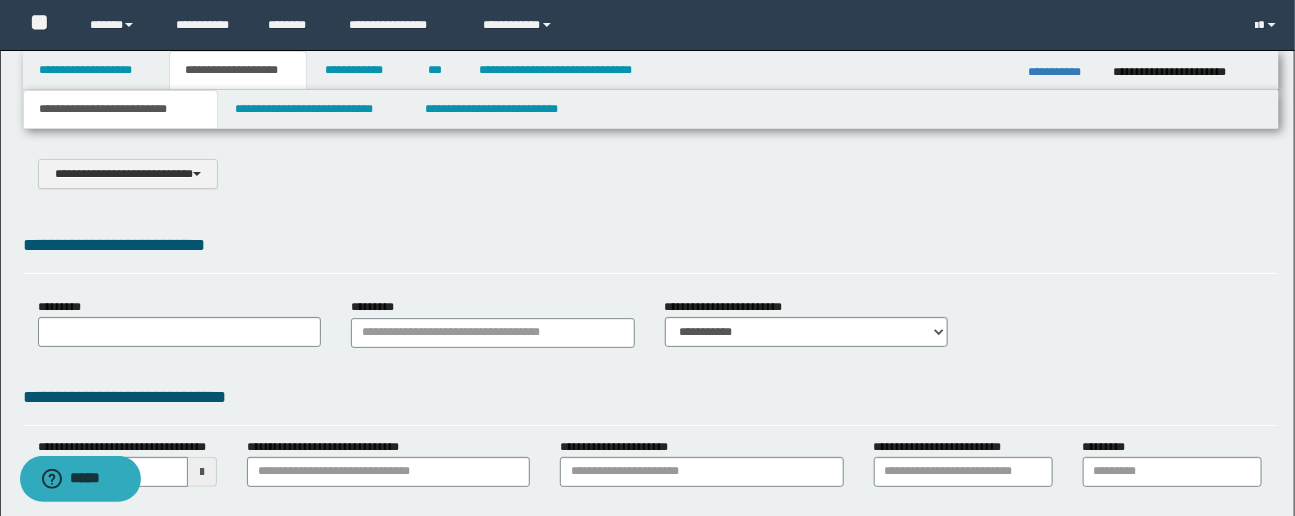 select on "*" 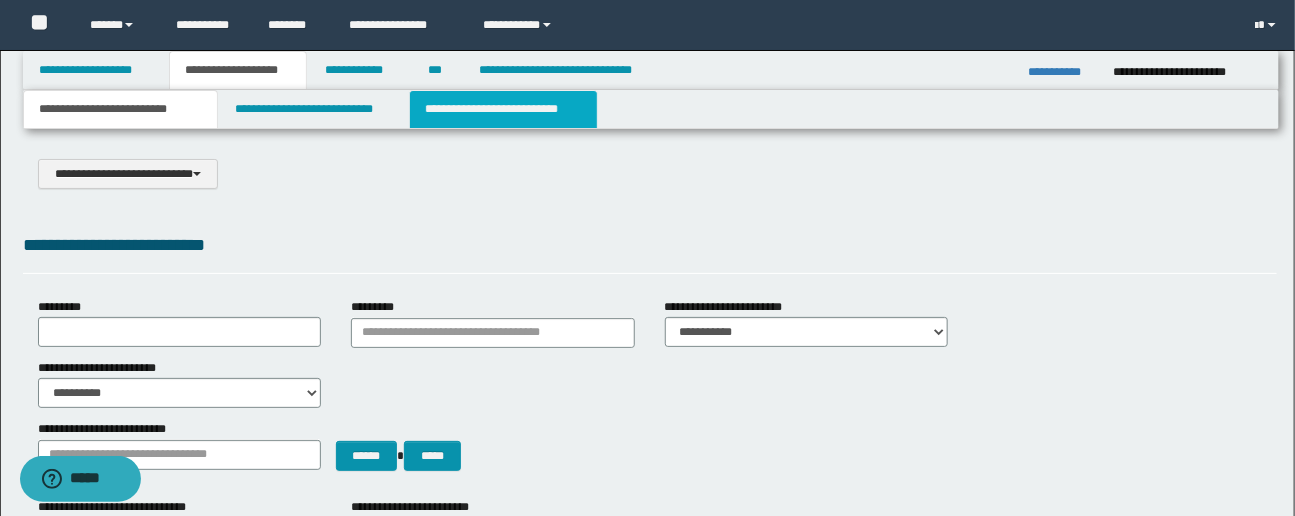 click on "**********" at bounding box center [503, 109] 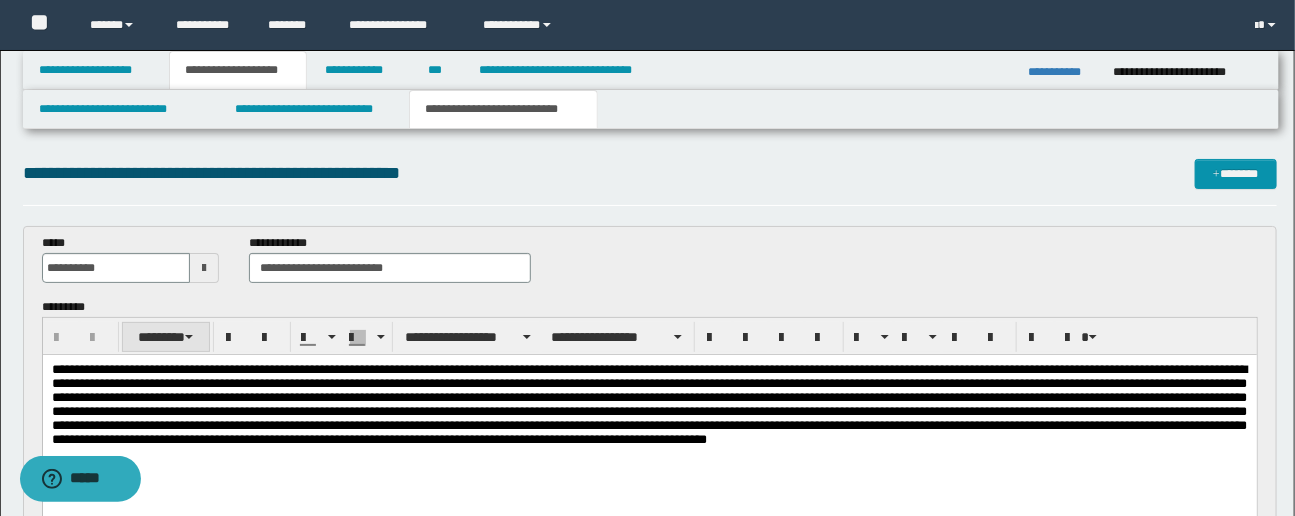 scroll, scrollTop: 0, scrollLeft: 0, axis: both 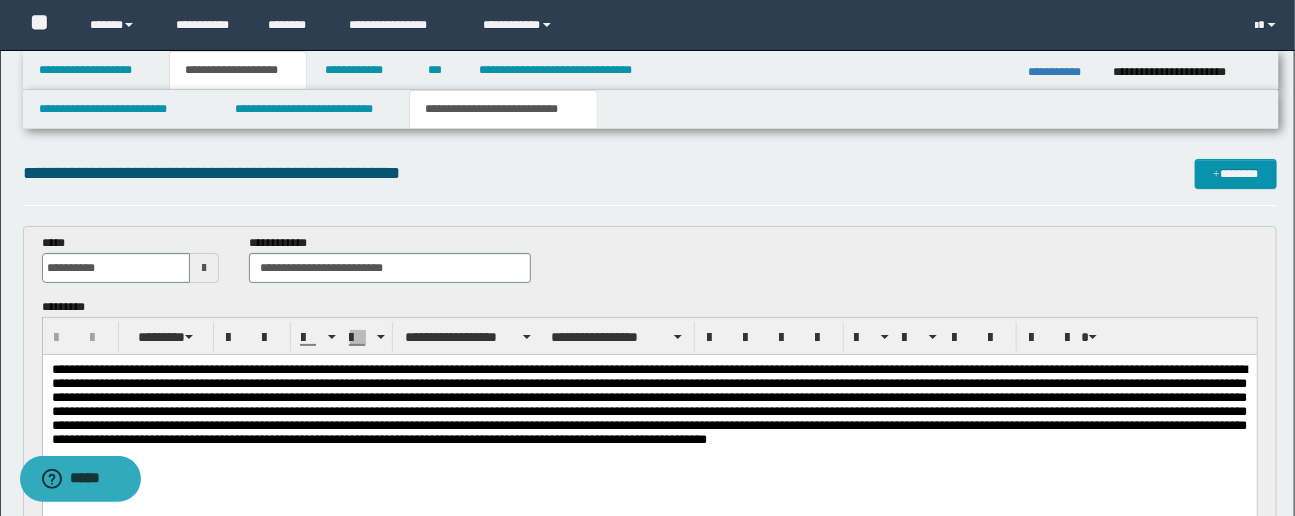 click on "**********" at bounding box center (650, 444) 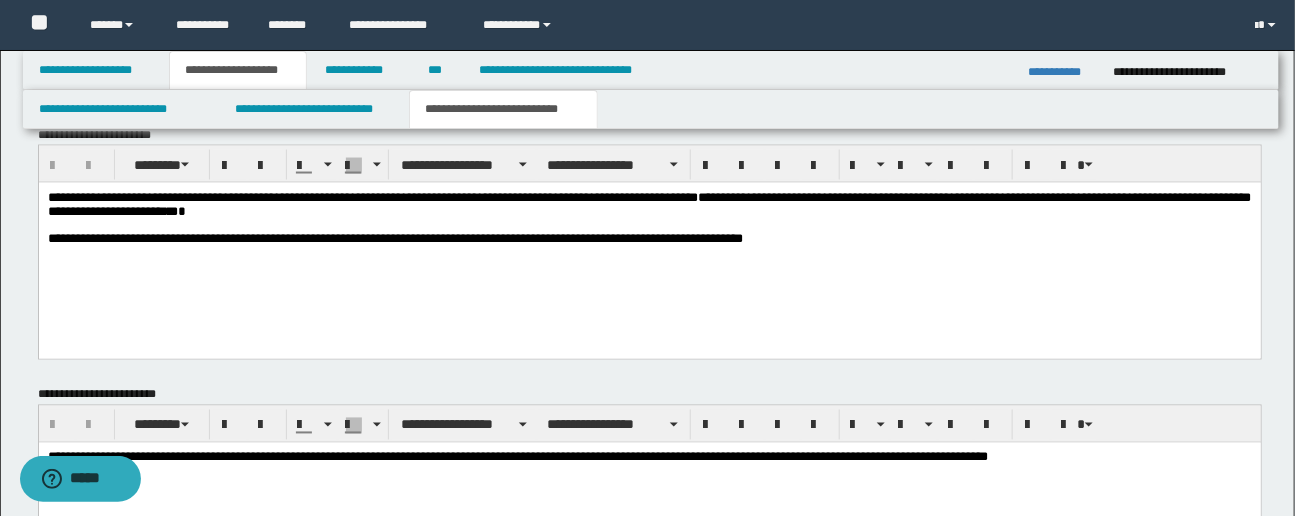scroll, scrollTop: 1163, scrollLeft: 0, axis: vertical 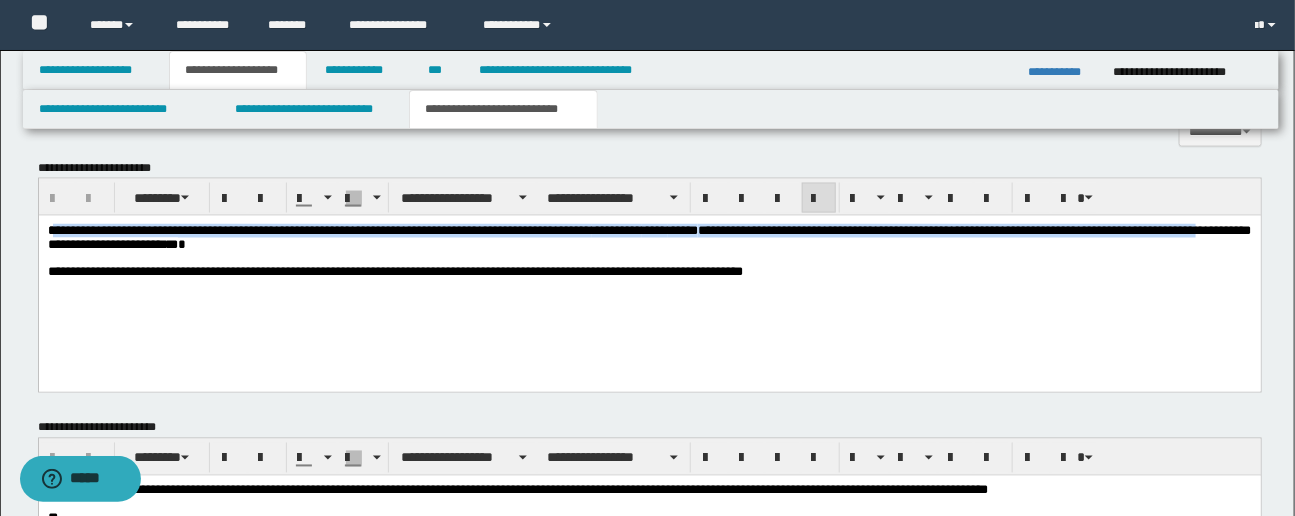 drag, startPoint x: 49, startPoint y: 233, endPoint x: 119, endPoint y: 247, distance: 71.38628 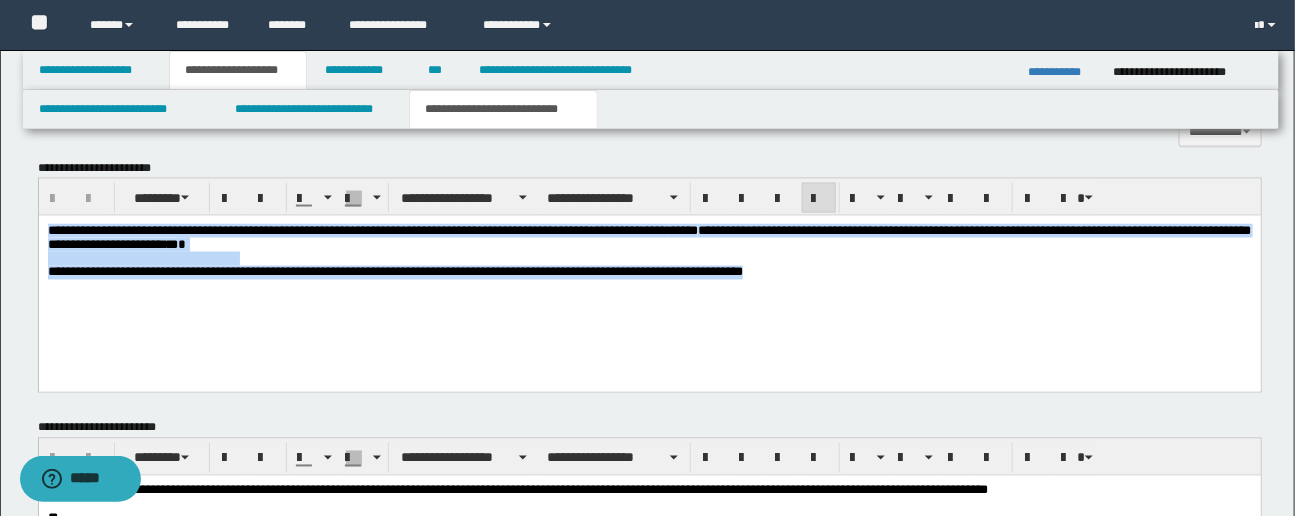 drag, startPoint x: 47, startPoint y: 231, endPoint x: 635, endPoint y: 289, distance: 590.85364 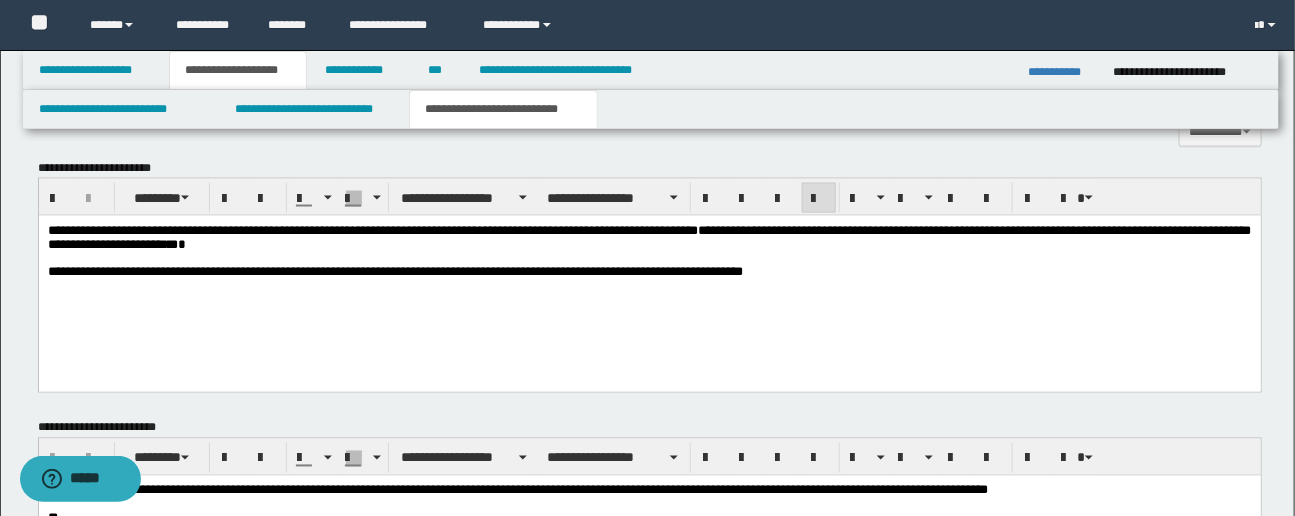click on "**********" at bounding box center (647, -93) 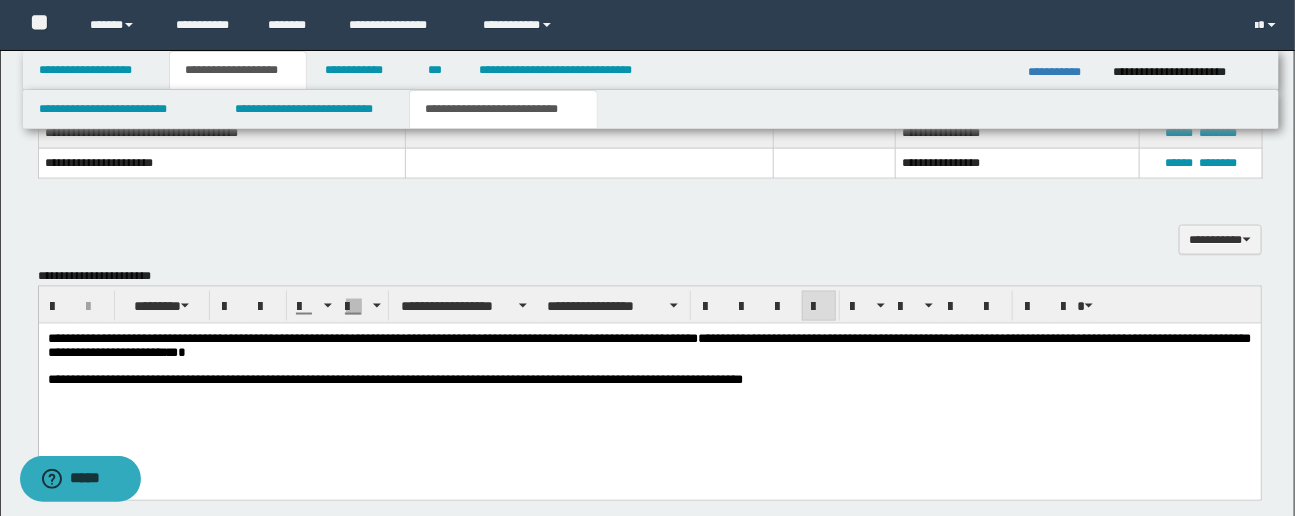 scroll, scrollTop: 1054, scrollLeft: 0, axis: vertical 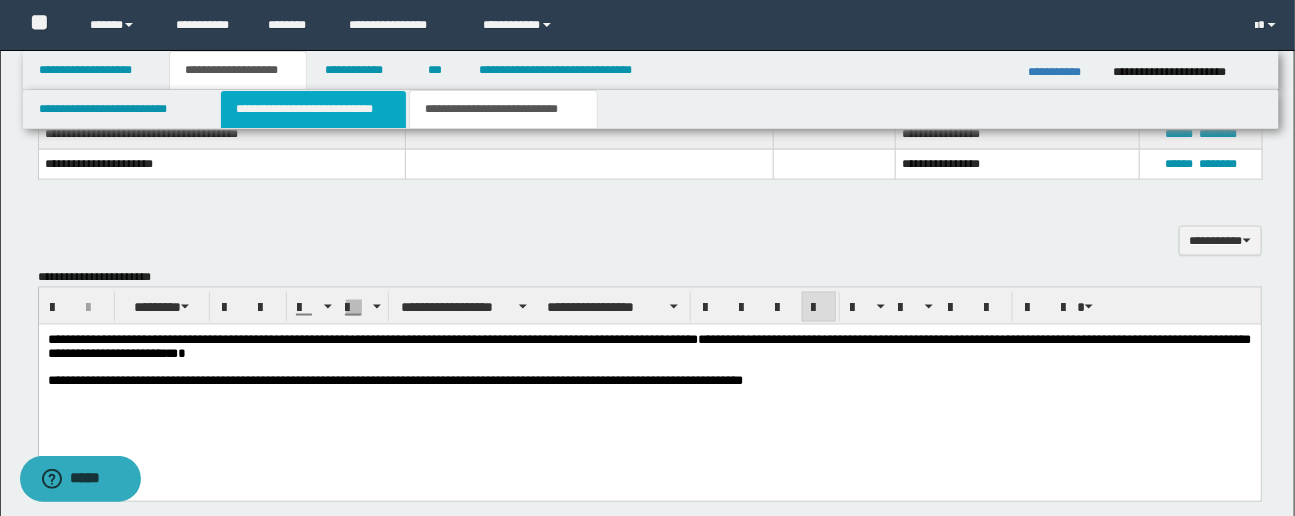 click on "**********" at bounding box center [313, 109] 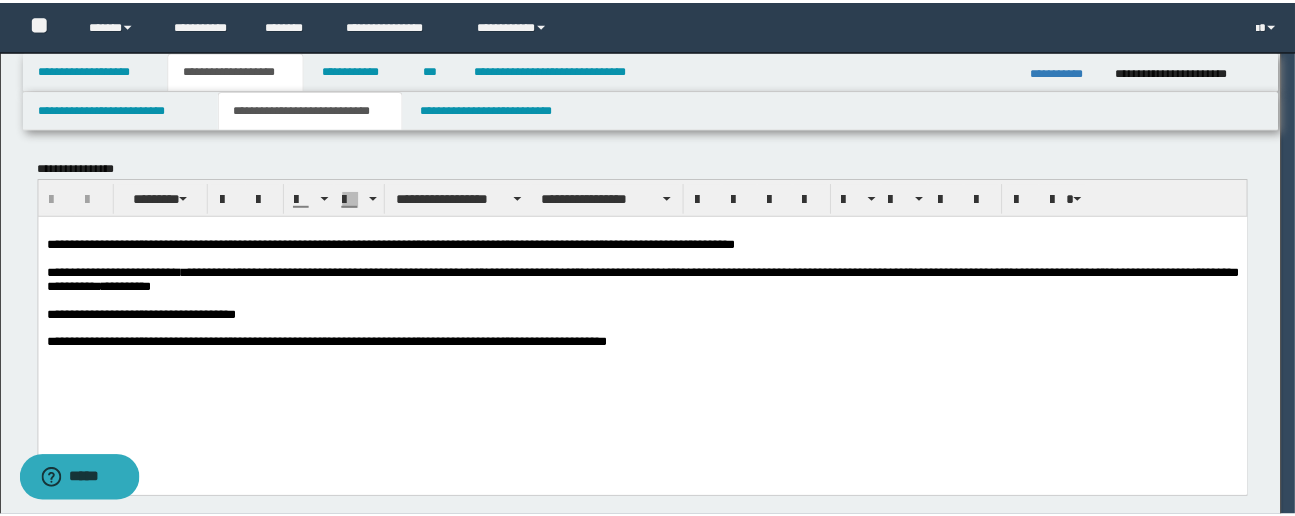 scroll, scrollTop: 0, scrollLeft: 0, axis: both 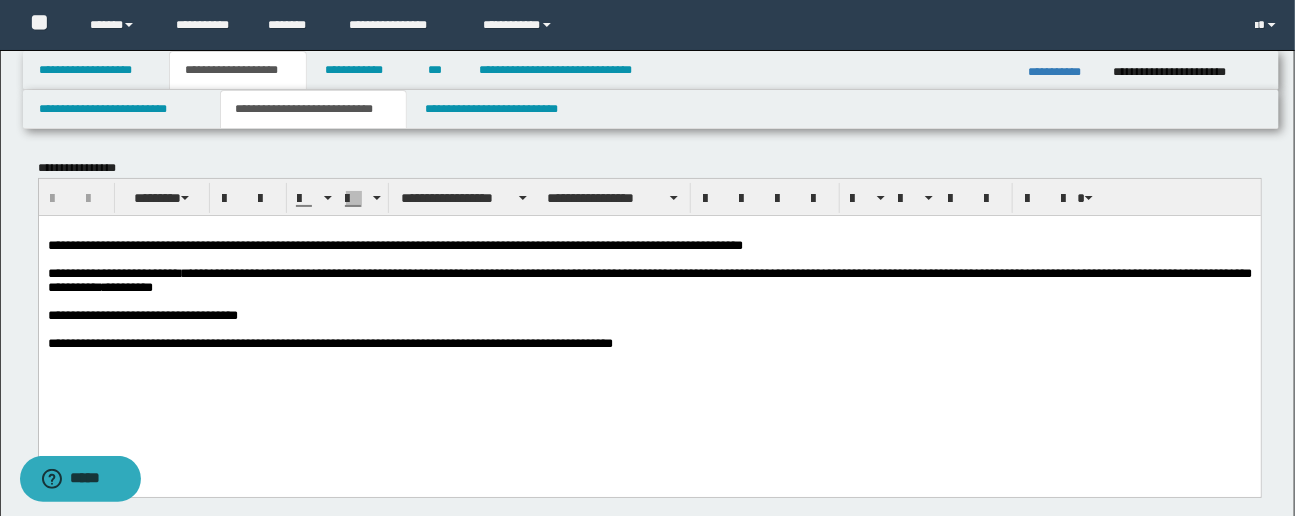 click on "**********" at bounding box center (650, 335) 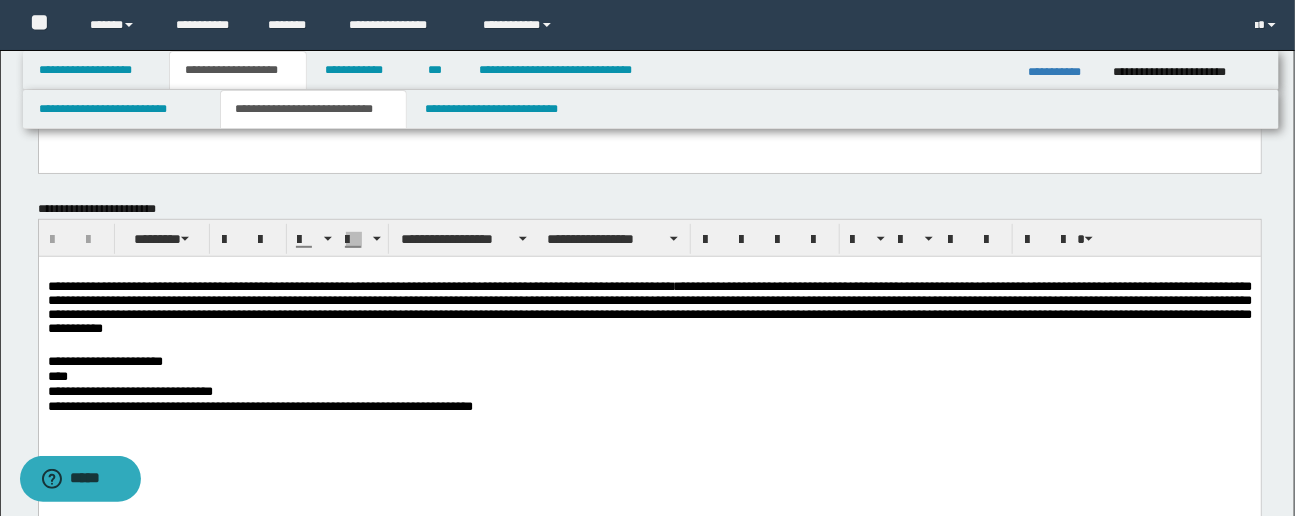 scroll, scrollTop: 327, scrollLeft: 0, axis: vertical 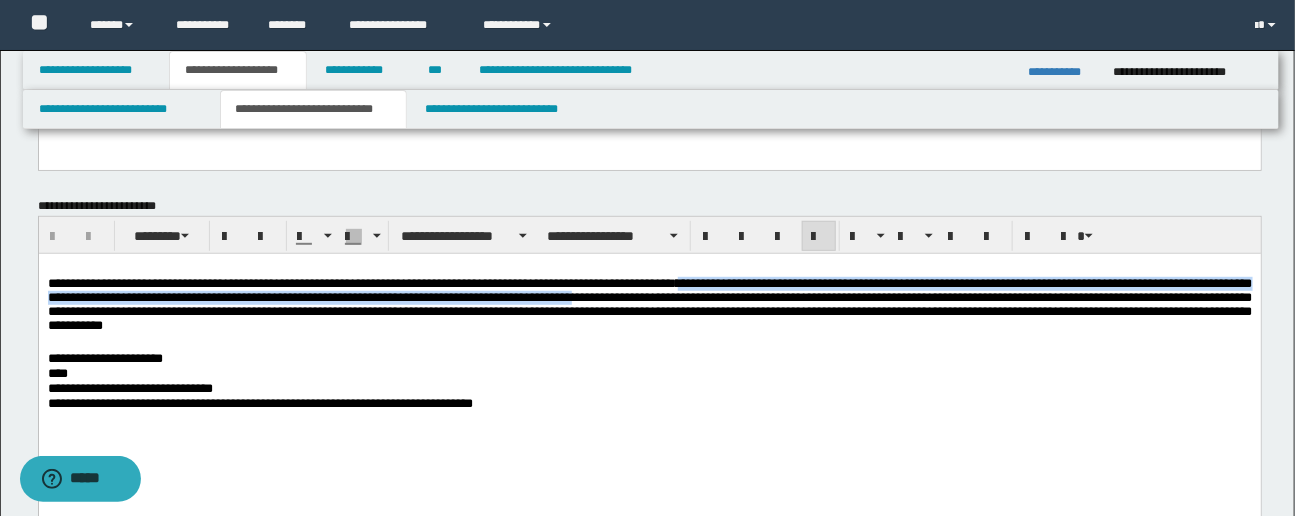 drag, startPoint x: 744, startPoint y: 285, endPoint x: 773, endPoint y: 293, distance: 30.083218 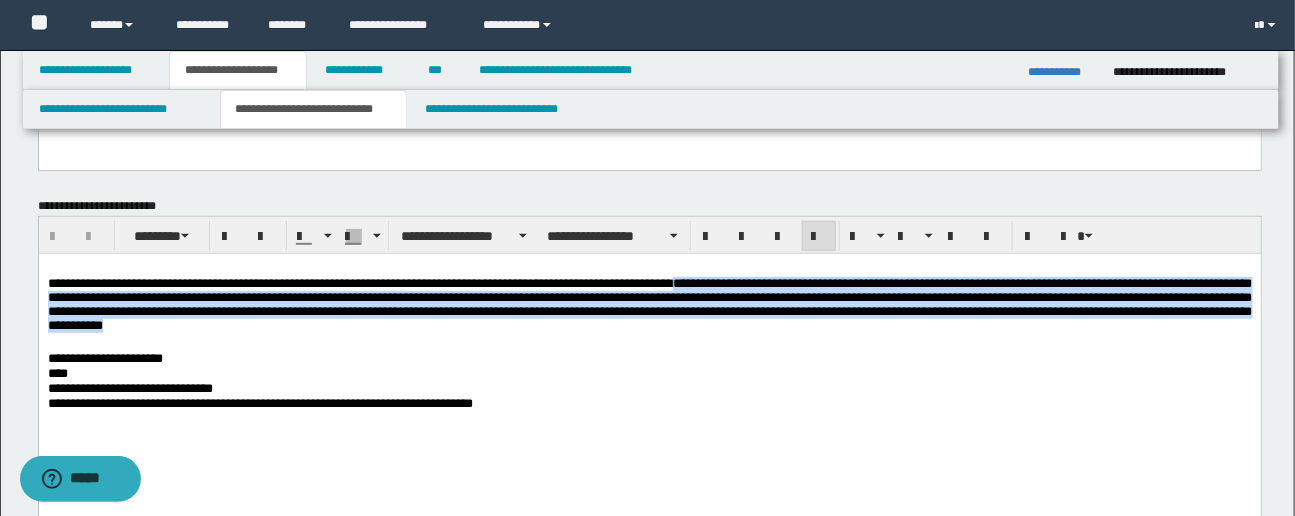 drag, startPoint x: 741, startPoint y: 287, endPoint x: 796, endPoint y: 323, distance: 65.734314 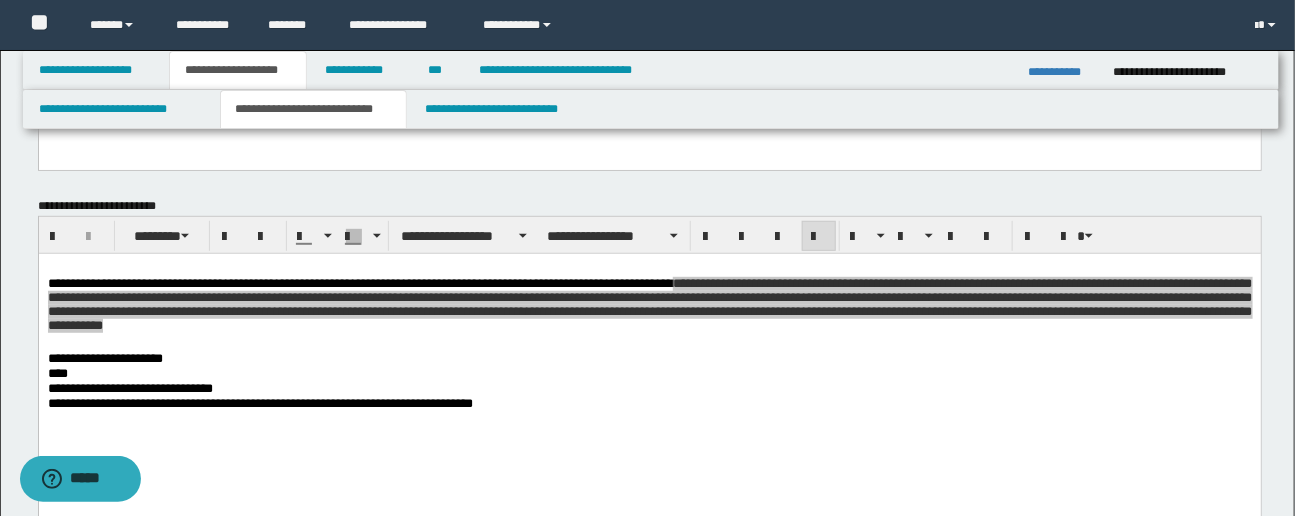 click on "**********" at bounding box center (647, 1944) 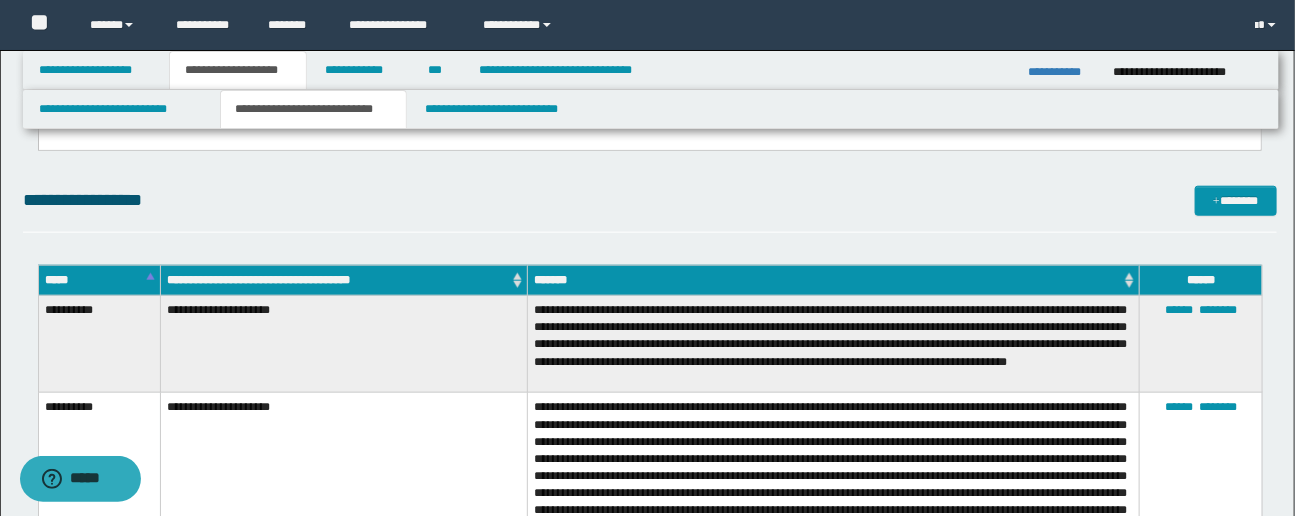scroll, scrollTop: 763, scrollLeft: 0, axis: vertical 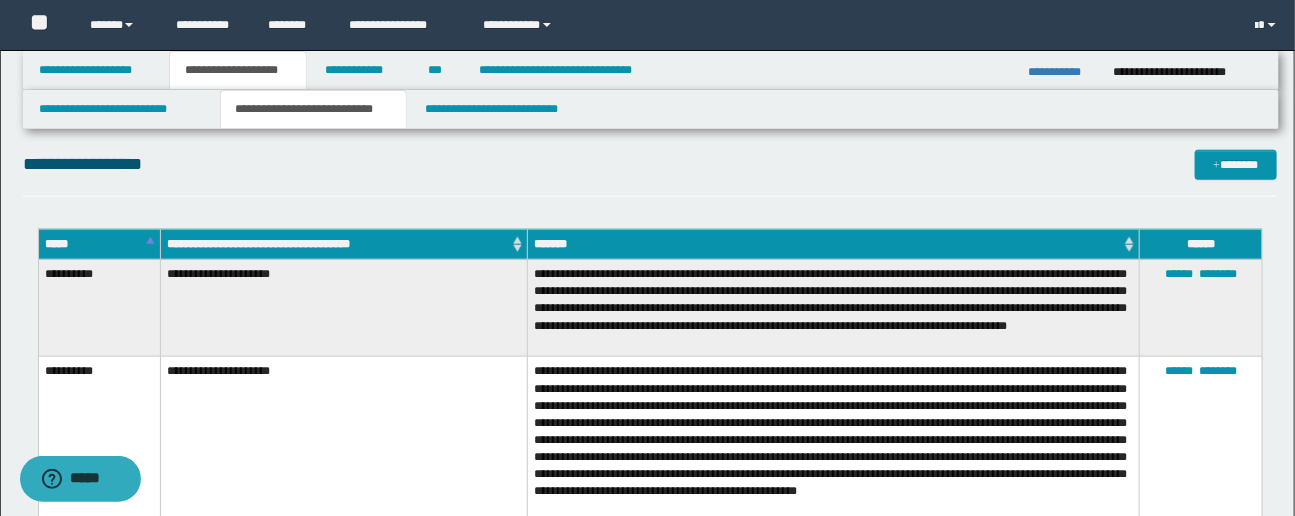 click on "**********" at bounding box center (650, 1355) 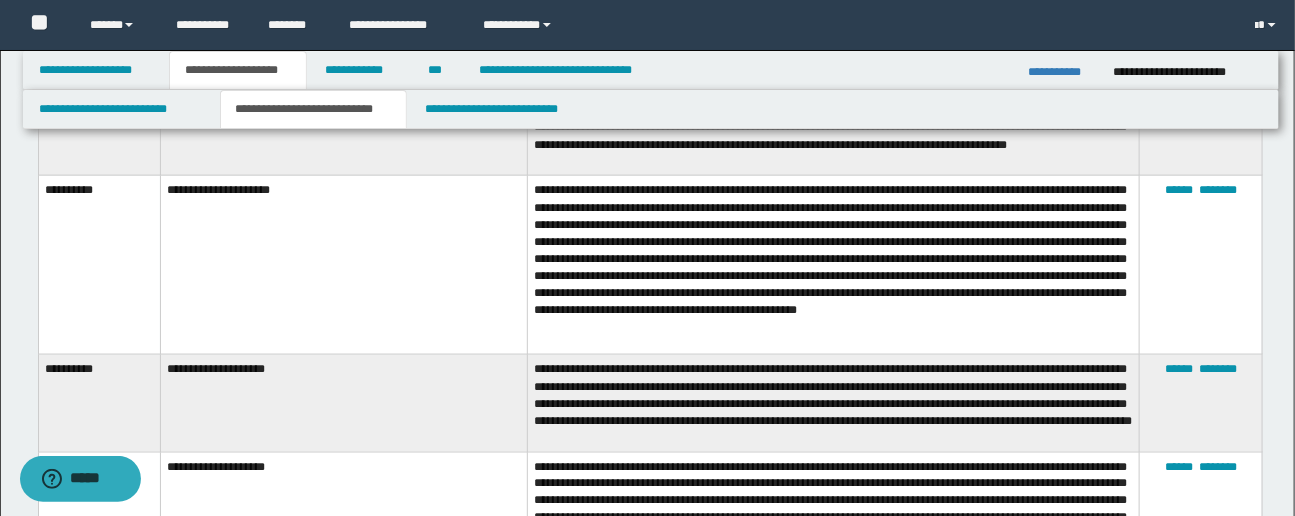 scroll, scrollTop: 945, scrollLeft: 0, axis: vertical 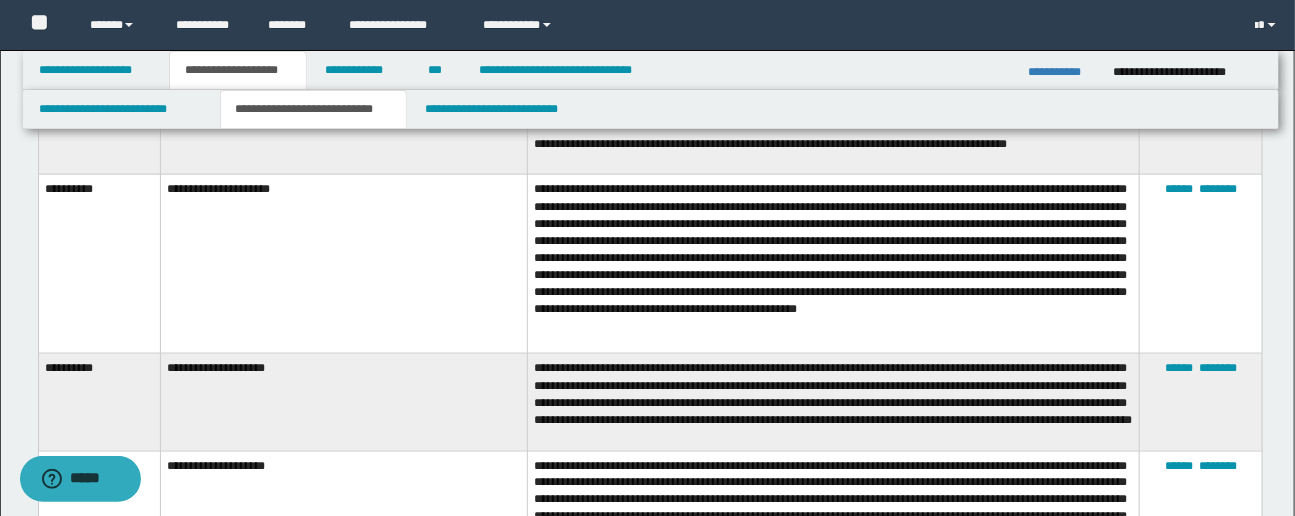 click on "**********" at bounding box center [647, 1326] 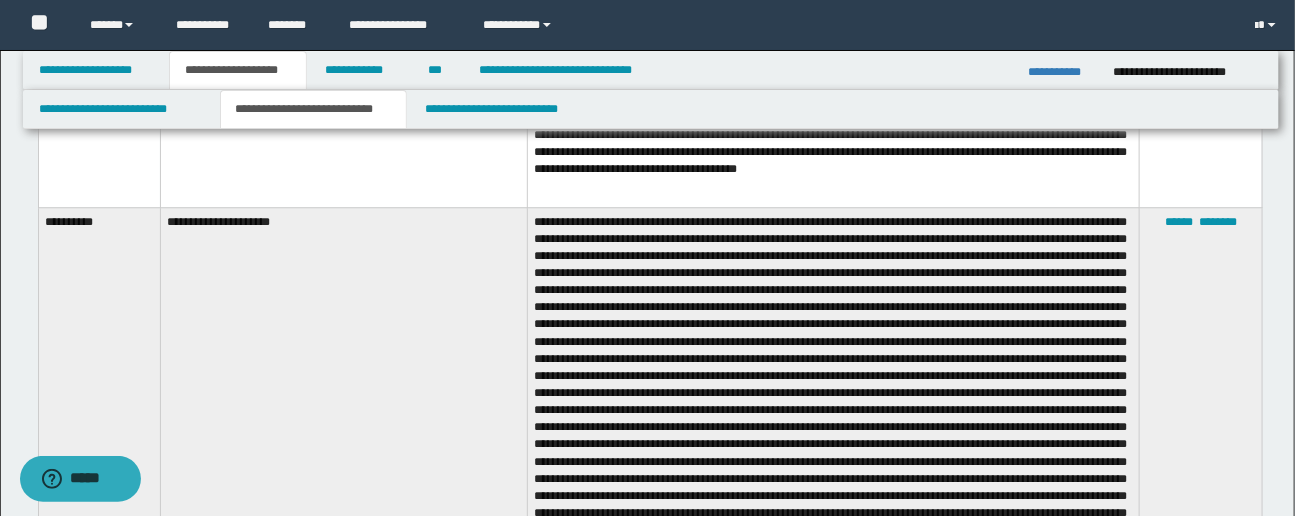 scroll, scrollTop: 1927, scrollLeft: 0, axis: vertical 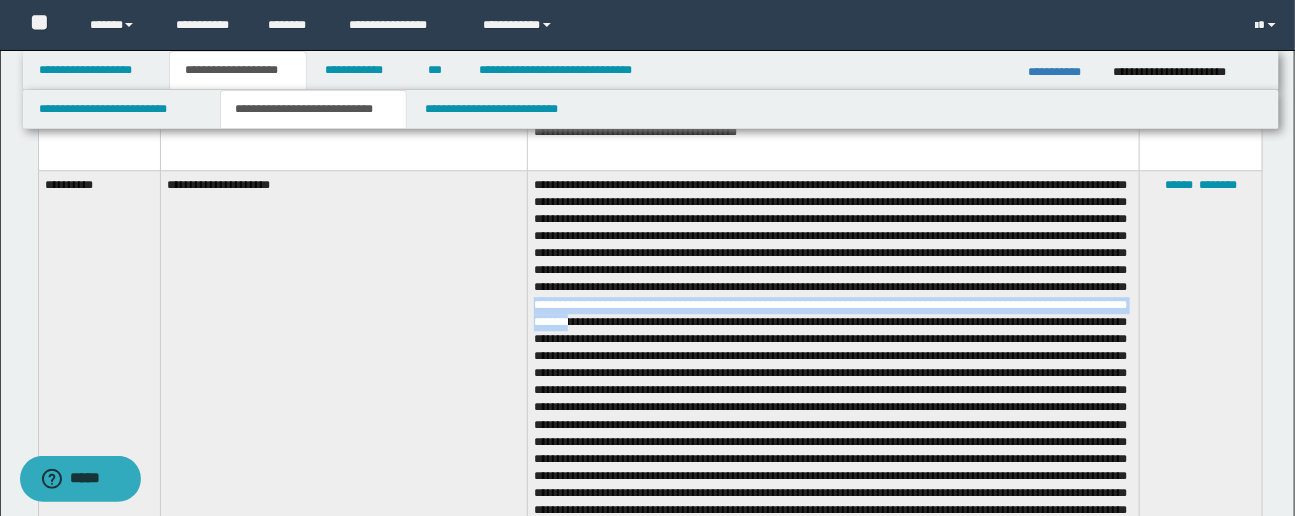 drag, startPoint x: 664, startPoint y: 302, endPoint x: 786, endPoint y: 319, distance: 123.178734 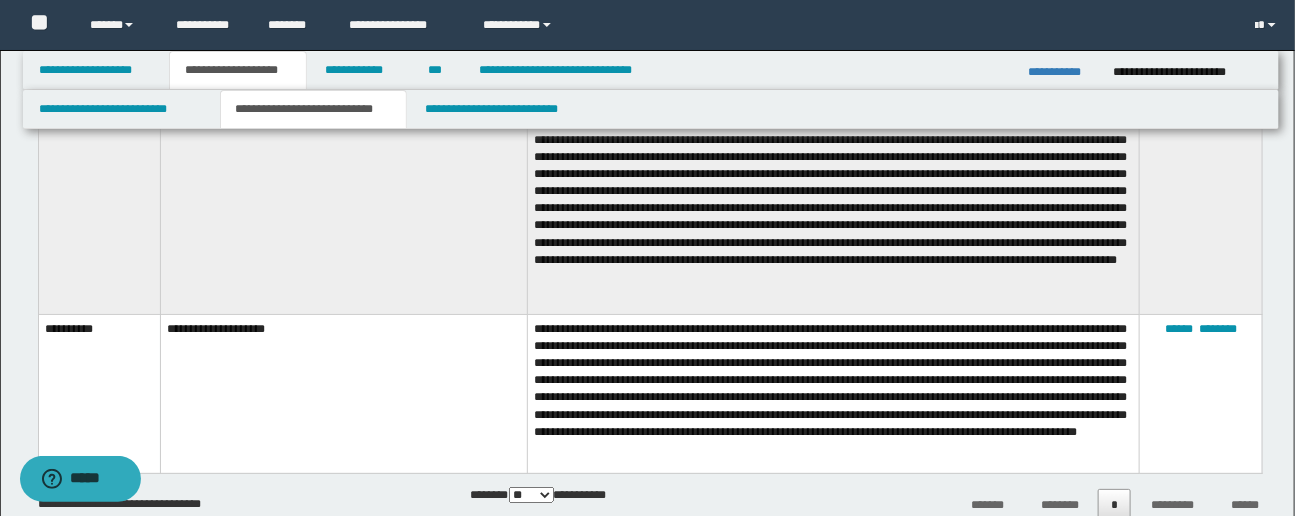 scroll, scrollTop: 2800, scrollLeft: 0, axis: vertical 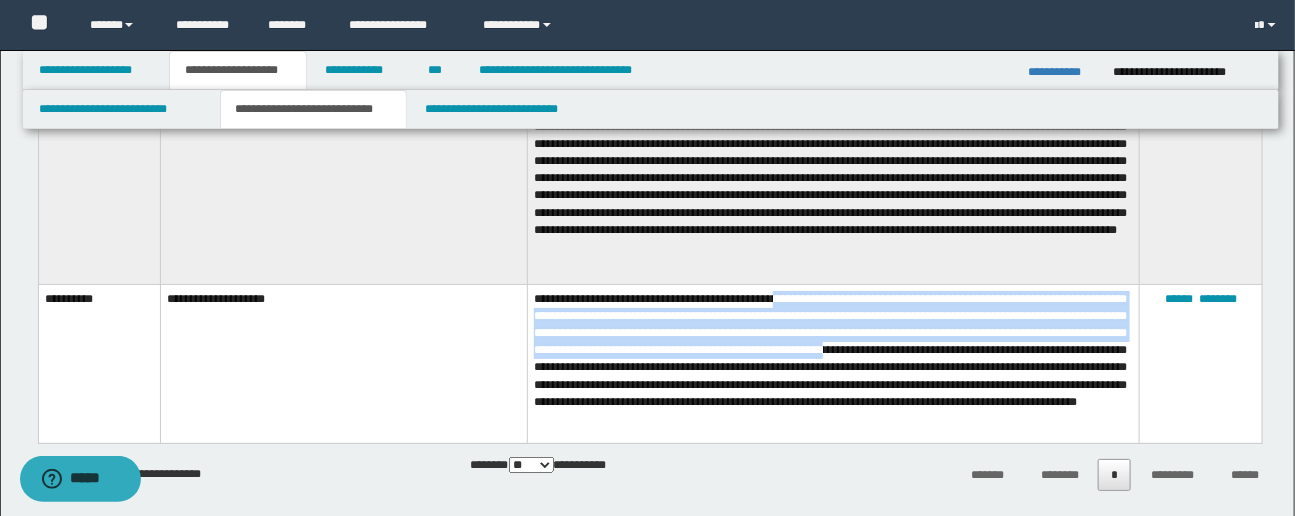 drag, startPoint x: 820, startPoint y: 293, endPoint x: 670, endPoint y: 354, distance: 161.929 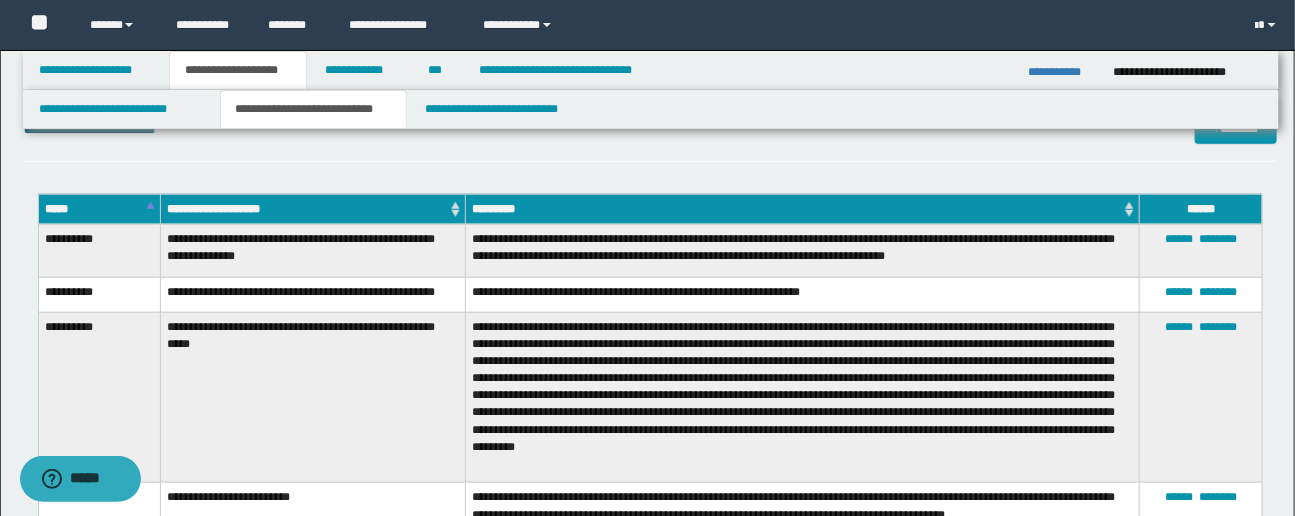 scroll, scrollTop: 3418, scrollLeft: 0, axis: vertical 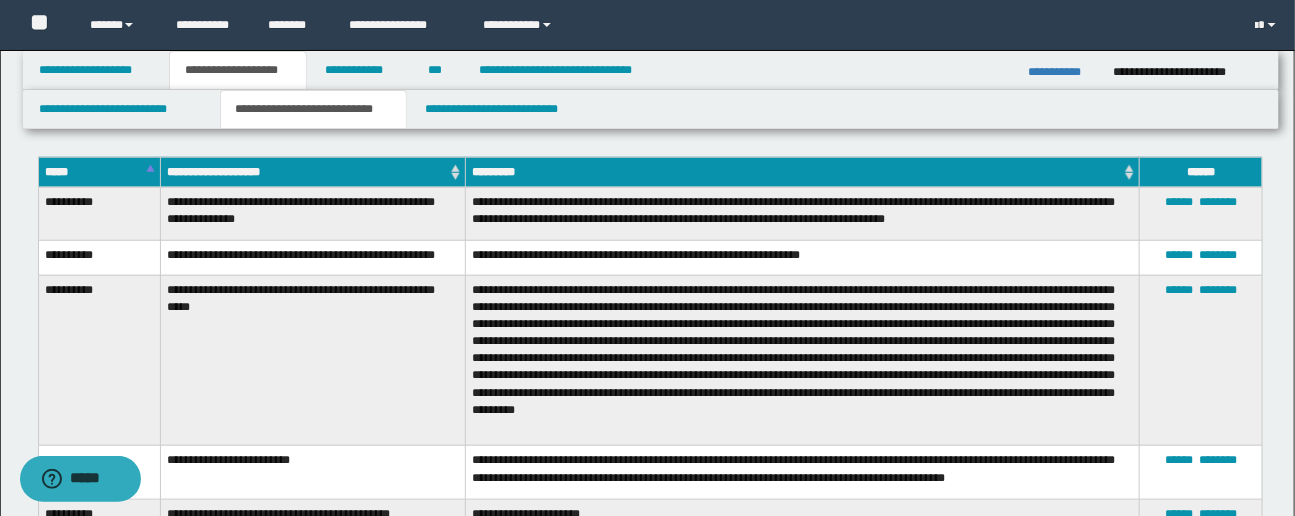 click on "**********" at bounding box center [647, -1147] 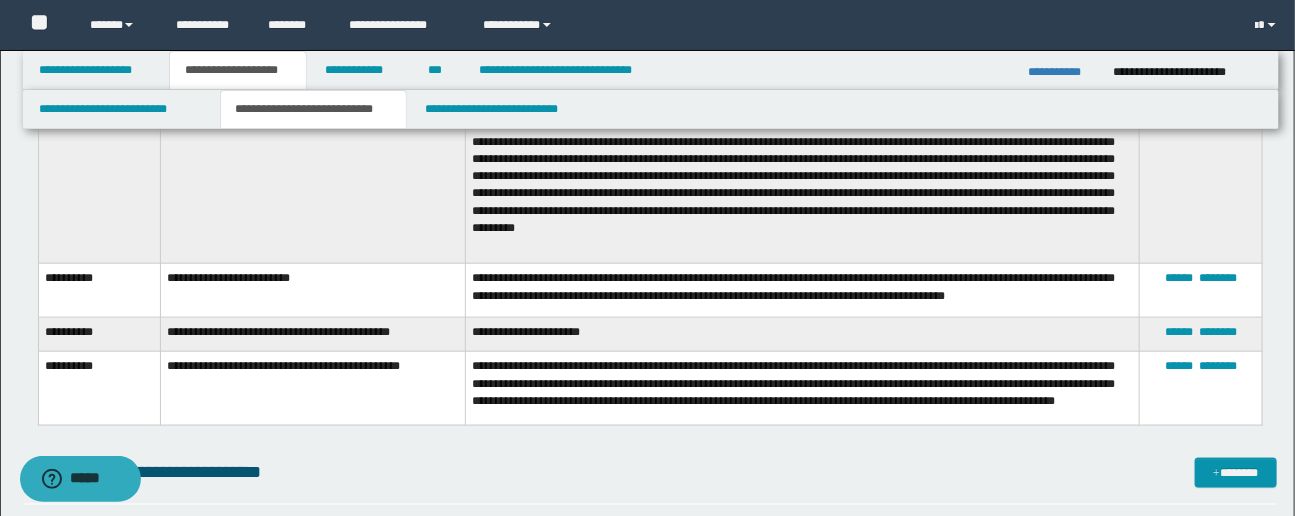 scroll, scrollTop: 3636, scrollLeft: 0, axis: vertical 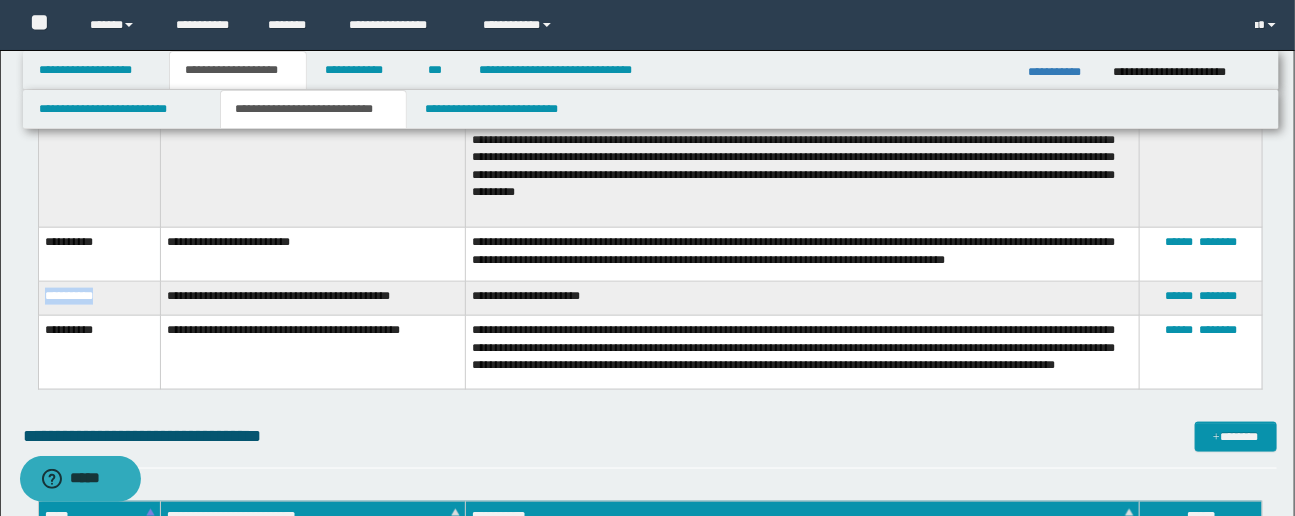 drag, startPoint x: 46, startPoint y: 292, endPoint x: 128, endPoint y: 295, distance: 82.05486 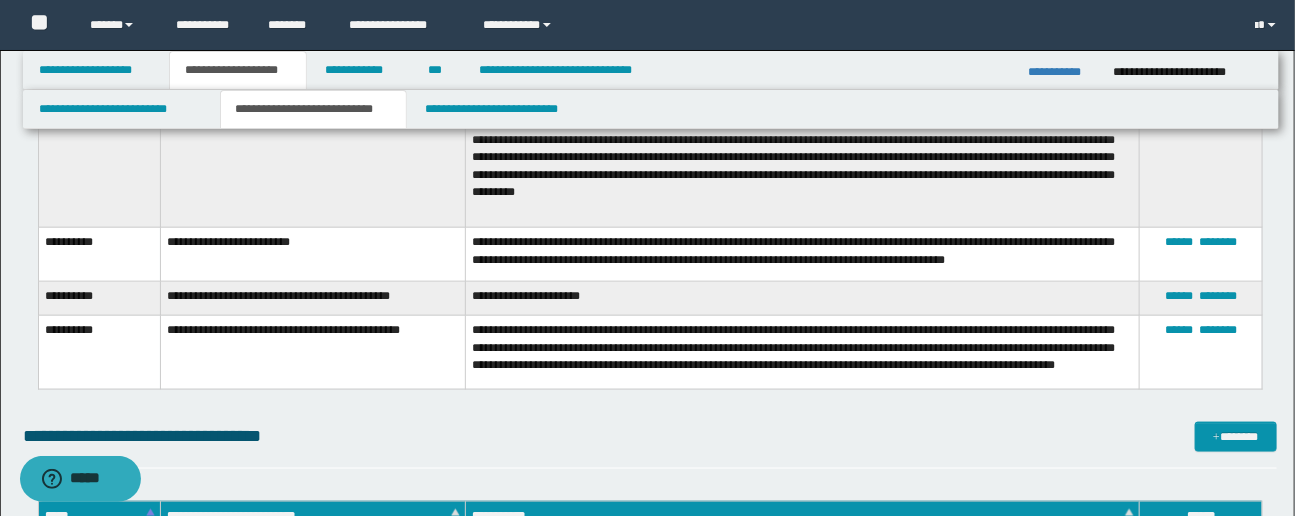 click on "**********" at bounding box center [647, -1365] 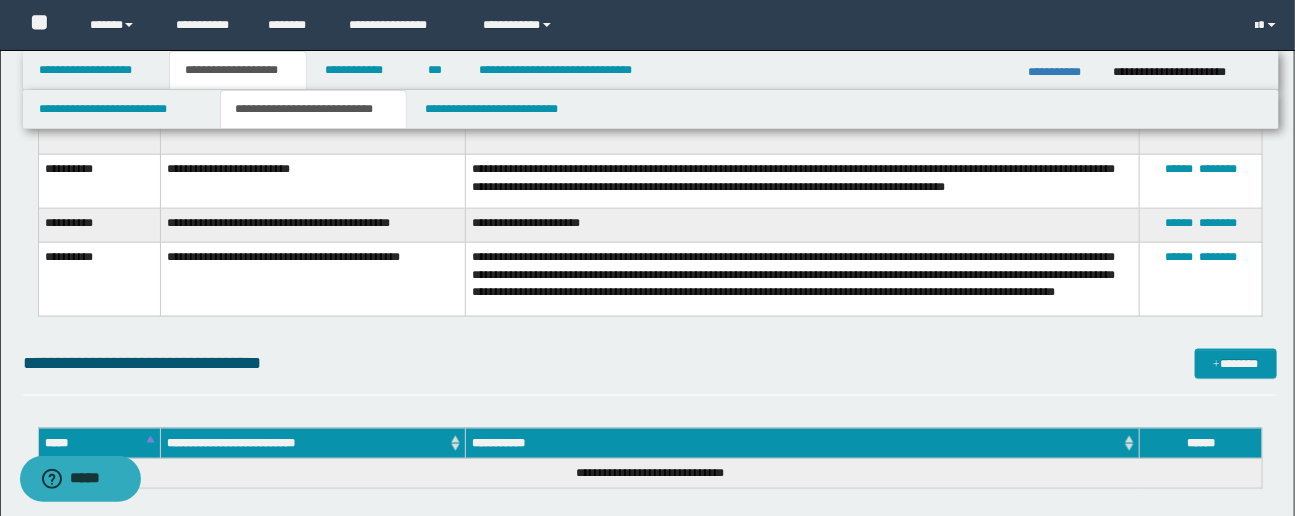 scroll, scrollTop: 3745, scrollLeft: 0, axis: vertical 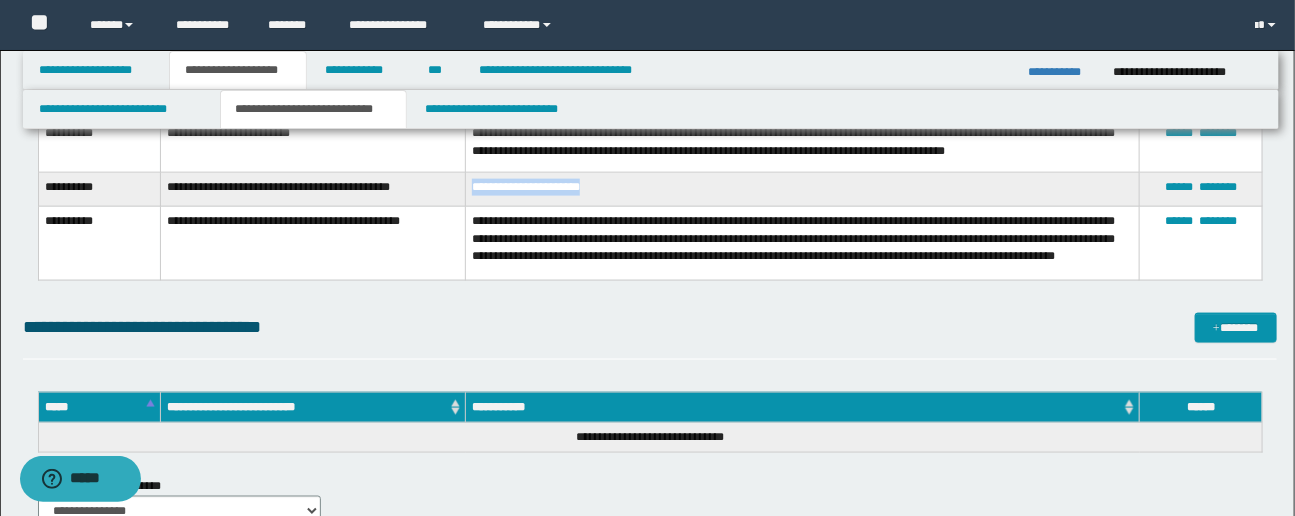 drag, startPoint x: 474, startPoint y: 183, endPoint x: 628, endPoint y: 177, distance: 154.11684 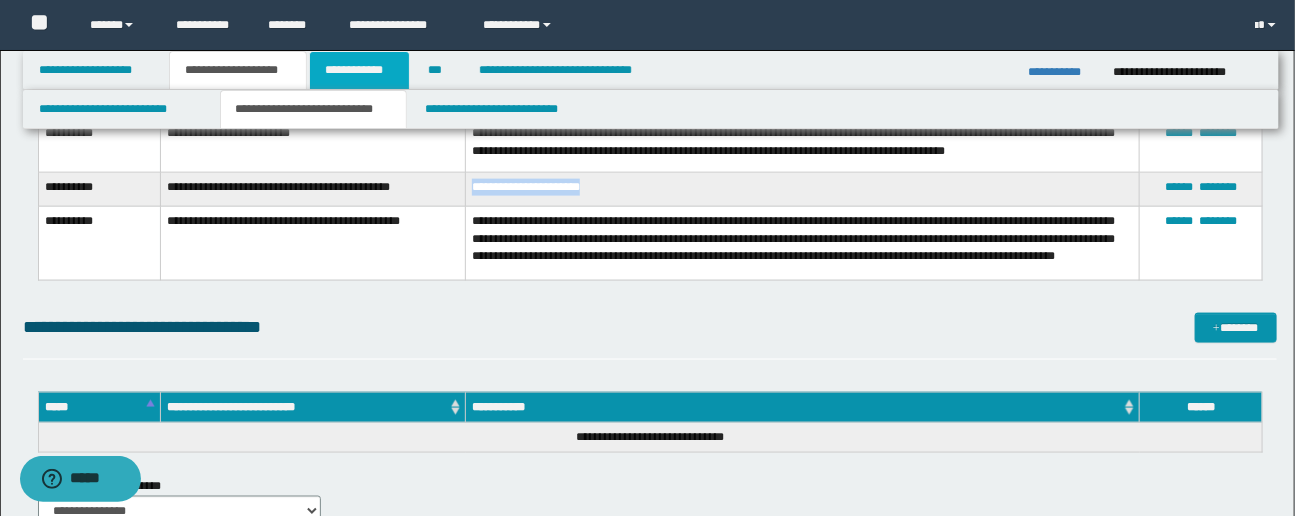 click on "**********" at bounding box center (359, 70) 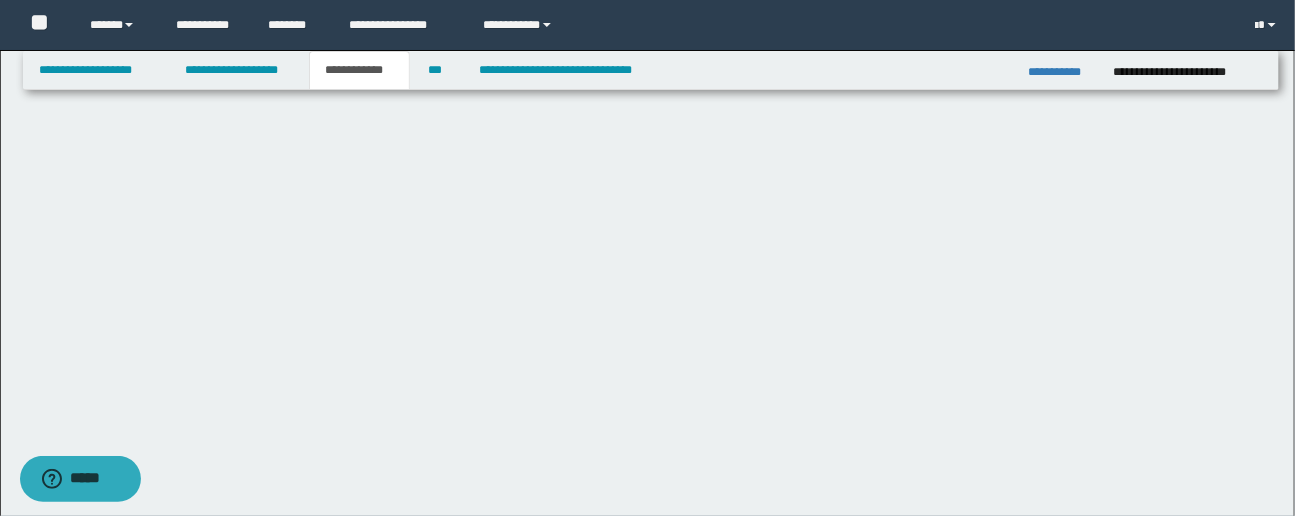 scroll, scrollTop: 632, scrollLeft: 0, axis: vertical 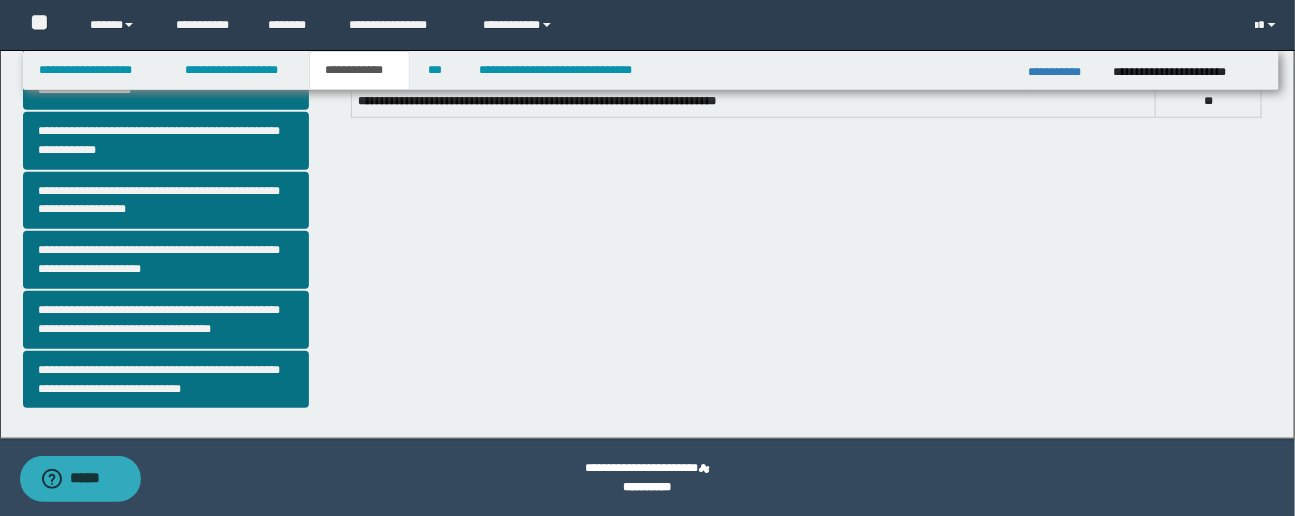click on "**********" at bounding box center [180, -48] 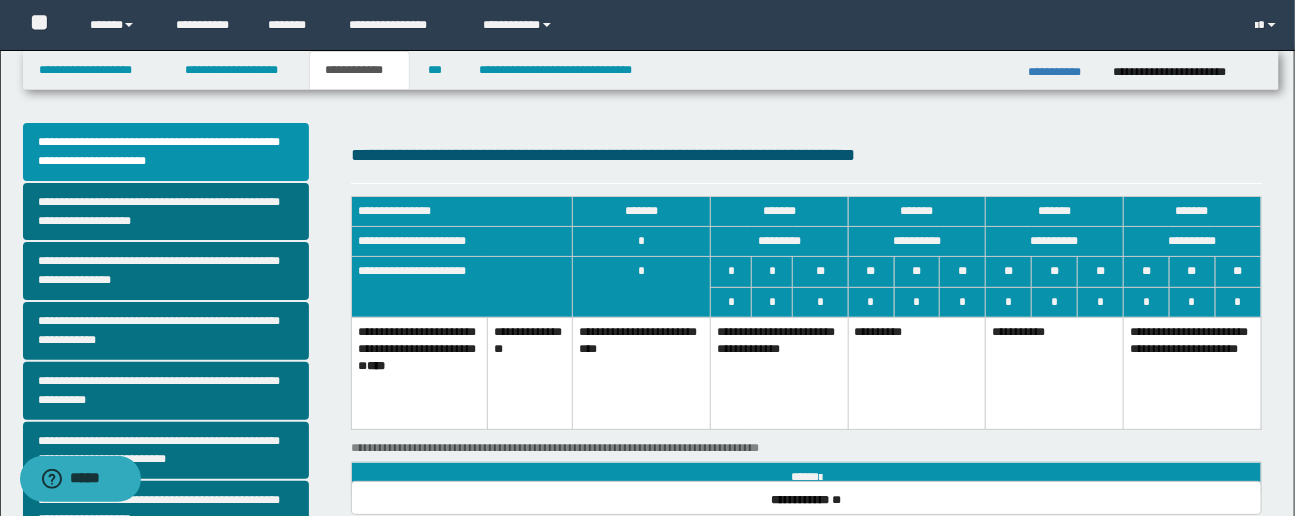 scroll, scrollTop: 0, scrollLeft: 0, axis: both 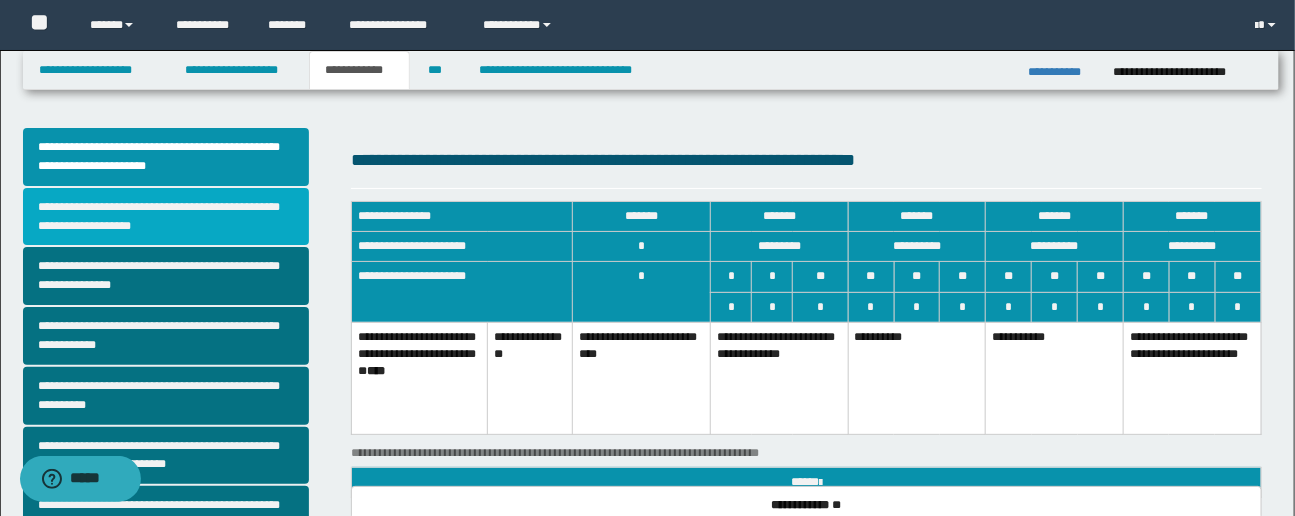 click on "**********" at bounding box center [166, 217] 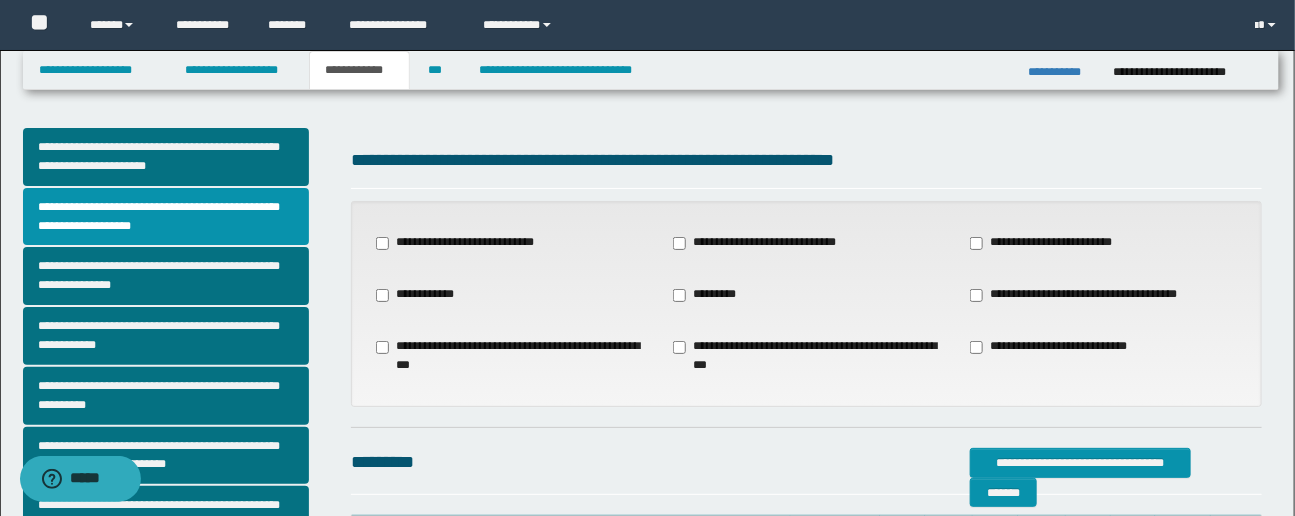 click on "**********" at bounding box center (806, 392) 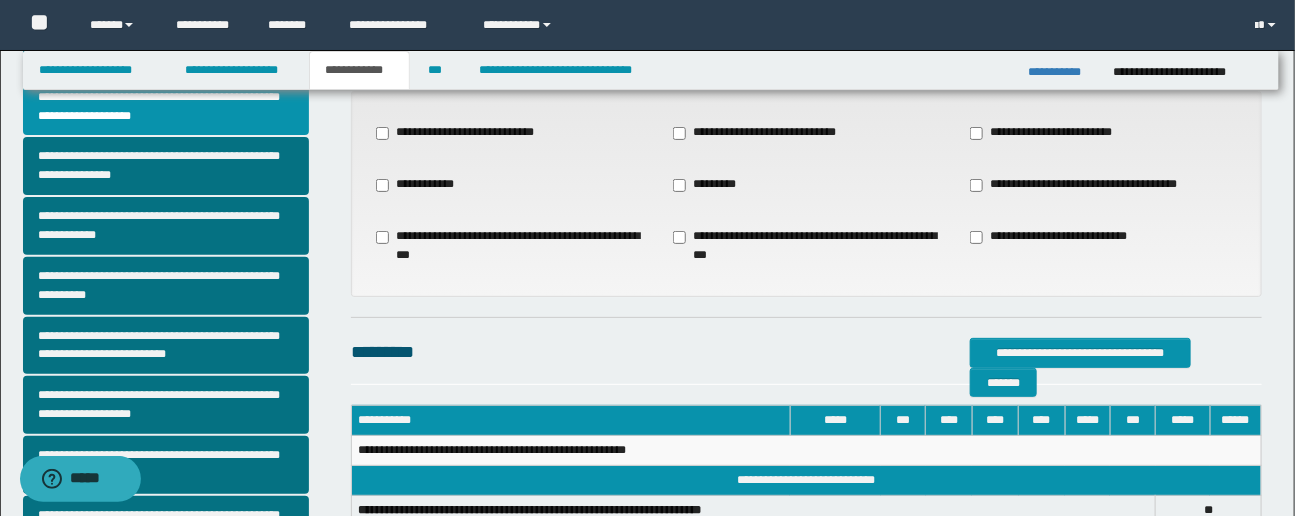 scroll, scrollTop: 109, scrollLeft: 0, axis: vertical 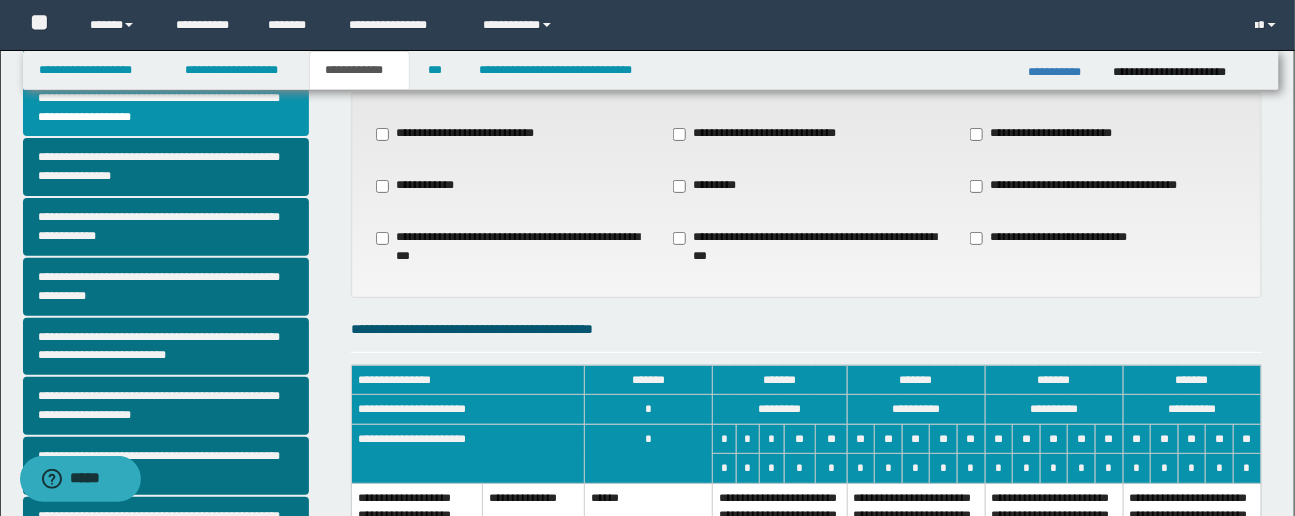 click on "**********" at bounding box center [806, 606] 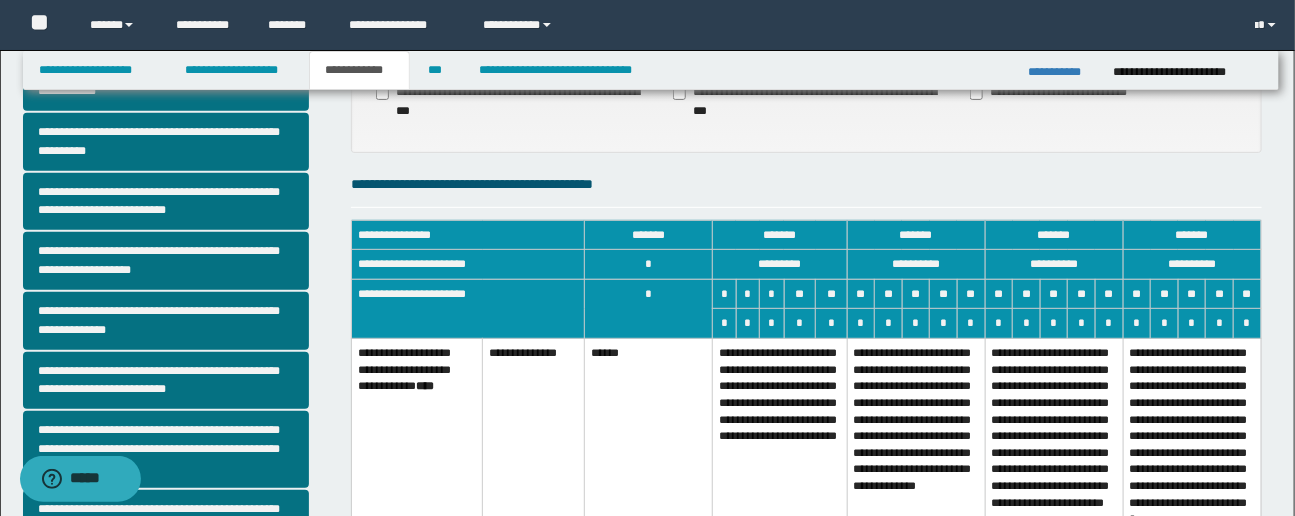 scroll, scrollTop: 290, scrollLeft: 0, axis: vertical 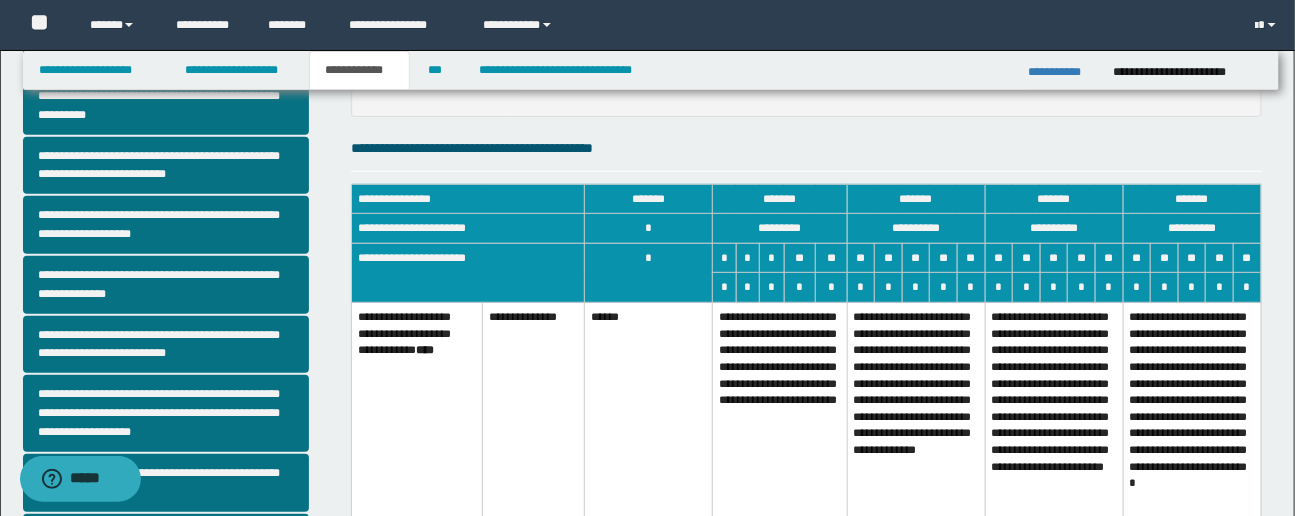 click on "**********" at bounding box center (780, 430) 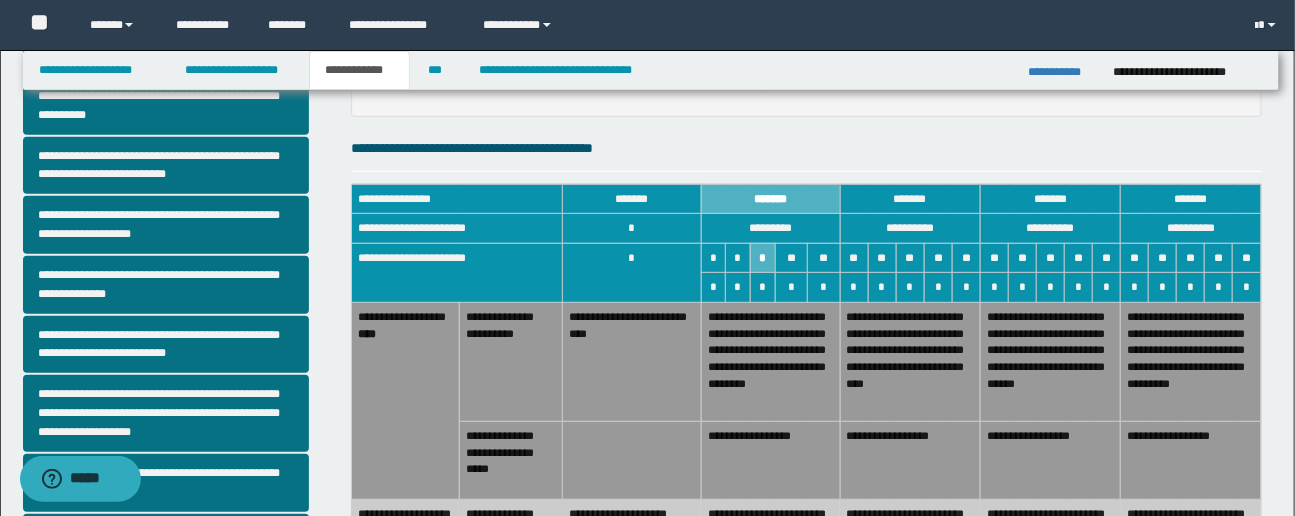 click on "**********" at bounding box center [770, 461] 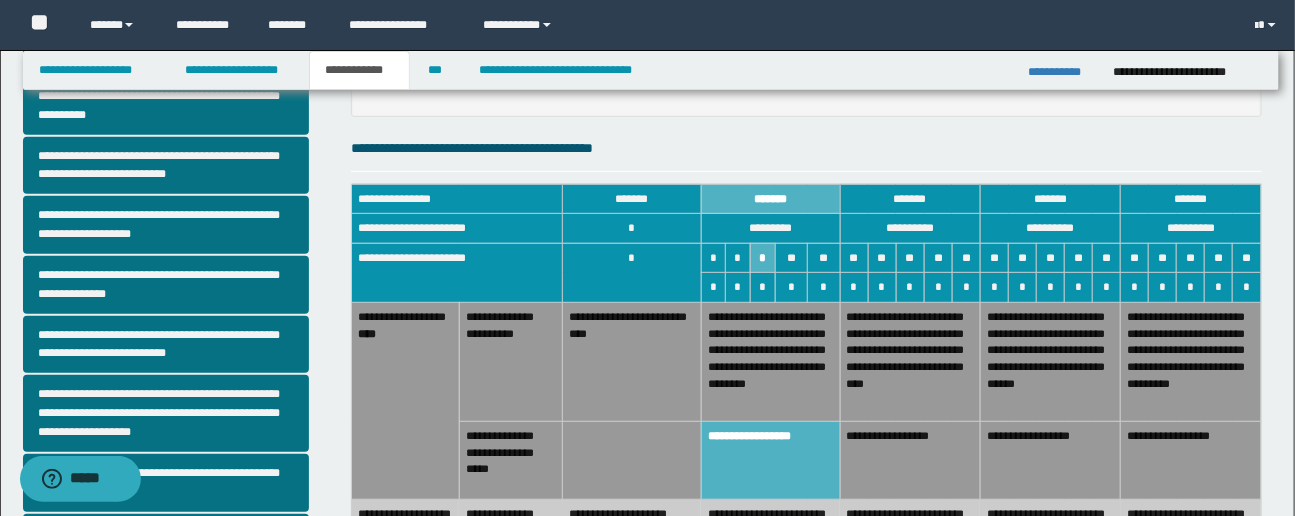 click on "**********" at bounding box center (770, 362) 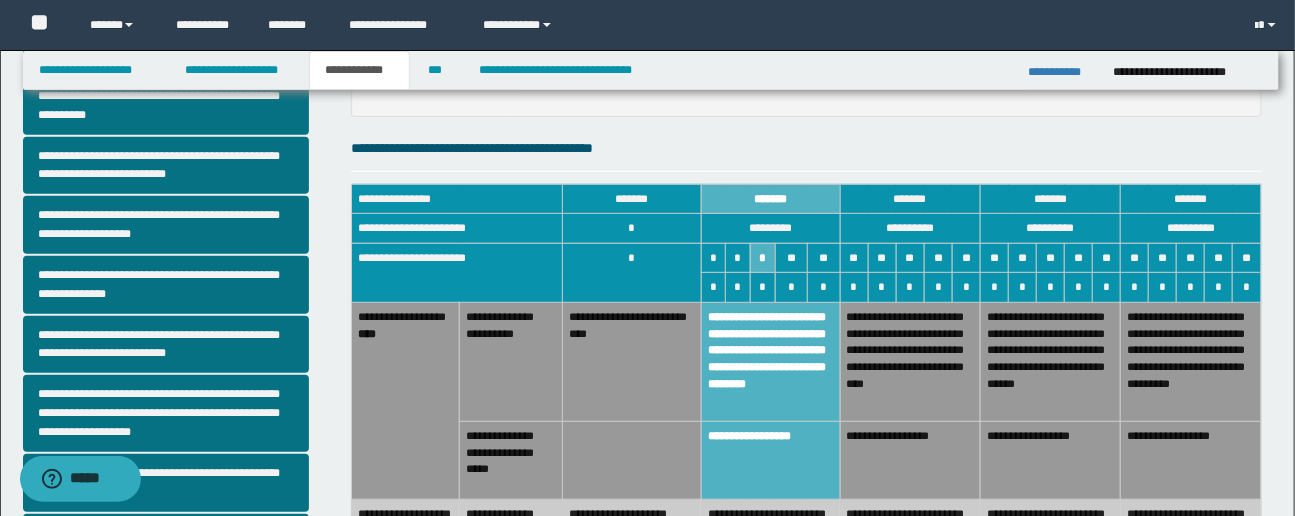 click on "**********" at bounding box center [806, 559] 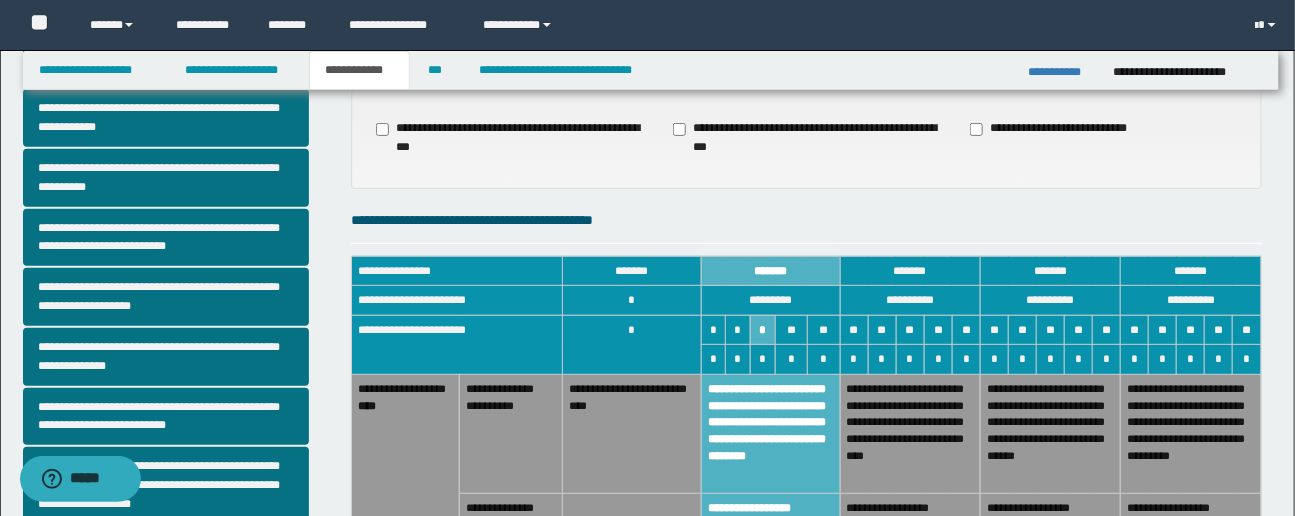 scroll, scrollTop: 181, scrollLeft: 0, axis: vertical 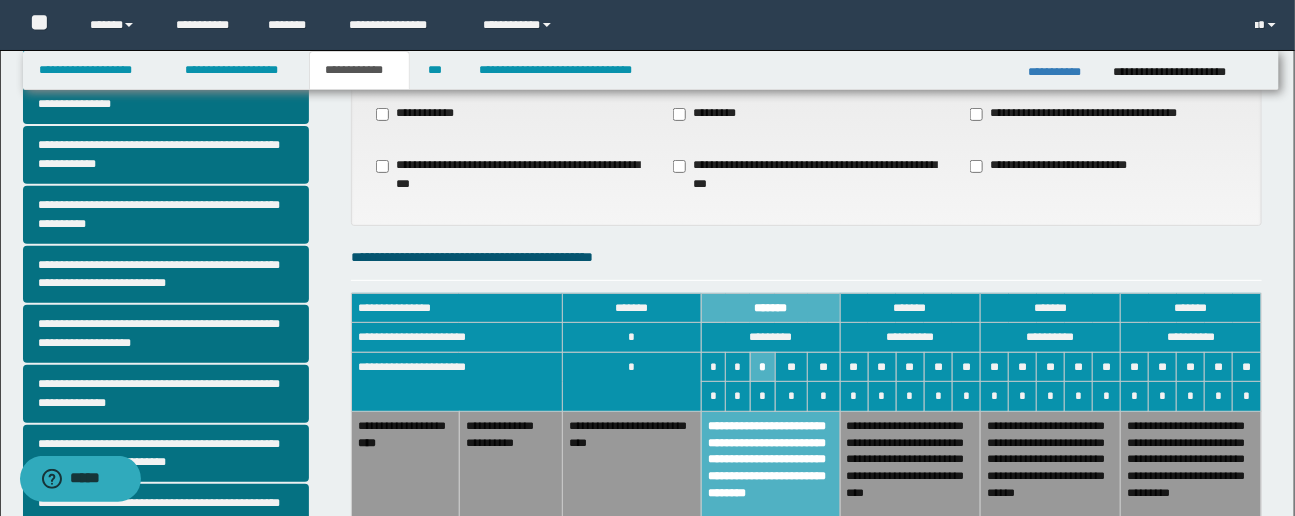 click on "**********" at bounding box center (180, 403) 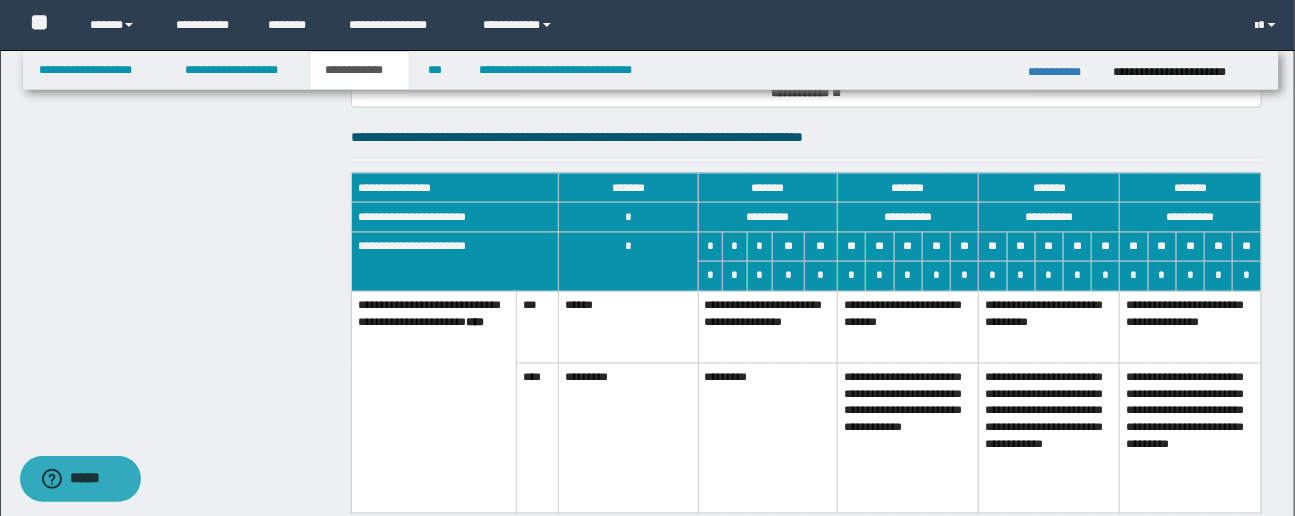 scroll, scrollTop: 1236, scrollLeft: 0, axis: vertical 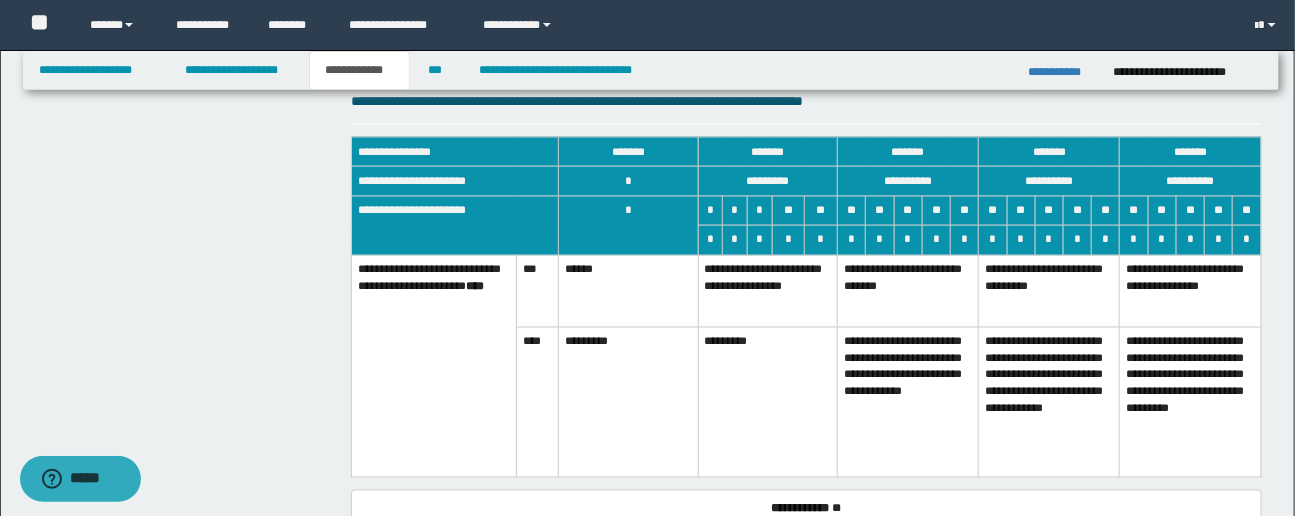 click on "**********" at bounding box center (768, 292) 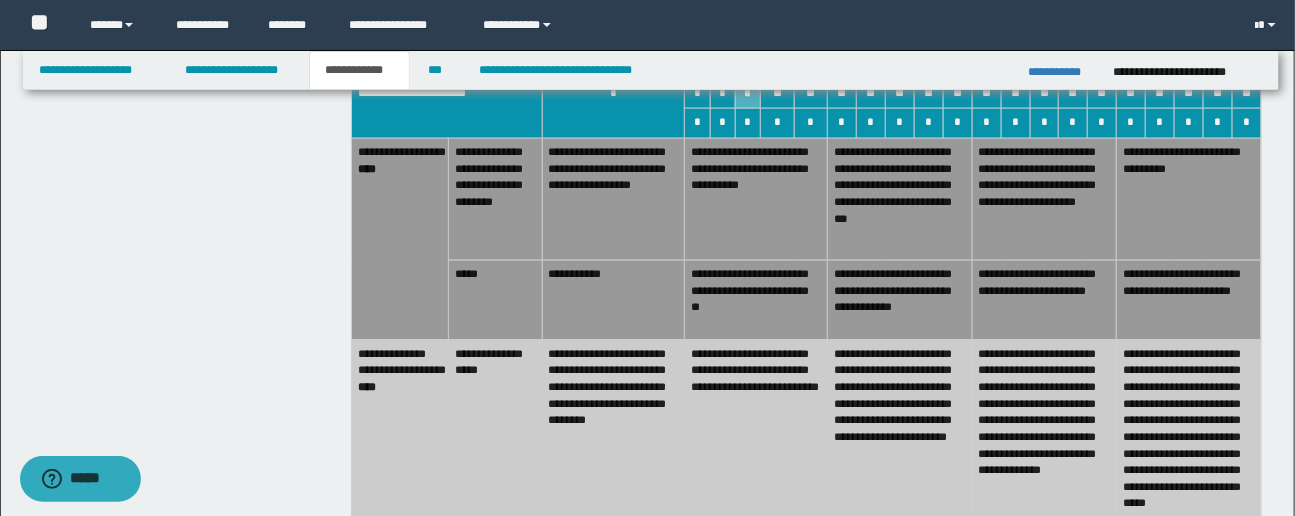 scroll, scrollTop: 1420, scrollLeft: 0, axis: vertical 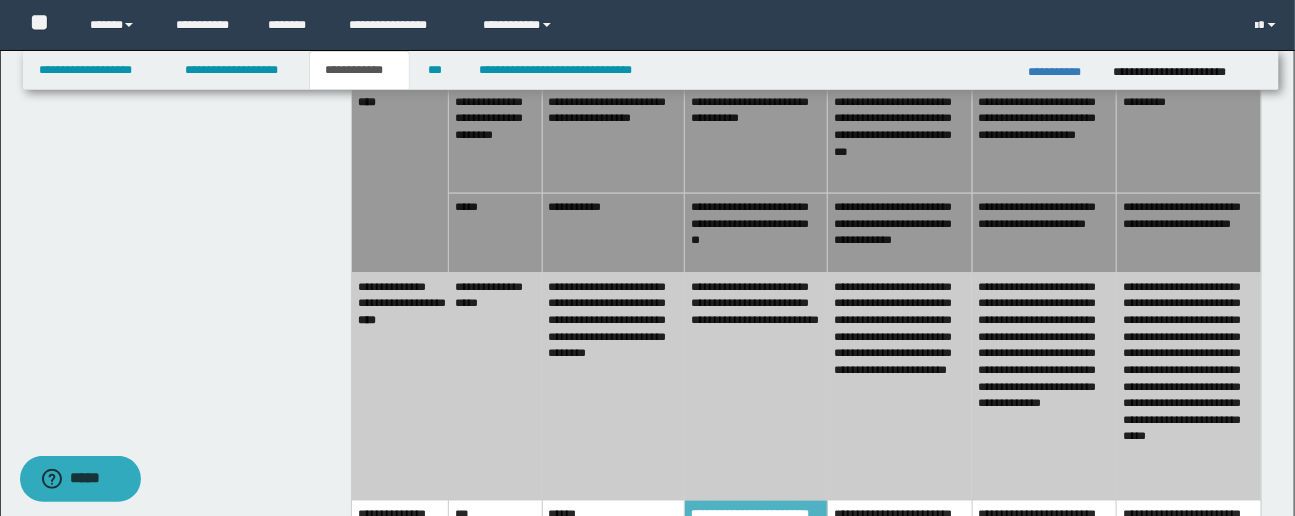 click on "**********" at bounding box center [900, 530] 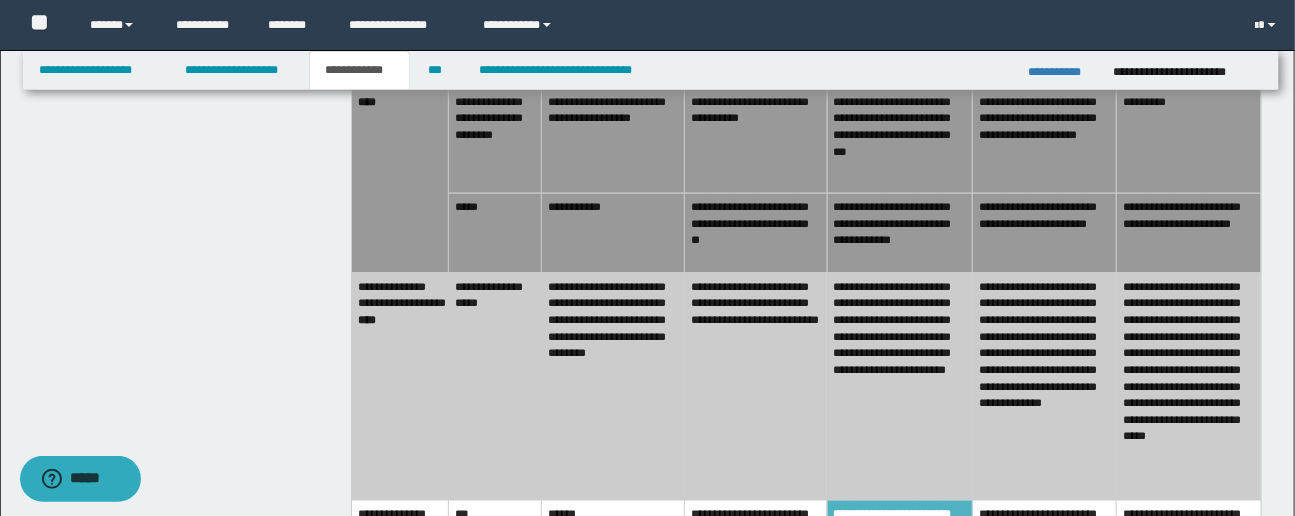 click on "**********" at bounding box center [756, 386] 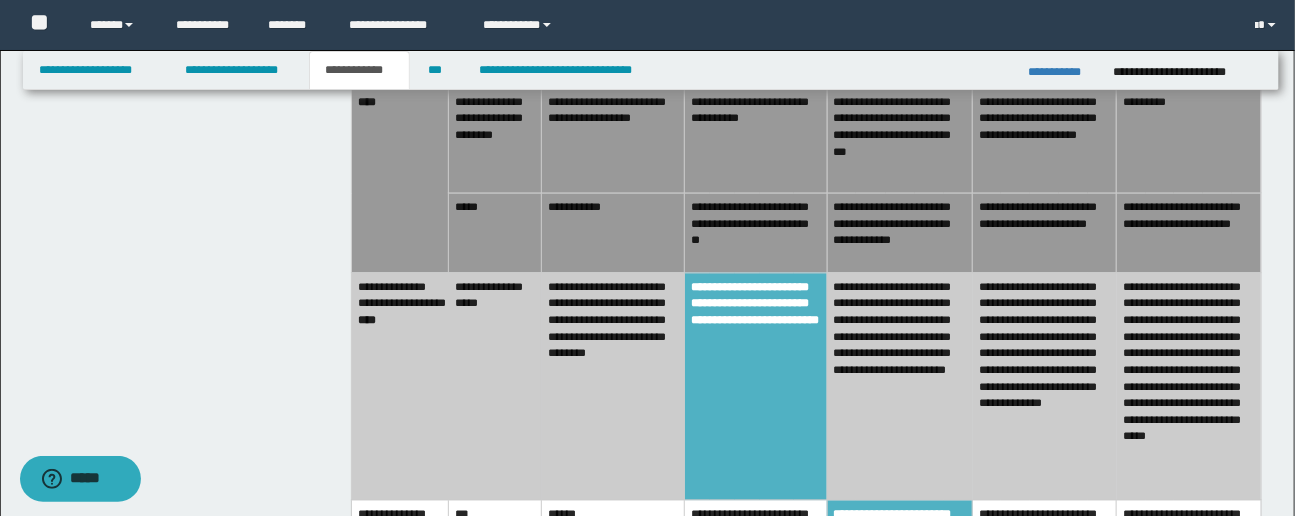 click on "**********" at bounding box center (756, 234) 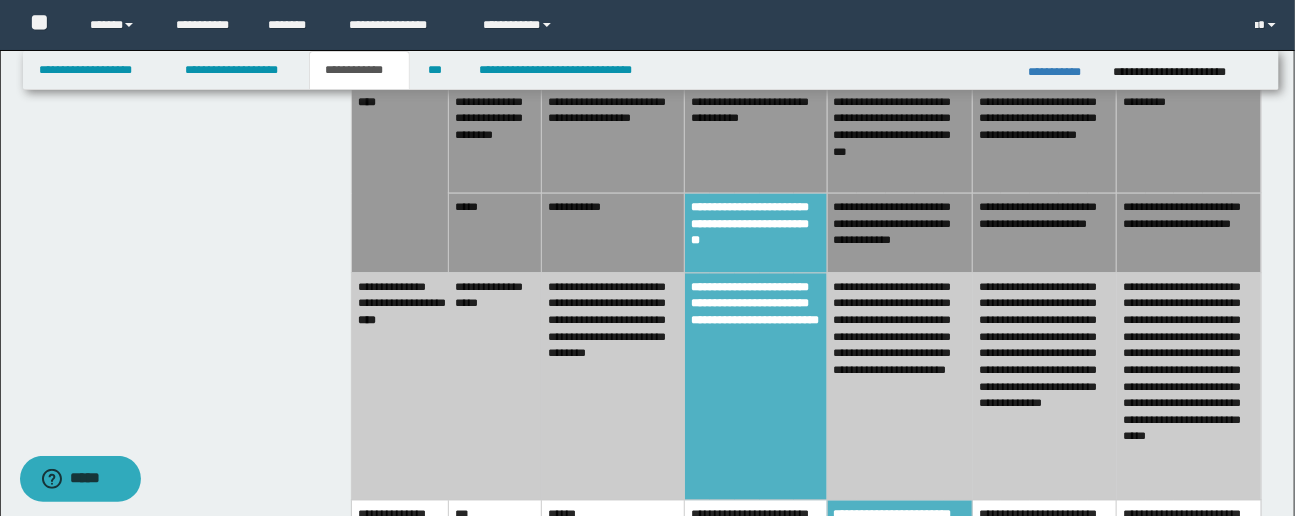 click on "**********" at bounding box center [756, 133] 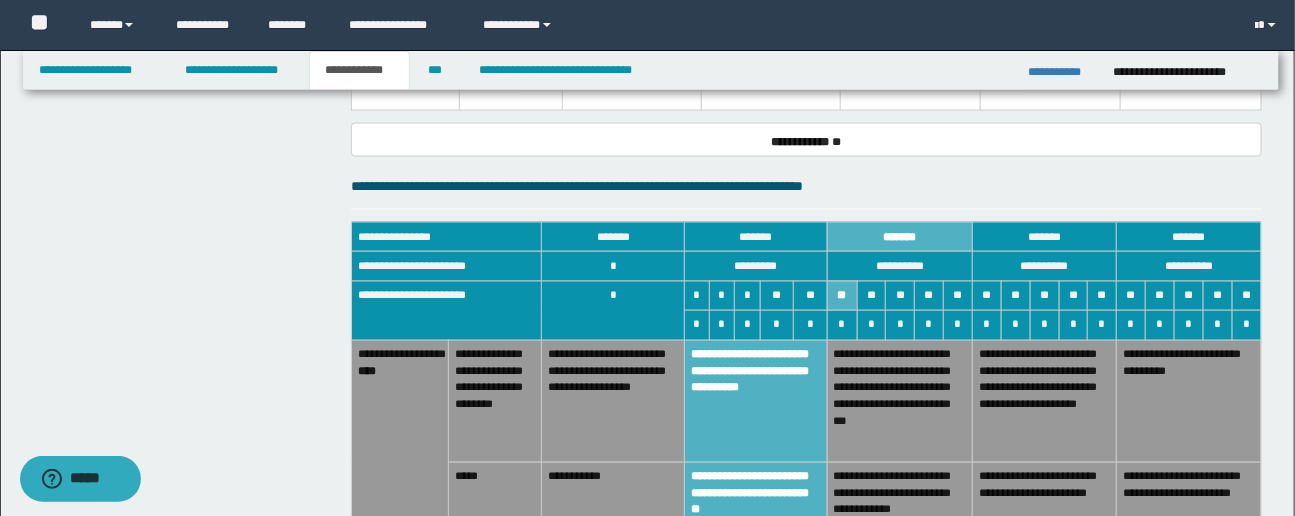 scroll, scrollTop: 1149, scrollLeft: 0, axis: vertical 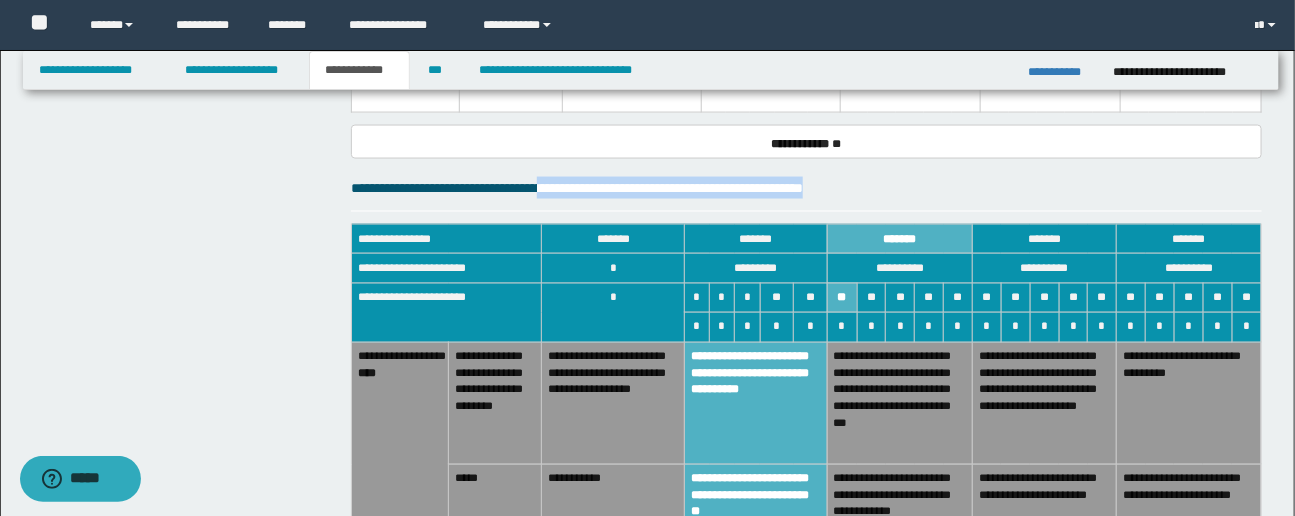drag, startPoint x: 592, startPoint y: 185, endPoint x: 873, endPoint y: 205, distance: 281.71085 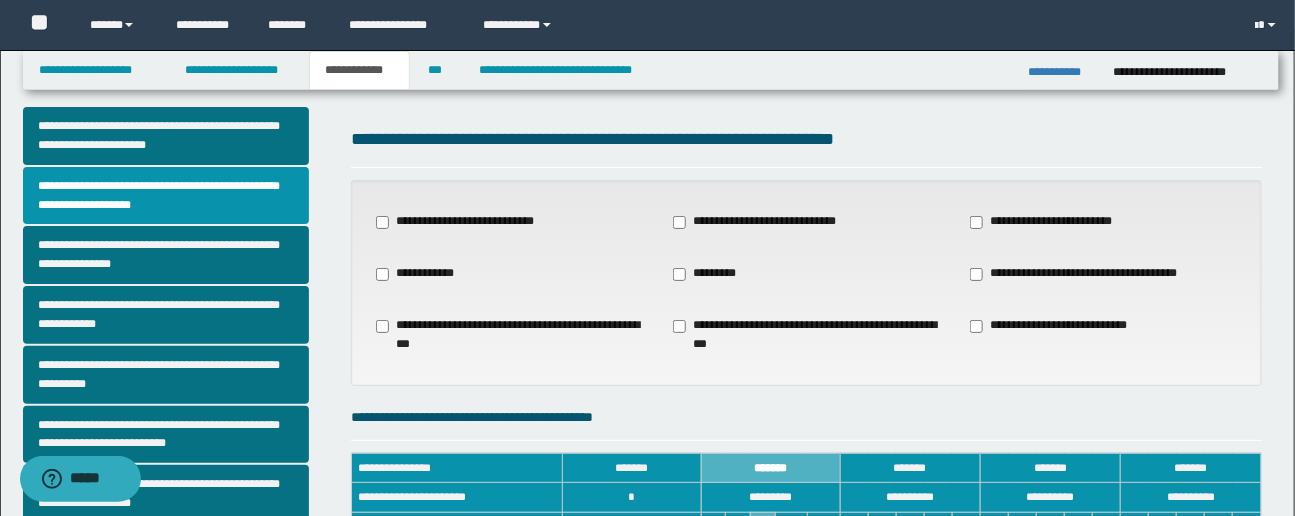 scroll, scrollTop: 0, scrollLeft: 0, axis: both 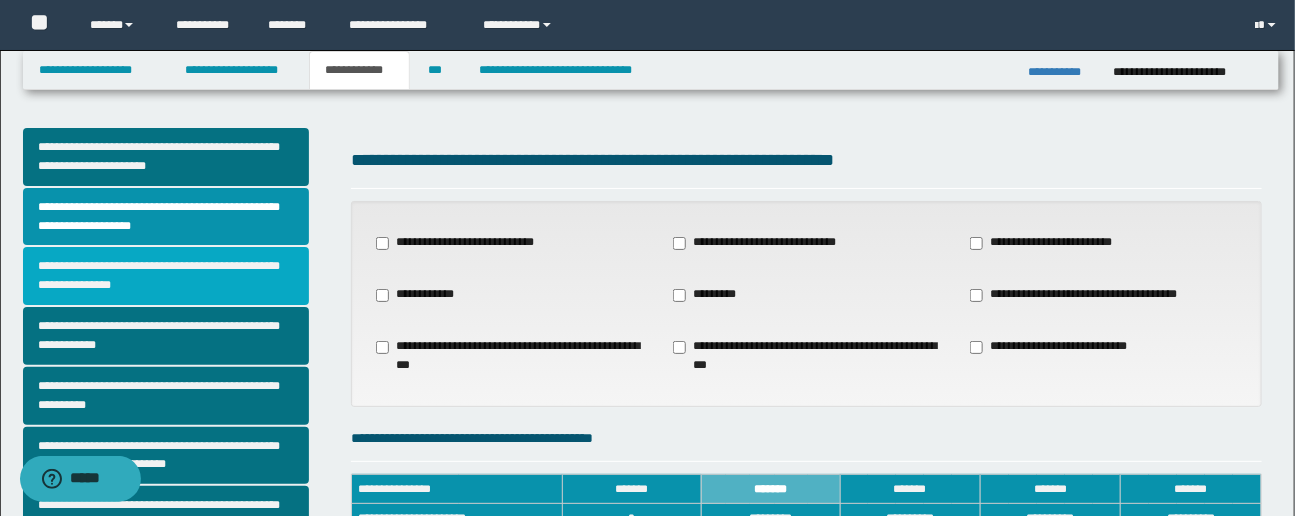 click on "**********" at bounding box center [166, 276] 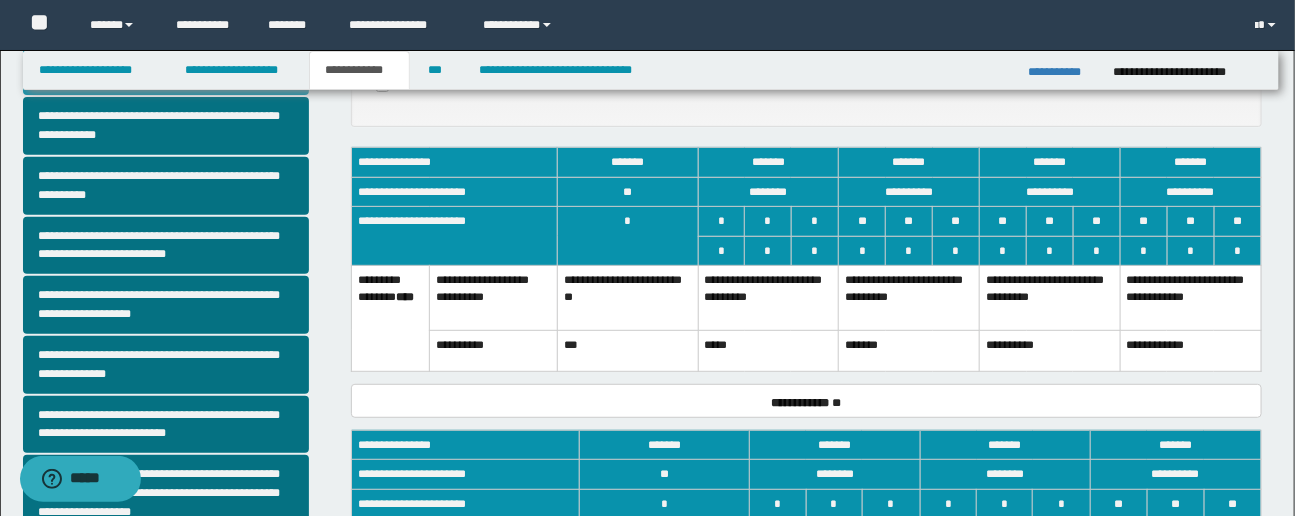 scroll, scrollTop: 218, scrollLeft: 0, axis: vertical 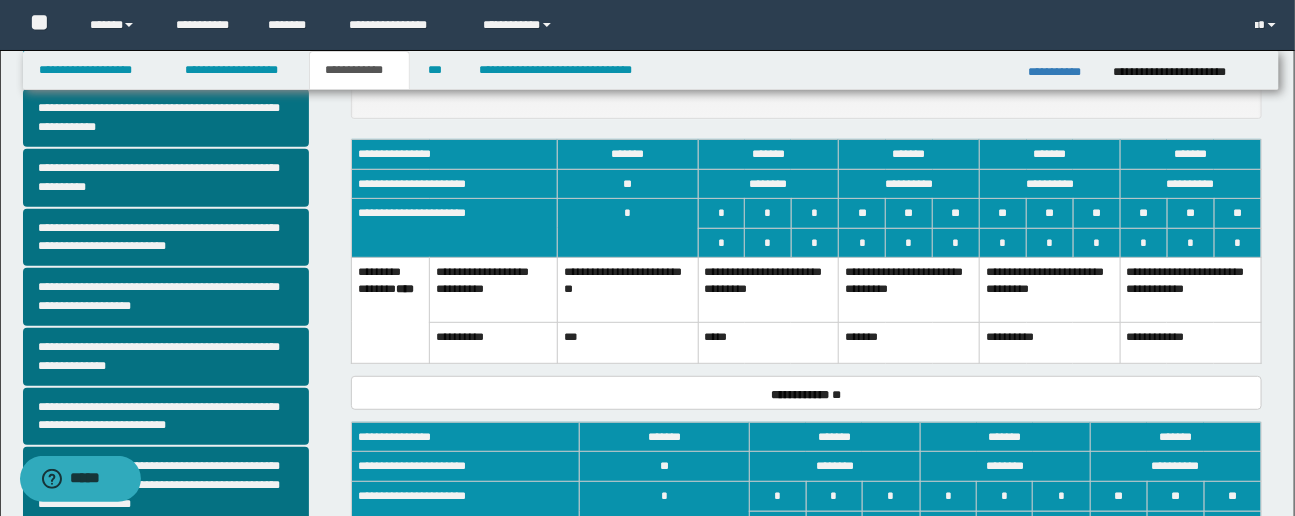 click on "**********" at bounding box center (627, 290) 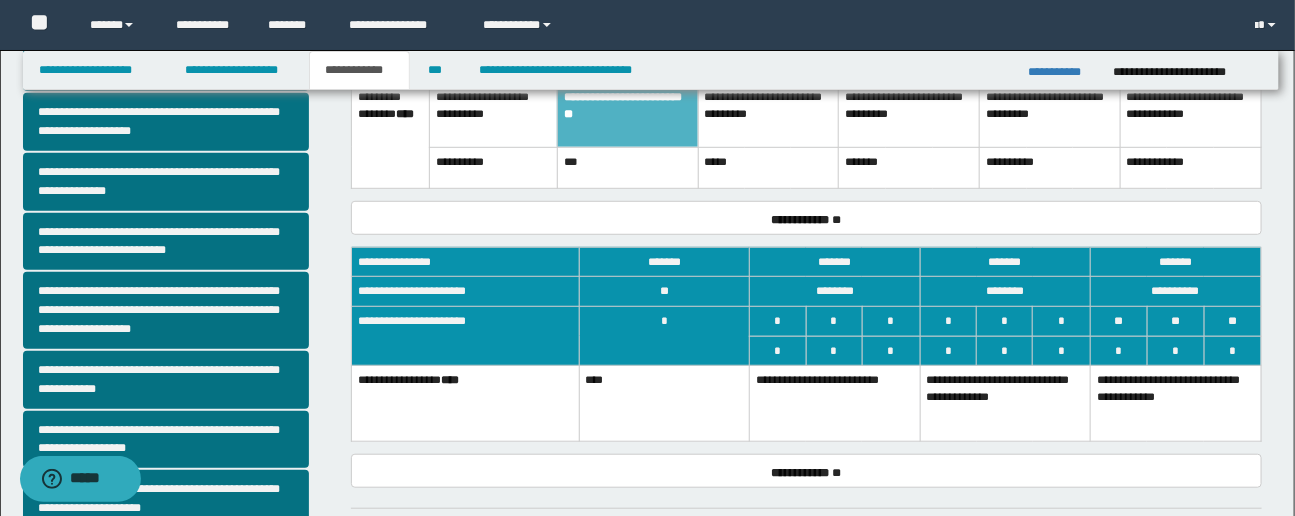 scroll, scrollTop: 400, scrollLeft: 0, axis: vertical 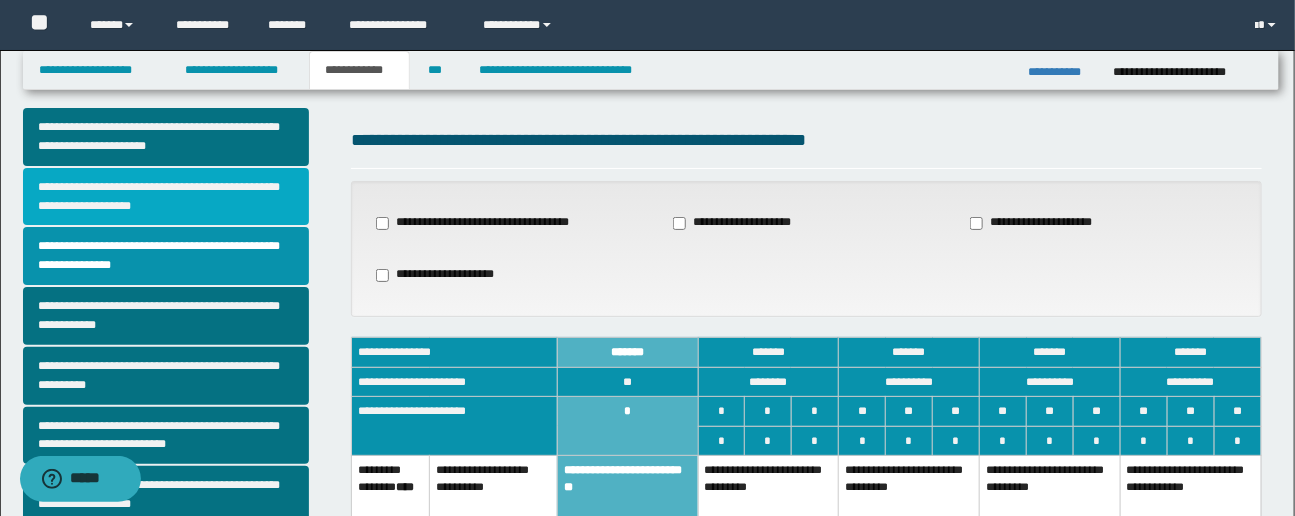 click on "**********" at bounding box center [166, 197] 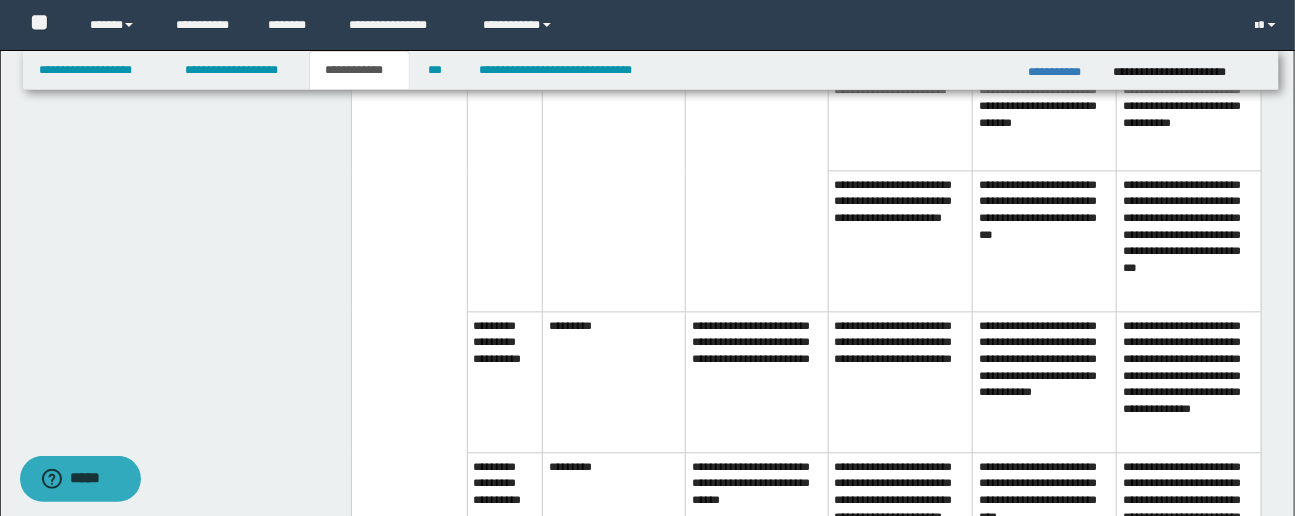 scroll, scrollTop: 1462, scrollLeft: 0, axis: vertical 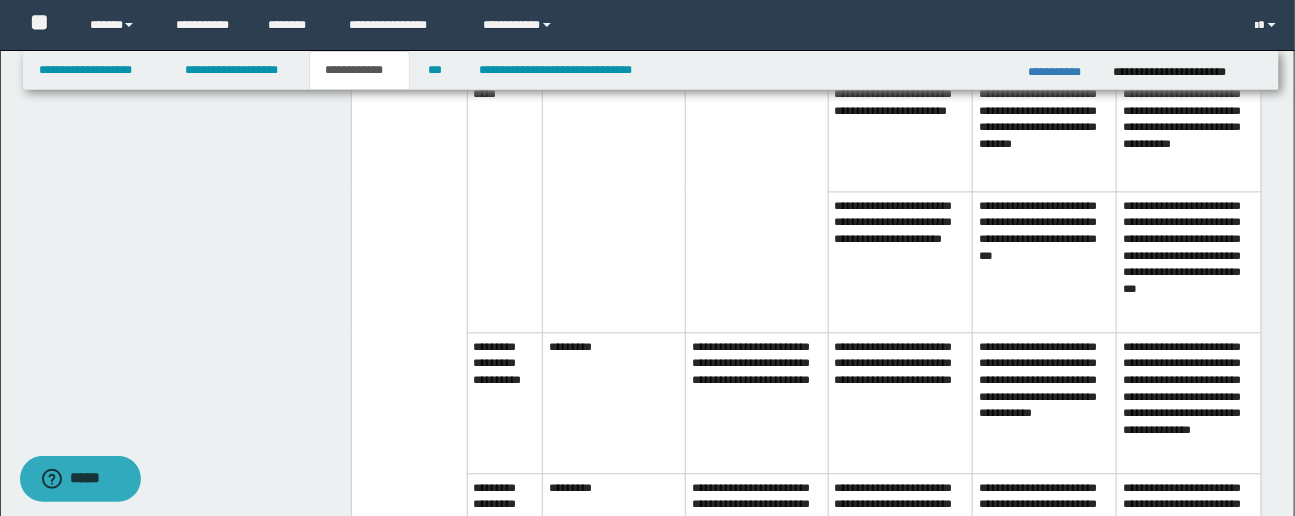 click on "**********" at bounding box center [900, 261] 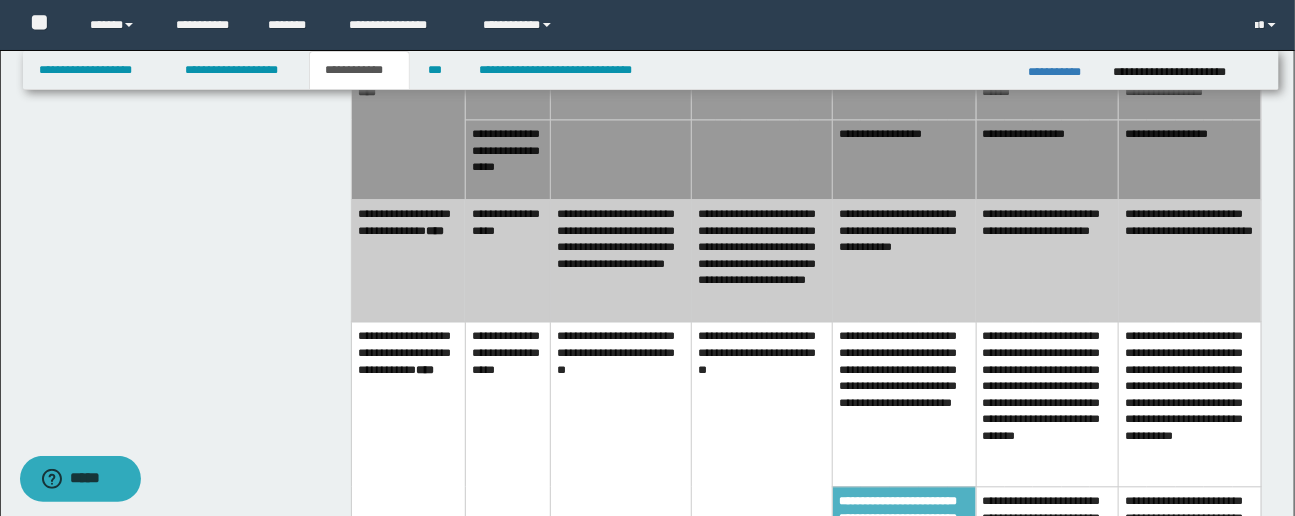 scroll, scrollTop: 1570, scrollLeft: 0, axis: vertical 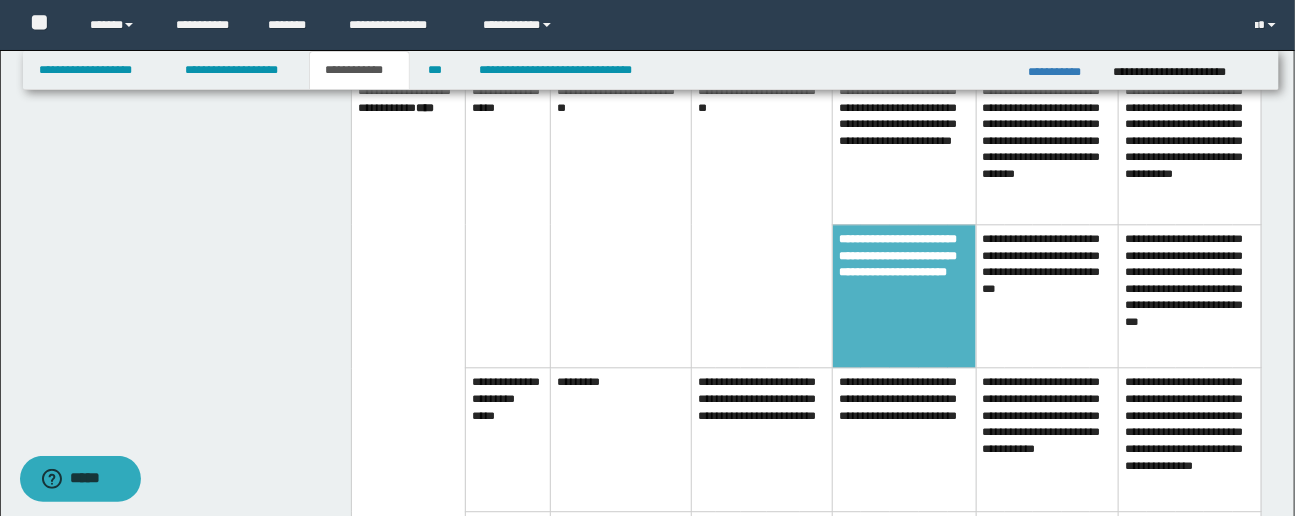 click on "**********" at bounding box center [762, 214] 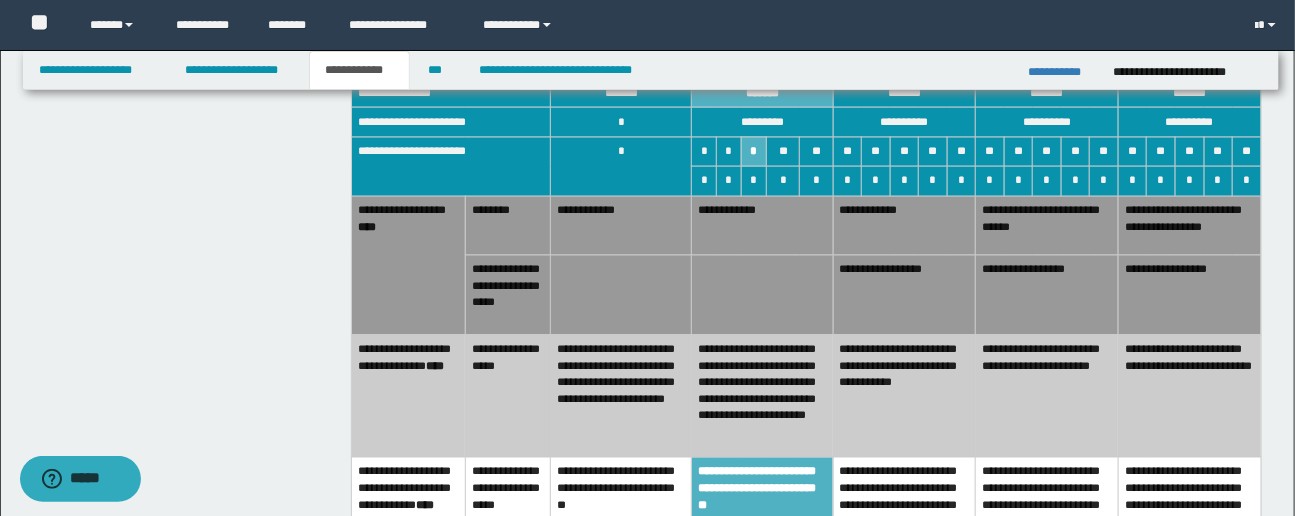 scroll, scrollTop: 1282, scrollLeft: 0, axis: vertical 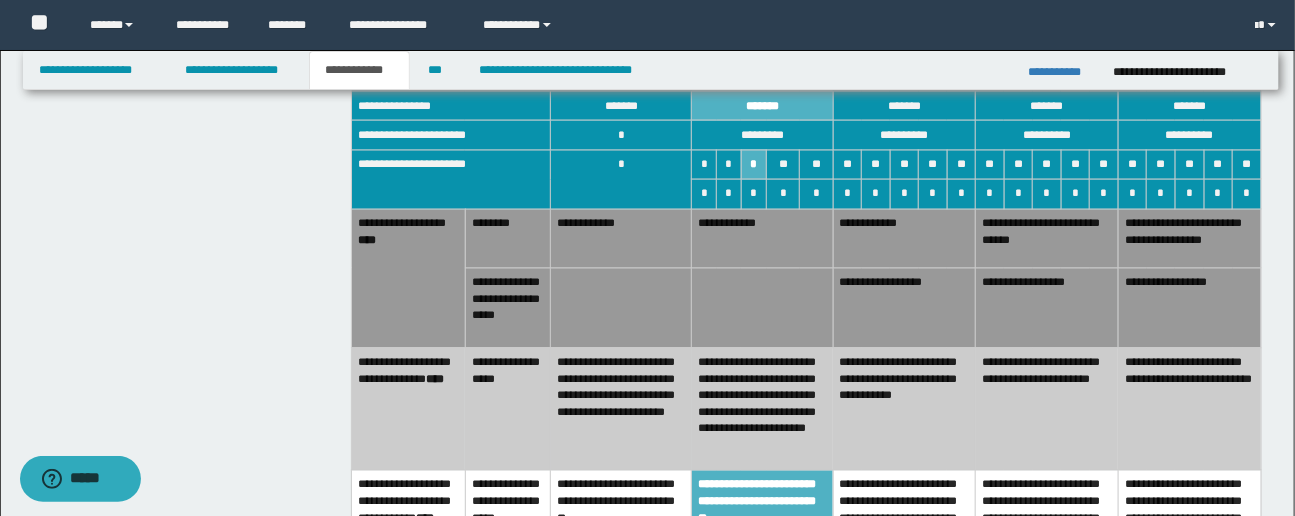 click on "**********" at bounding box center [904, 409] 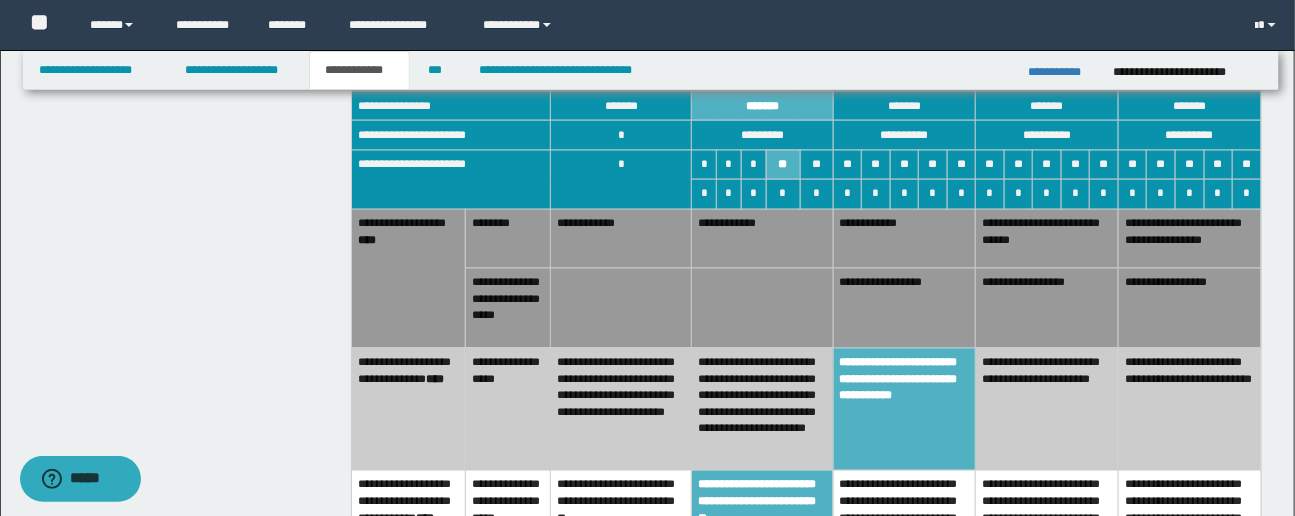 click on "**********" at bounding box center (904, 308) 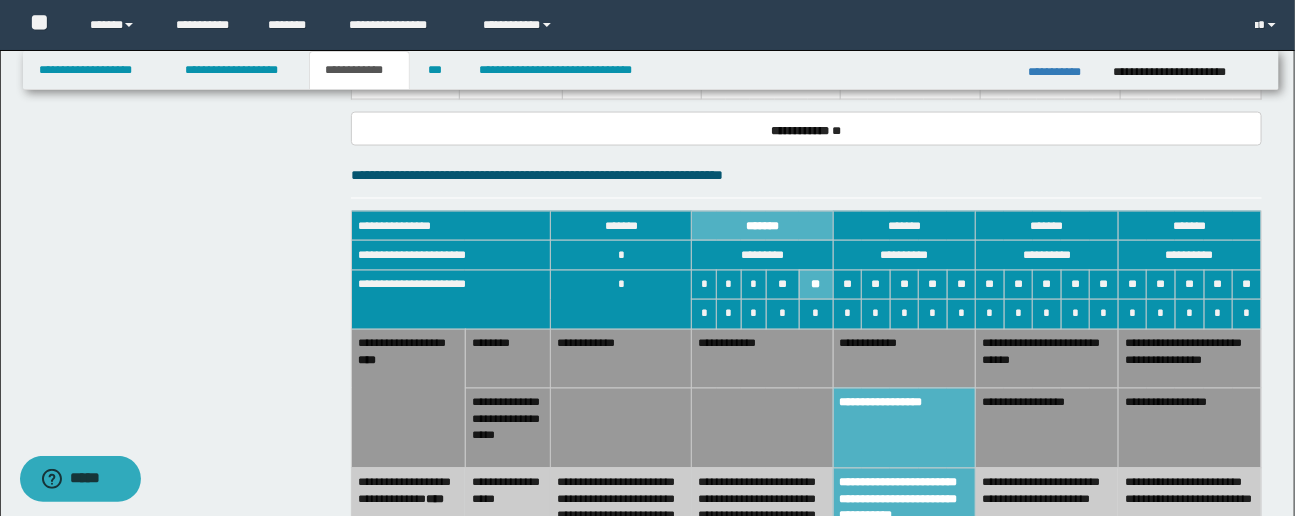 scroll, scrollTop: 1152, scrollLeft: 0, axis: vertical 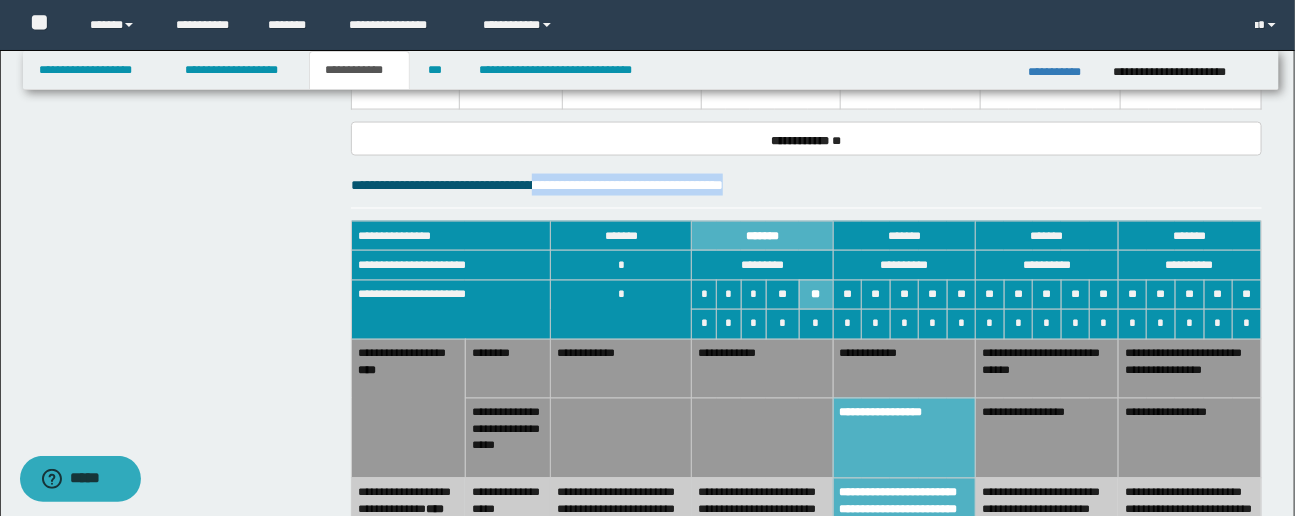 drag, startPoint x: 584, startPoint y: 183, endPoint x: 851, endPoint y: 182, distance: 267.00186 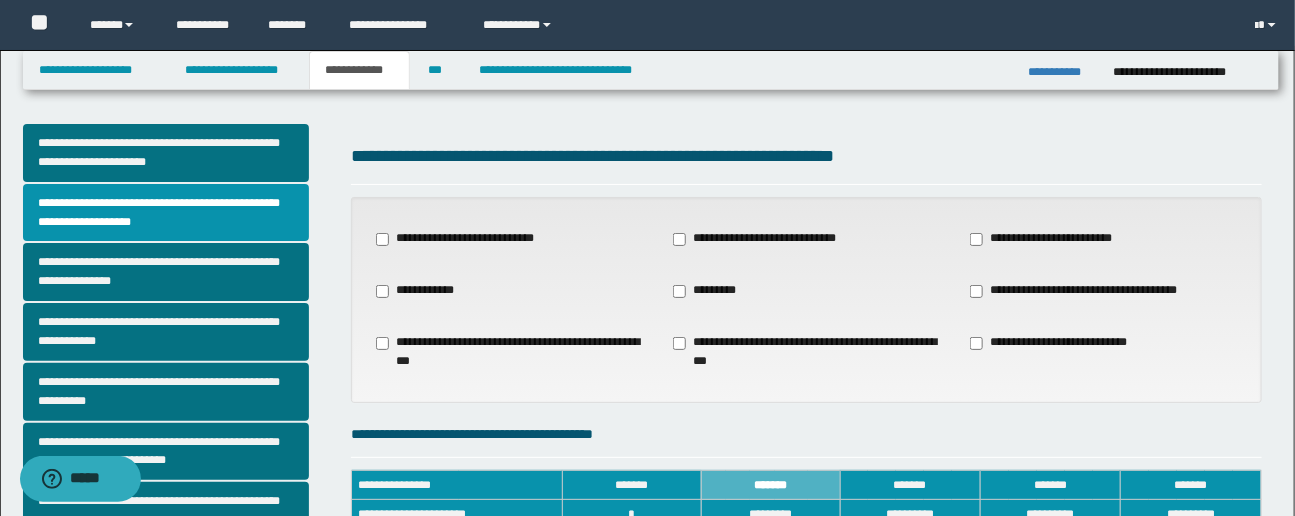 scroll, scrollTop: 0, scrollLeft: 0, axis: both 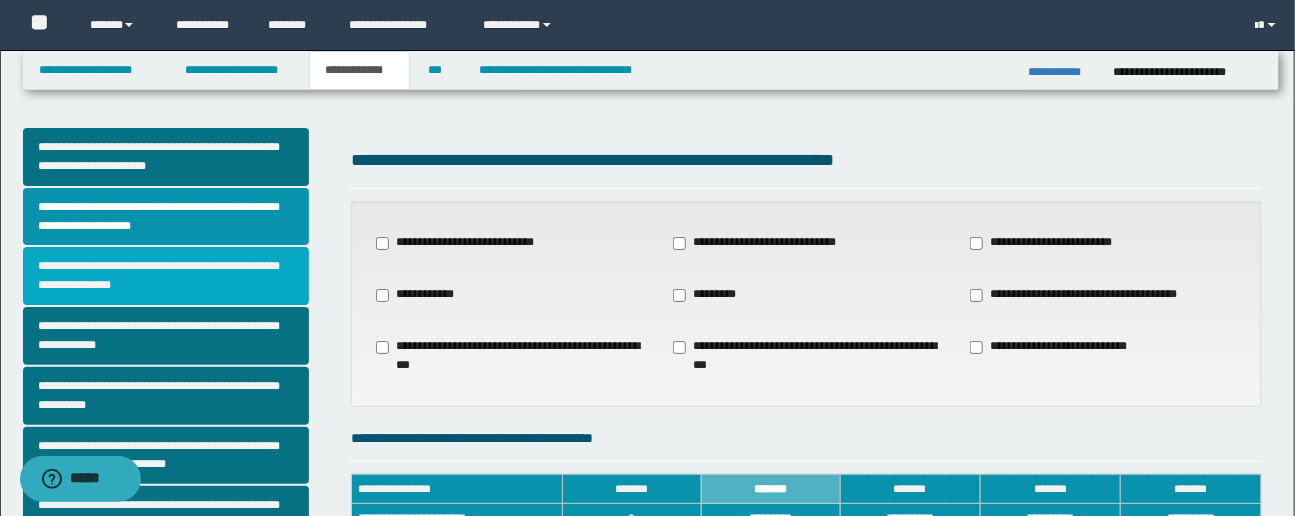 click on "**********" at bounding box center (166, 276) 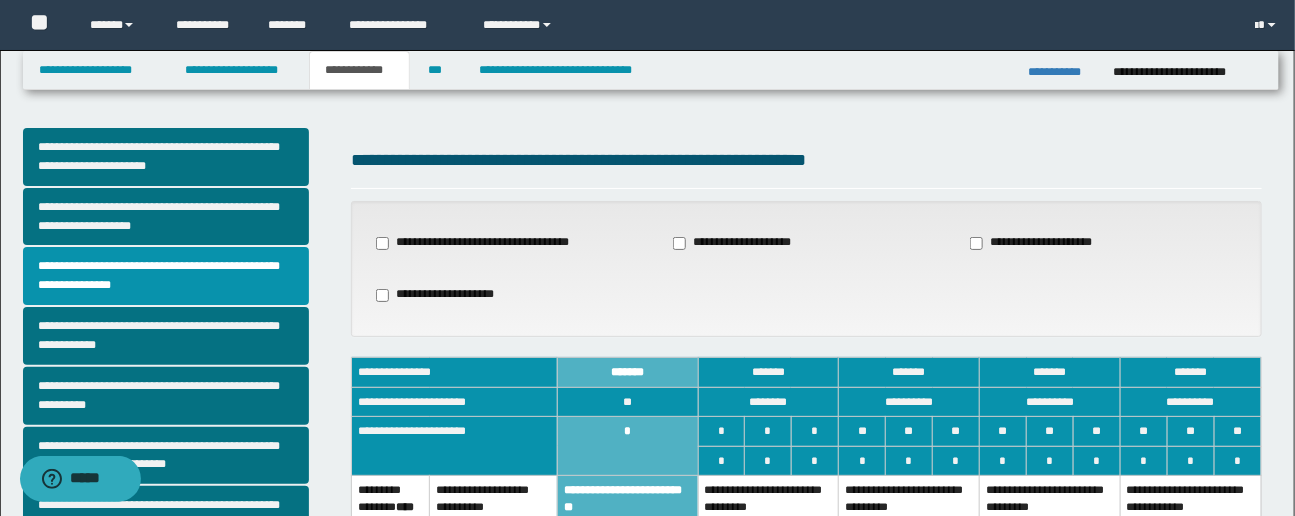 click on "**********" at bounding box center [180, 584] 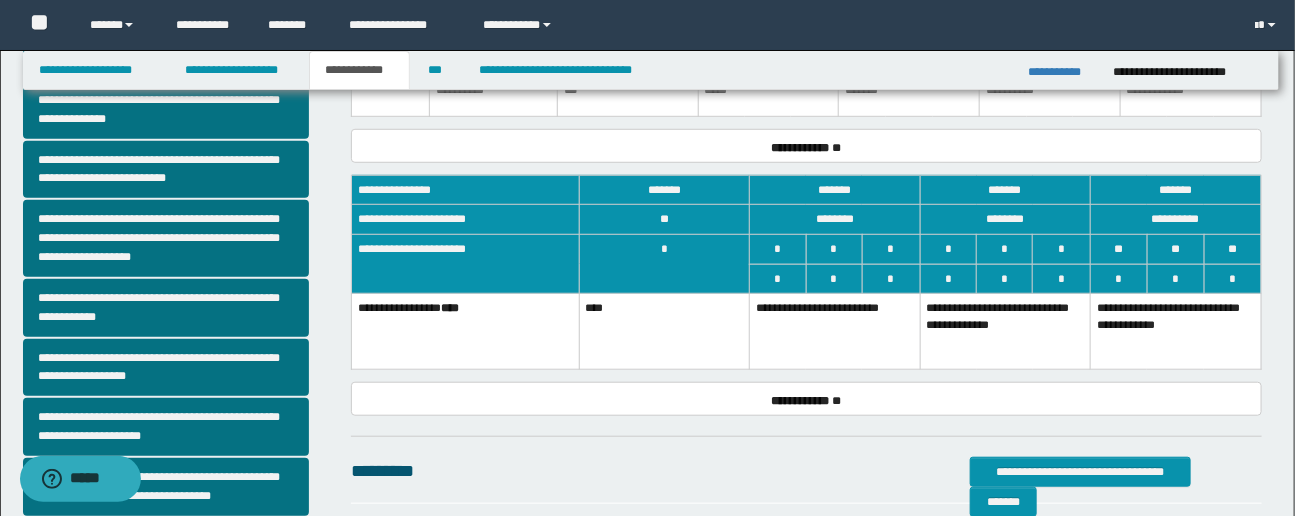 scroll, scrollTop: 472, scrollLeft: 0, axis: vertical 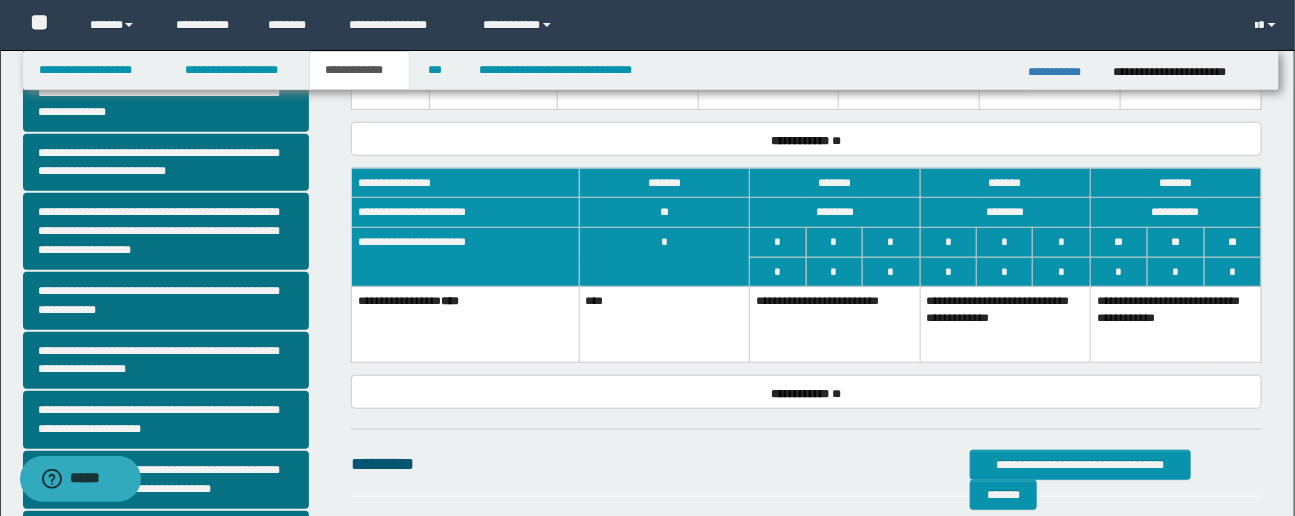 click on "**********" at bounding box center (1176, 325) 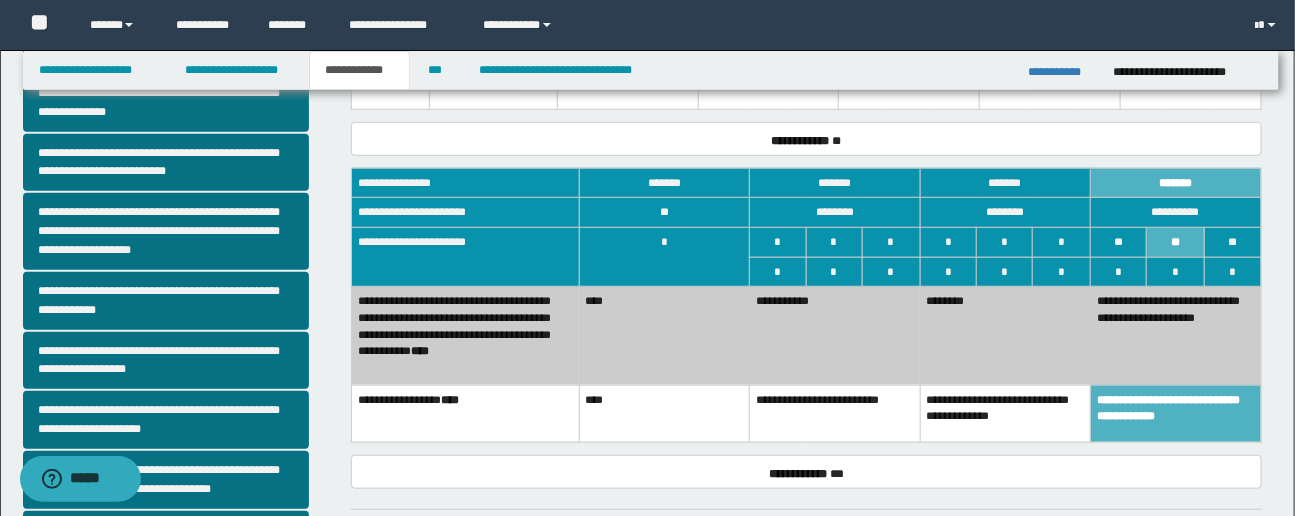 click on "********" at bounding box center (1005, 336) 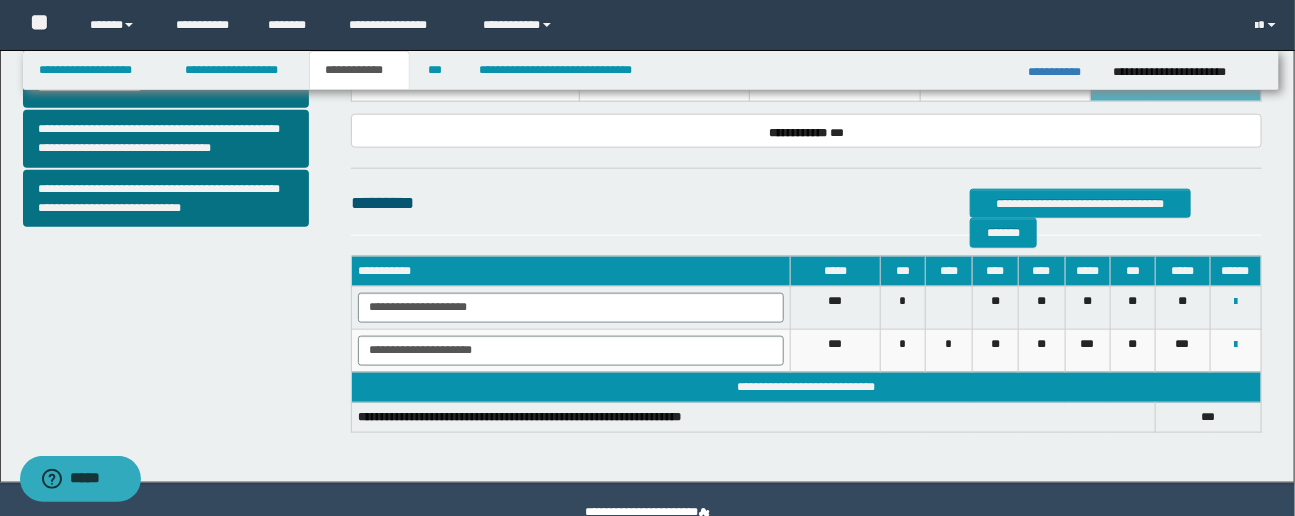 scroll, scrollTop: 830, scrollLeft: 0, axis: vertical 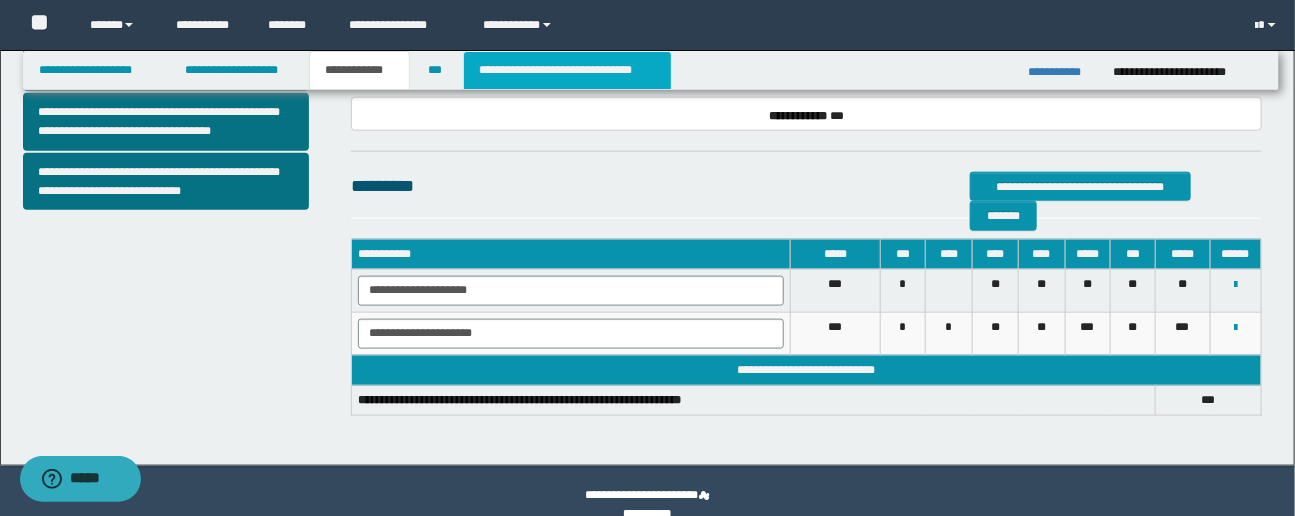 click on "**********" at bounding box center [567, 70] 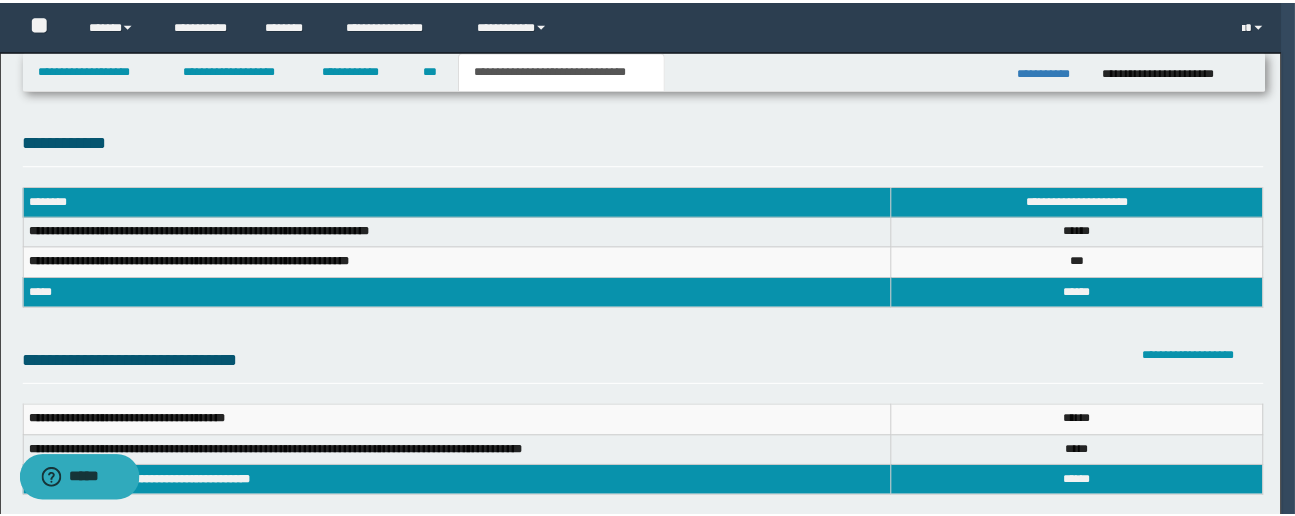 scroll, scrollTop: 0, scrollLeft: 0, axis: both 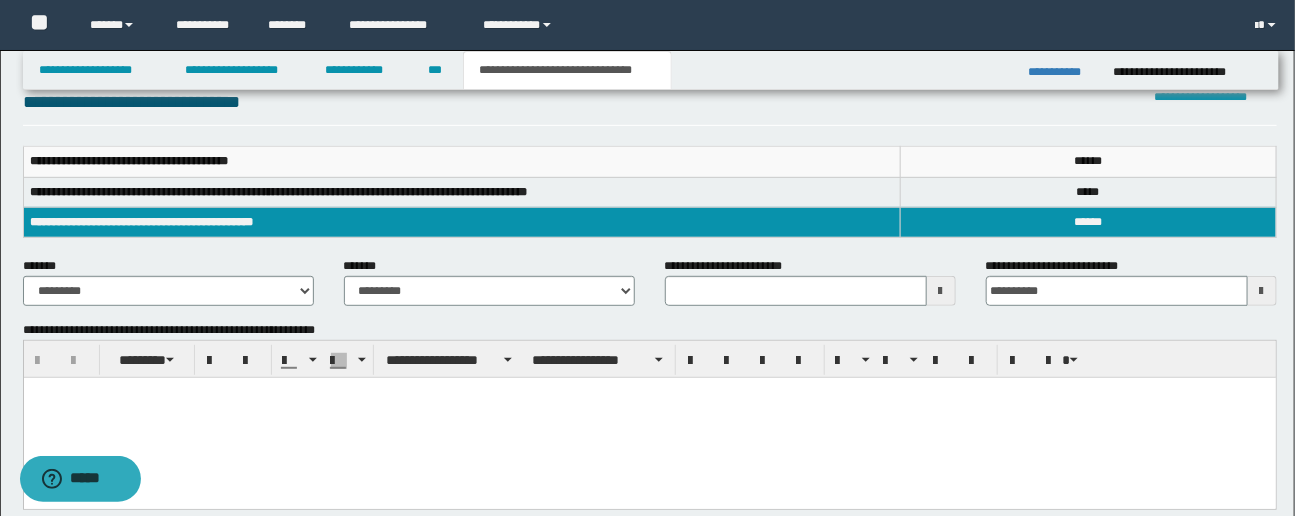 type 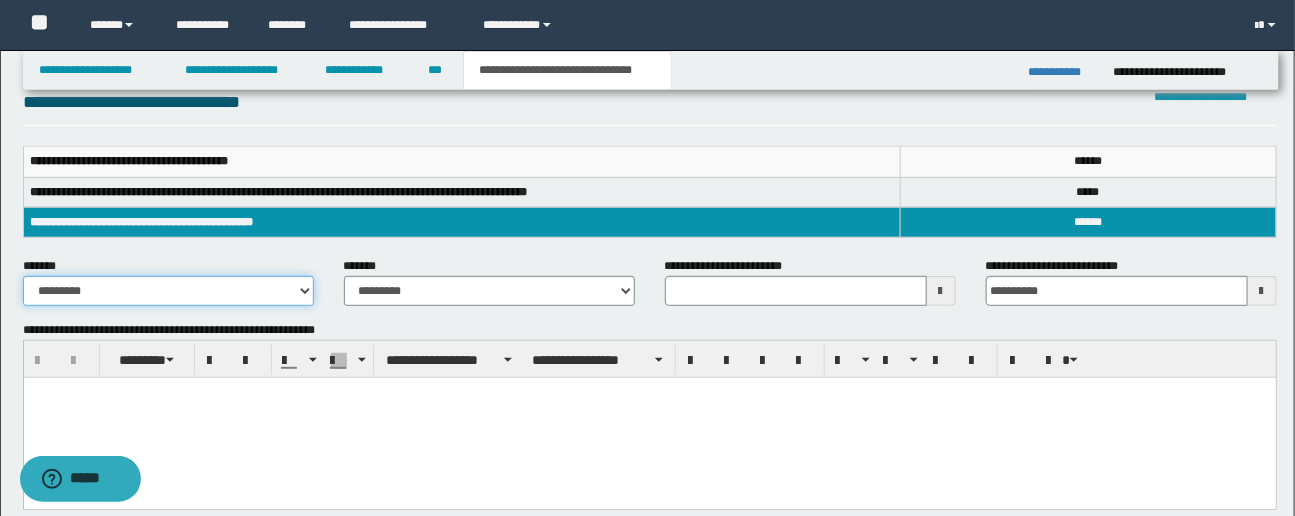 click on "**********" at bounding box center [168, 291] 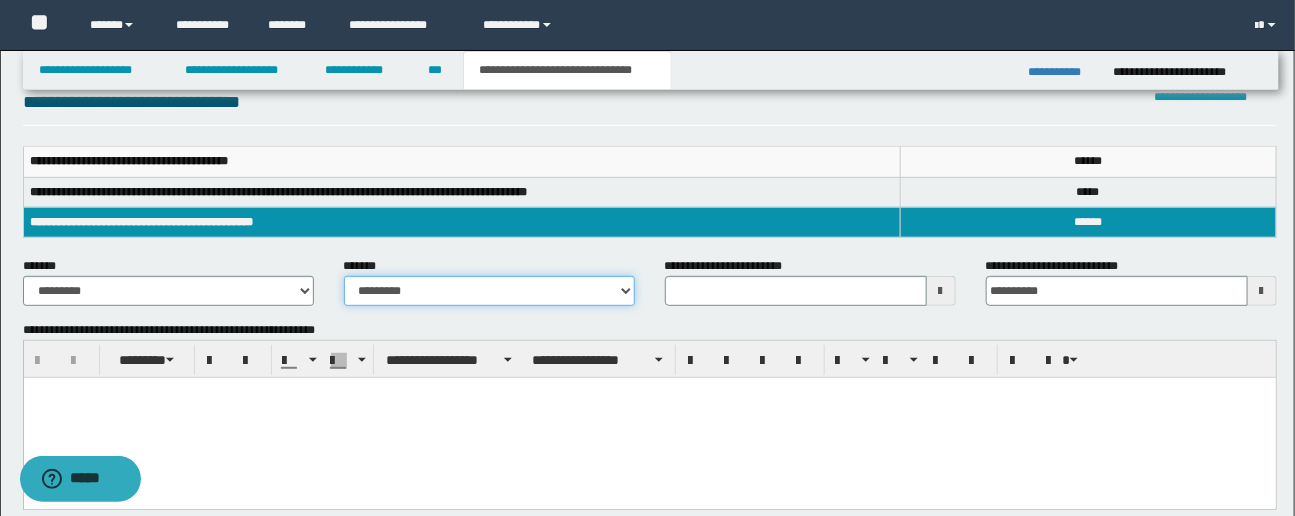 click on "**********" at bounding box center [489, 291] 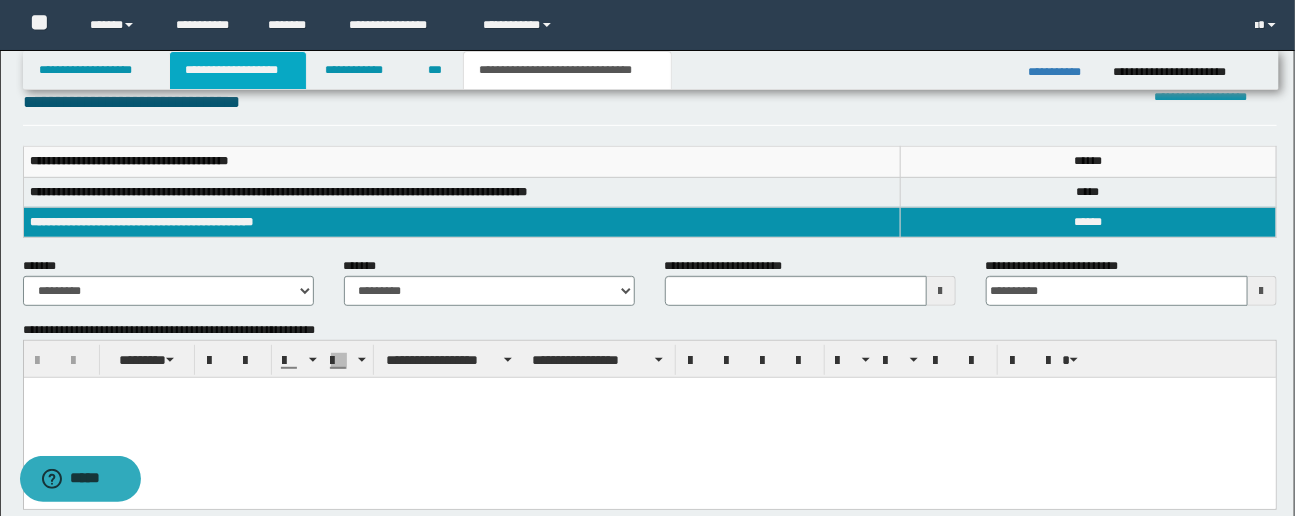 click on "**********" at bounding box center [238, 70] 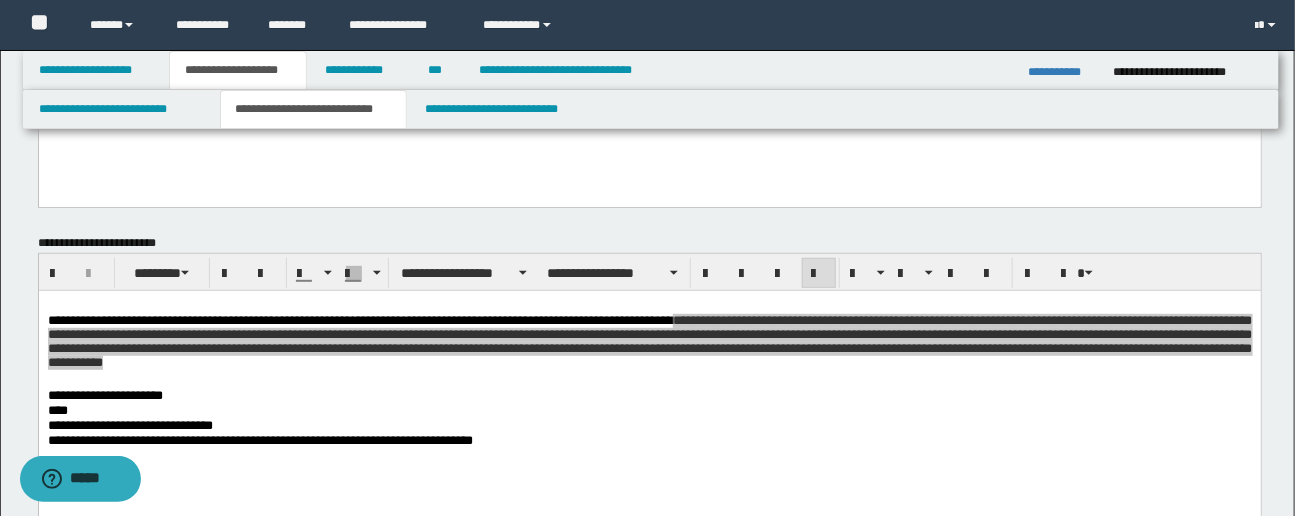 click on "**********" at bounding box center [650, 418] 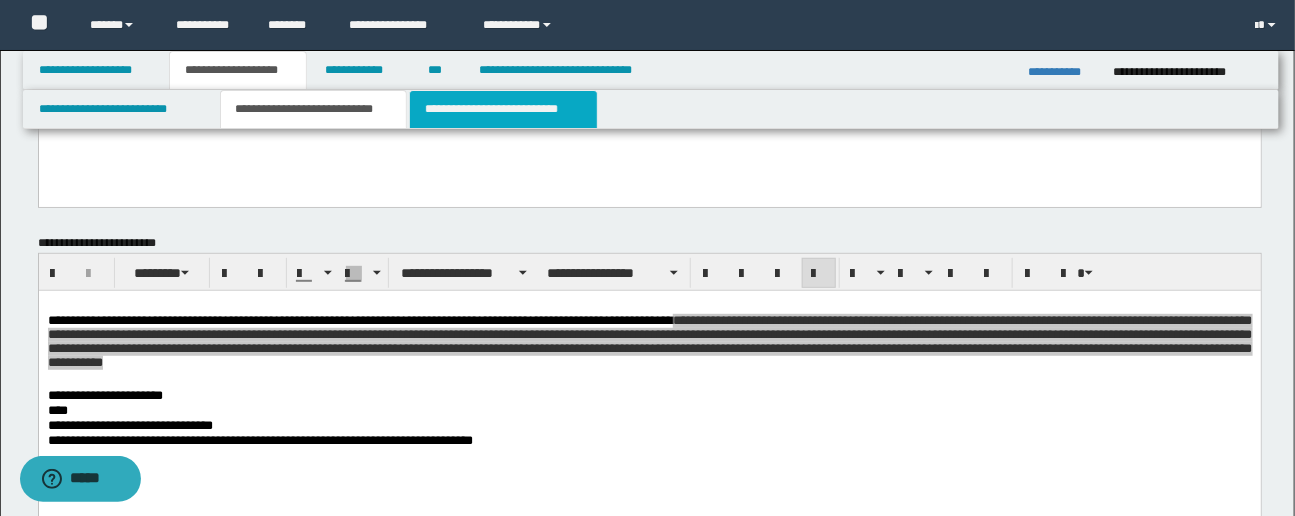 click on "**********" at bounding box center [503, 109] 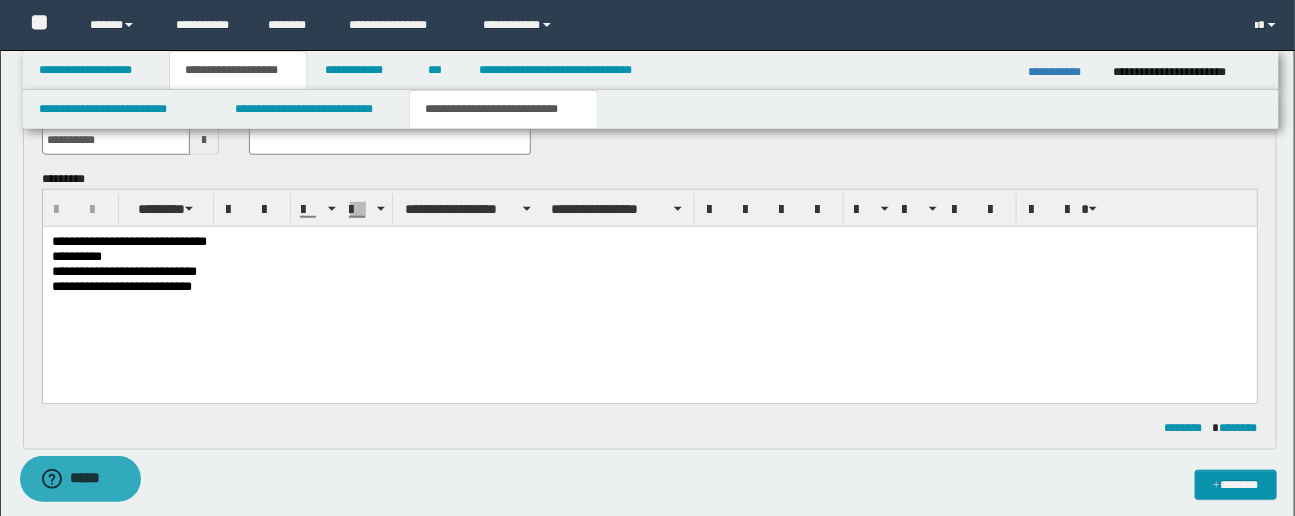 scroll, scrollTop: 553, scrollLeft: 0, axis: vertical 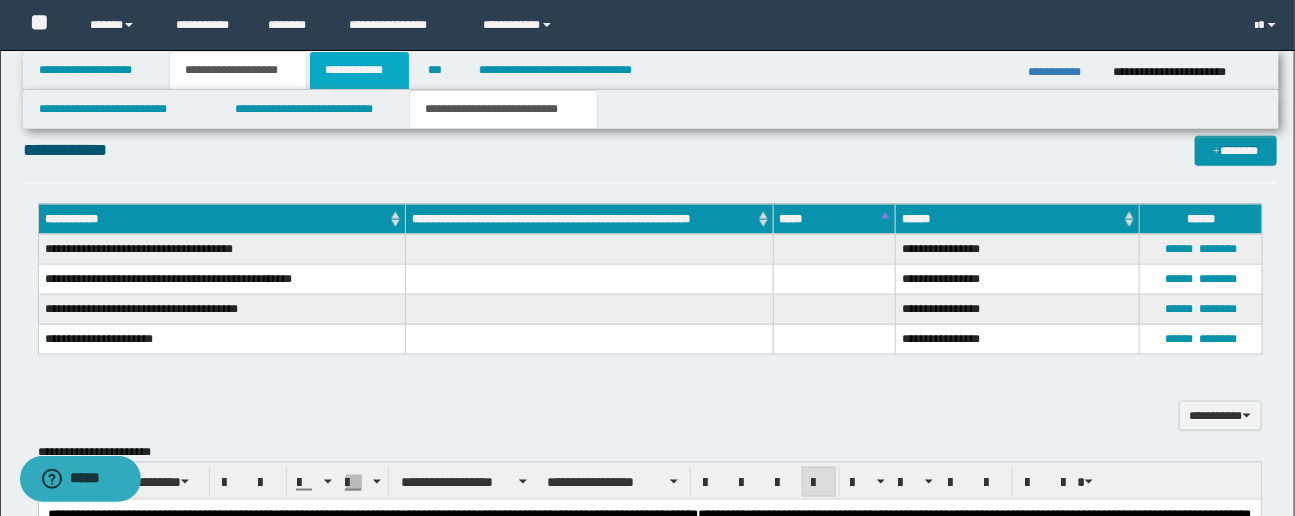 click on "**********" at bounding box center (359, 70) 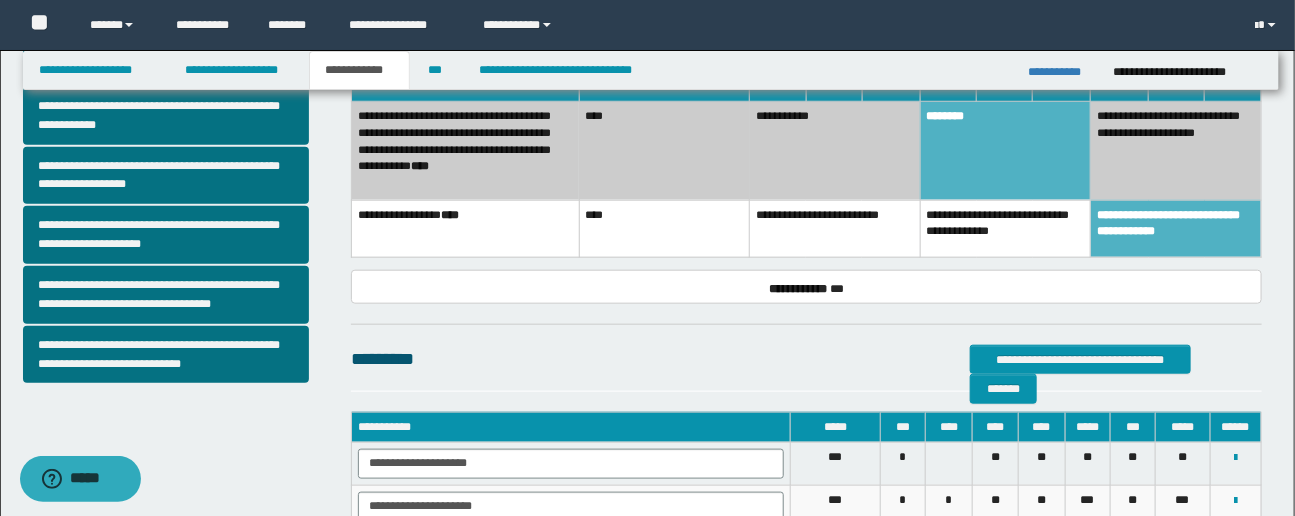 scroll, scrollTop: 668, scrollLeft: 0, axis: vertical 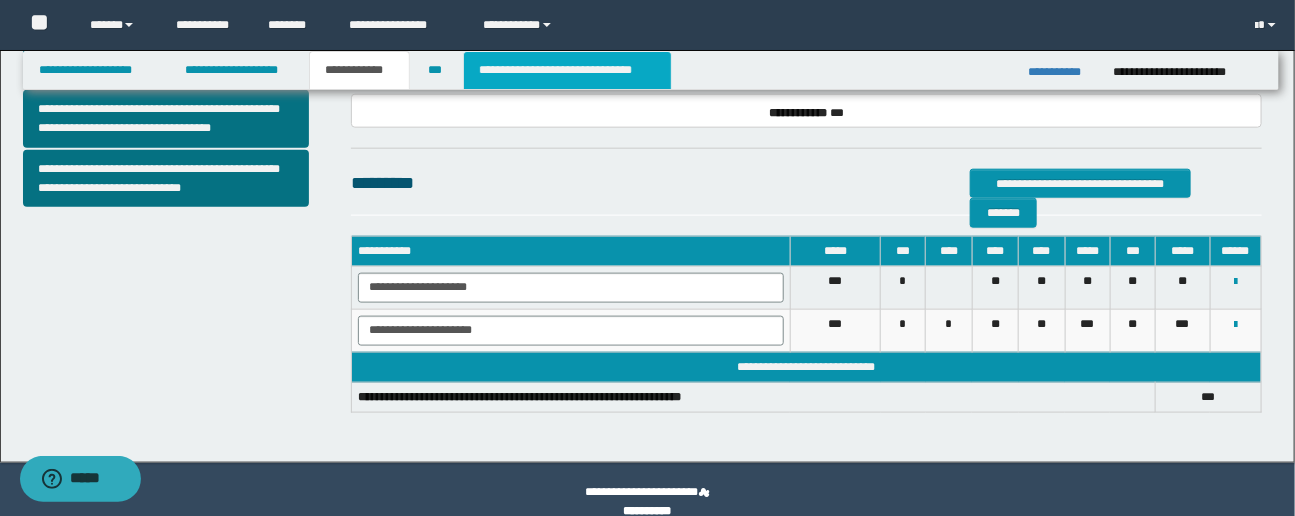 click on "**********" at bounding box center [567, 70] 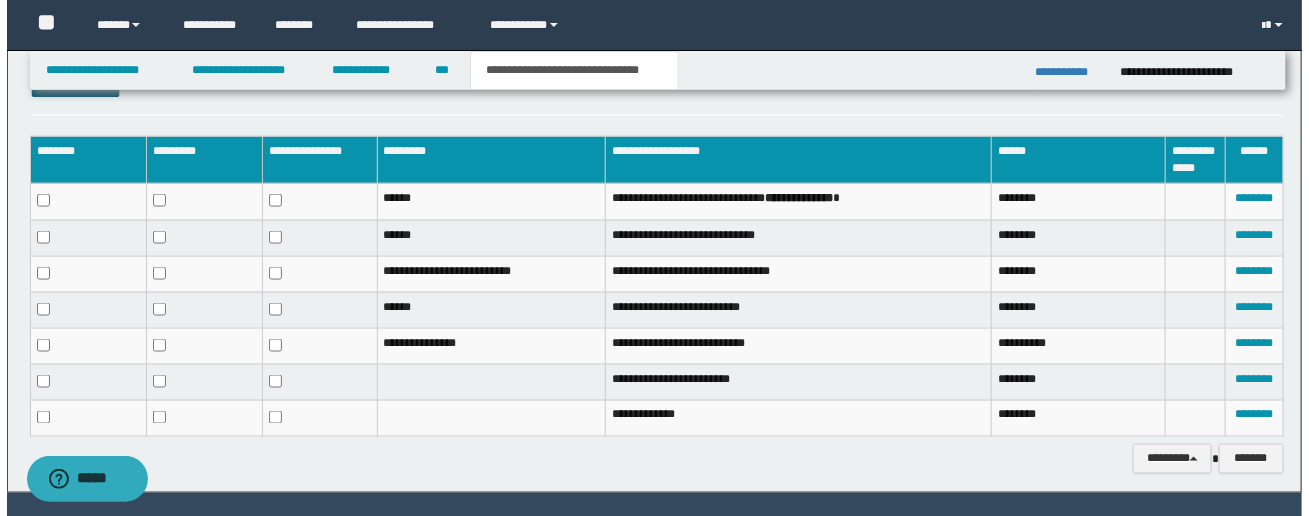 scroll, scrollTop: 1062, scrollLeft: 0, axis: vertical 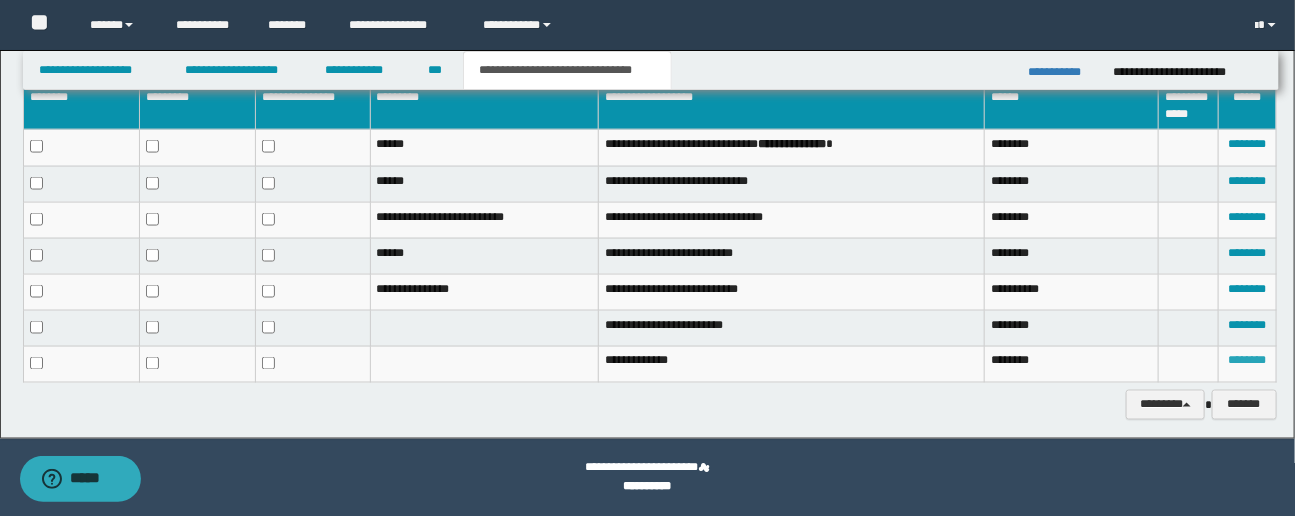click on "********" at bounding box center [1247, 361] 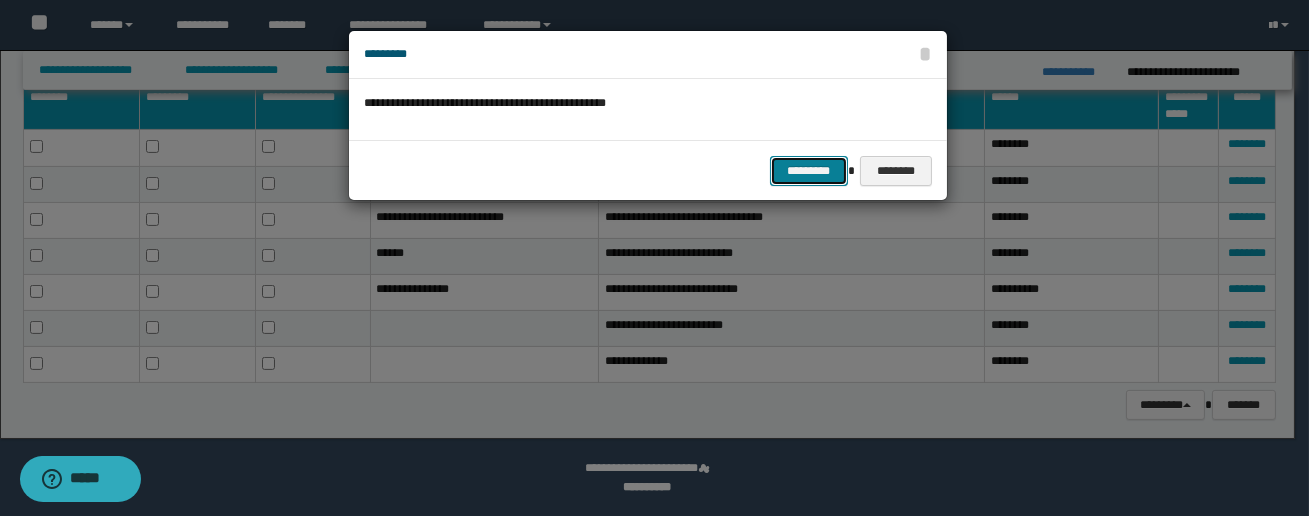 click on "*********" at bounding box center [809, 171] 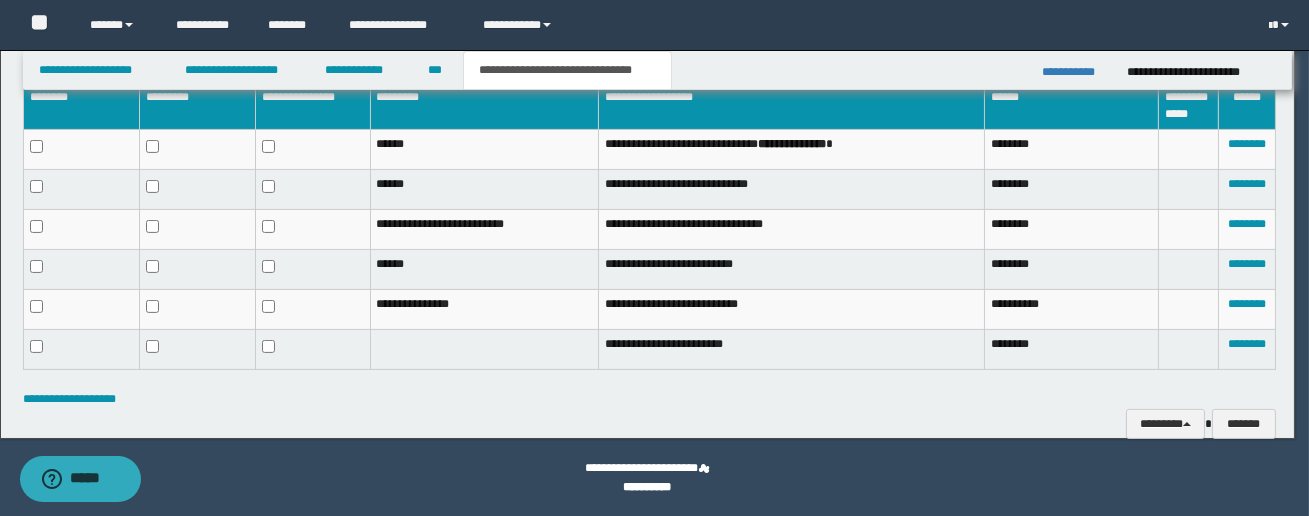 scroll, scrollTop: 1046, scrollLeft: 0, axis: vertical 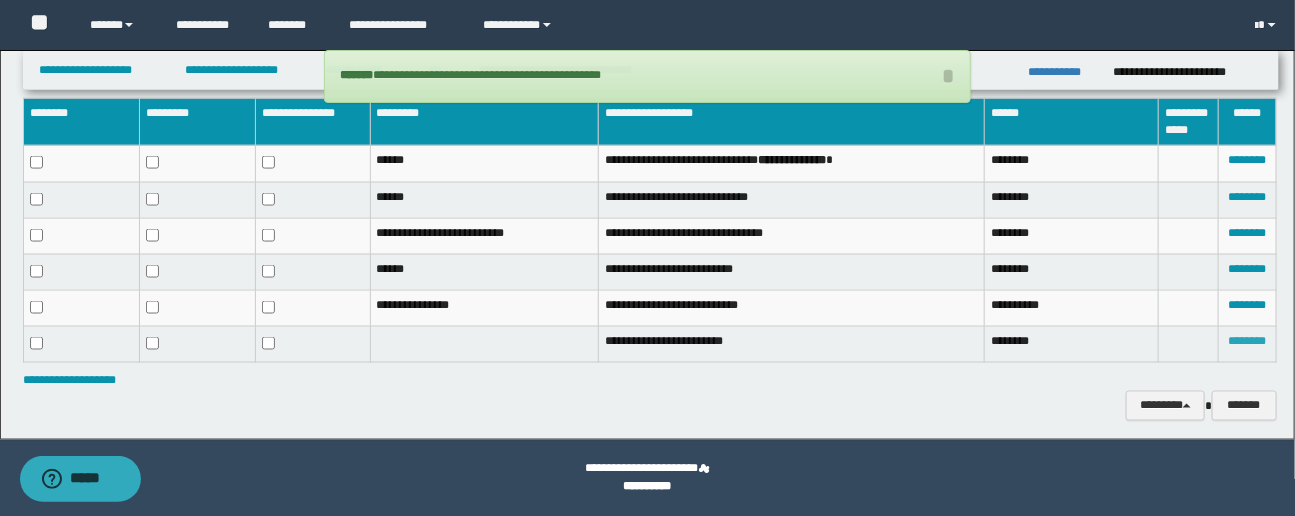 click on "********" at bounding box center (1247, 341) 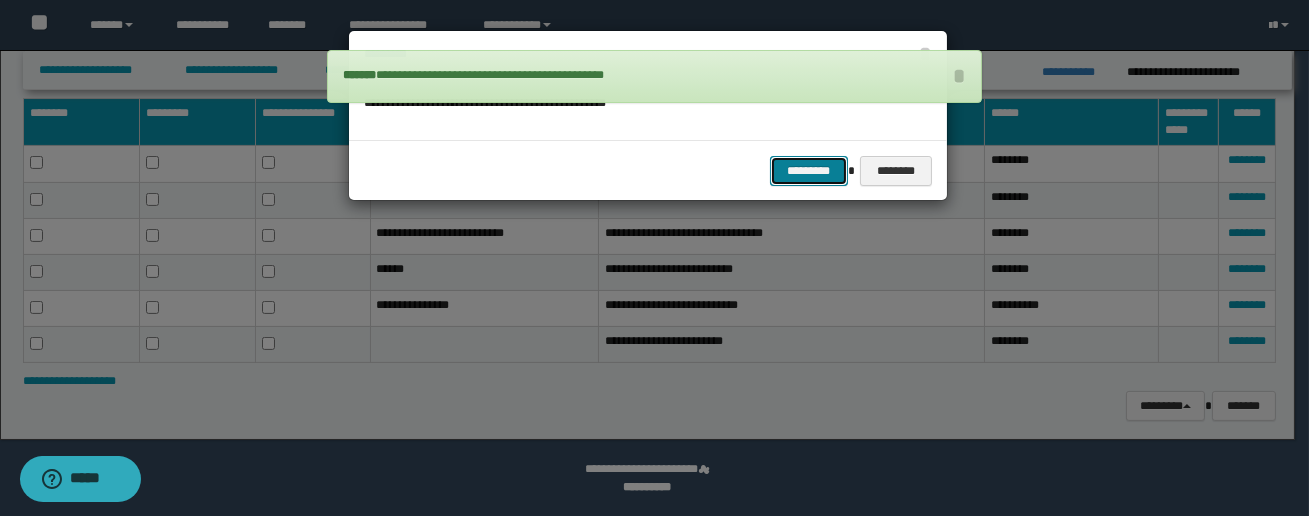 click on "*********" at bounding box center [809, 171] 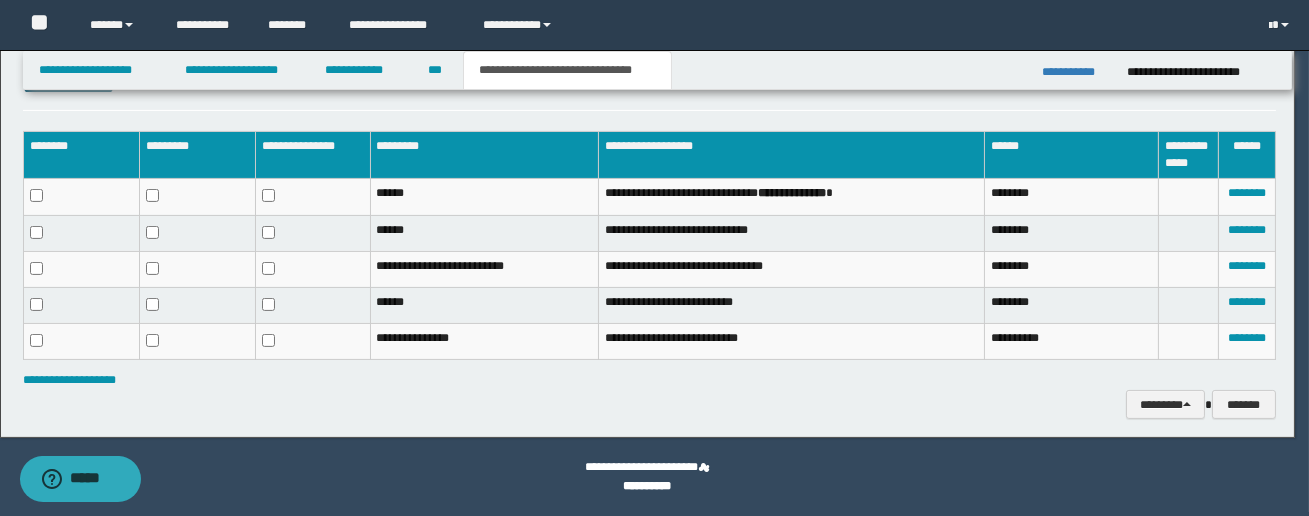 scroll, scrollTop: 1012, scrollLeft: 0, axis: vertical 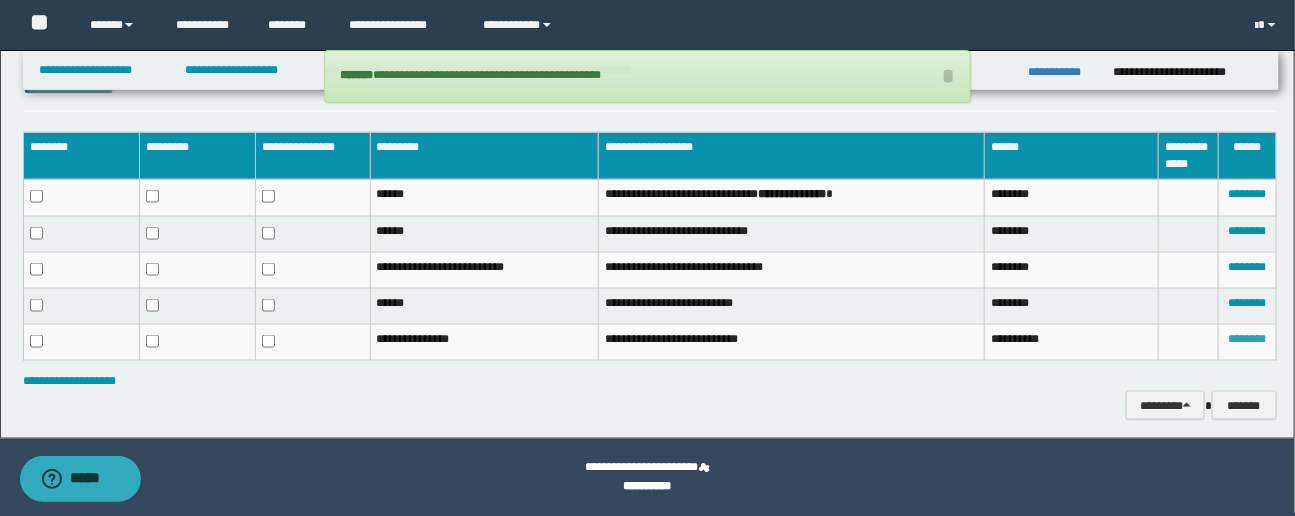 click on "********" at bounding box center [1247, 339] 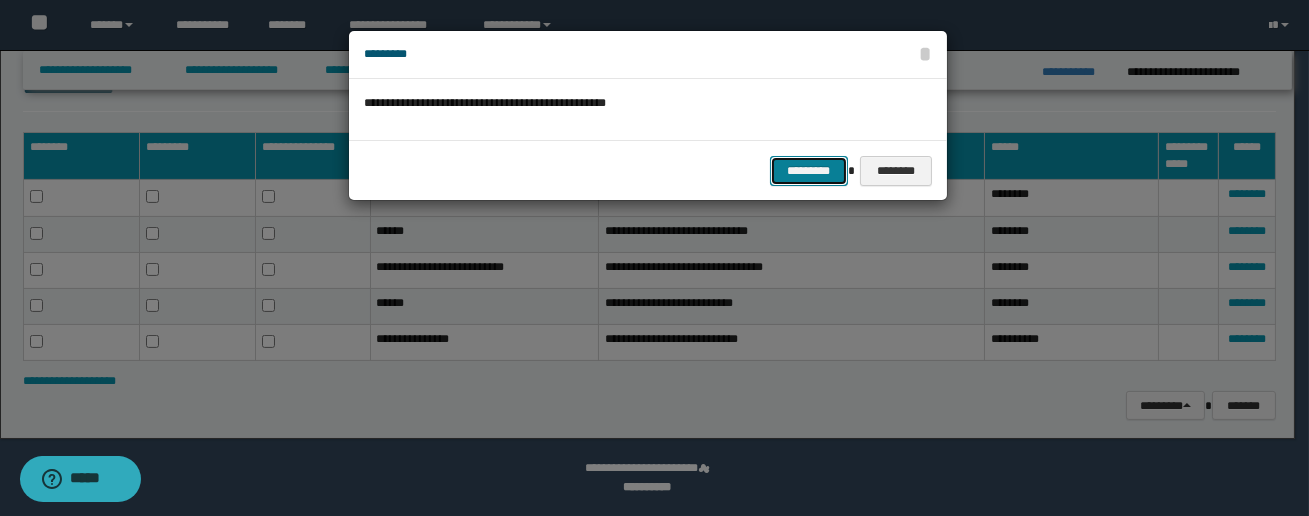 click on "*********" at bounding box center (809, 171) 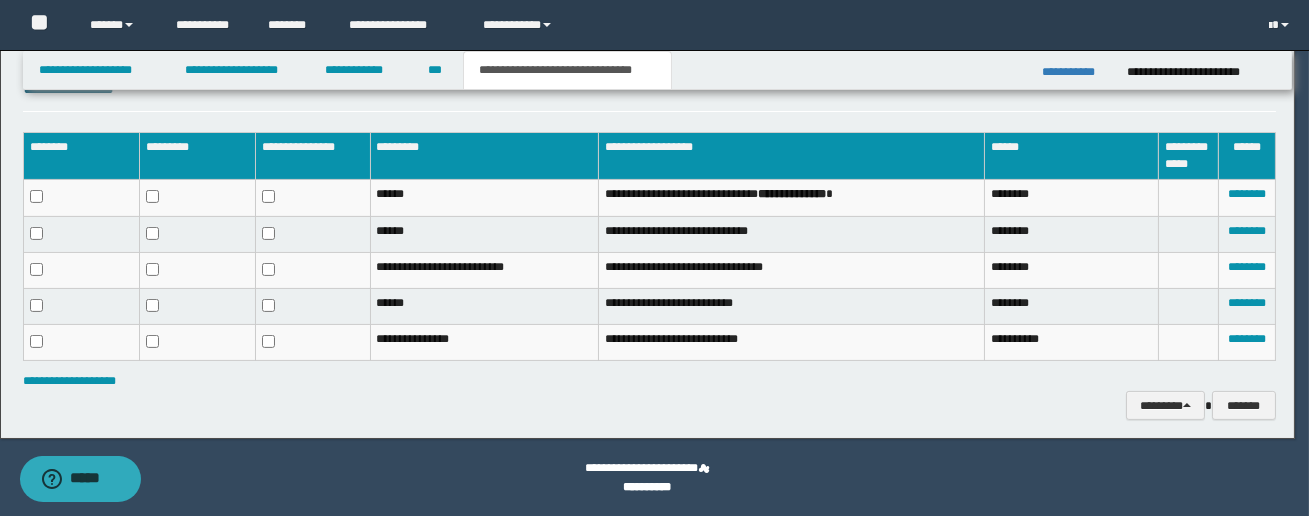 scroll, scrollTop: 978, scrollLeft: 0, axis: vertical 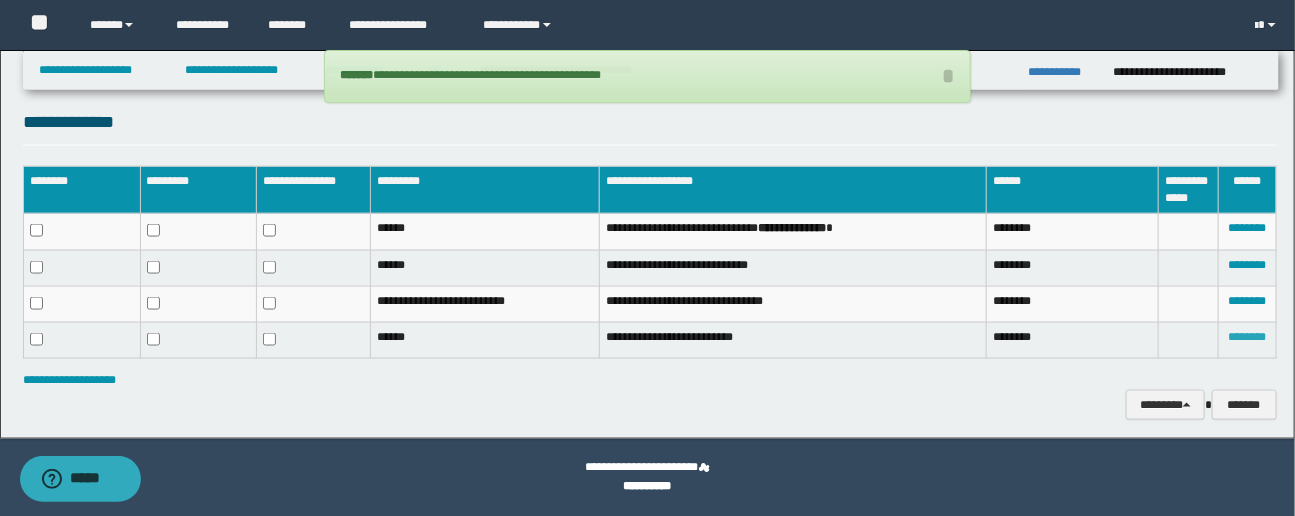 click on "********" at bounding box center (1247, 337) 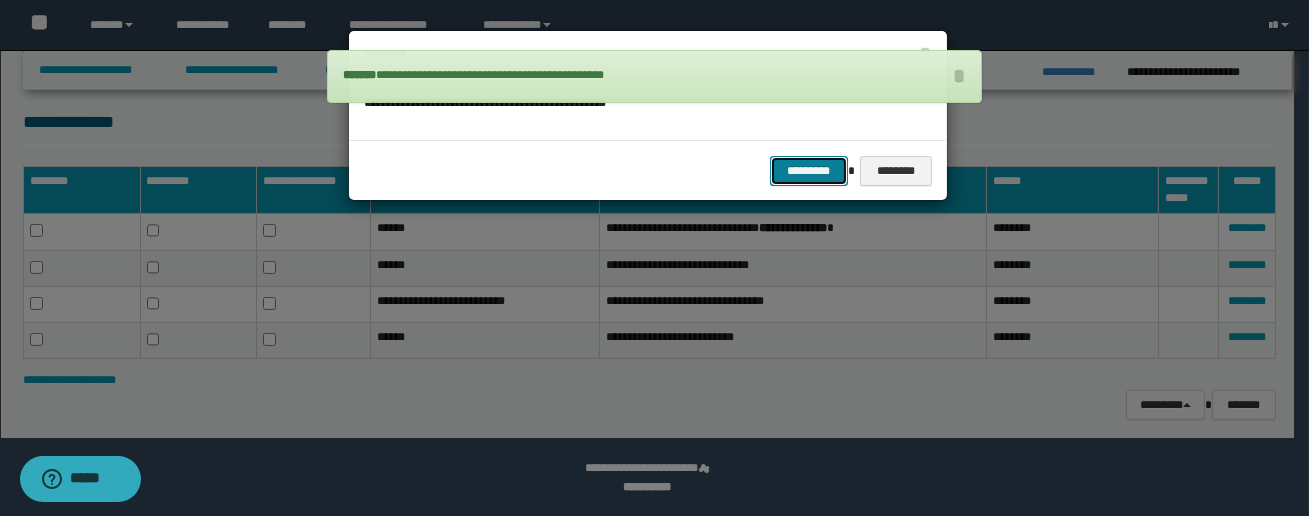 click on "*********" at bounding box center (809, 171) 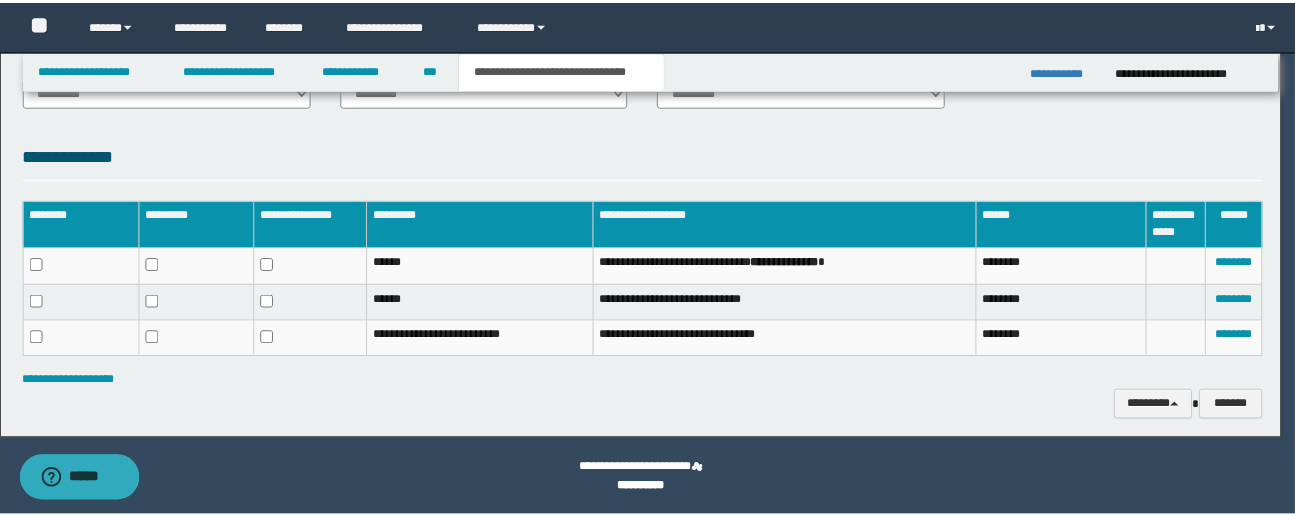 scroll, scrollTop: 944, scrollLeft: 0, axis: vertical 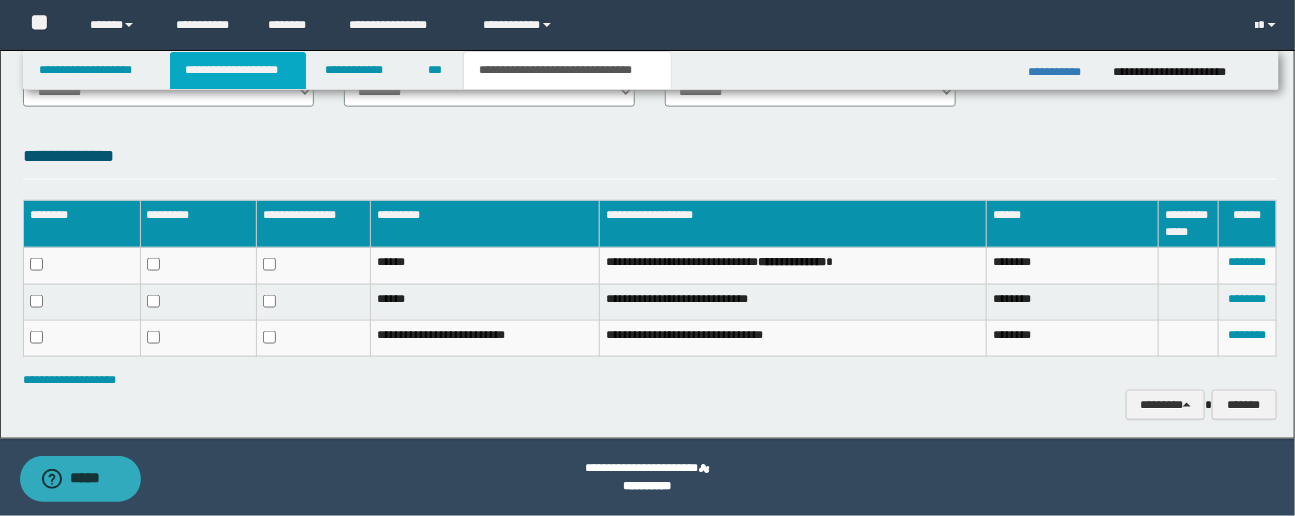 click on "**********" at bounding box center (238, 70) 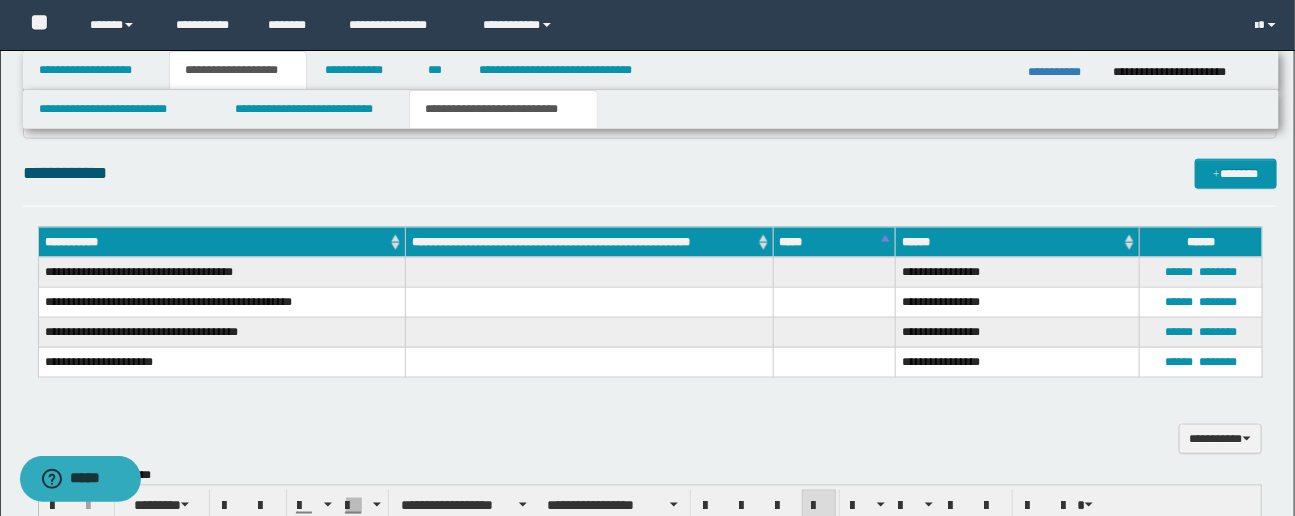 scroll, scrollTop: 855, scrollLeft: 0, axis: vertical 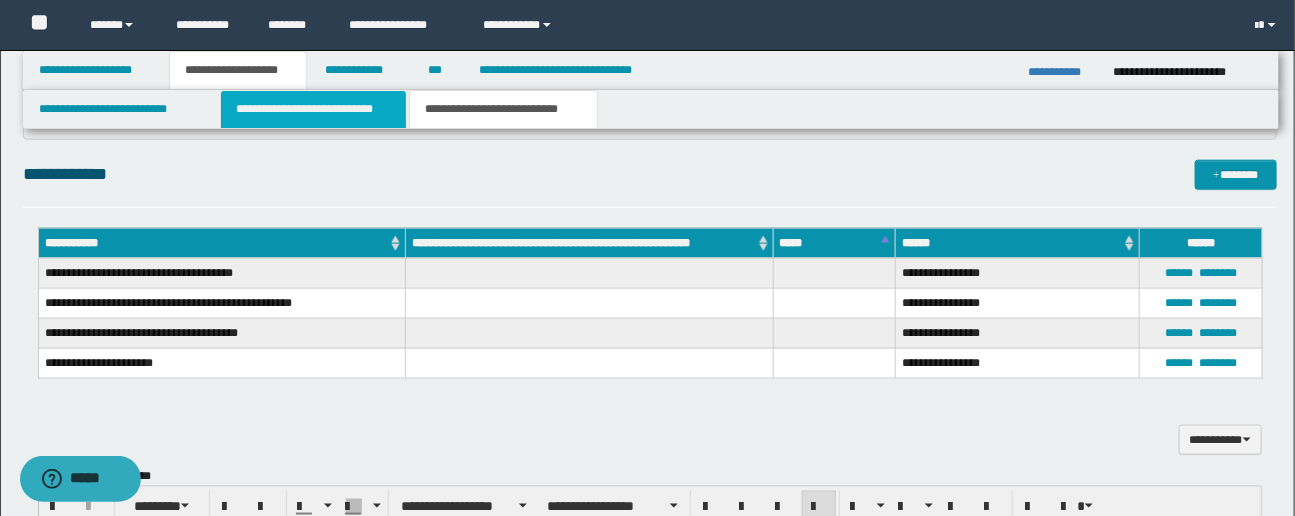 click on "**********" at bounding box center [313, 109] 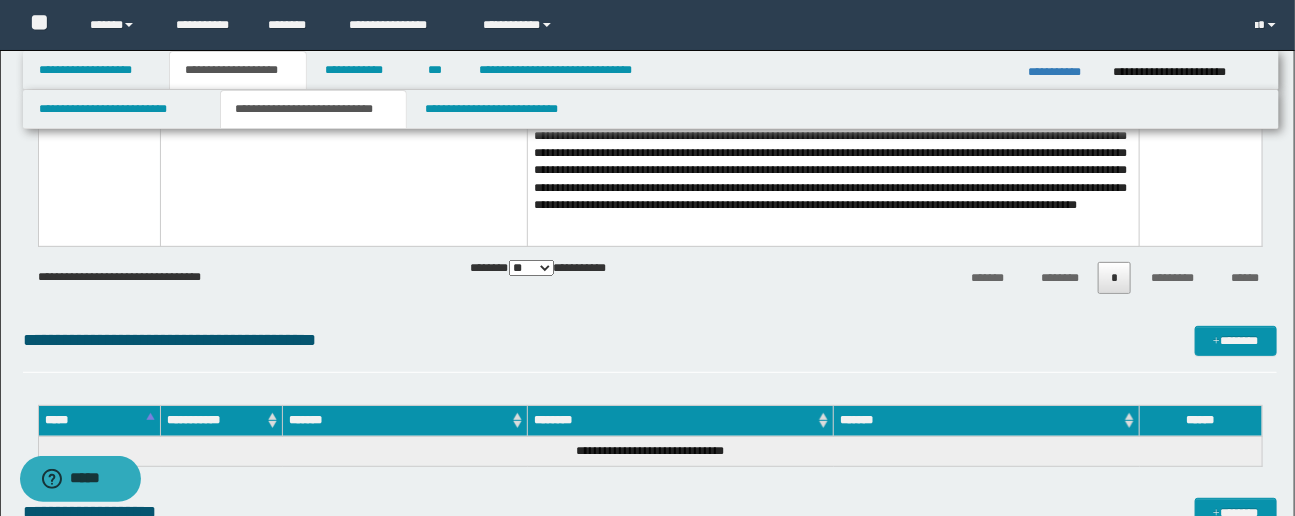 scroll, scrollTop: 3001, scrollLeft: 0, axis: vertical 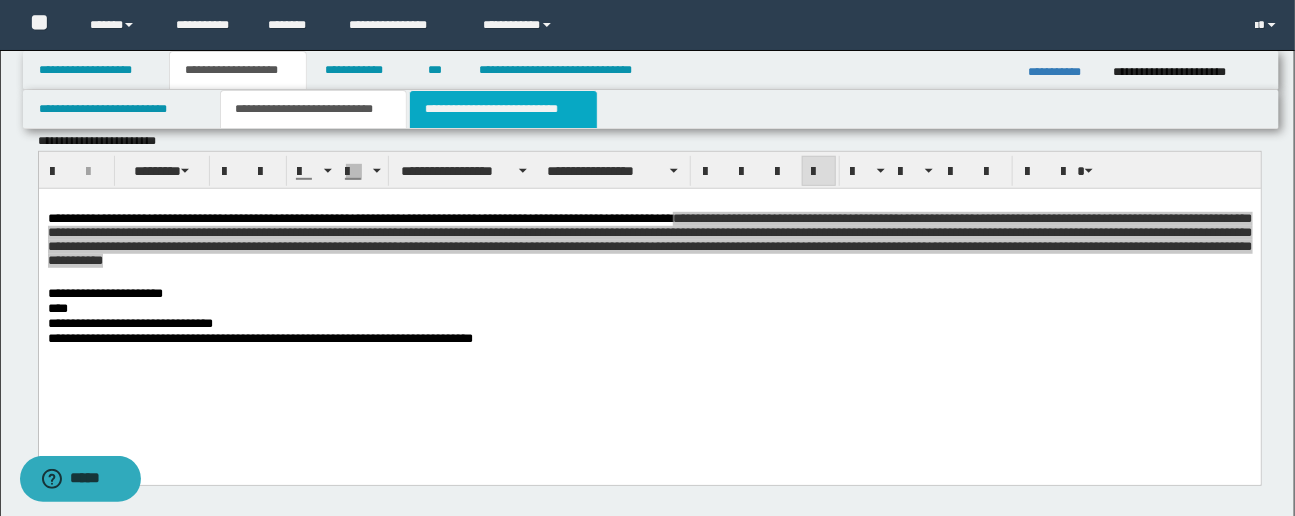 click on "**********" at bounding box center (503, 109) 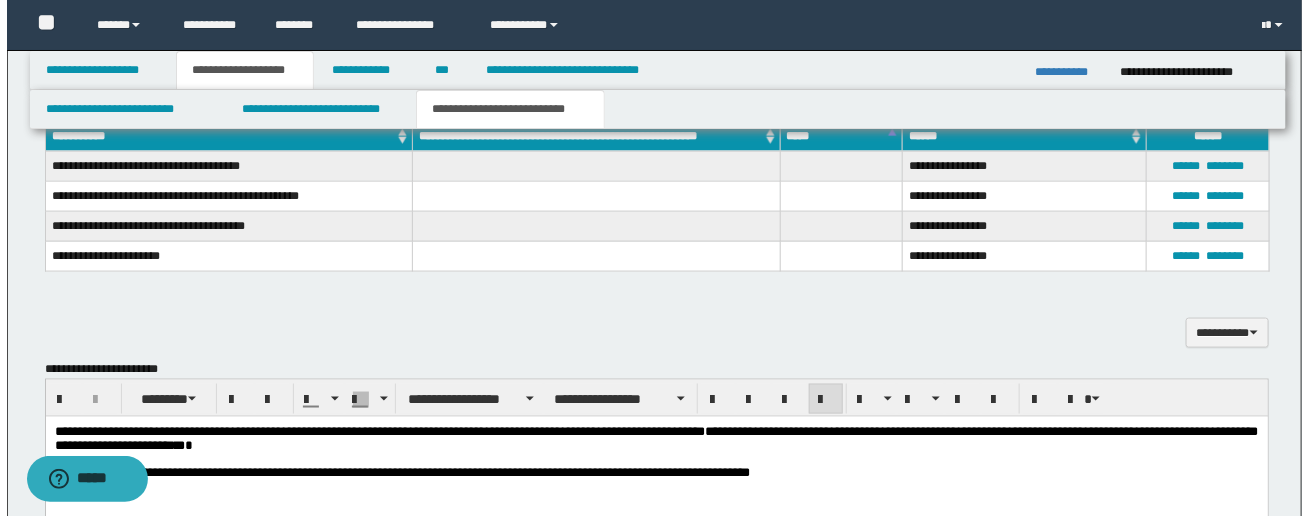 scroll, scrollTop: 1092, scrollLeft: 0, axis: vertical 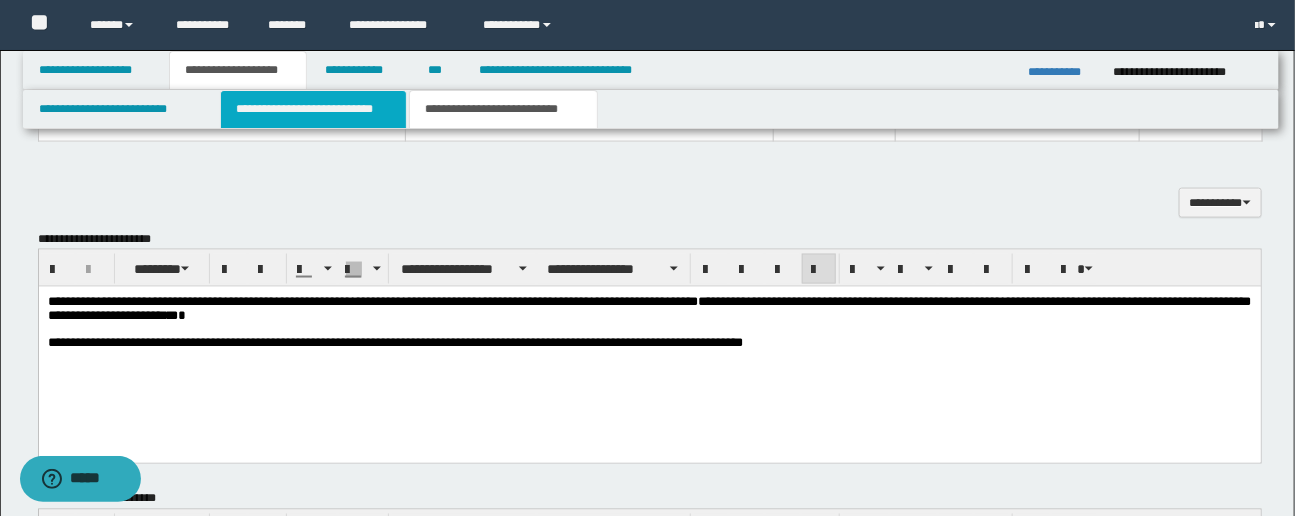click on "**********" at bounding box center [313, 109] 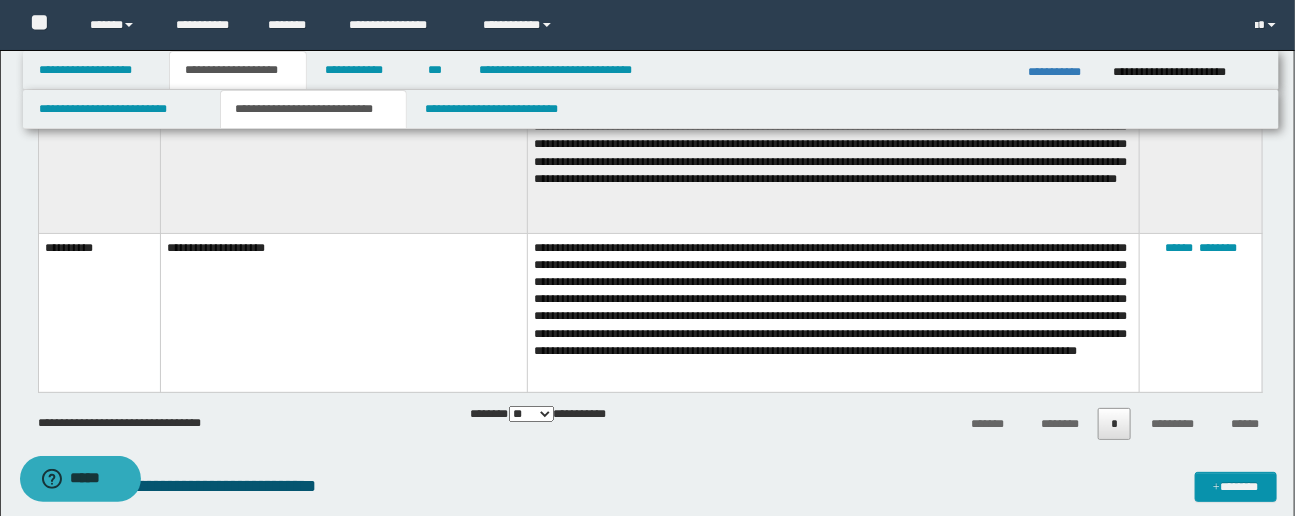 scroll, scrollTop: 2861, scrollLeft: 0, axis: vertical 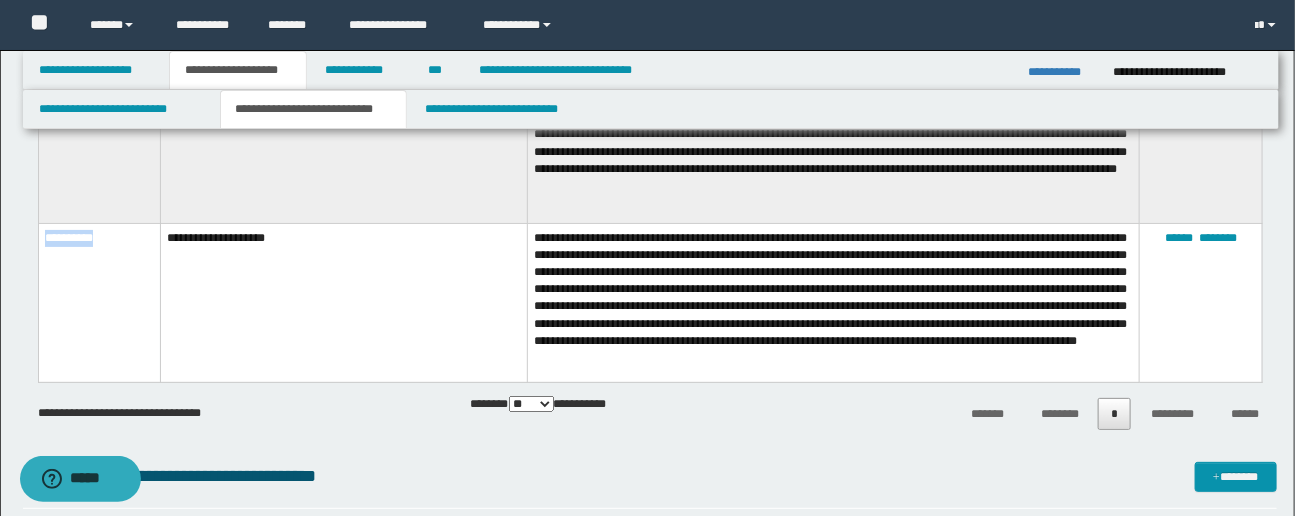 drag, startPoint x: 45, startPoint y: 227, endPoint x: 114, endPoint y: 231, distance: 69.115845 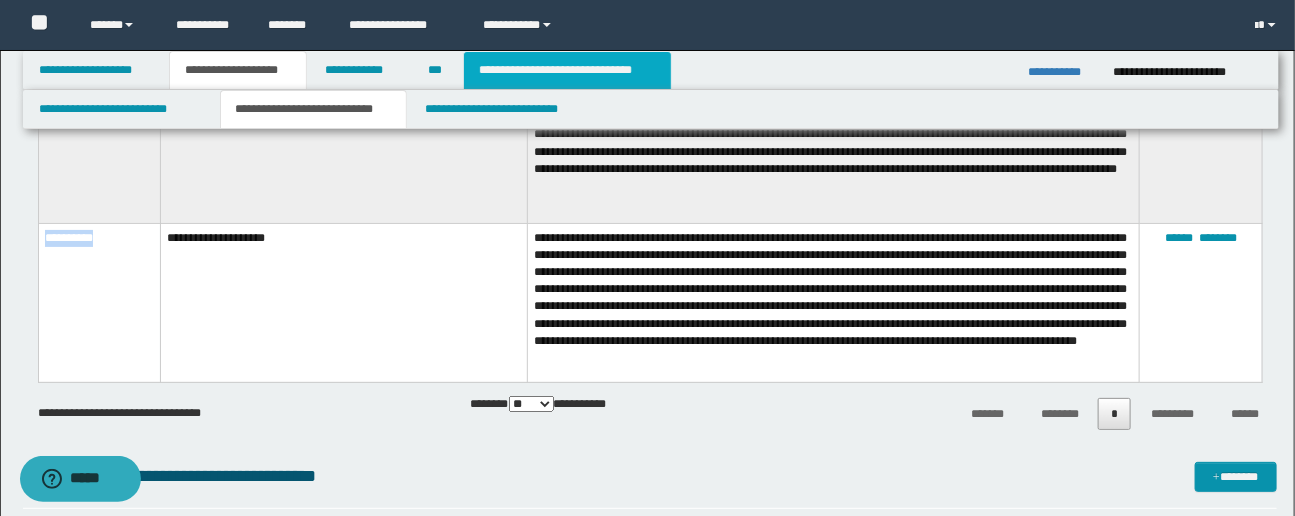 click on "**********" at bounding box center [567, 70] 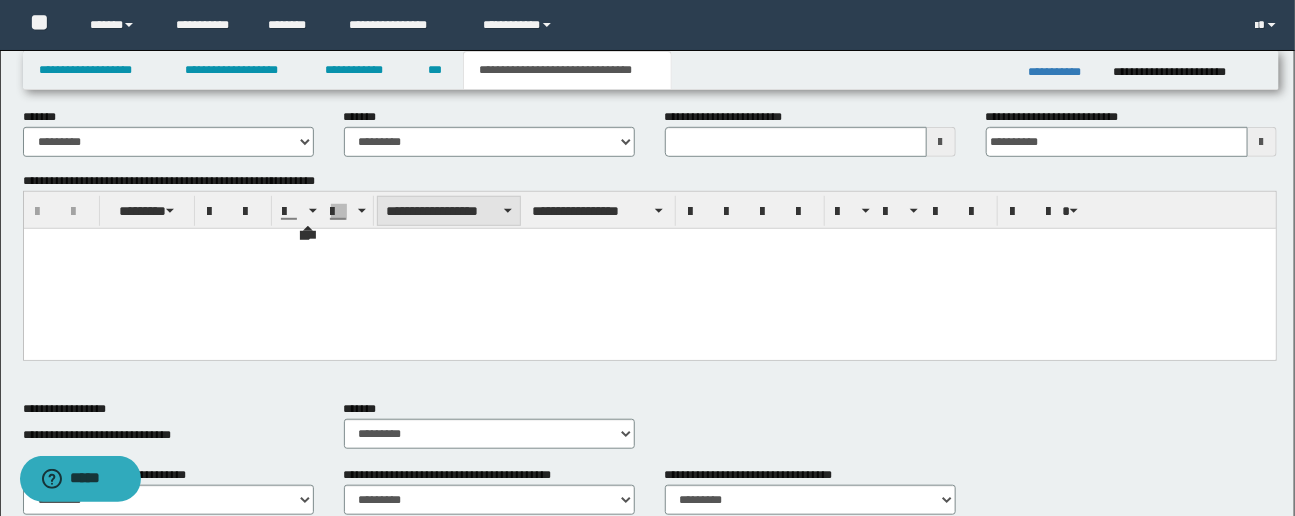 scroll, scrollTop: 408, scrollLeft: 0, axis: vertical 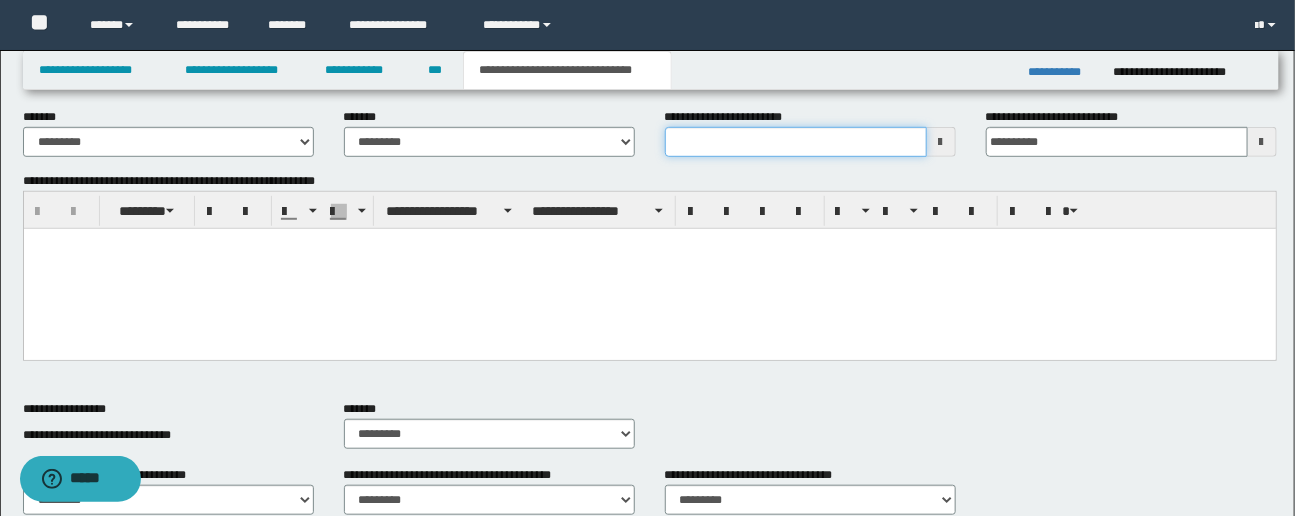 drag, startPoint x: 665, startPoint y: 141, endPoint x: 811, endPoint y: 138, distance: 146.03082 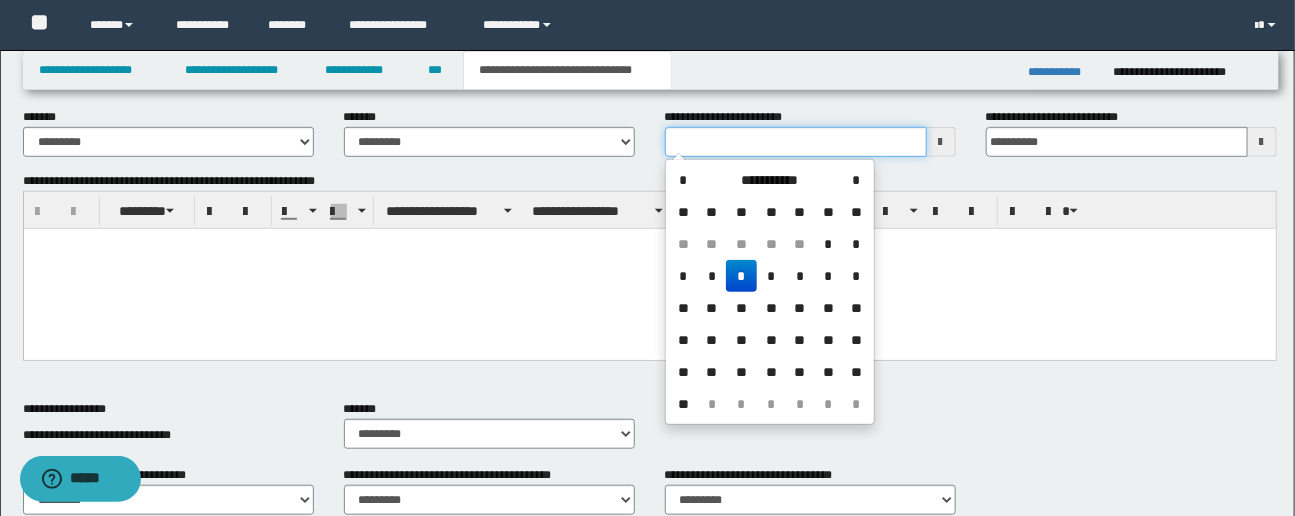 type on "**********" 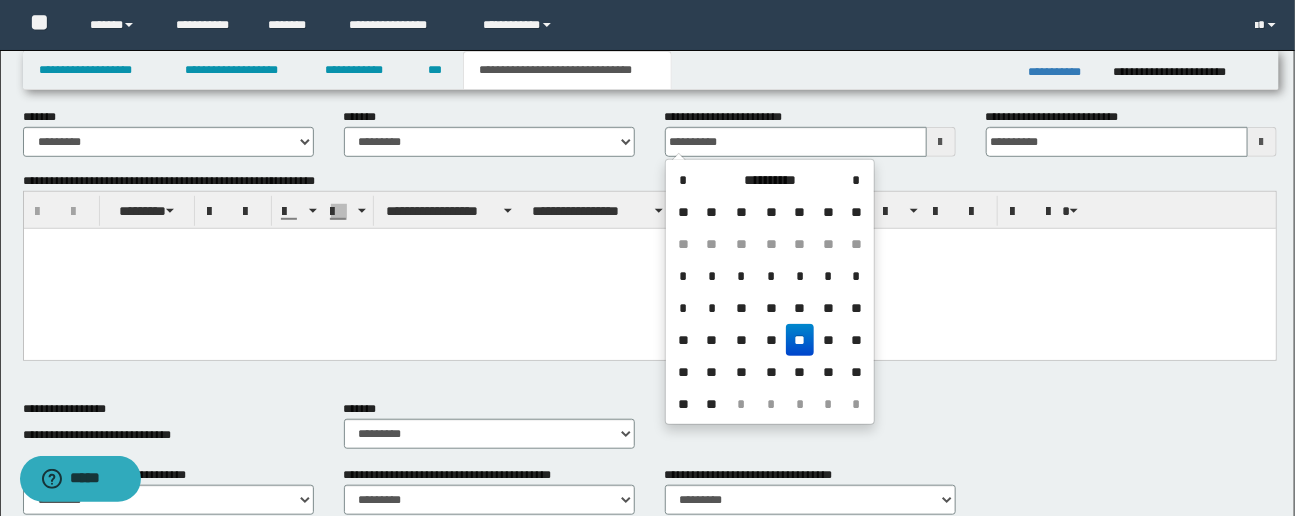 drag, startPoint x: 170, startPoint y: 305, endPoint x: 204, endPoint y: 274, distance: 46.010868 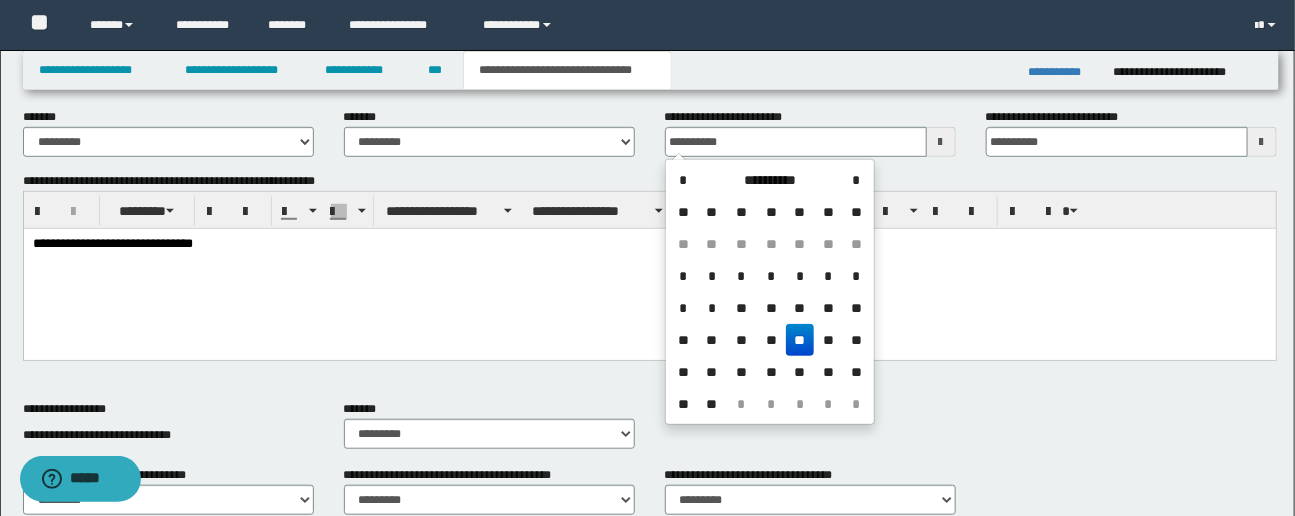 click on "**" at bounding box center (800, 340) 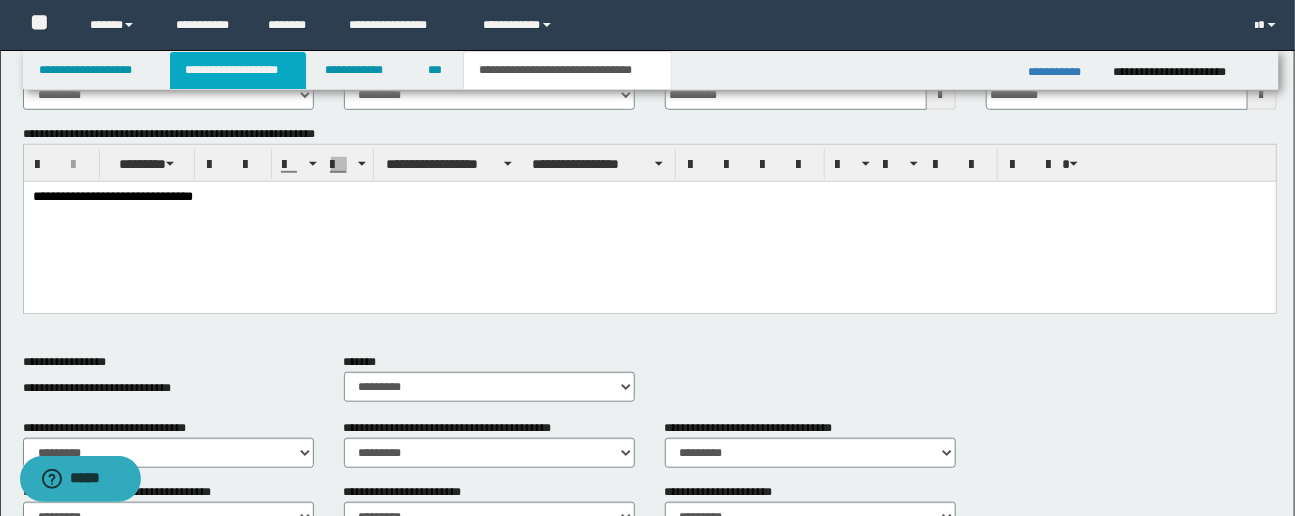 click on "**********" at bounding box center [238, 70] 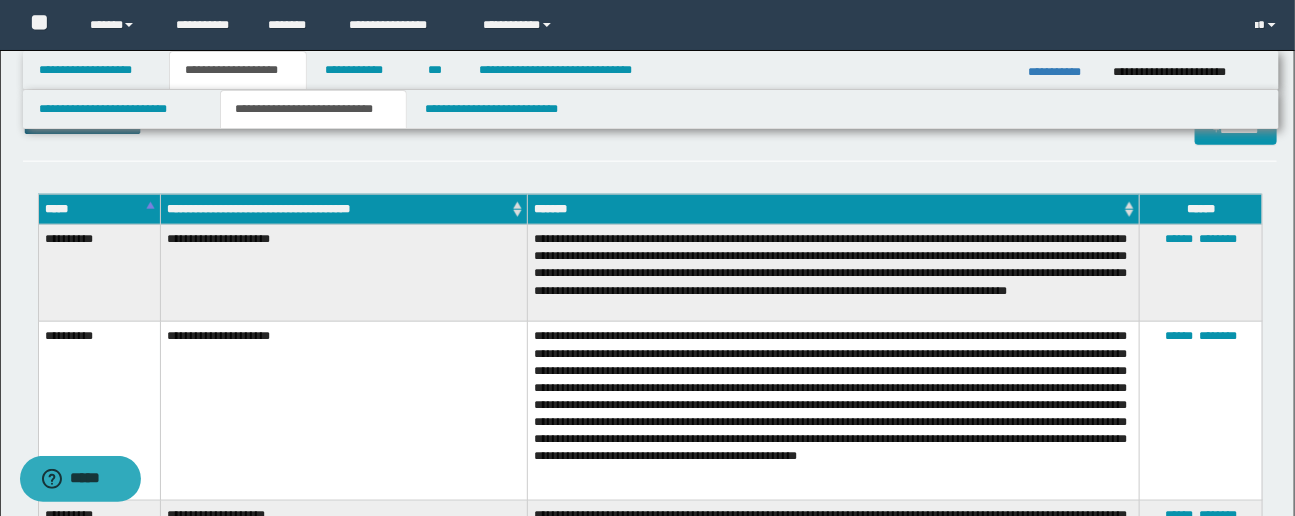 scroll, scrollTop: 801, scrollLeft: 0, axis: vertical 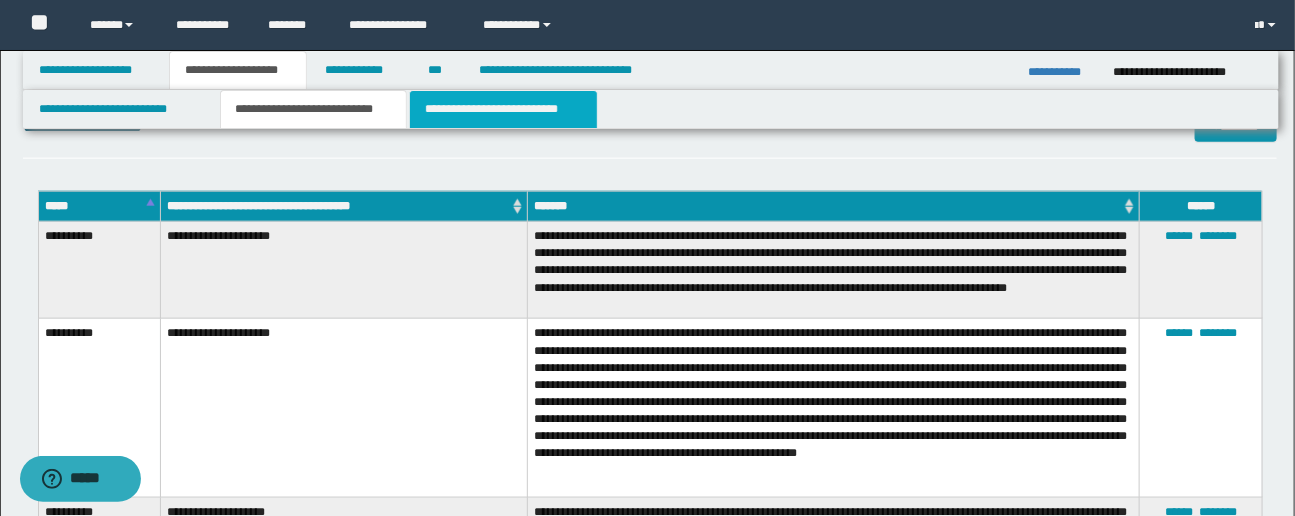 click on "**********" at bounding box center (503, 109) 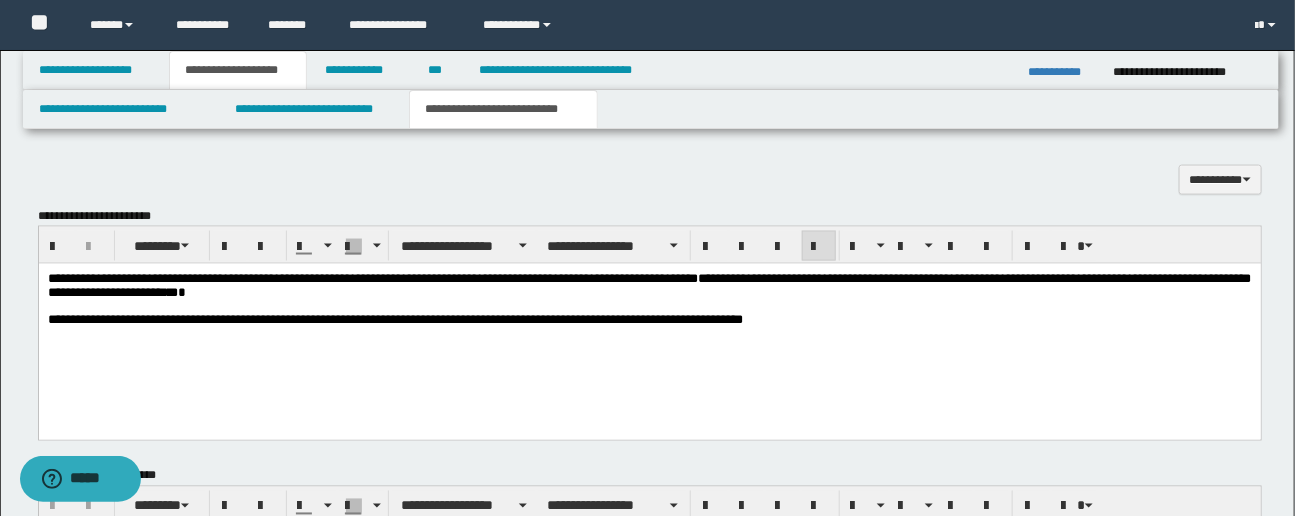 scroll, scrollTop: 1118, scrollLeft: 0, axis: vertical 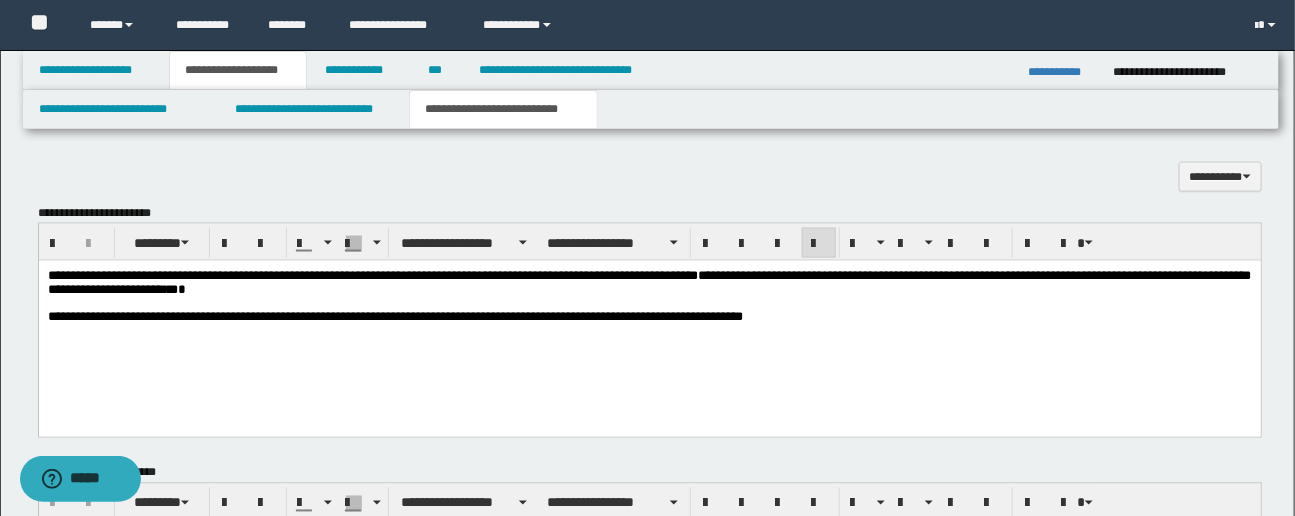 click on "**********" at bounding box center (394, 316) 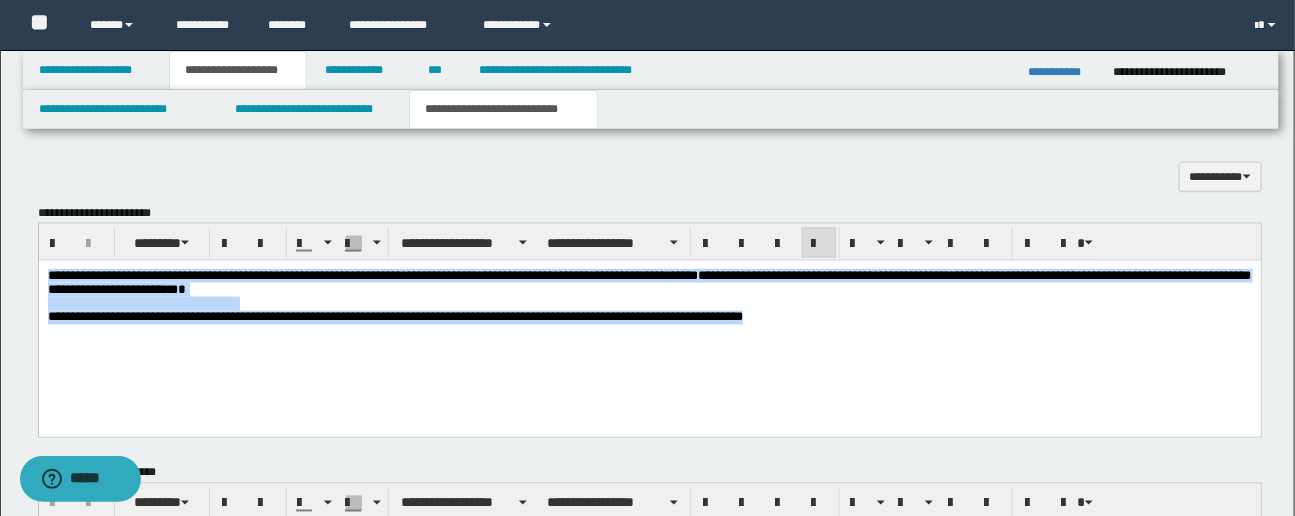 drag, startPoint x: 46, startPoint y: 274, endPoint x: 800, endPoint y: 349, distance: 757.72095 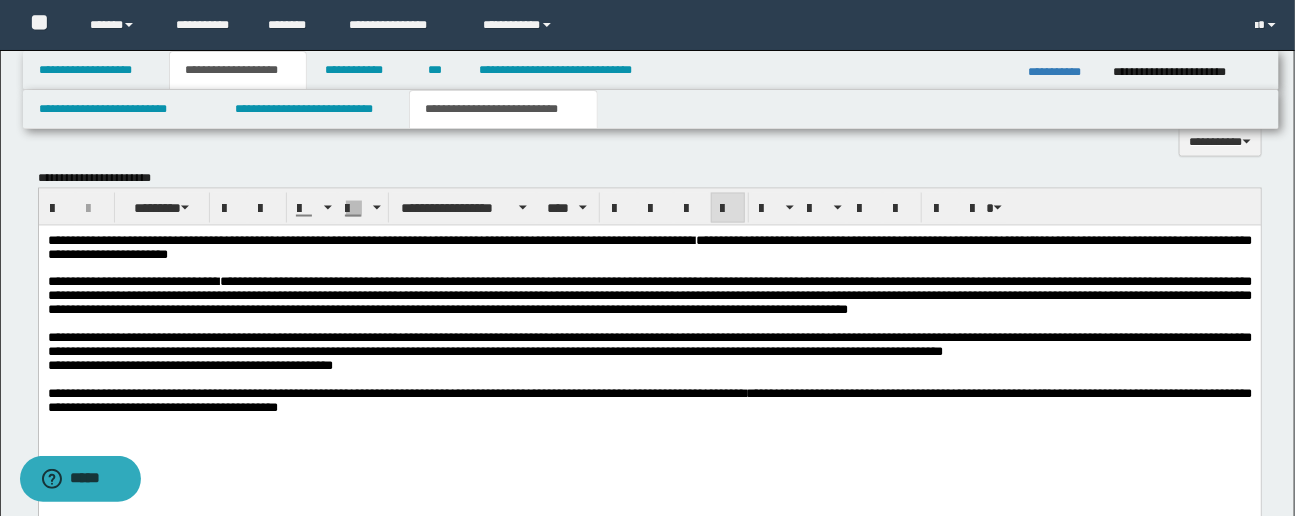 scroll, scrollTop: 1253, scrollLeft: 0, axis: vertical 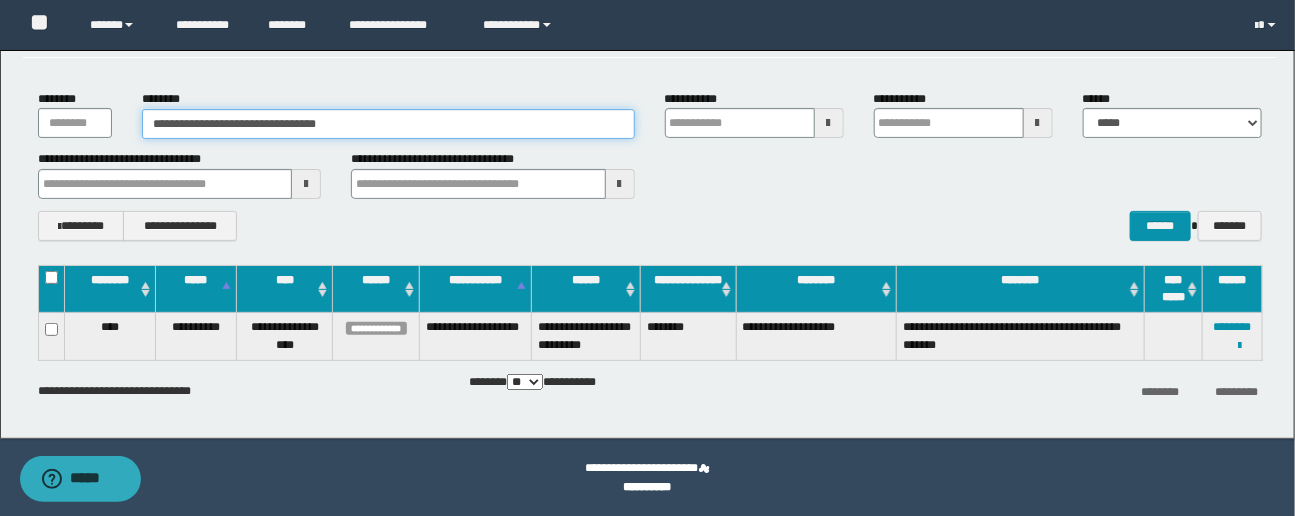 drag, startPoint x: 445, startPoint y: 134, endPoint x: 71, endPoint y: 101, distance: 375.45306 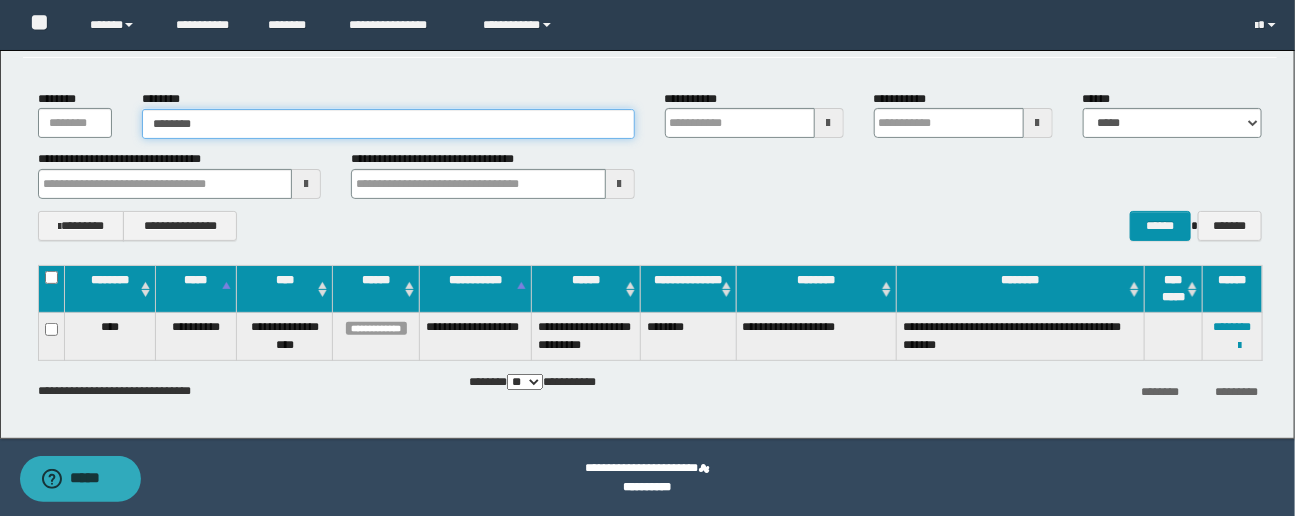 type on "********" 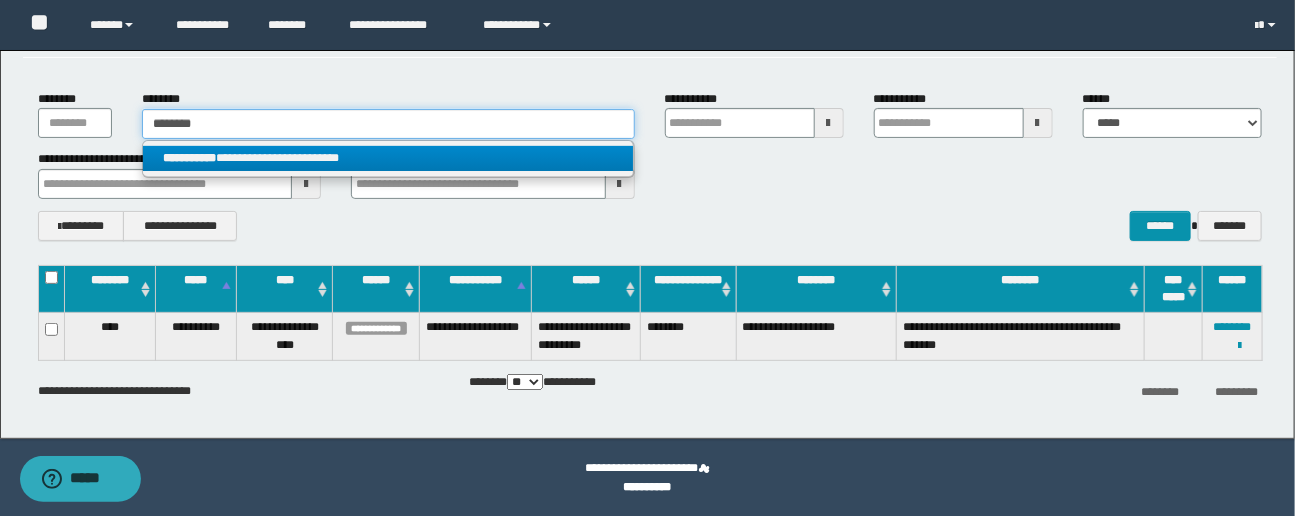 type on "********" 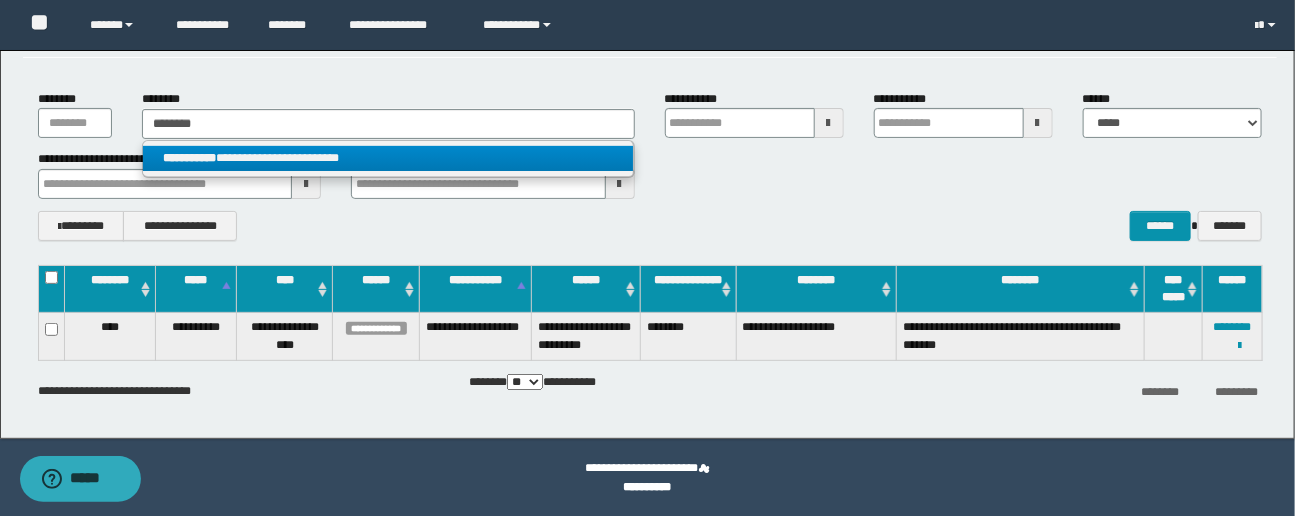 click on "**********" at bounding box center (388, 158) 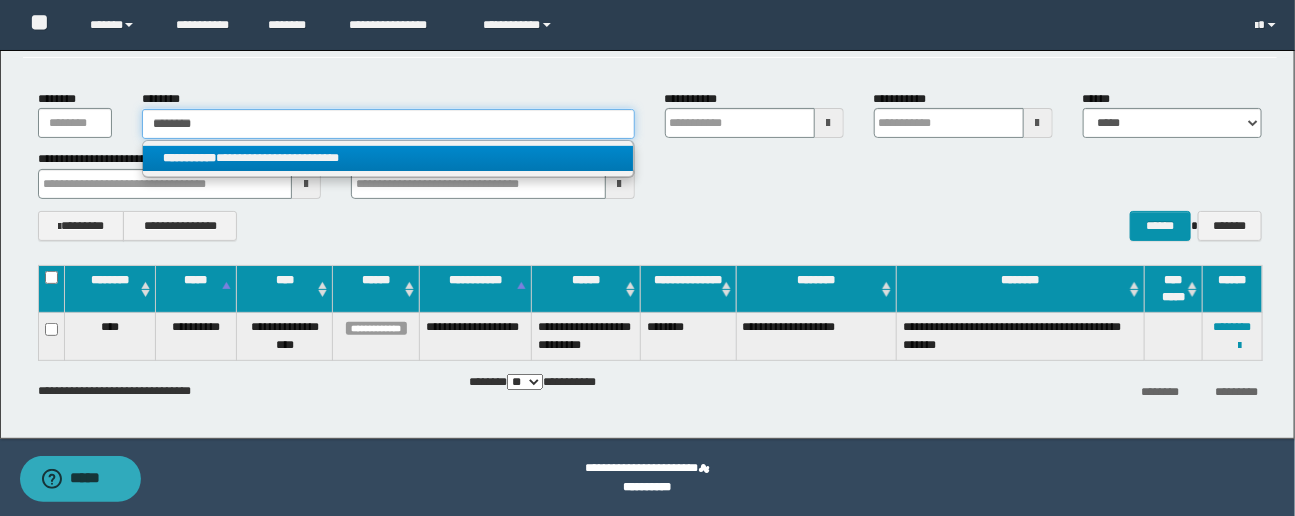 type 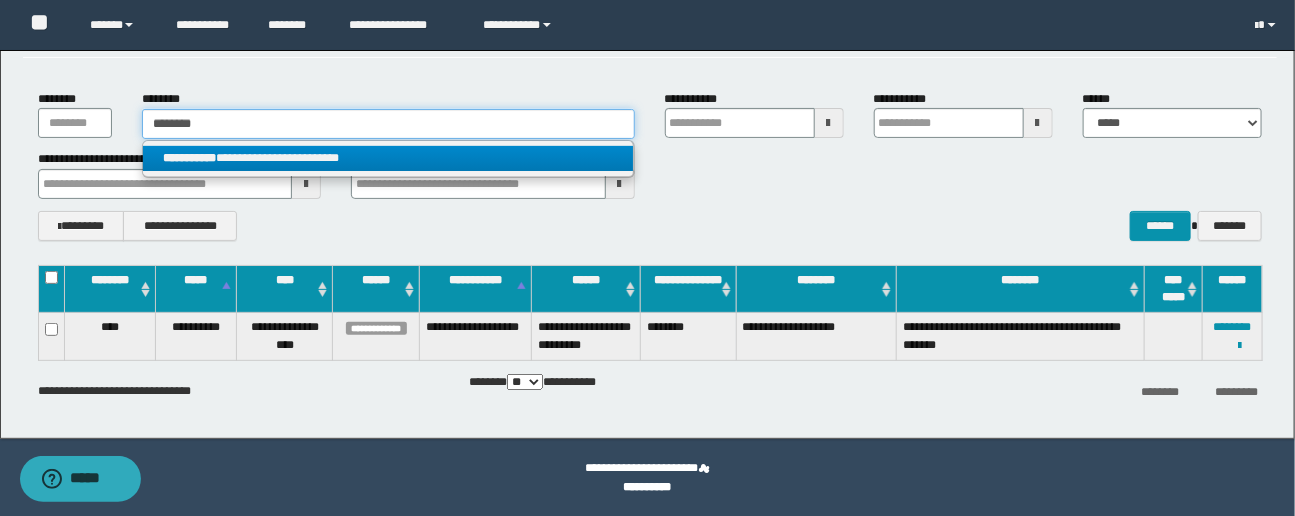 type on "**********" 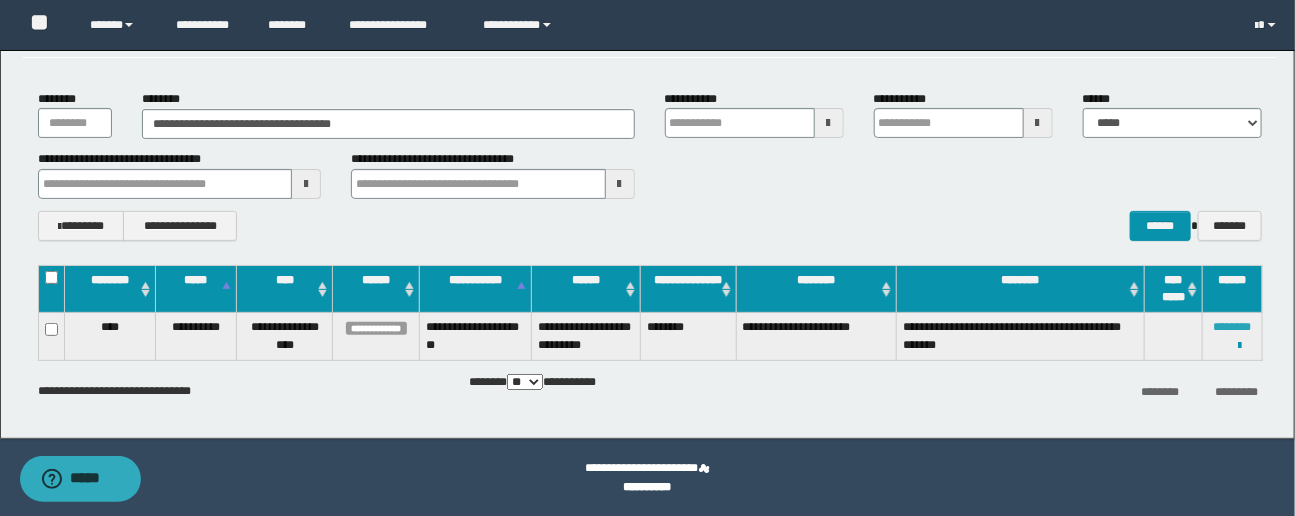click on "********" at bounding box center [1232, 327] 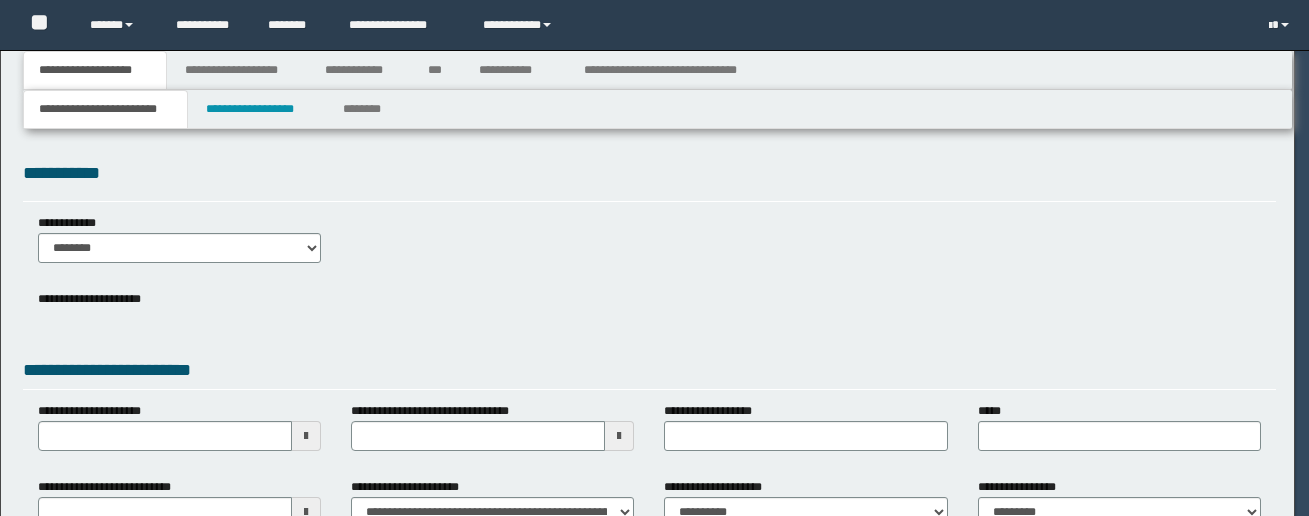 scroll, scrollTop: 0, scrollLeft: 0, axis: both 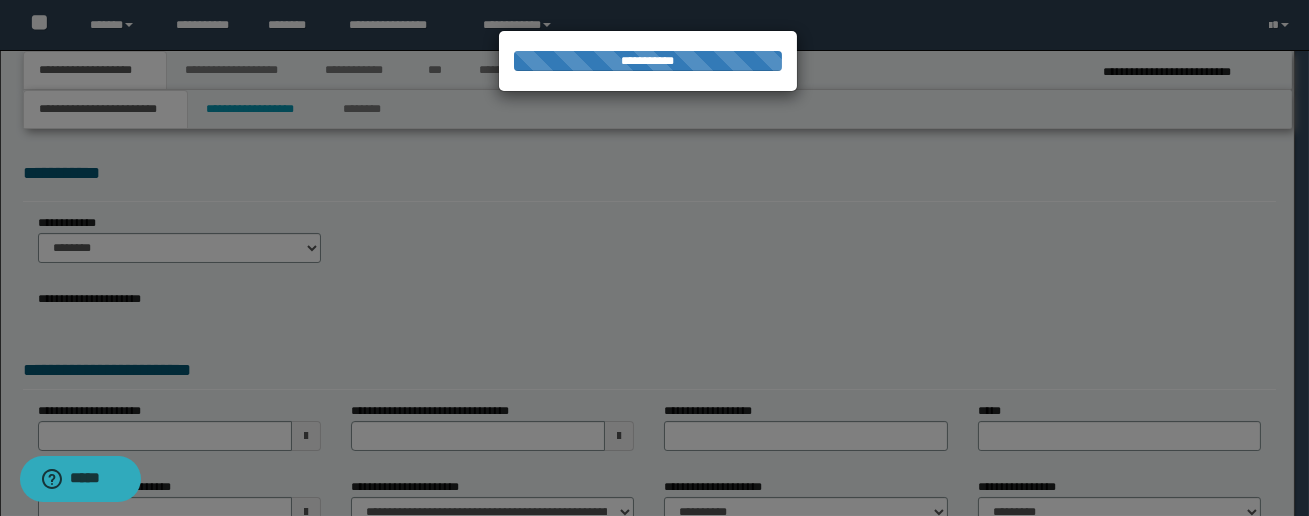 select on "*" 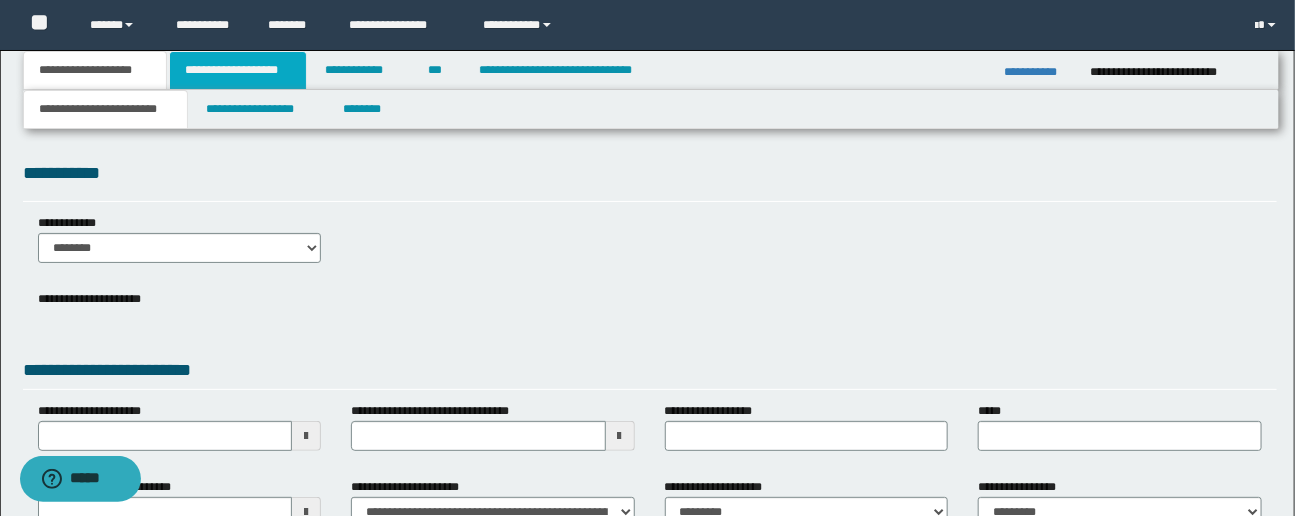 click on "**********" at bounding box center [238, 70] 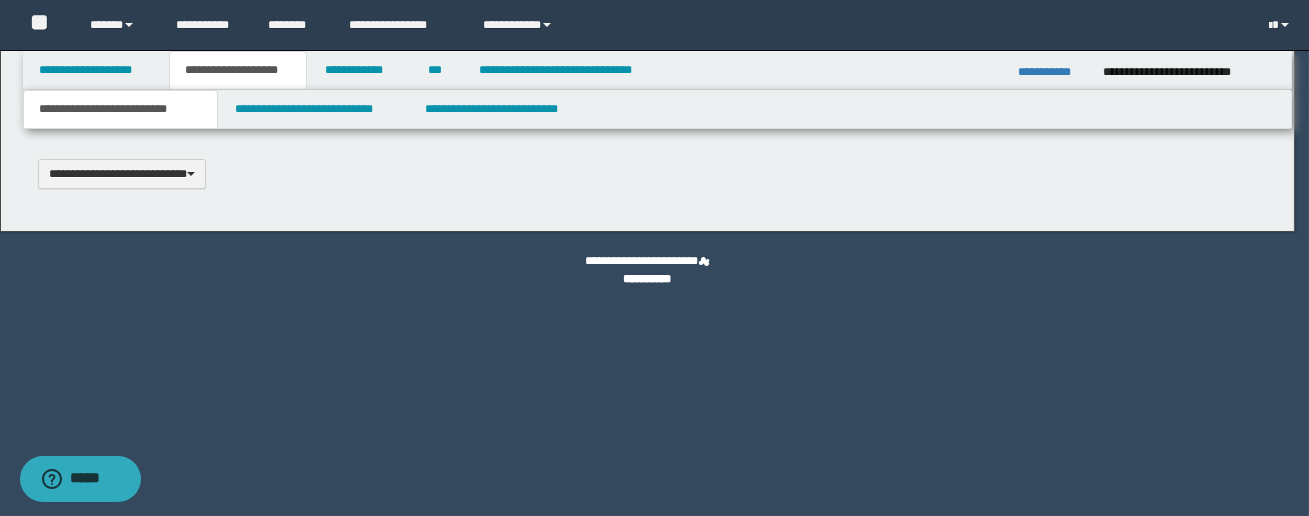 type 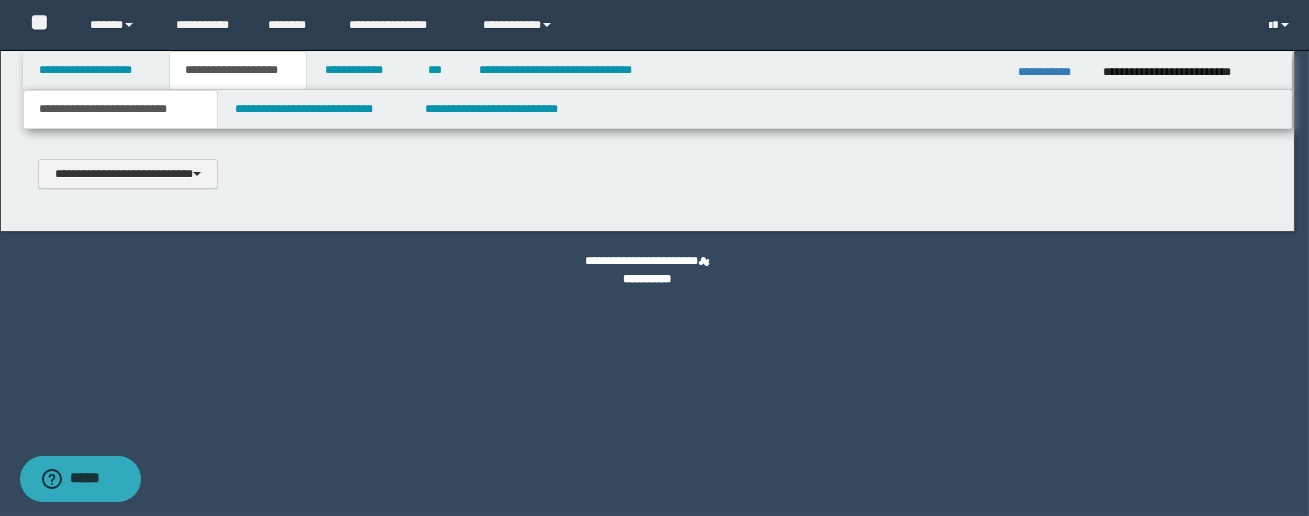 scroll, scrollTop: 0, scrollLeft: 0, axis: both 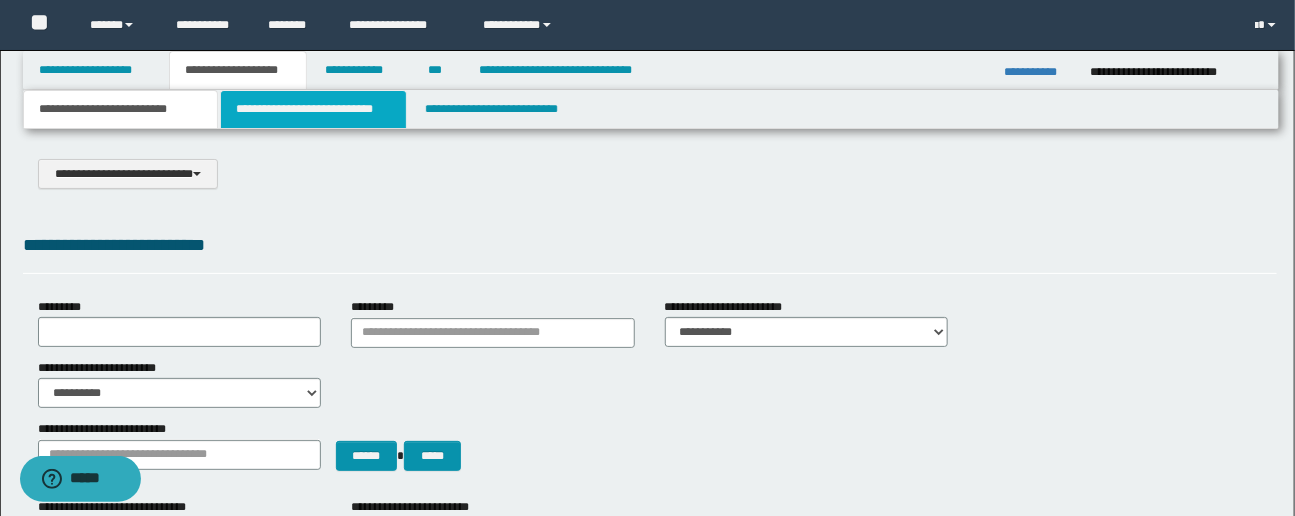click on "**********" at bounding box center [313, 109] 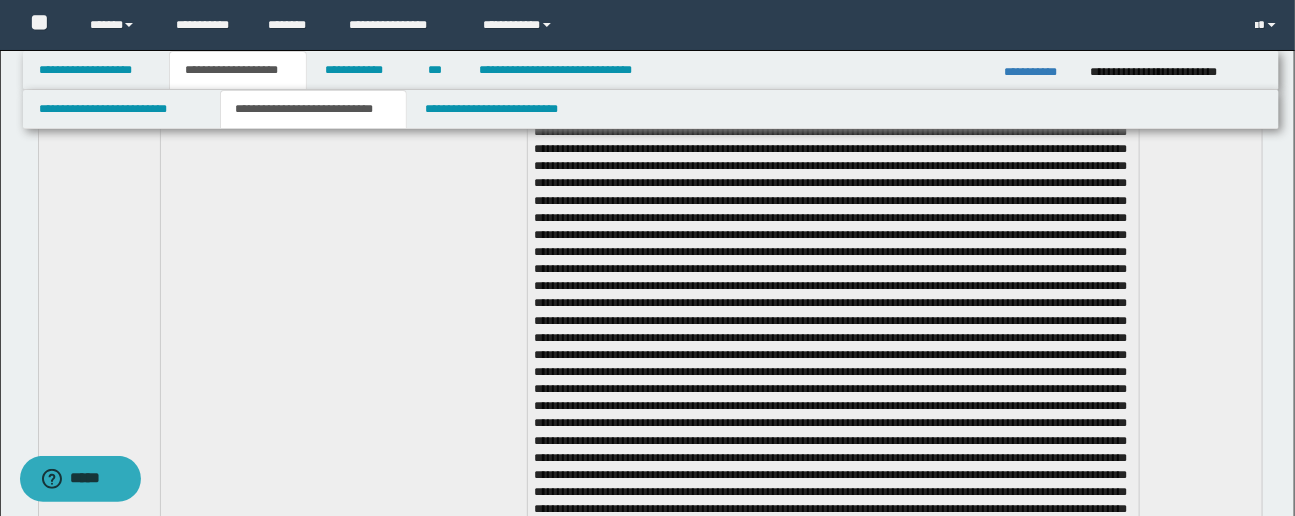 scroll, scrollTop: 2315, scrollLeft: 0, axis: vertical 